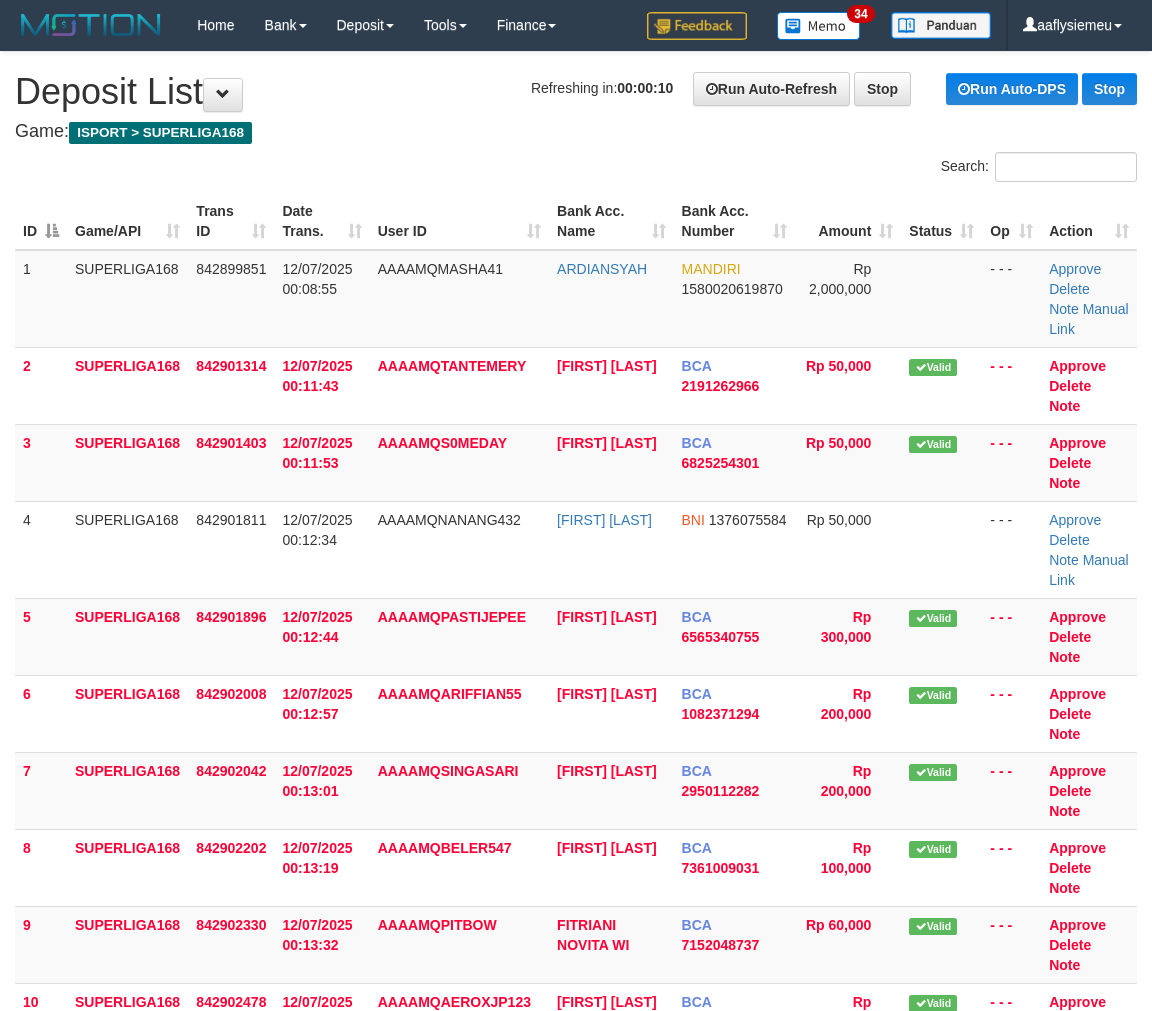 scroll, scrollTop: 0, scrollLeft: 0, axis: both 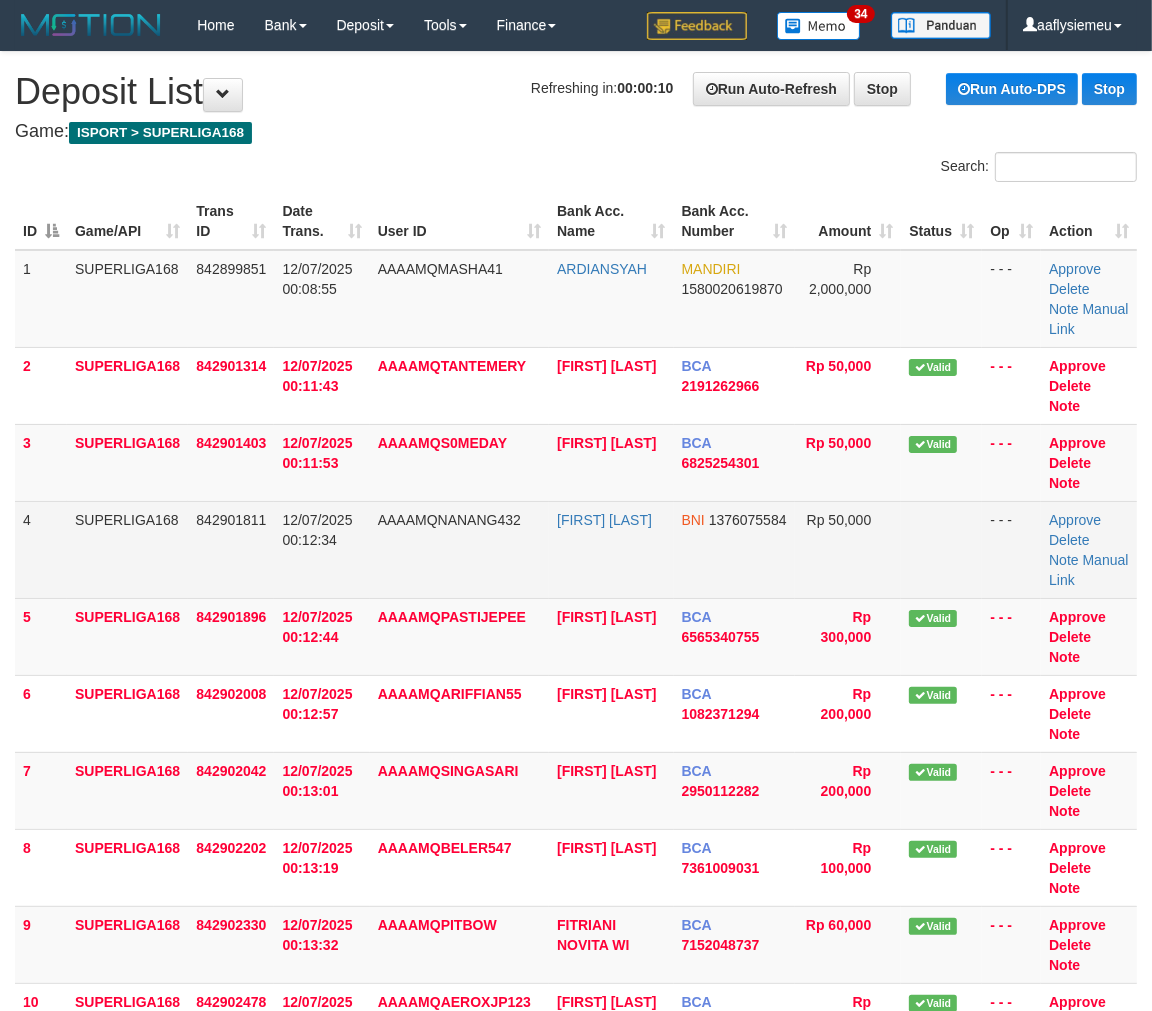 click on "AAAAMQNANANG432" at bounding box center (449, 520) 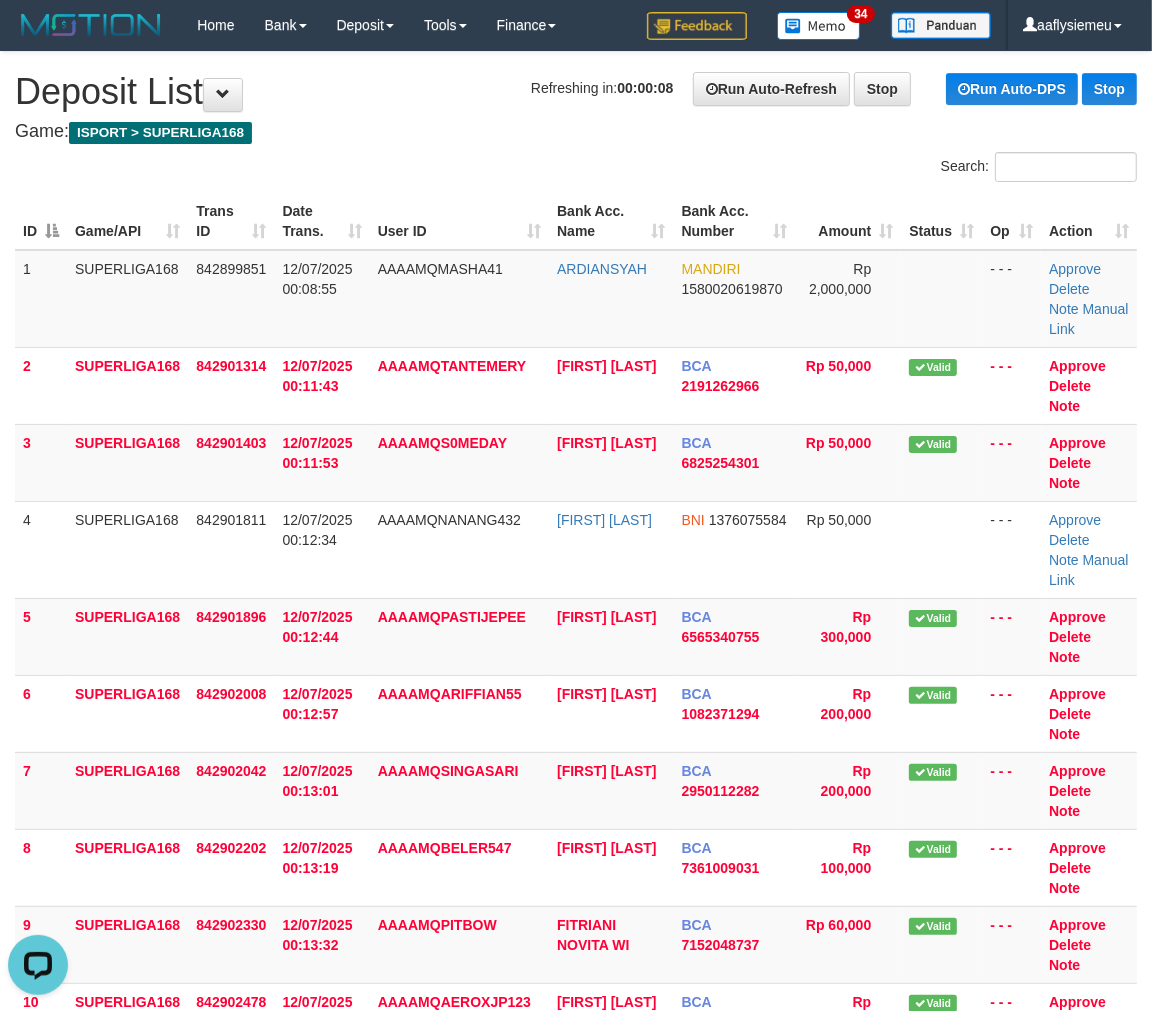 scroll, scrollTop: 0, scrollLeft: 0, axis: both 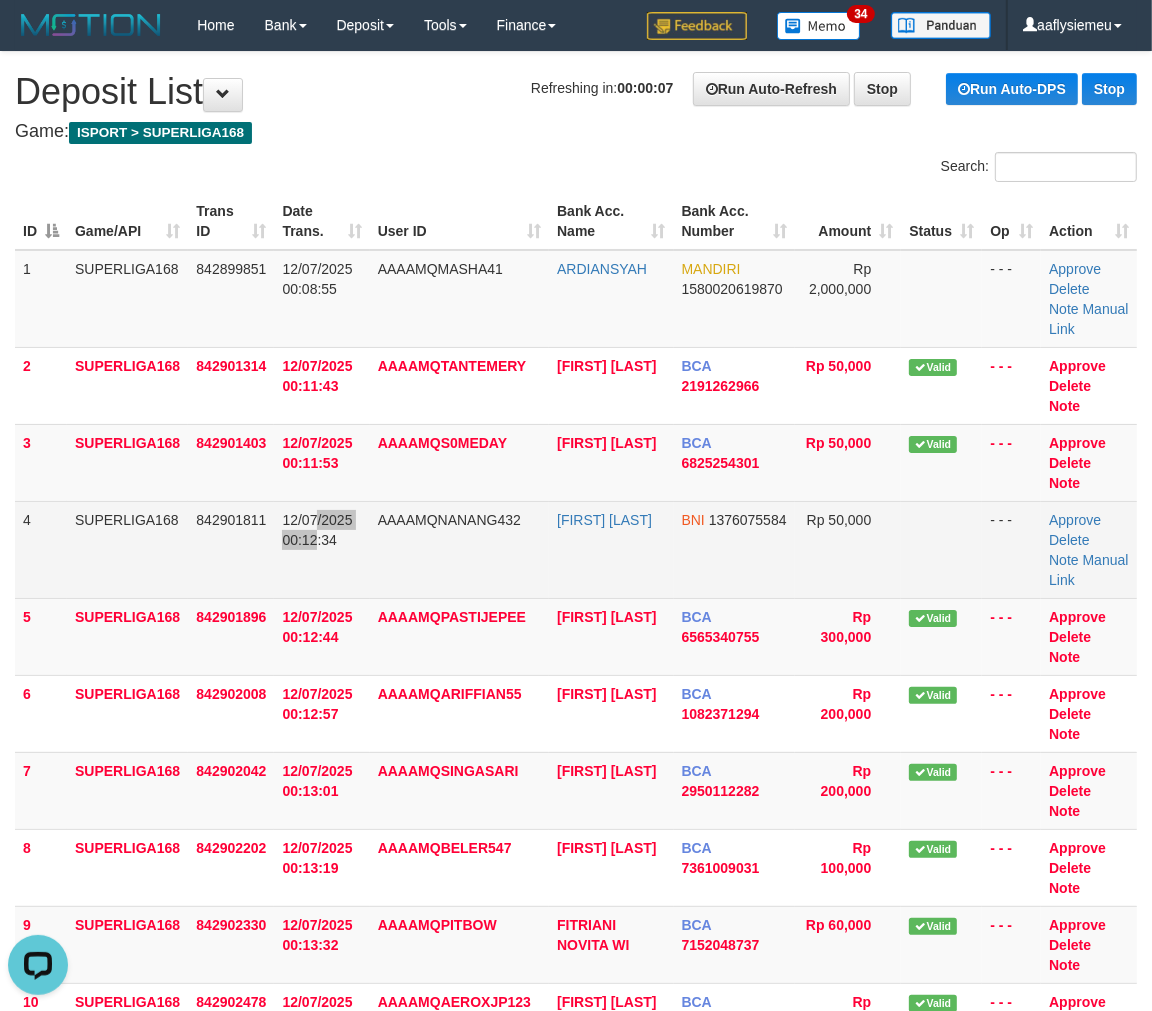 click on "12/07/2025 00:12:34" at bounding box center [321, 549] 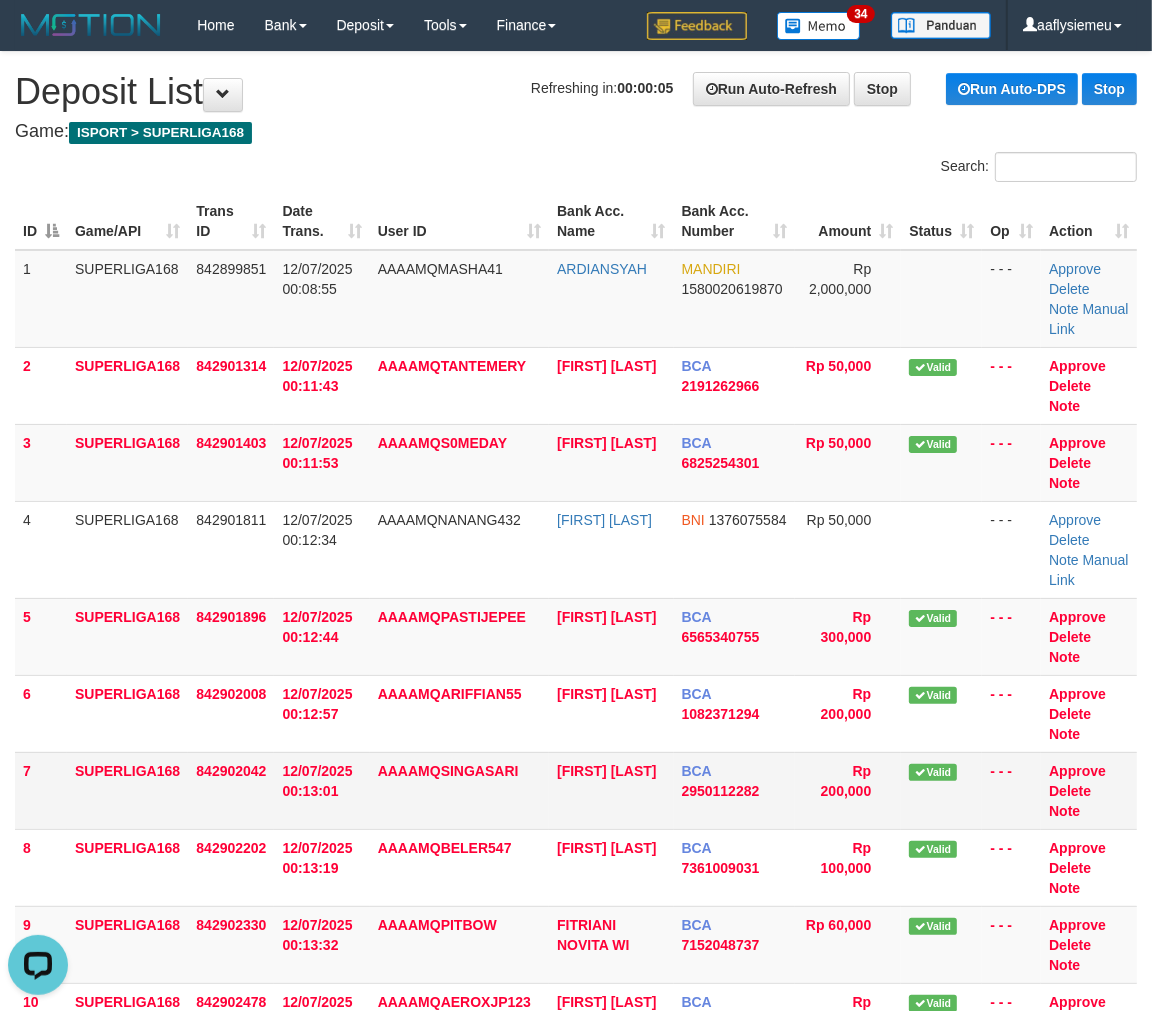 click on "SUPERLIGA168" at bounding box center (127, 790) 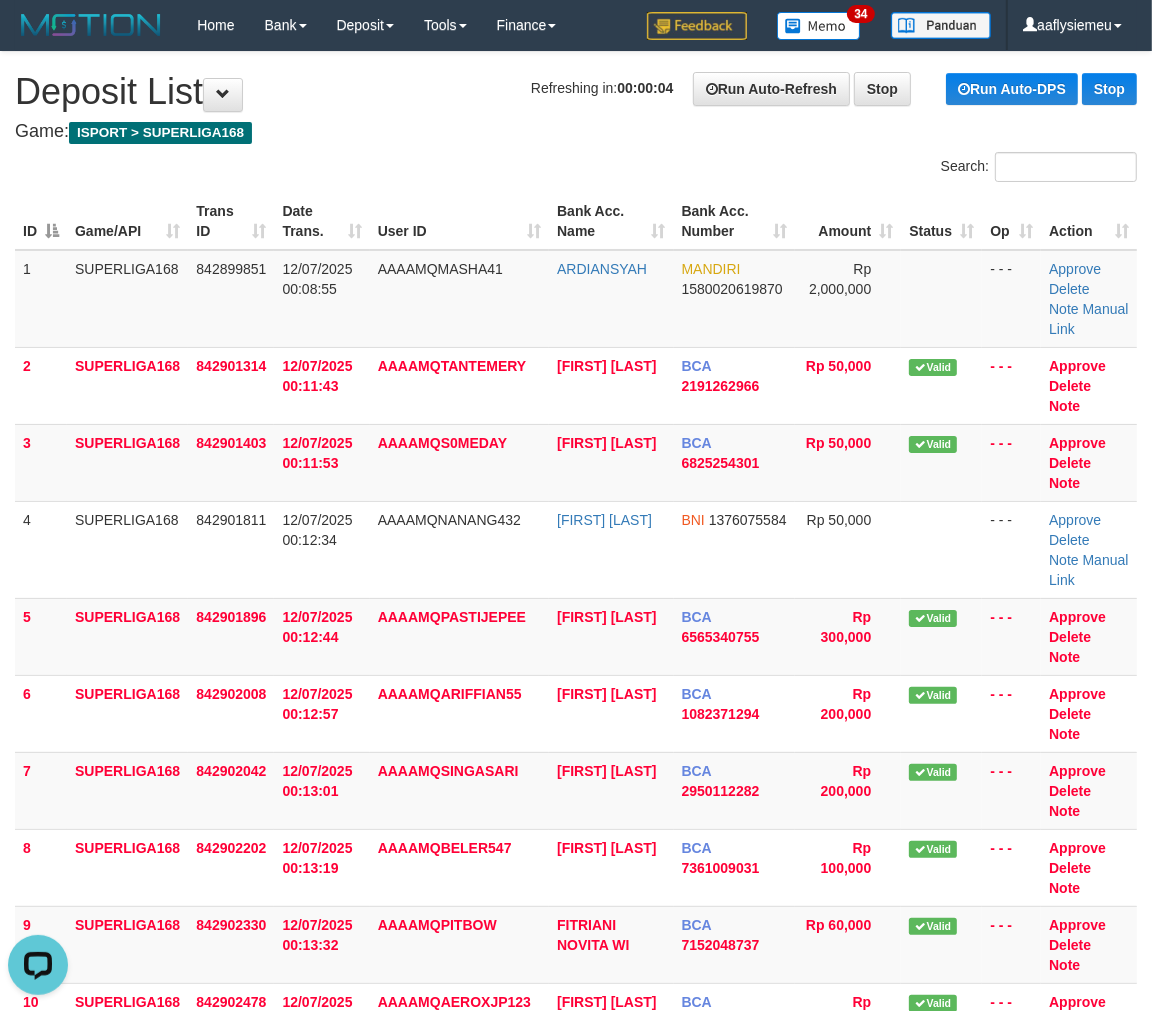 drag, startPoint x: 70, startPoint y: 787, endPoint x: 3, endPoint y: 815, distance: 72.615425 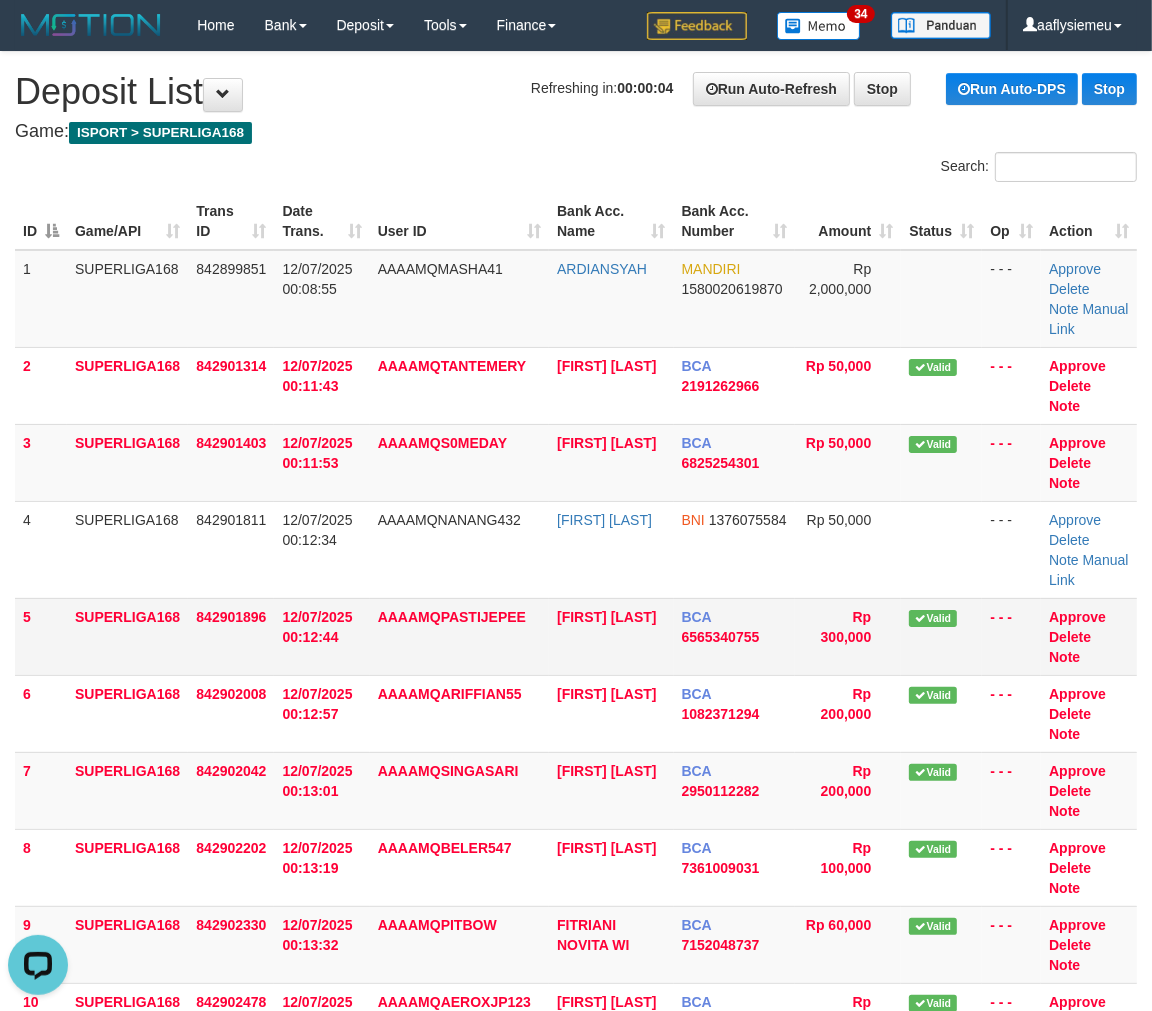 click on "SUPERLIGA168" at bounding box center [127, 636] 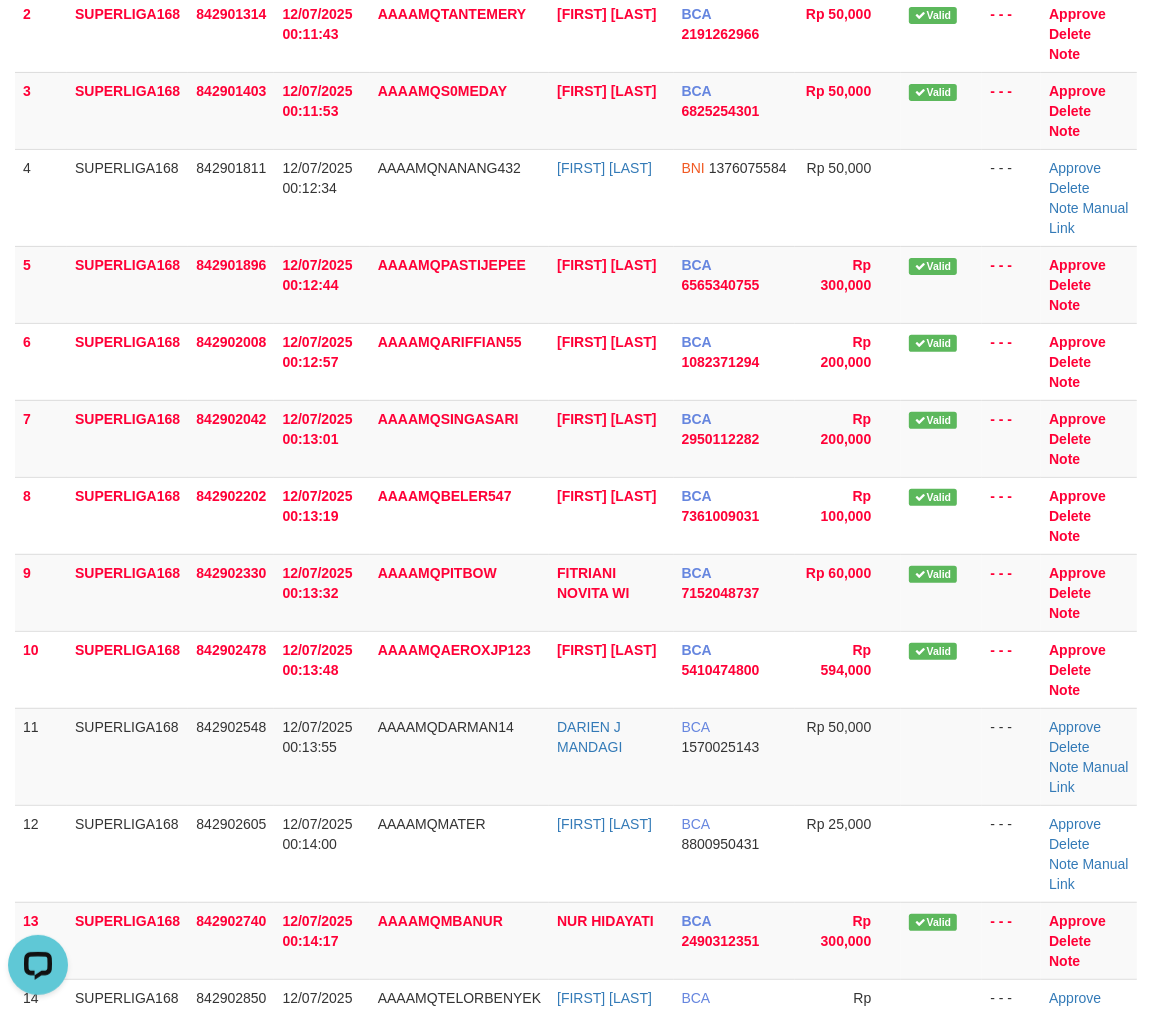 scroll, scrollTop: 555, scrollLeft: 0, axis: vertical 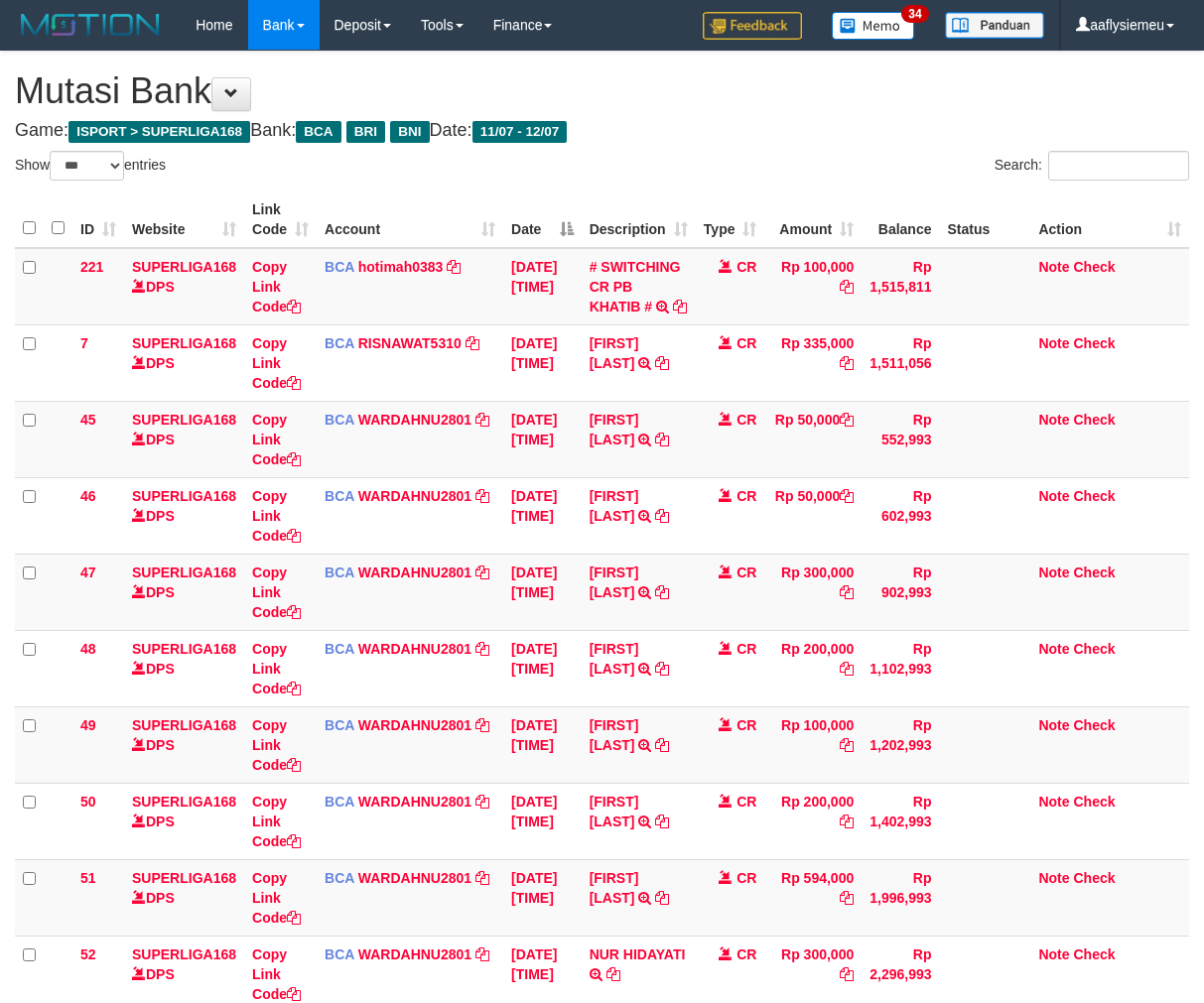 select on "***" 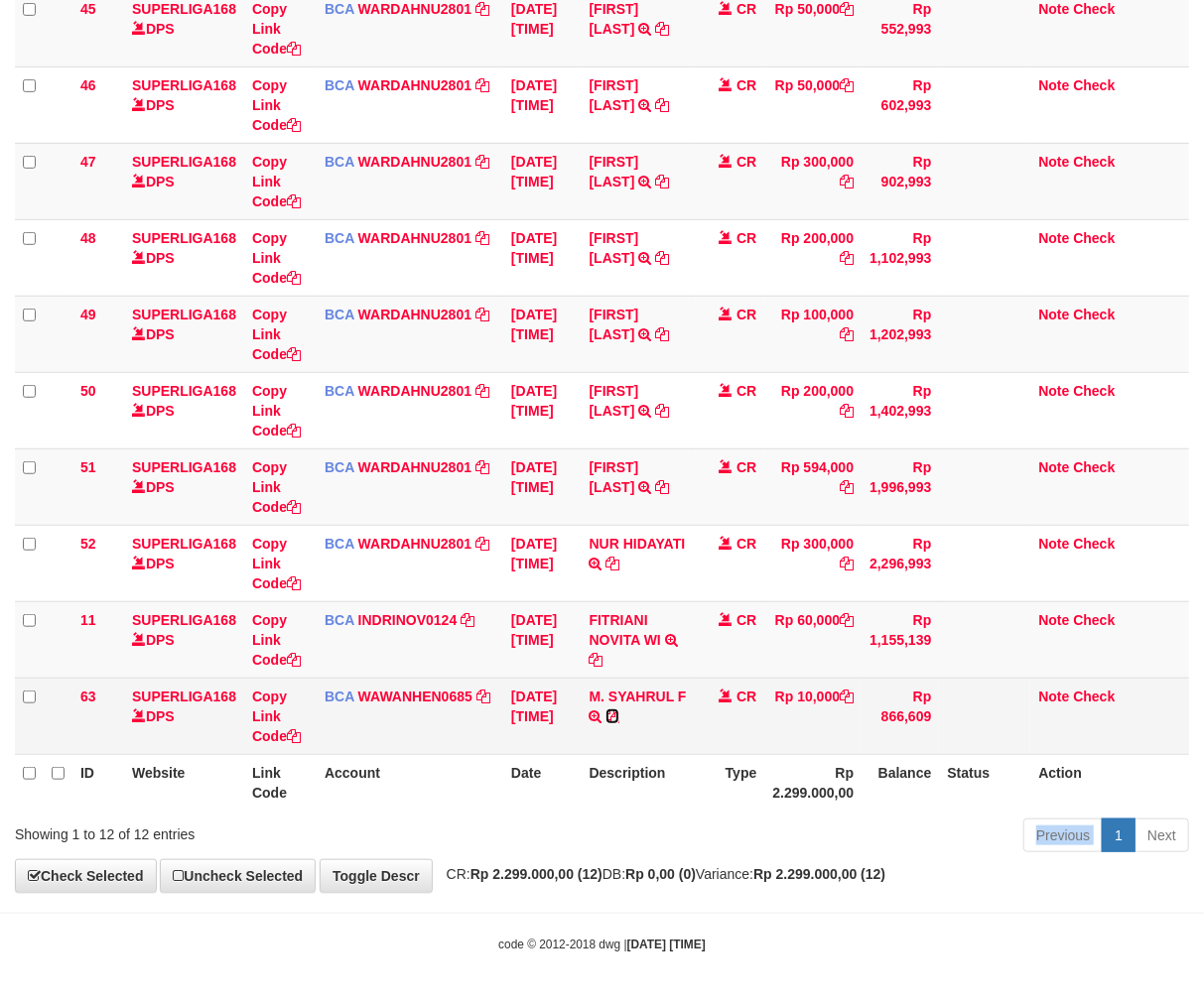 scroll, scrollTop: 412, scrollLeft: 0, axis: vertical 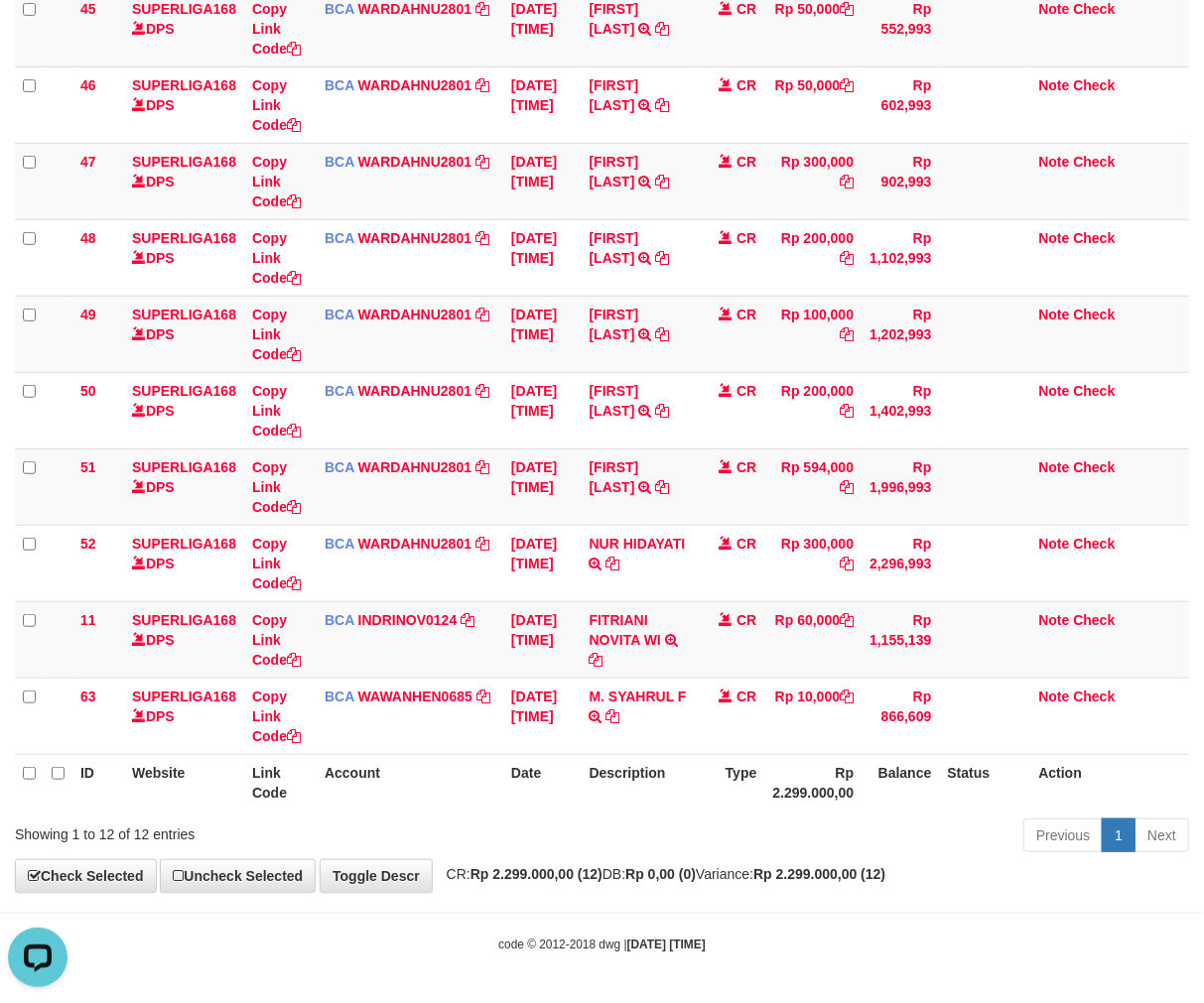 click on "code © 2012-2018 dwg |  2025/07/12 00:14:43" at bounding box center (602, 943) 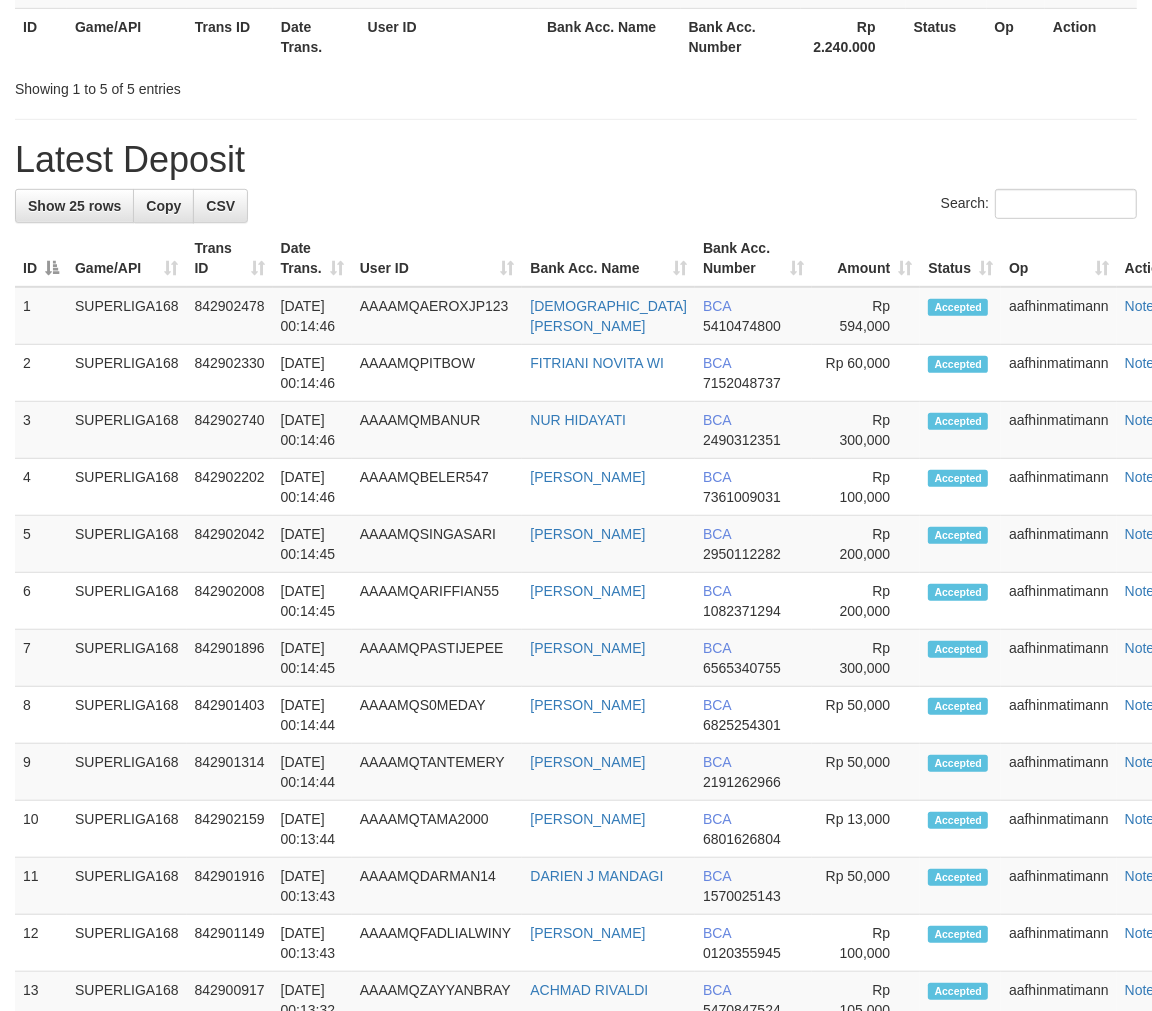 scroll, scrollTop: 730, scrollLeft: 0, axis: vertical 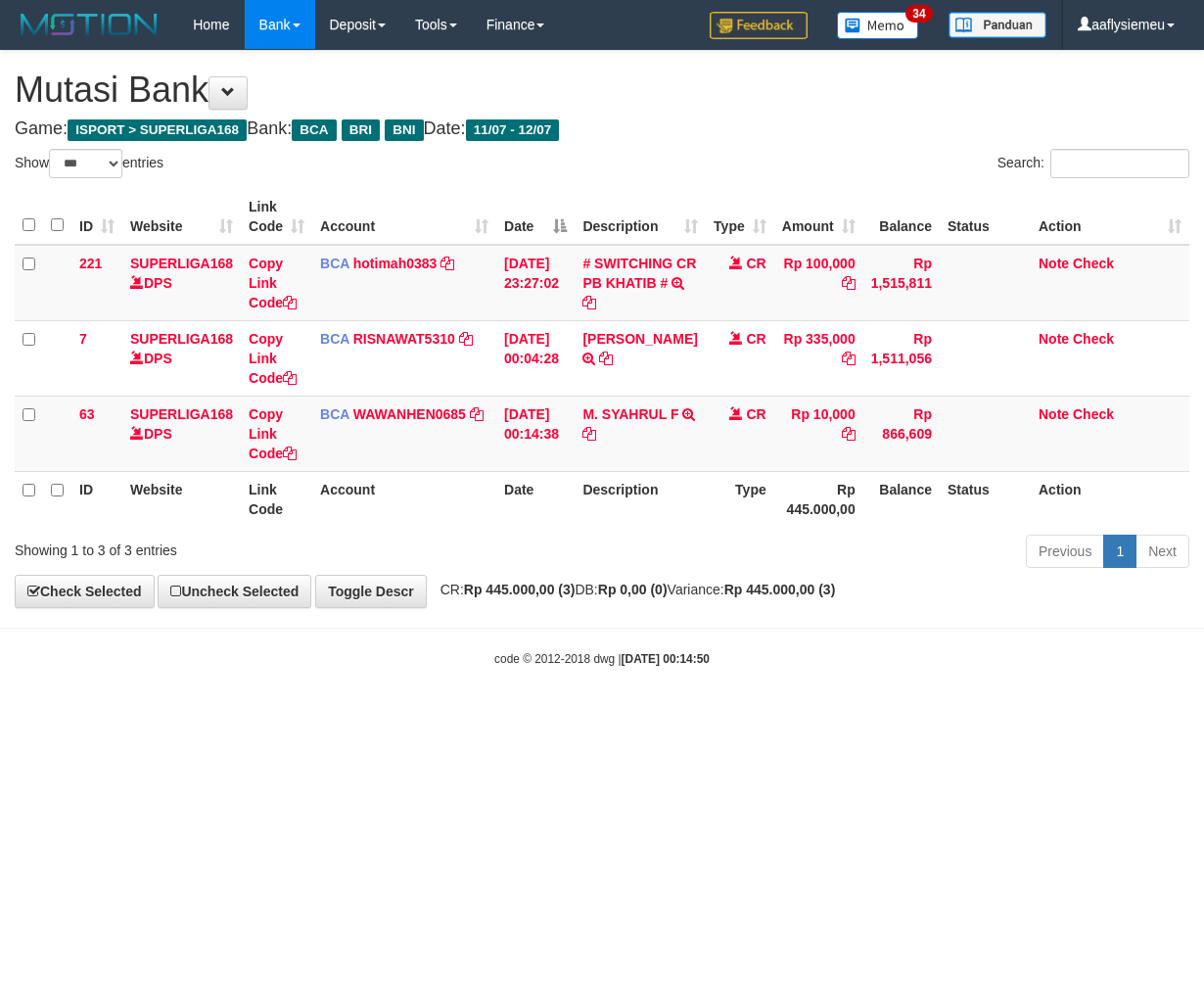 select on "***" 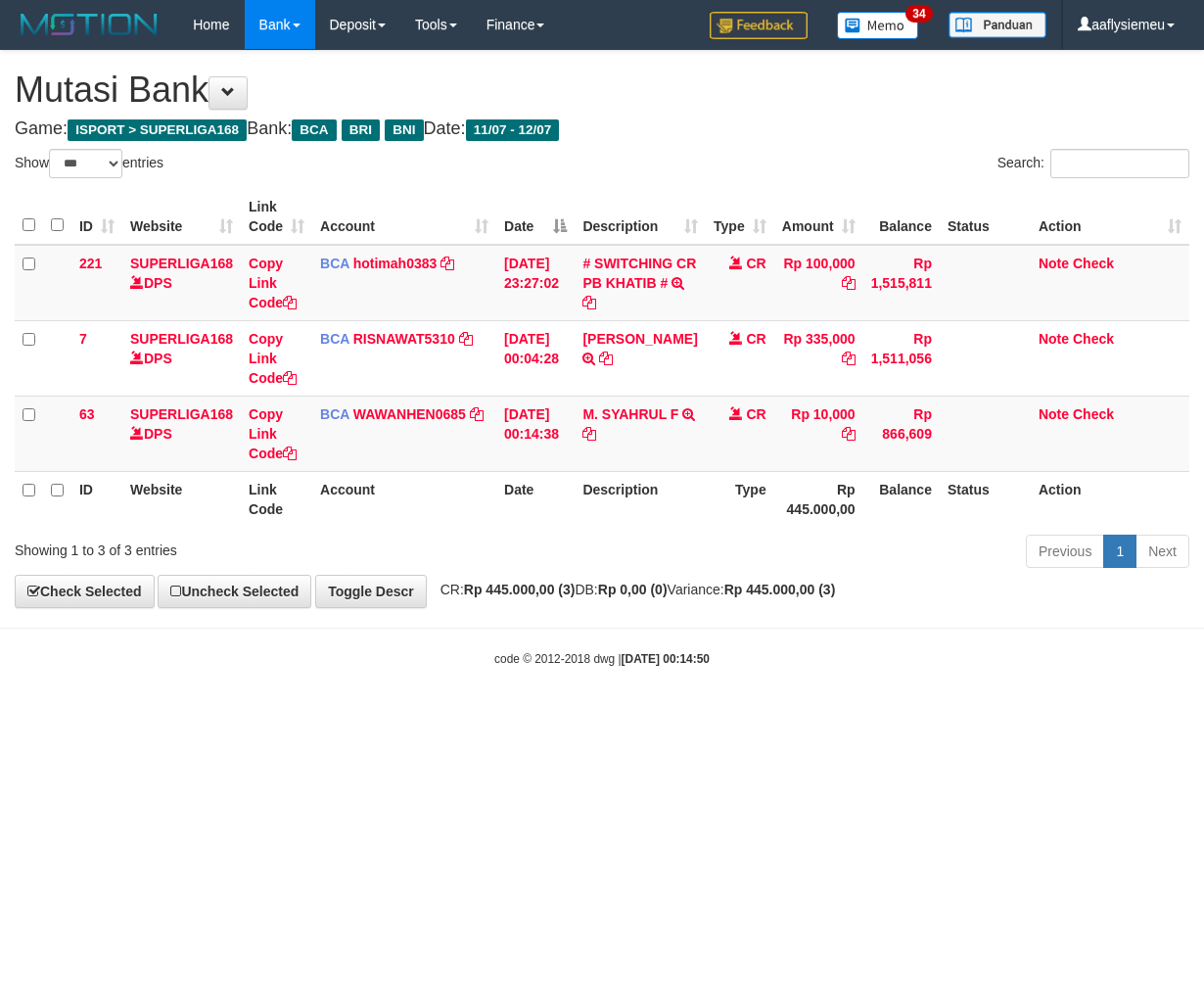 scroll, scrollTop: 0, scrollLeft: 0, axis: both 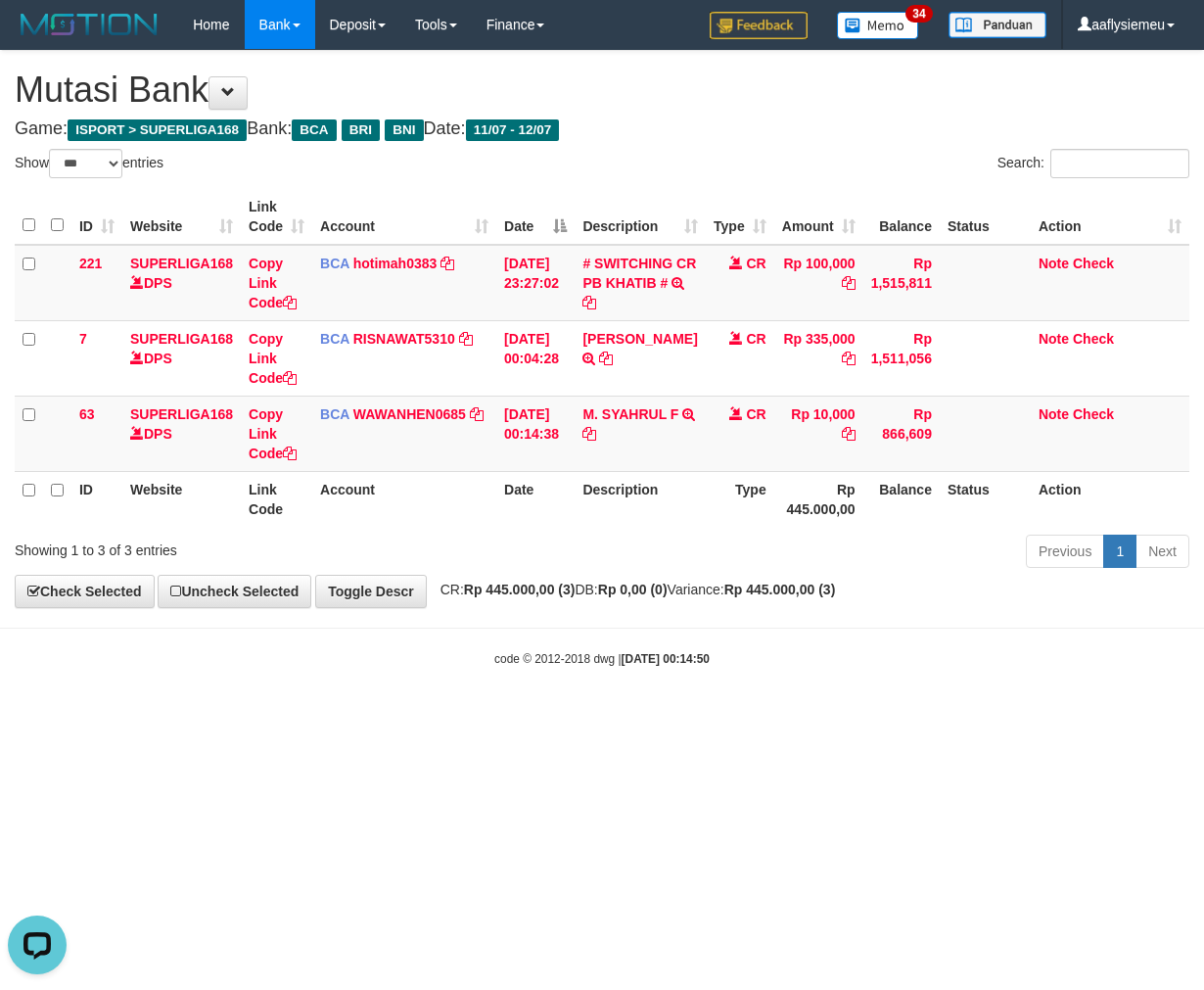 click on "Toggle navigation
Home
Bank
Account List
Load
By Website
Group
[ISPORT]													SUPERLIGA168
By Load Group (DPS)" at bounding box center [602, 358] 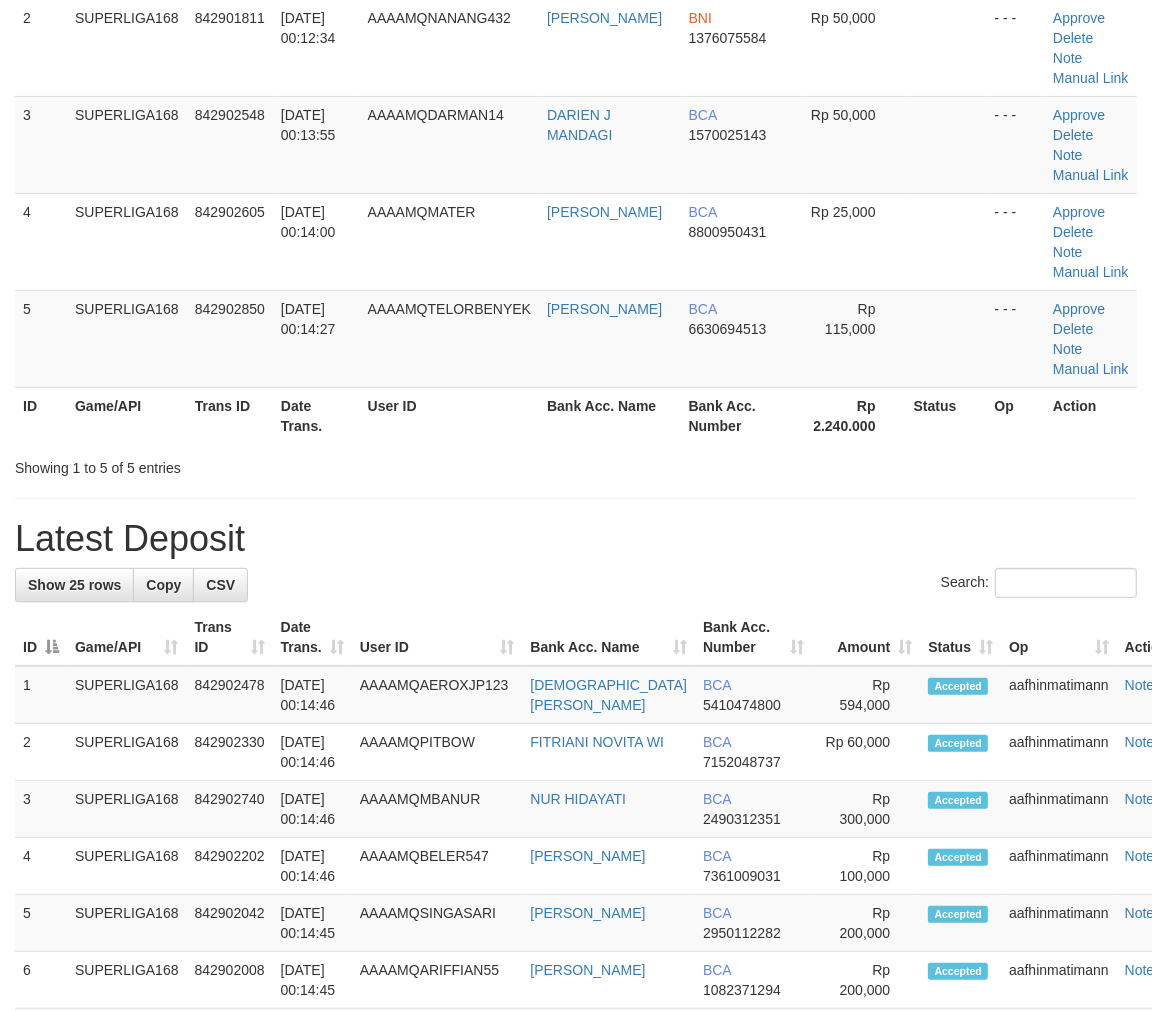 scroll, scrollTop: 0, scrollLeft: 0, axis: both 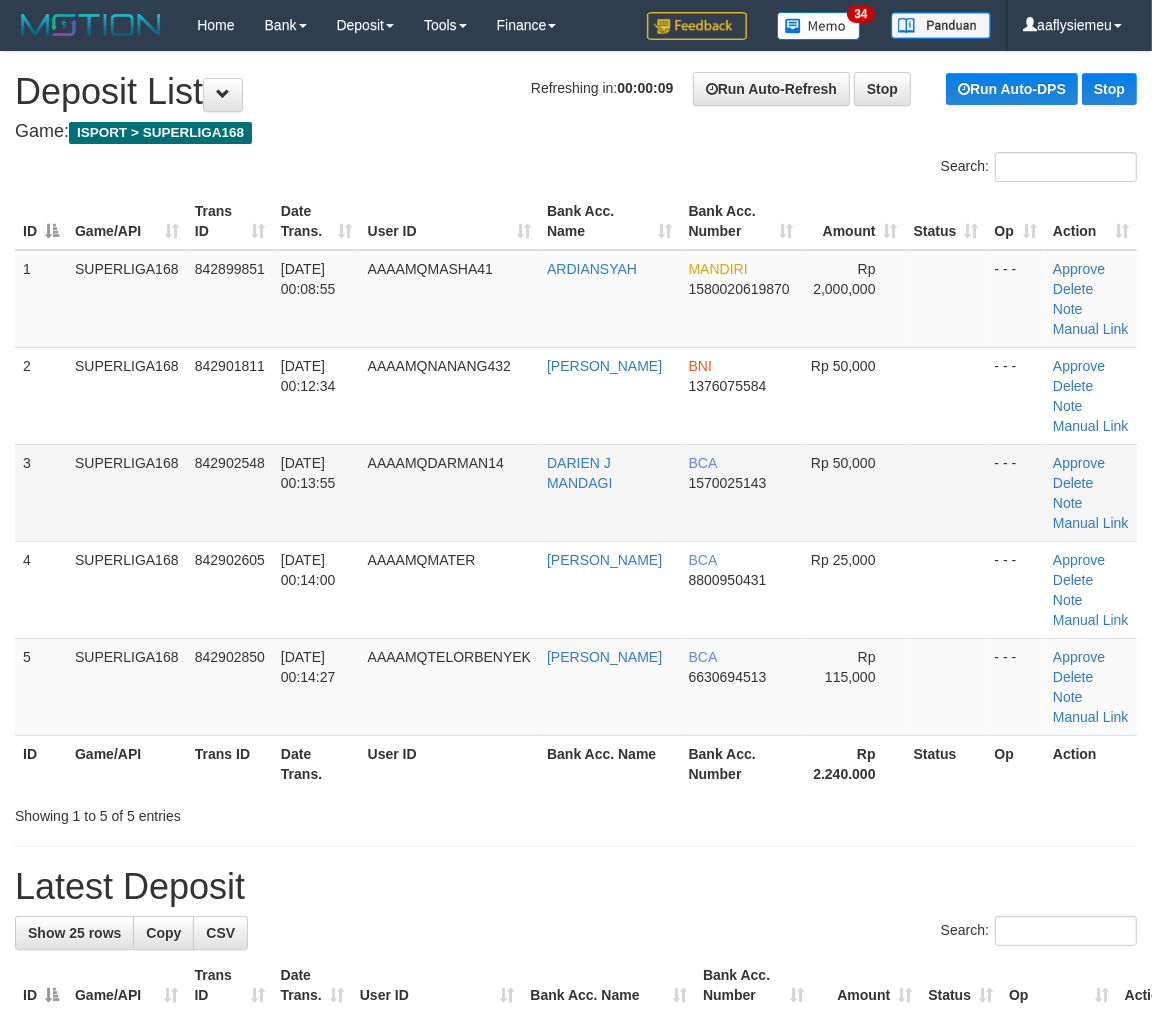 click on "AAAAMQDARMAN14" at bounding box center [436, 463] 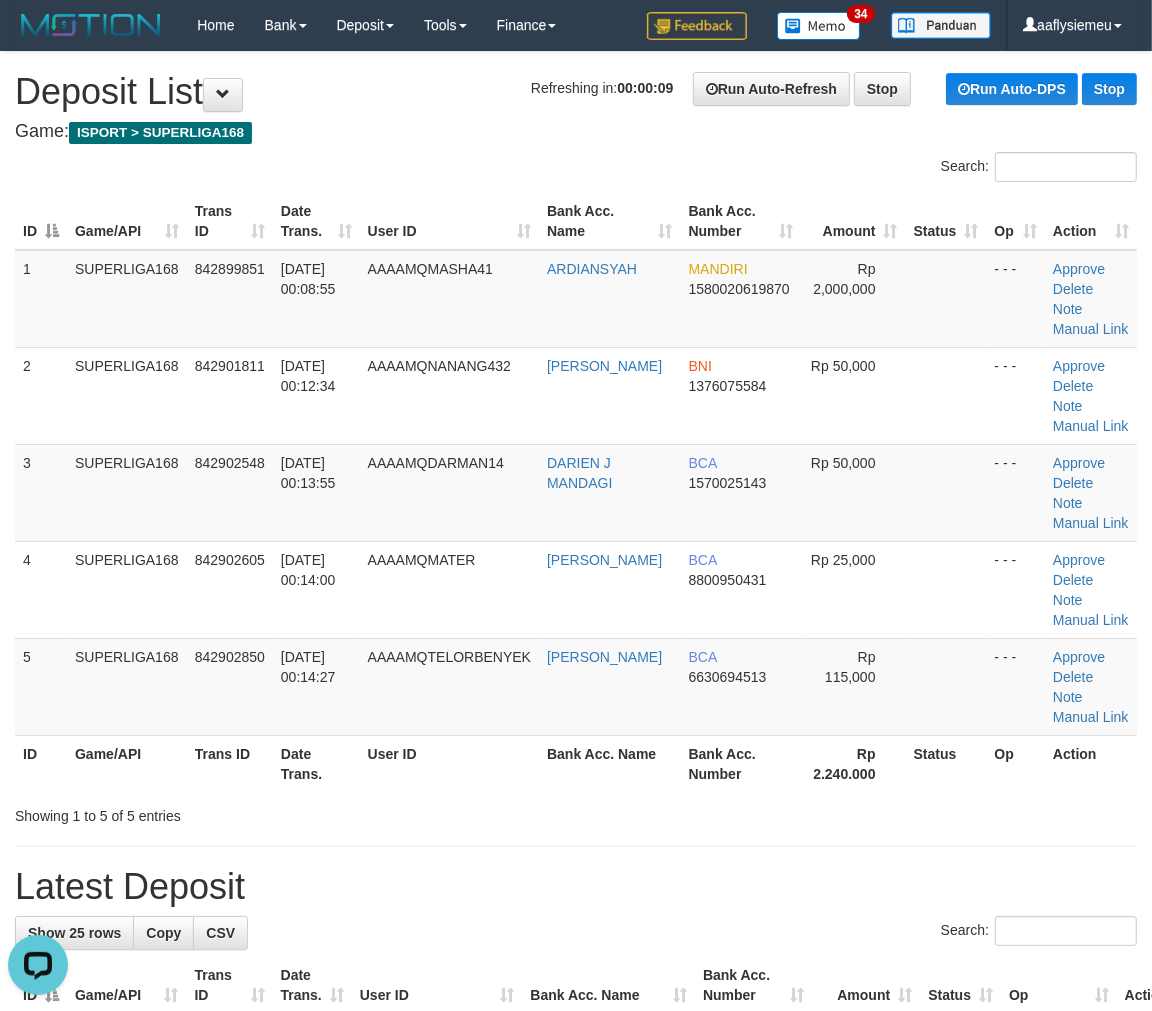 scroll, scrollTop: 0, scrollLeft: 0, axis: both 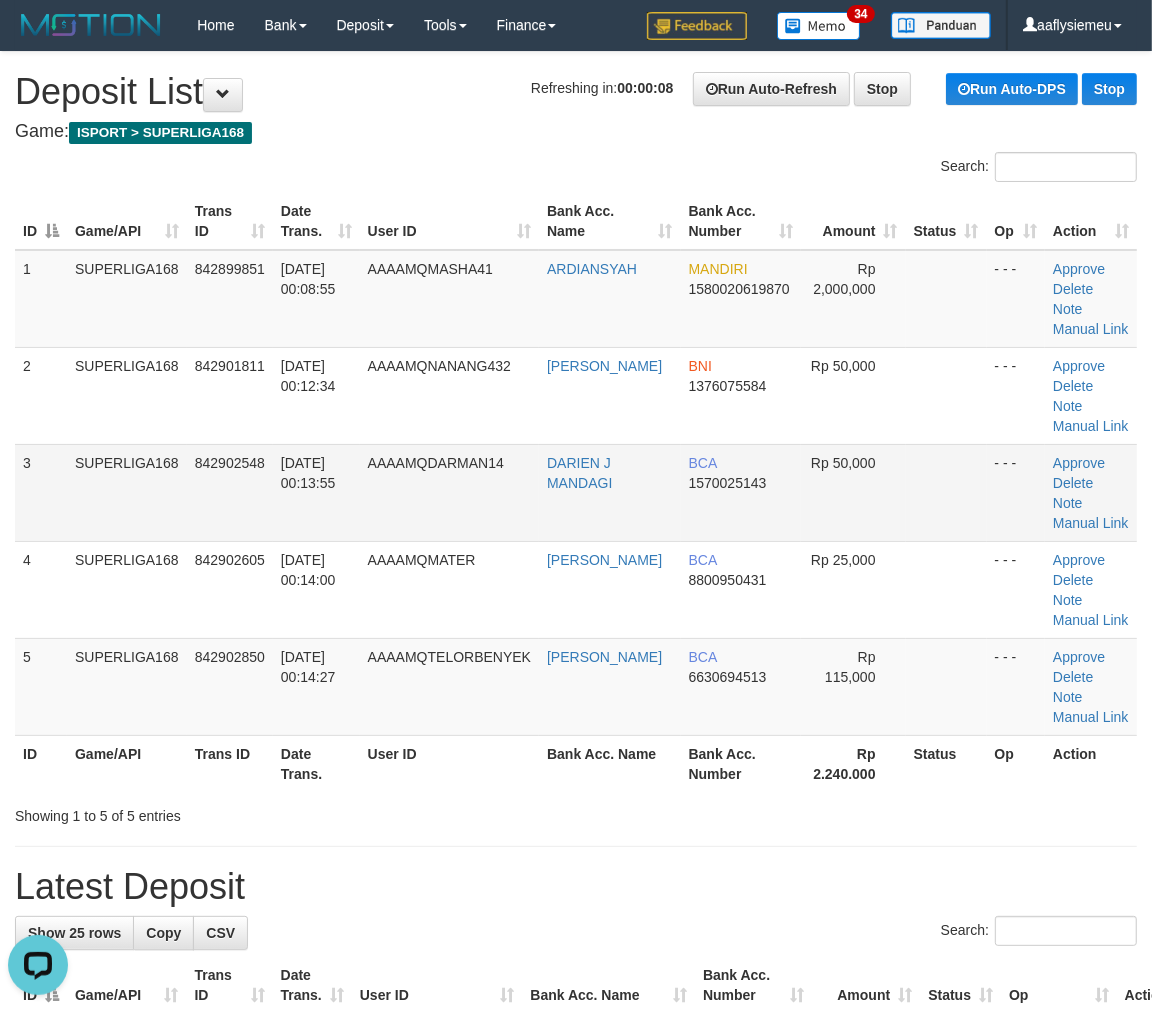 drag, startPoint x: 334, startPoint y: 473, endPoint x: 247, endPoint y: 513, distance: 95.7549 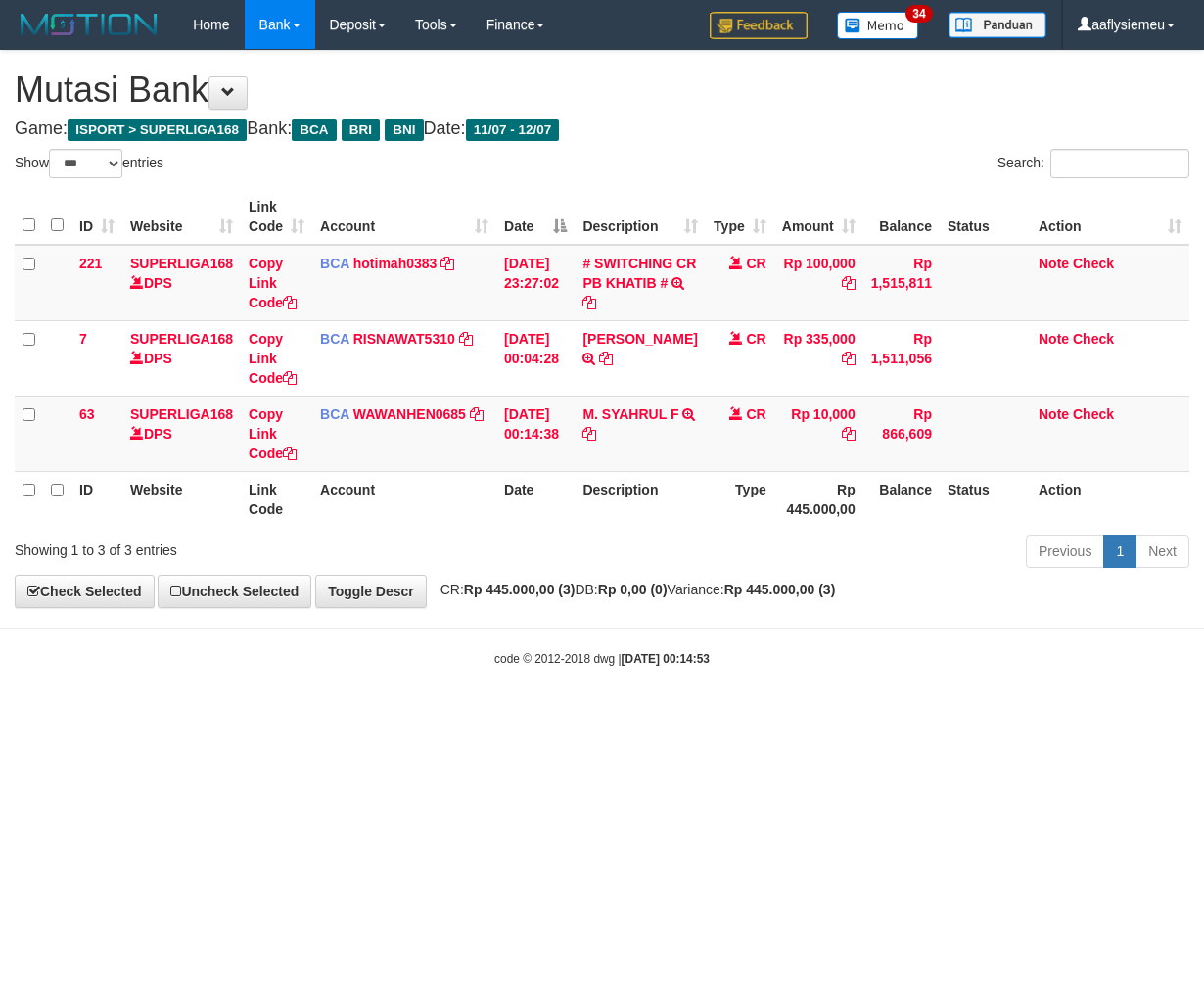 select on "***" 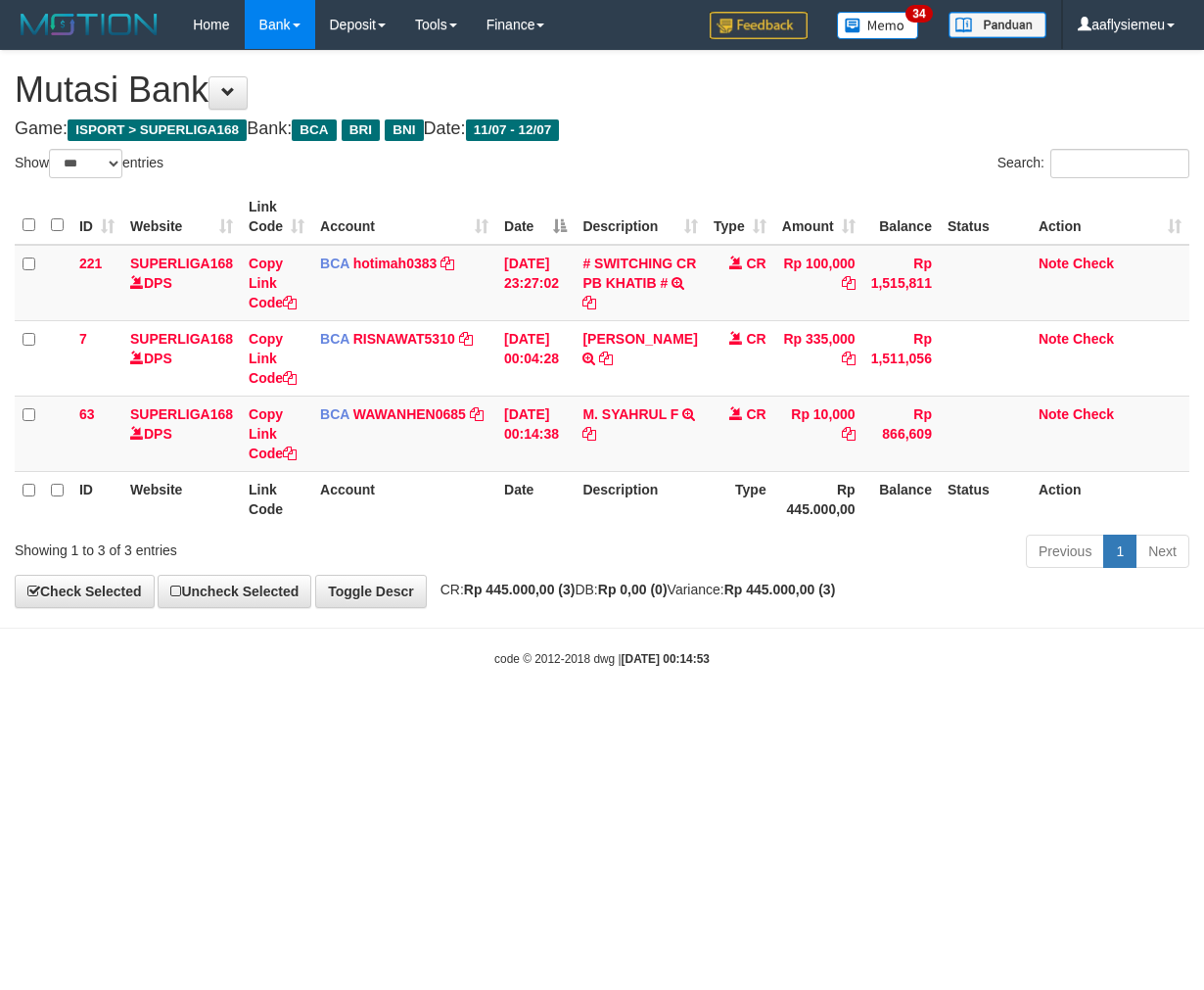 scroll, scrollTop: 0, scrollLeft: 0, axis: both 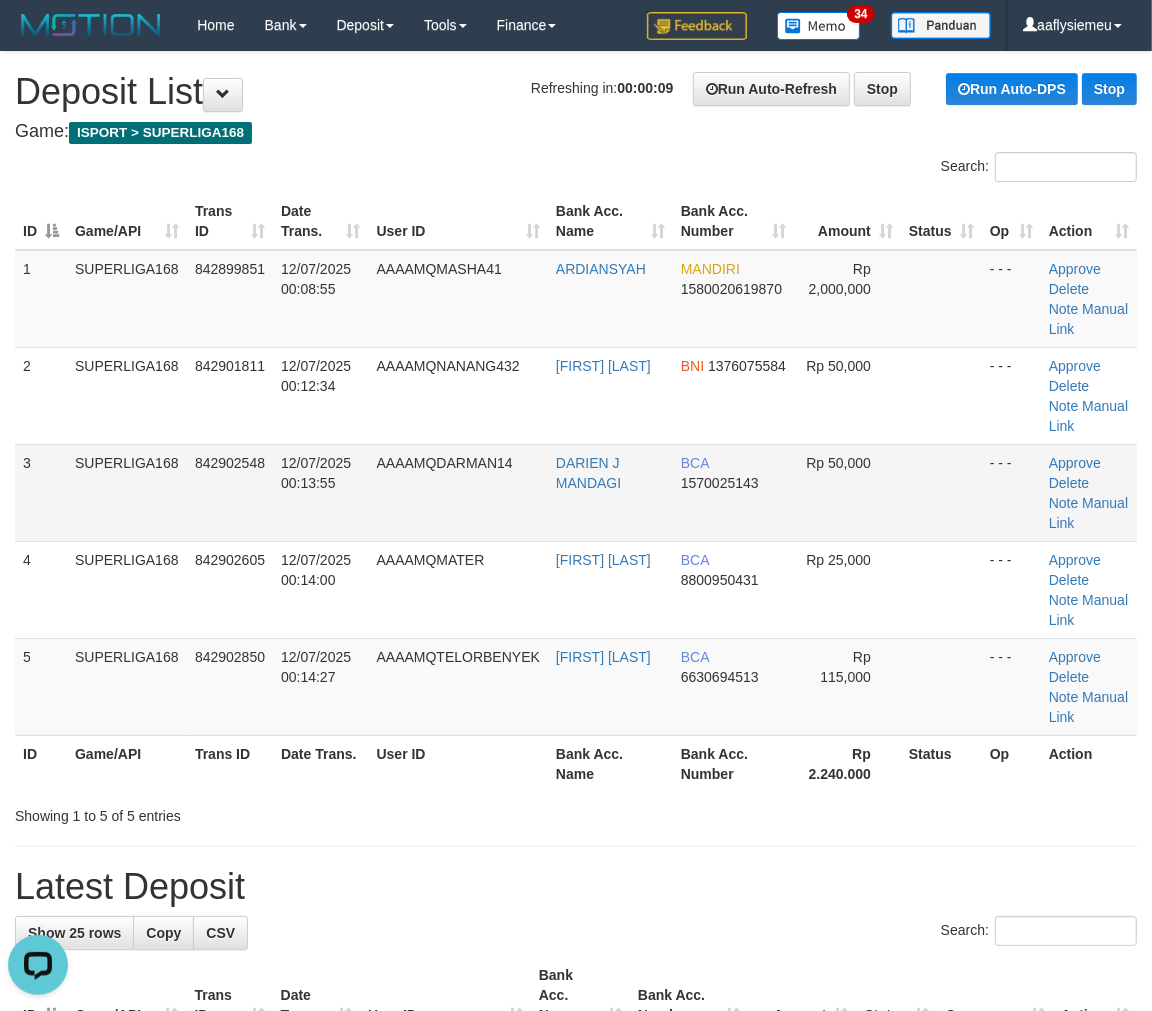 click on "SUPERLIGA168" at bounding box center [127, 492] 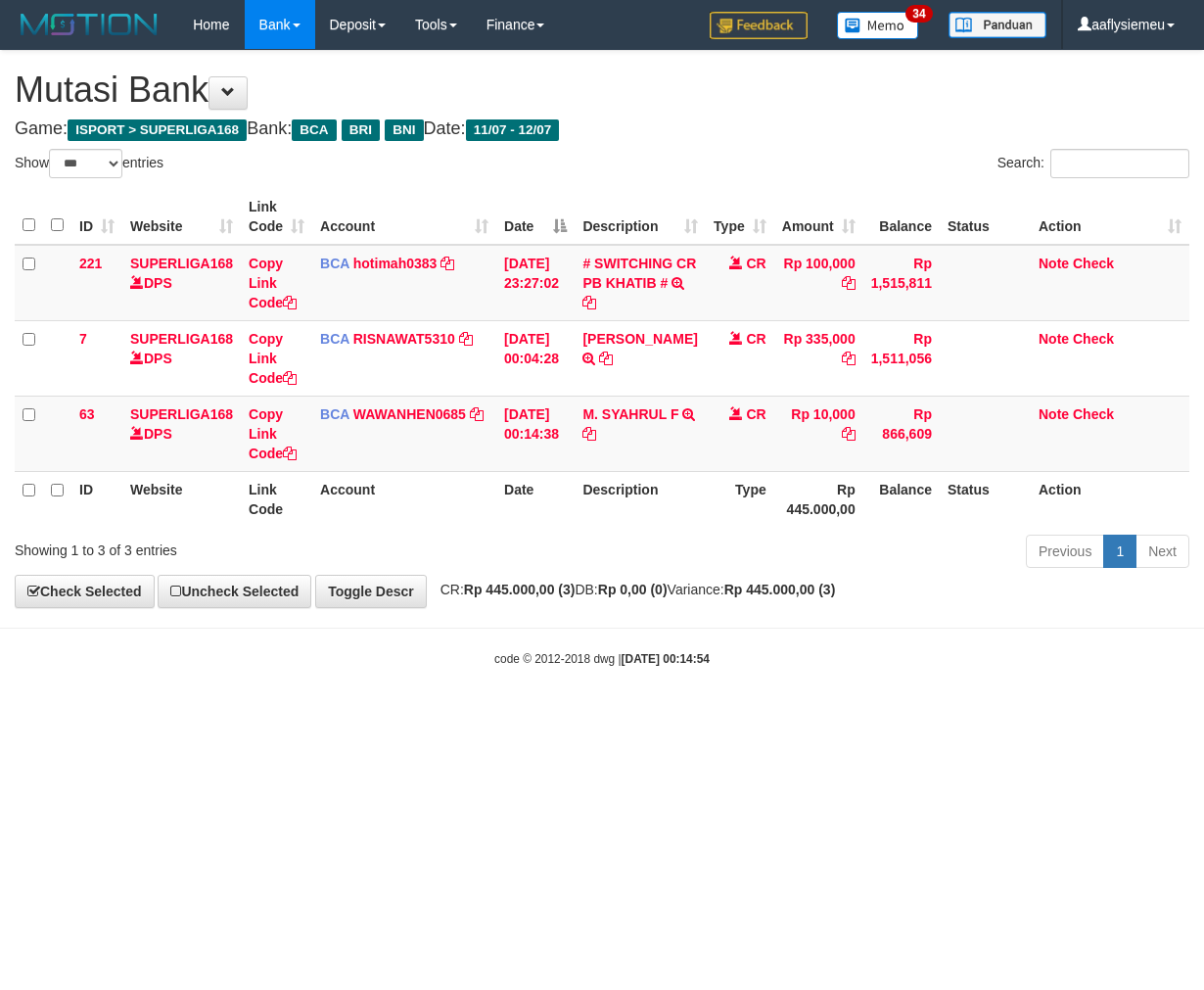 select on "***" 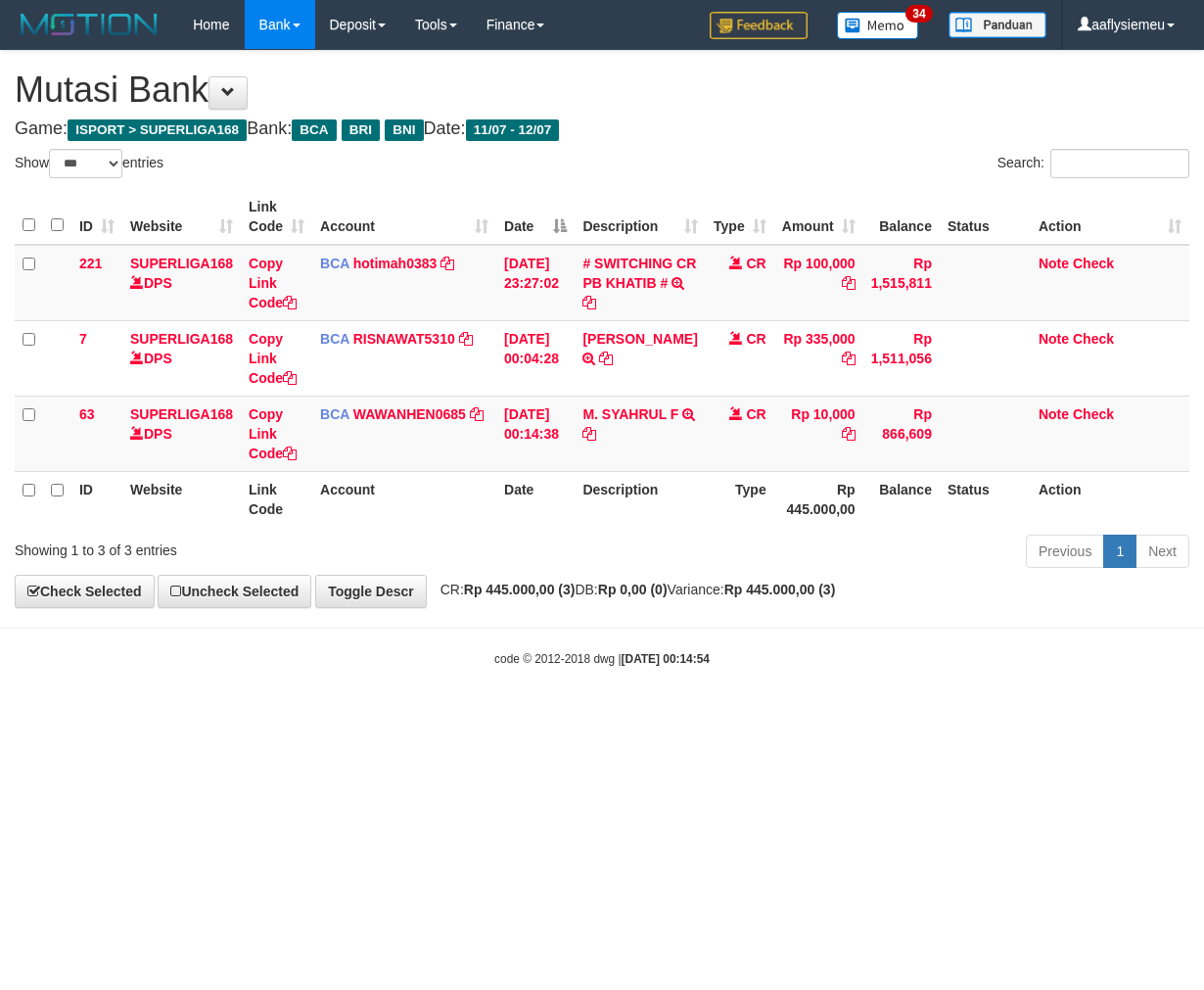 scroll, scrollTop: 0, scrollLeft: 0, axis: both 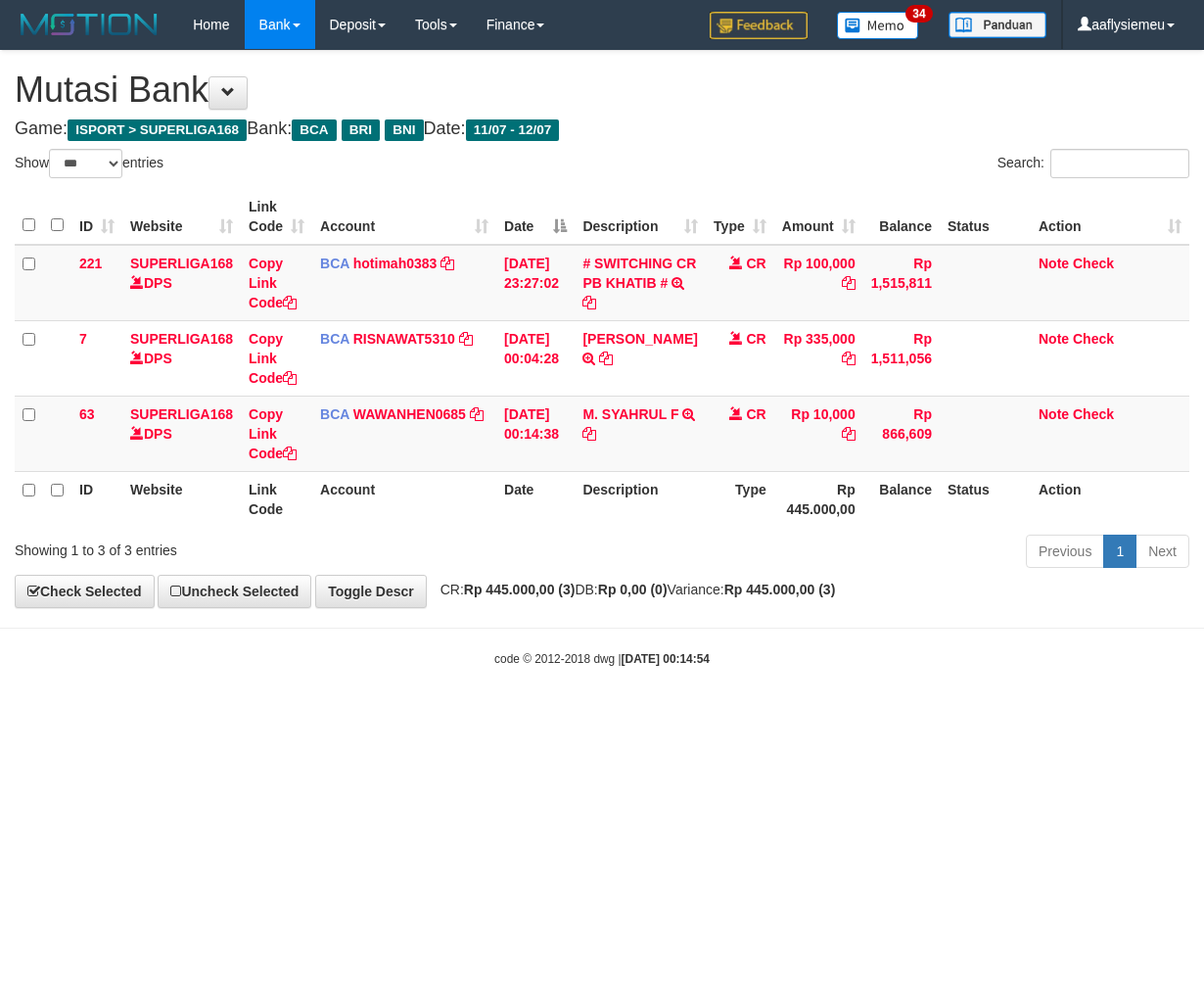 select on "***" 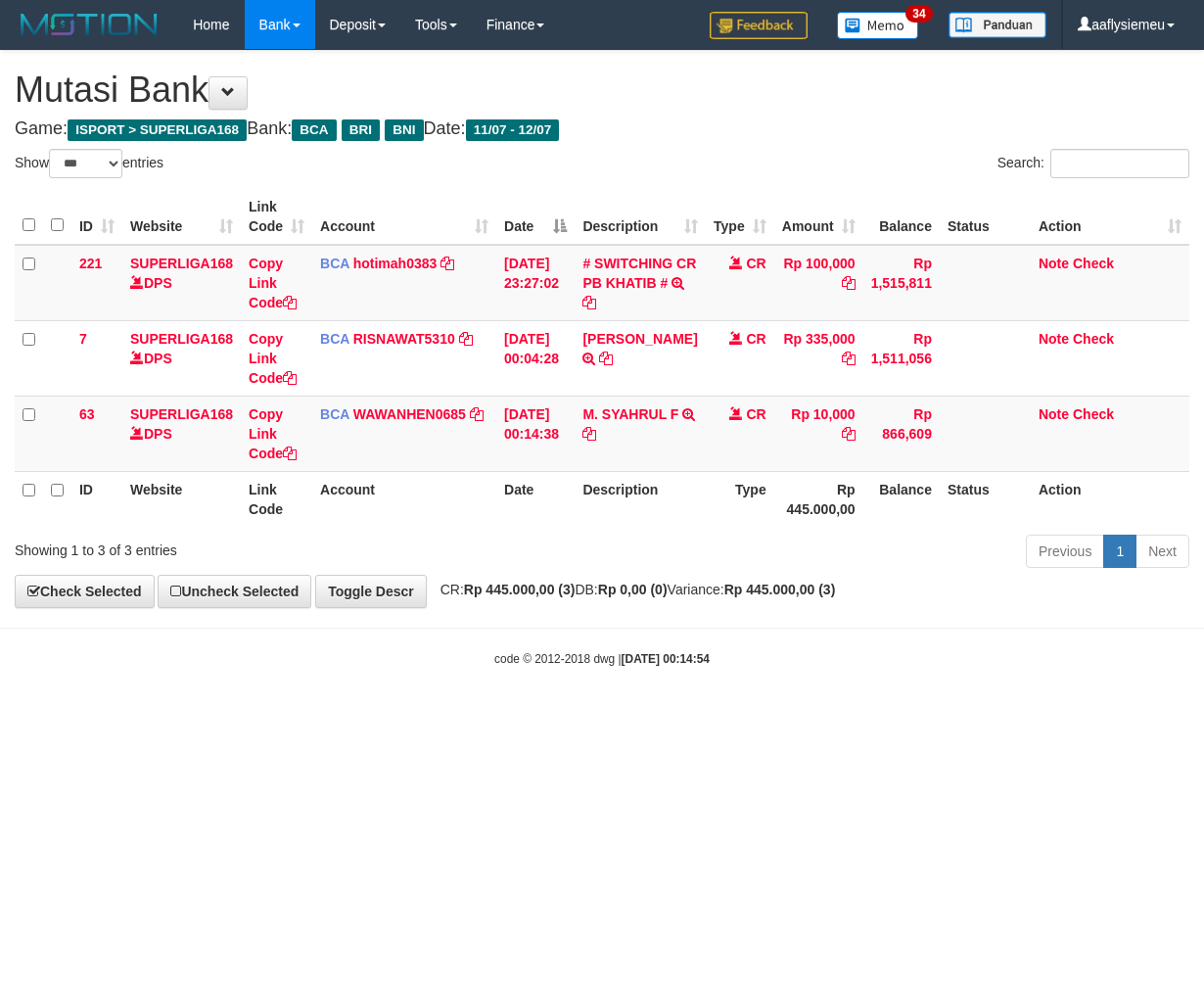 scroll, scrollTop: 0, scrollLeft: 0, axis: both 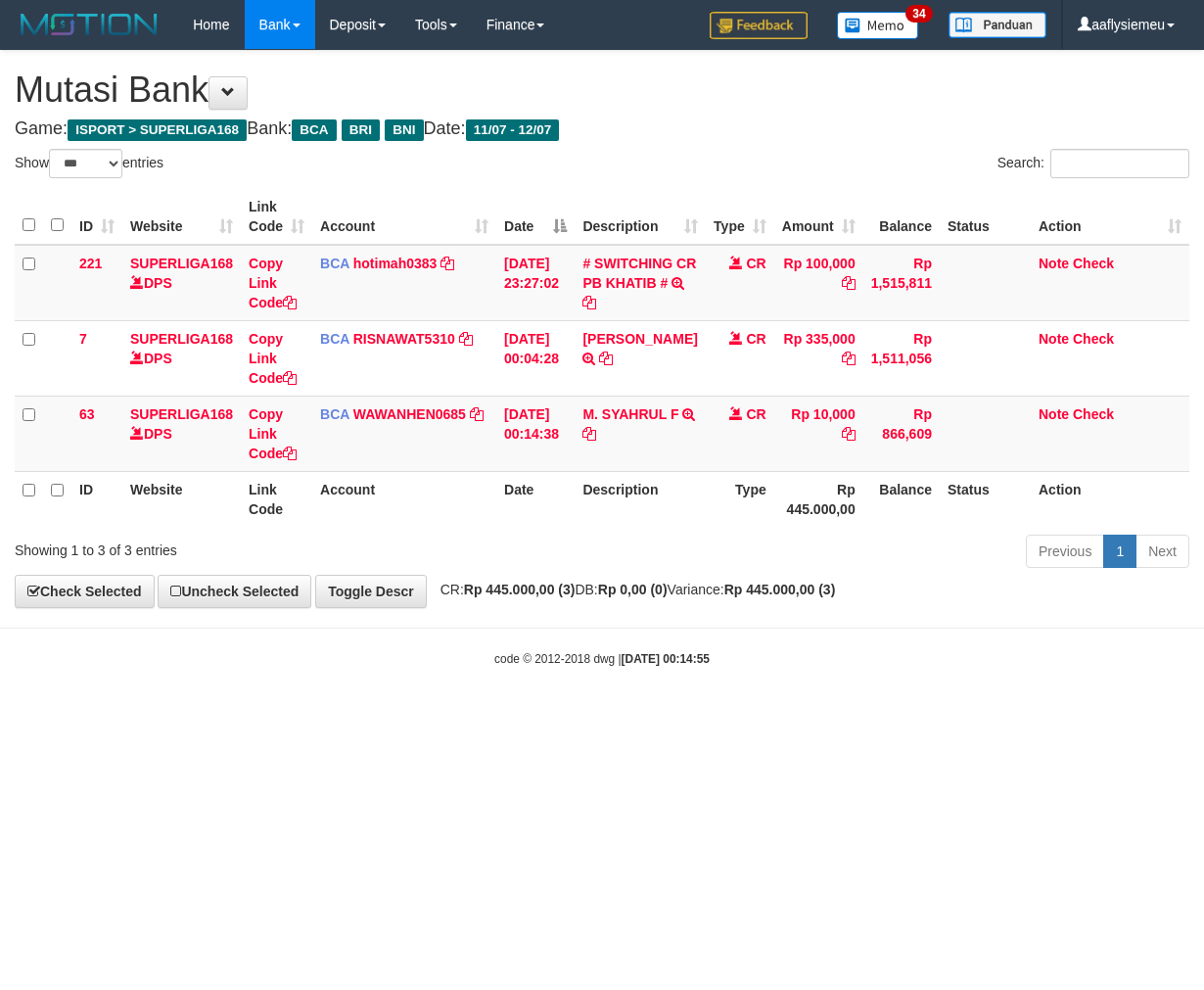 select on "***" 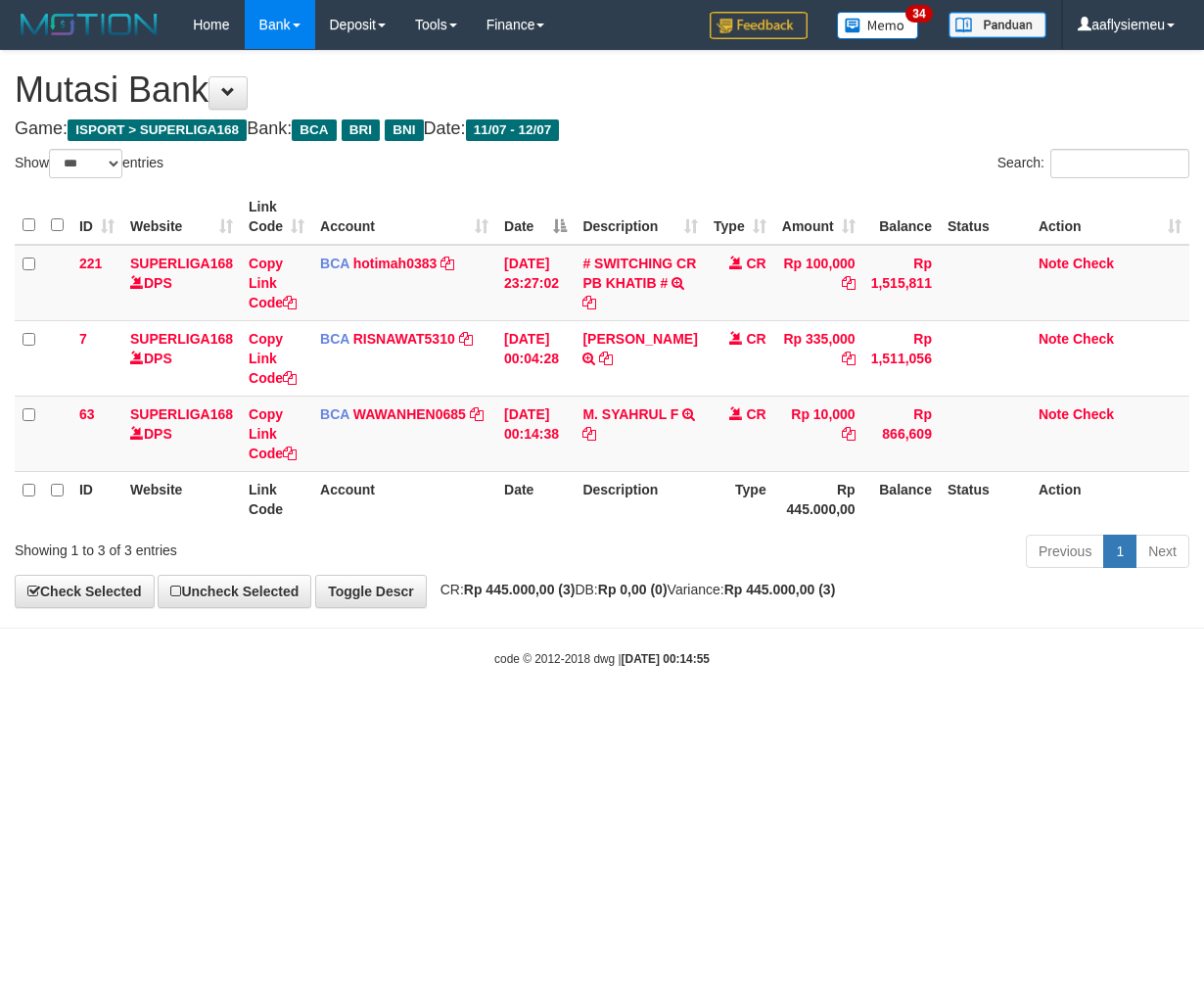 scroll, scrollTop: 0, scrollLeft: 0, axis: both 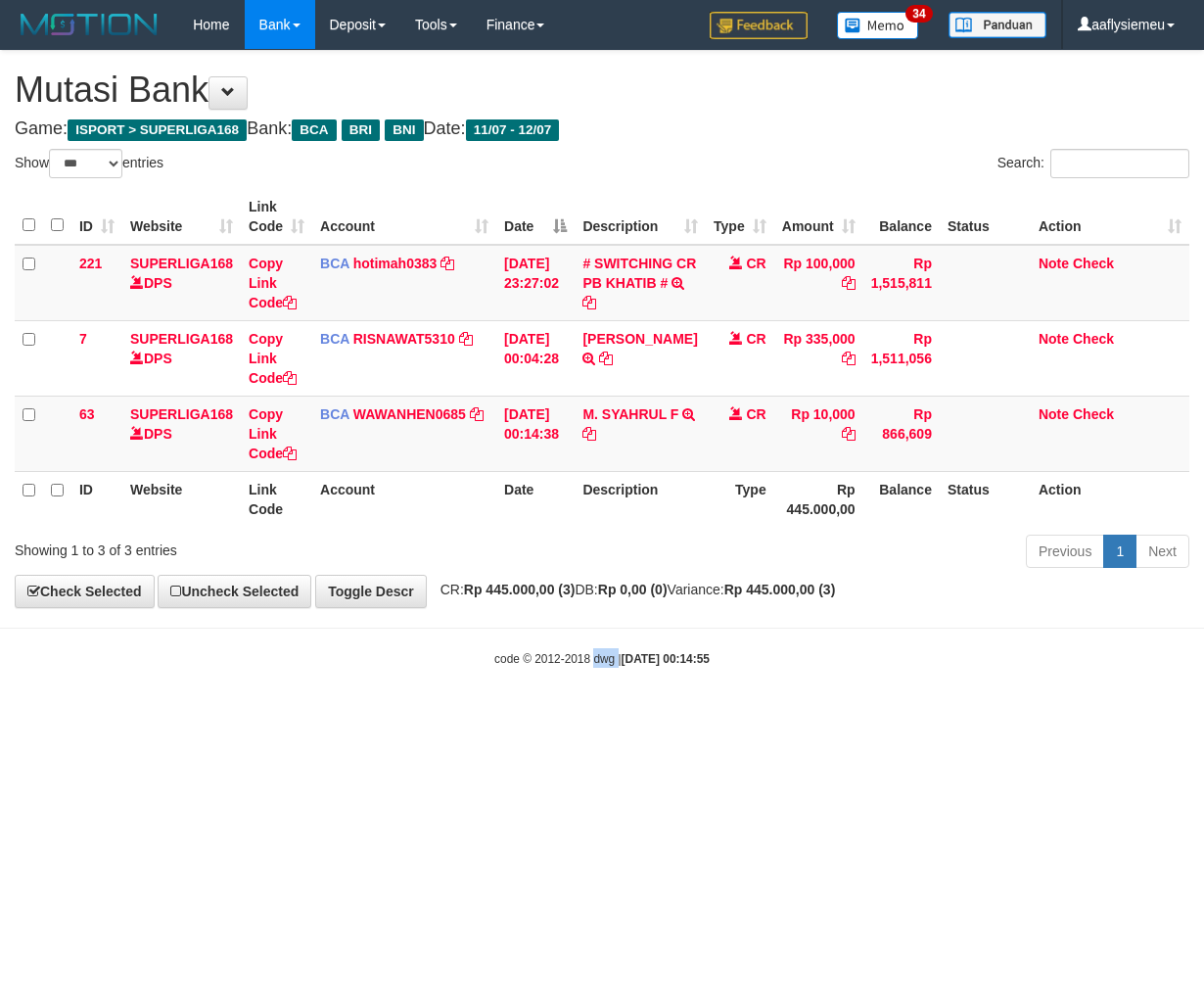 click on "Toggle navigation
Home
Bank
Account List
Load
By Website
Group
[ISPORT]													SUPERLIGA168
By Load Group (DPS)" at bounding box center (602, 358) 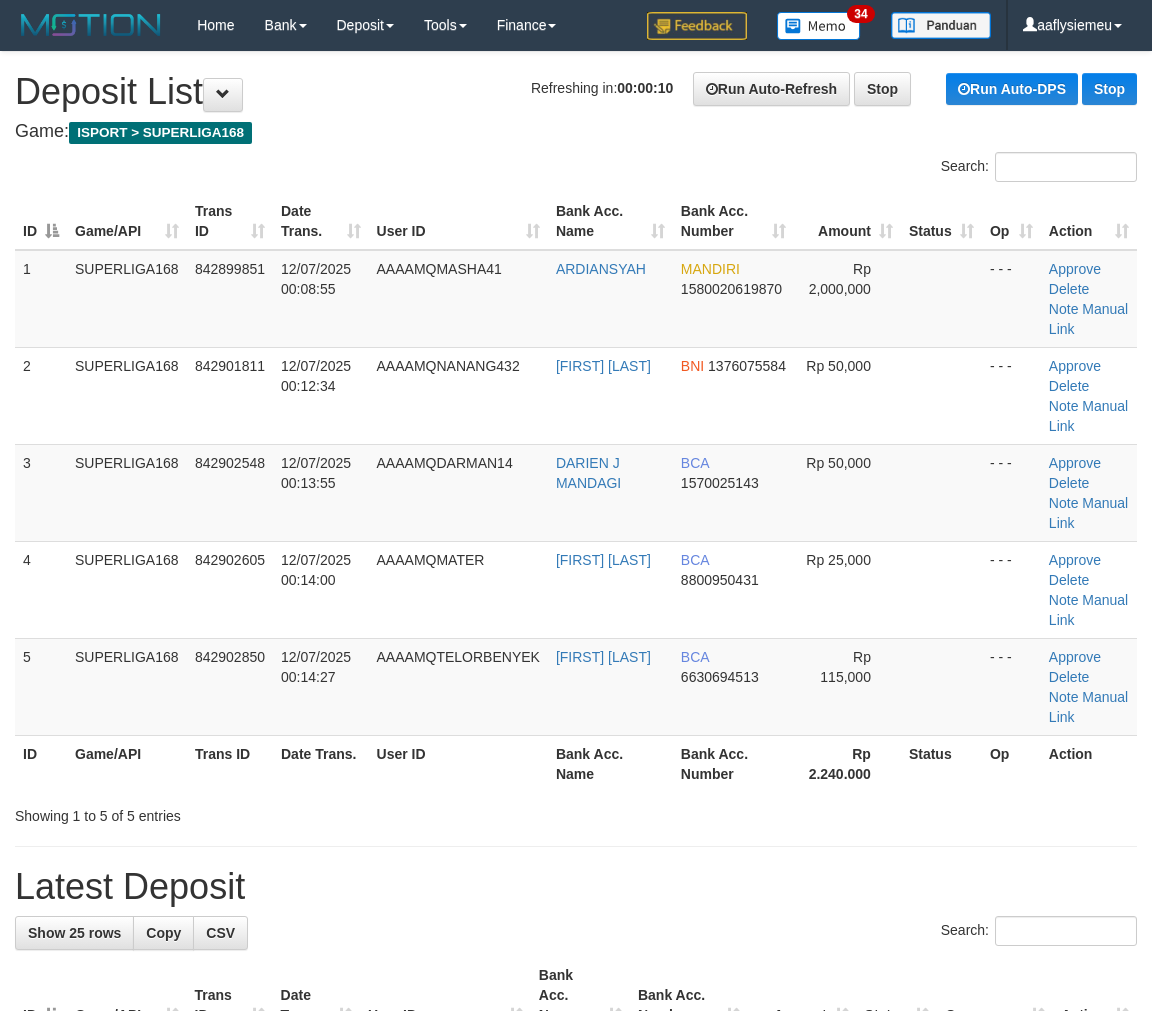 scroll, scrollTop: 0, scrollLeft: 0, axis: both 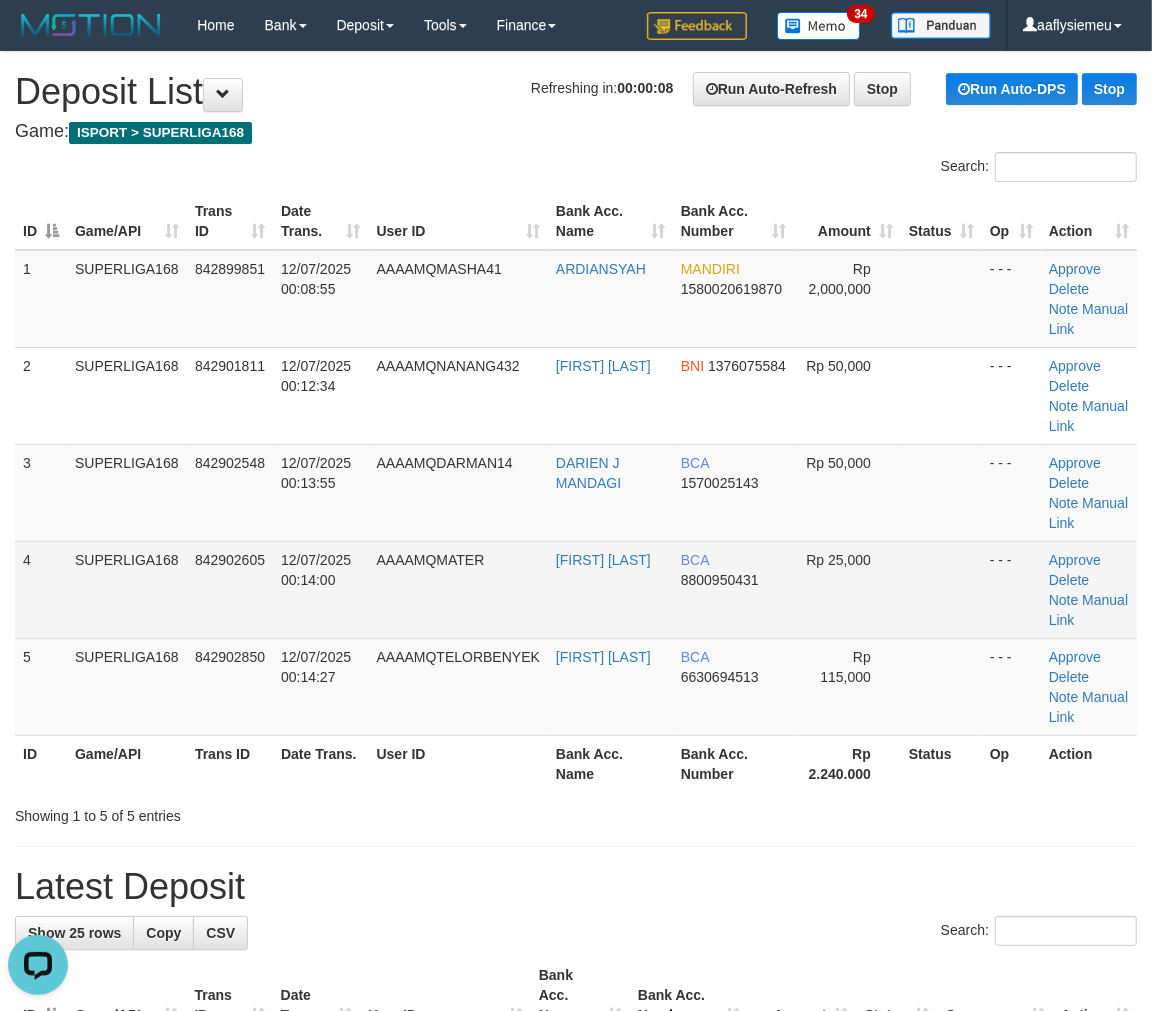 drag, startPoint x: 188, startPoint y: 514, endPoint x: 85, endPoint y: 570, distance: 117.239075 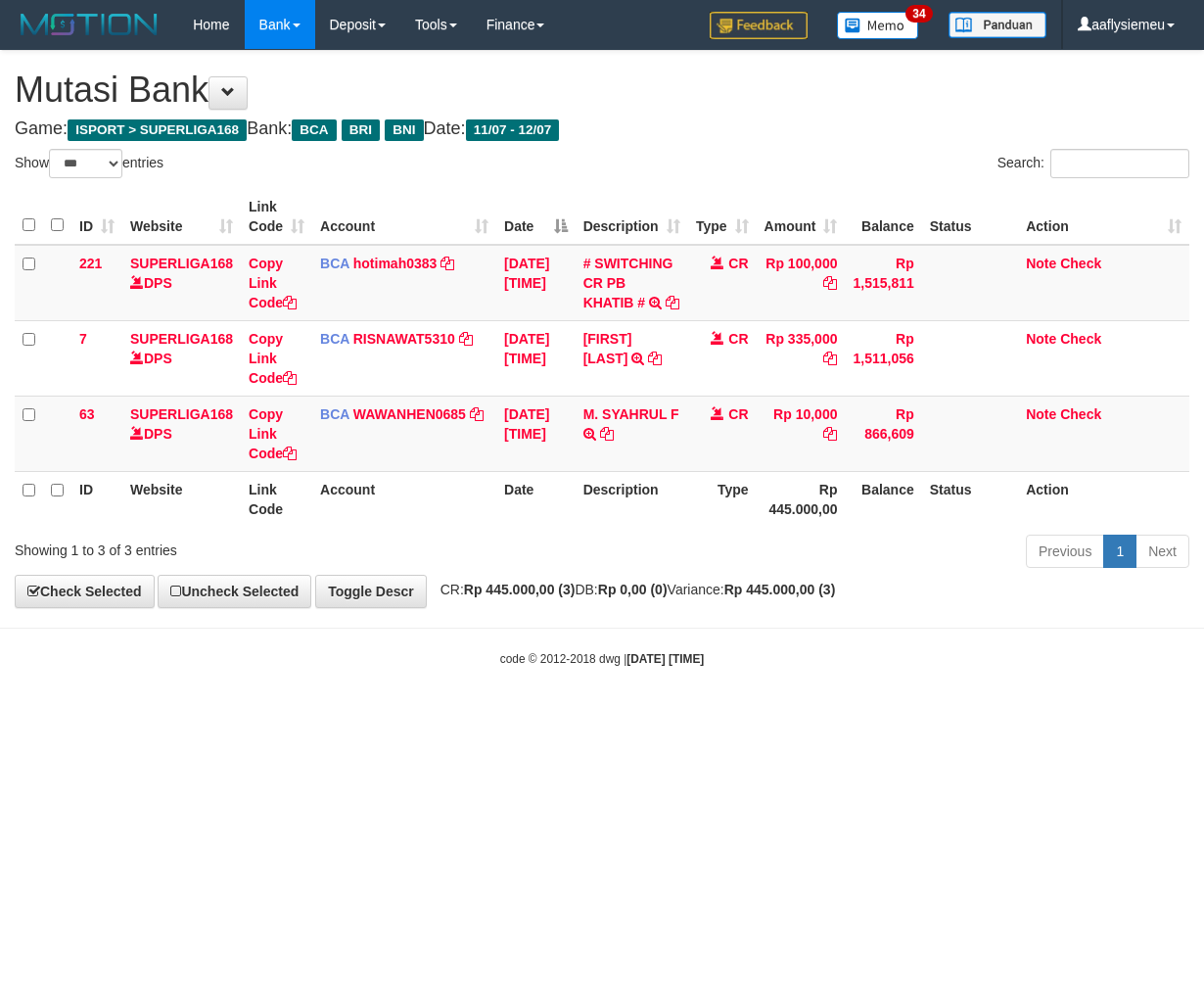 select on "***" 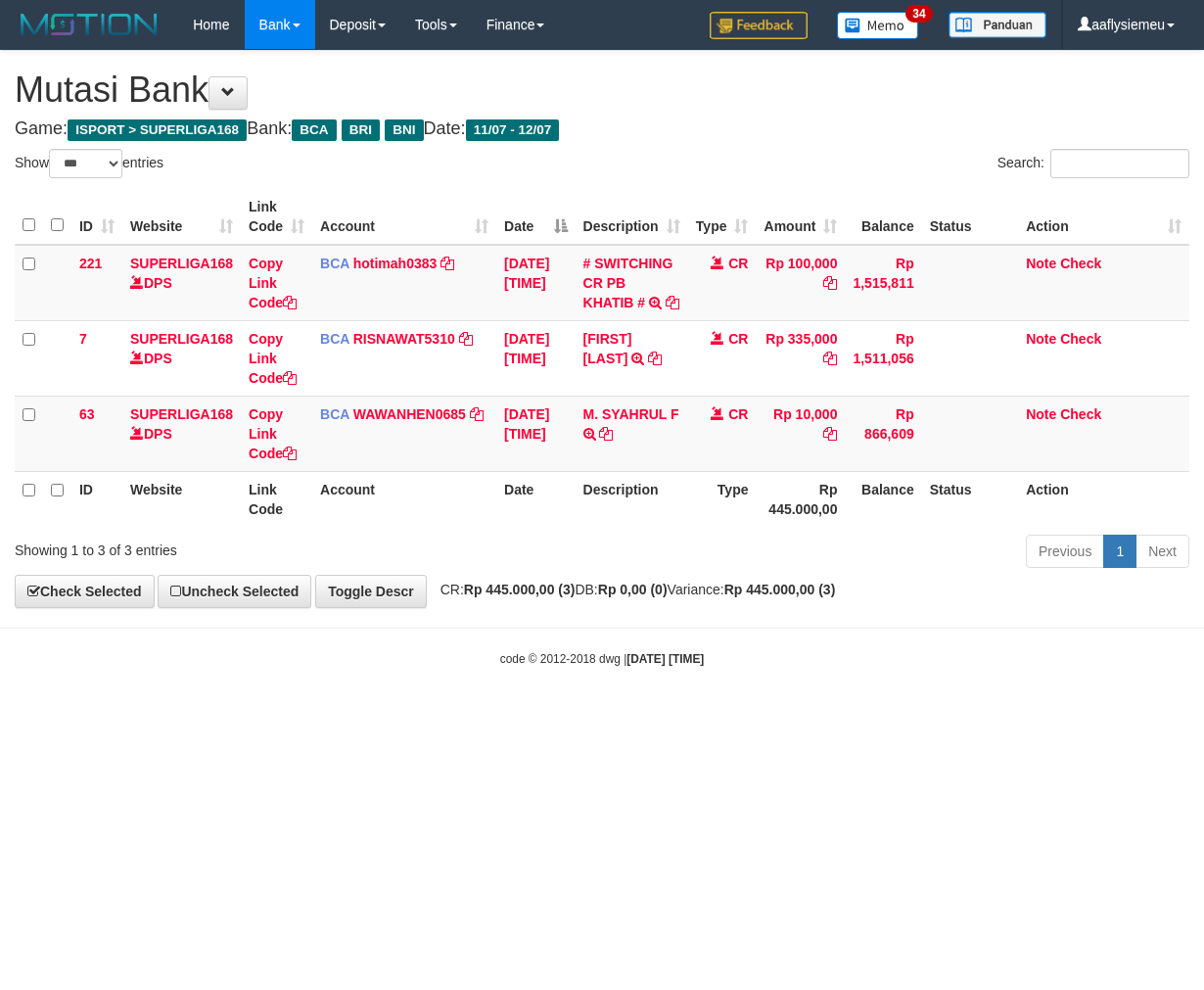scroll, scrollTop: 0, scrollLeft: 0, axis: both 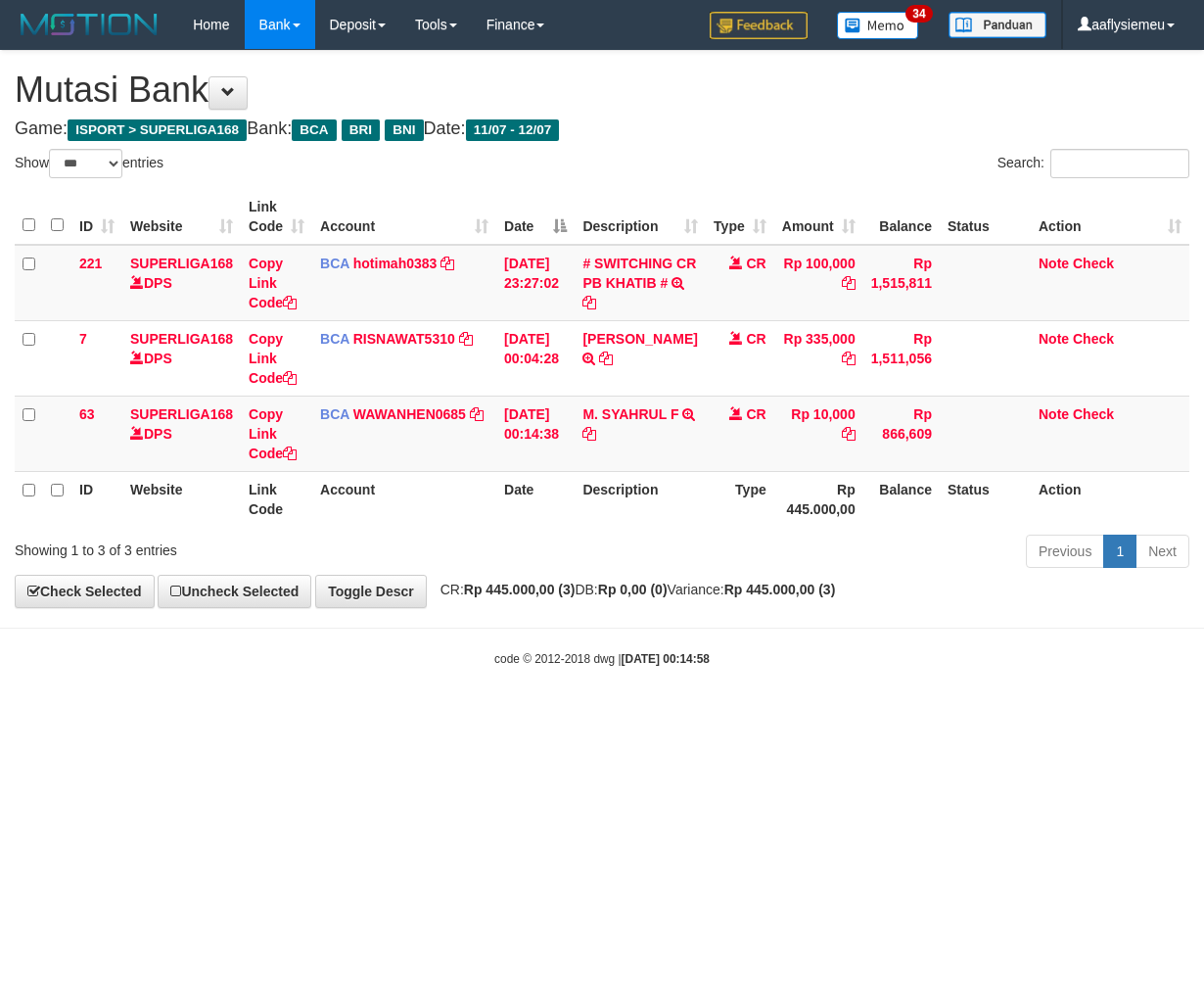 select on "***" 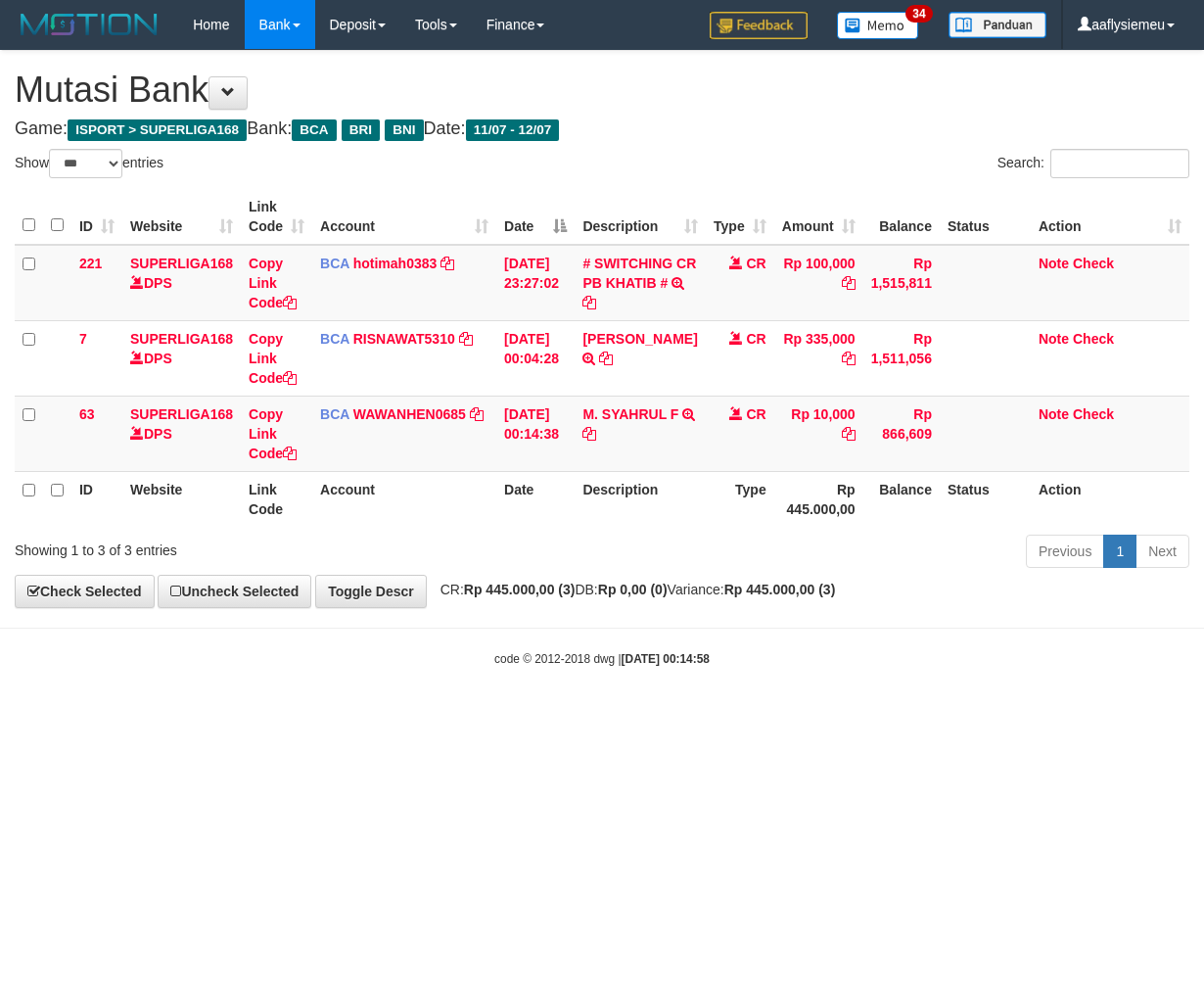 scroll, scrollTop: 0, scrollLeft: 0, axis: both 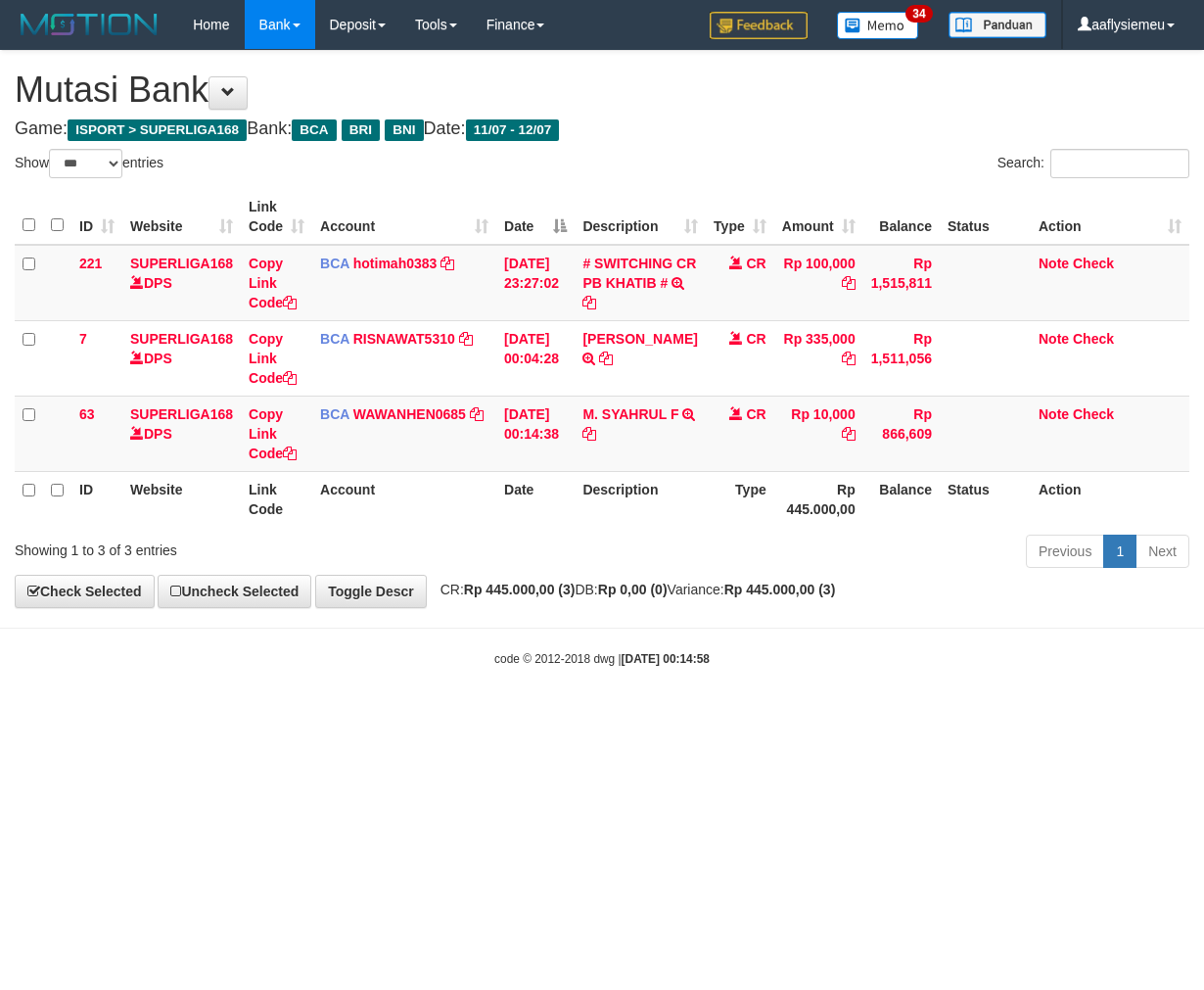 select on "***" 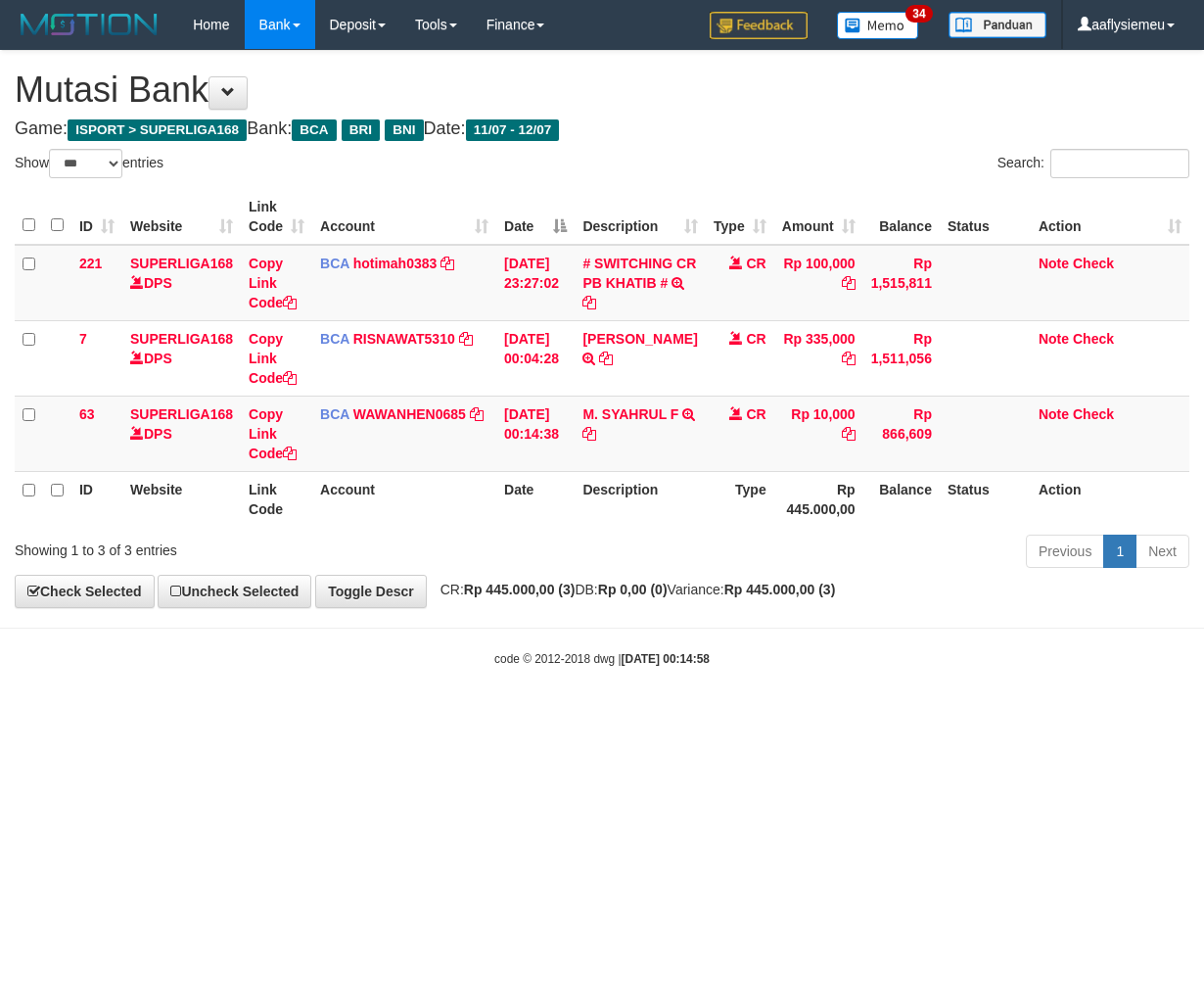scroll, scrollTop: 0, scrollLeft: 0, axis: both 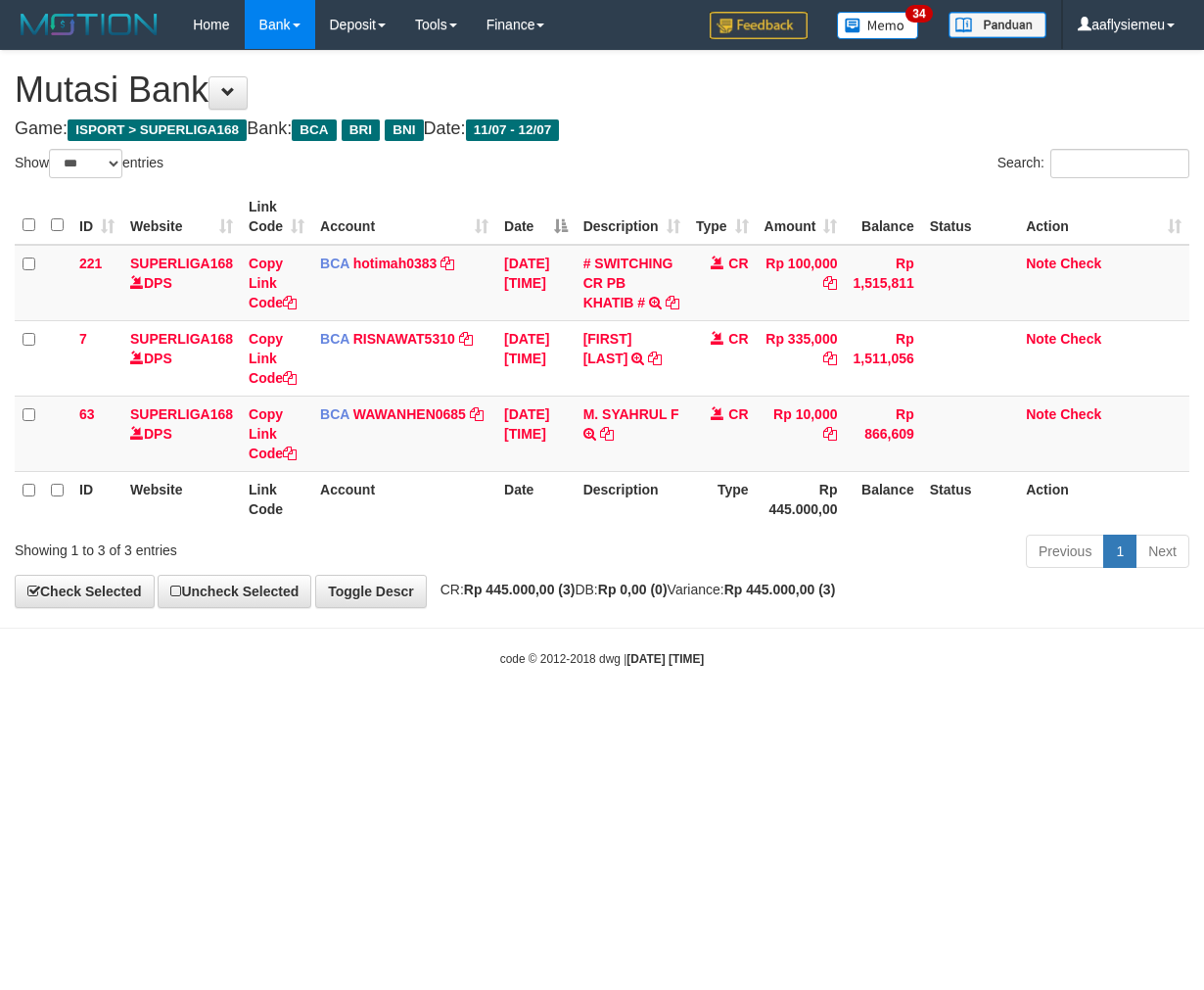 select on "***" 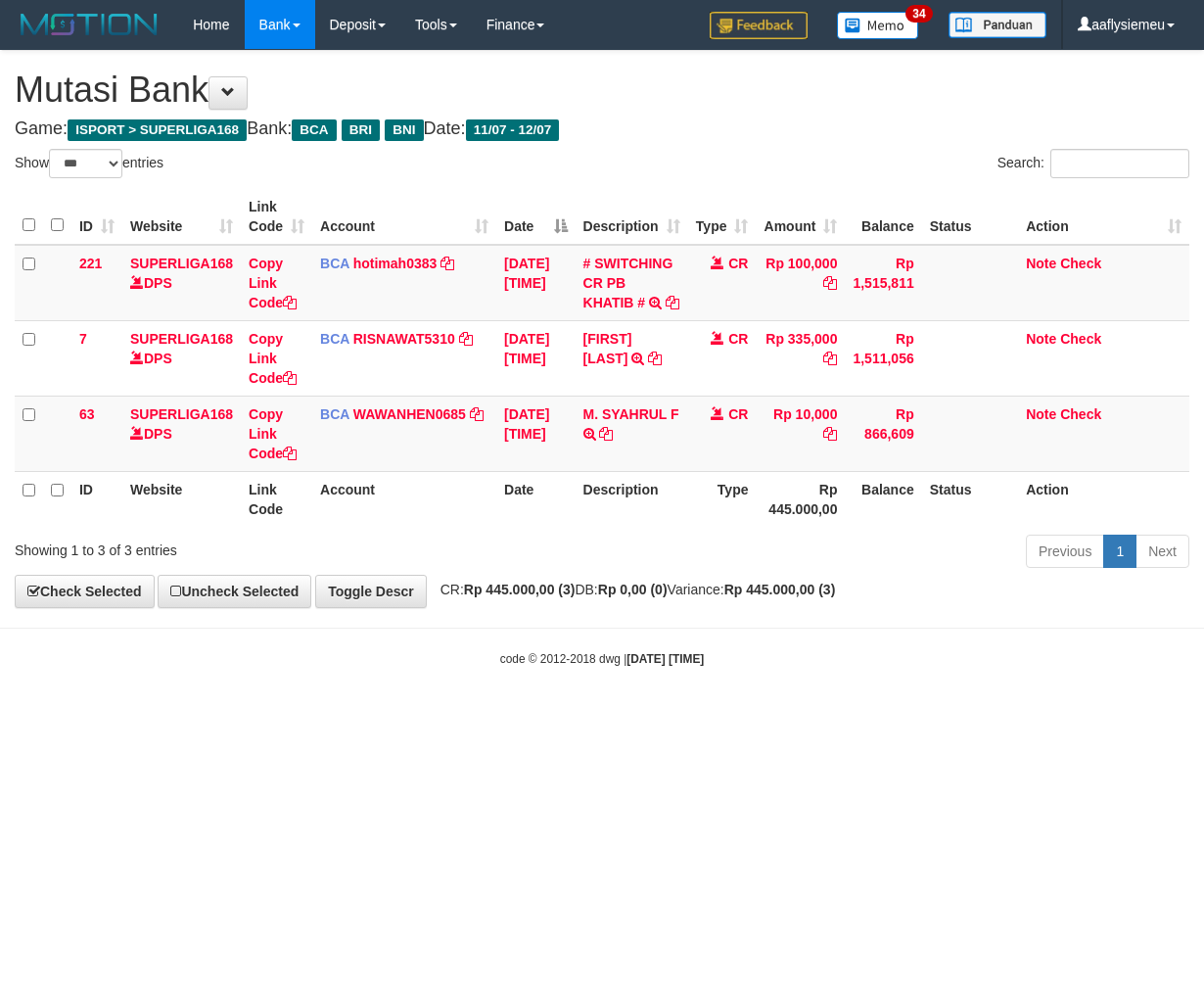 scroll, scrollTop: 0, scrollLeft: 0, axis: both 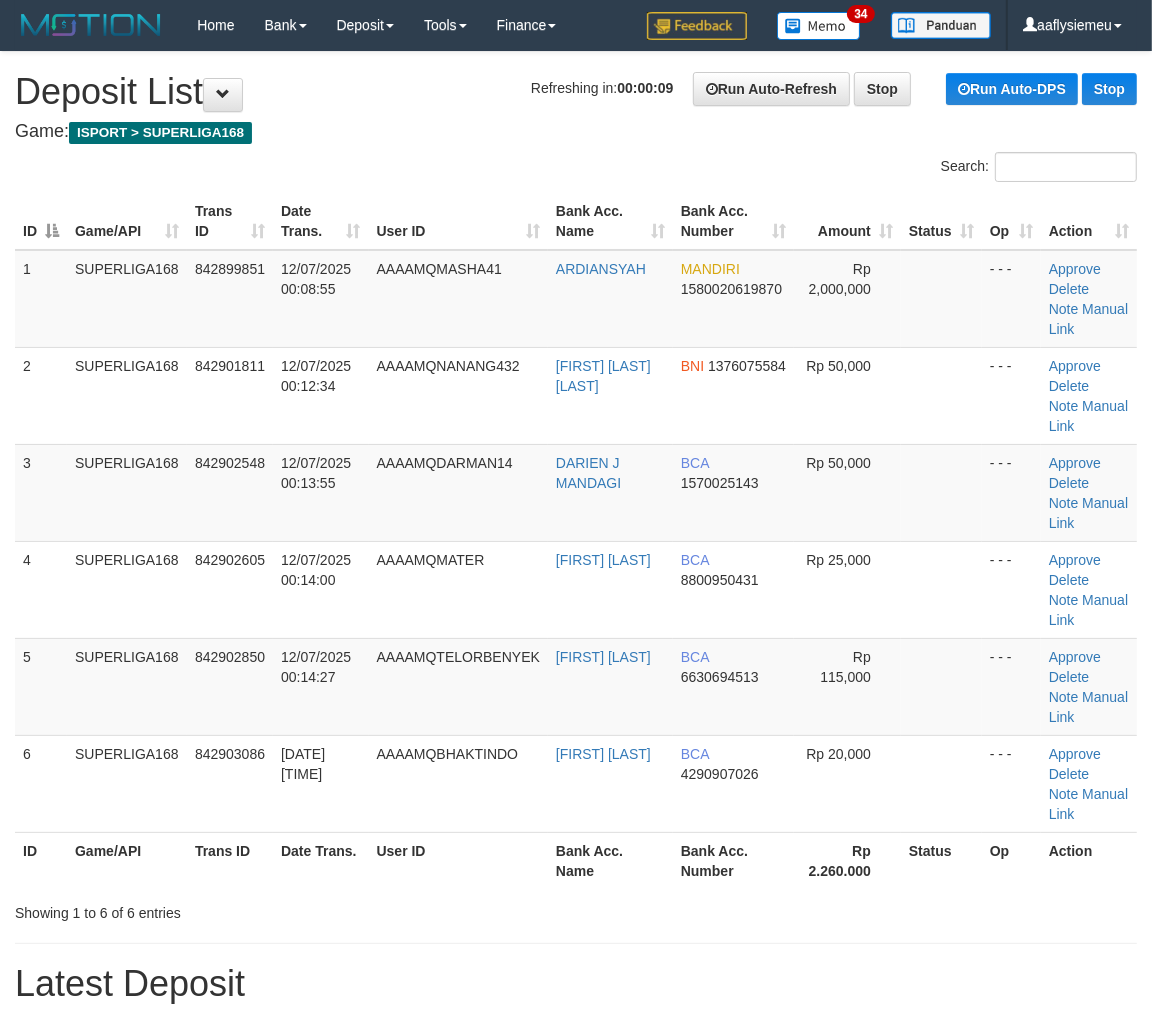 drag, startPoint x: 277, startPoint y: 554, endPoint x: 4, endPoint y: 694, distance: 306.8045 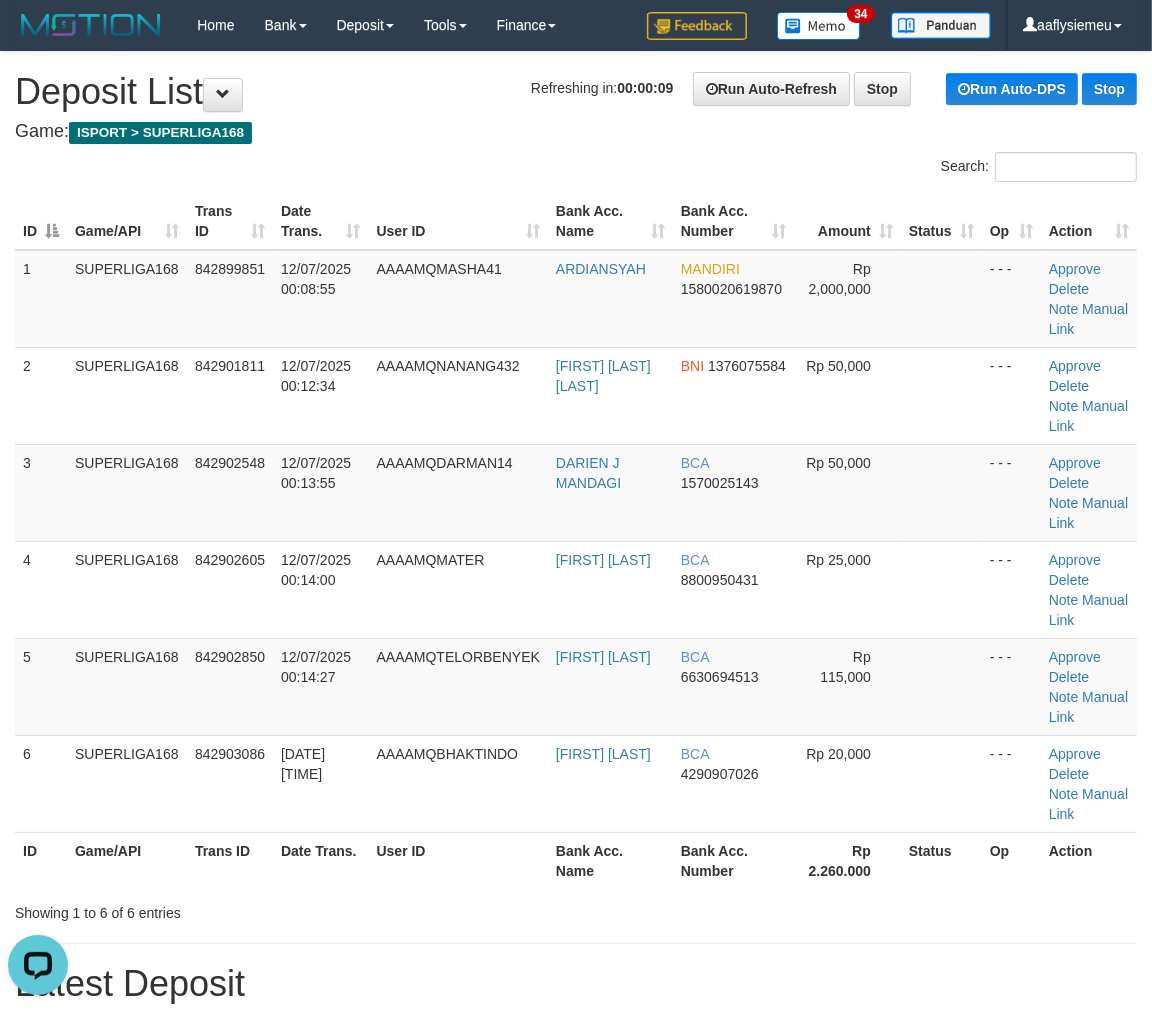 scroll, scrollTop: 0, scrollLeft: 0, axis: both 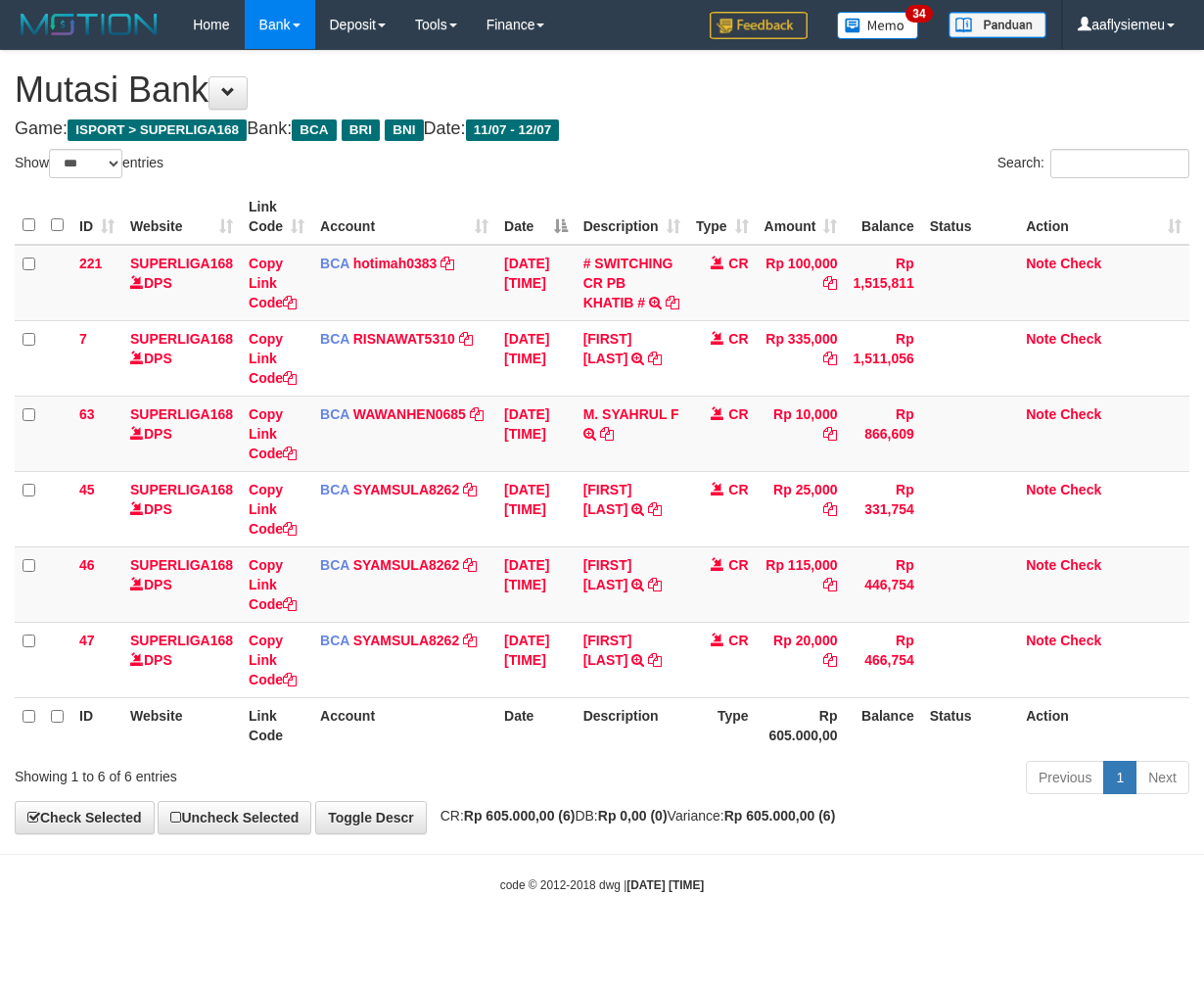 select on "***" 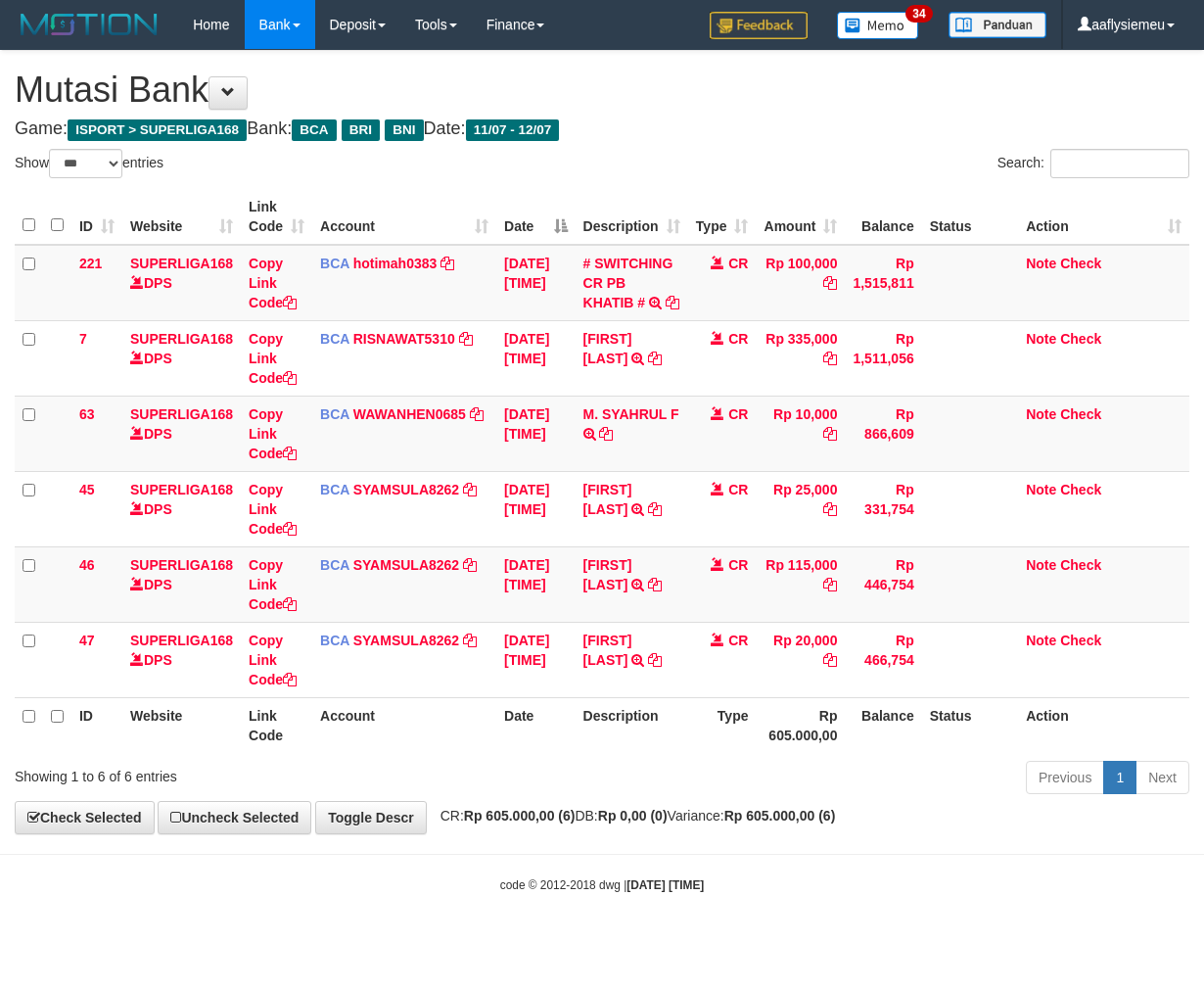 scroll, scrollTop: 0, scrollLeft: 0, axis: both 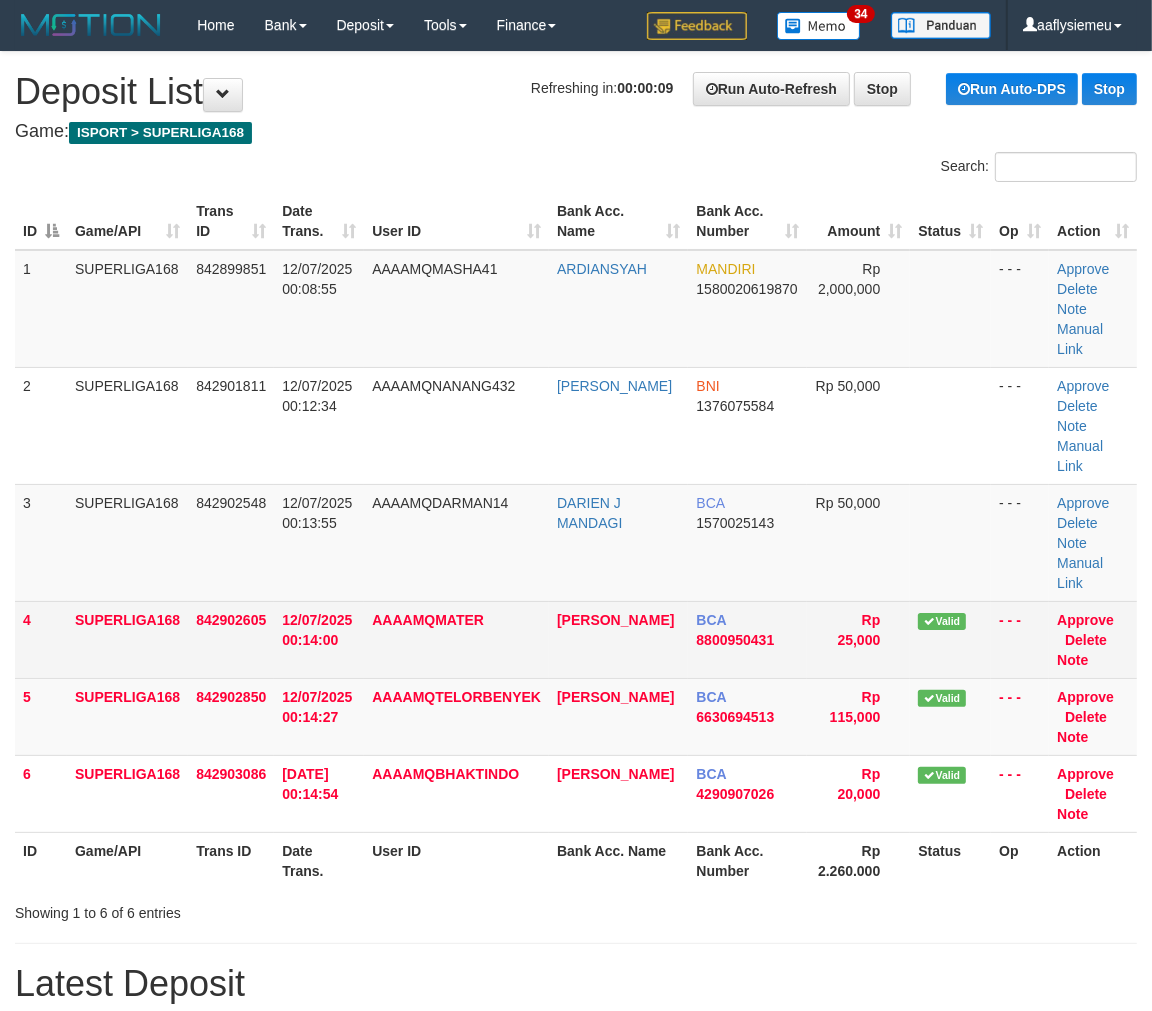 drag, startPoint x: 257, startPoint y: 455, endPoint x: 78, endPoint y: 558, distance: 206.51877 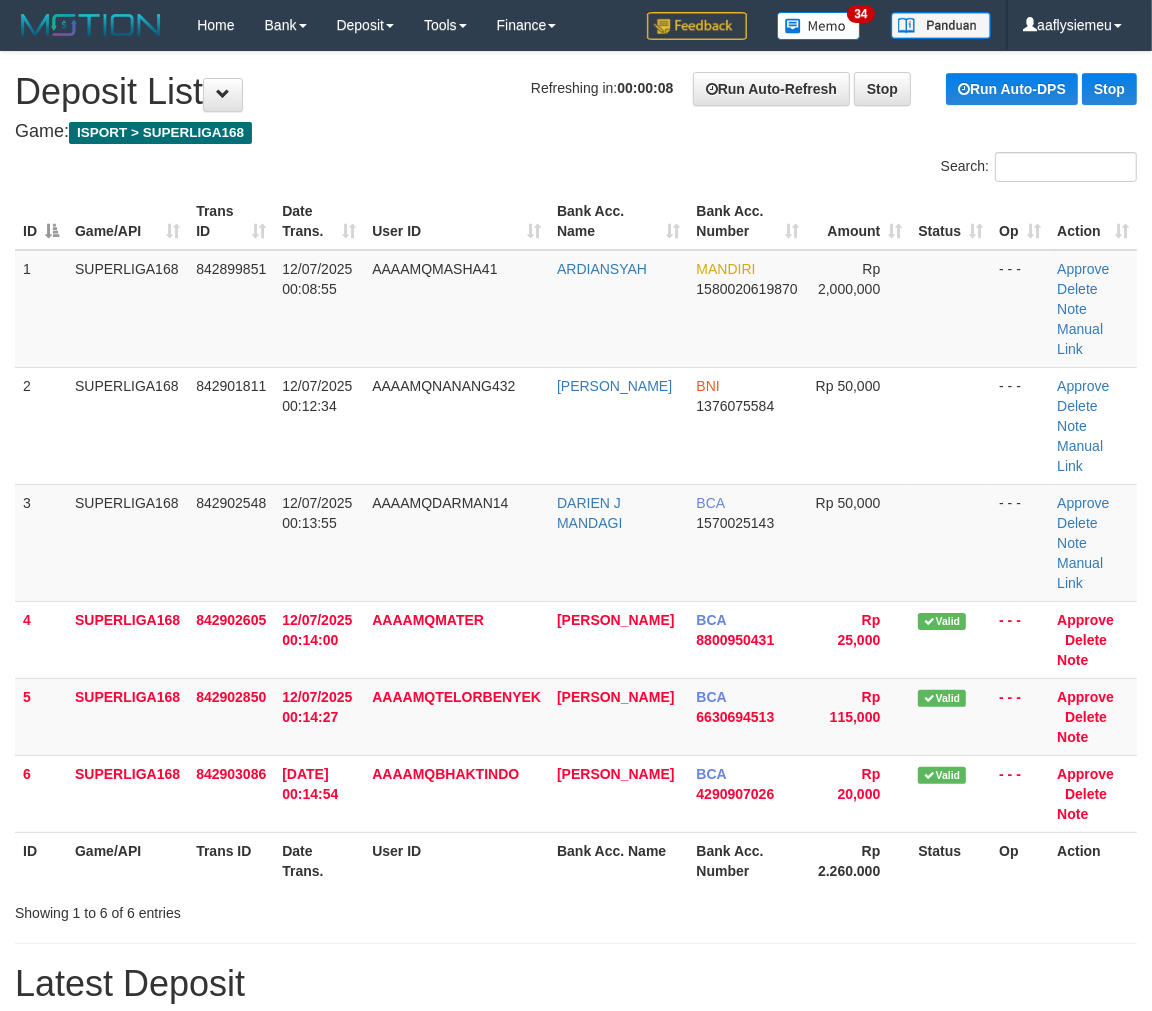 drag, startPoint x: 156, startPoint y: 566, endPoint x: 1, endPoint y: 608, distance: 160.58954 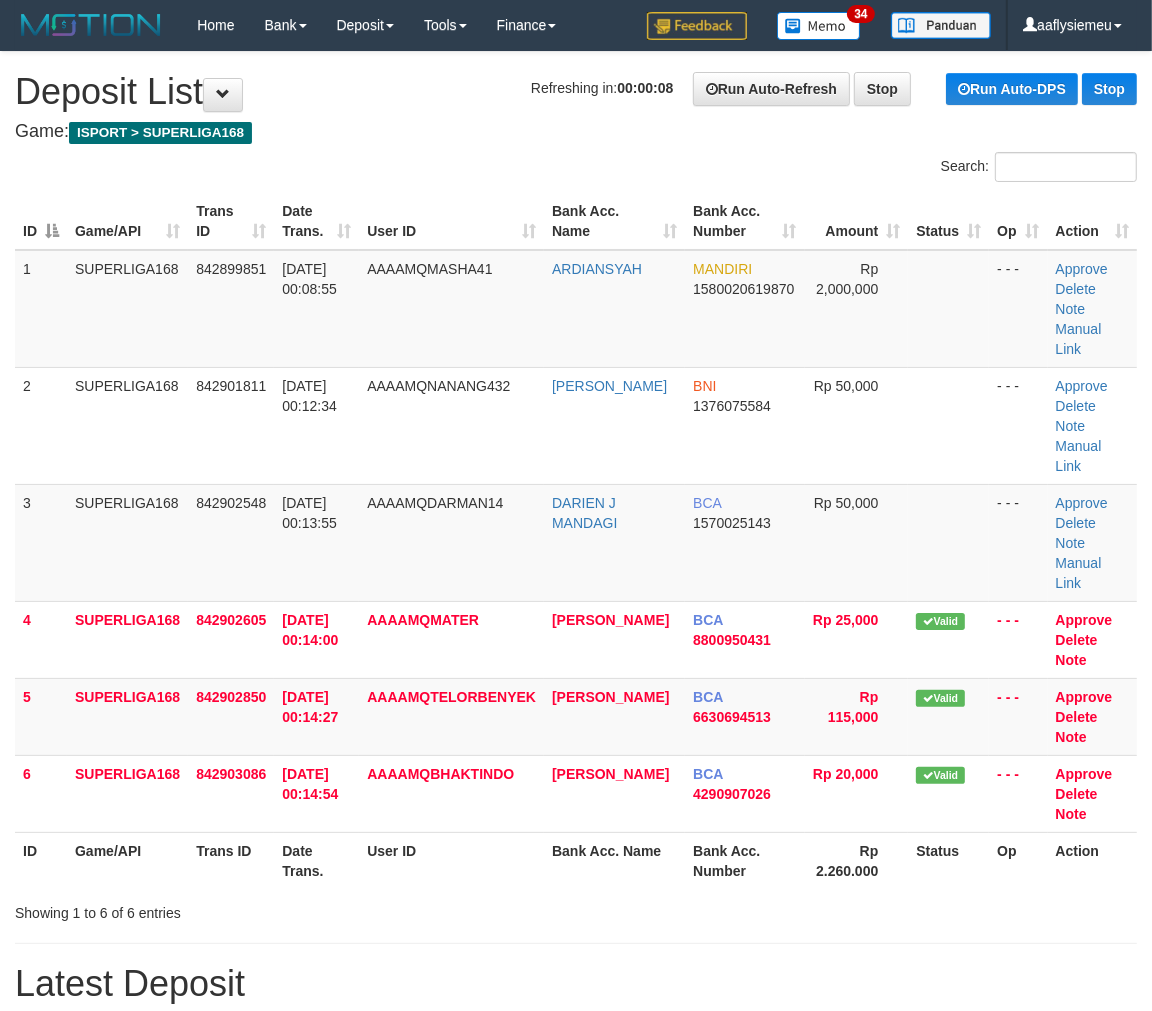 click on "SUPERLIGA168" 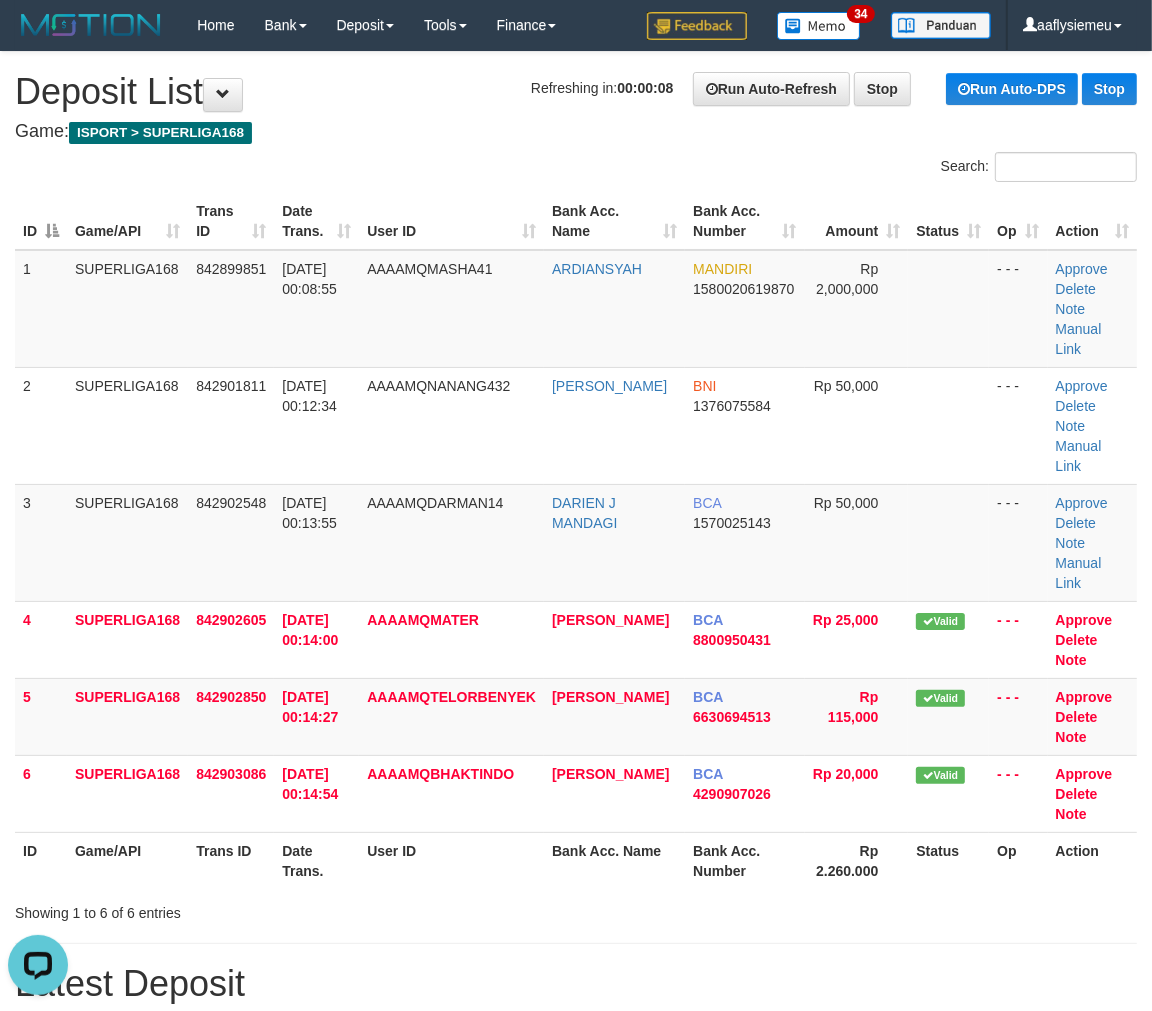 scroll, scrollTop: 0, scrollLeft: 0, axis: both 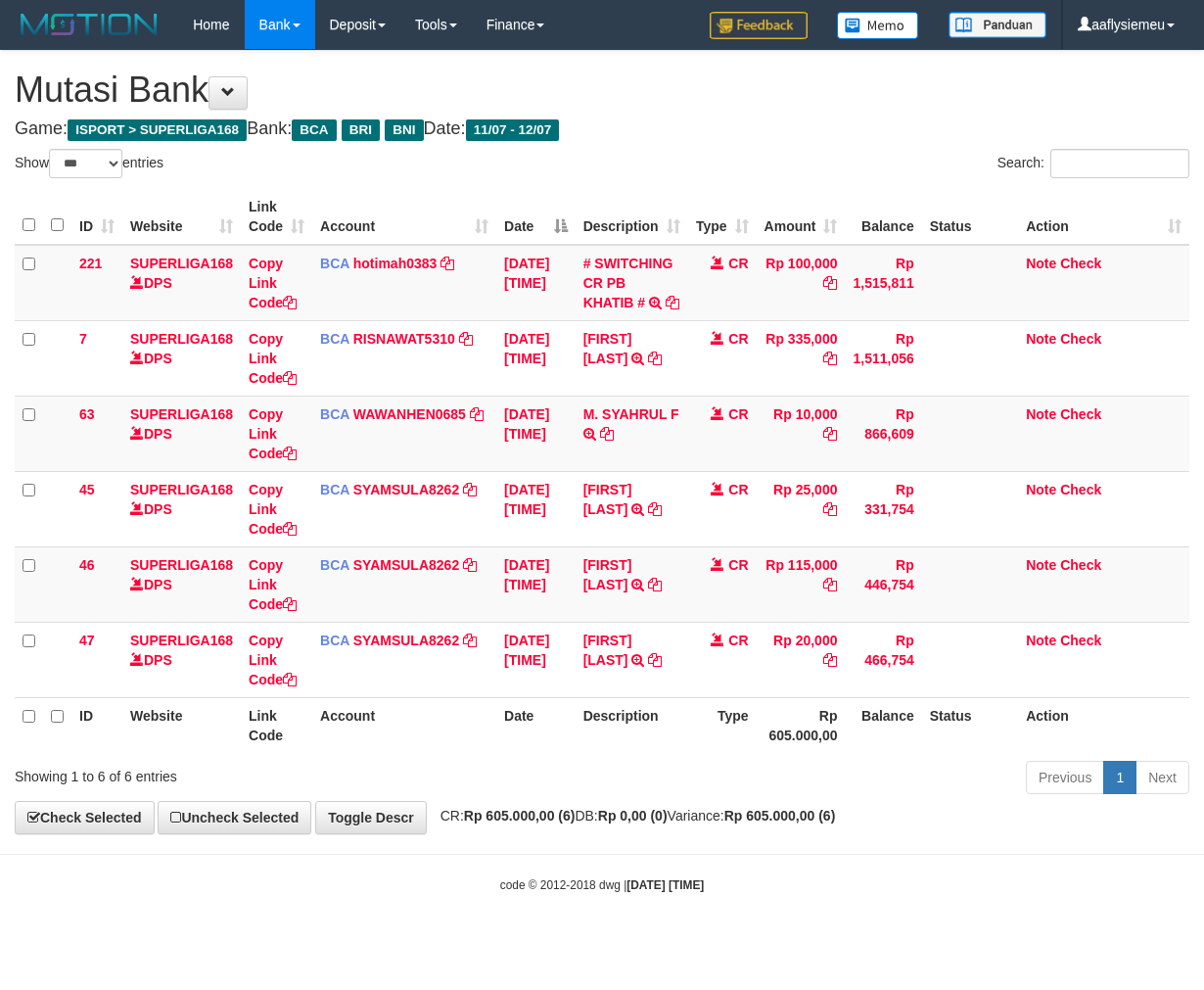select on "***" 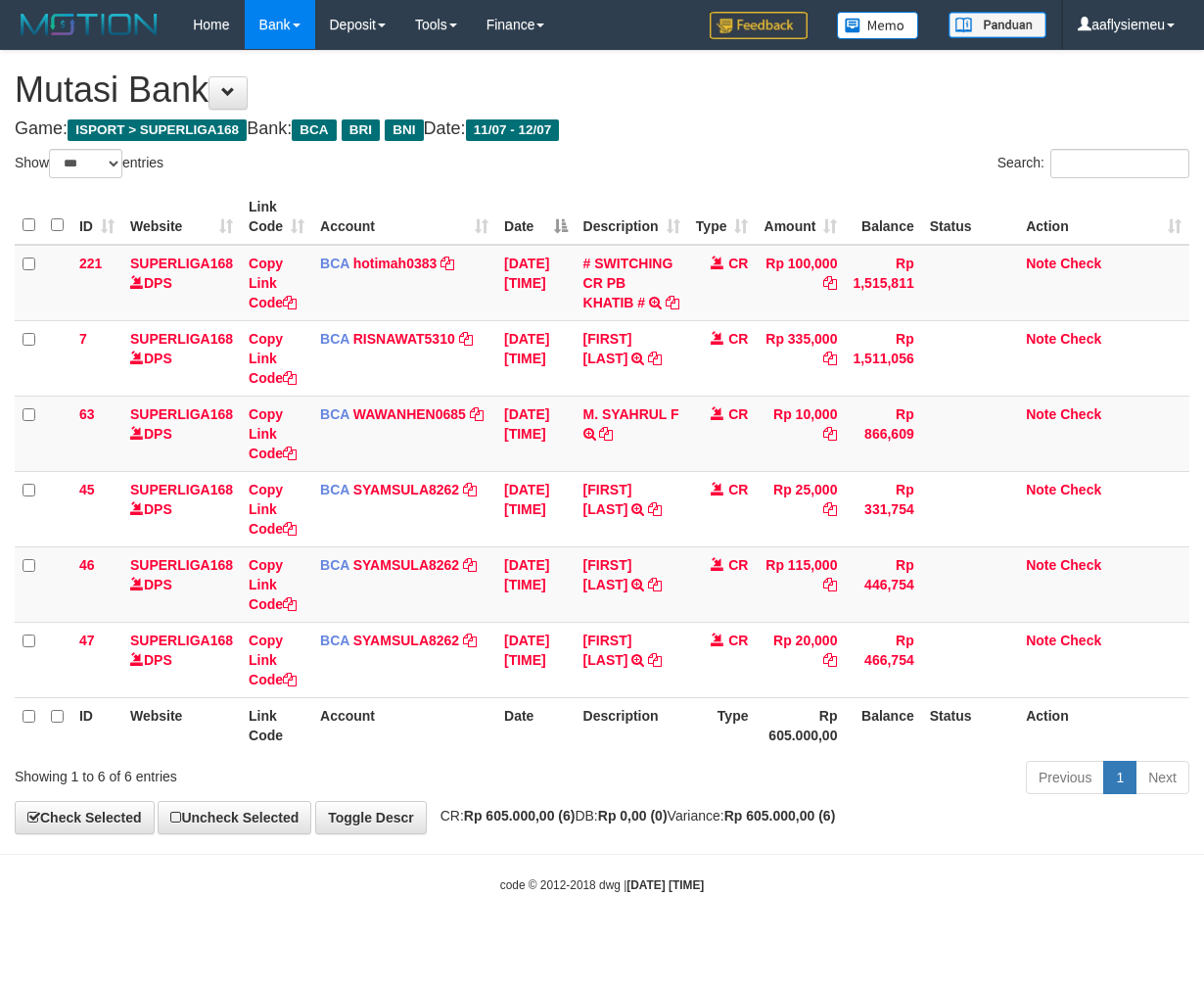 scroll, scrollTop: 0, scrollLeft: 0, axis: both 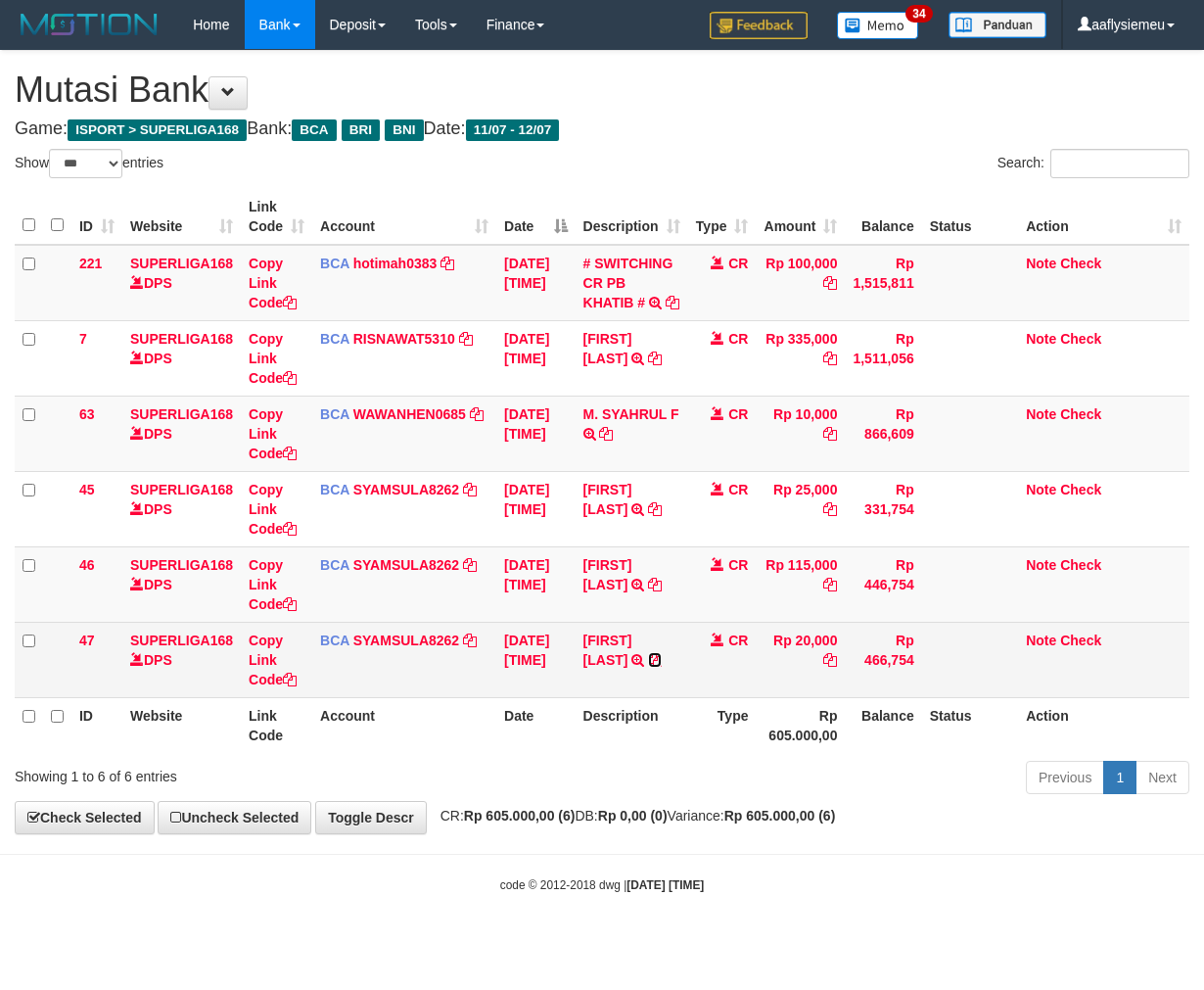click at bounding box center (655, 660) 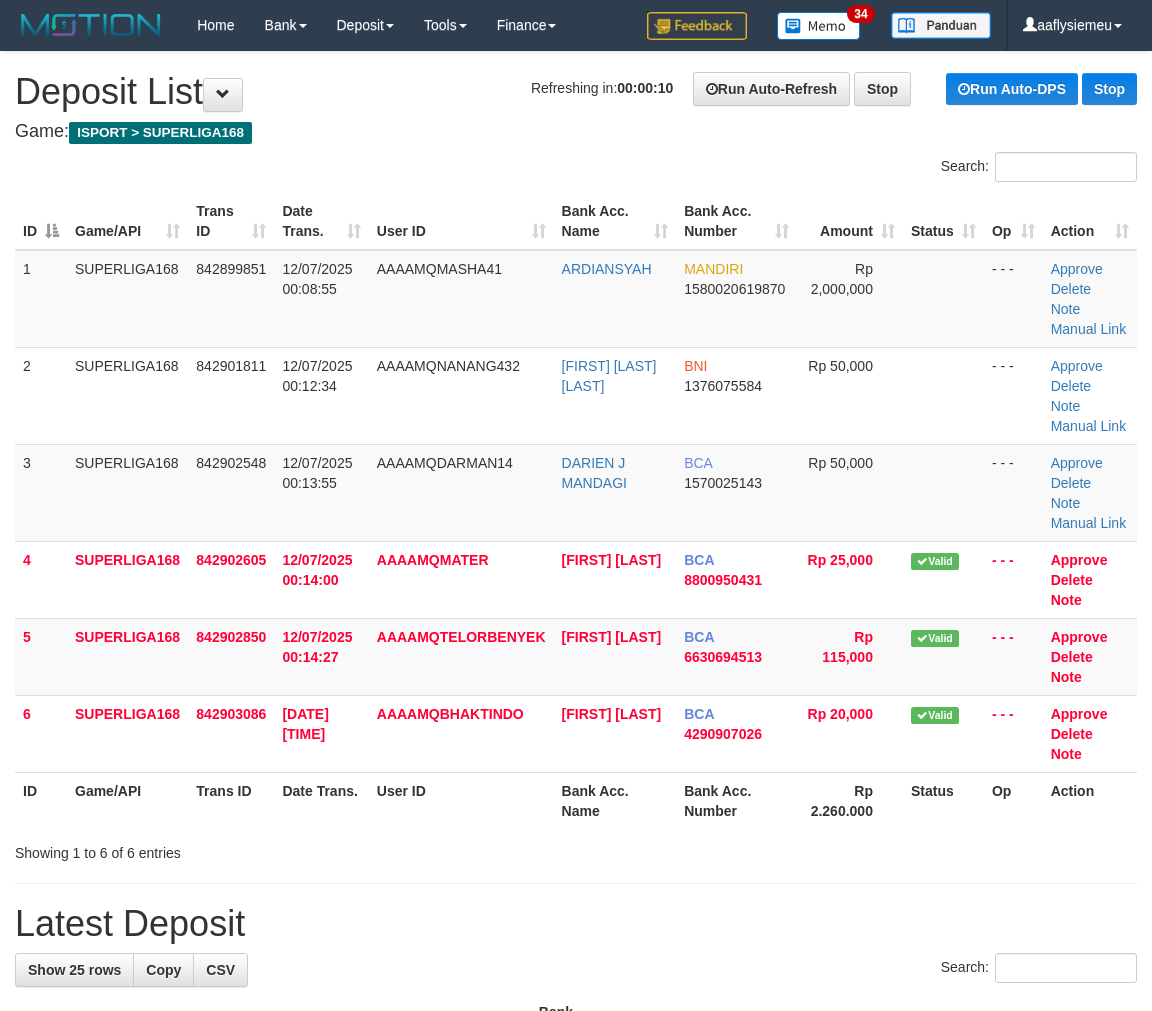 scroll, scrollTop: 0, scrollLeft: 0, axis: both 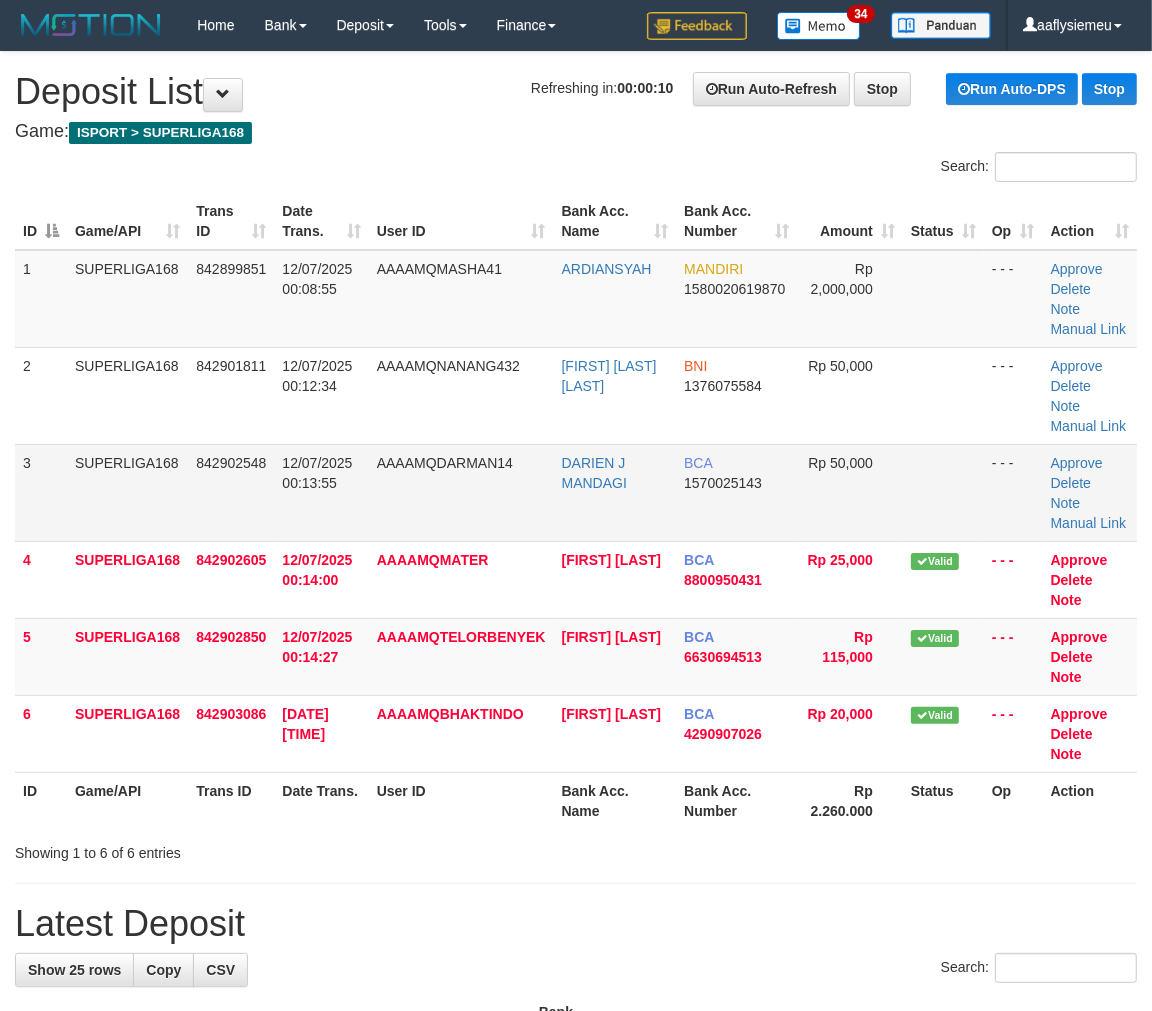 click on "12/07/2025 00:13:55" at bounding box center (317, 473) 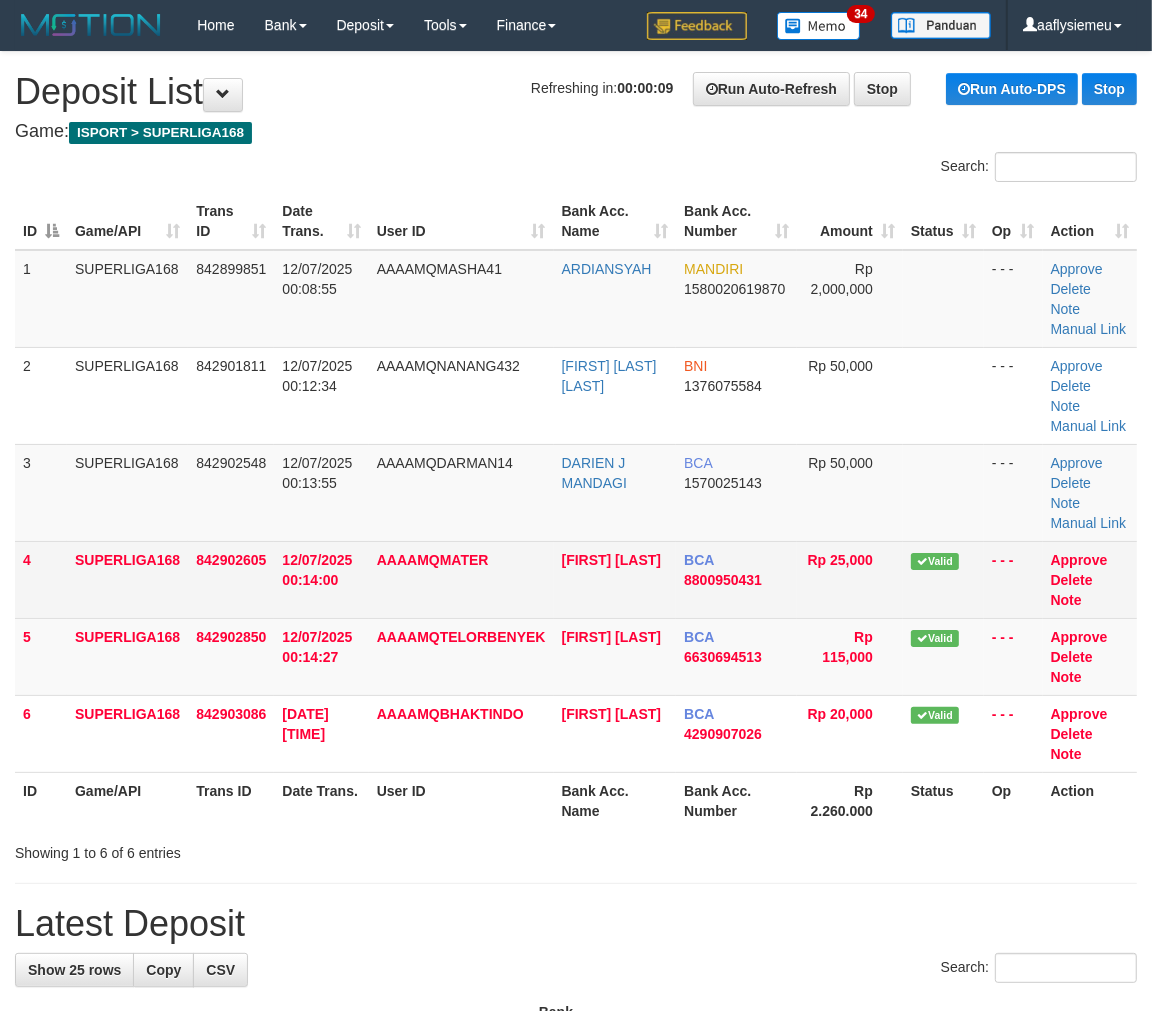click on "4" at bounding box center [41, 579] 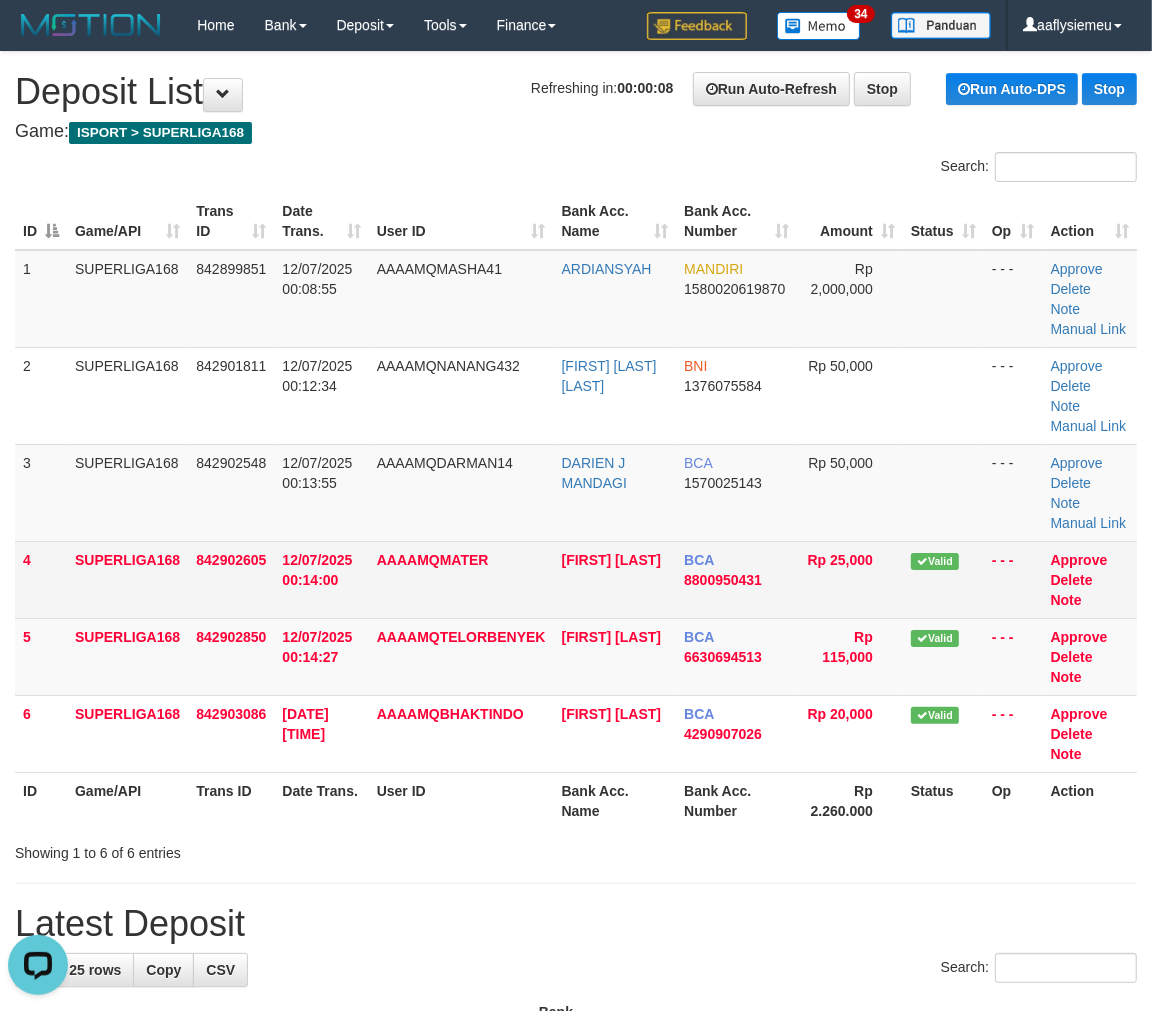 scroll, scrollTop: 0, scrollLeft: 0, axis: both 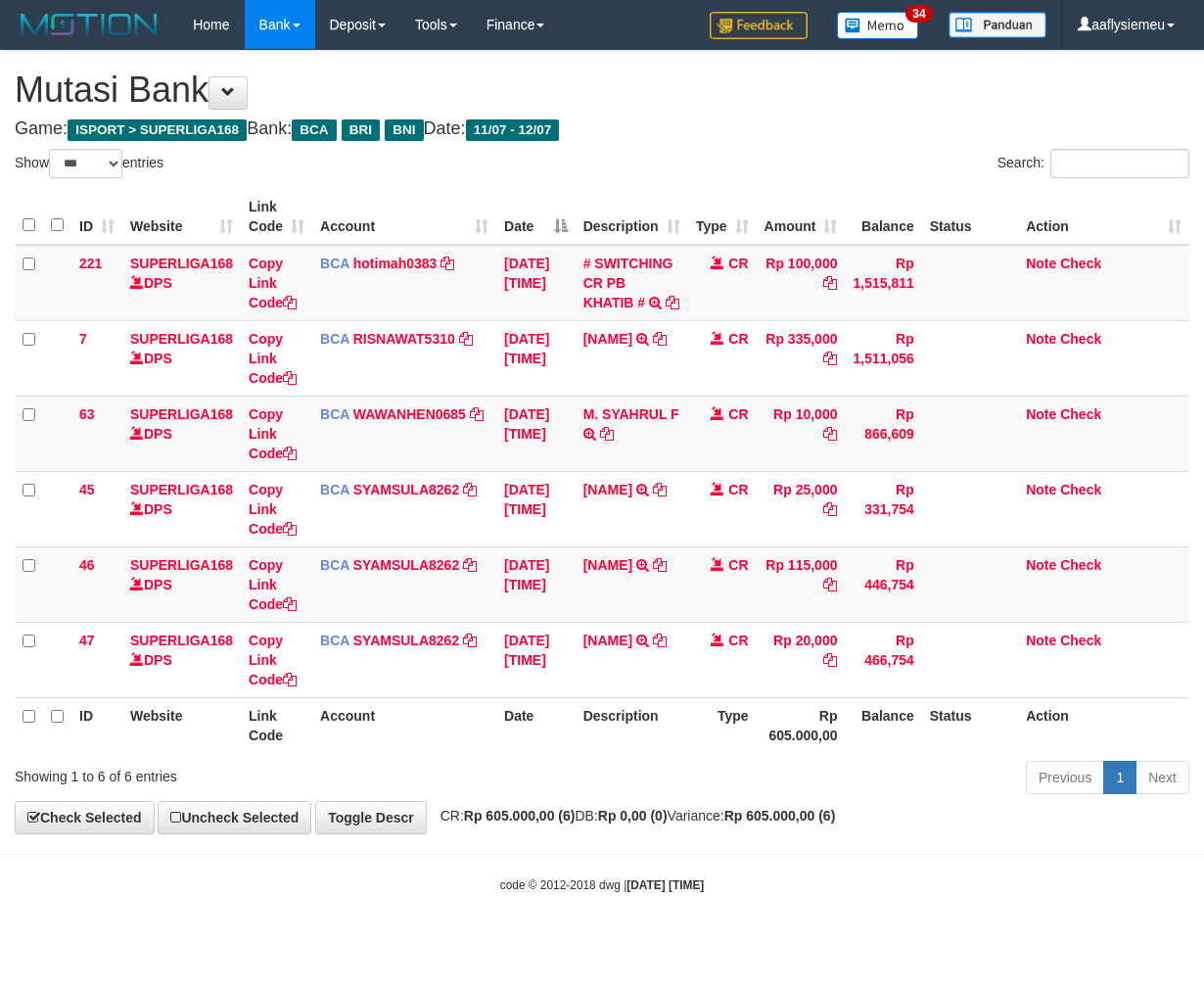 select on "***" 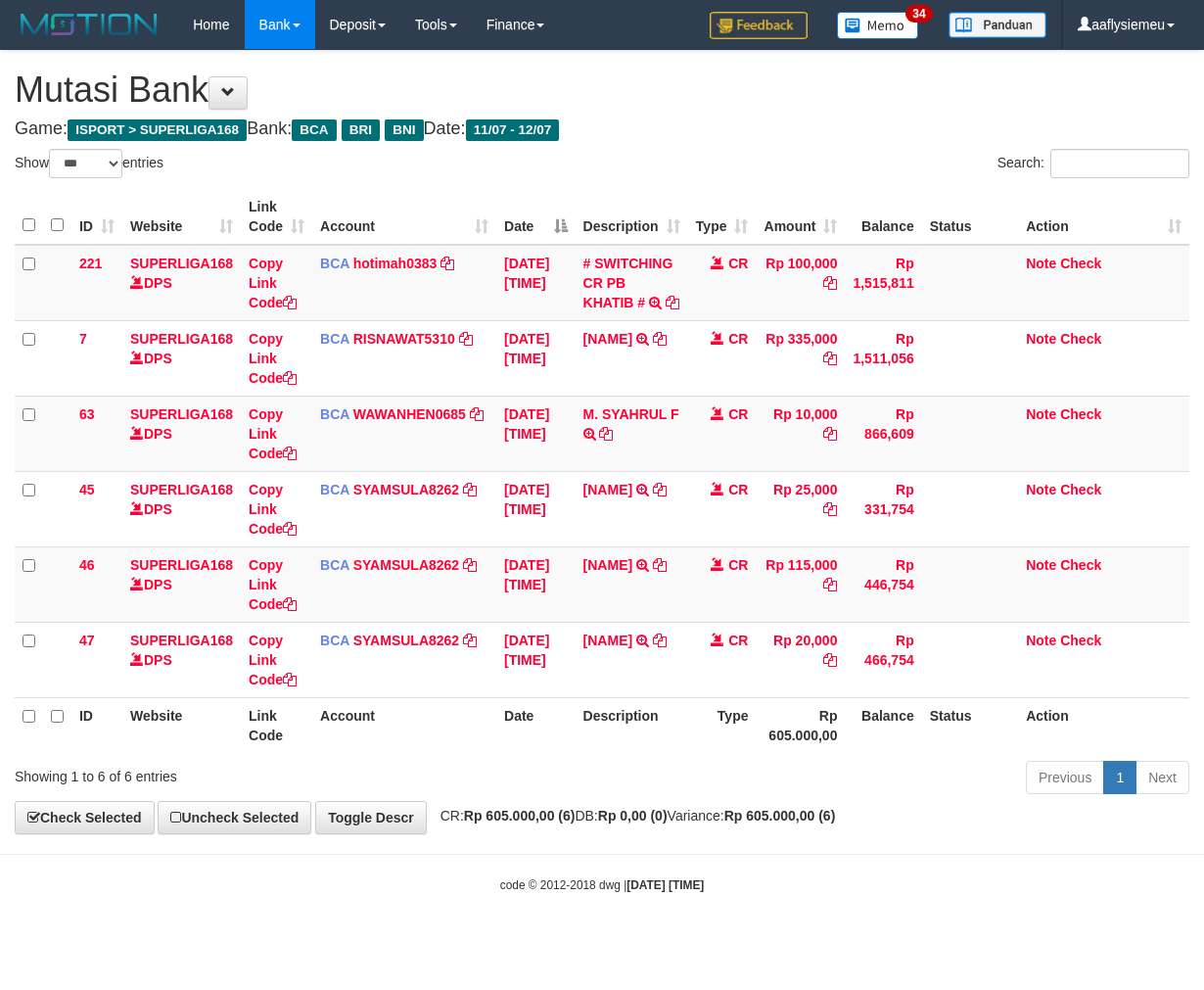 scroll, scrollTop: 0, scrollLeft: 0, axis: both 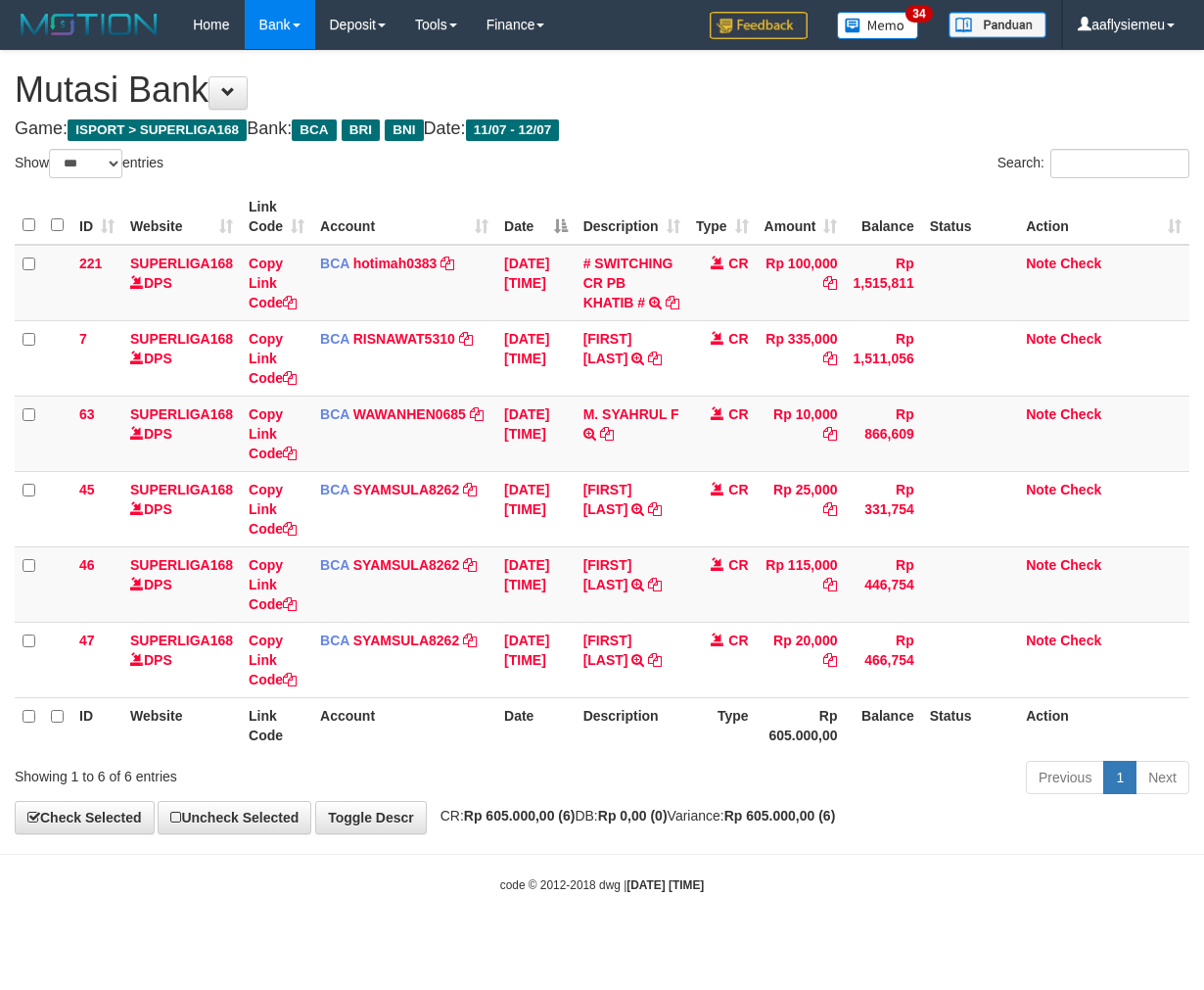 select on "***" 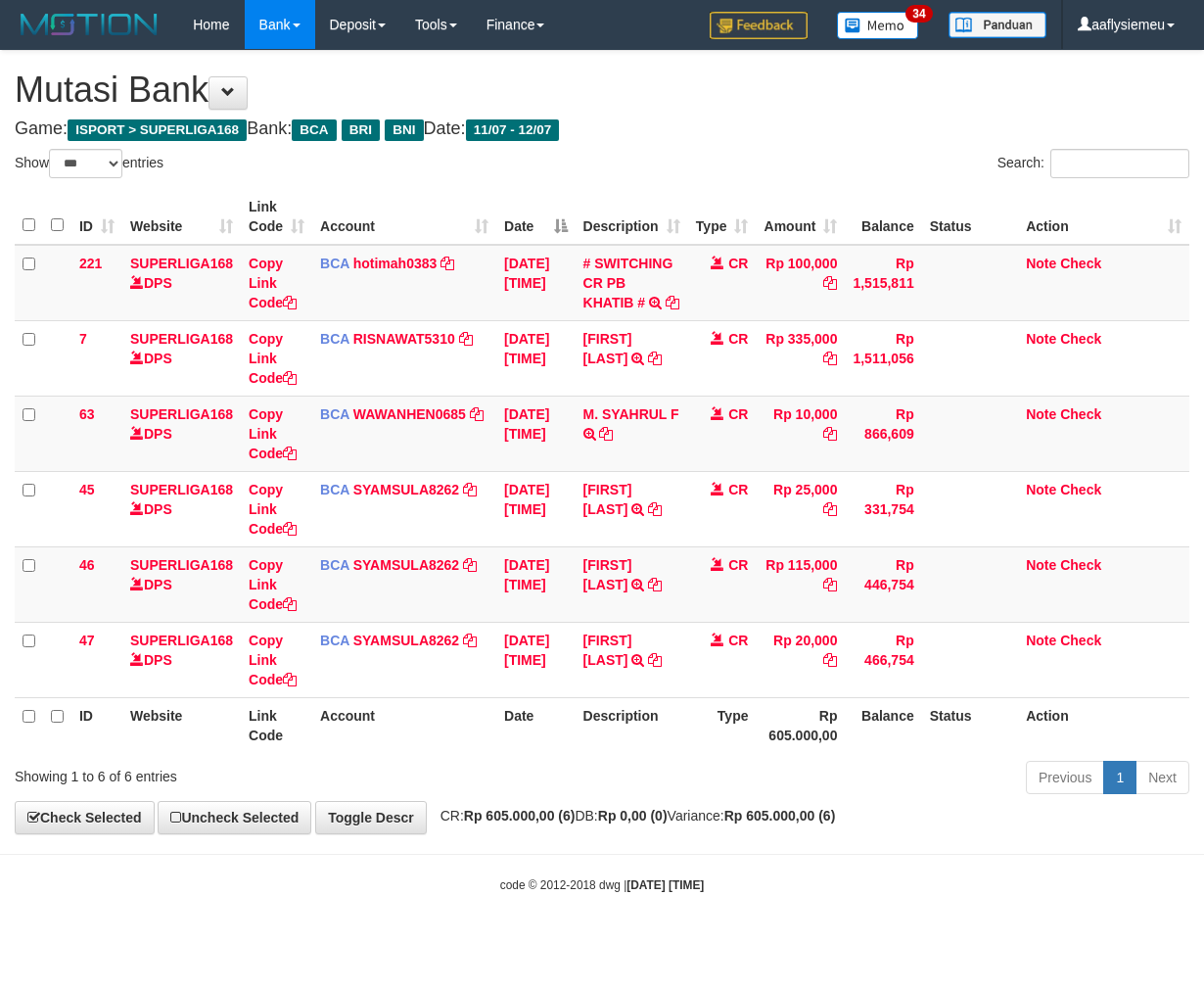 scroll, scrollTop: 0, scrollLeft: 0, axis: both 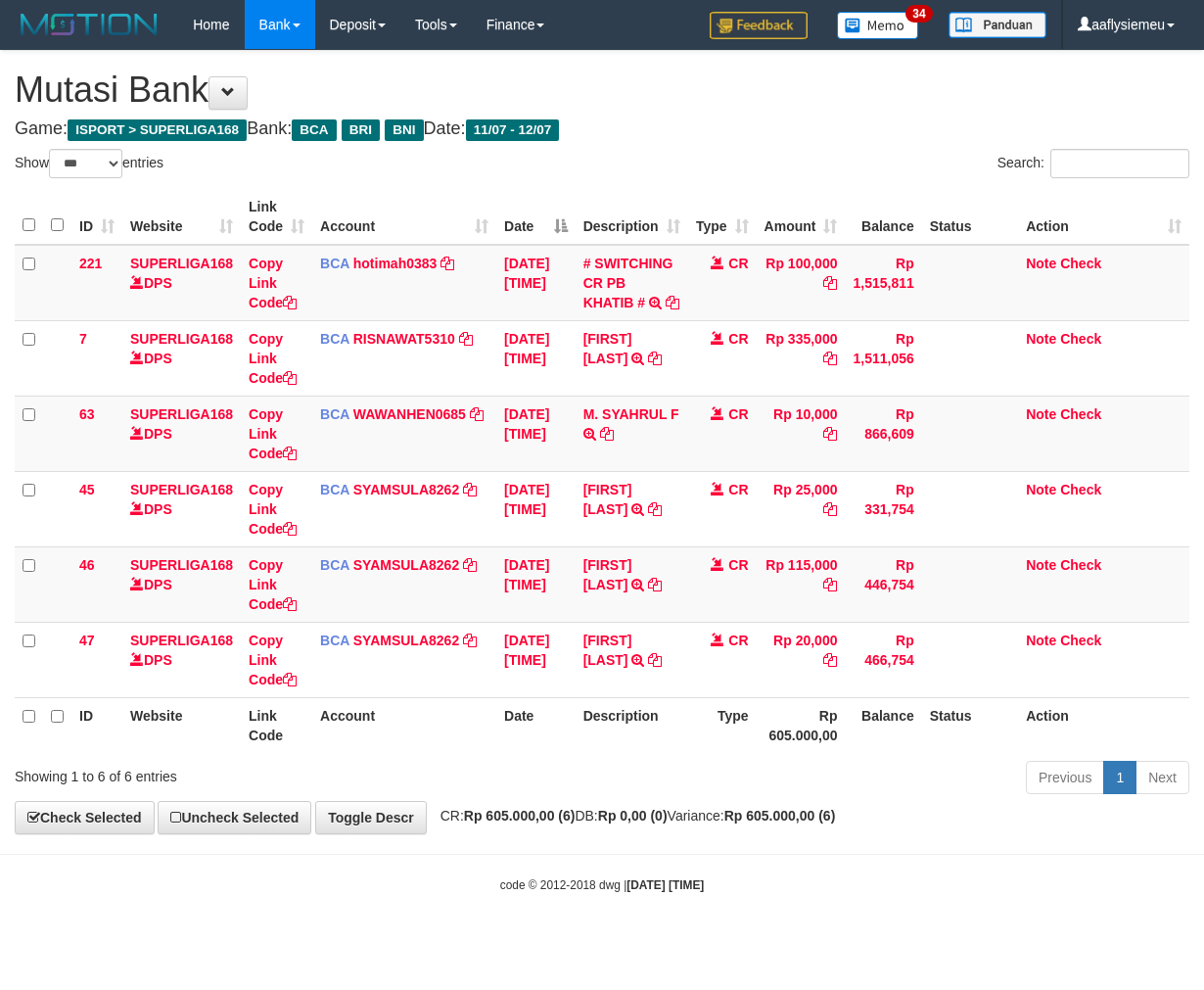 select on "***" 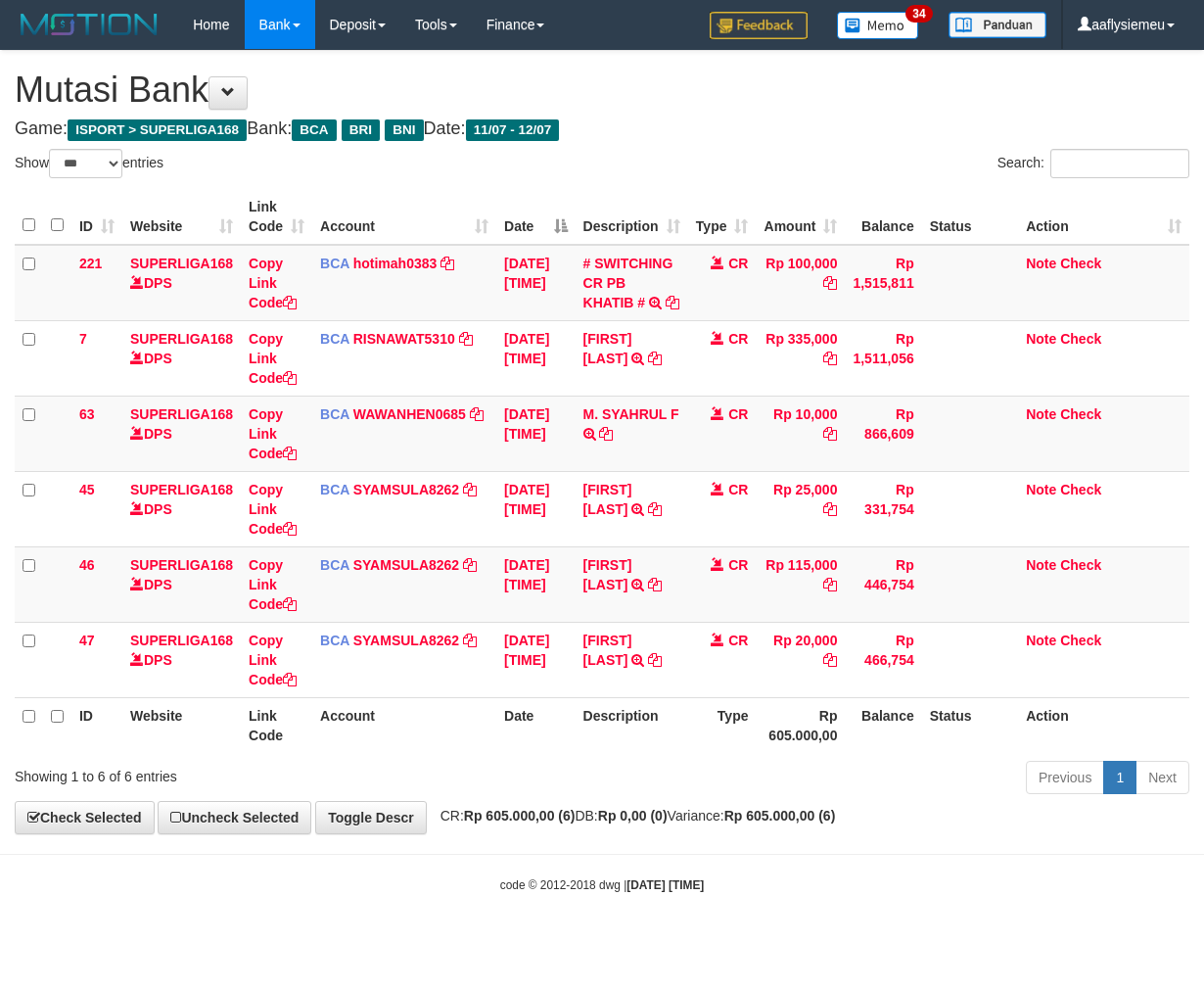 scroll, scrollTop: 0, scrollLeft: 0, axis: both 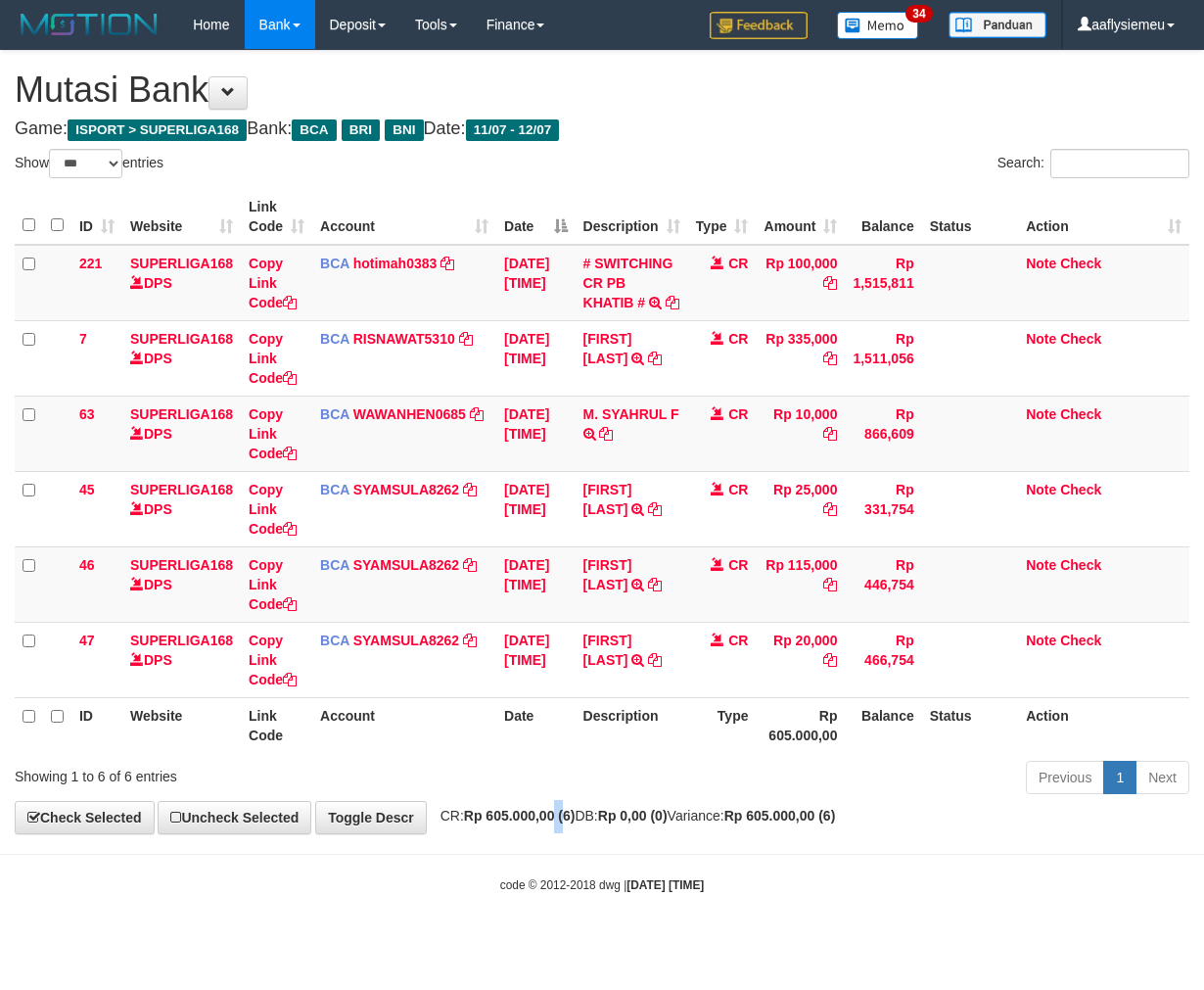 drag, startPoint x: 0, startPoint y: 0, endPoint x: 569, endPoint y: 826, distance: 1003.014 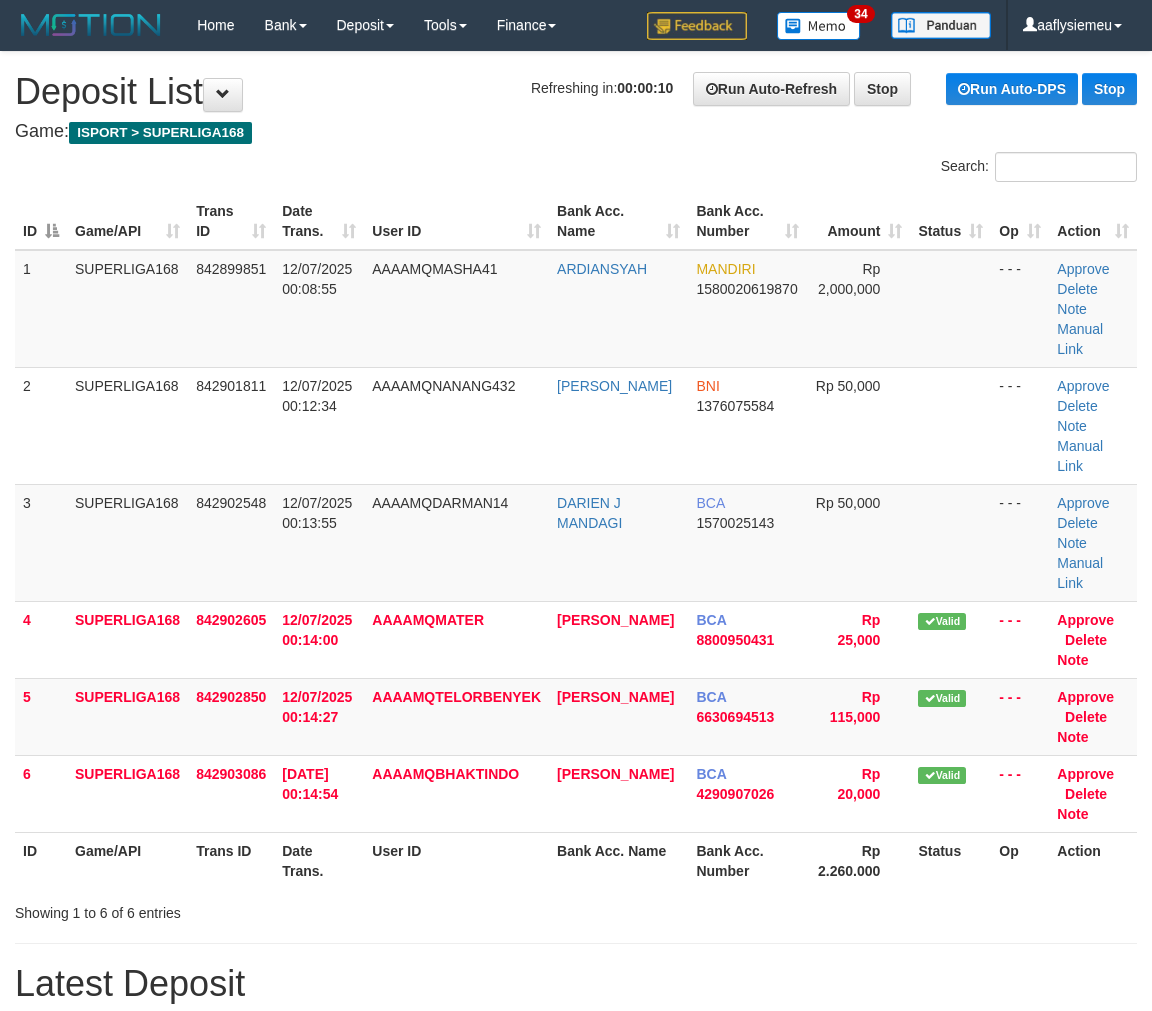scroll, scrollTop: 0, scrollLeft: 0, axis: both 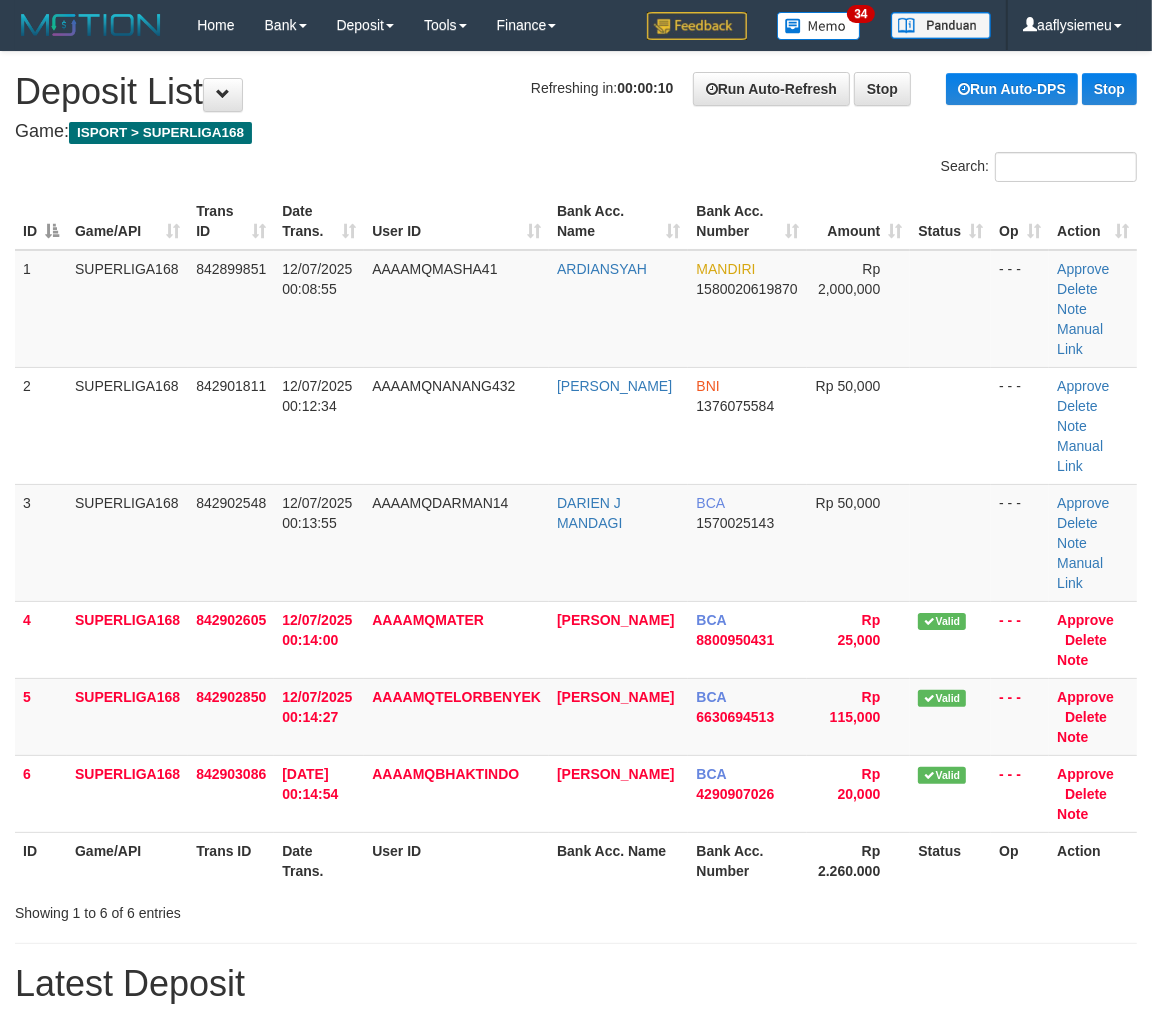 drag, startPoint x: 198, startPoint y: 484, endPoint x: 7, endPoint y: 582, distance: 214.67418 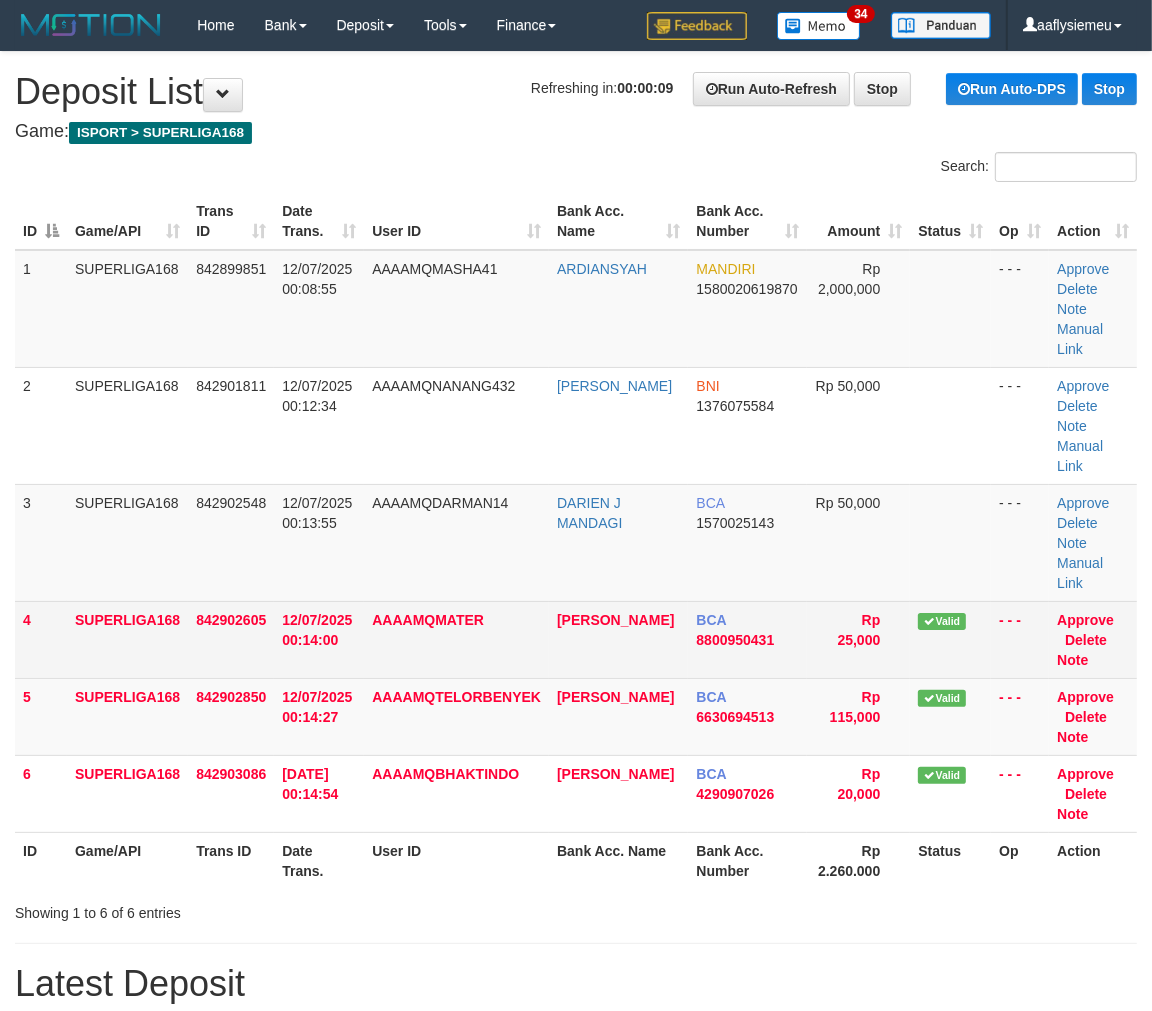 click on "4" at bounding box center (41, 639) 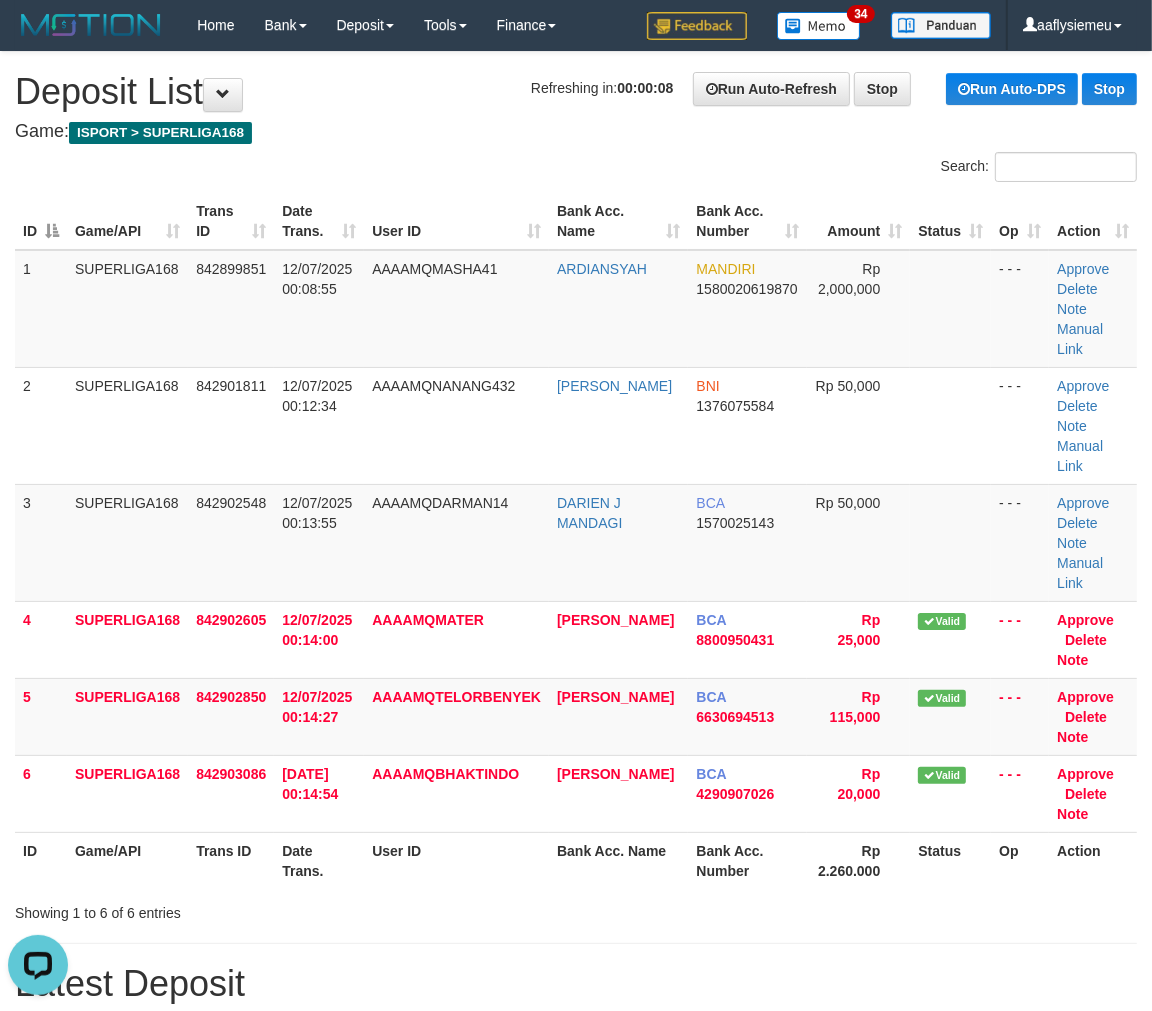 scroll, scrollTop: 0, scrollLeft: 0, axis: both 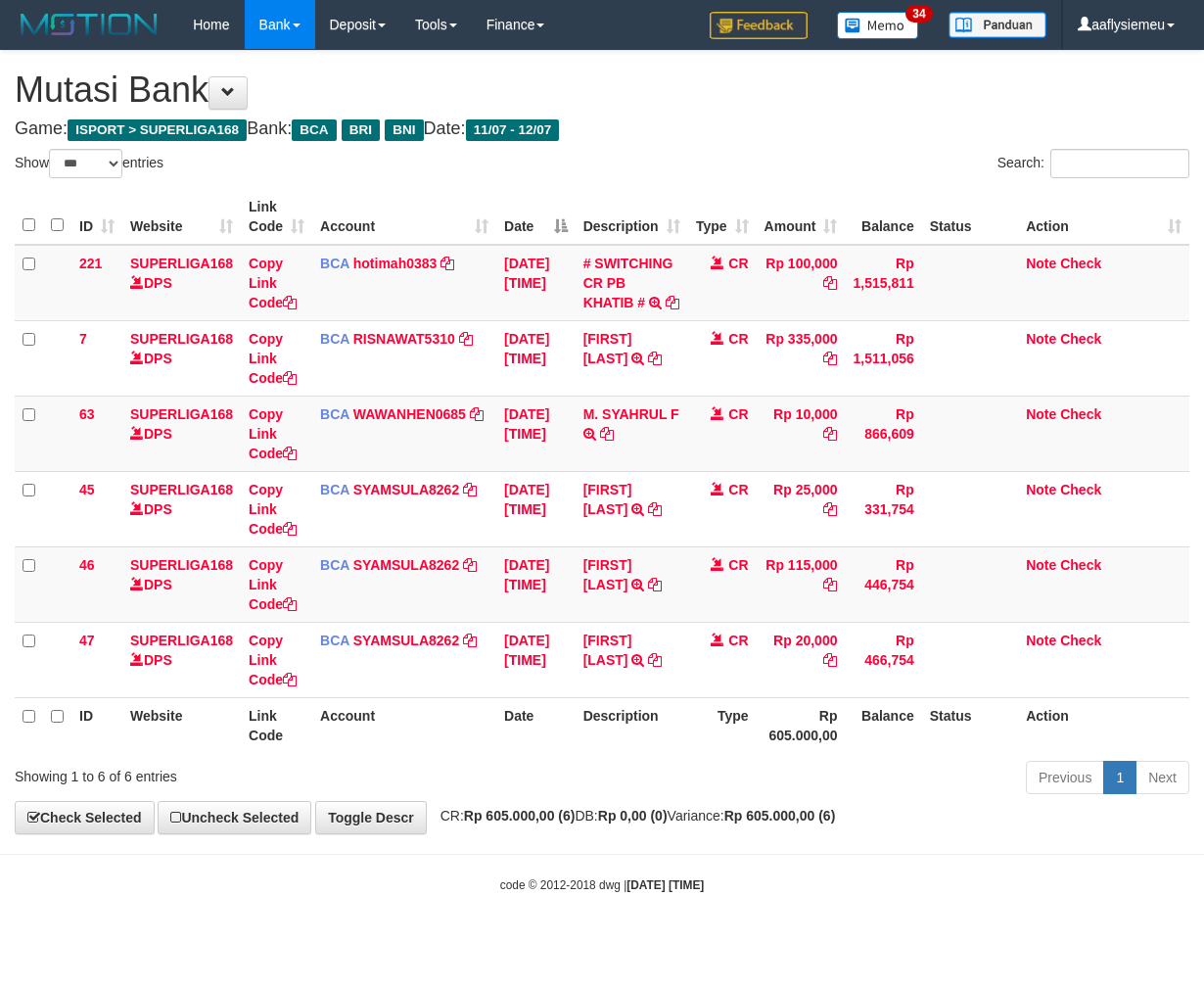 select on "***" 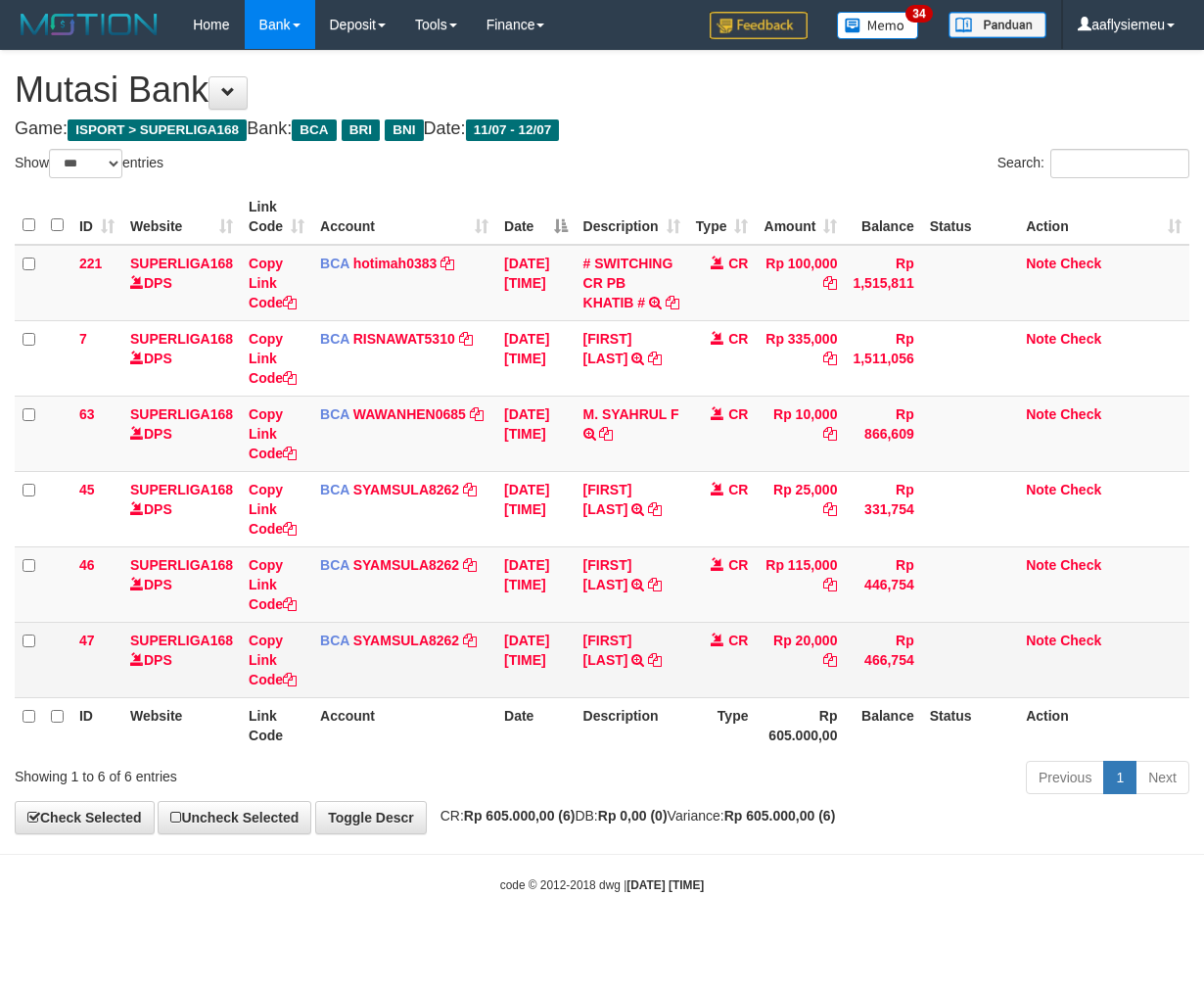scroll, scrollTop: 0, scrollLeft: 0, axis: both 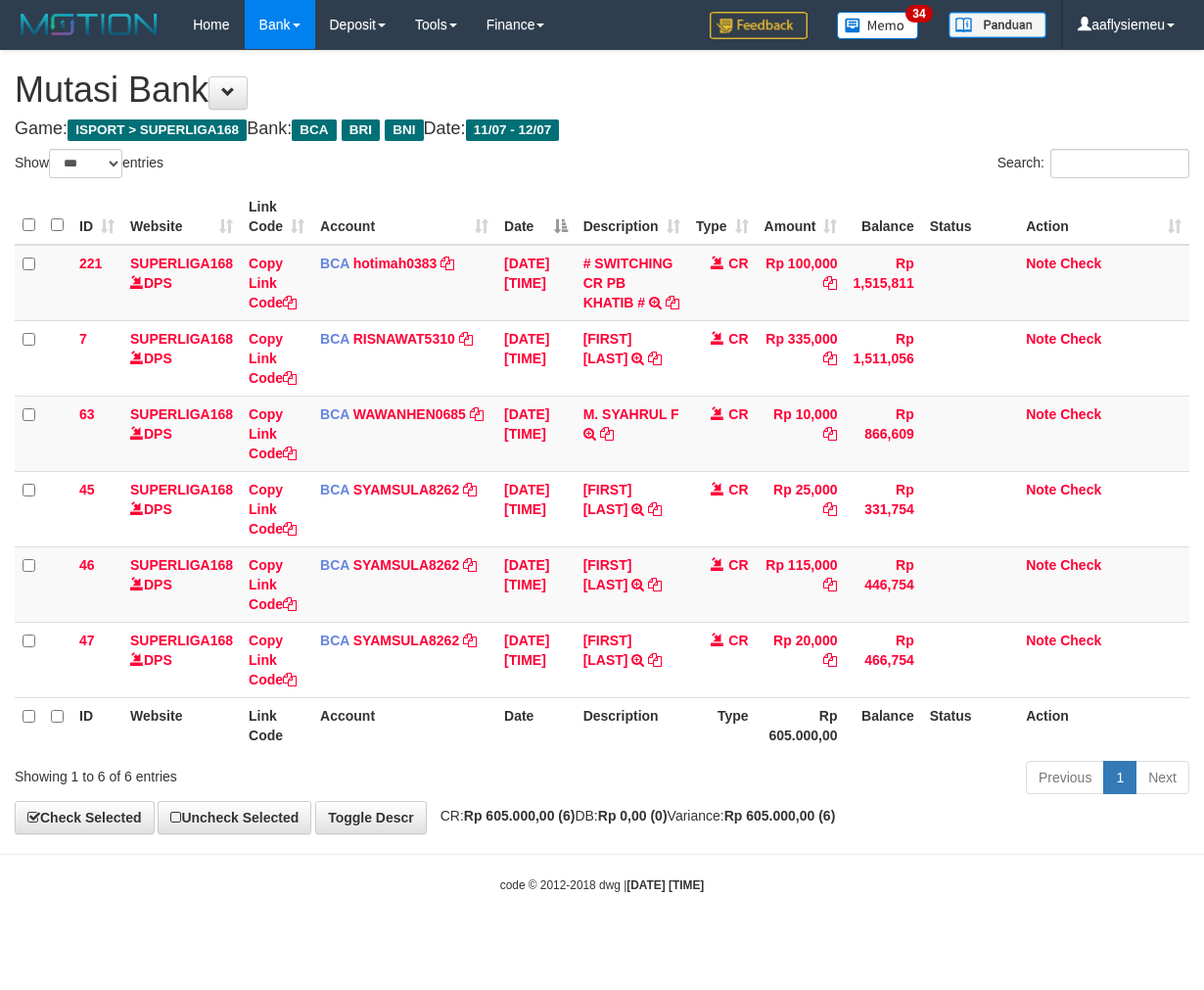 select on "***" 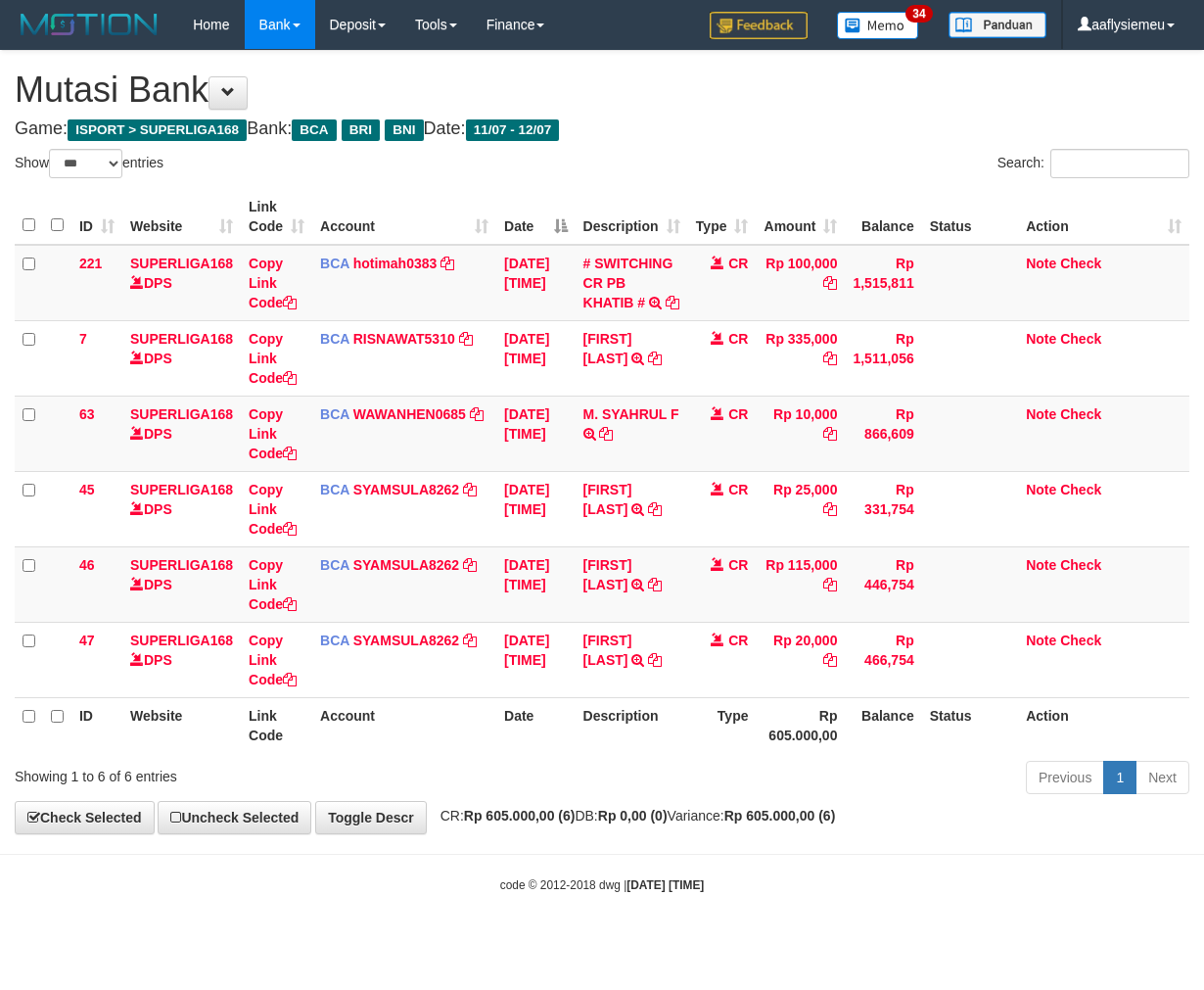 scroll, scrollTop: 0, scrollLeft: 0, axis: both 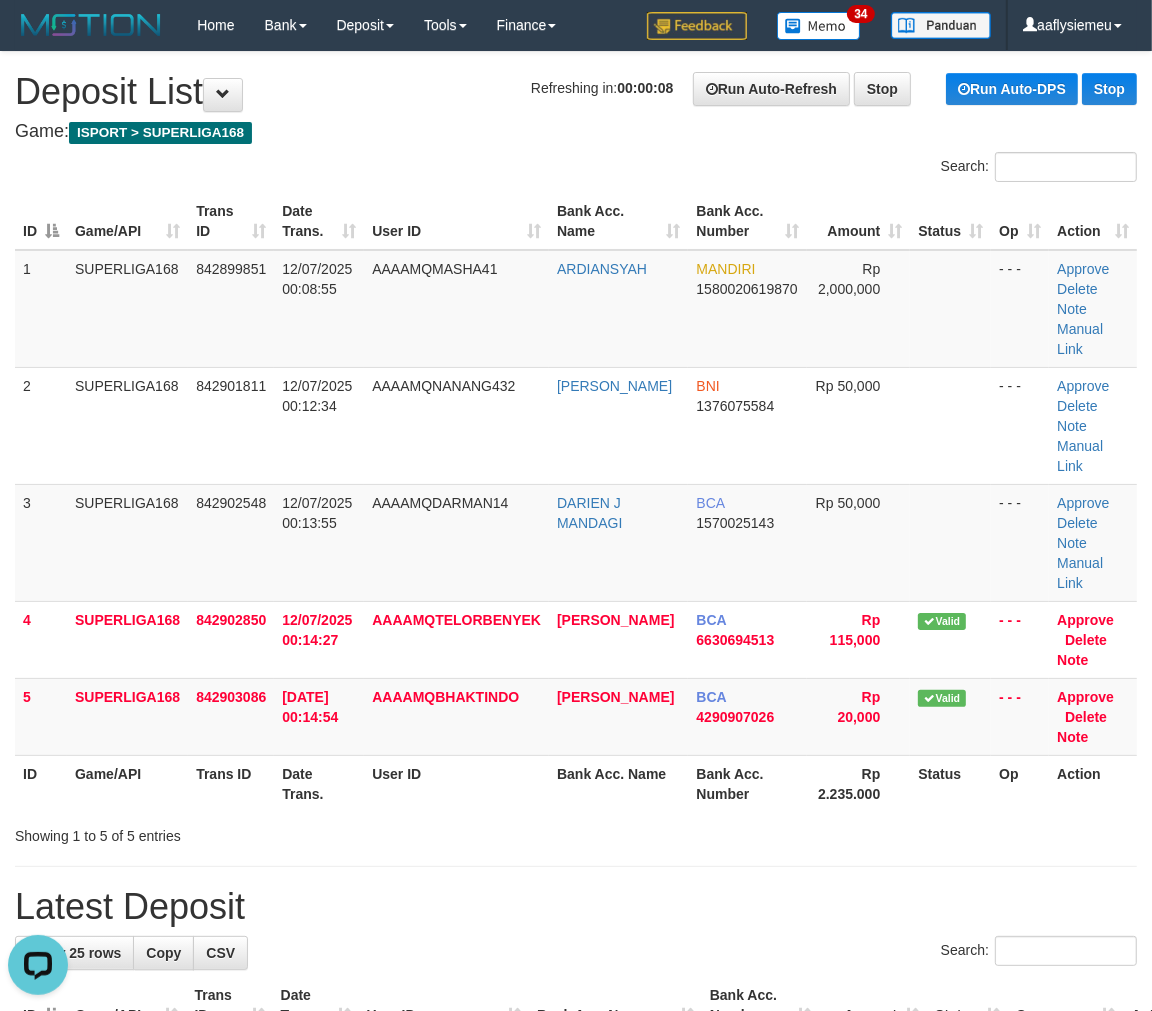 drag, startPoint x: 32, startPoint y: 638, endPoint x: 1, endPoint y: 647, distance: 32.280025 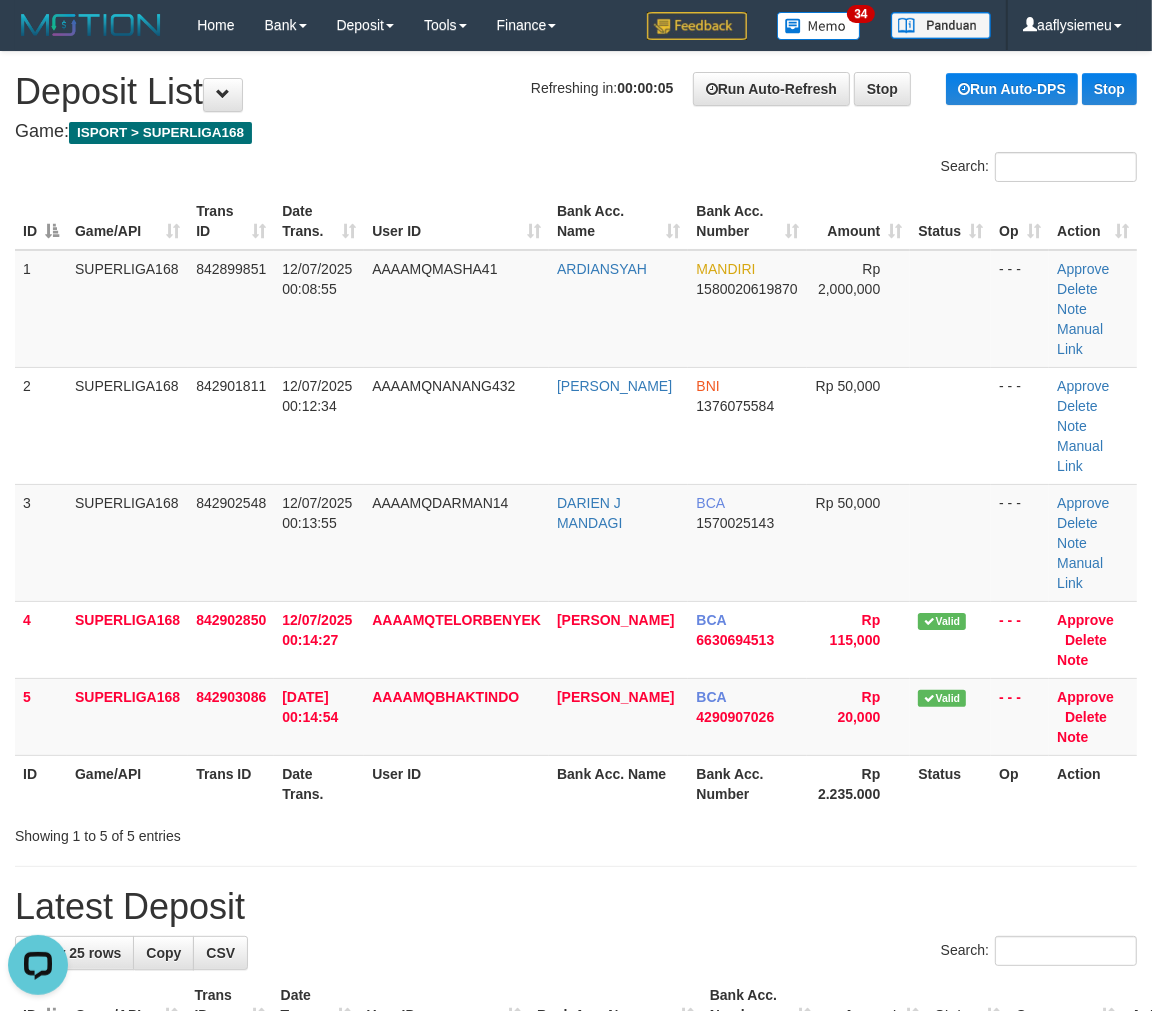 drag, startPoint x: 68, startPoint y: 534, endPoint x: 0, endPoint y: 574, distance: 78.892334 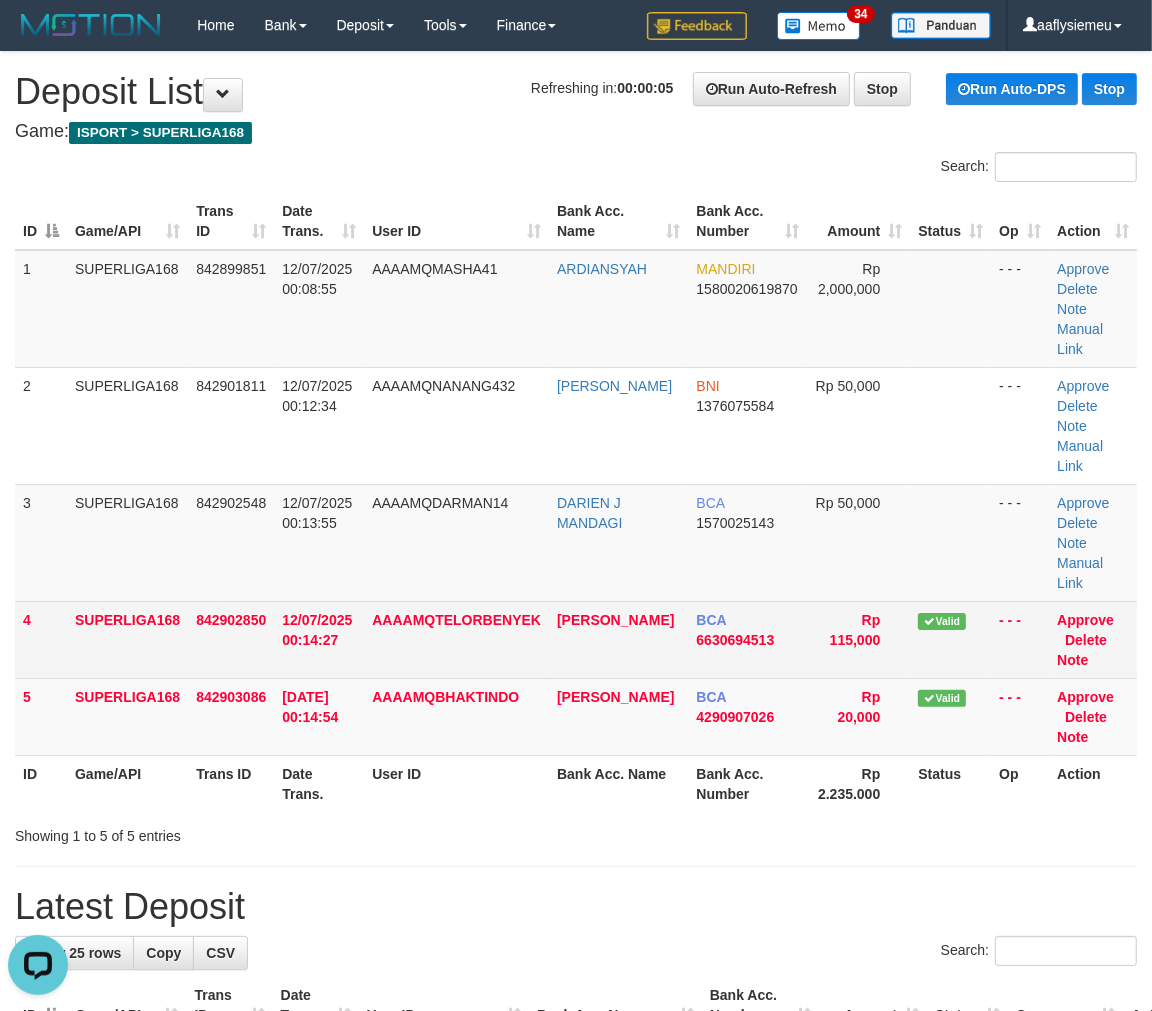 click on "4" at bounding box center [41, 639] 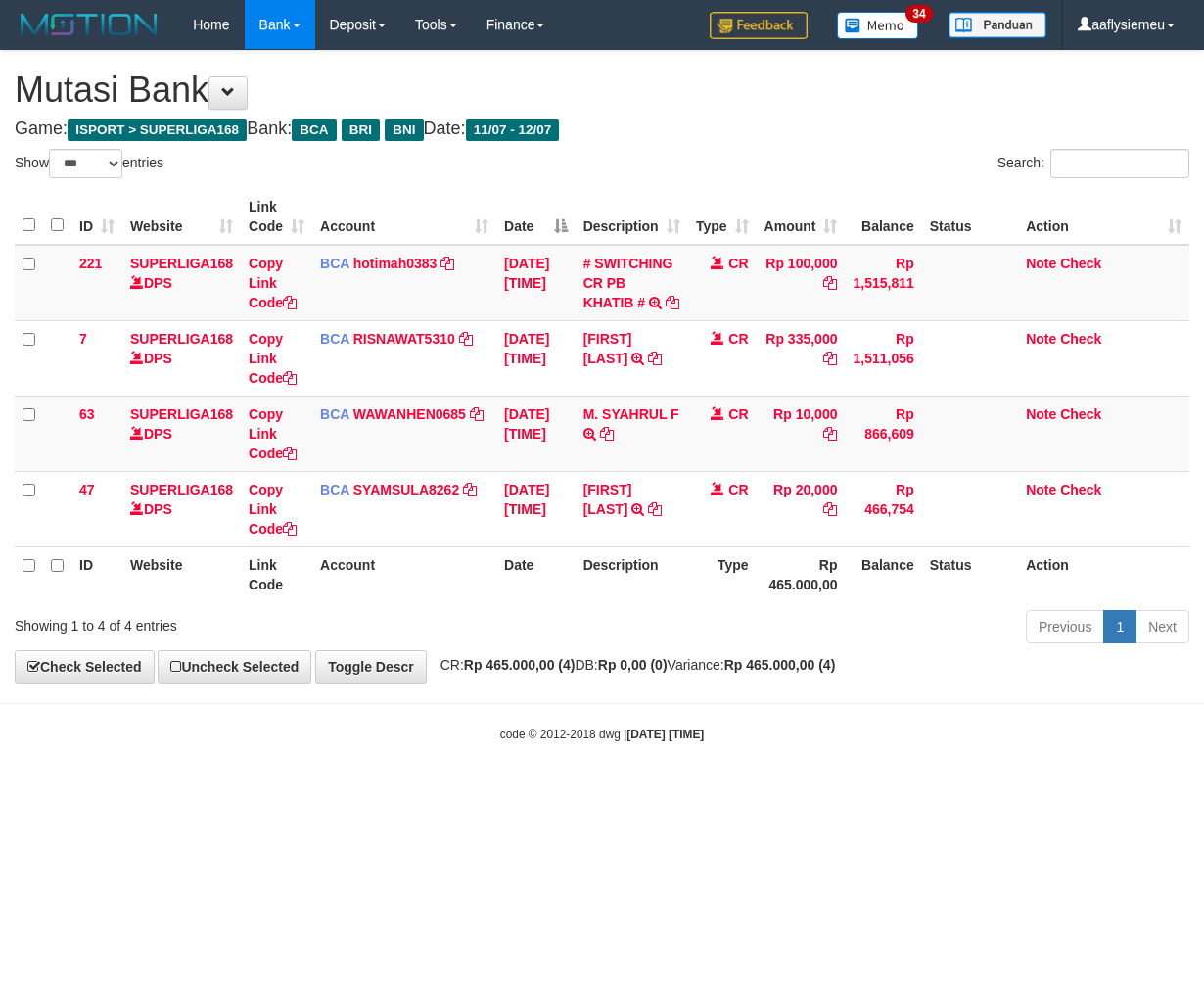 select on "***" 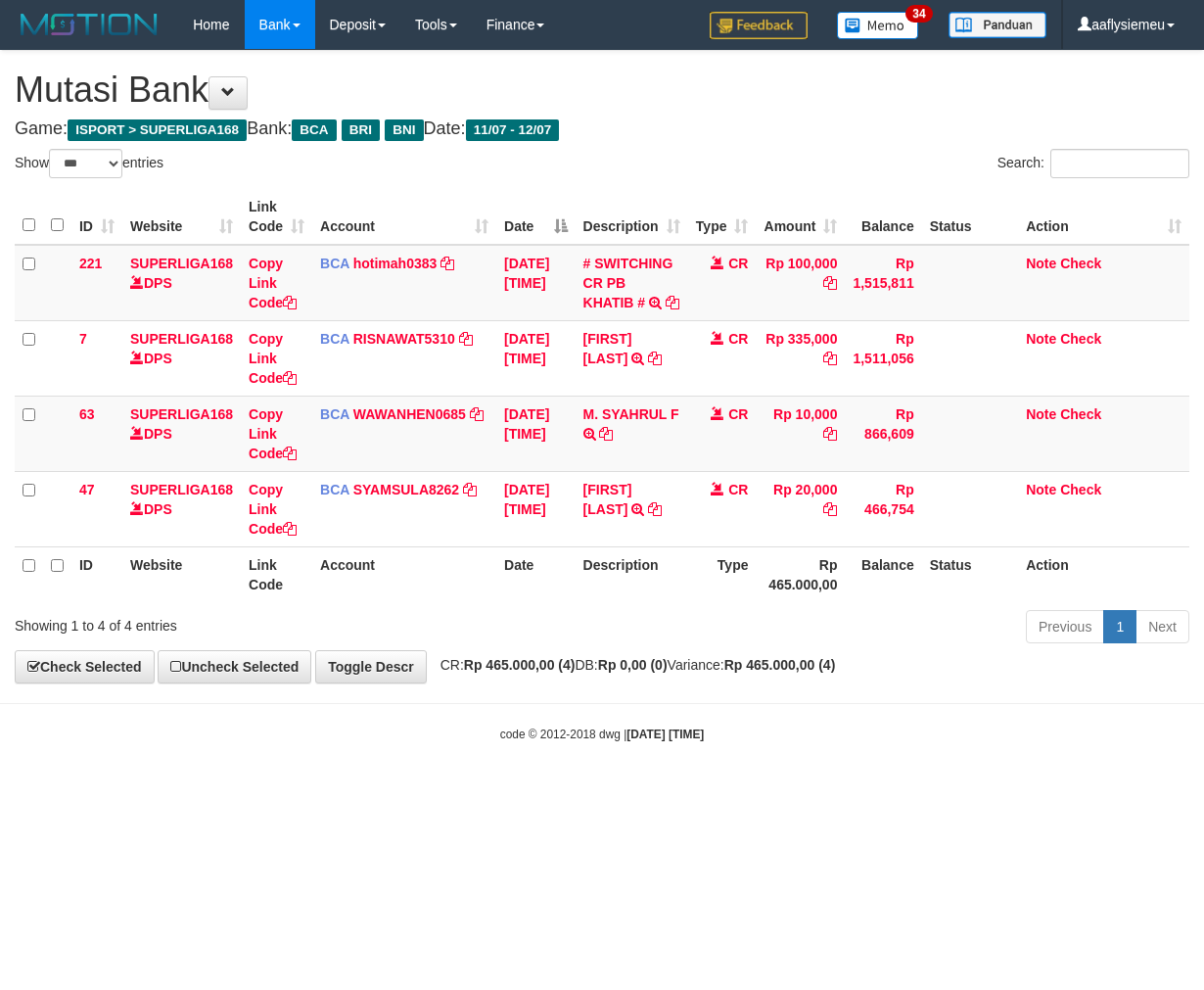 scroll, scrollTop: 0, scrollLeft: 0, axis: both 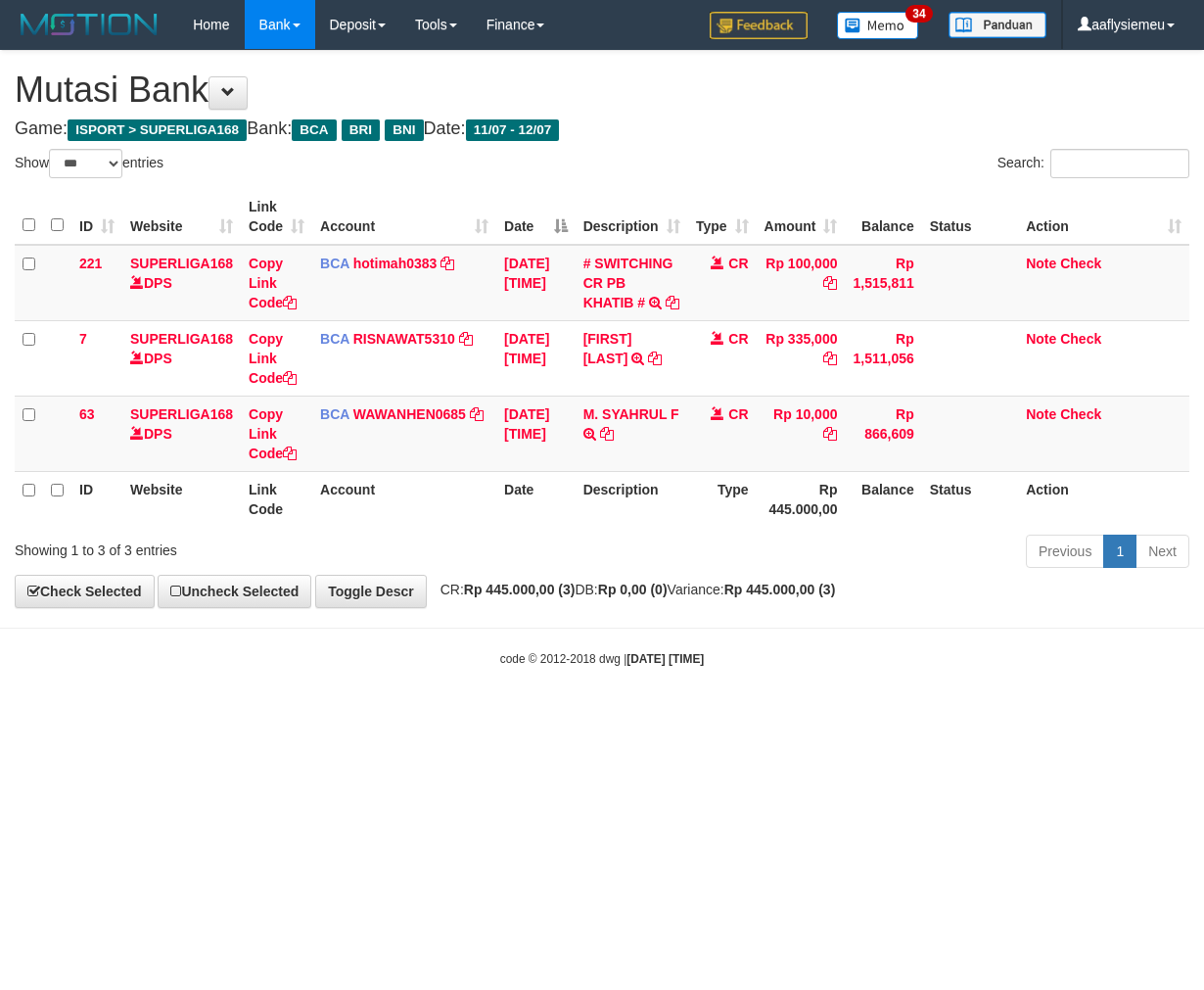 select on "***" 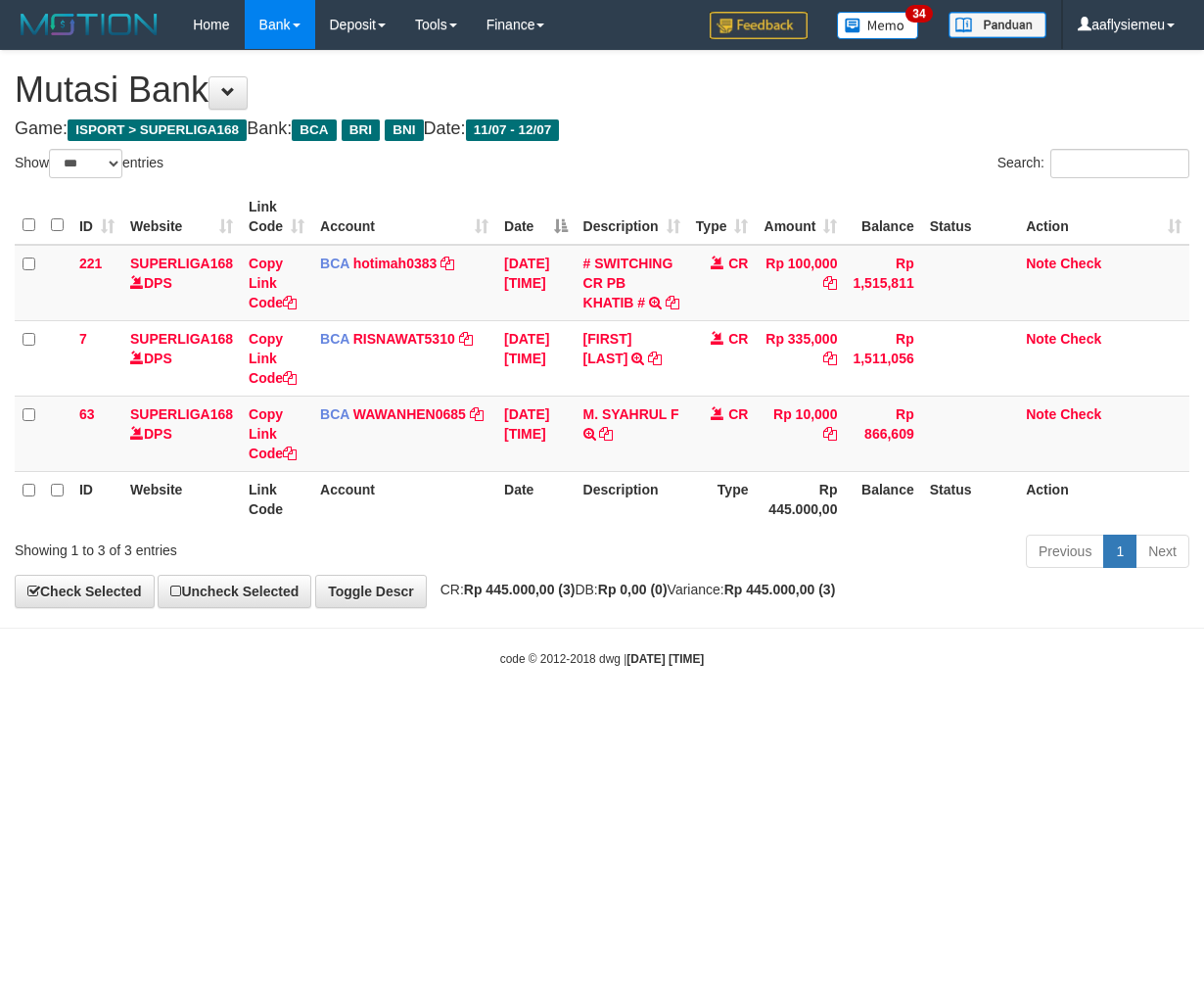 scroll, scrollTop: 0, scrollLeft: 0, axis: both 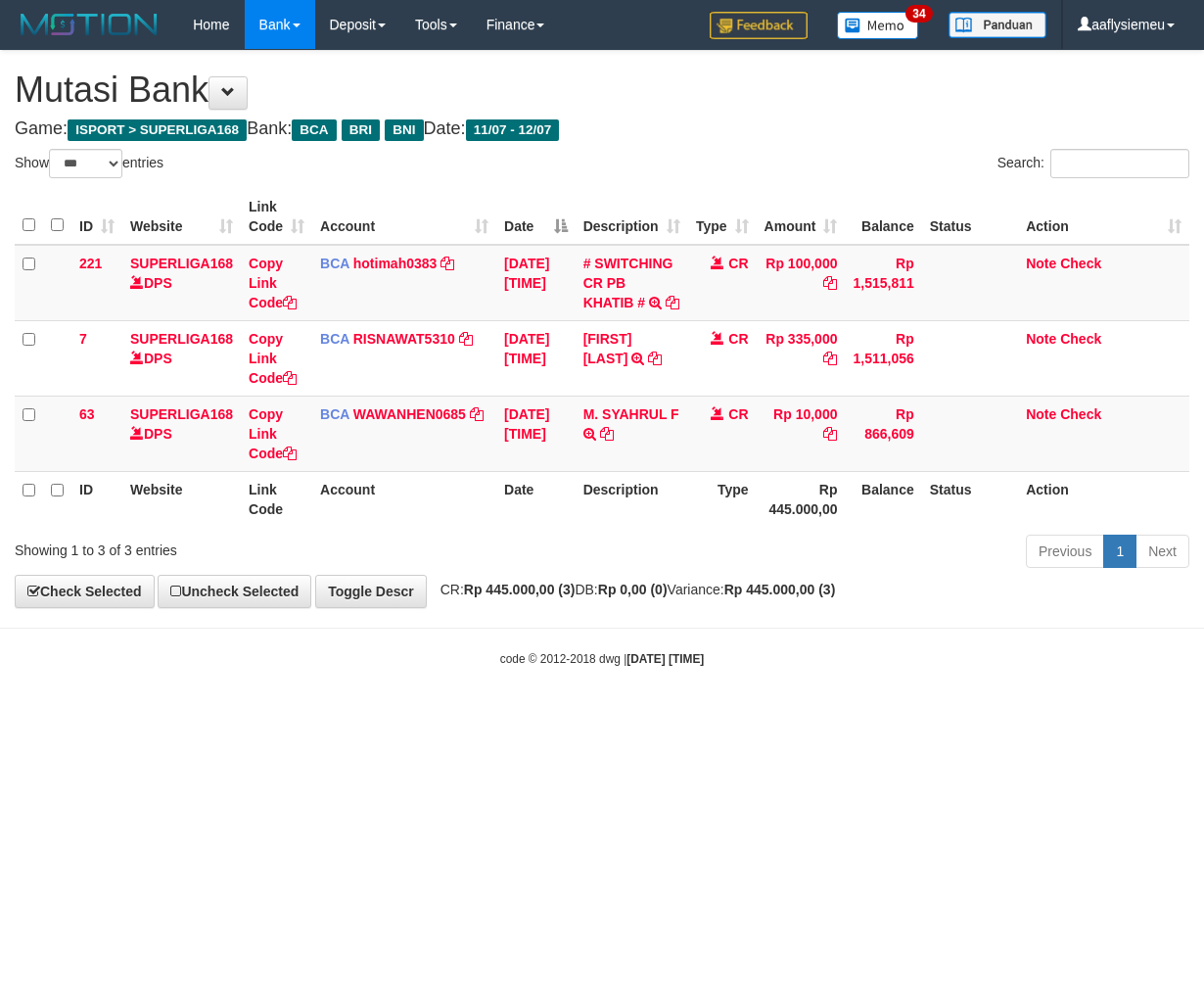 select on "***" 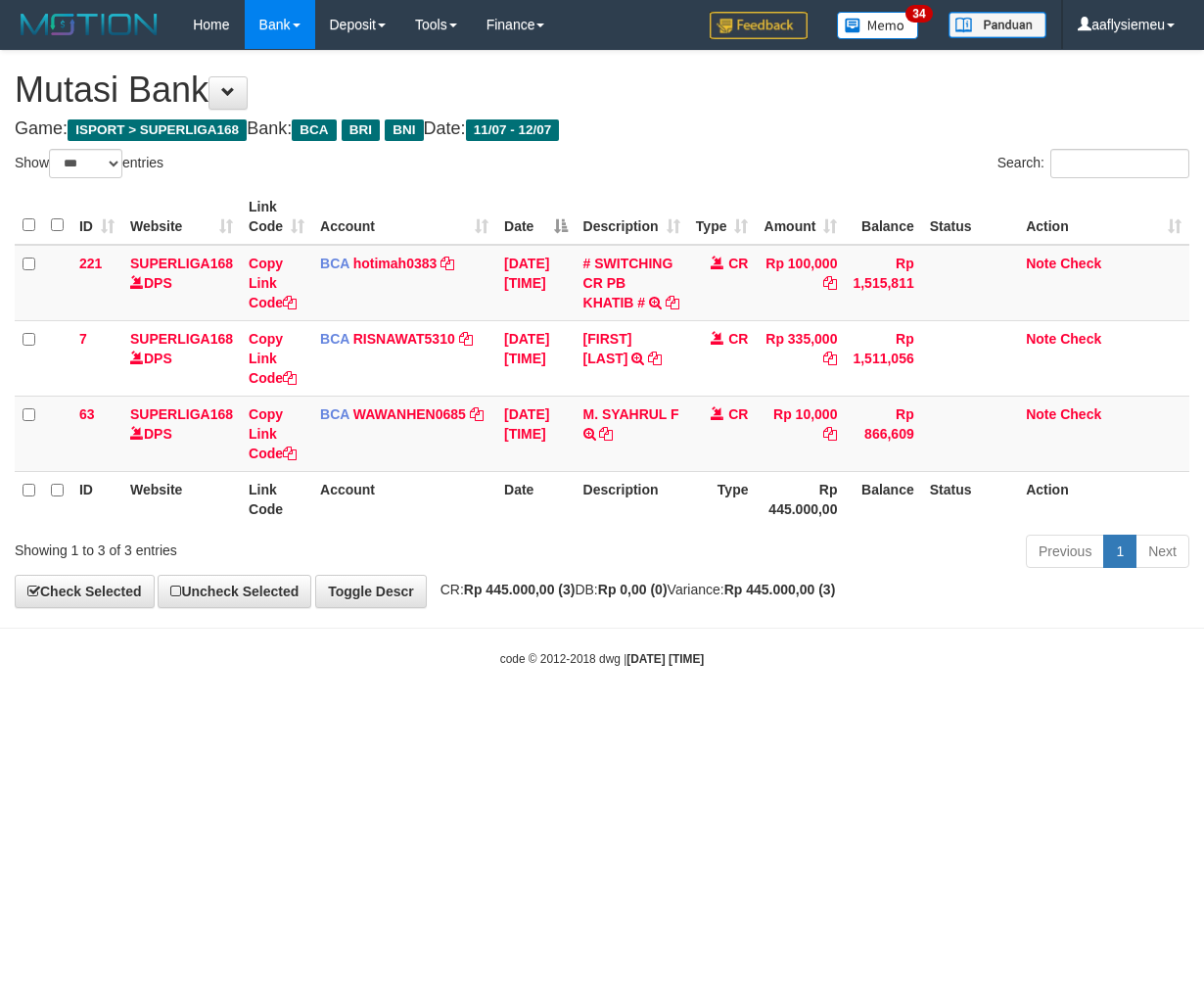 scroll, scrollTop: 0, scrollLeft: 0, axis: both 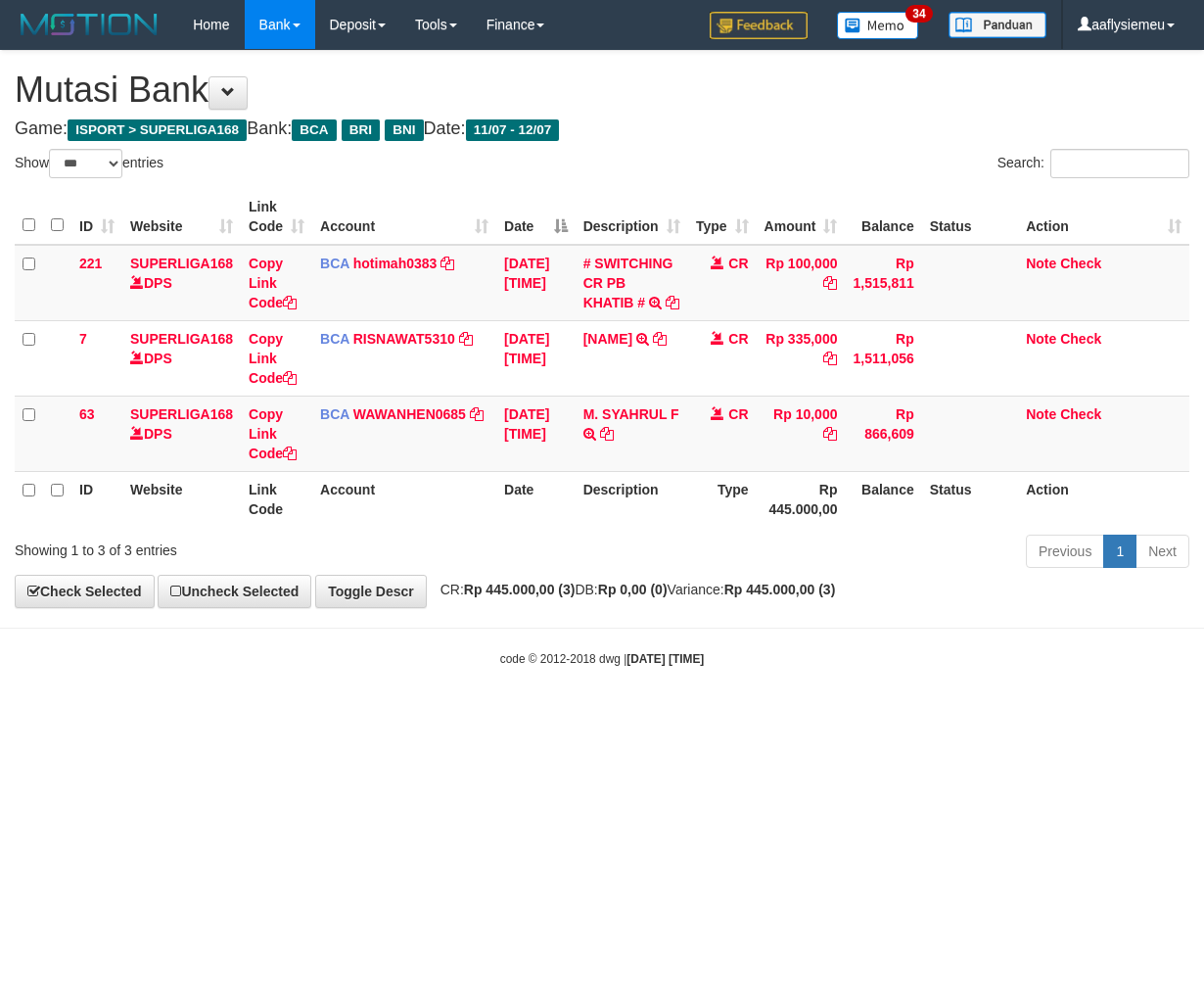 select on "***" 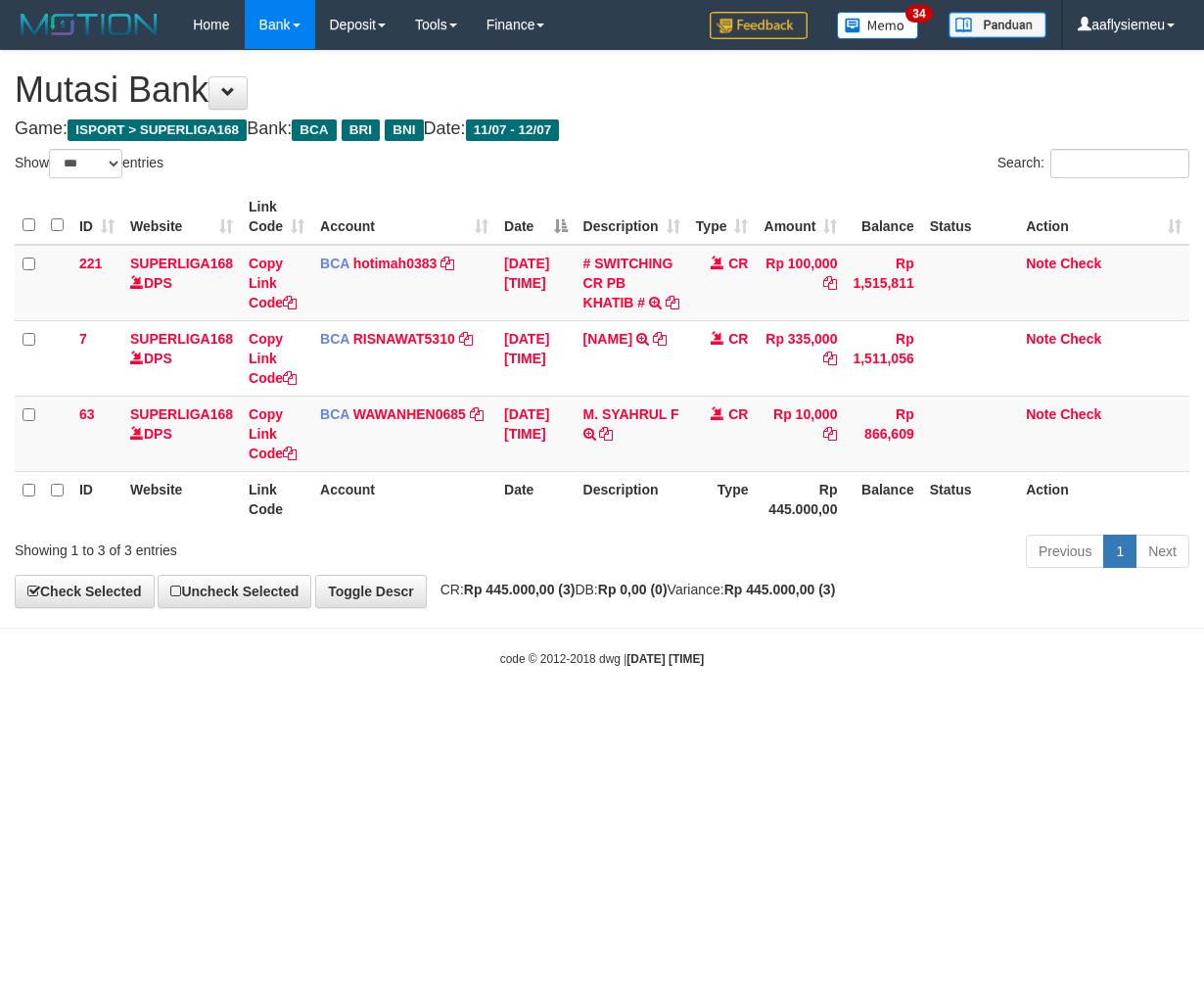 scroll, scrollTop: 0, scrollLeft: 0, axis: both 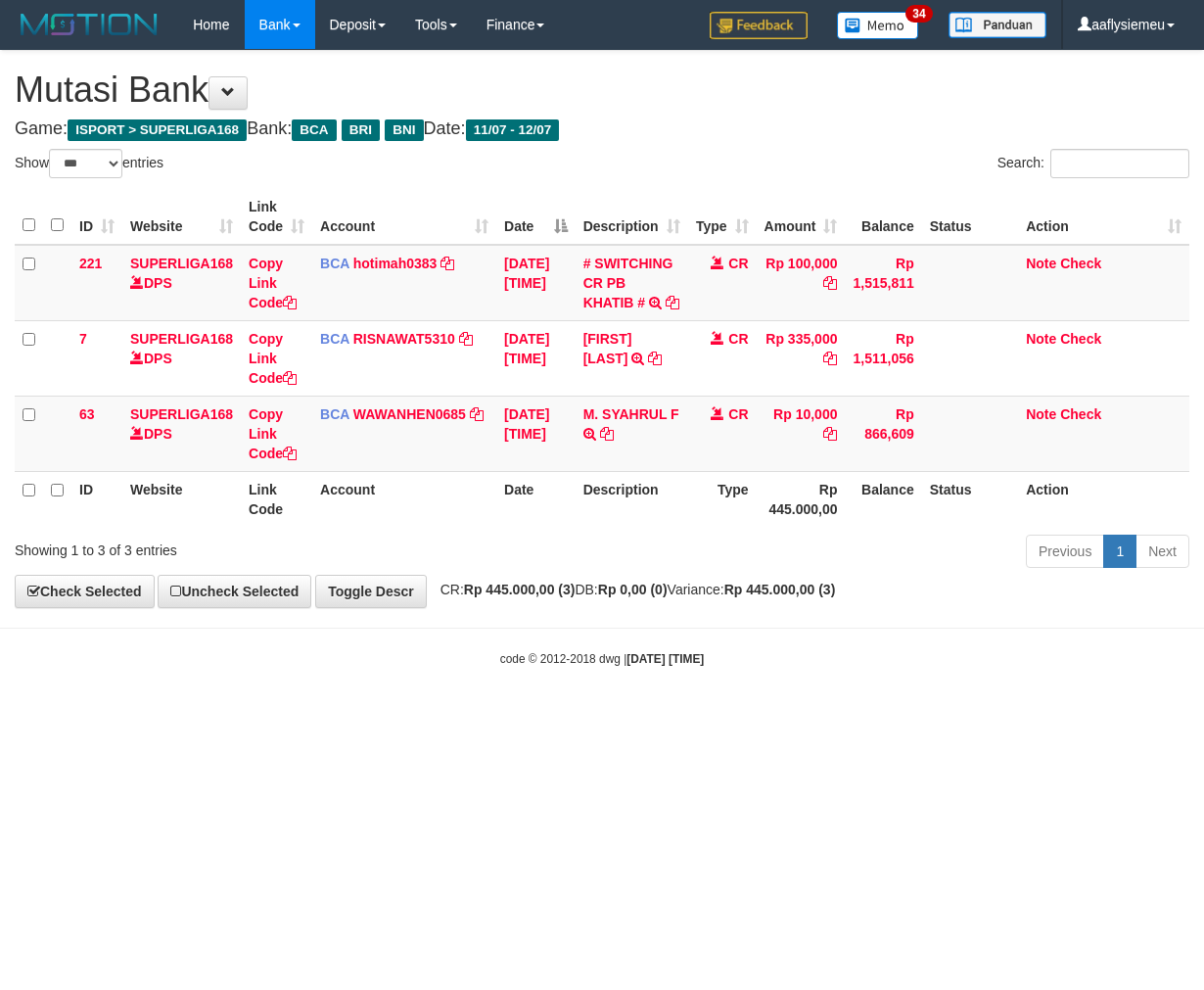 select on "***" 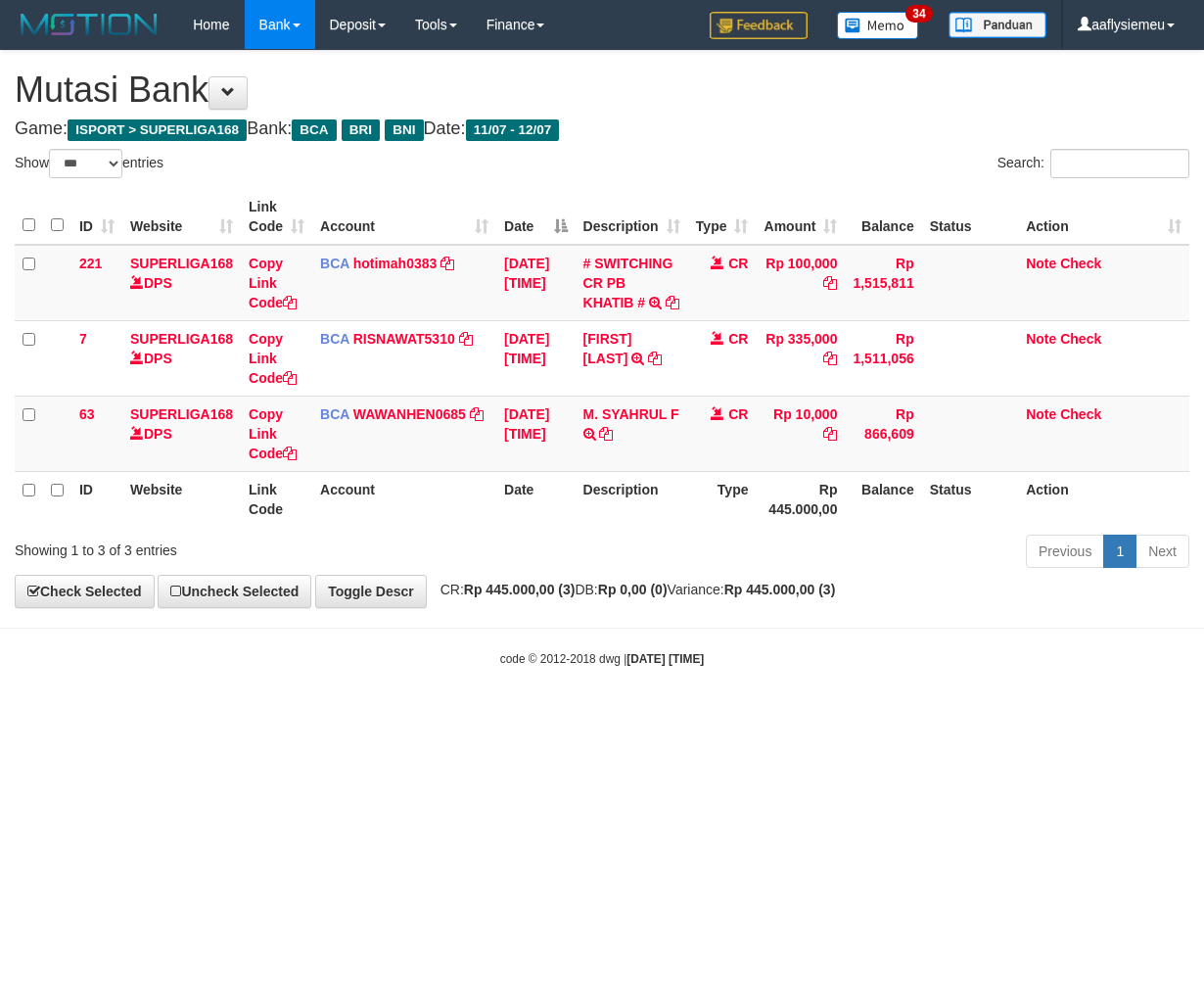 scroll, scrollTop: 0, scrollLeft: 0, axis: both 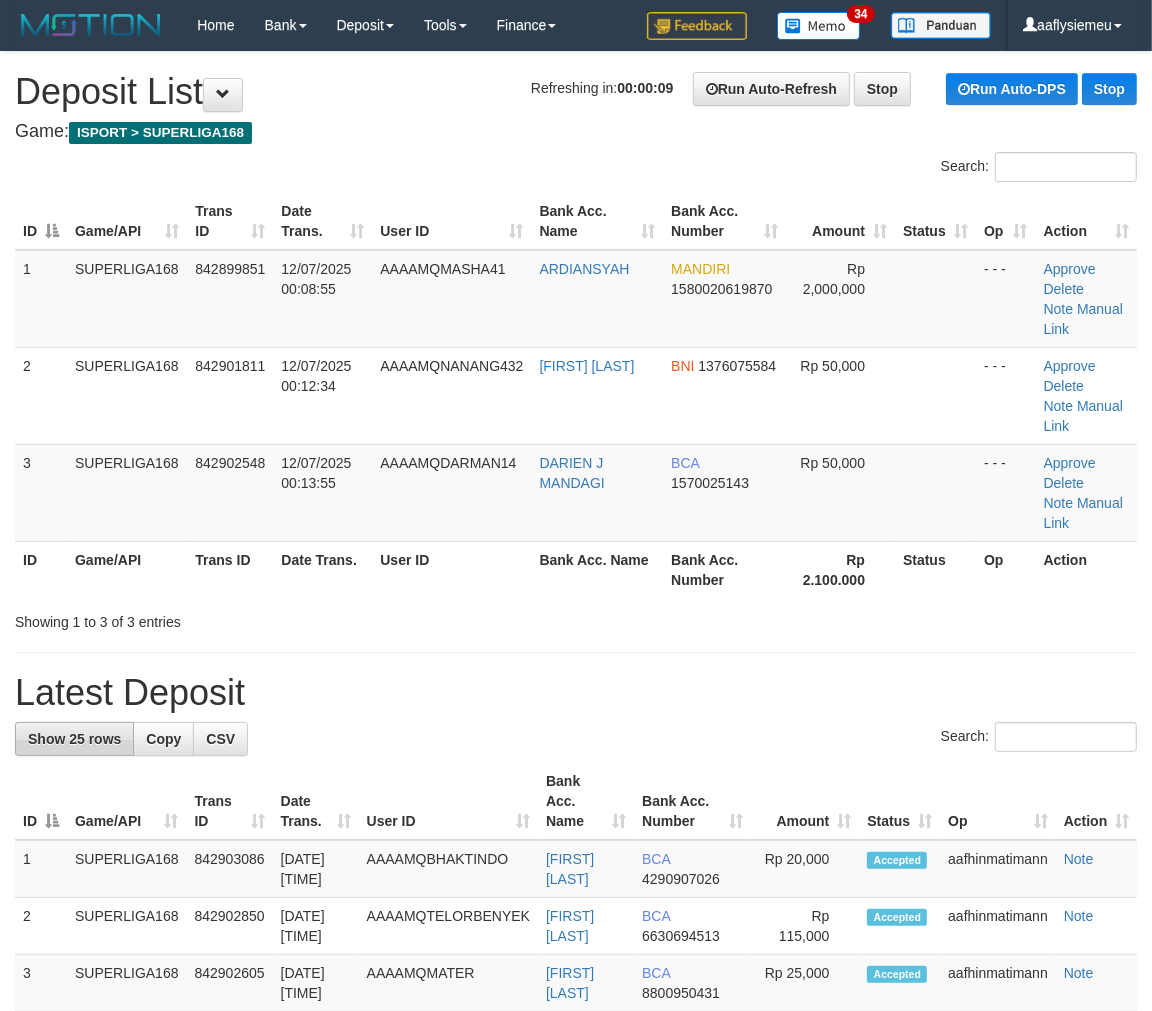 drag, startPoint x: 221, startPoint y: 635, endPoint x: 27, endPoint y: 735, distance: 218.25673 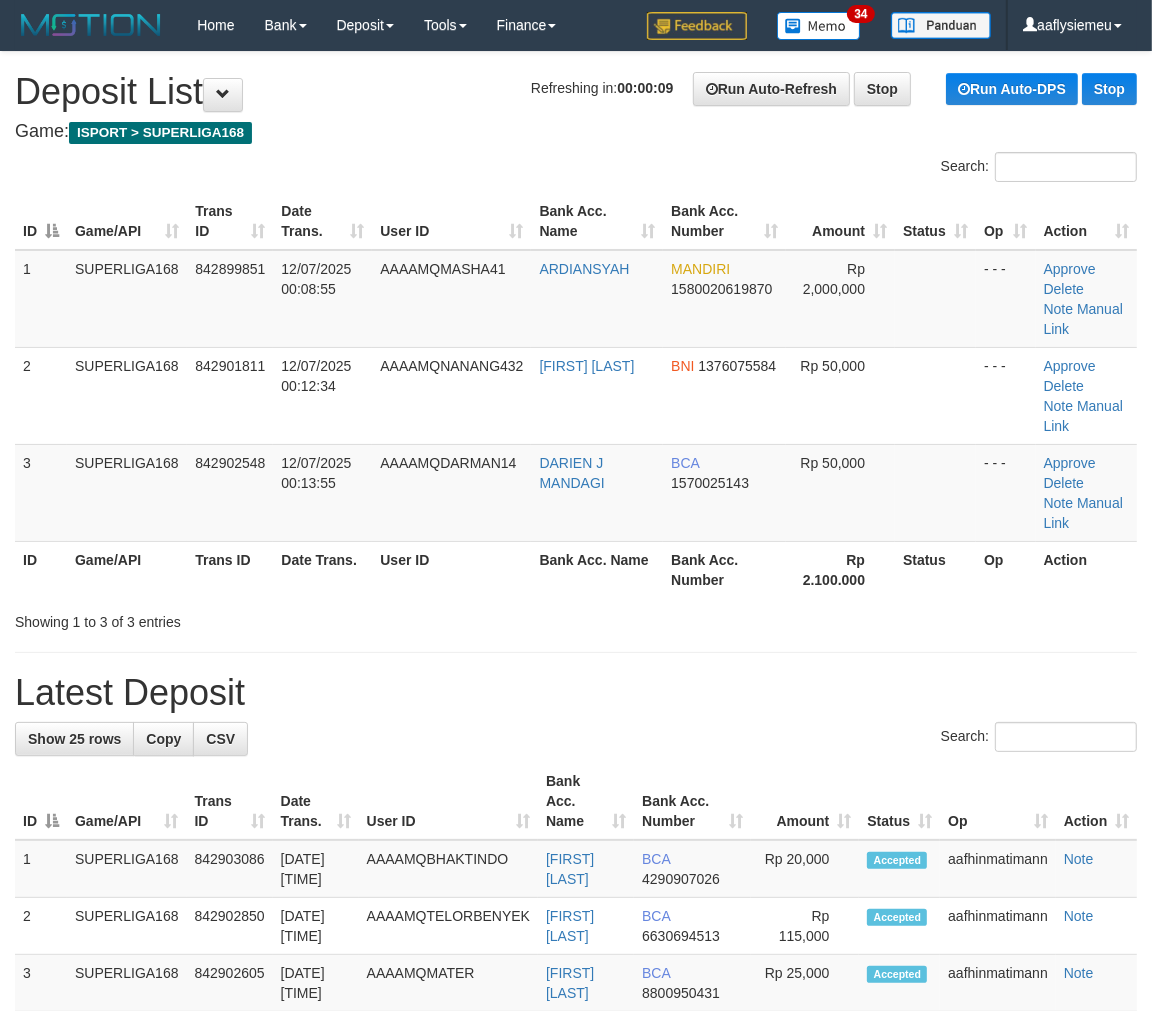 drag, startPoint x: 411, startPoint y: 544, endPoint x: 343, endPoint y: 565, distance: 71.168816 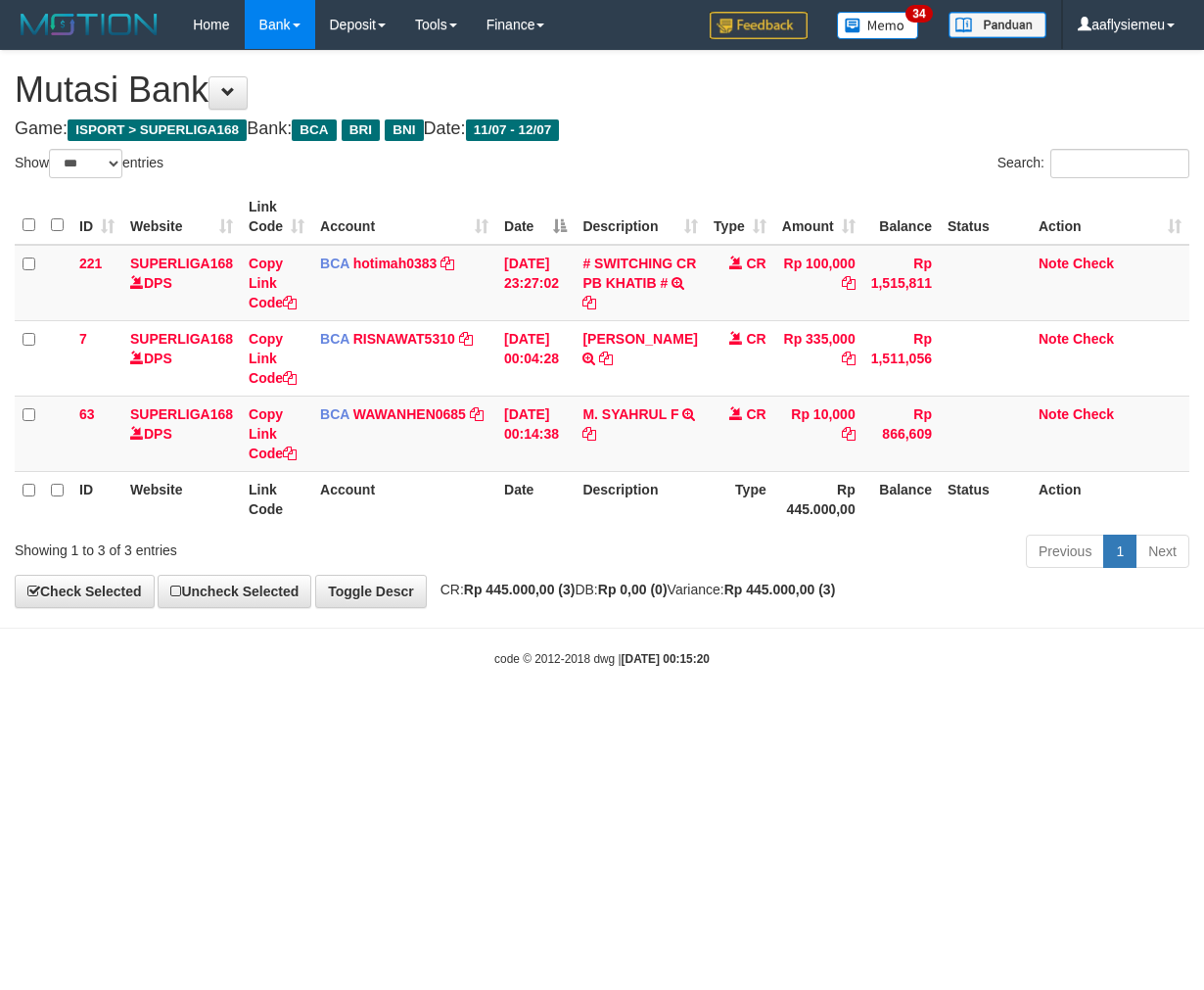 select on "***" 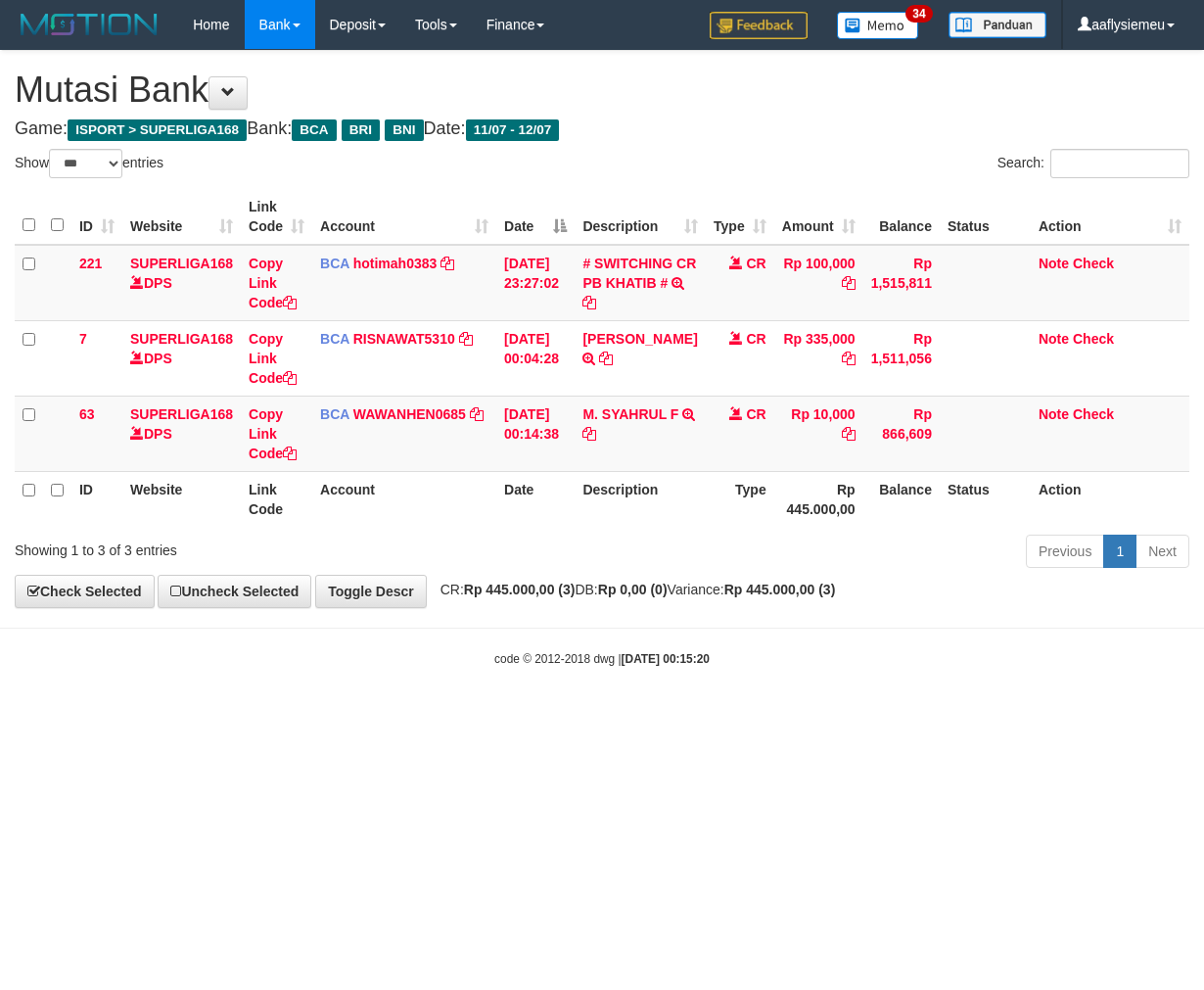 scroll, scrollTop: 0, scrollLeft: 0, axis: both 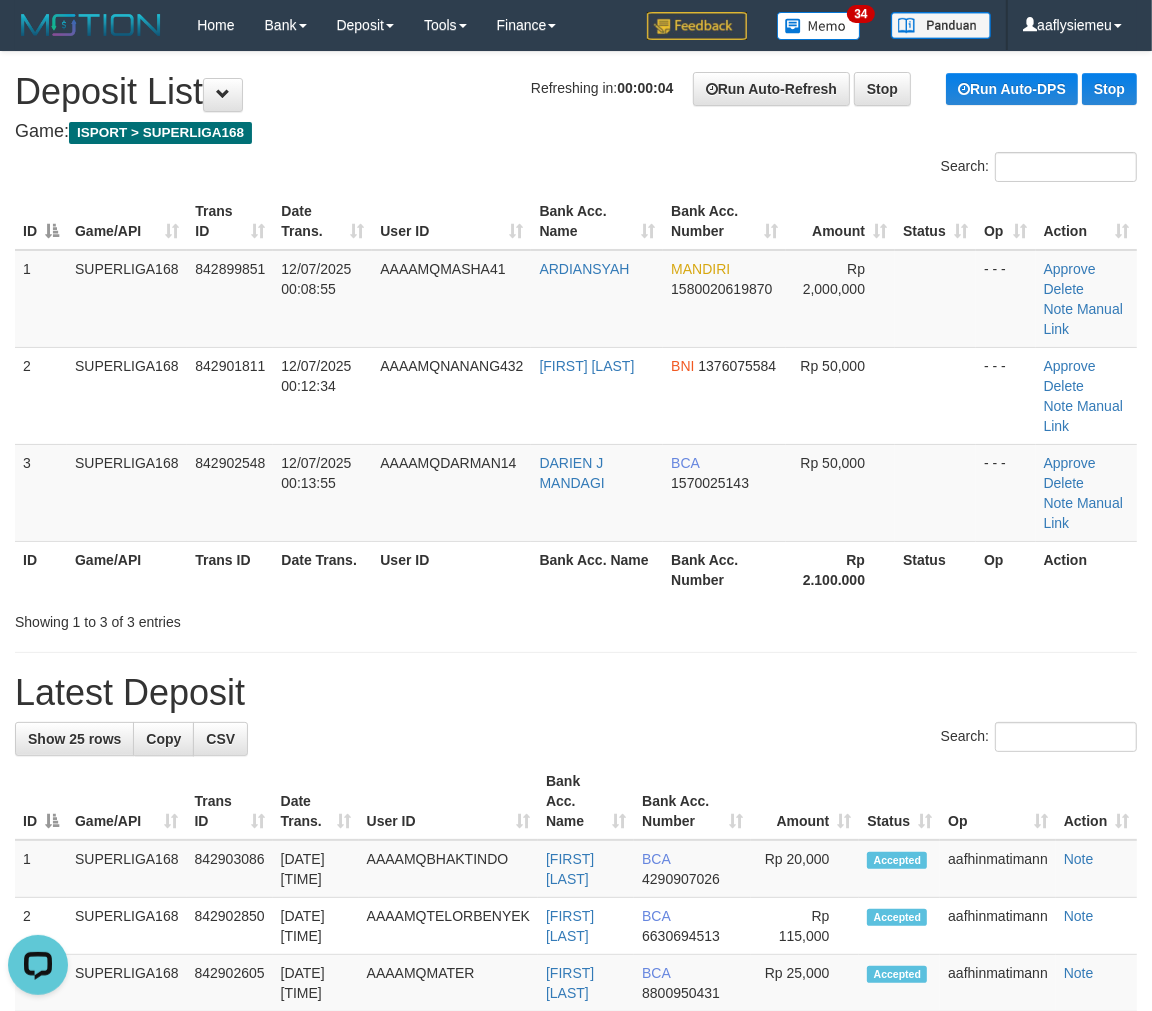 drag, startPoint x: 350, startPoint y: 557, endPoint x: 2, endPoint y: 655, distance: 361.5356 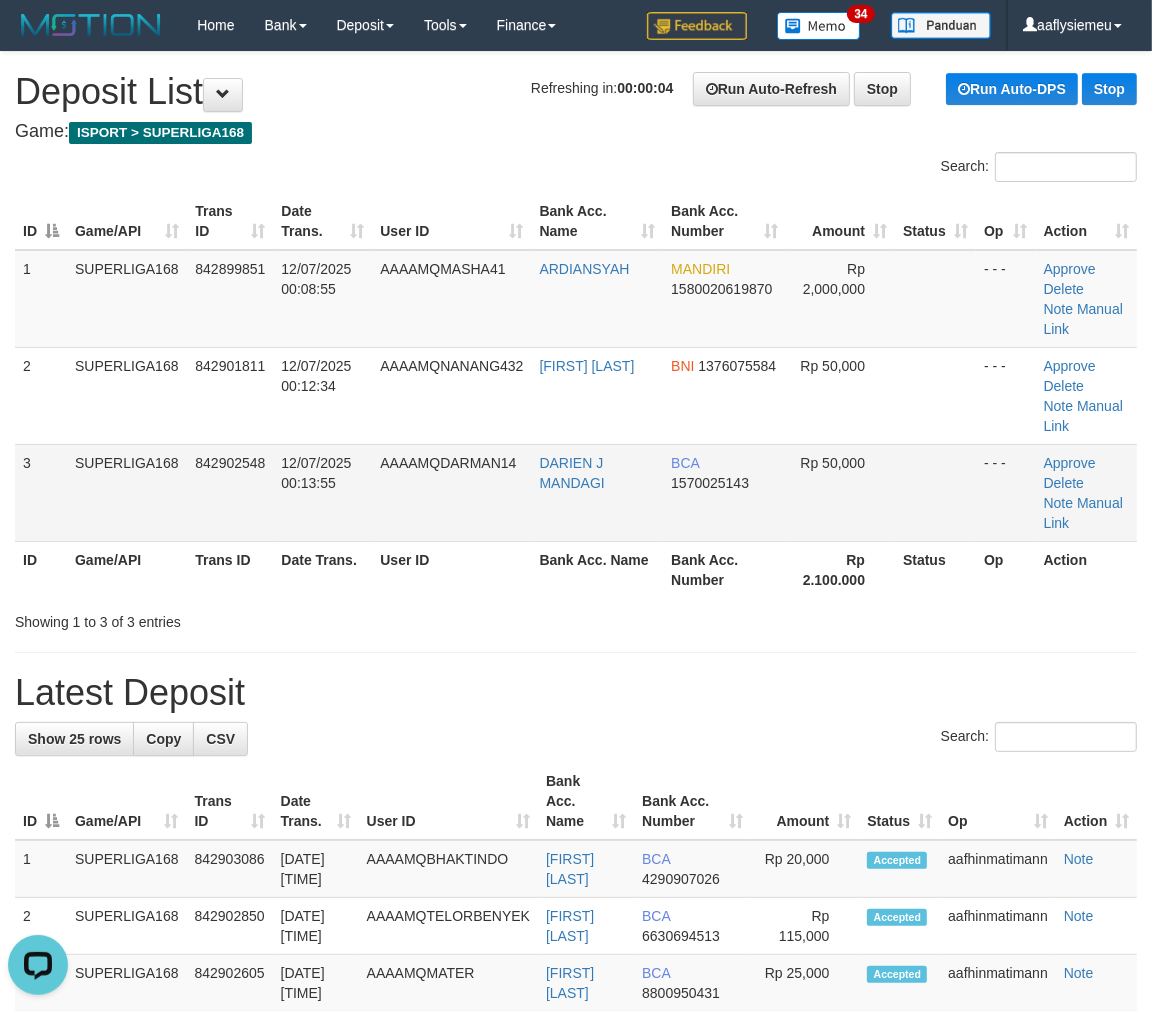 click on "842902548" at bounding box center (230, 492) 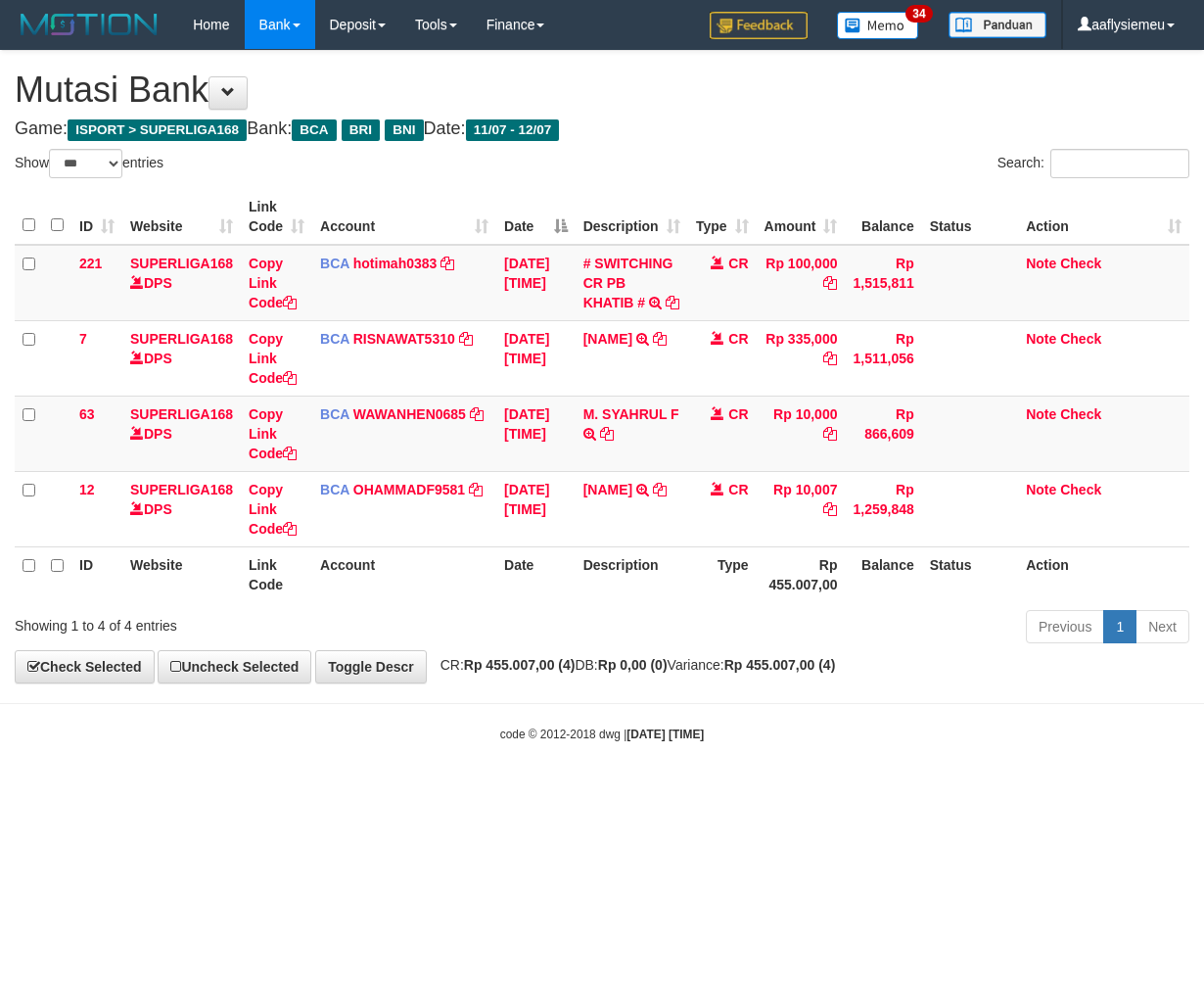 select on "***" 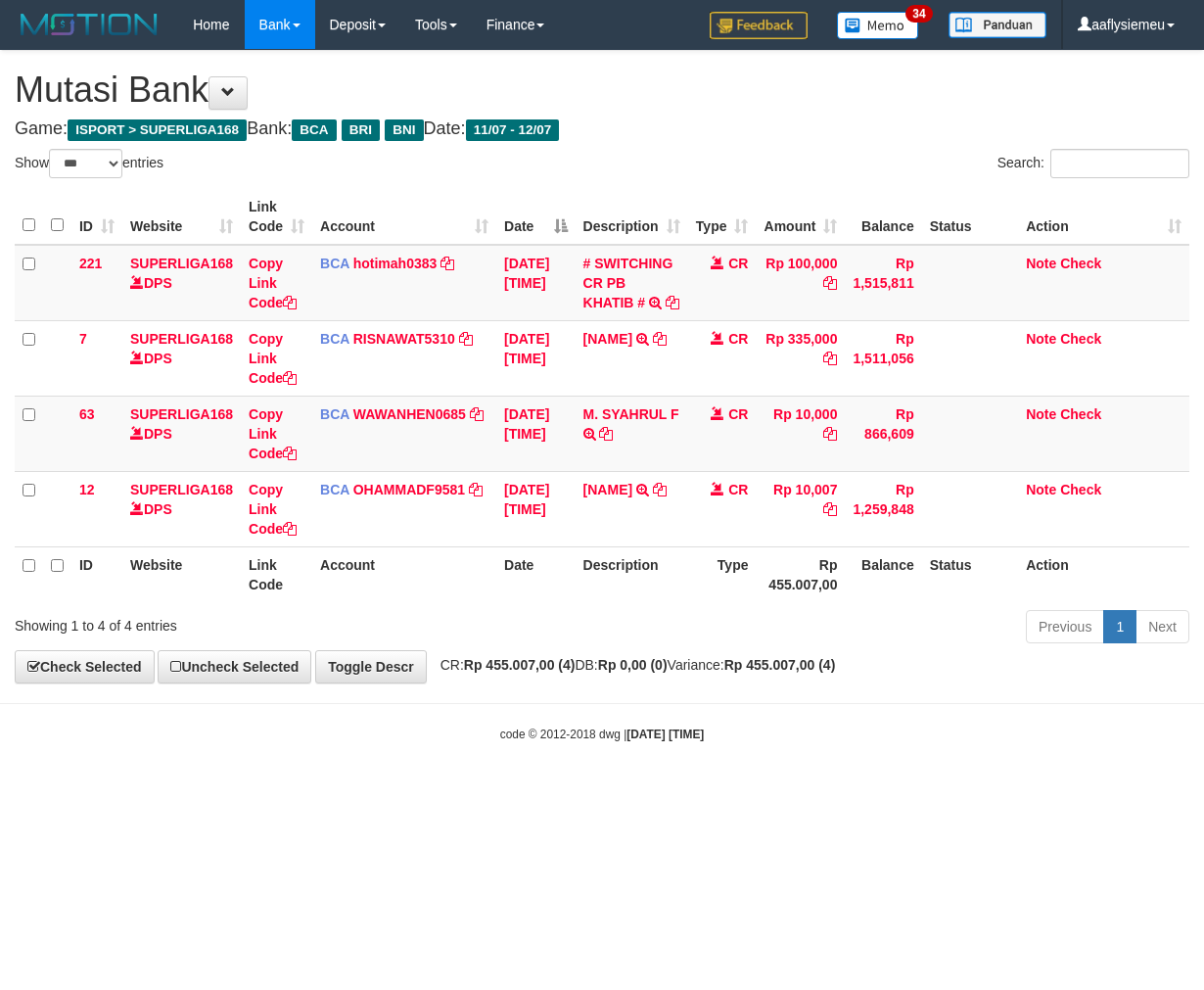 scroll, scrollTop: 0, scrollLeft: 0, axis: both 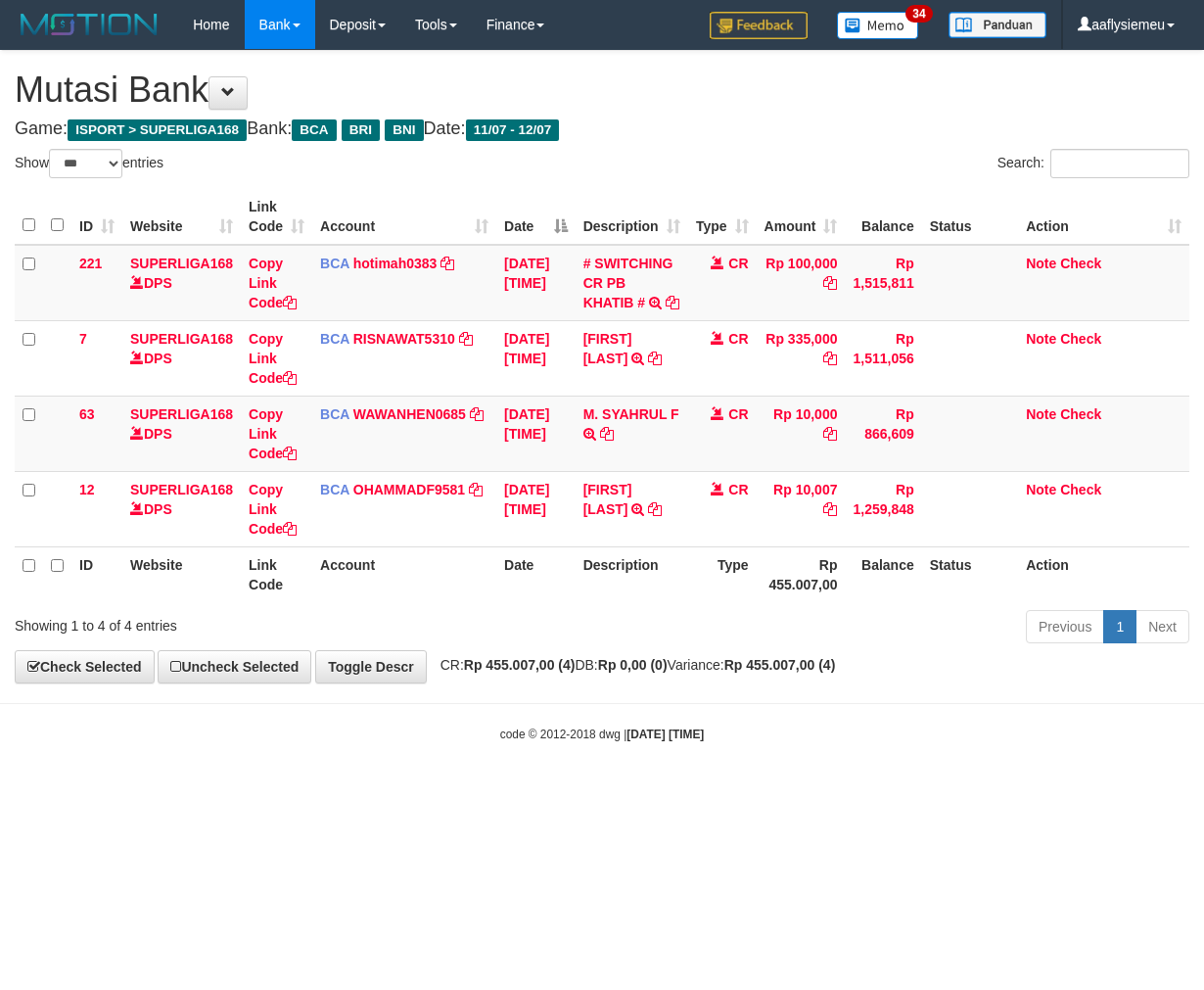 select on "***" 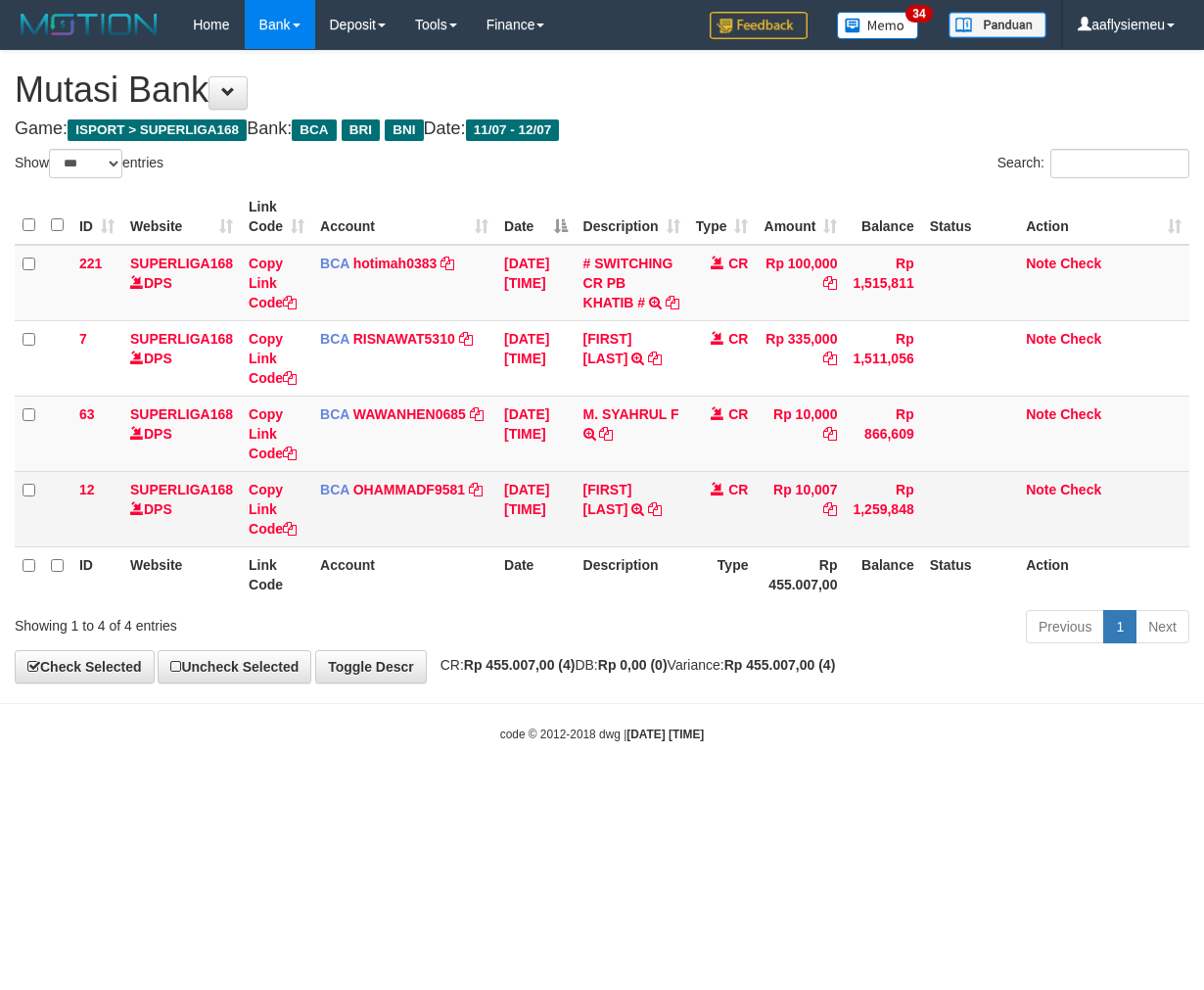 scroll, scrollTop: 0, scrollLeft: 0, axis: both 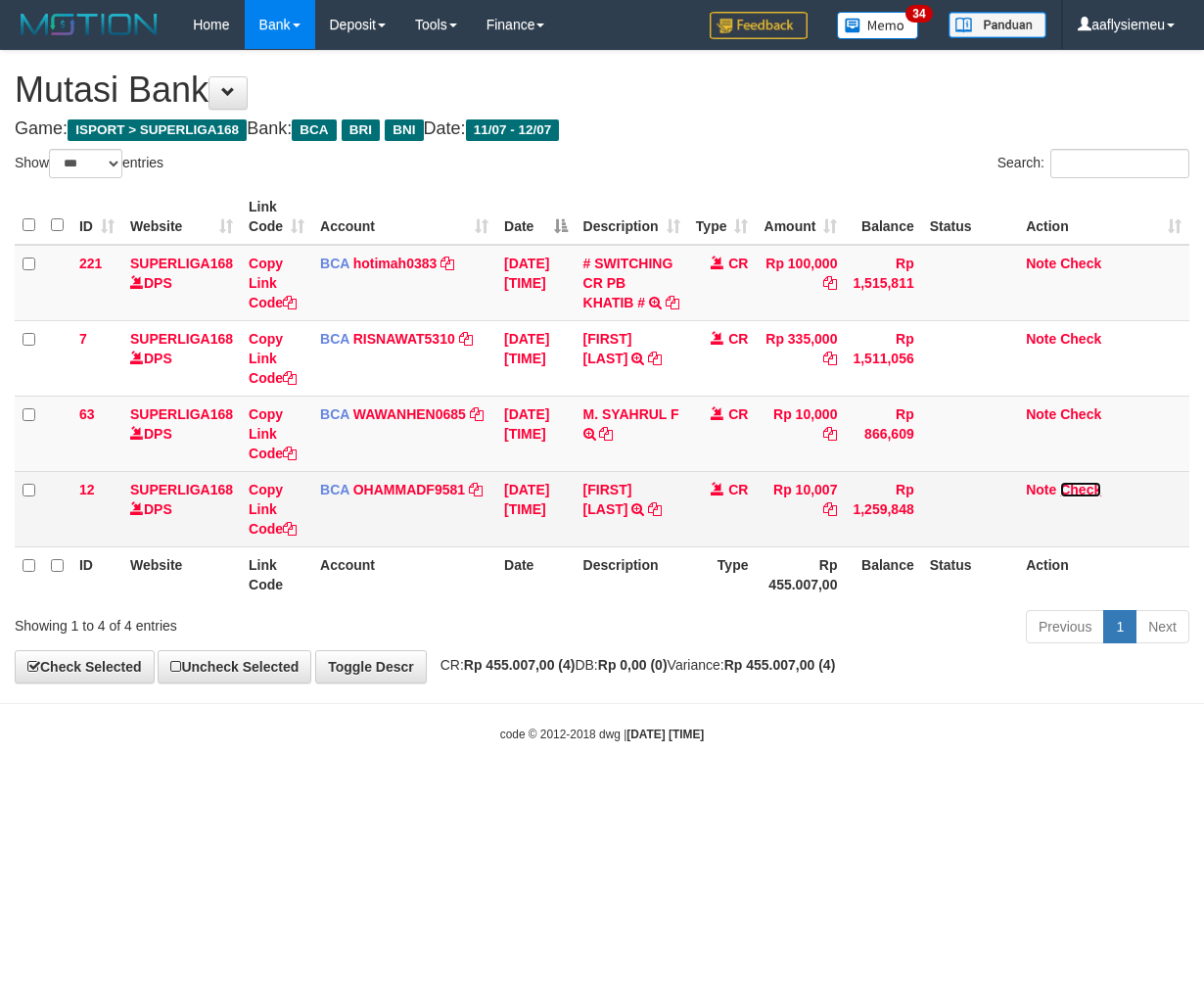 click on "Check" at bounding box center [1081, 490] 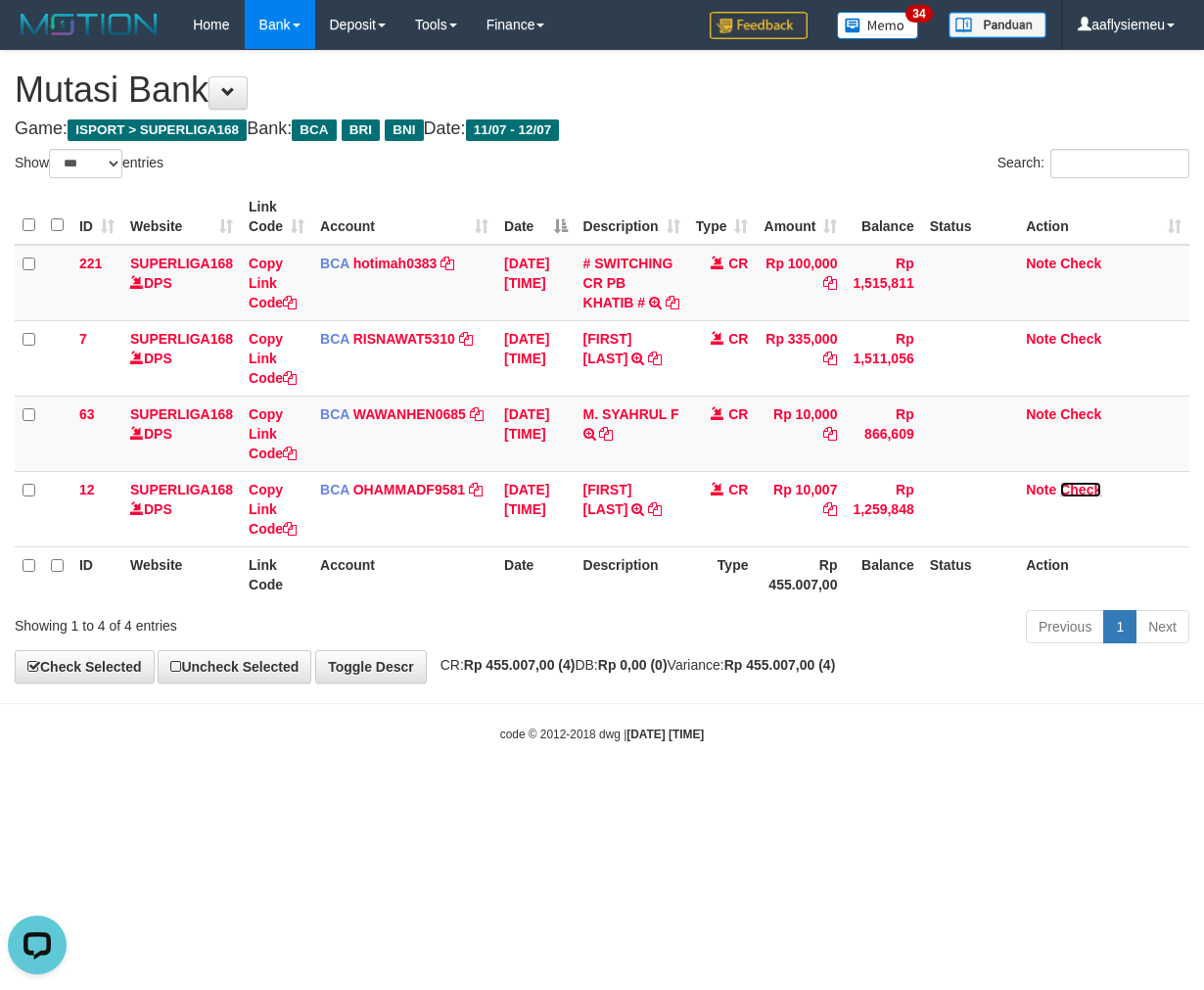 scroll, scrollTop: 0, scrollLeft: 0, axis: both 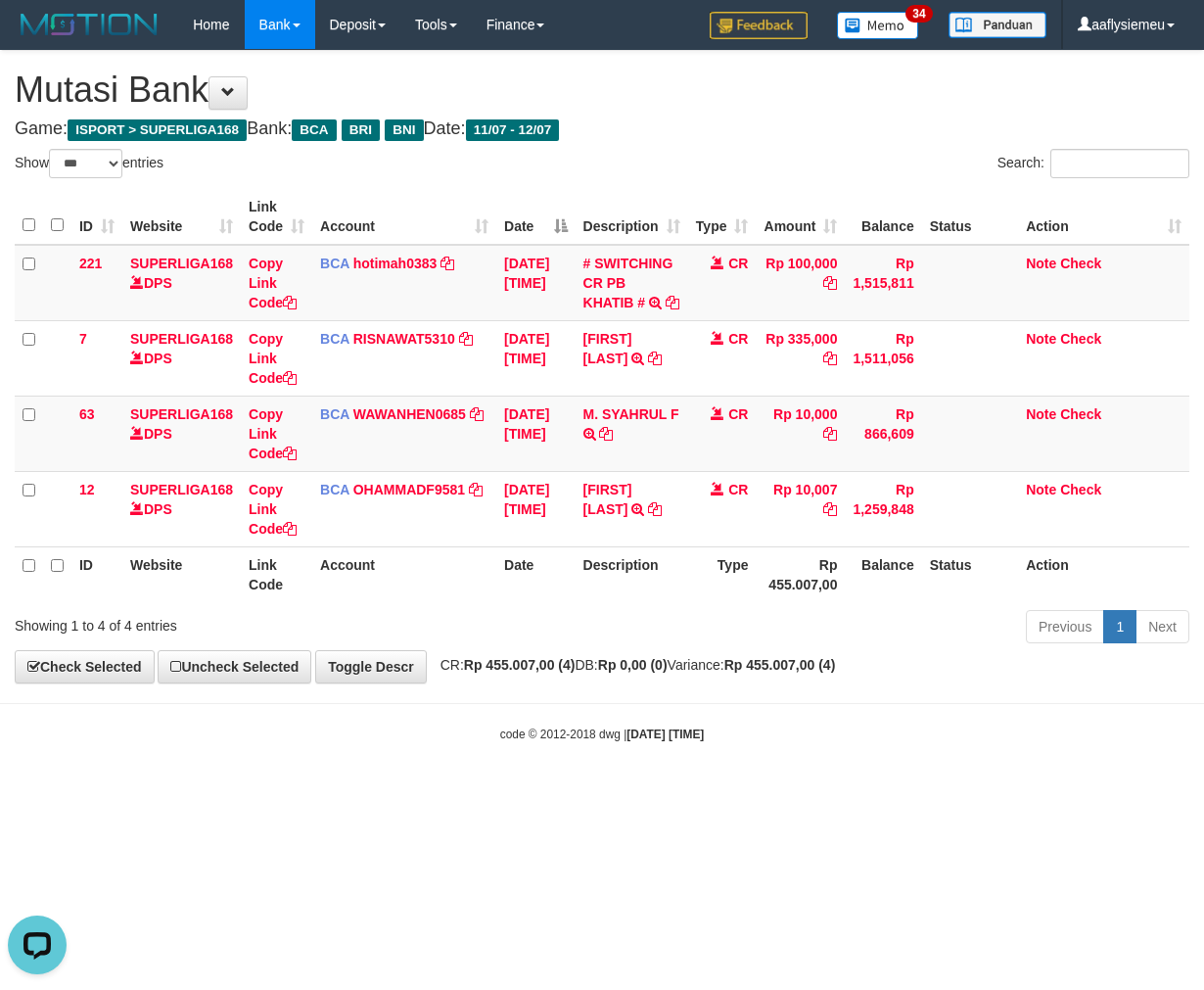 click on "Toggle navigation
Home
Bank
Account List
Load
By Website
Group
[ISPORT]													SUPERLIGA168
By Load Group (DPS)
34" at bounding box center [602, 396] 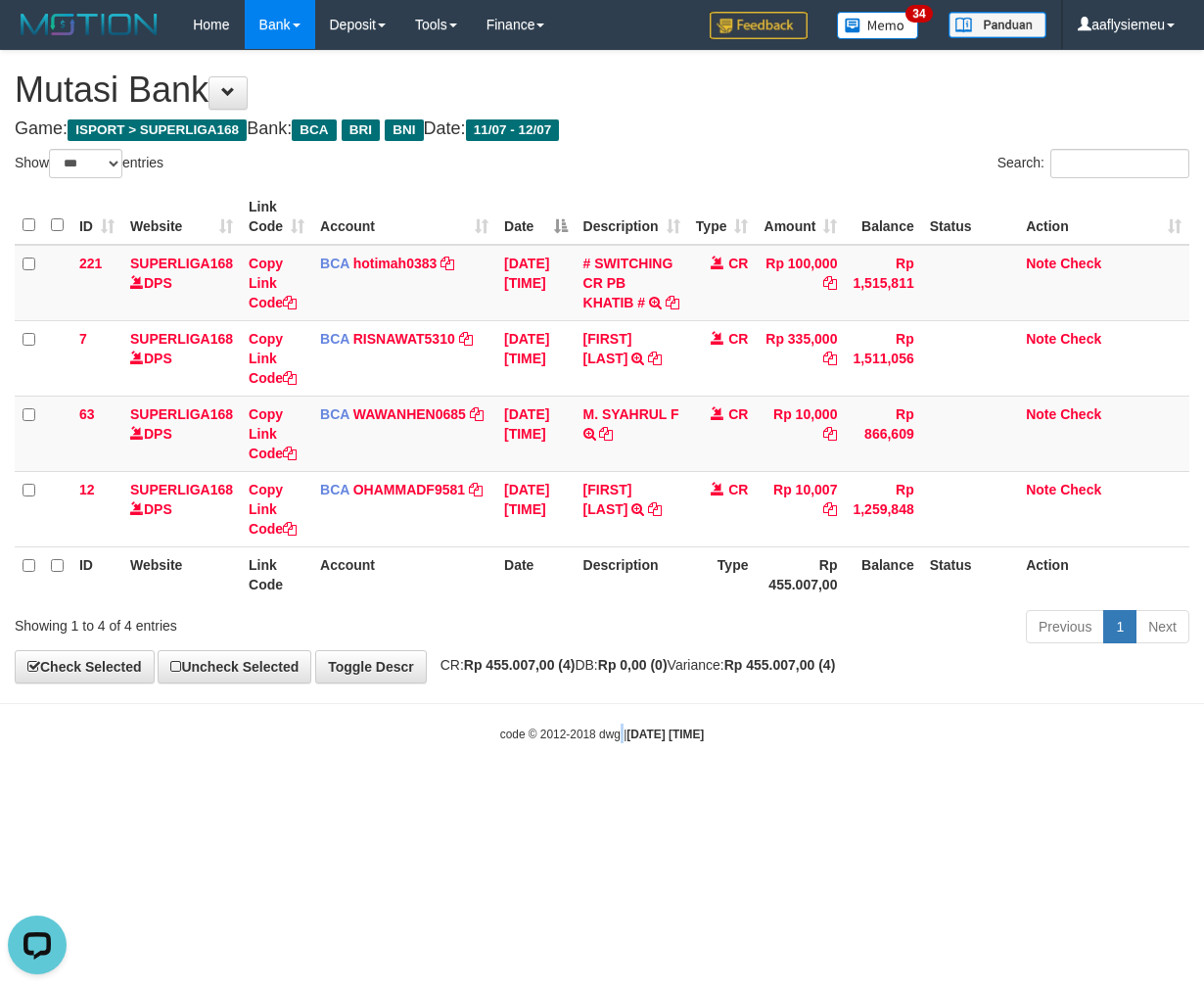 click on "Toggle navigation
Home
Bank
Account List
Load
By Website
Group
[ISPORT]													SUPERLIGA168
By Load Group (DPS)
34" at bounding box center [602, 396] 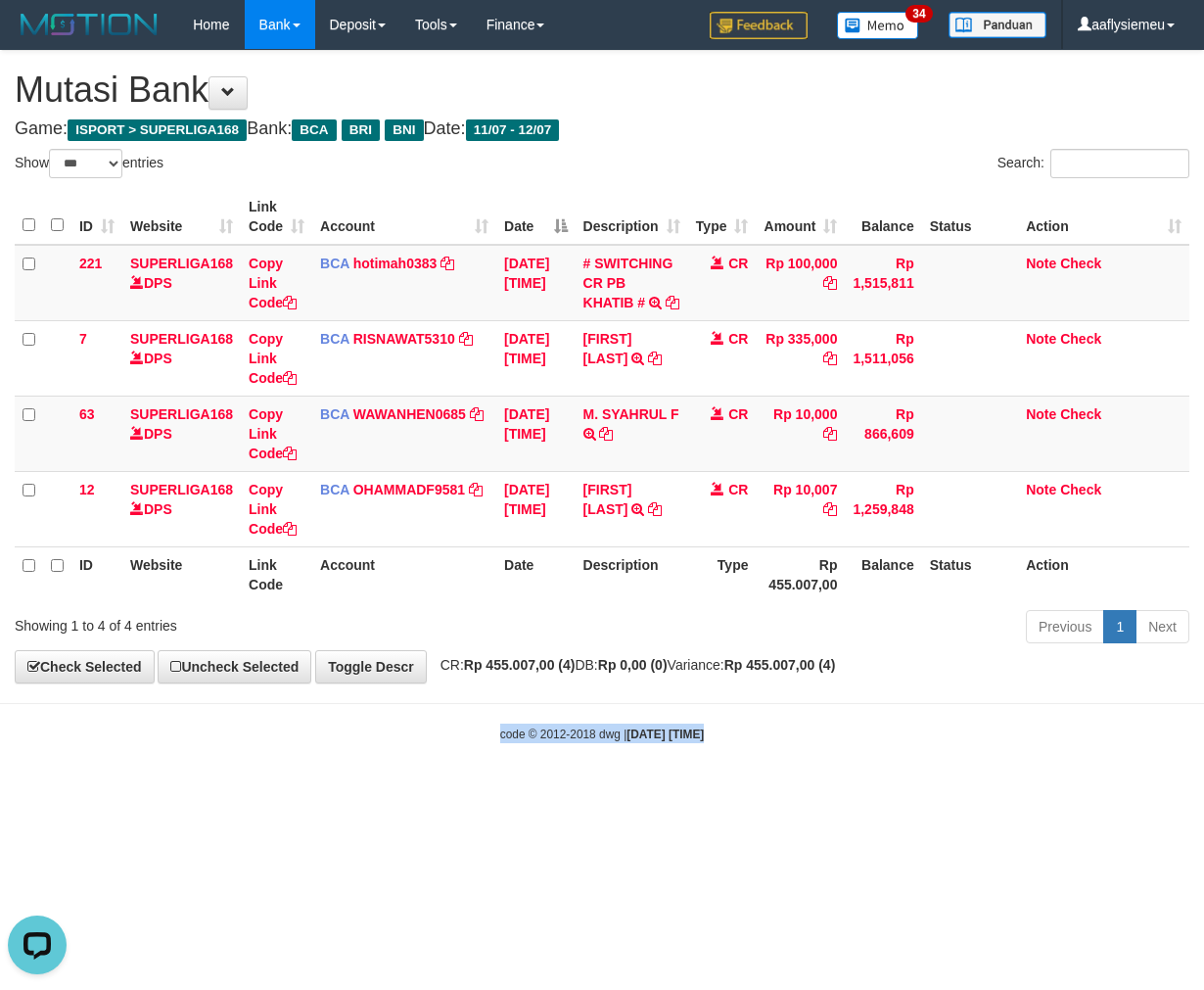 click on "Toggle navigation
Home
Bank
Account List
Load
By Website
Group
[ISPORT]													SUPERLIGA168
By Load Group (DPS)
34" at bounding box center (602, 396) 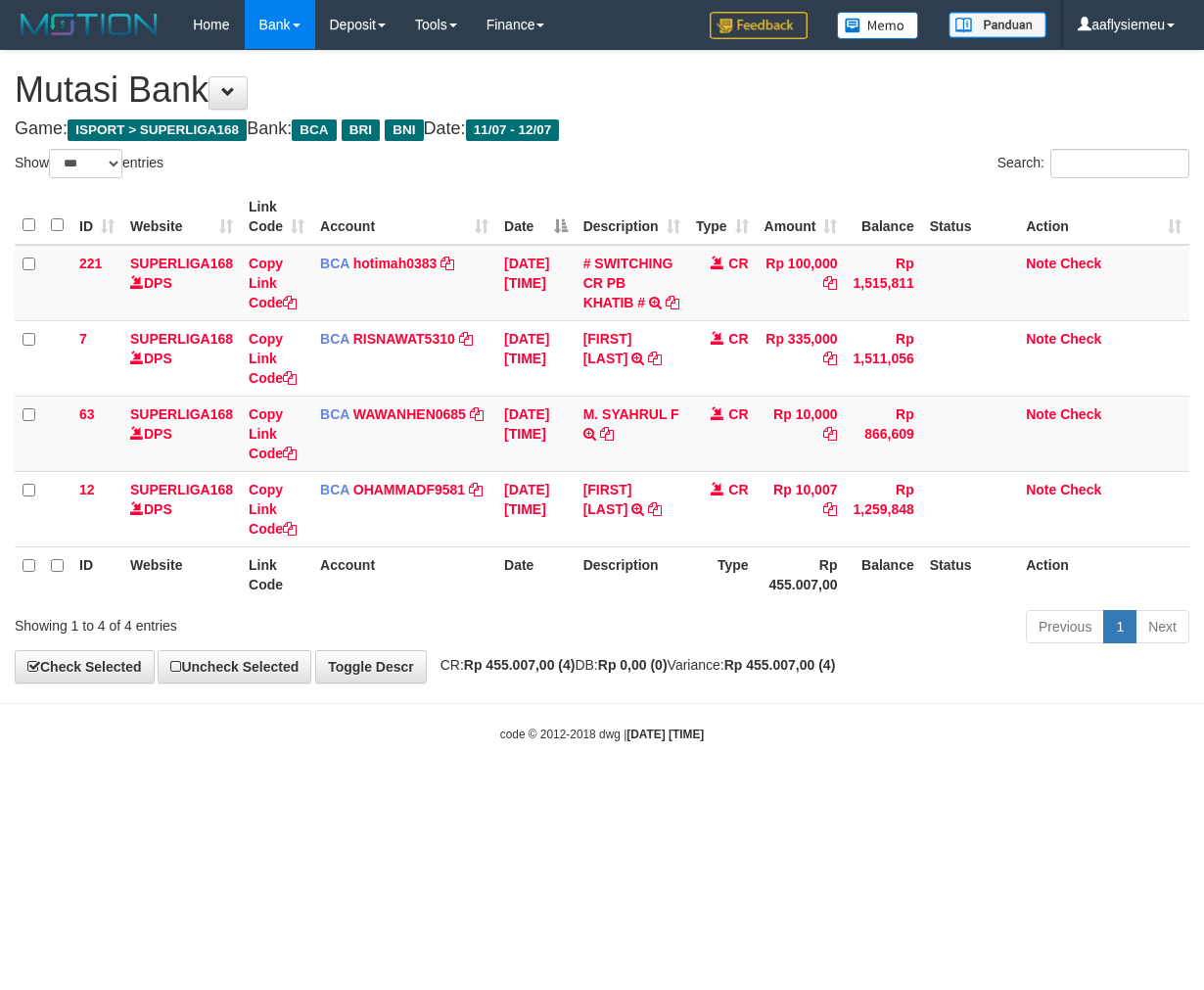select on "***" 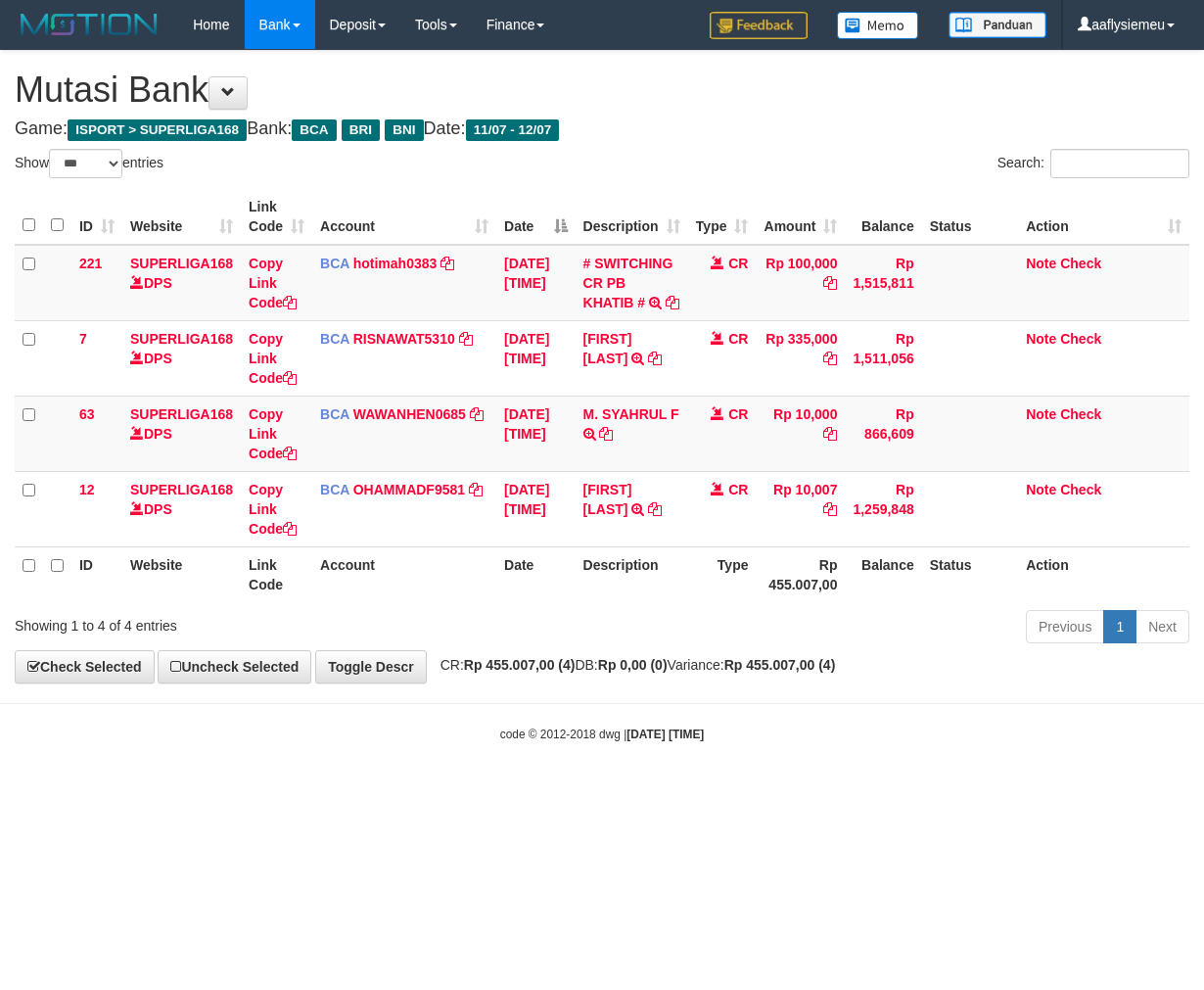 scroll, scrollTop: 0, scrollLeft: 0, axis: both 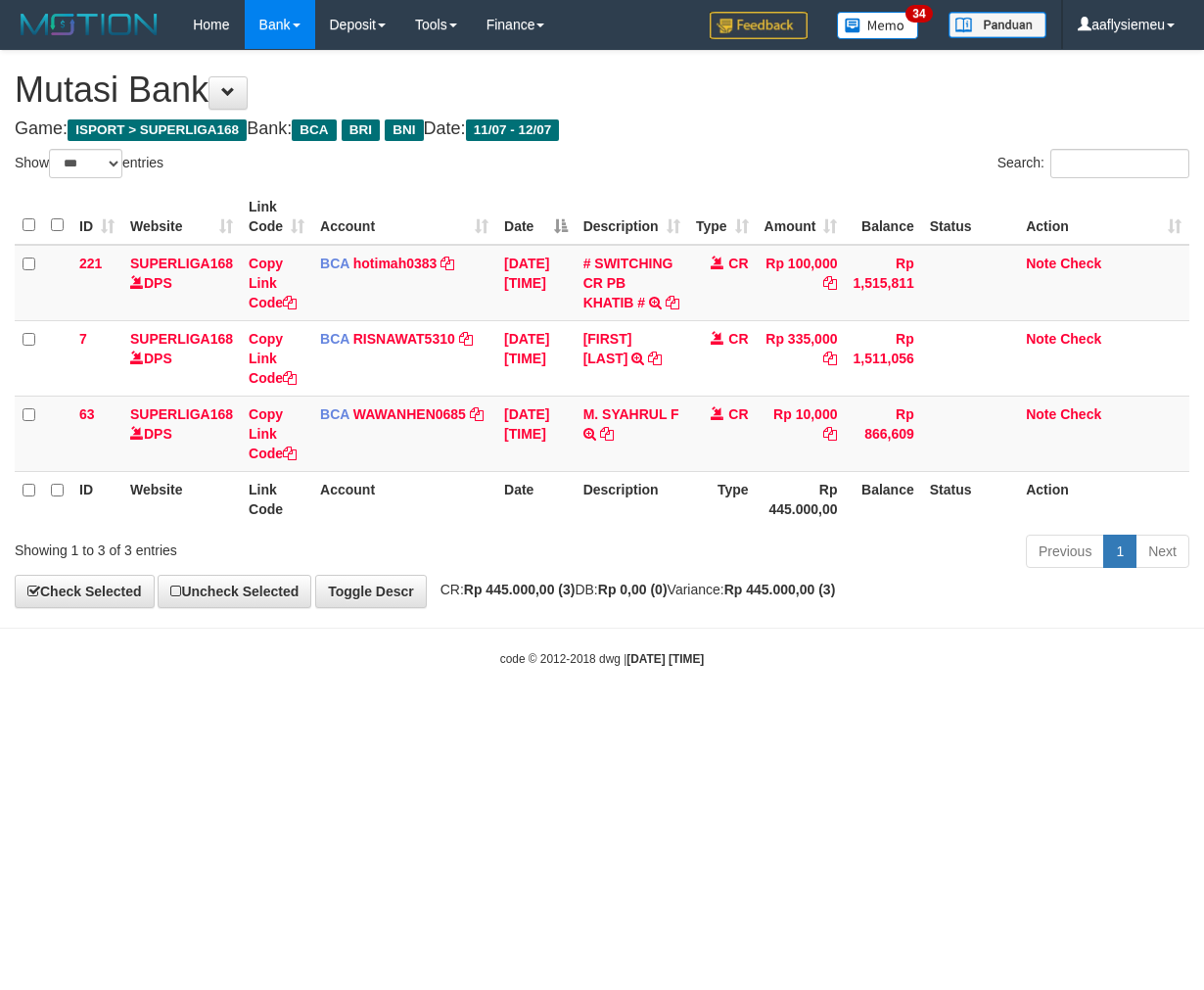 select on "***" 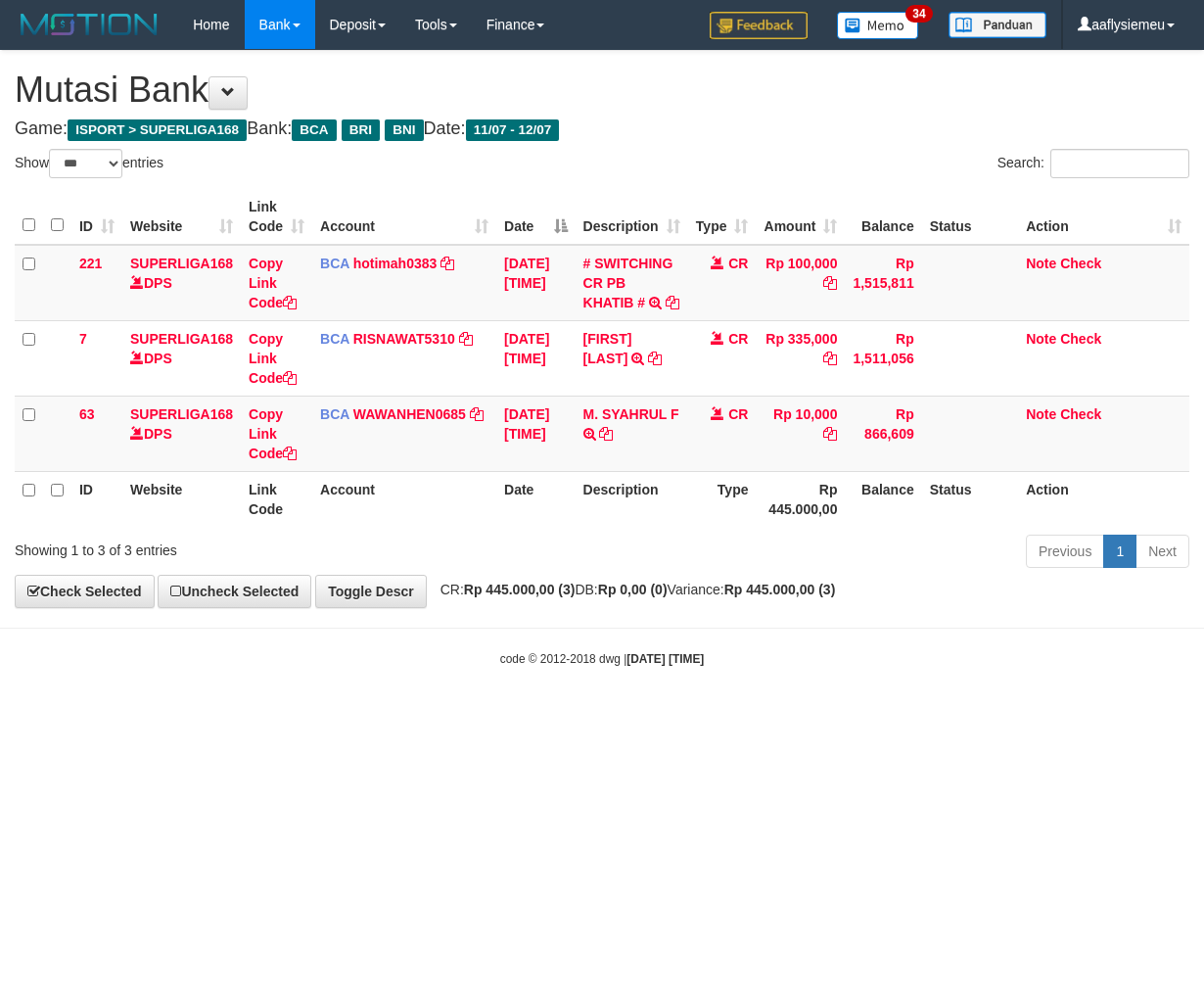 scroll, scrollTop: 0, scrollLeft: 0, axis: both 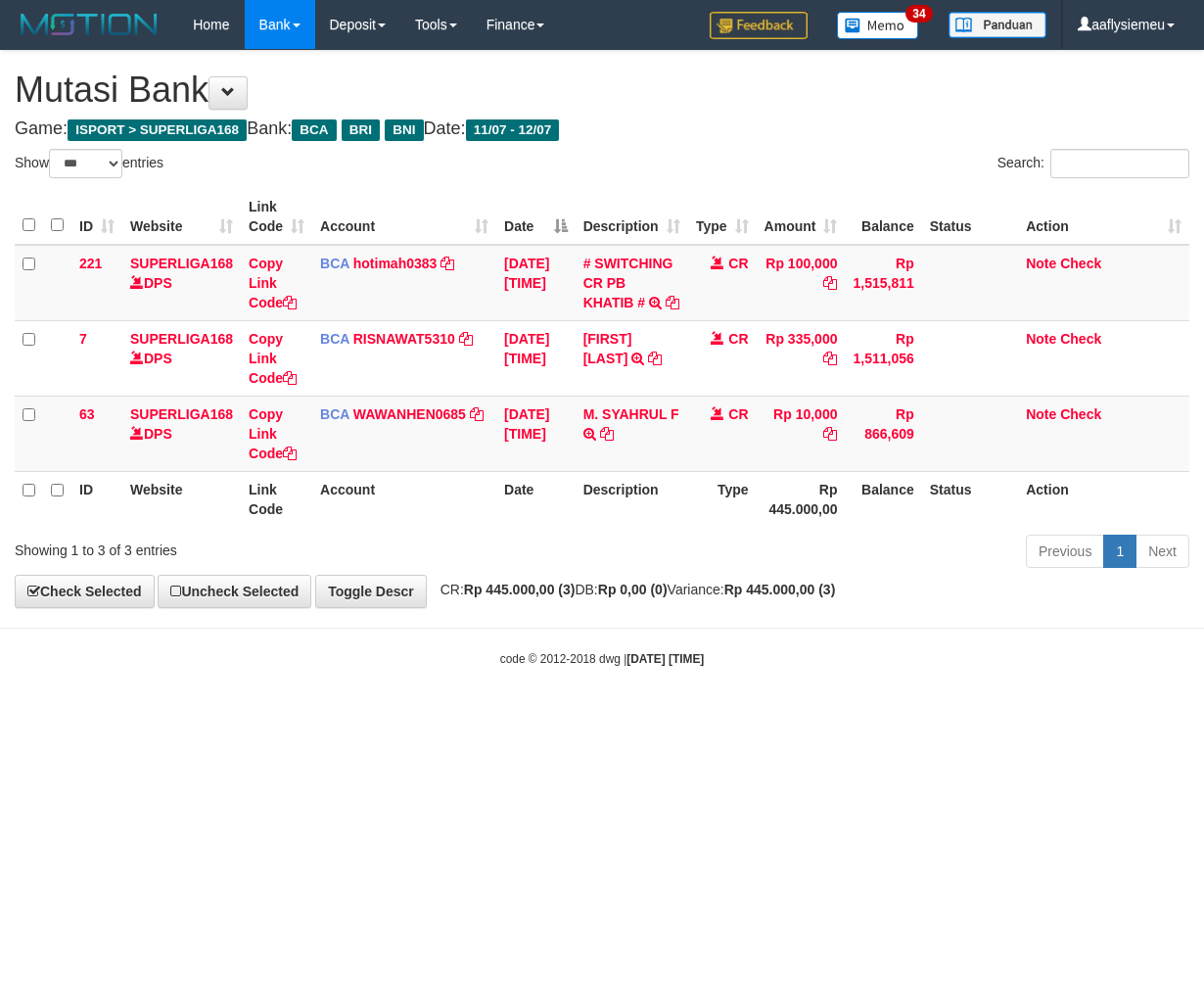 select on "***" 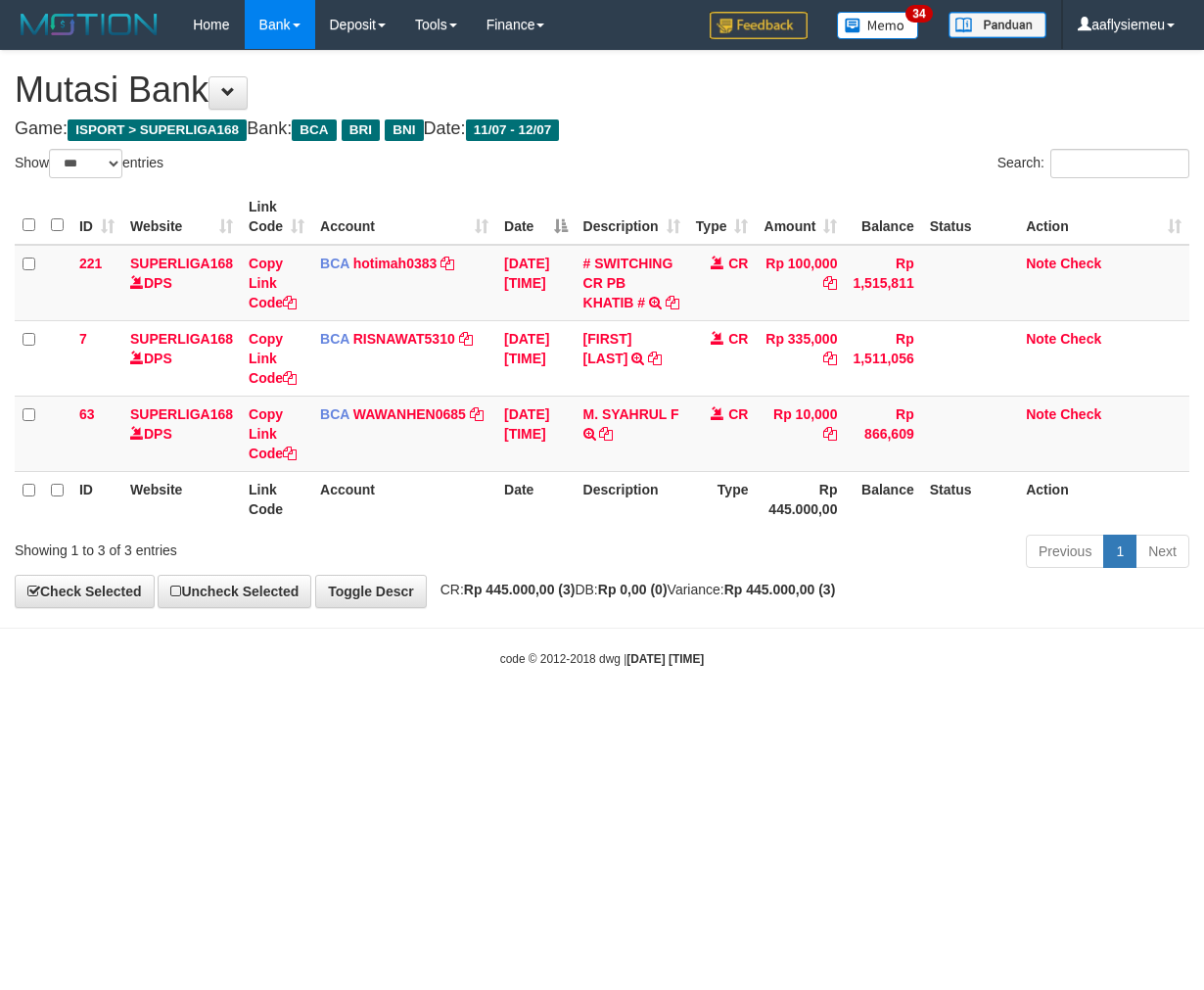 scroll, scrollTop: 0, scrollLeft: 0, axis: both 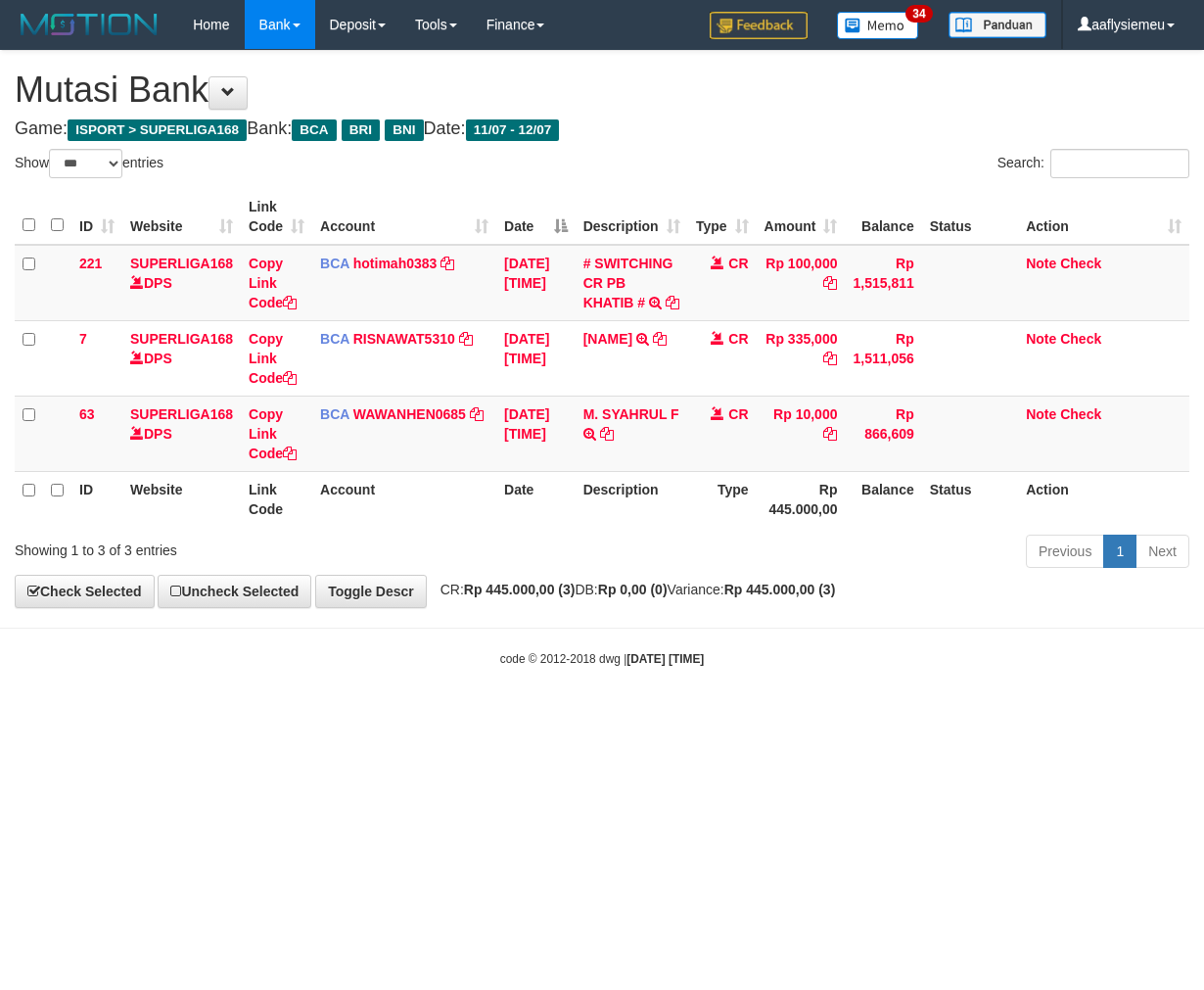 select on "***" 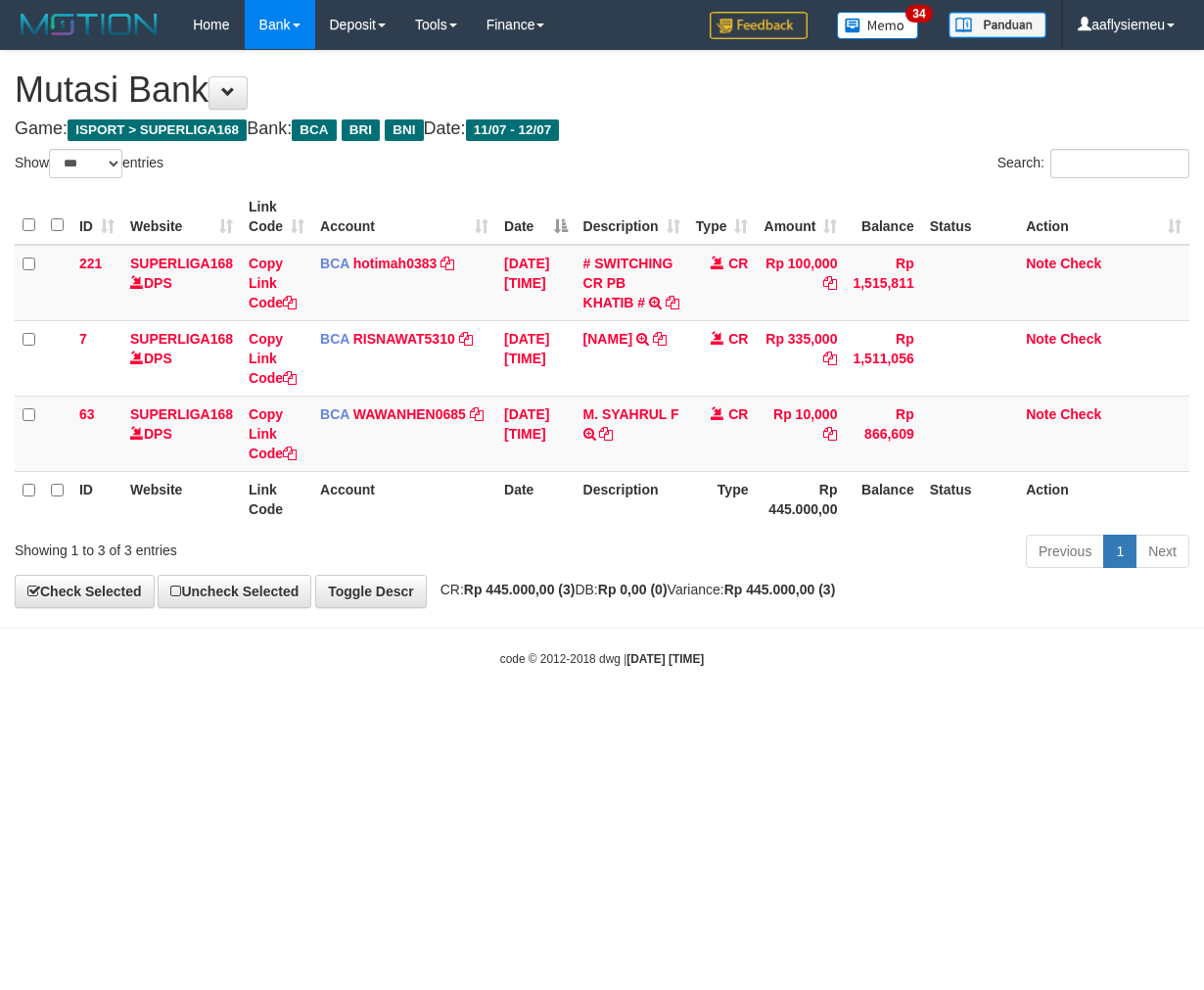 click on "Toggle navigation
Home
Bank
Account List
Load
By Website
Group
[ISPORT]													SUPERLIGA168
By Load Group (DPS)" at bounding box center [602, 358] 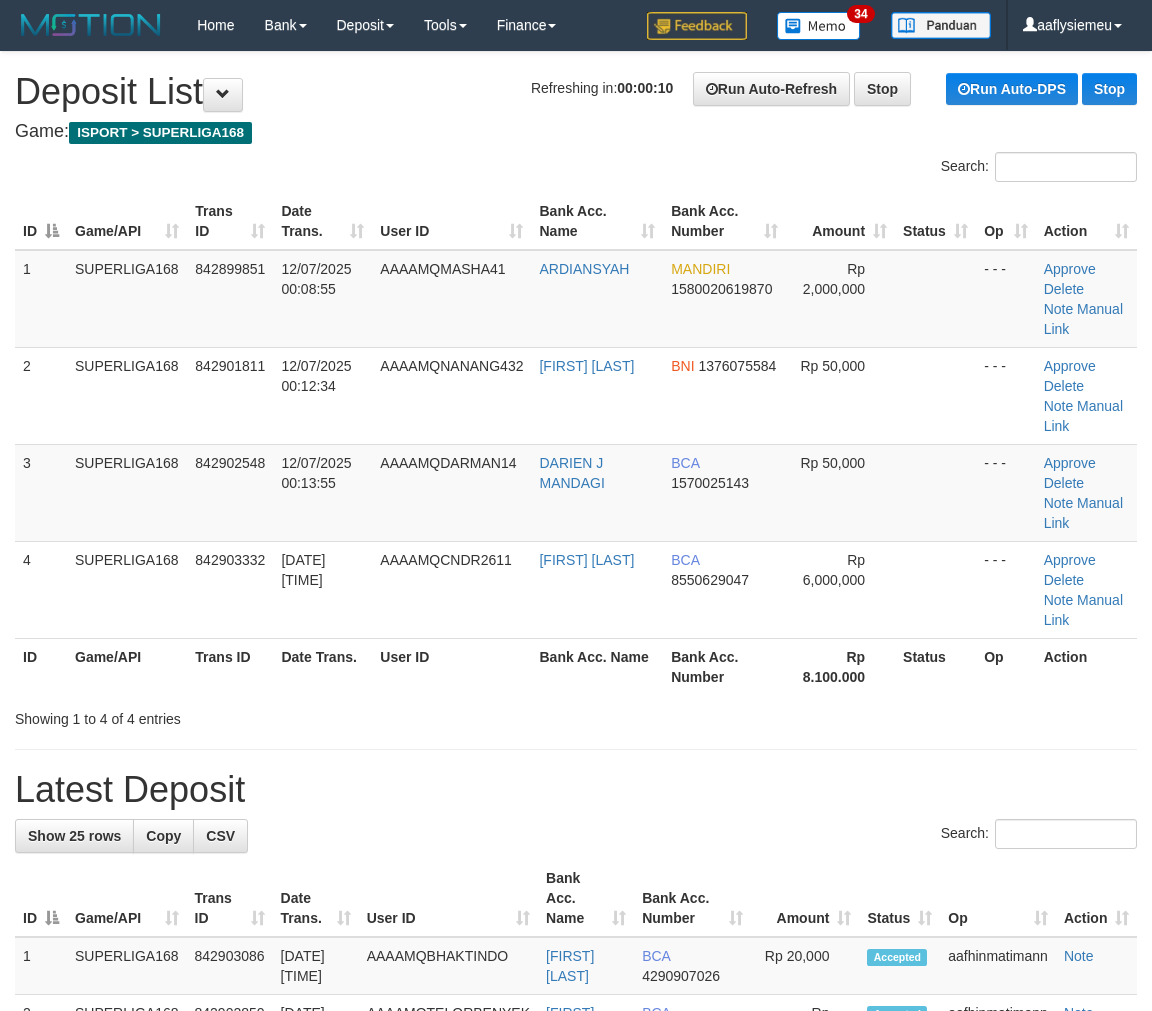 scroll, scrollTop: 0, scrollLeft: 0, axis: both 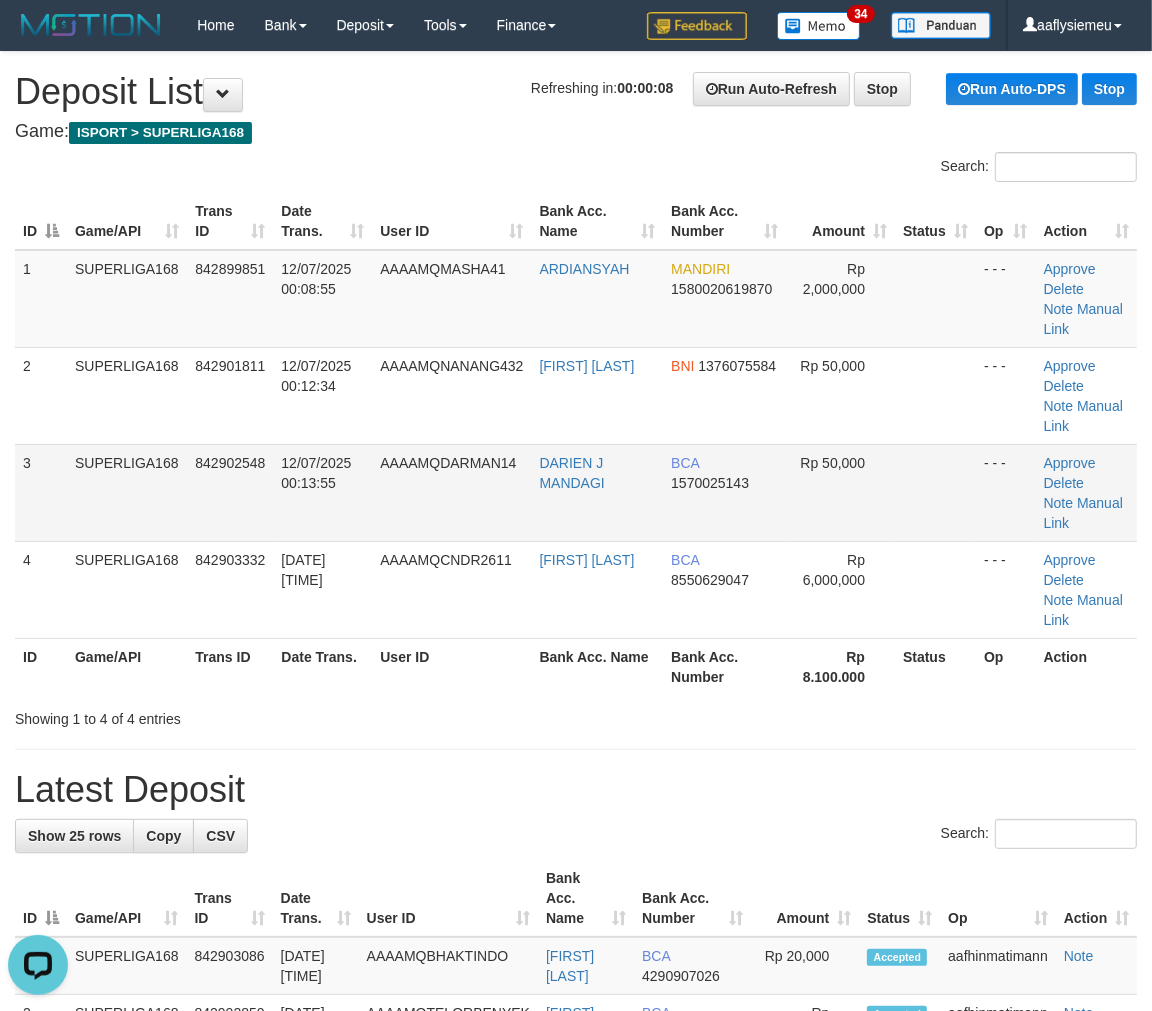 click on "3
SUPERLIGA168
[PHONE]
[DATE] [TIME]
AAAAMQDARMAN14
[FIRST] [LAST]
BCA
[ACCOUNT_NUMBER]
Rp 50,000
- - -
Approve
Delete
Note
Manual Link" at bounding box center (576, 492) 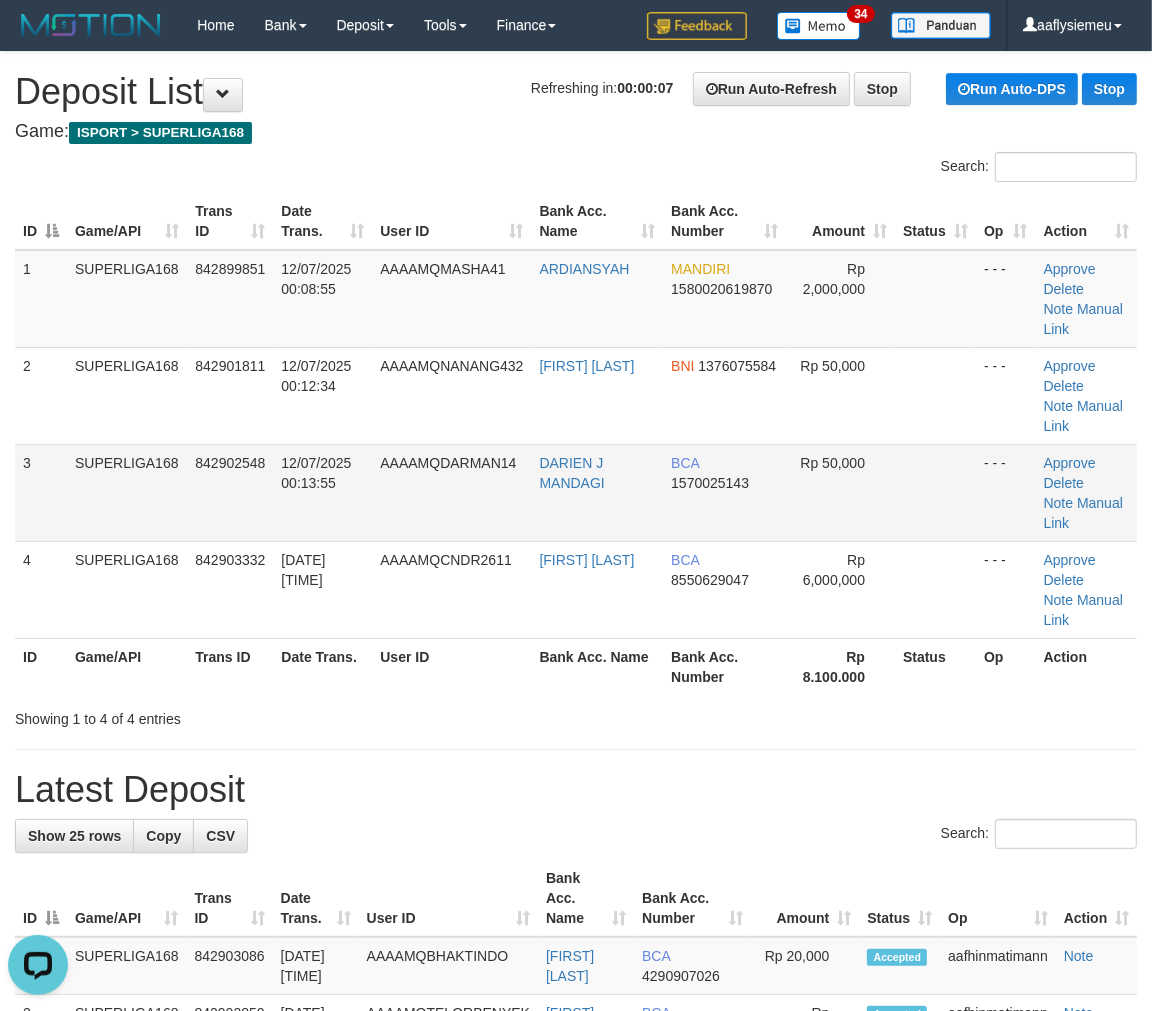 click on "12/07/2025 00:13:55" at bounding box center (322, 492) 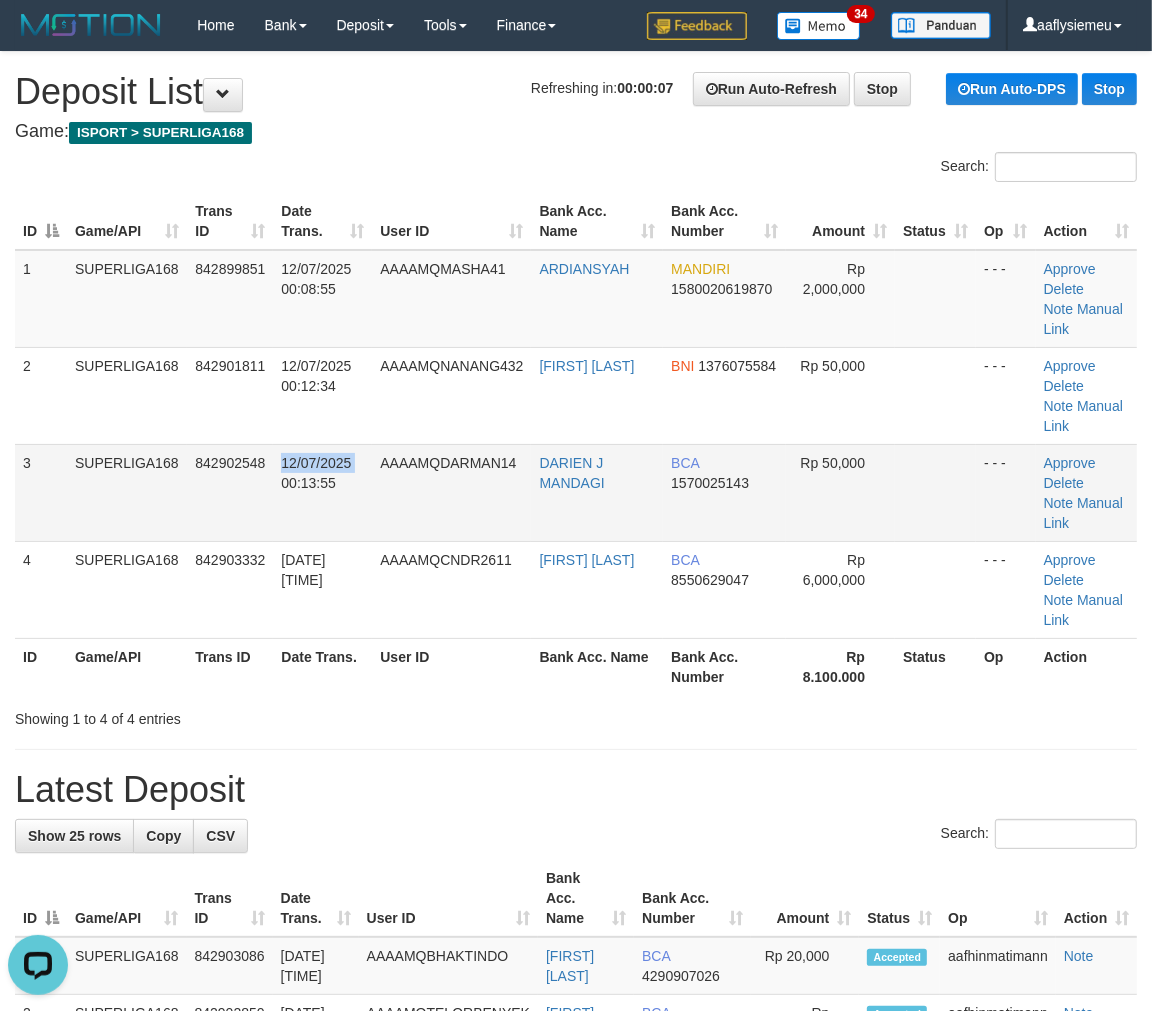 click on "3
SUPERLIGA168
842902548
12/07/2025 00:13:55
AAAAMQDARMAN14
DARIEN J MANDAGI
BCA
1570025143
Rp 50,000
- - -
Approve
Delete
Note
Manual Link" at bounding box center (576, 492) 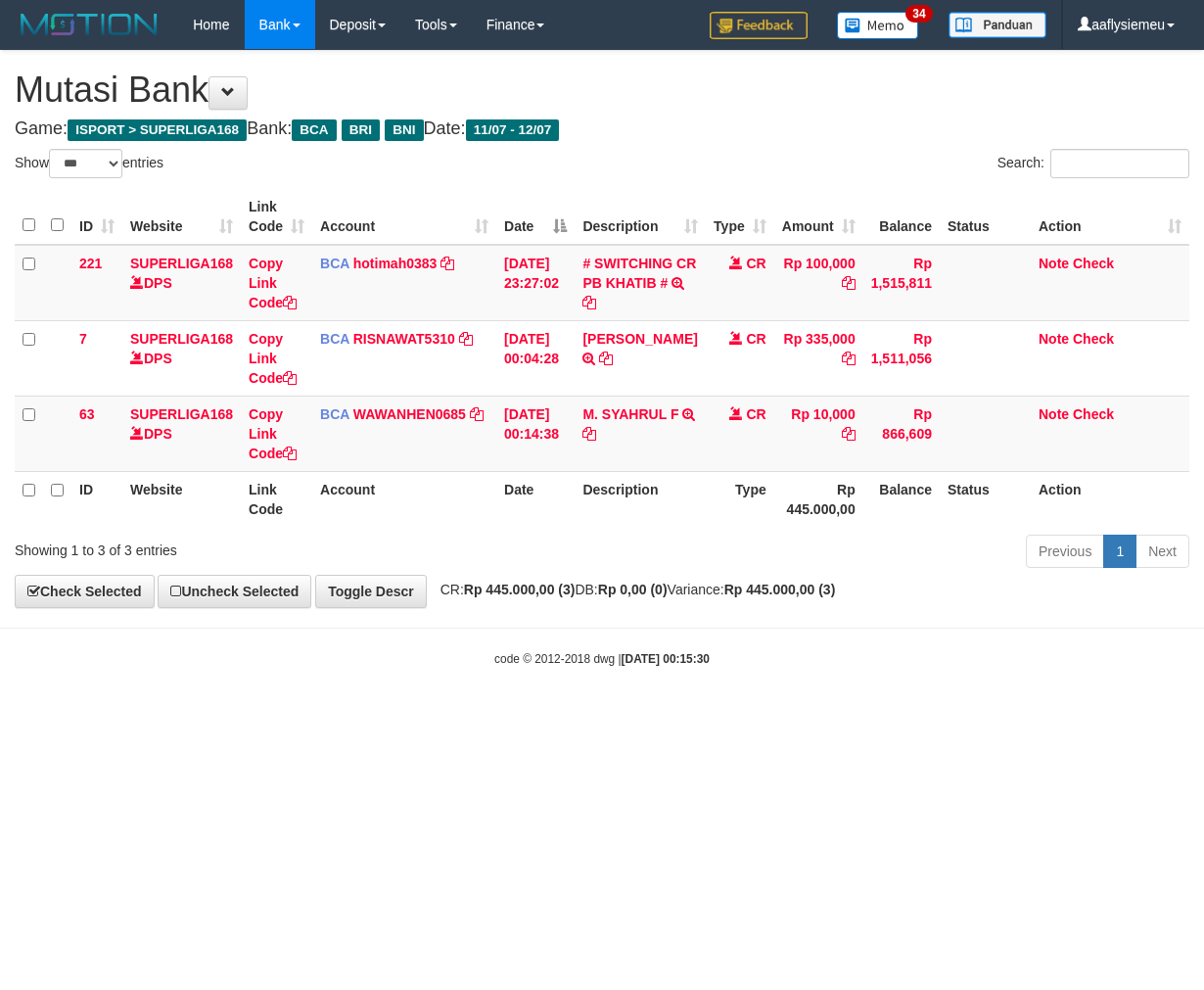 select on "***" 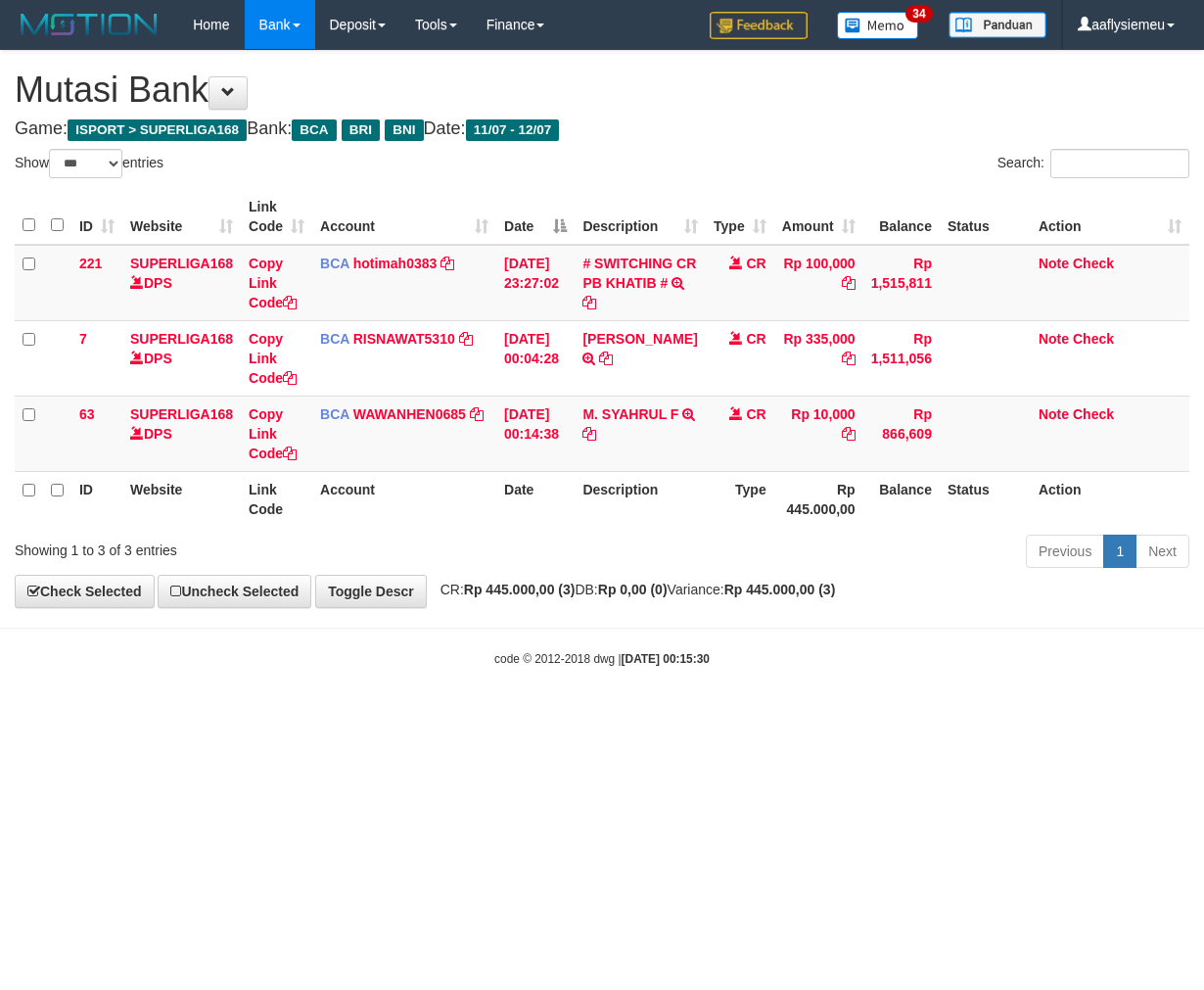 scroll, scrollTop: 0, scrollLeft: 0, axis: both 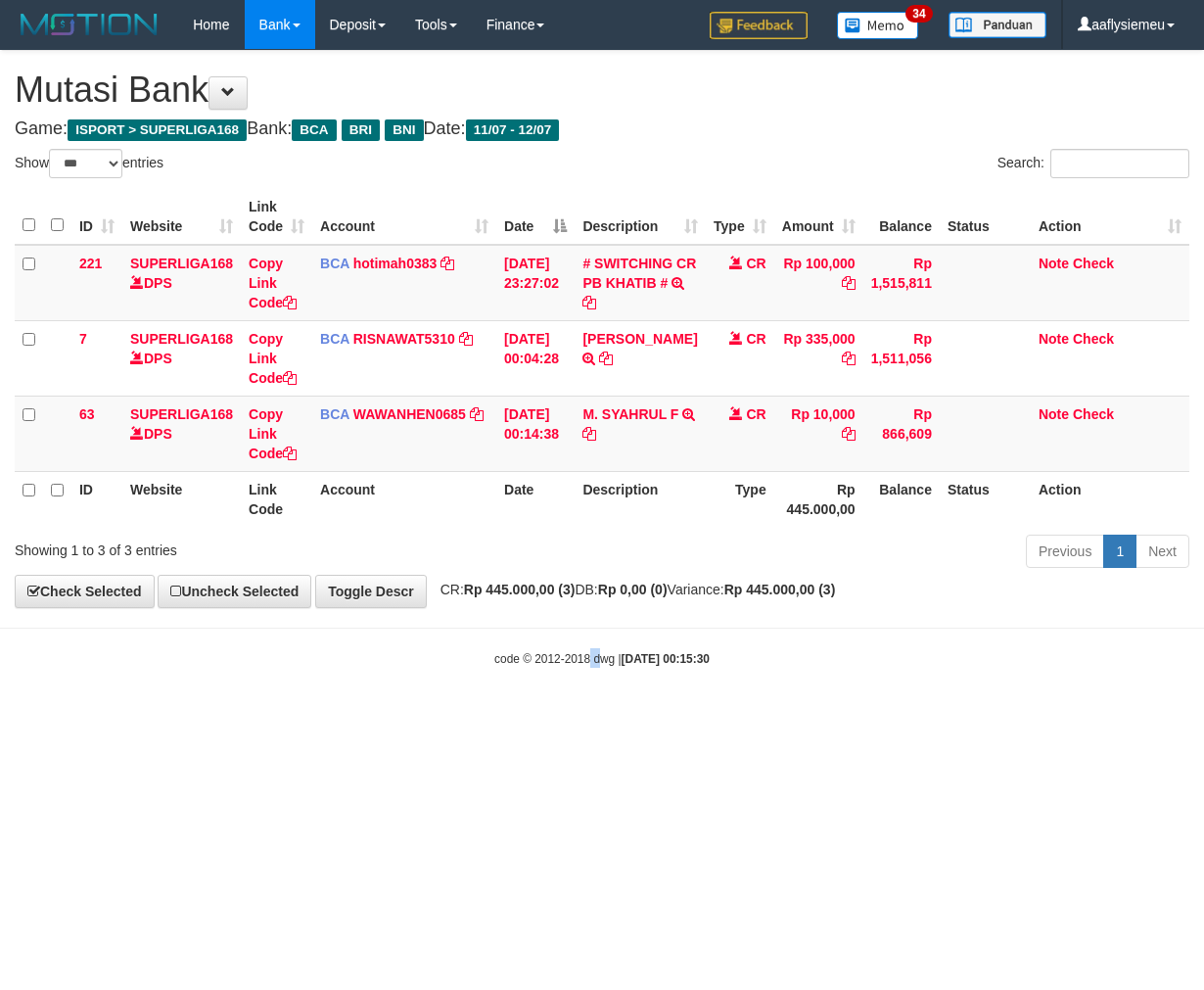 drag, startPoint x: 580, startPoint y: 723, endPoint x: 592, endPoint y: 723, distance: 12 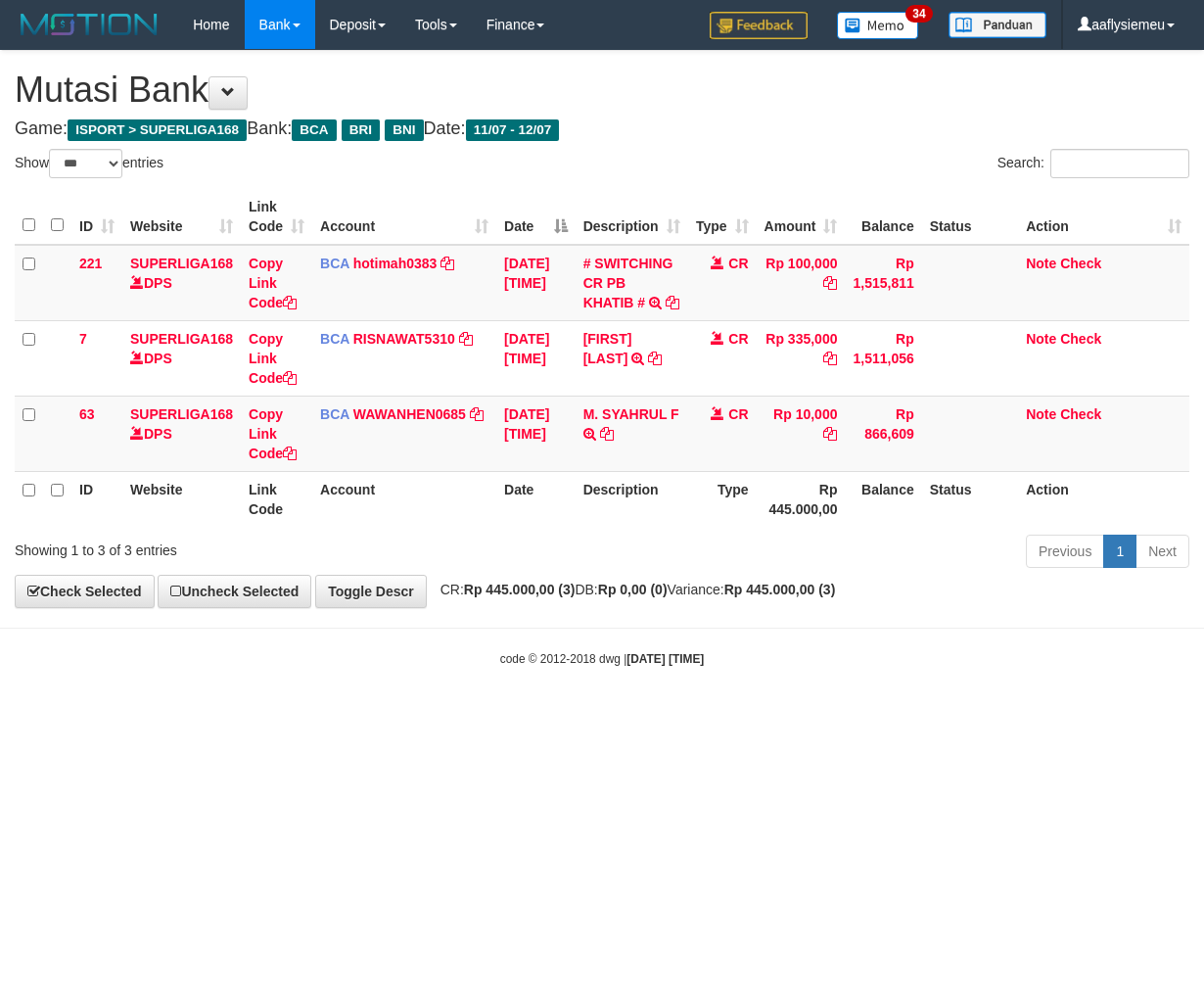 select on "***" 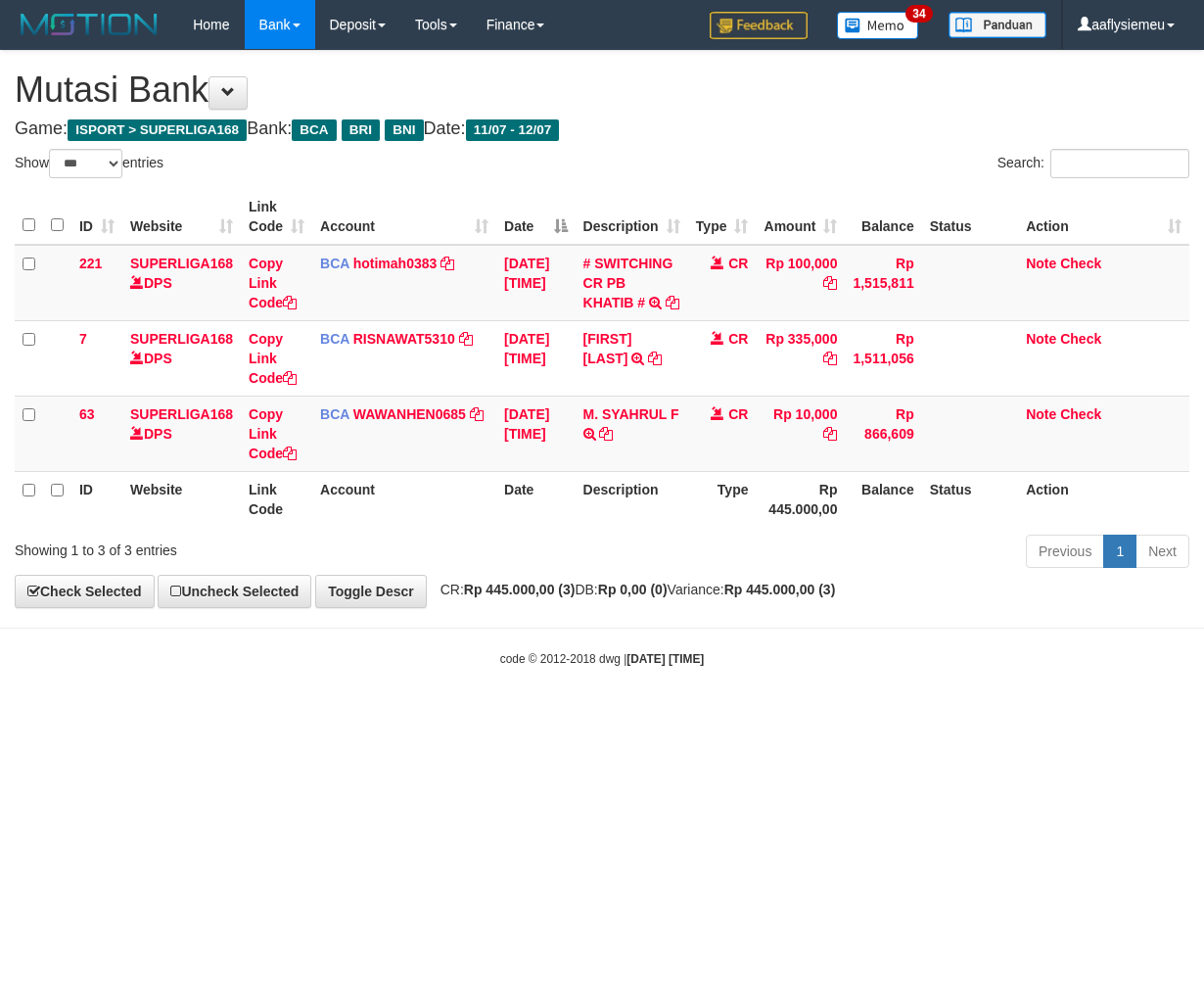 scroll, scrollTop: 0, scrollLeft: 0, axis: both 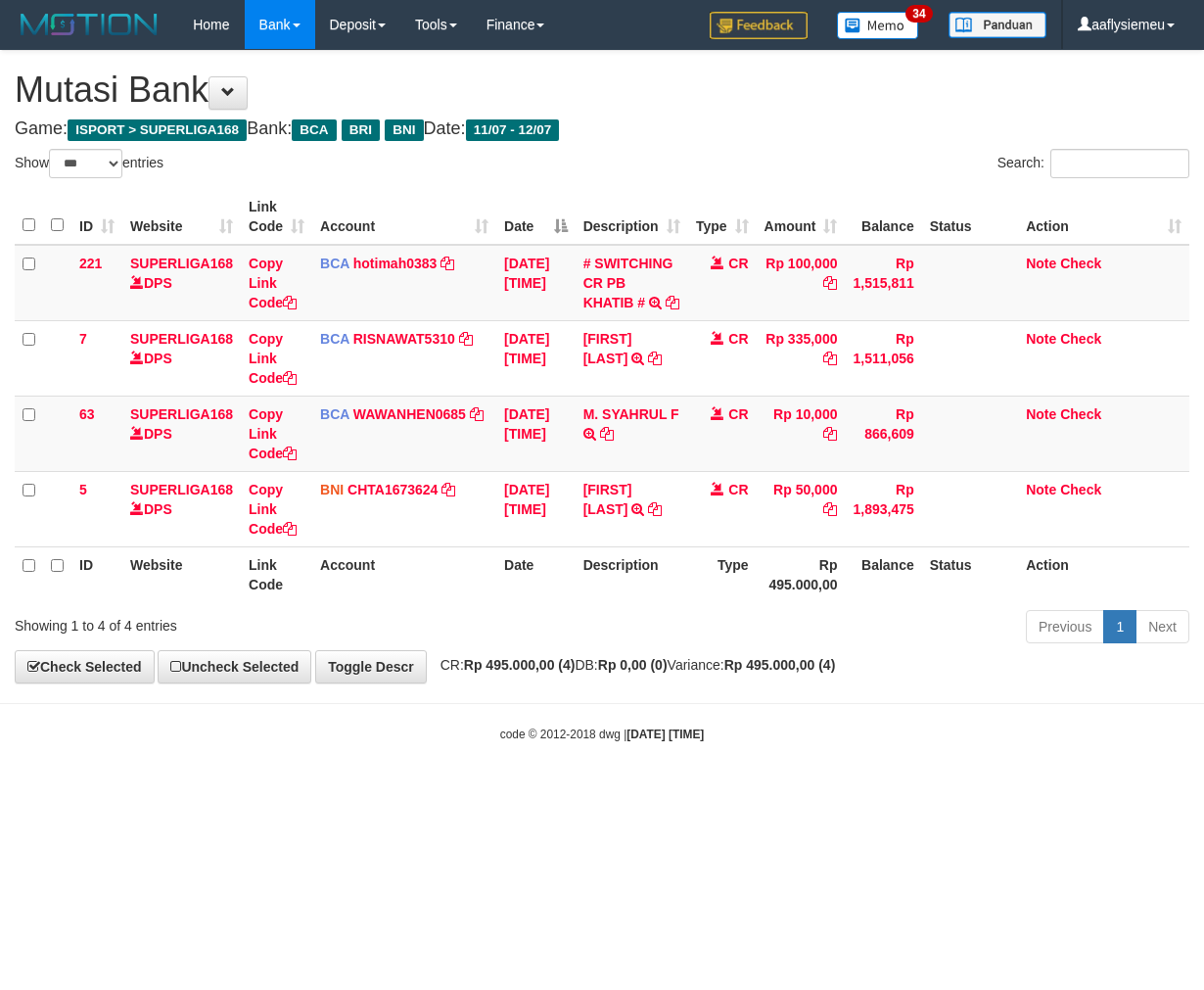 select on "***" 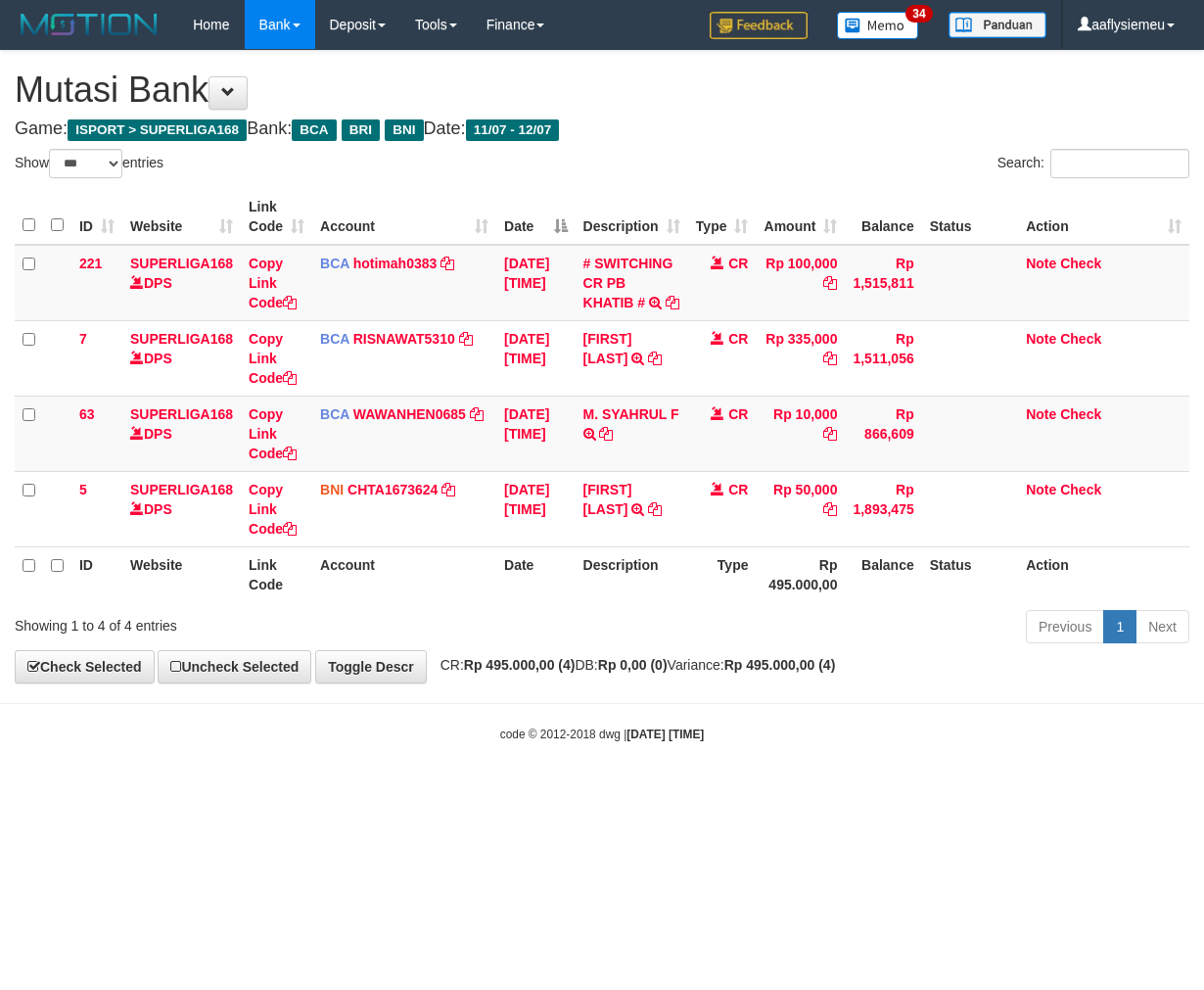 scroll, scrollTop: 0, scrollLeft: 0, axis: both 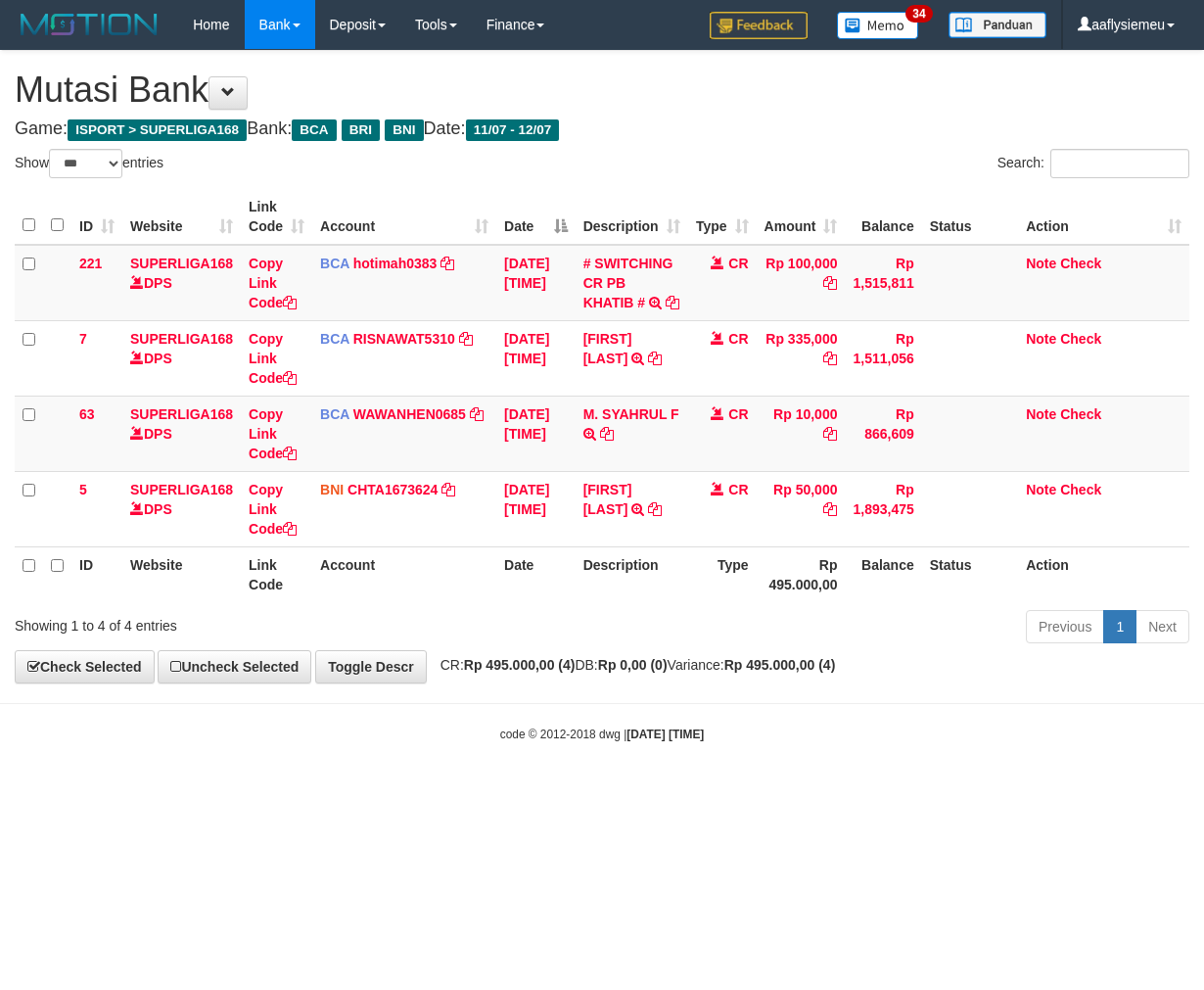 select on "***" 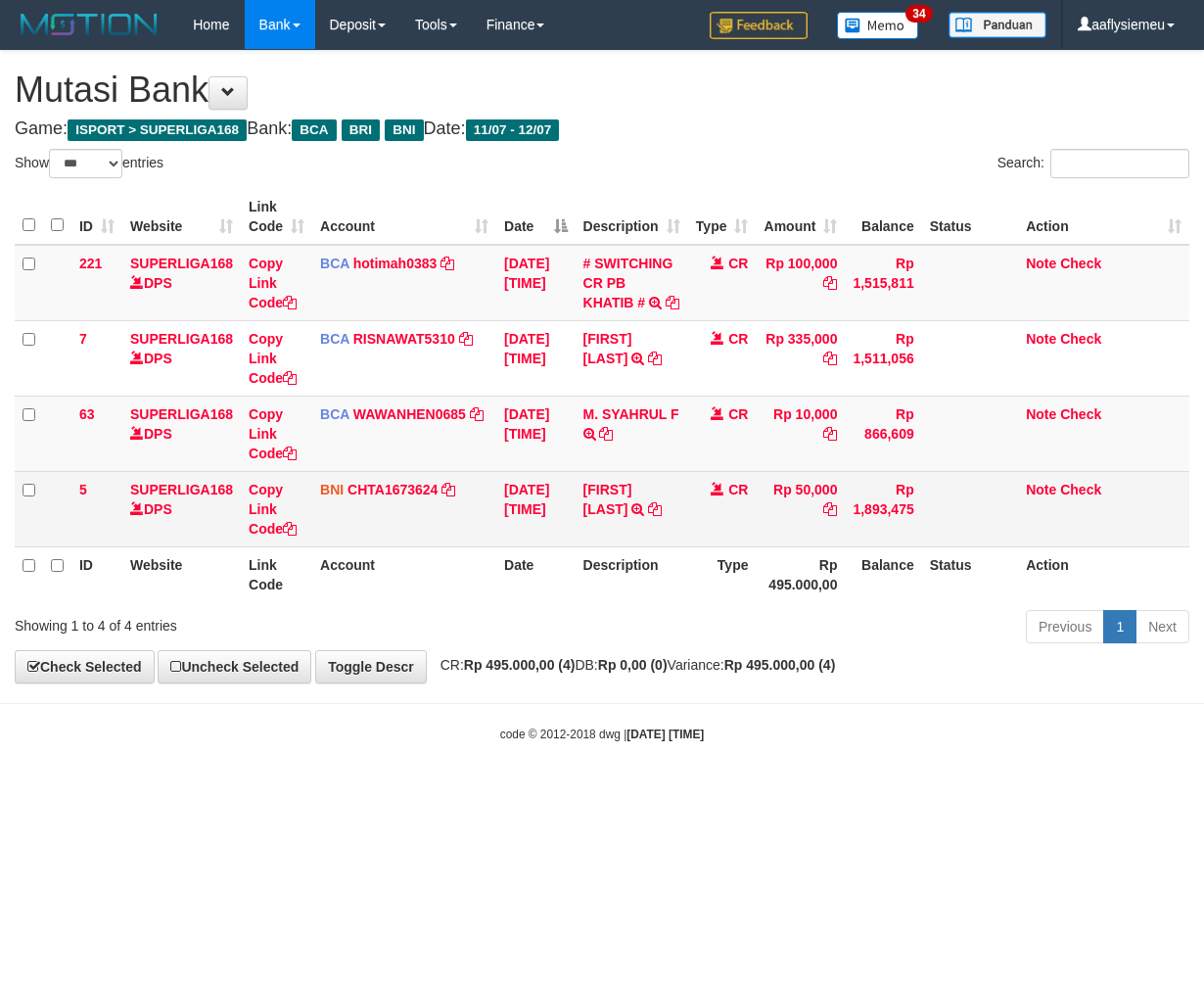 scroll, scrollTop: 0, scrollLeft: 0, axis: both 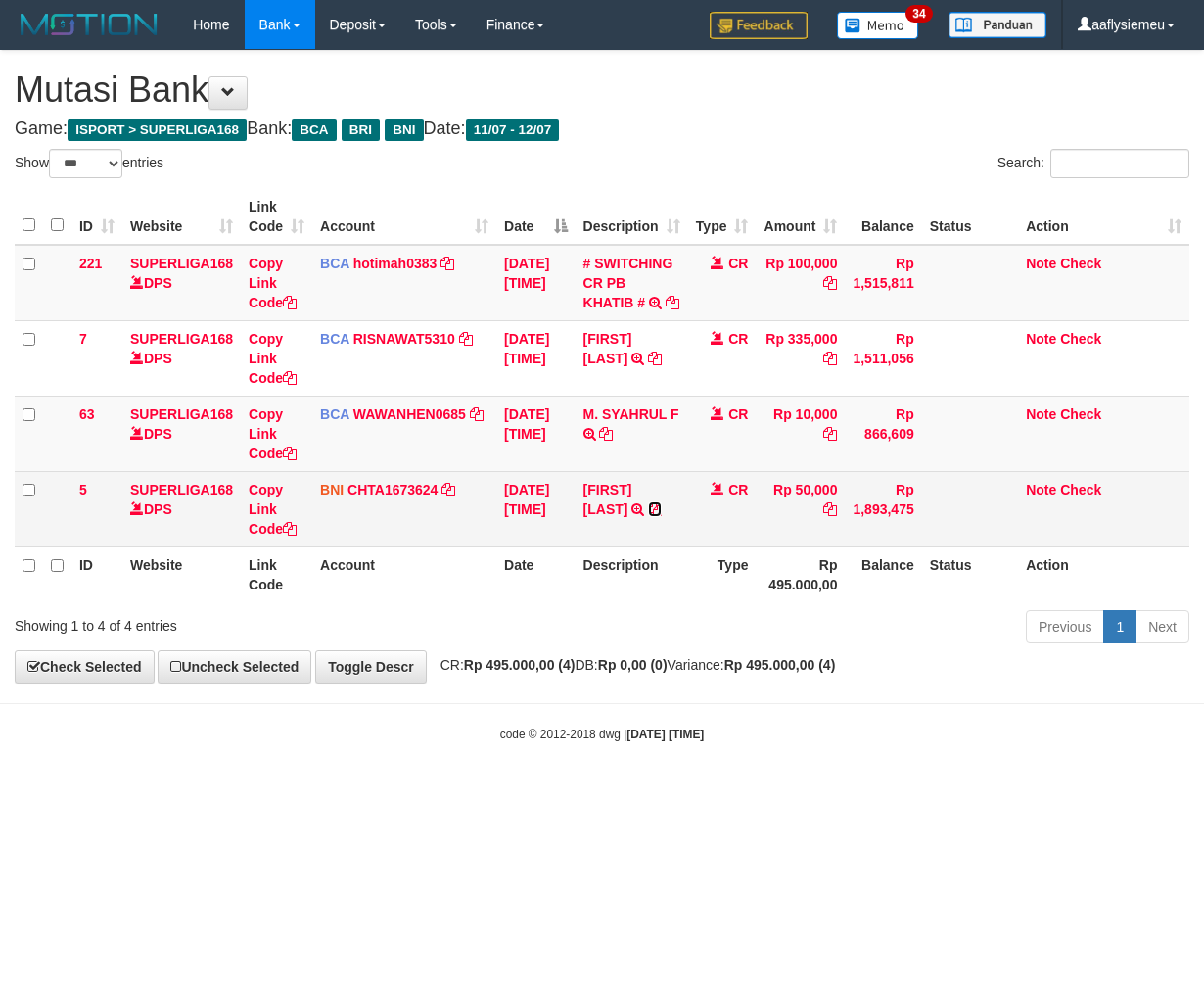 drag, startPoint x: 671, startPoint y: 503, endPoint x: 681, endPoint y: 507, distance: 10.7703296 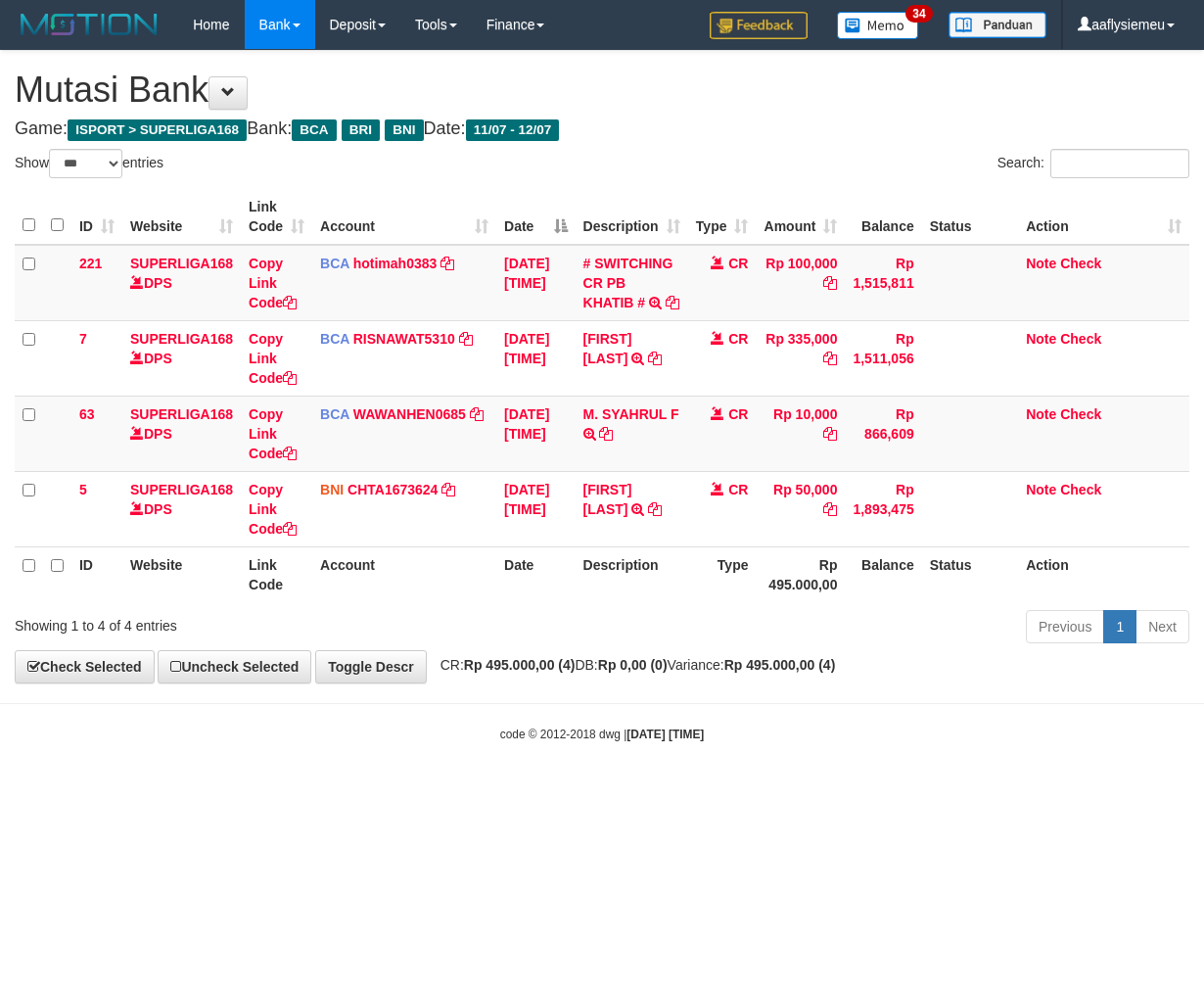 drag, startPoint x: 687, startPoint y: 777, endPoint x: 676, endPoint y: 778, distance: 11.04536 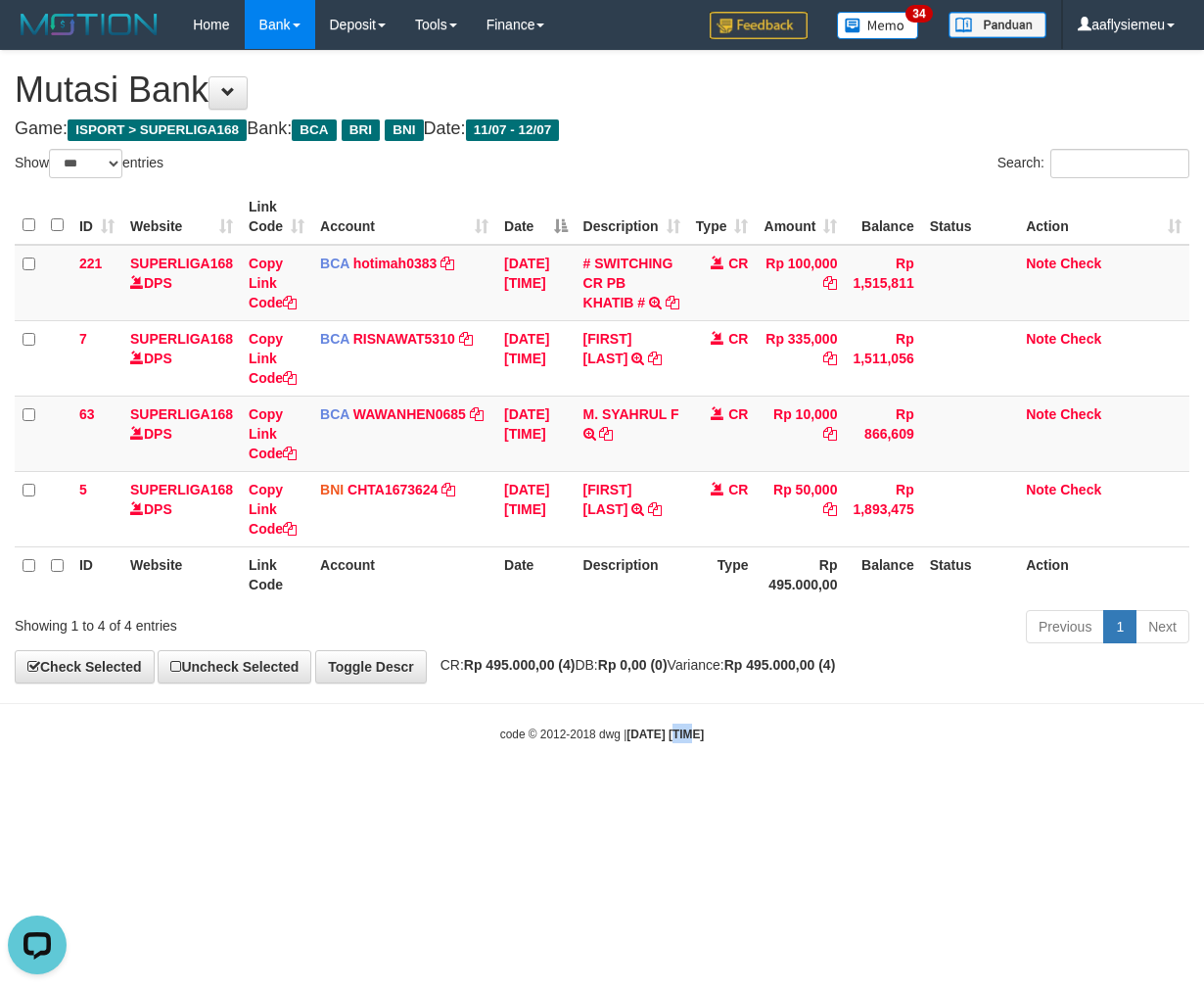 scroll, scrollTop: 0, scrollLeft: 0, axis: both 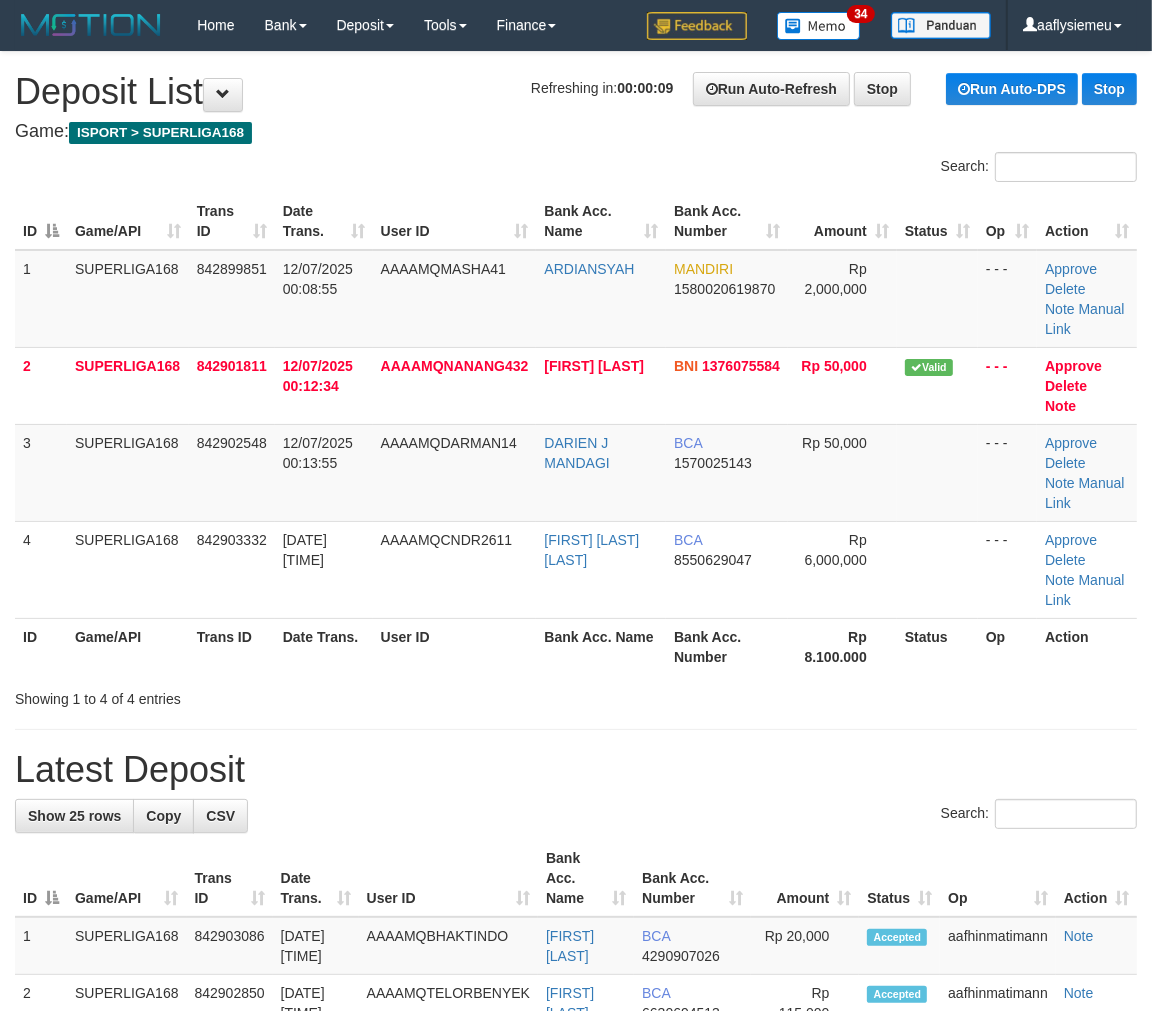 drag, startPoint x: 434, startPoint y: 560, endPoint x: 41, endPoint y: 655, distance: 404.31918 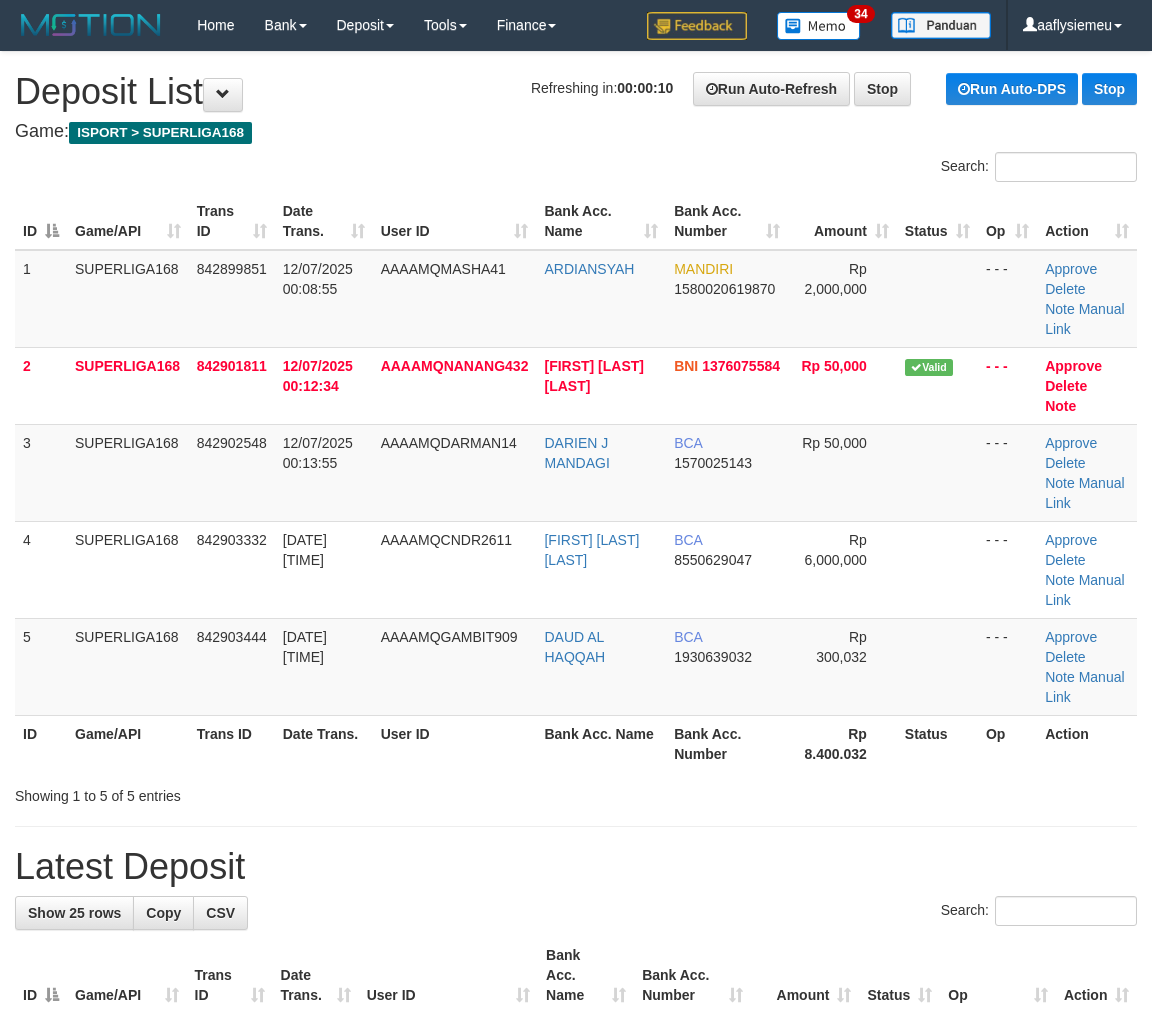 scroll, scrollTop: 0, scrollLeft: 0, axis: both 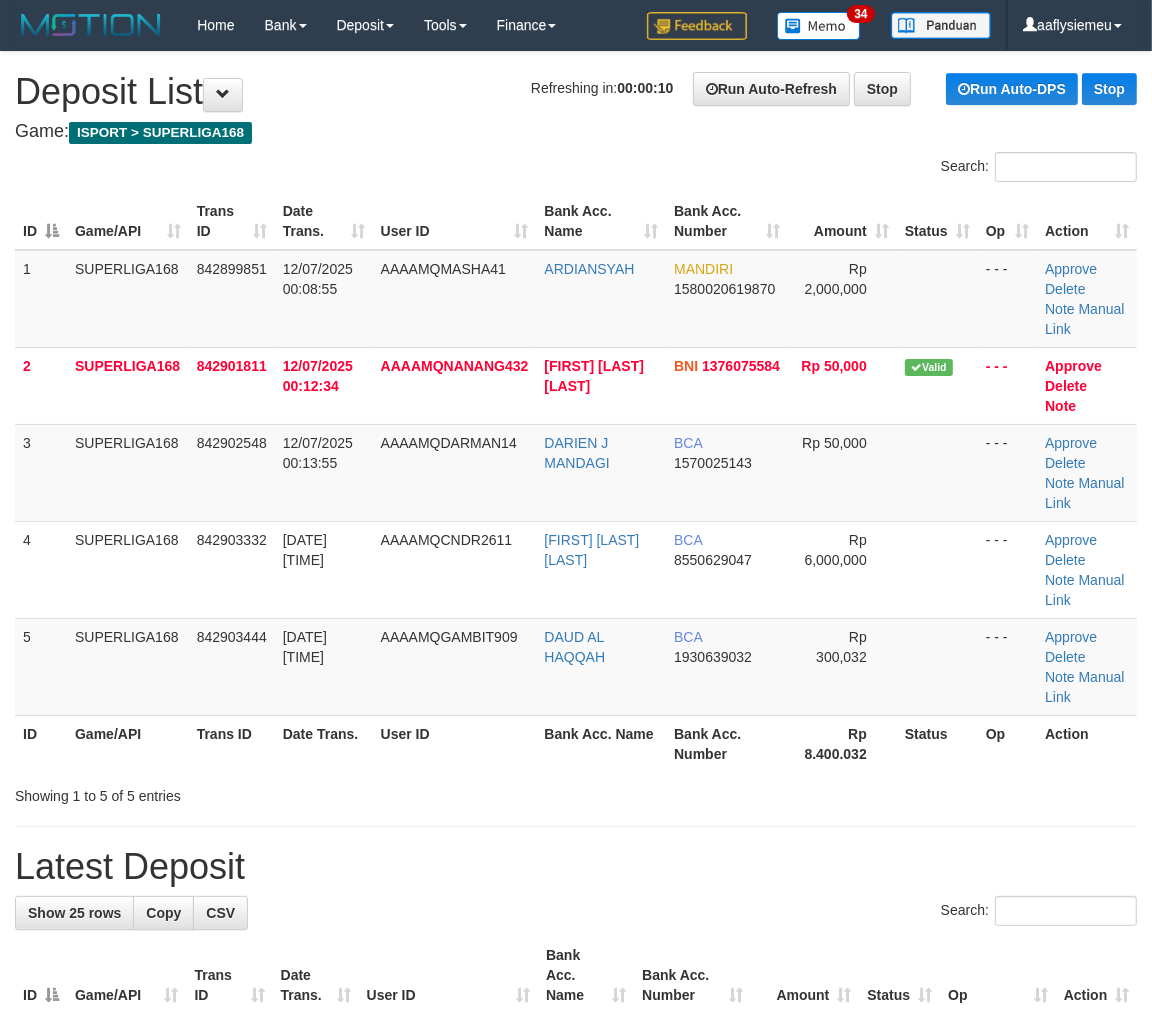 click on "SUPERLIGA168" at bounding box center (128, 569) 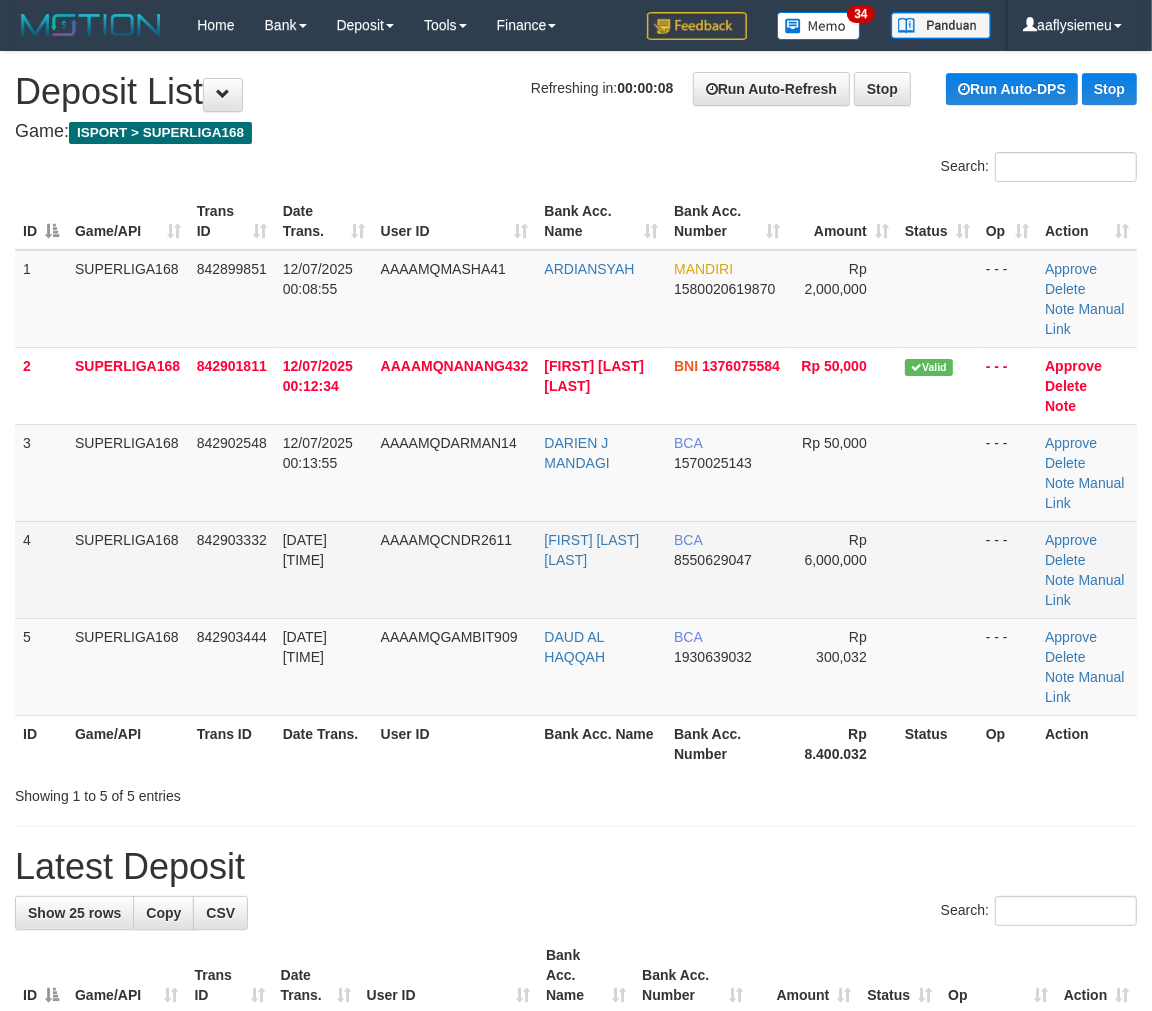 click on "842903332" at bounding box center (232, 569) 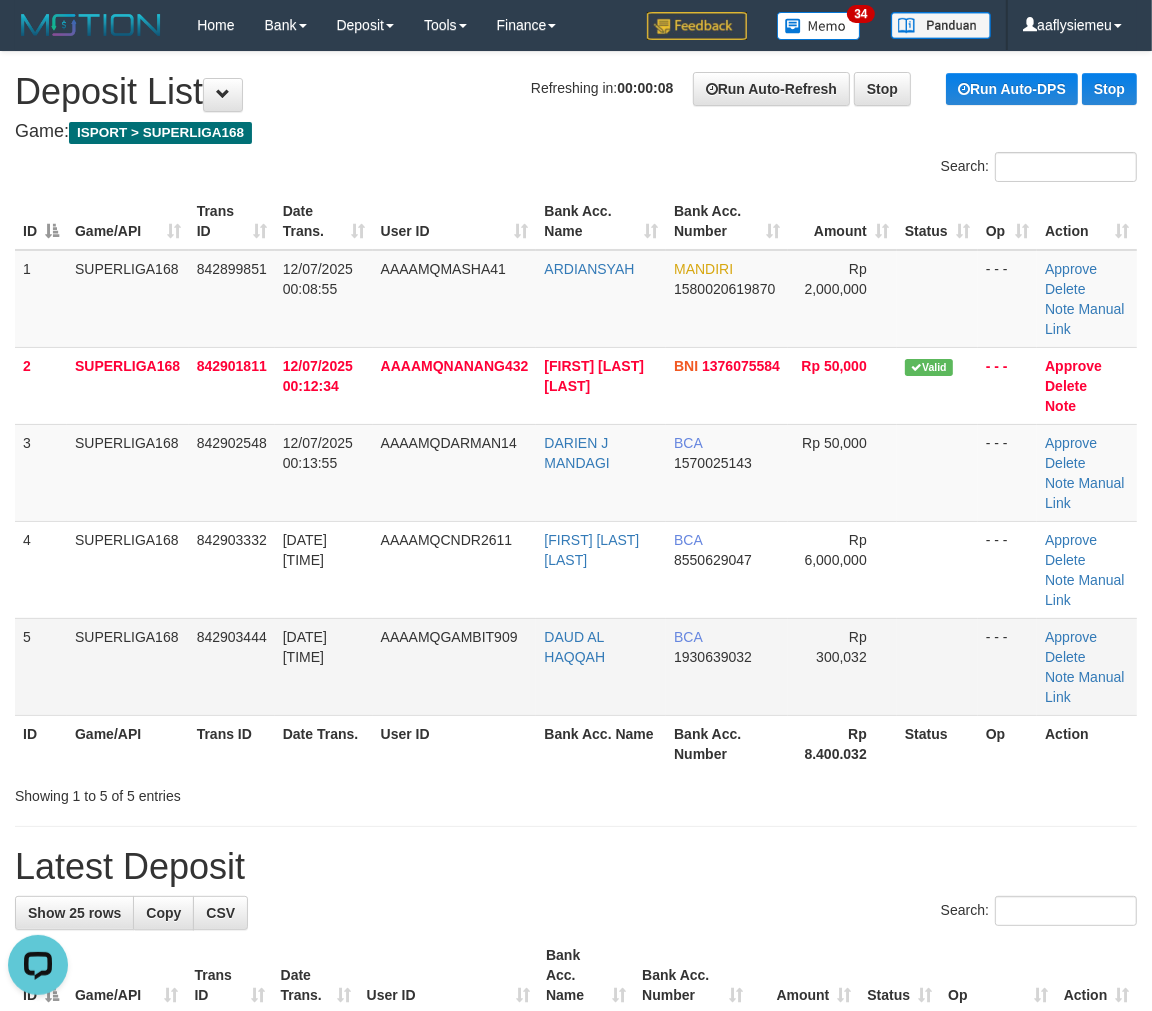 scroll, scrollTop: 0, scrollLeft: 0, axis: both 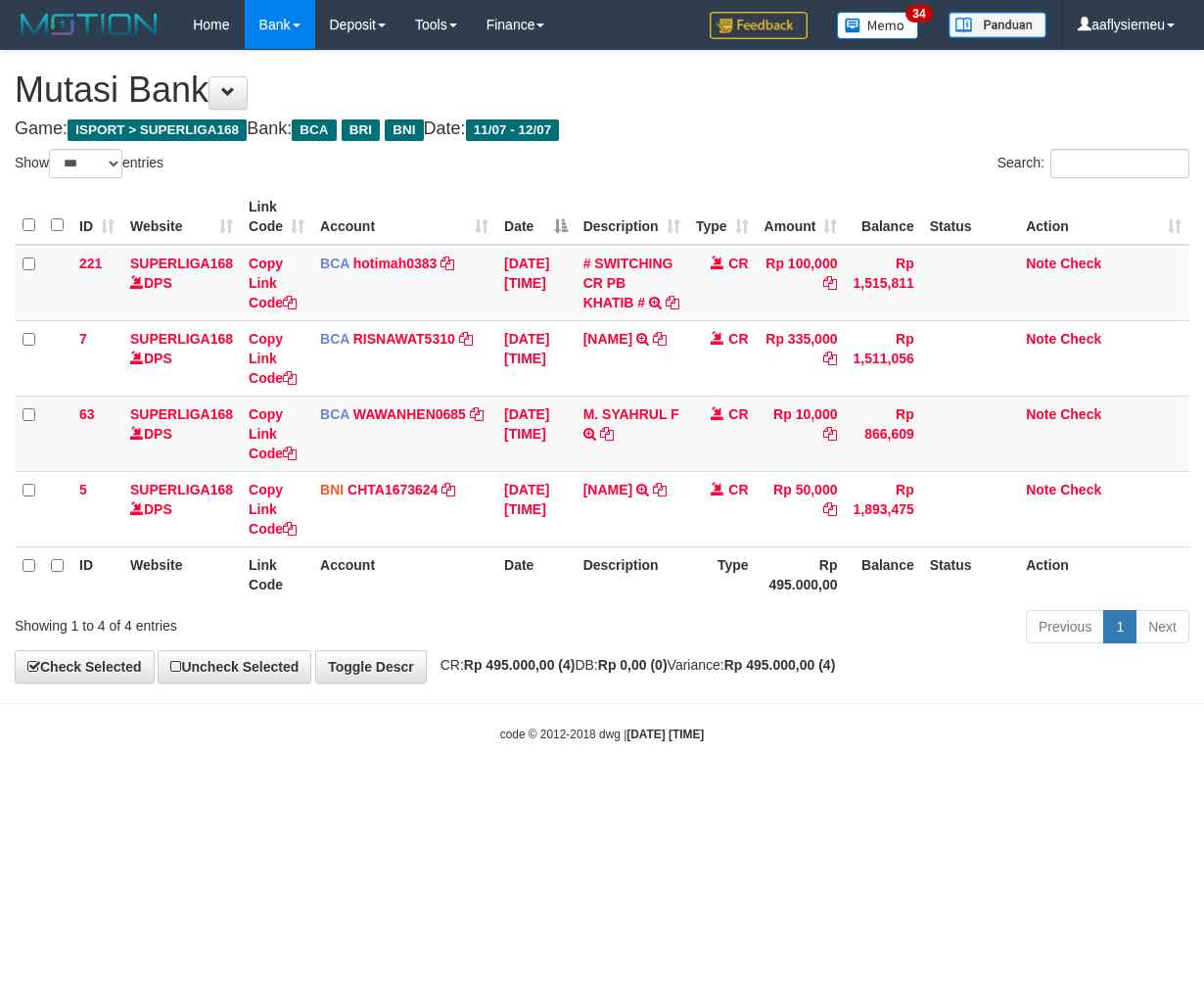 select on "***" 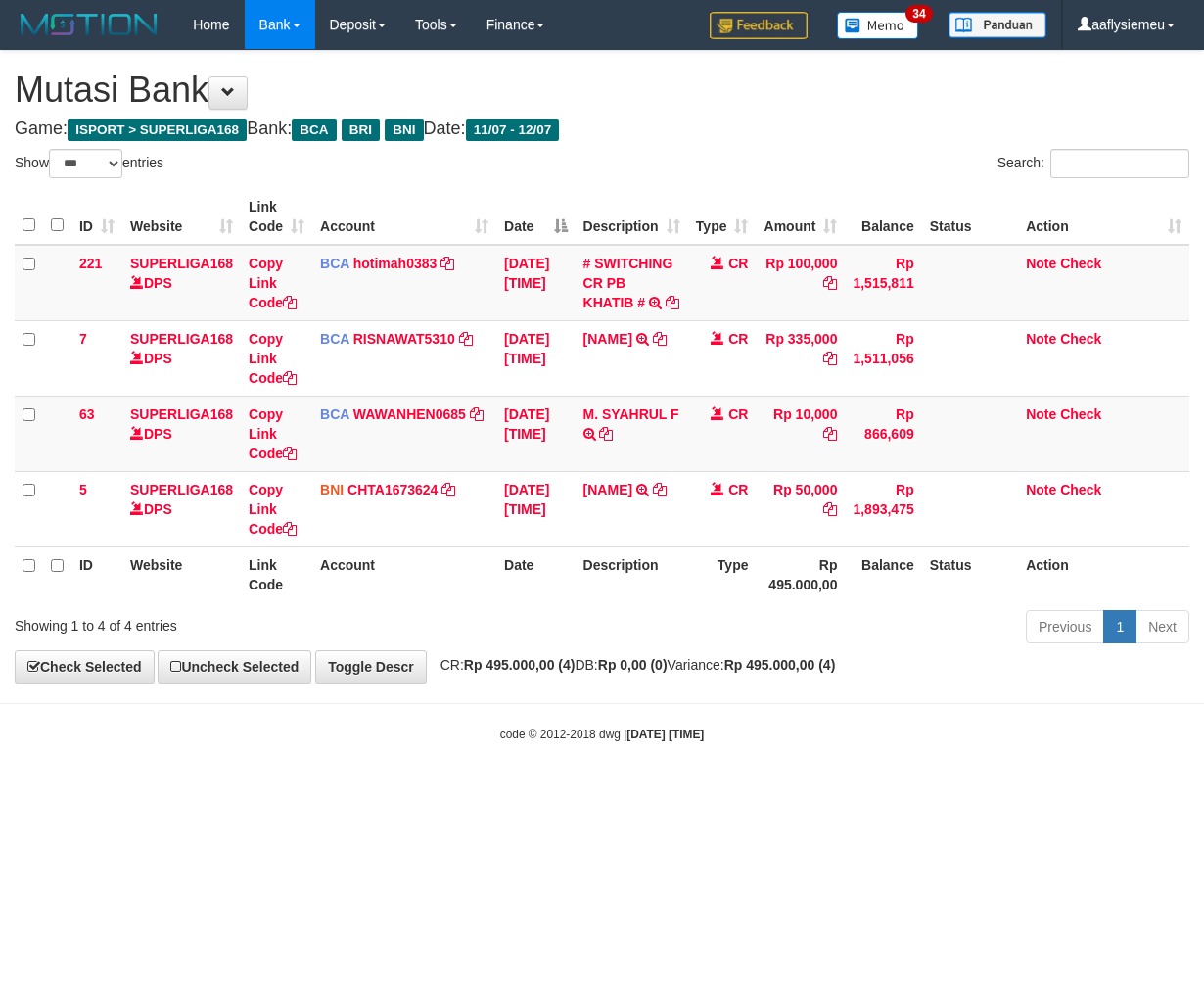 scroll, scrollTop: 0, scrollLeft: 0, axis: both 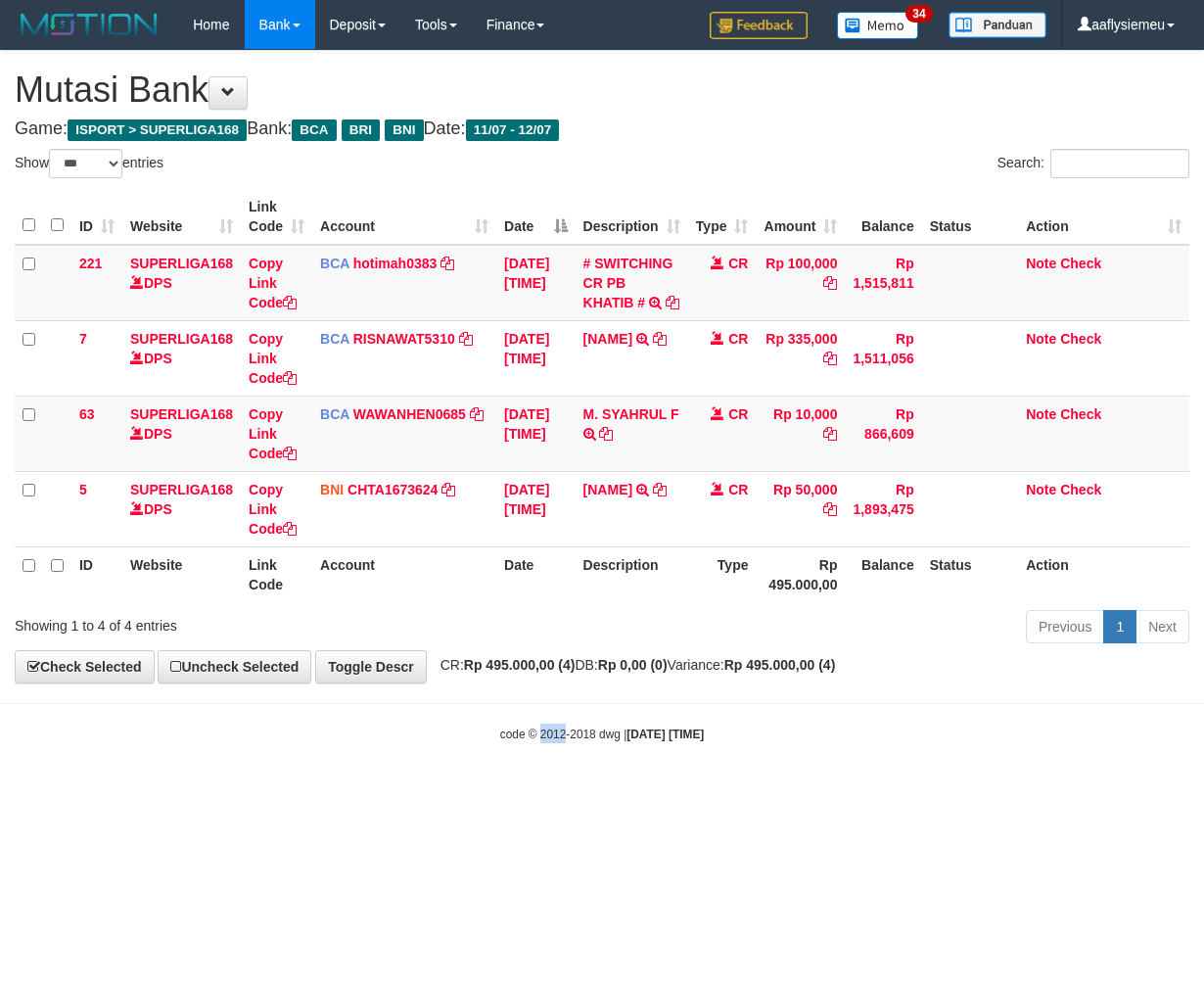 drag, startPoint x: 524, startPoint y: 816, endPoint x: 1198, endPoint y: 652, distance: 693.66563 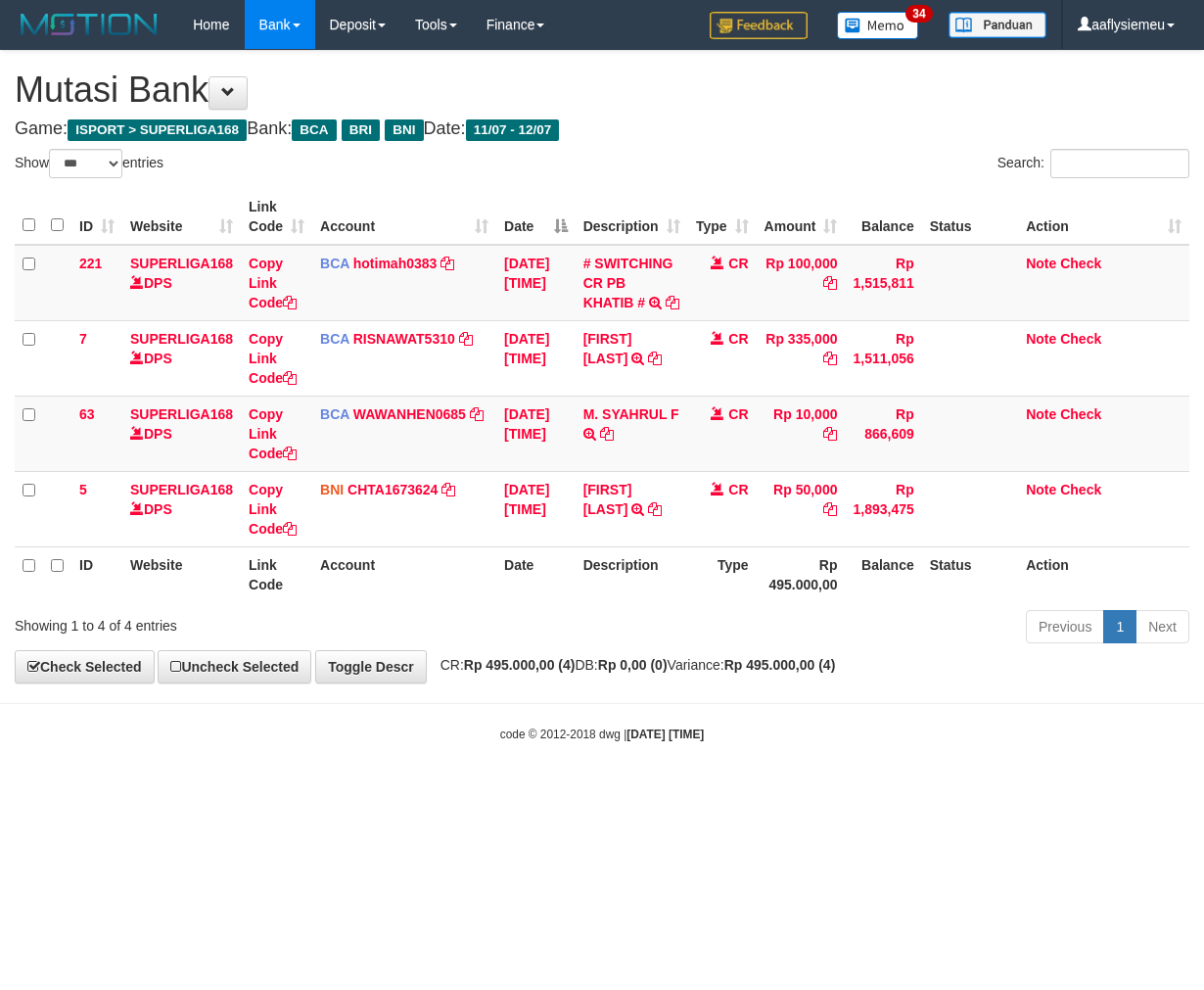 select on "***" 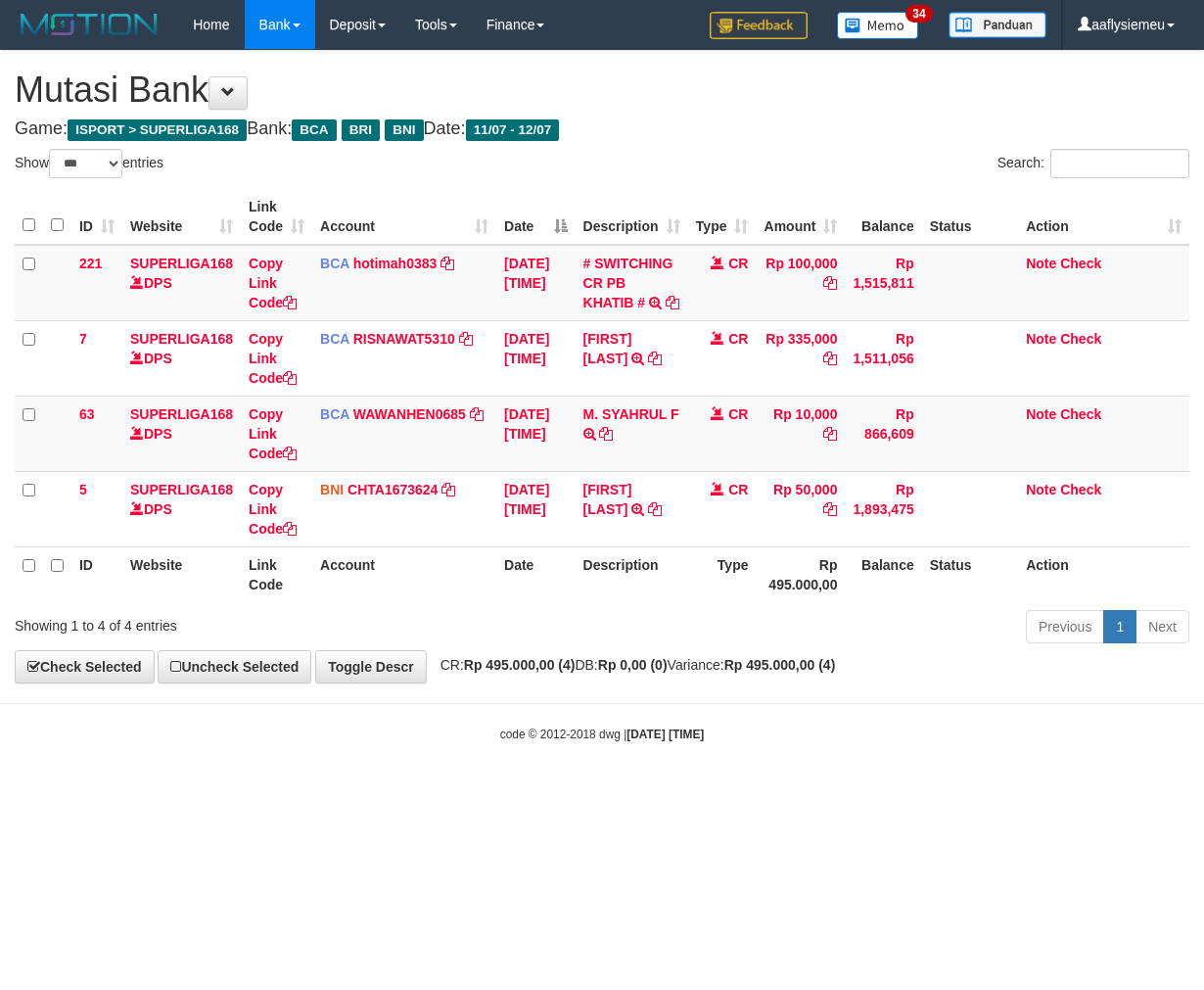 scroll, scrollTop: 0, scrollLeft: 0, axis: both 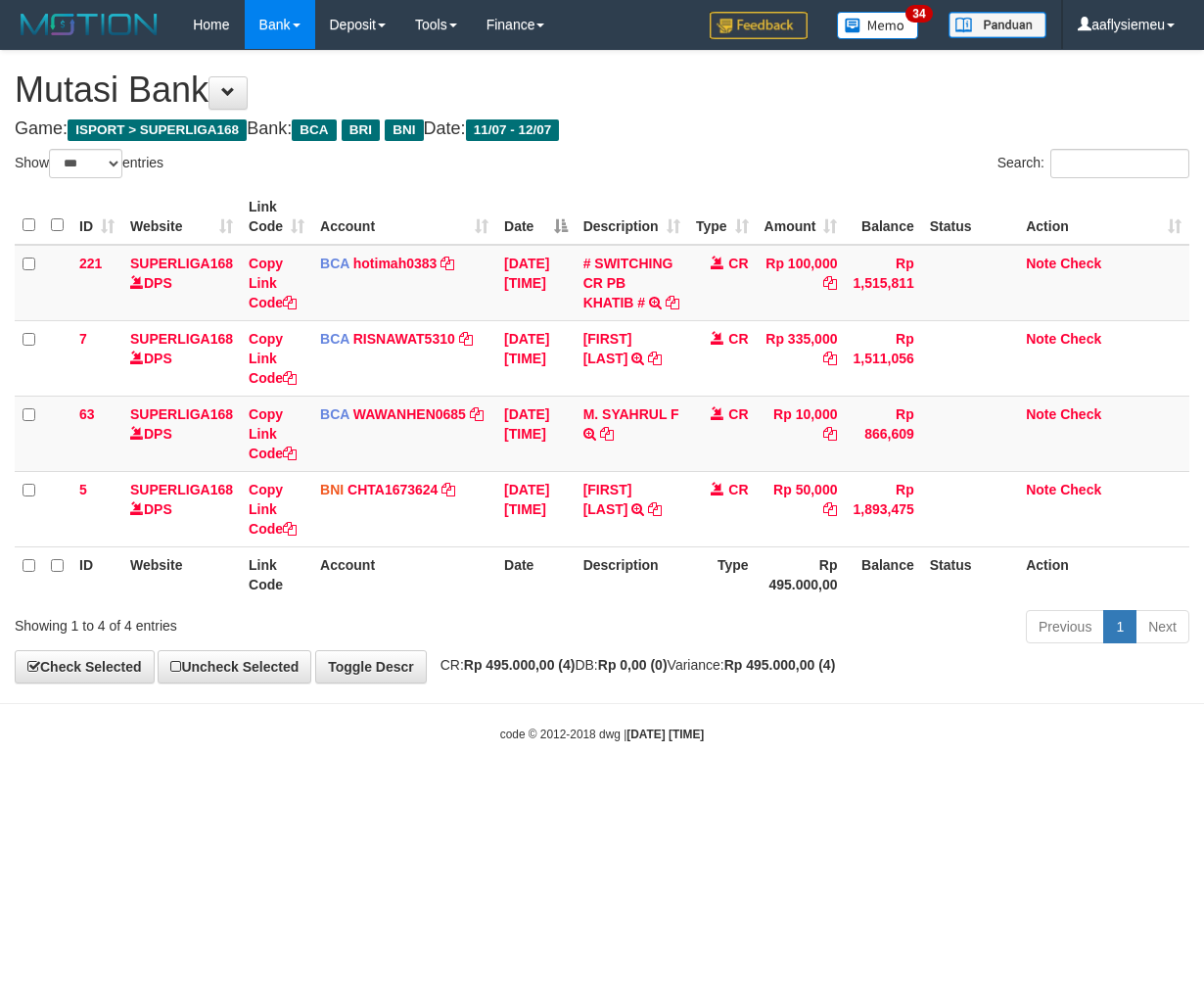 select on "***" 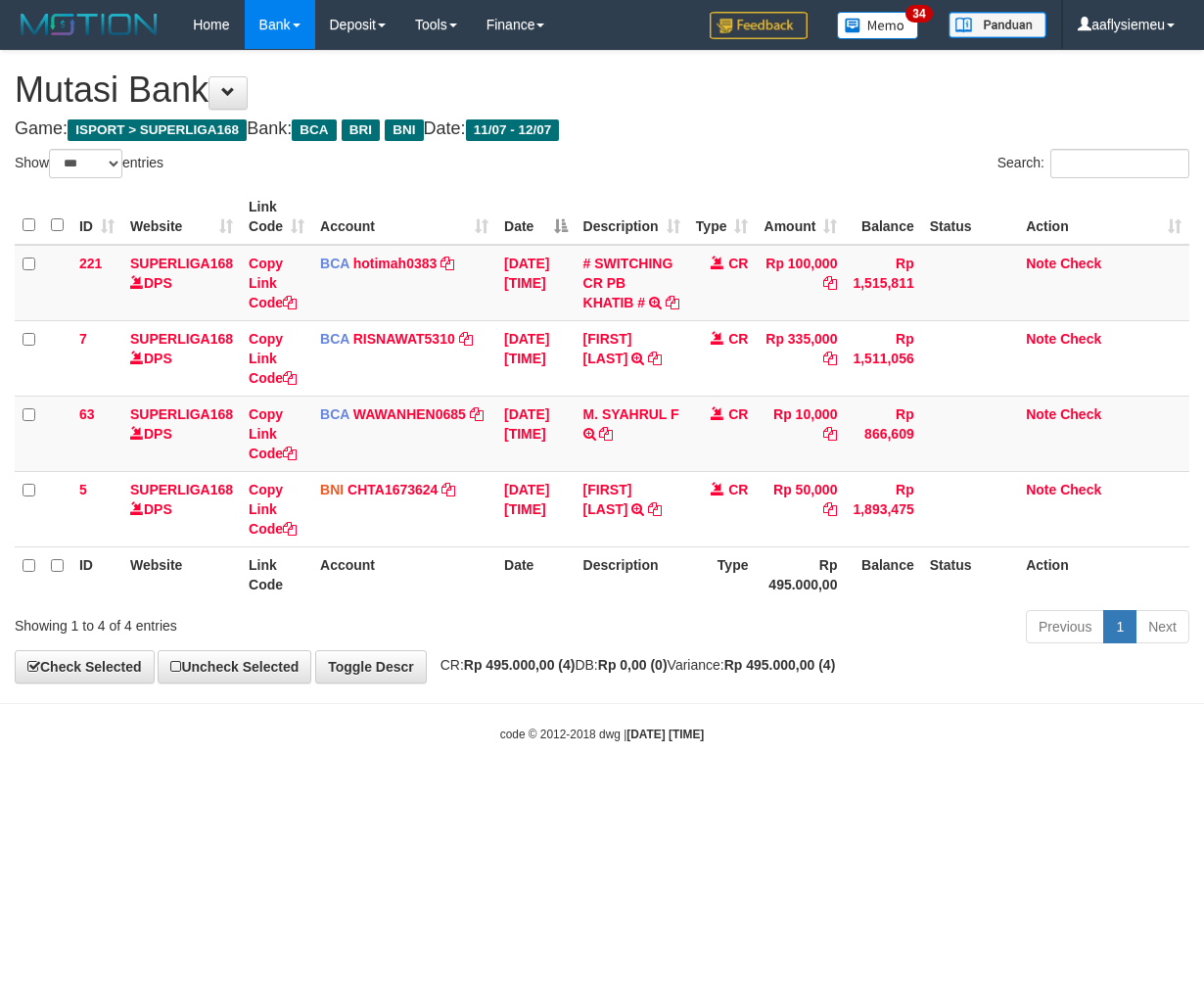 scroll, scrollTop: 0, scrollLeft: 0, axis: both 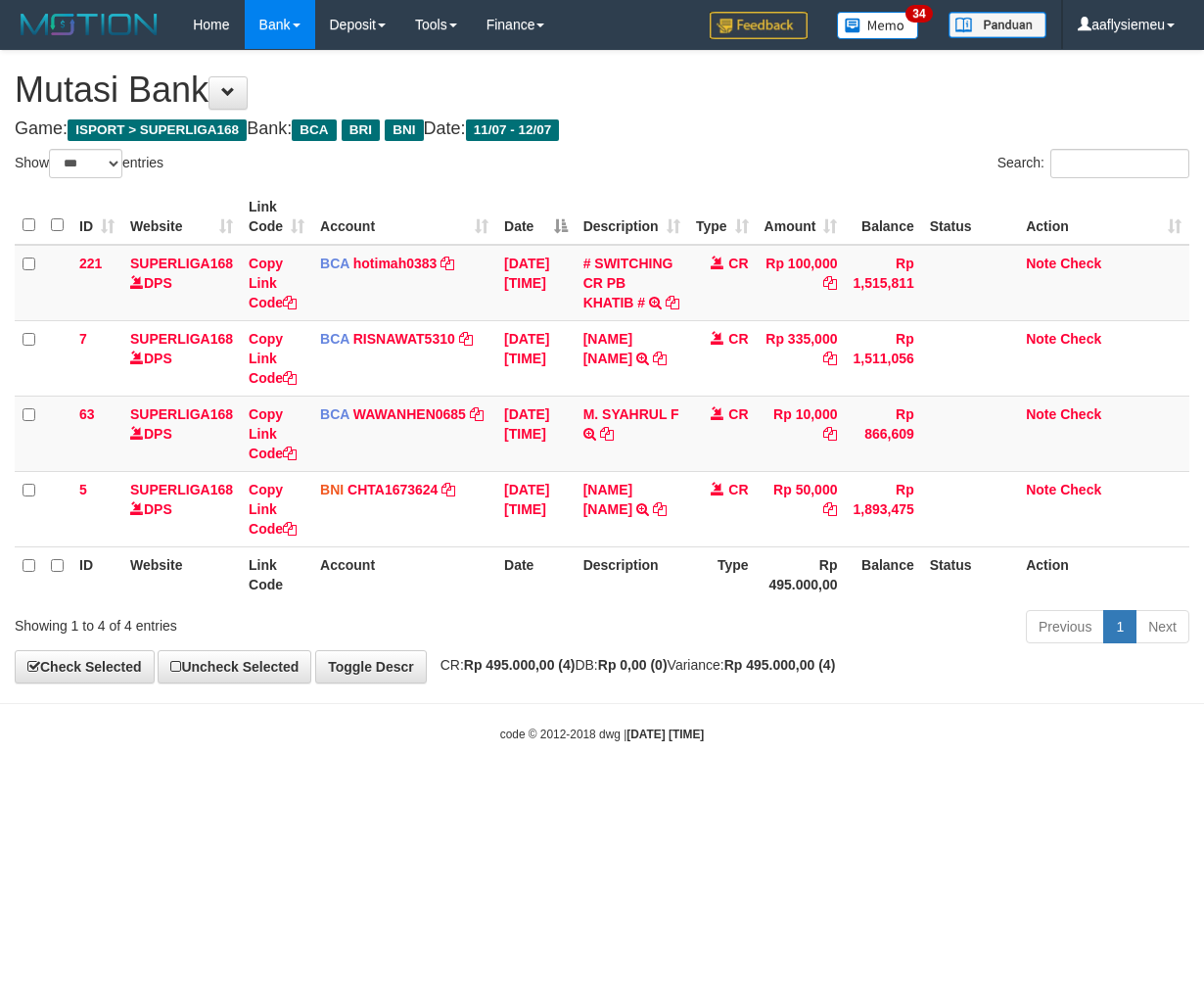 select on "***" 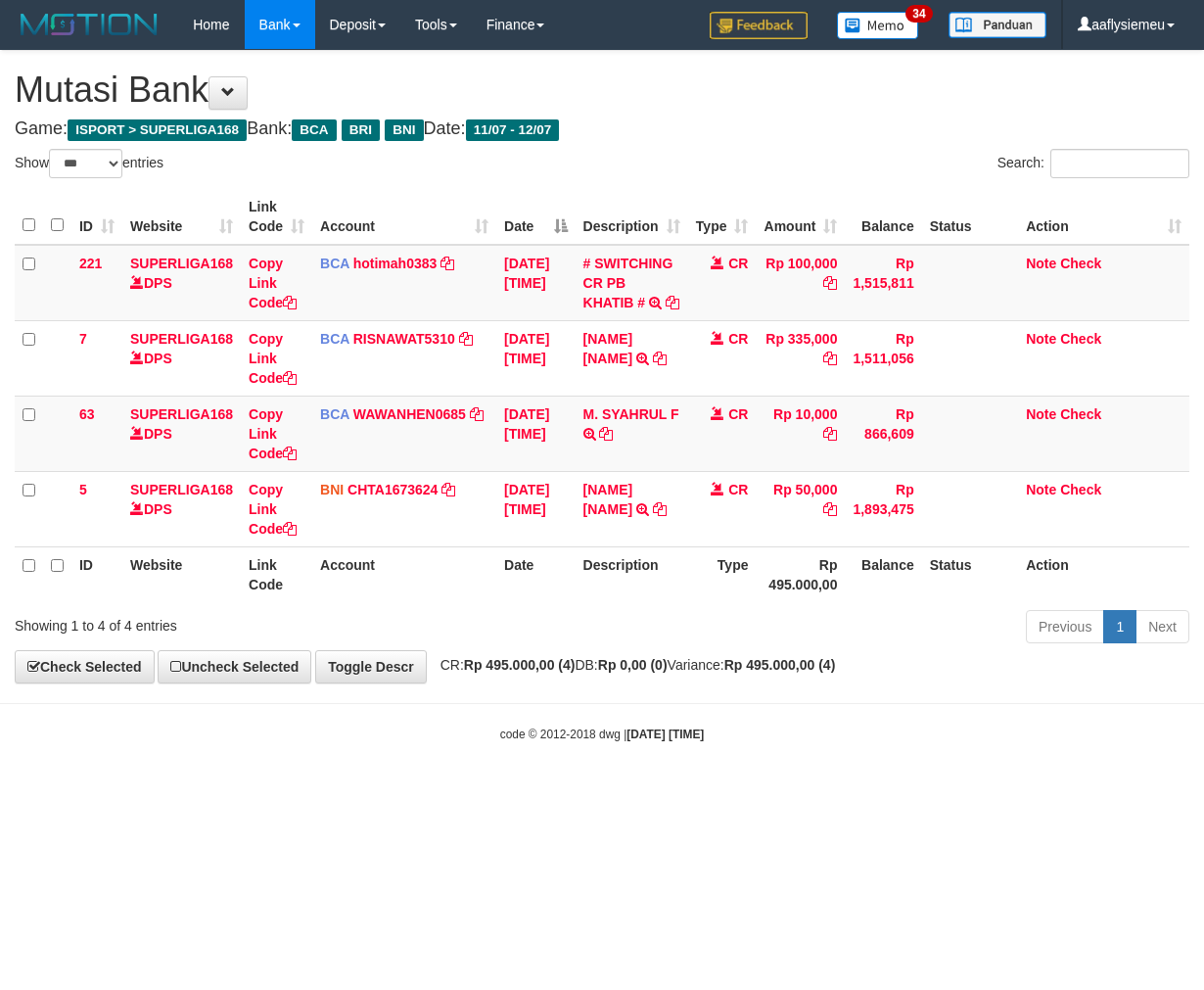 scroll, scrollTop: 0, scrollLeft: 0, axis: both 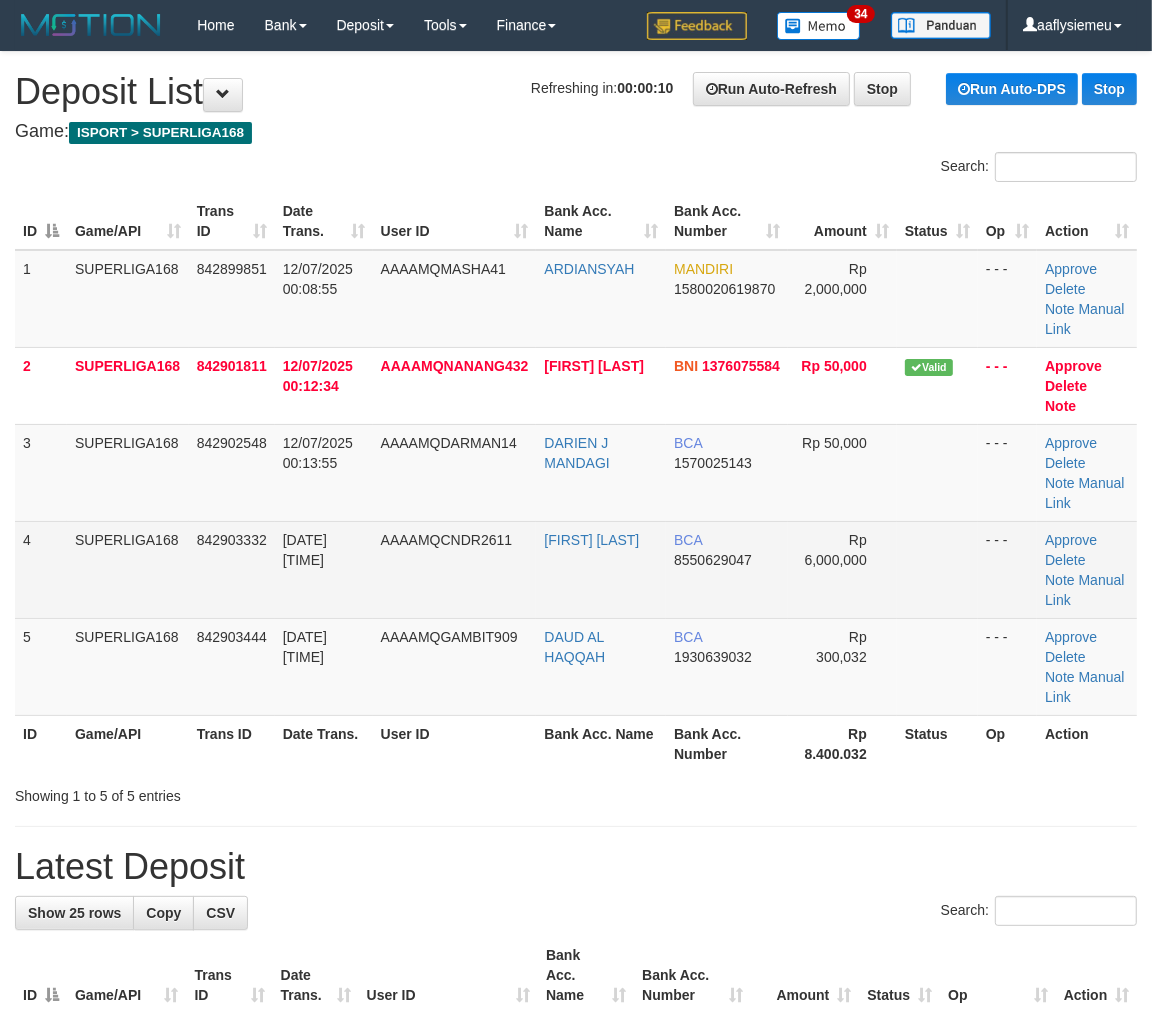 drag, startPoint x: 271, startPoint y: 495, endPoint x: 52, endPoint y: 582, distance: 235.64804 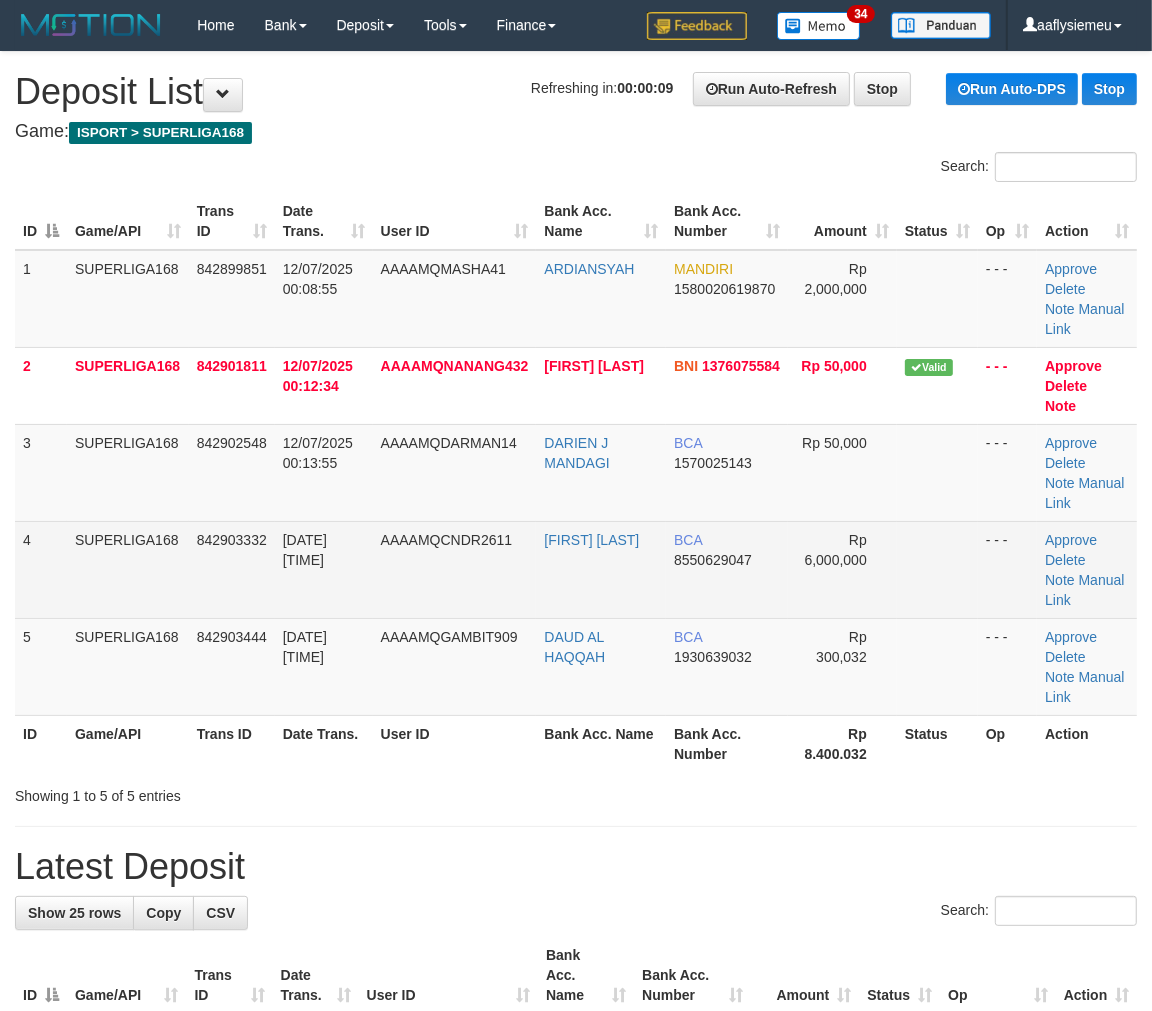 click on "842903332" at bounding box center (232, 540) 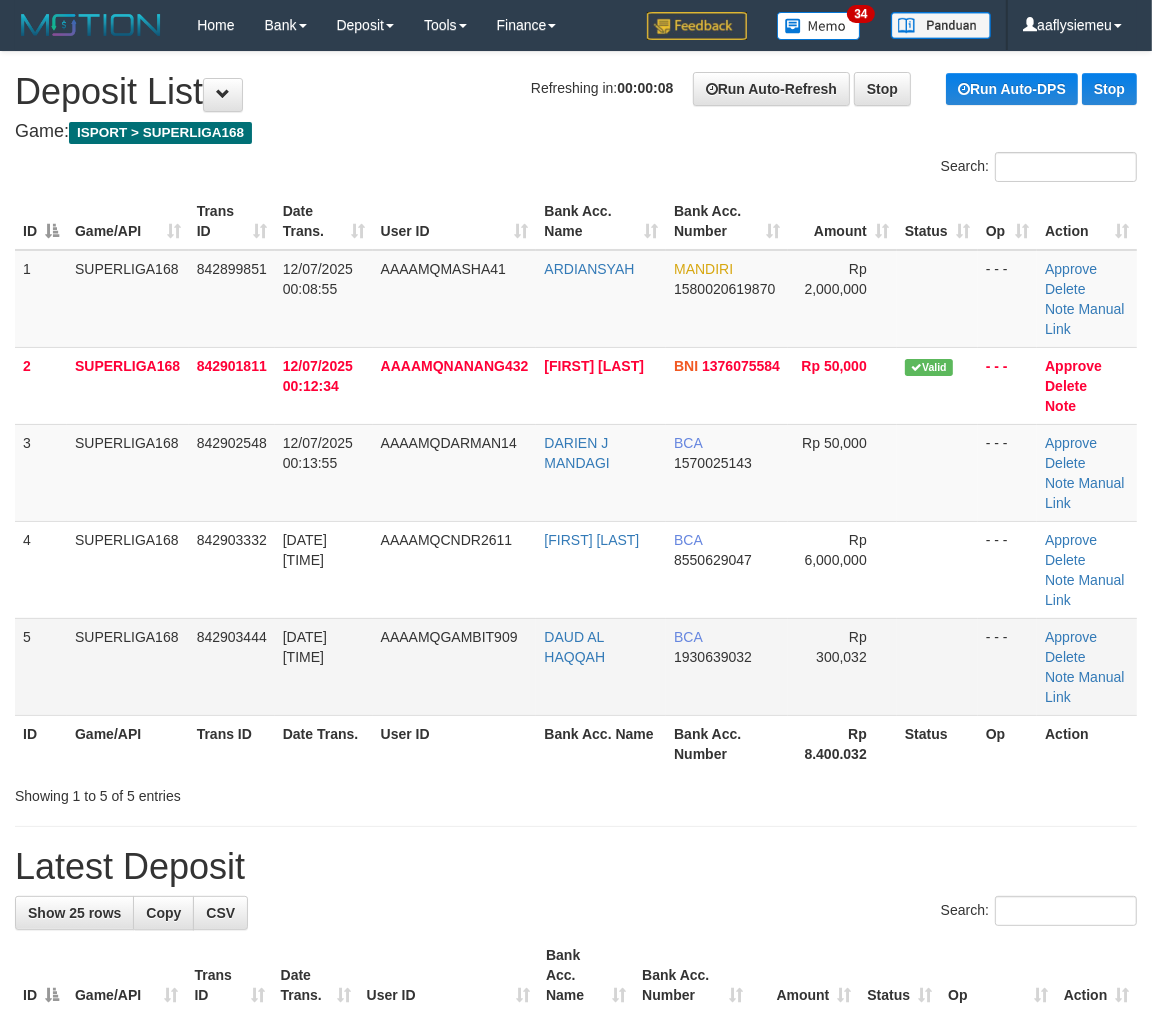 drag, startPoint x: 430, startPoint y: 510, endPoint x: 14, endPoint y: 631, distance: 433.2401 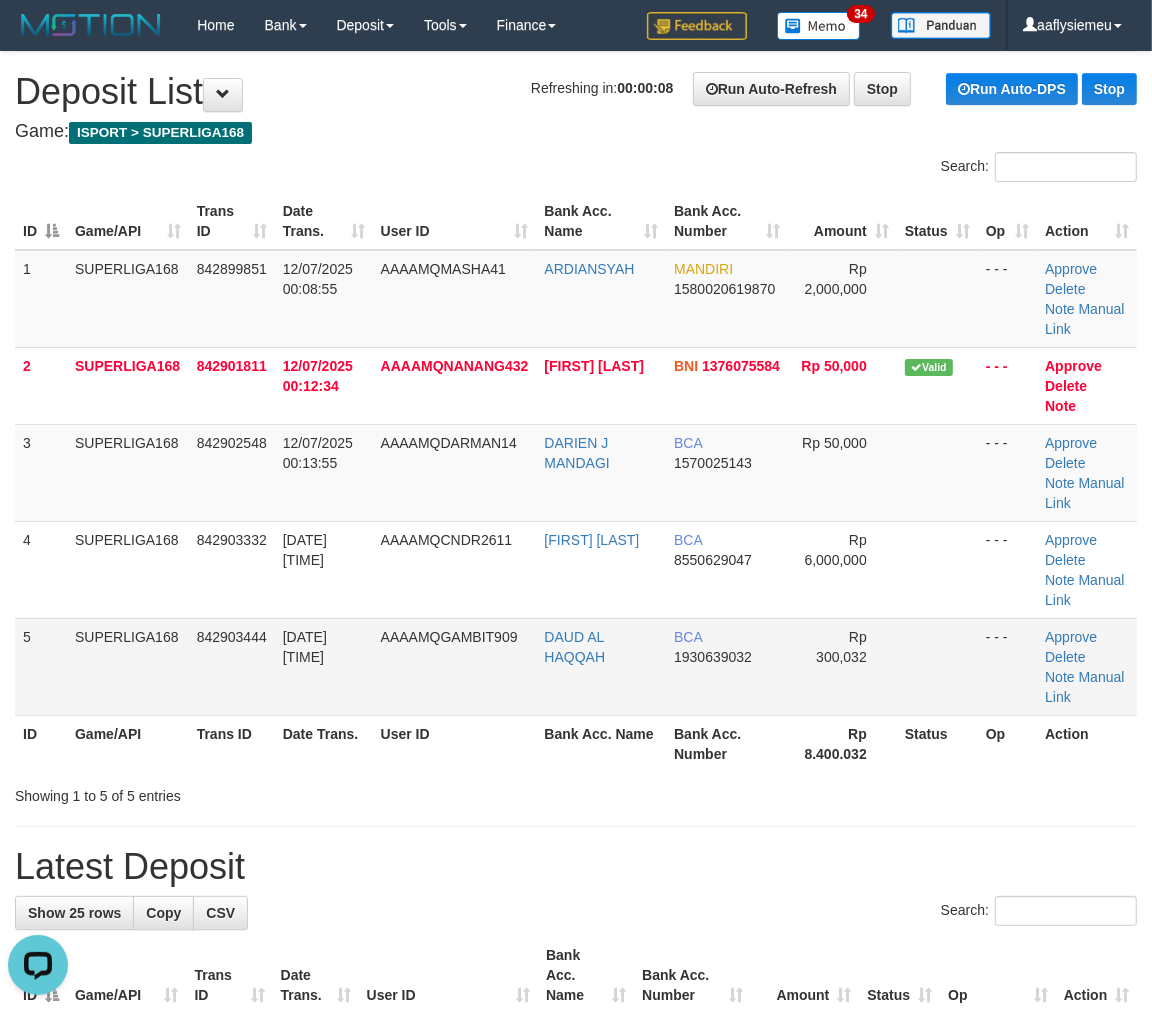scroll, scrollTop: 0, scrollLeft: 0, axis: both 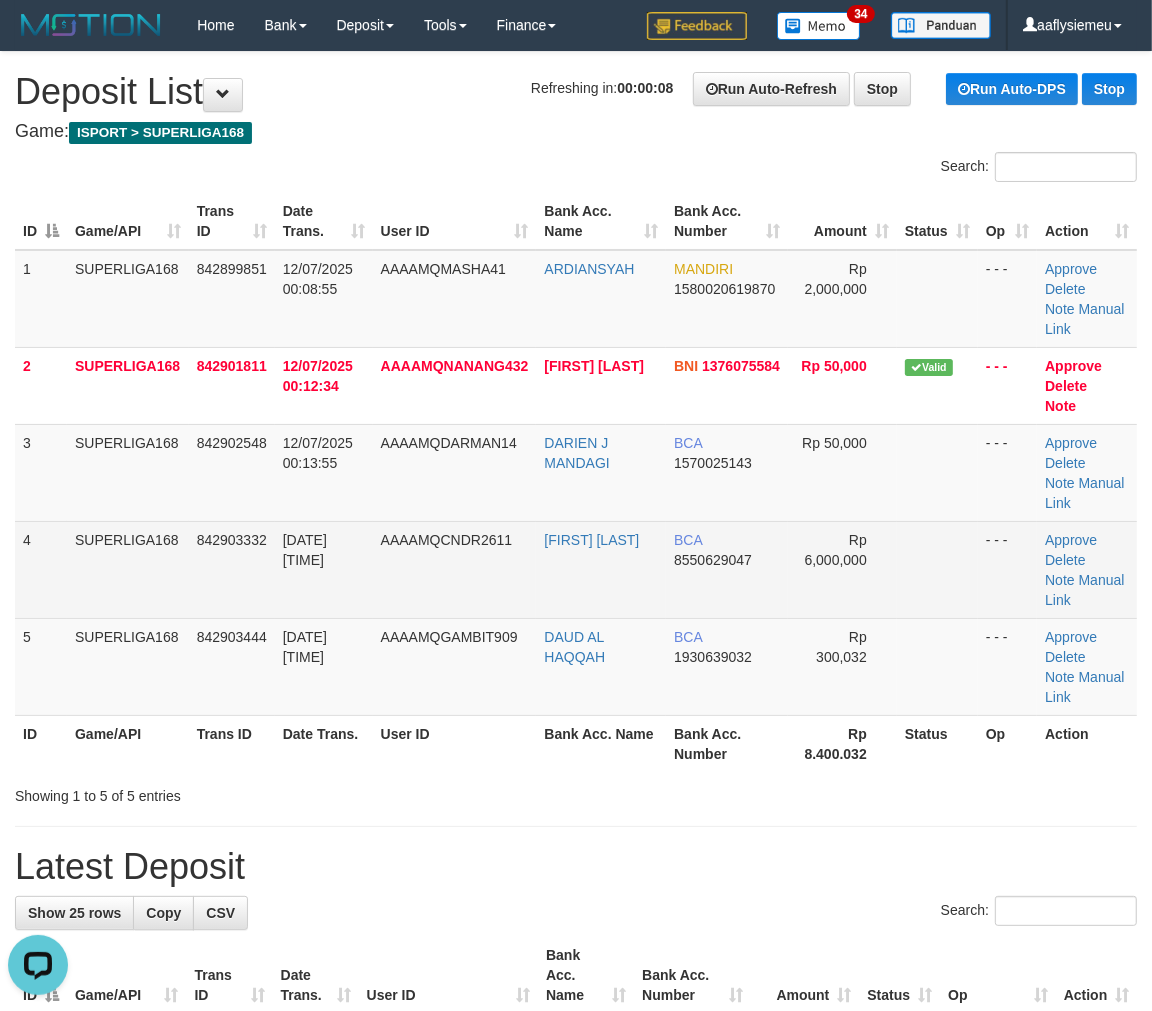 drag, startPoint x: 435, startPoint y: 510, endPoint x: 371, endPoint y: 550, distance: 75.47185 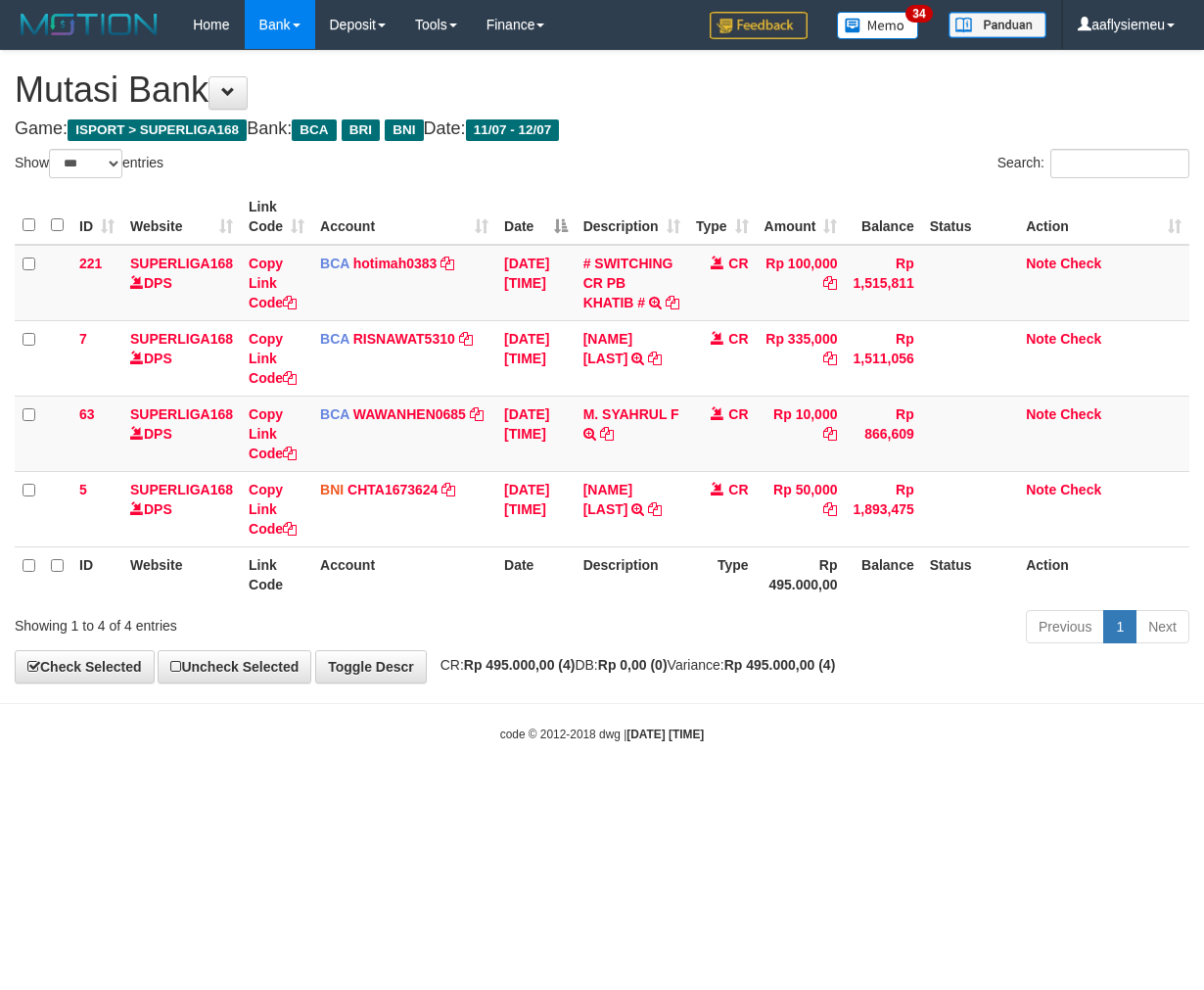select on "***" 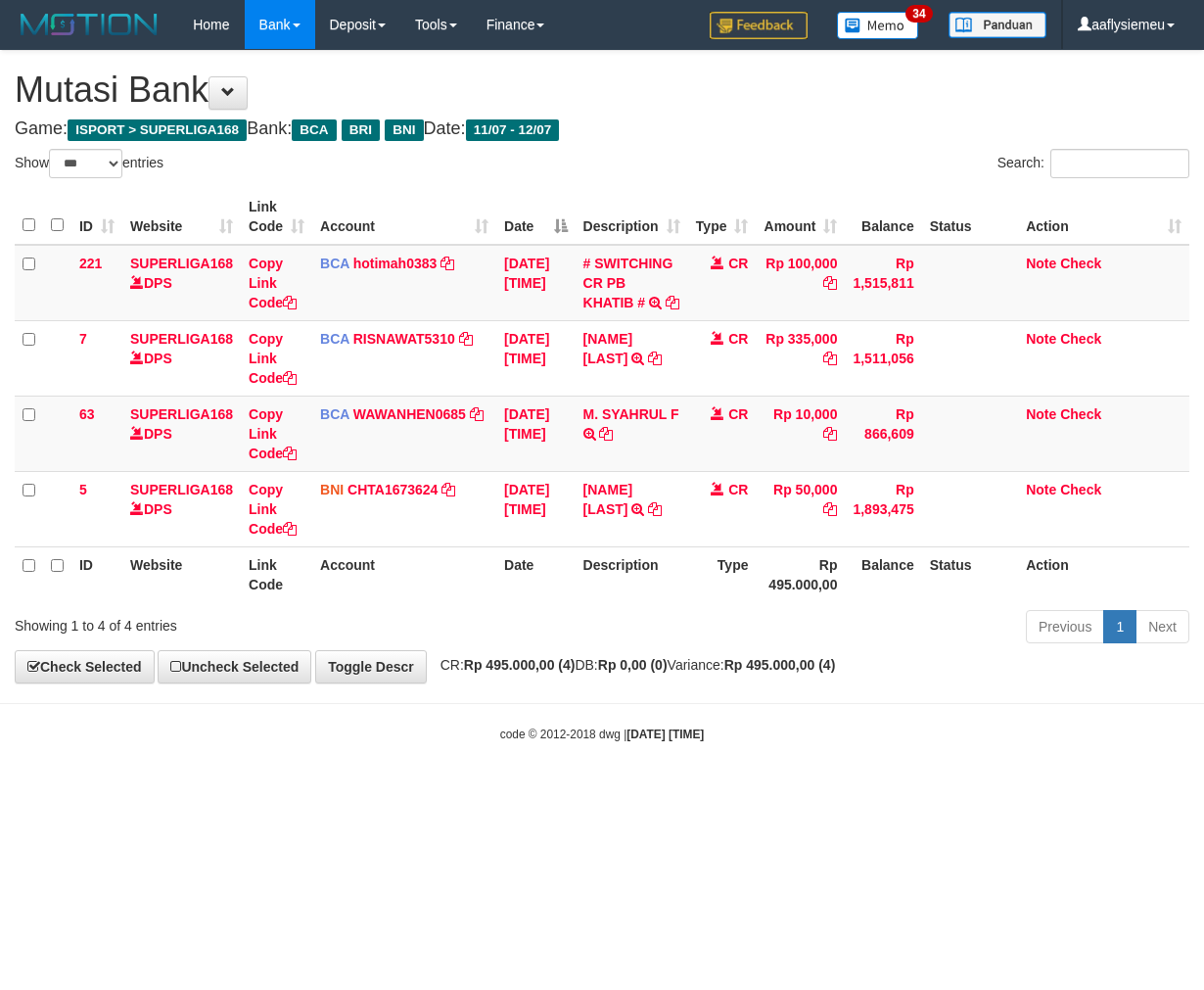 scroll, scrollTop: 0, scrollLeft: 0, axis: both 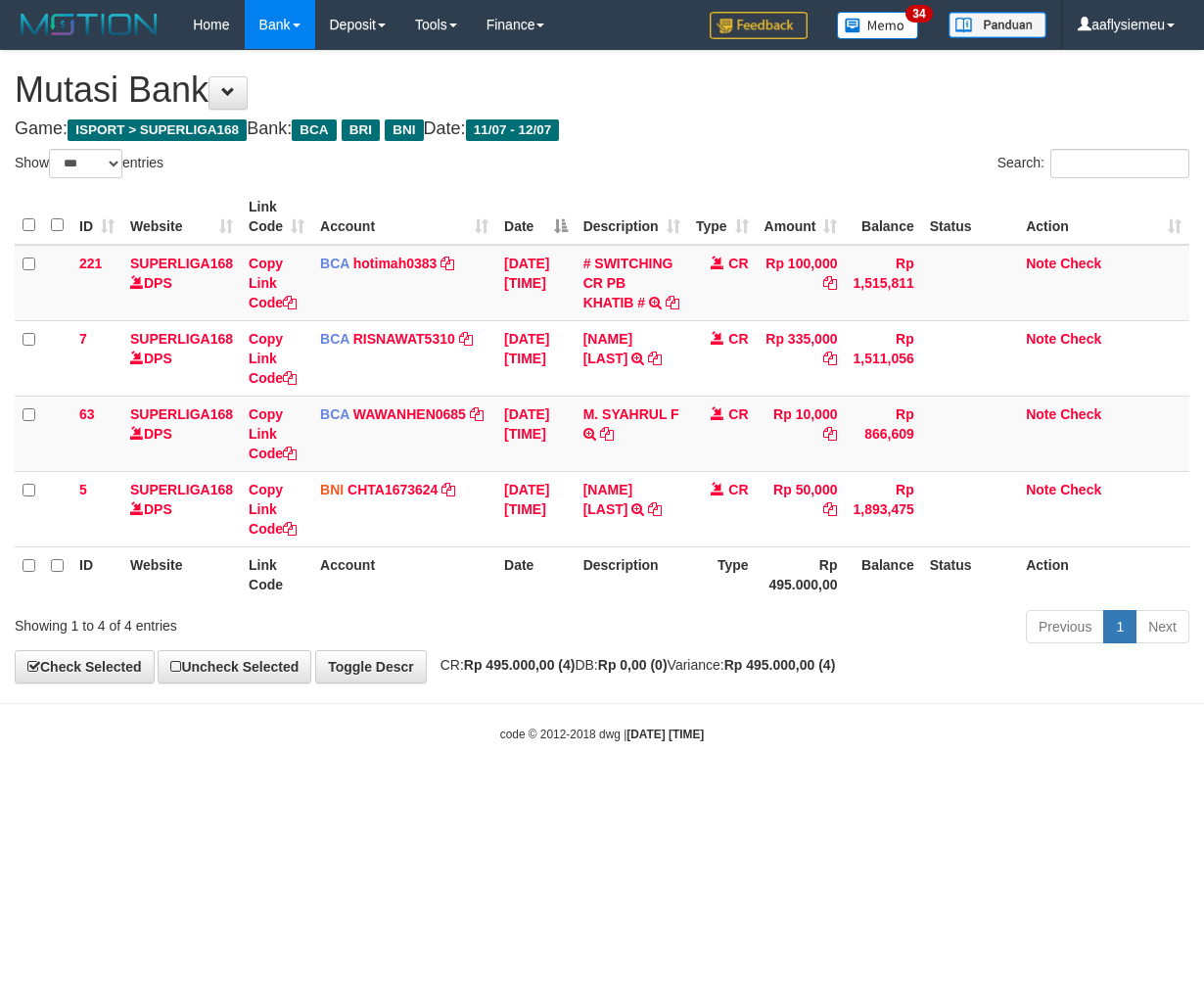 select on "***" 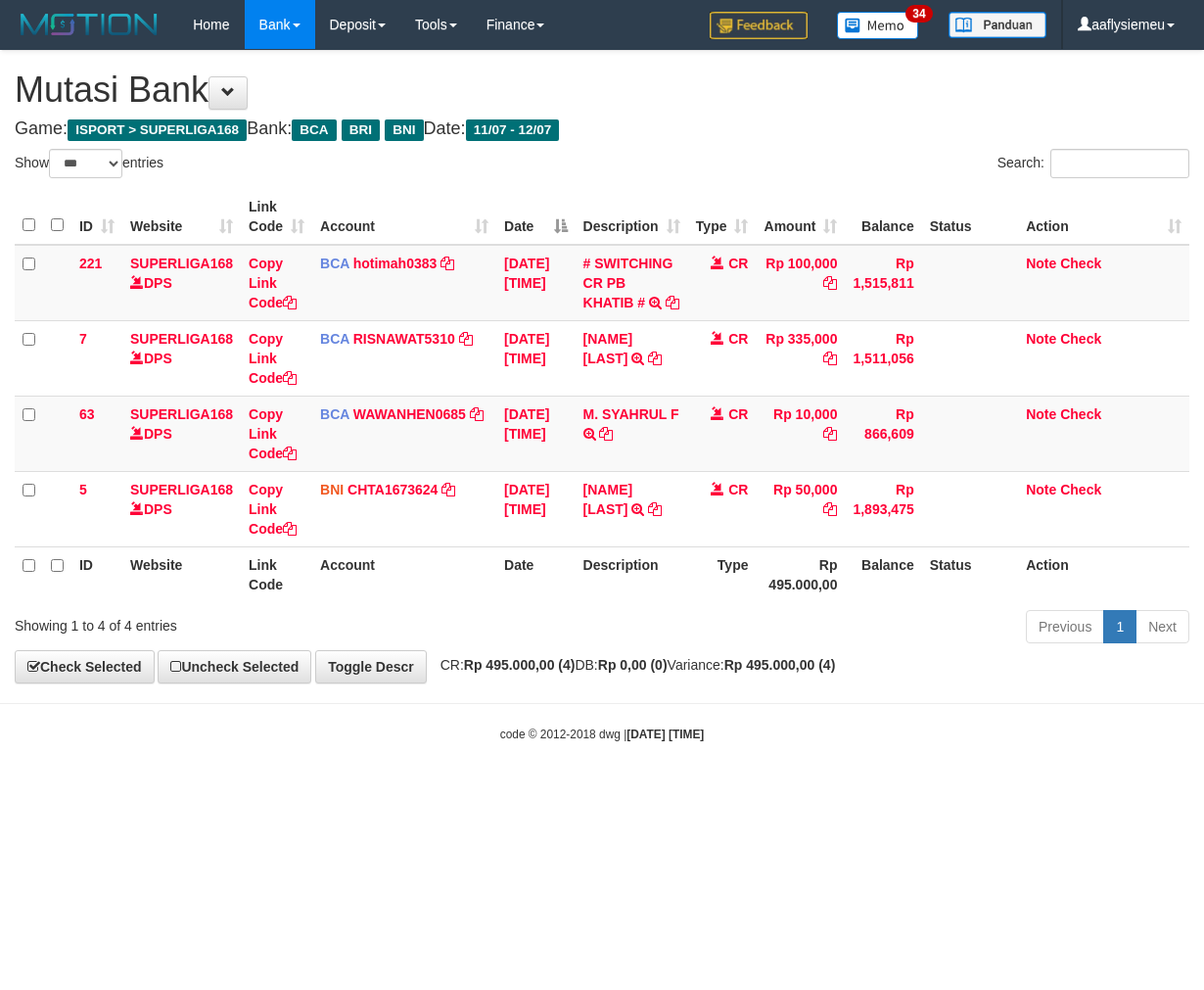 scroll, scrollTop: 0, scrollLeft: 0, axis: both 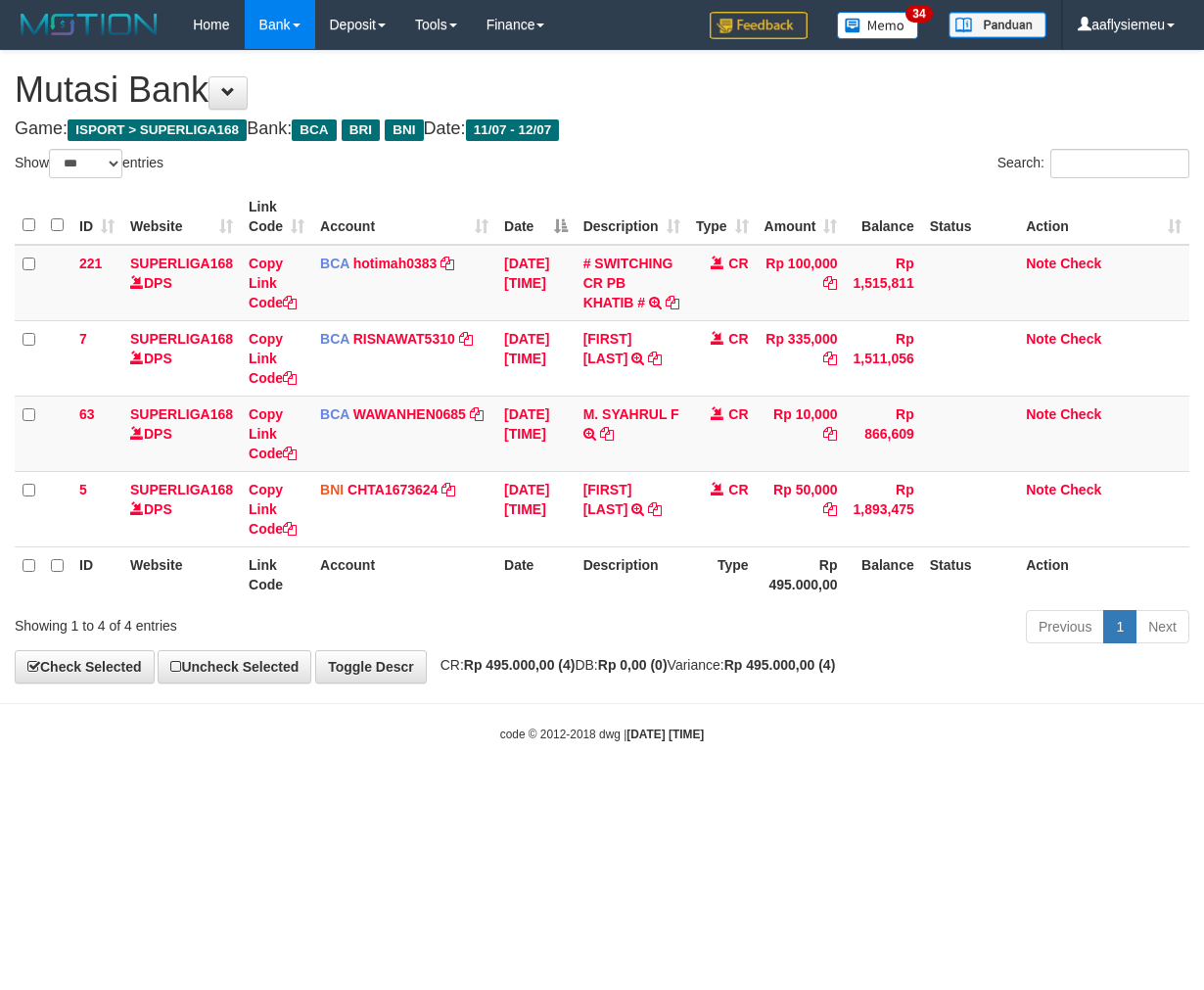 select on "***" 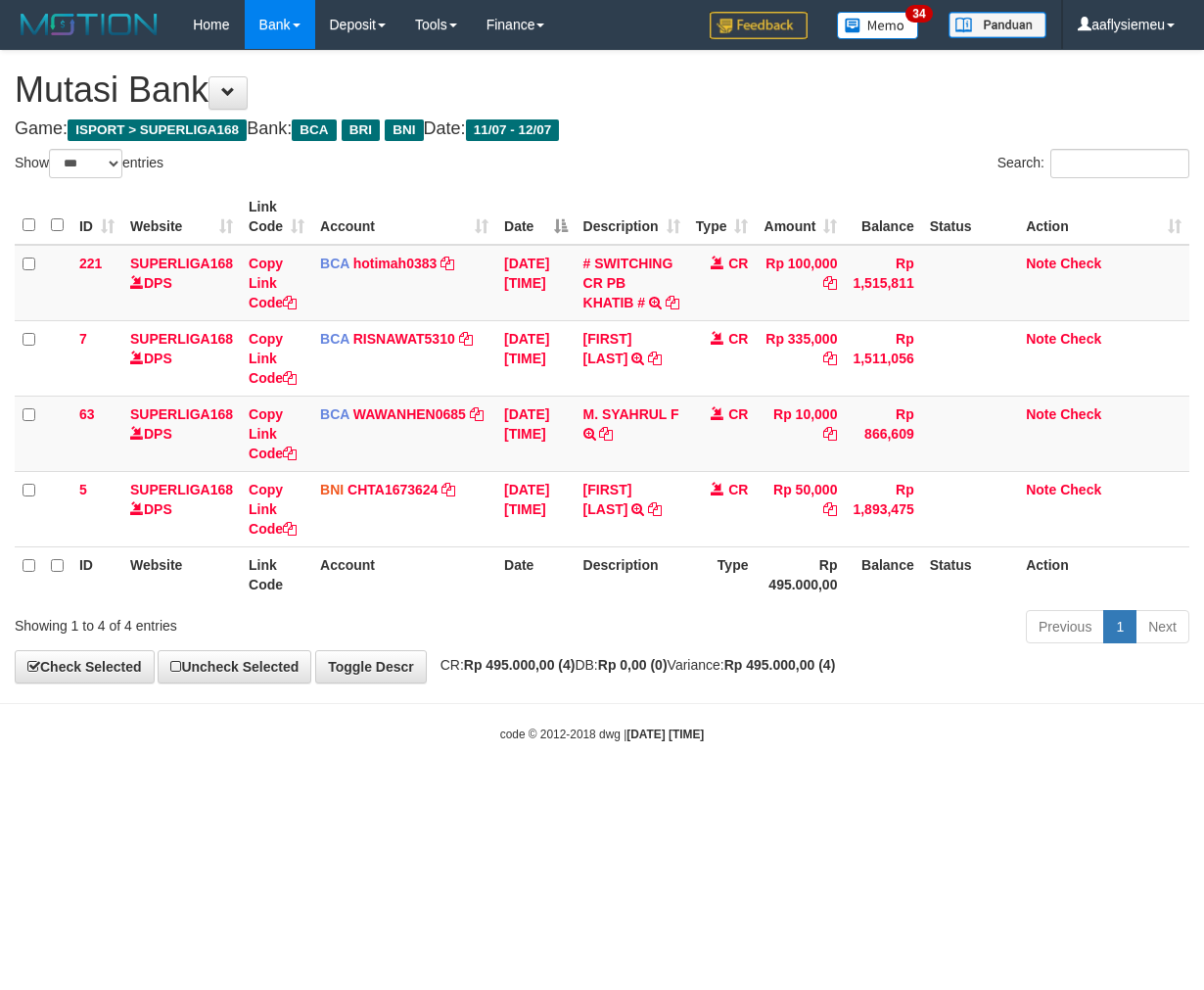 scroll, scrollTop: 0, scrollLeft: 0, axis: both 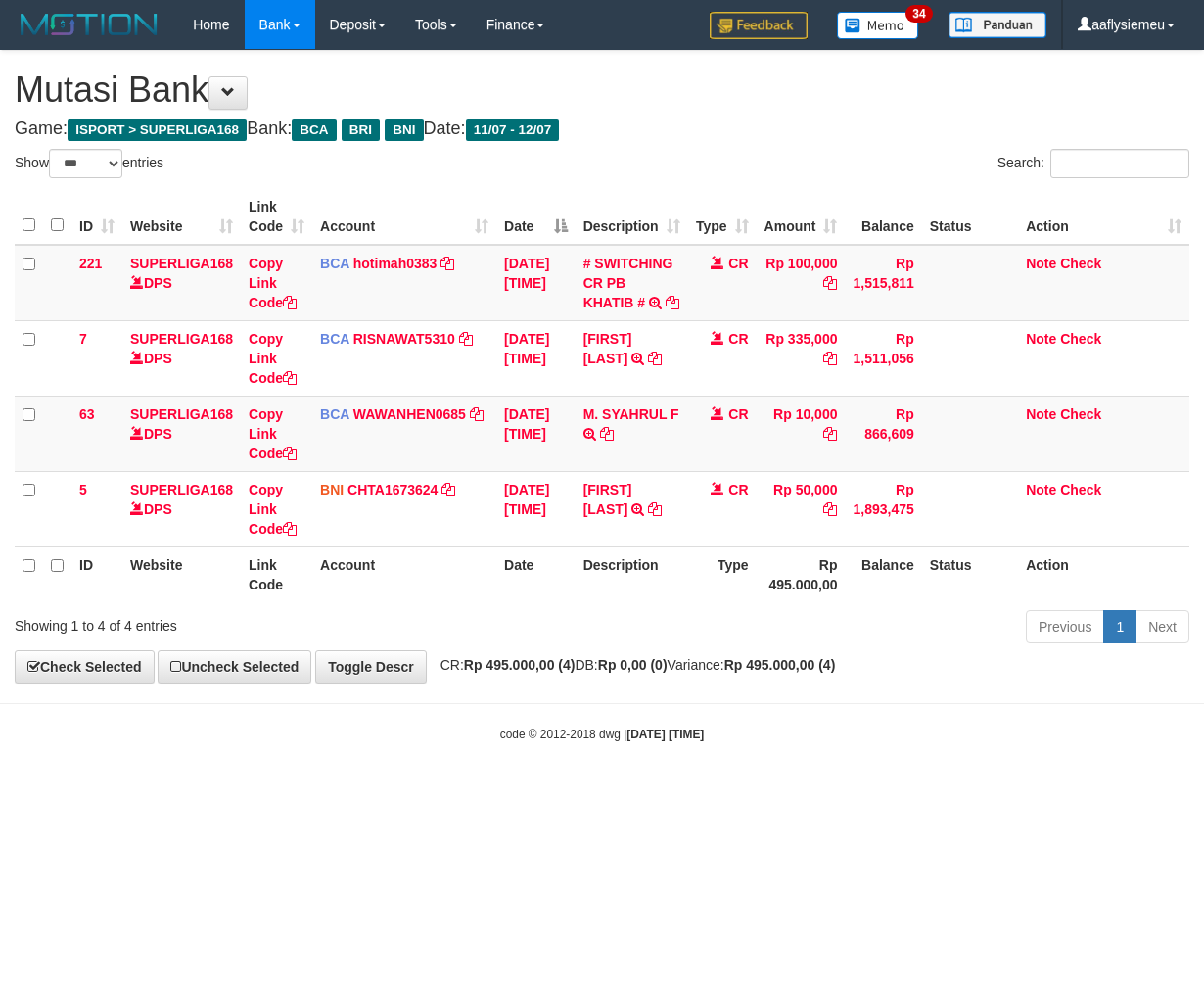 select on "***" 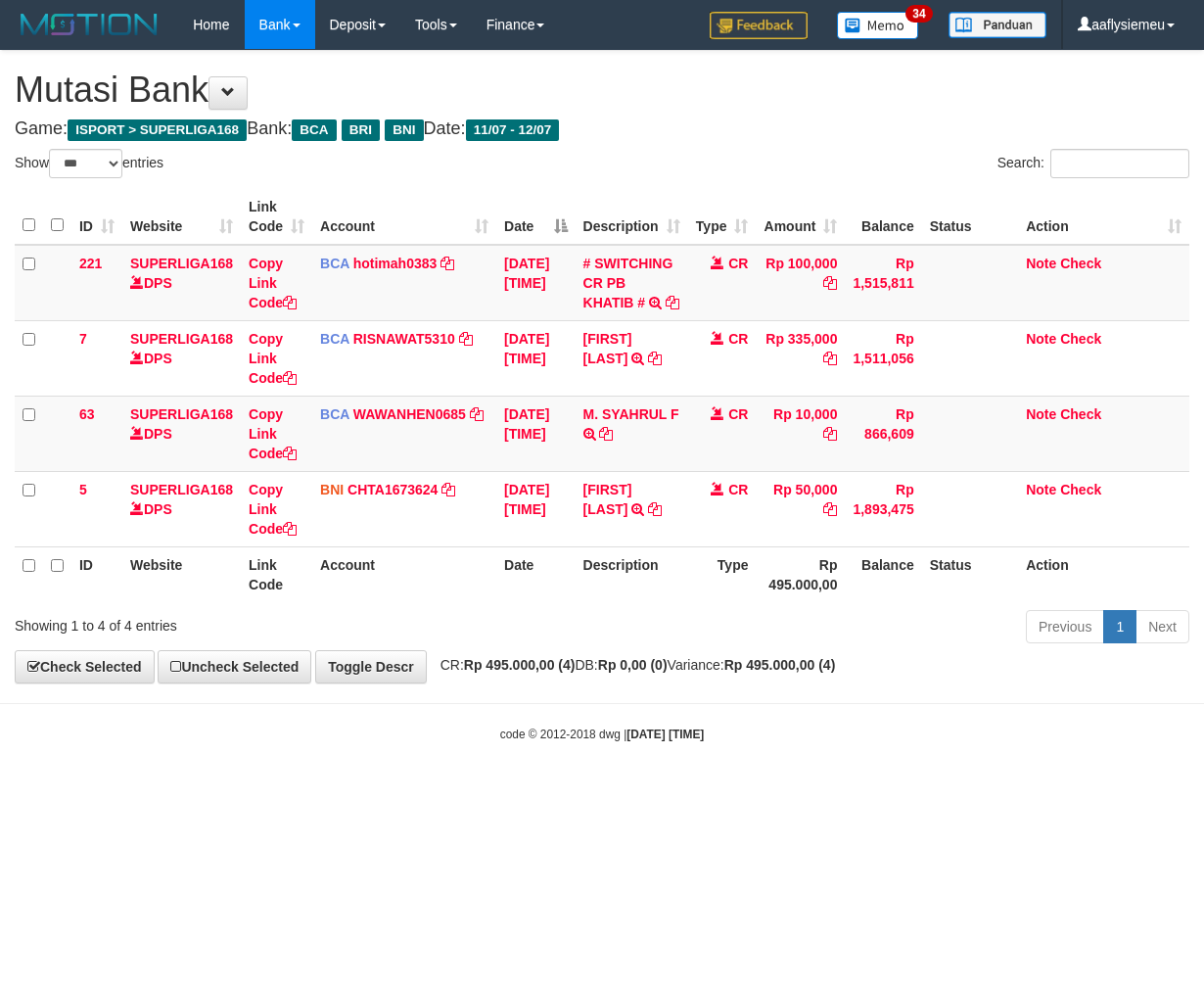 scroll, scrollTop: 0, scrollLeft: 0, axis: both 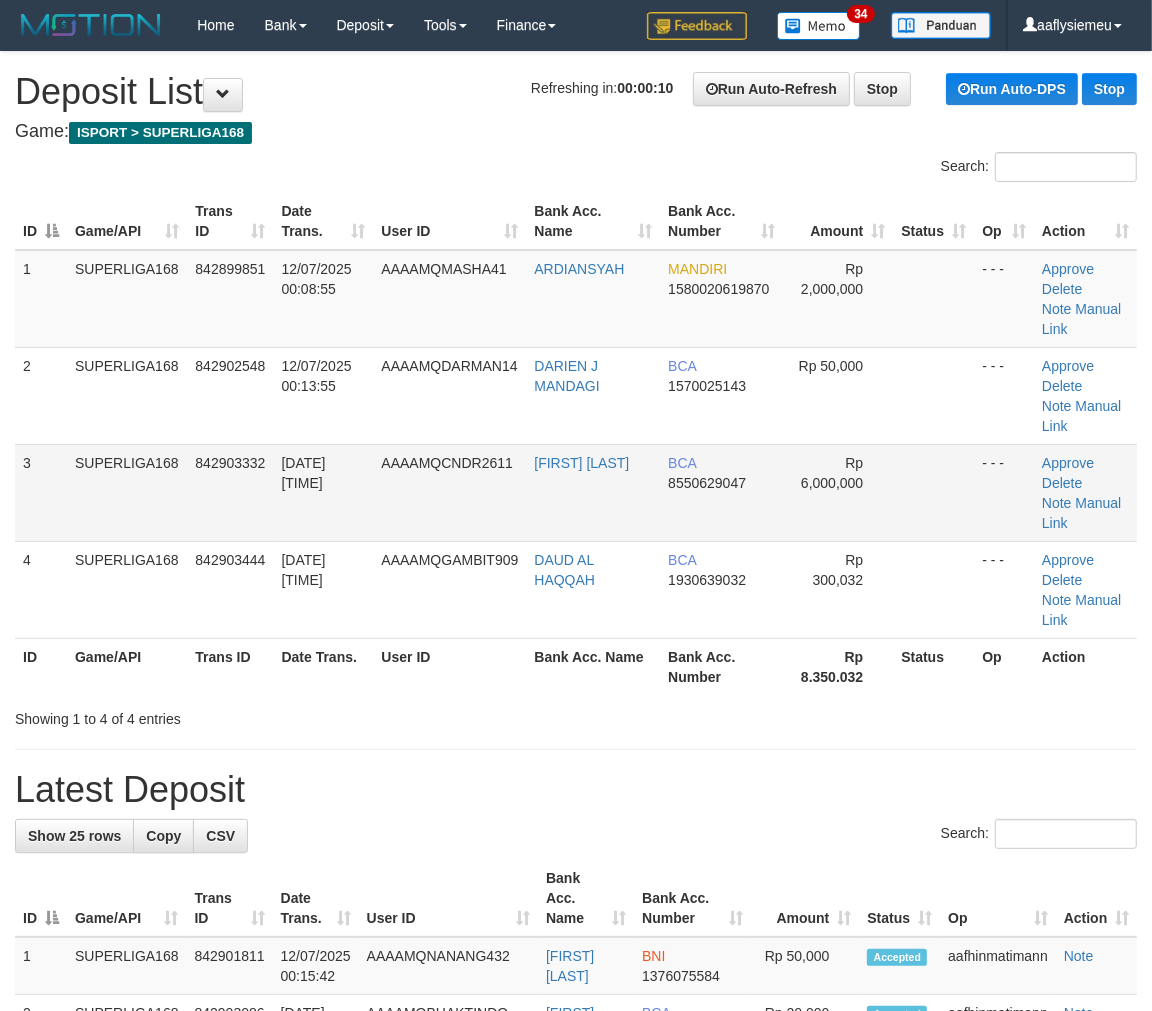 drag, startPoint x: 447, startPoint y: 488, endPoint x: 368, endPoint y: 523, distance: 86.40602 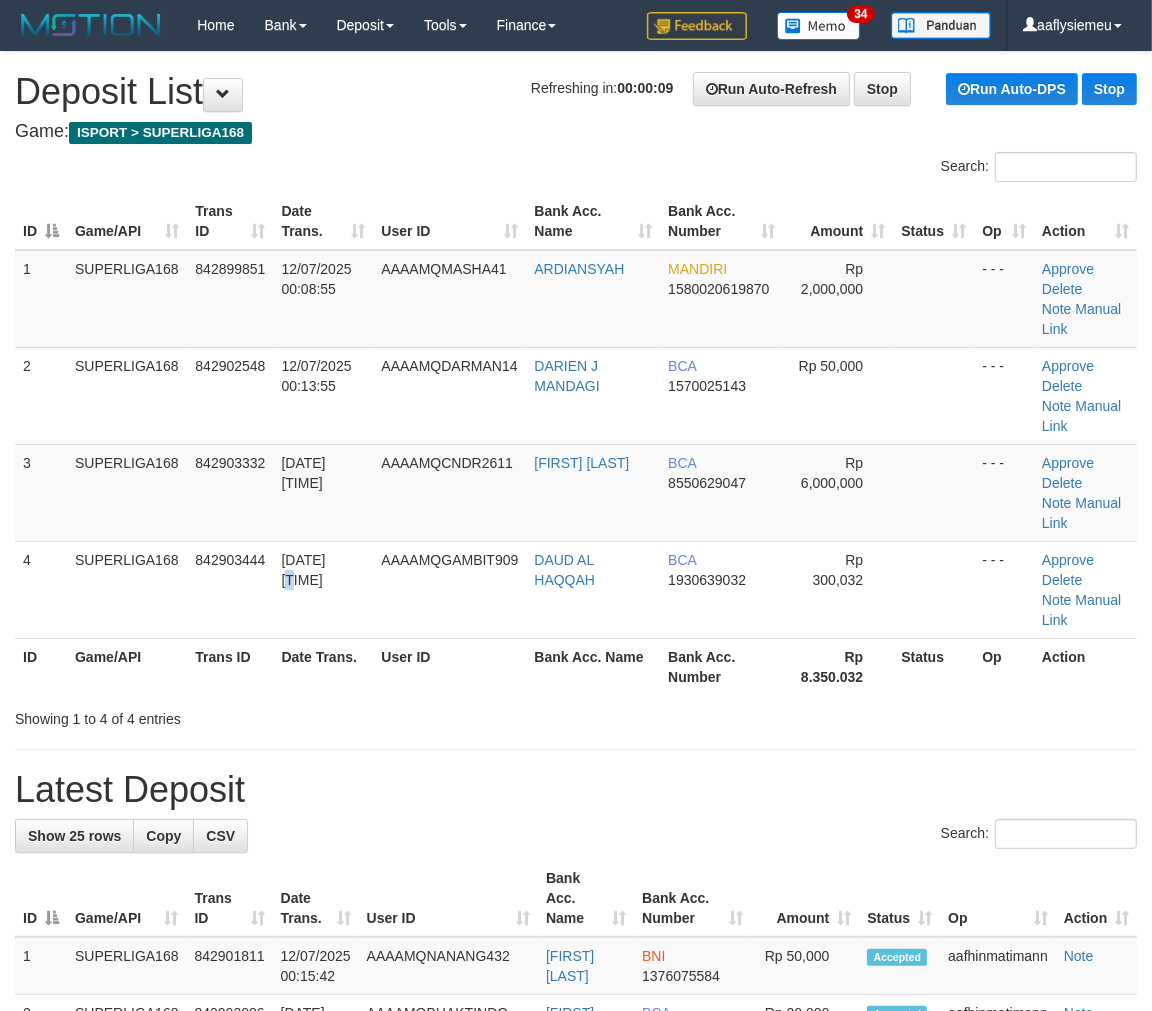 drag, startPoint x: 338, startPoint y: 560, endPoint x: 120, endPoint y: 644, distance: 233.62363 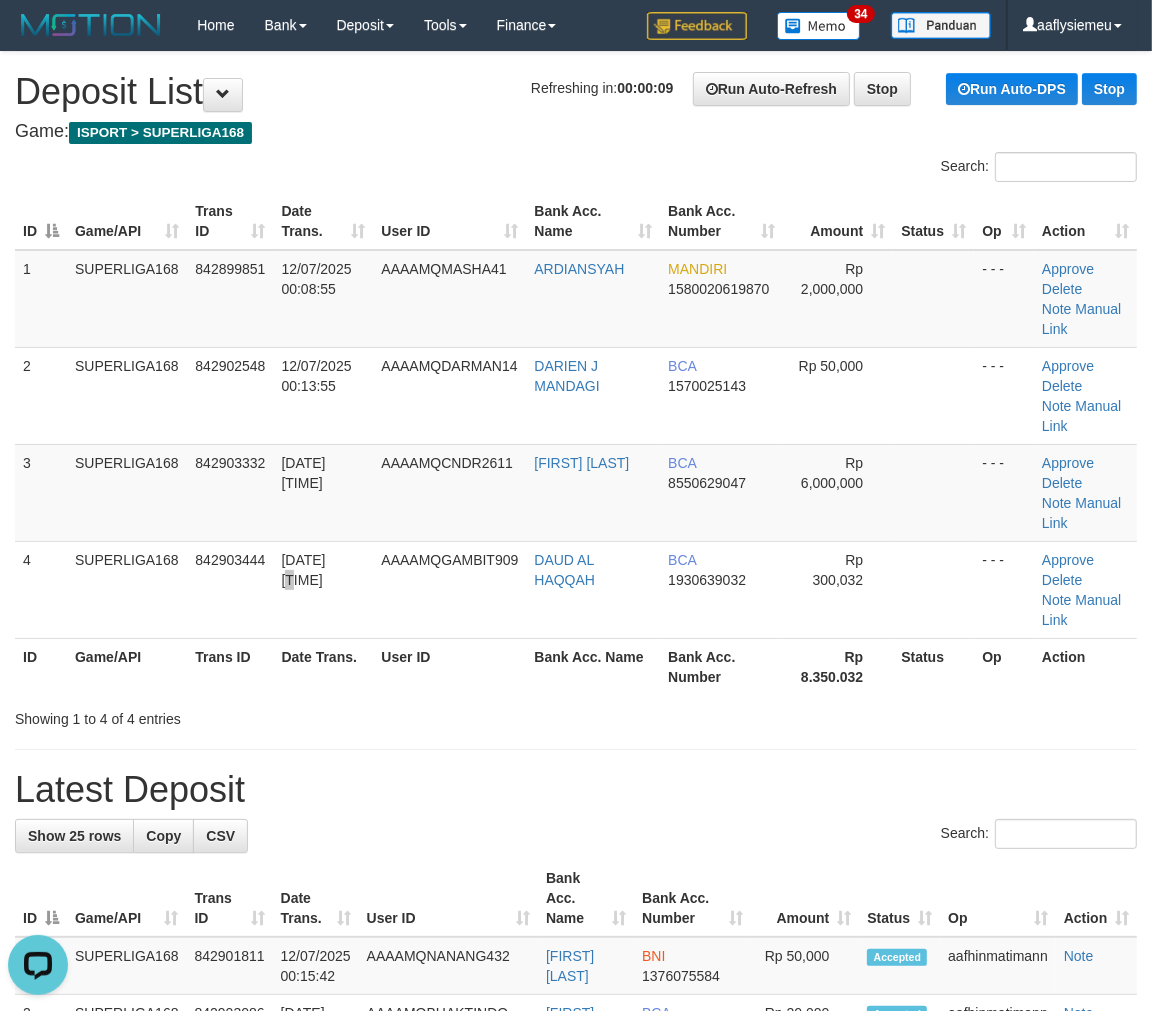 scroll, scrollTop: 0, scrollLeft: 0, axis: both 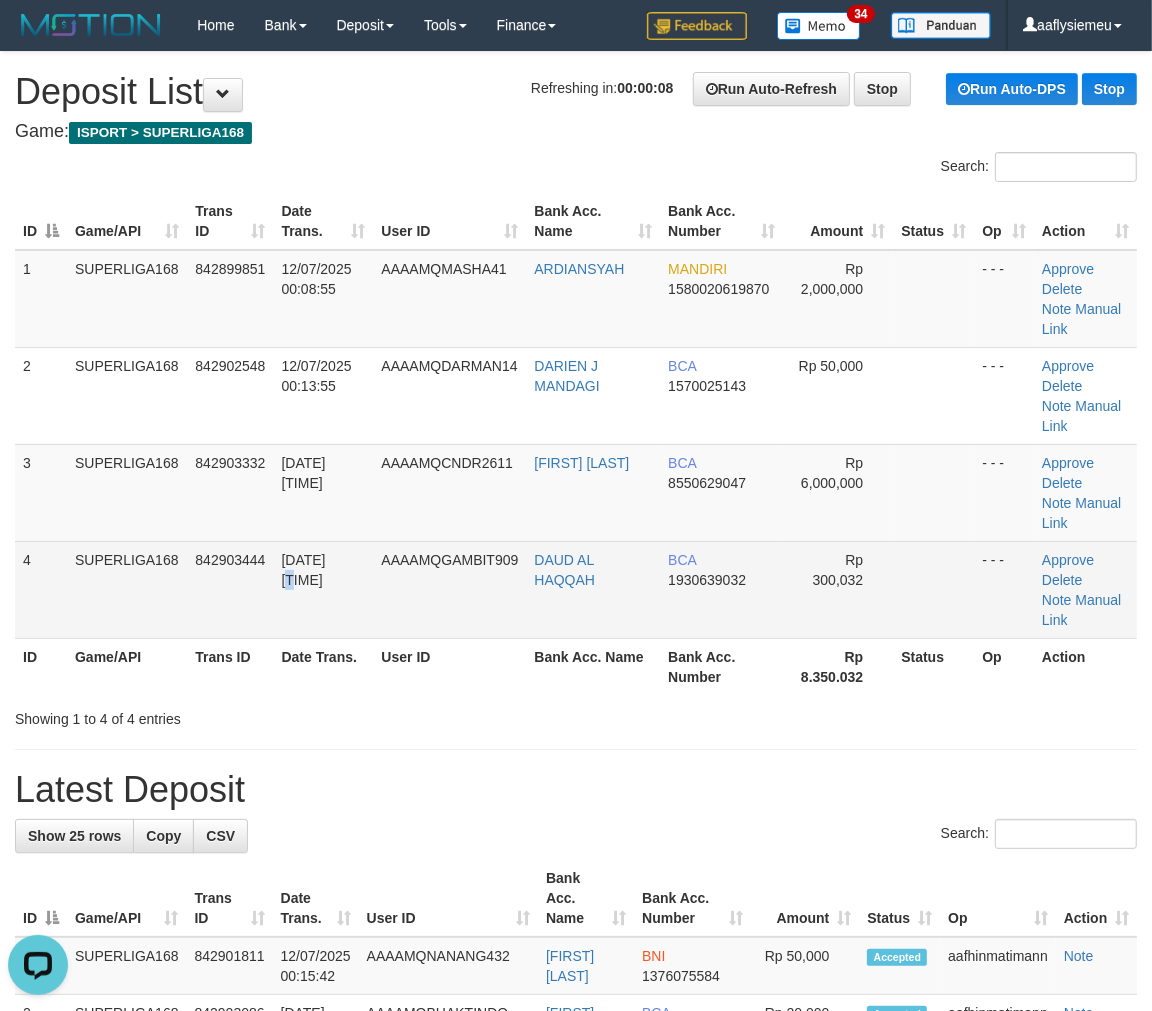 click on "842903444" at bounding box center [230, 589] 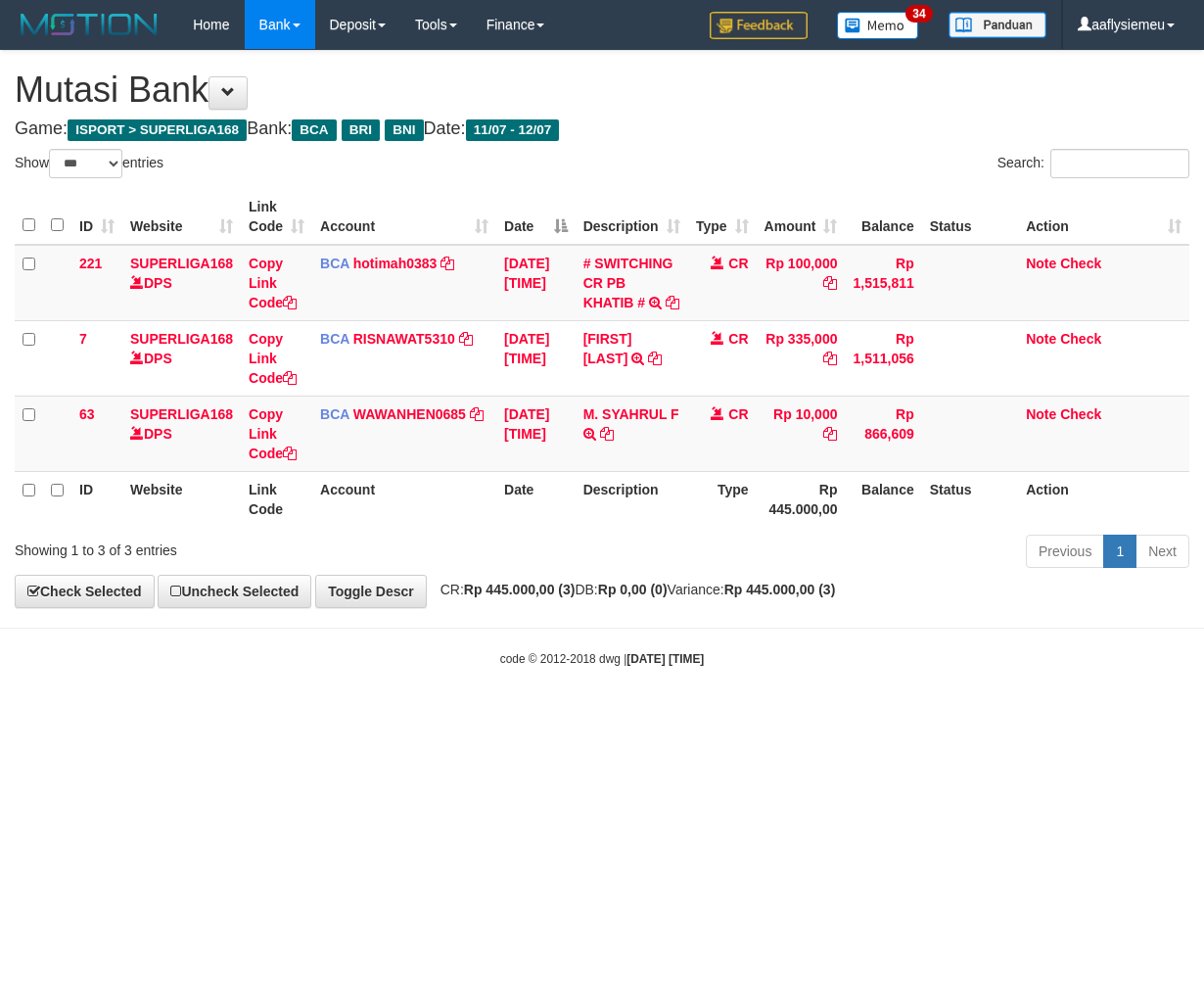 select on "***" 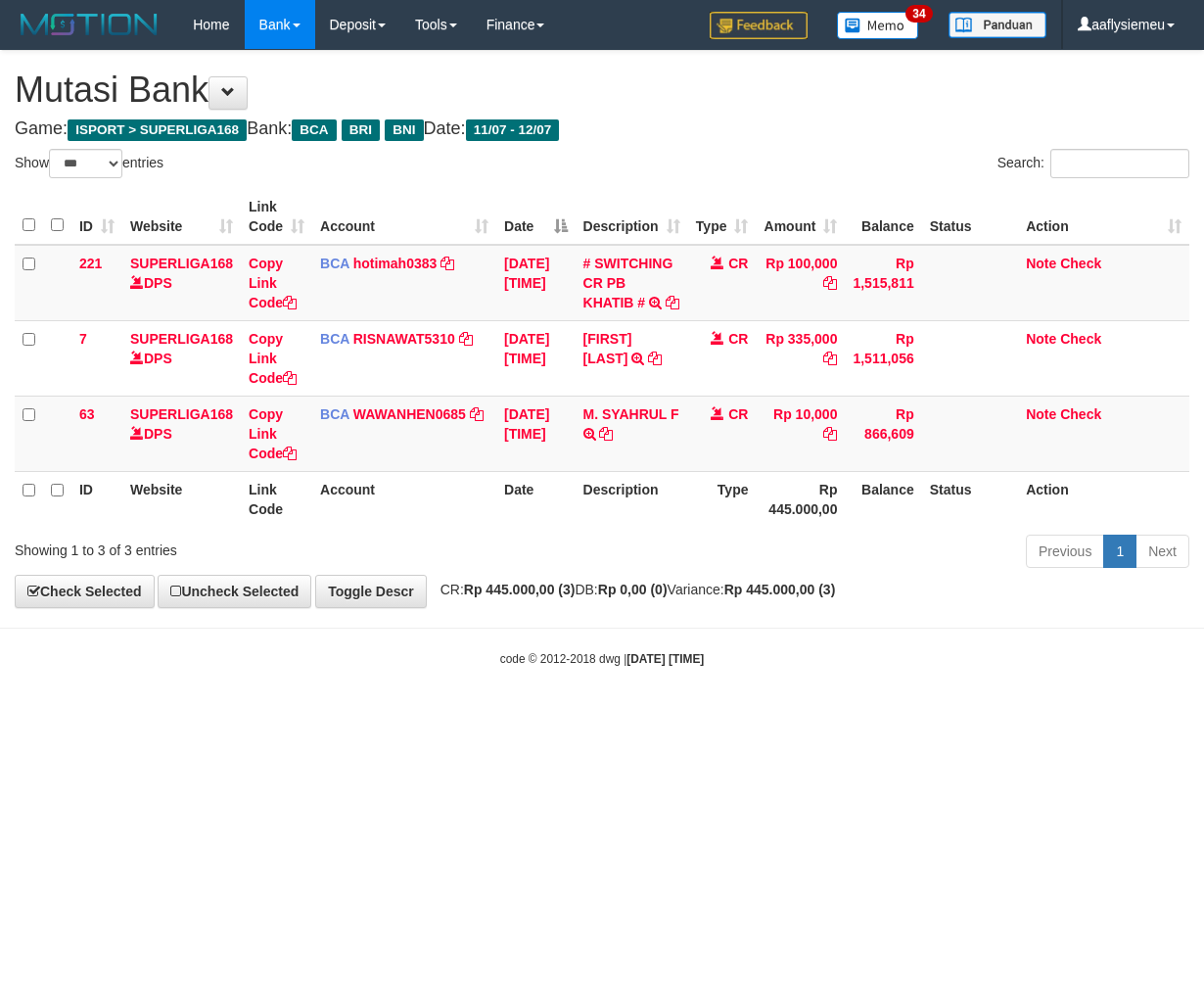 scroll, scrollTop: 0, scrollLeft: 0, axis: both 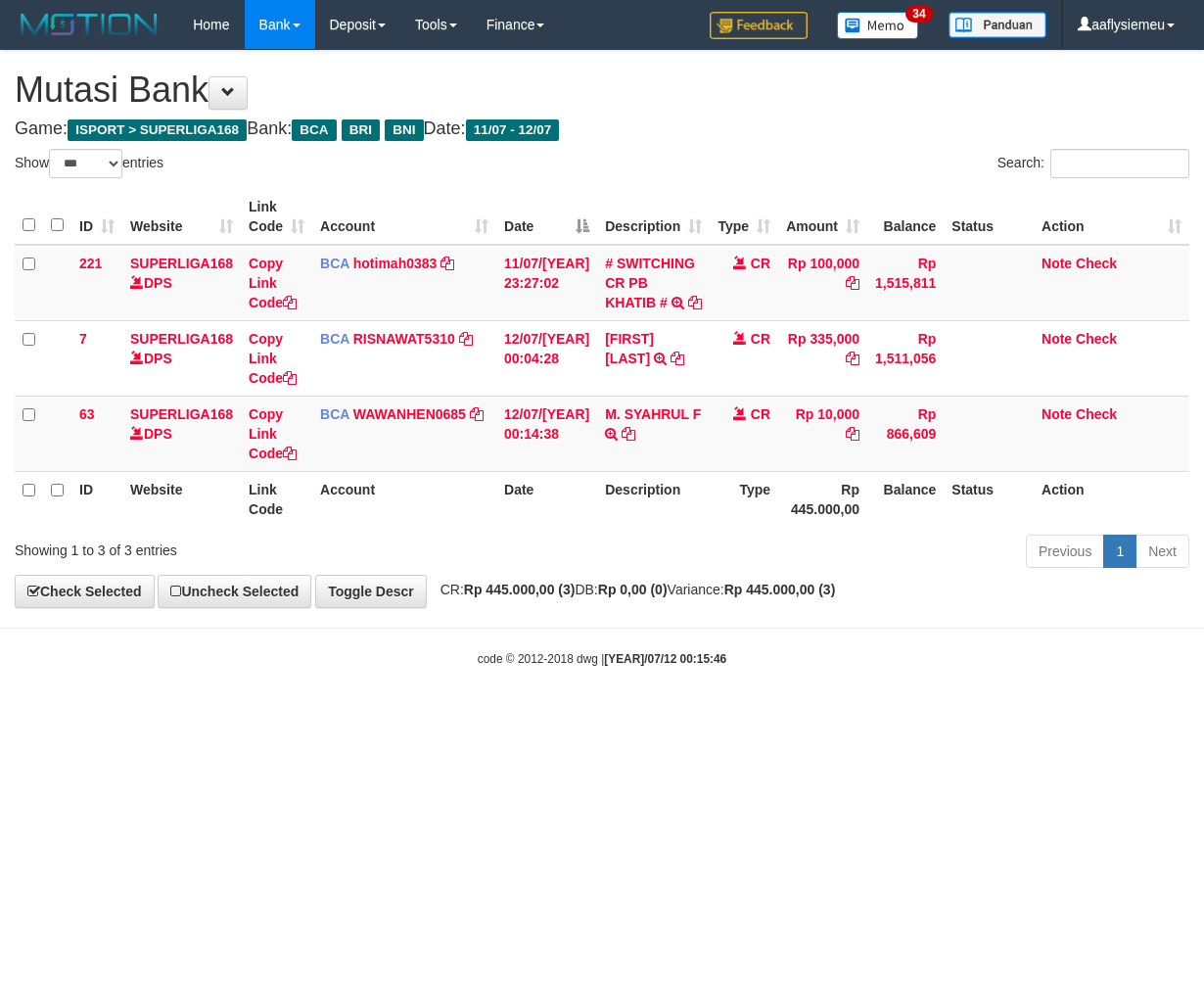 select on "***" 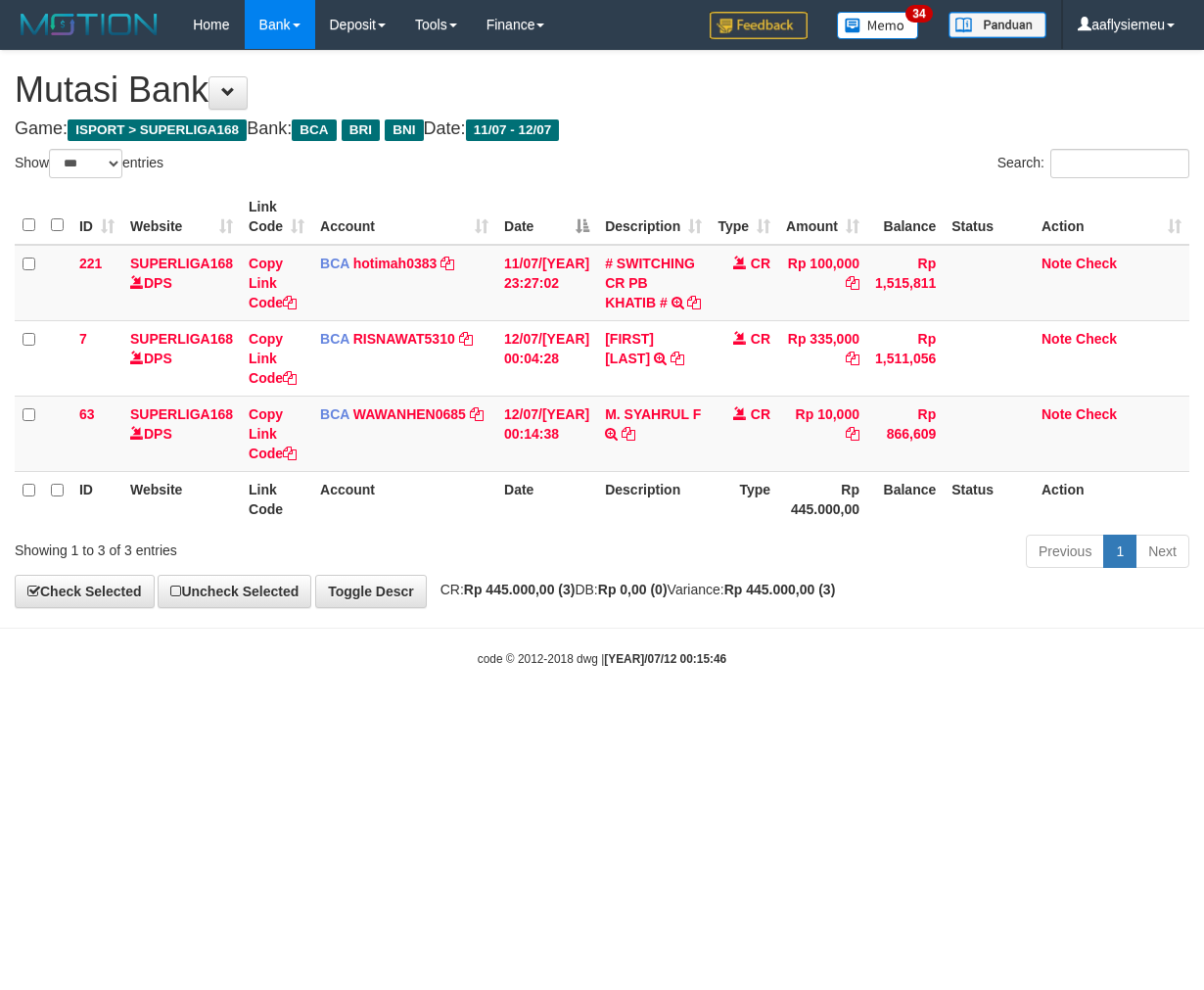 scroll, scrollTop: 0, scrollLeft: 0, axis: both 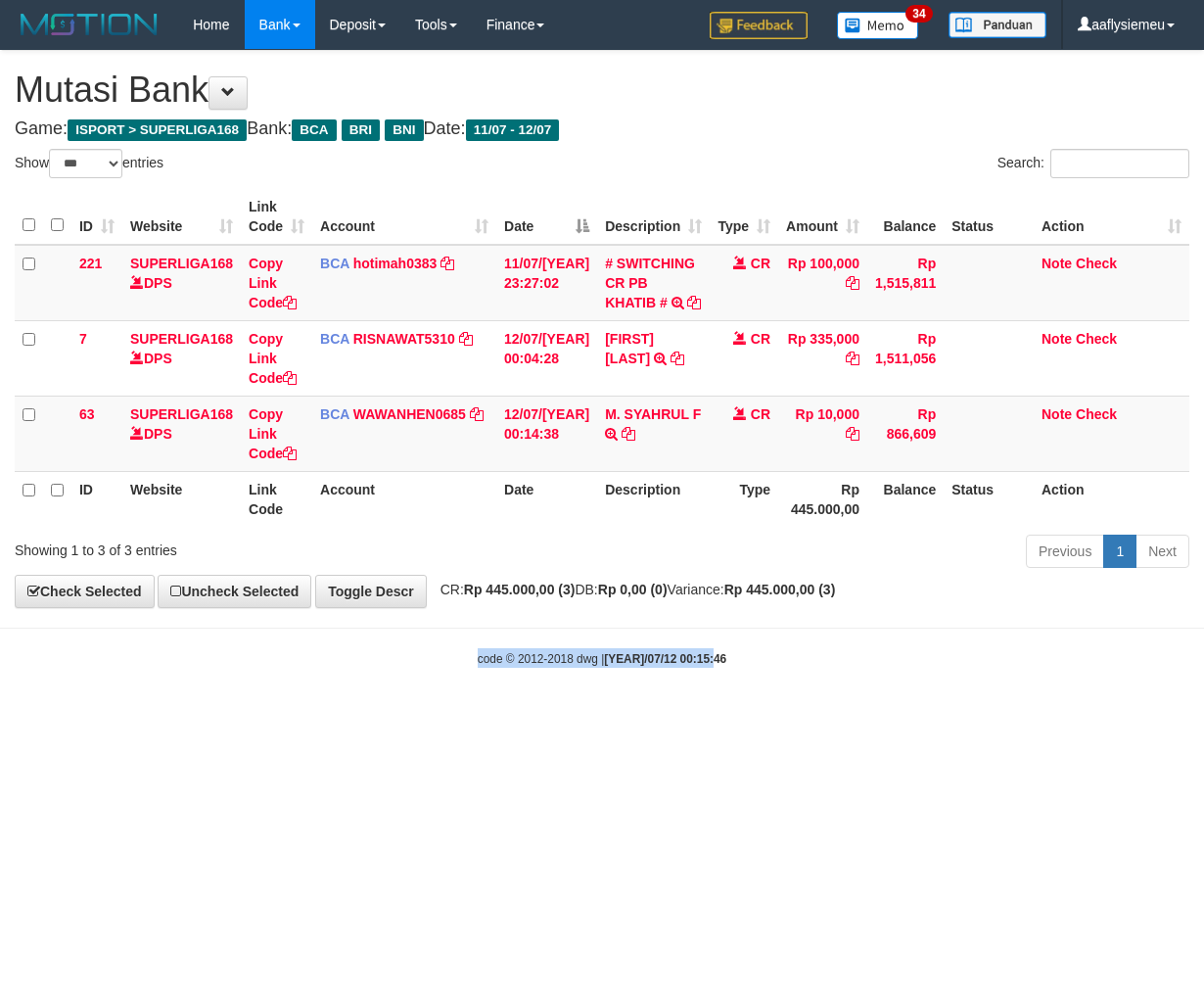 click on "Toggle navigation
Home
Bank
Account List
Load
By Website
Group
[ISPORT]													SUPERLIGA168
By Load Group (DPS)" at bounding box center [602, 358] 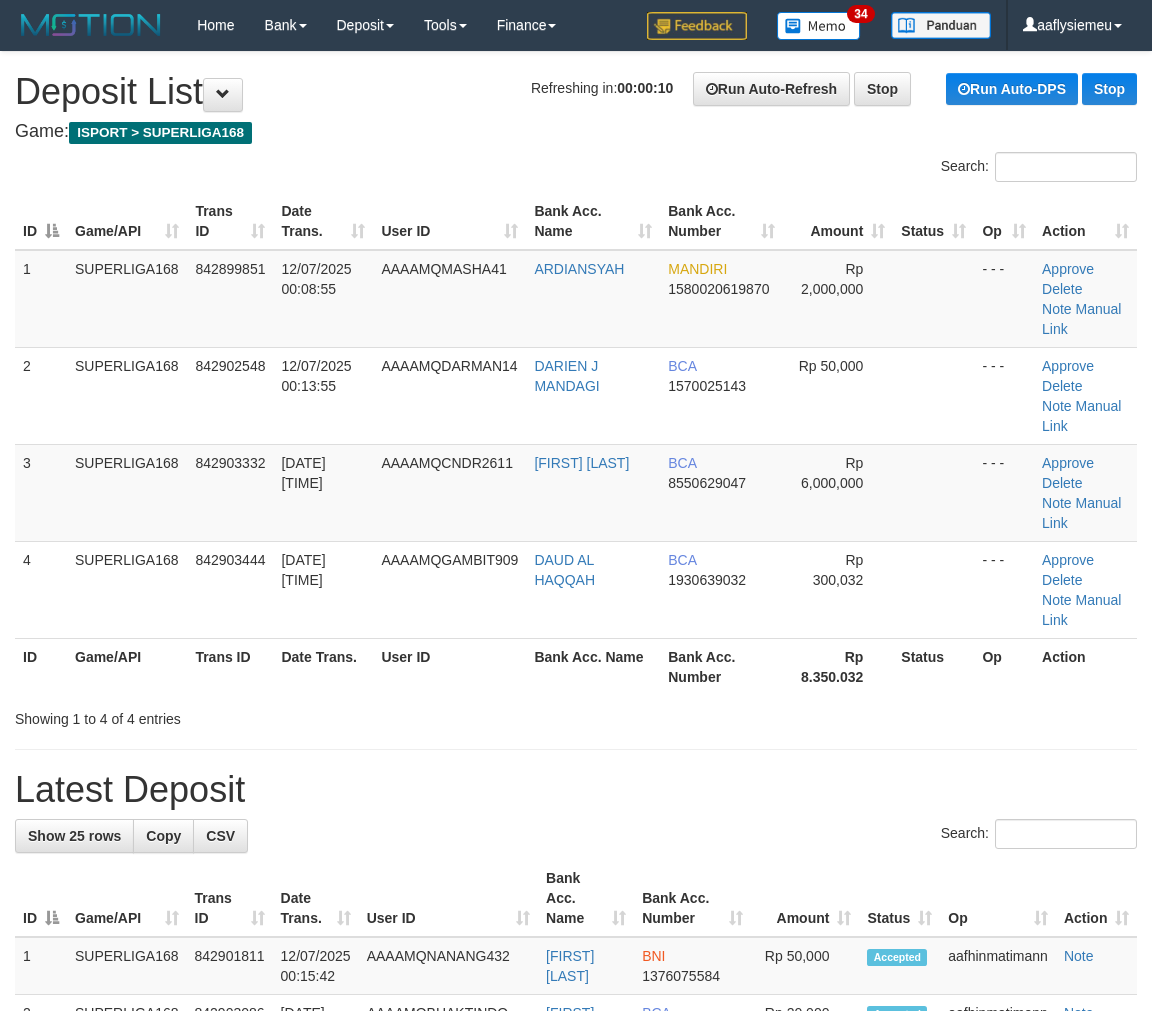 scroll, scrollTop: 0, scrollLeft: 0, axis: both 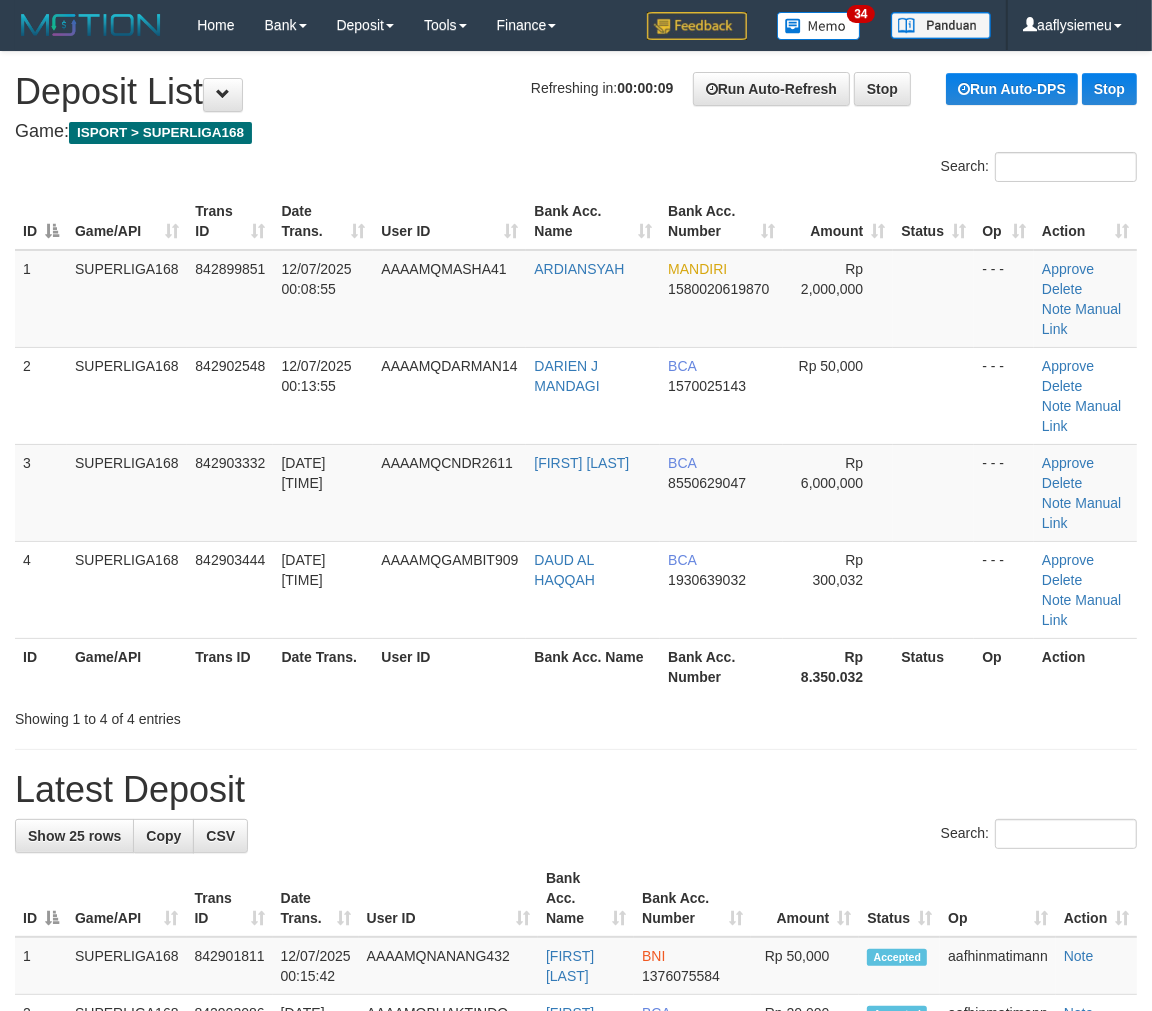 drag, startPoint x: 295, startPoint y: 546, endPoint x: 16, endPoint y: 657, distance: 300.26987 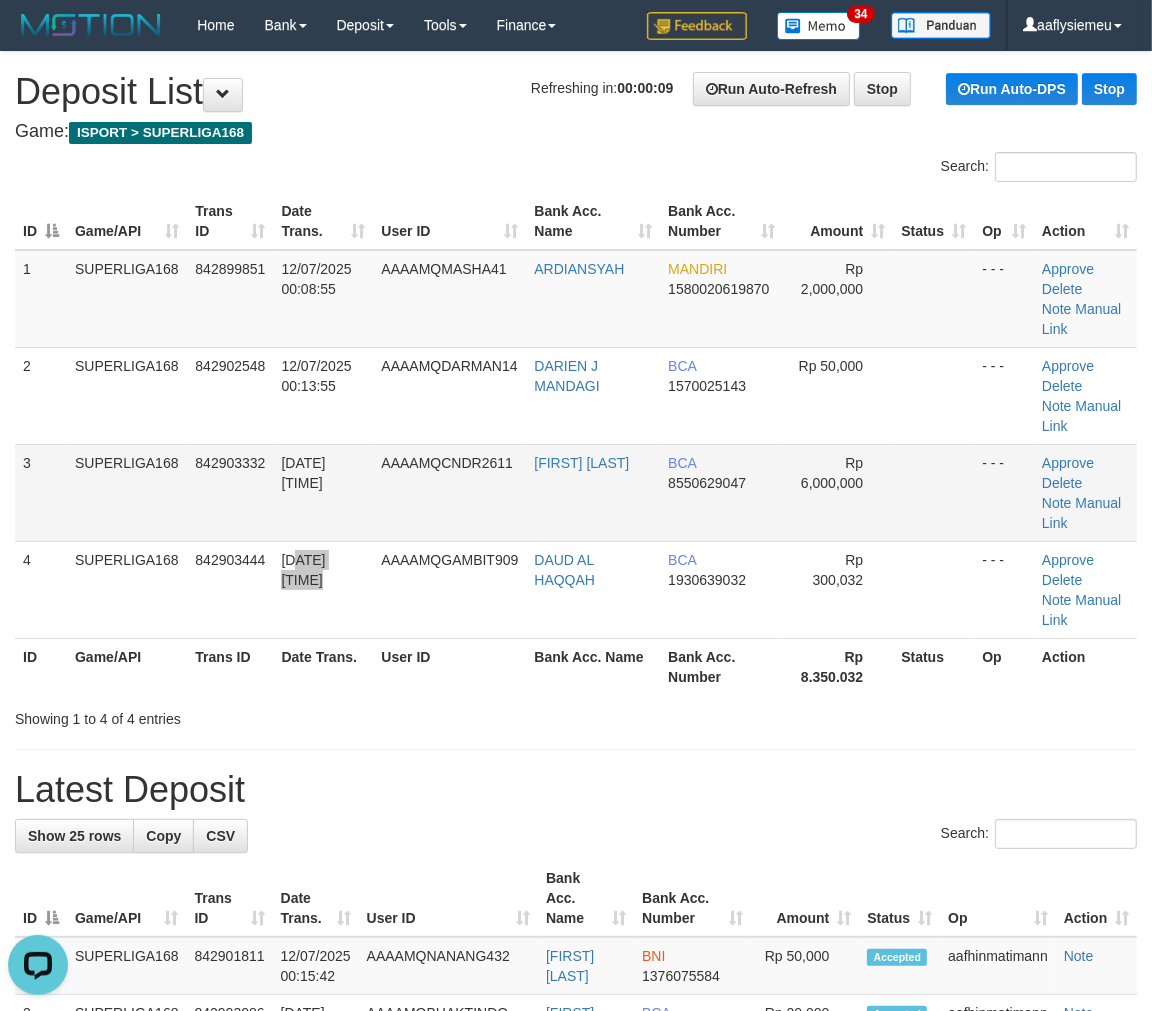 scroll, scrollTop: 0, scrollLeft: 0, axis: both 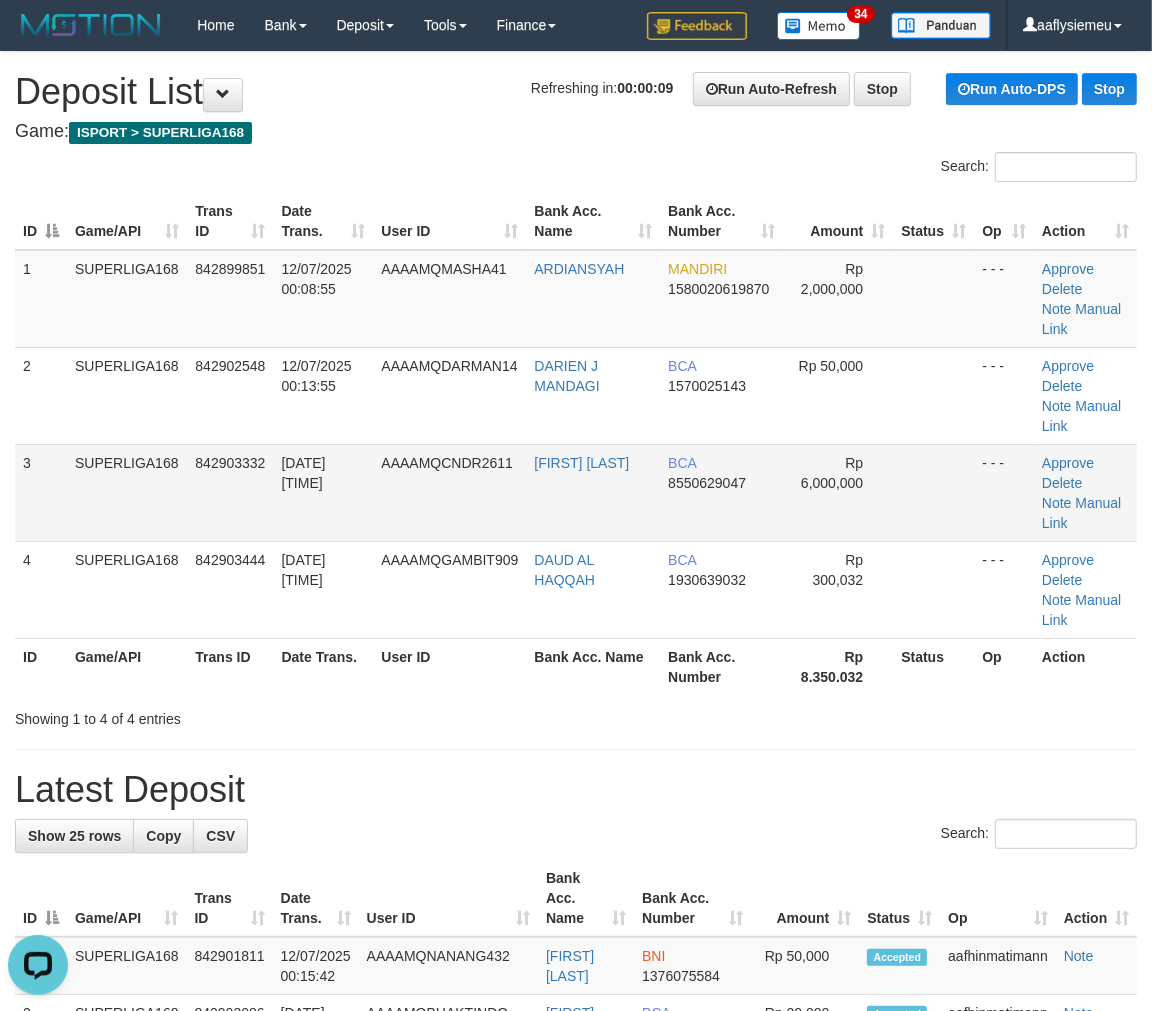 drag, startPoint x: 362, startPoint y: 524, endPoint x: 338, endPoint y: 538, distance: 27.784887 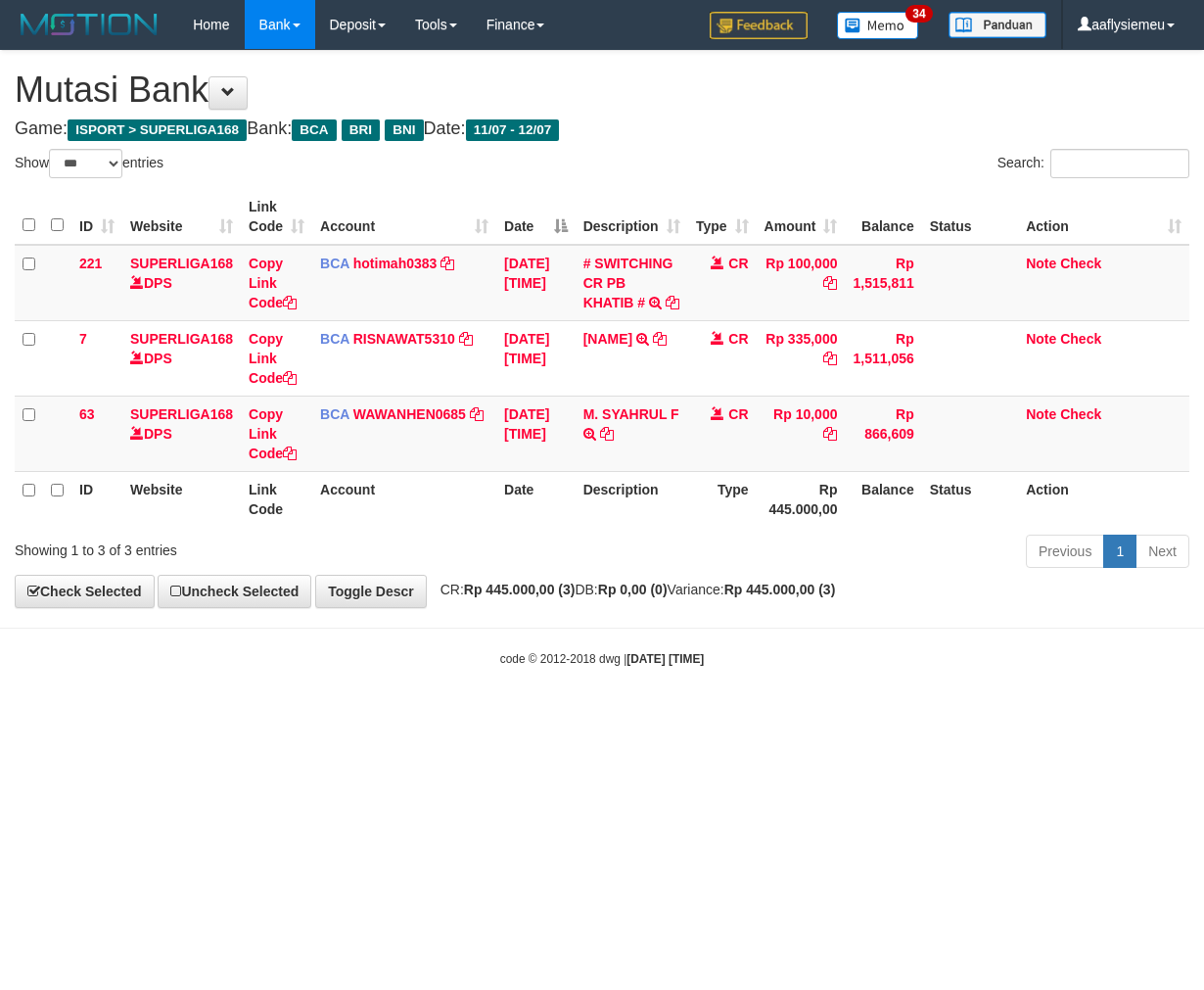 select on "***" 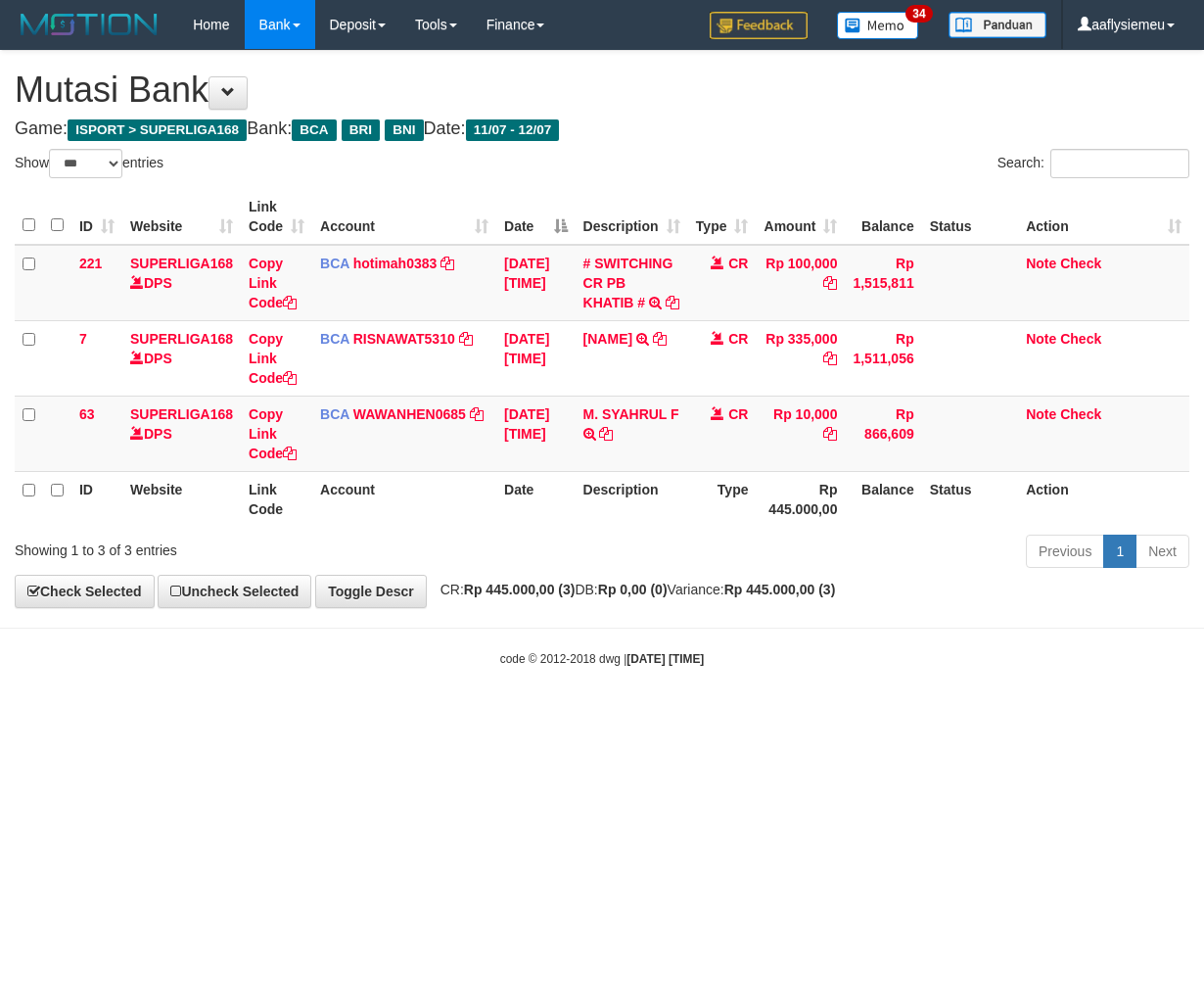 scroll, scrollTop: 0, scrollLeft: 0, axis: both 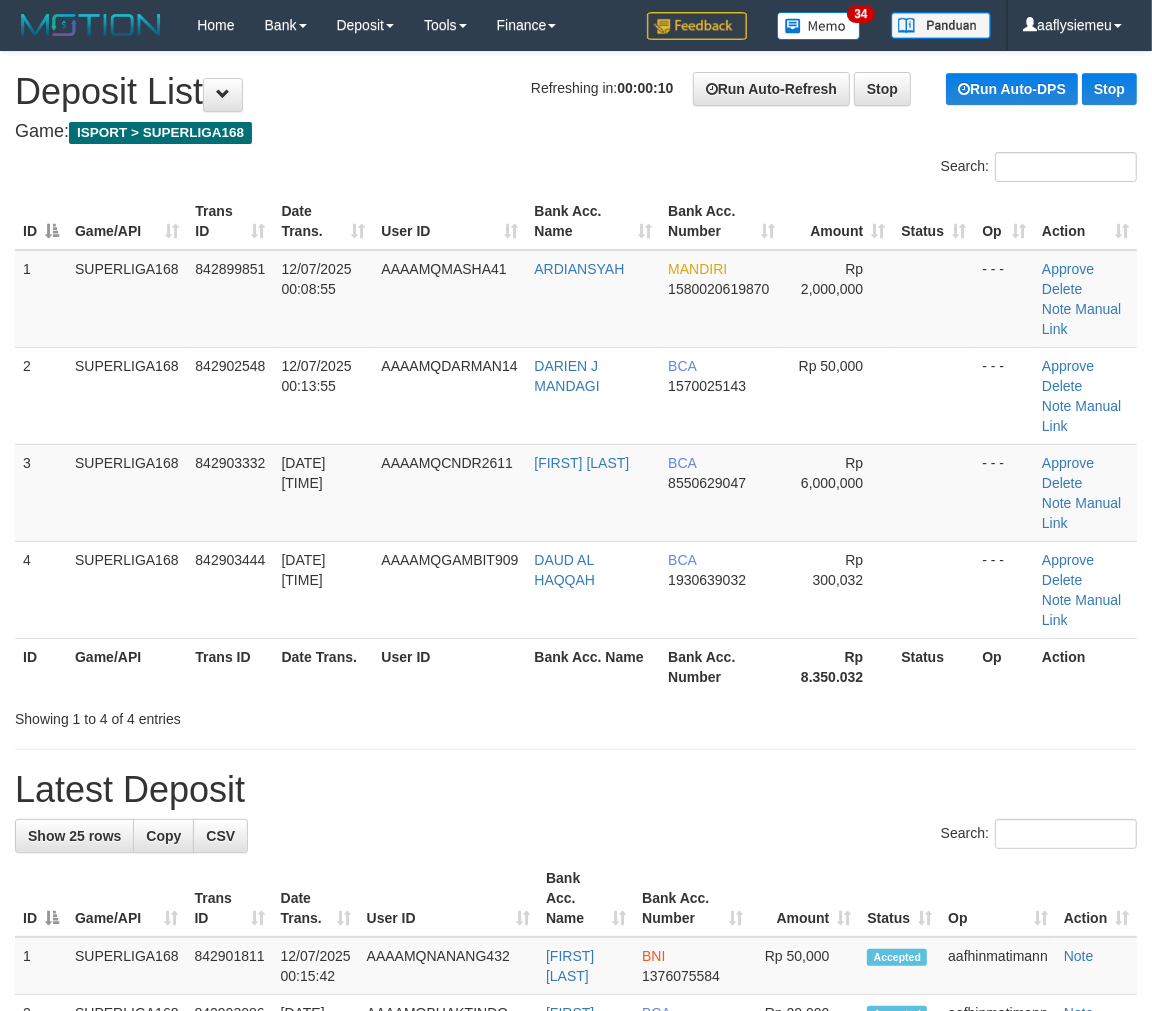 drag, startPoint x: 220, startPoint y: 533, endPoint x: 6, endPoint y: 608, distance: 226.762 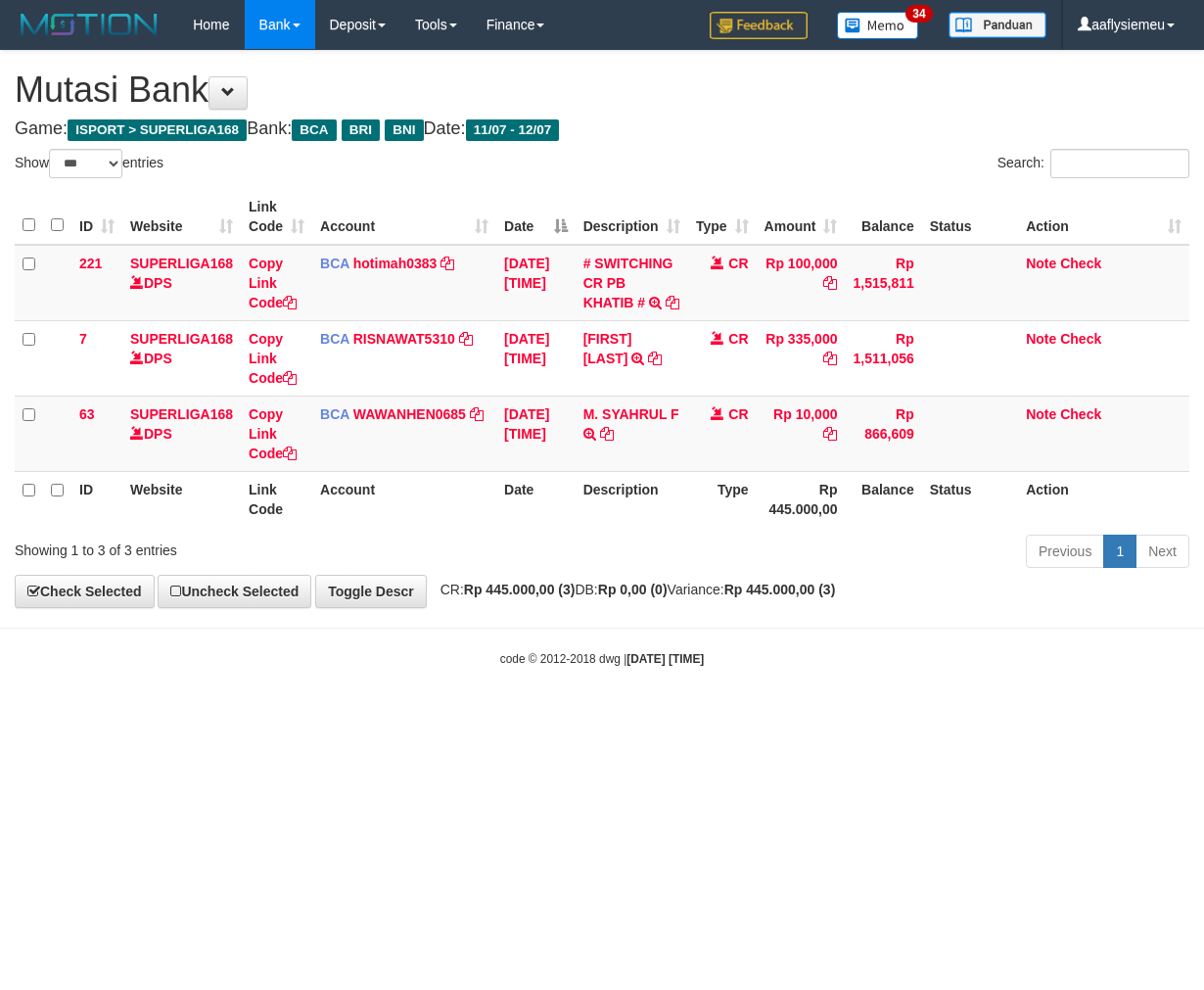 select on "***" 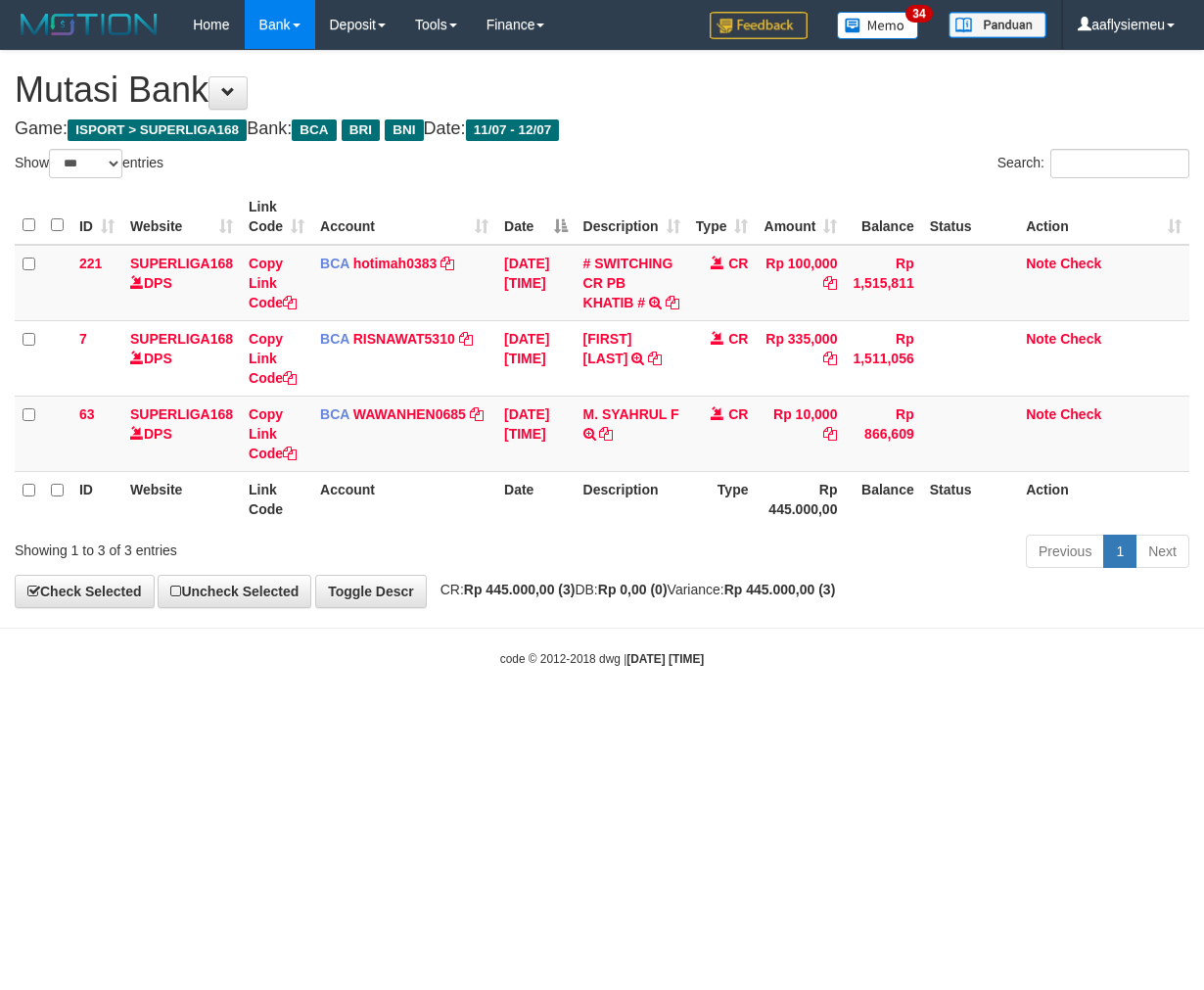 scroll, scrollTop: 0, scrollLeft: 0, axis: both 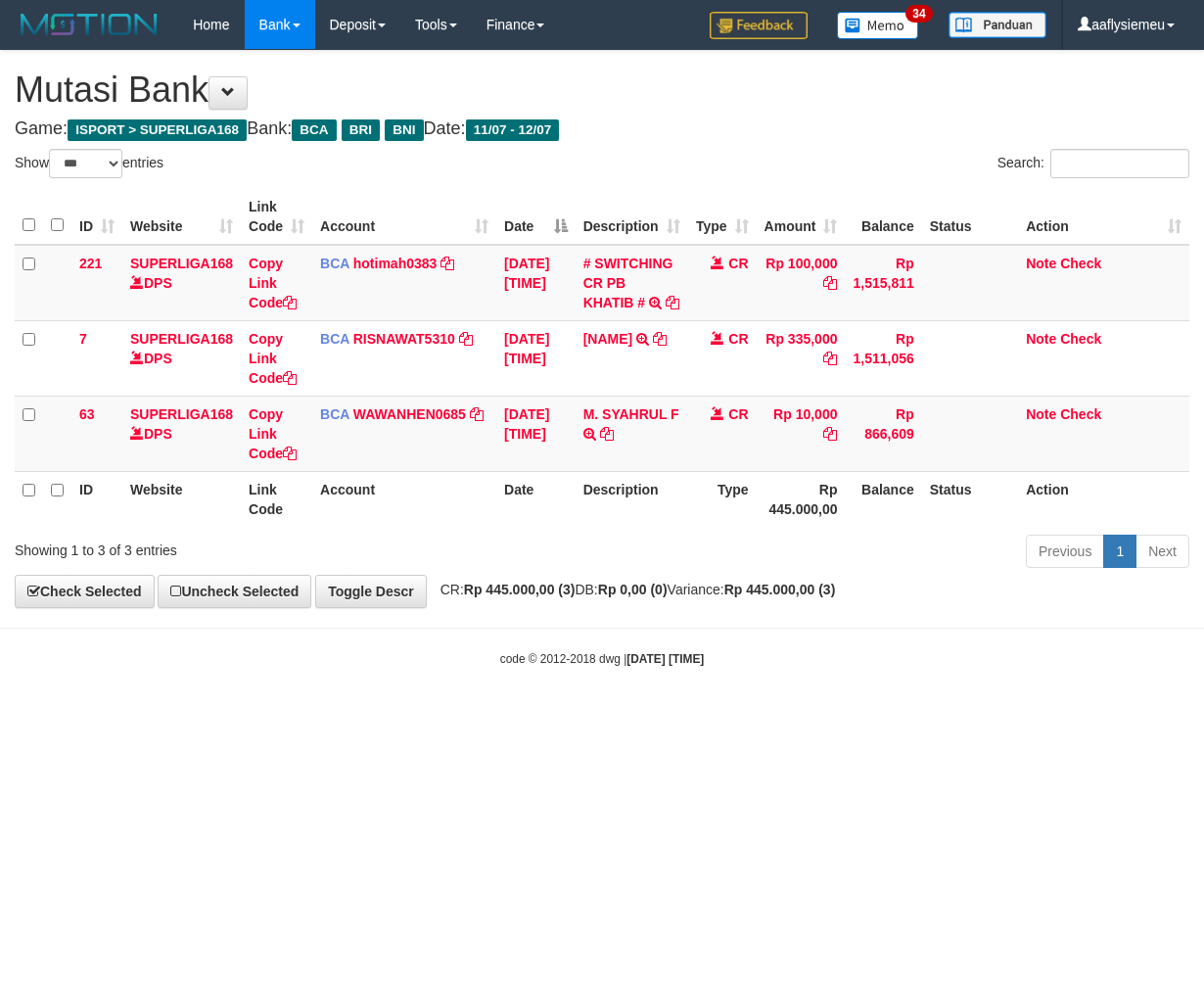 select on "***" 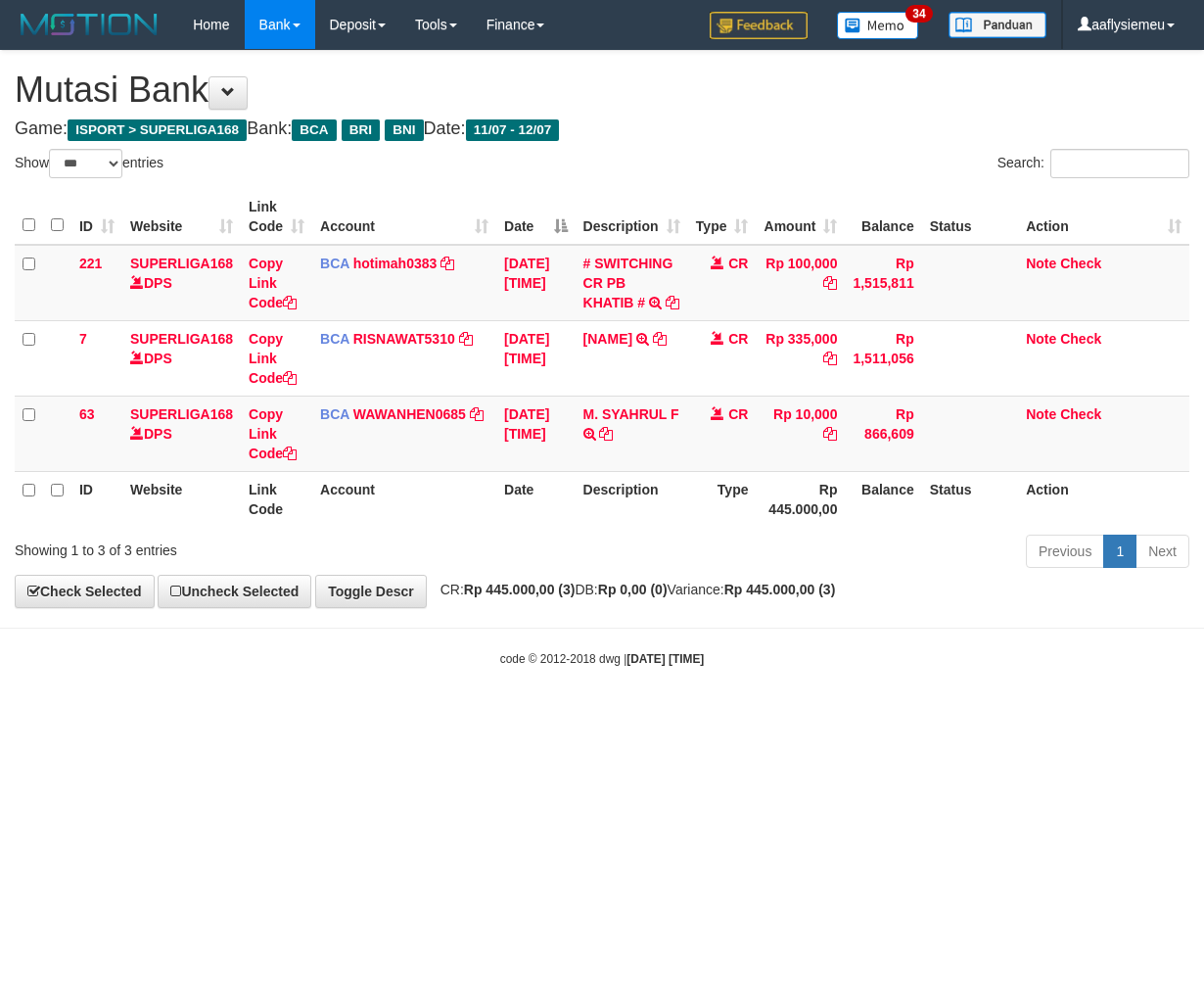 scroll, scrollTop: 0, scrollLeft: 0, axis: both 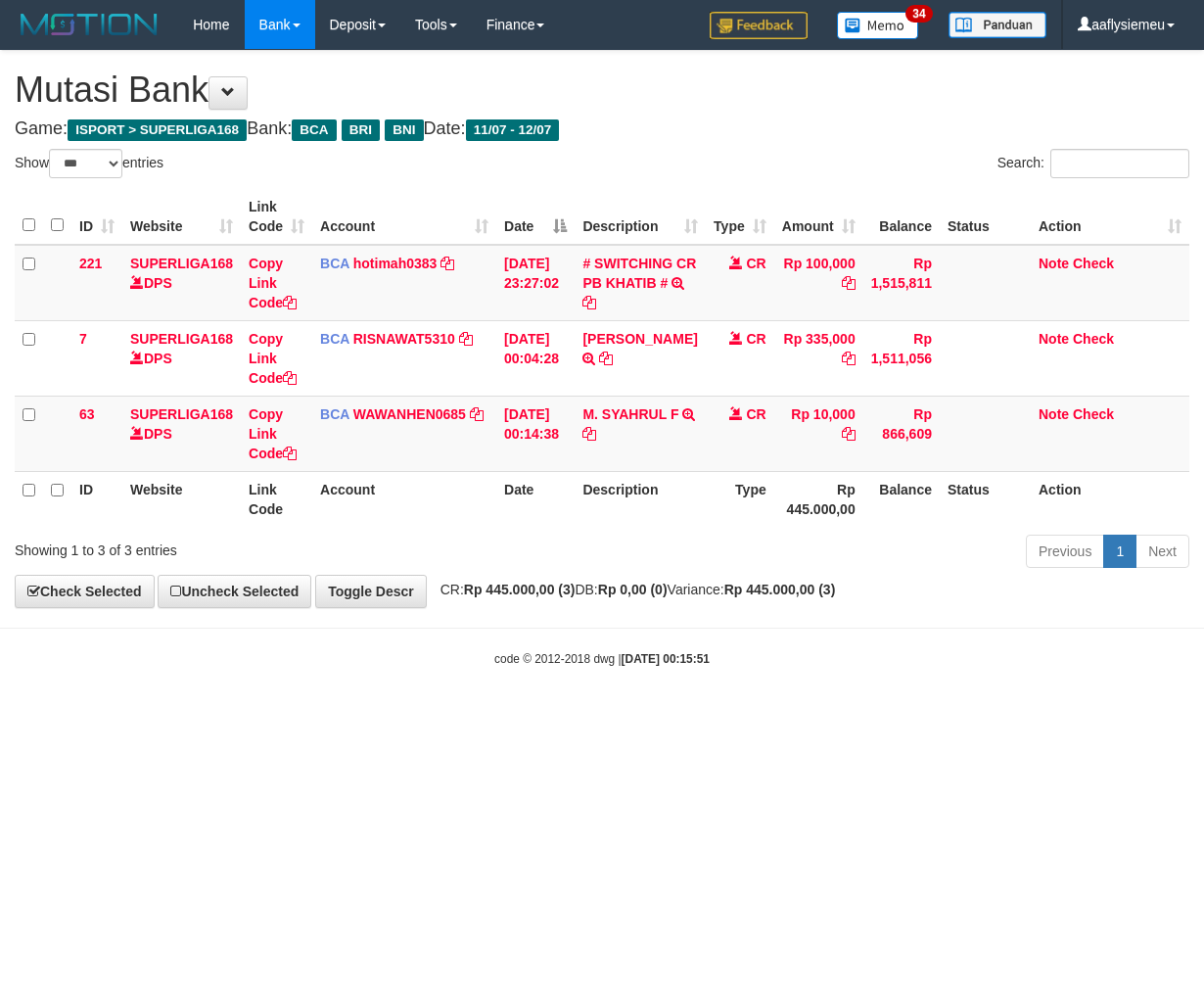 select on "***" 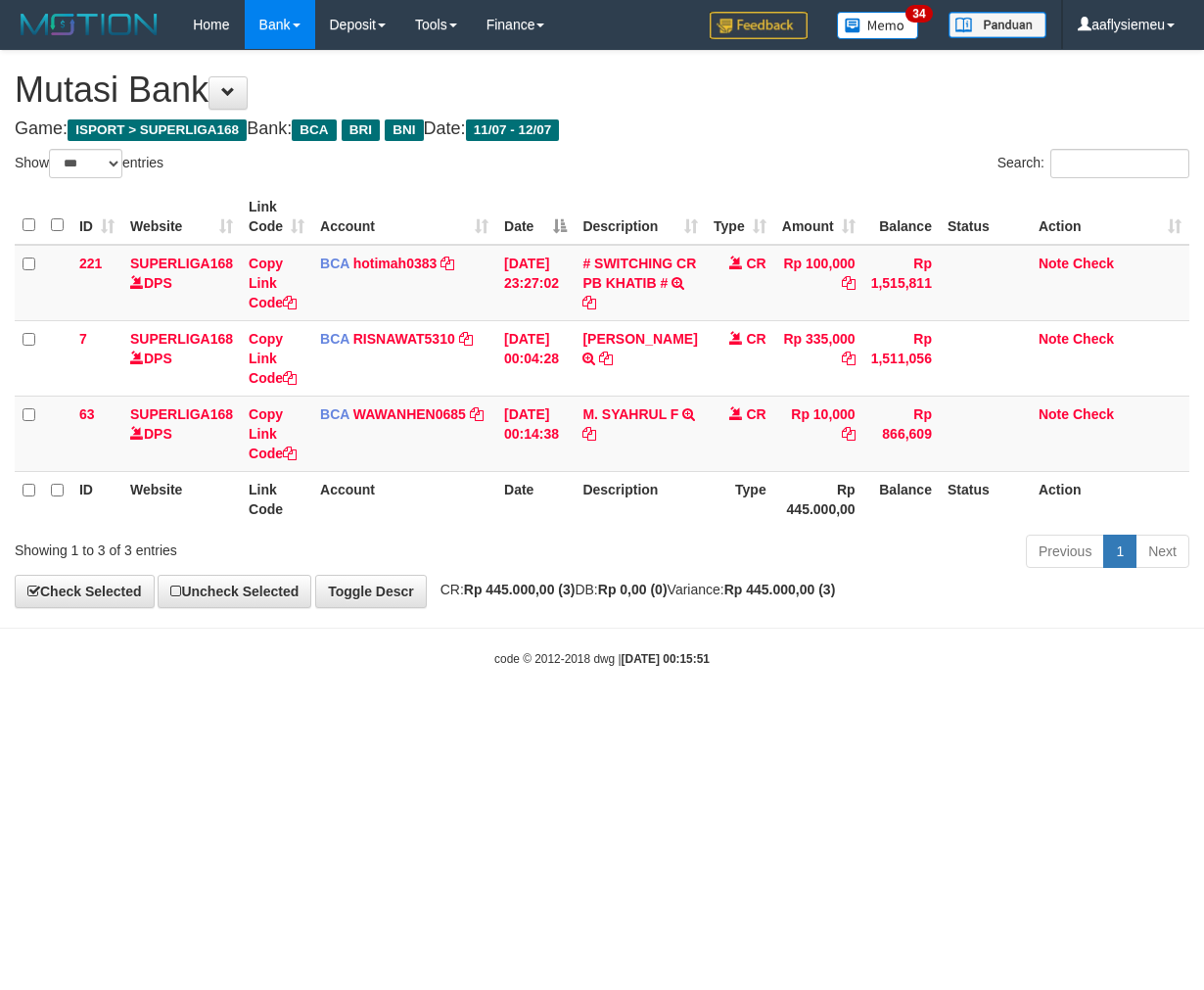 scroll, scrollTop: 0, scrollLeft: 0, axis: both 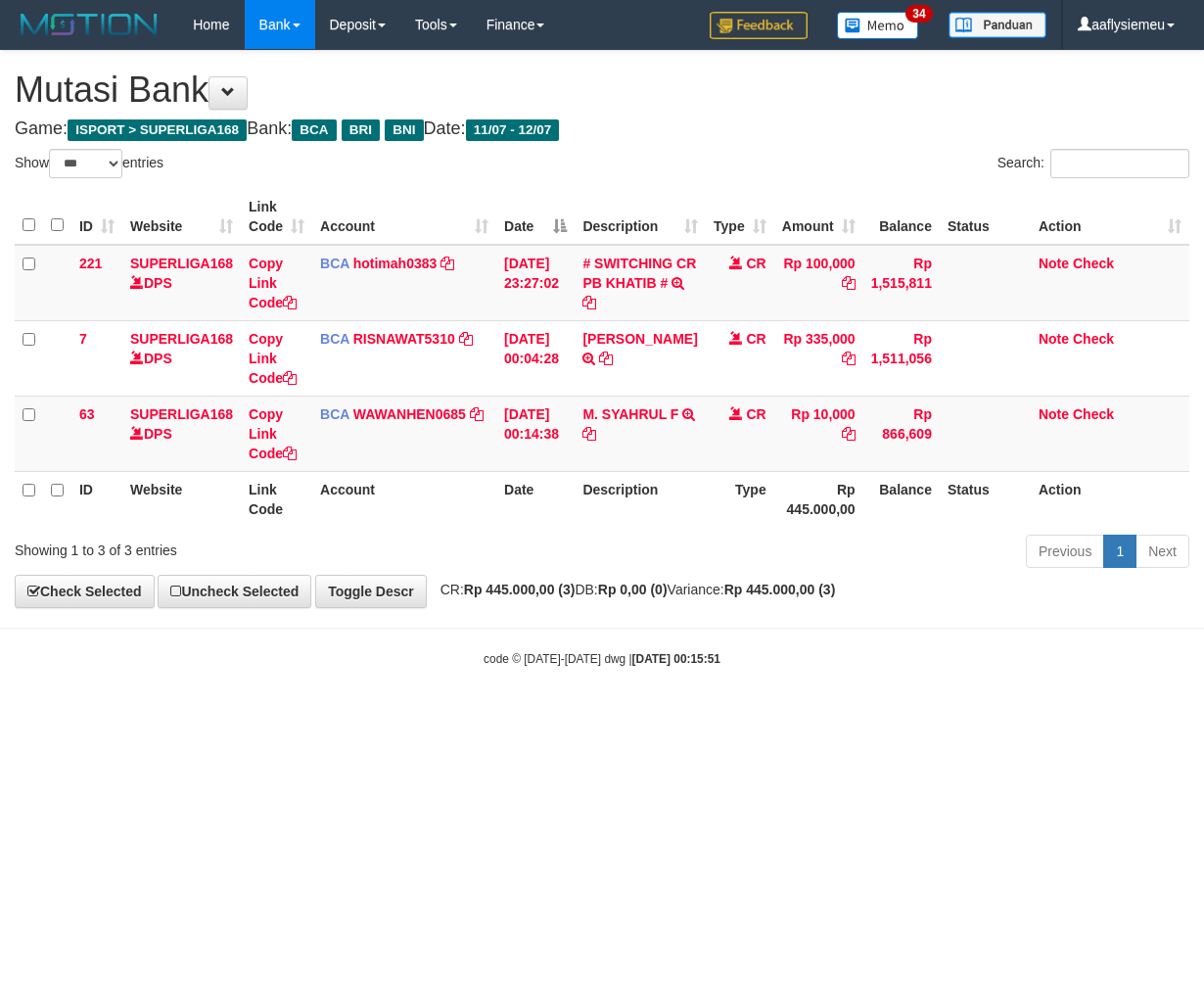 click on "Toggle navigation
Home
Bank
Account List
Load
By Website
Group
[ISPORT]													SUPERLIGA168
By Load Group (DPS)" 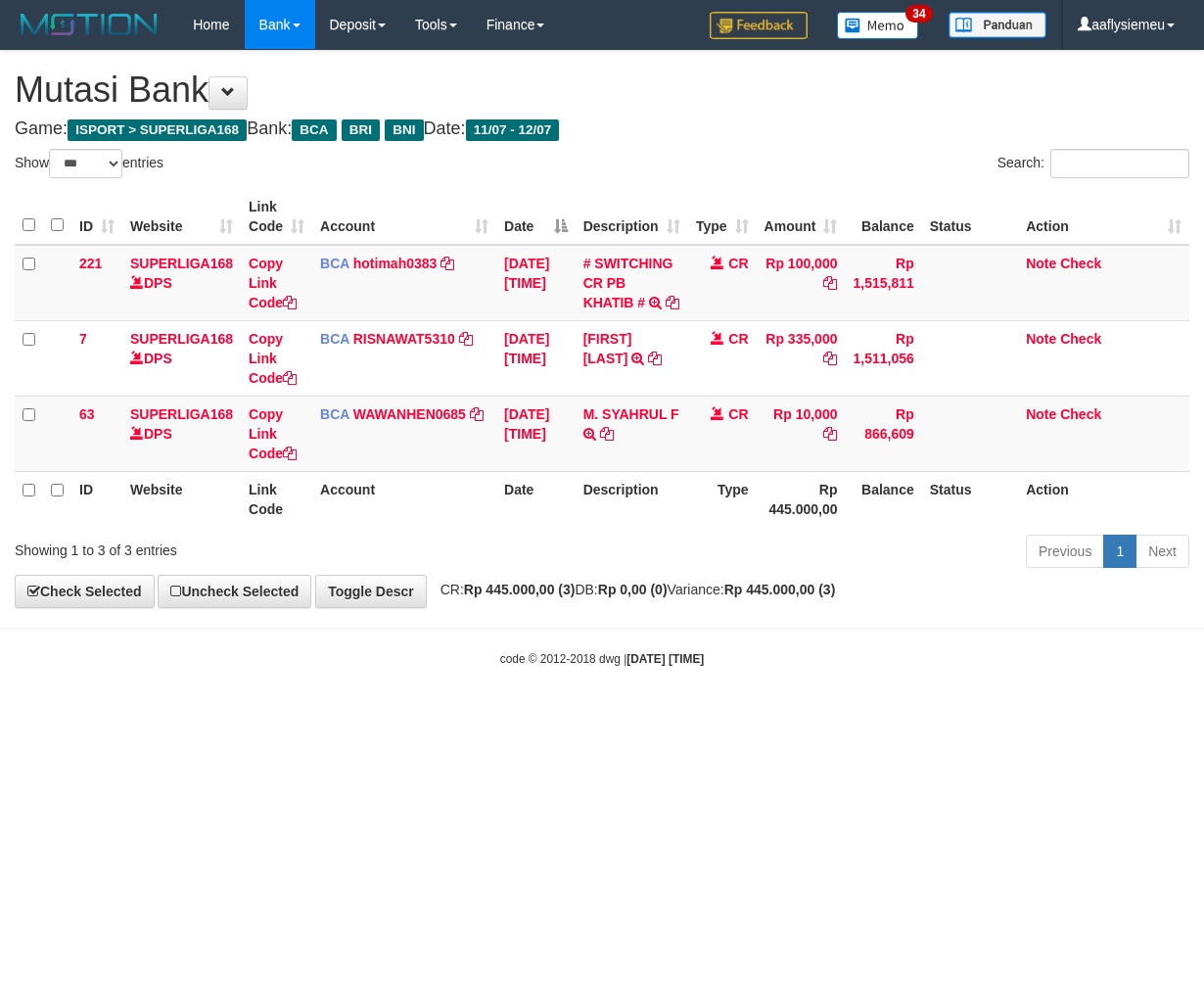 select on "***" 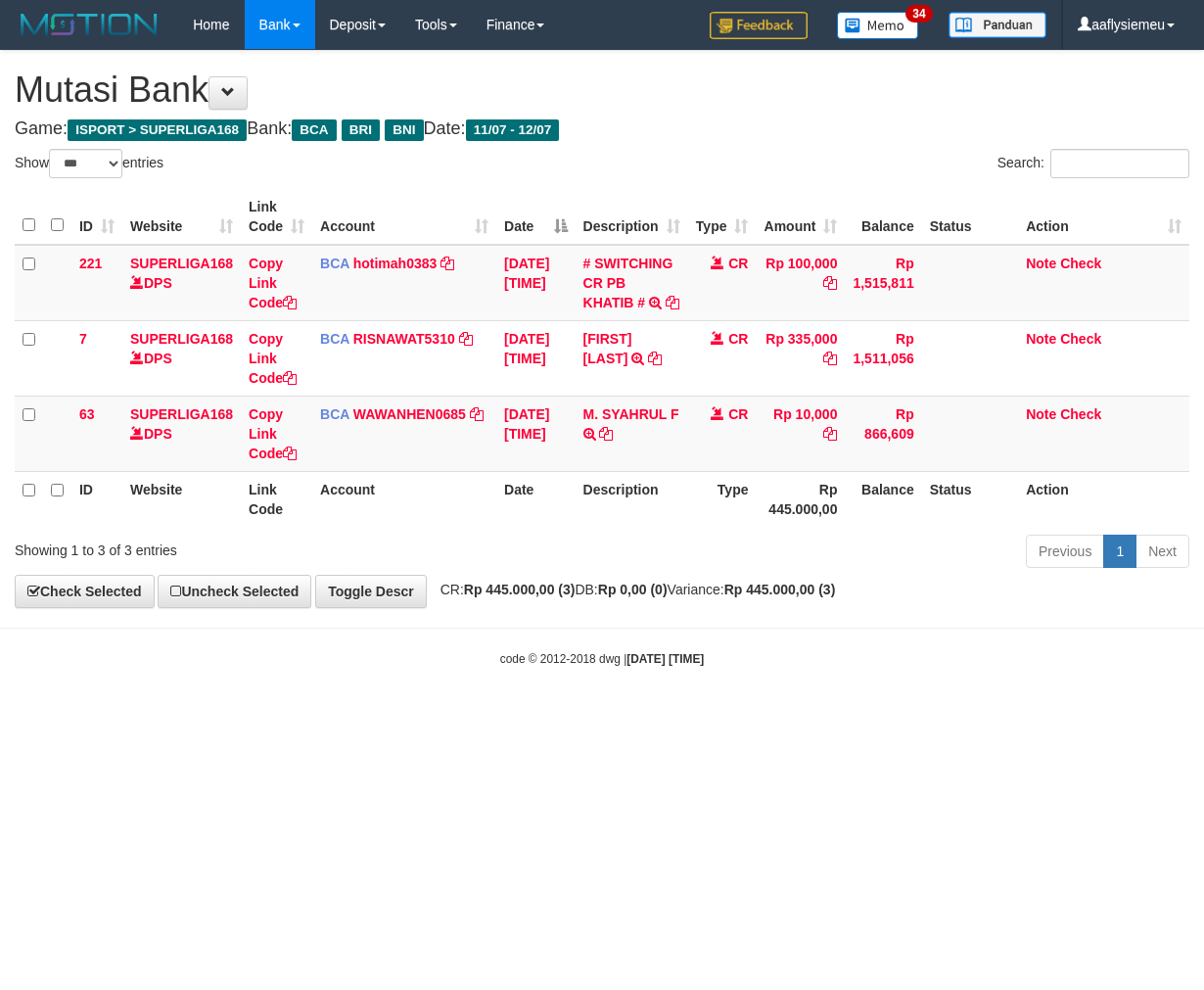 scroll, scrollTop: 0, scrollLeft: 0, axis: both 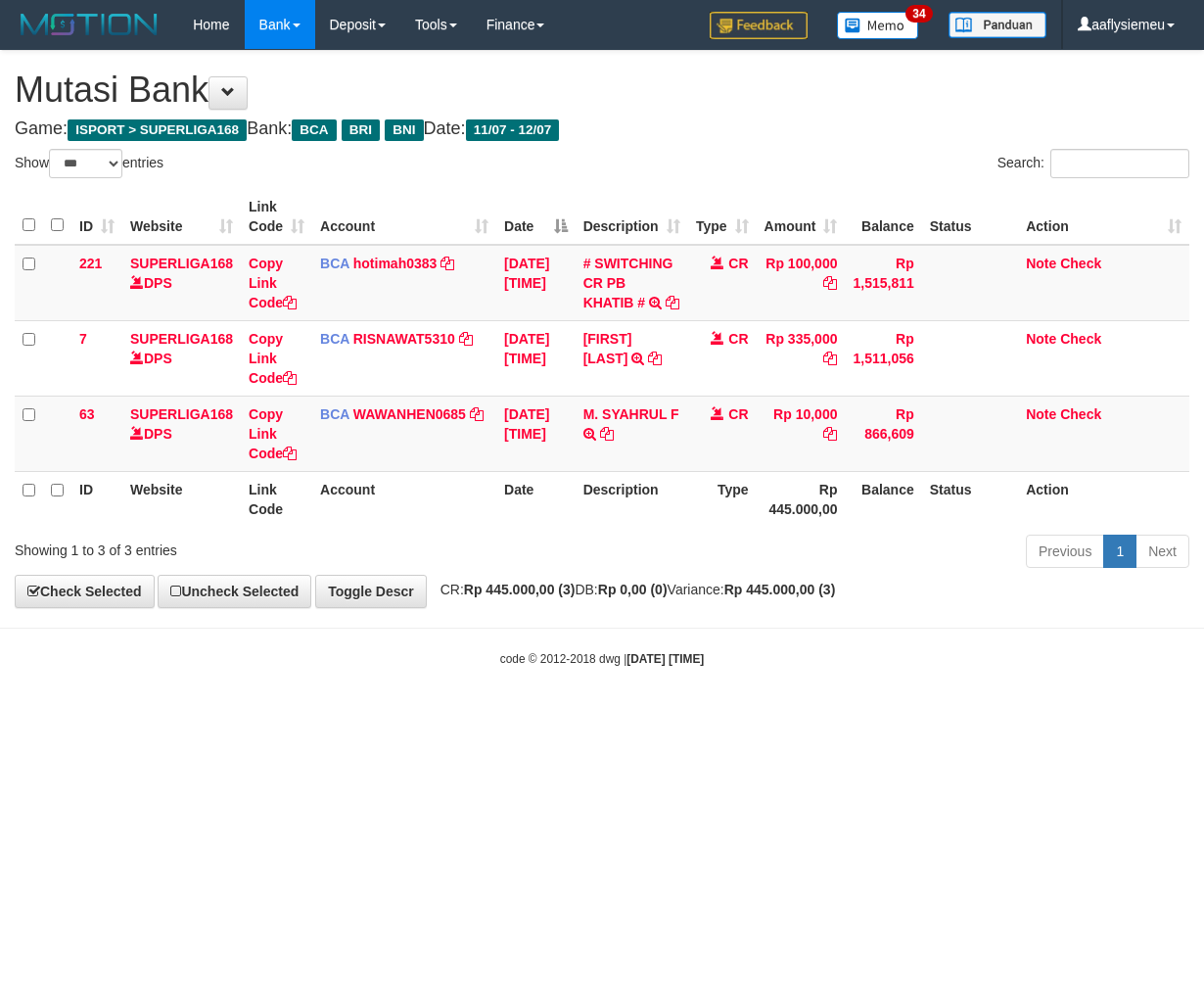select on "***" 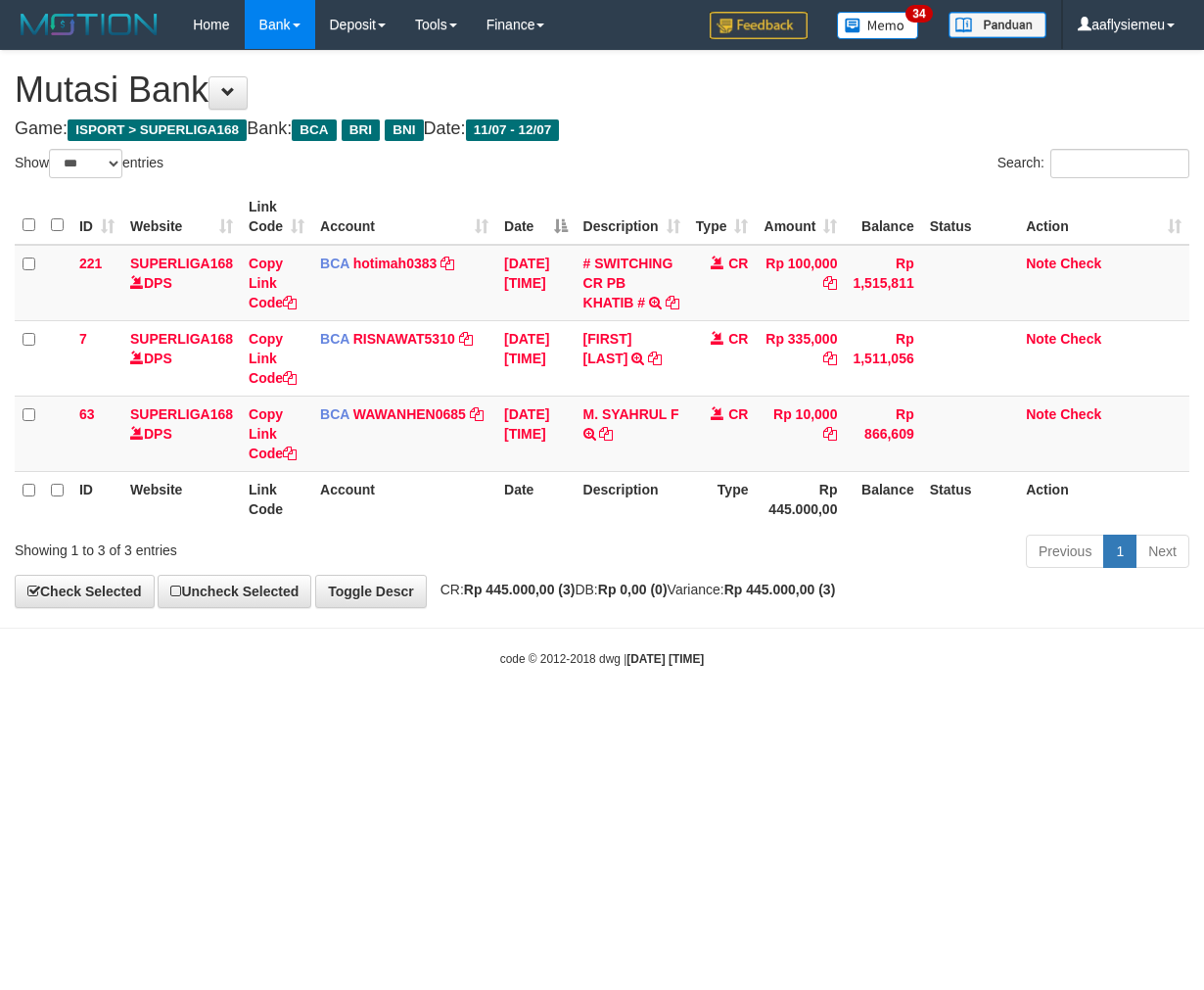 scroll, scrollTop: 0, scrollLeft: 0, axis: both 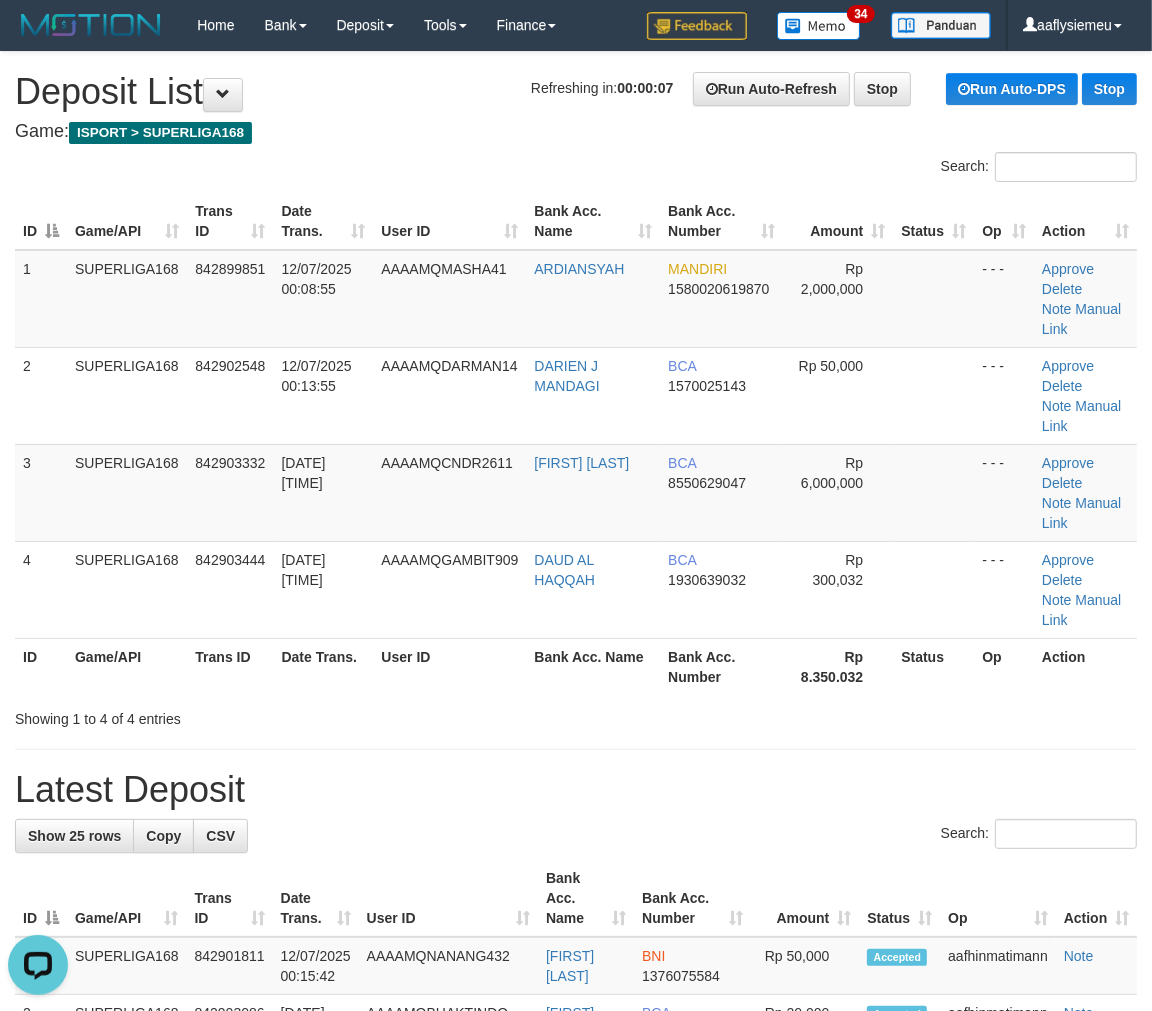 drag, startPoint x: 246, startPoint y: 546, endPoint x: 5, endPoint y: 634, distance: 256.56384 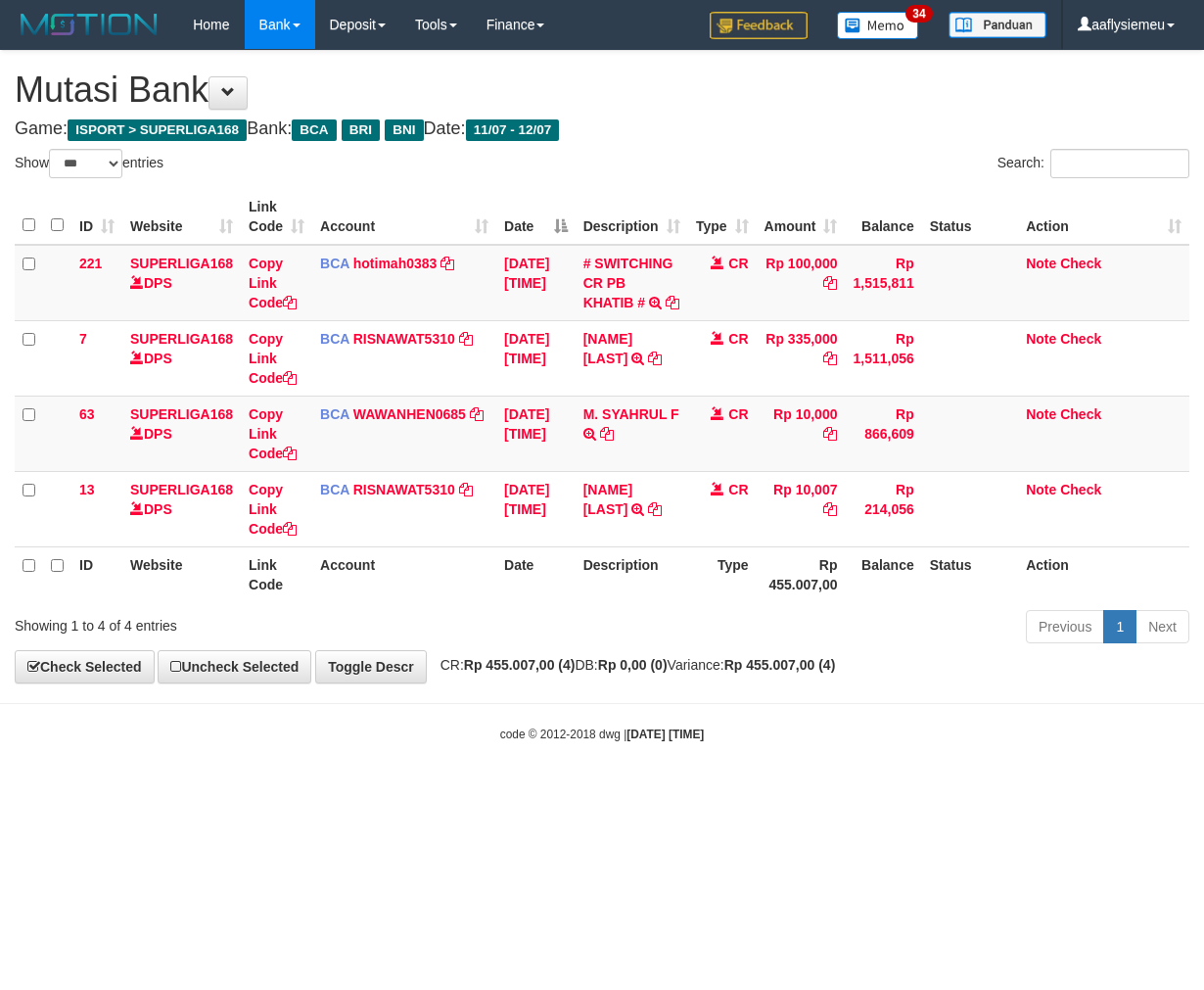 select on "***" 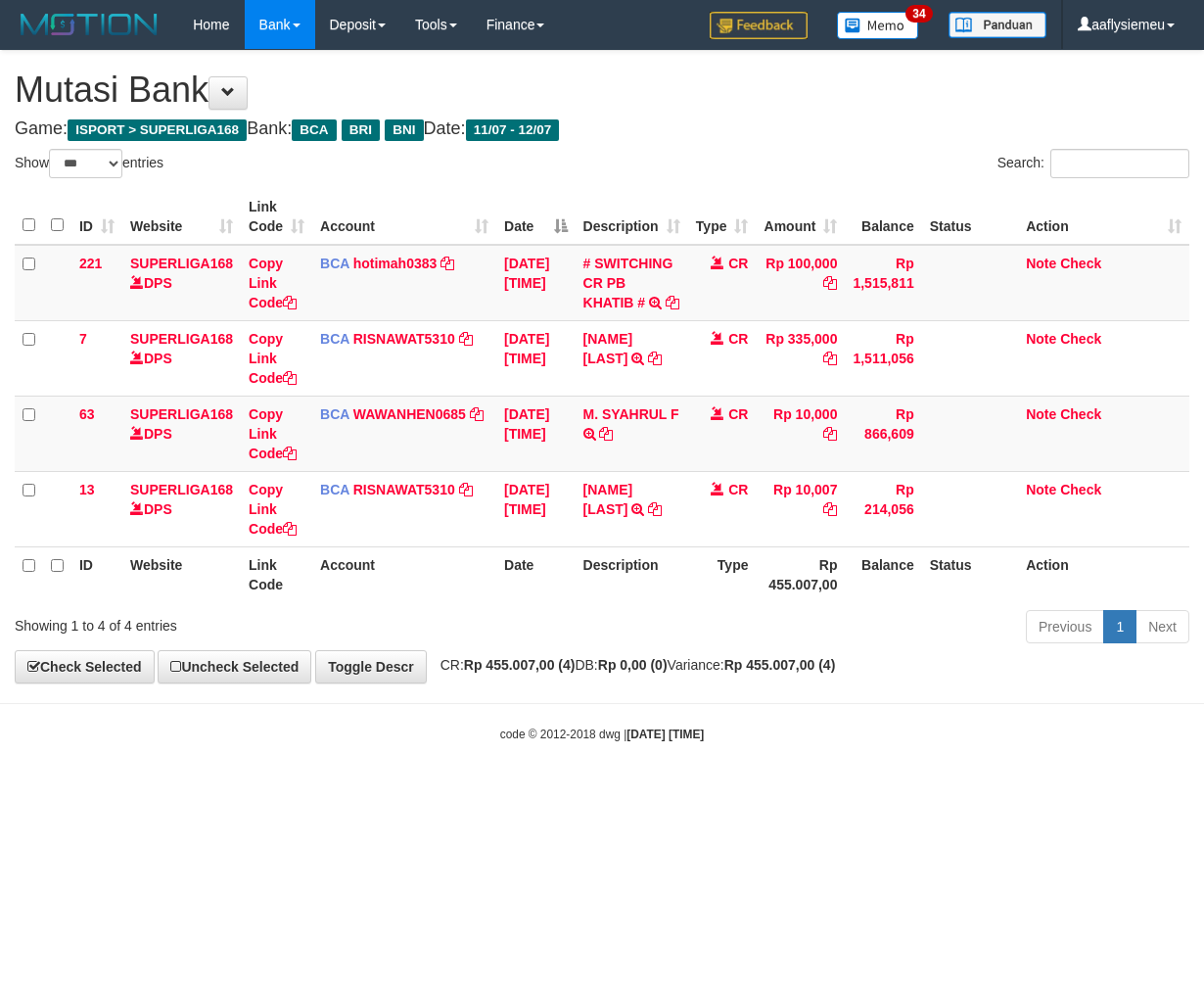 scroll, scrollTop: 0, scrollLeft: 0, axis: both 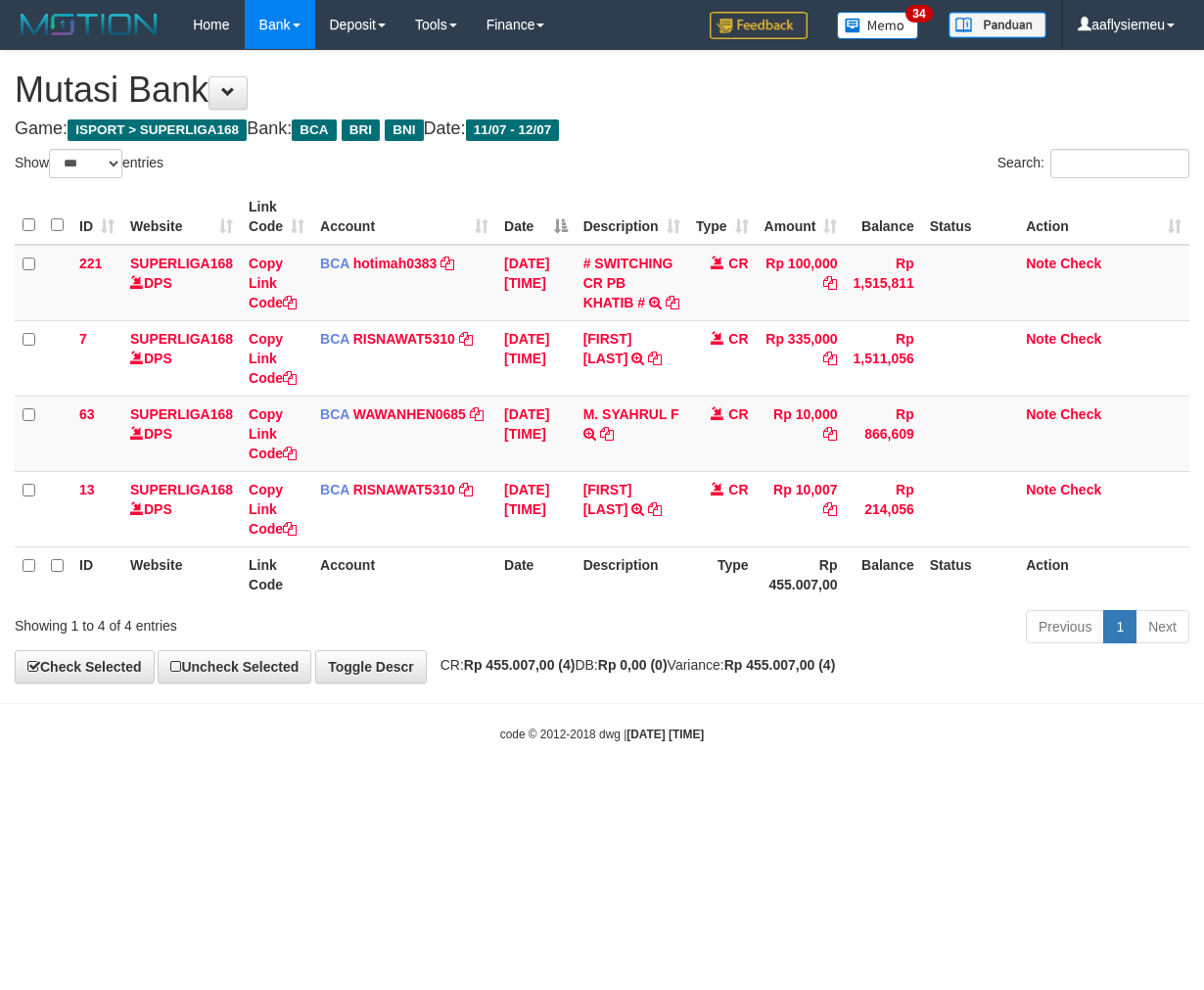 select on "***" 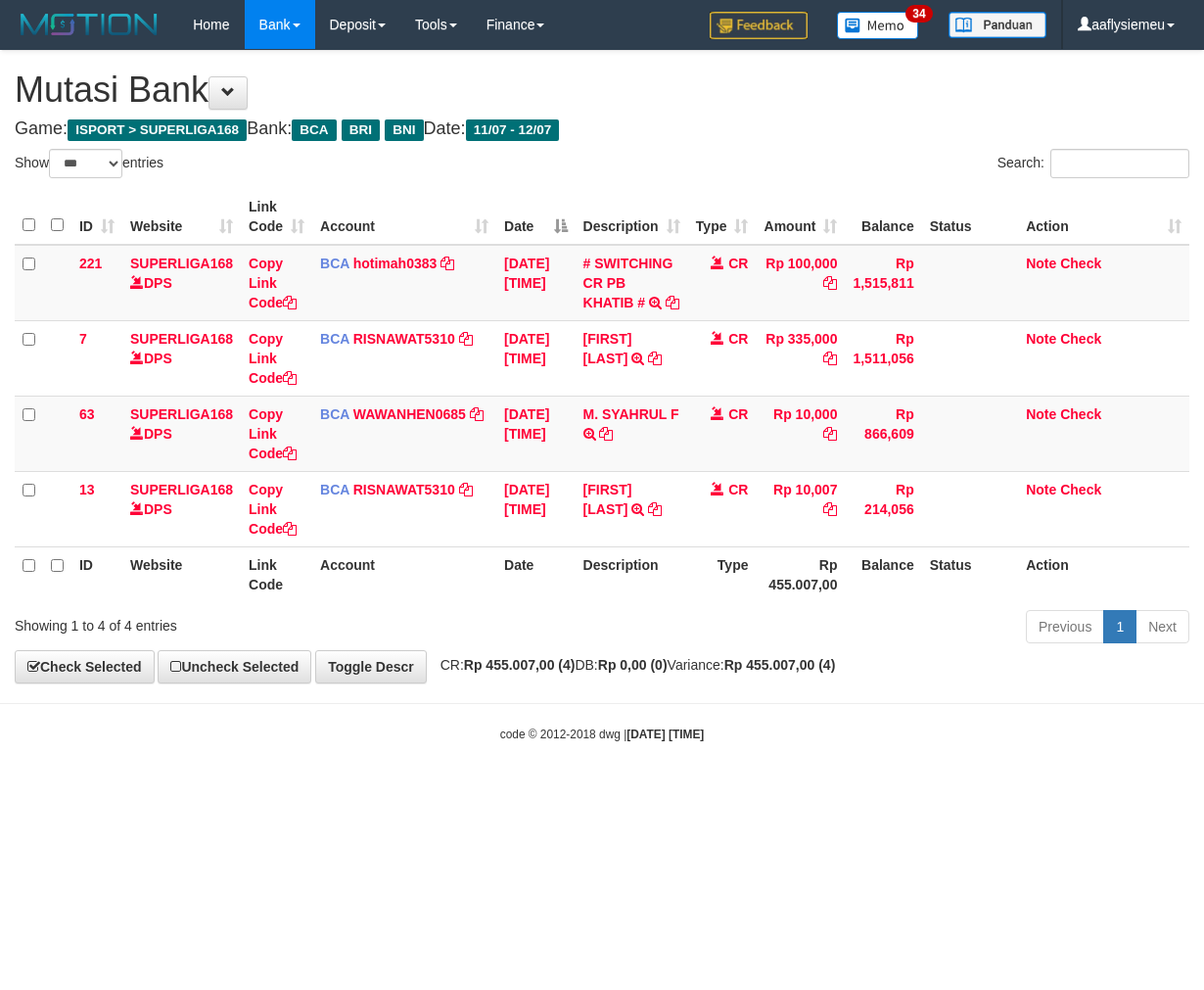 scroll, scrollTop: 0, scrollLeft: 0, axis: both 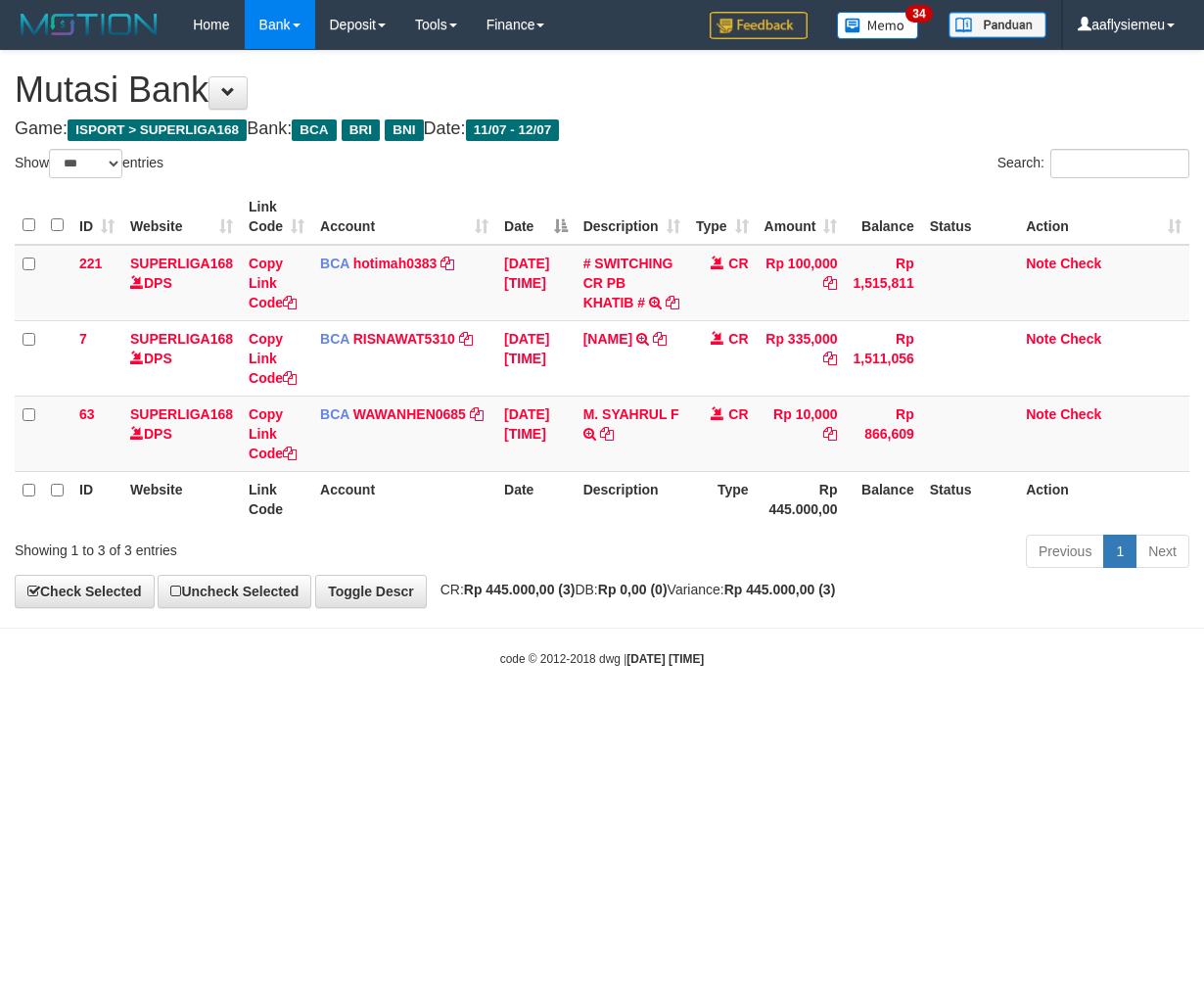 select on "***" 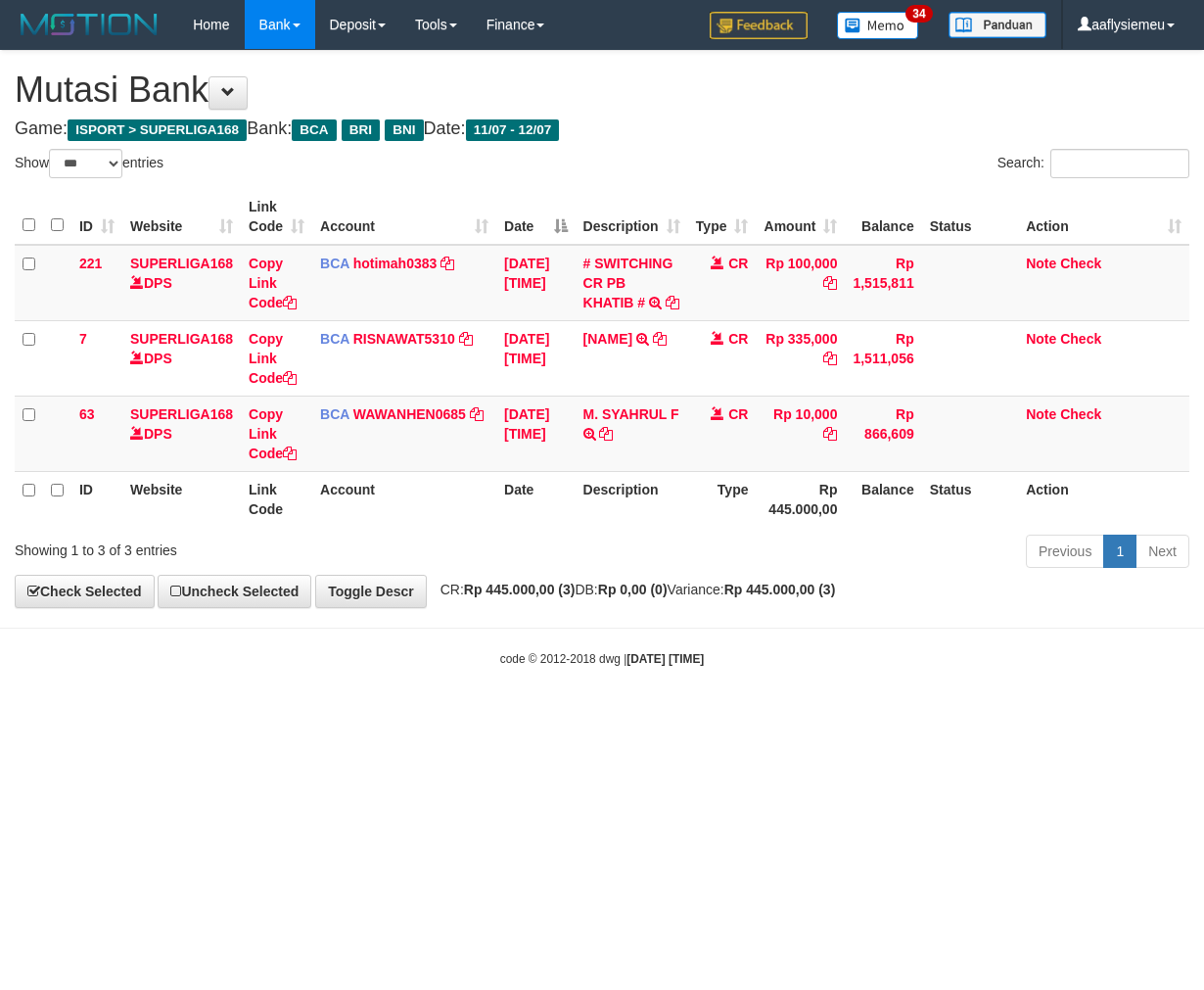 scroll, scrollTop: 0, scrollLeft: 0, axis: both 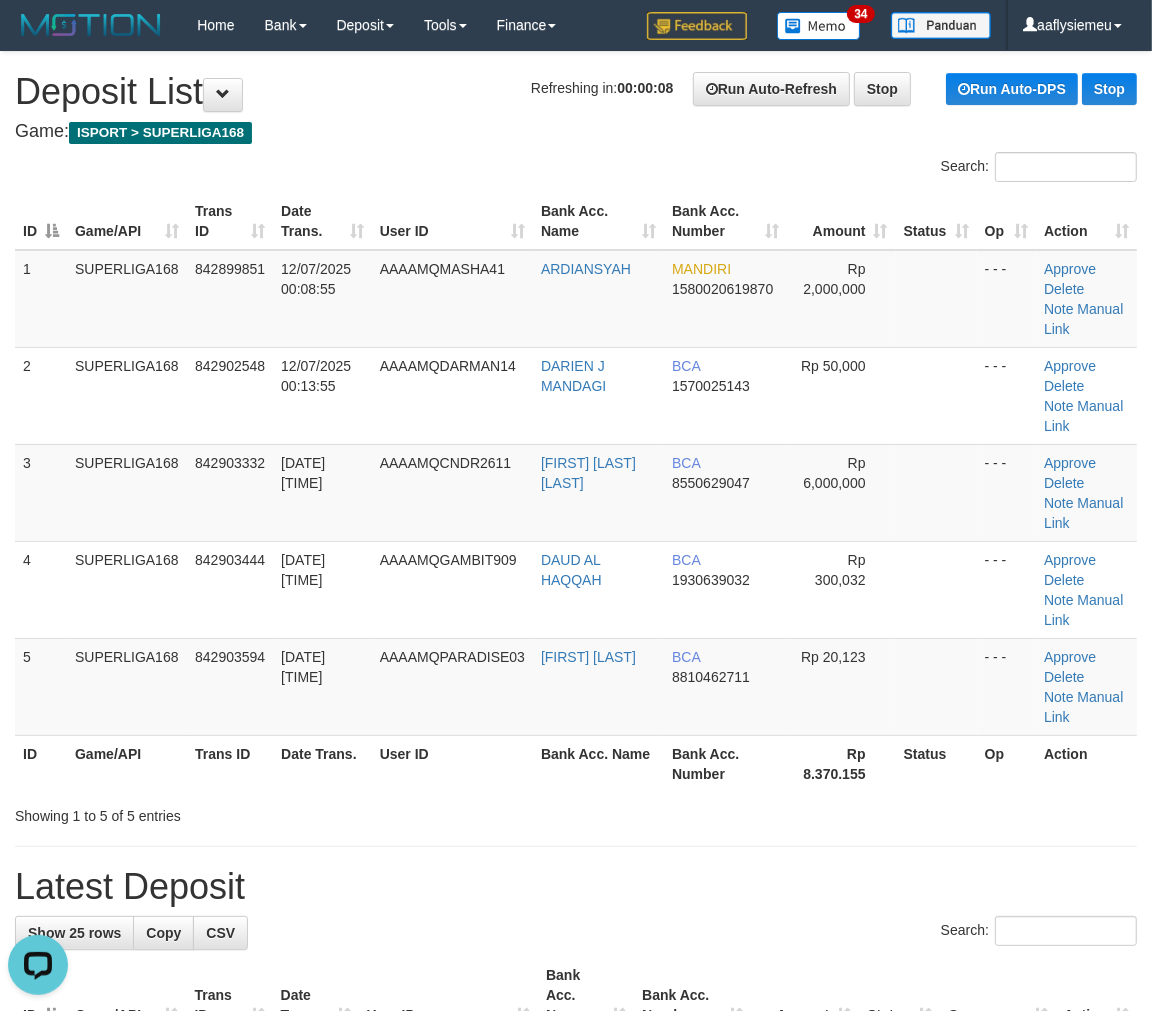 drag, startPoint x: 126, startPoint y: 484, endPoint x: 3, endPoint y: 536, distance: 133.54025 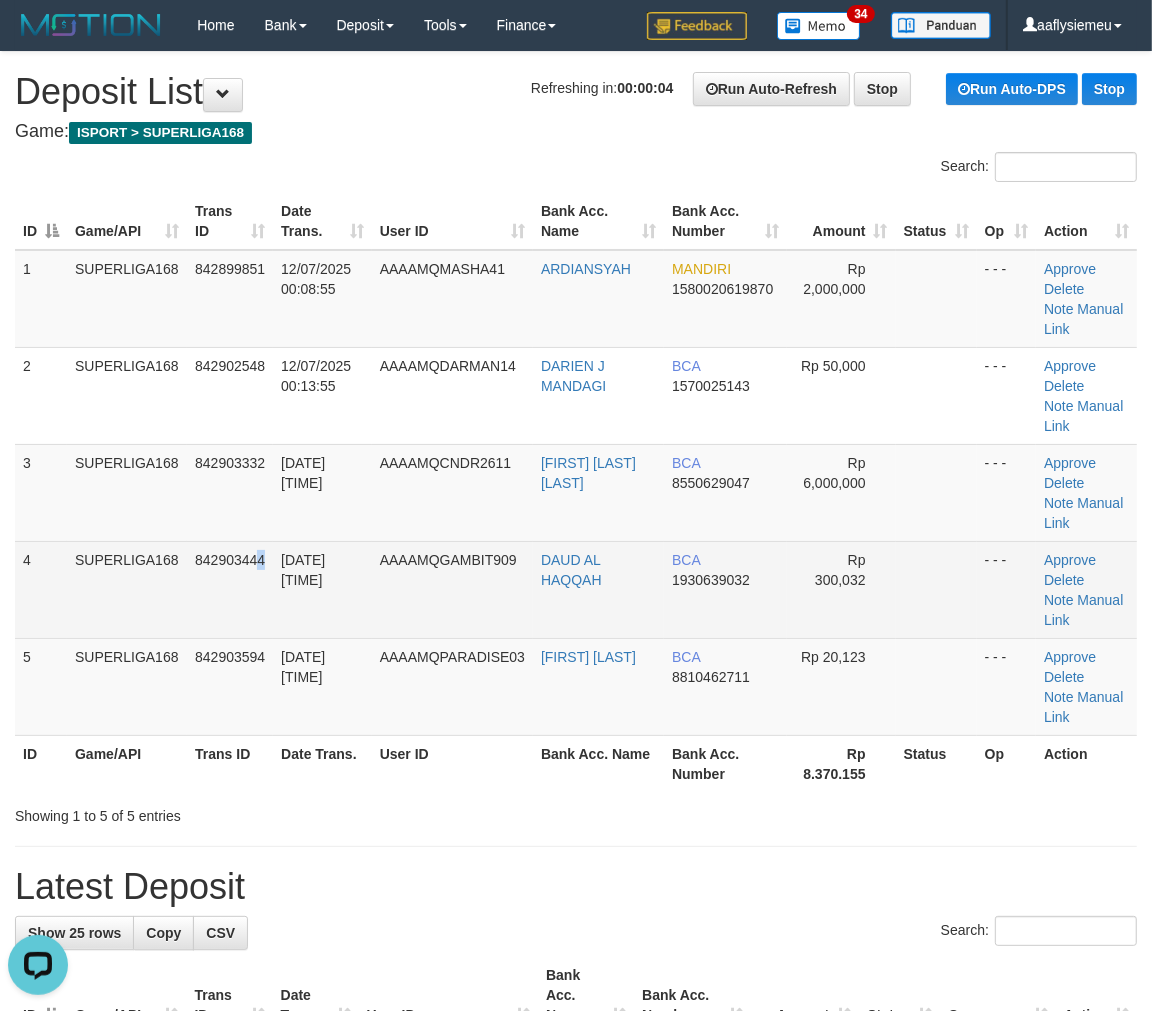 drag, startPoint x: 261, startPoint y: 563, endPoint x: 80, endPoint y: 601, distance: 184.94594 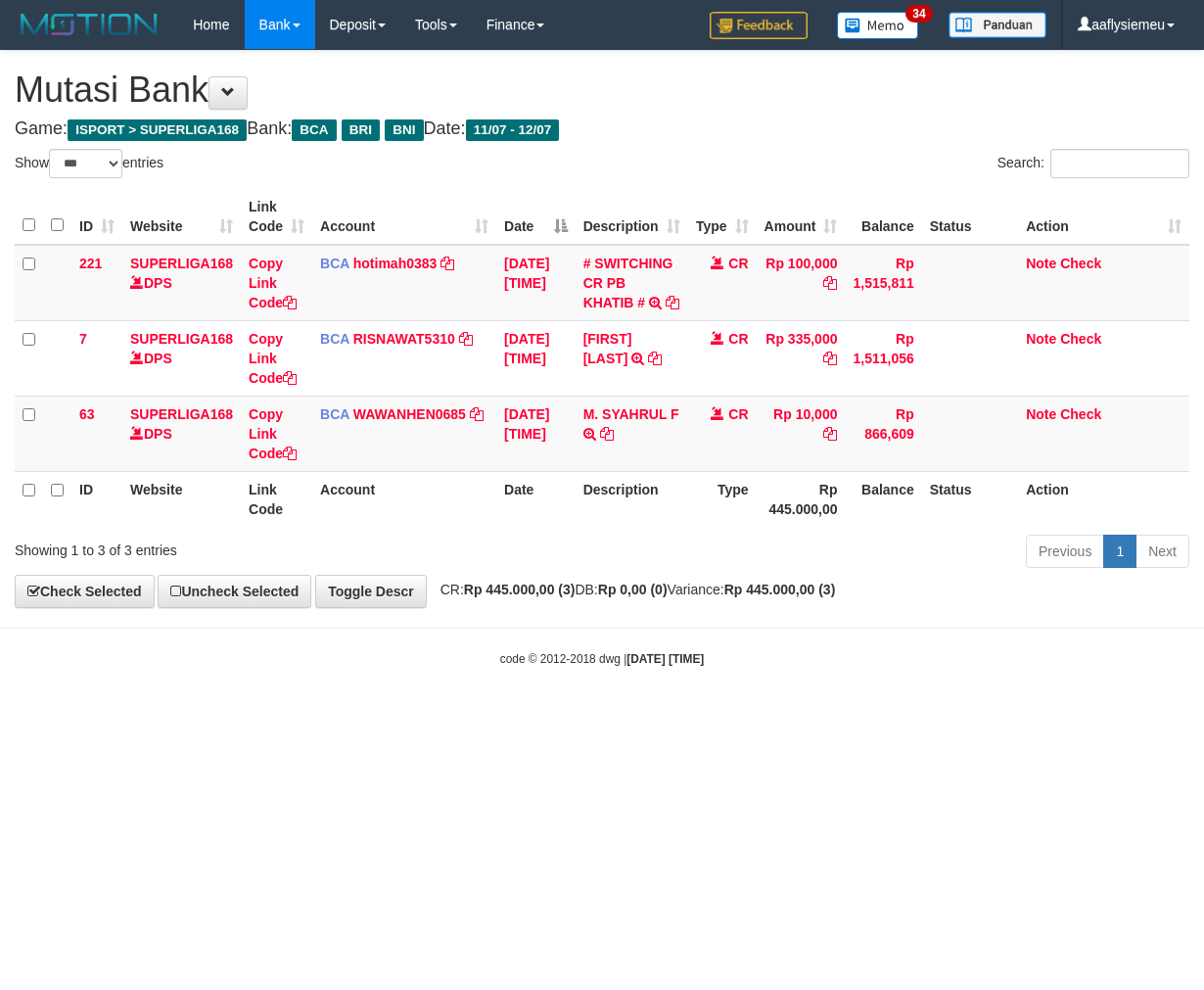 select on "***" 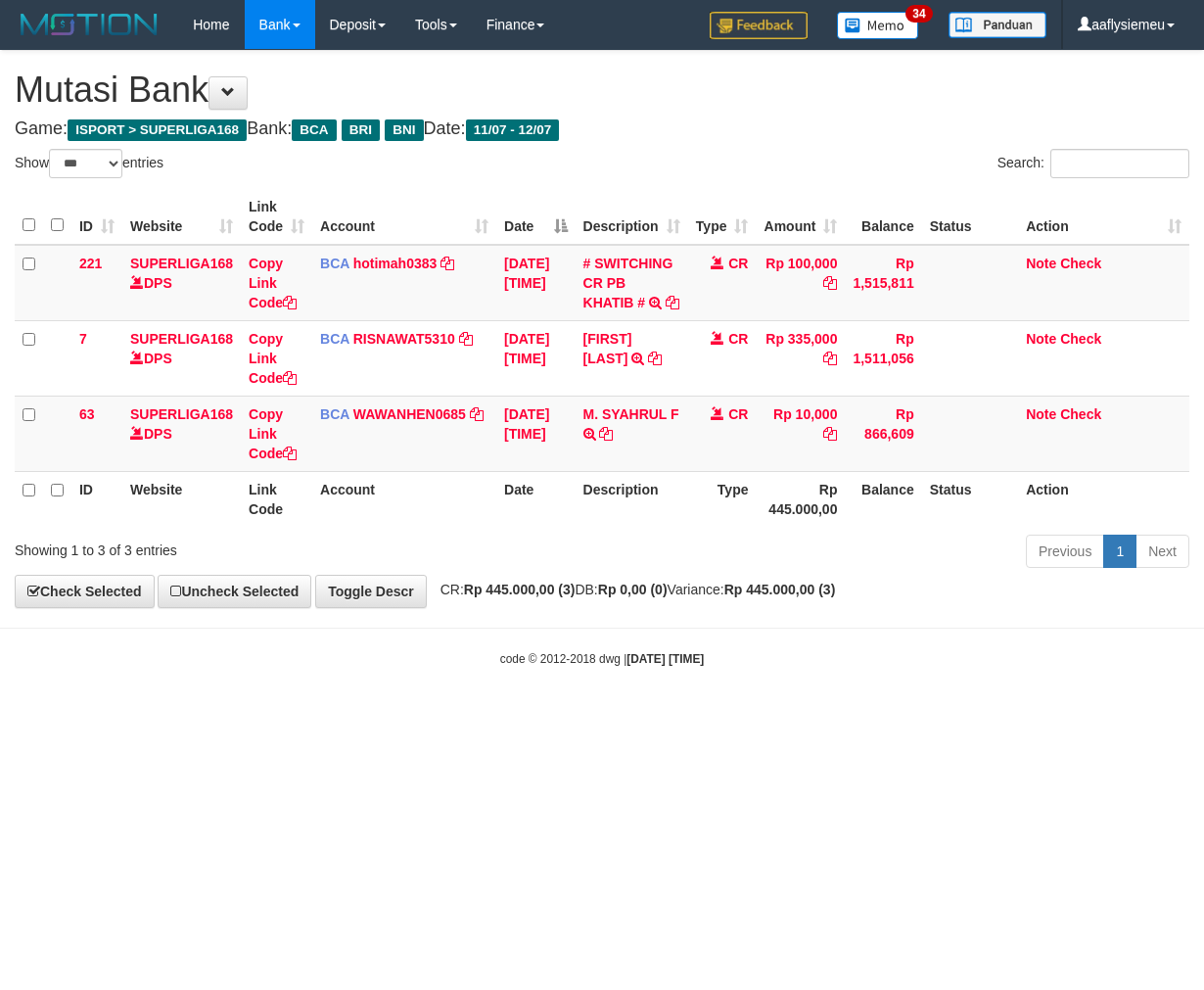 scroll, scrollTop: 0, scrollLeft: 0, axis: both 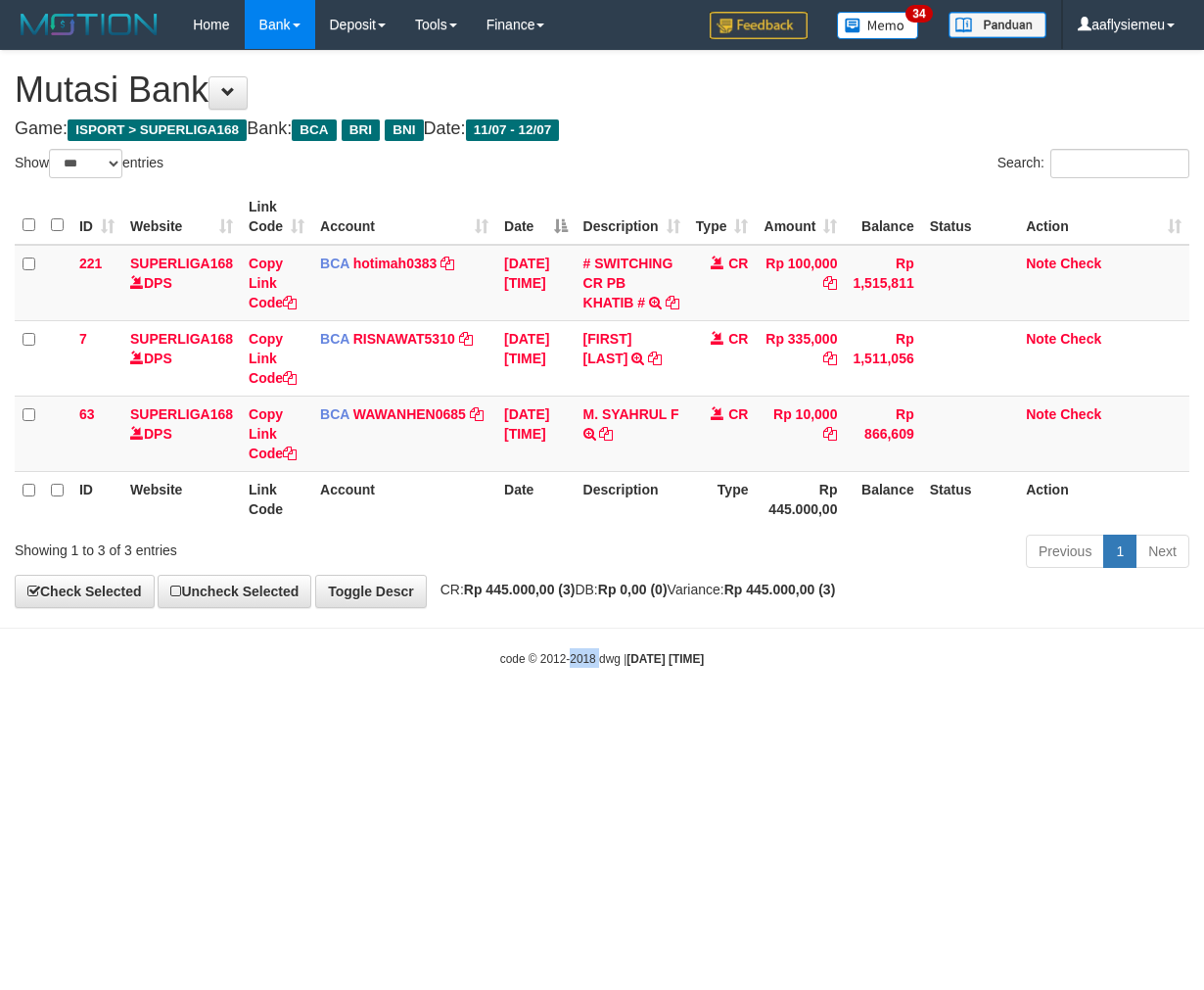 click on "Toggle navigation
Home
Bank
Account List
Load
By Website
Group
[ISPORT]													SUPERLIGA168
By Load Group (DPS)" at bounding box center [602, 358] 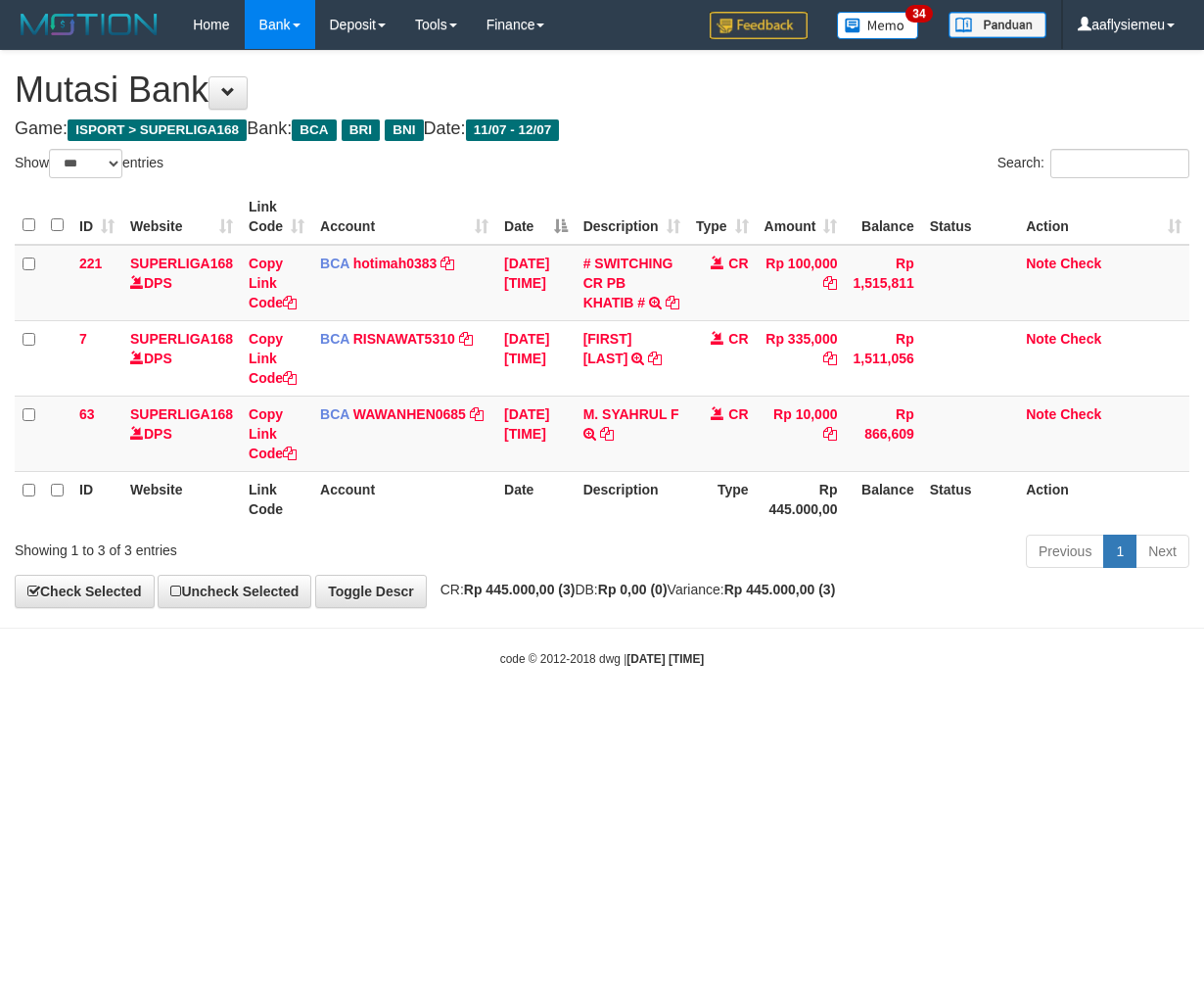 select on "***" 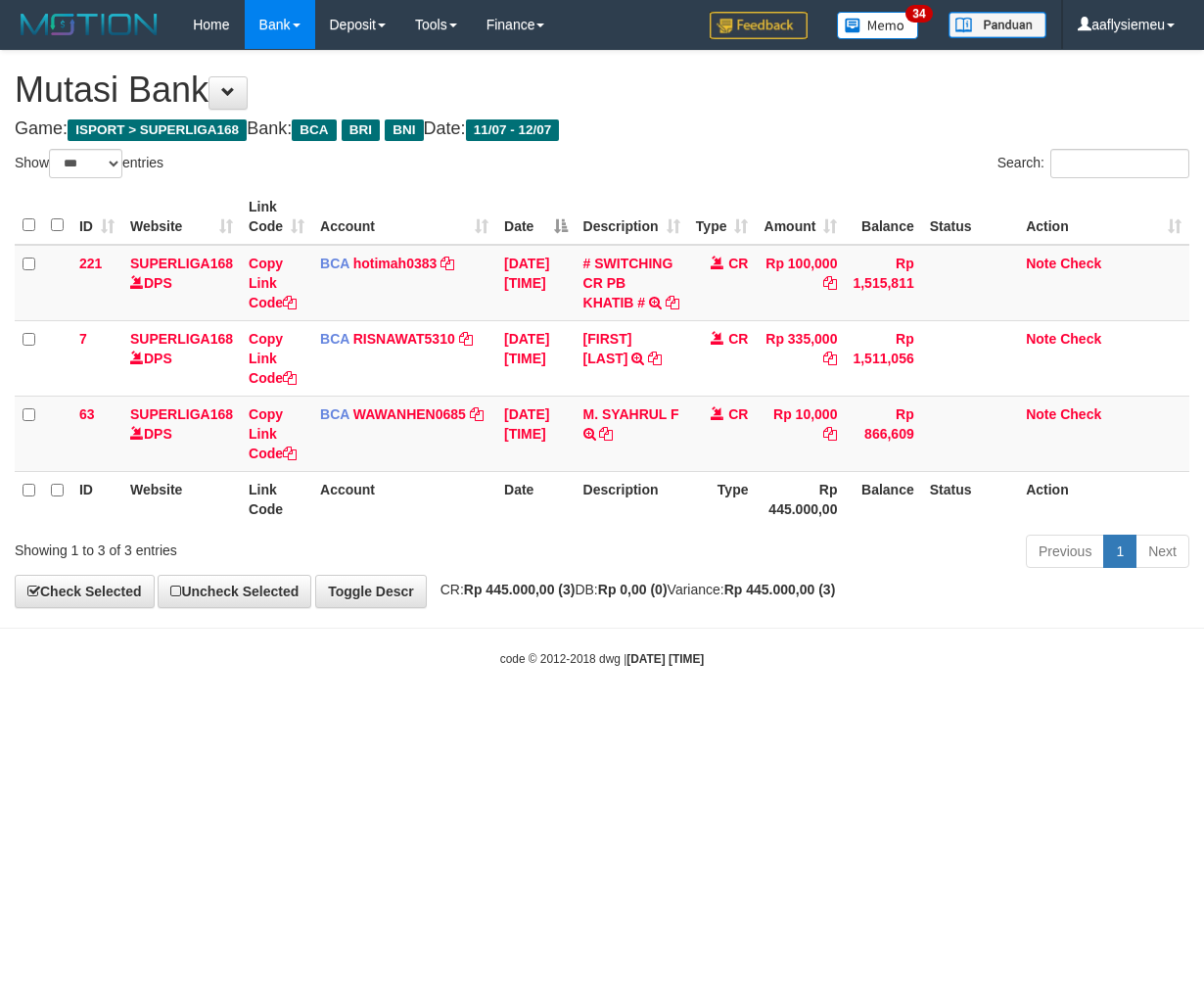 scroll, scrollTop: 0, scrollLeft: 0, axis: both 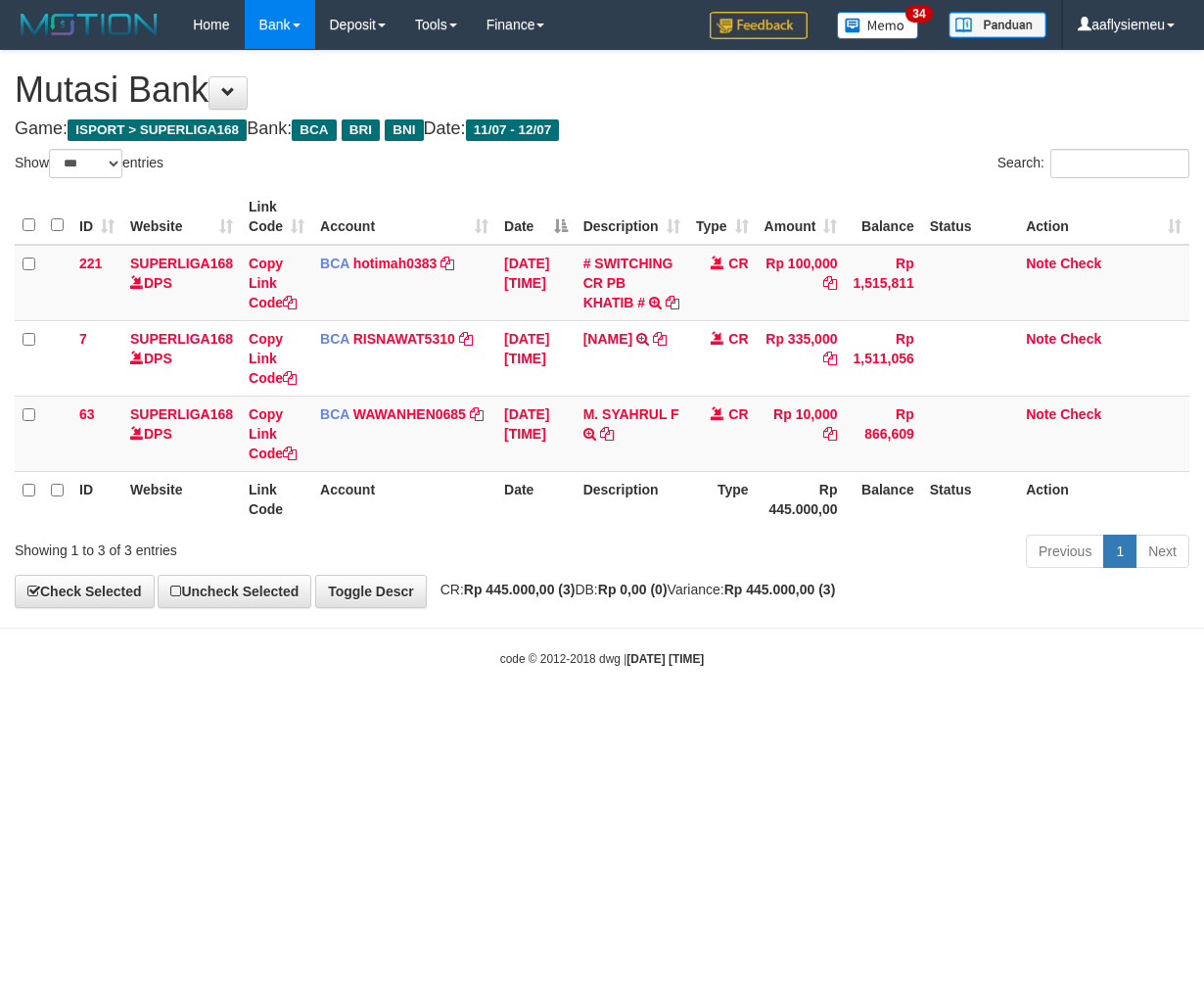 select on "***" 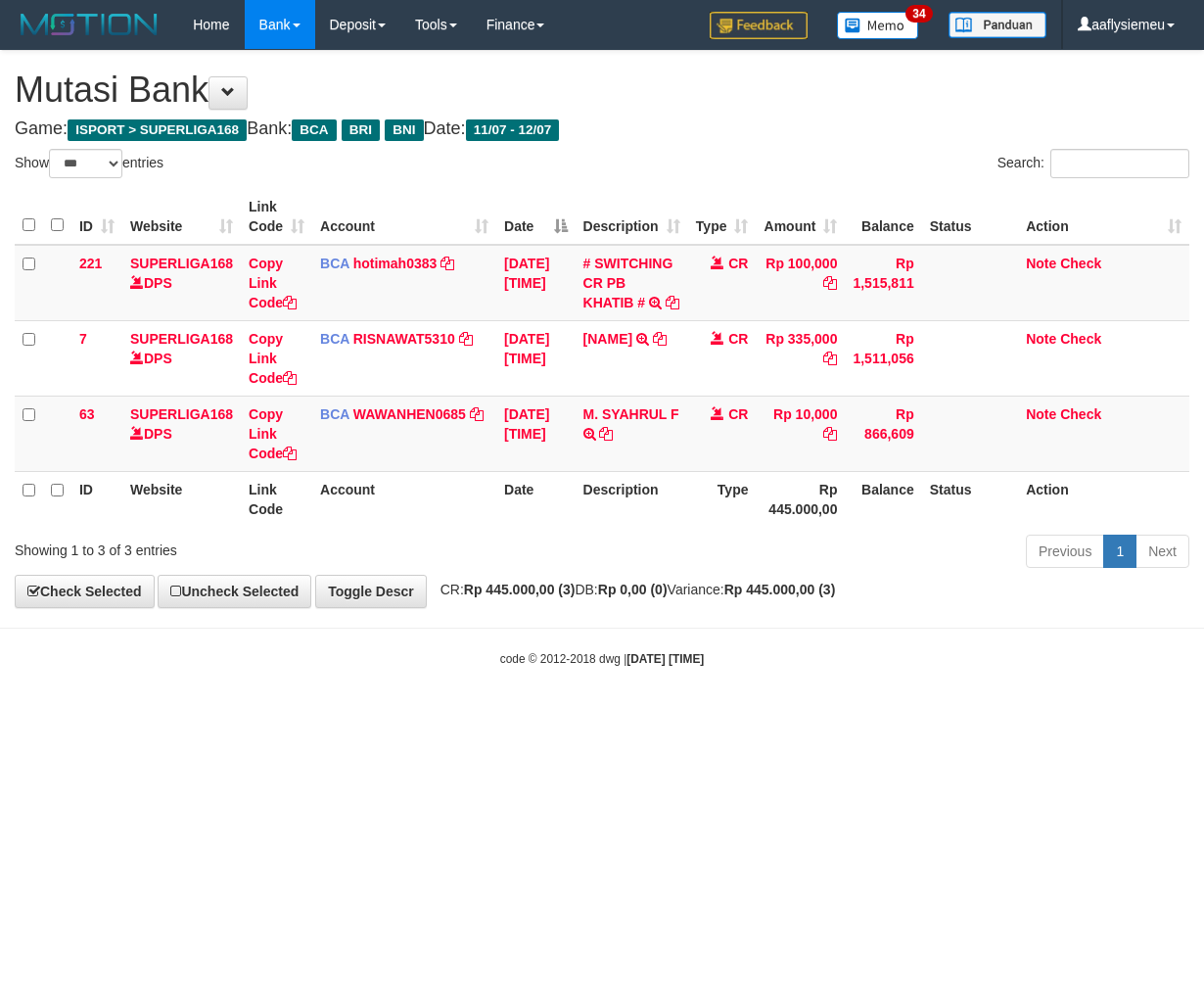 scroll, scrollTop: 0, scrollLeft: 0, axis: both 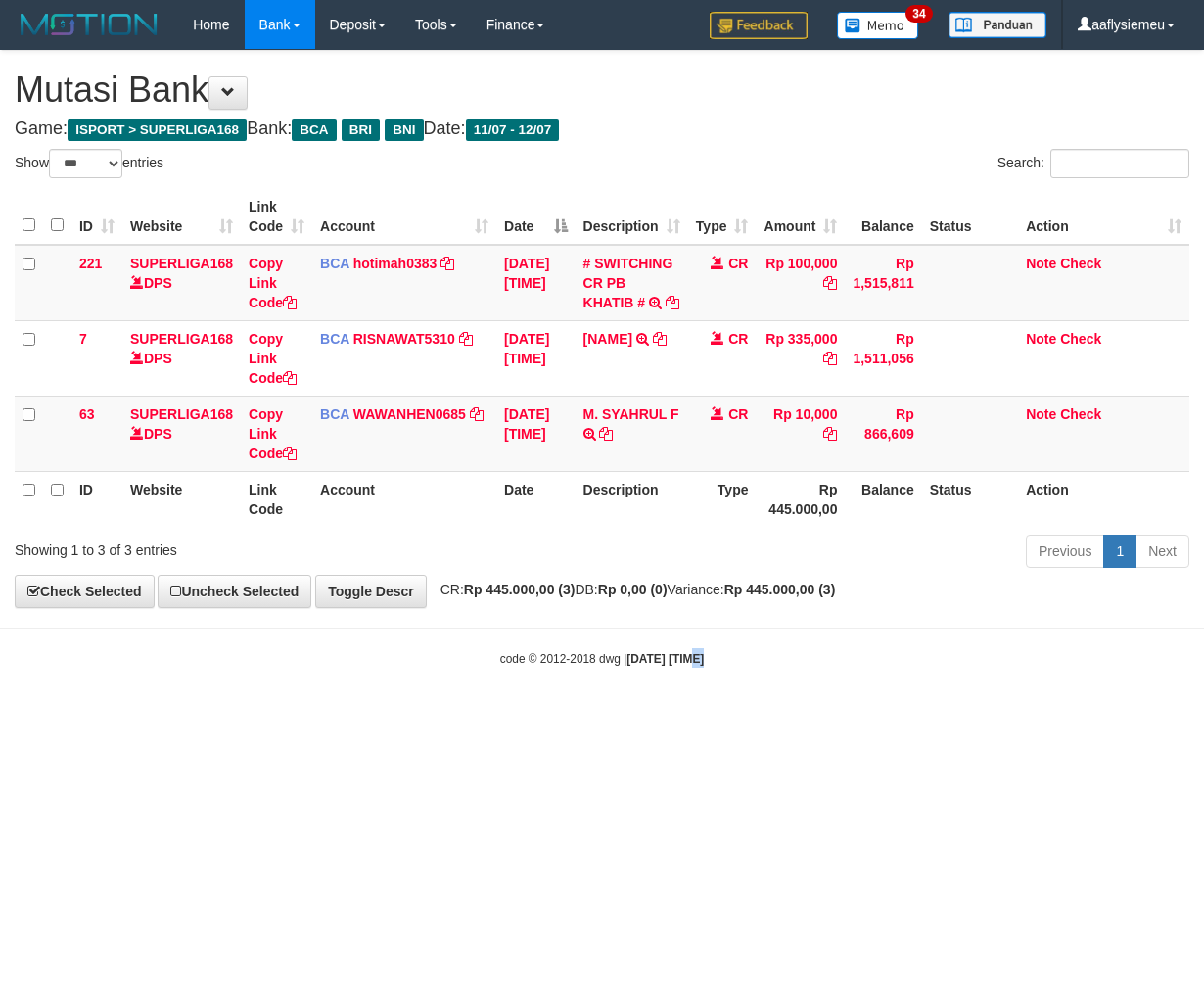 click on "Toggle navigation
Home
Bank
Account List
Load
By Website
Group
[ISPORT]													SUPERLIGA168
By Load Group (DPS)" at bounding box center [602, 358] 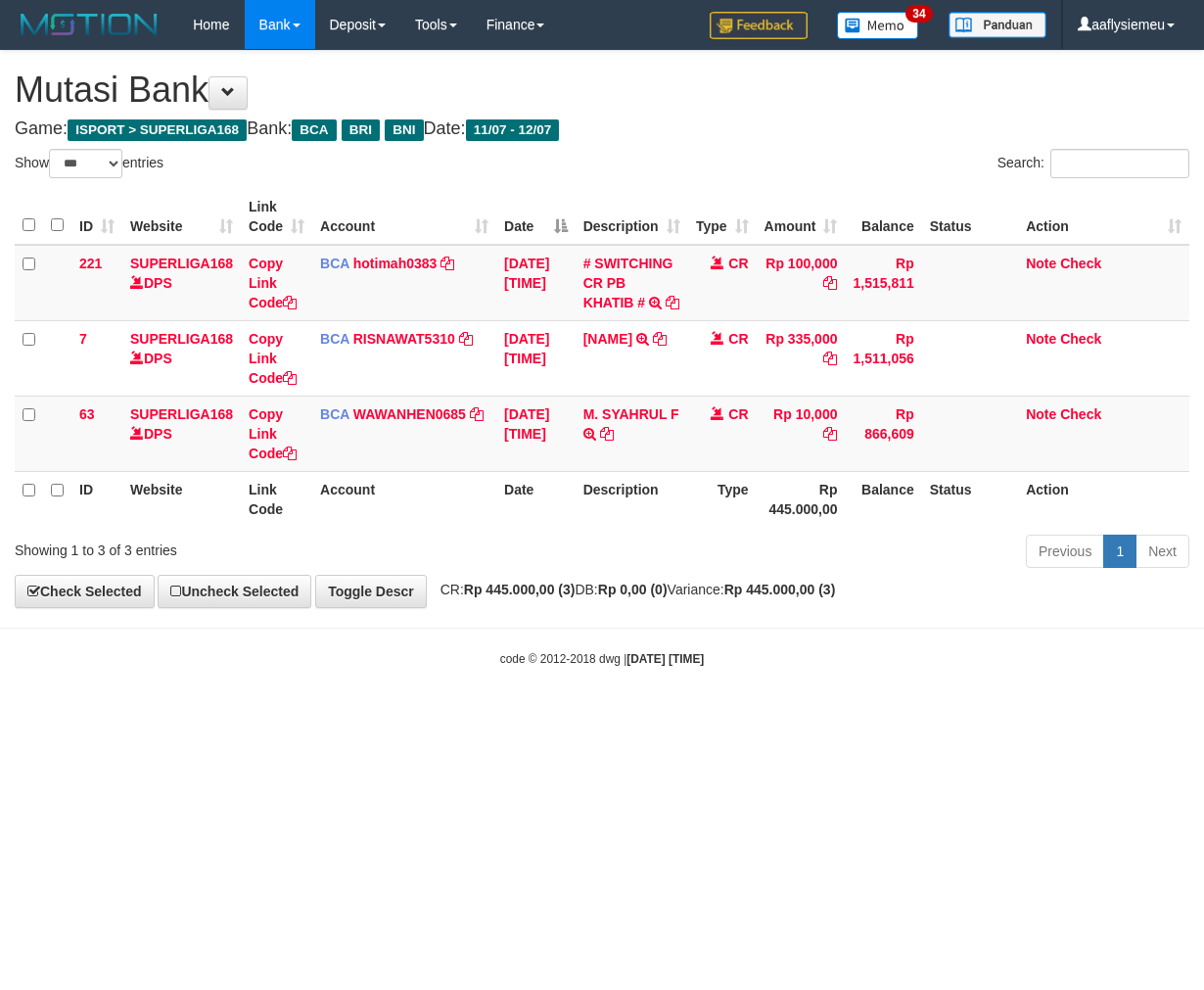 select on "***" 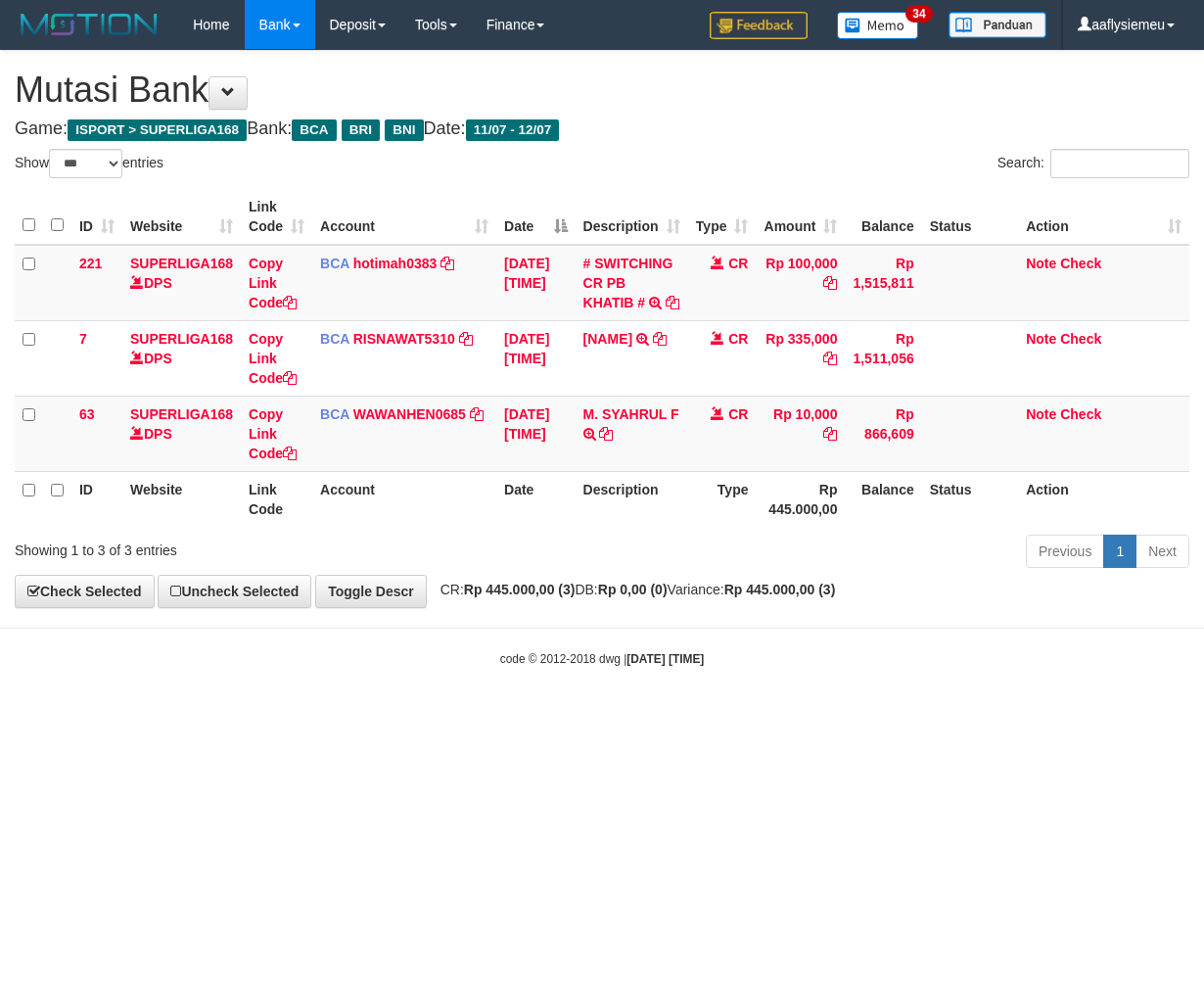 scroll, scrollTop: 0, scrollLeft: 0, axis: both 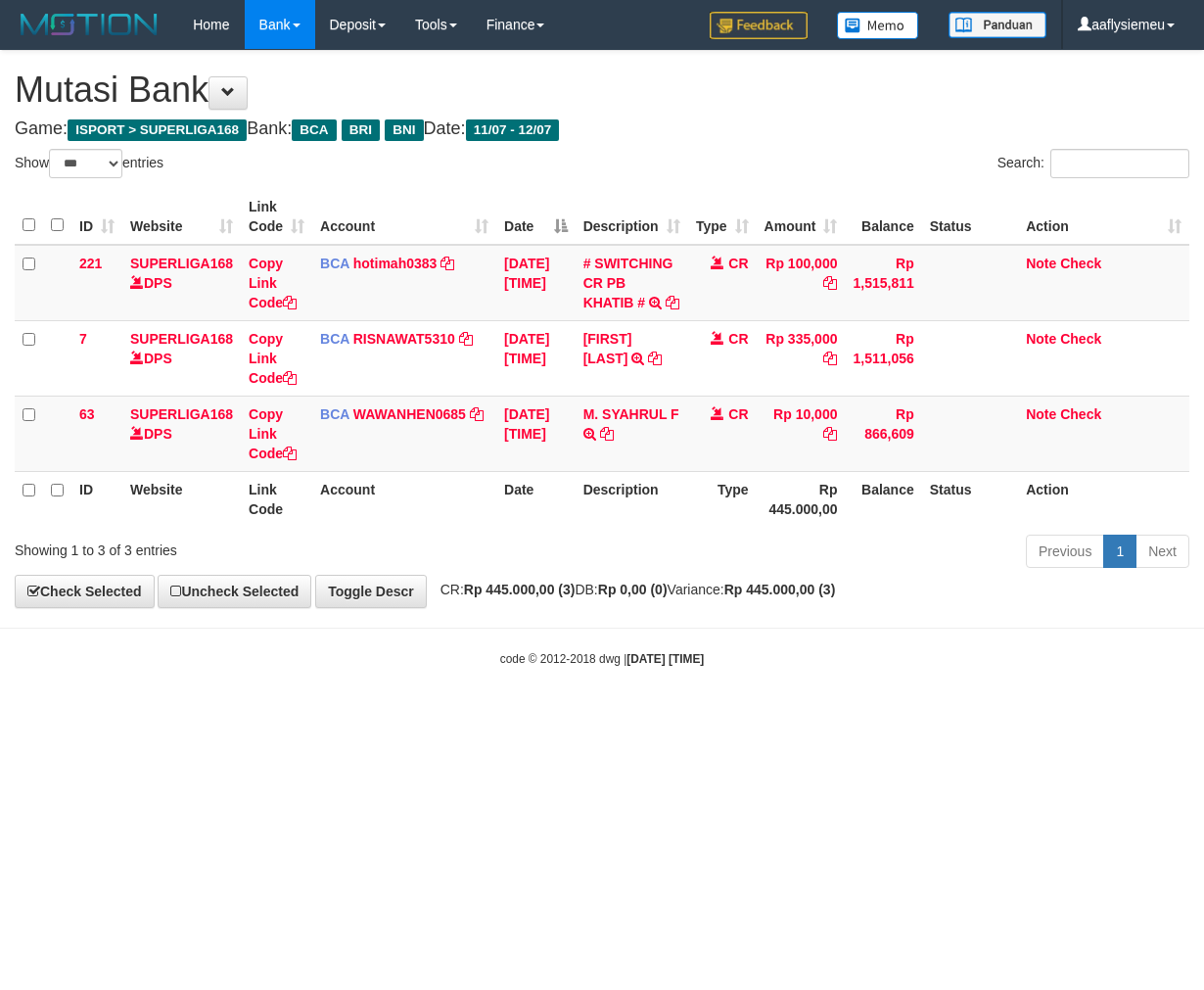 select on "***" 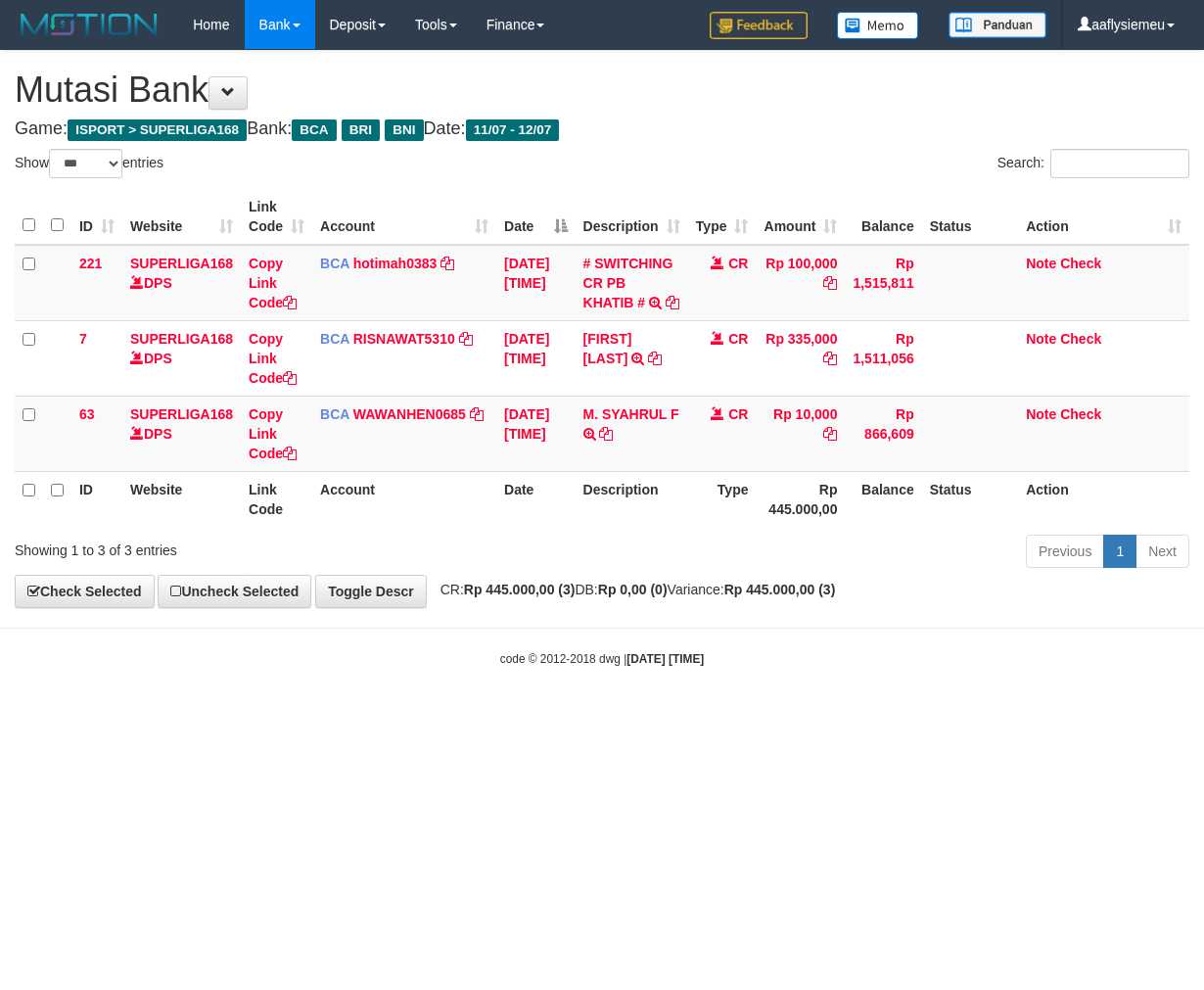 scroll, scrollTop: 0, scrollLeft: 0, axis: both 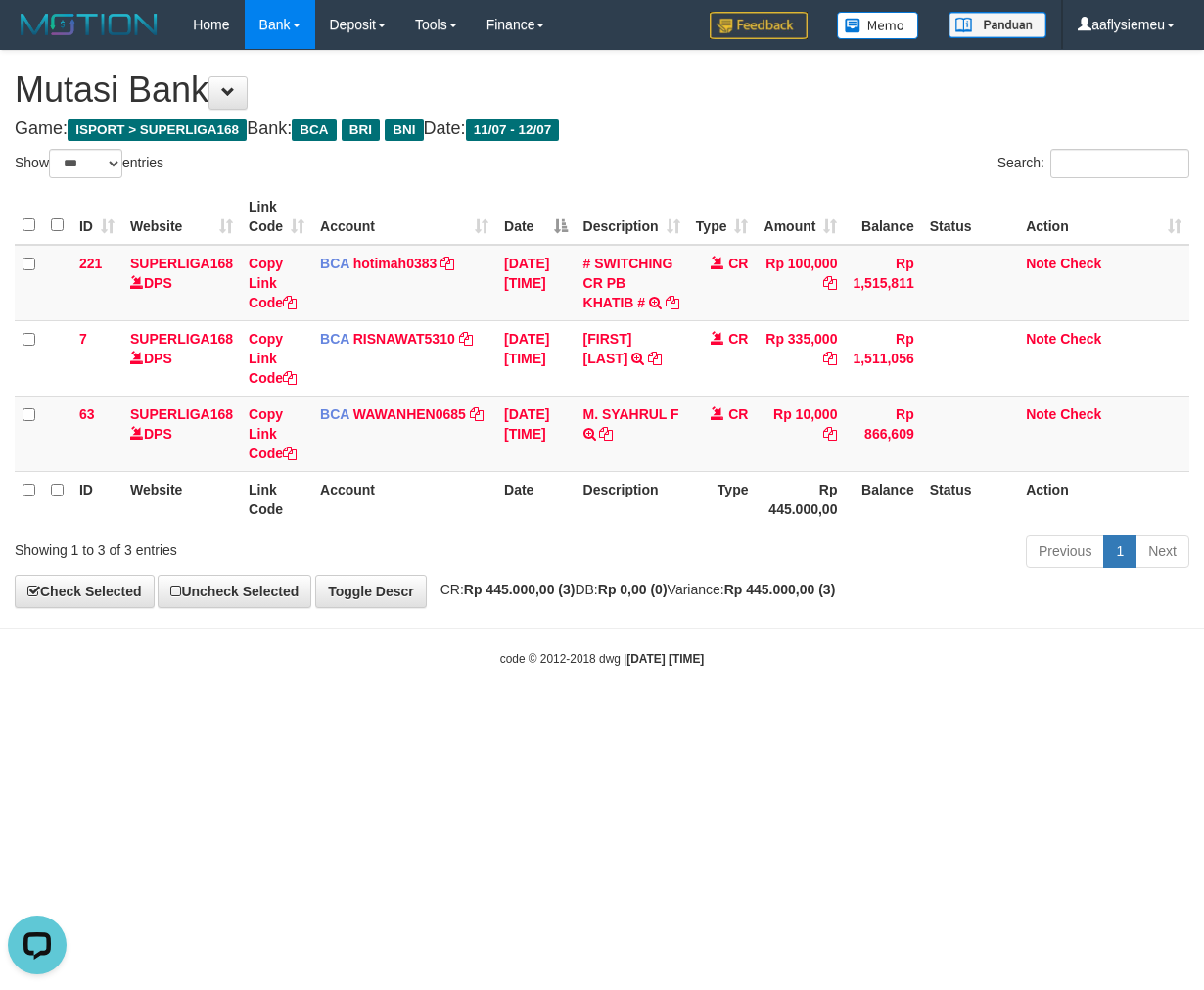 click on "Toggle navigation
Home
Bank
Account List
Load
By Website
Group
[ISPORT]													SUPERLIGA168
By Load Group (DPS)
-" at bounding box center (602, 358) 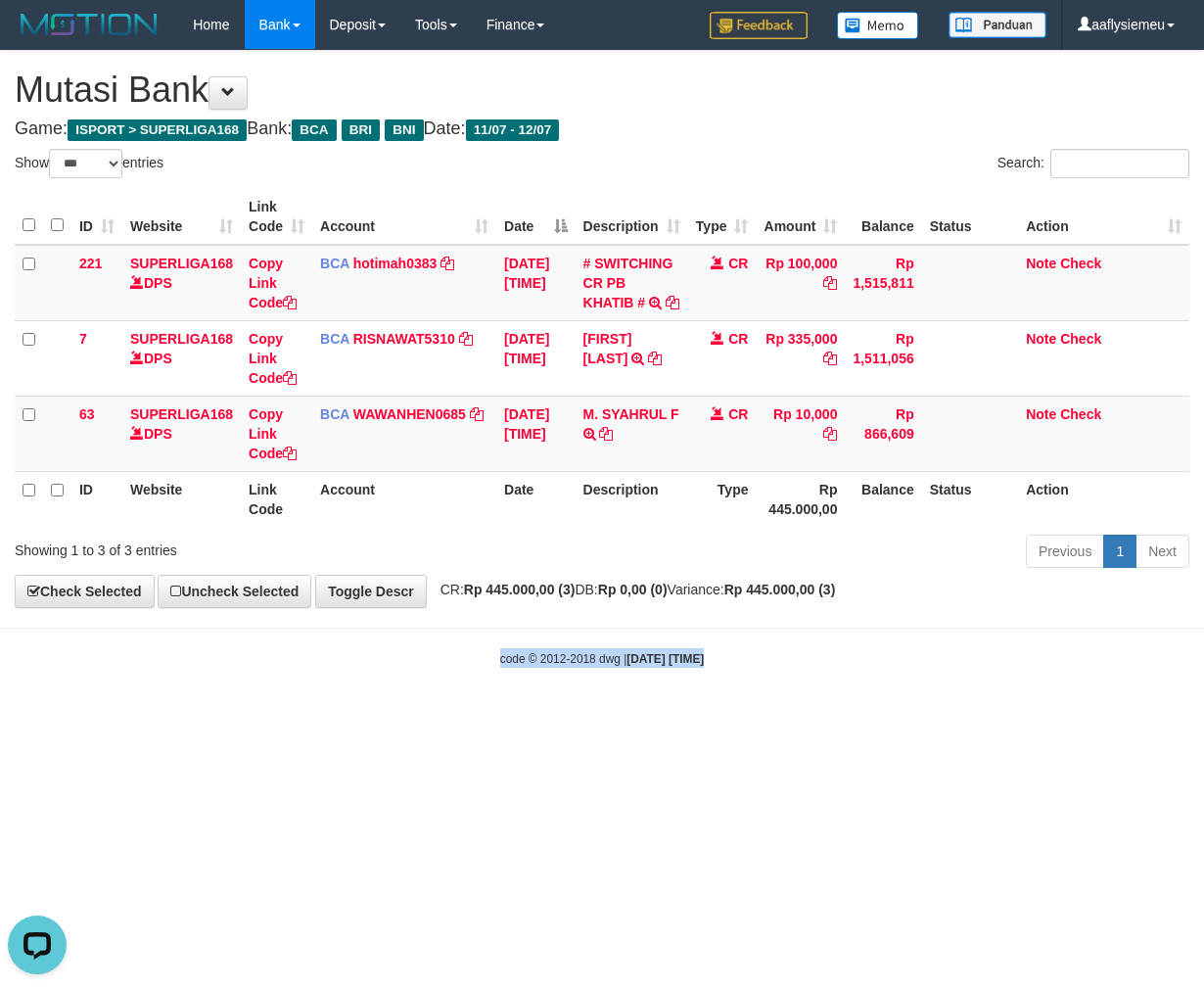 click on "Toggle navigation
Home
Bank
Account List
Load
By Website
Group
[ISPORT]													SUPERLIGA168
By Load Group (DPS)
-" at bounding box center [602, 358] 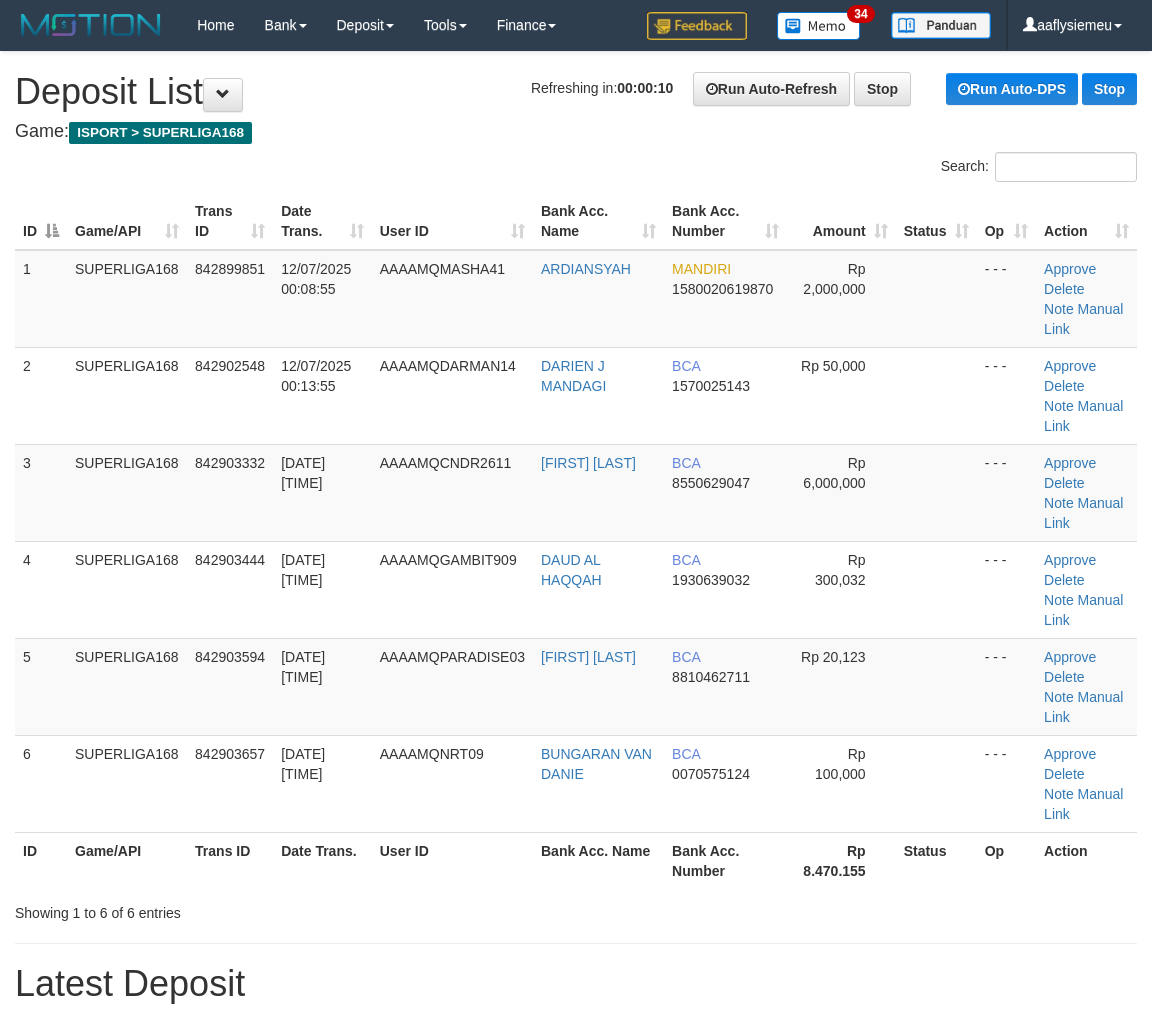 scroll, scrollTop: 0, scrollLeft: 0, axis: both 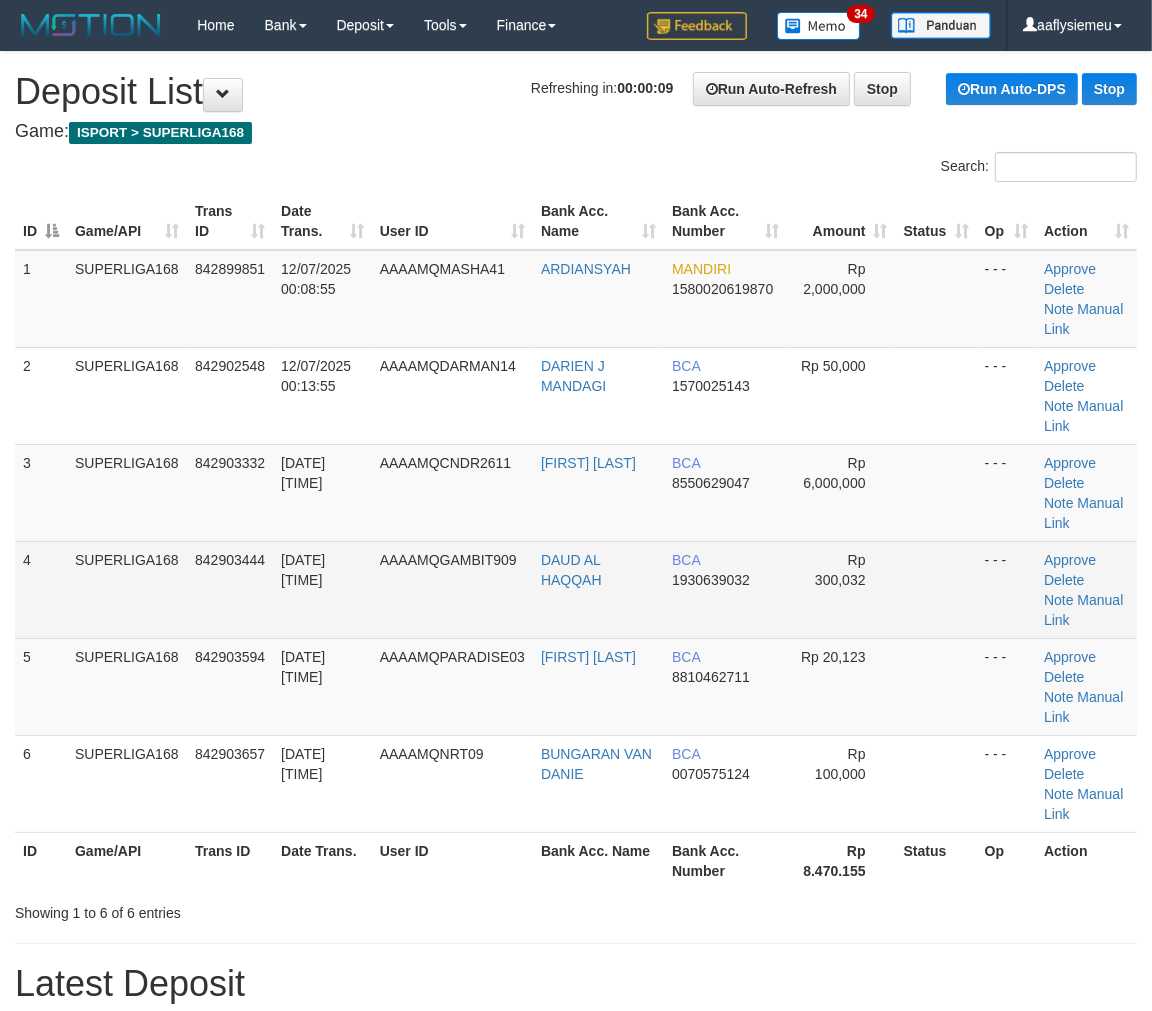 drag, startPoint x: 194, startPoint y: 533, endPoint x: 92, endPoint y: 600, distance: 122.03688 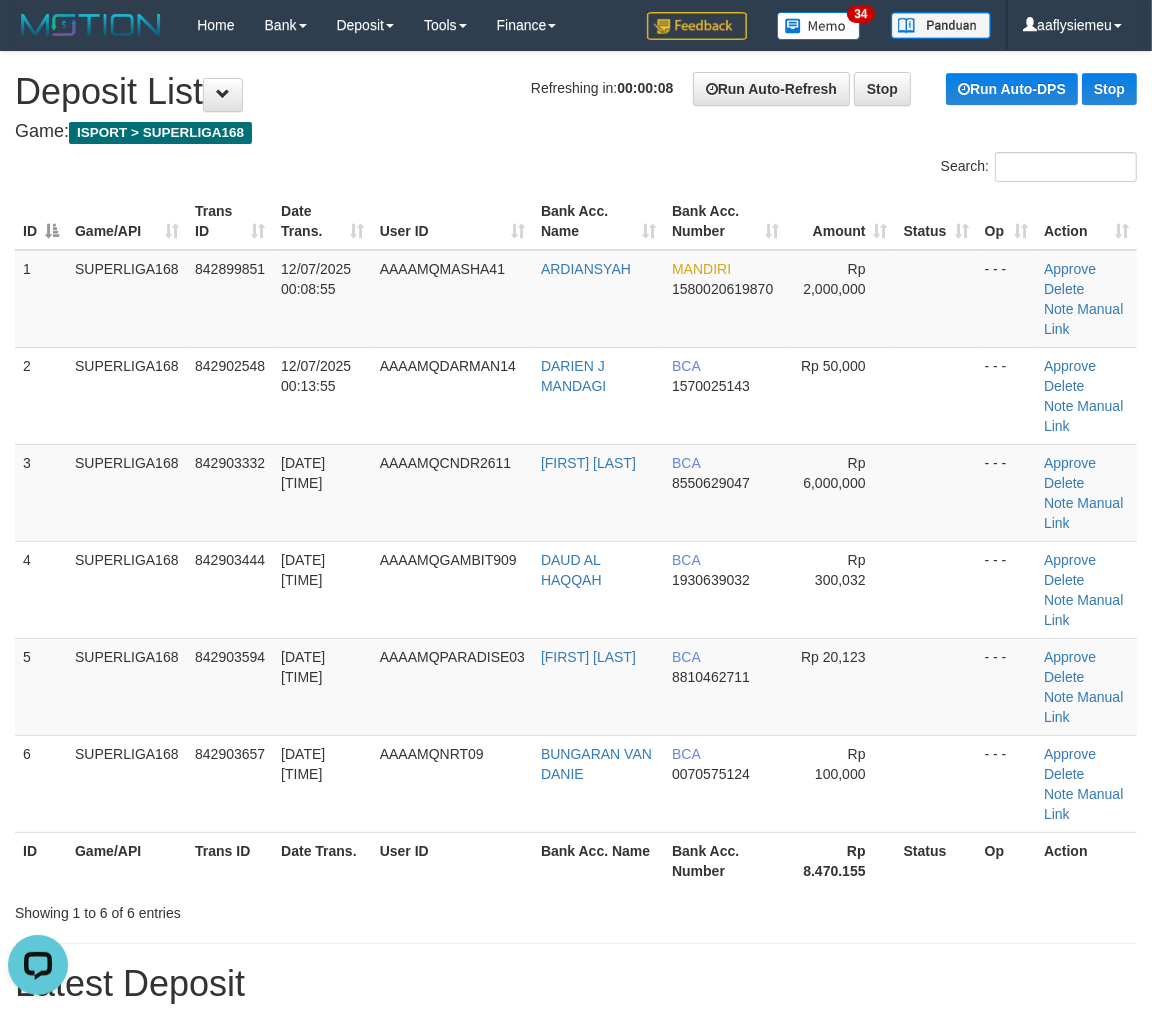 scroll, scrollTop: 0, scrollLeft: 0, axis: both 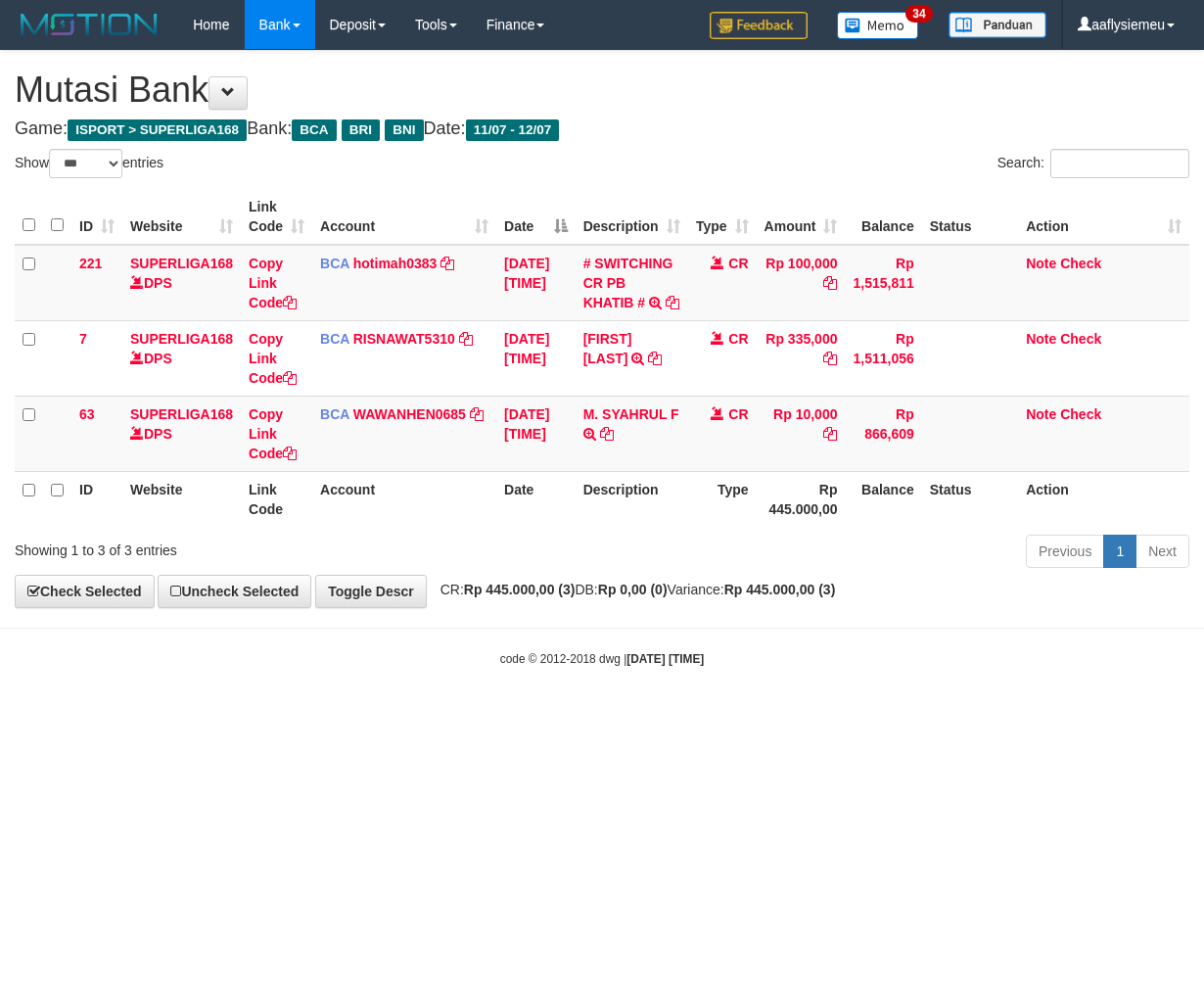 select on "***" 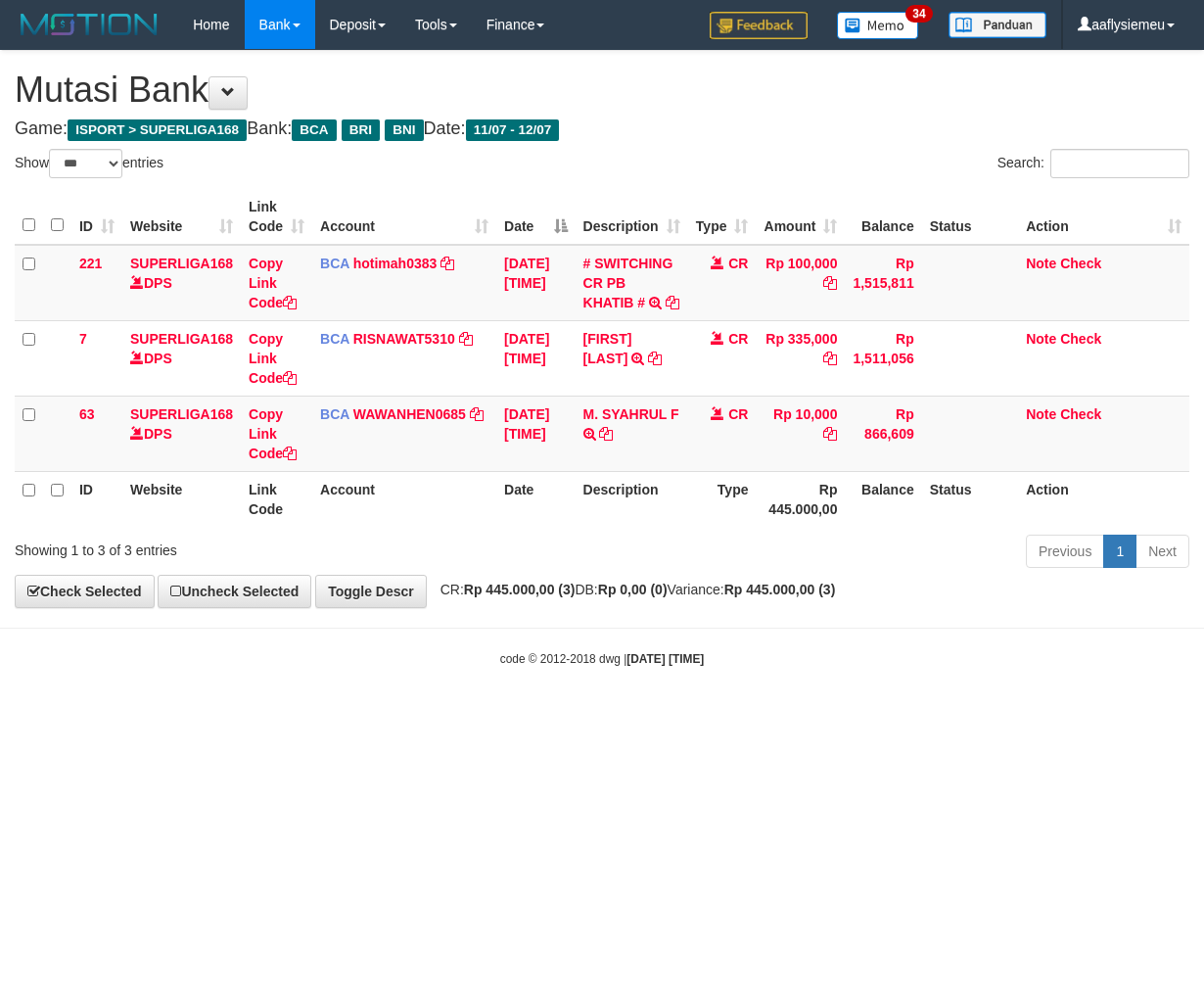 scroll, scrollTop: 0, scrollLeft: 0, axis: both 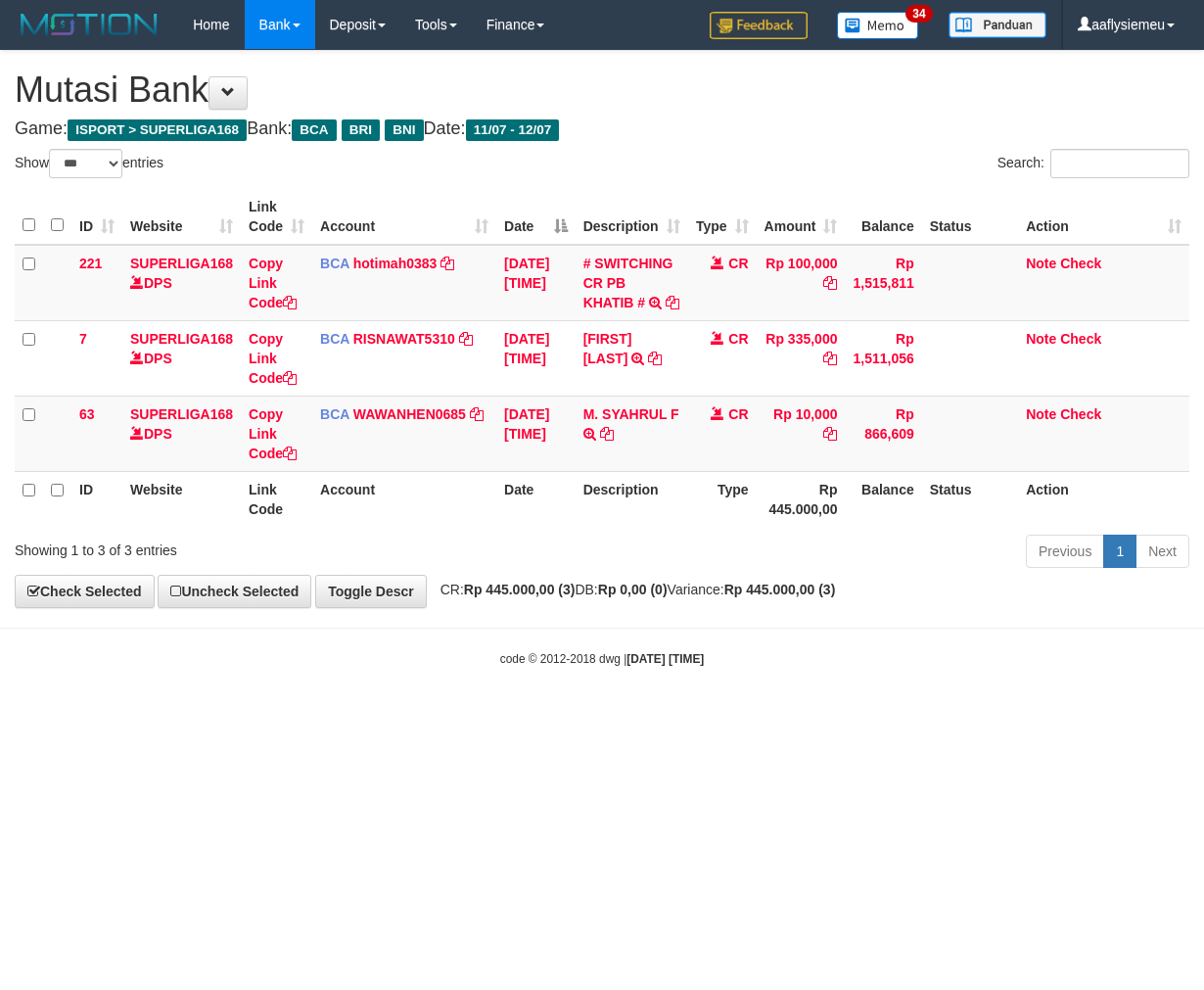 select on "***" 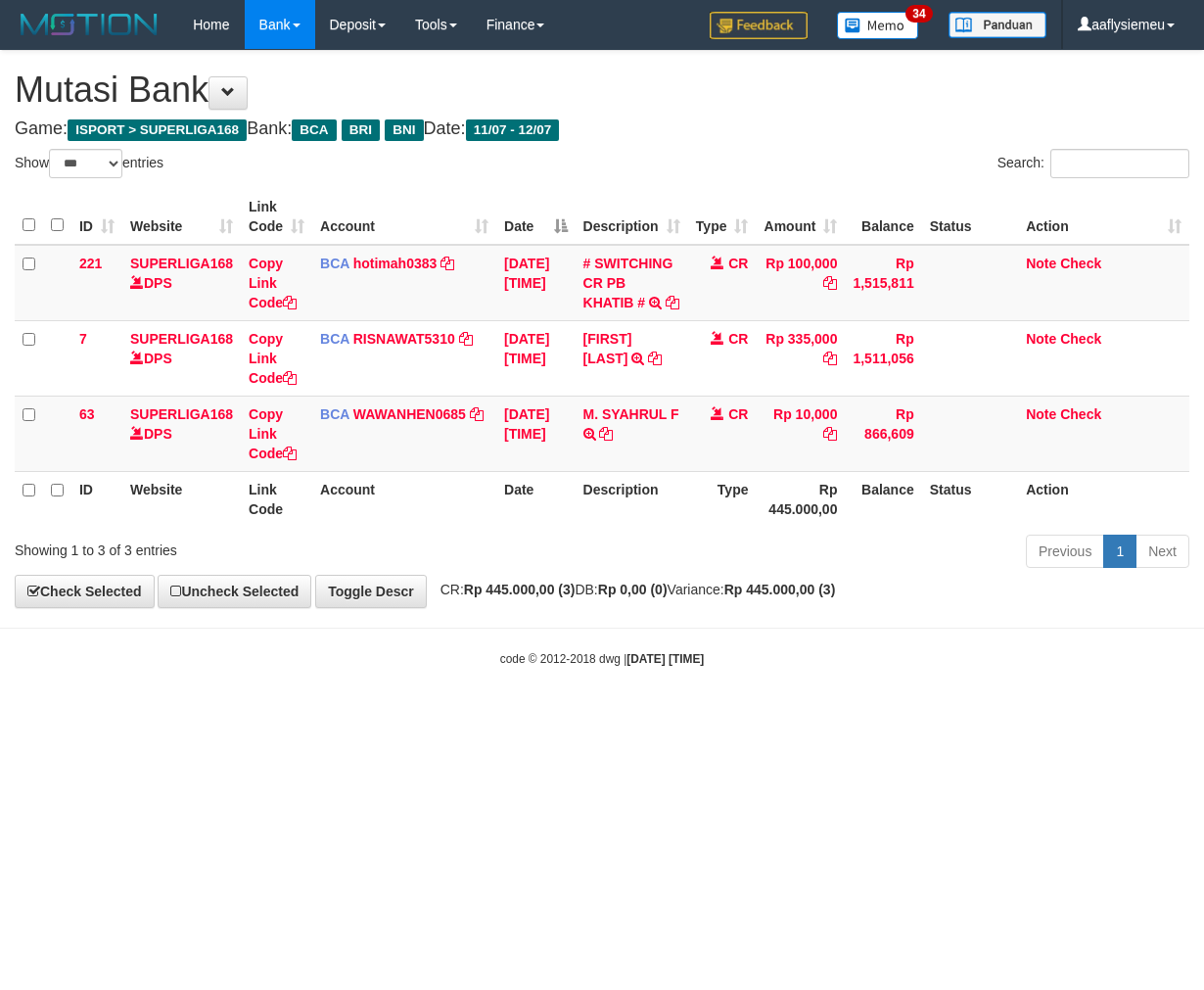 scroll, scrollTop: 0, scrollLeft: 0, axis: both 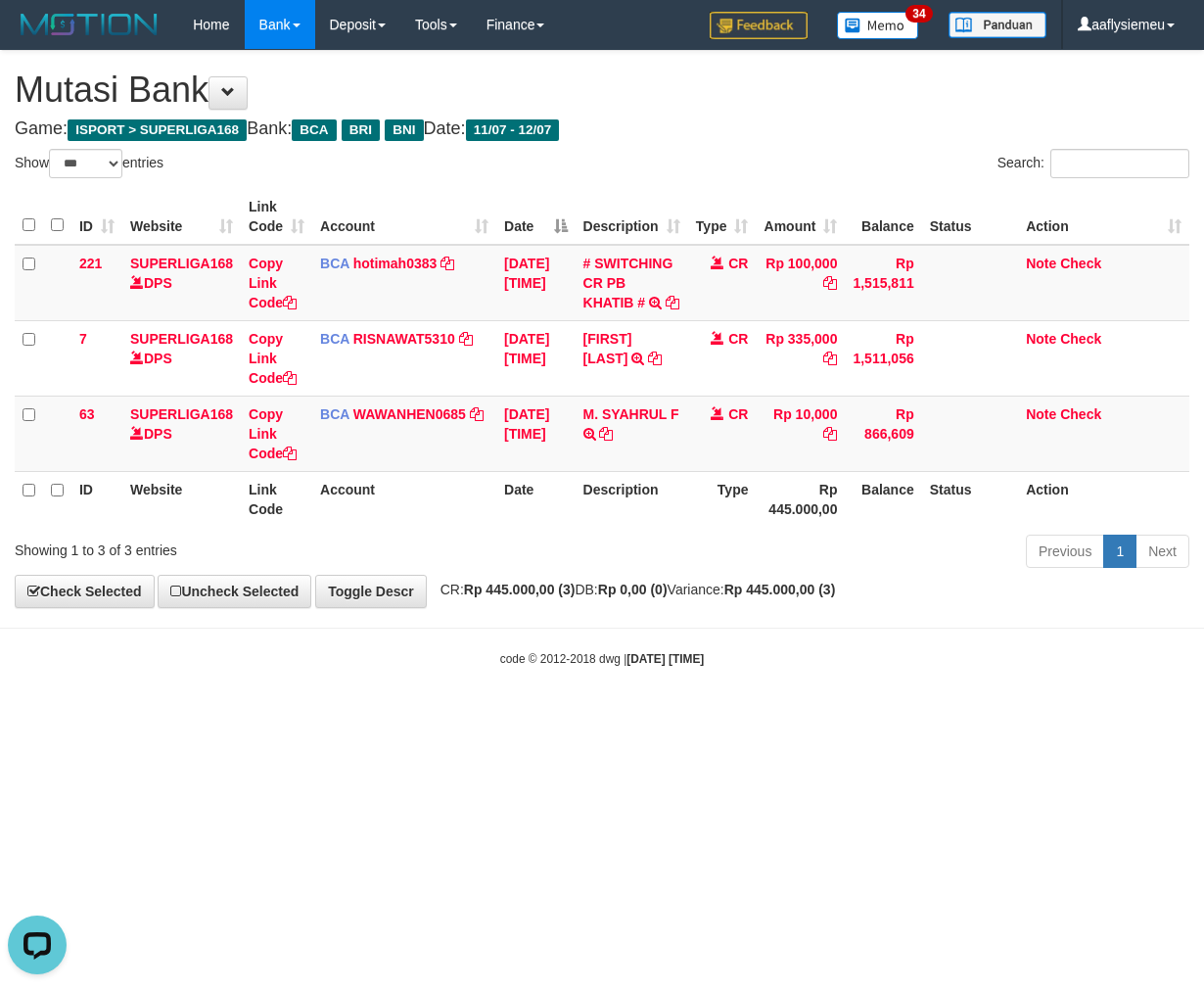 click on "Toggle navigation
Home
Bank
Account List
Load
By Website
Group
[ISPORT]													SUPERLIGA168
By Load Group (DPS)
34" at bounding box center [602, 358] 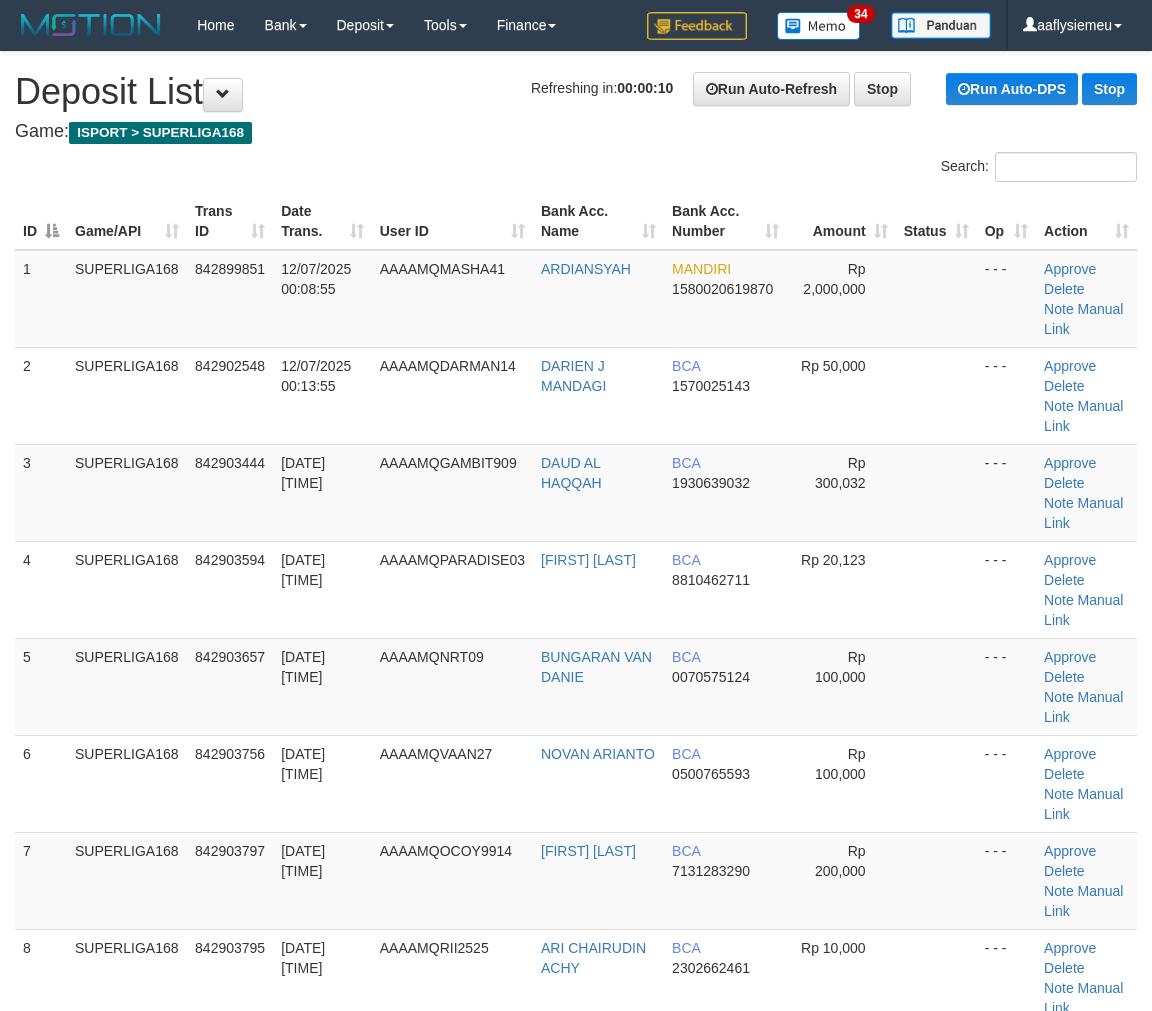 scroll, scrollTop: 0, scrollLeft: 0, axis: both 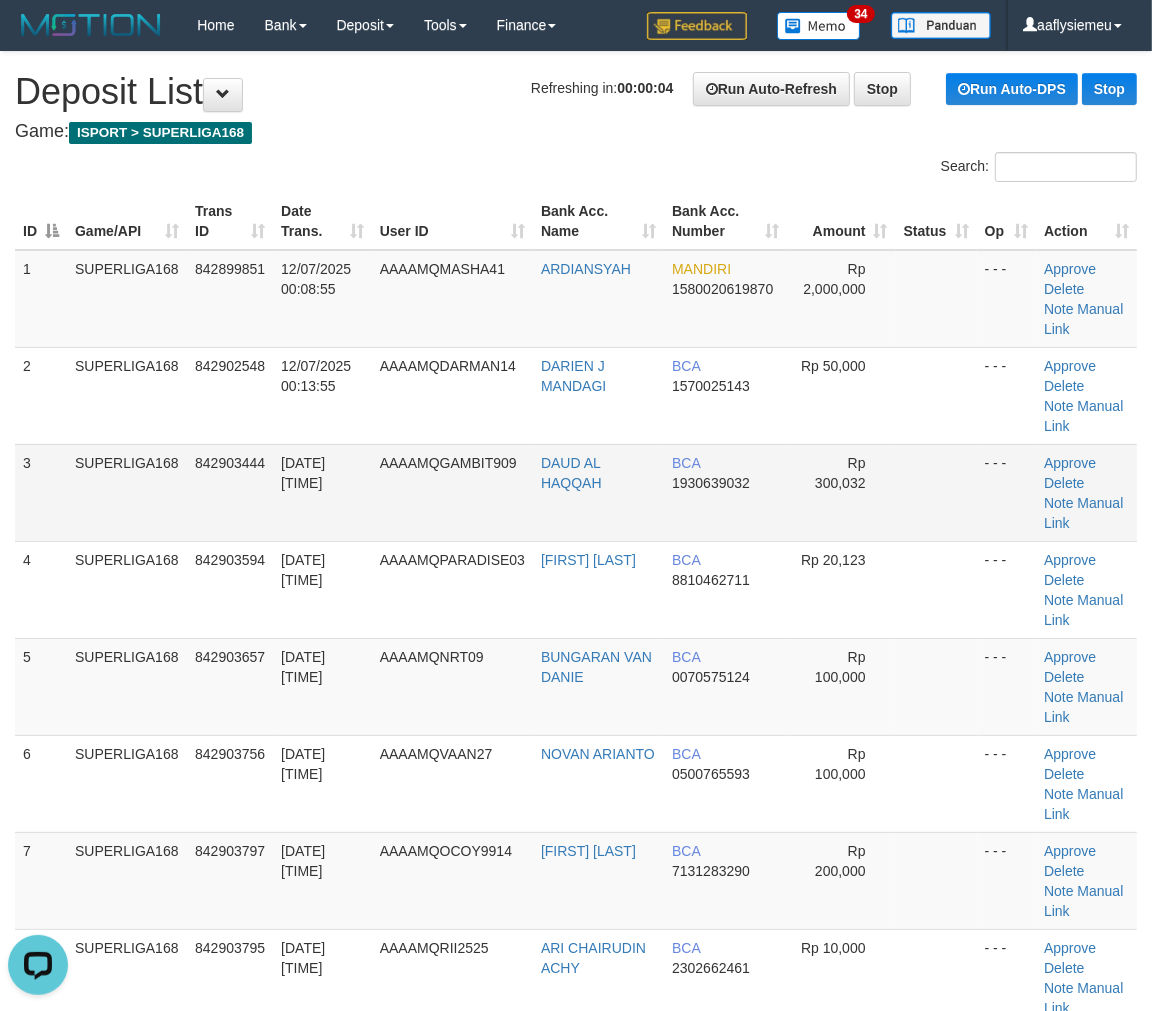click on "12/07/2025 00:15:31" at bounding box center [303, 473] 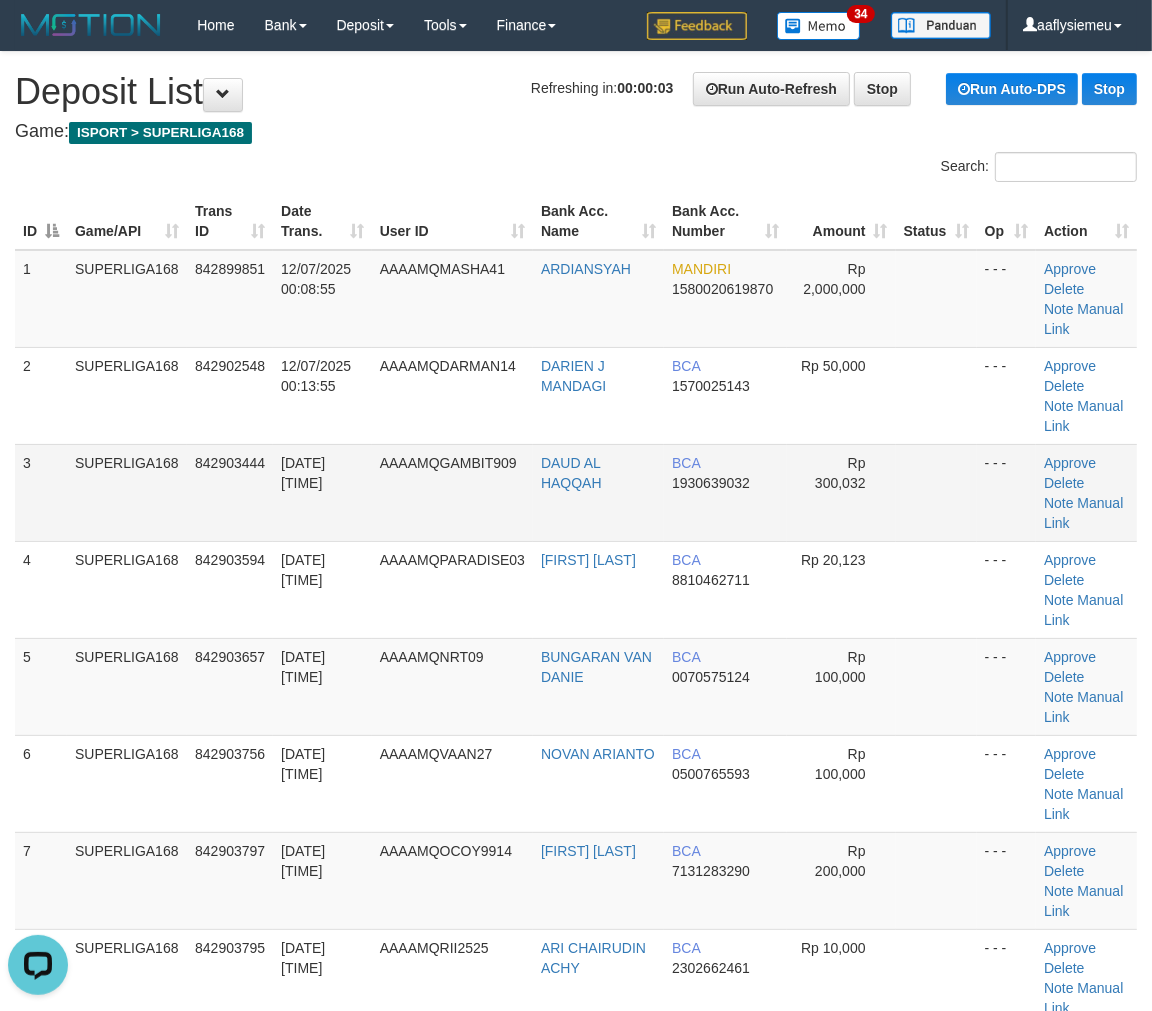 drag, startPoint x: 277, startPoint y: 461, endPoint x: 162, endPoint y: 517, distance: 127.910126 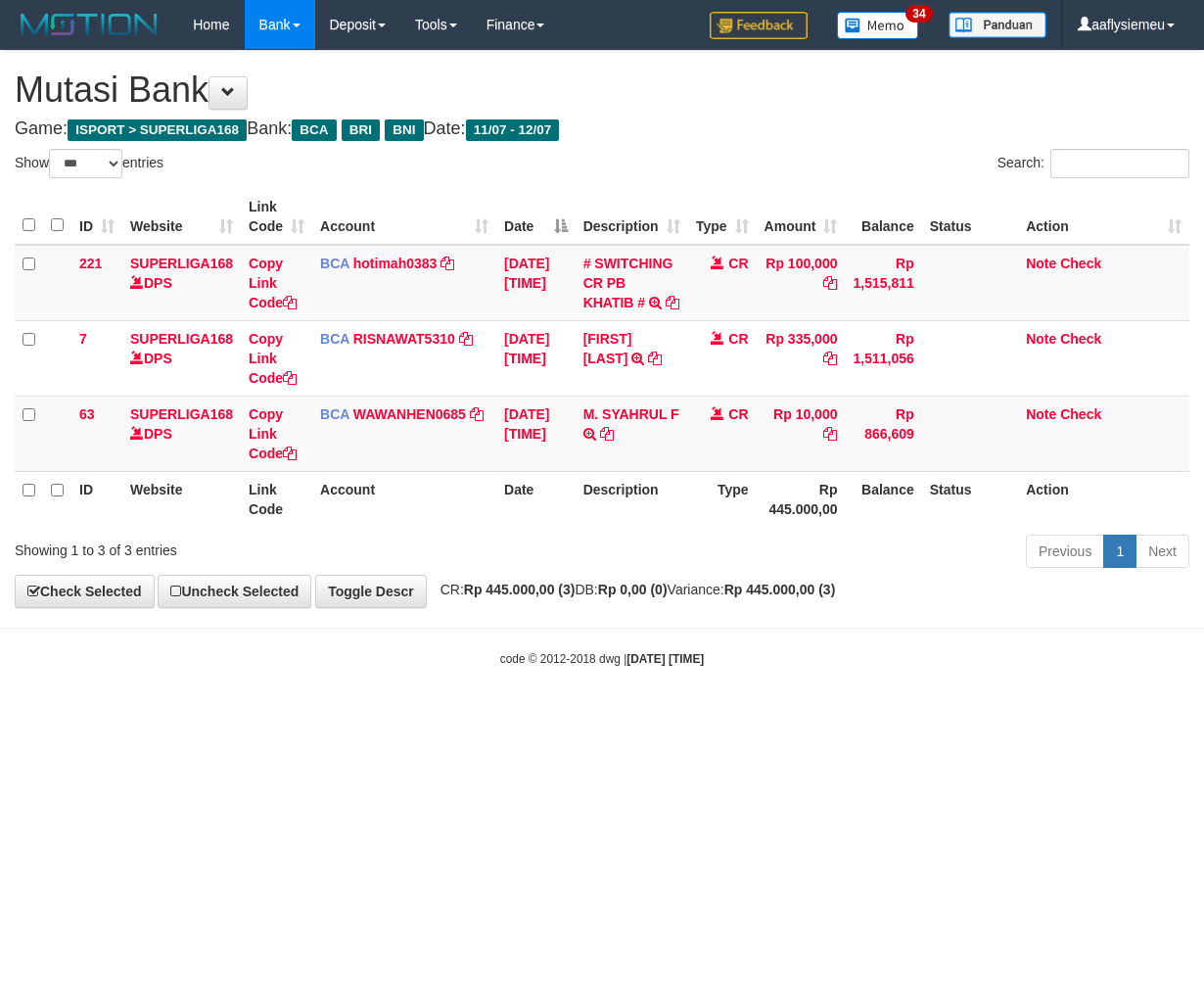 select on "***" 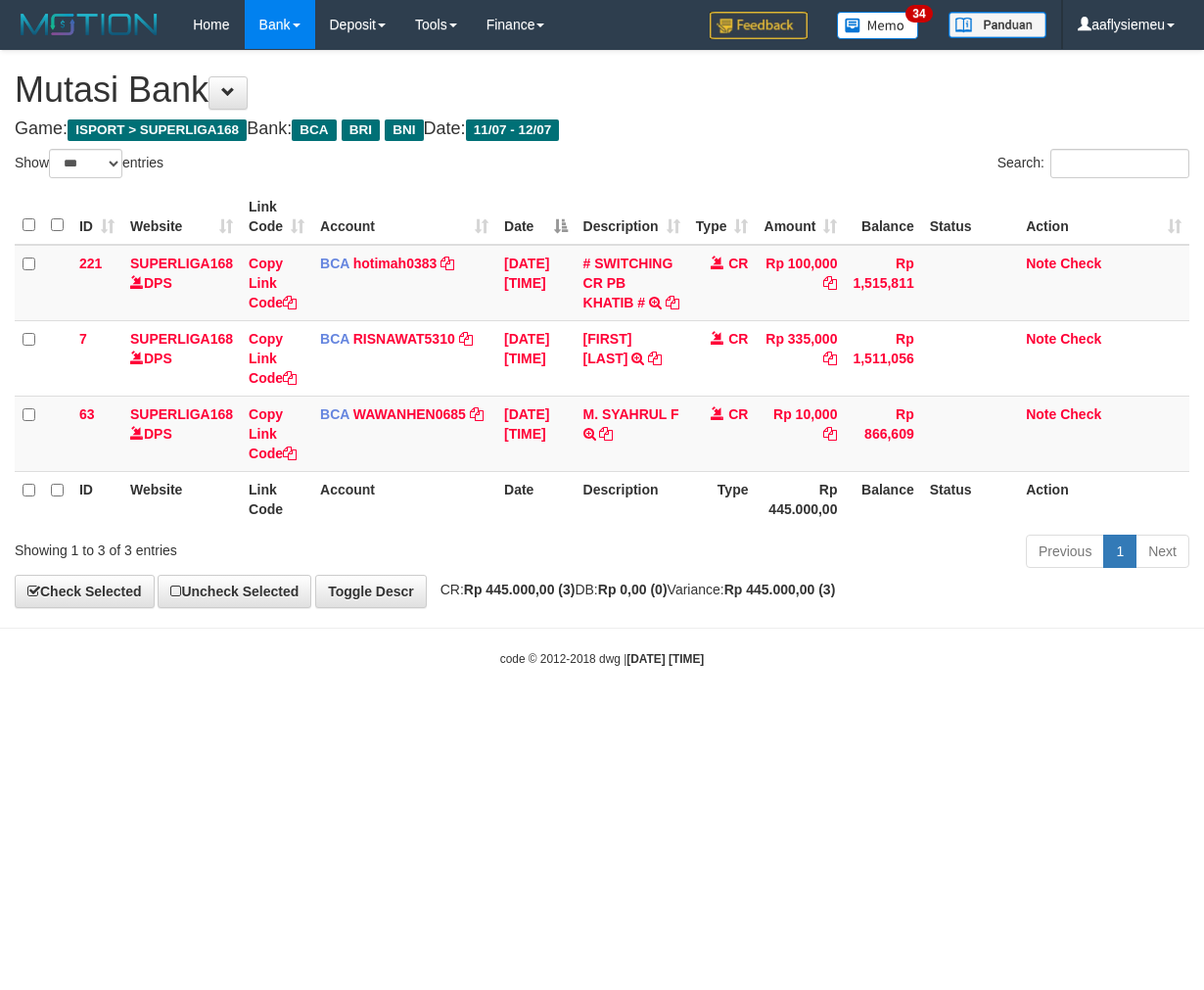 scroll, scrollTop: 0, scrollLeft: 0, axis: both 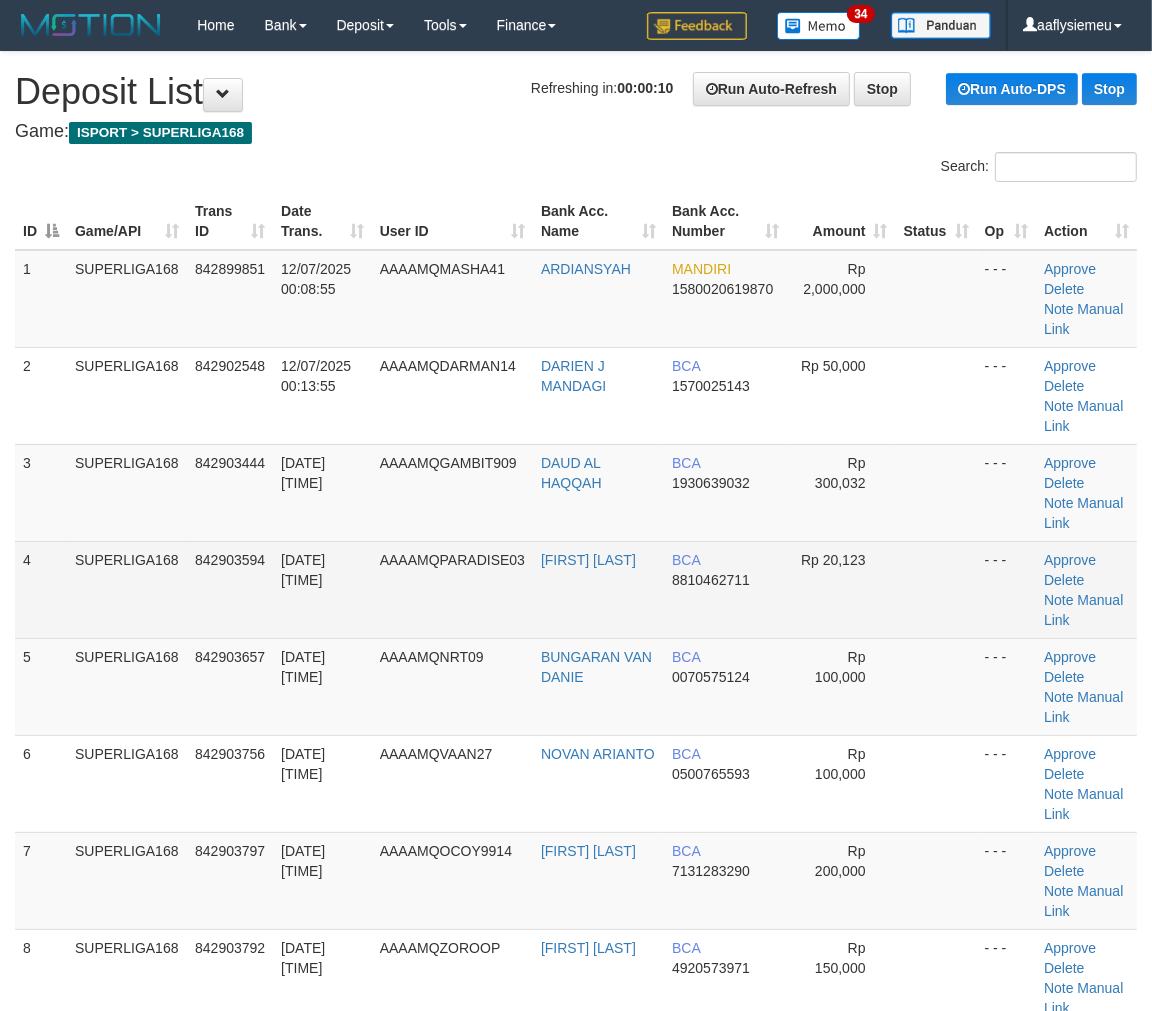 drag, startPoint x: 187, startPoint y: 540, endPoint x: 22, endPoint y: 606, distance: 177.71043 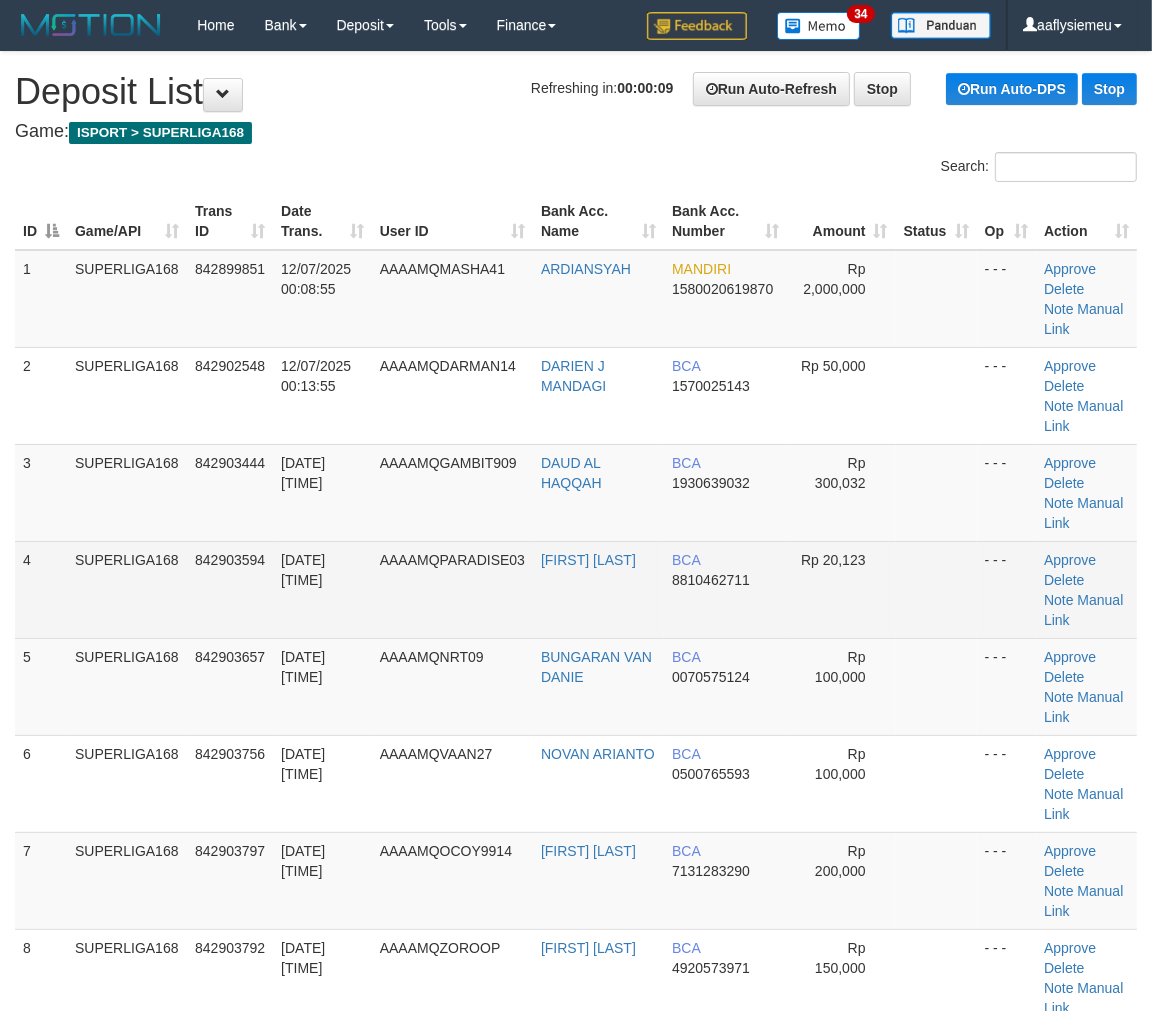 drag, startPoint x: 328, startPoint y: 530, endPoint x: 300, endPoint y: 546, distance: 32.24903 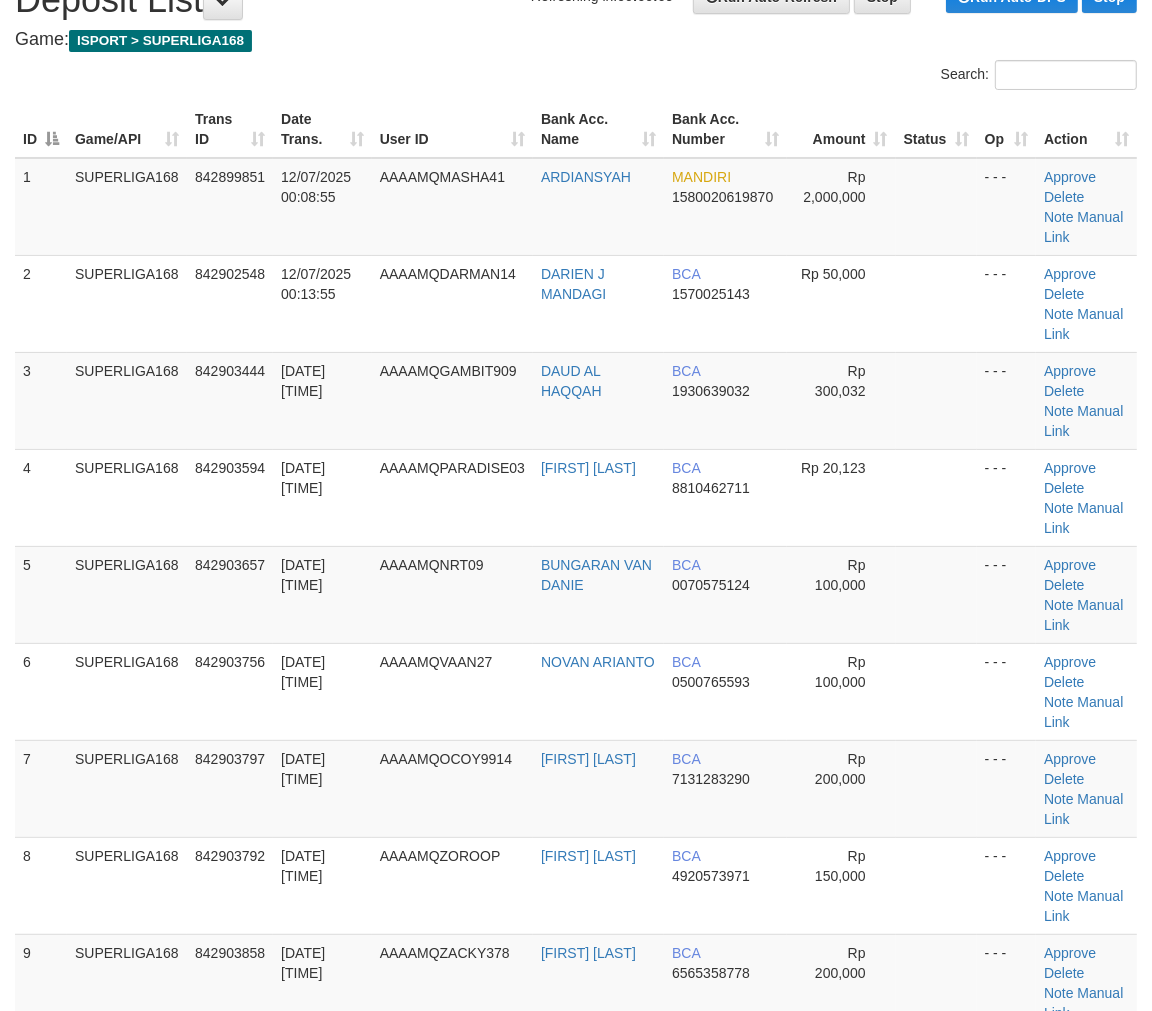 scroll, scrollTop: 555, scrollLeft: 0, axis: vertical 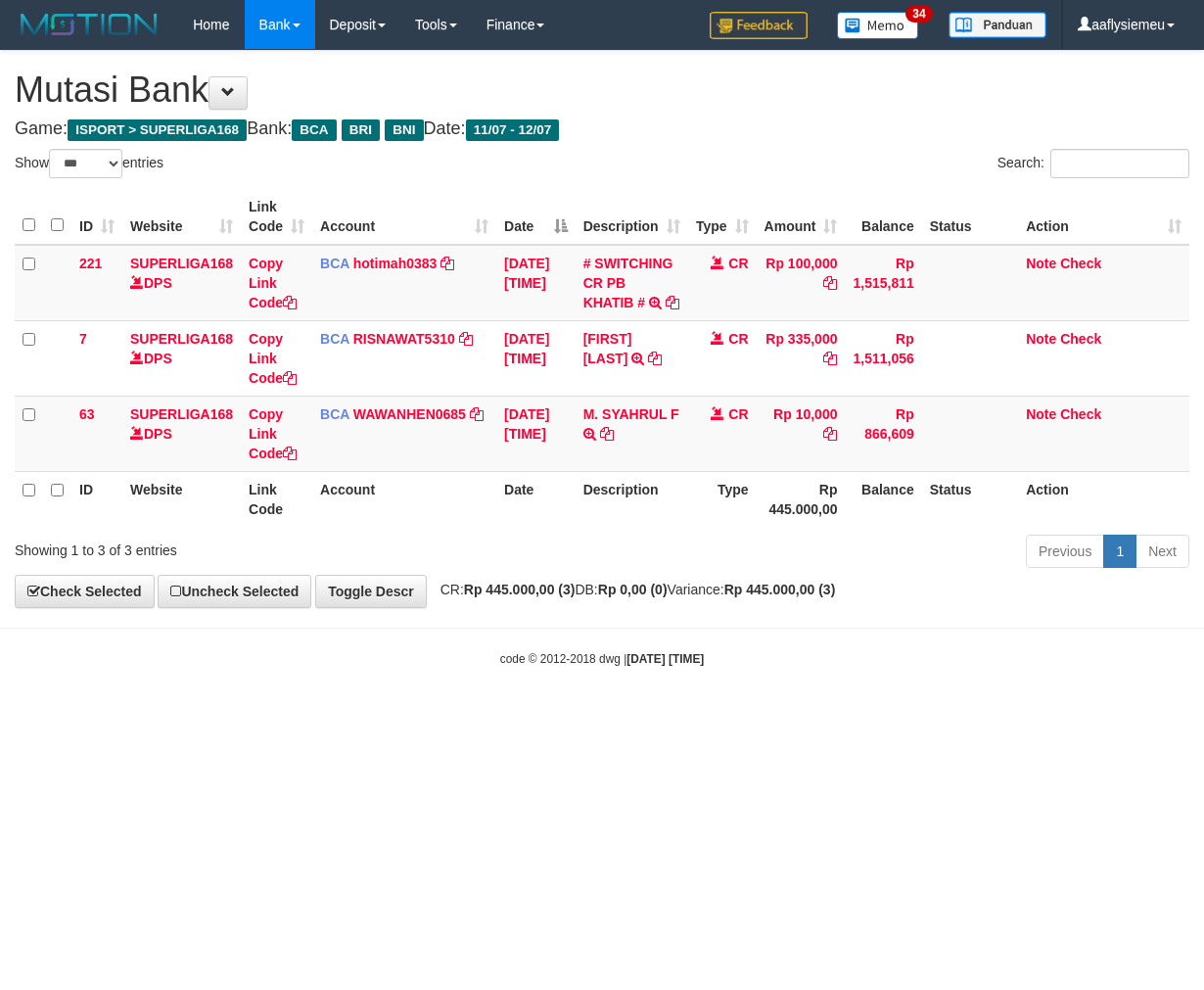 select on "***" 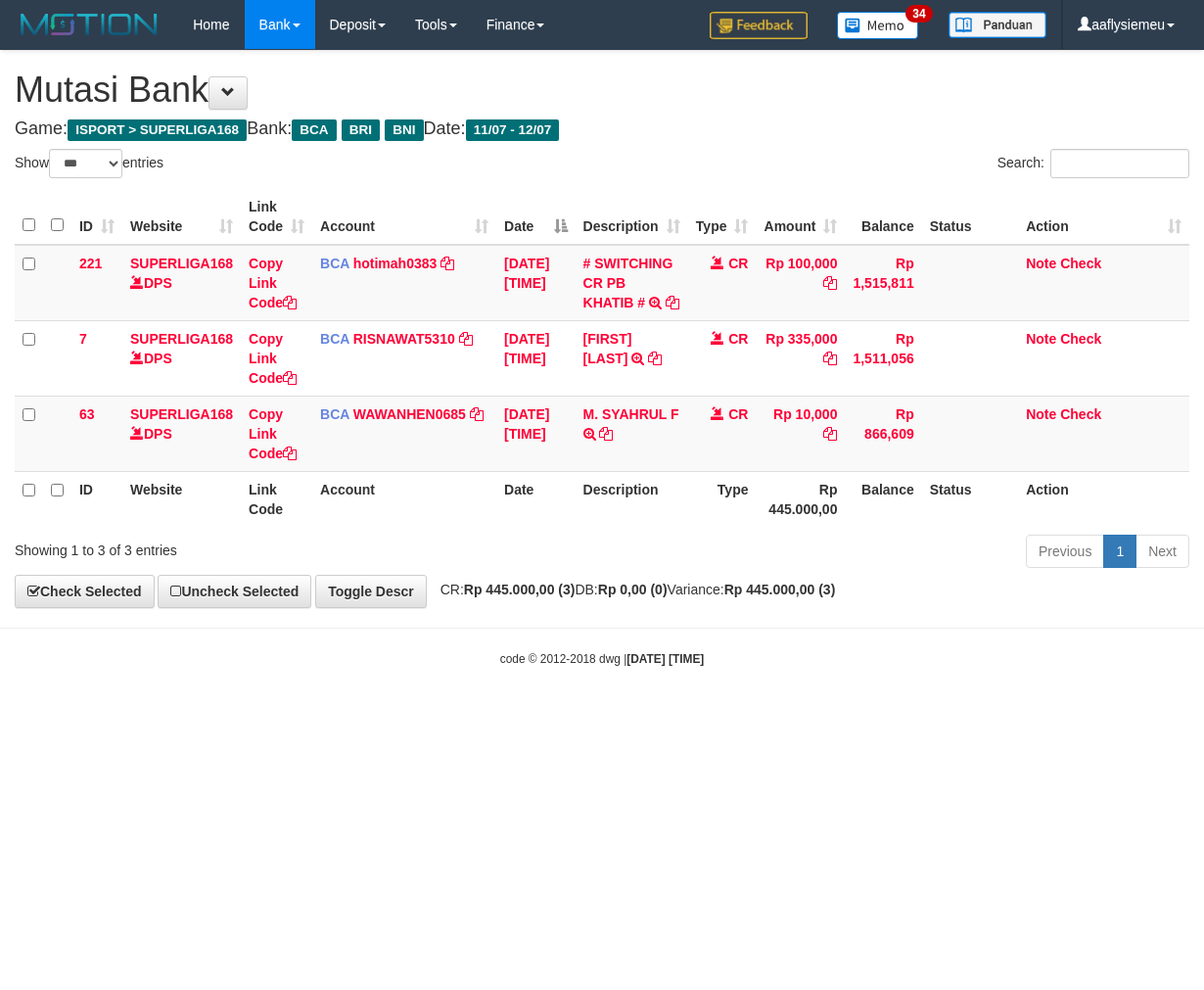 scroll, scrollTop: 0, scrollLeft: 0, axis: both 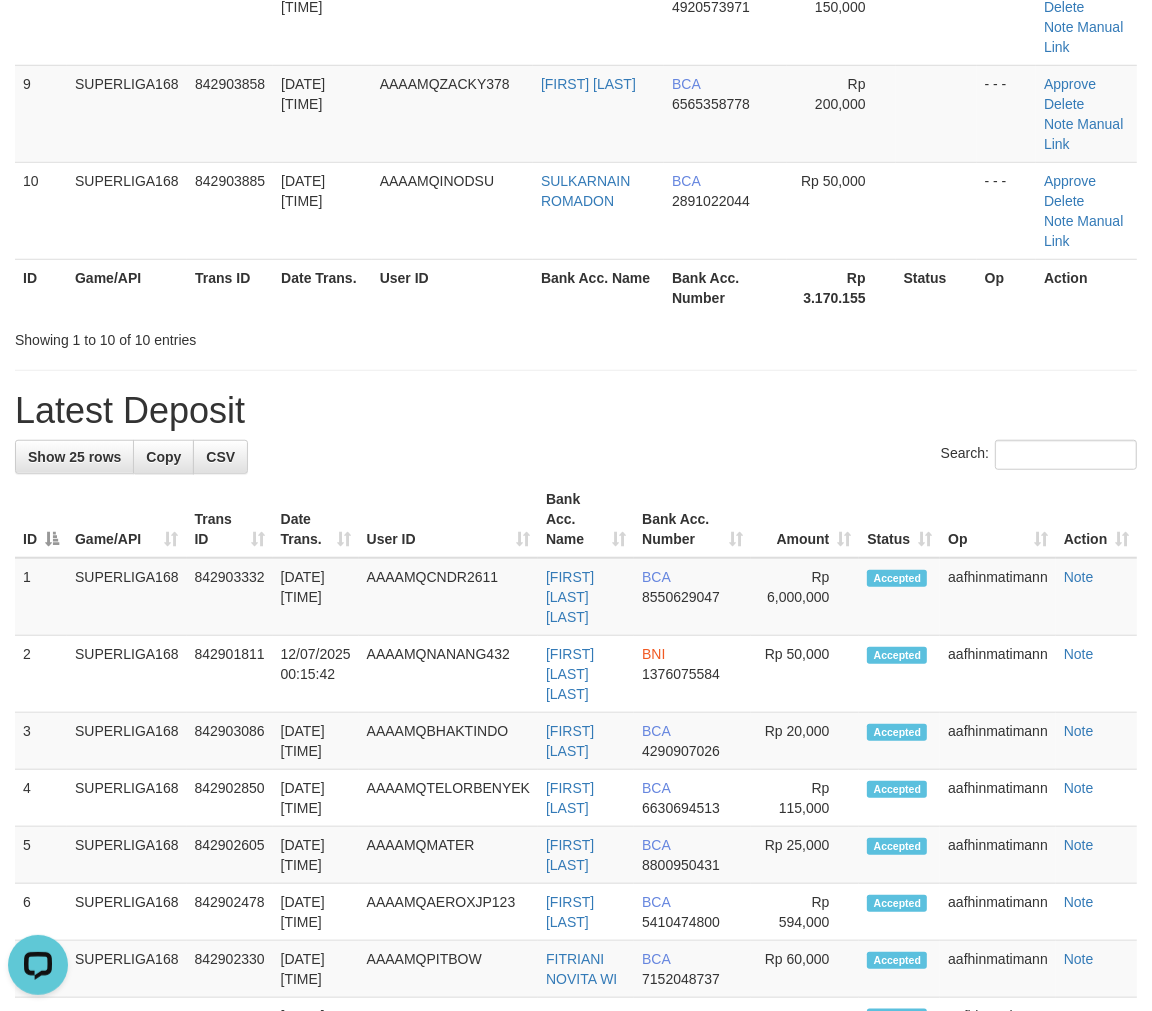 click on "Latest Deposit" at bounding box center [576, 411] 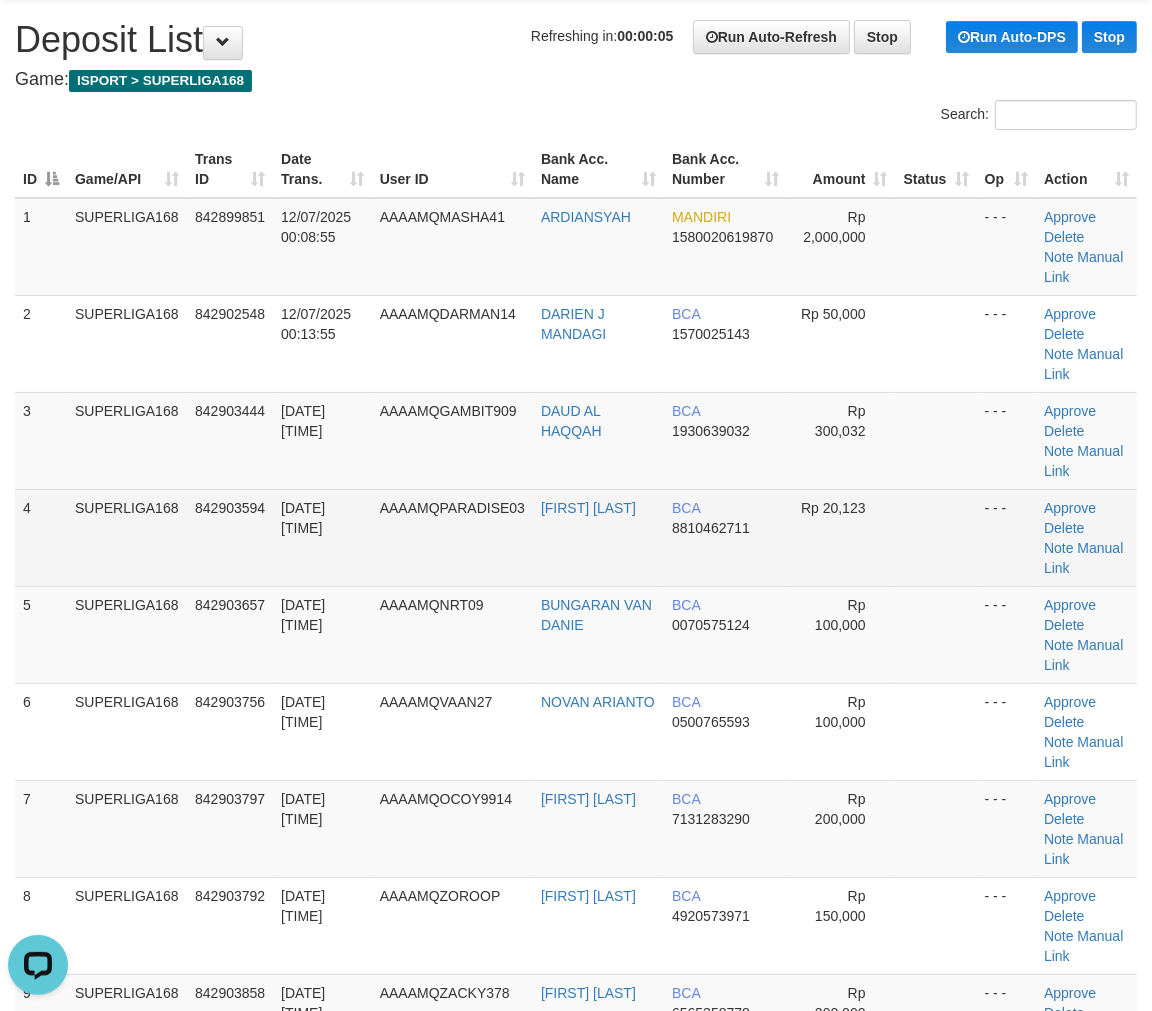click on "SUPERLIGA168" at bounding box center [127, 537] 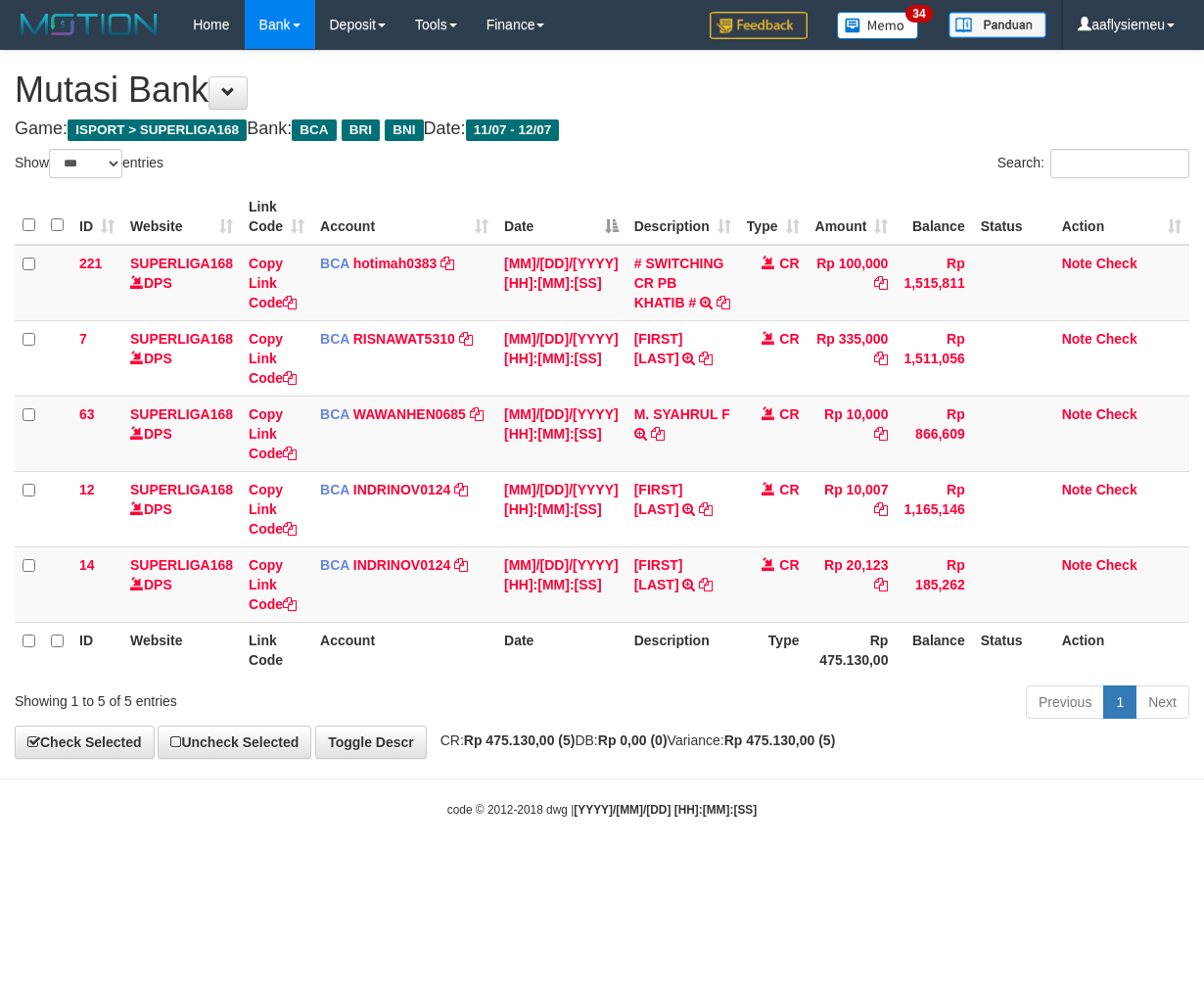 select on "***" 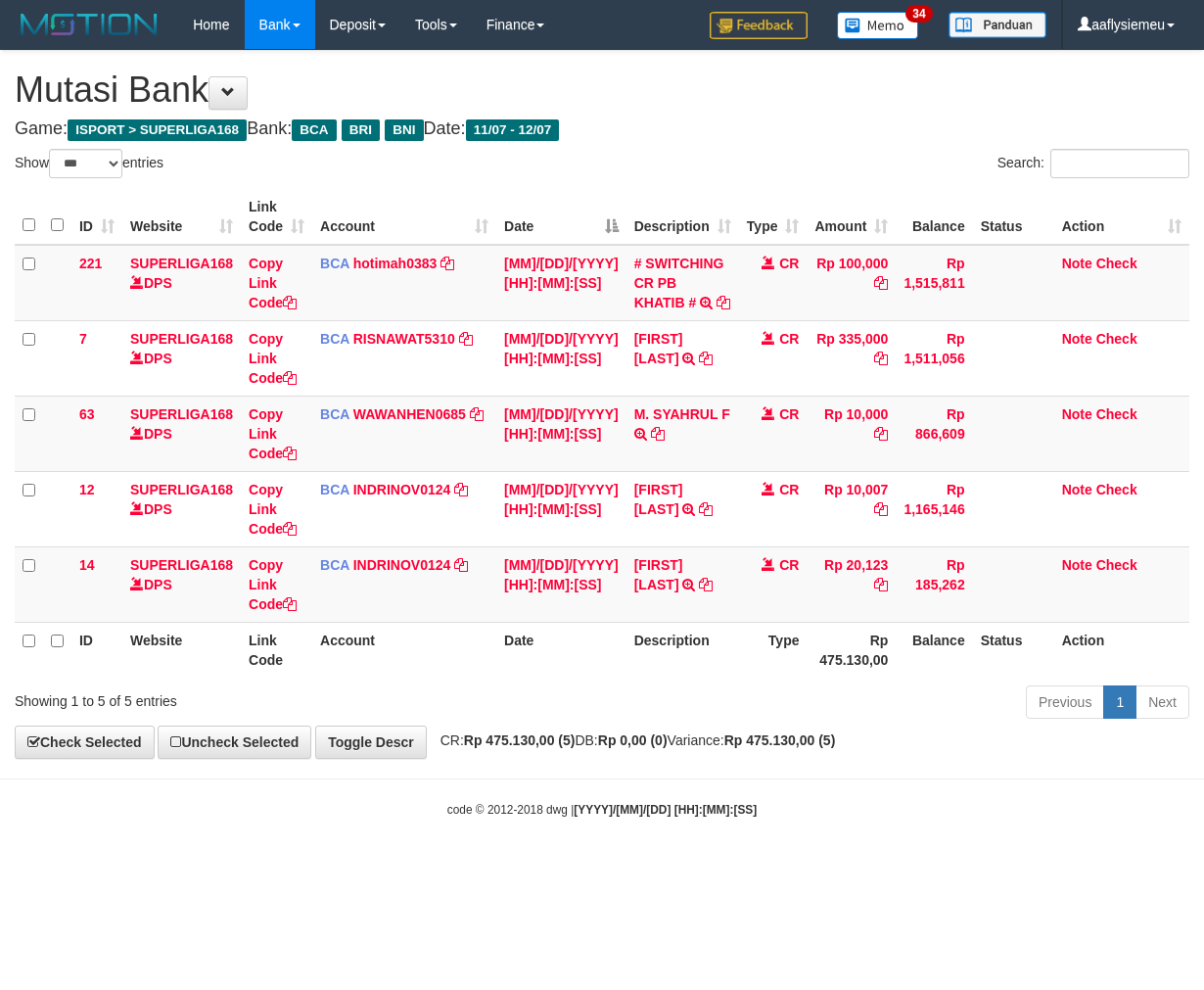 scroll, scrollTop: 0, scrollLeft: 0, axis: both 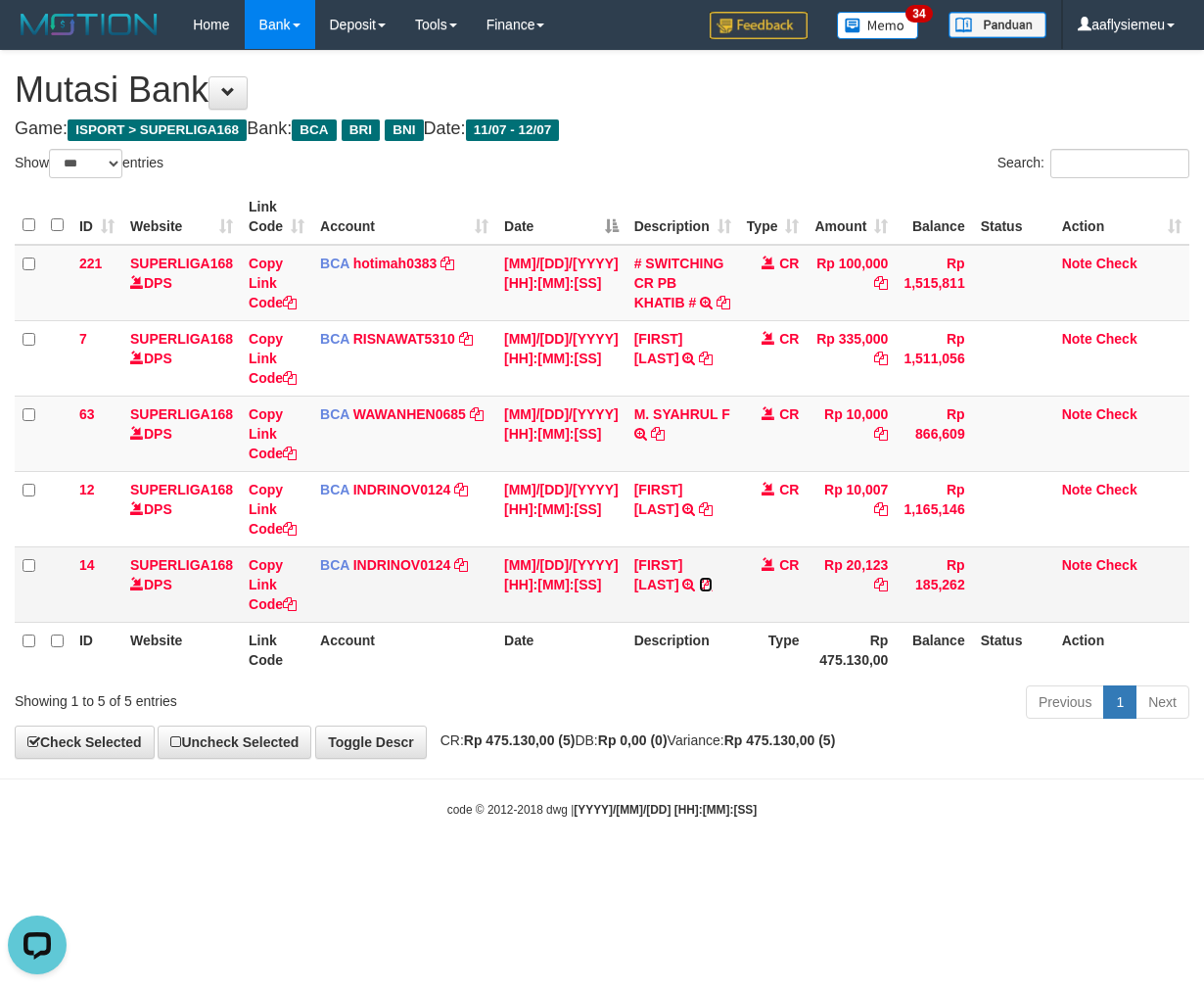 click at bounding box center (706, 585) 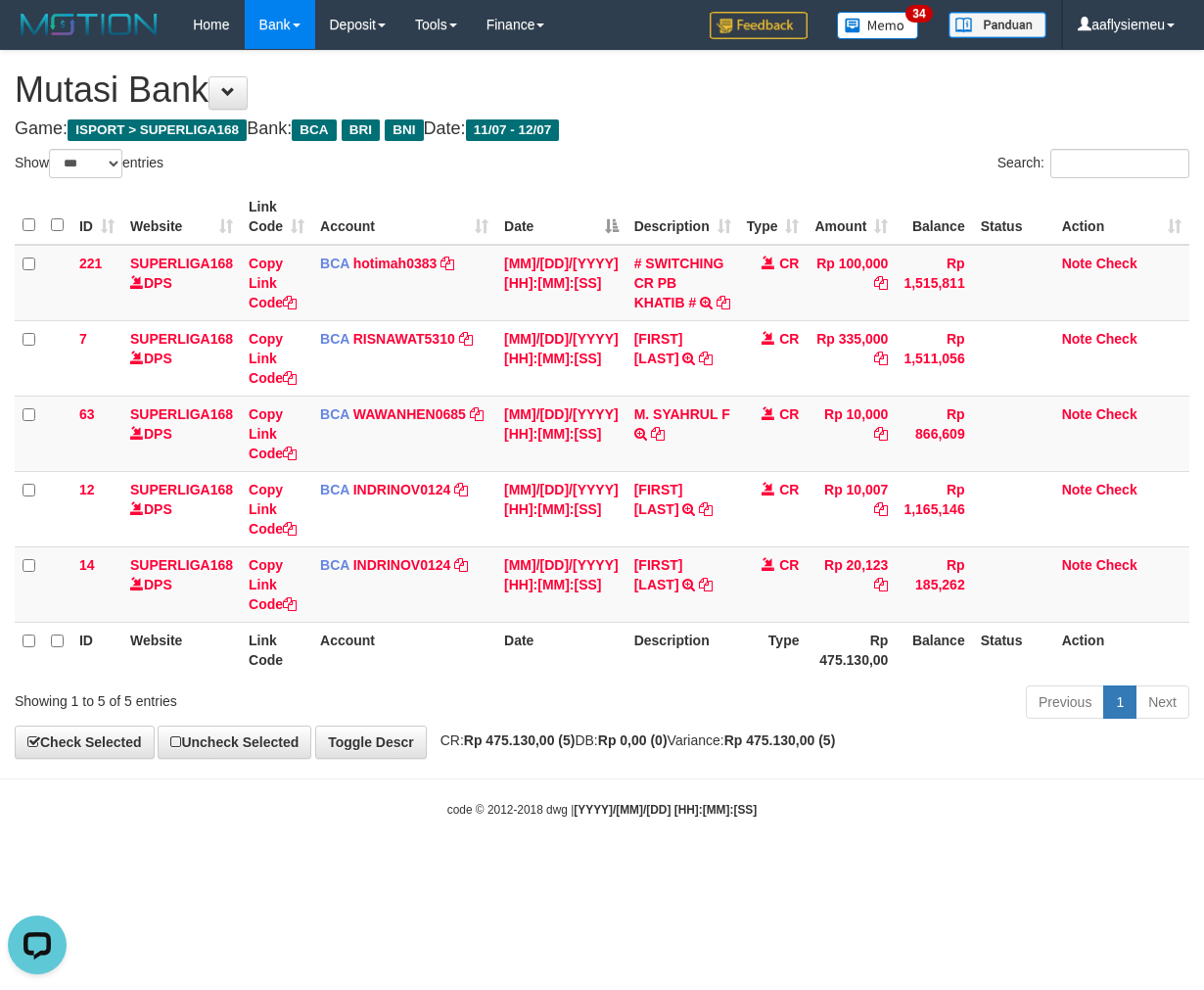 click on "Toggle navigation
Home
Bank
Account List
Load
By Website
Group
[ISPORT]													SUPERLIGA168
By Load Group (DPS)
34" at bounding box center (602, 434) 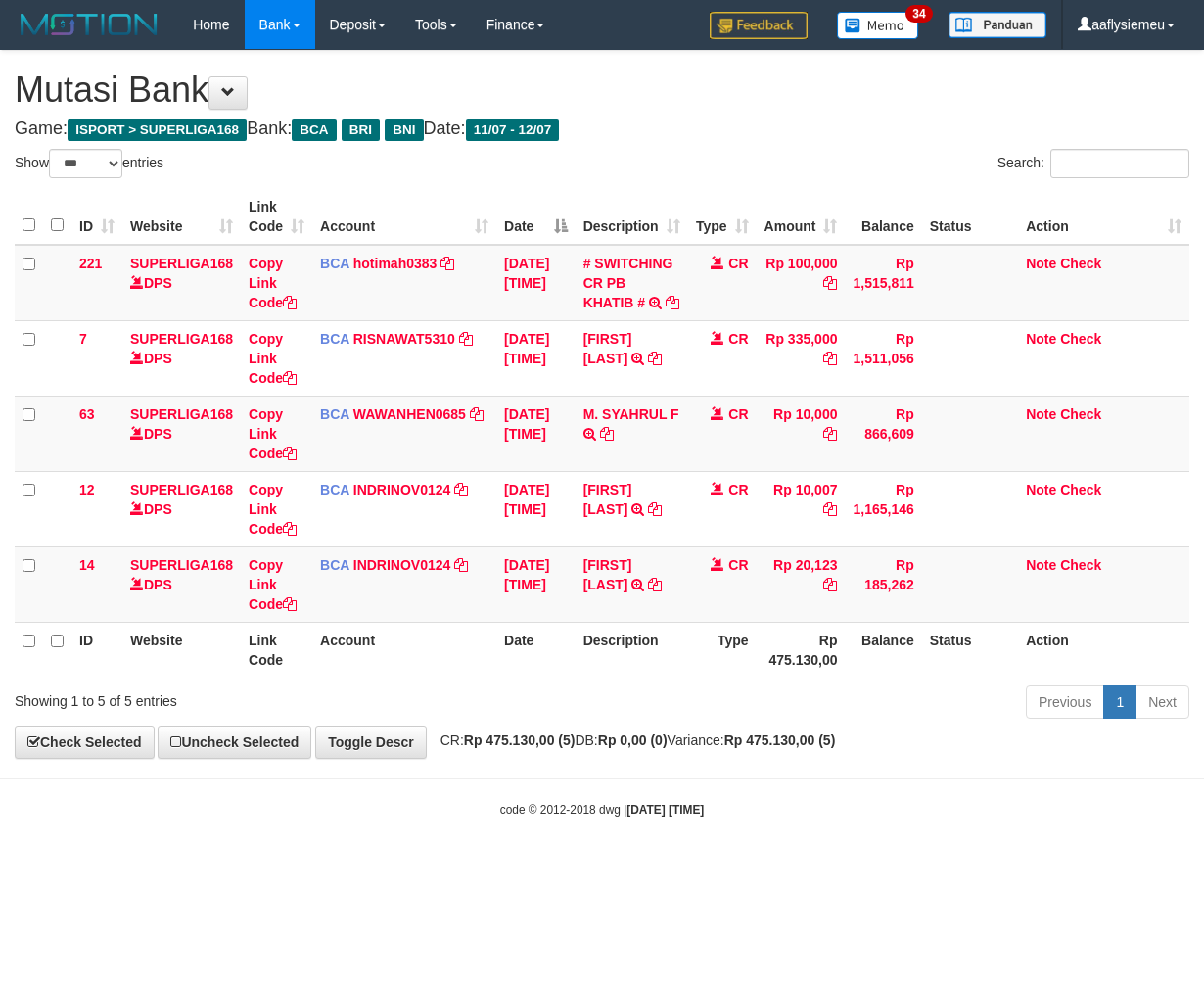 select on "***" 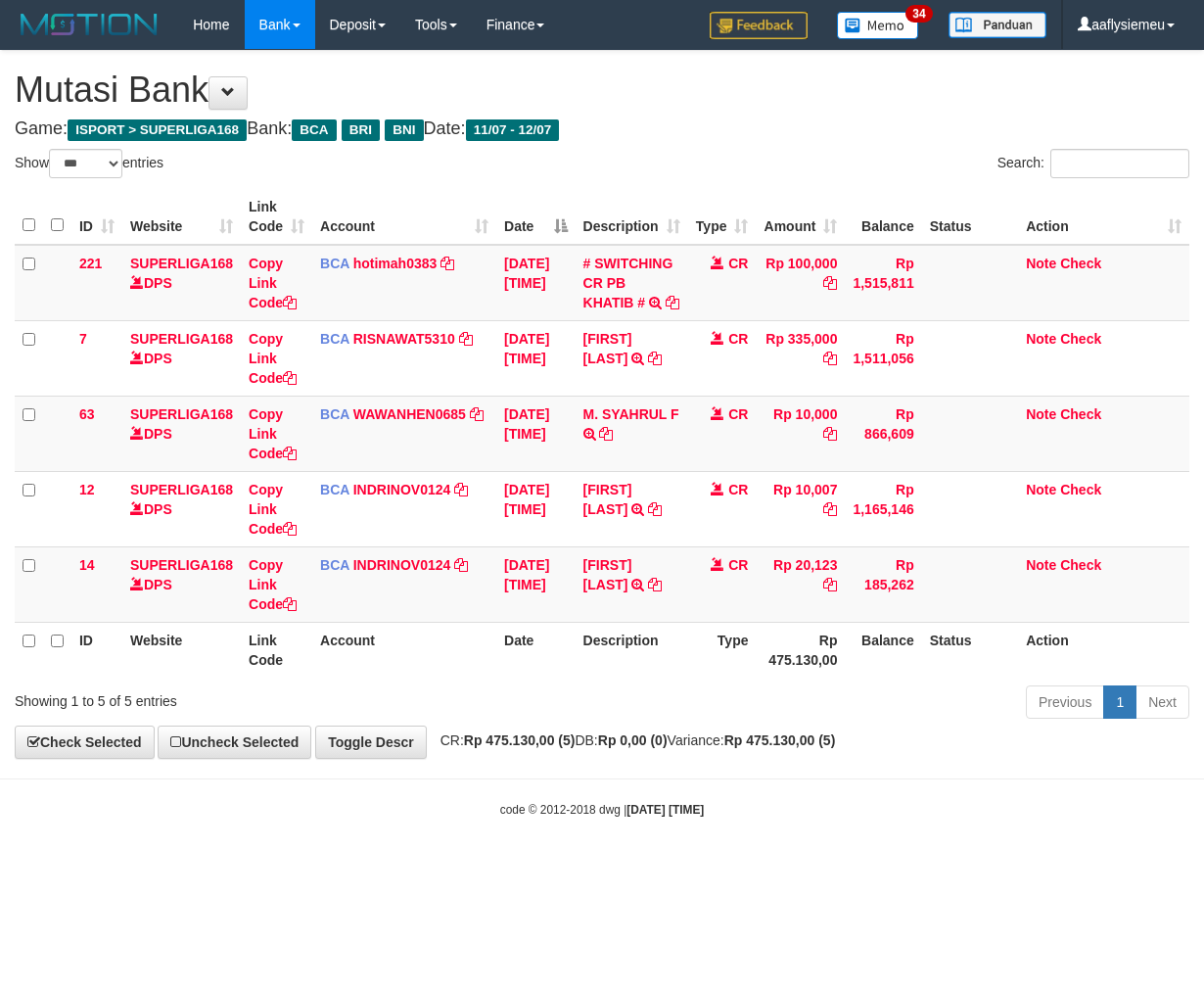 scroll, scrollTop: 0, scrollLeft: 0, axis: both 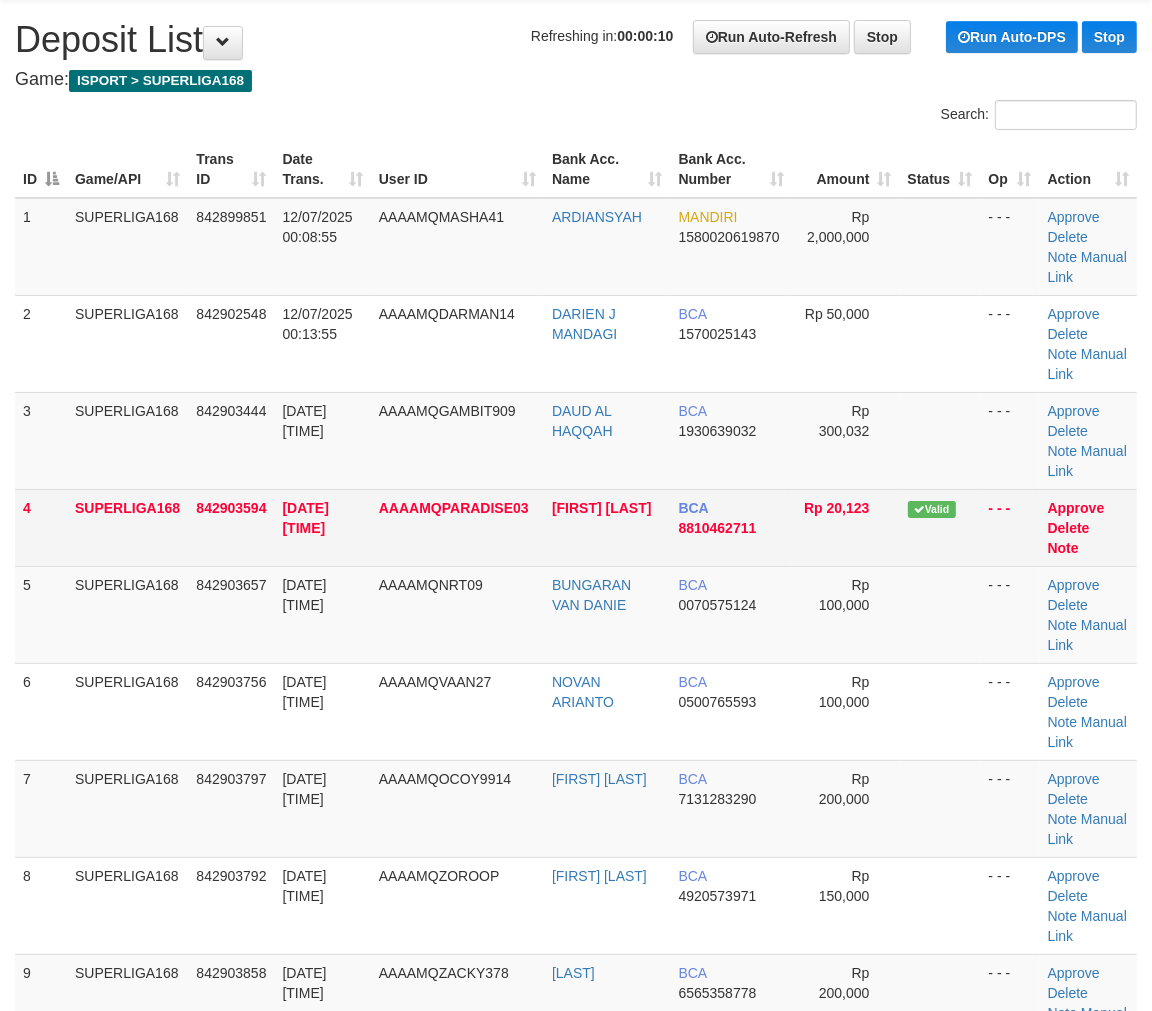click on "AAAAMQGAMBIT909" at bounding box center (457, 440) 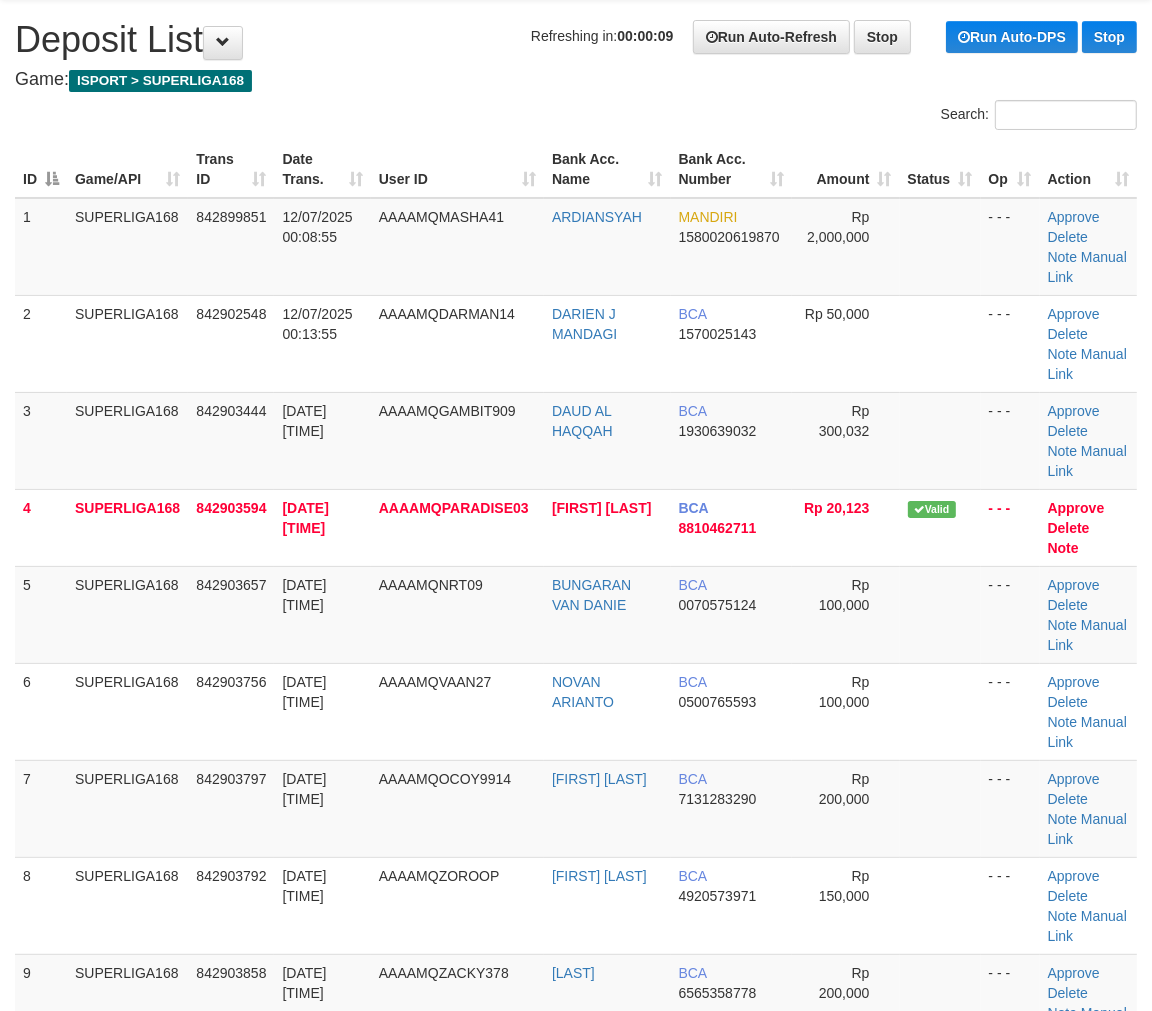 drag, startPoint x: 82, startPoint y: 596, endPoint x: 2, endPoint y: 630, distance: 86.925255 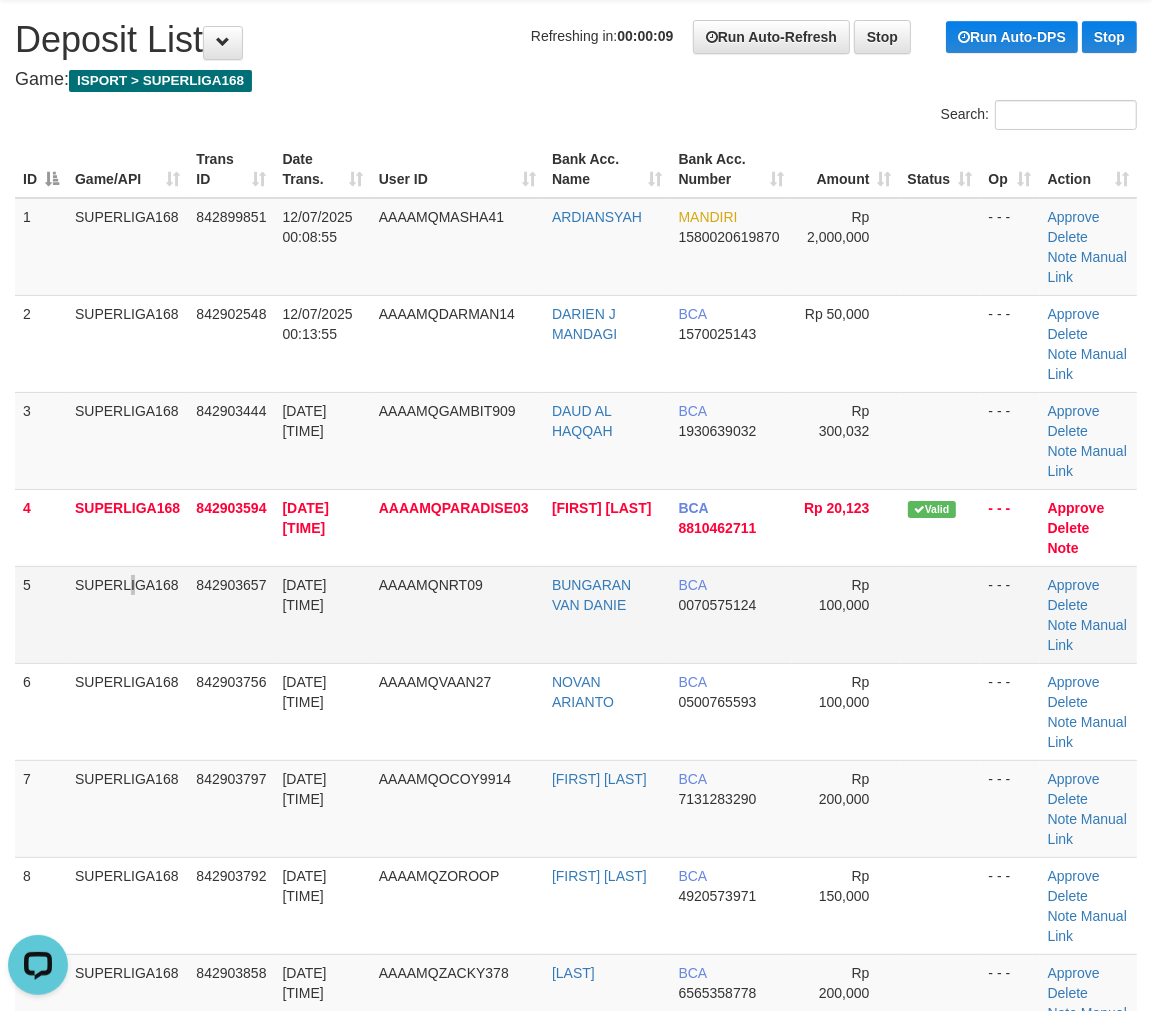 scroll, scrollTop: 0, scrollLeft: 0, axis: both 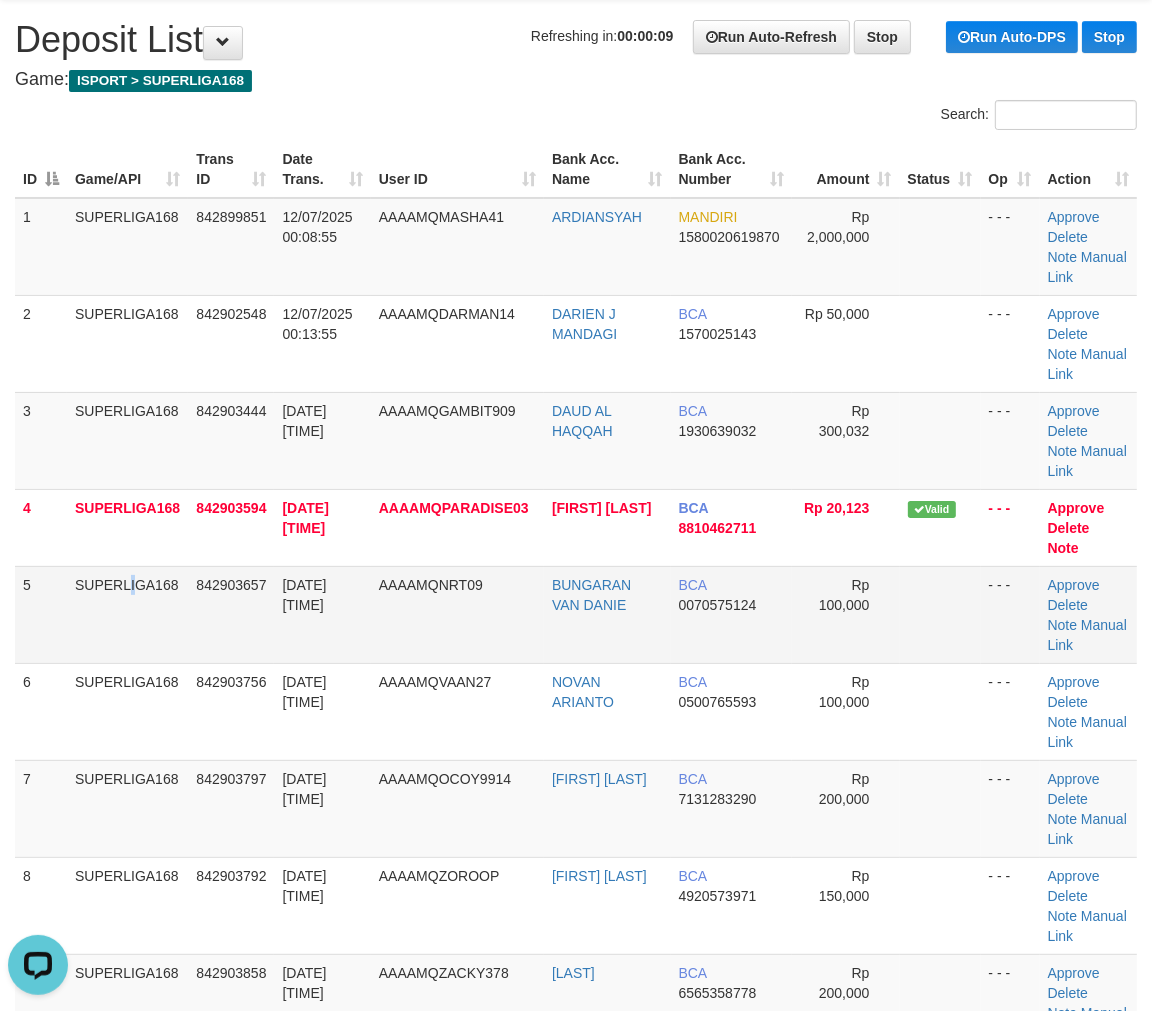 click on "SUPERLIGA168" at bounding box center [127, 614] 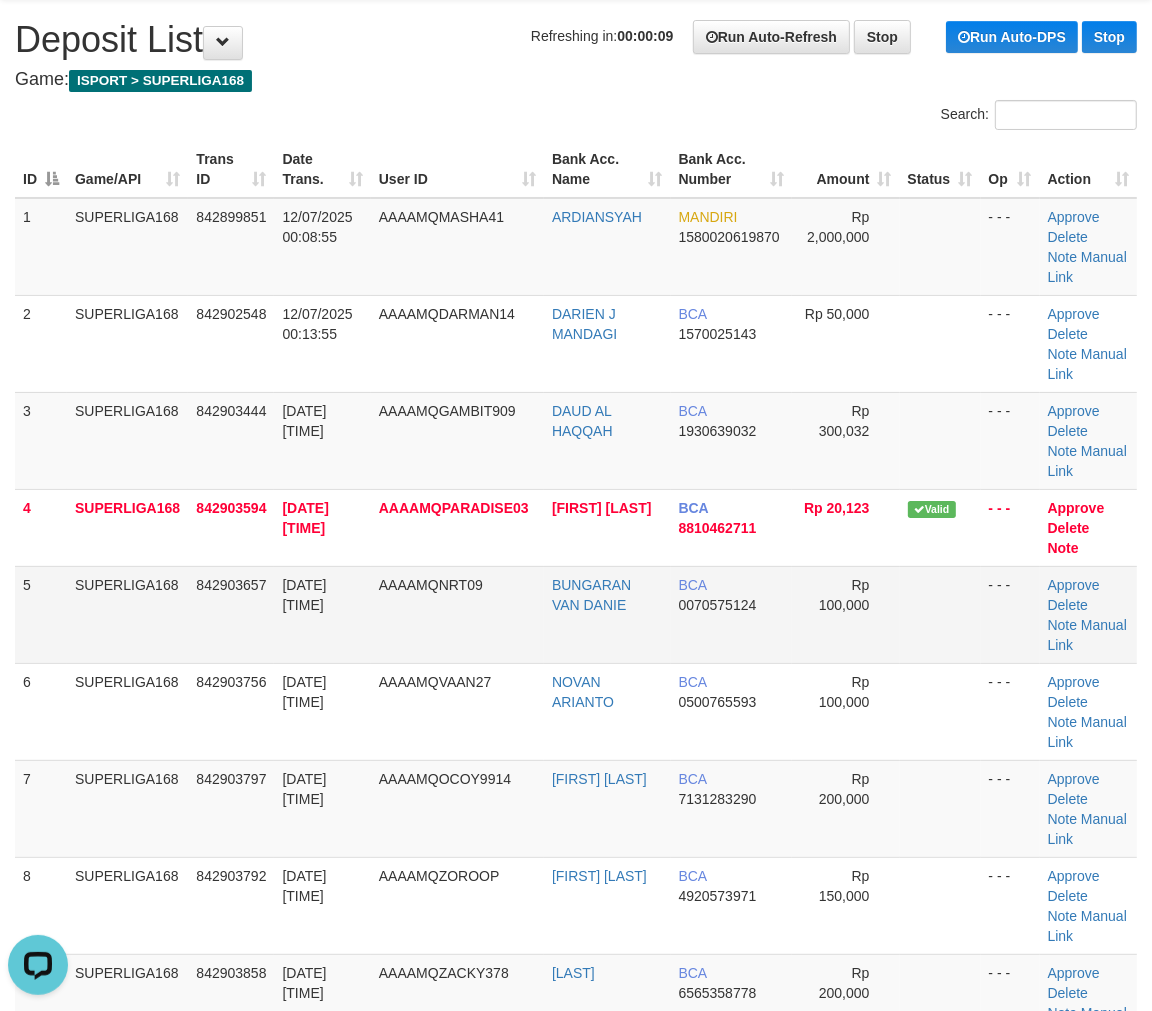drag, startPoint x: 120, startPoint y: 577, endPoint x: 15, endPoint y: 622, distance: 114.236595 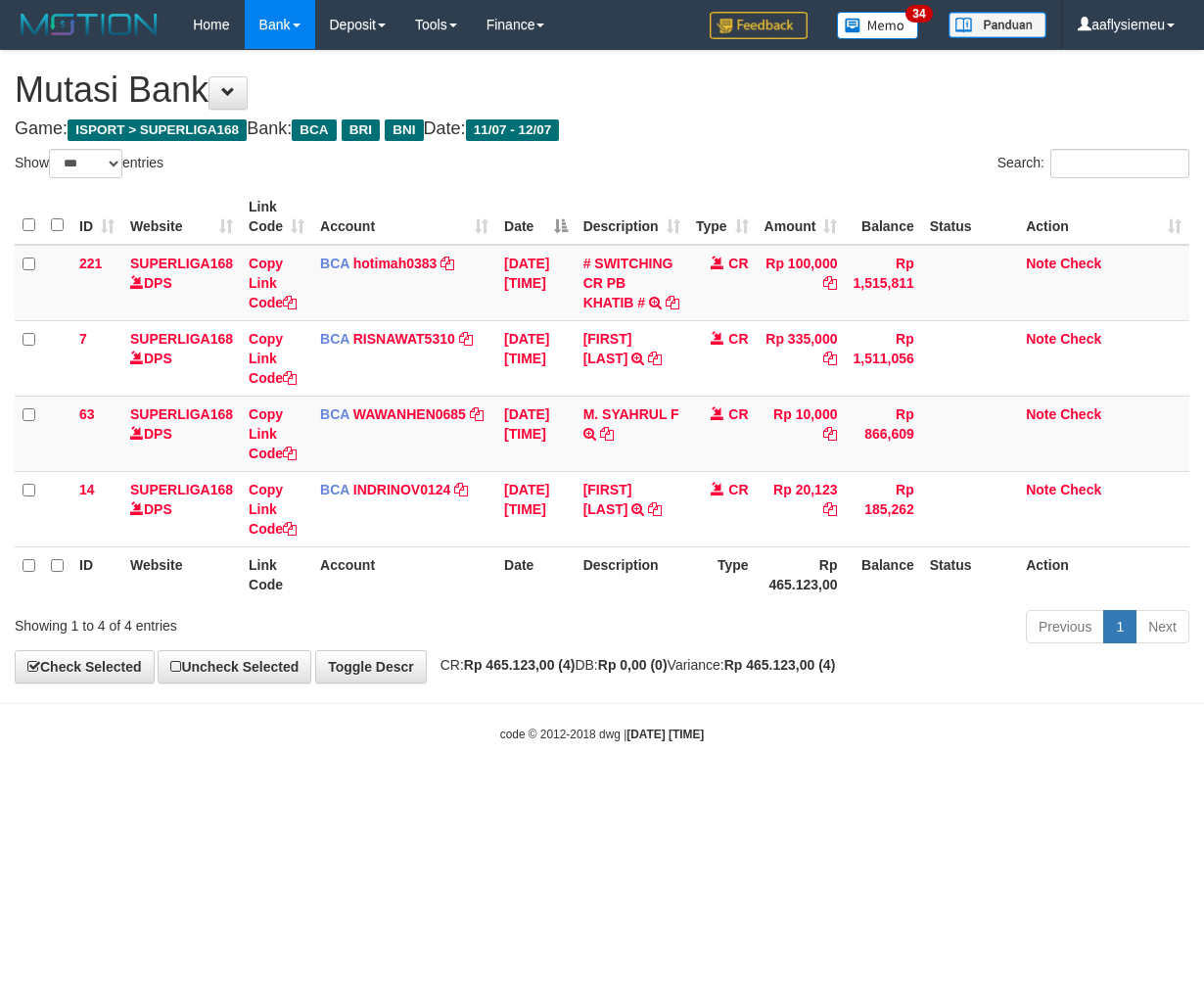 select on "***" 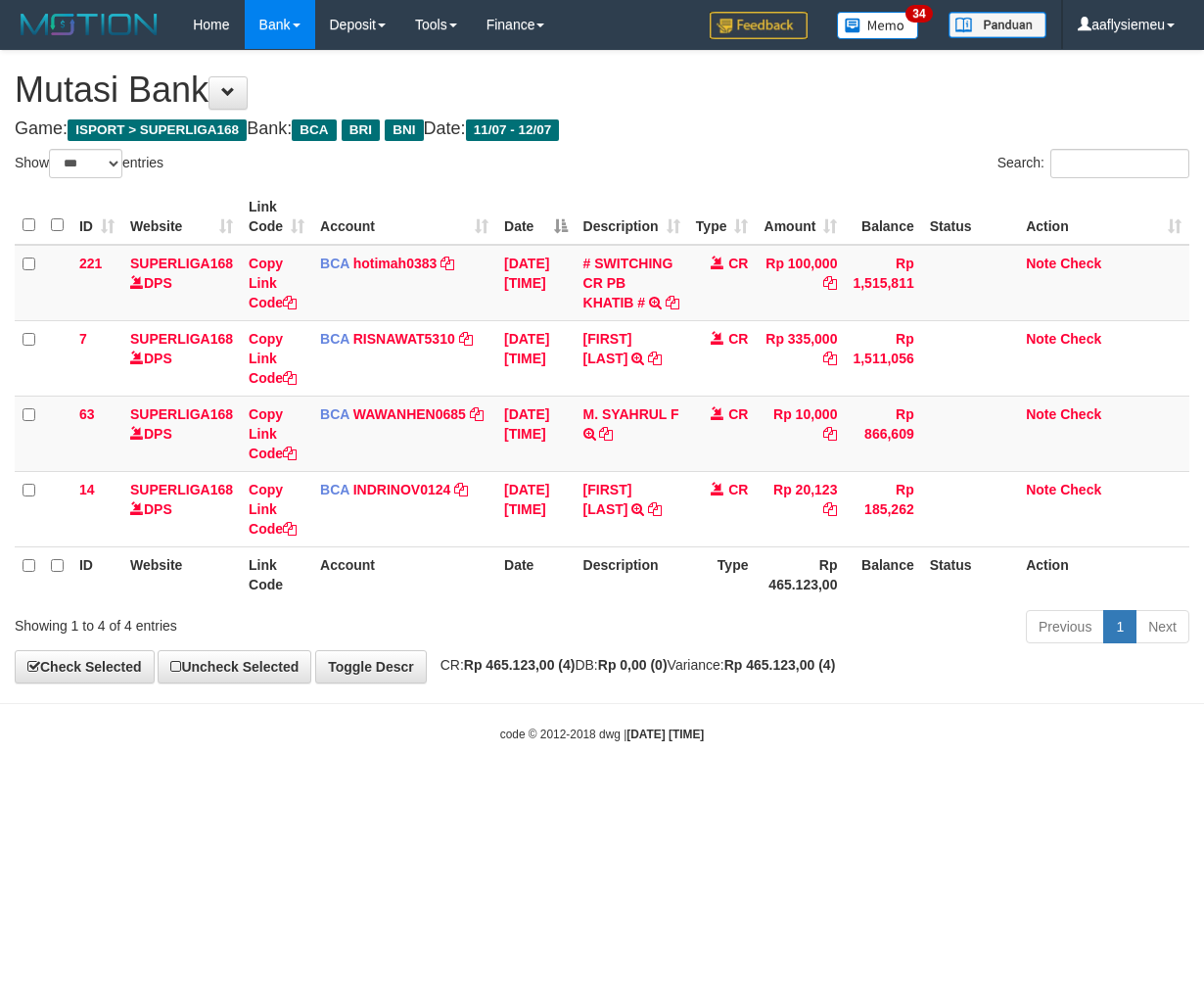scroll, scrollTop: 0, scrollLeft: 0, axis: both 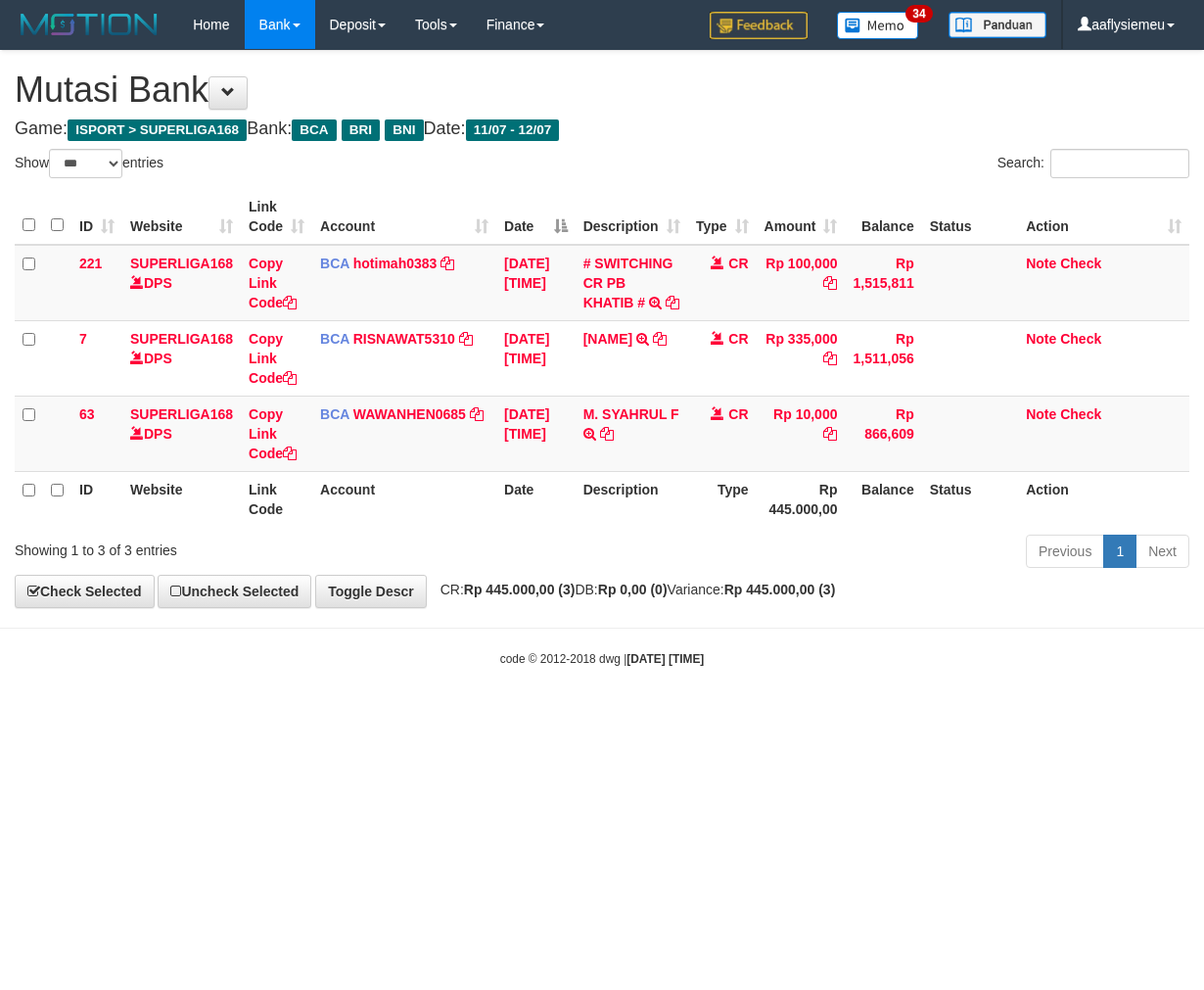 select on "***" 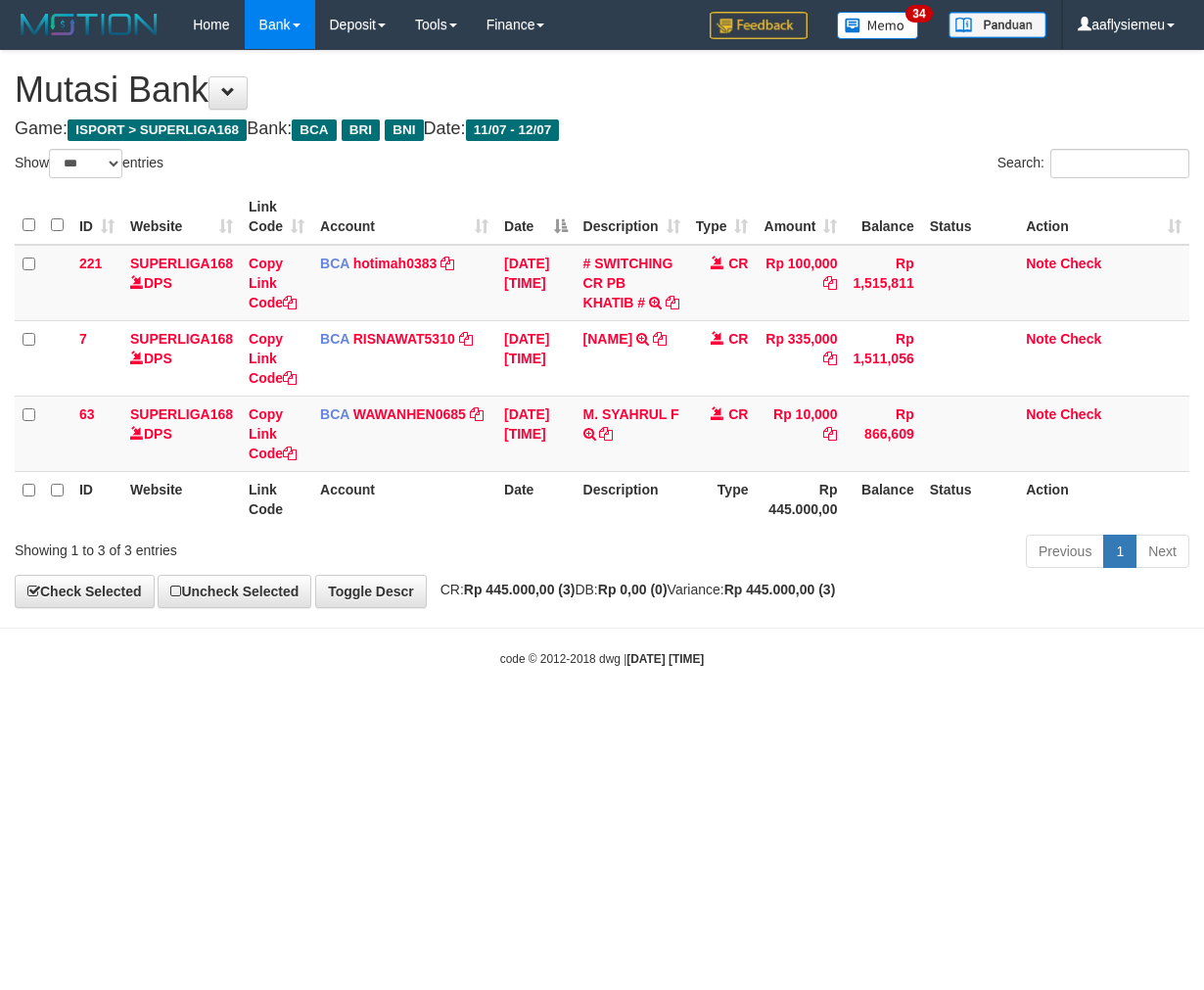 scroll, scrollTop: 0, scrollLeft: 0, axis: both 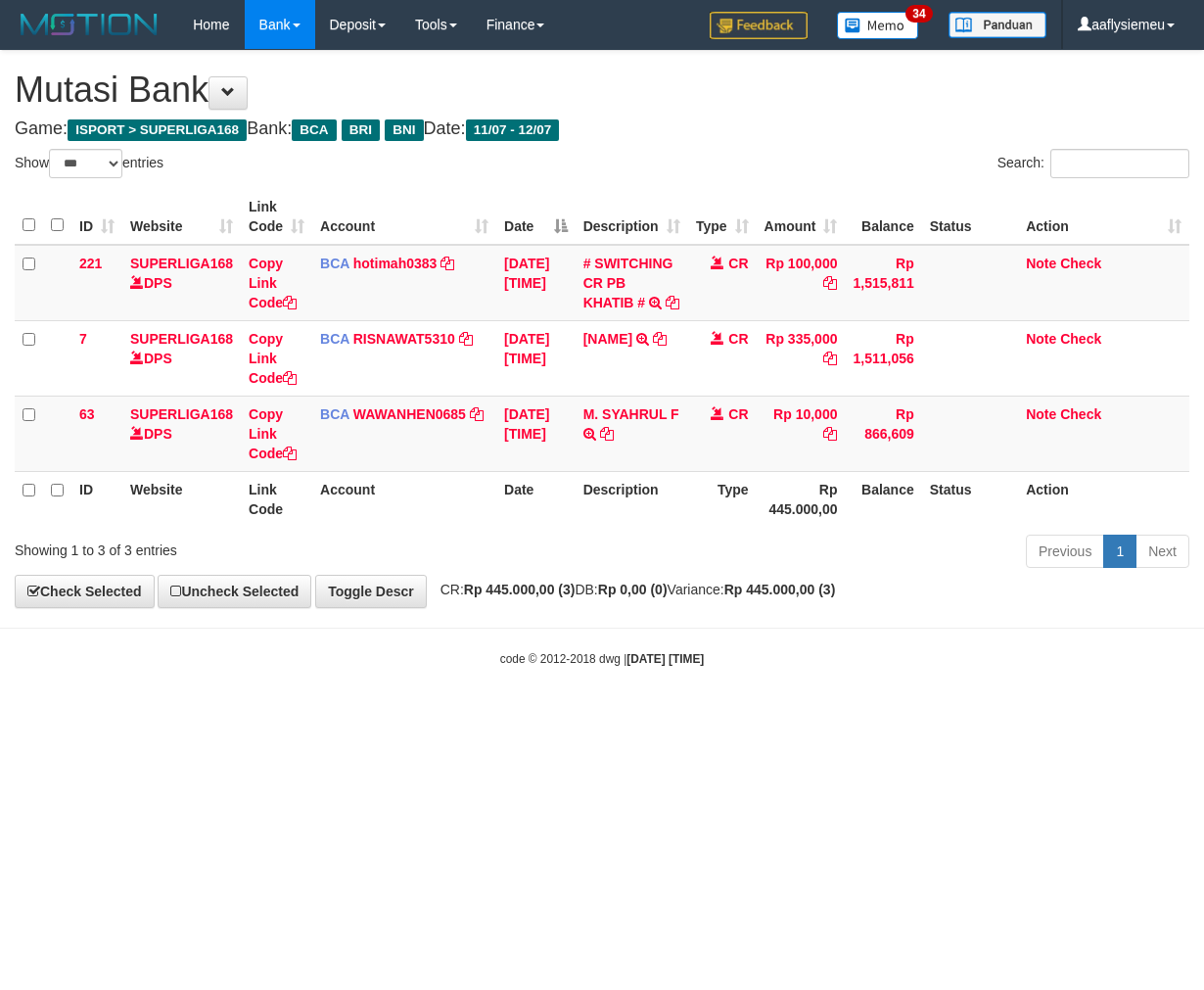 select on "***" 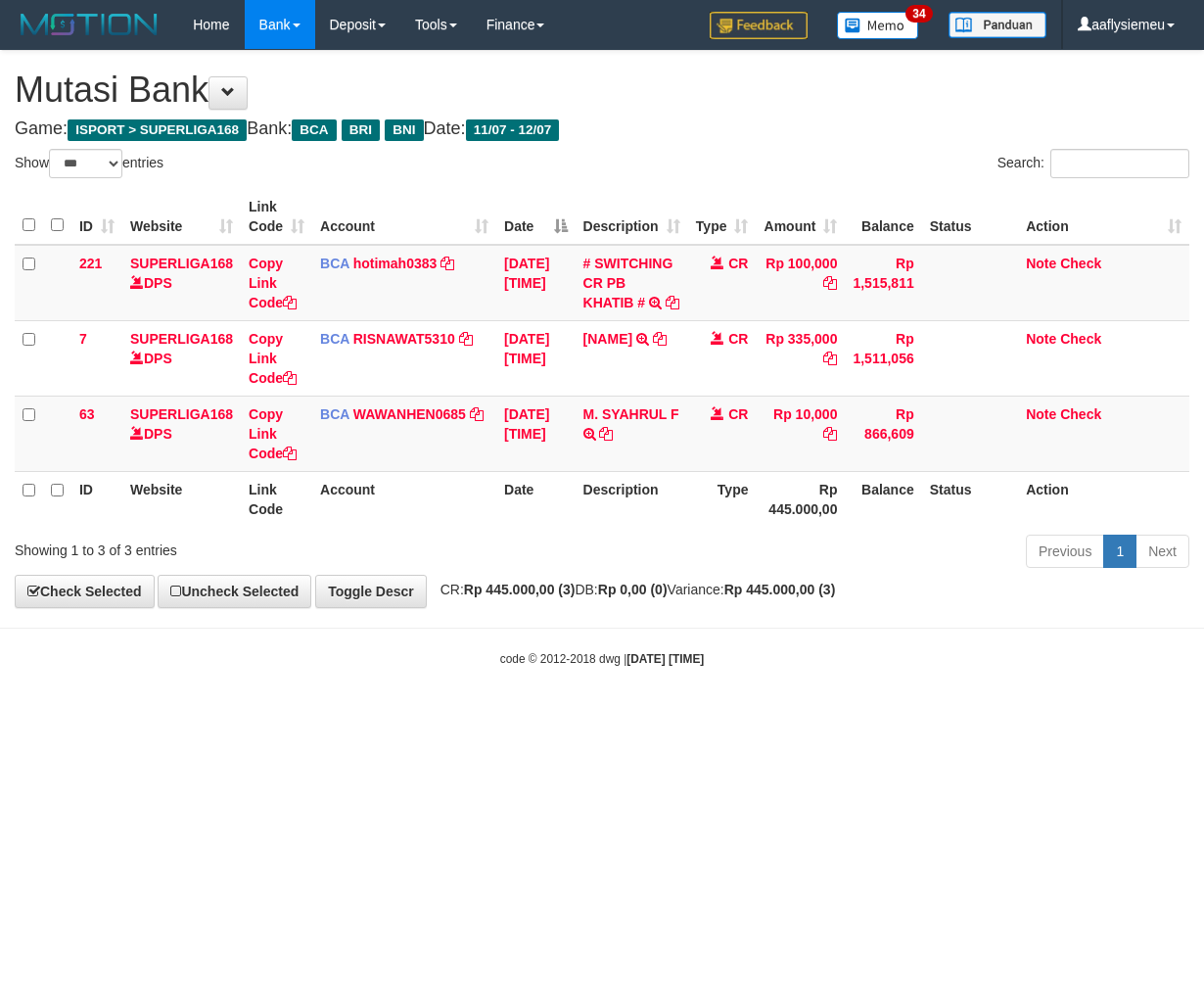 scroll, scrollTop: 0, scrollLeft: 0, axis: both 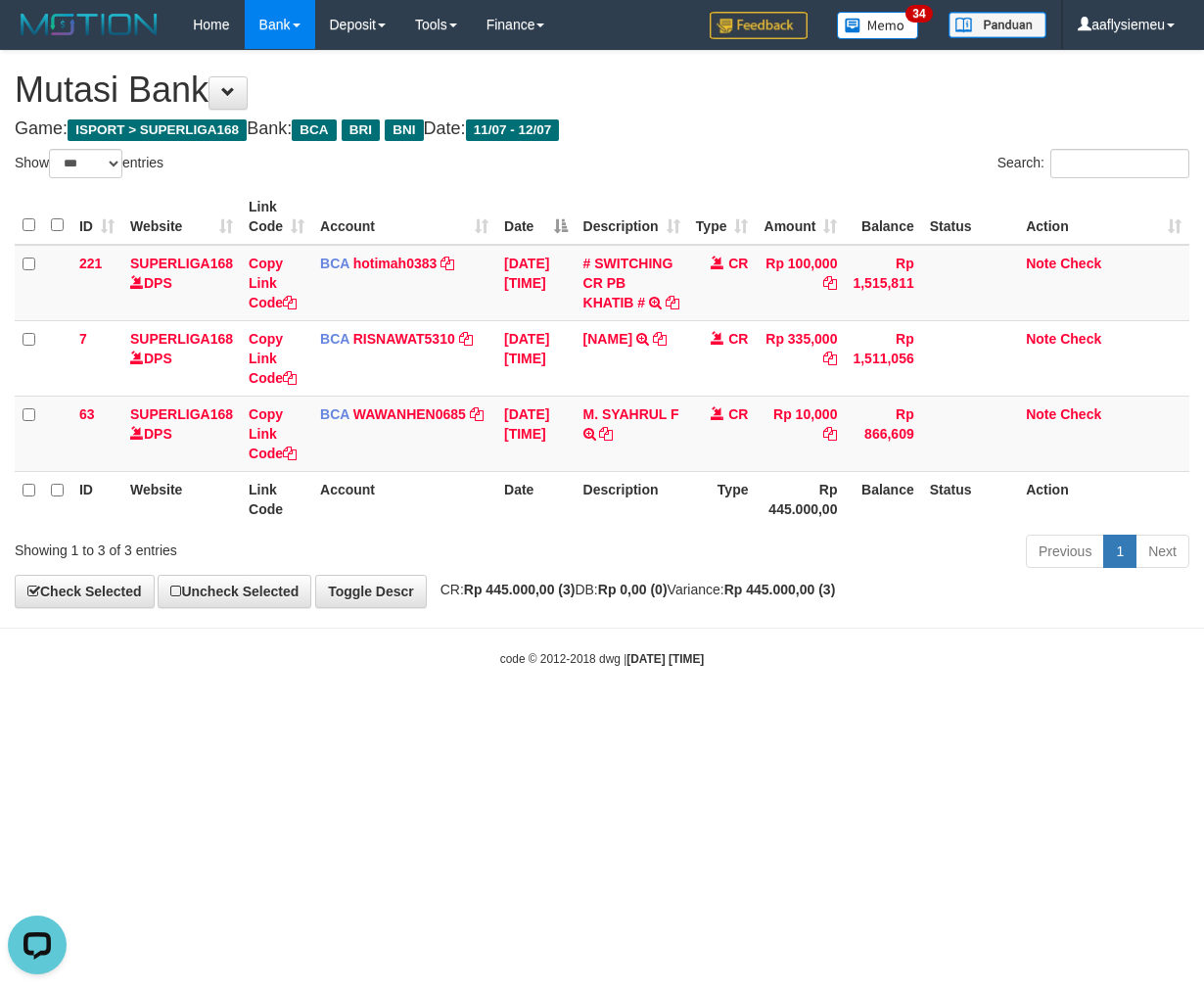 click on "Toggle navigation
Home
Bank
Account List
Load
By Website
Group
[ISPORT]													SUPERLIGA168
By Load Group (DPS)" at bounding box center (602, 358) 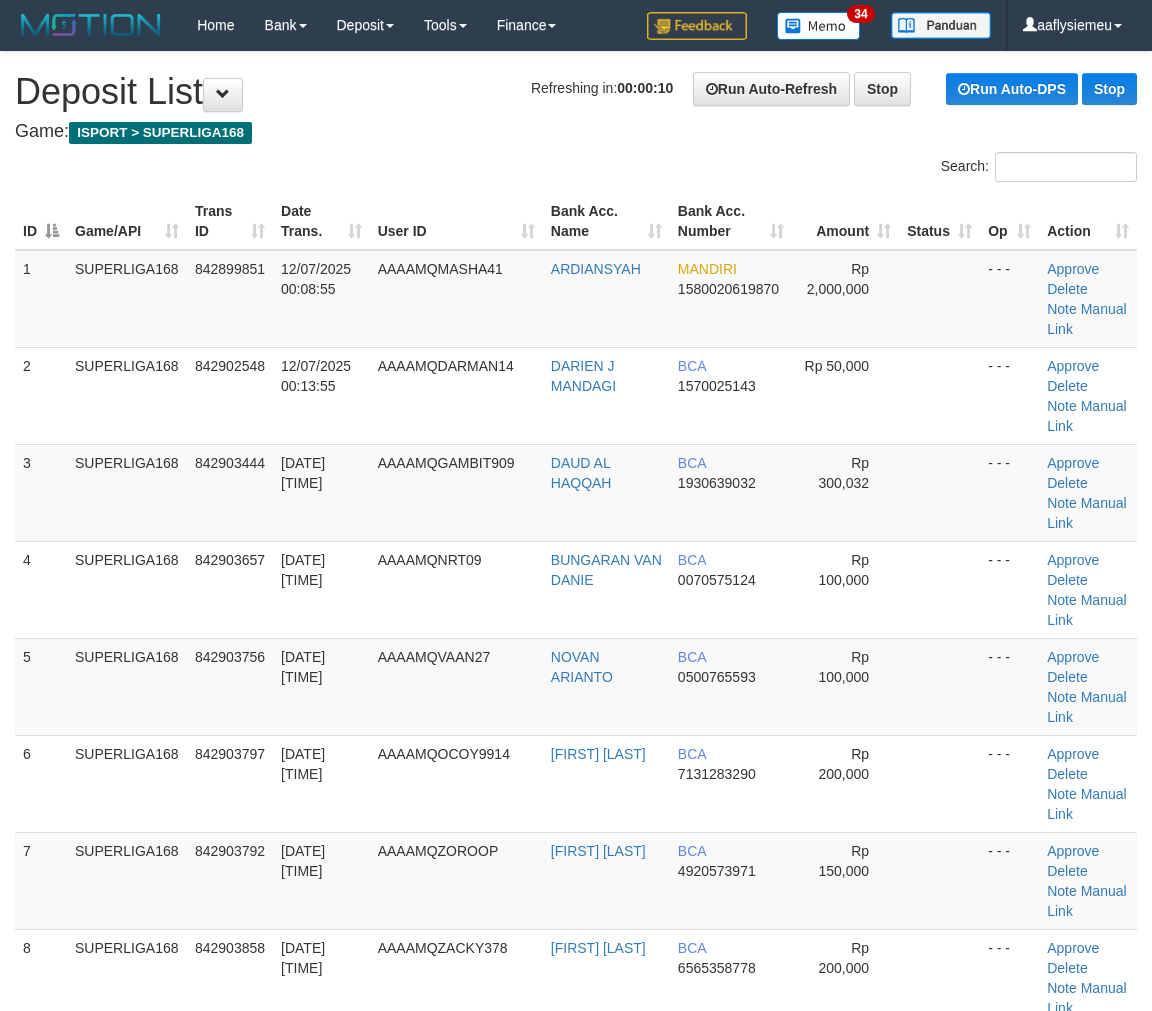 scroll, scrollTop: 52, scrollLeft: 0, axis: vertical 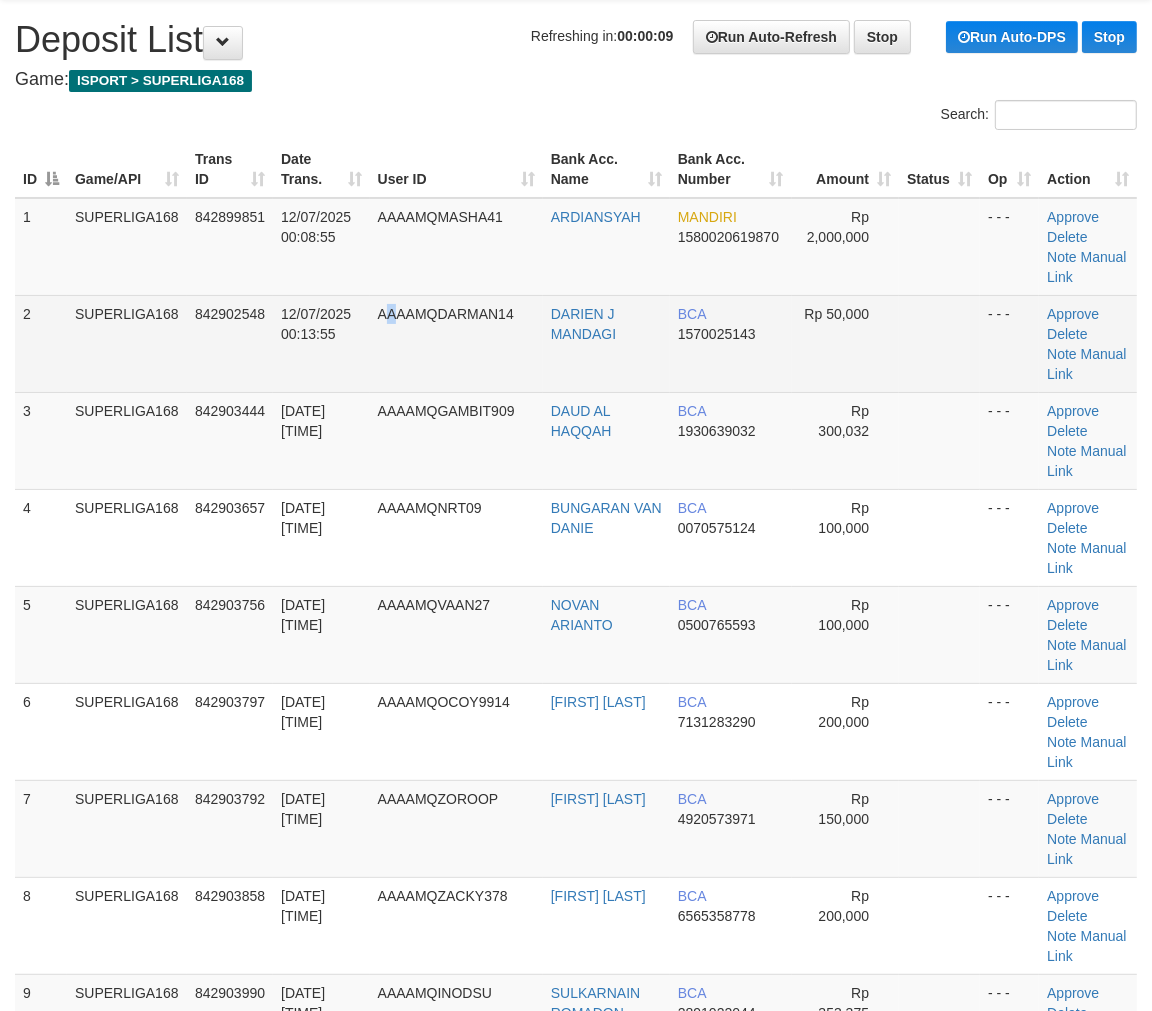 drag, startPoint x: 391, startPoint y: 325, endPoint x: 395, endPoint y: 335, distance: 10.770329 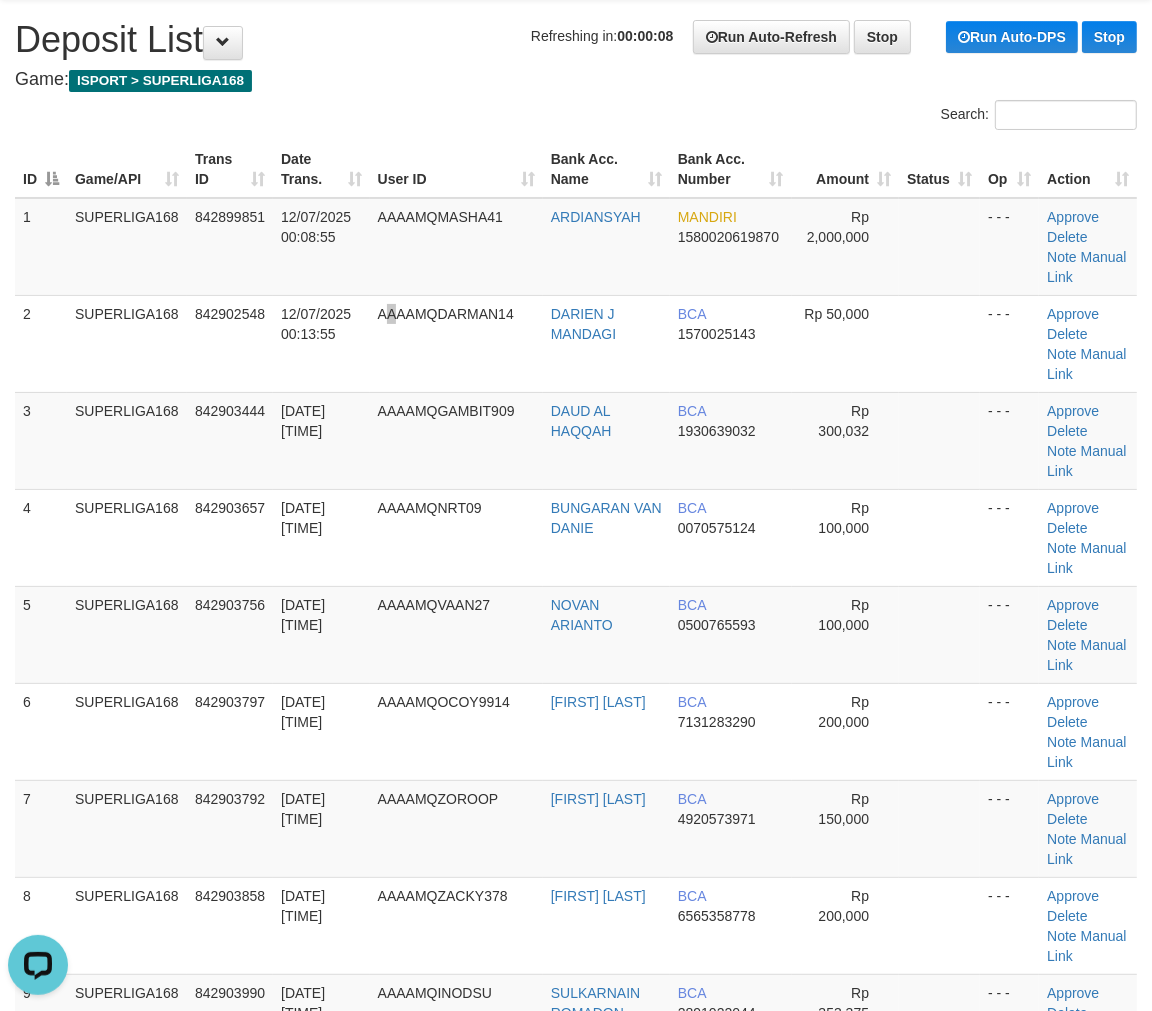 scroll, scrollTop: 0, scrollLeft: 0, axis: both 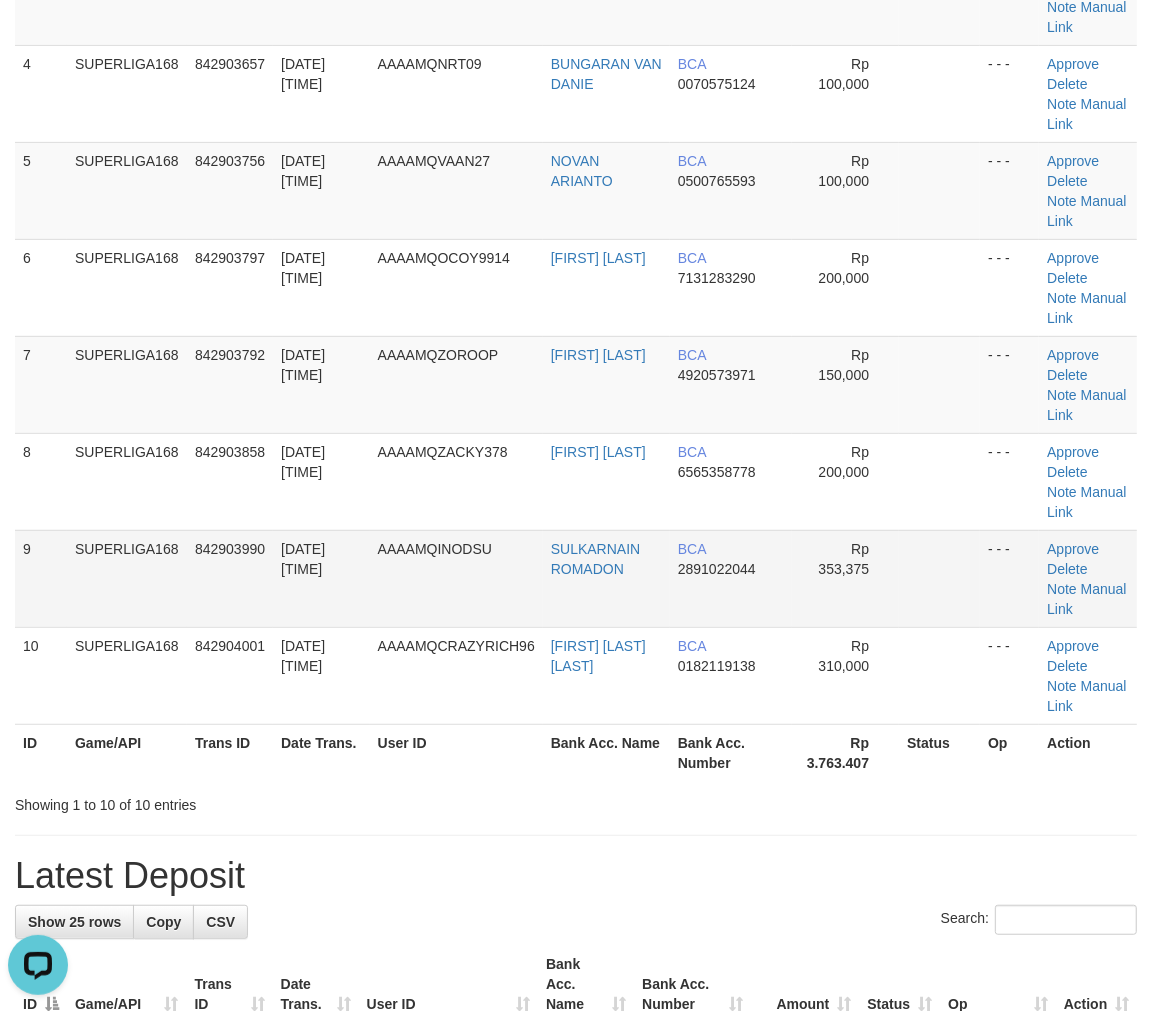 drag, startPoint x: 160, startPoint y: 533, endPoint x: 124, endPoint y: 574, distance: 54.56189 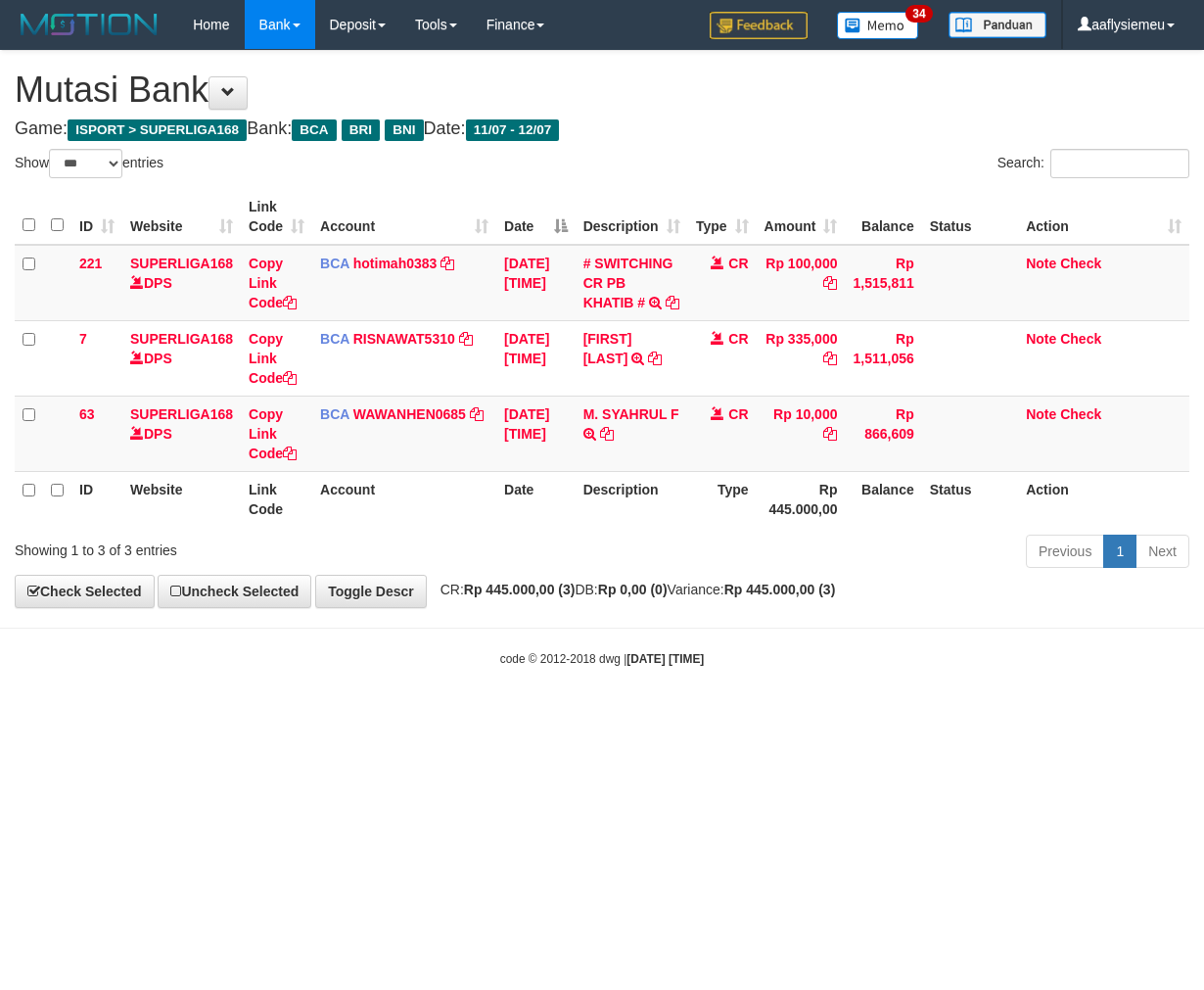 select on "***" 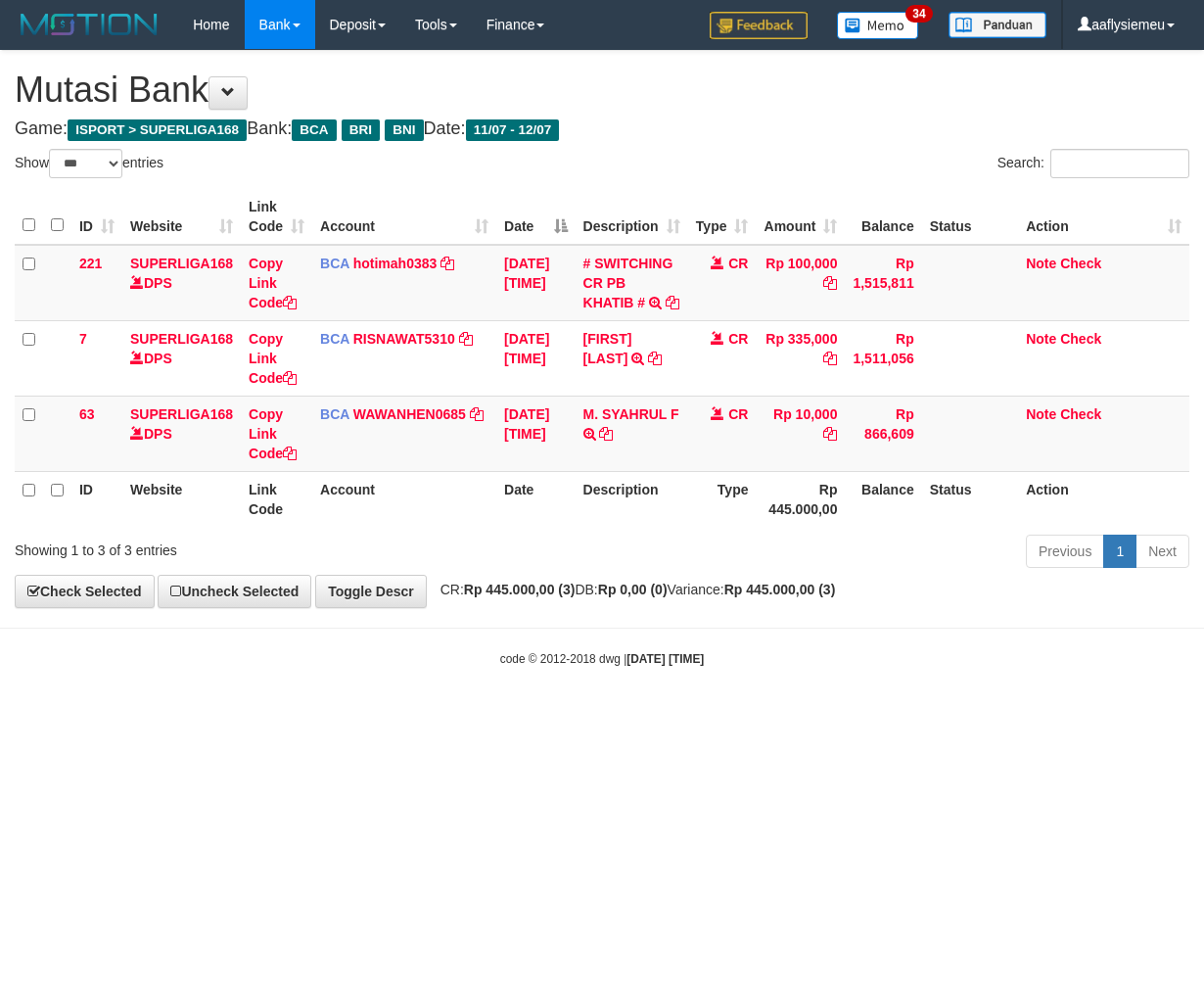 scroll, scrollTop: 0, scrollLeft: 0, axis: both 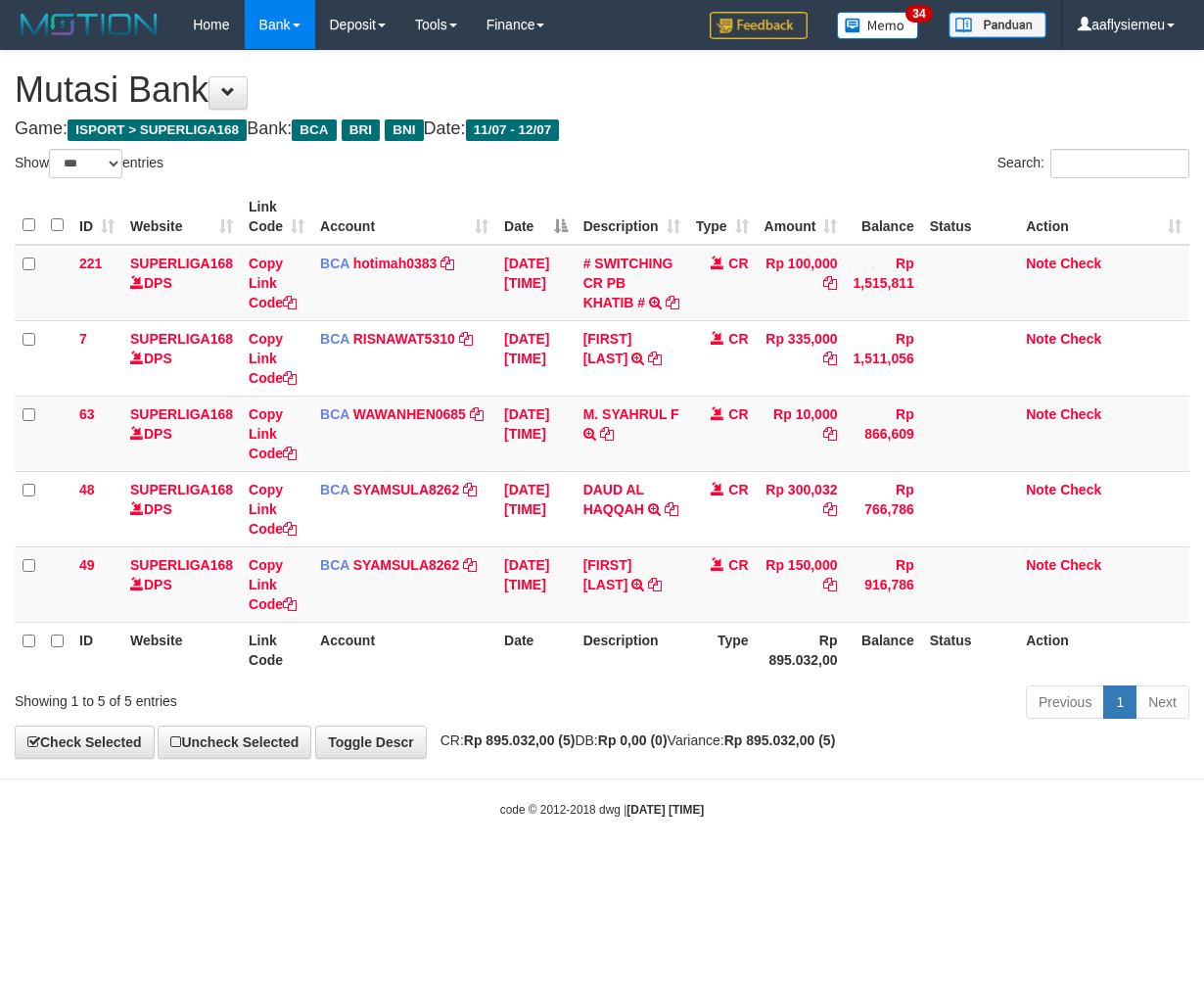 select on "***" 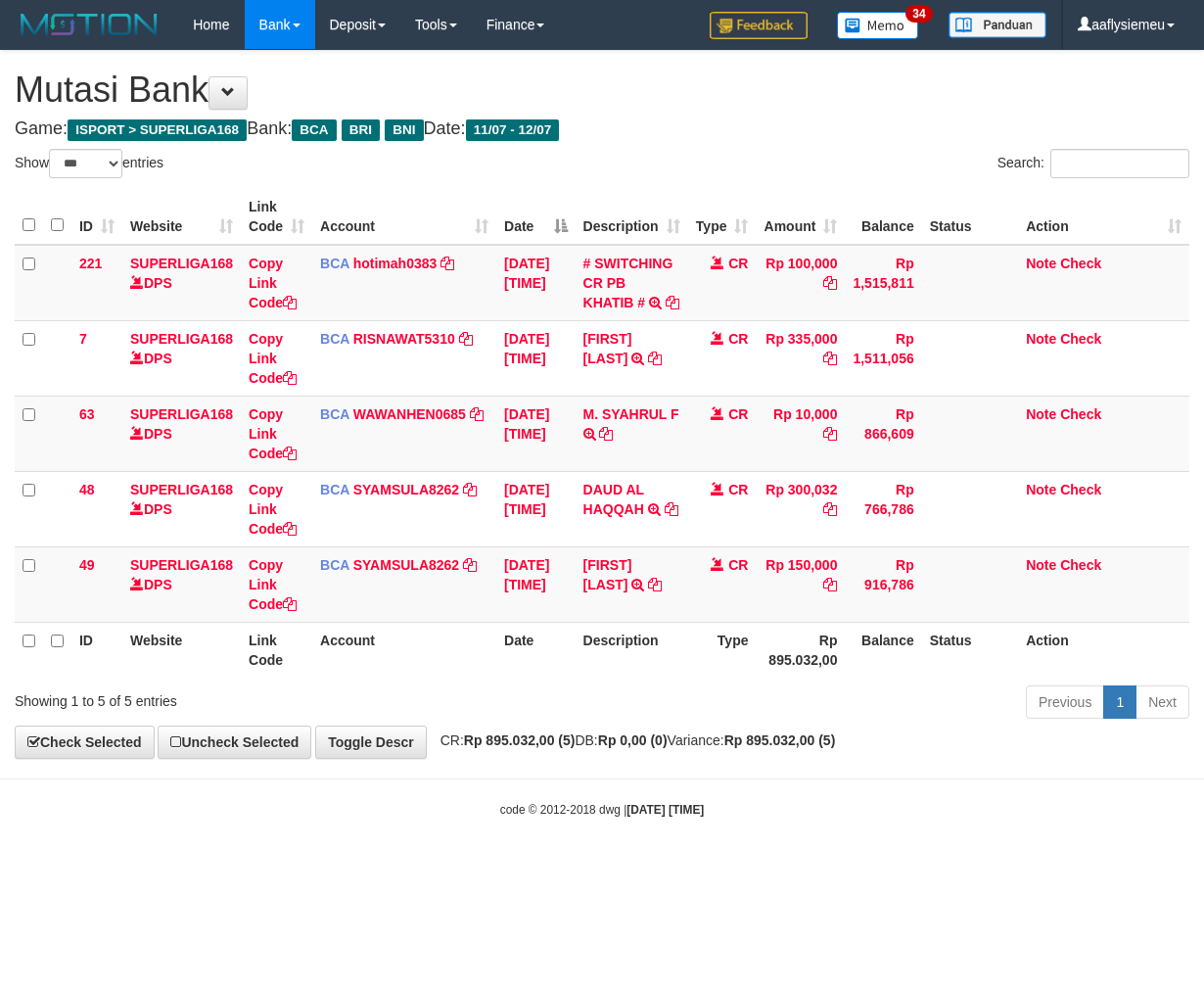 scroll, scrollTop: 0, scrollLeft: 0, axis: both 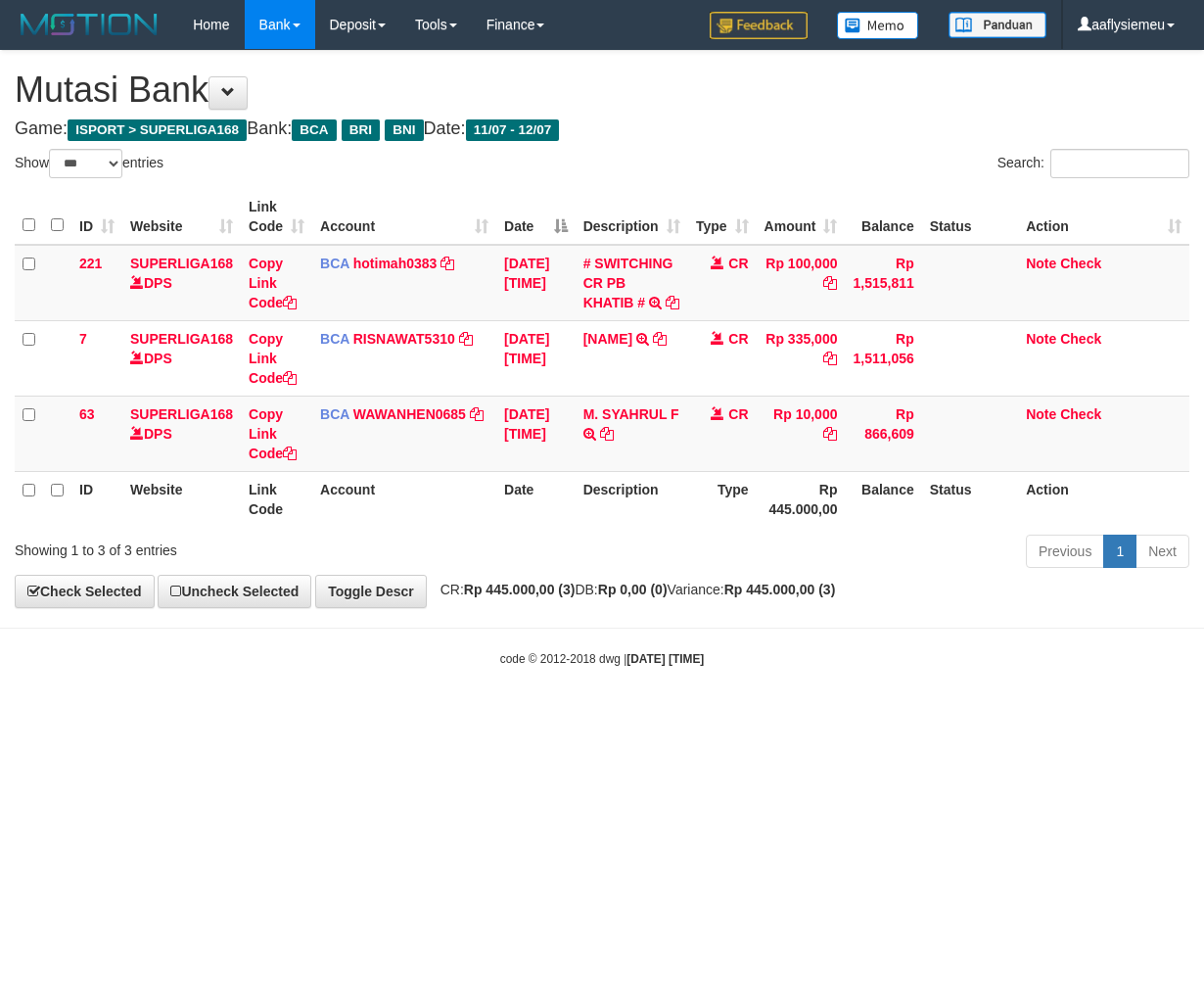 select on "***" 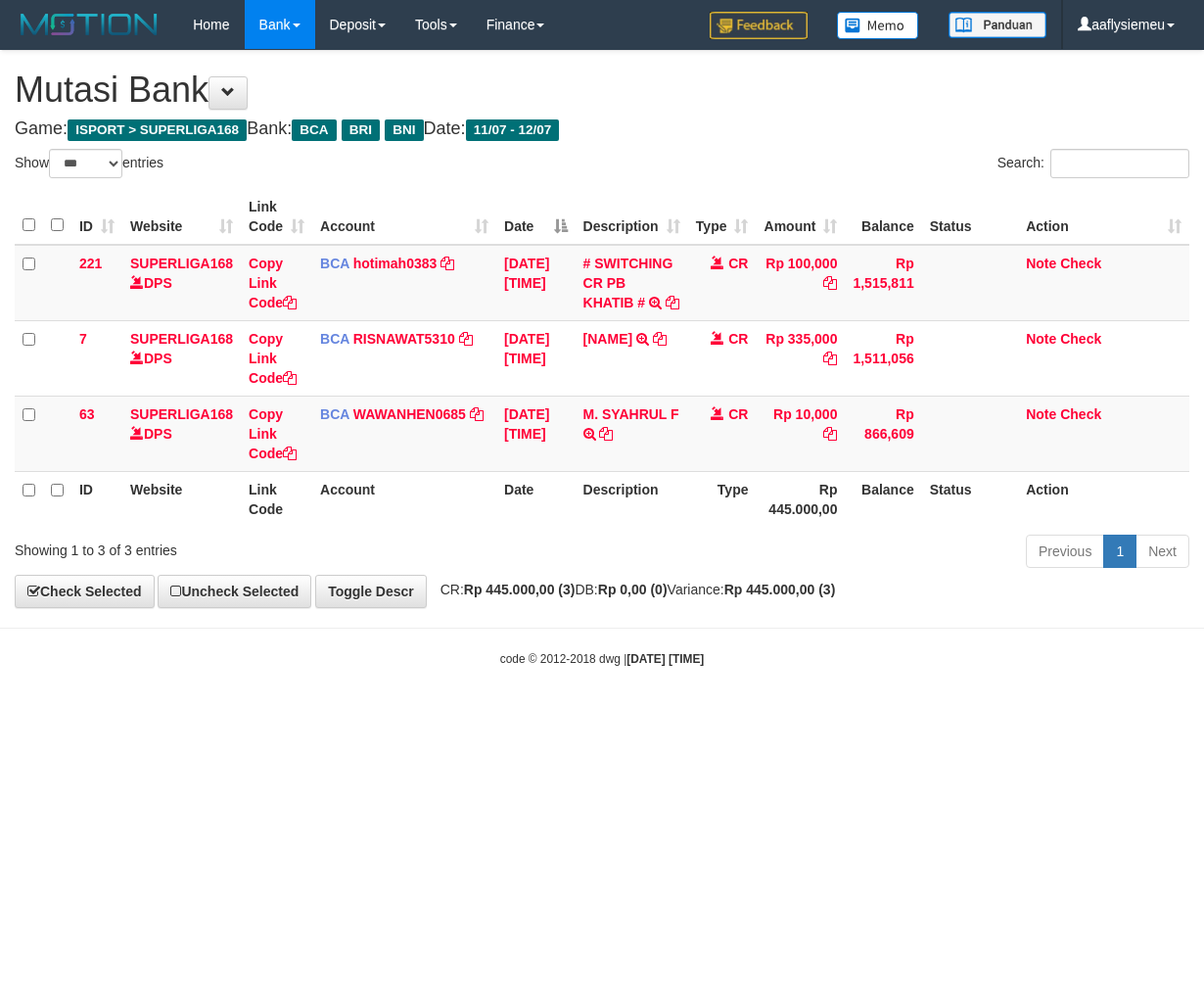 scroll, scrollTop: 0, scrollLeft: 0, axis: both 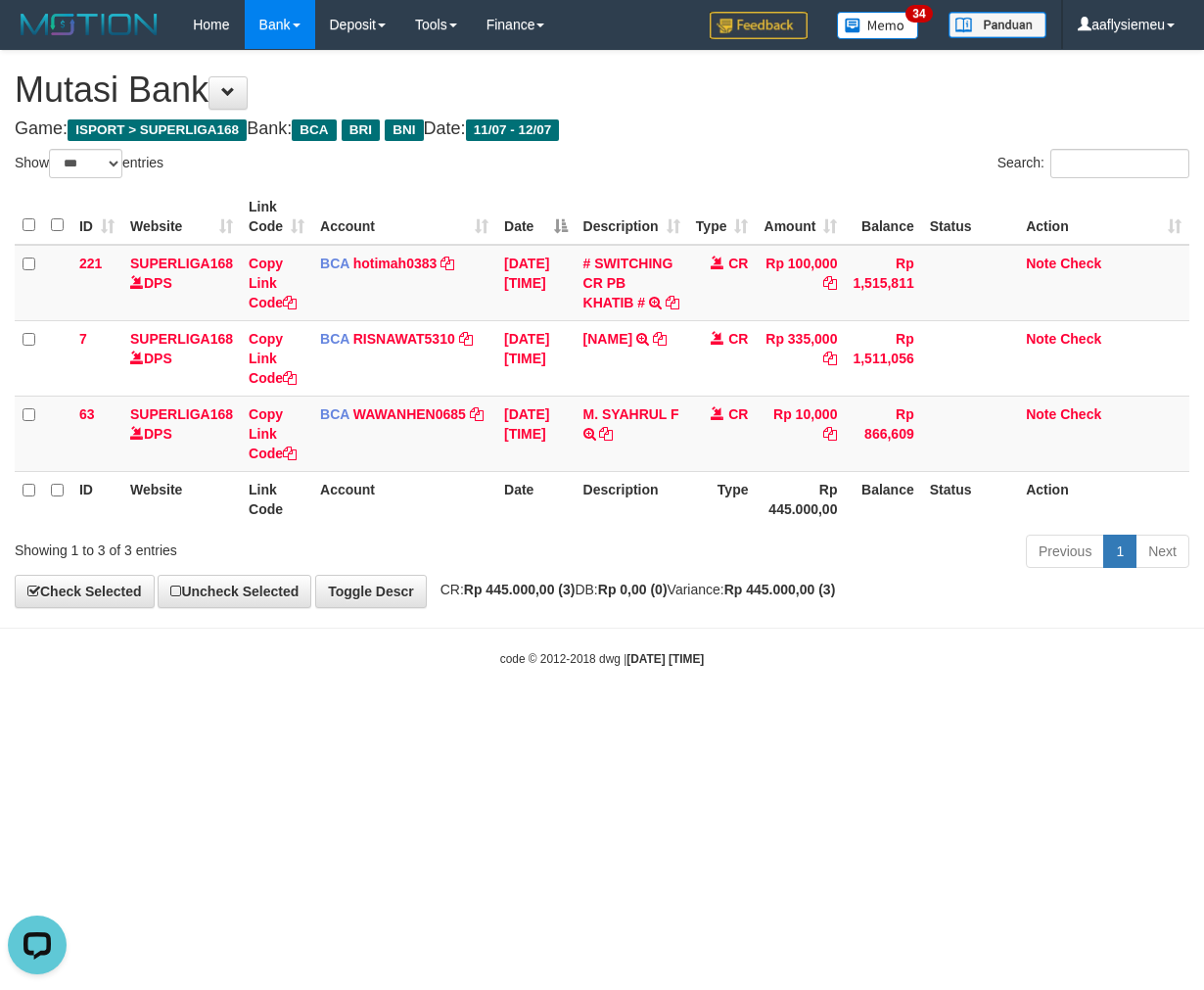 click on "Toggle navigation
Home
Bank
Account List
Load
By Website
Group
[ISPORT]													SUPERLIGA168
By Load Group (DPS)" at bounding box center (602, 358) 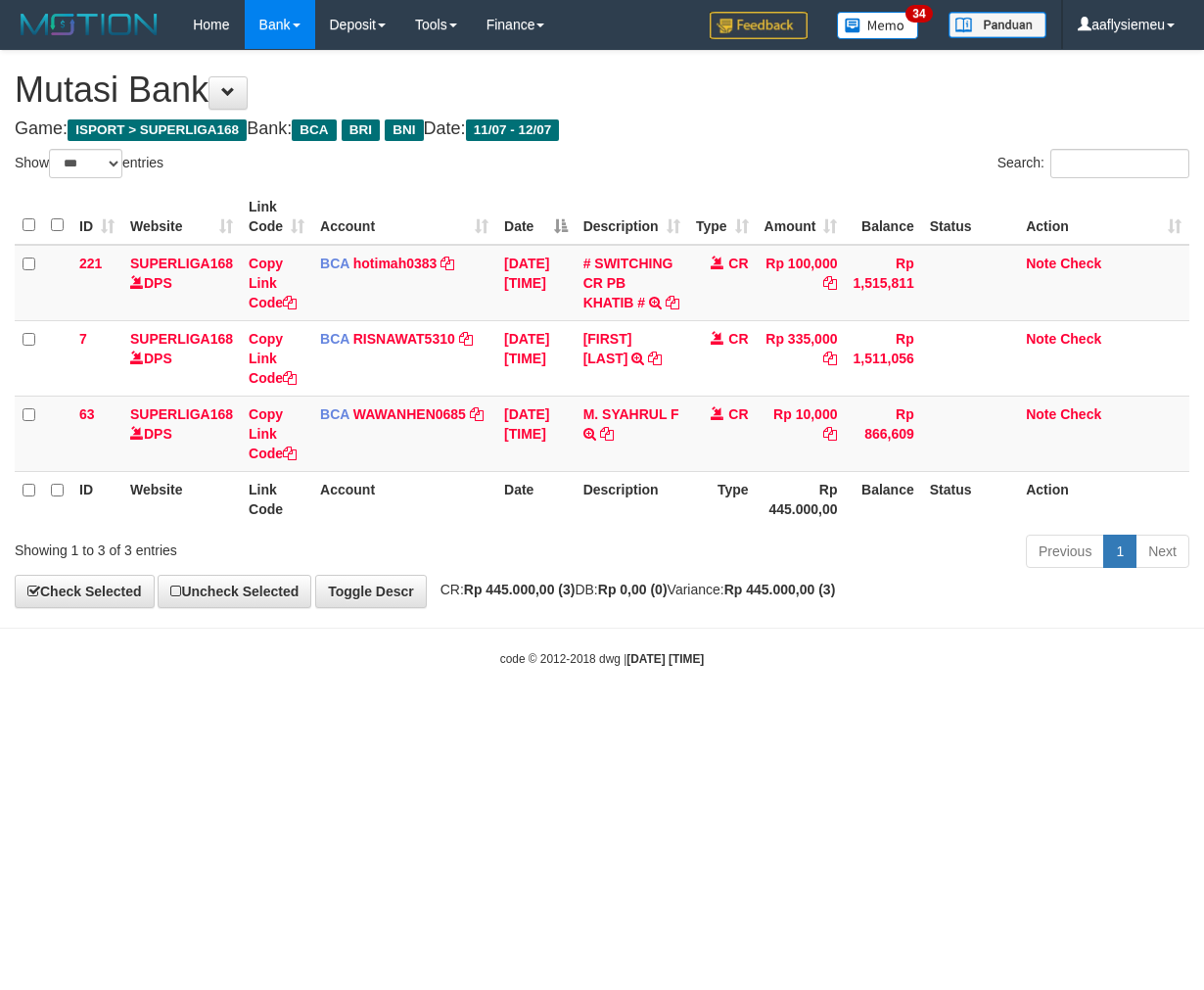 select on "***" 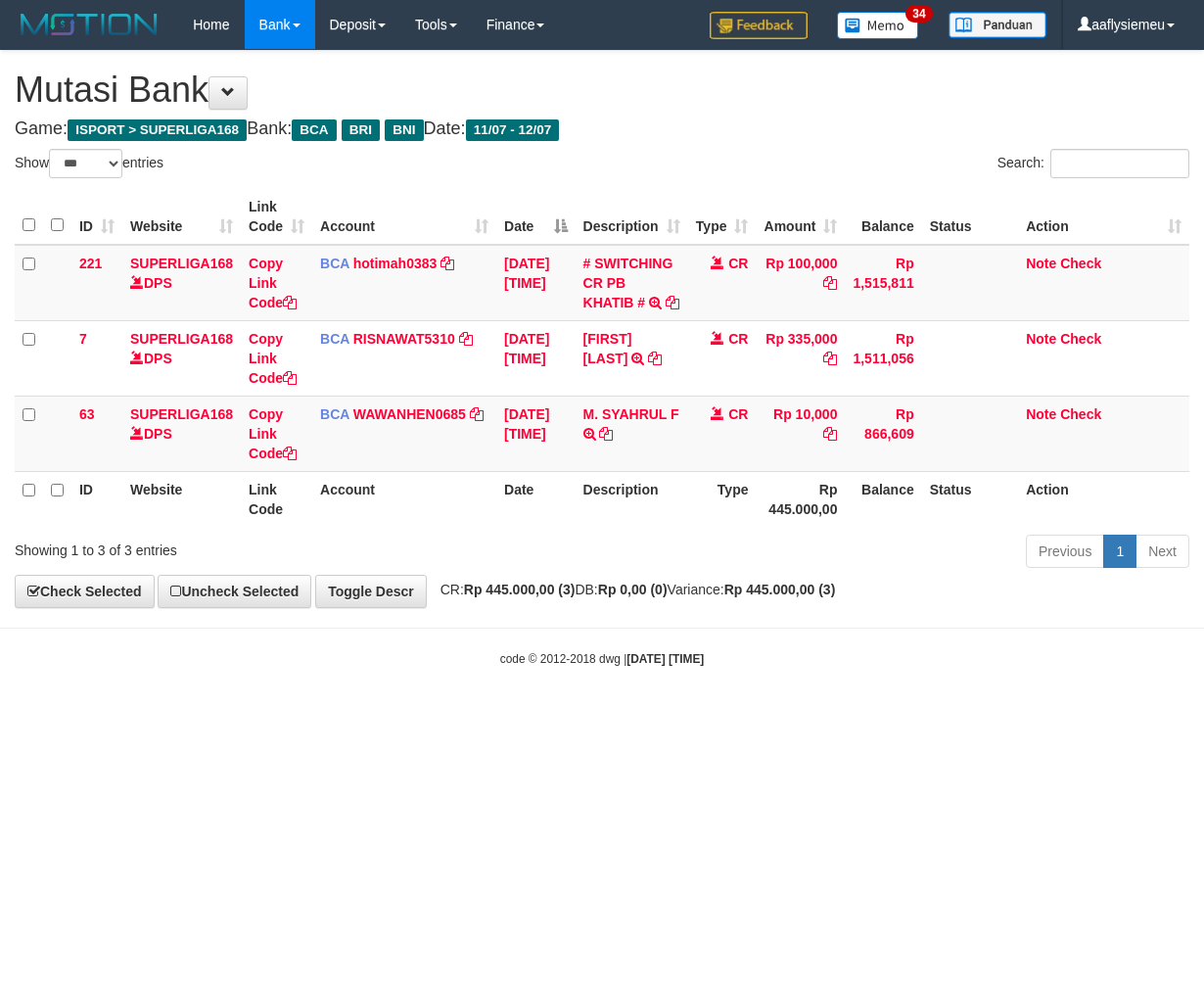 scroll, scrollTop: 0, scrollLeft: 0, axis: both 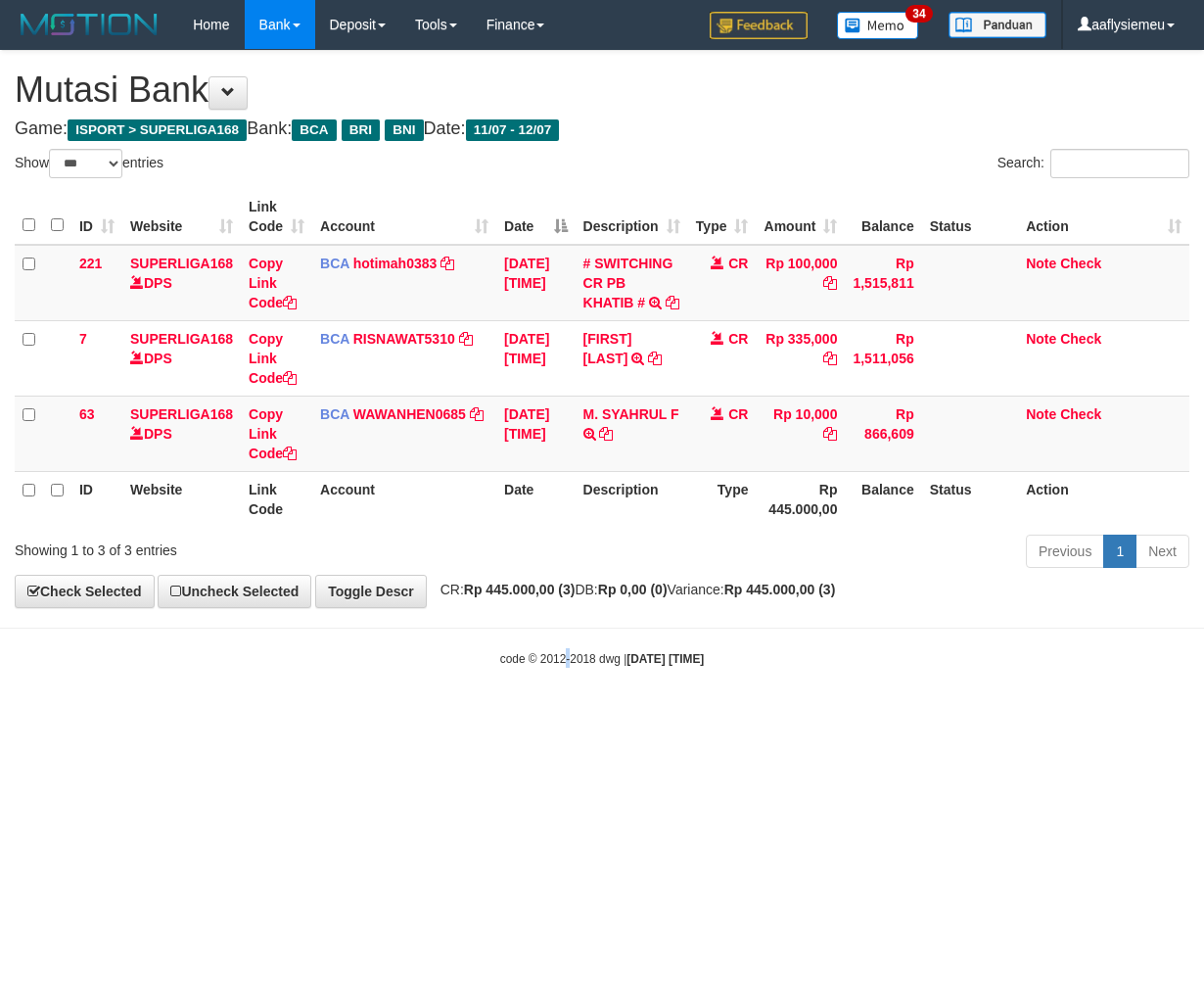 click on "Toggle navigation
Home
Bank
Account List
Load
By Website
Group
[ISPORT]													SUPERLIGA168
By Load Group (DPS)
34" at bounding box center [602, 358] 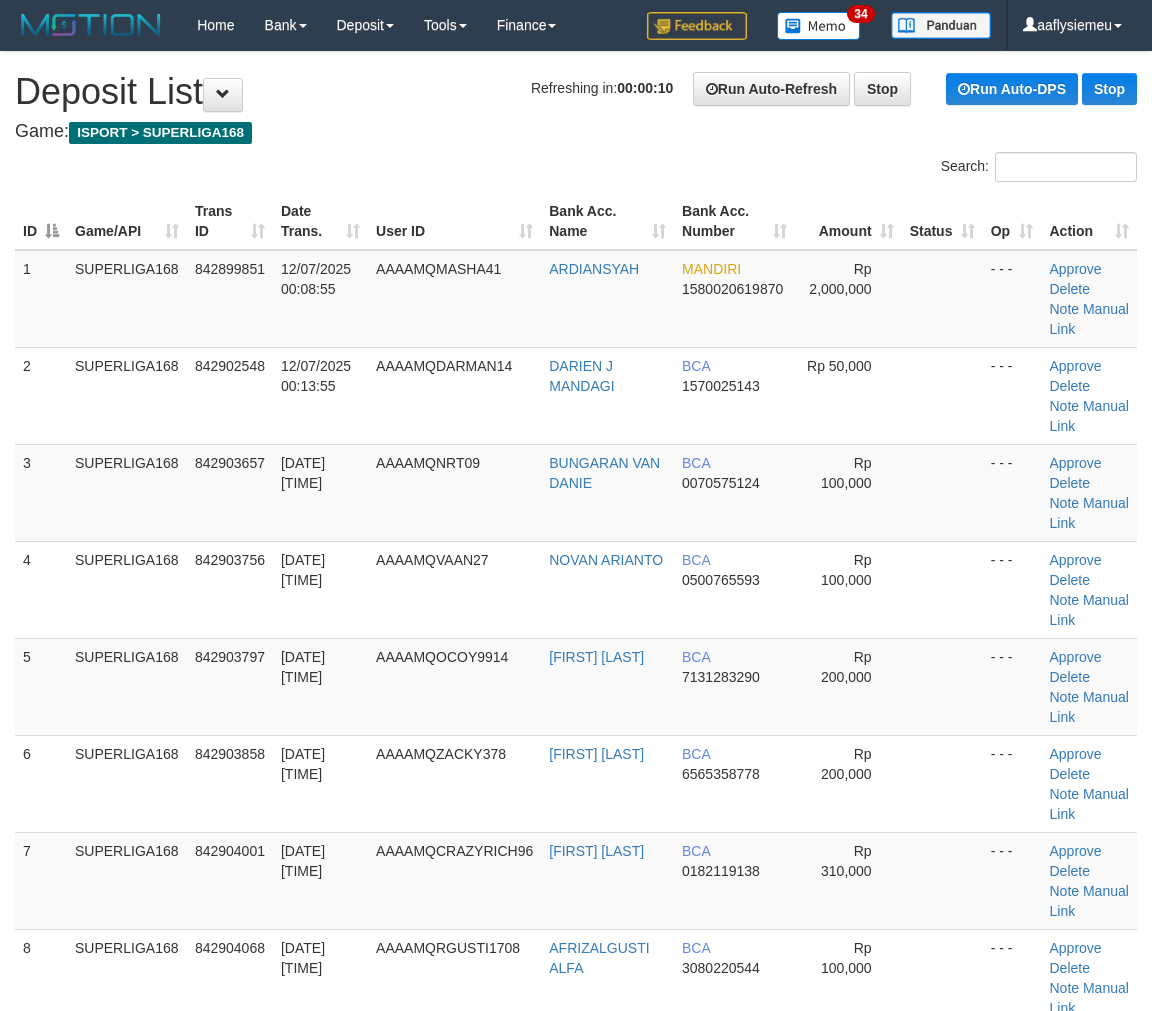 scroll, scrollTop: 0, scrollLeft: 0, axis: both 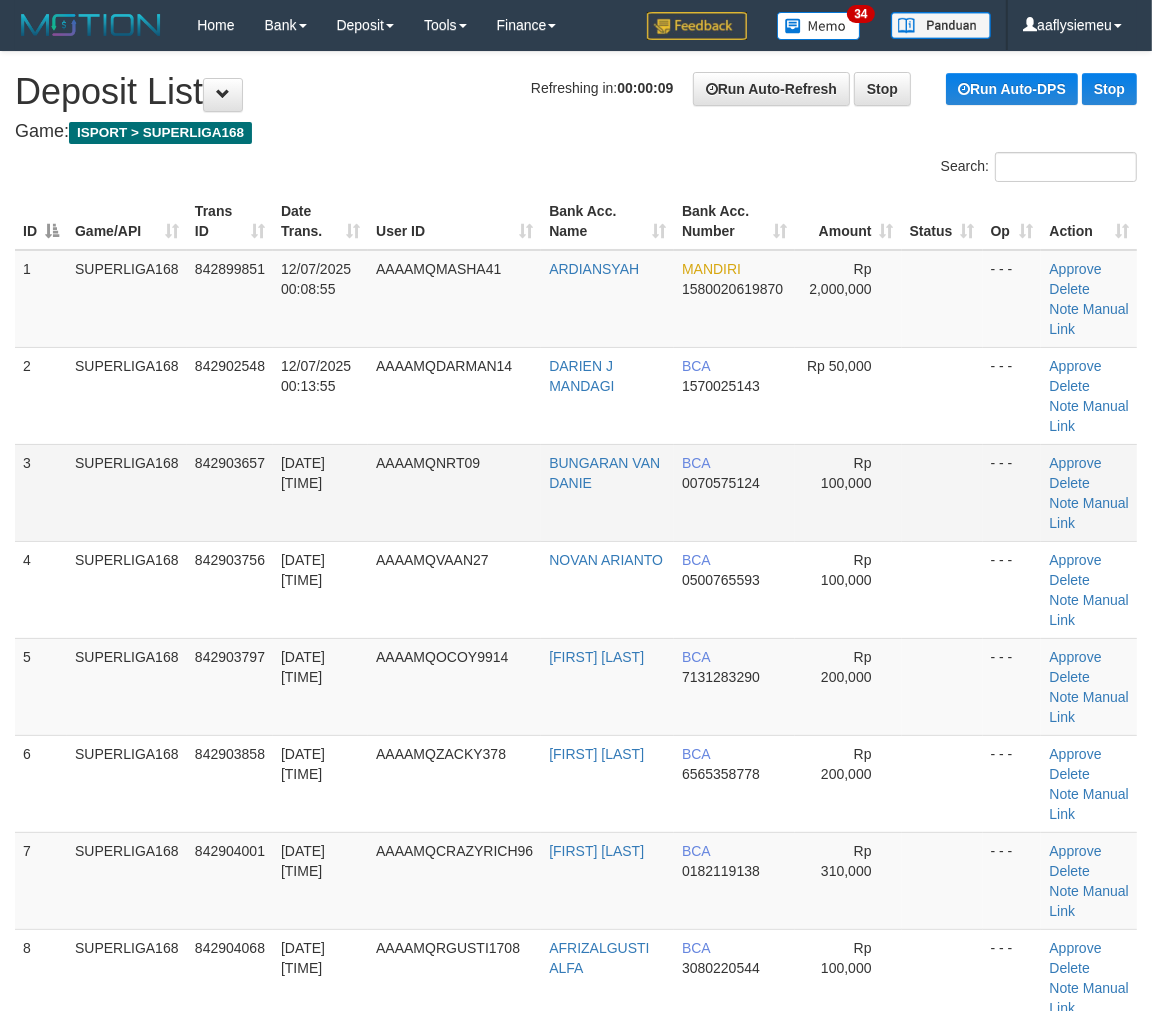 drag, startPoint x: 153, startPoint y: 498, endPoint x: 121, endPoint y: 514, distance: 35.77709 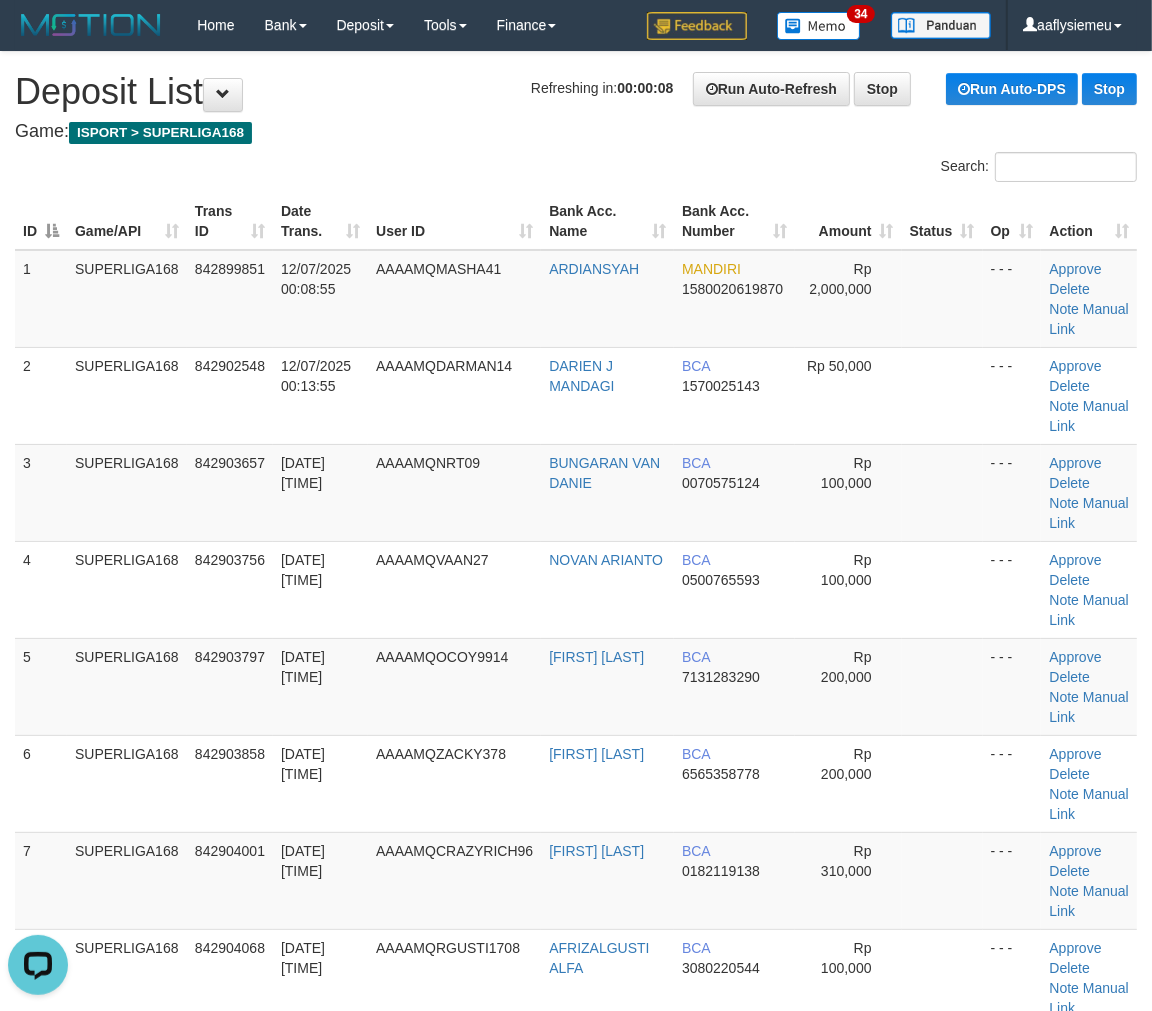 scroll, scrollTop: 0, scrollLeft: 0, axis: both 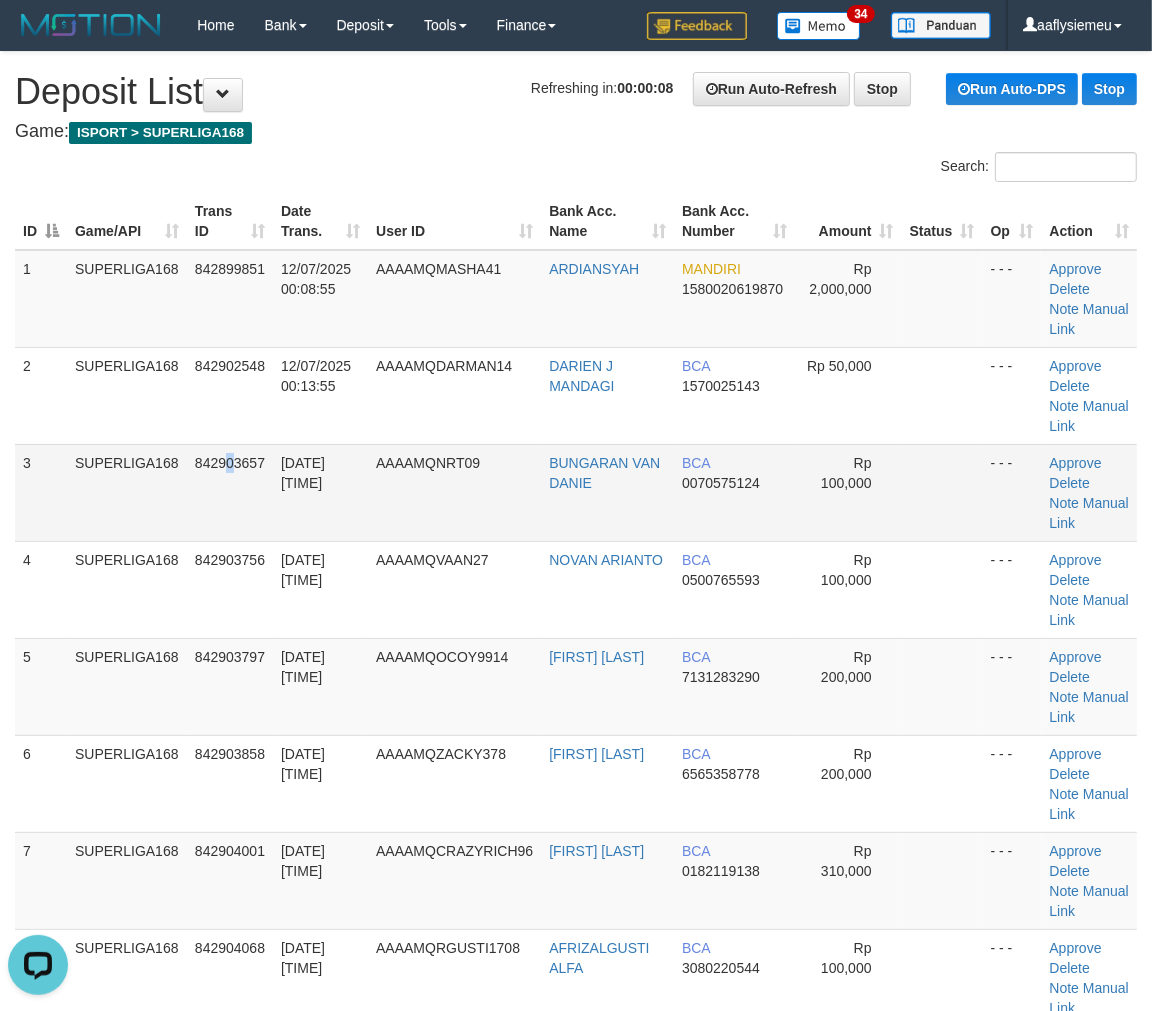 drag, startPoint x: 232, startPoint y: 488, endPoint x: 1, endPoint y: 560, distance: 241.96074 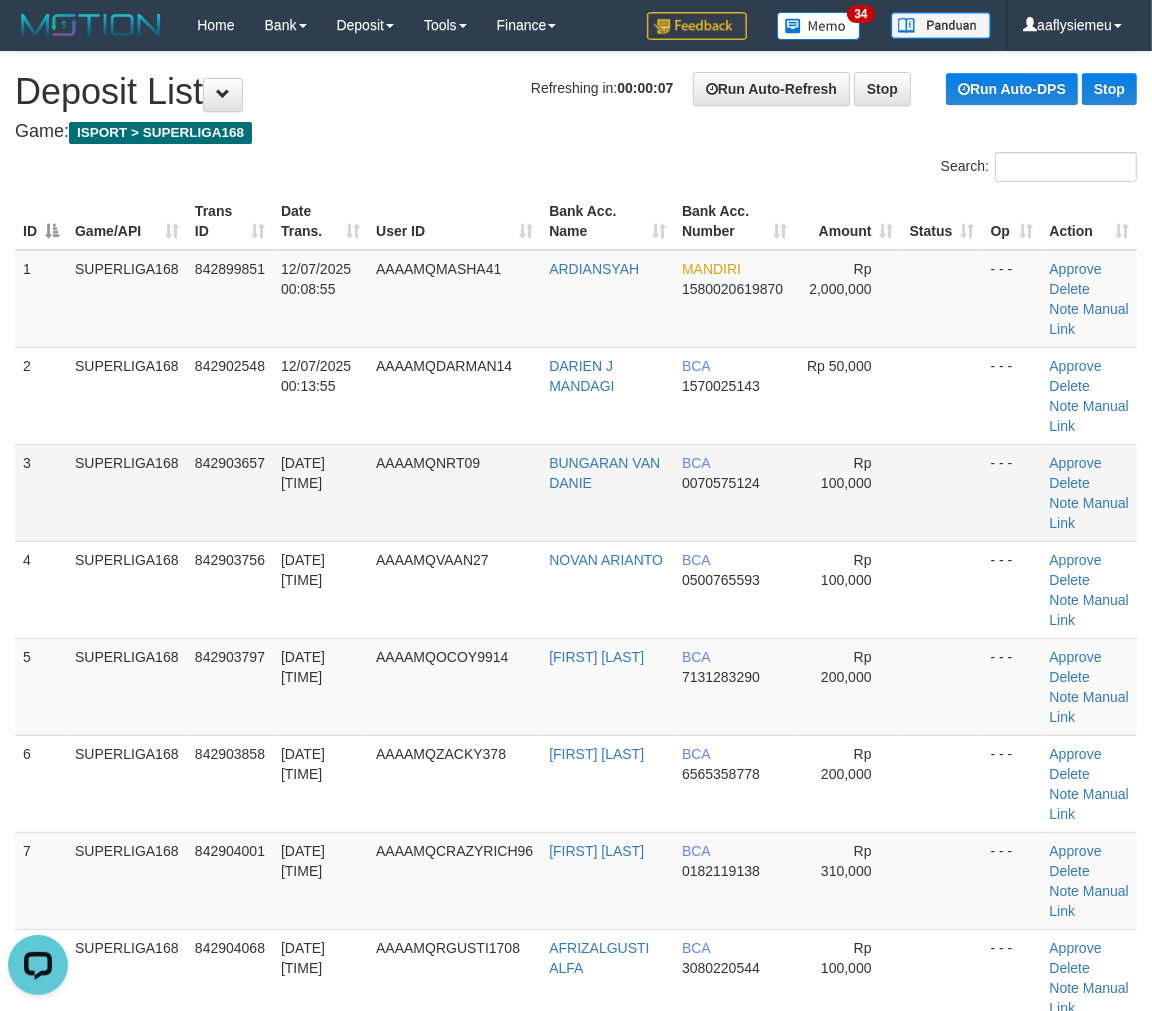 drag, startPoint x: 357, startPoint y: 363, endPoint x: 93, endPoint y: 478, distance: 287.96005 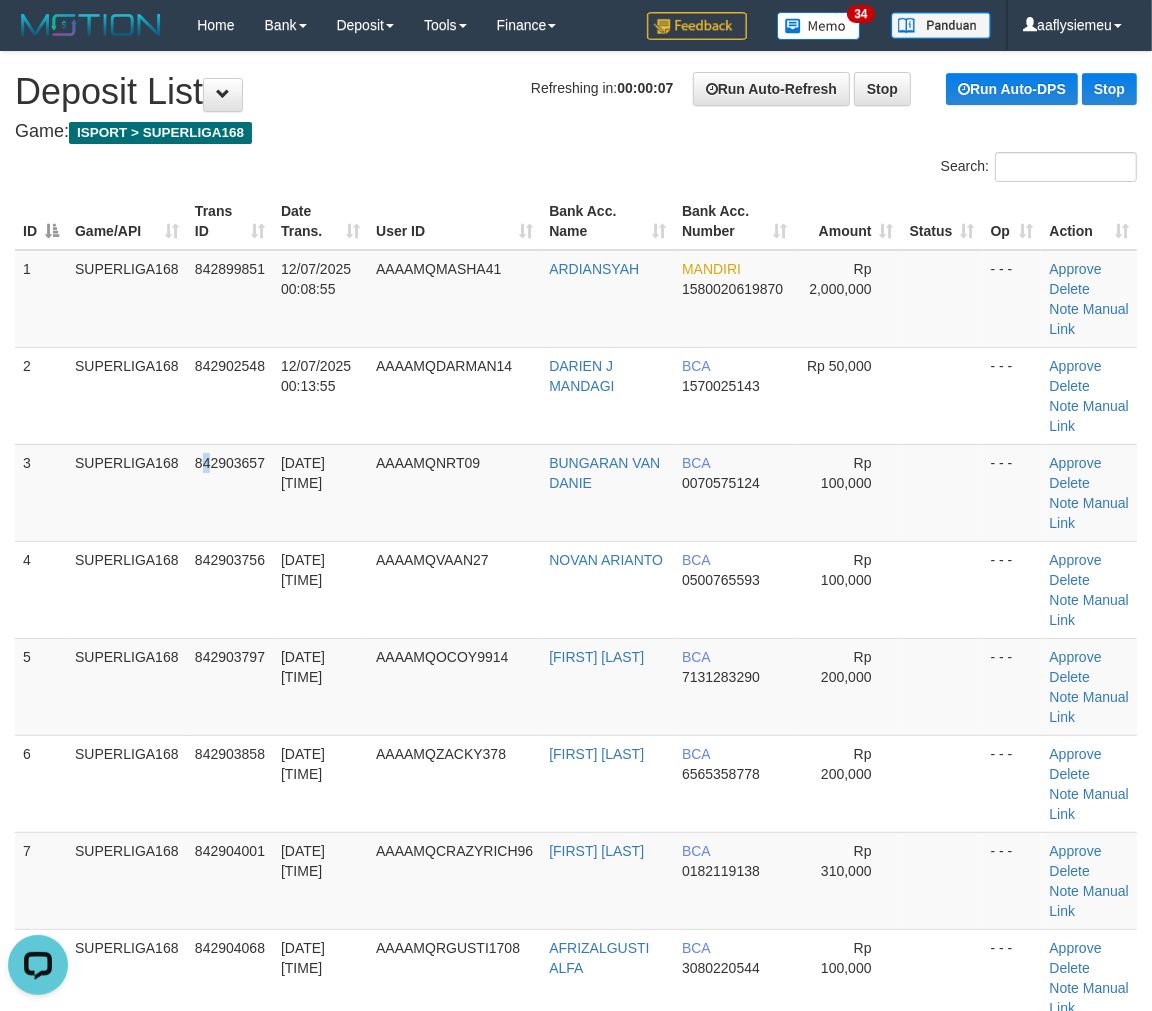 drag, startPoint x: 205, startPoint y: 505, endPoint x: 5, endPoint y: 563, distance: 208.24025 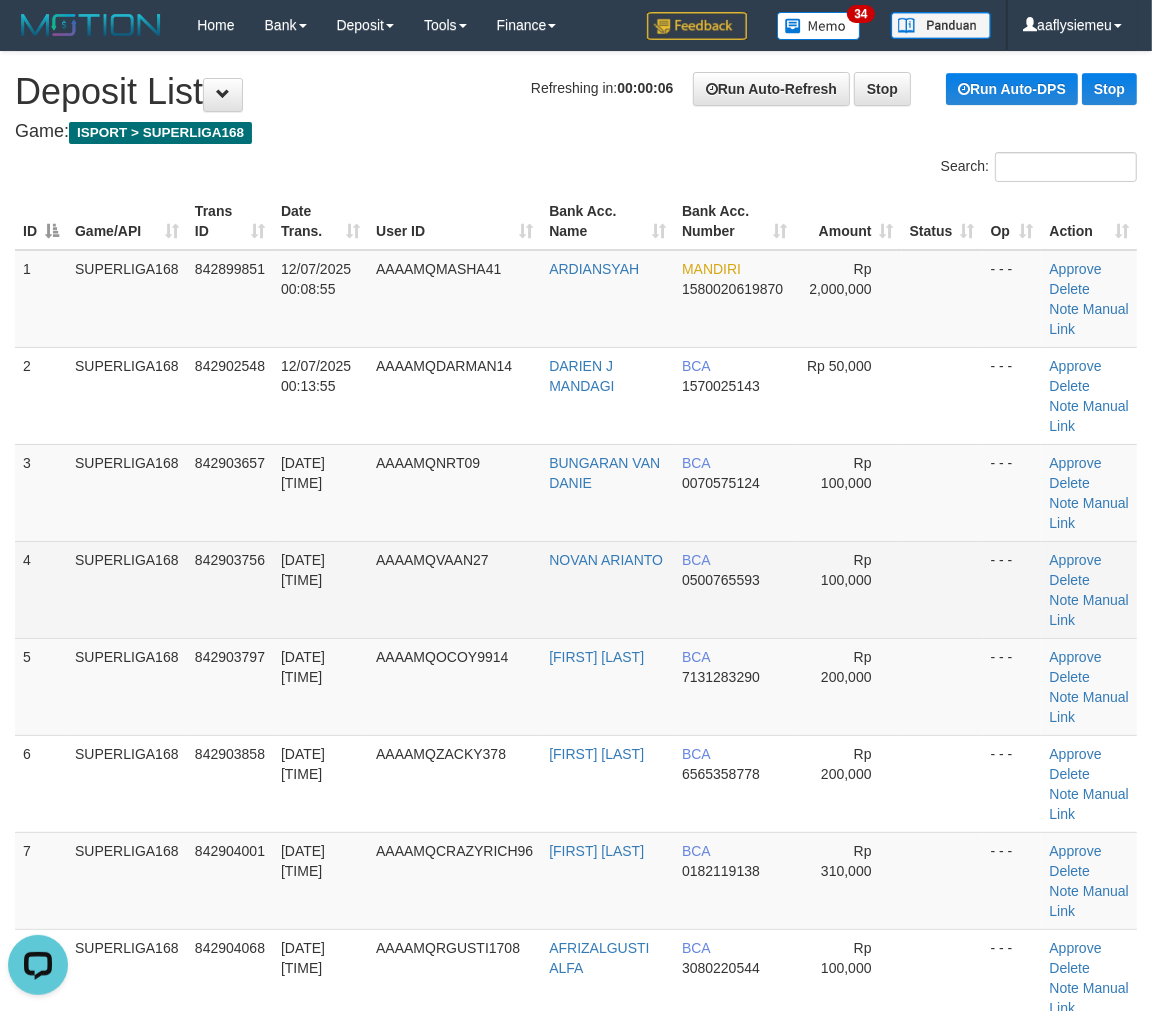 drag, startPoint x: 177, startPoint y: 543, endPoint x: 0, endPoint y: 586, distance: 182.14828 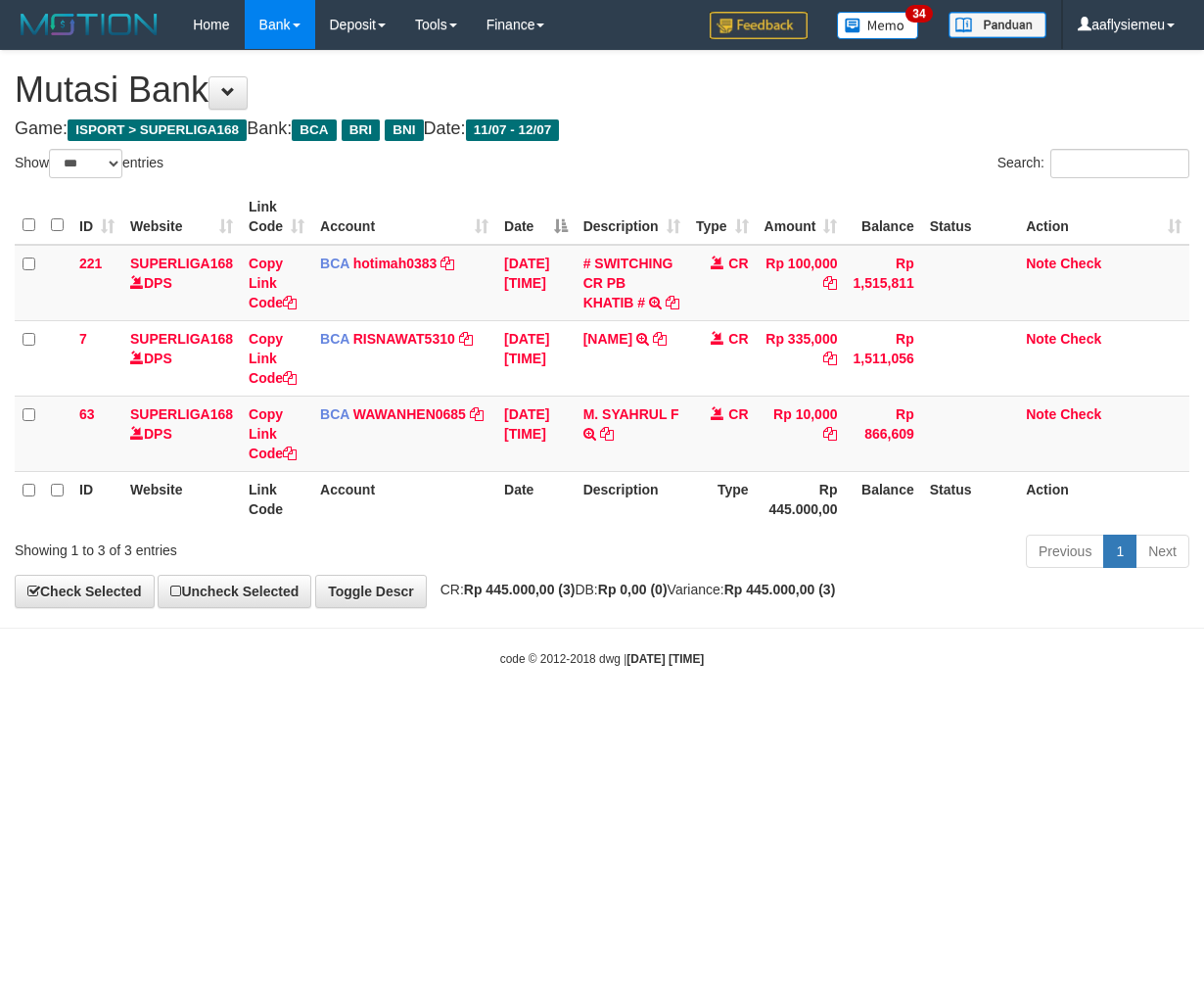 select on "***" 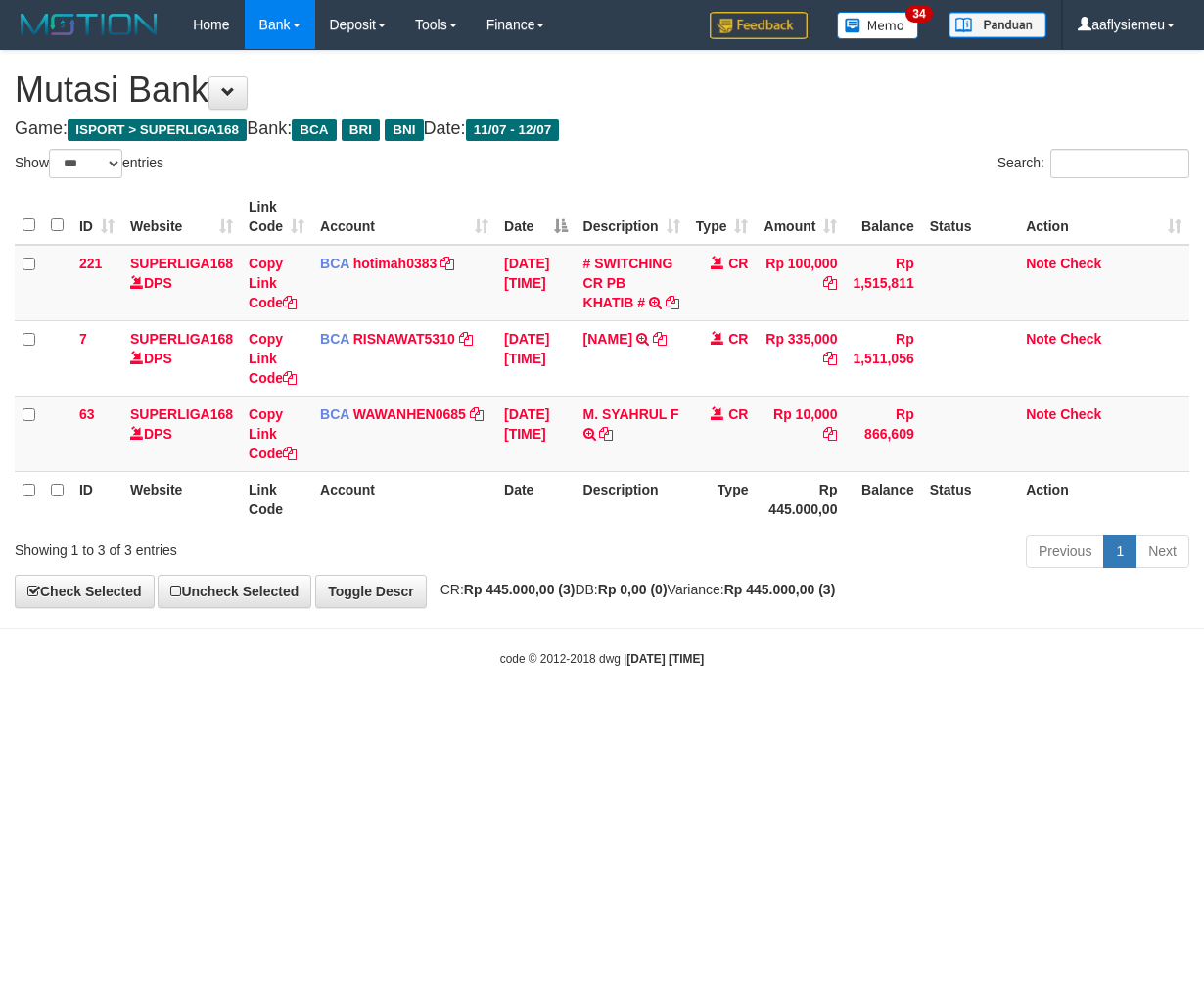 scroll, scrollTop: 0, scrollLeft: 0, axis: both 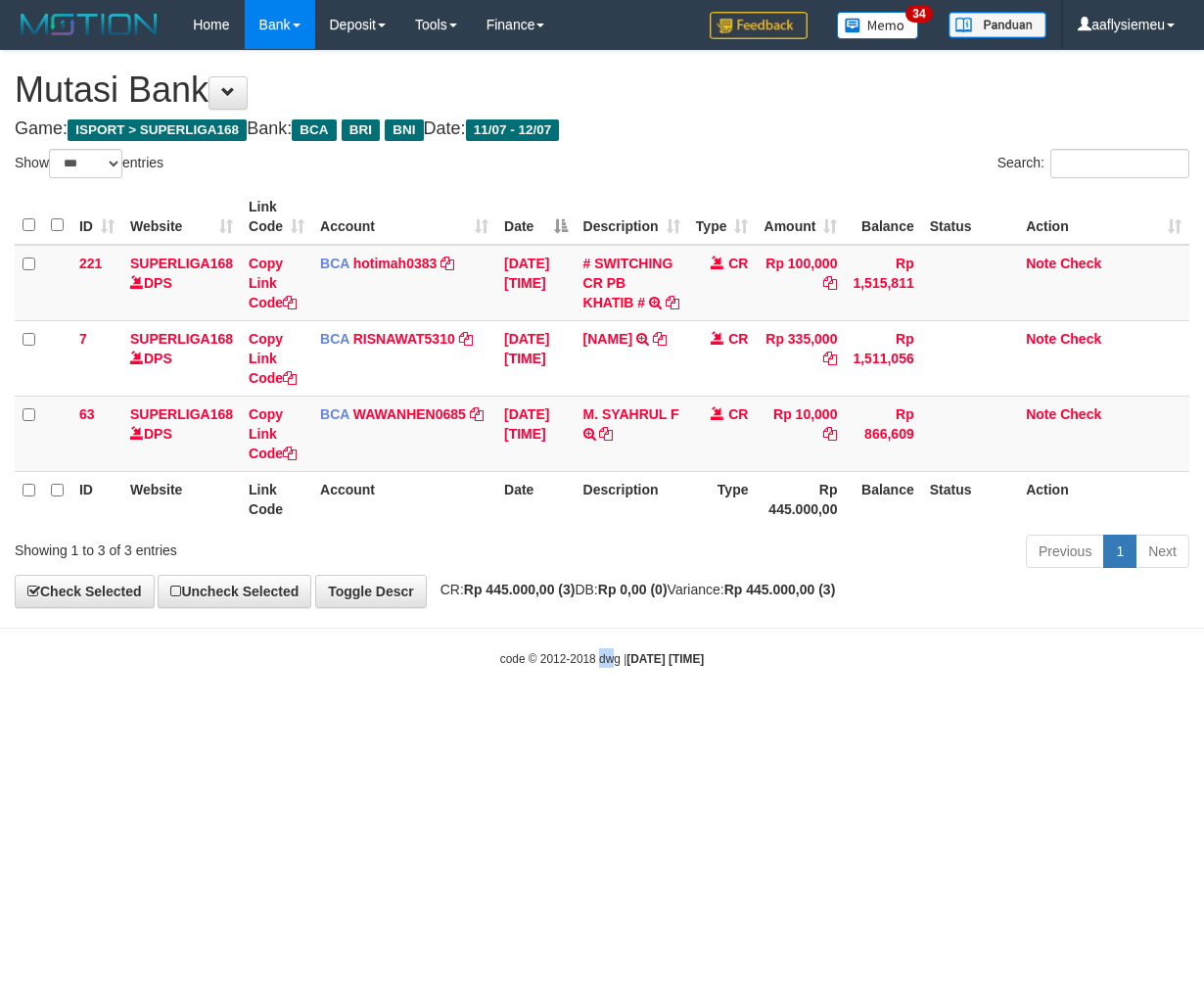 drag, startPoint x: 592, startPoint y: 716, endPoint x: 1201, endPoint y: 586, distance: 622.72064 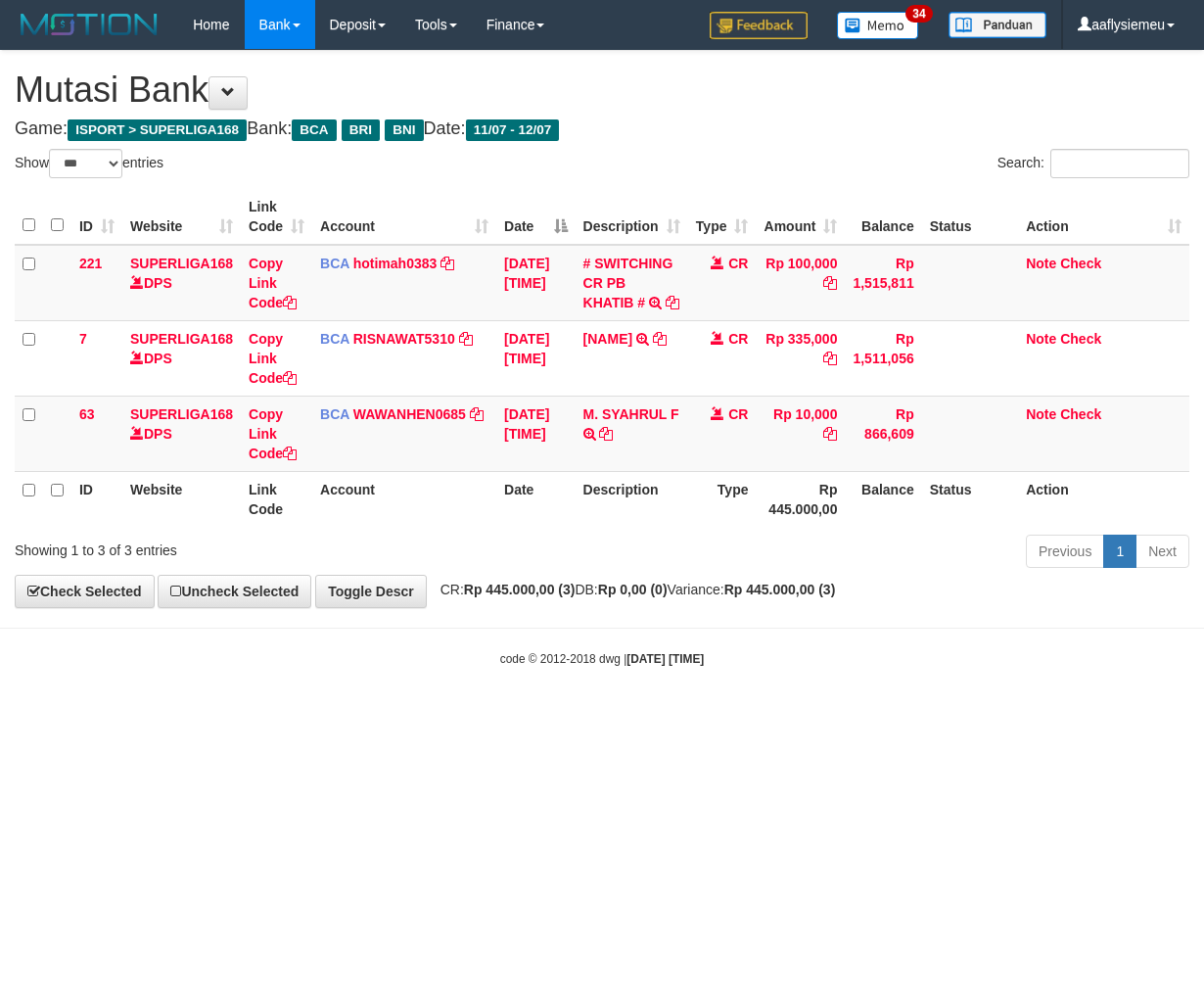 click on "Toggle navigation
Home
Bank
Account List
Load
By Website
Group
[ISPORT]													SUPERLIGA168
By Load Group (DPS)
34" at bounding box center (602, 358) 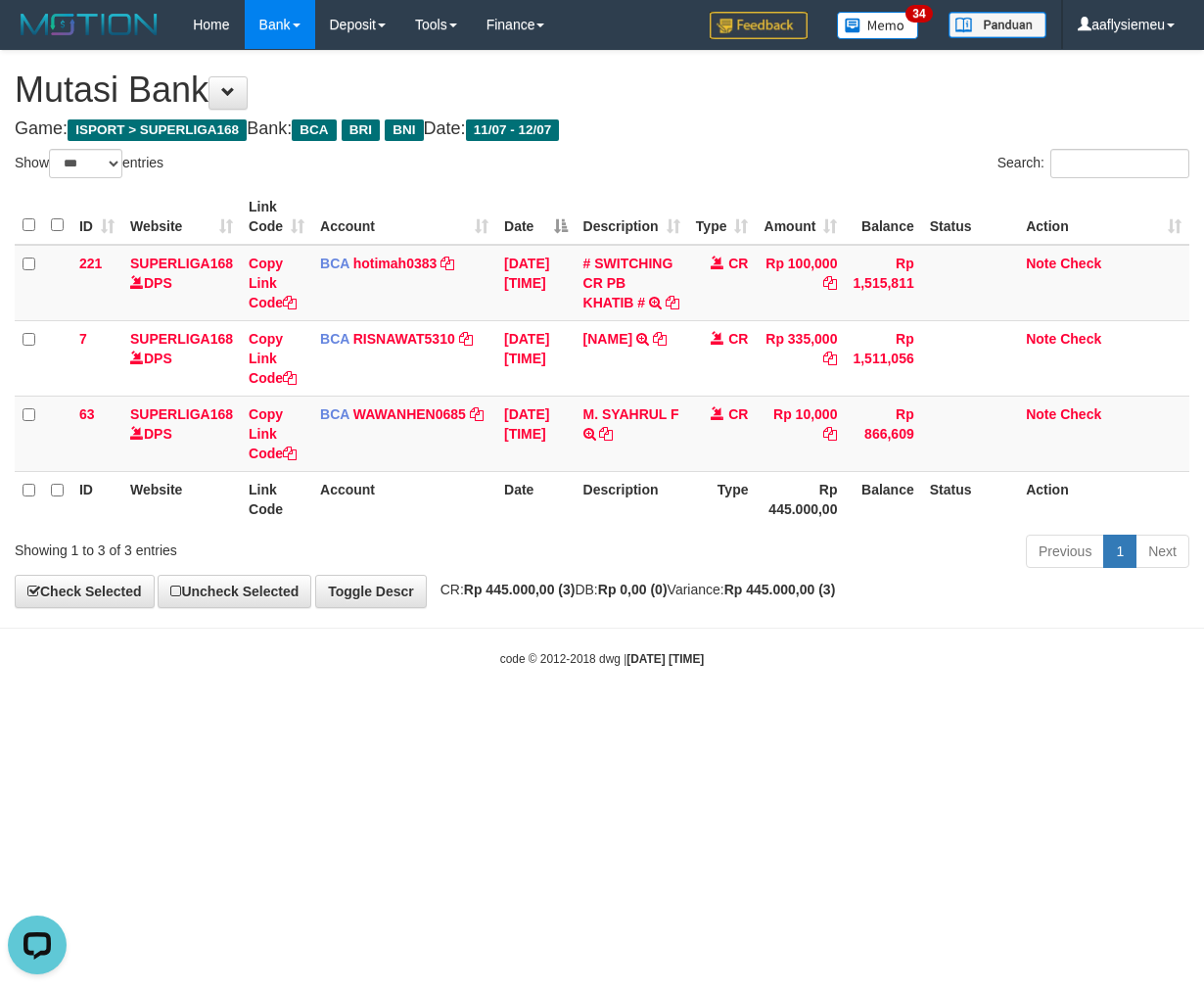 scroll, scrollTop: 0, scrollLeft: 0, axis: both 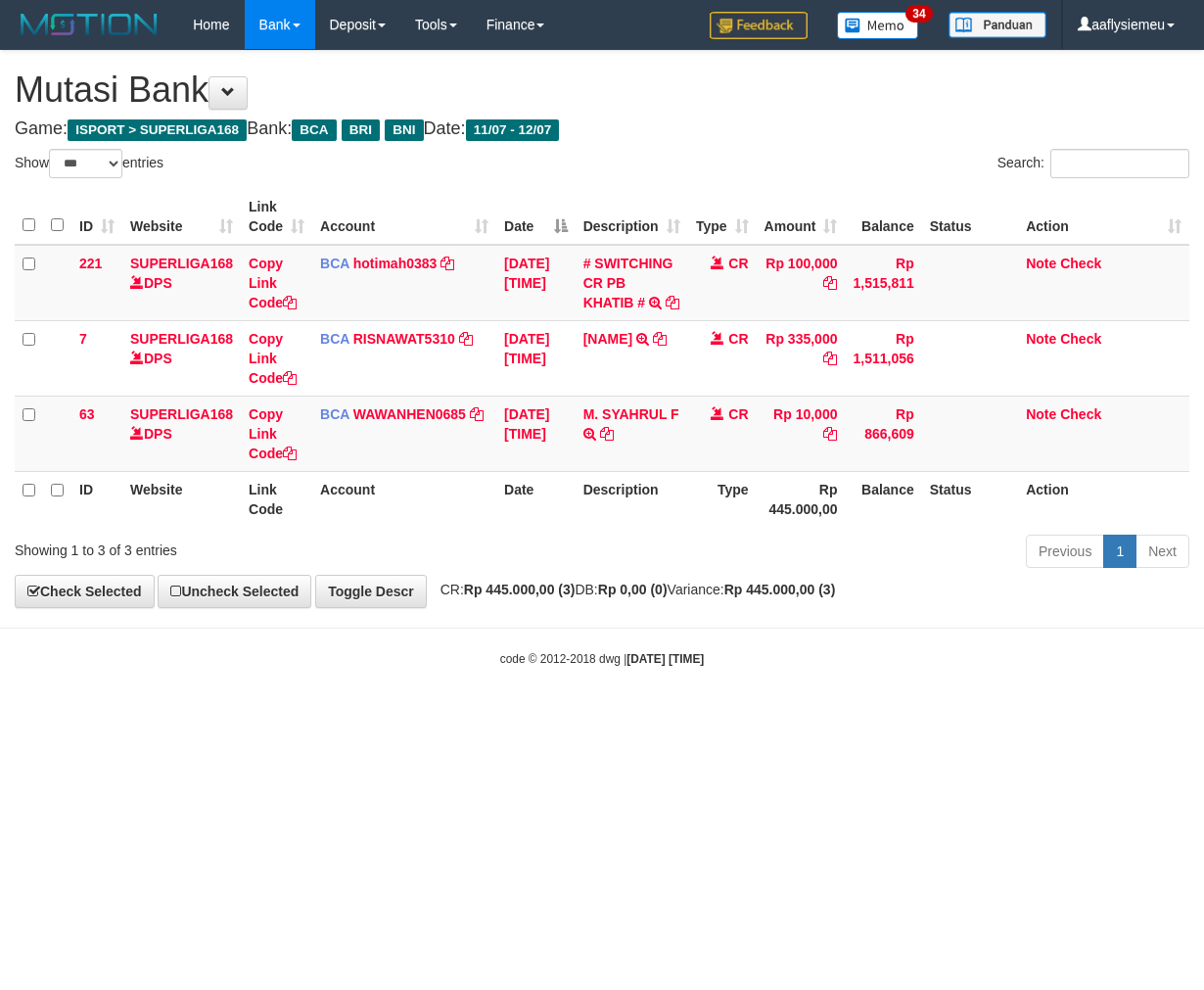 select on "***" 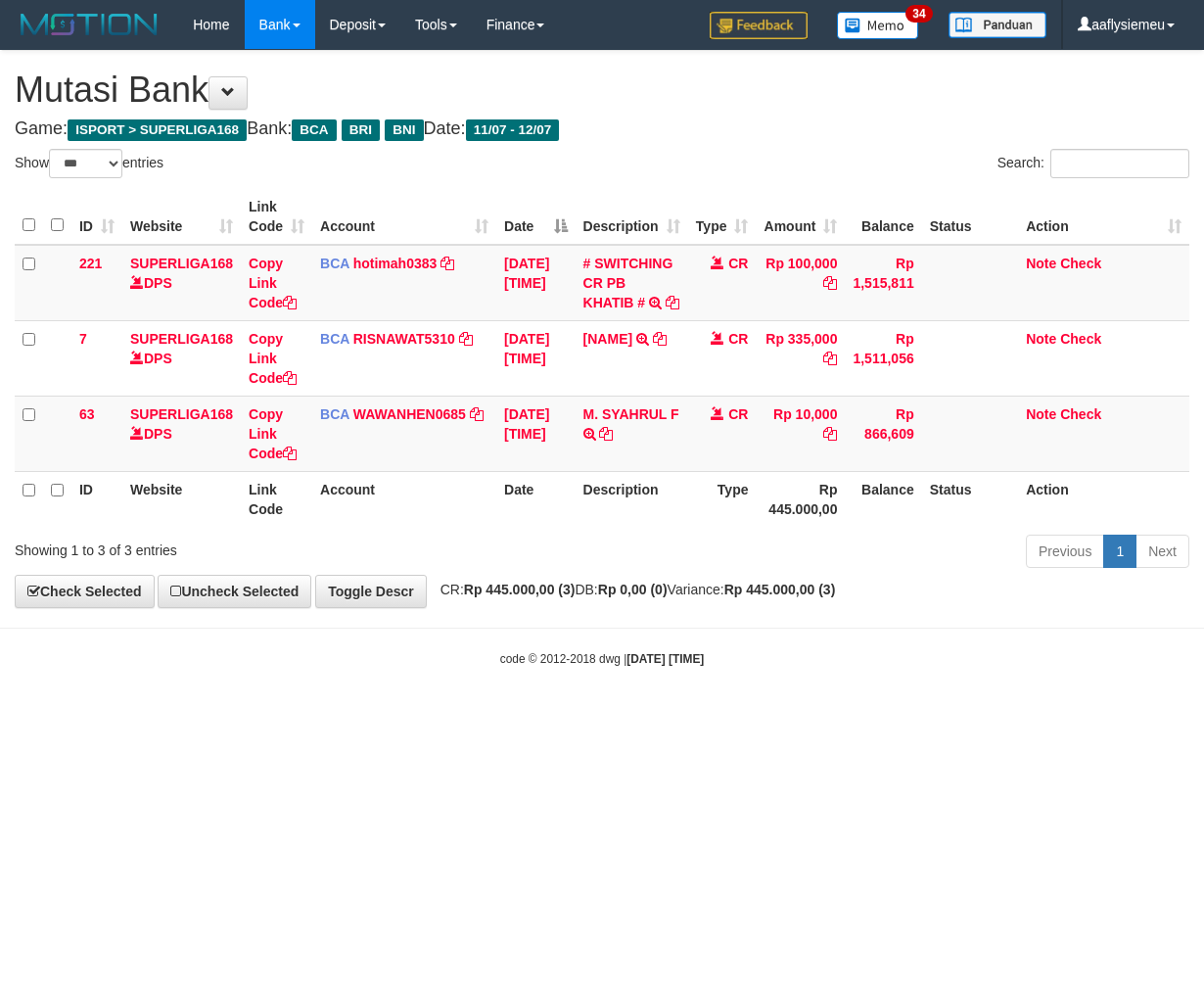 scroll, scrollTop: 0, scrollLeft: 0, axis: both 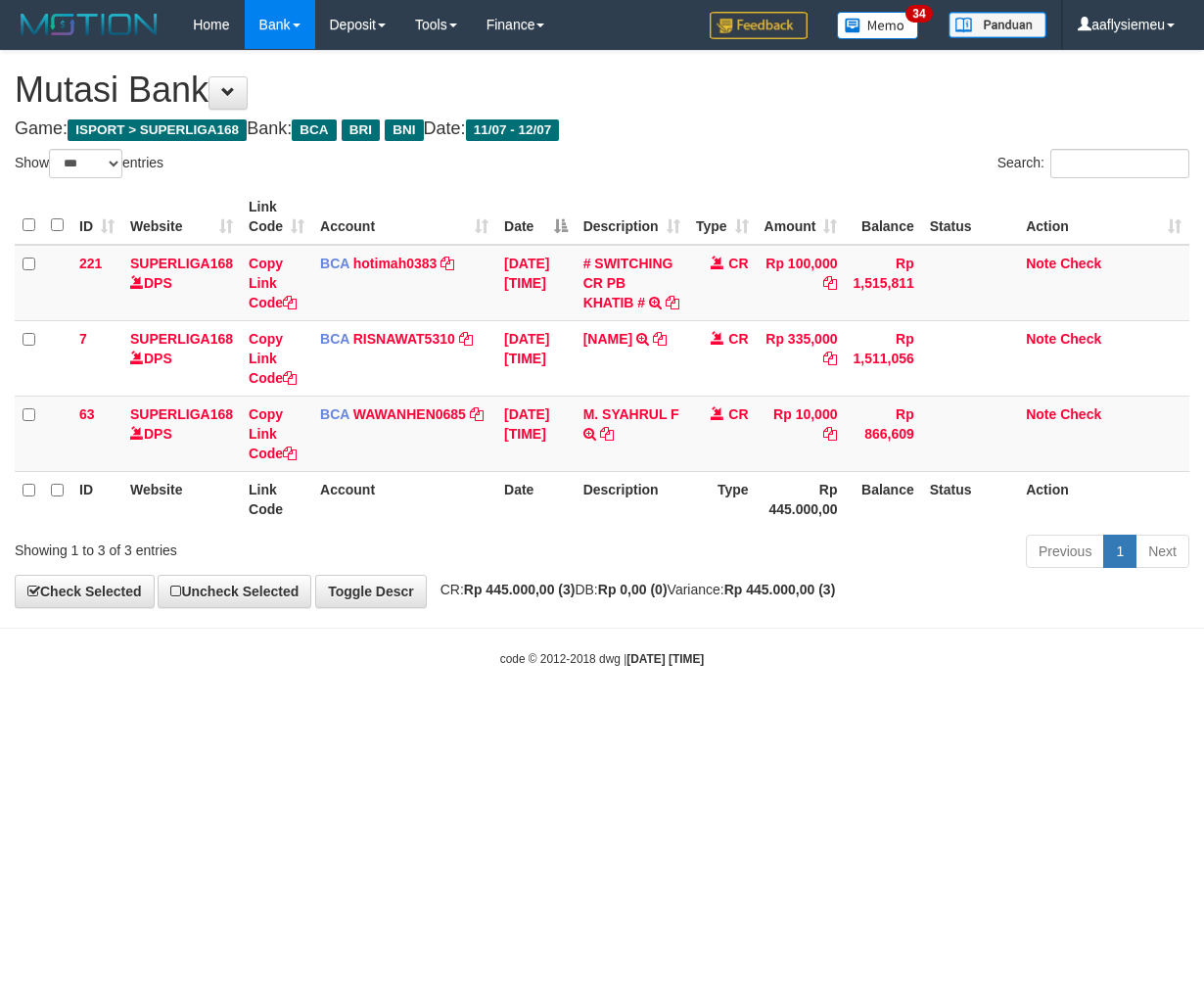 select on "***" 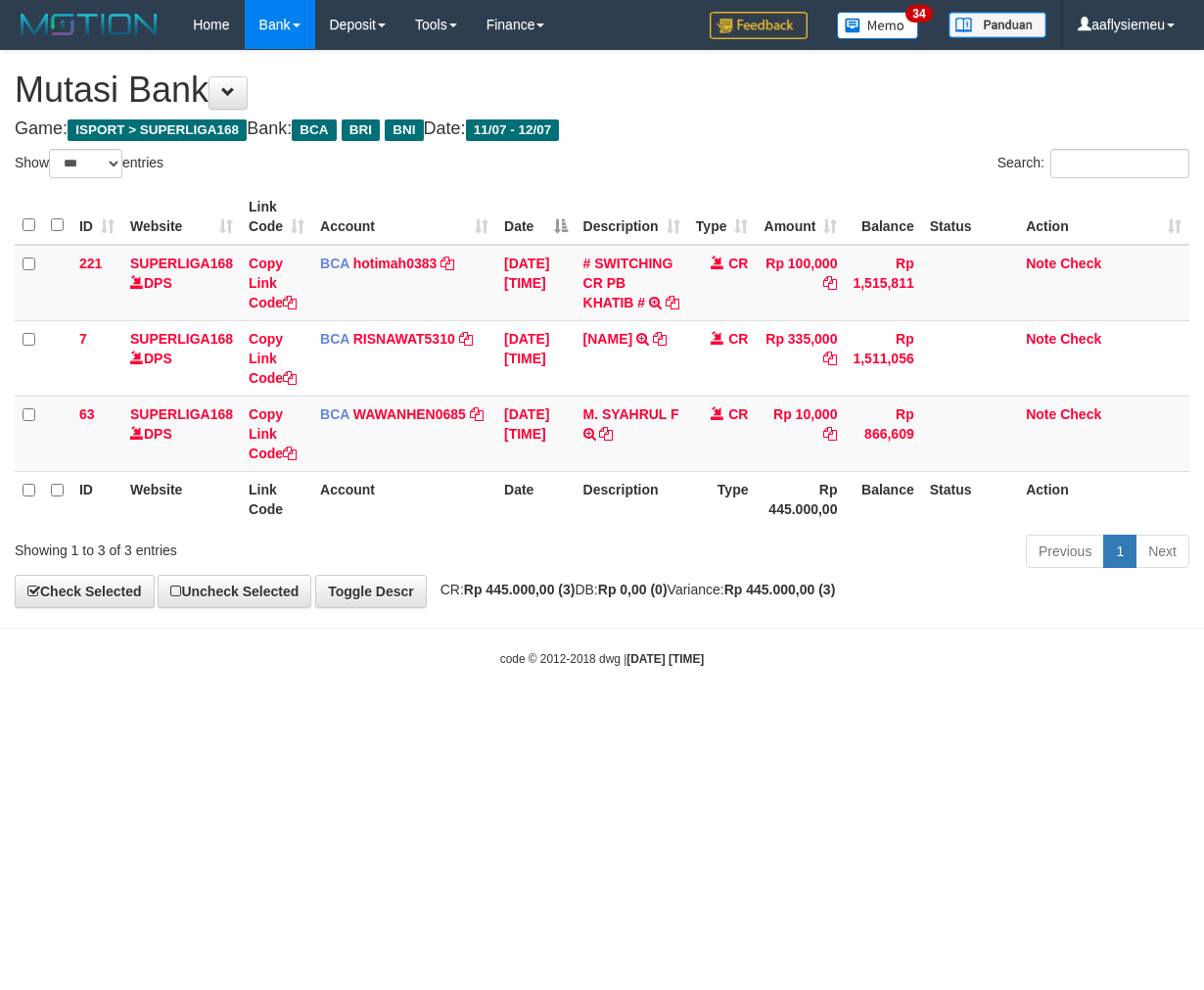 scroll, scrollTop: 0, scrollLeft: 0, axis: both 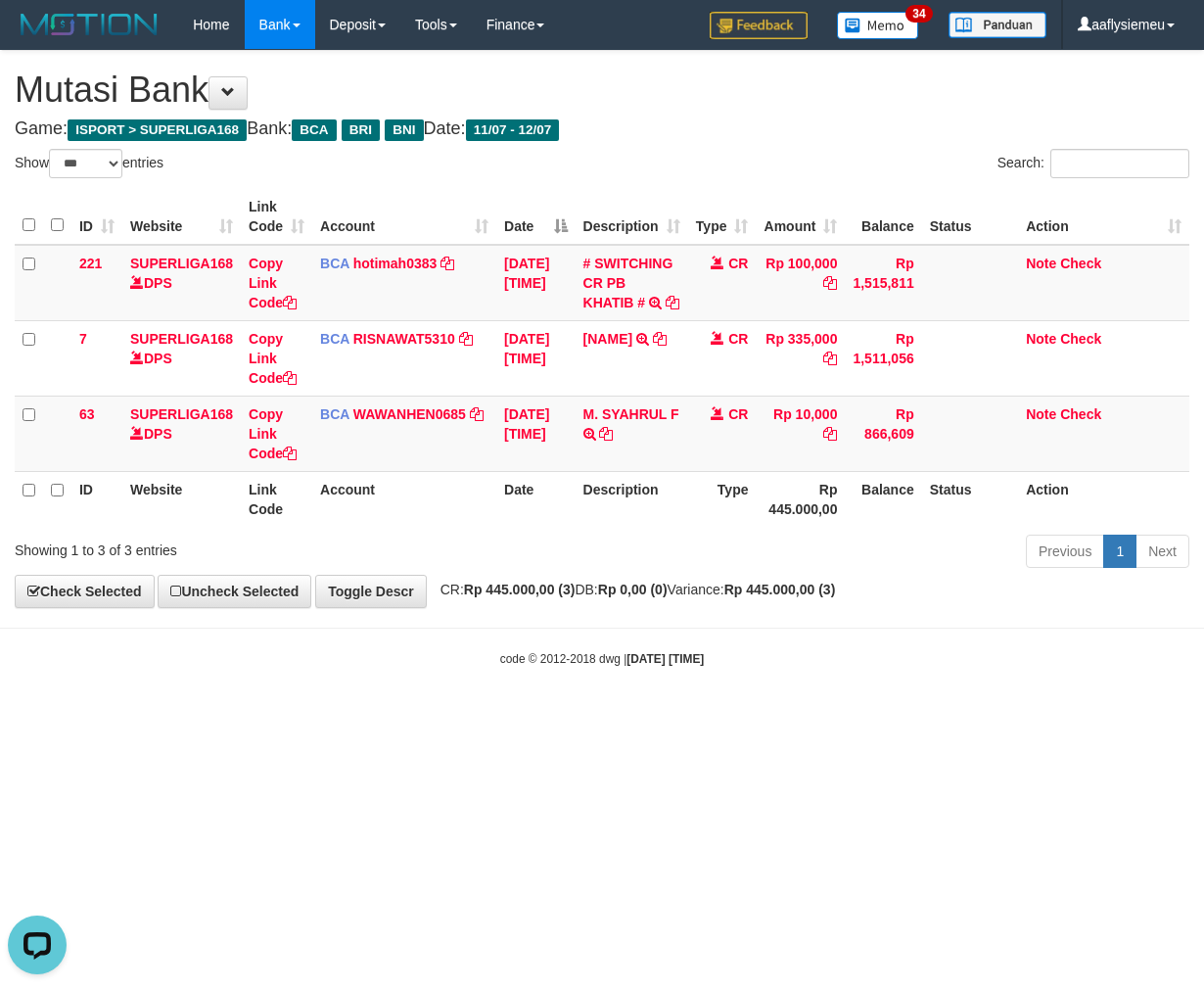 click on "Toggle navigation
Home
Bank
Account List
Load
By Website
Group
[ISPORT]													SUPERLIGA168
By Load Group (DPS)" at bounding box center [602, 358] 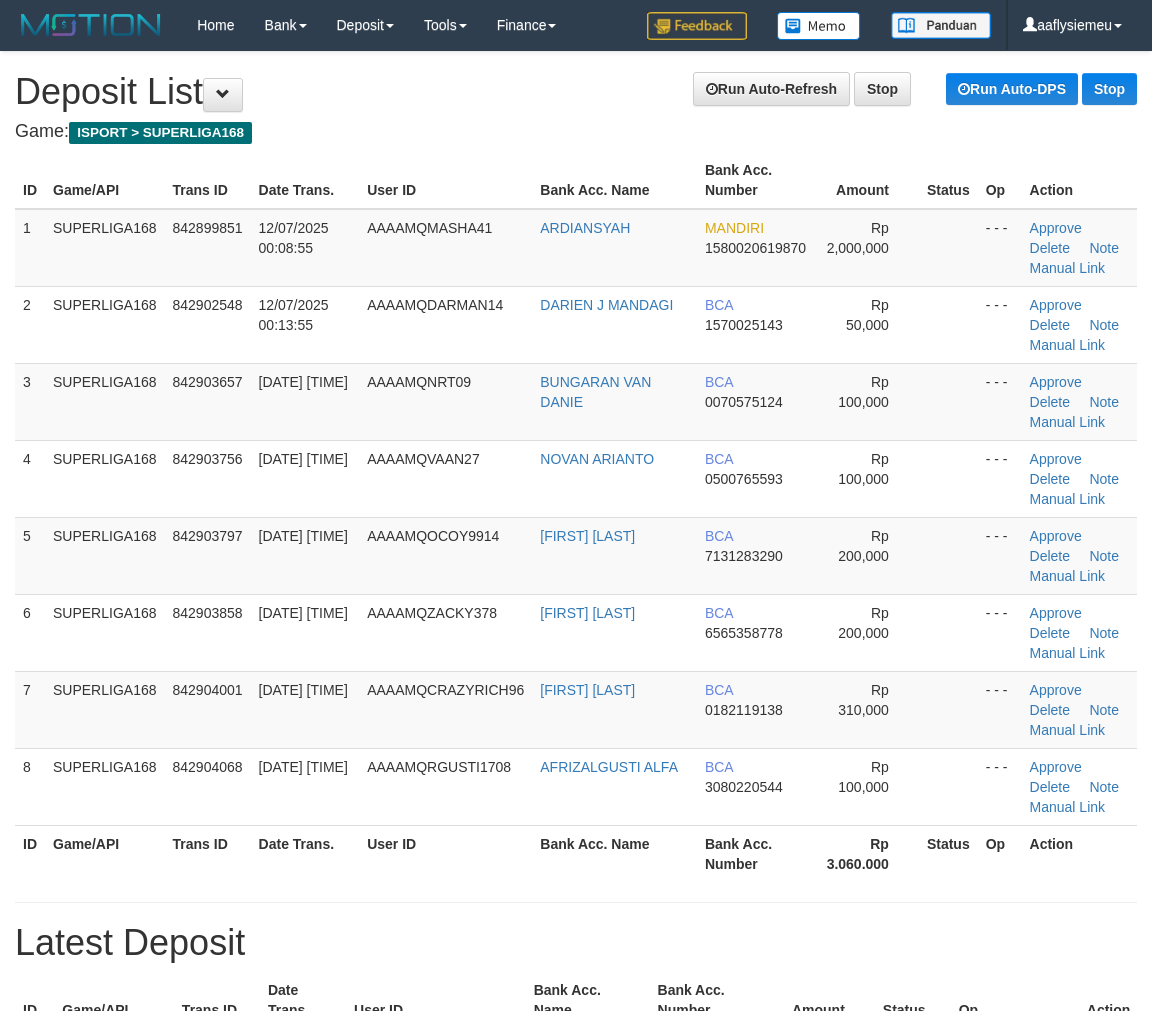 scroll, scrollTop: 0, scrollLeft: 0, axis: both 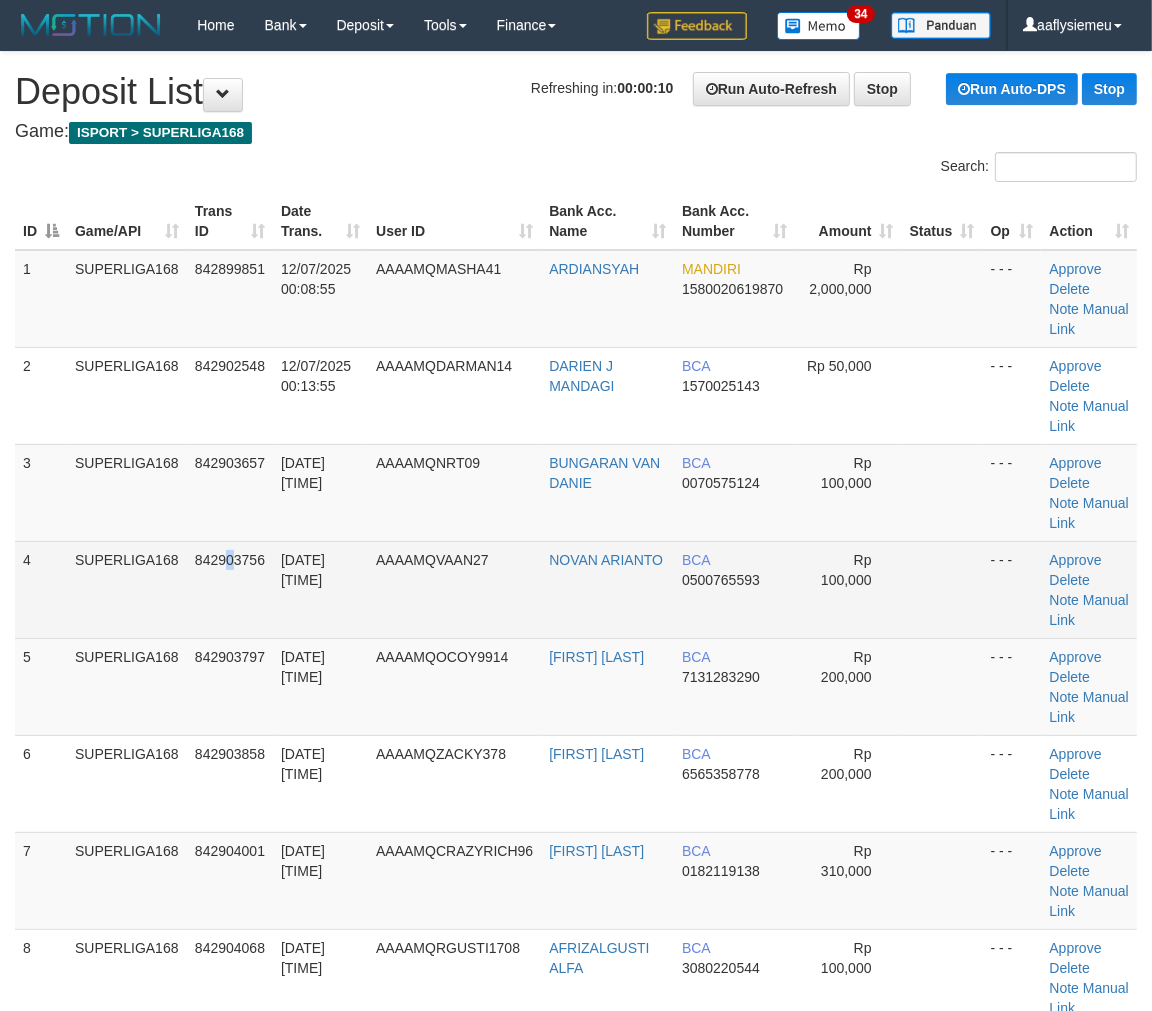 click on "842903756" at bounding box center [230, 560] 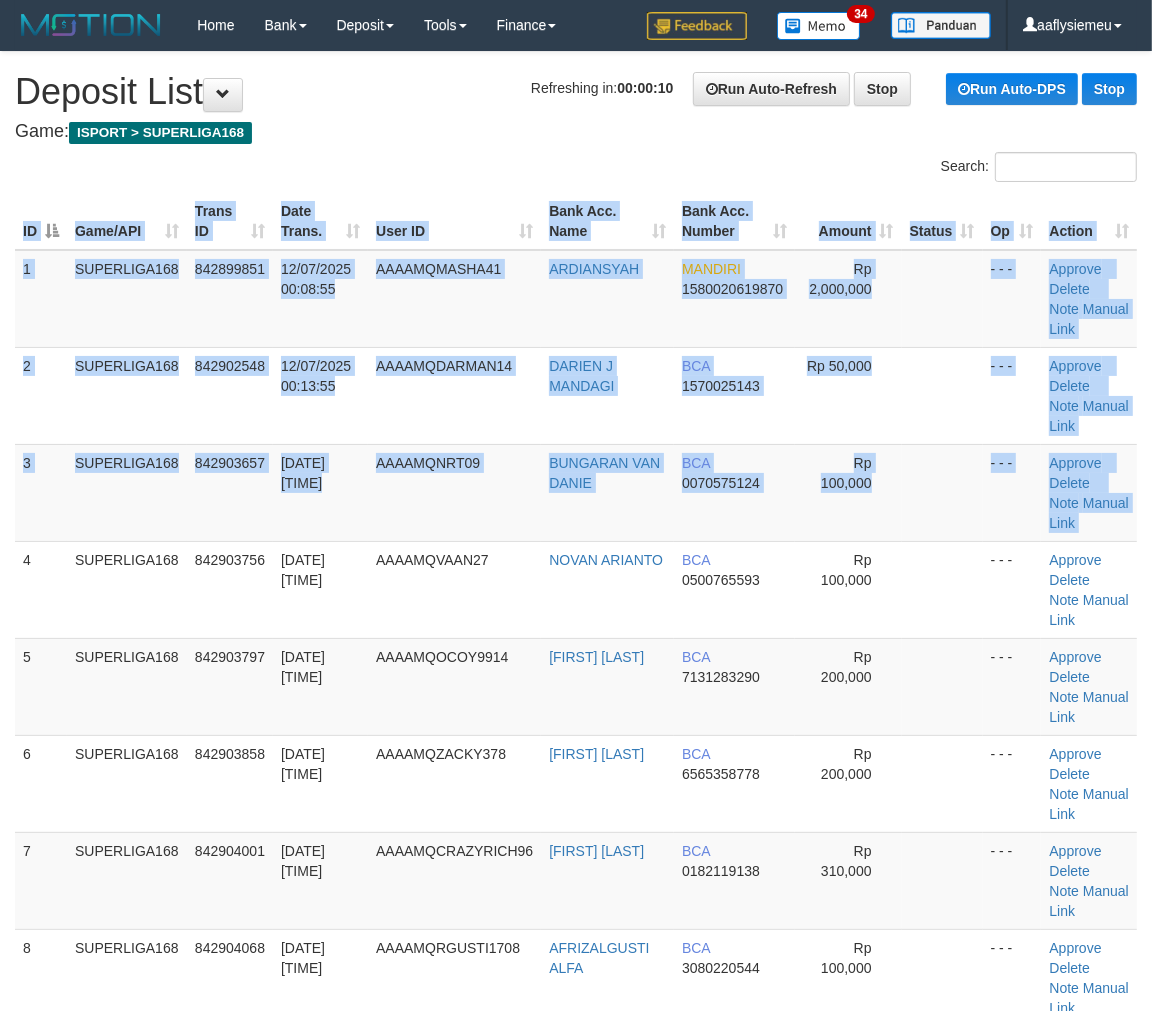 click on "ID Game/API Trans ID Date Trans. User ID Bank Acc. Name Bank Acc. Number Amount Status Op Action
1
SUPERLIGA168
842899851
12/07/2025 00:08:55
AAAAMQMASHA41
ARDIANSYAH
MANDIRI
1580020619870
Rp 2,000,000
- - -
Approve
Delete
Note
Manual Link
2
SUPERLIGA168
842902548
12/07/2025 00:13:55
AAAAMQDARMAN14
DARIEN J MANDAGI
BCA
1570025143" at bounding box center (576, 638) 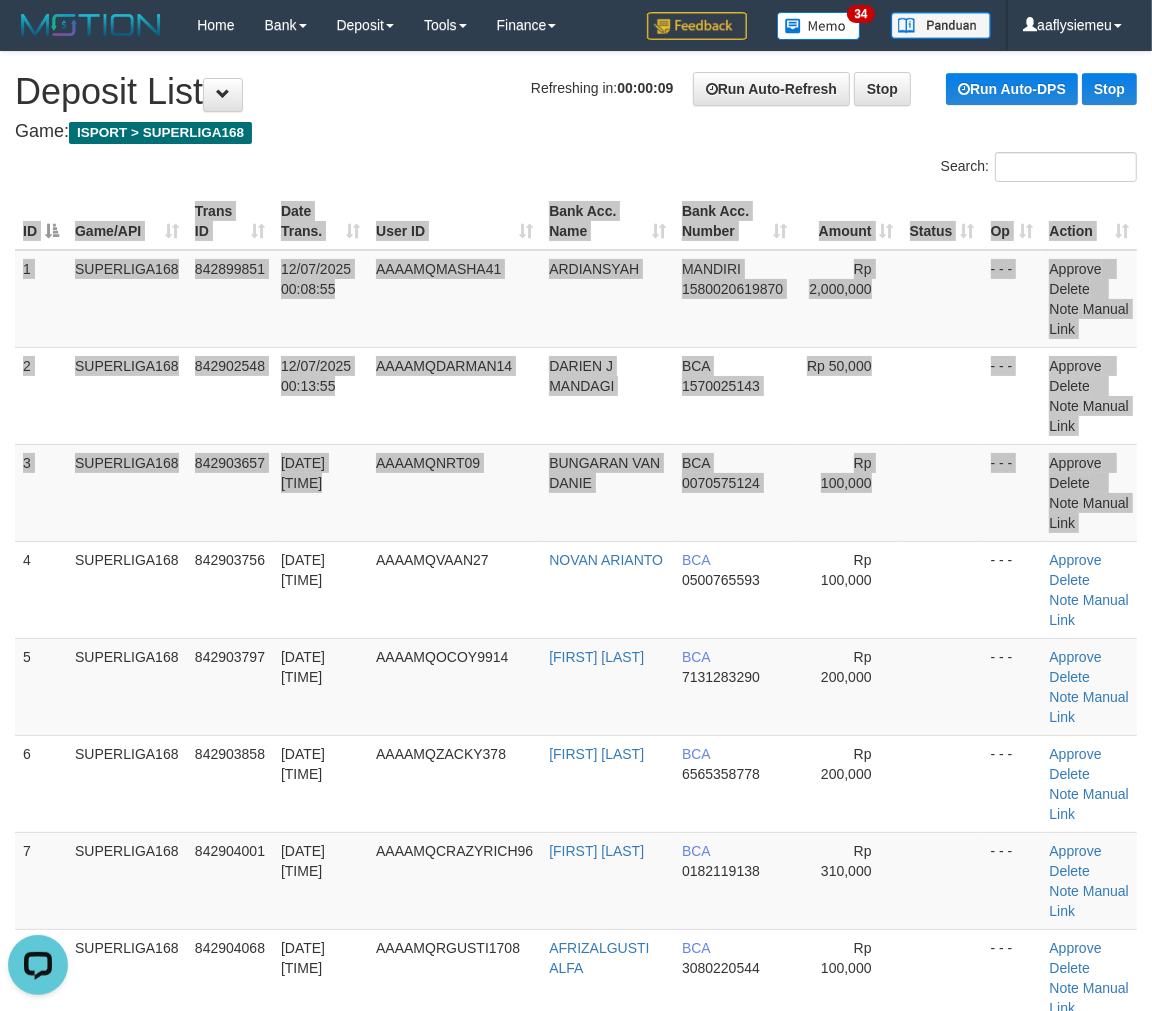 scroll, scrollTop: 0, scrollLeft: 0, axis: both 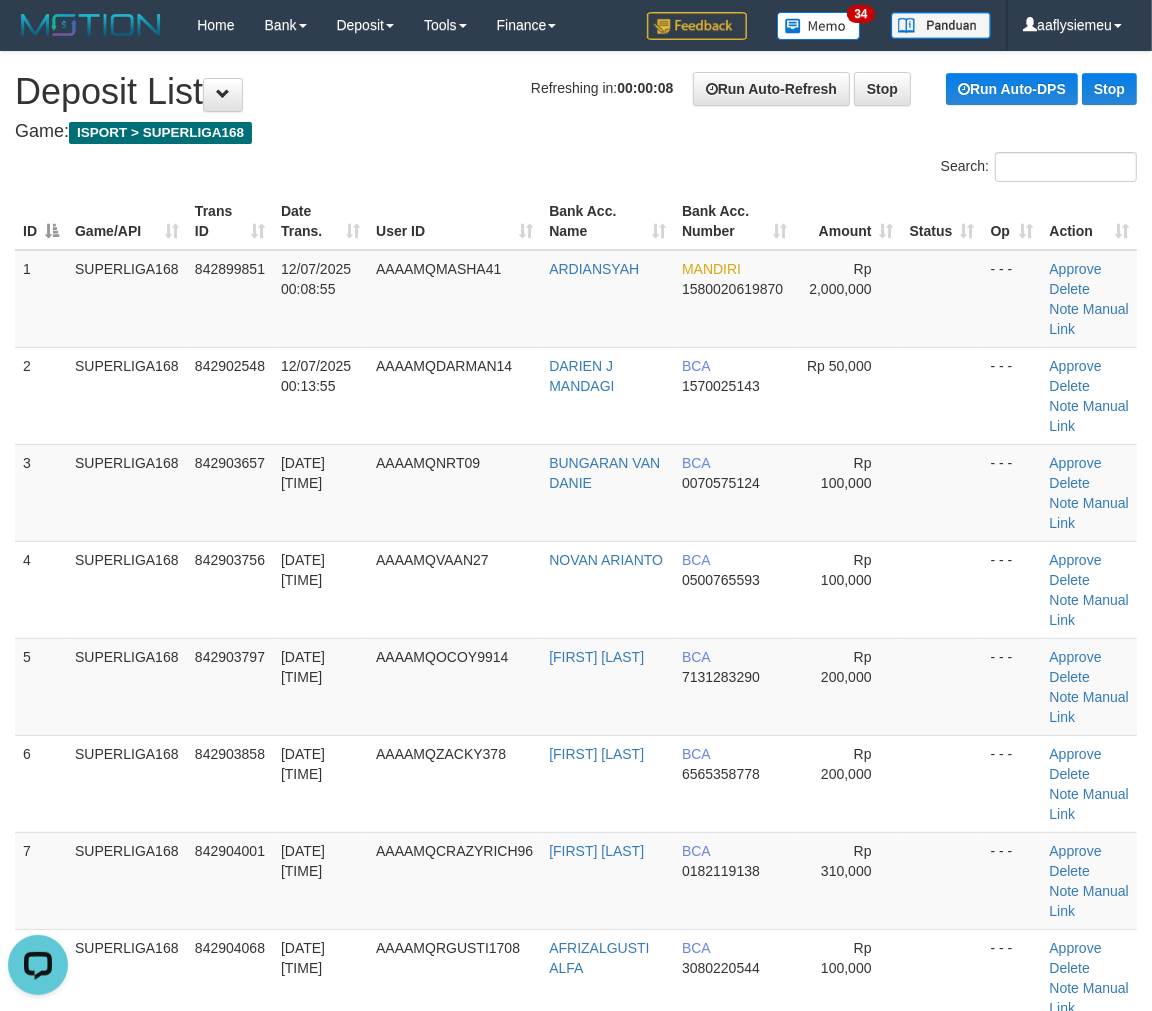 click on "4" at bounding box center (41, 589) 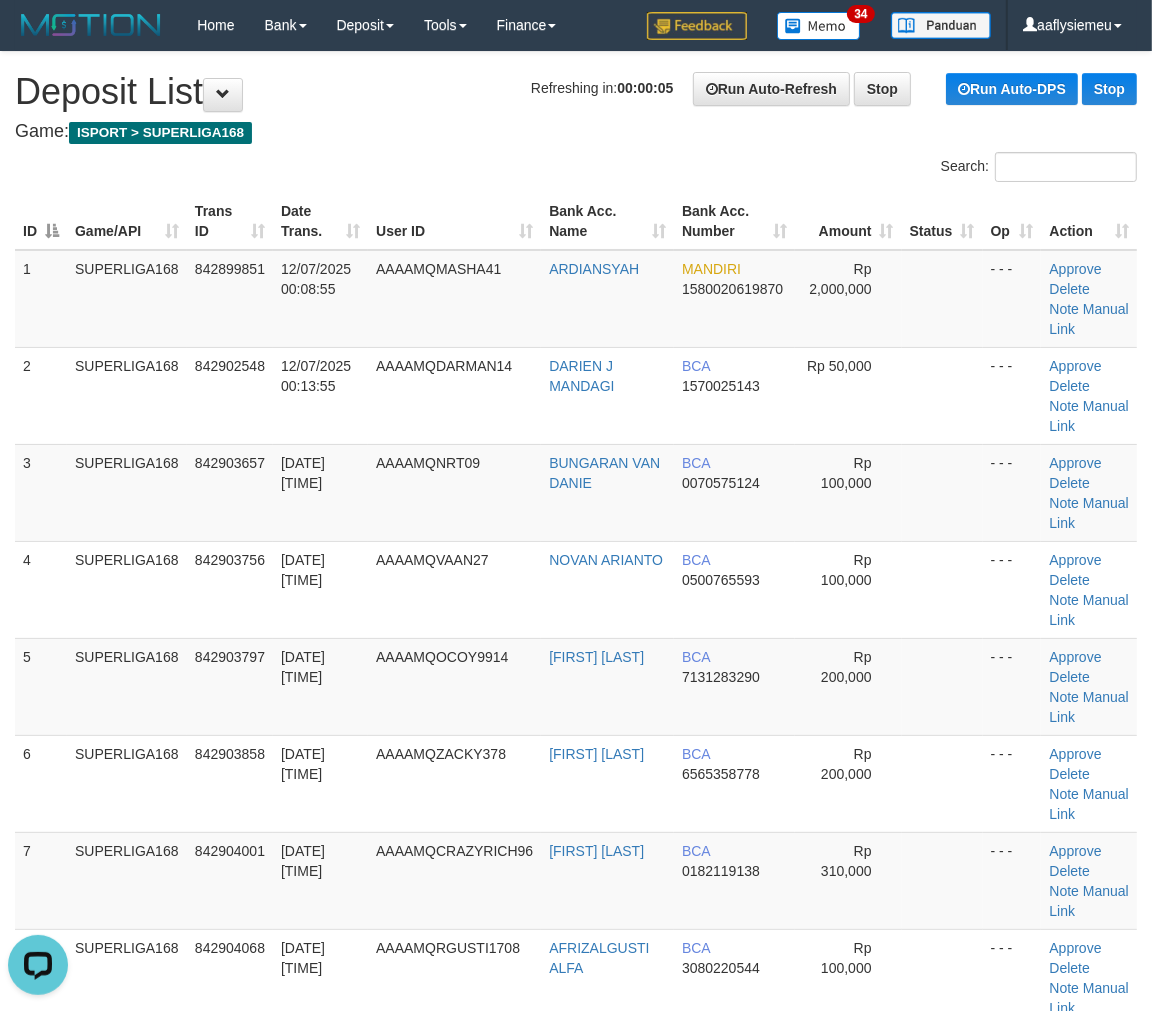 drag, startPoint x: 136, startPoint y: 445, endPoint x: 0, endPoint y: 468, distance: 137.93114 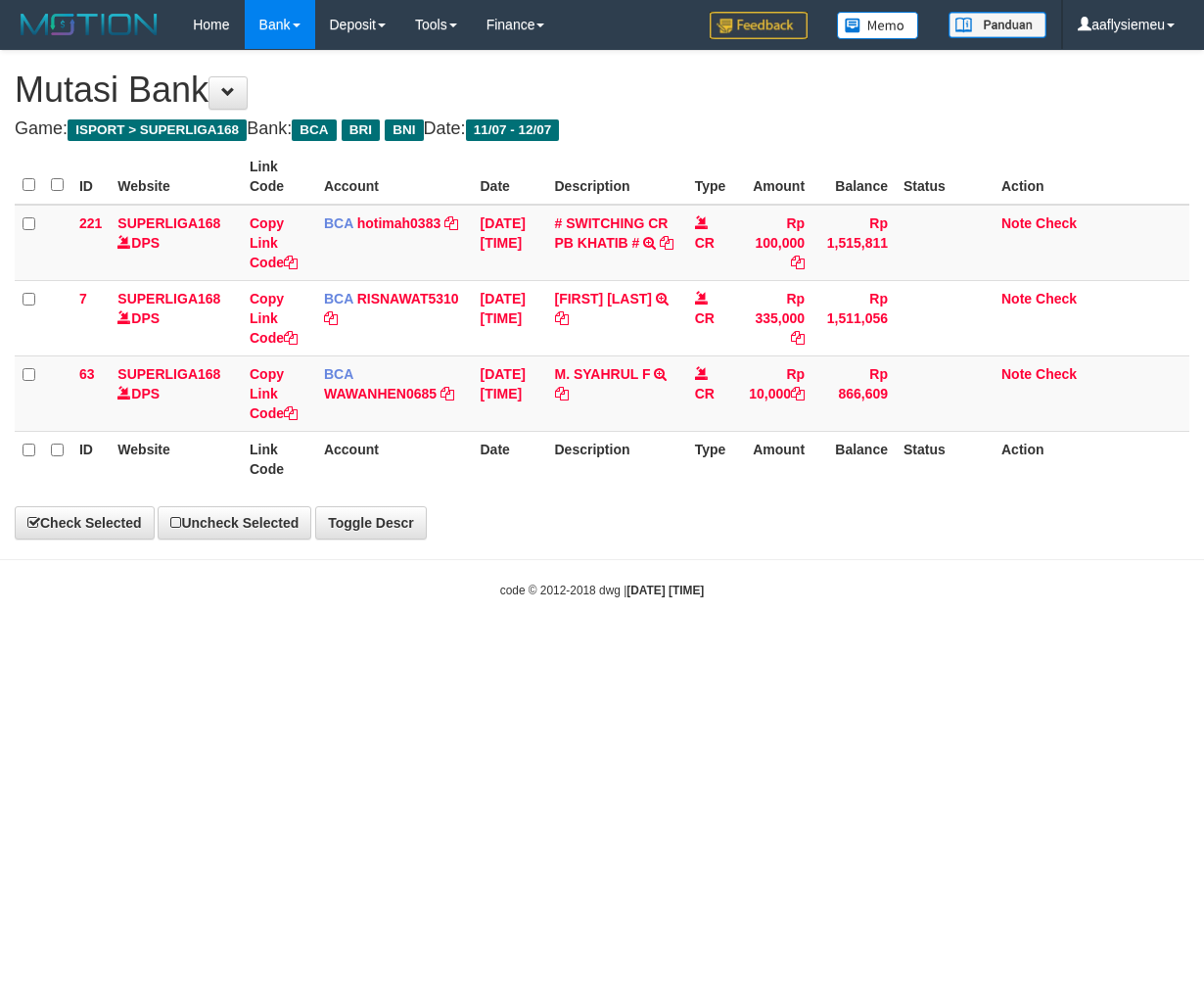 scroll, scrollTop: 0, scrollLeft: 0, axis: both 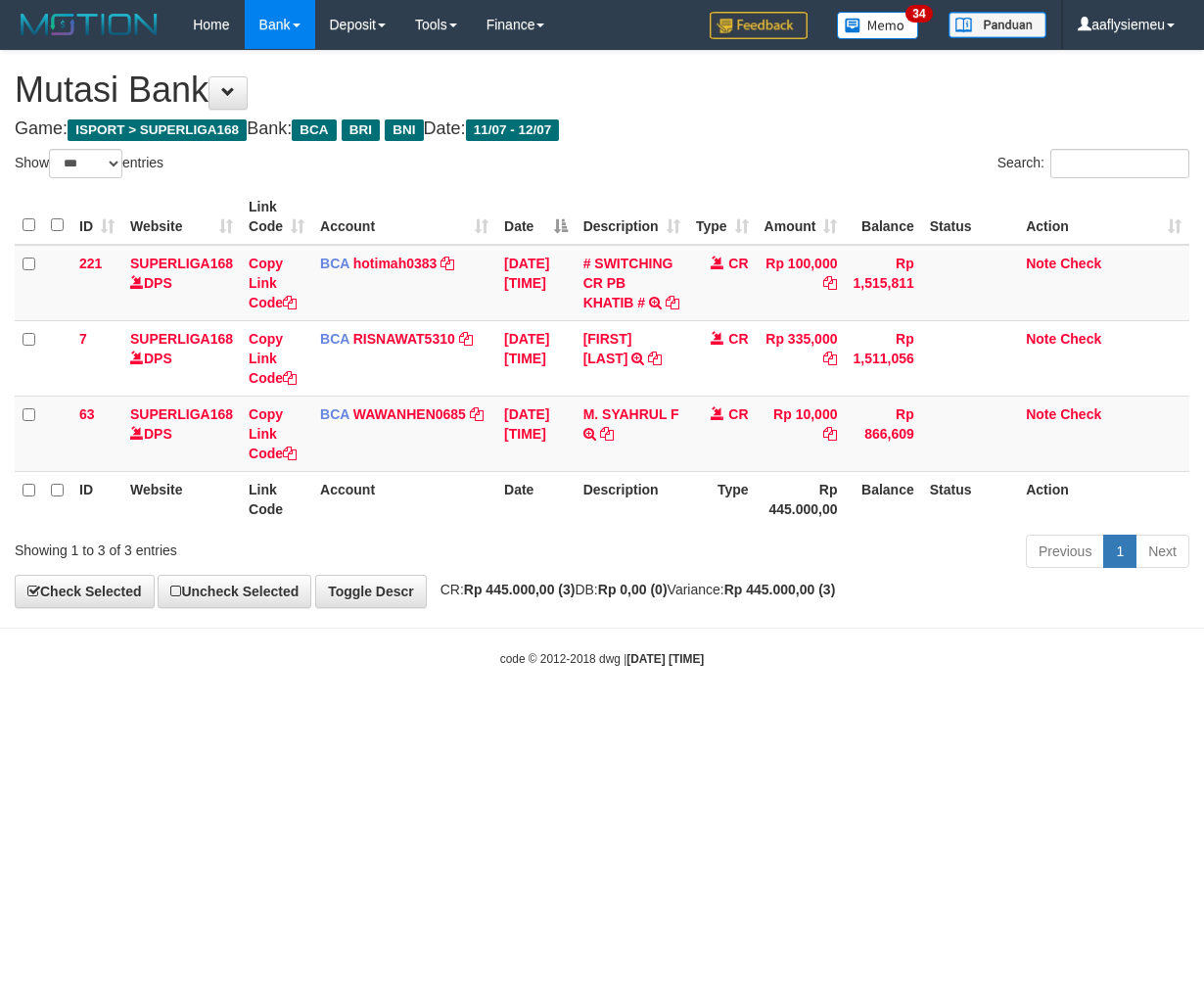 select on "***" 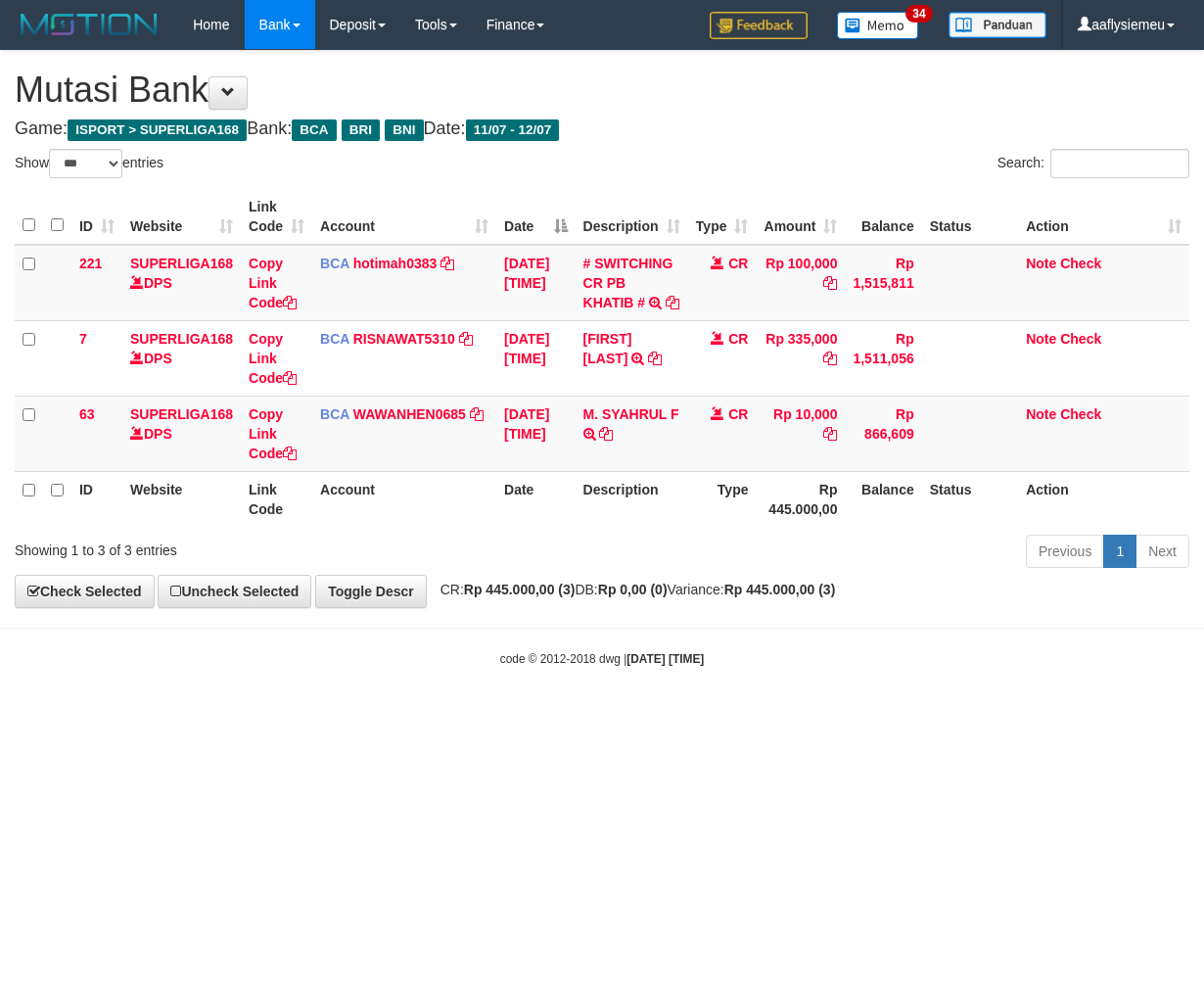 scroll, scrollTop: 0, scrollLeft: 0, axis: both 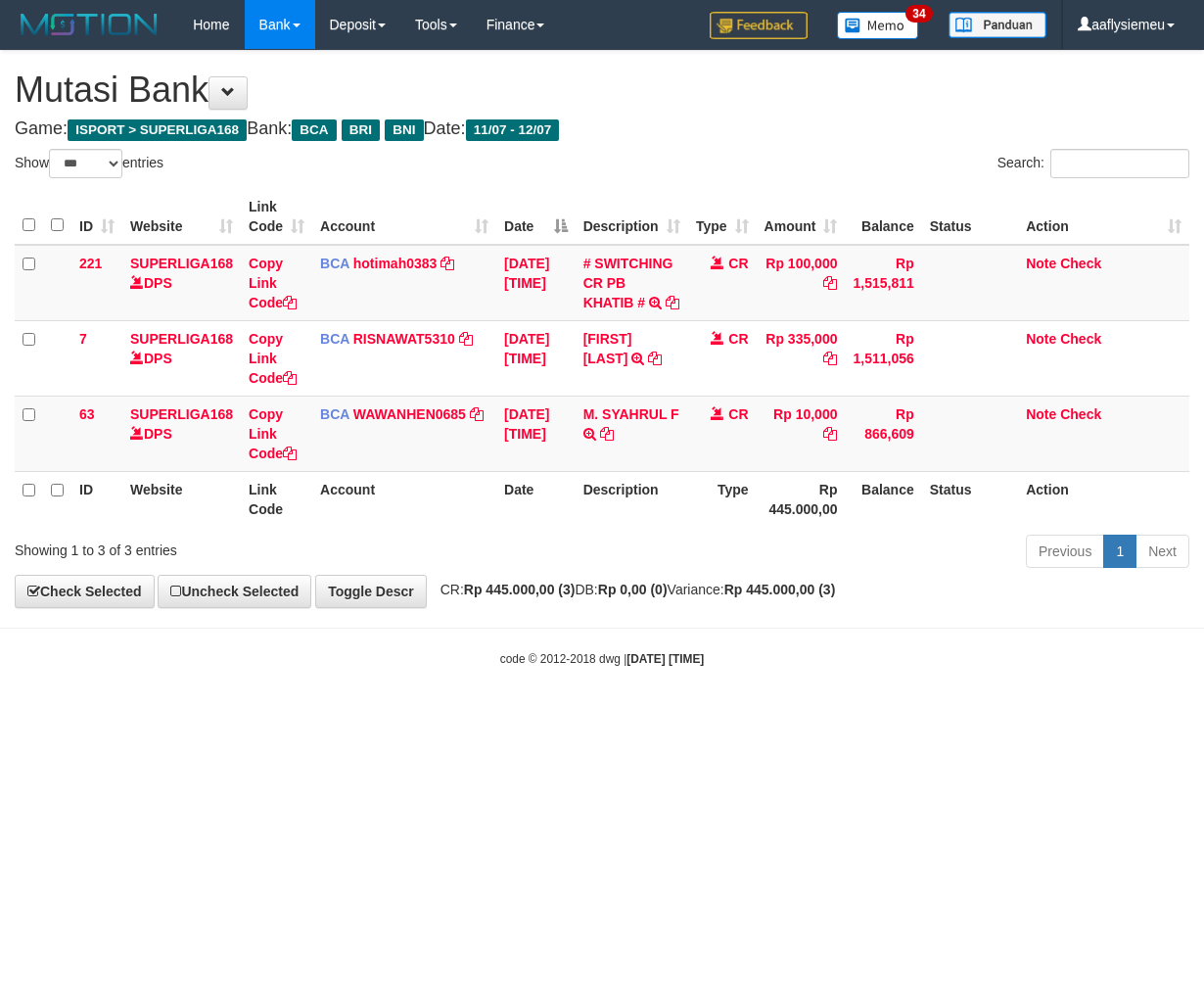 select on "***" 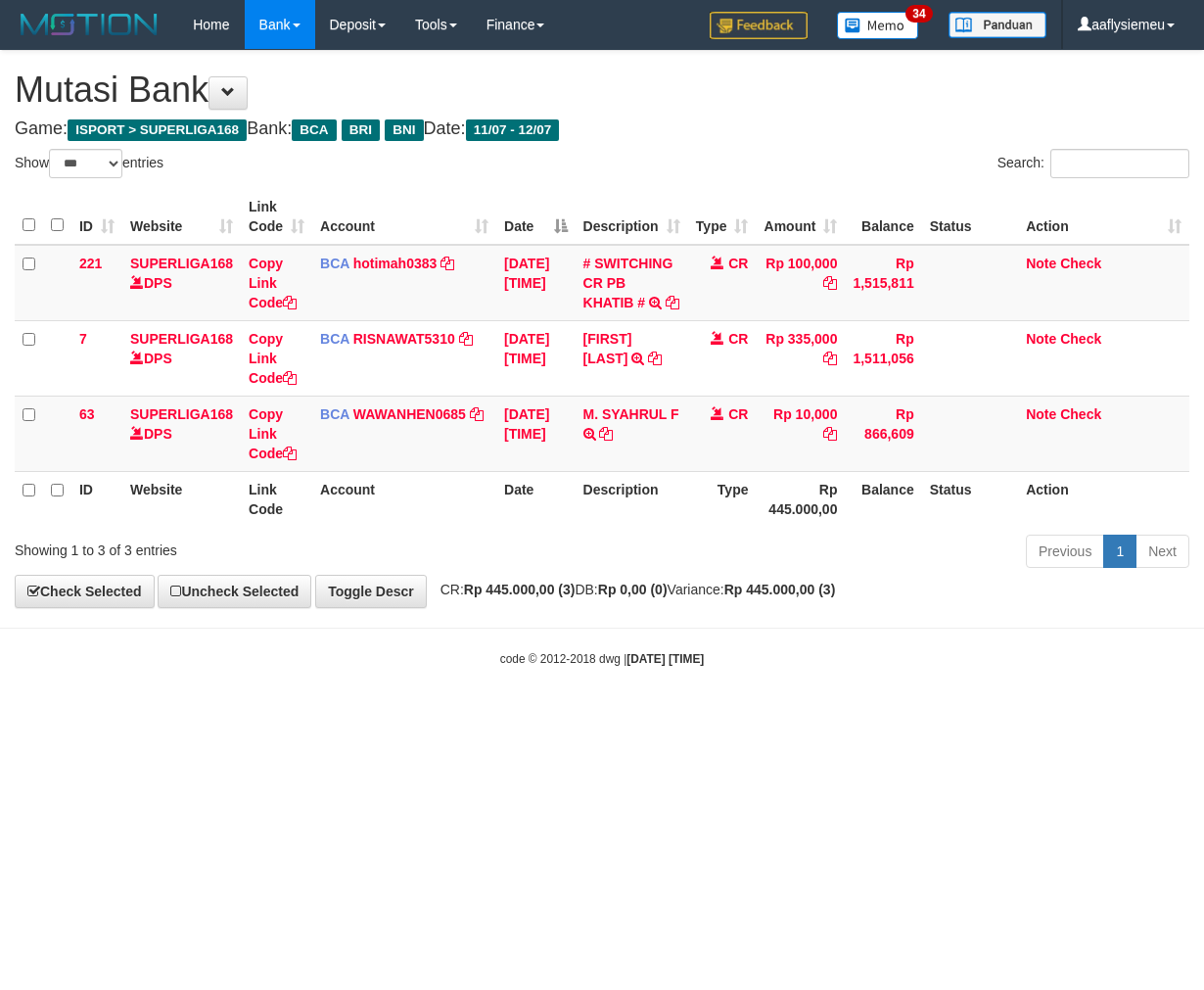 scroll, scrollTop: 0, scrollLeft: 0, axis: both 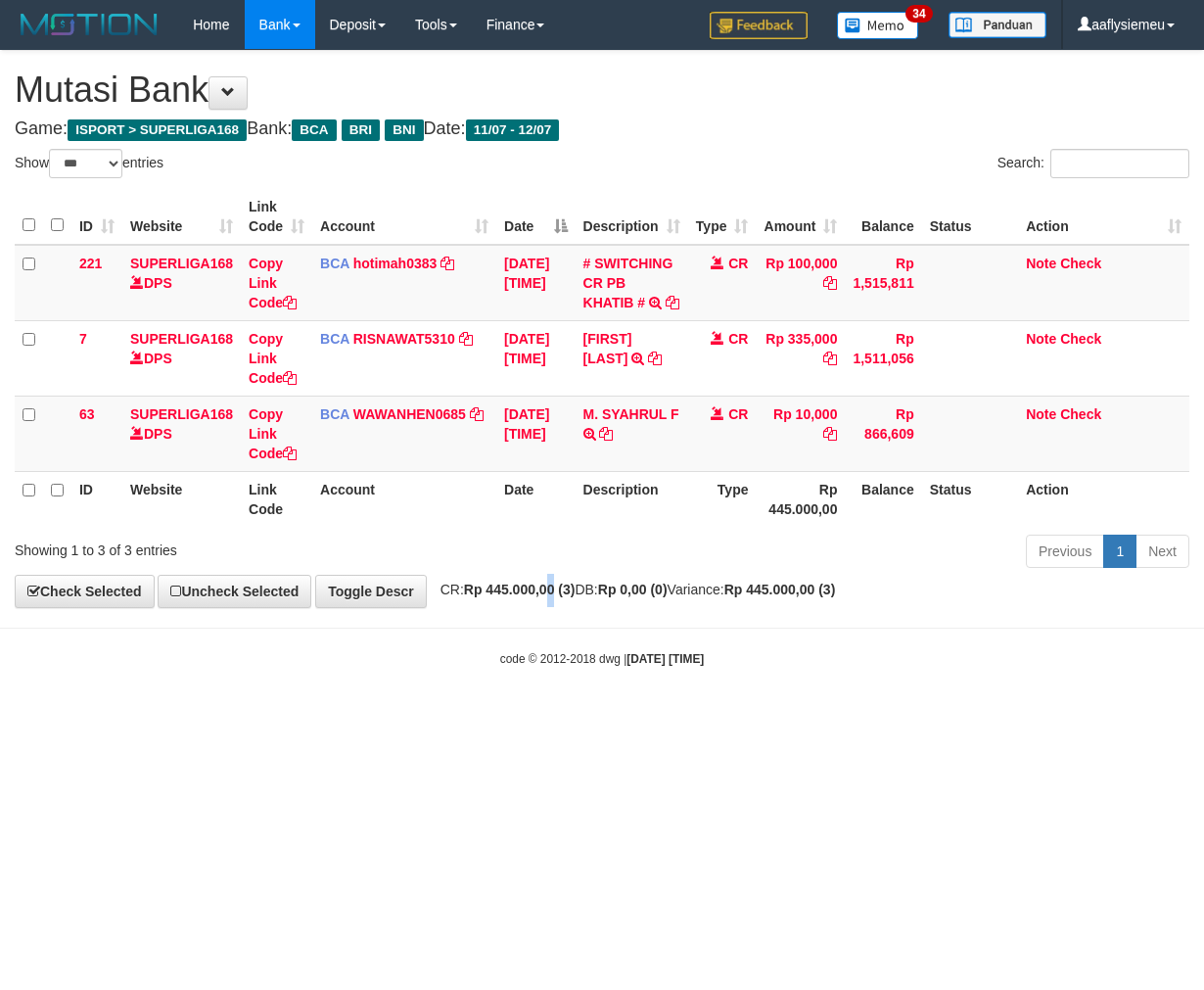click on "**********" at bounding box center [602, 329] 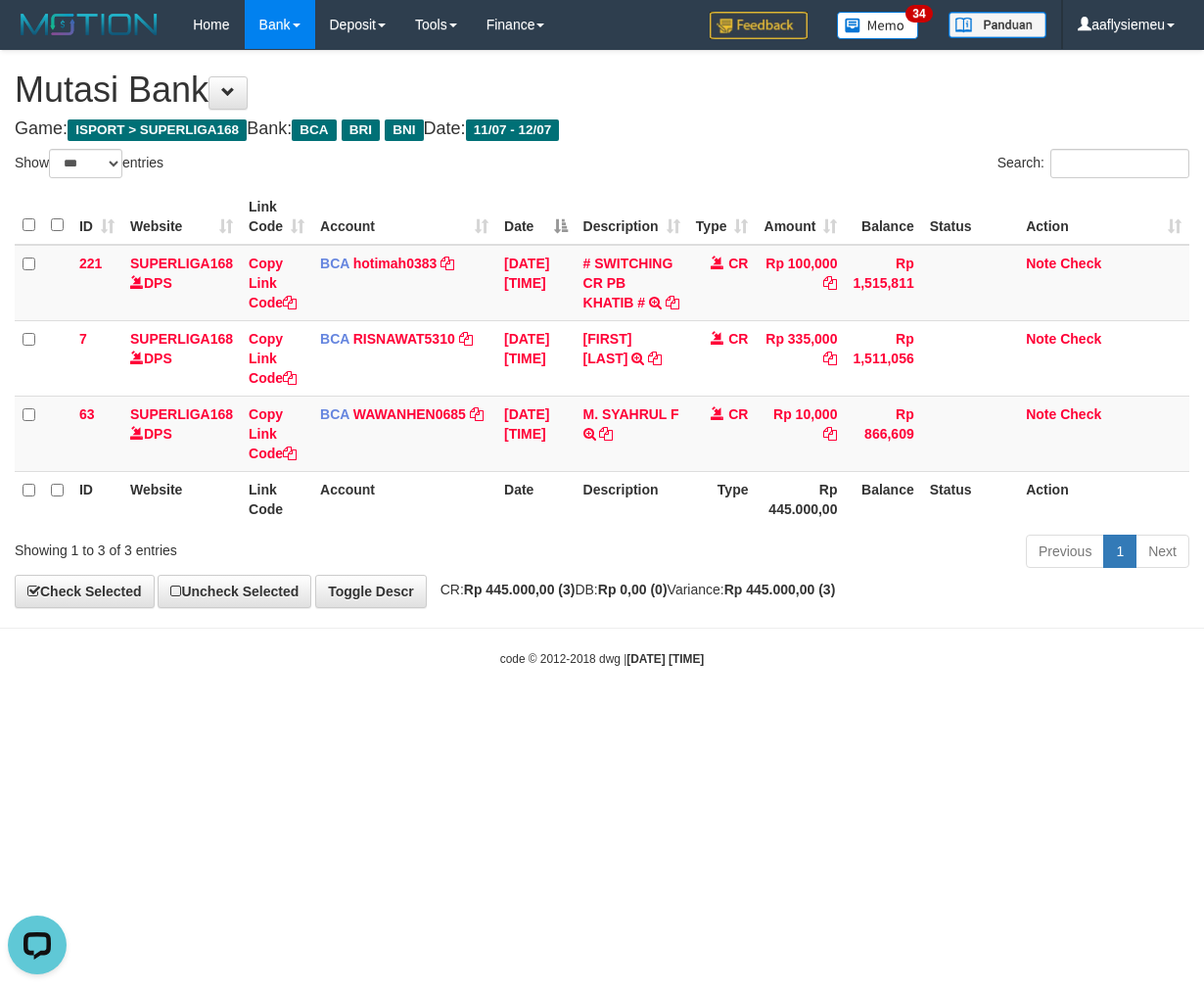 scroll, scrollTop: 0, scrollLeft: 0, axis: both 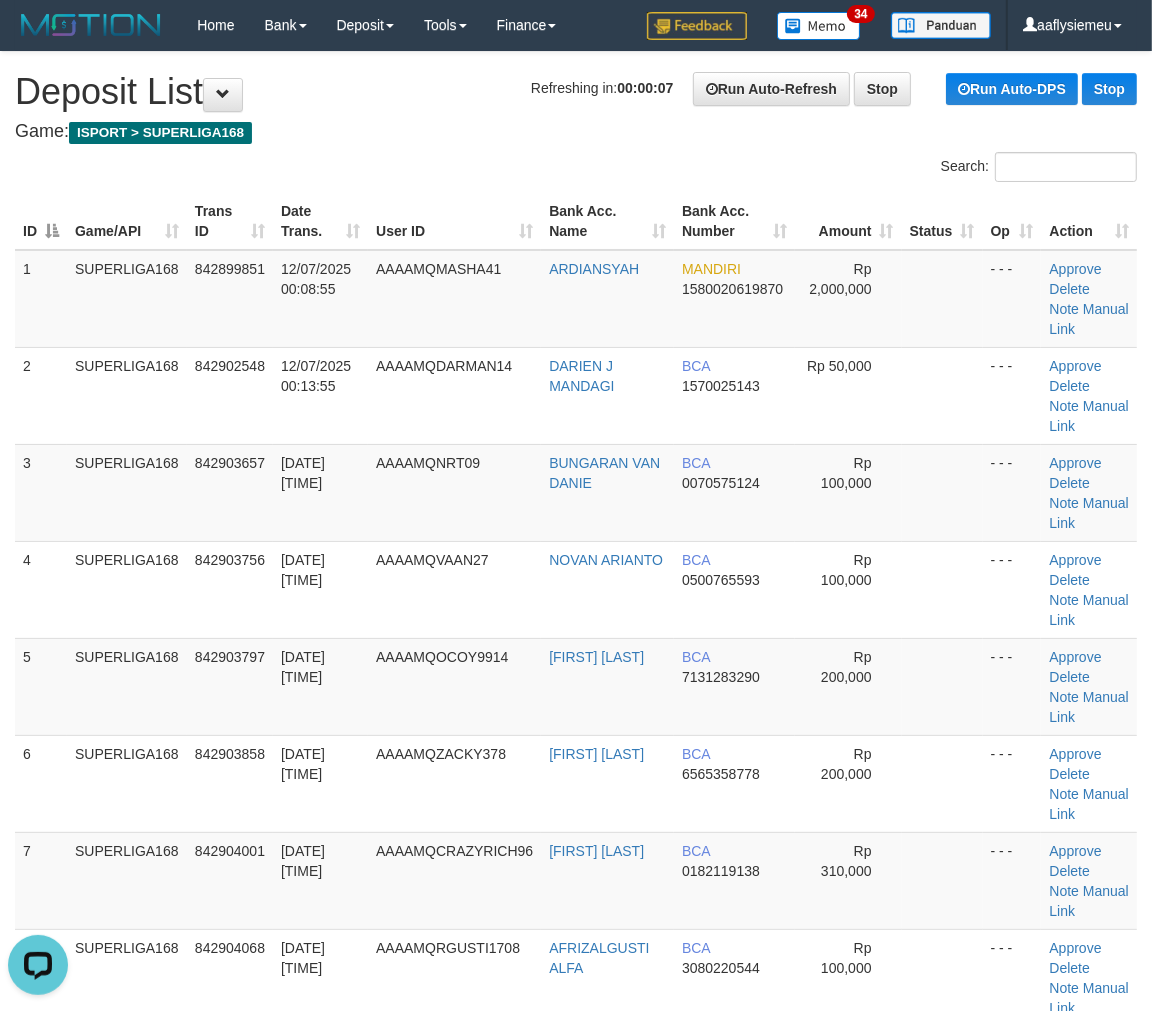 drag, startPoint x: 135, startPoint y: 506, endPoint x: 63, endPoint y: 572, distance: 97.67292 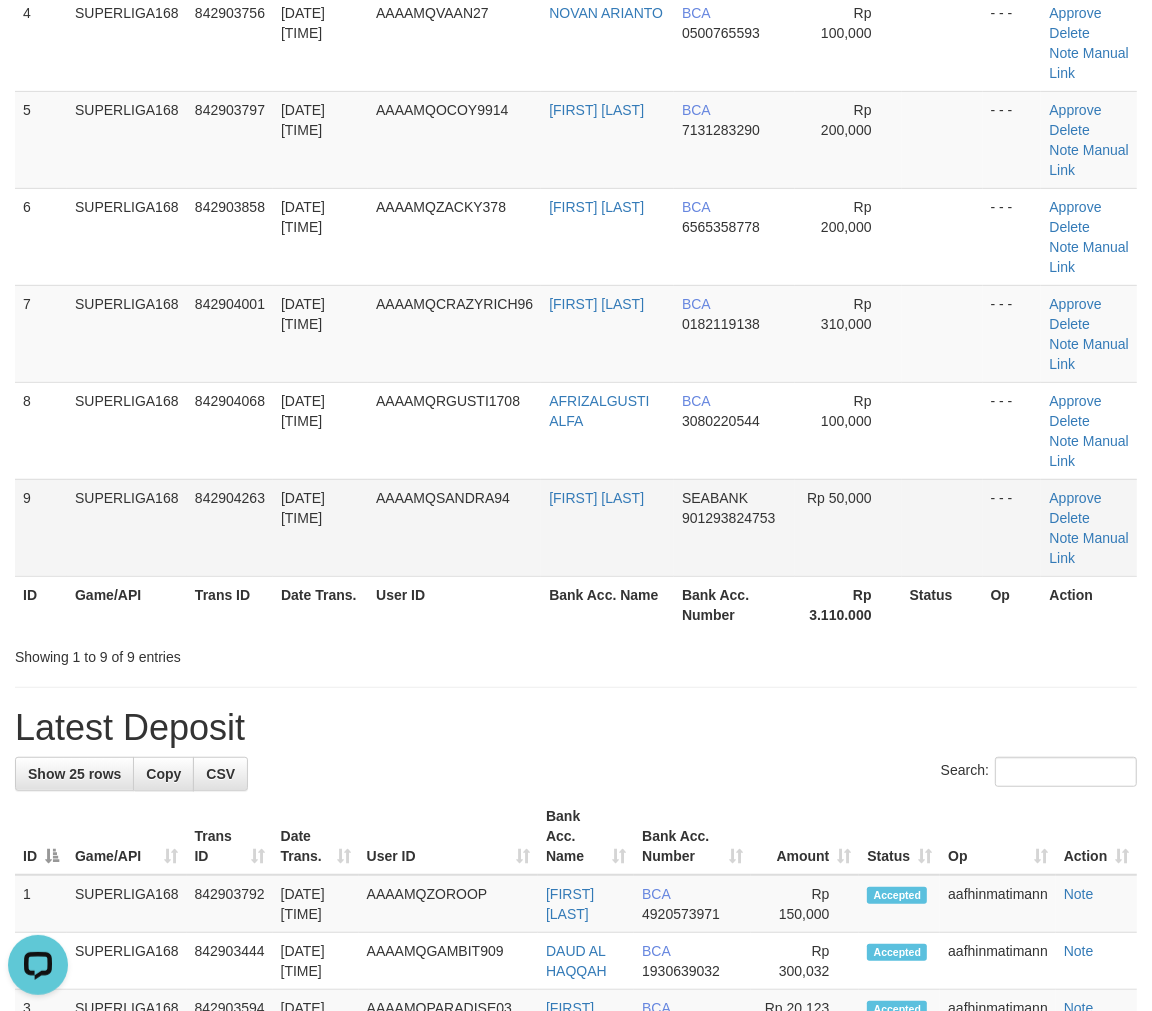 drag, startPoint x: 262, startPoint y: 520, endPoint x: 6, endPoint y: 614, distance: 272.7123 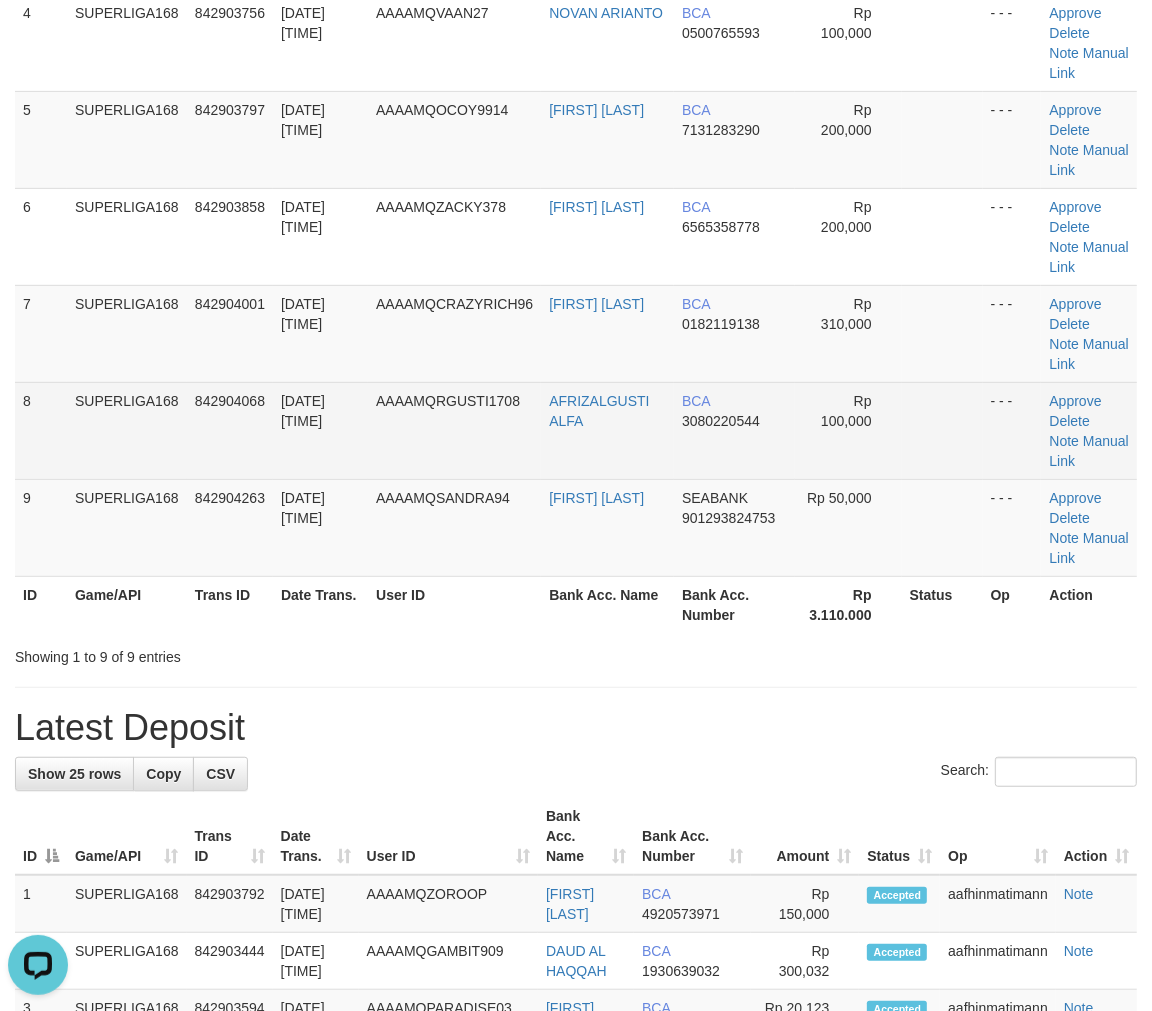 click on "12/07/2025 00:16:40" at bounding box center (320, 430) 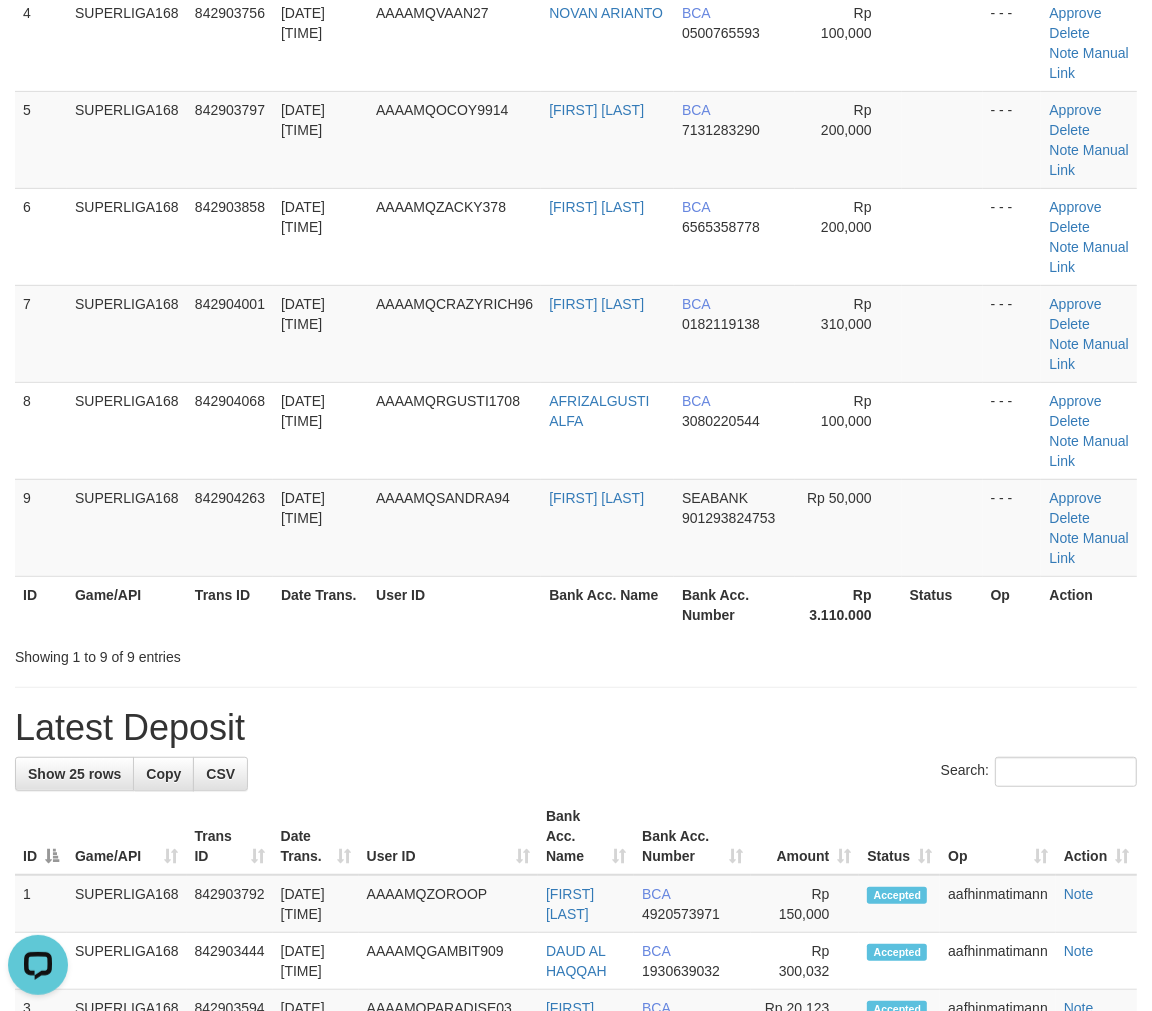 drag, startPoint x: 318, startPoint y: 472, endPoint x: 1, endPoint y: 577, distance: 333.93713 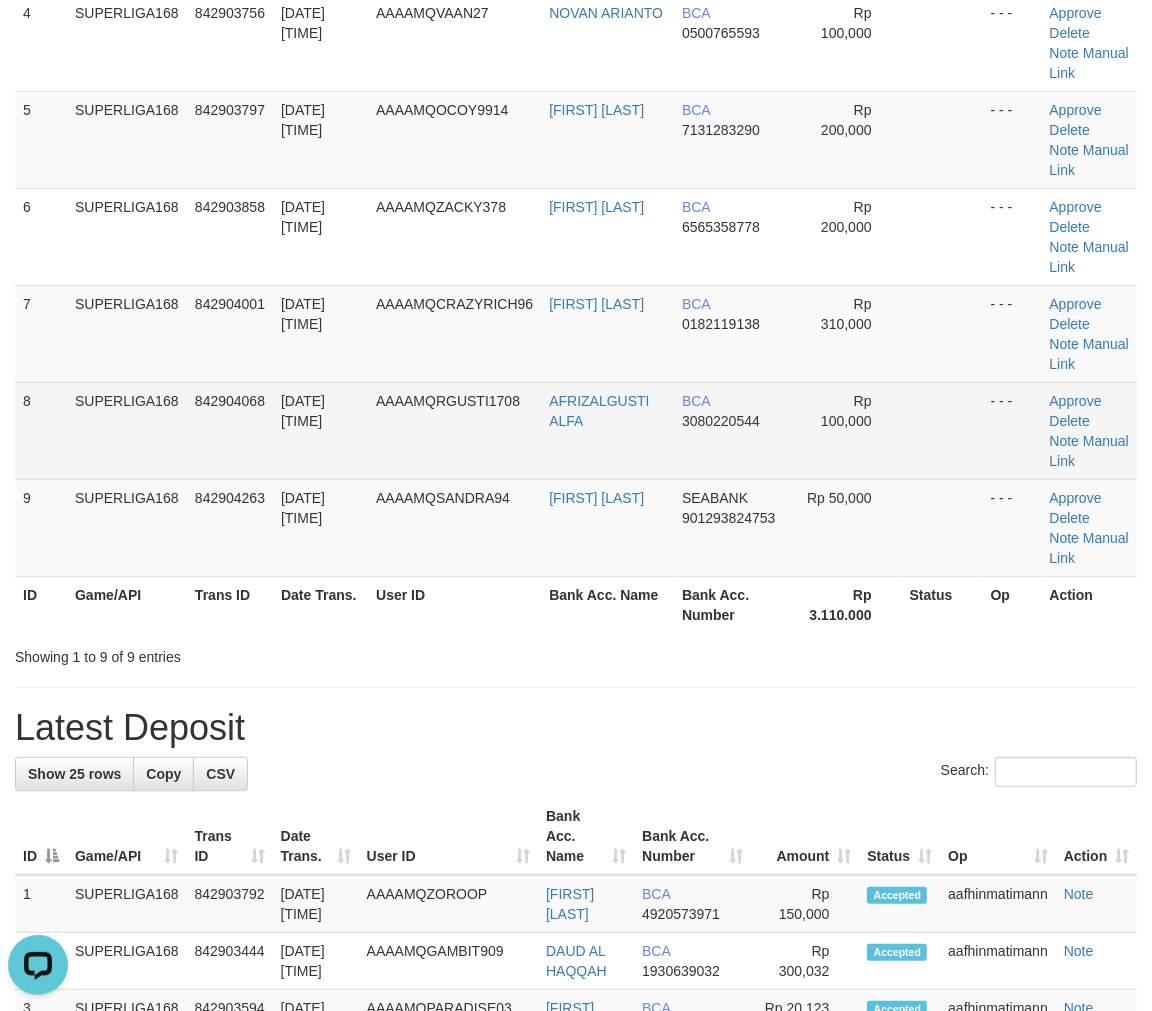 click on "8" at bounding box center [41, 430] 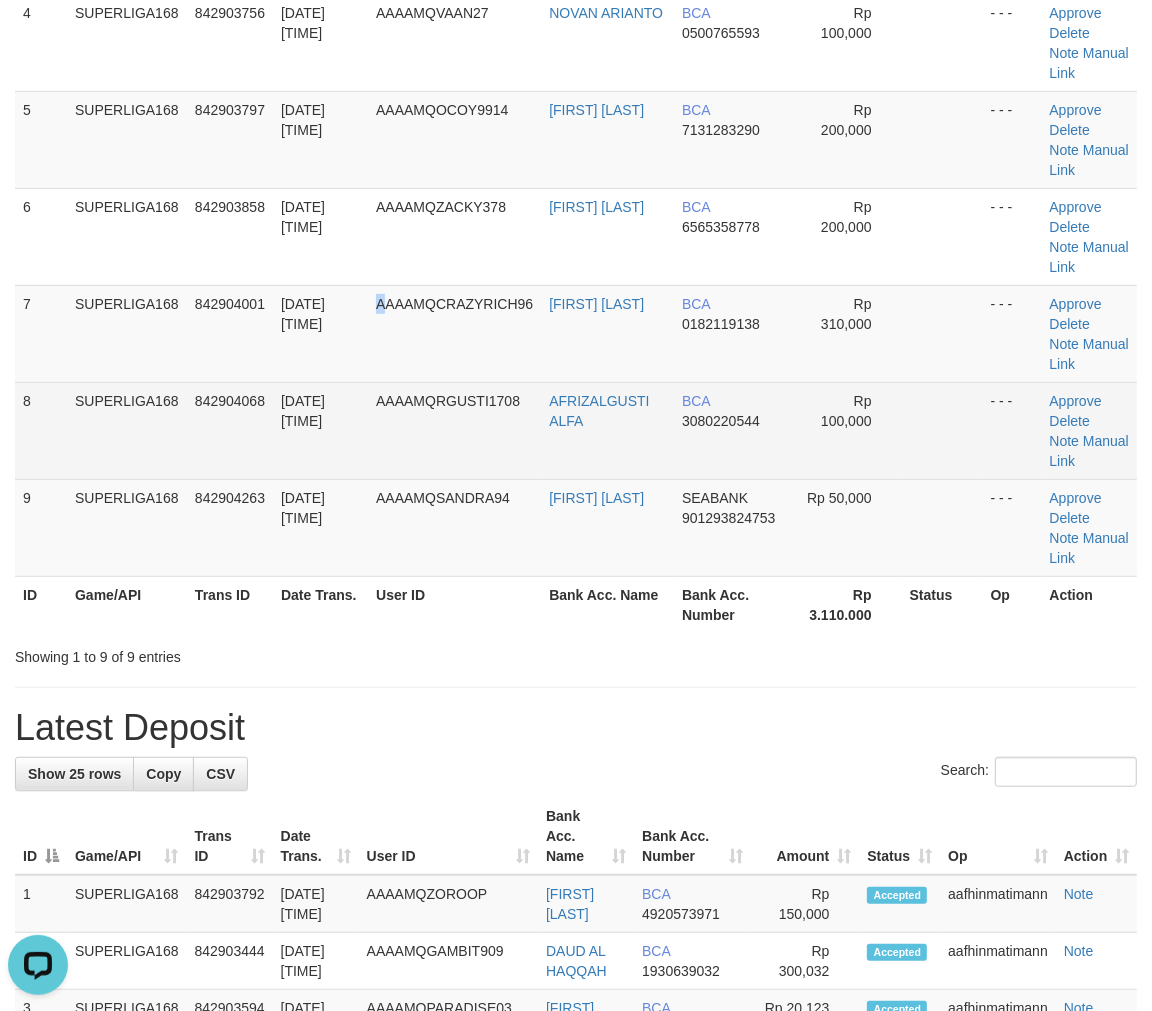 drag, startPoint x: 376, startPoint y: 360, endPoint x: 172, endPoint y: 472, distance: 232.723 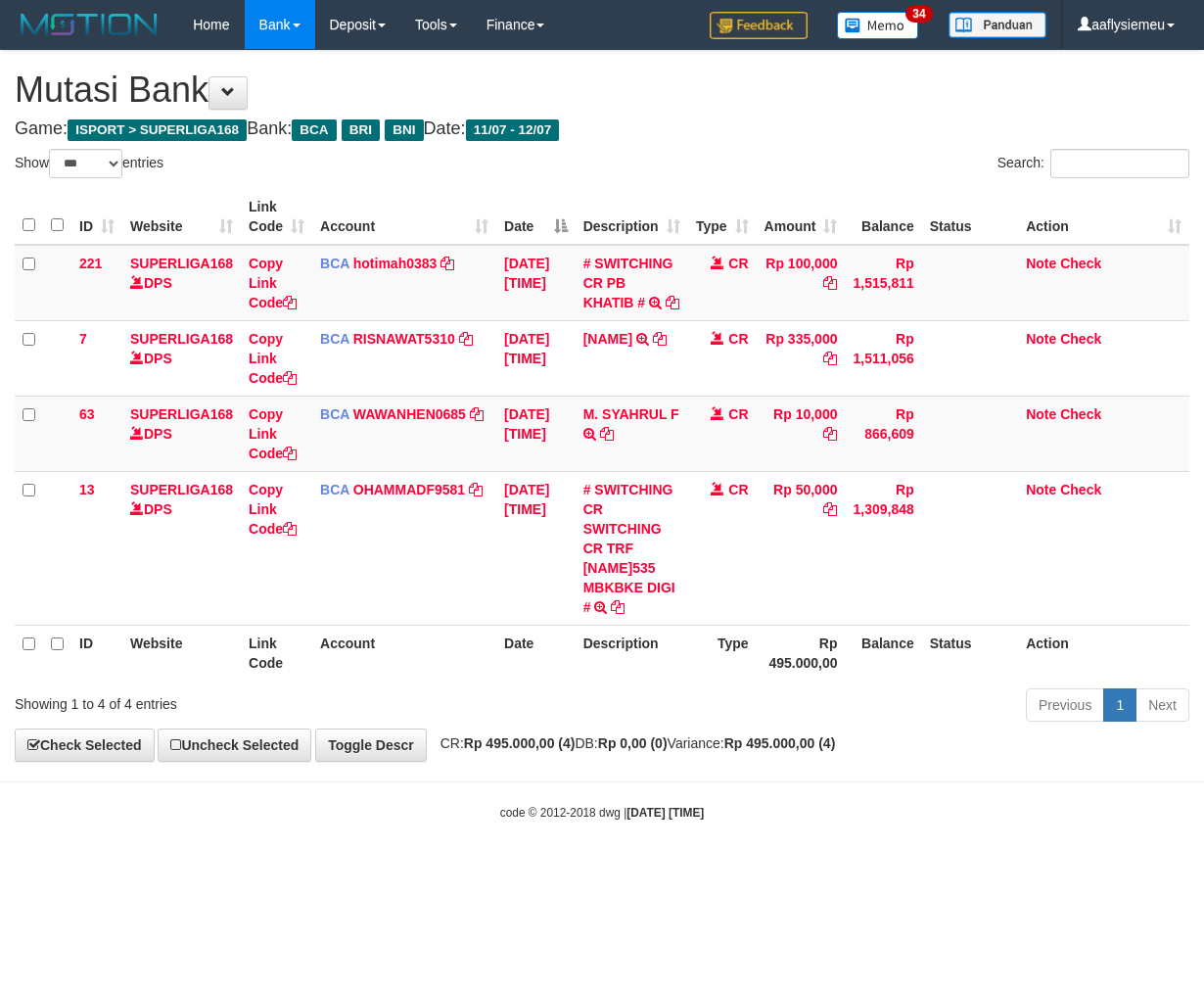 select on "***" 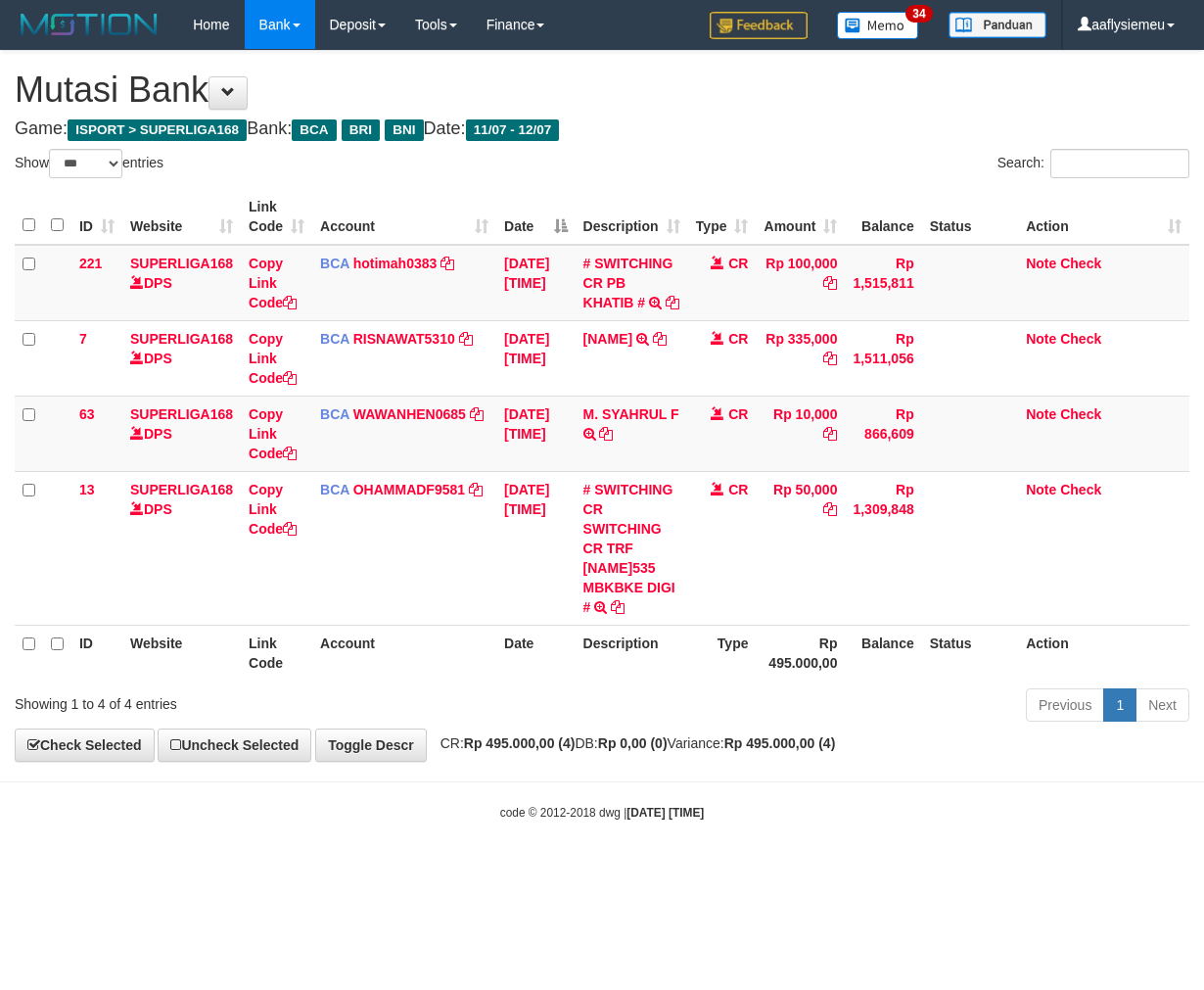 scroll, scrollTop: 0, scrollLeft: 0, axis: both 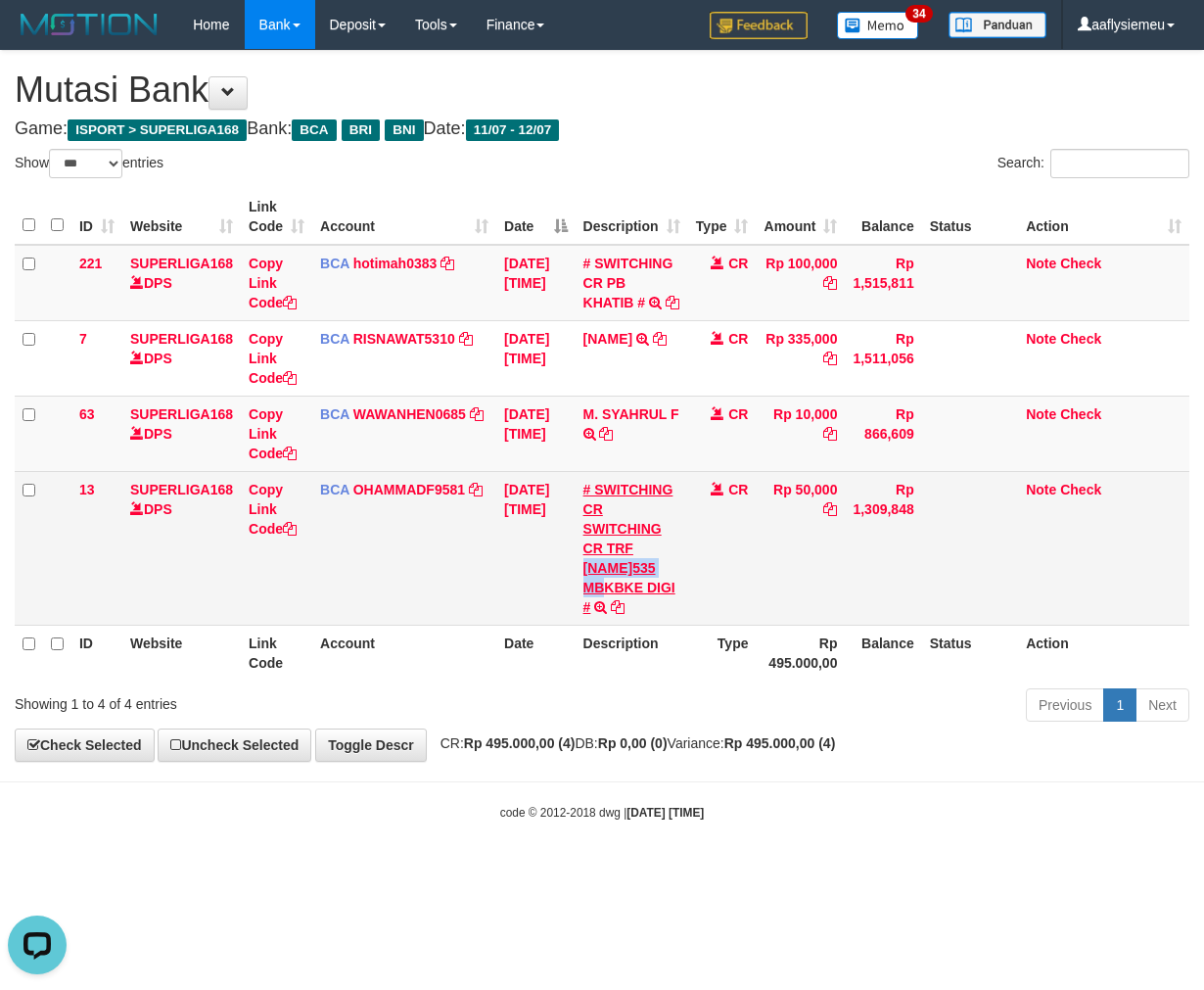 copy on "[NAME]" 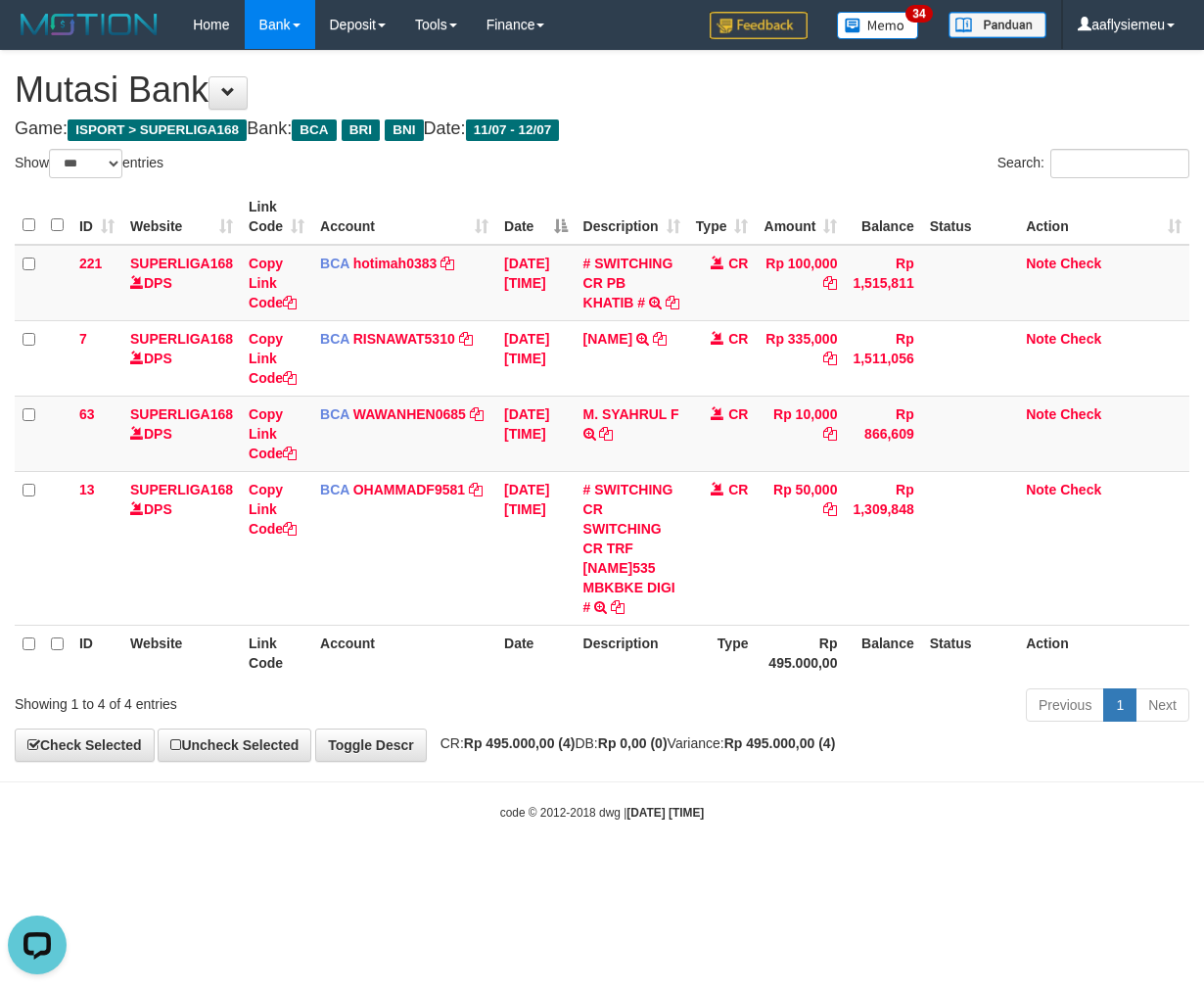 click on "Toggle navigation
Home
Bank
Account List
Load
By Website
Group
[ISPORT]													SUPERLIGA168
By Load Group (DPS)
34" at bounding box center [602, 435] 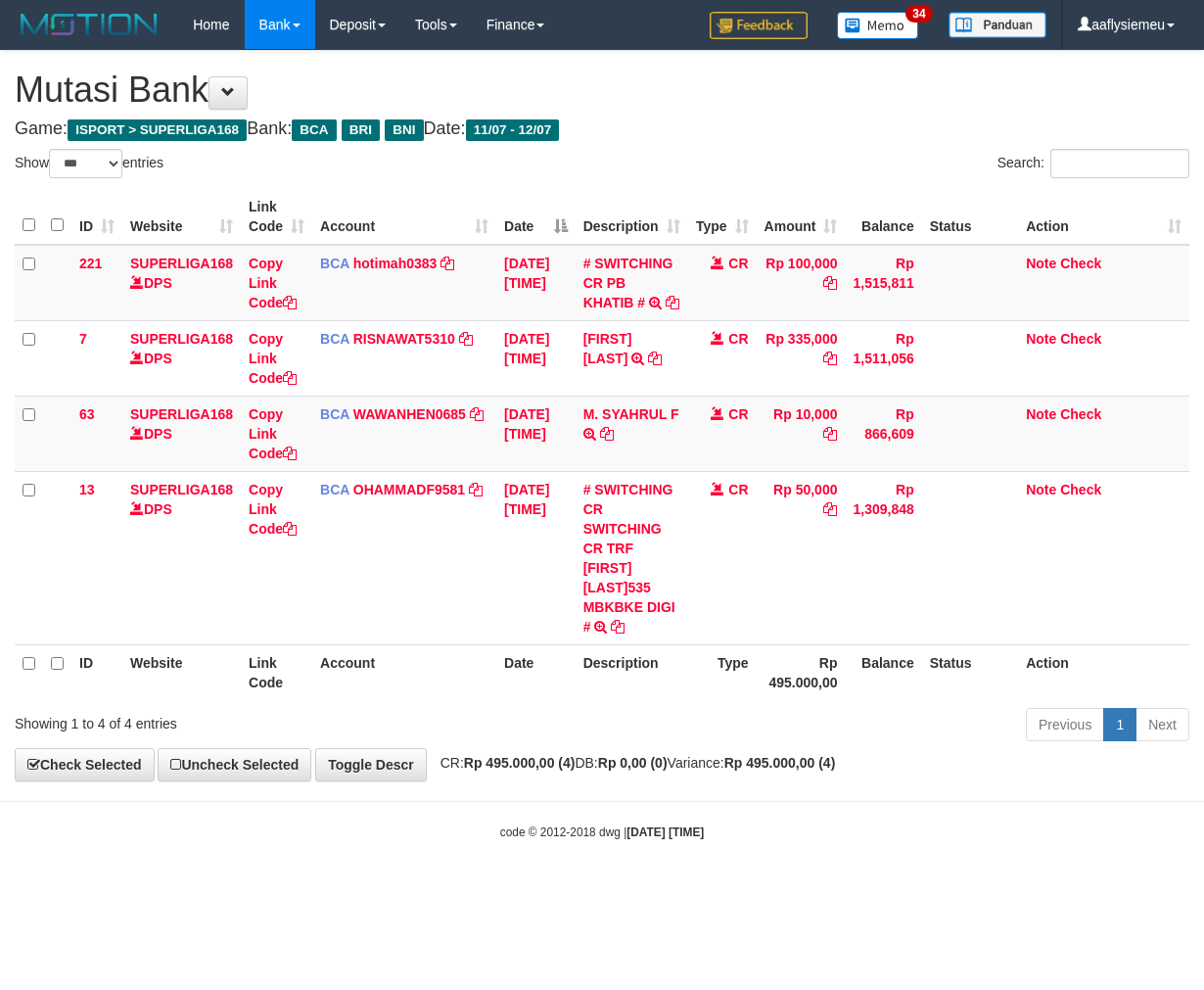 select on "***" 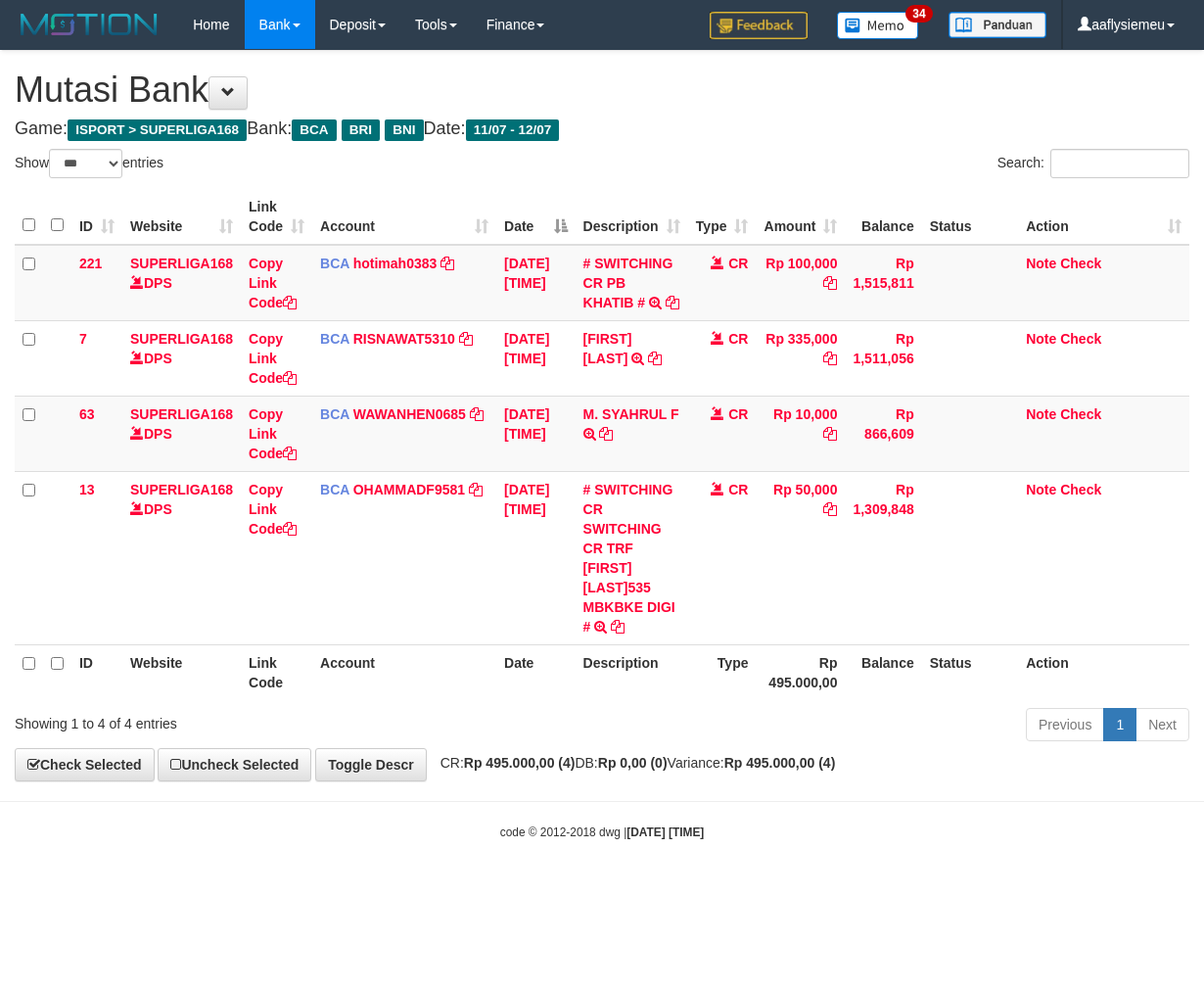 scroll, scrollTop: 0, scrollLeft: 0, axis: both 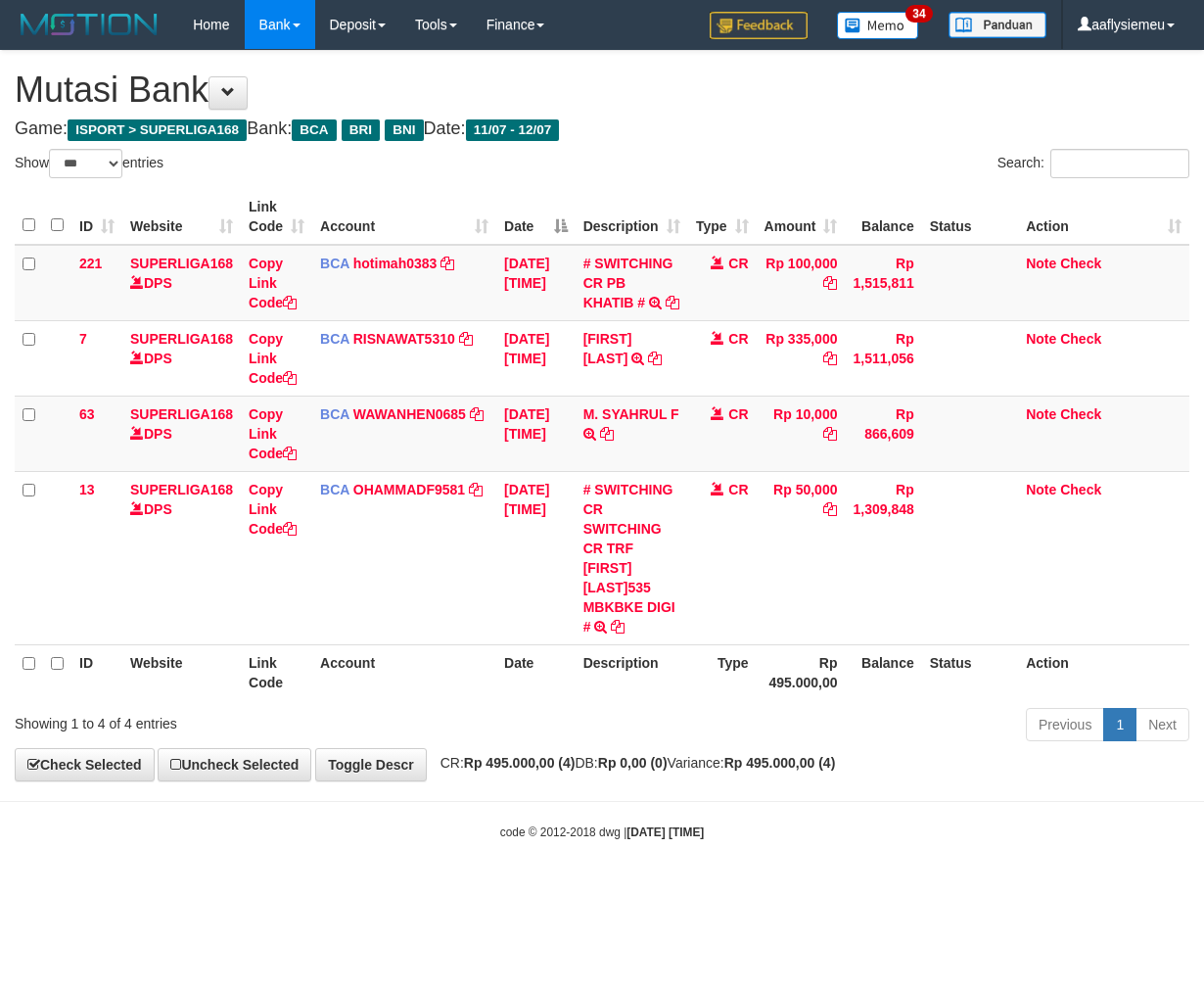select on "***" 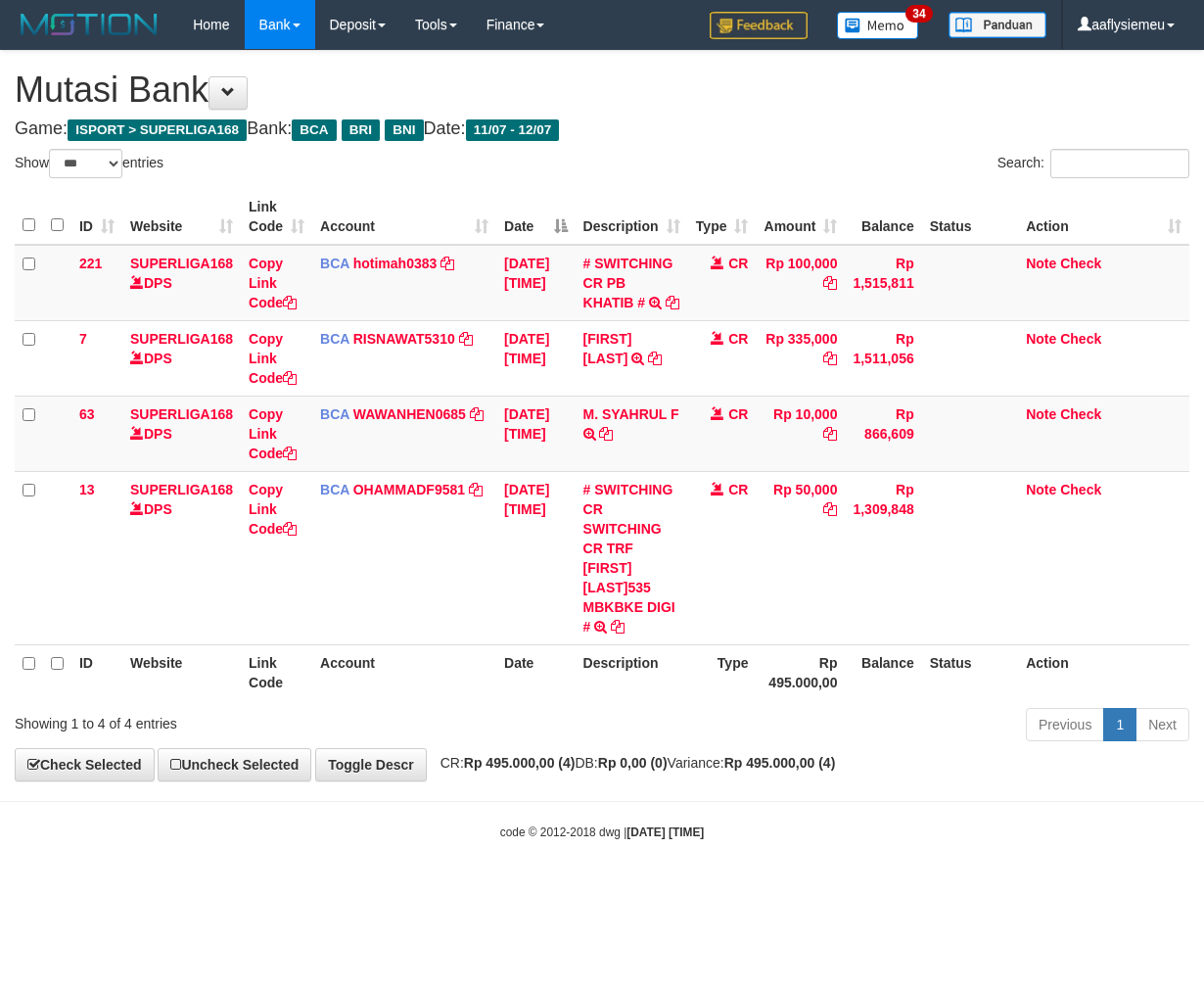 scroll, scrollTop: 0, scrollLeft: 0, axis: both 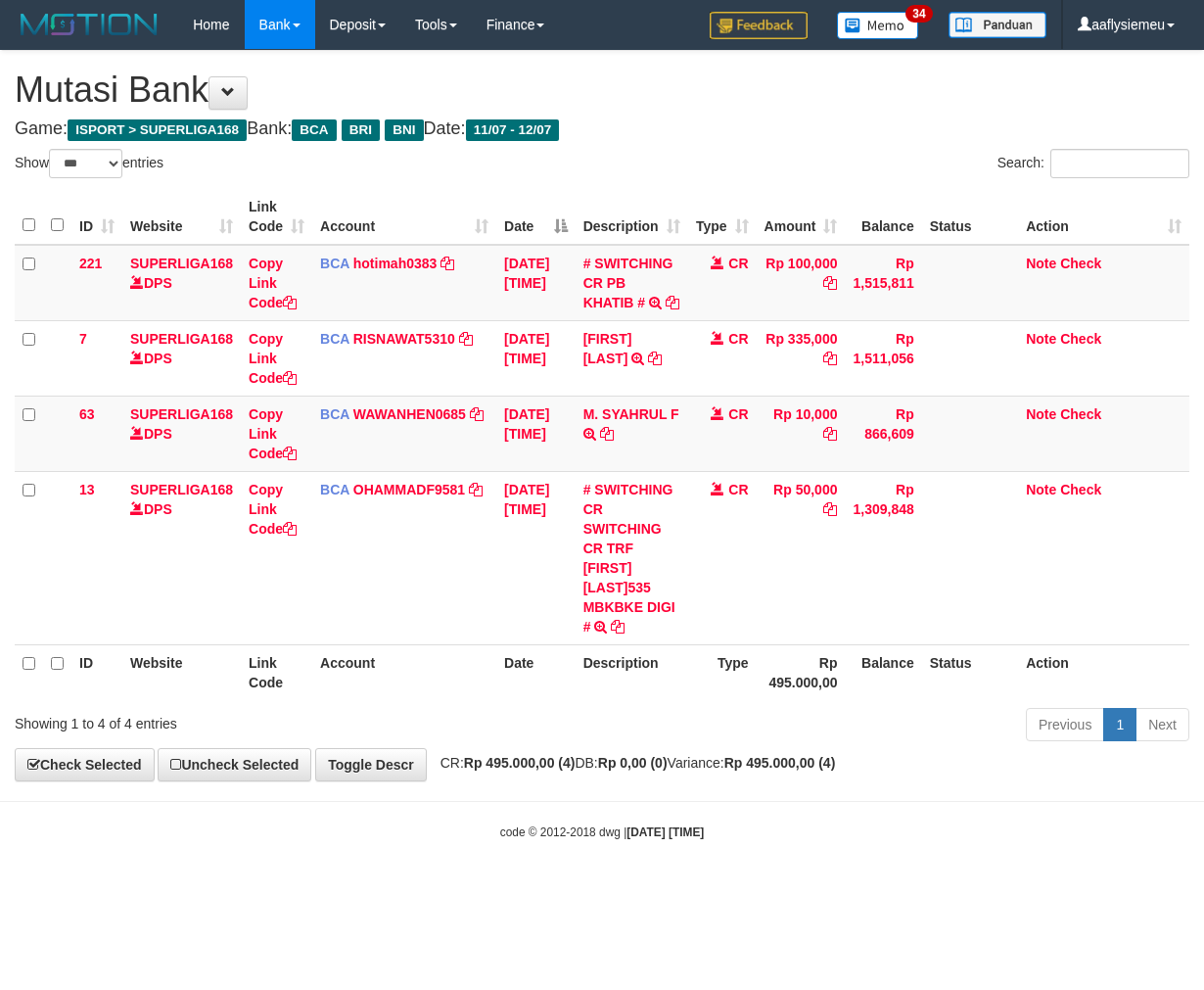 select on "***" 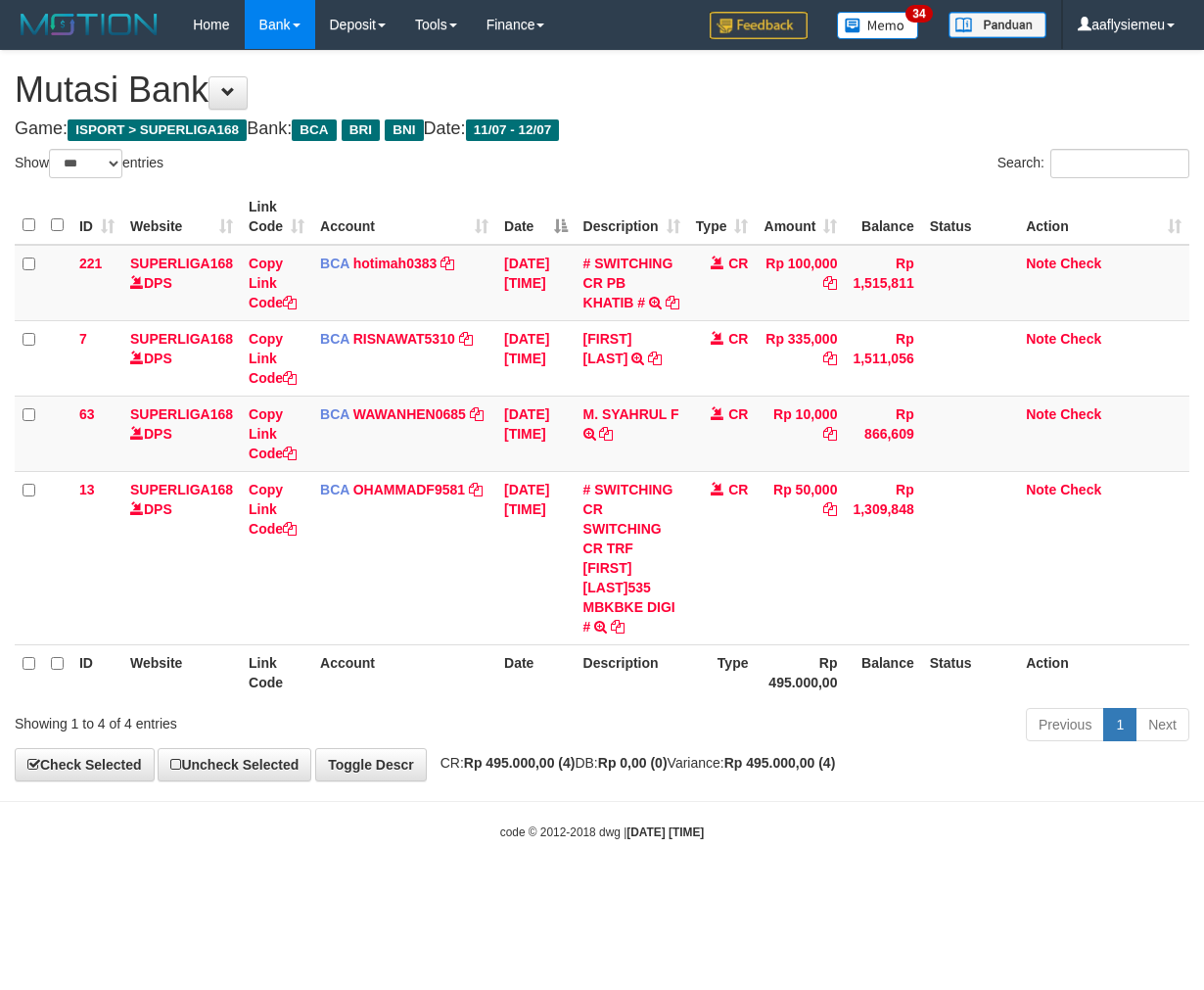 scroll, scrollTop: 0, scrollLeft: 0, axis: both 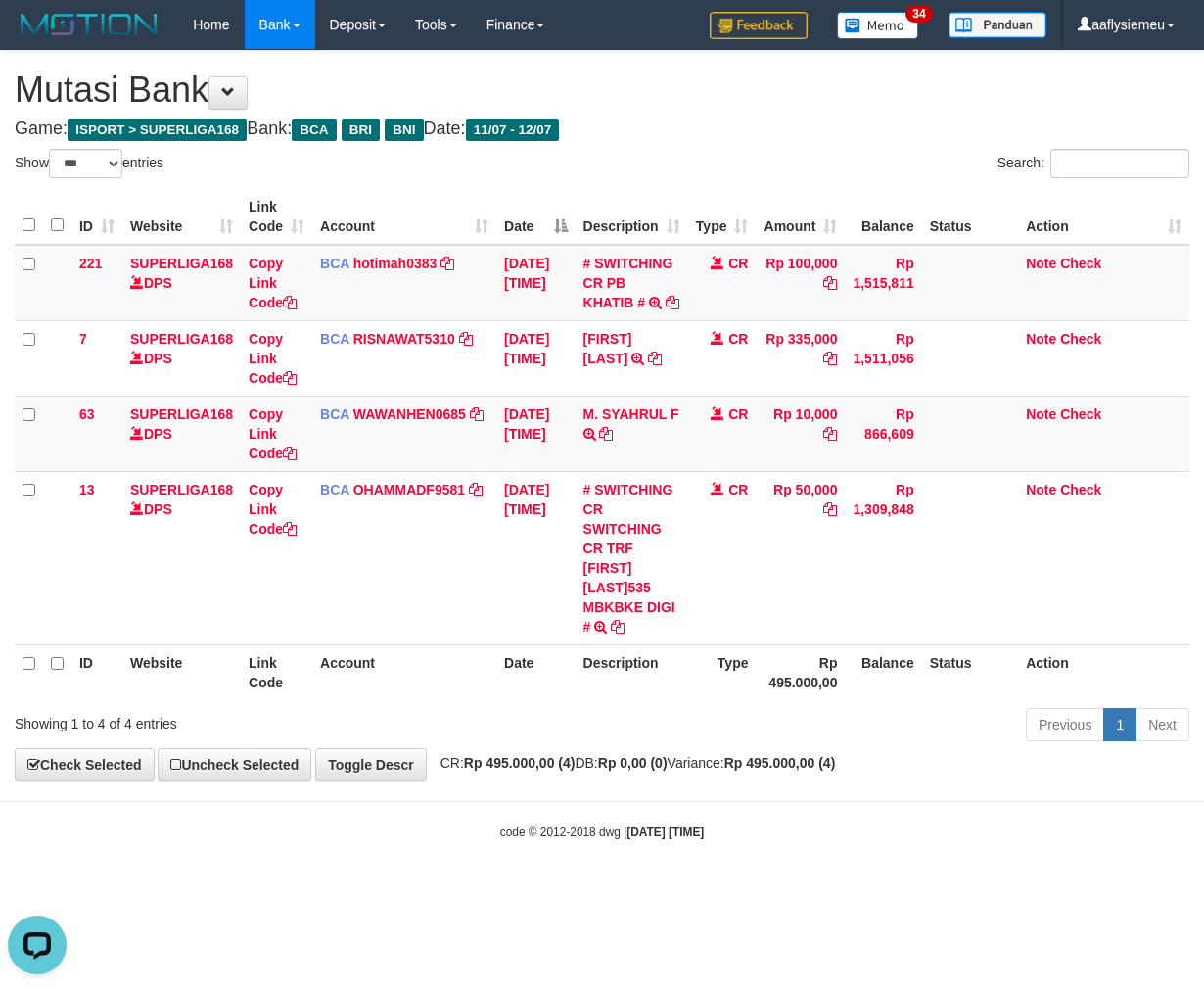 click on "ID Website Link Code Account Date Description Type Amount Balance Status Action
221
SUPERLIGA168    DPS
Copy Link Code
BCA
hotimah0383
DPS
HOTIMAH
mutasi_20250711_4137 | 221
mutasi_20250711_4137 | 221
11/07/2025 23:27:02
# SWITCHING CR PB KHATIB #         SWITCHING CR TRF
RHADIAN PUTRA 008 PB KHATIB
CR
Rp 100,000
Rp 1,515,811
Note
Check
7
SUPERLIGA168    DPS
Copy Link Code
BCA
RISNAWAT5310
DPS
RISNAWATI" at bounding box center [602, 445] 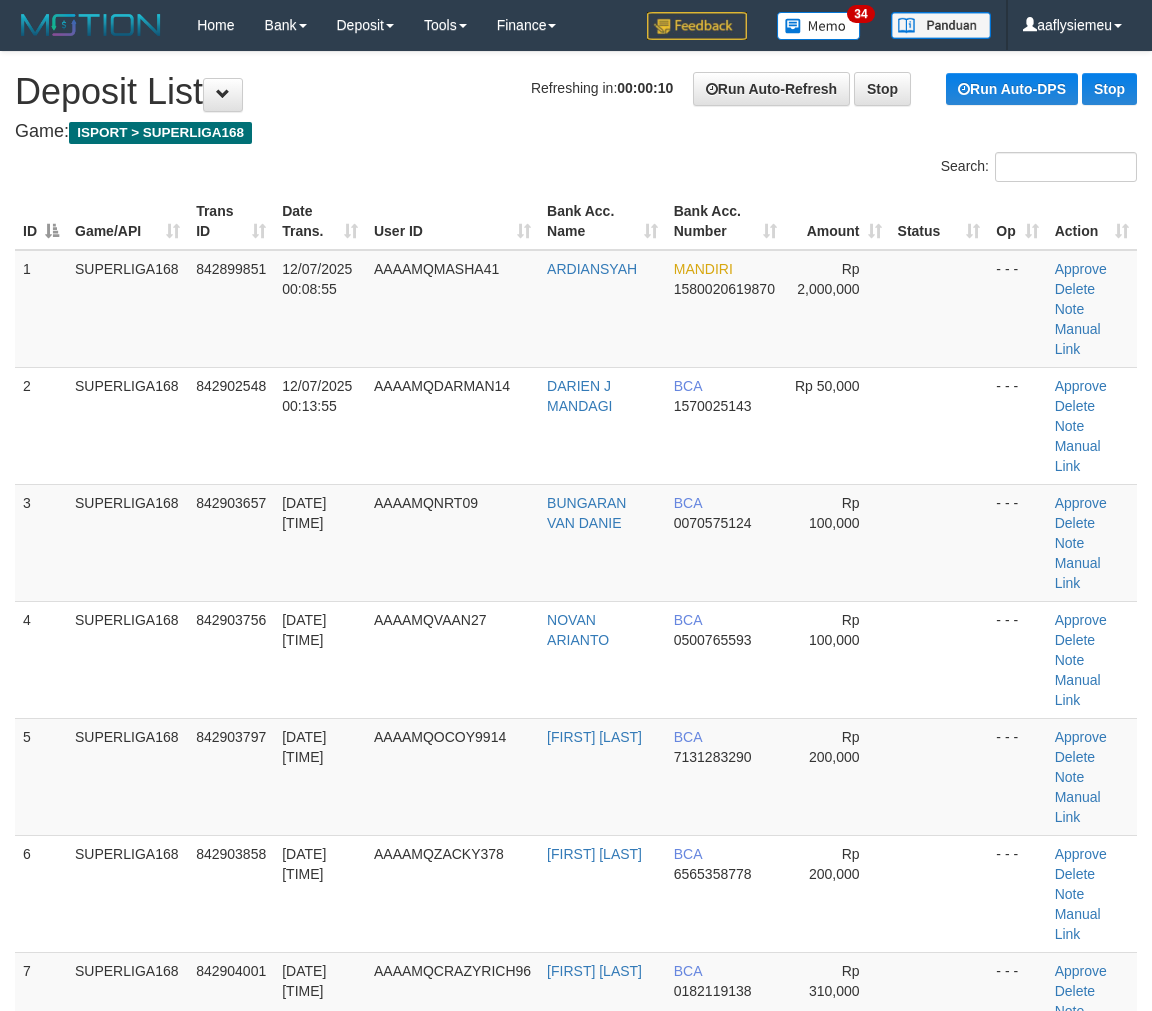 scroll, scrollTop: 0, scrollLeft: 0, axis: both 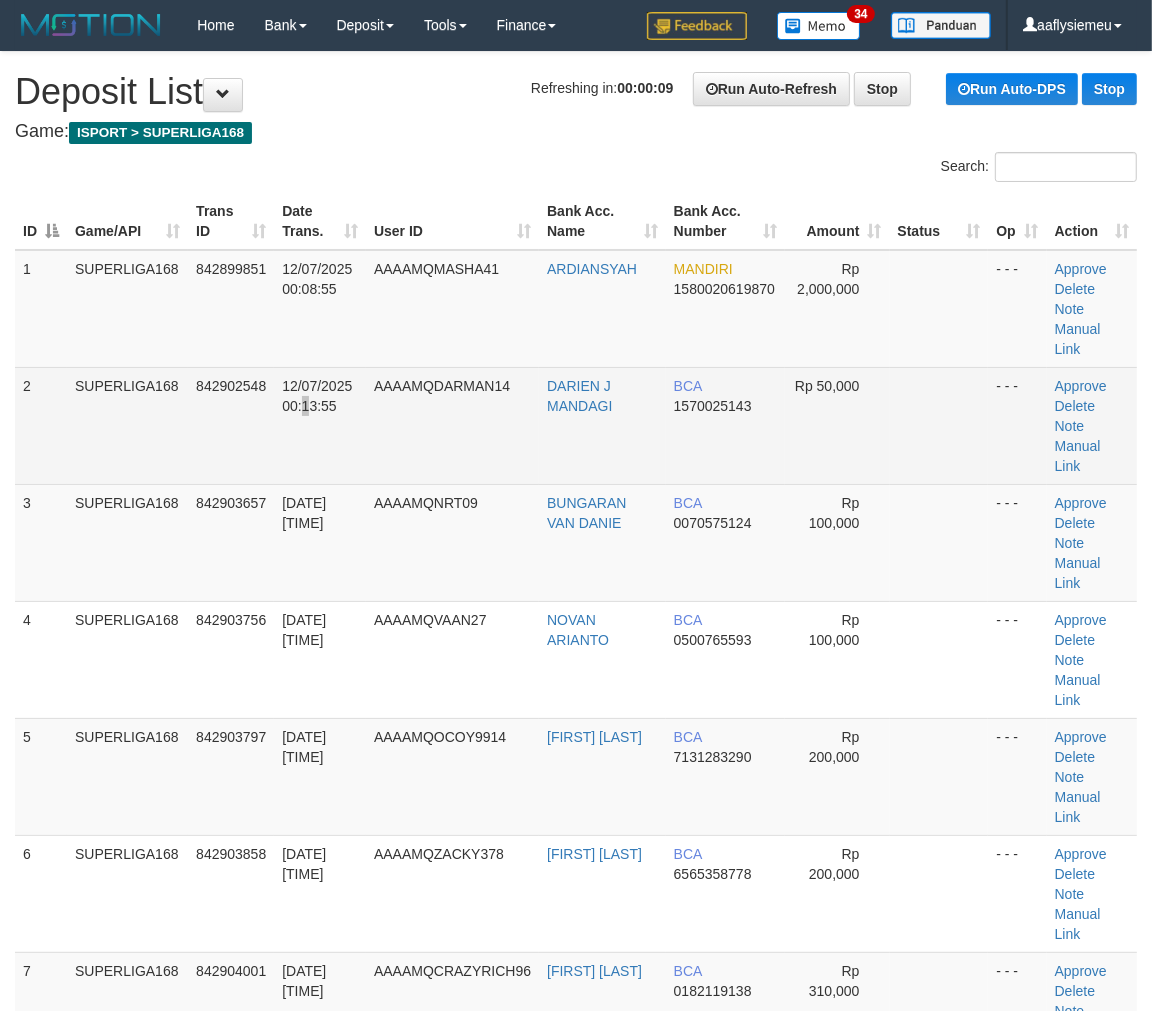 click on "12/07/2025 00:13:55" at bounding box center [320, 425] 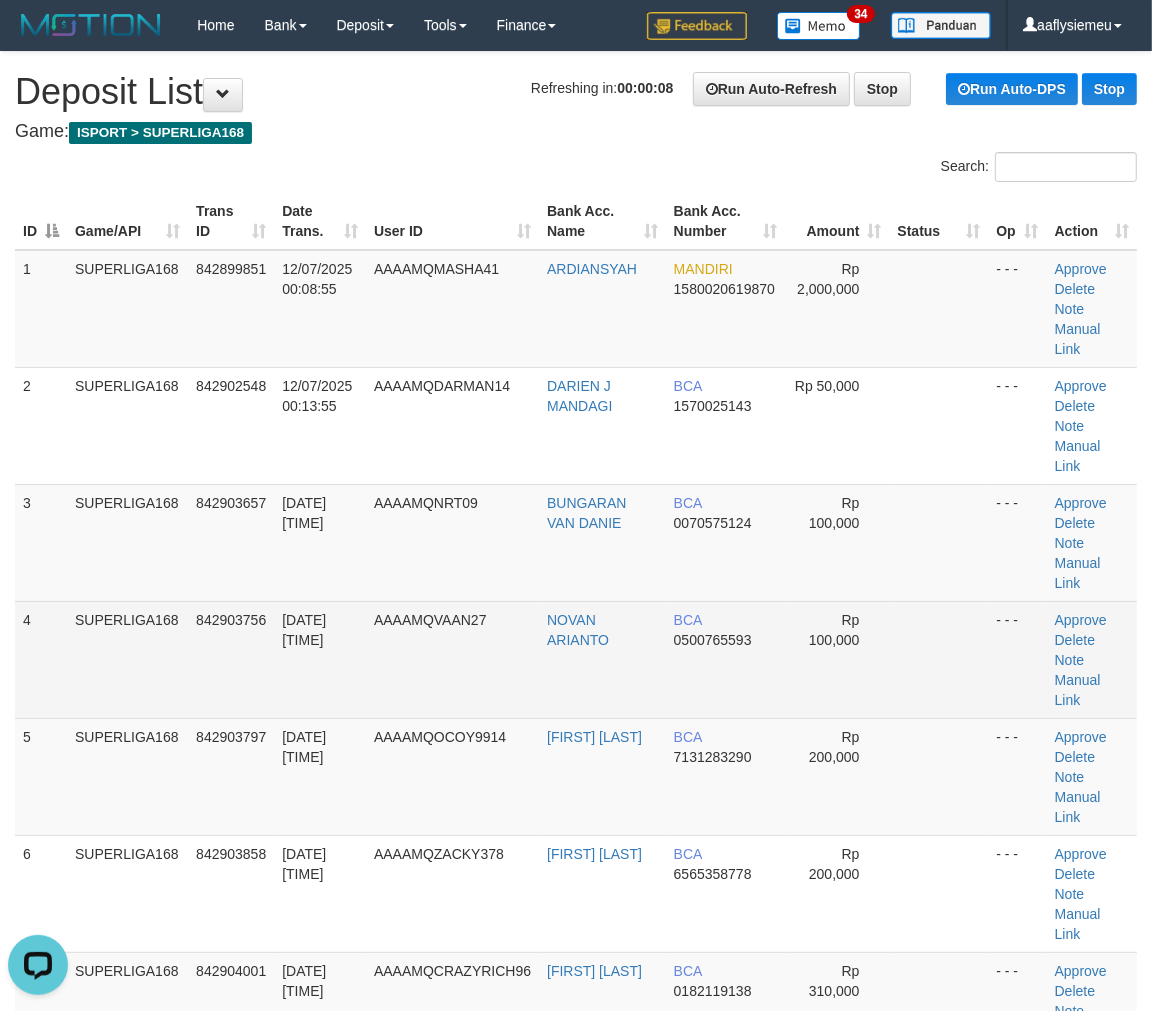 scroll, scrollTop: 0, scrollLeft: 0, axis: both 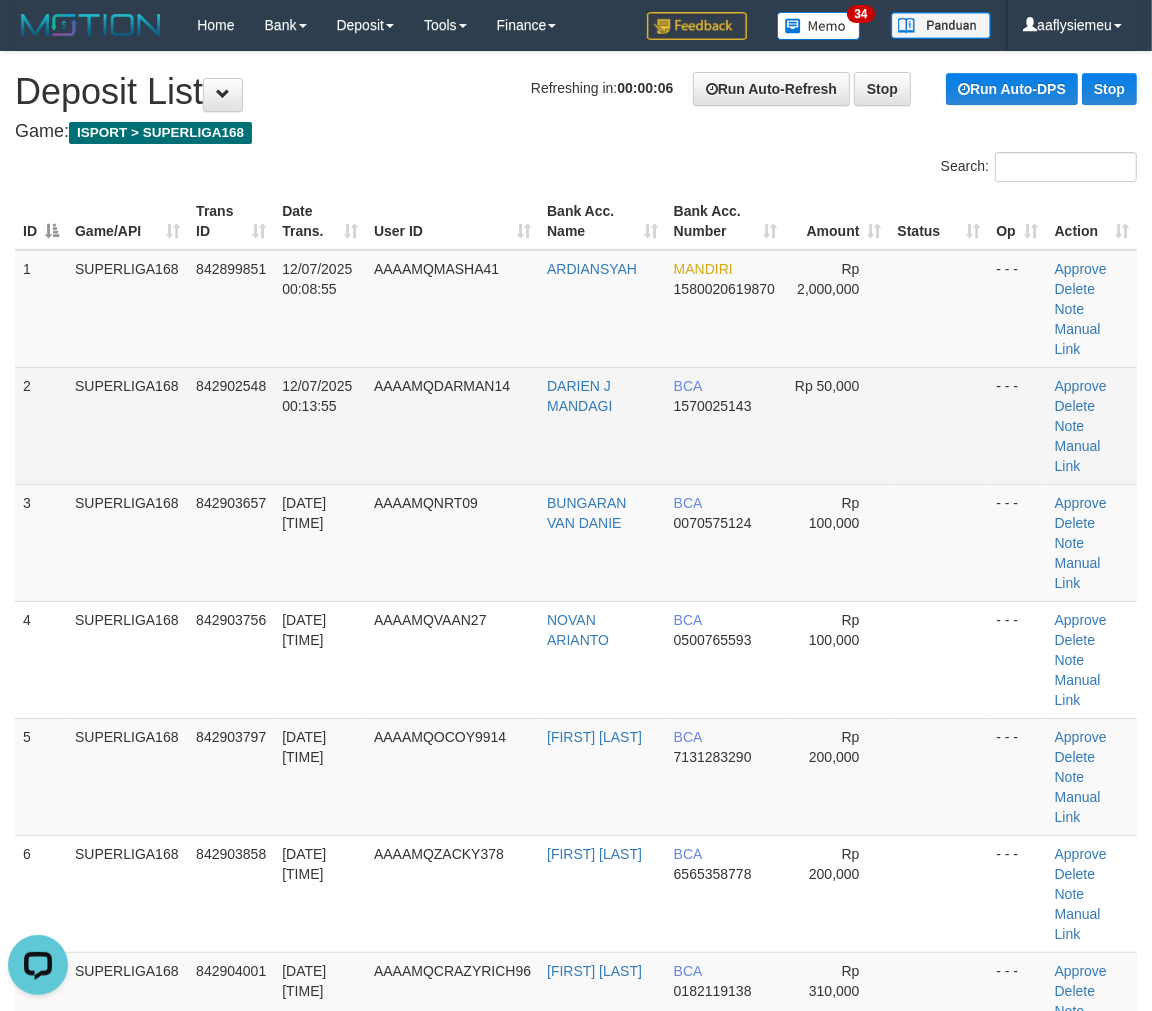 click on "AAAAMQDARMAN14" at bounding box center (452, 425) 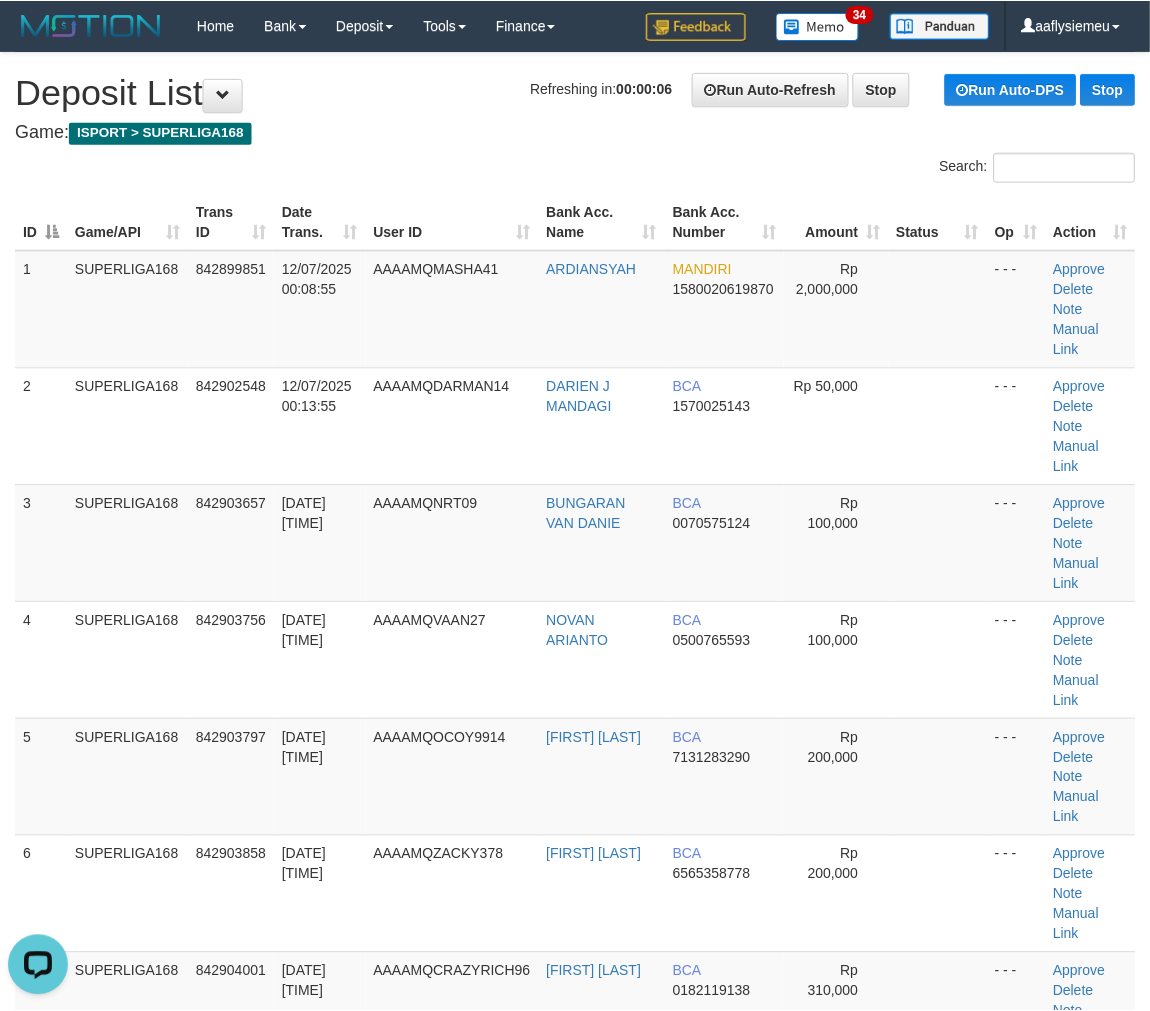 scroll, scrollTop: 591, scrollLeft: 0, axis: vertical 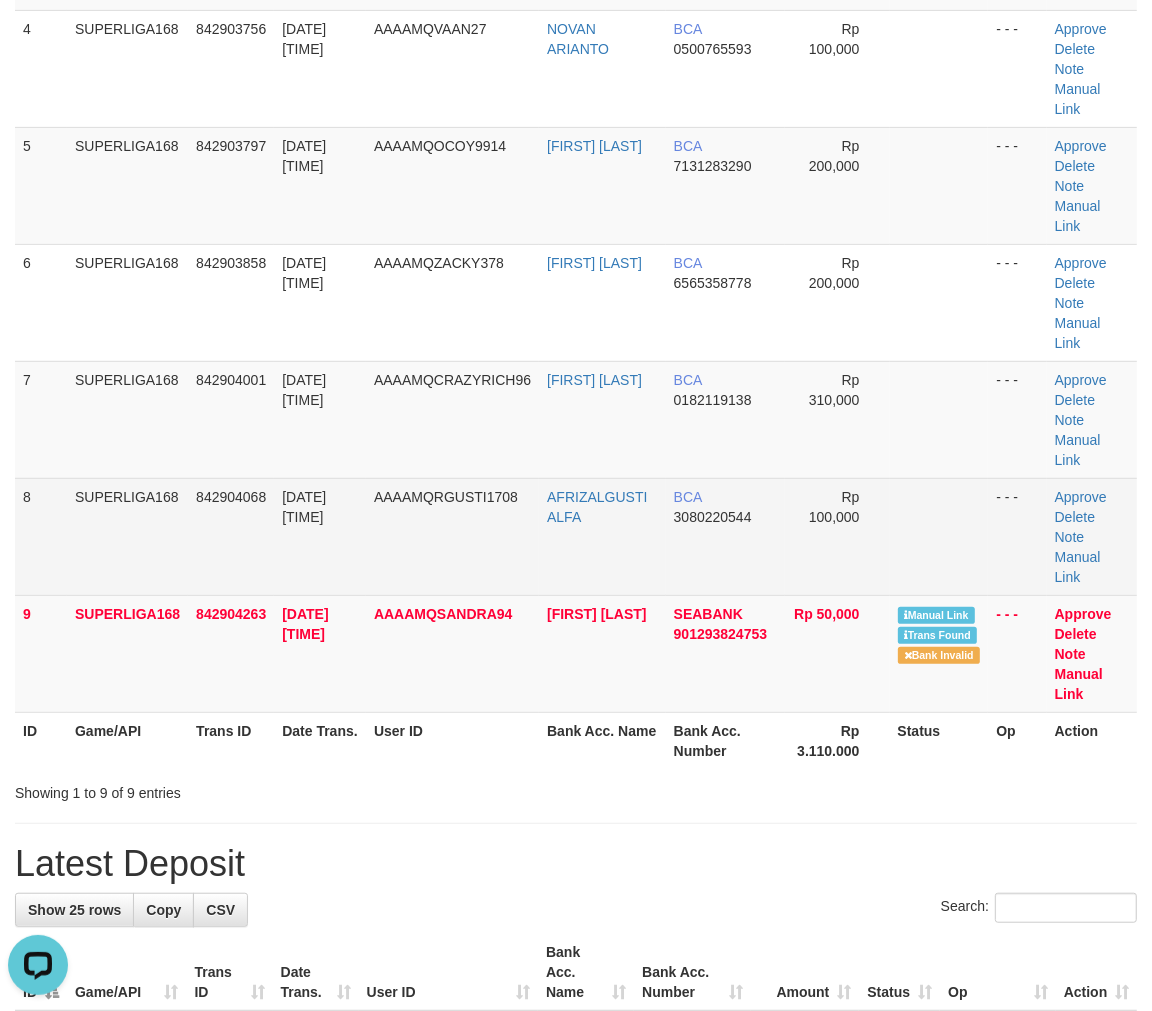 drag, startPoint x: 481, startPoint y: 454, endPoint x: 222, endPoint y: 557, distance: 278.72925 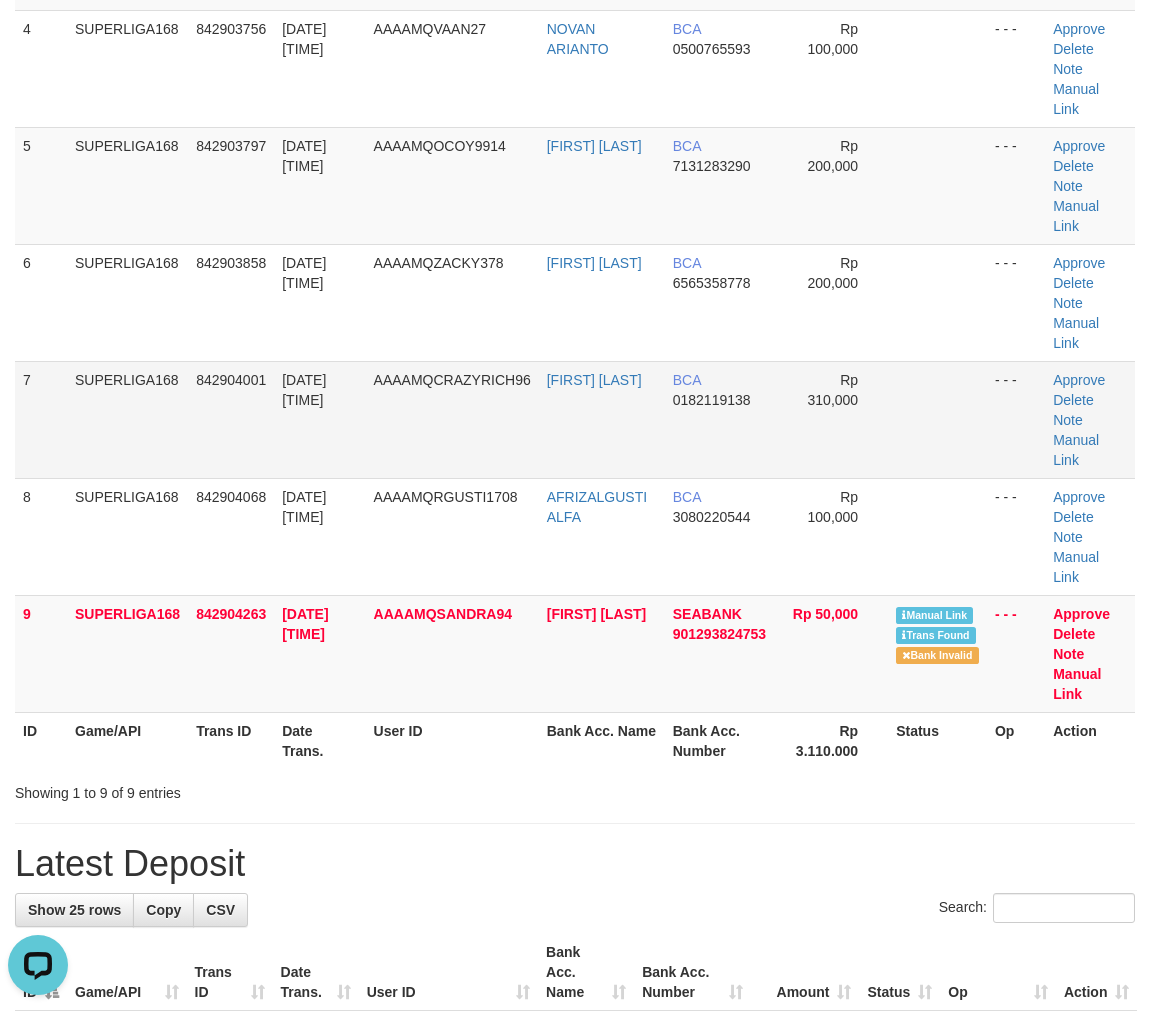 click on "842904001" at bounding box center (231, 419) 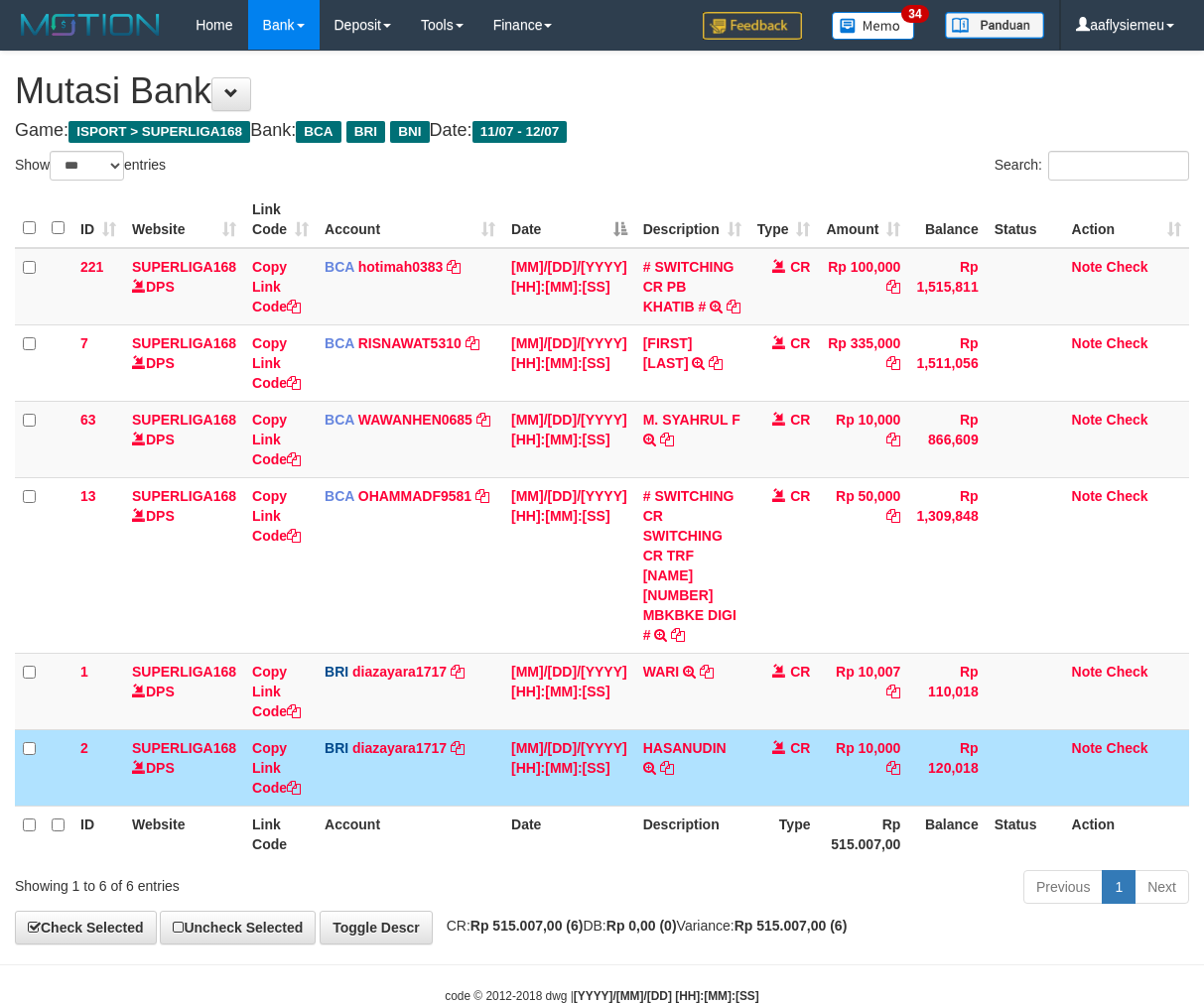 select on "***" 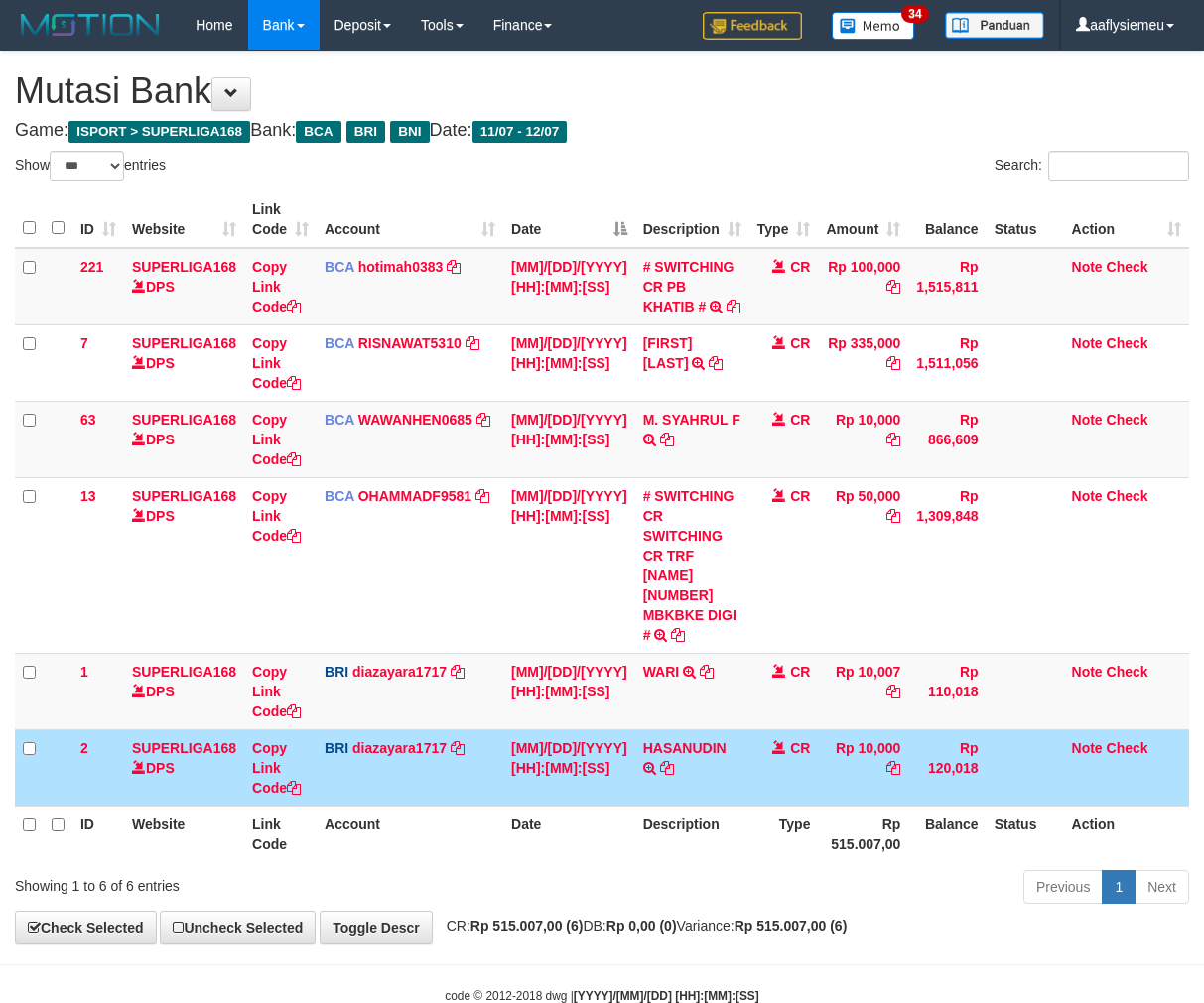 scroll, scrollTop: 0, scrollLeft: 0, axis: both 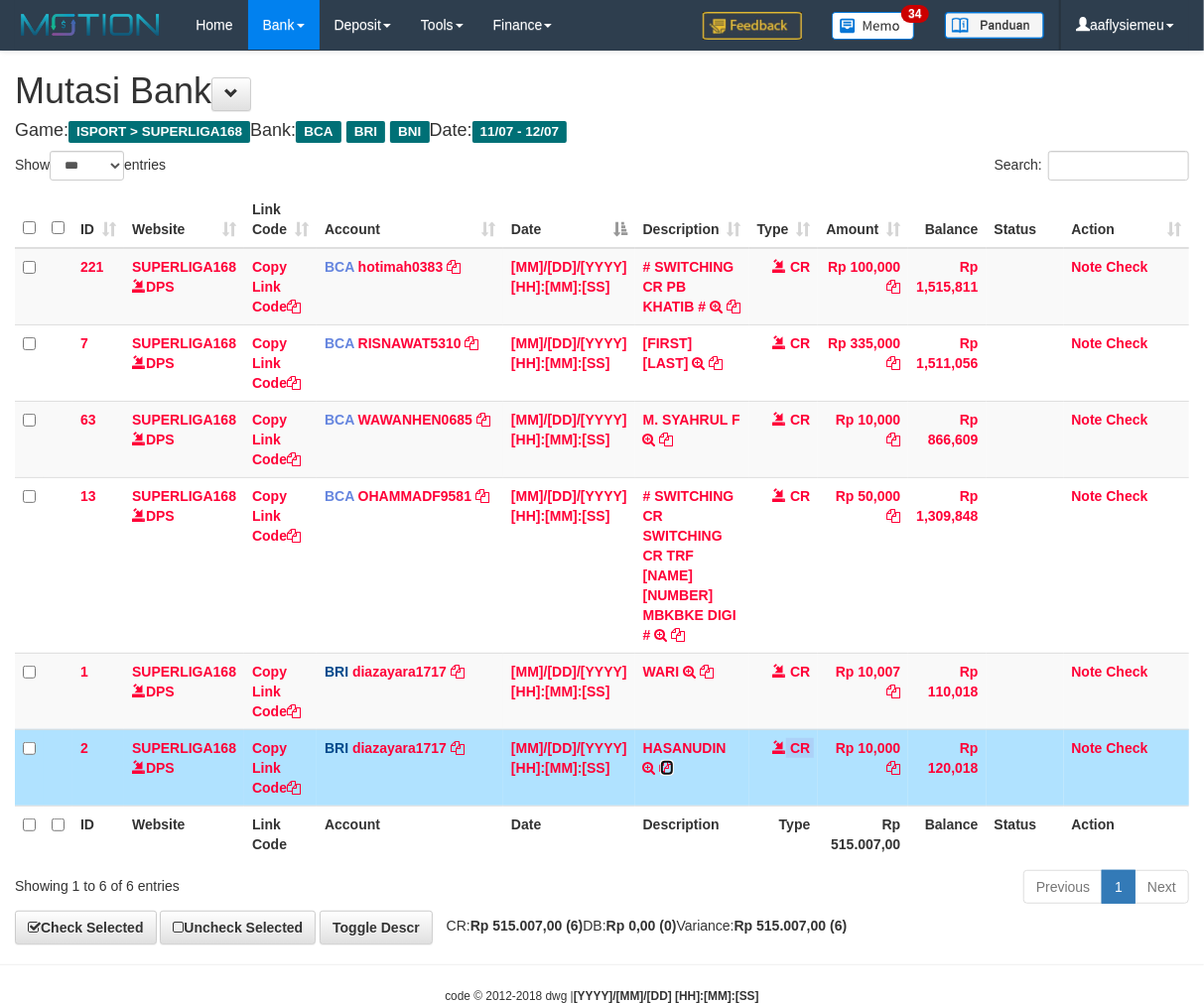 click at bounding box center (667, 768) 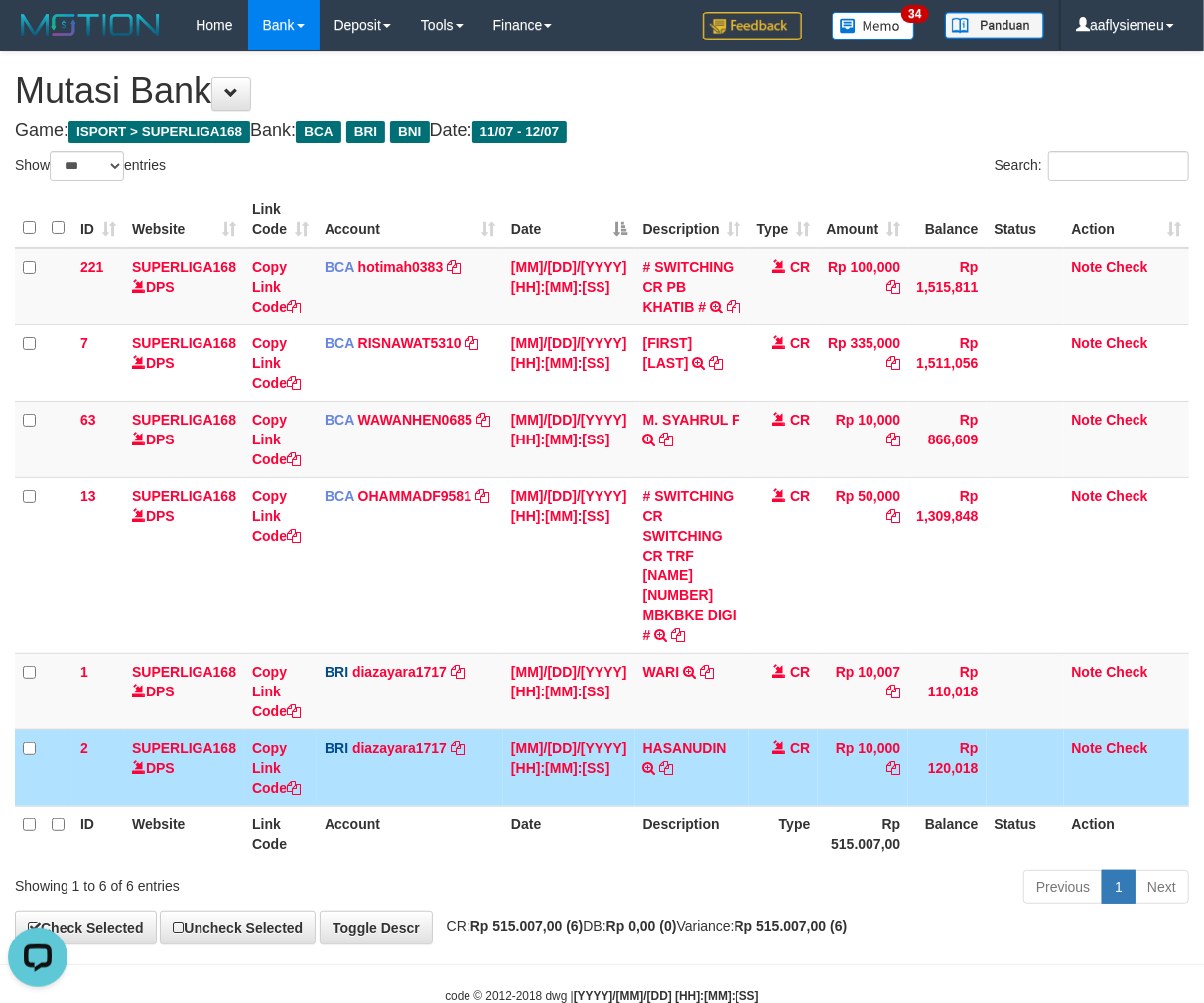 scroll, scrollTop: 0, scrollLeft: 0, axis: both 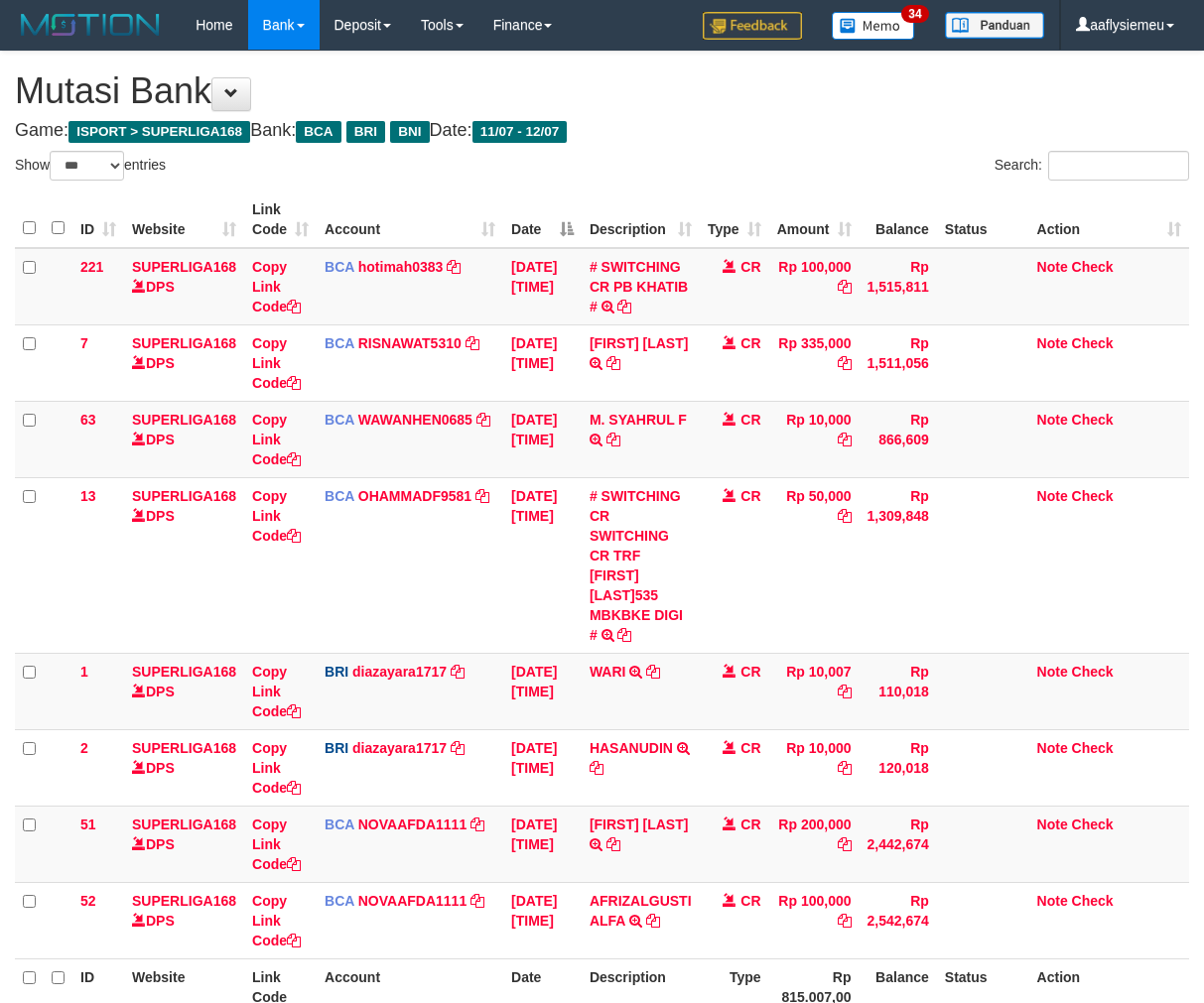 select on "***" 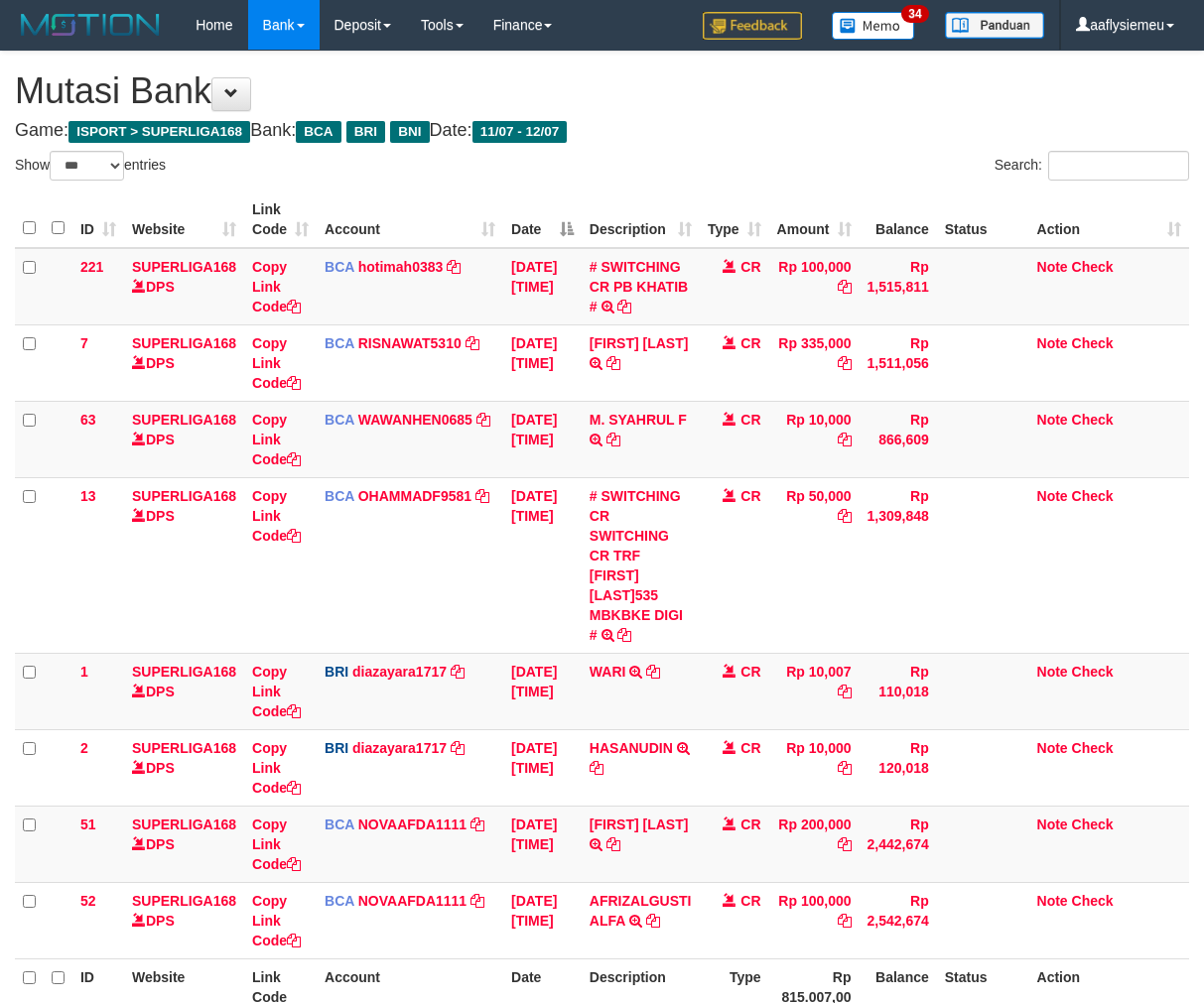 scroll, scrollTop: 0, scrollLeft: 0, axis: both 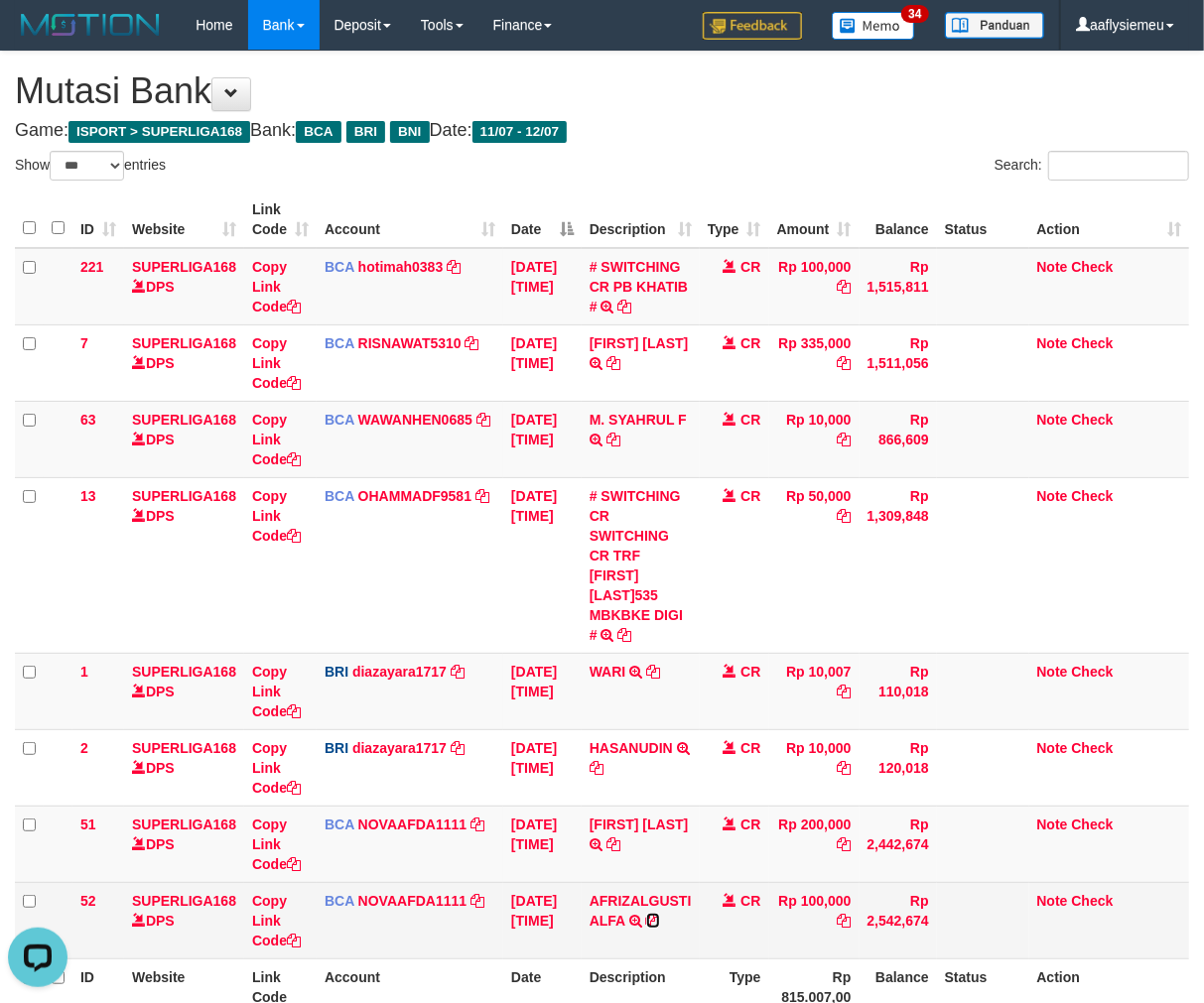 click at bounding box center (653, 921) 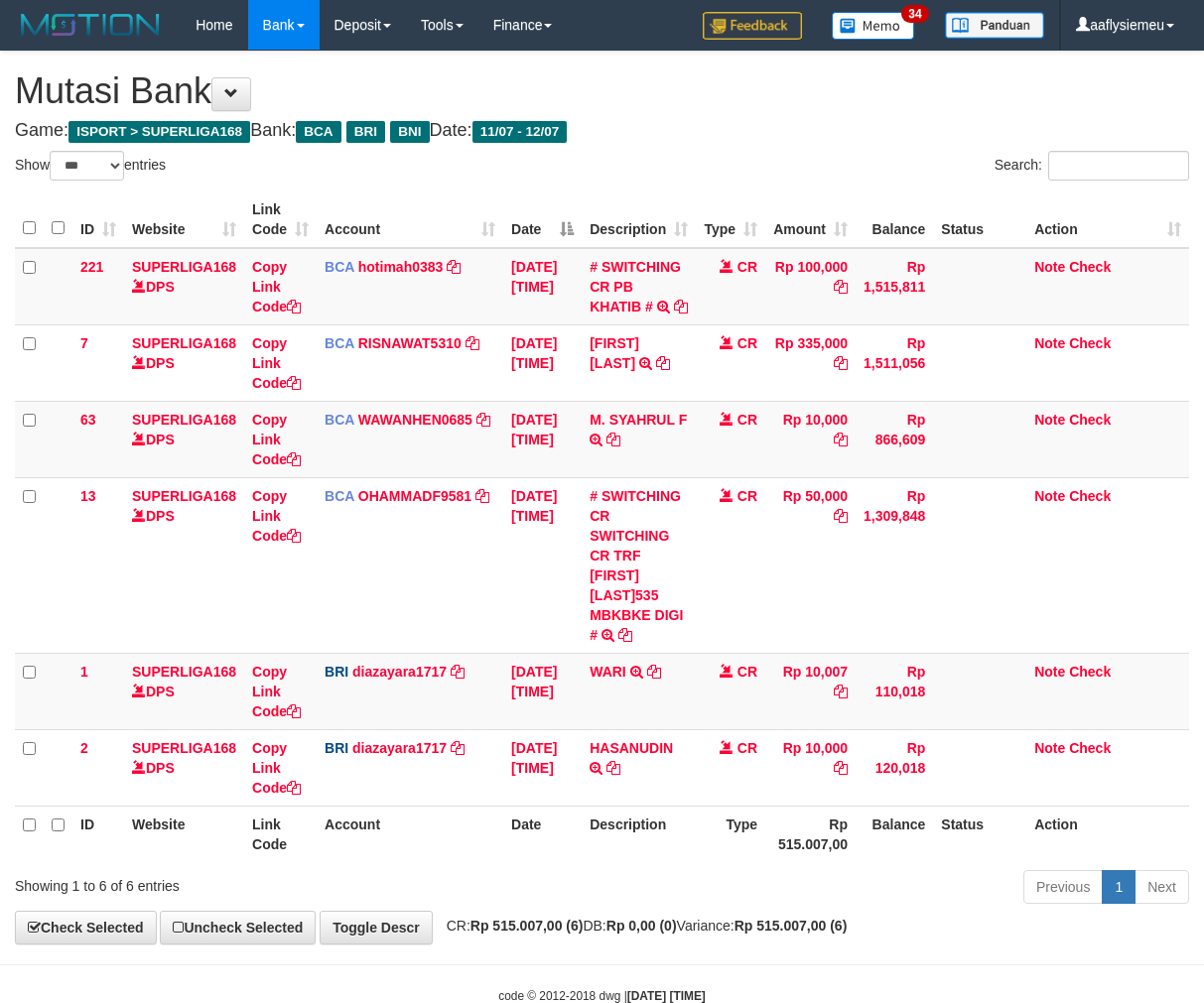 select on "***" 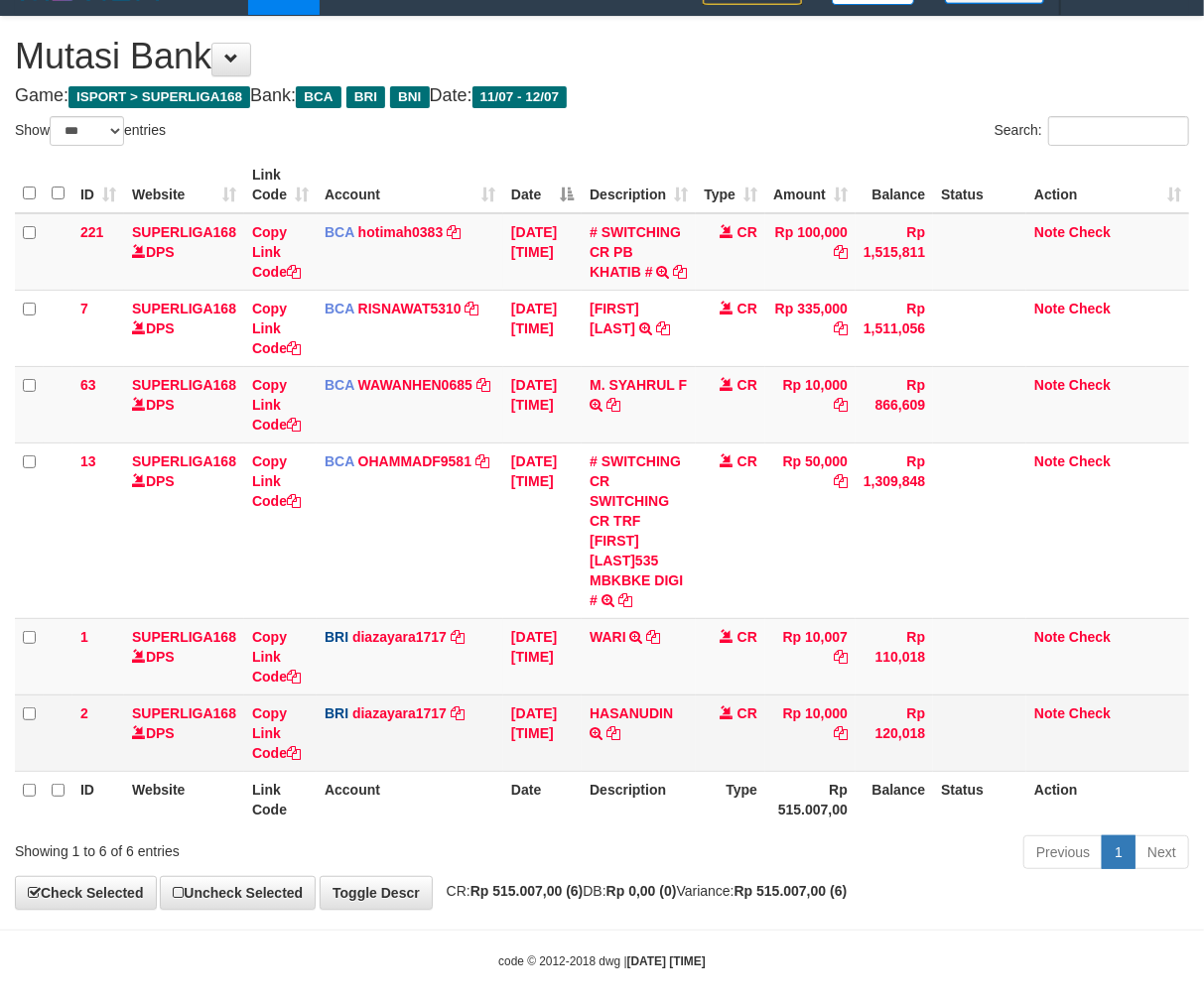 scroll, scrollTop: 53, scrollLeft: 0, axis: vertical 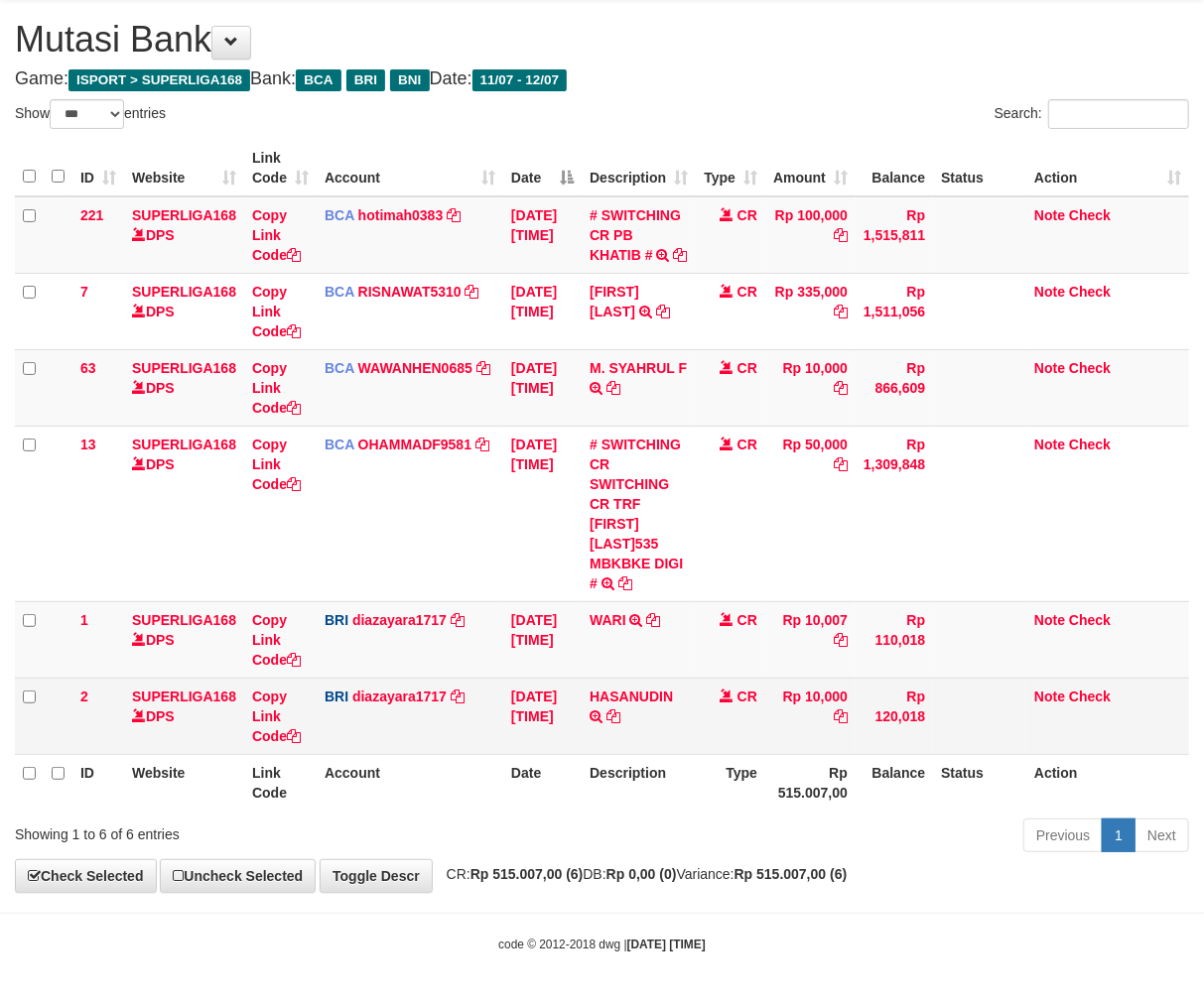 click on "HASANUDIN TRANSFER NBMB HASANUDIN TO [FIRST] [LAST]" at bounding box center (638, 715) 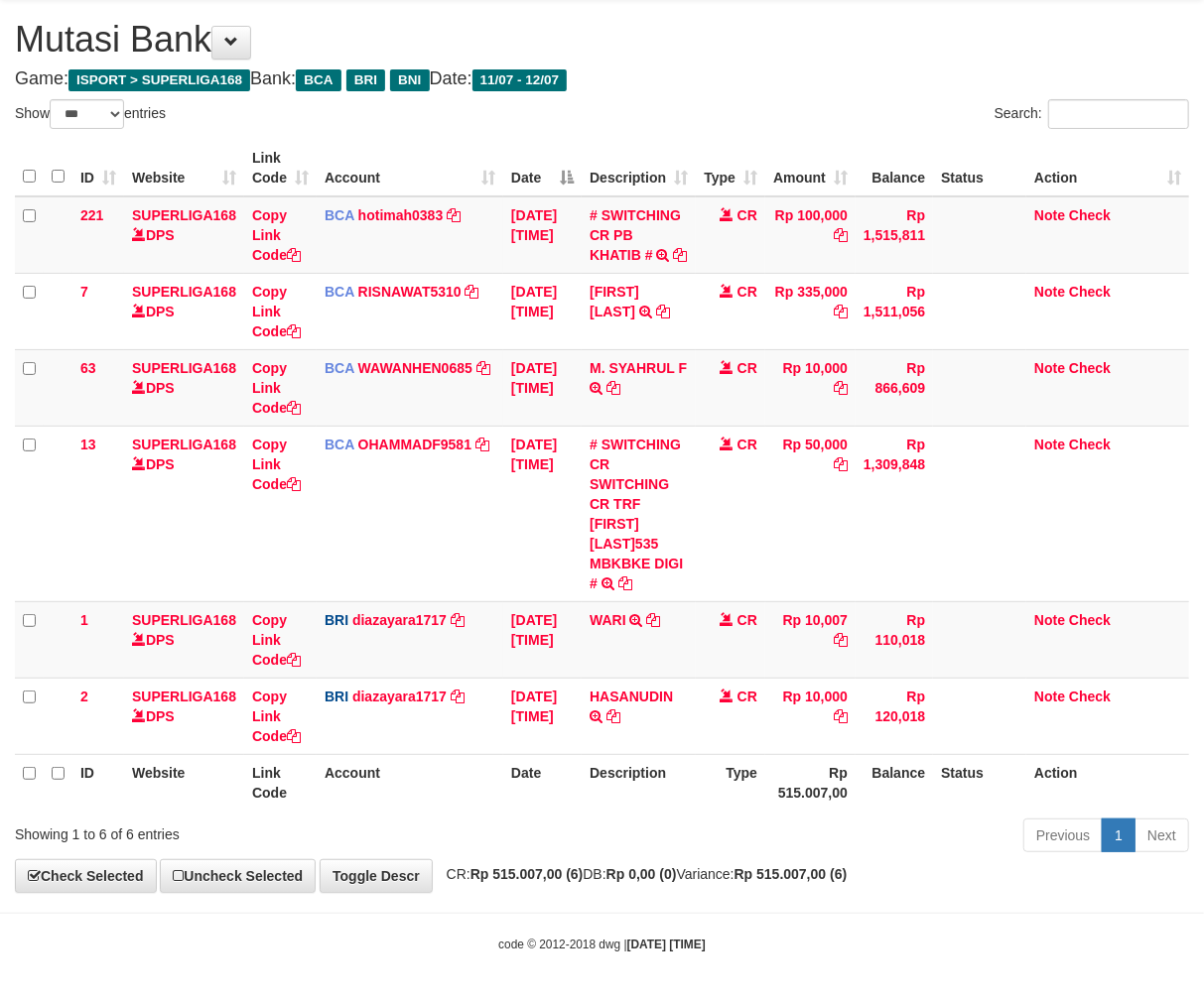 click on "Account" at bounding box center (410, 782) 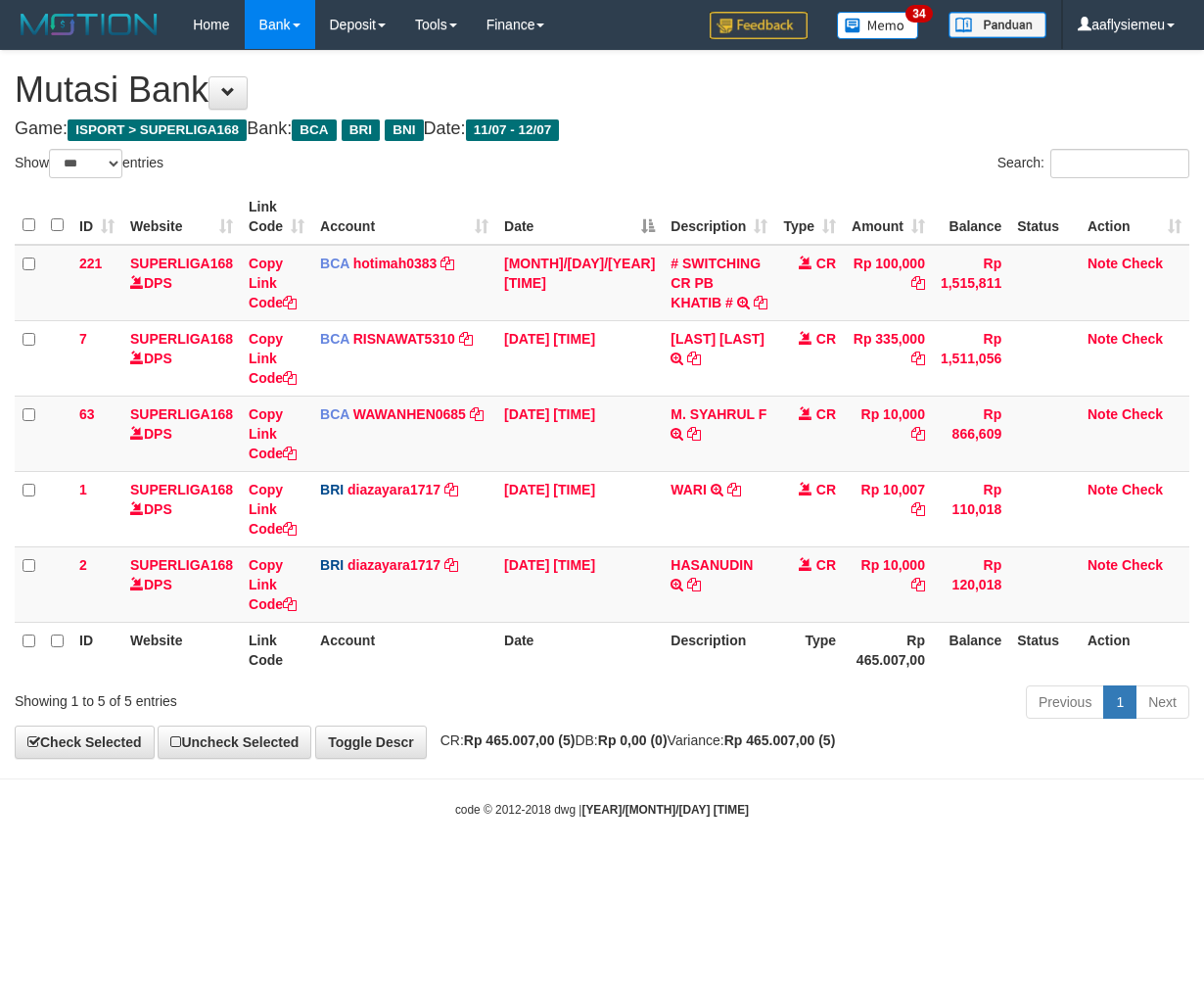 select on "***" 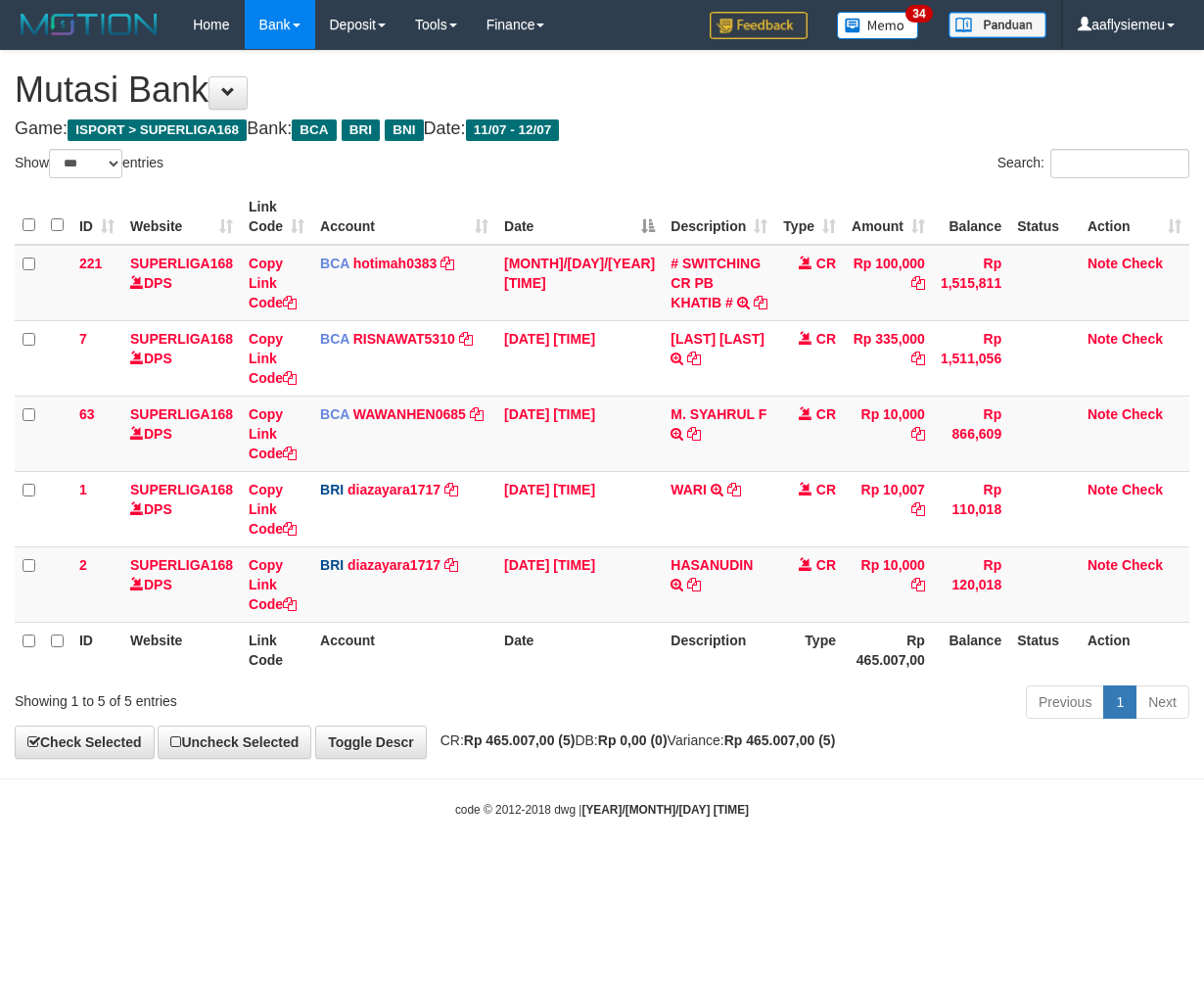 scroll, scrollTop: 0, scrollLeft: 0, axis: both 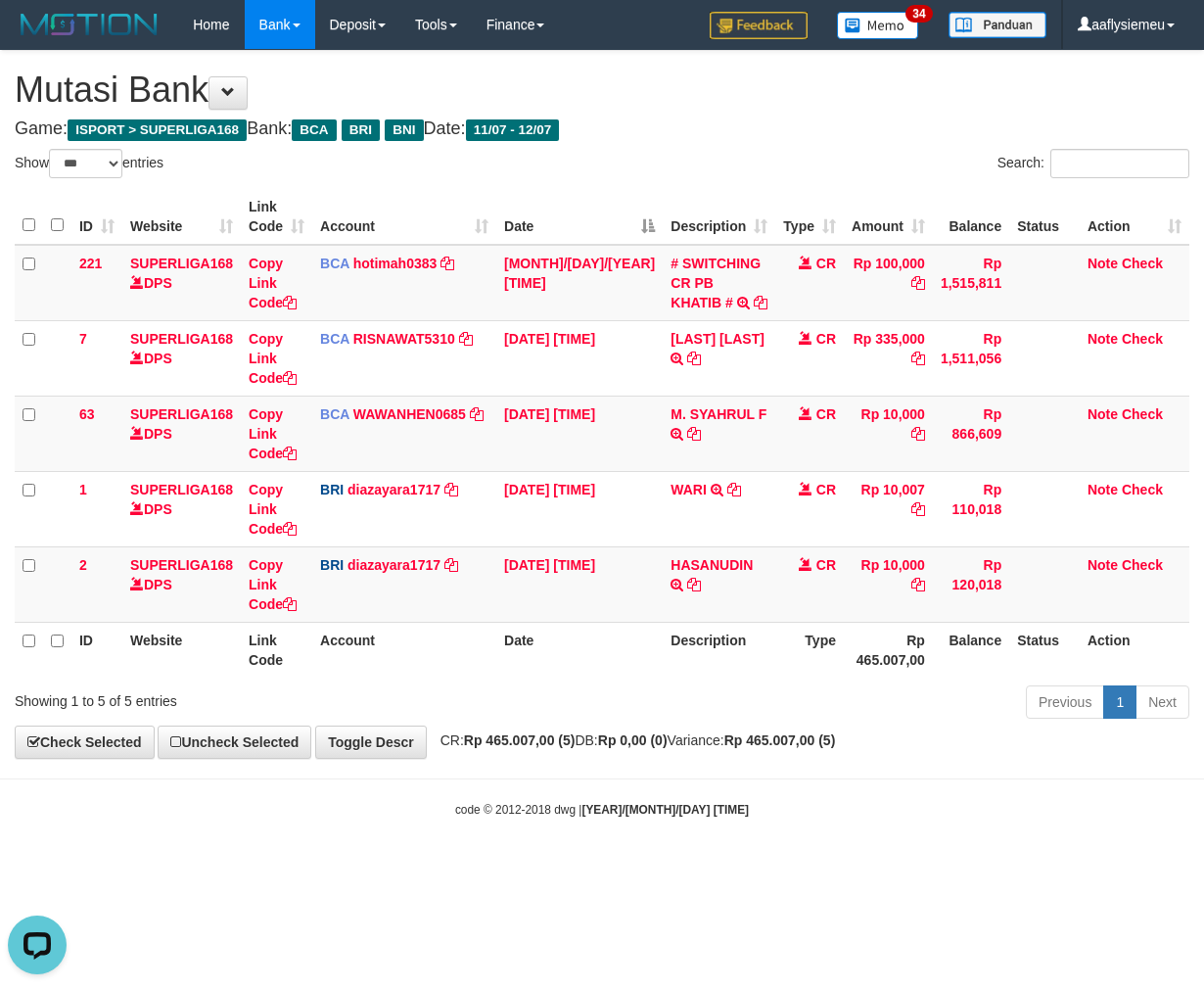drag, startPoint x: 801, startPoint y: 788, endPoint x: 827, endPoint y: 789, distance: 26.019224 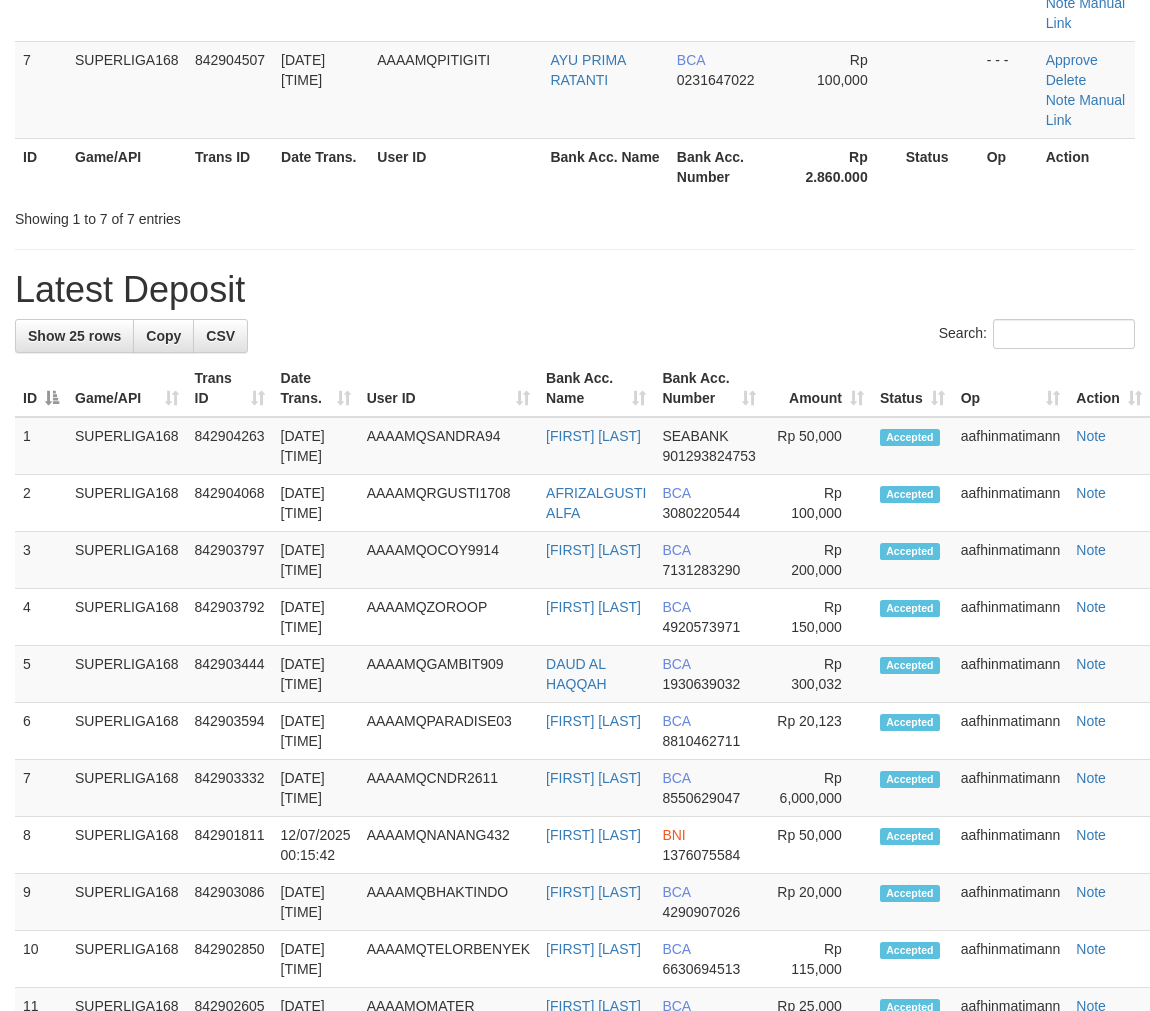 scroll, scrollTop: 735, scrollLeft: 0, axis: vertical 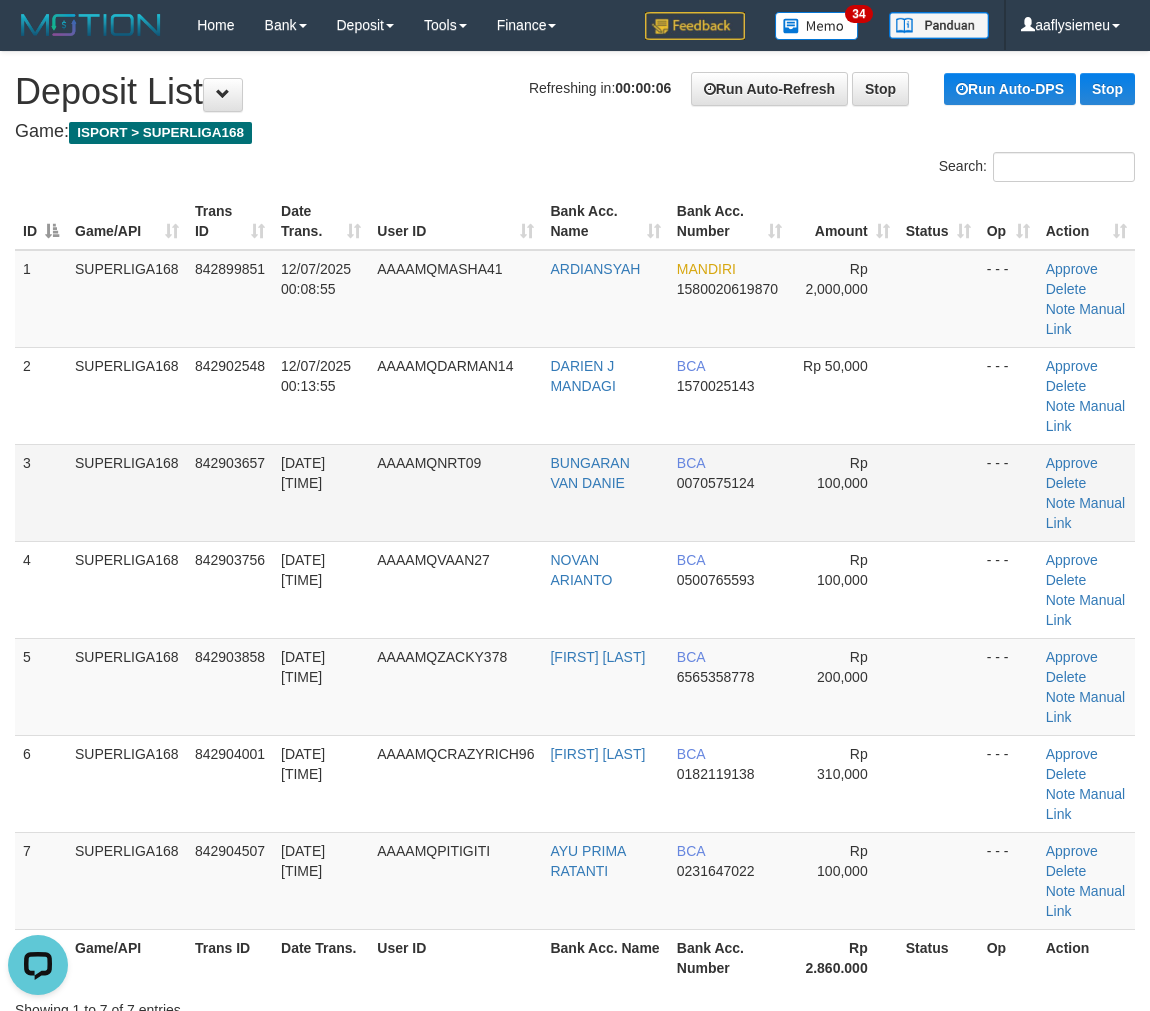 click on "SUPERLIGA168" at bounding box center [127, 492] 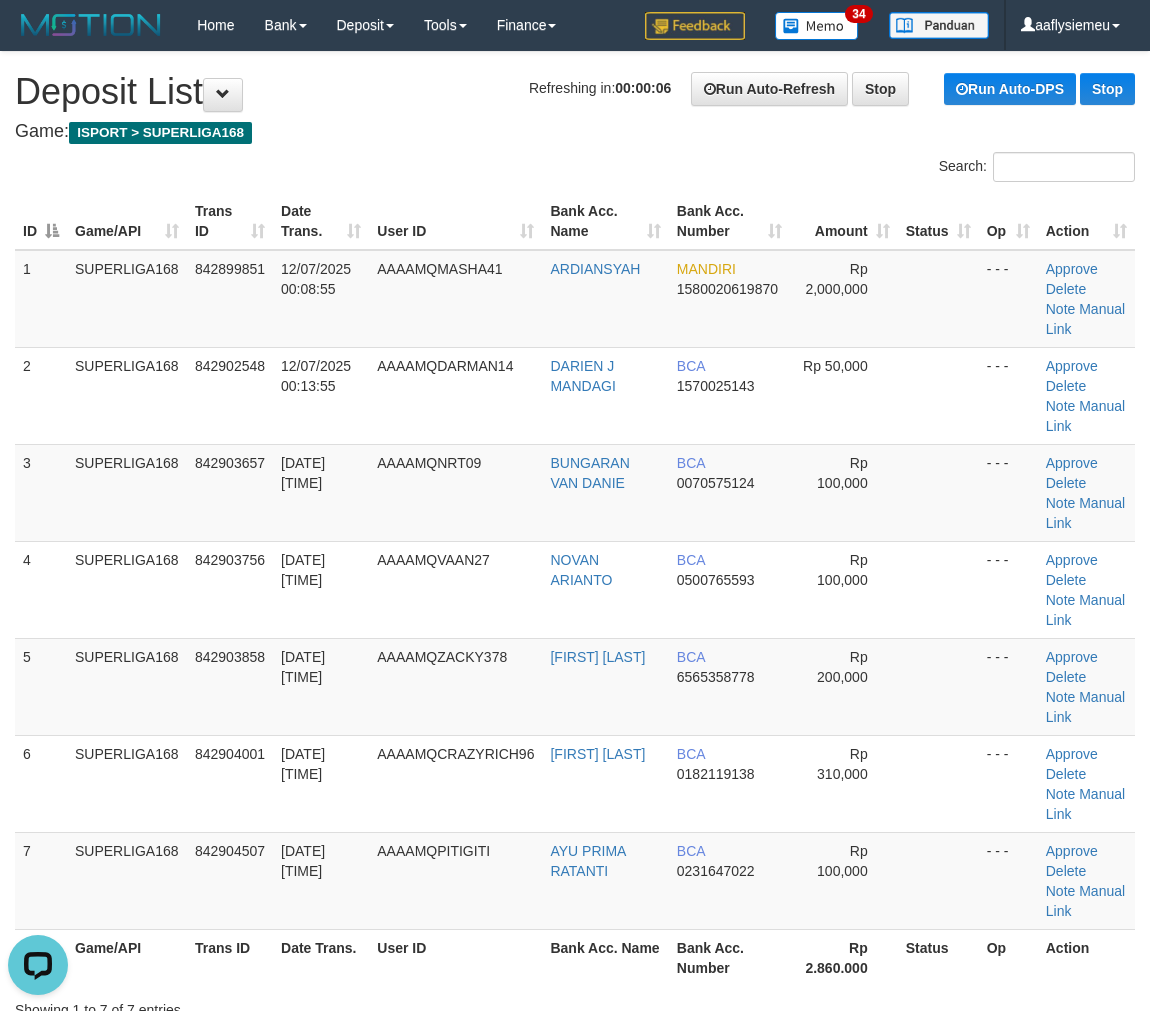 drag, startPoint x: 172, startPoint y: 537, endPoint x: 8, endPoint y: 595, distance: 173.95401 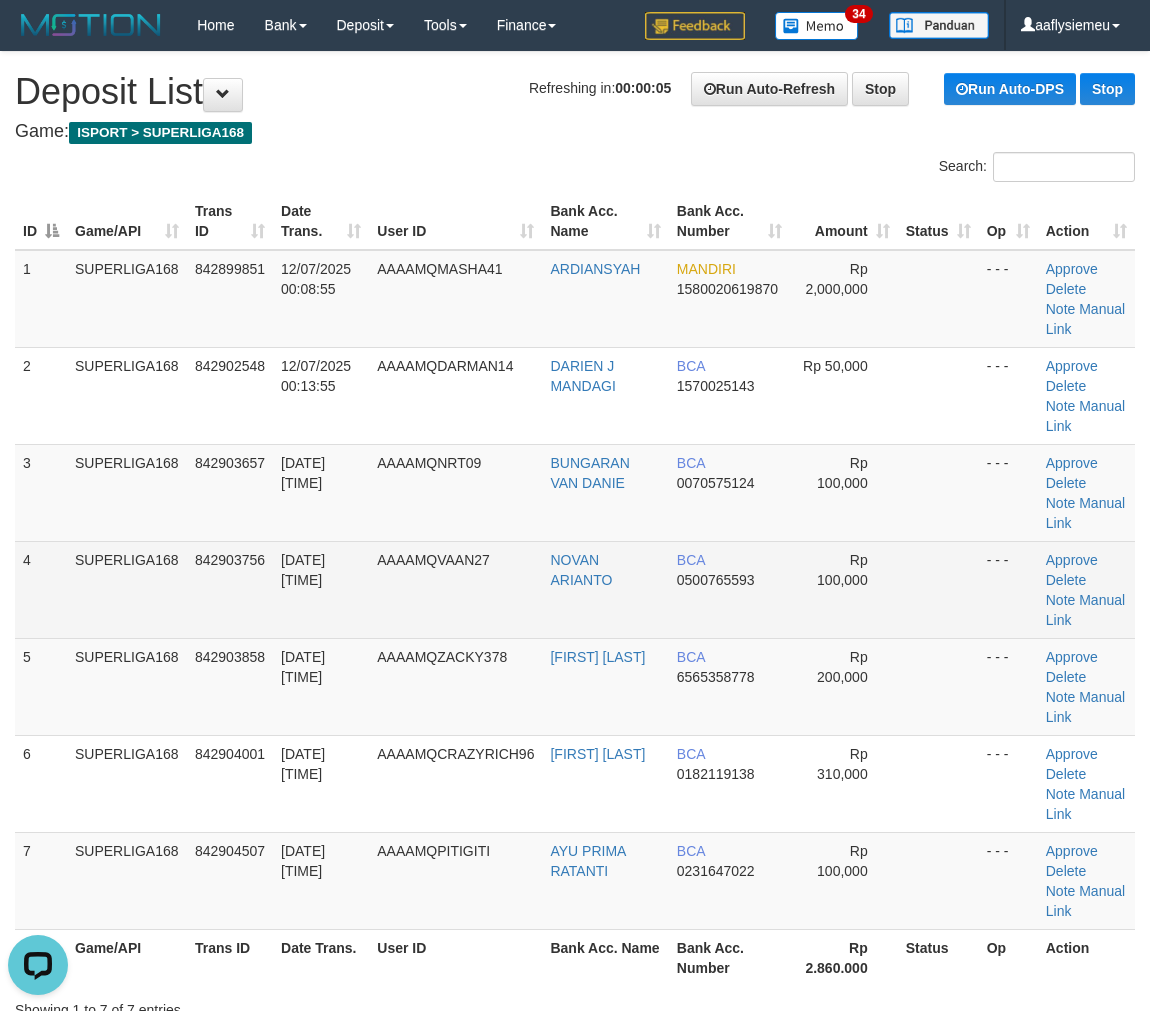 click on "842903756" at bounding box center [230, 560] 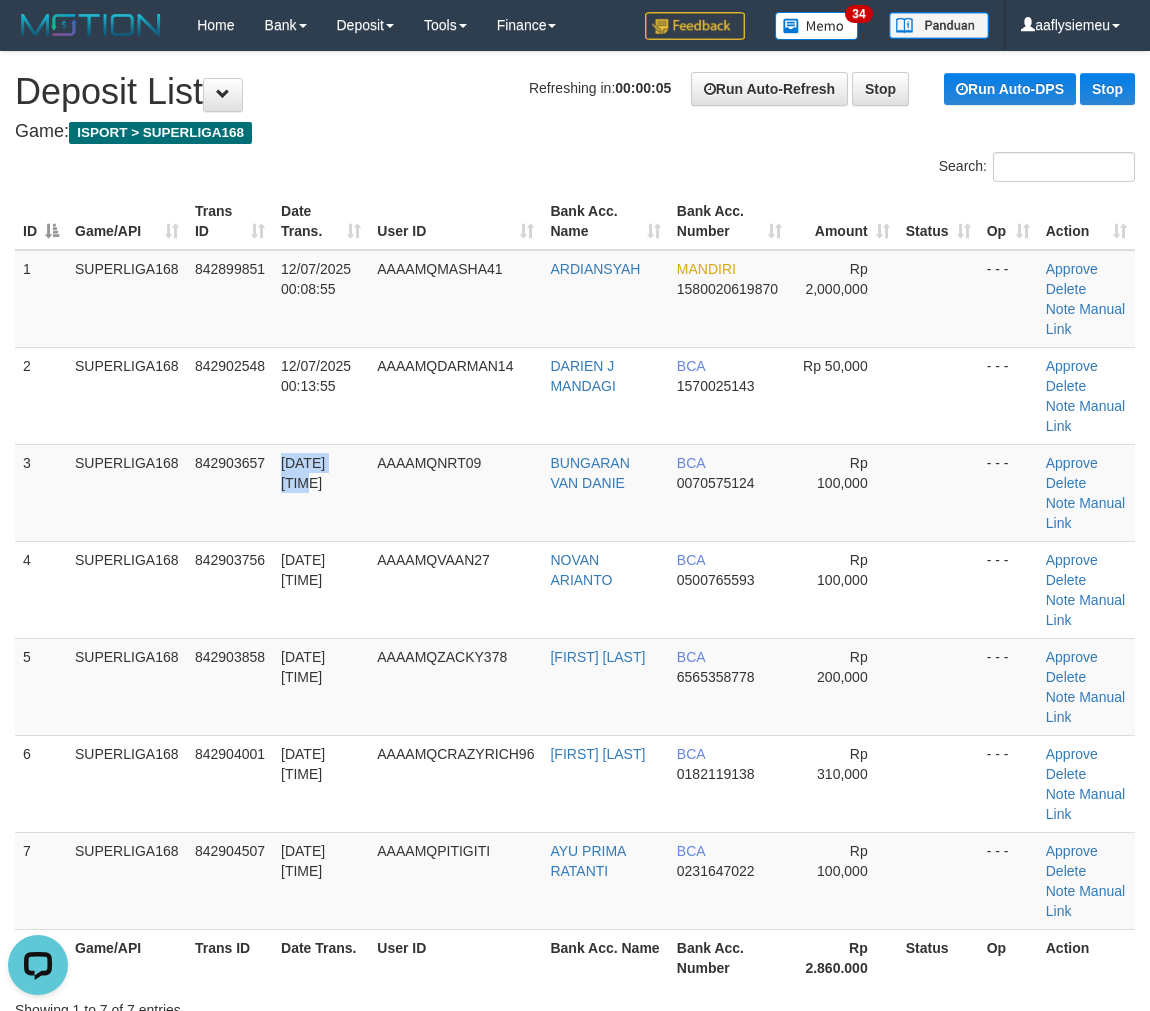 drag, startPoint x: 275, startPoint y: 523, endPoint x: 6, endPoint y: 622, distance: 286.63916 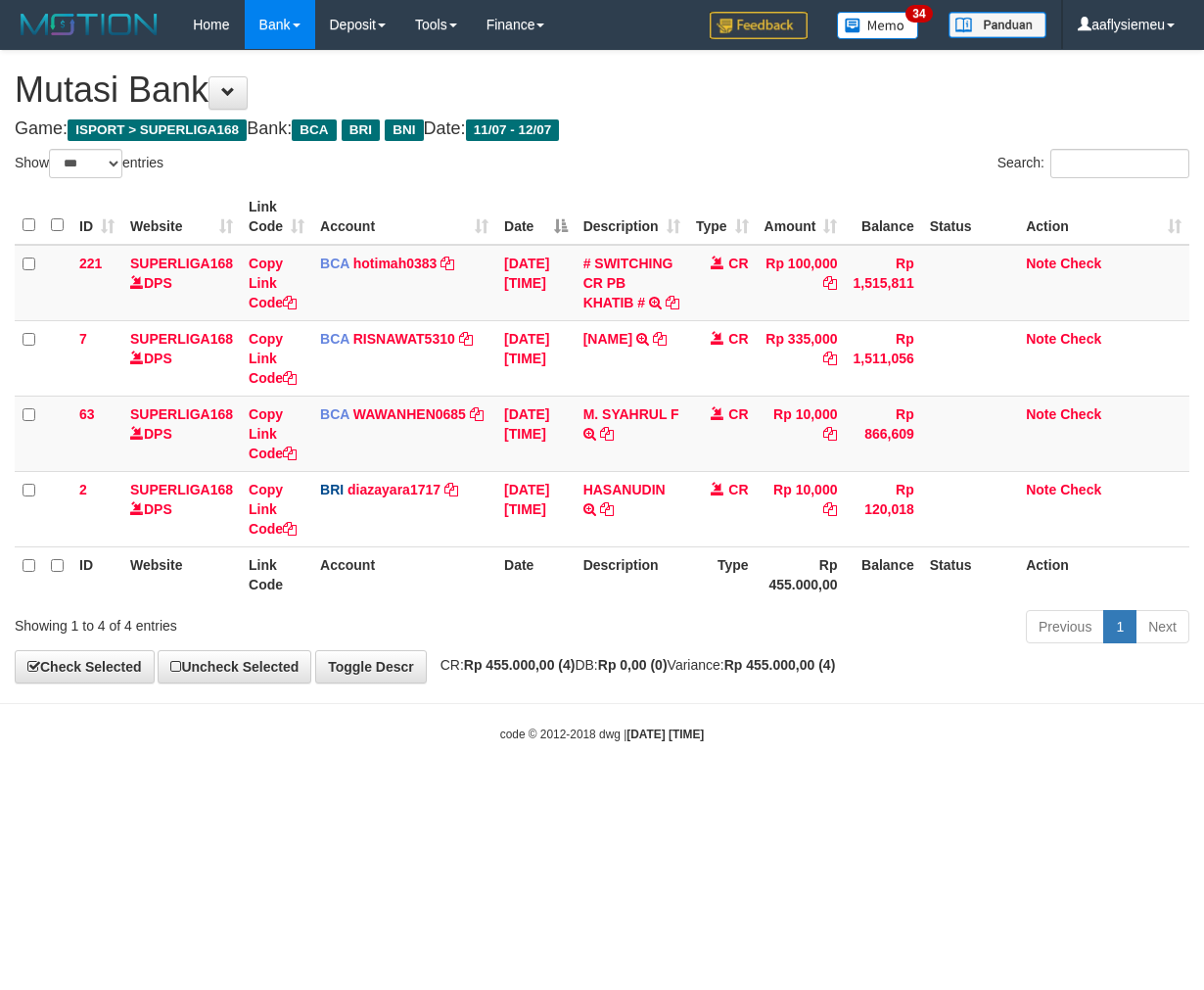 select on "***" 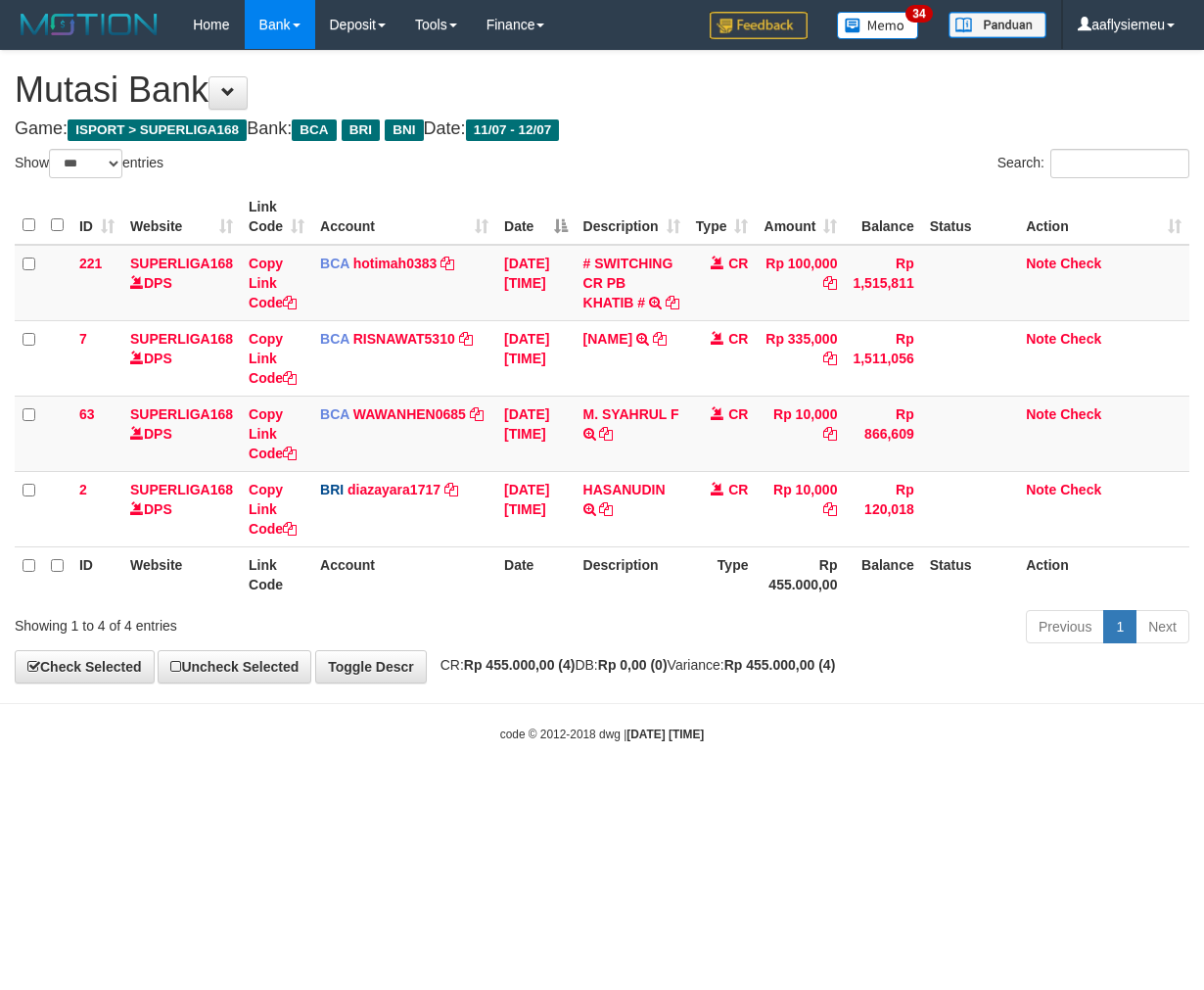 scroll, scrollTop: 0, scrollLeft: 0, axis: both 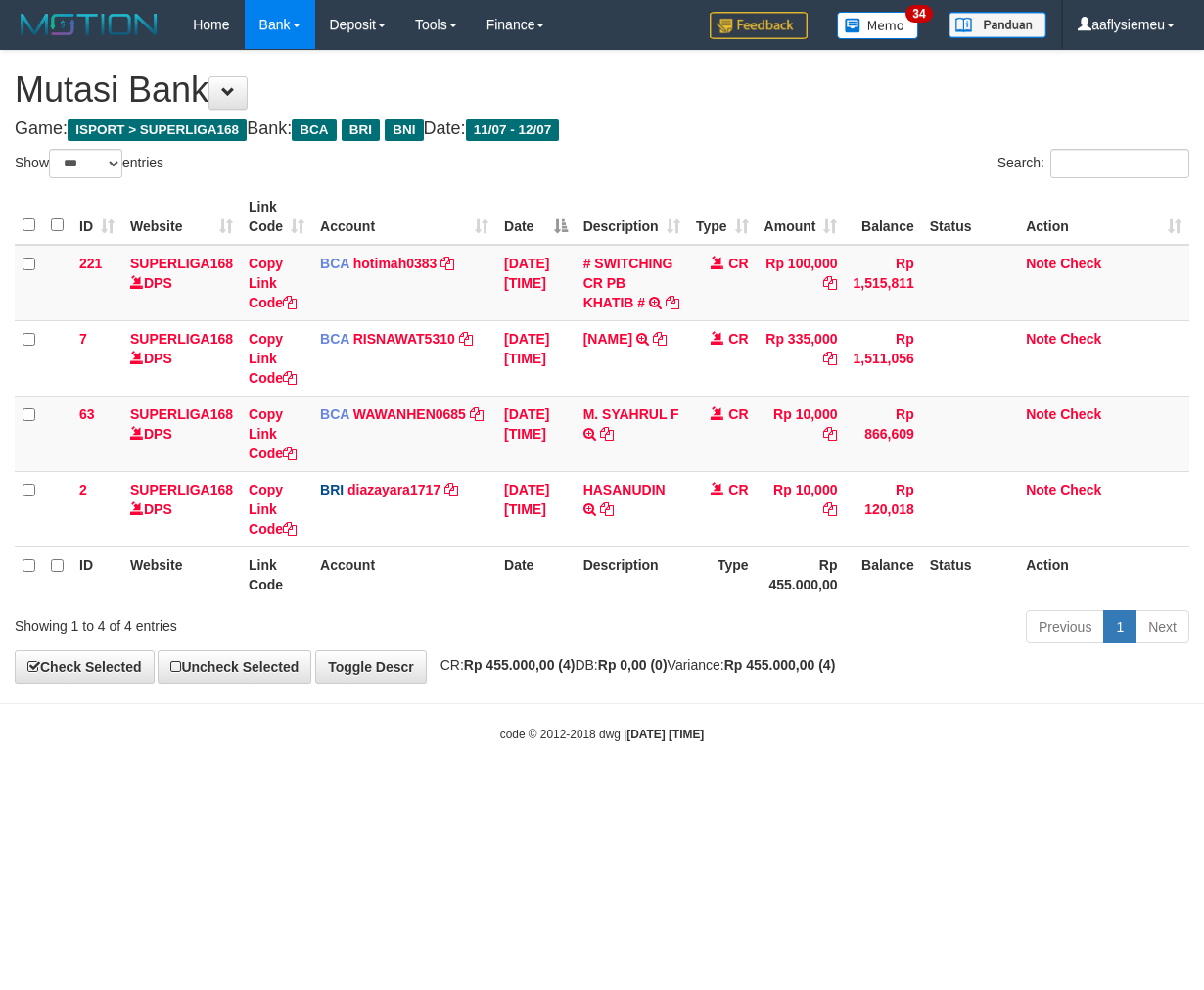 select on "***" 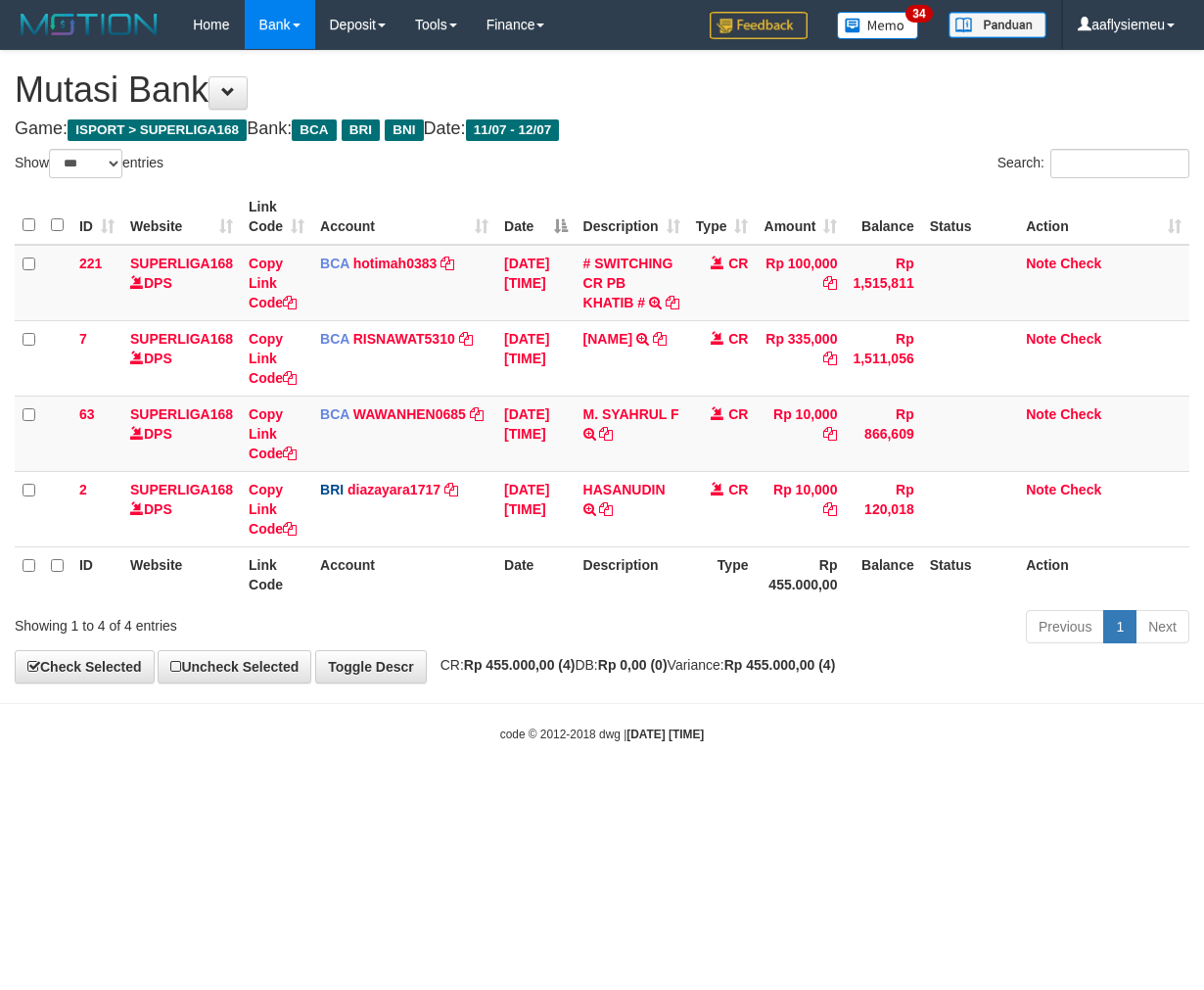 scroll, scrollTop: 0, scrollLeft: 0, axis: both 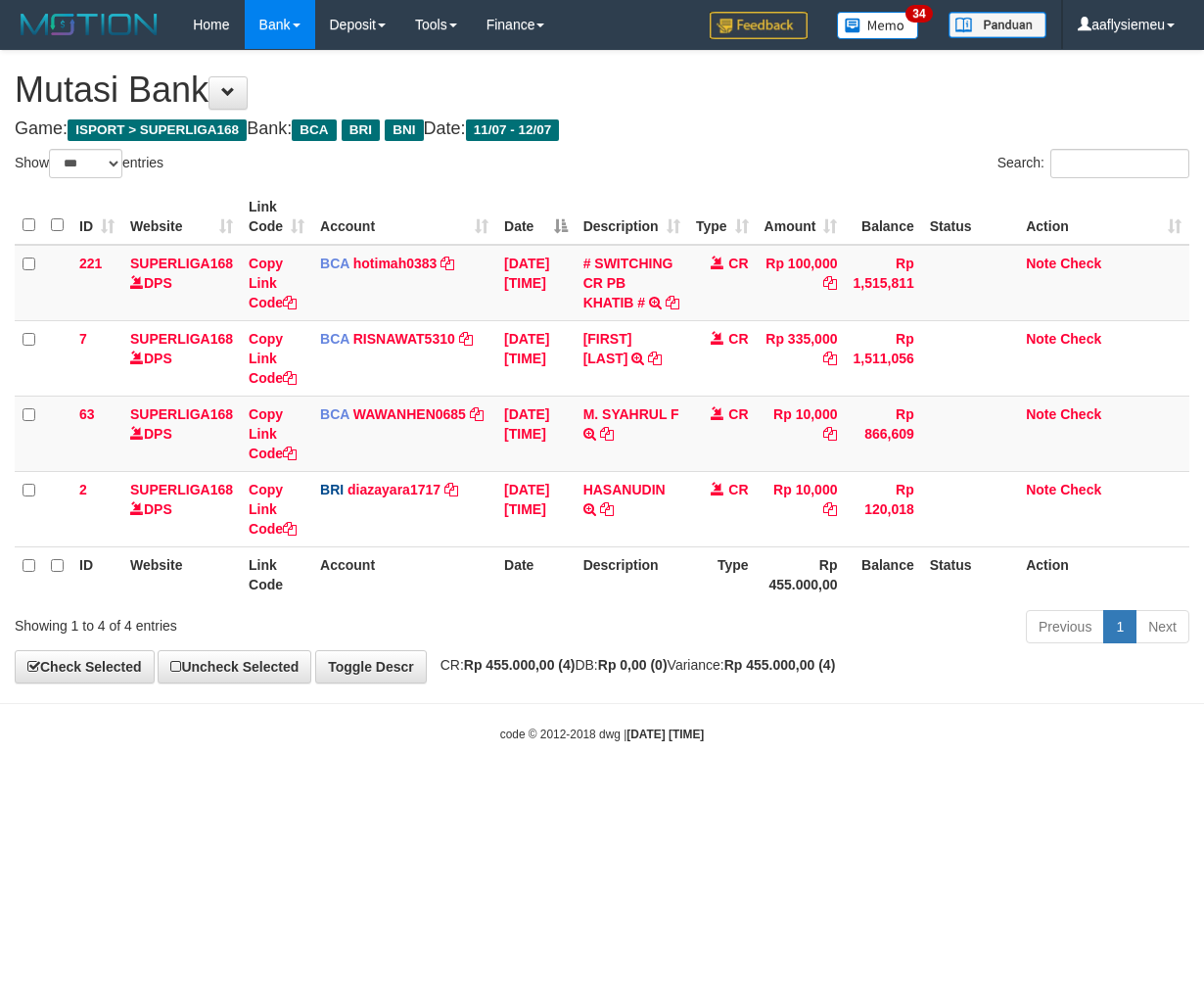 select on "***" 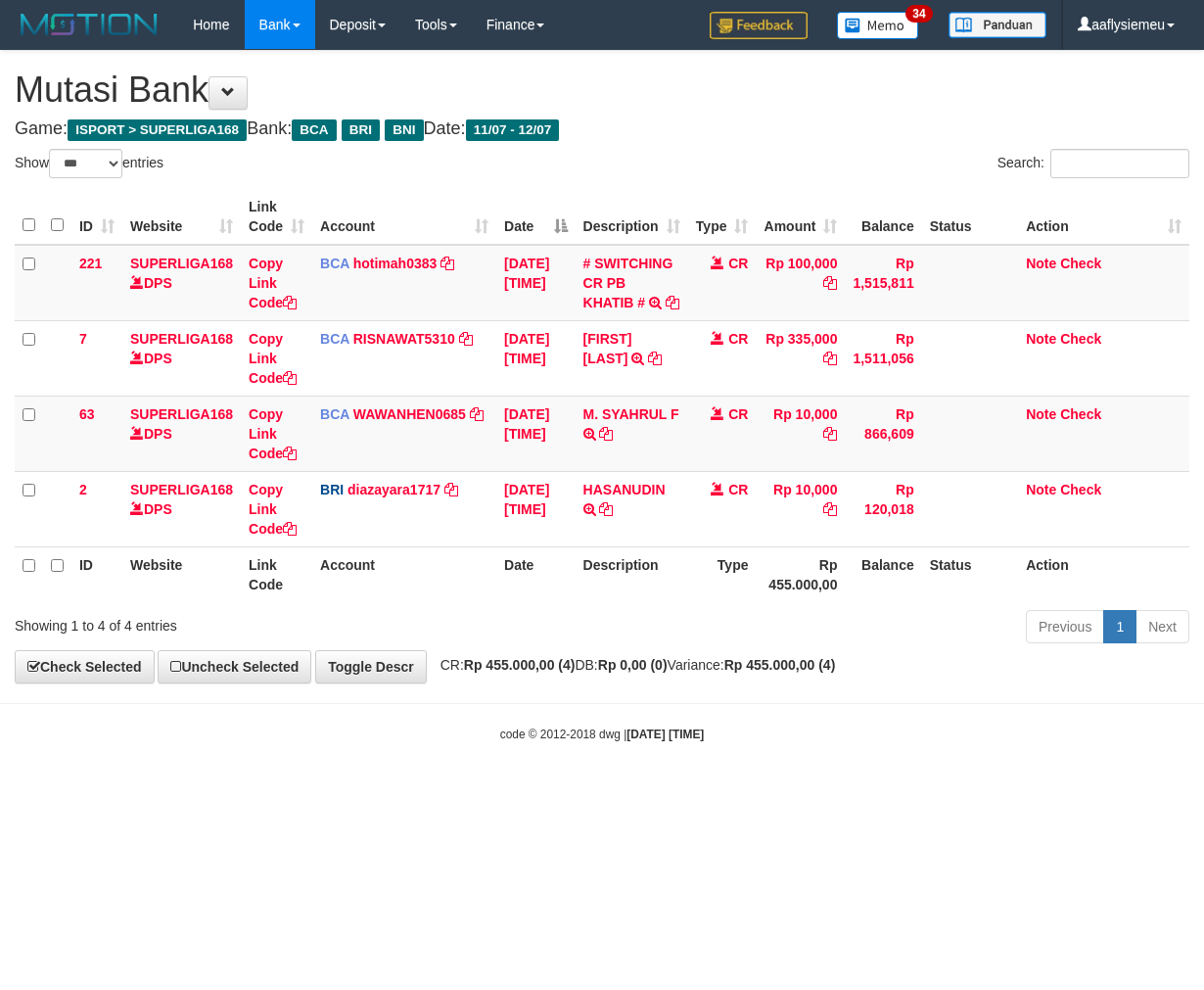 scroll, scrollTop: 0, scrollLeft: 0, axis: both 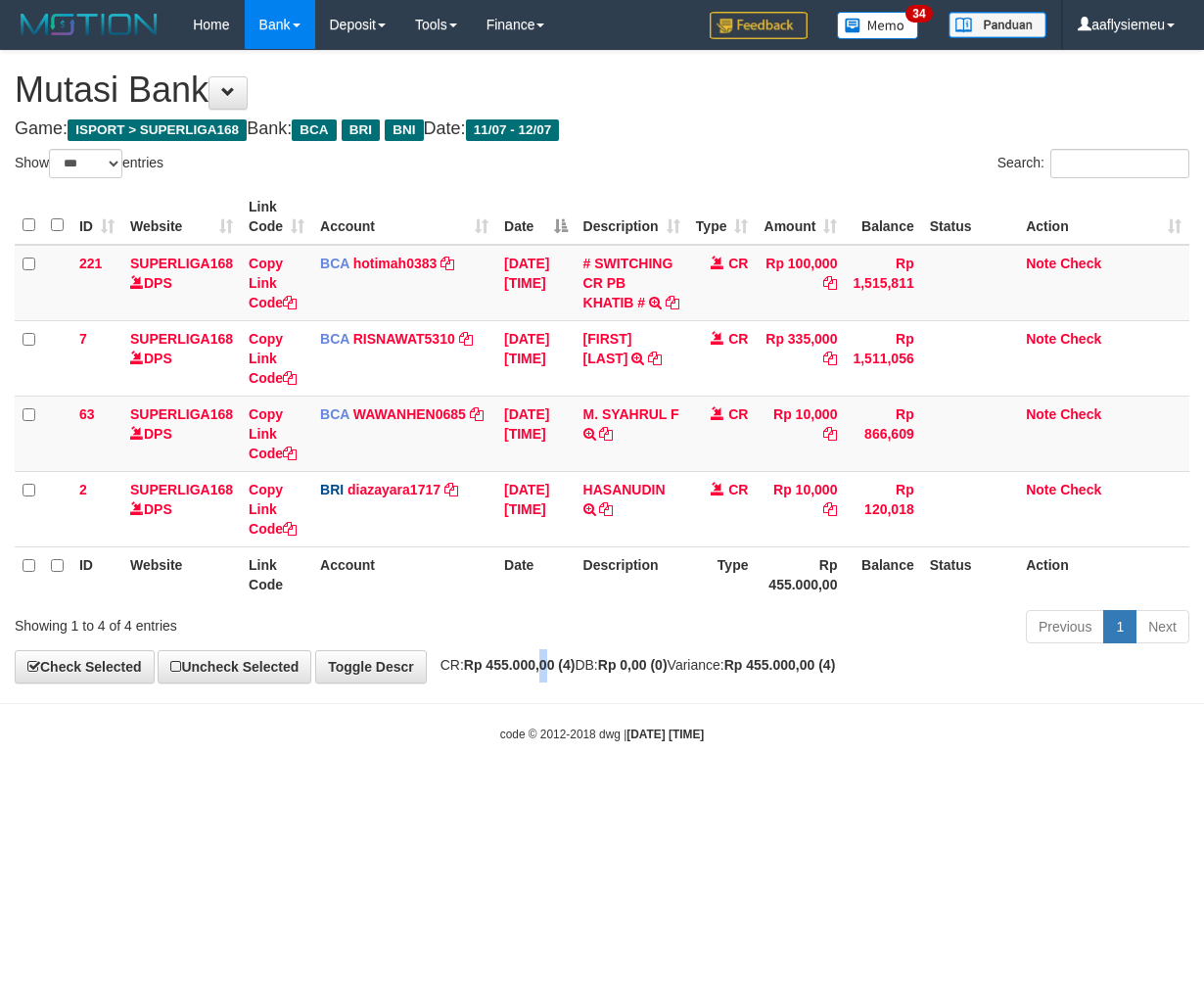 click on "Toggle navigation
Home
Bank
Account List
Load
By Website
Group
[ISPORT]													SUPERLIGA168
By Load Group (DPS)
34" at bounding box center [602, 396] 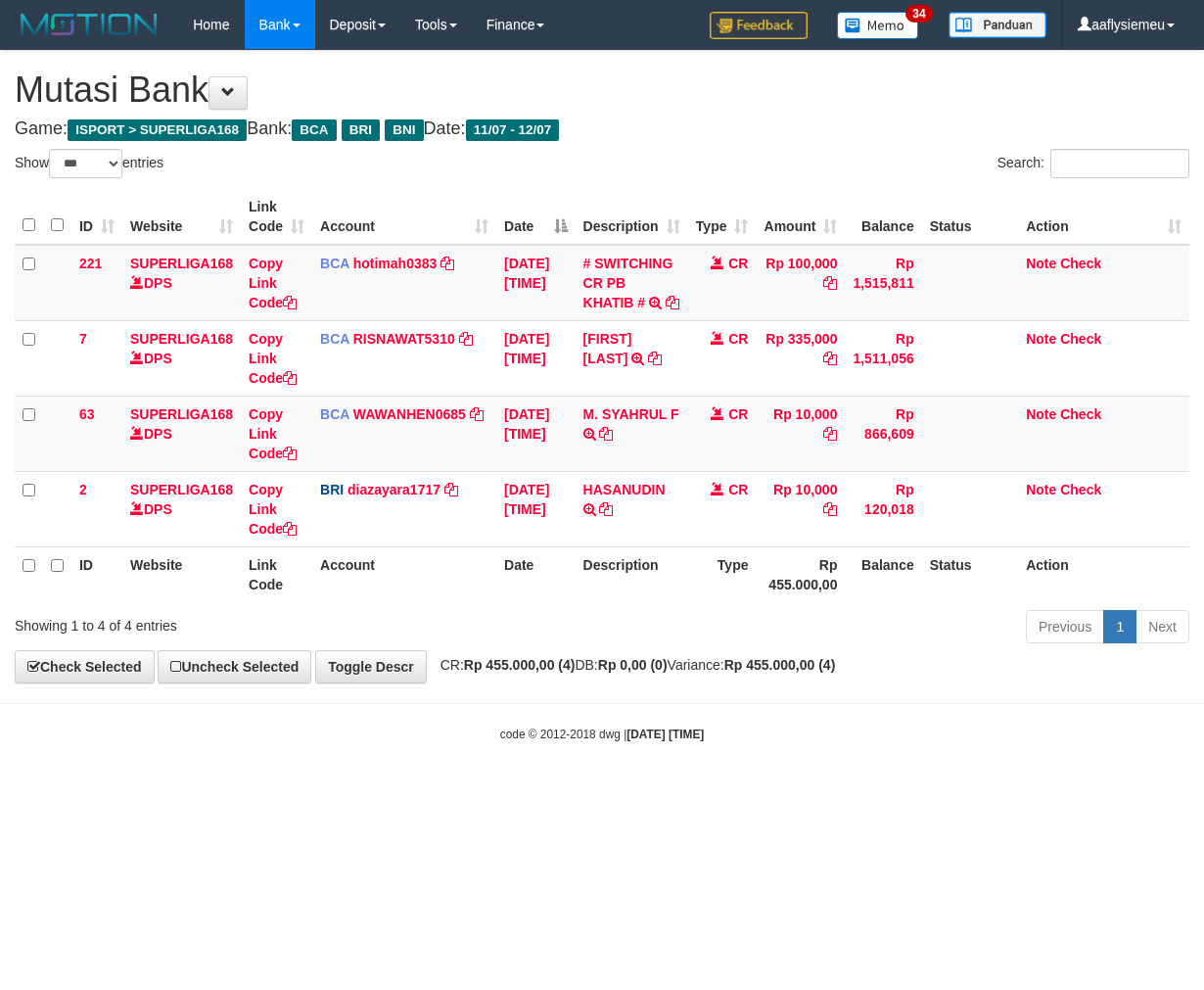 click on "Toggle navigation
Home
Bank
Account List
Load
By Website
Group
[ISPORT]													SUPERLIGA168
By Load Group (DPS)
34" at bounding box center [602, 396] 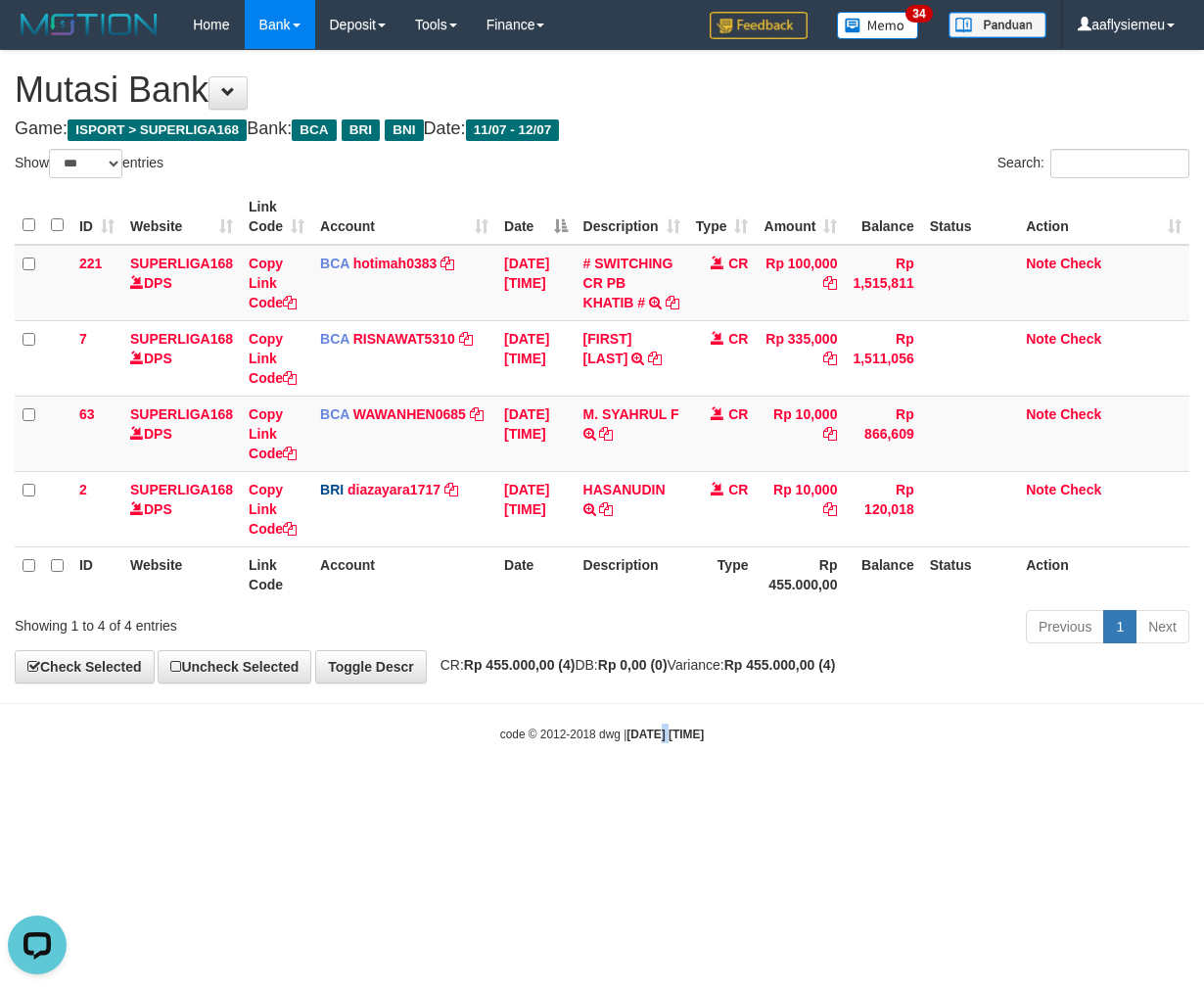 scroll, scrollTop: 0, scrollLeft: 0, axis: both 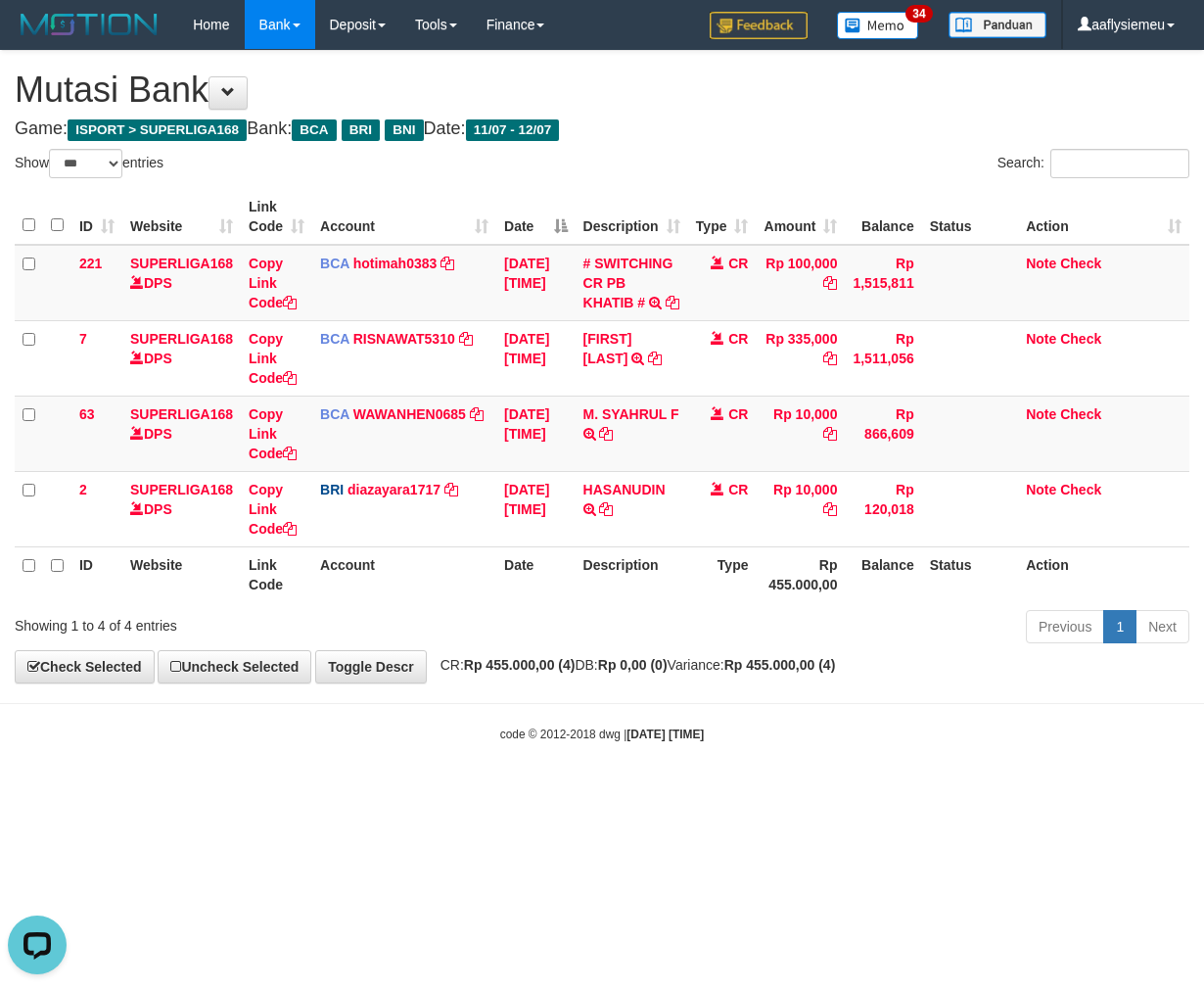 click on "Toggle navigation
Home
Bank
Account List
Load
By Website
Group
[ISPORT]													SUPERLIGA168
By Load Group (DPS)
34" at bounding box center (602, 396) 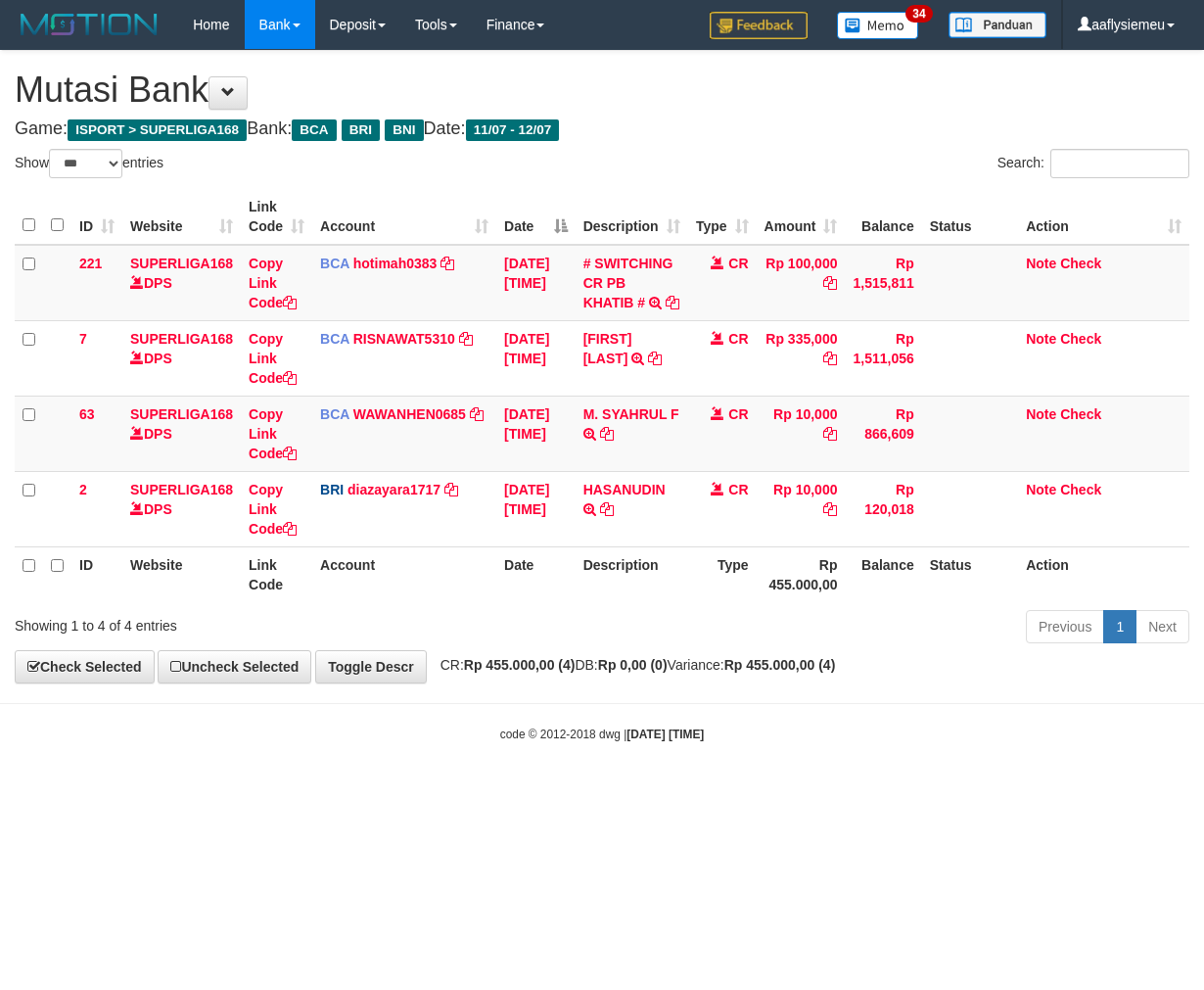 select on "***" 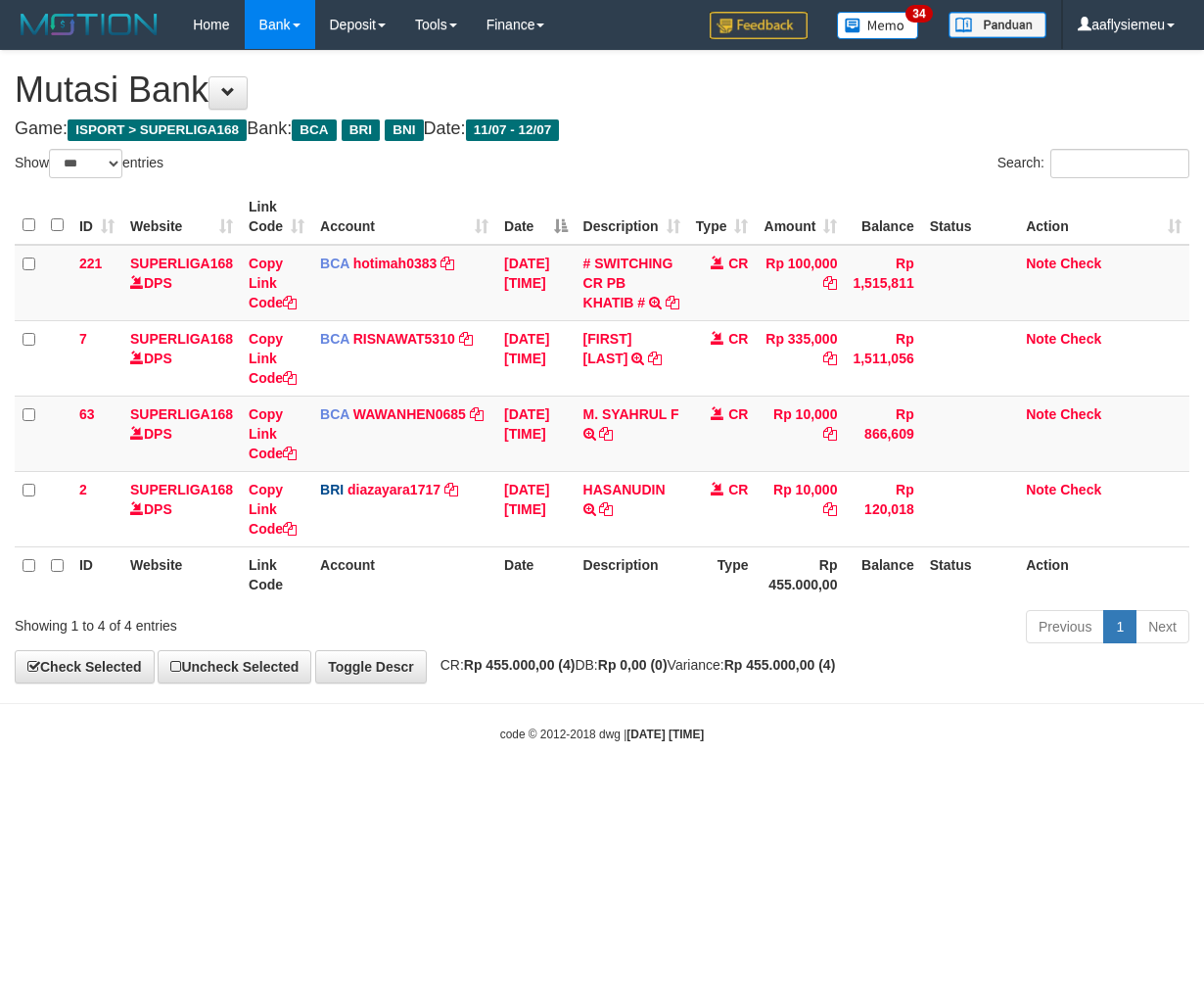 scroll, scrollTop: 0, scrollLeft: 0, axis: both 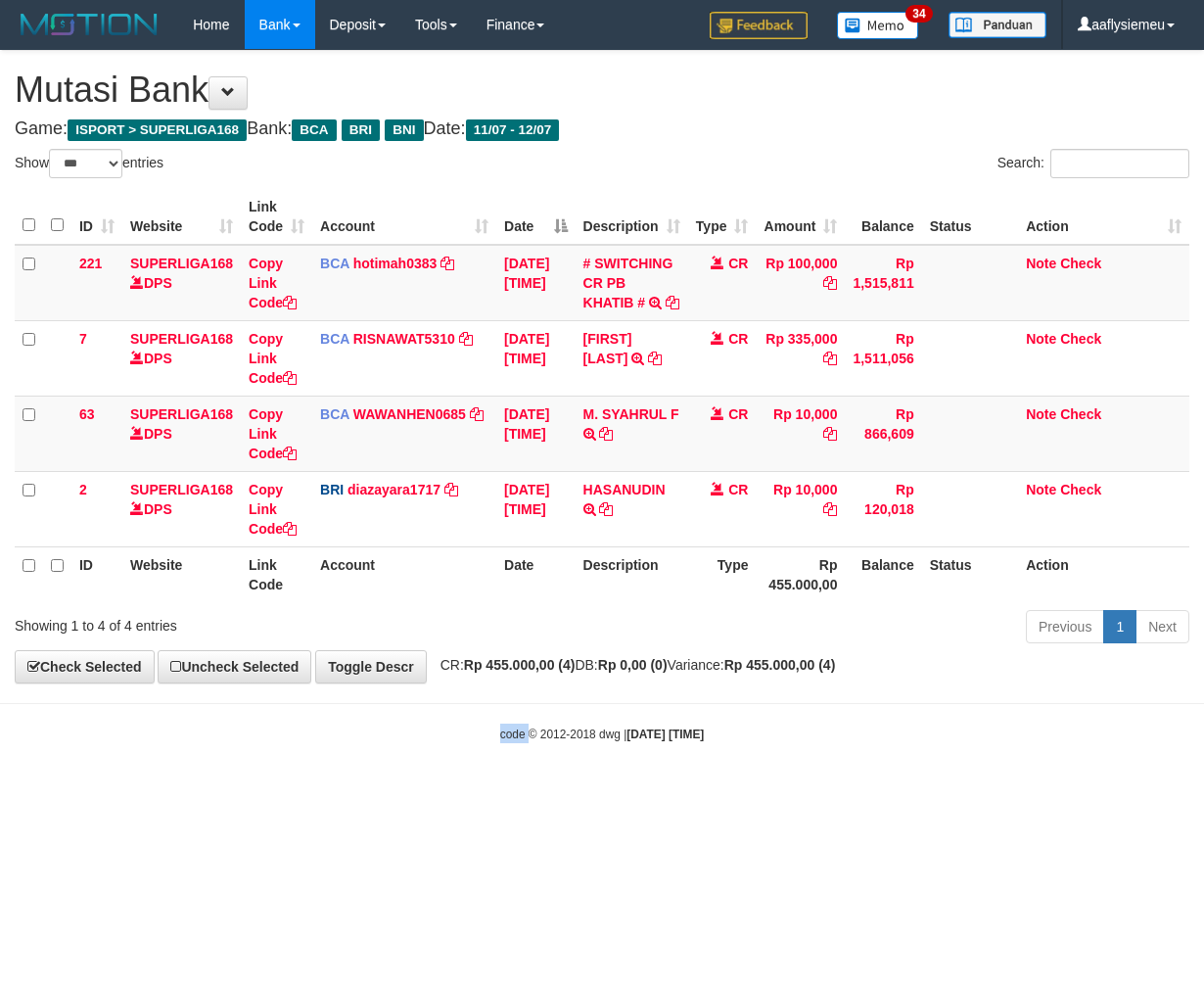 click on "Toggle navigation
Home
Bank
Account List
Load
By Website
Group
[ISPORT]													SUPERLIGA168
By Load Group (DPS)" at bounding box center (602, 396) 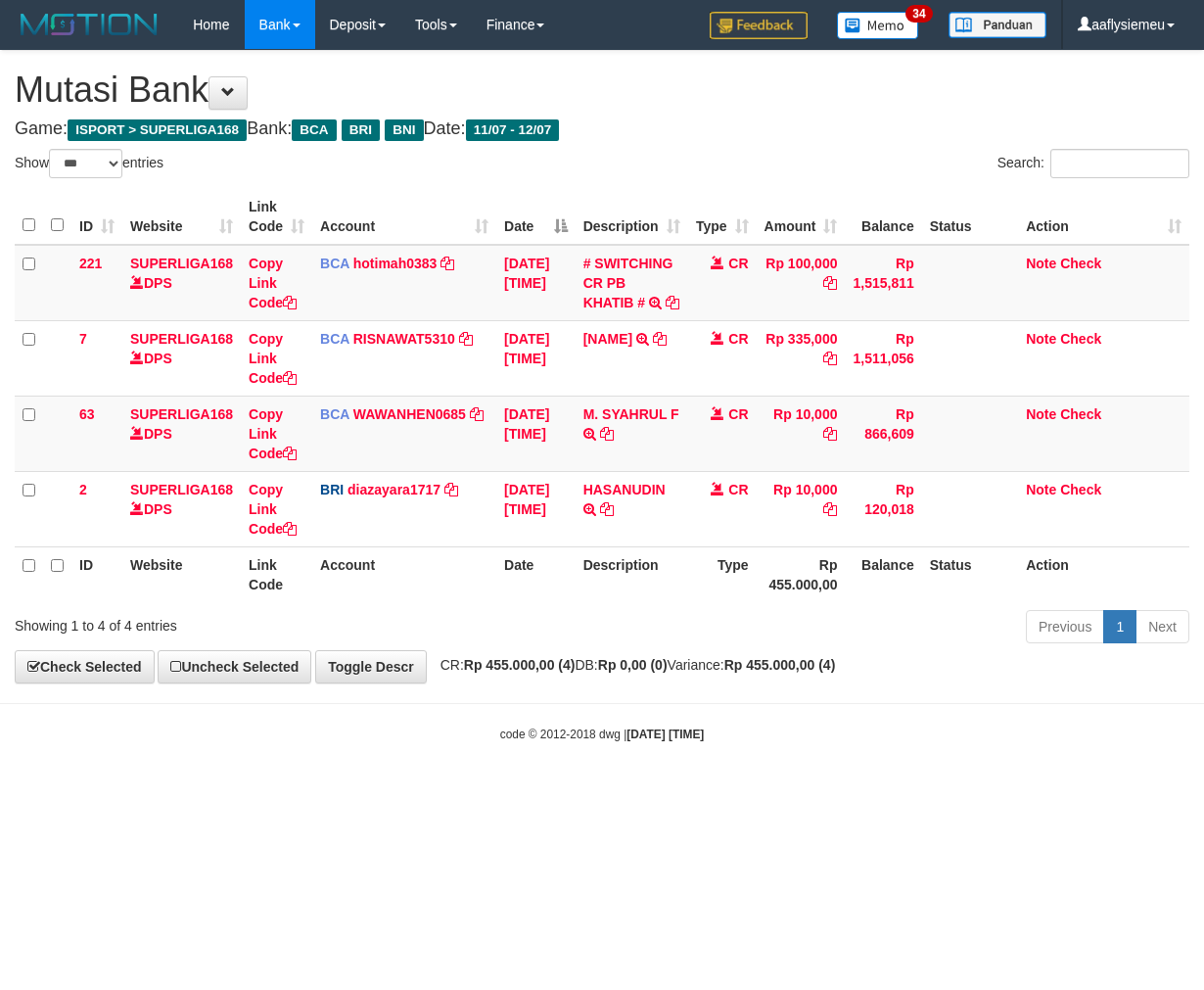 select on "***" 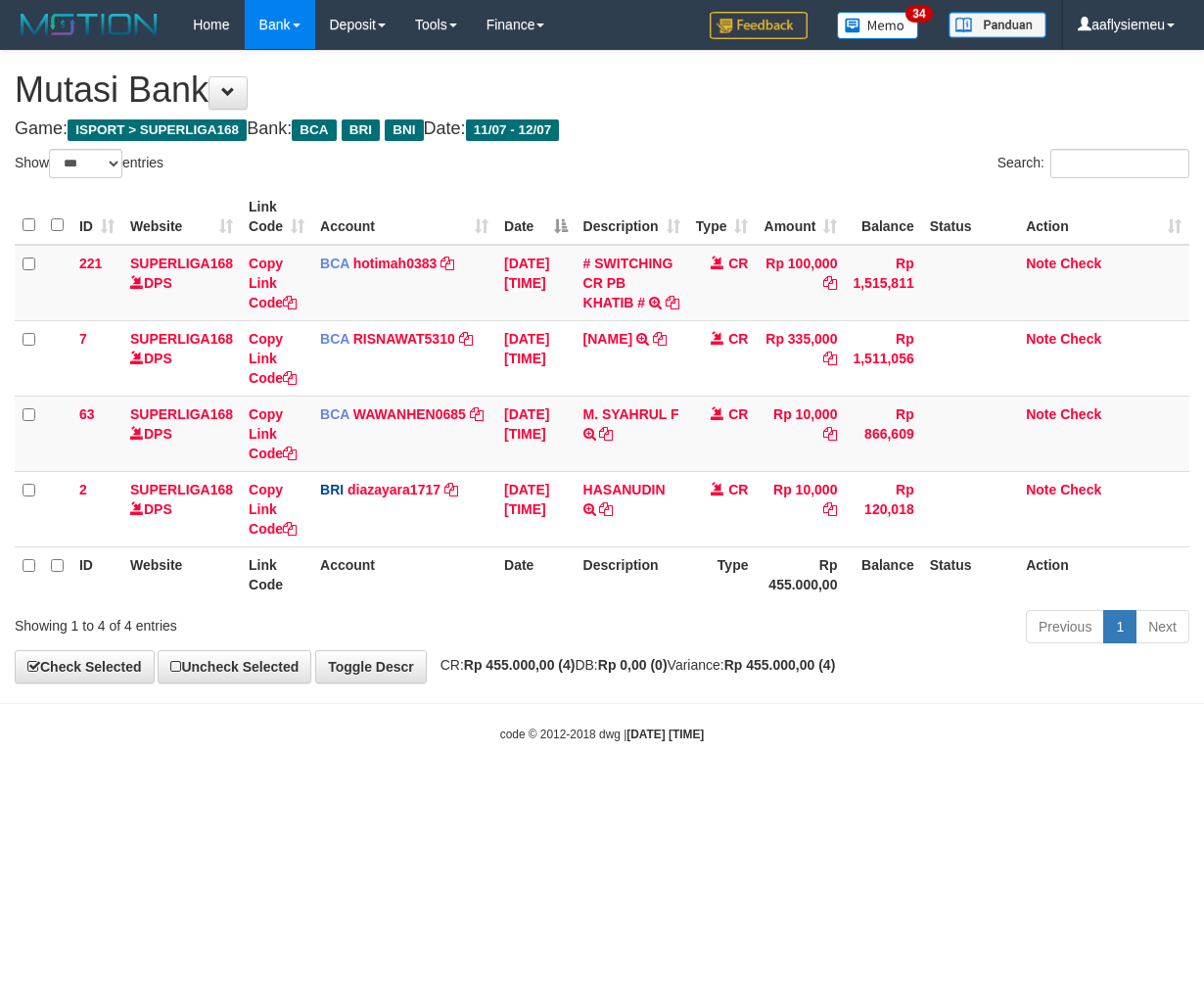 scroll, scrollTop: 0, scrollLeft: 0, axis: both 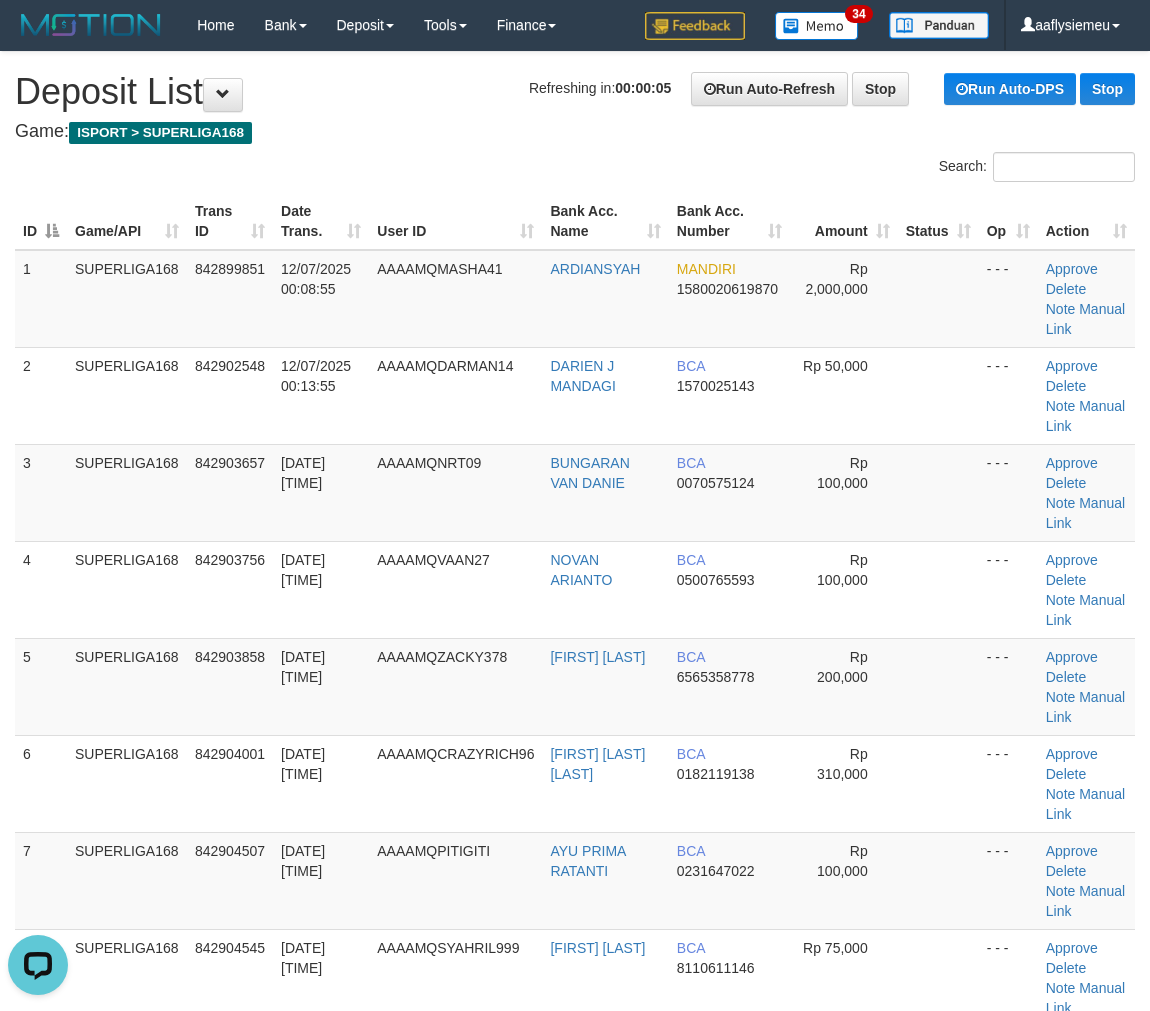 drag, startPoint x: 298, startPoint y: 453, endPoint x: 2, endPoint y: 576, distance: 320.5386 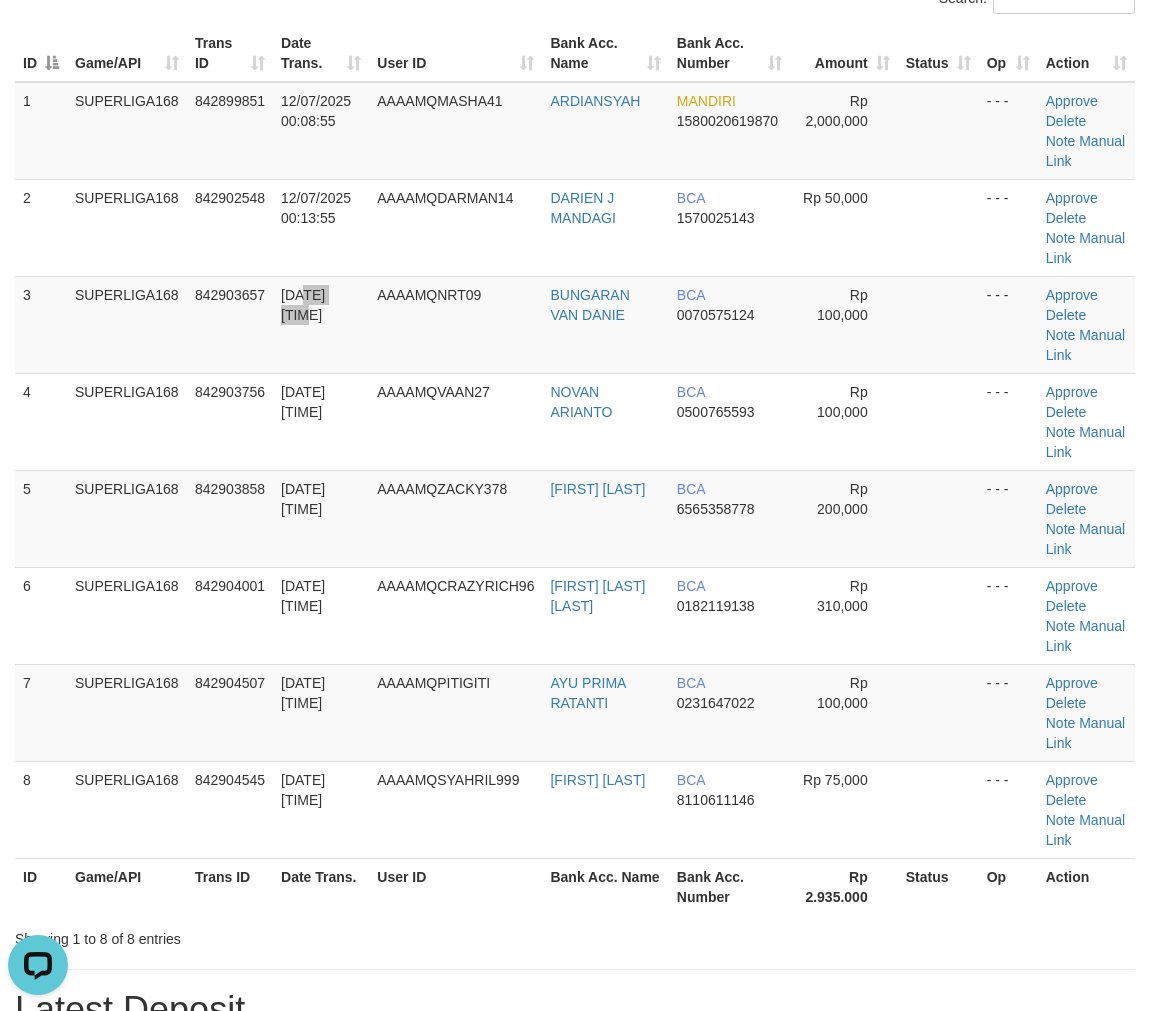scroll, scrollTop: 333, scrollLeft: 0, axis: vertical 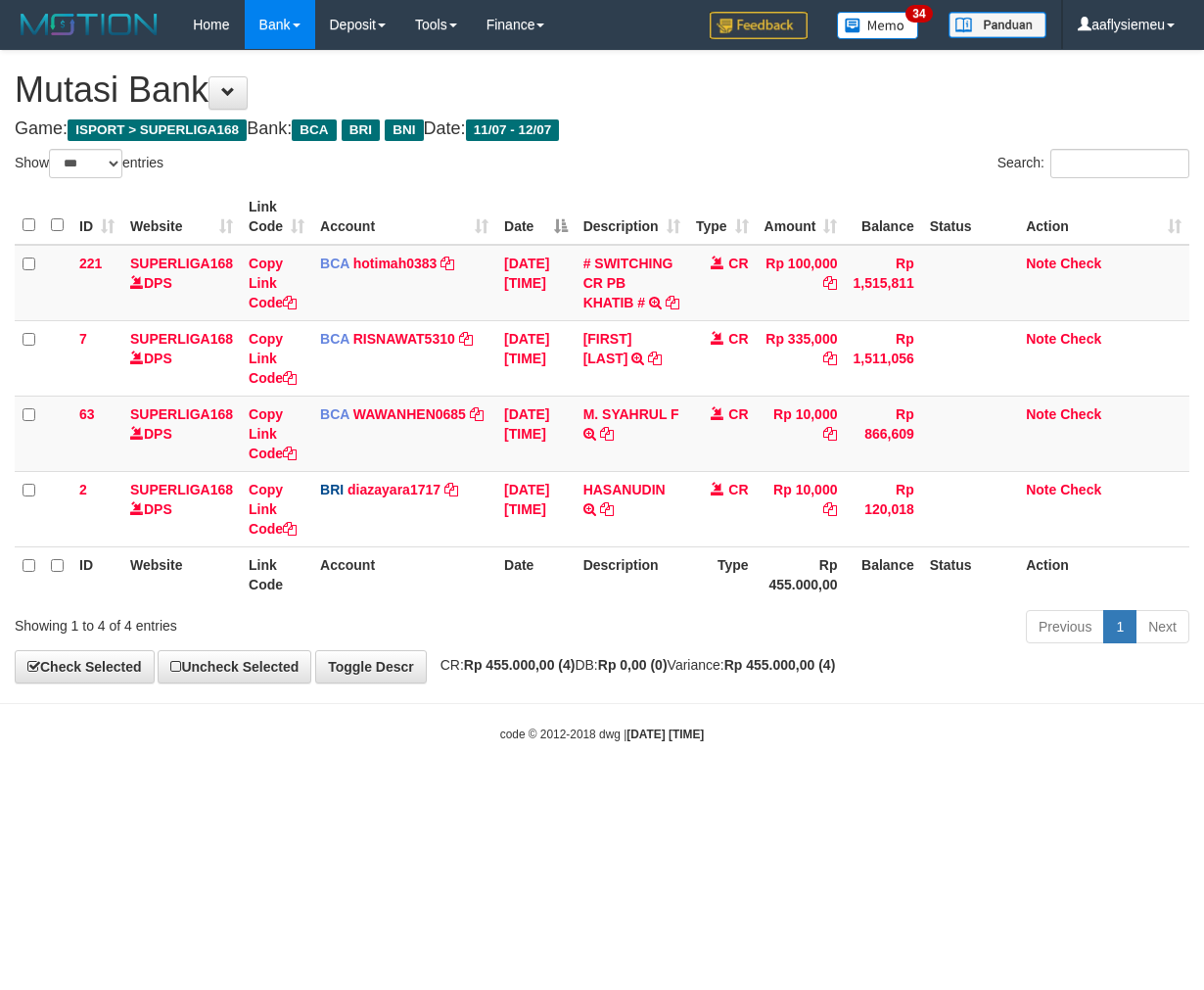 select on "***" 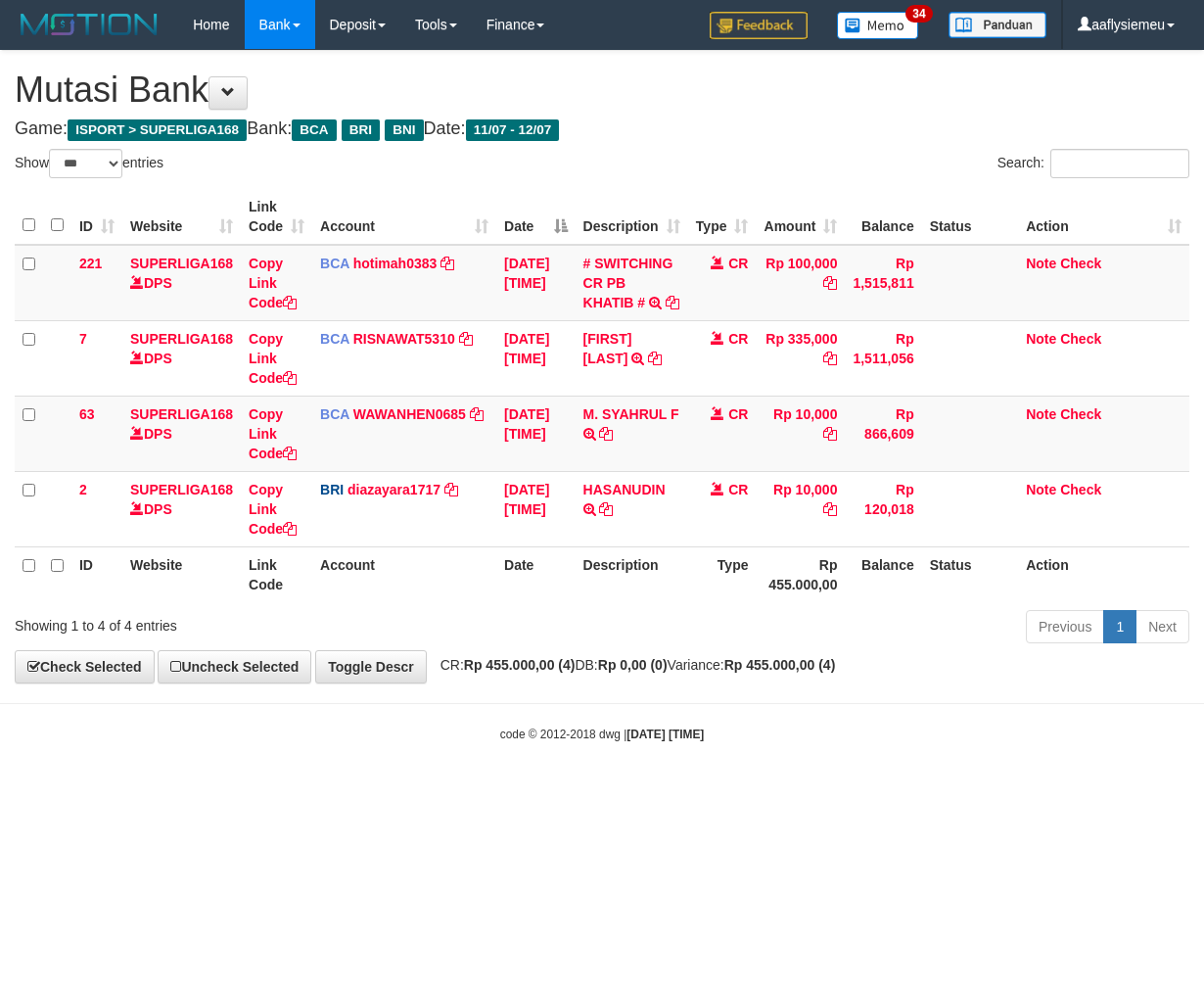scroll, scrollTop: 0, scrollLeft: 0, axis: both 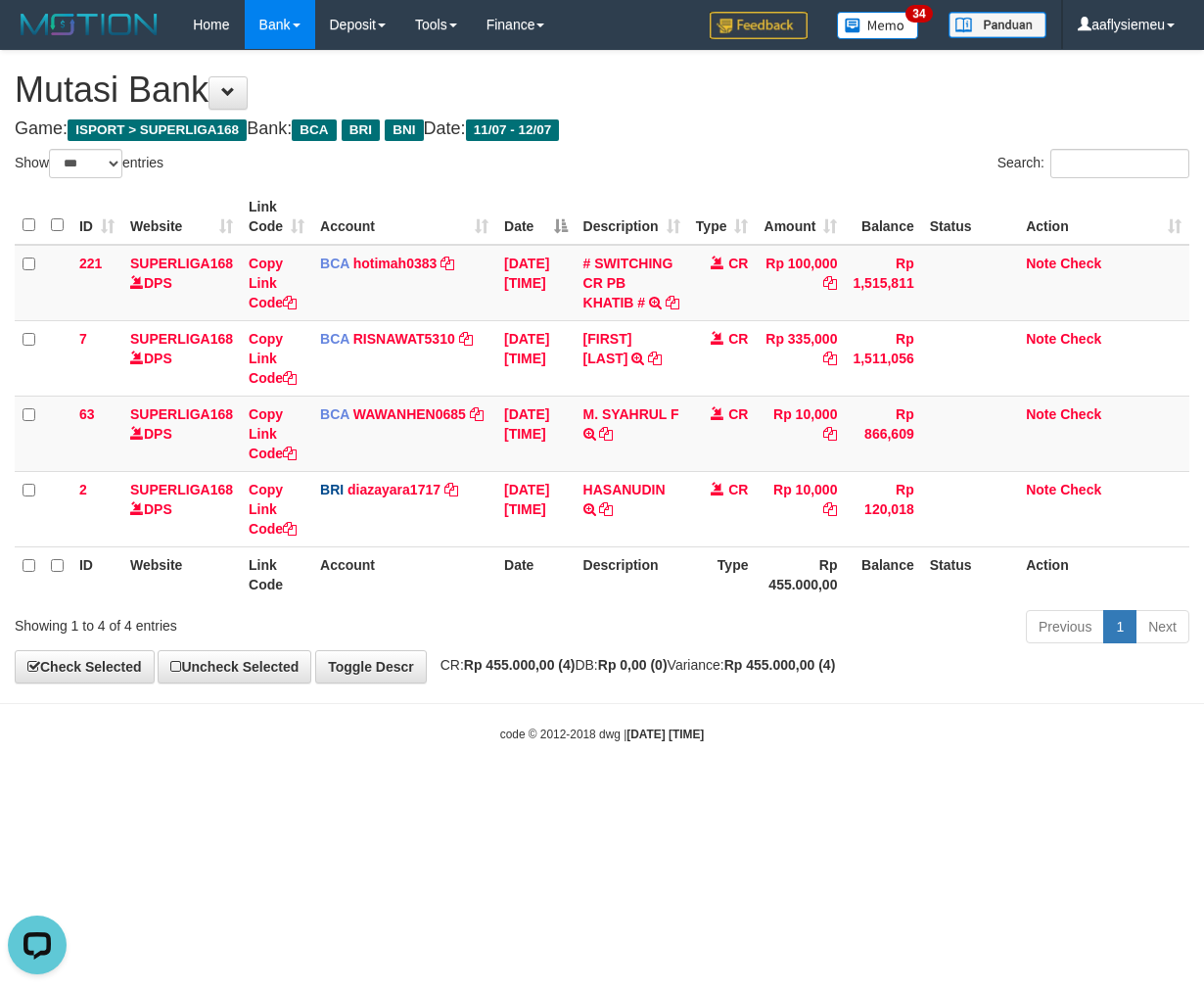 click on "code © 2012-2018 dwg |  [DATE] [TIME]" at bounding box center (602, 734) 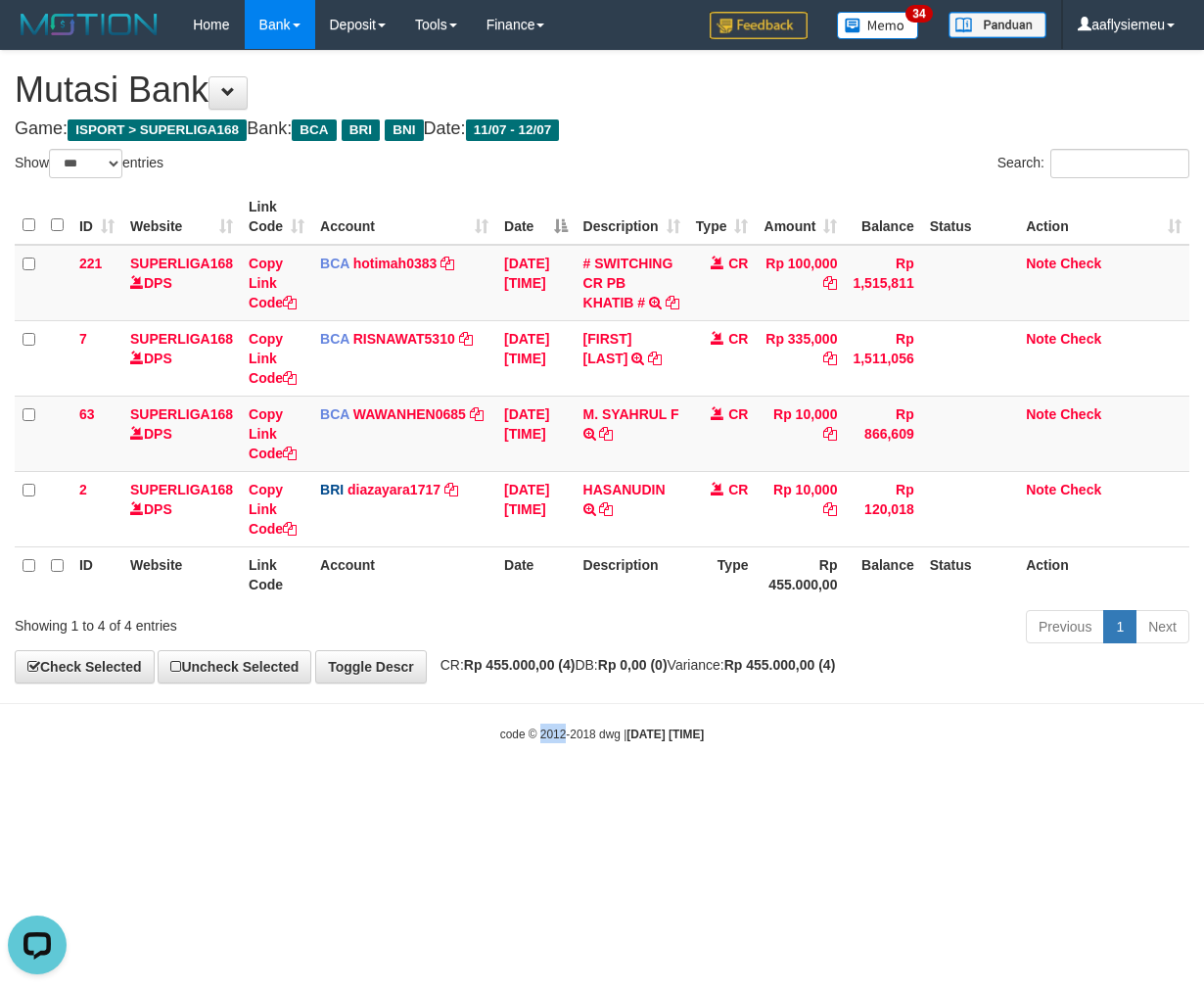 click on "code © 2012-2018 dwg |  [DATE] [TIME]" at bounding box center [602, 734] 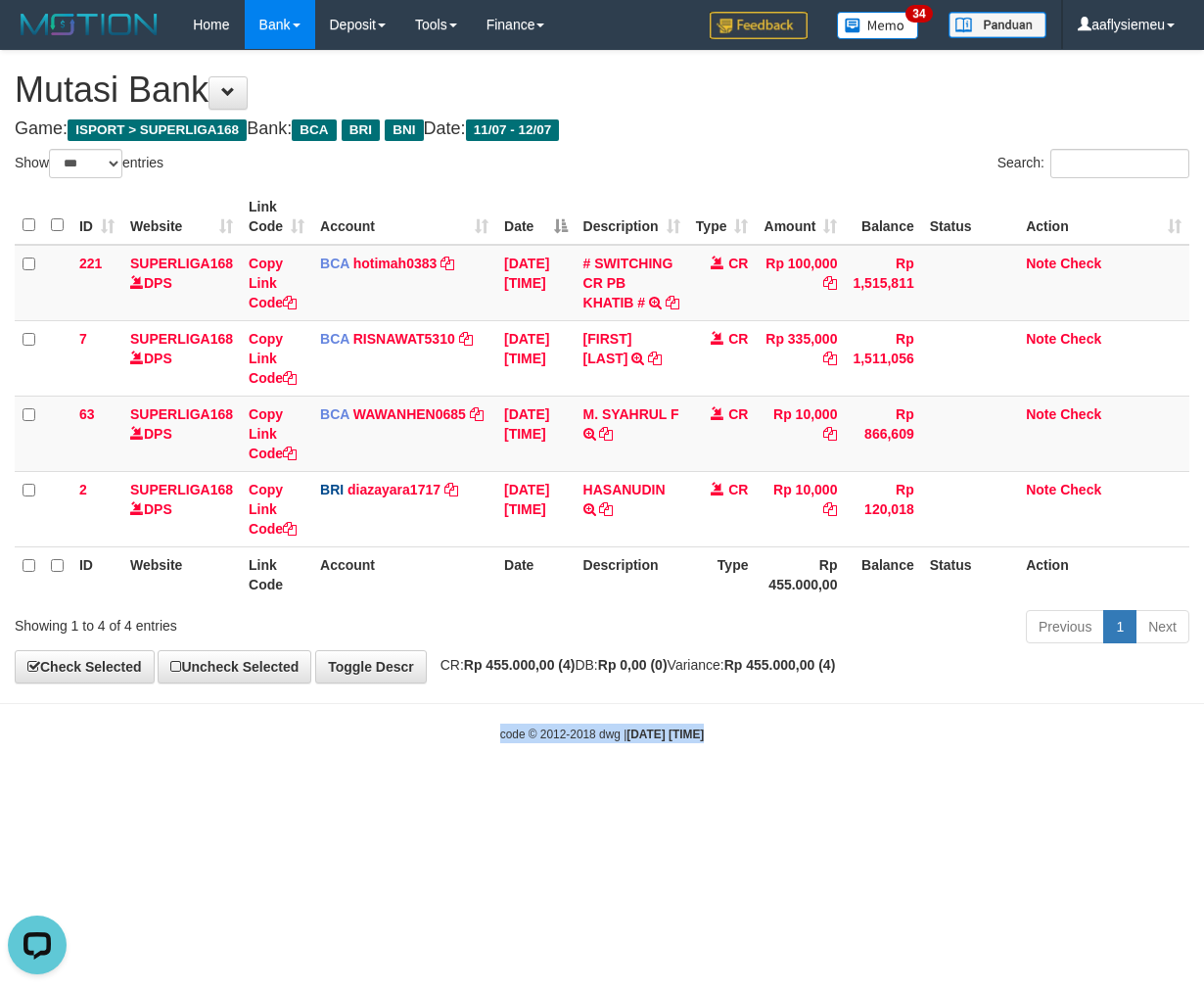 click on "code © 2012-2018 dwg |  [DATE] [TIME]" at bounding box center [602, 734] 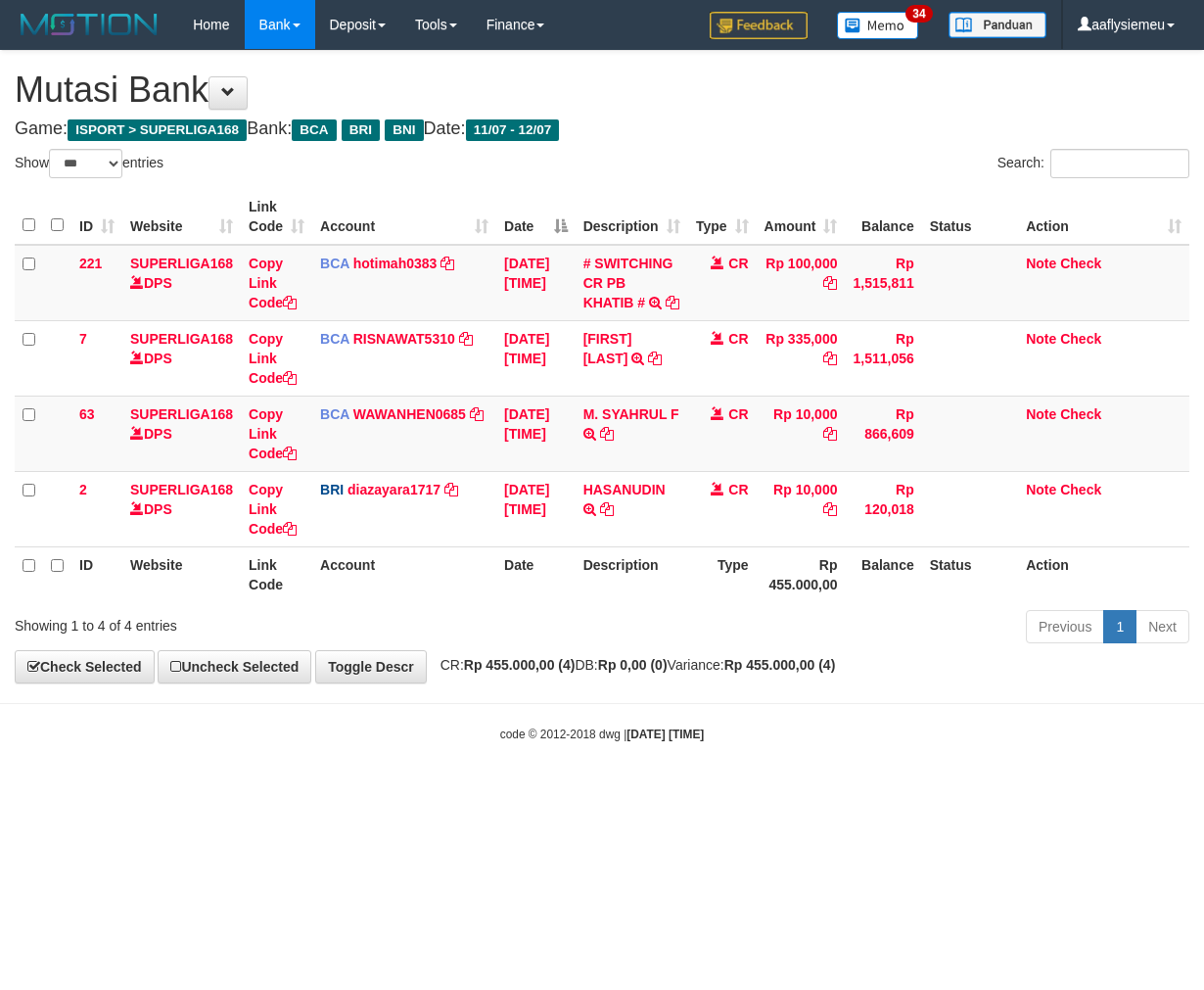 select on "***" 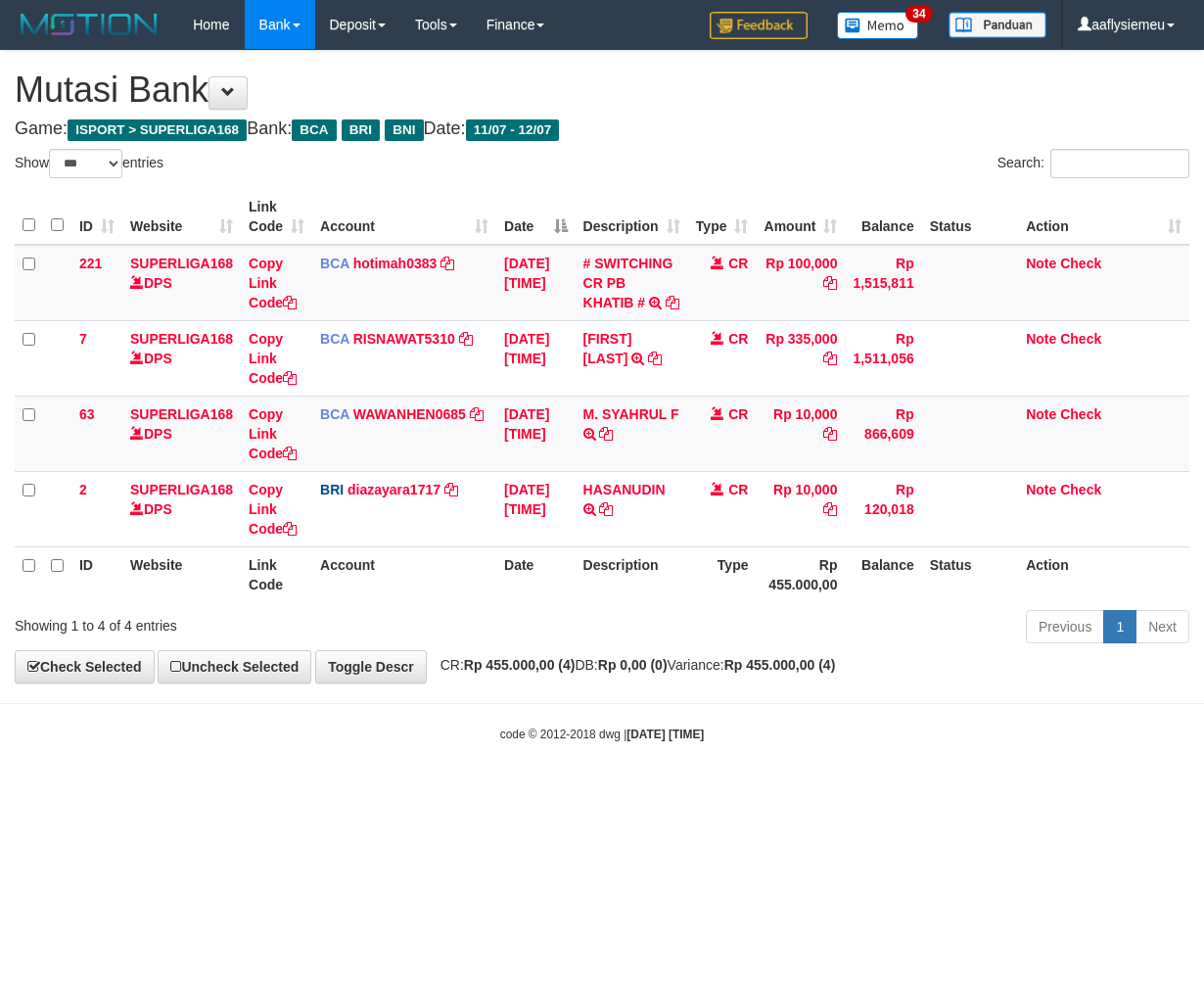 scroll, scrollTop: 0, scrollLeft: 0, axis: both 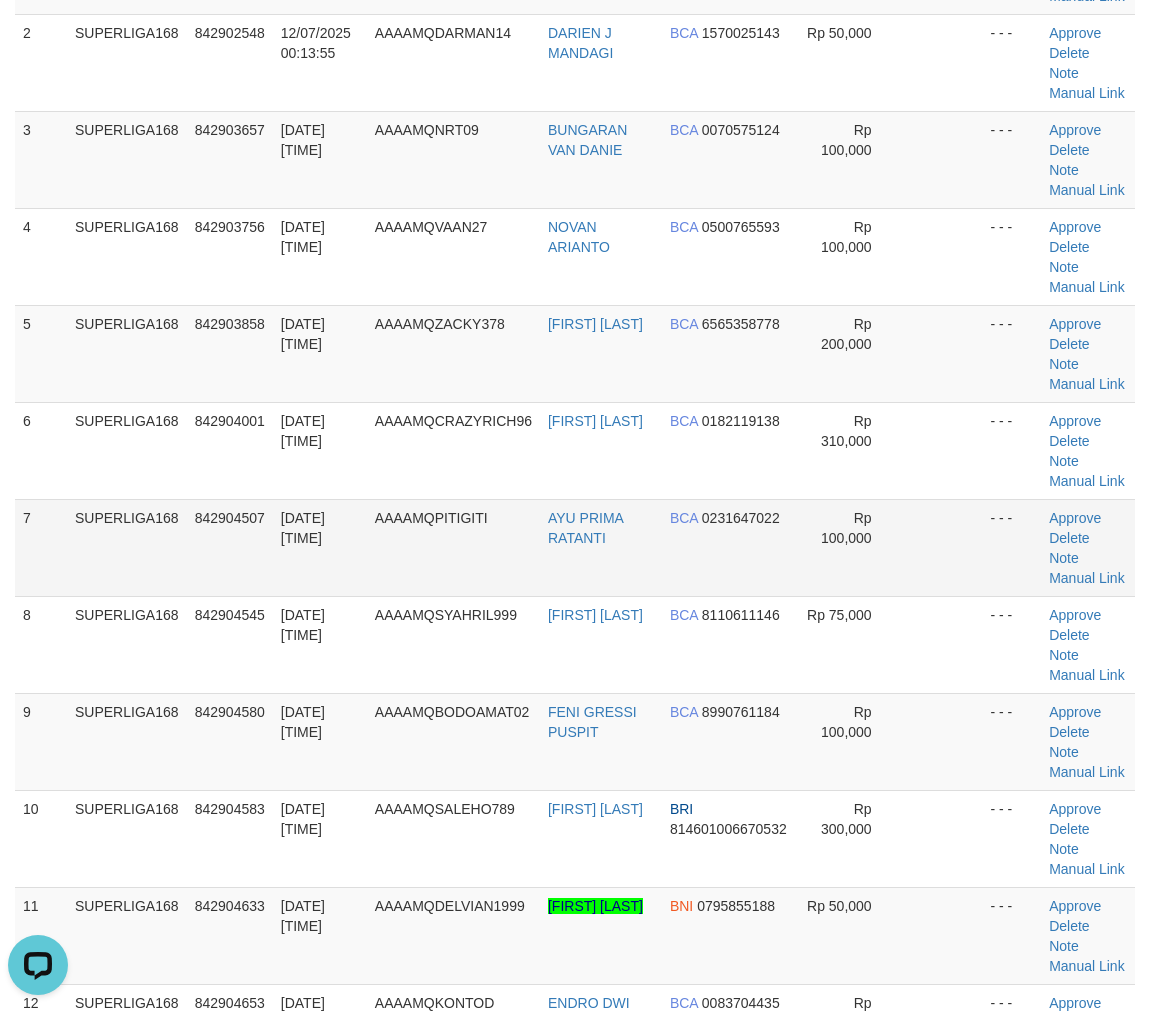 click on "SUPERLIGA168" at bounding box center (127, 547) 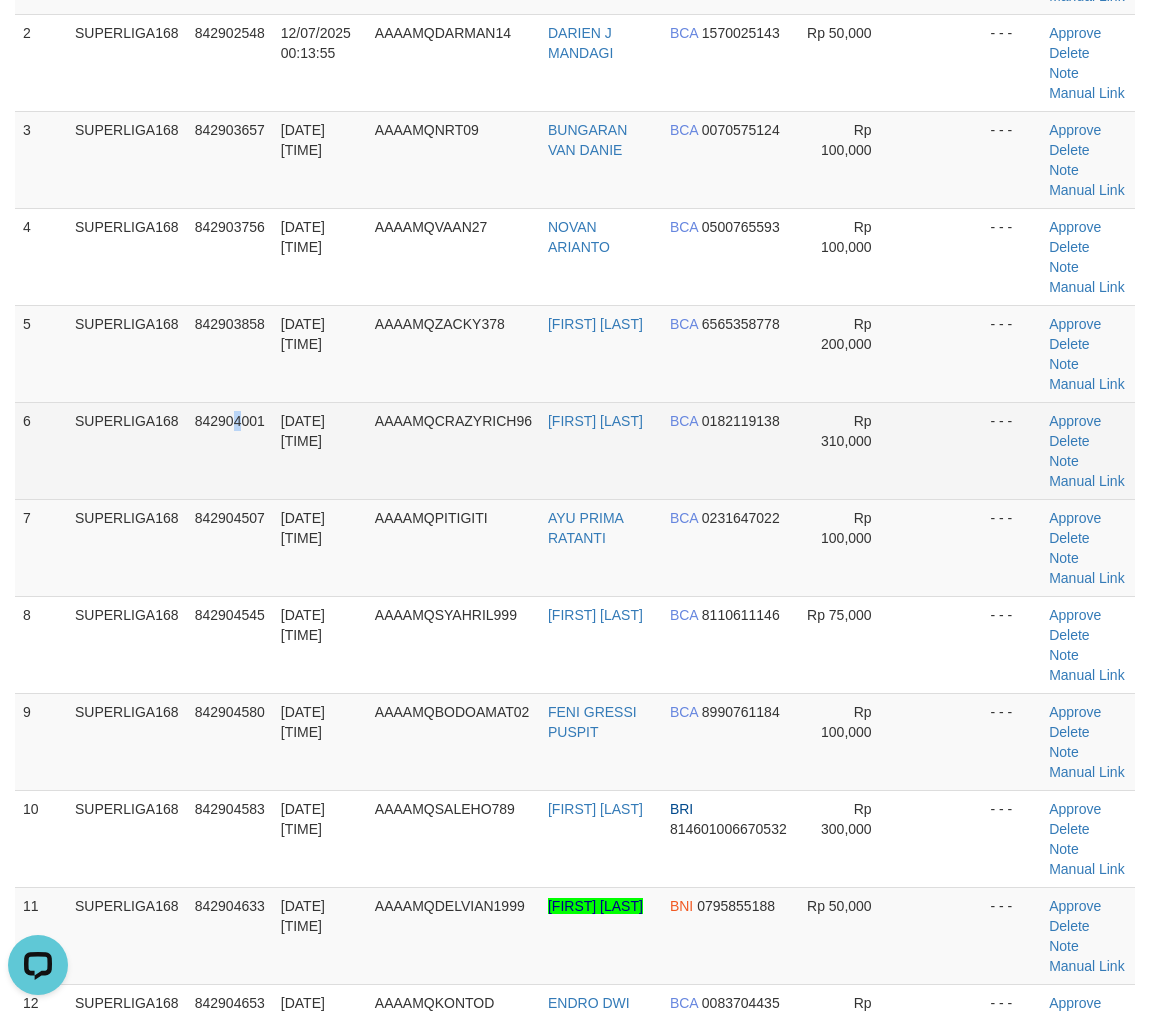 click on "842904001" at bounding box center (230, 450) 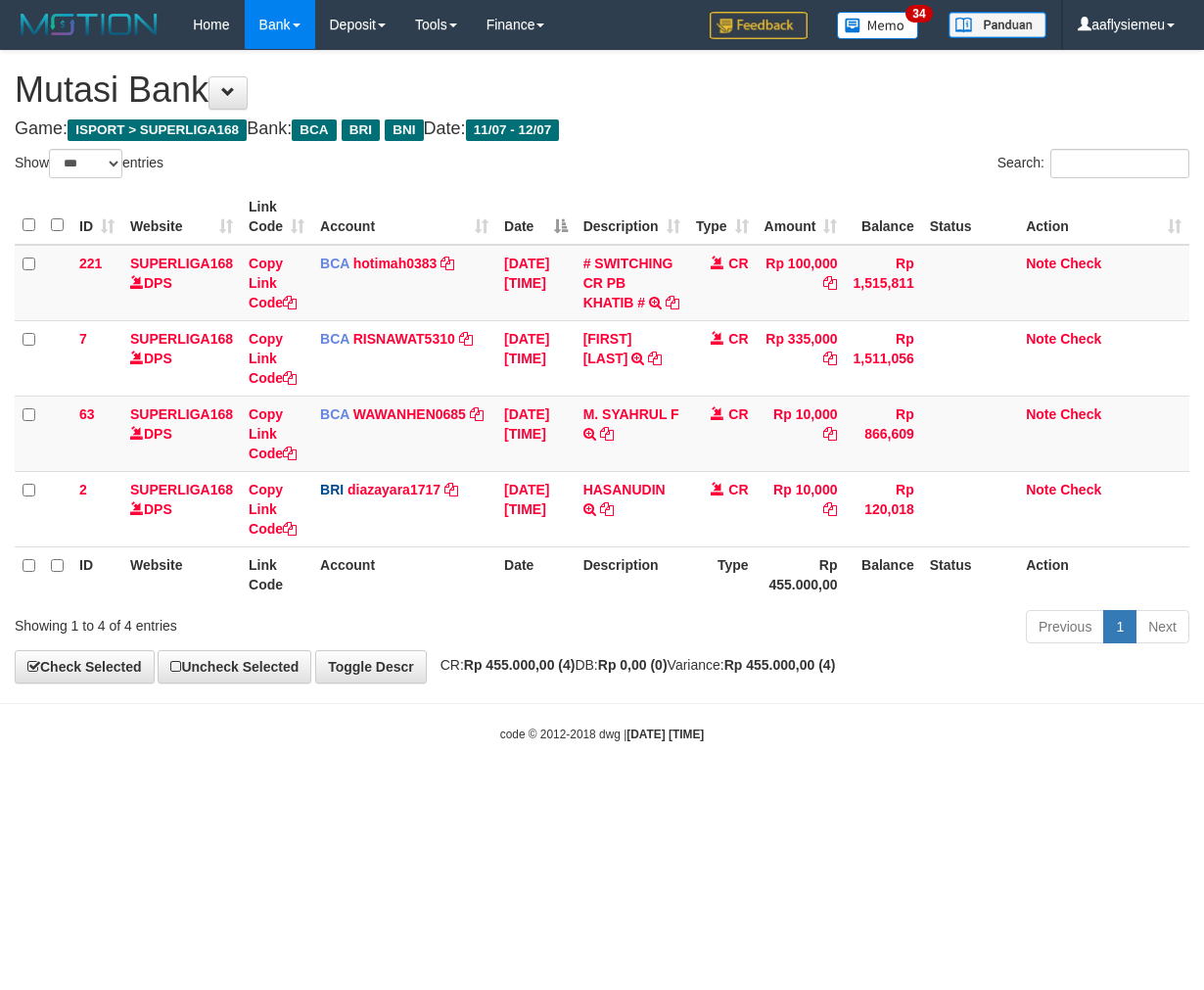 select on "***" 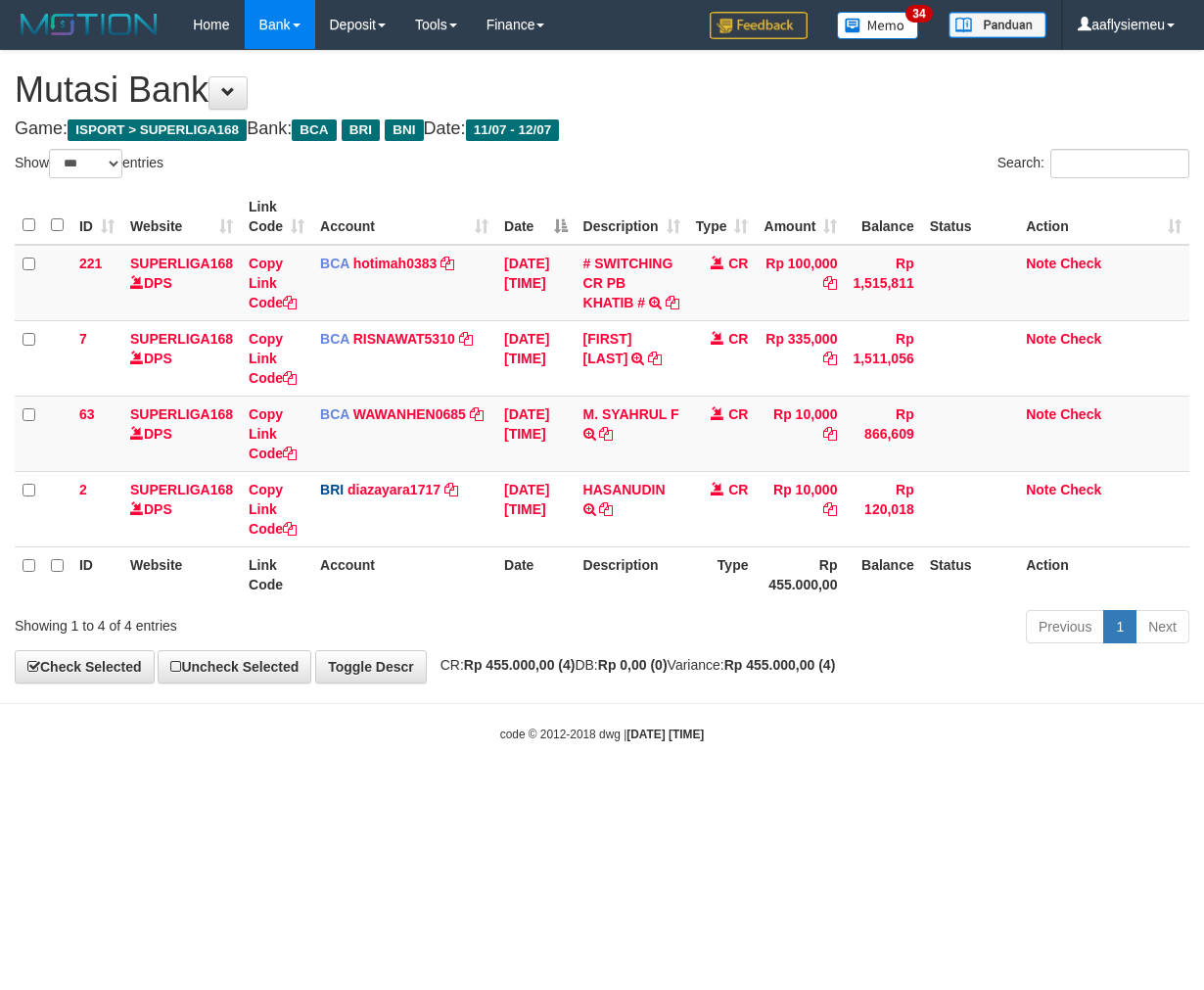 scroll, scrollTop: 0, scrollLeft: 0, axis: both 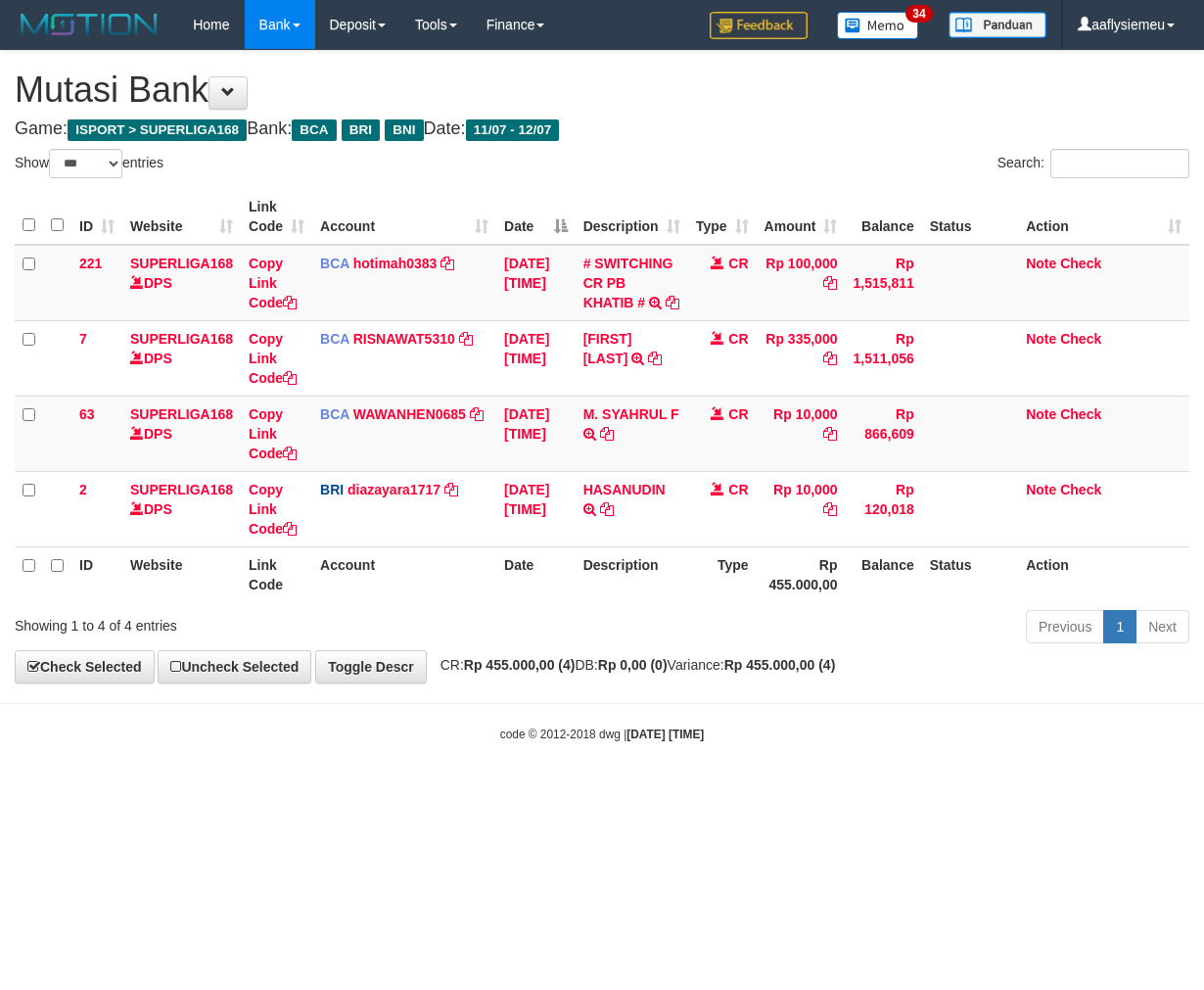 select on "***" 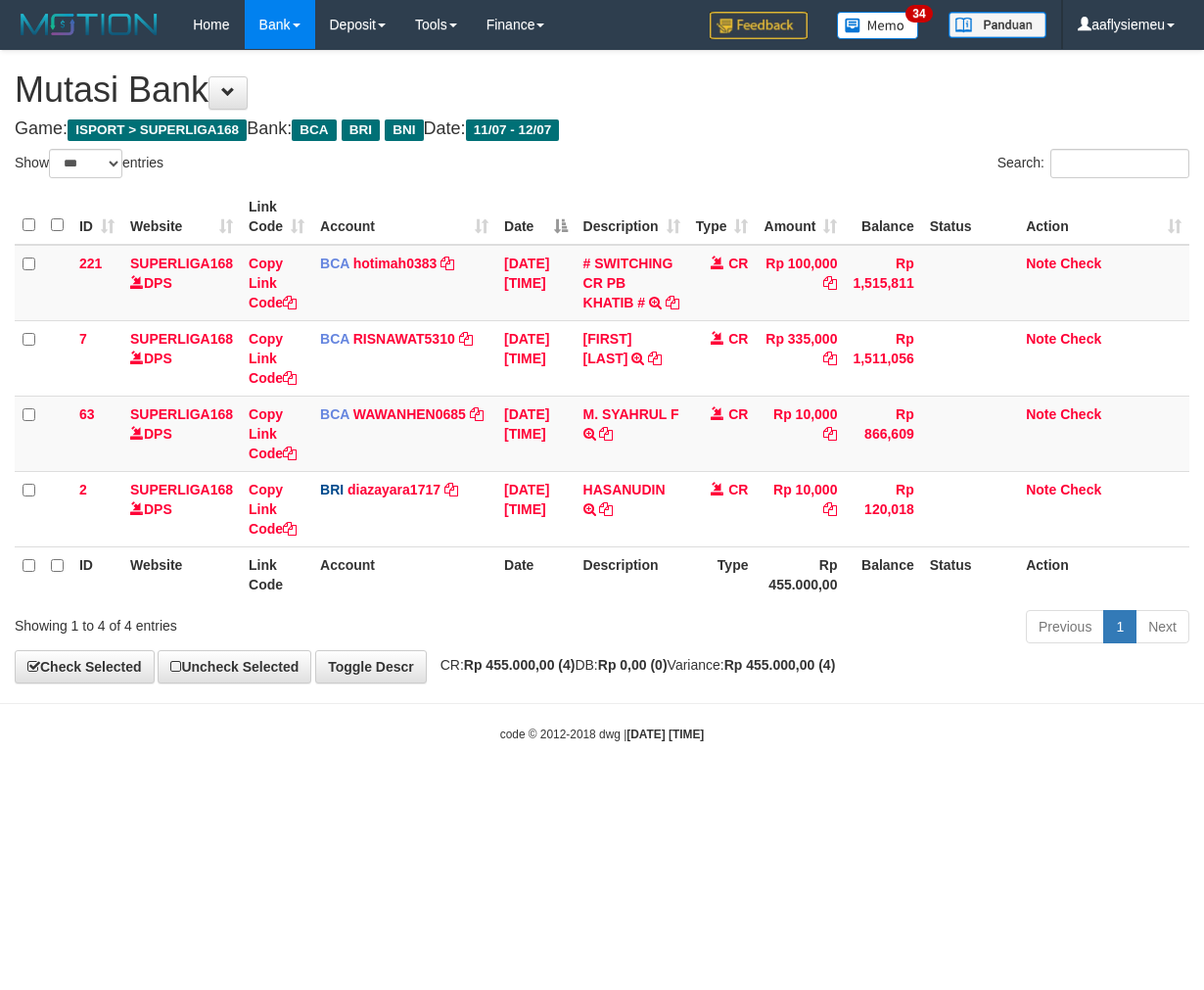 scroll, scrollTop: 0, scrollLeft: 0, axis: both 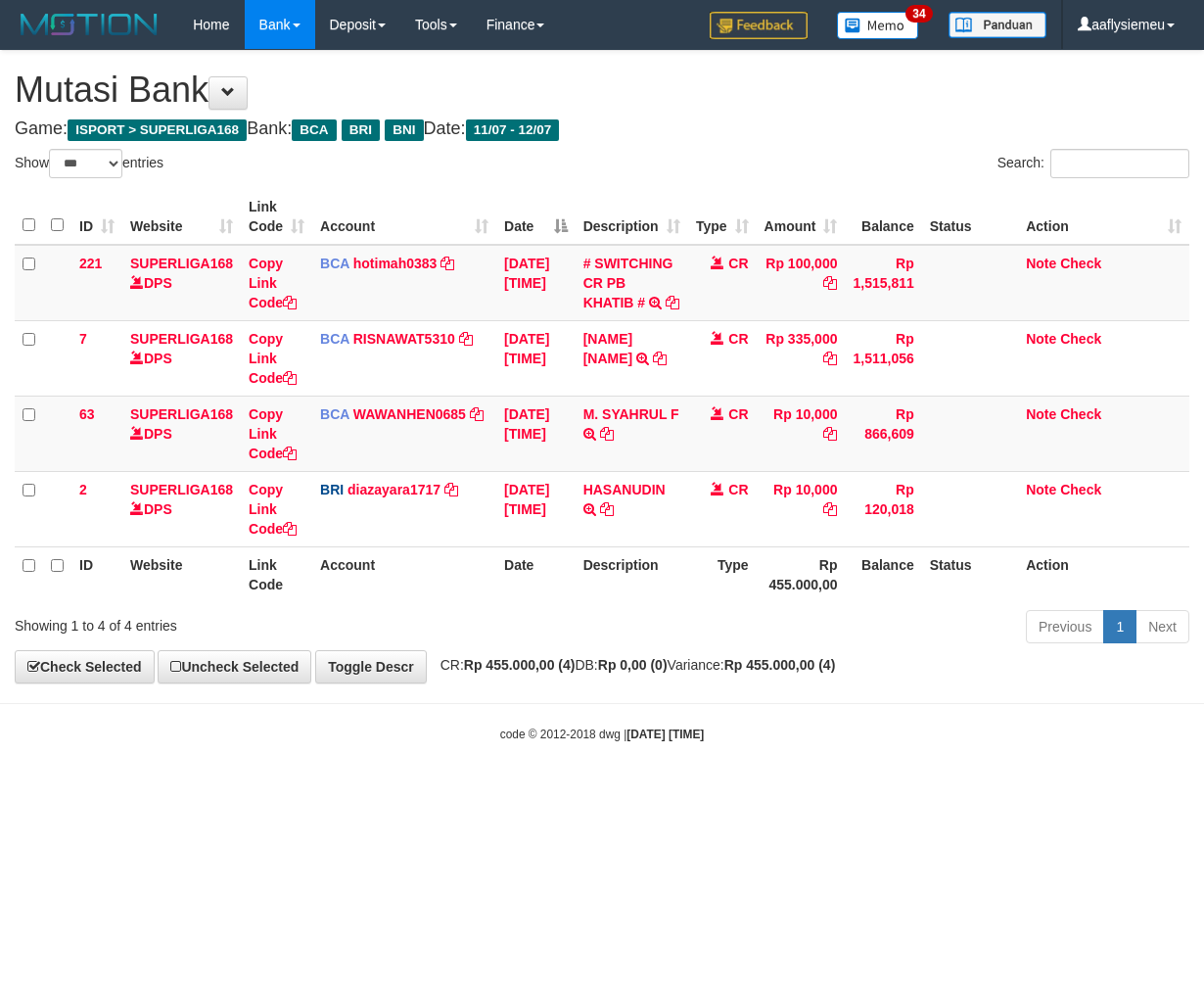 select on "***" 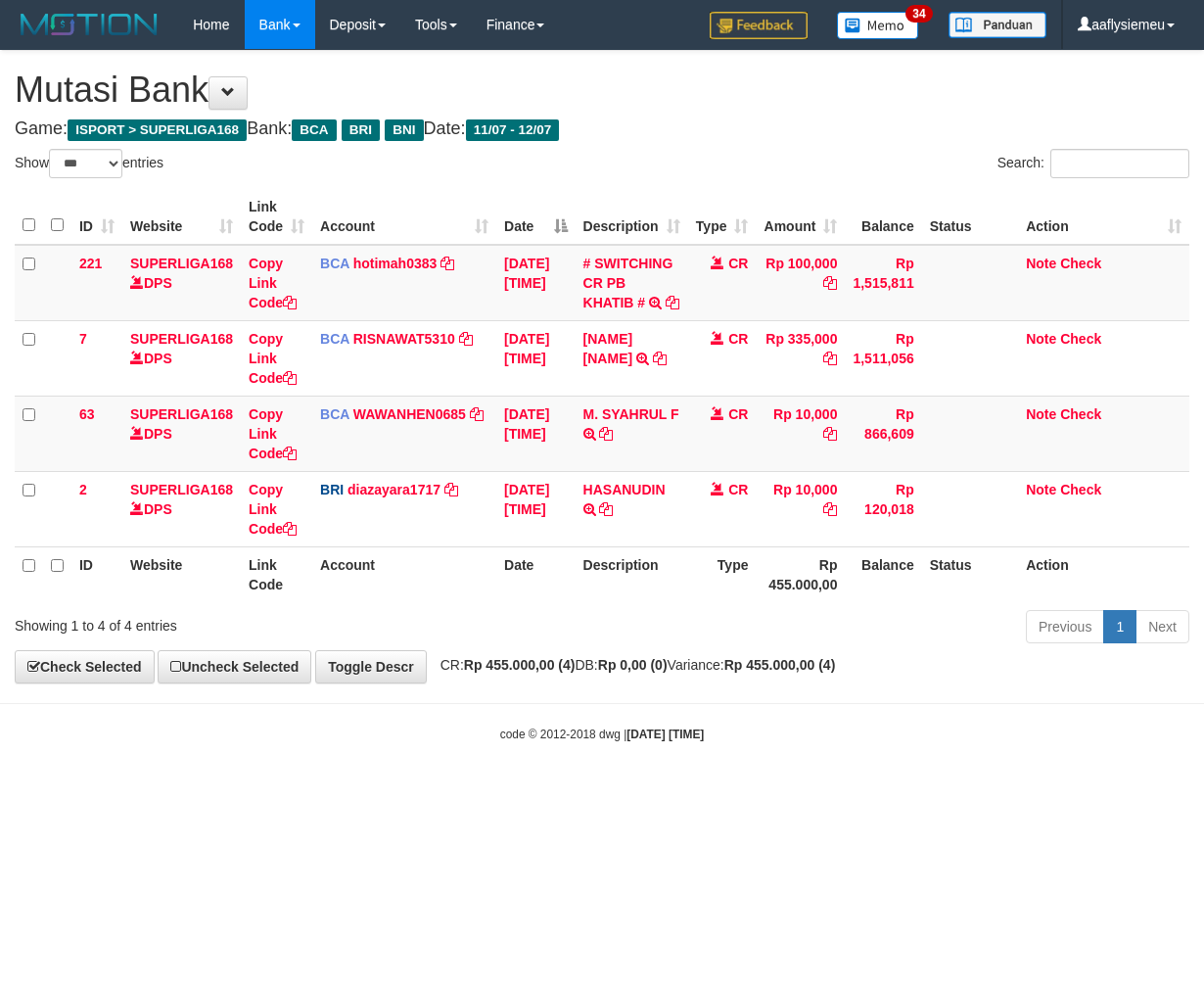 scroll, scrollTop: 0, scrollLeft: 0, axis: both 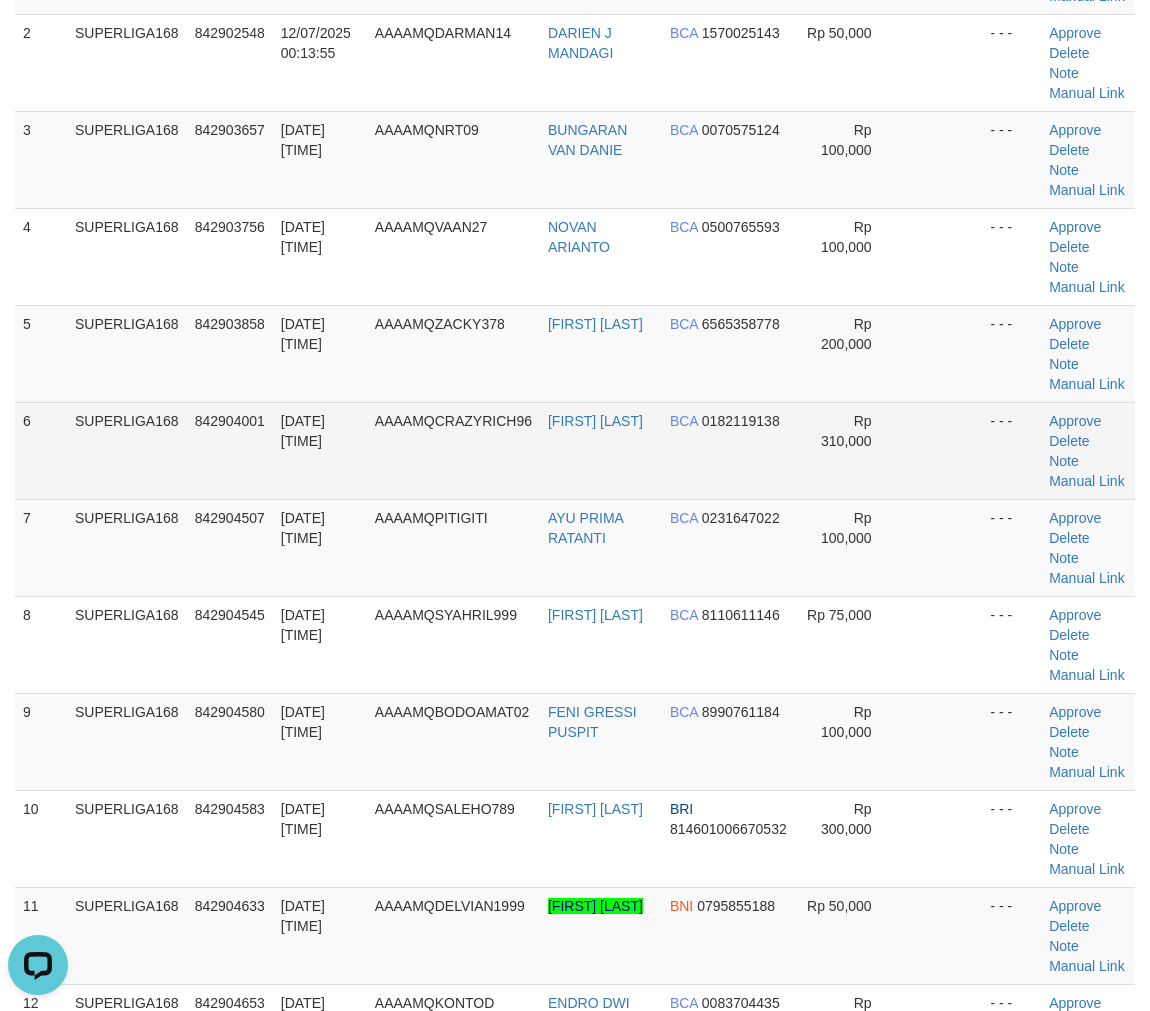 click on "842904001" at bounding box center [230, 450] 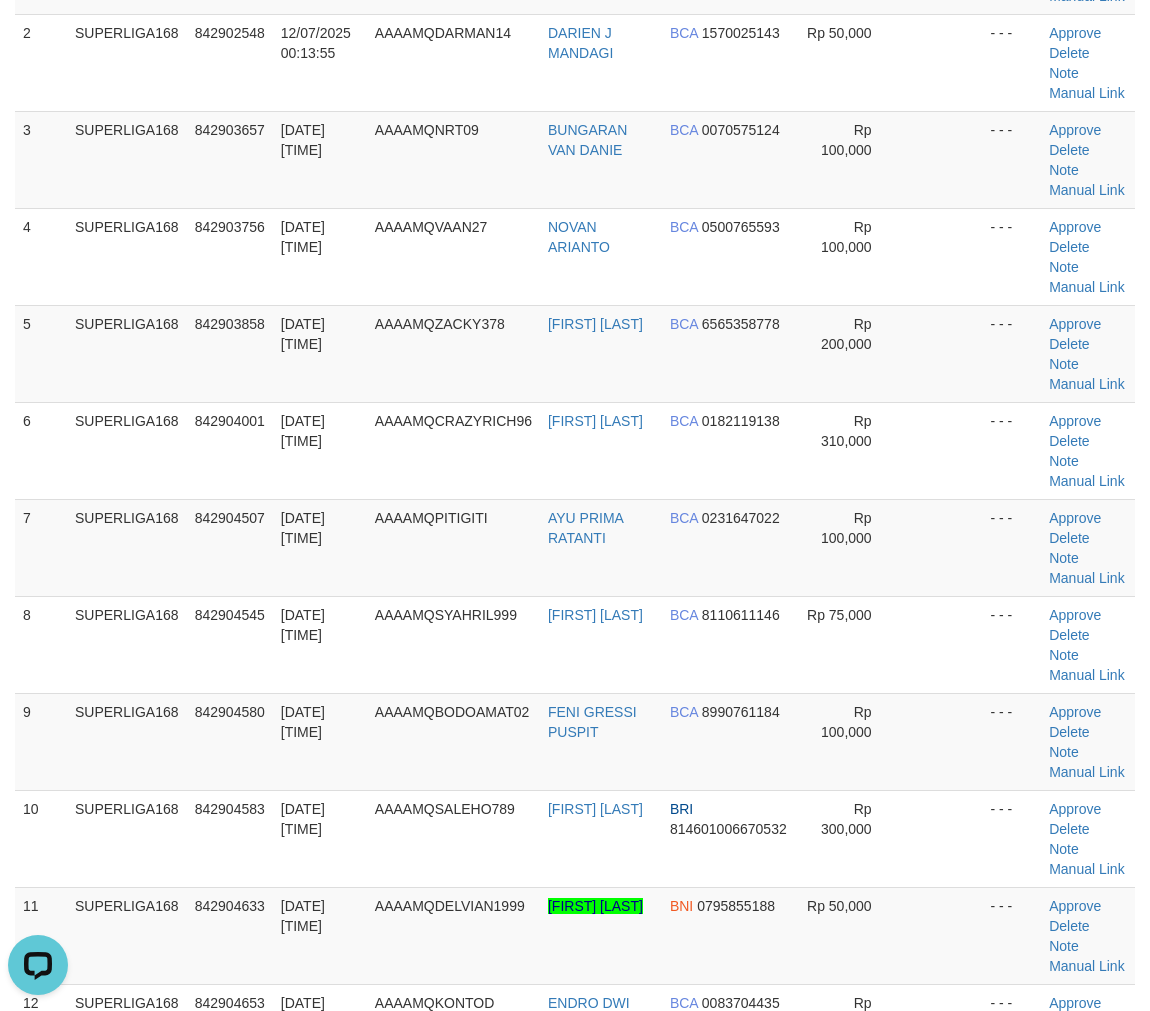 drag, startPoint x: 162, startPoint y: 545, endPoint x: 1, endPoint y: 575, distance: 163.77118 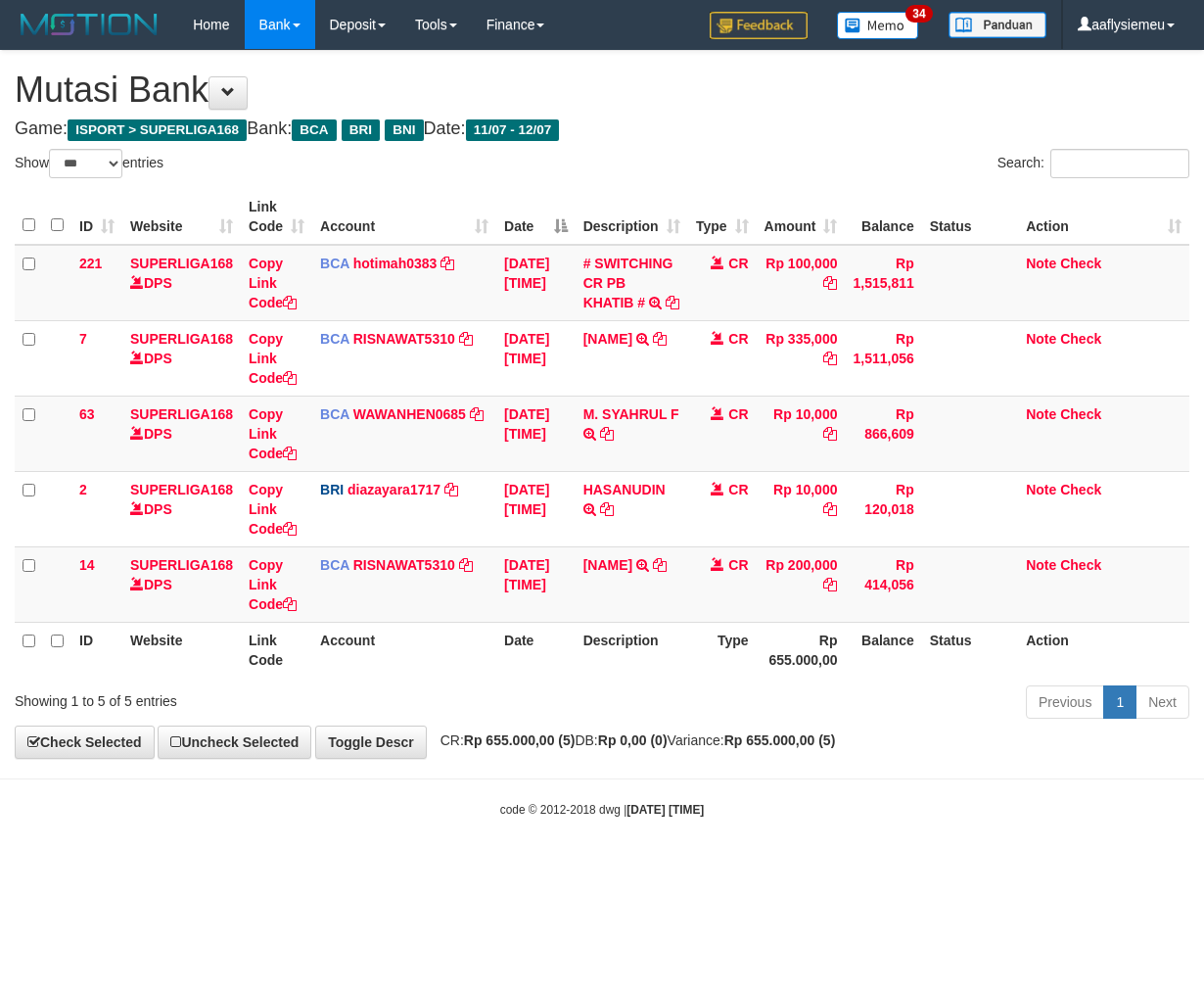 select on "***" 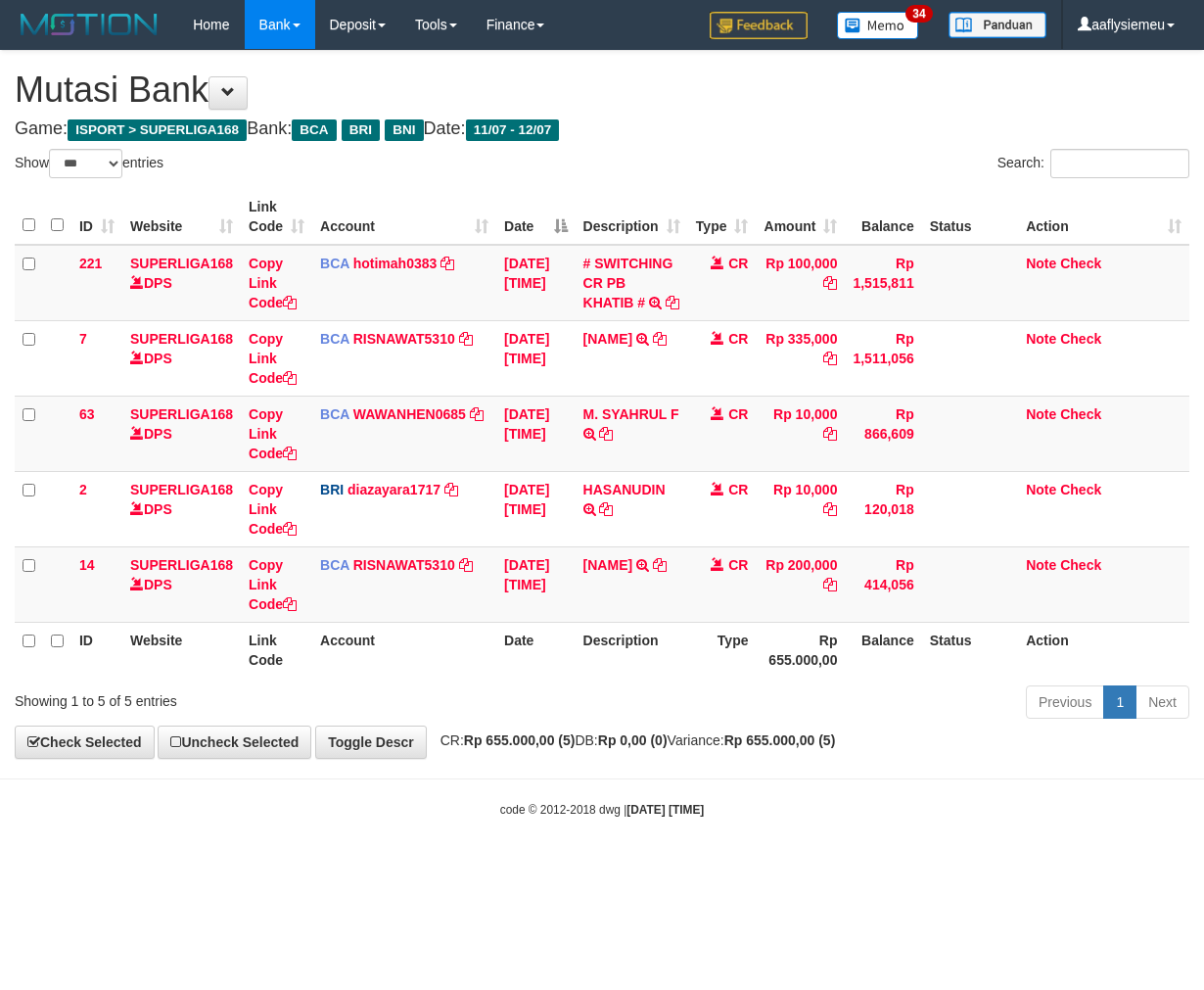 scroll, scrollTop: 0, scrollLeft: 0, axis: both 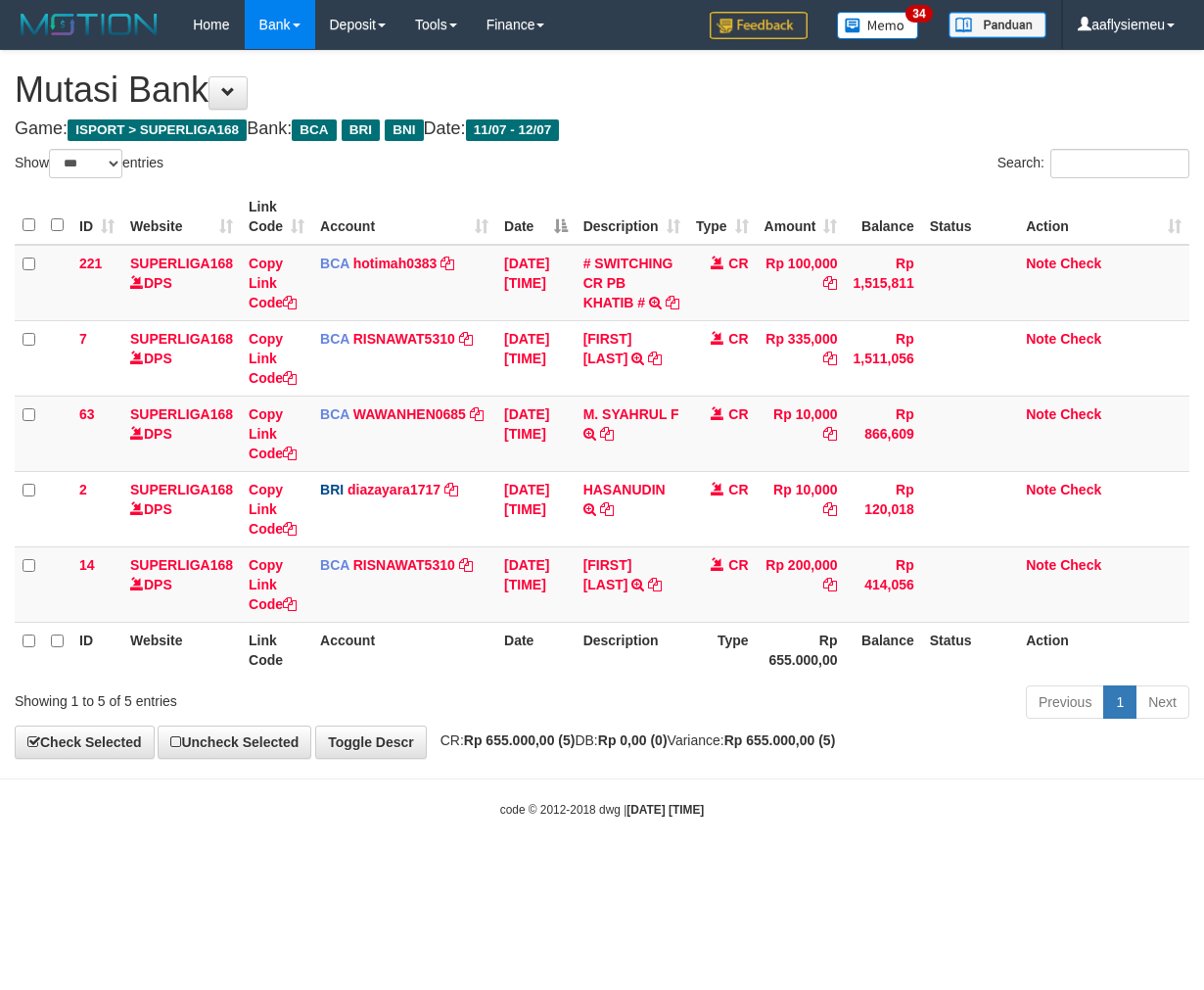 select on "***" 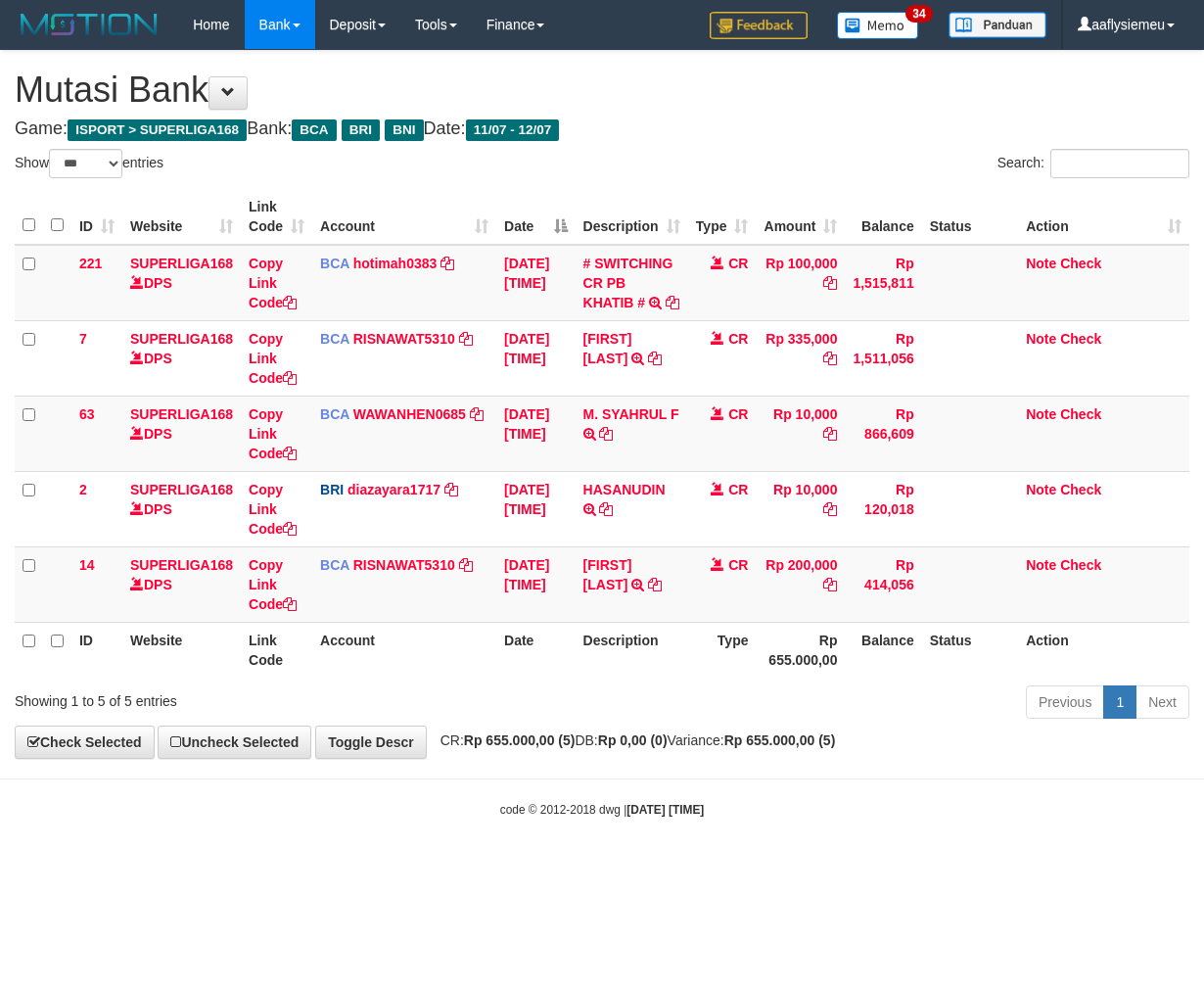 scroll, scrollTop: 0, scrollLeft: 0, axis: both 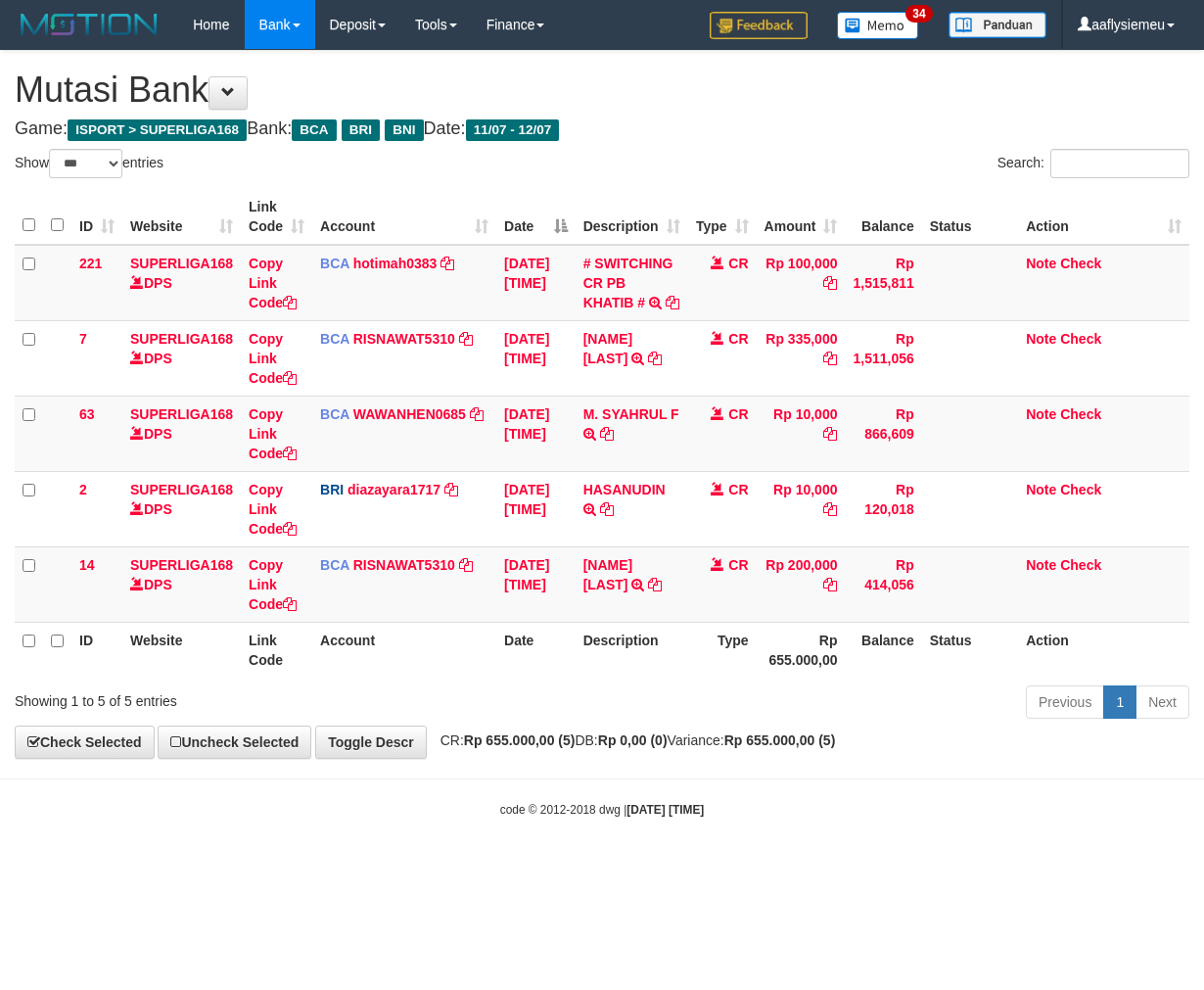 select on "***" 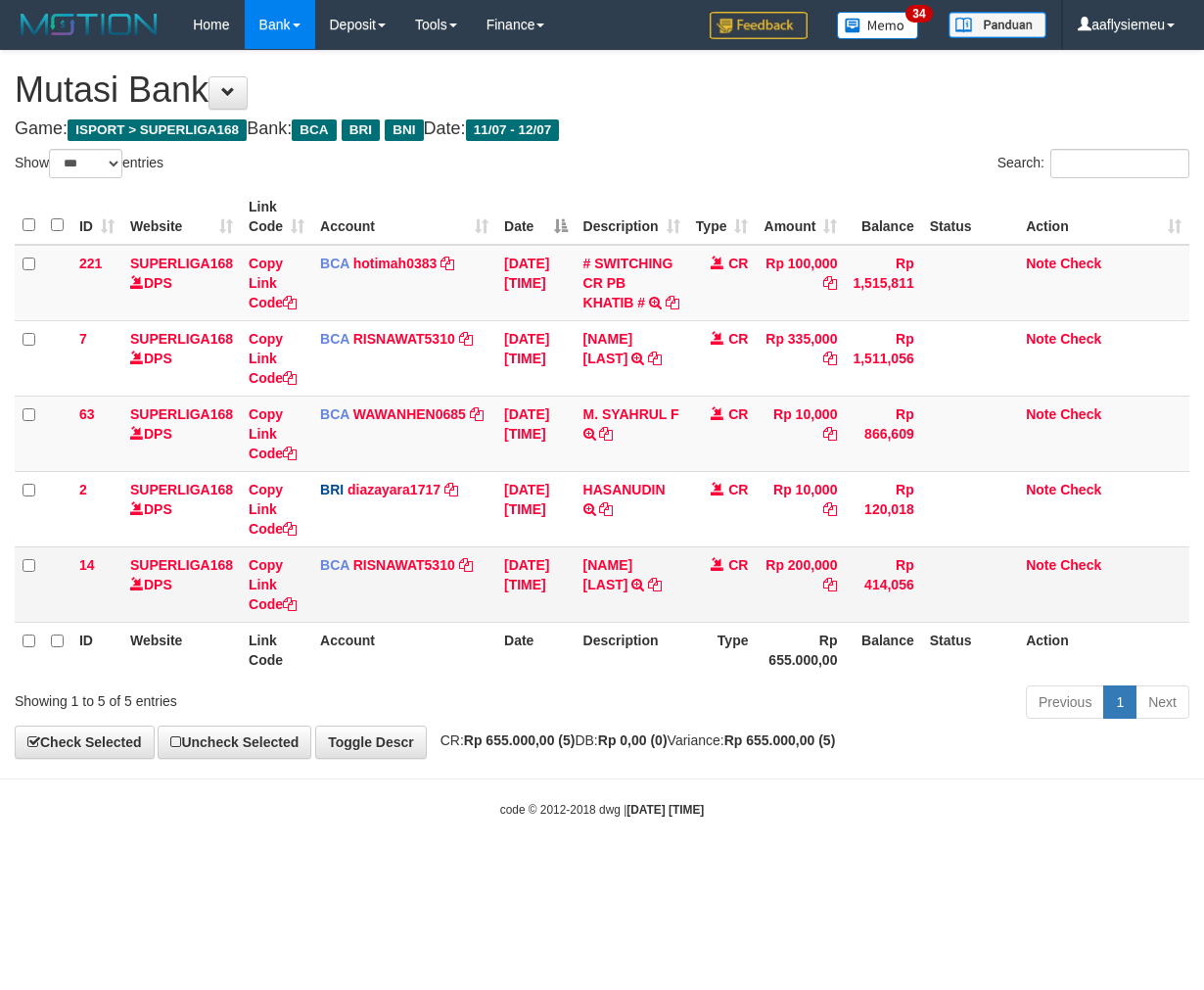 scroll, scrollTop: 0, scrollLeft: 0, axis: both 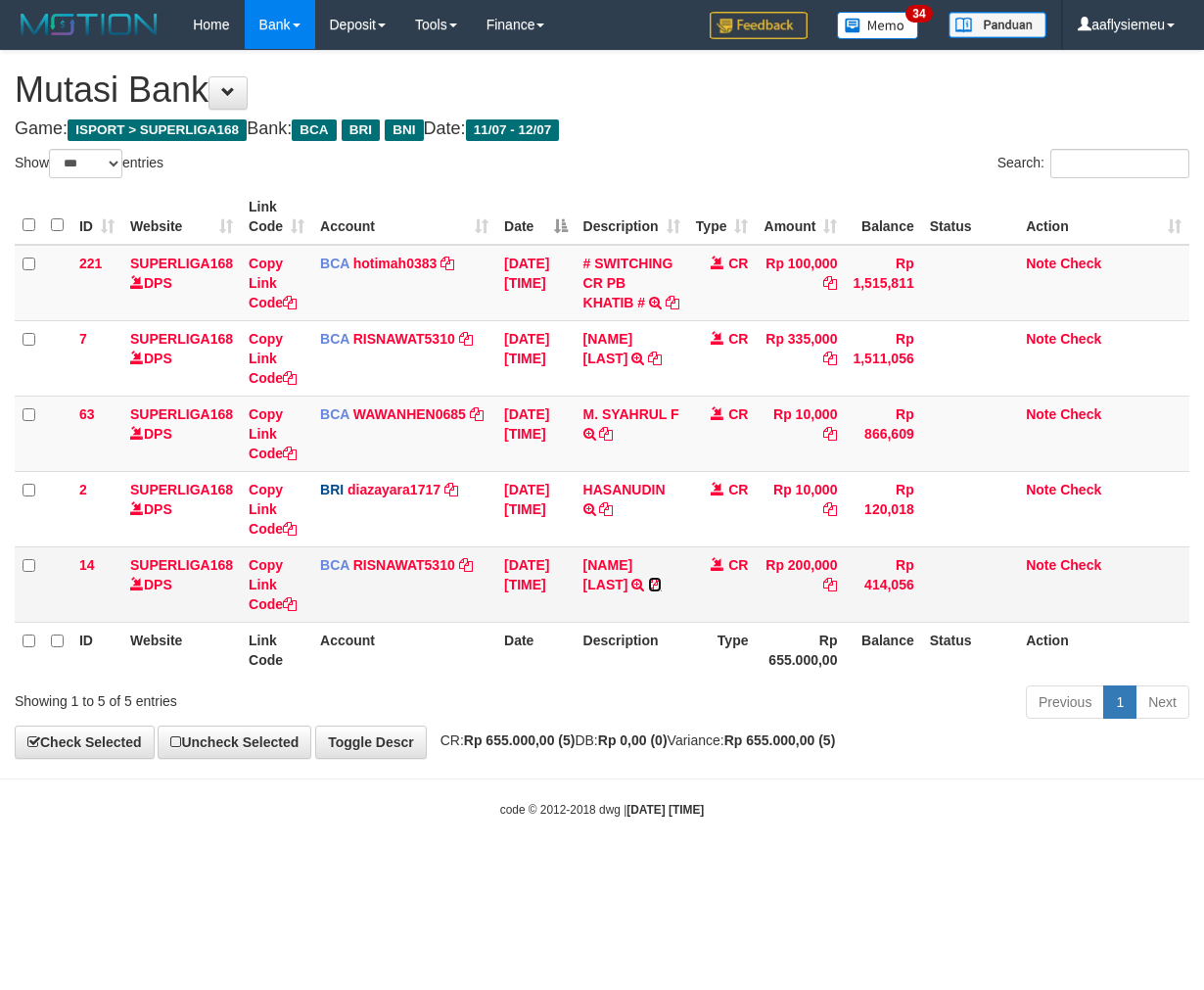 click at bounding box center [655, 585] 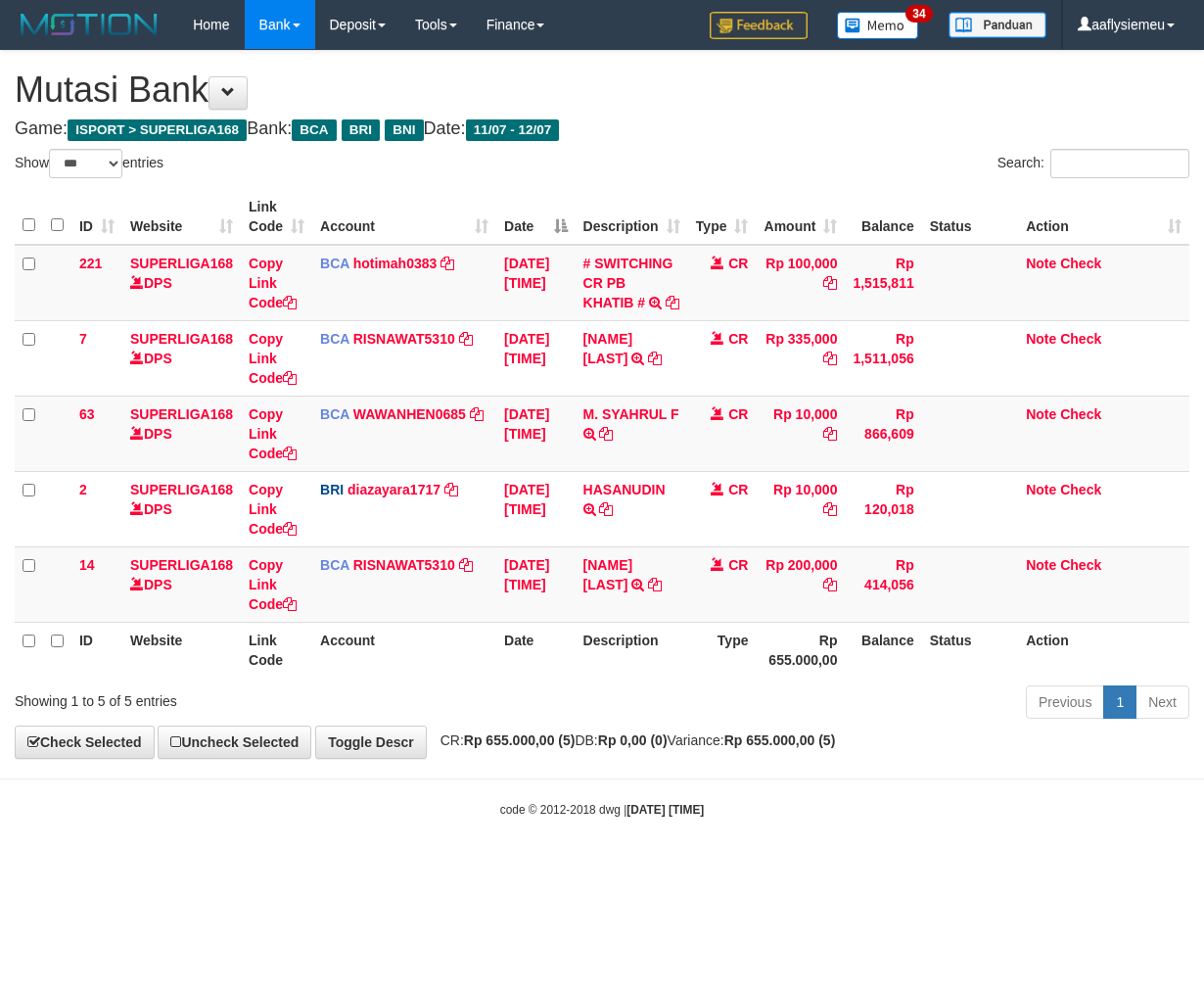 click on "Toggle navigation
Home
Bank
Account List
Load
By Website
Group
[ISPORT]													SUPERLIGA168
By Load Group (DPS)
34" at bounding box center (602, 434) 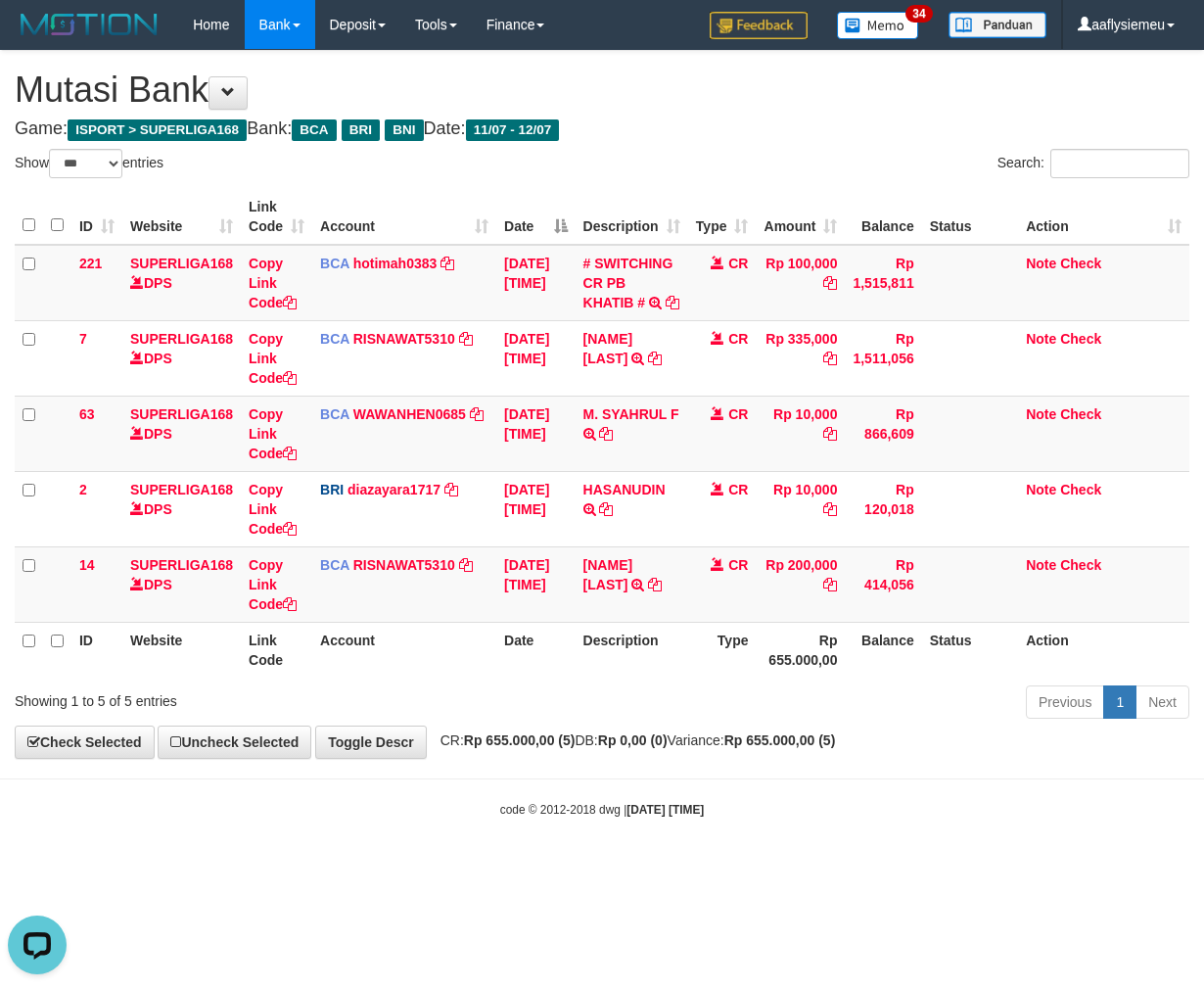 scroll, scrollTop: 0, scrollLeft: 0, axis: both 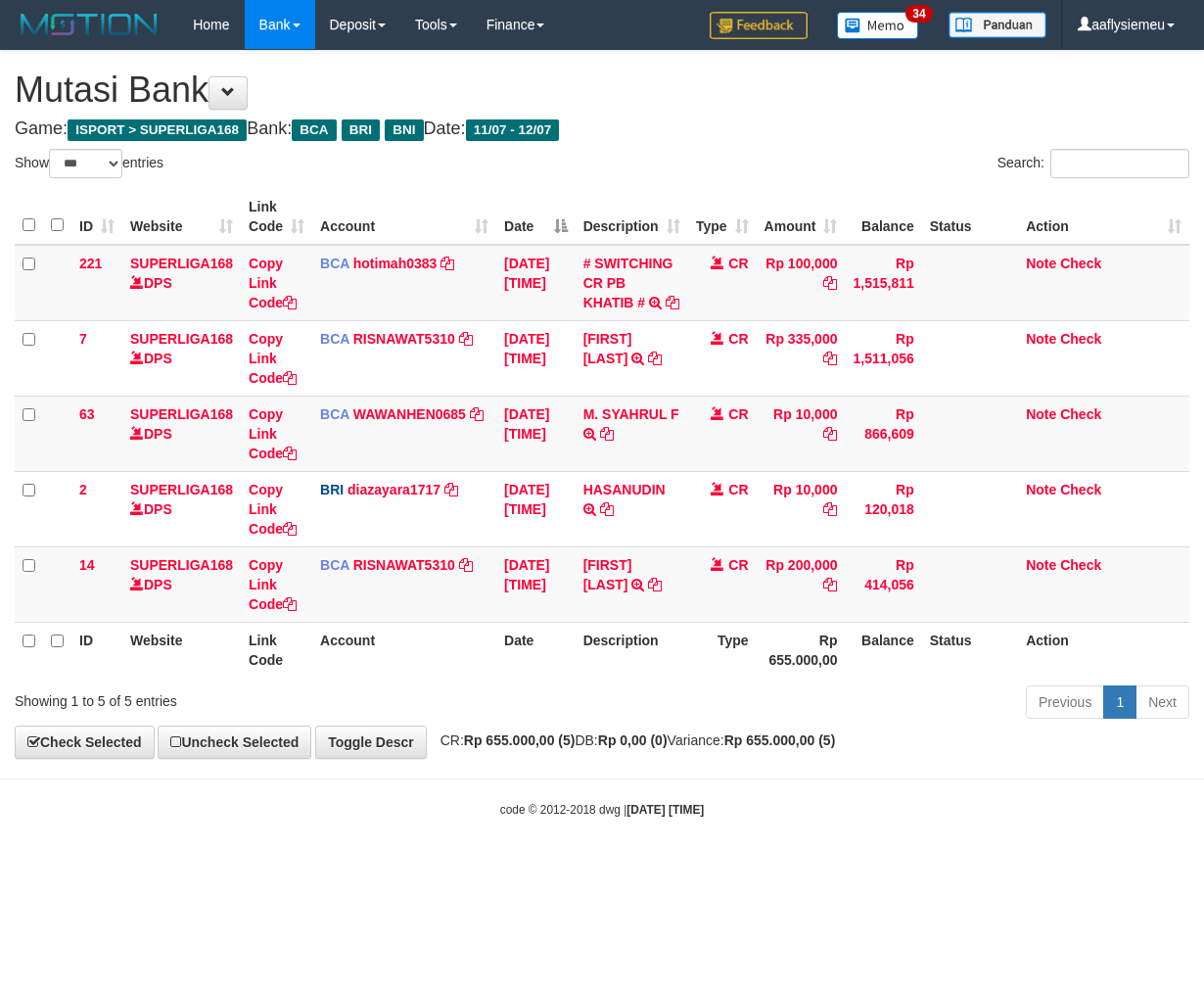 select on "***" 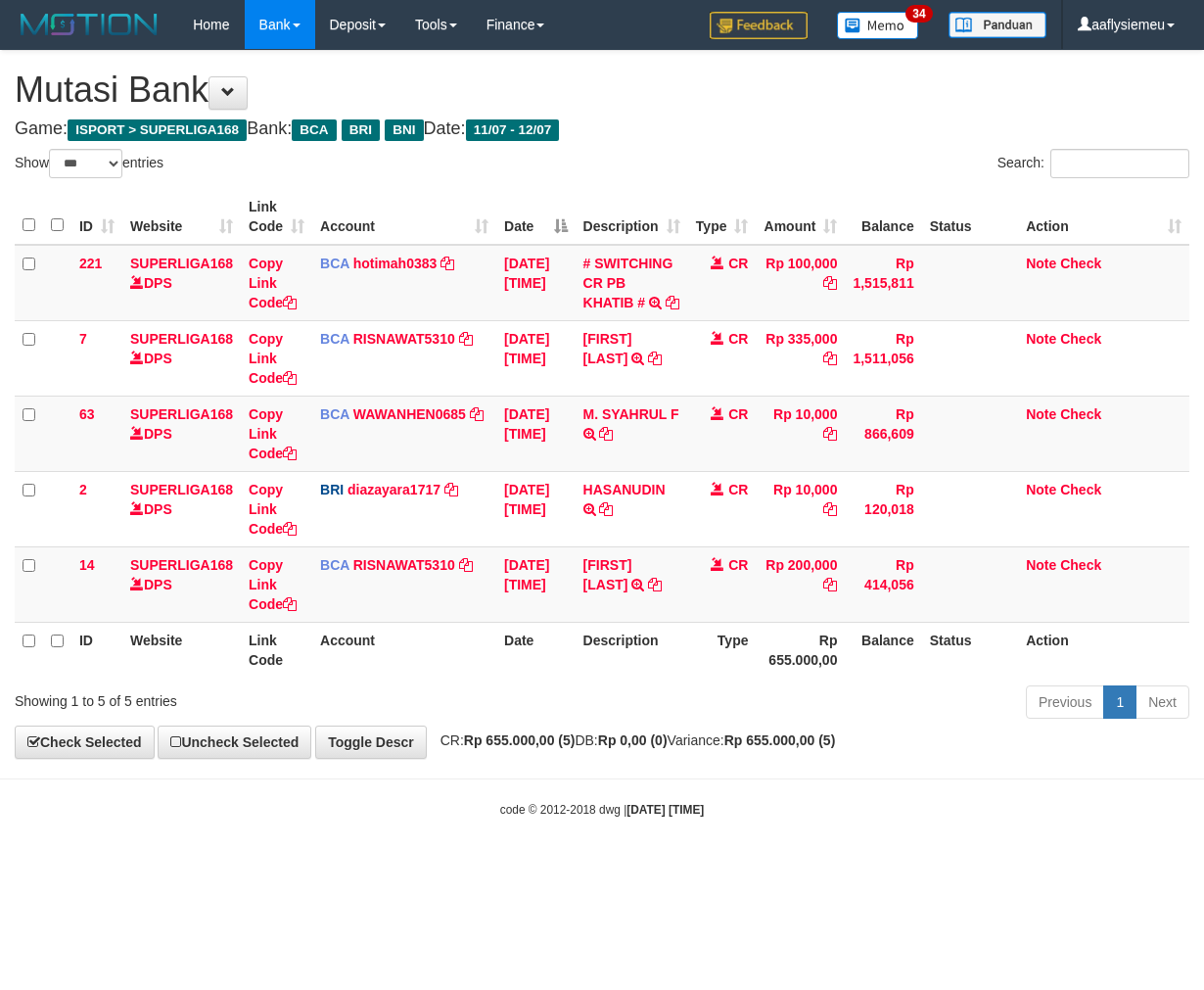 scroll, scrollTop: 0, scrollLeft: 0, axis: both 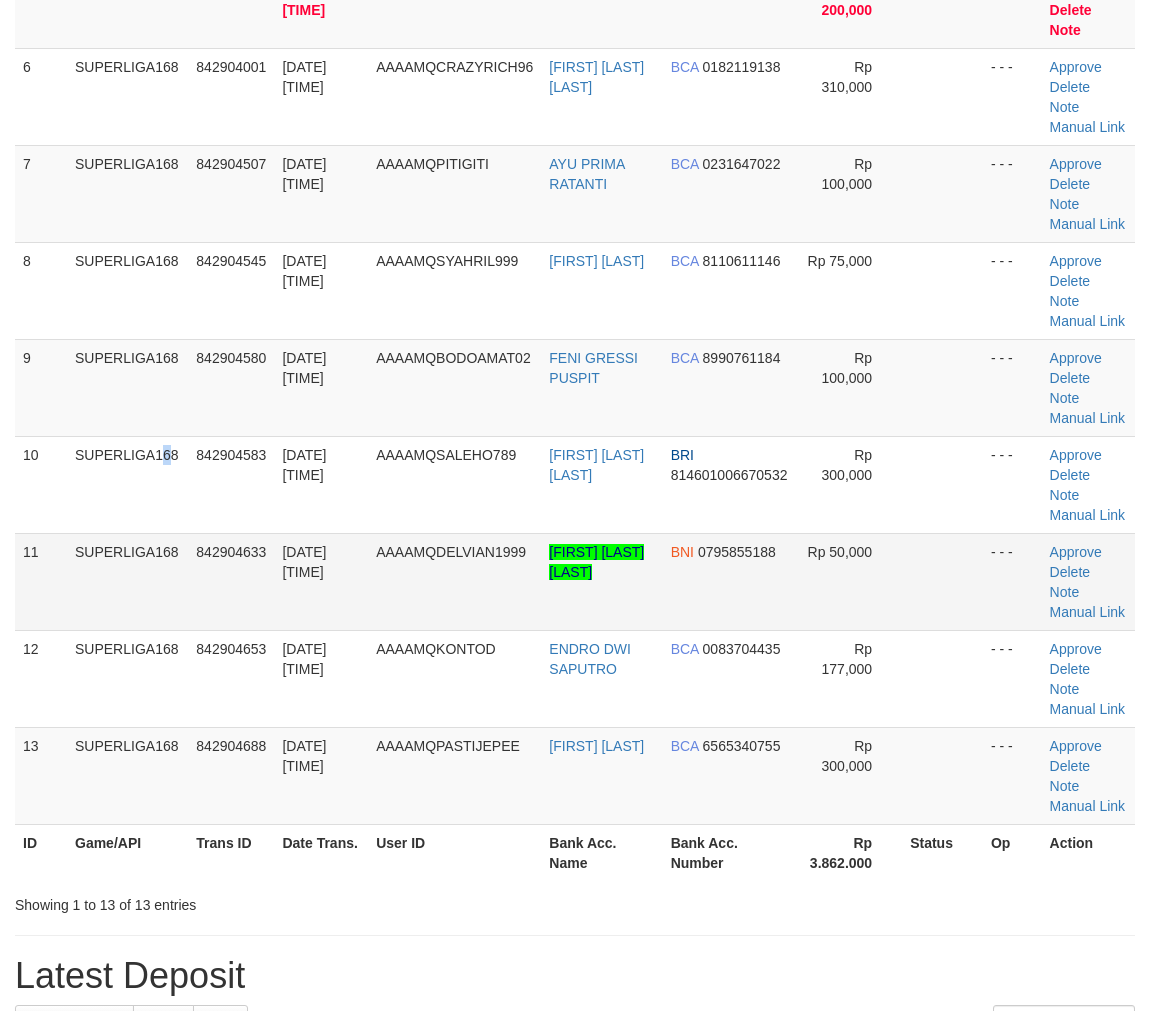 drag, startPoint x: 163, startPoint y: 540, endPoint x: 35, endPoint y: 586, distance: 136.01471 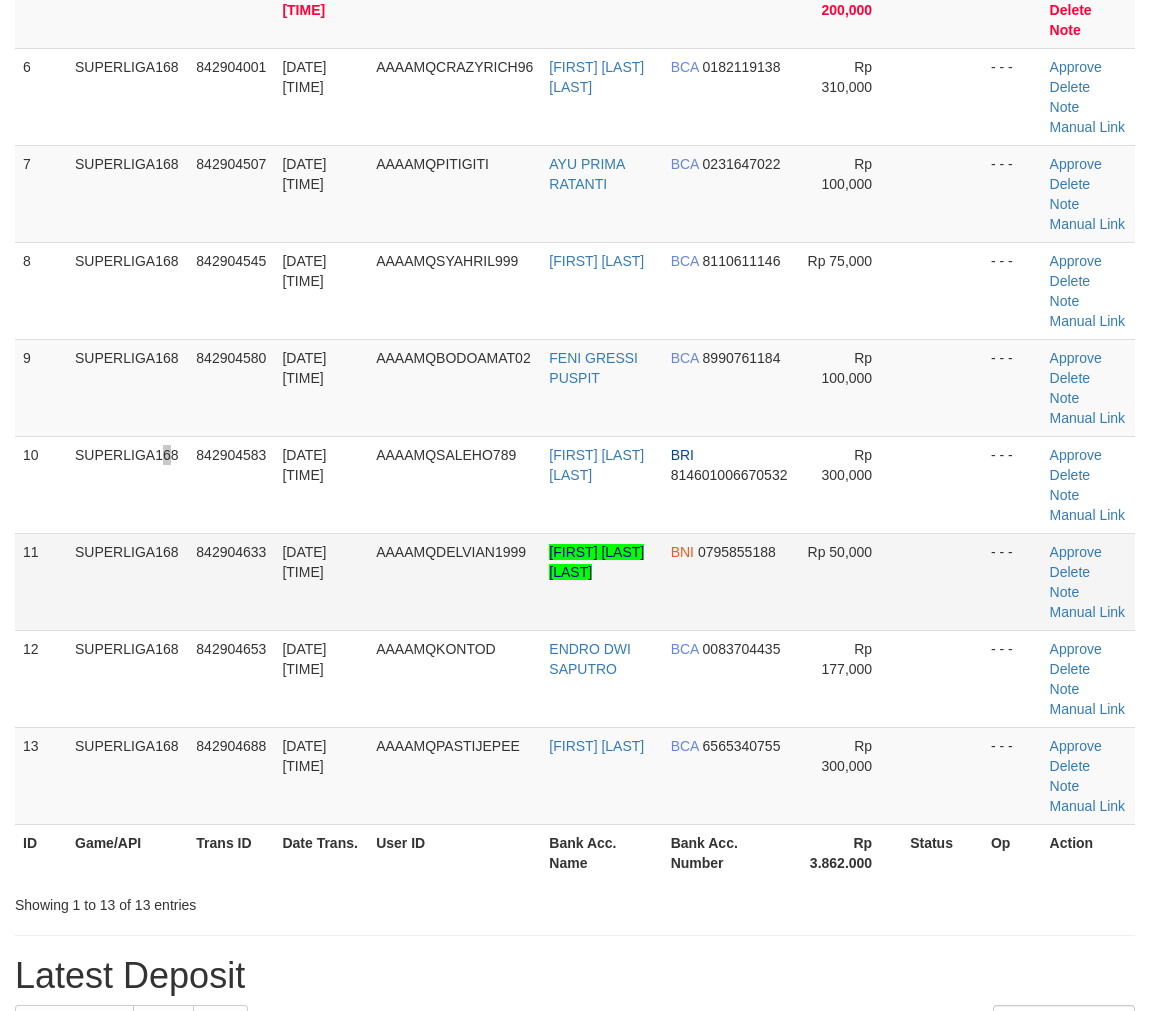 scroll, scrollTop: 333, scrollLeft: 0, axis: vertical 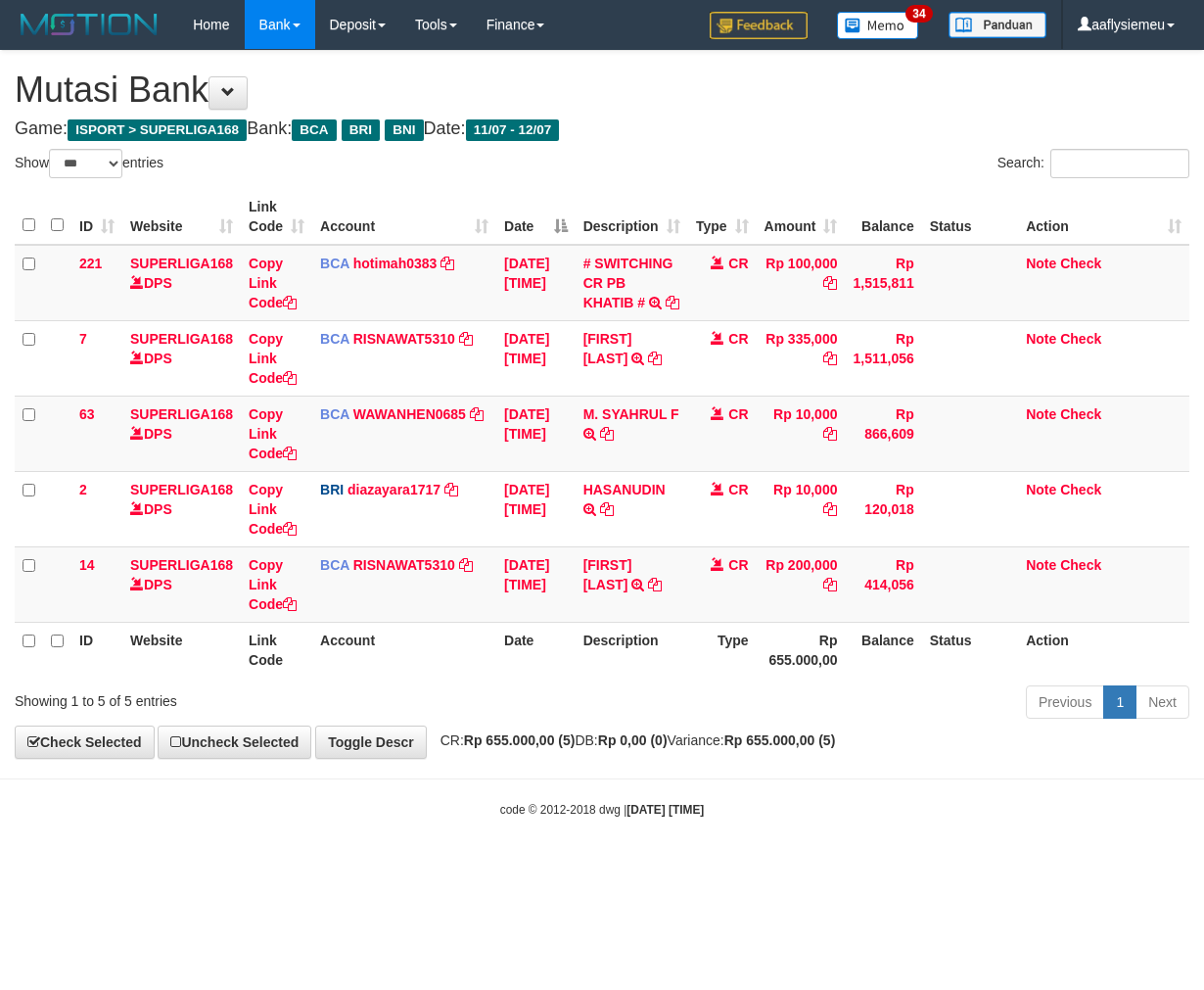 select on "***" 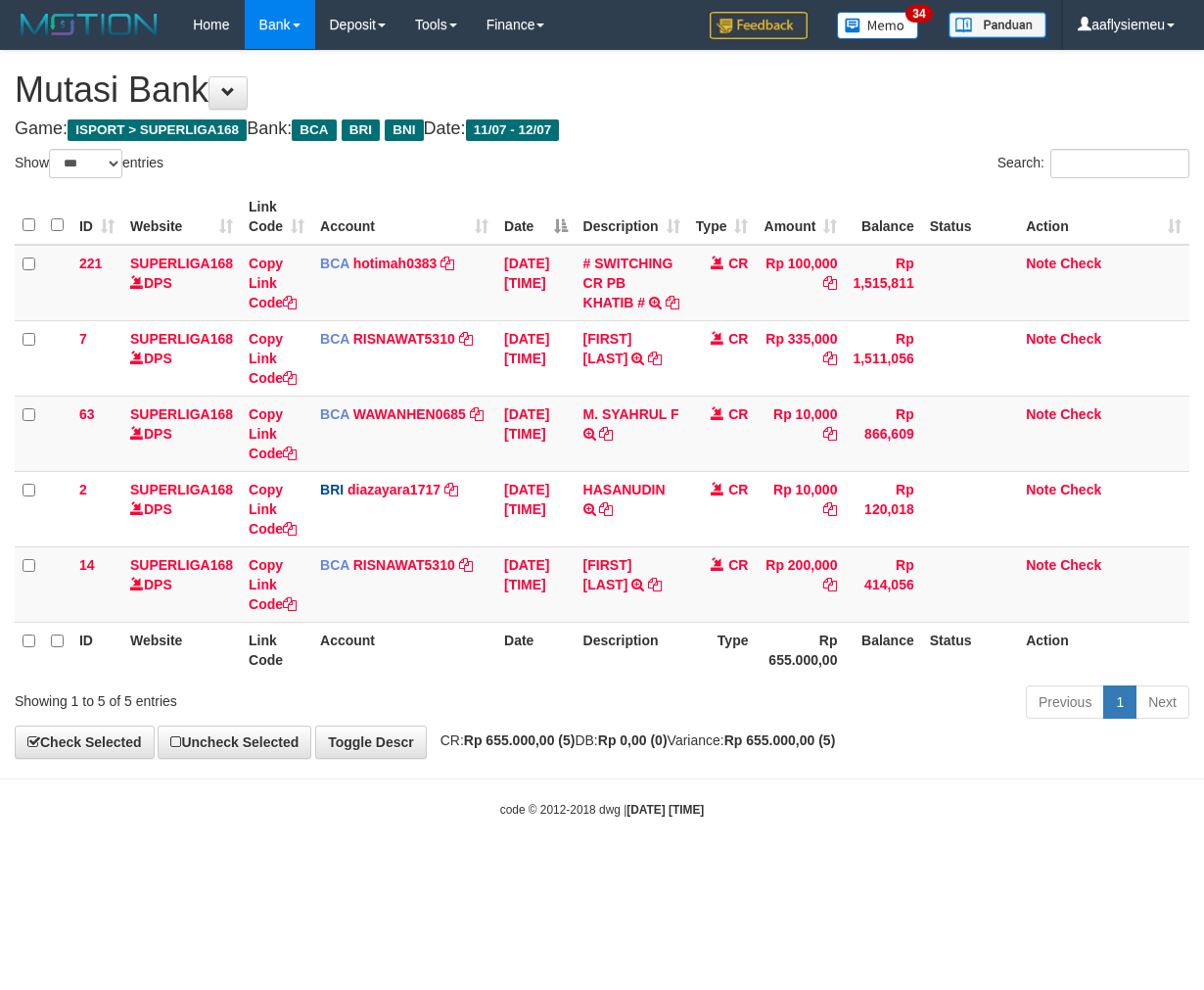 scroll, scrollTop: 0, scrollLeft: 0, axis: both 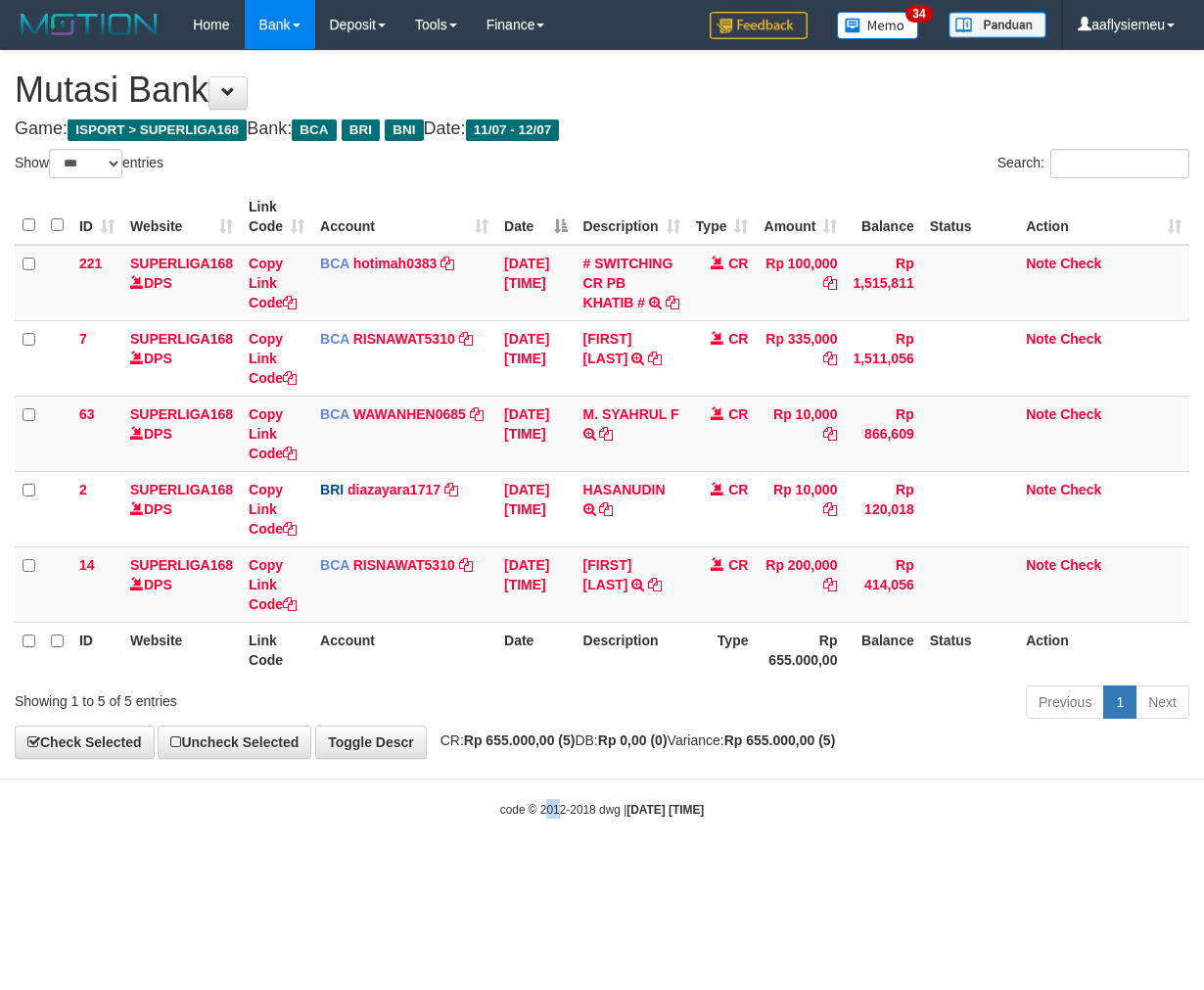 drag, startPoint x: 544, startPoint y: 817, endPoint x: 319, endPoint y: 816, distance: 225.00222 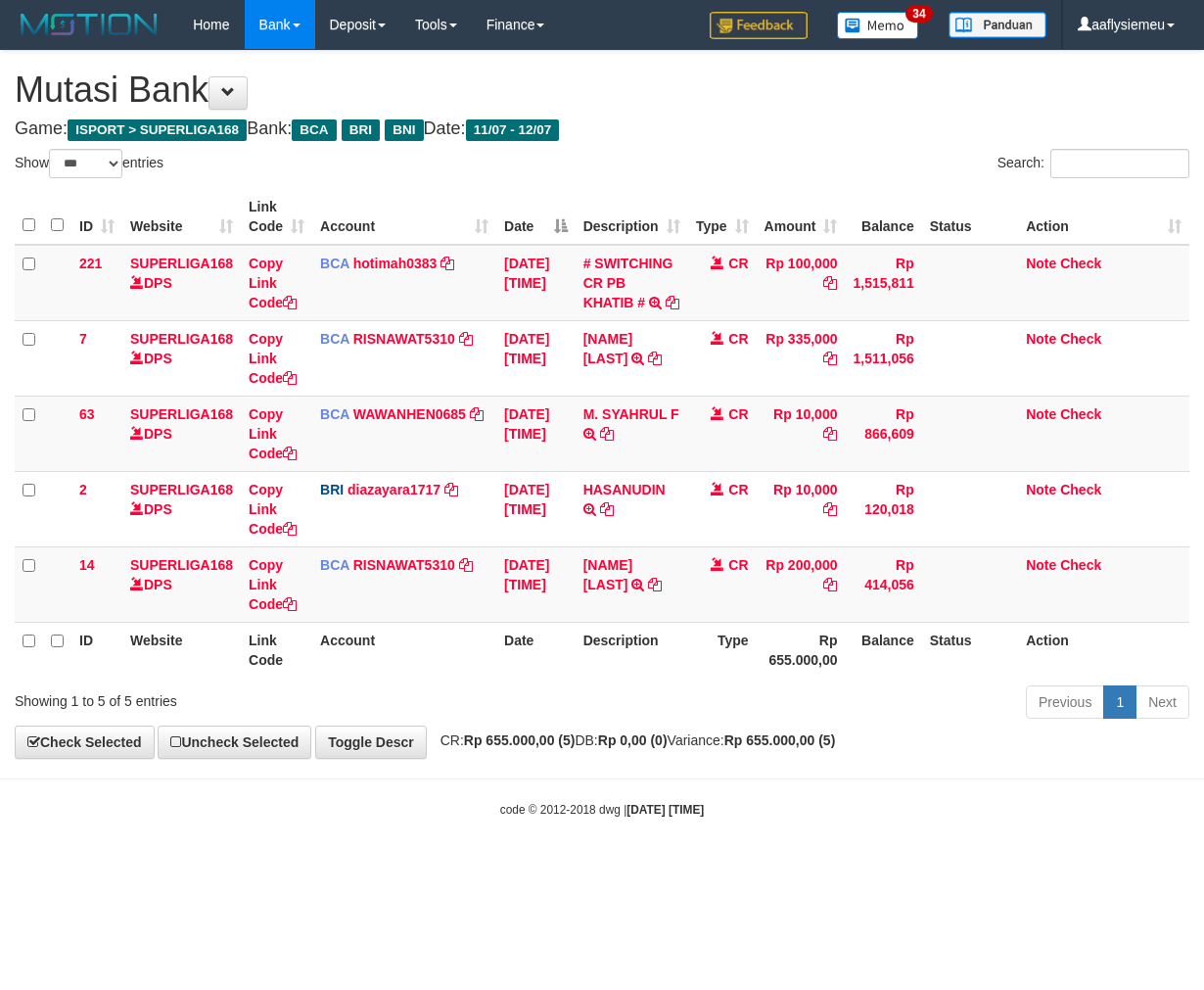 select on "***" 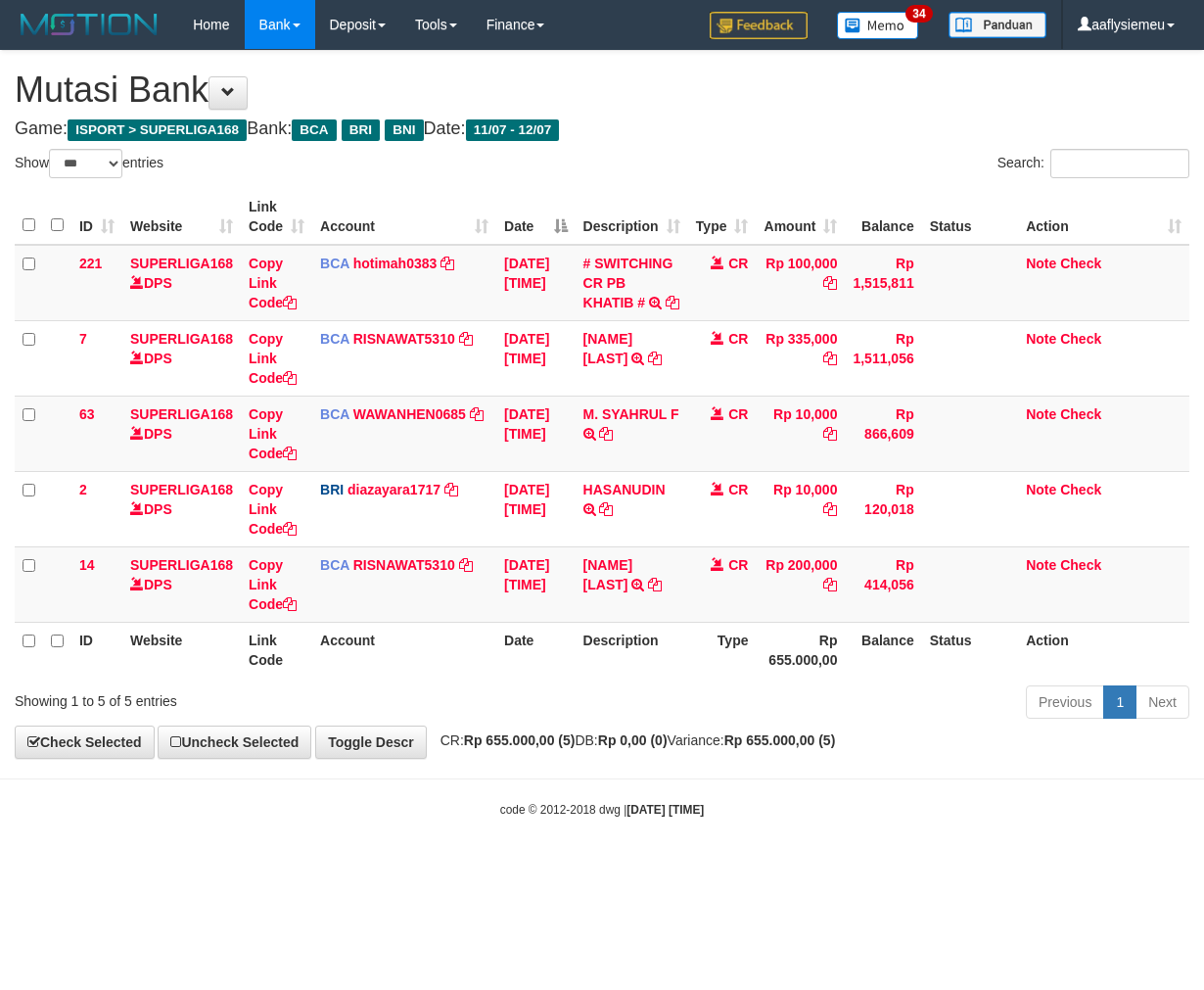 scroll, scrollTop: 0, scrollLeft: 0, axis: both 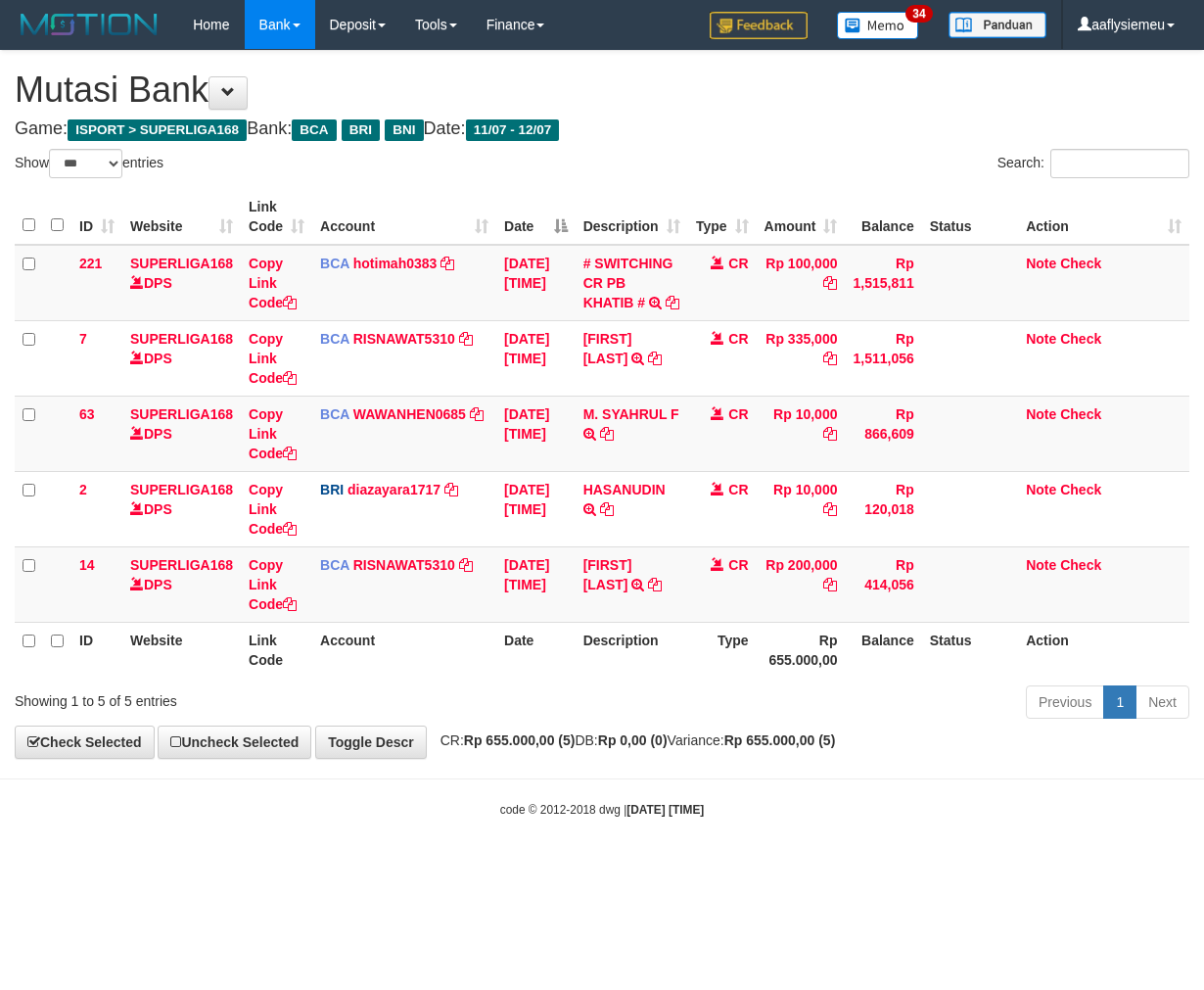 select on "***" 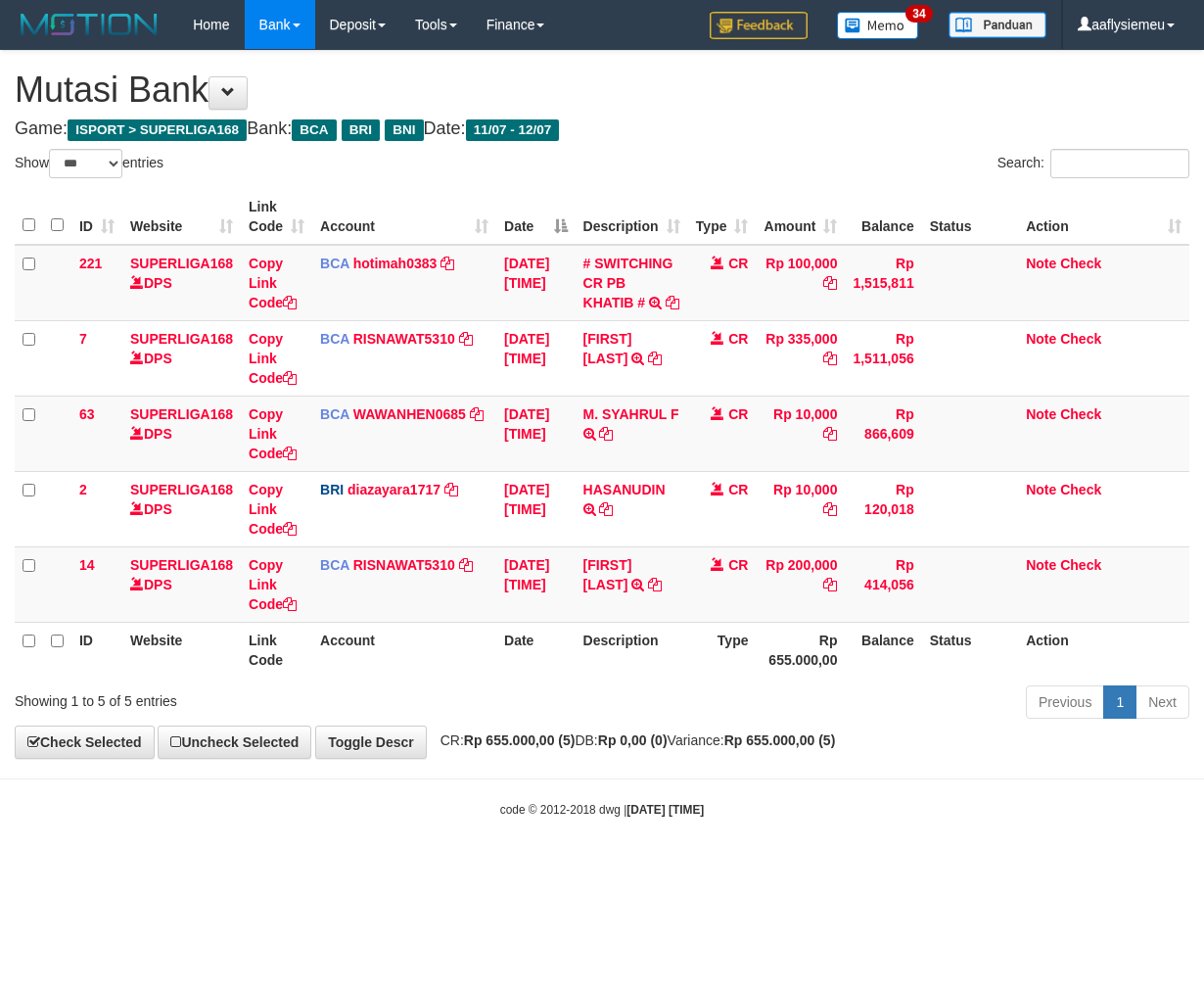 scroll, scrollTop: 0, scrollLeft: 0, axis: both 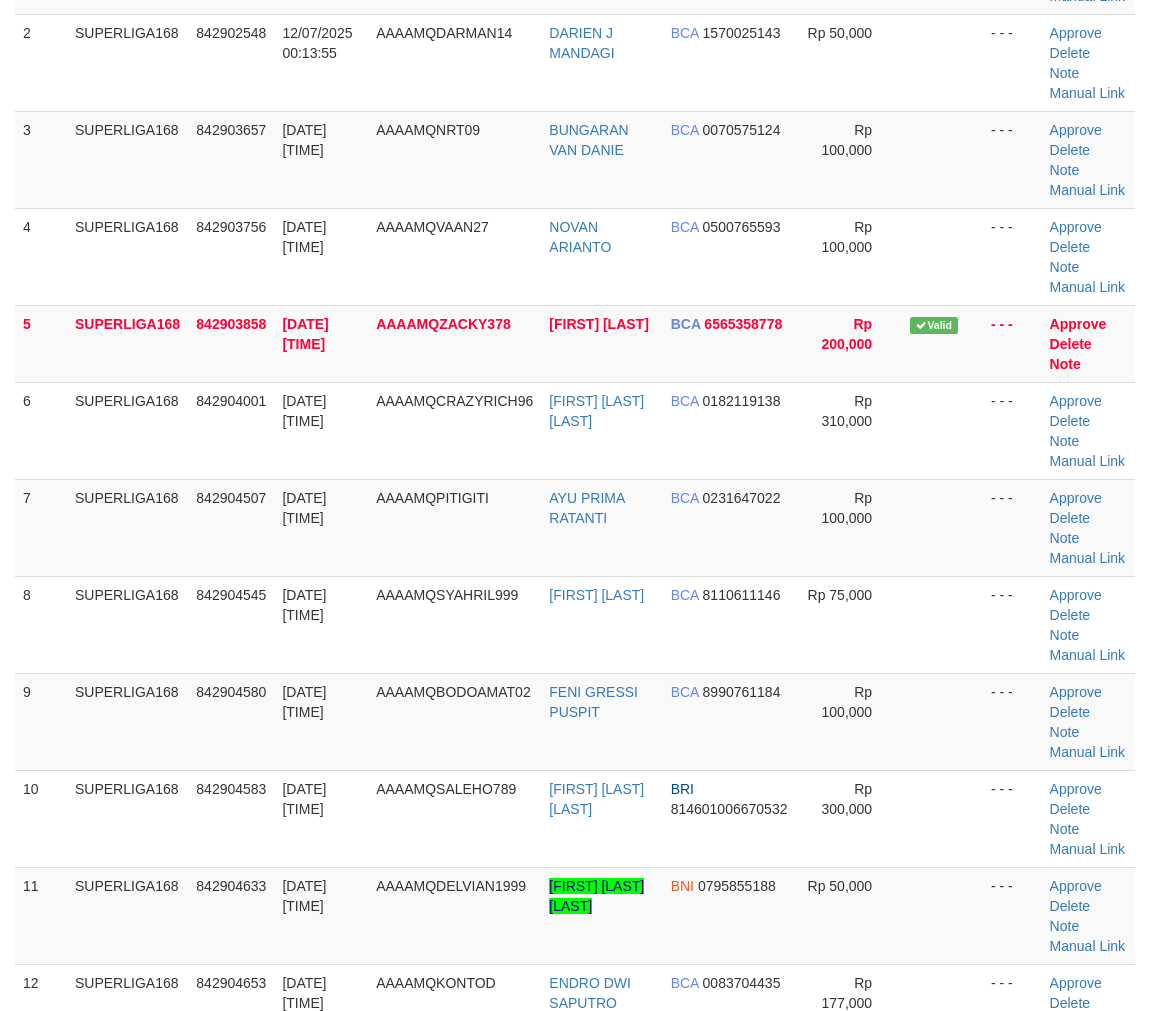 drag, startPoint x: 124, startPoint y: 593, endPoint x: 1, endPoint y: 635, distance: 129.97307 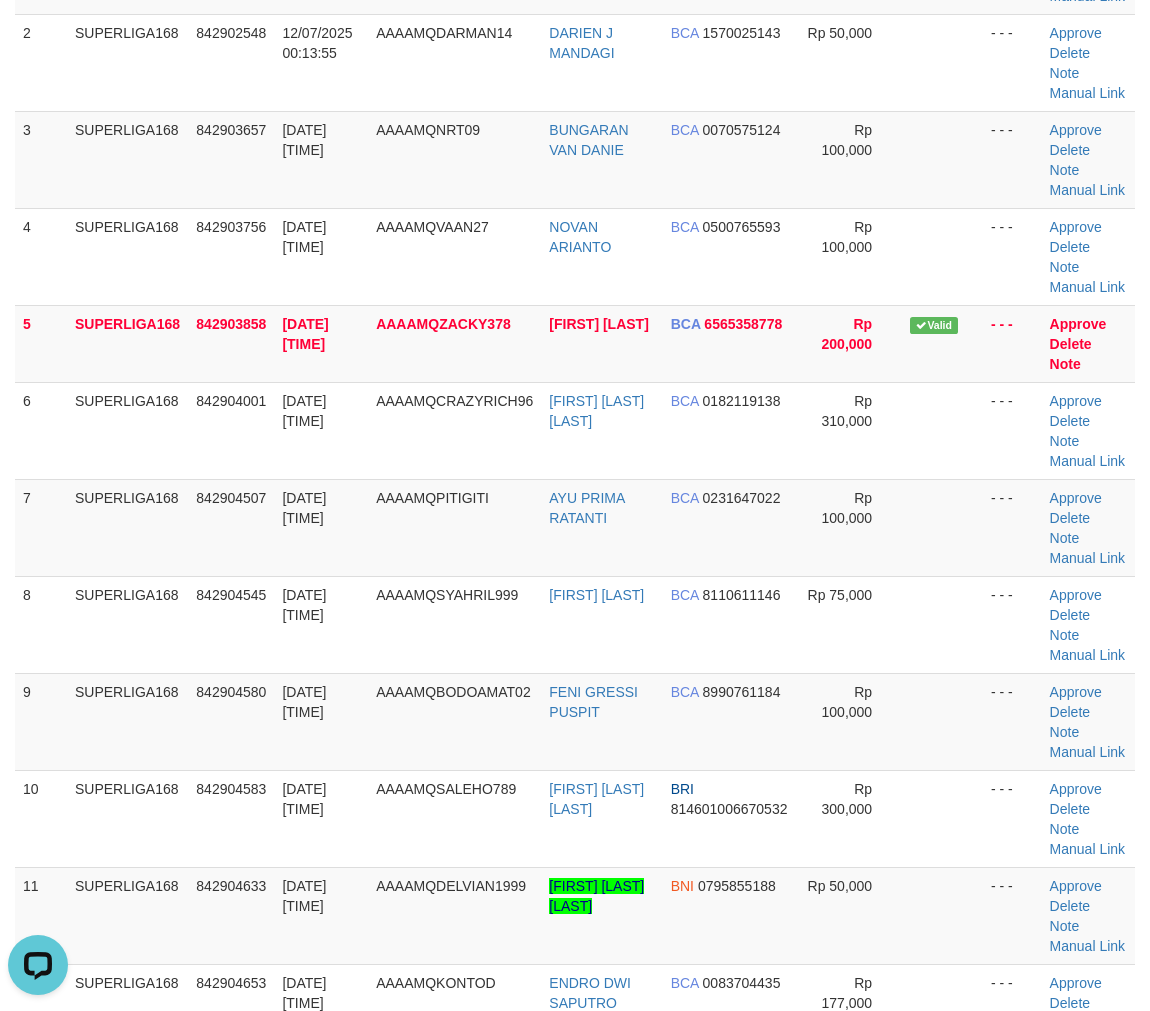 scroll, scrollTop: 0, scrollLeft: 0, axis: both 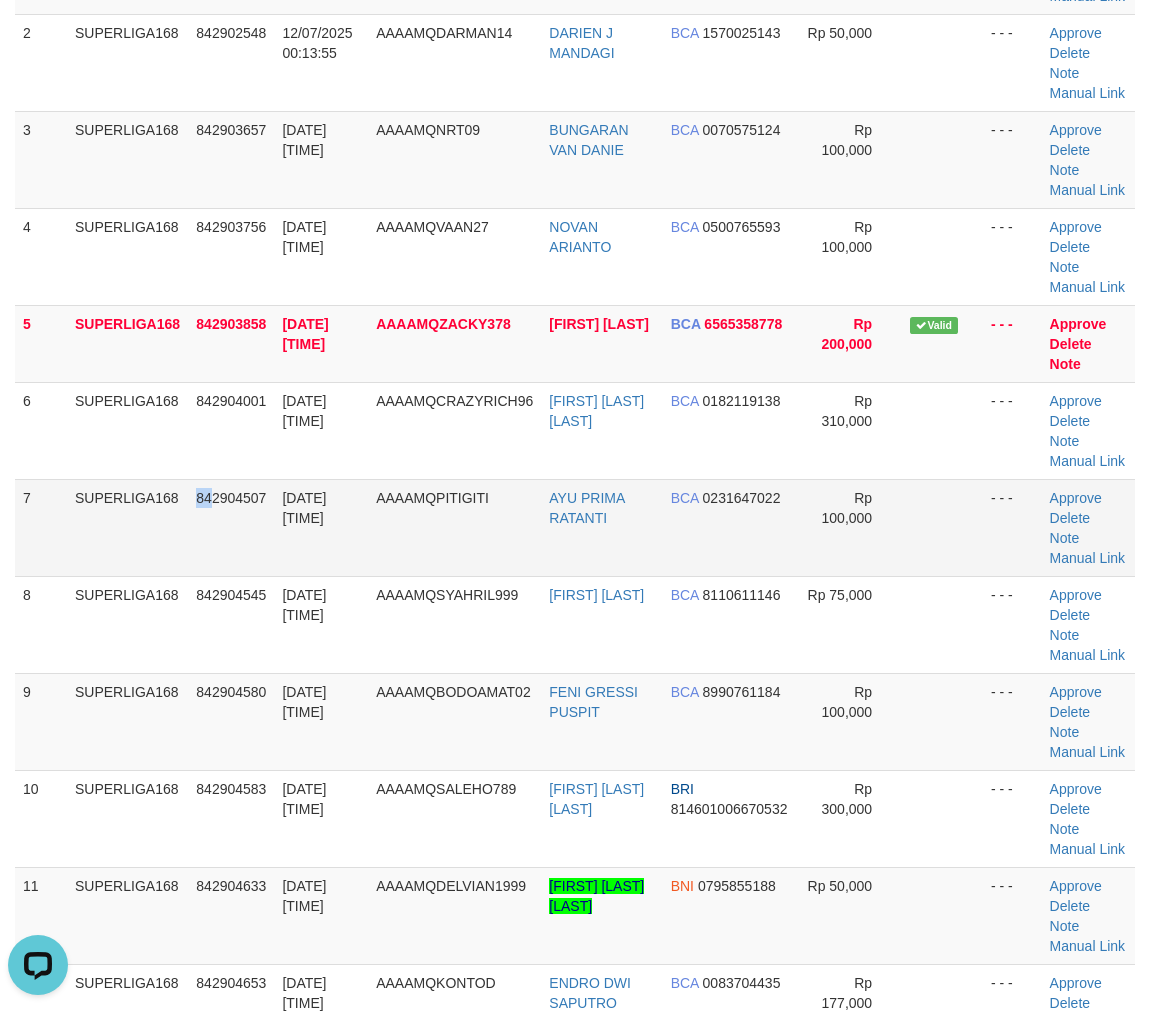 click on "842904507" at bounding box center (231, 527) 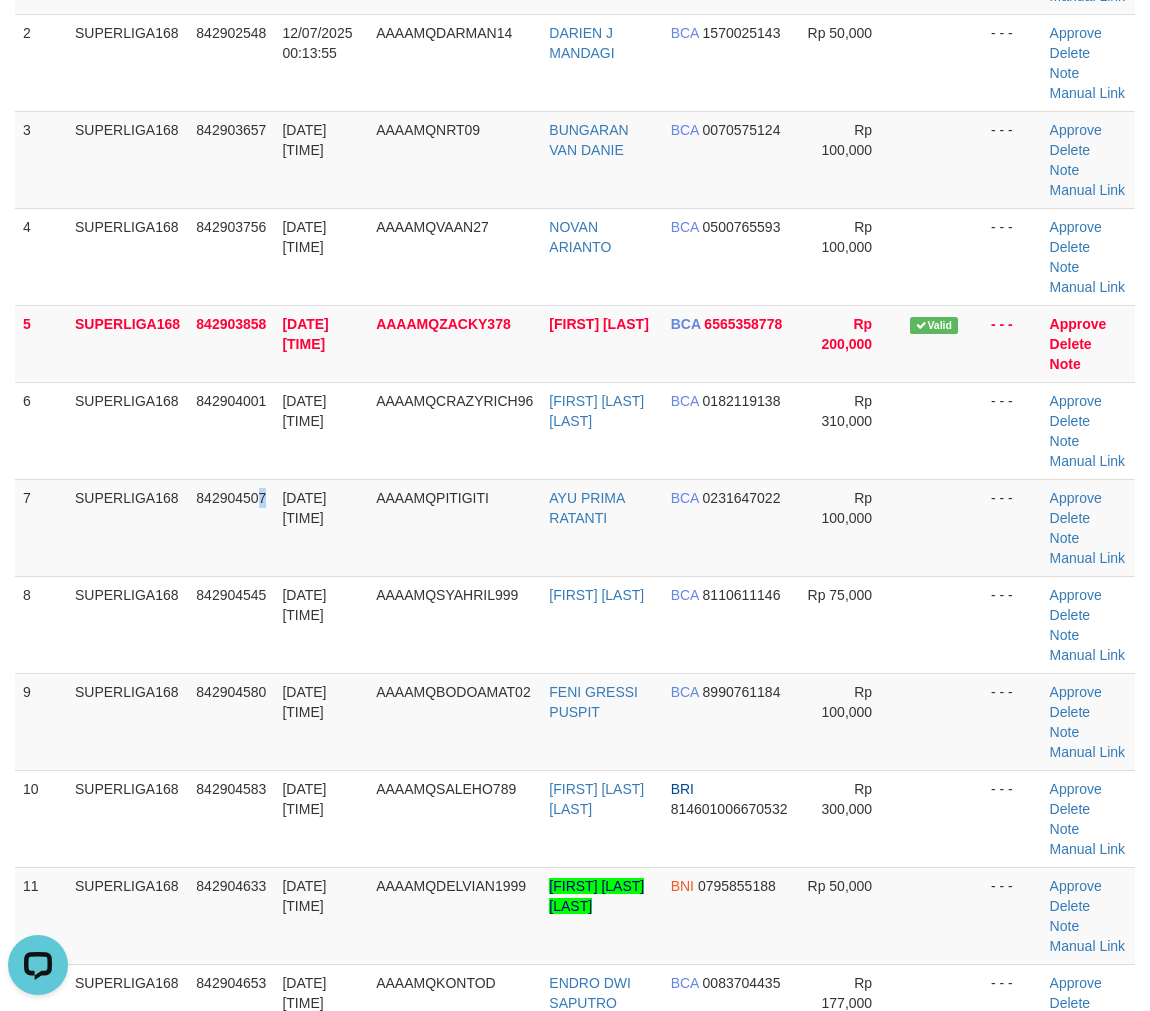 drag, startPoint x: 267, startPoint y: 540, endPoint x: 6, endPoint y: 601, distance: 268.03357 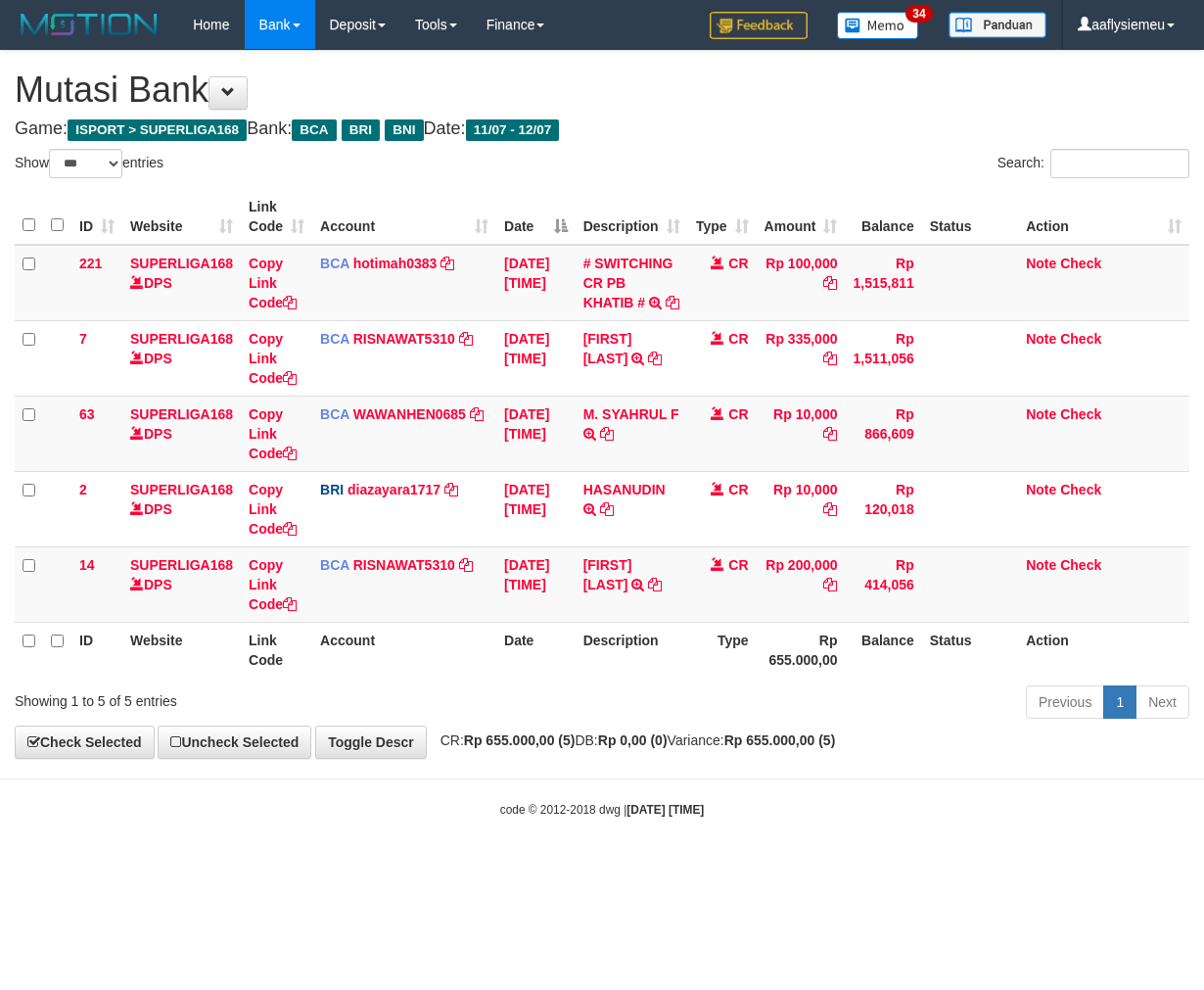 select on "***" 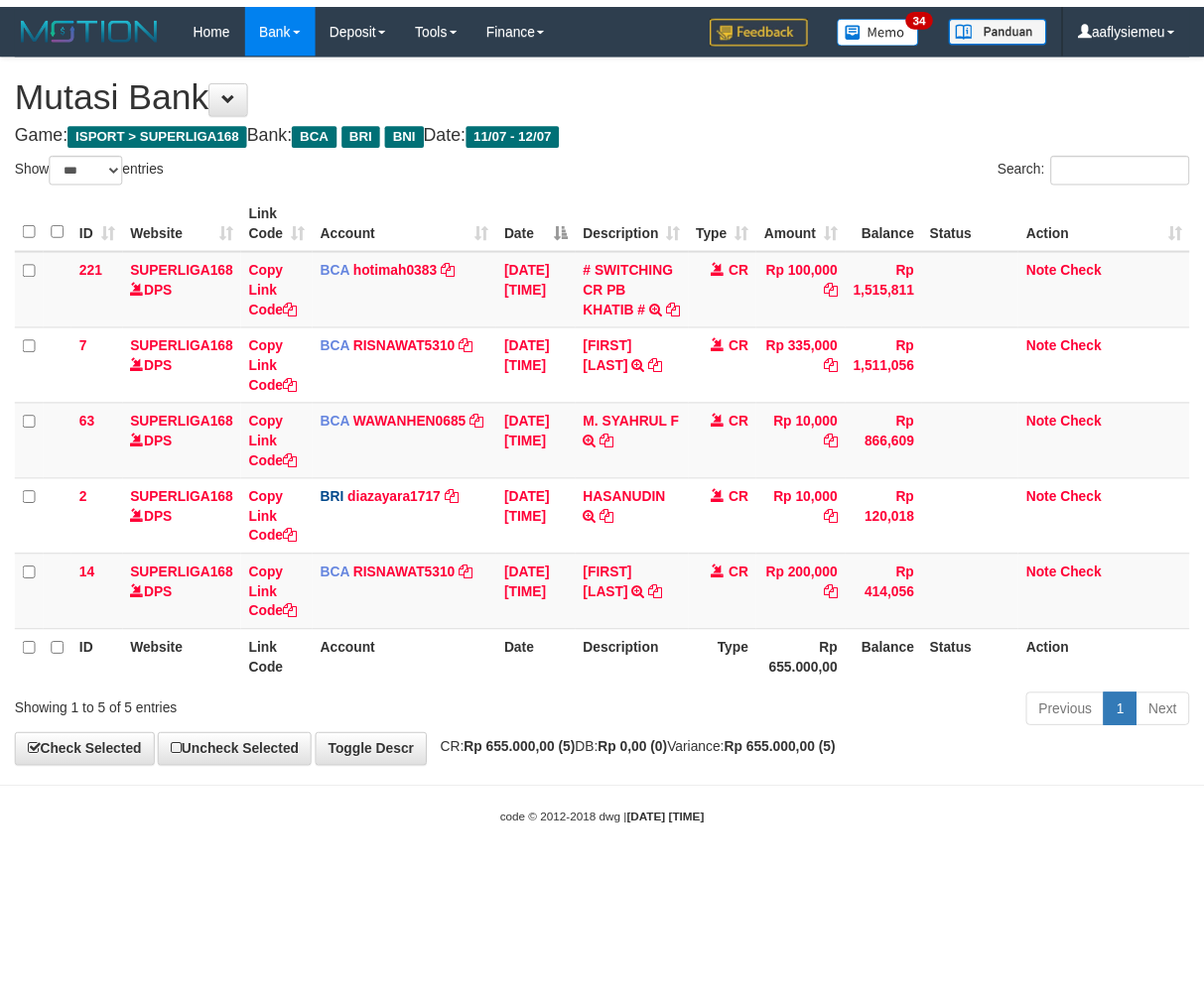 scroll, scrollTop: 0, scrollLeft: 0, axis: both 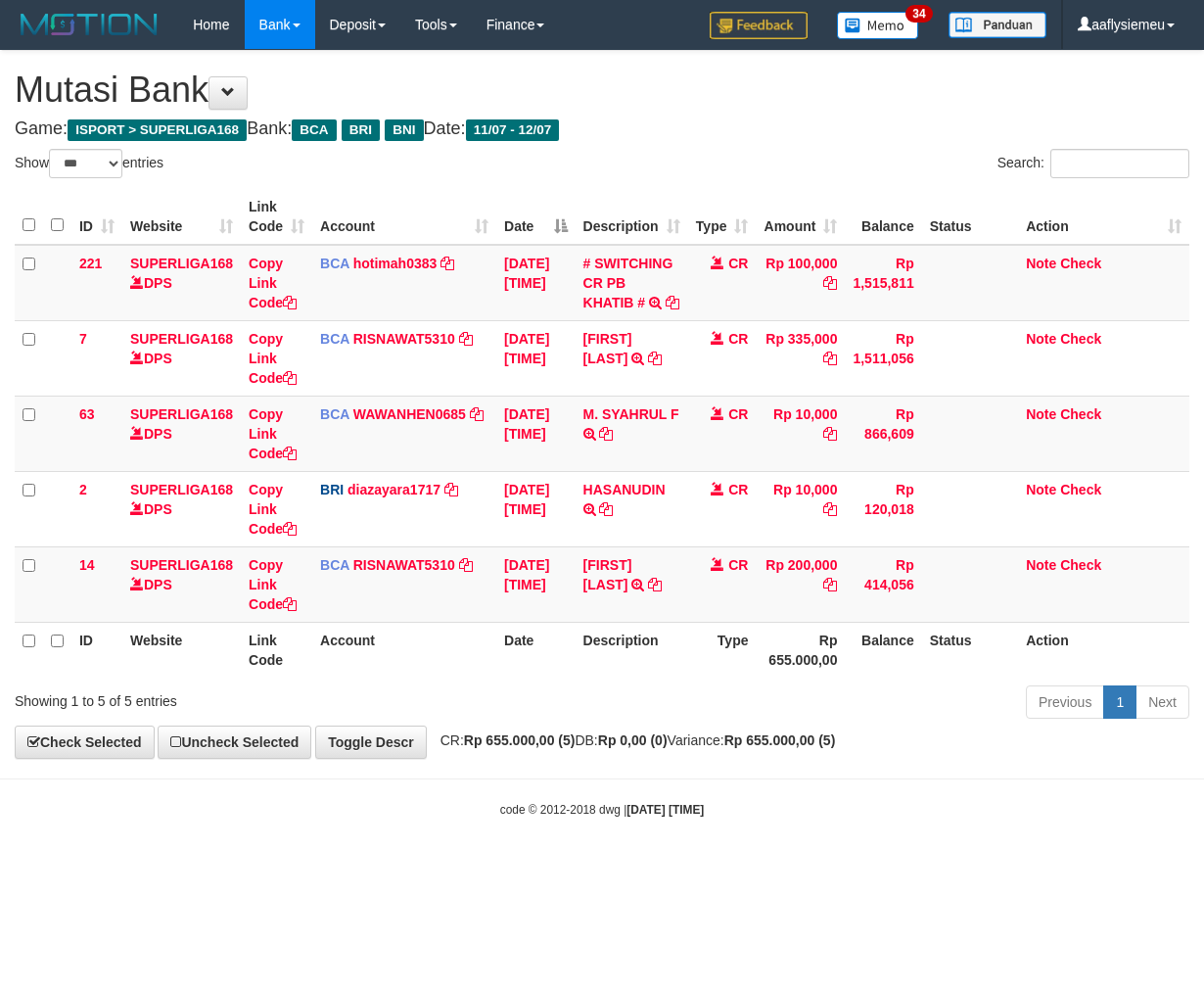 drag, startPoint x: 353, startPoint y: 699, endPoint x: 708, endPoint y: 650, distance: 358.36573 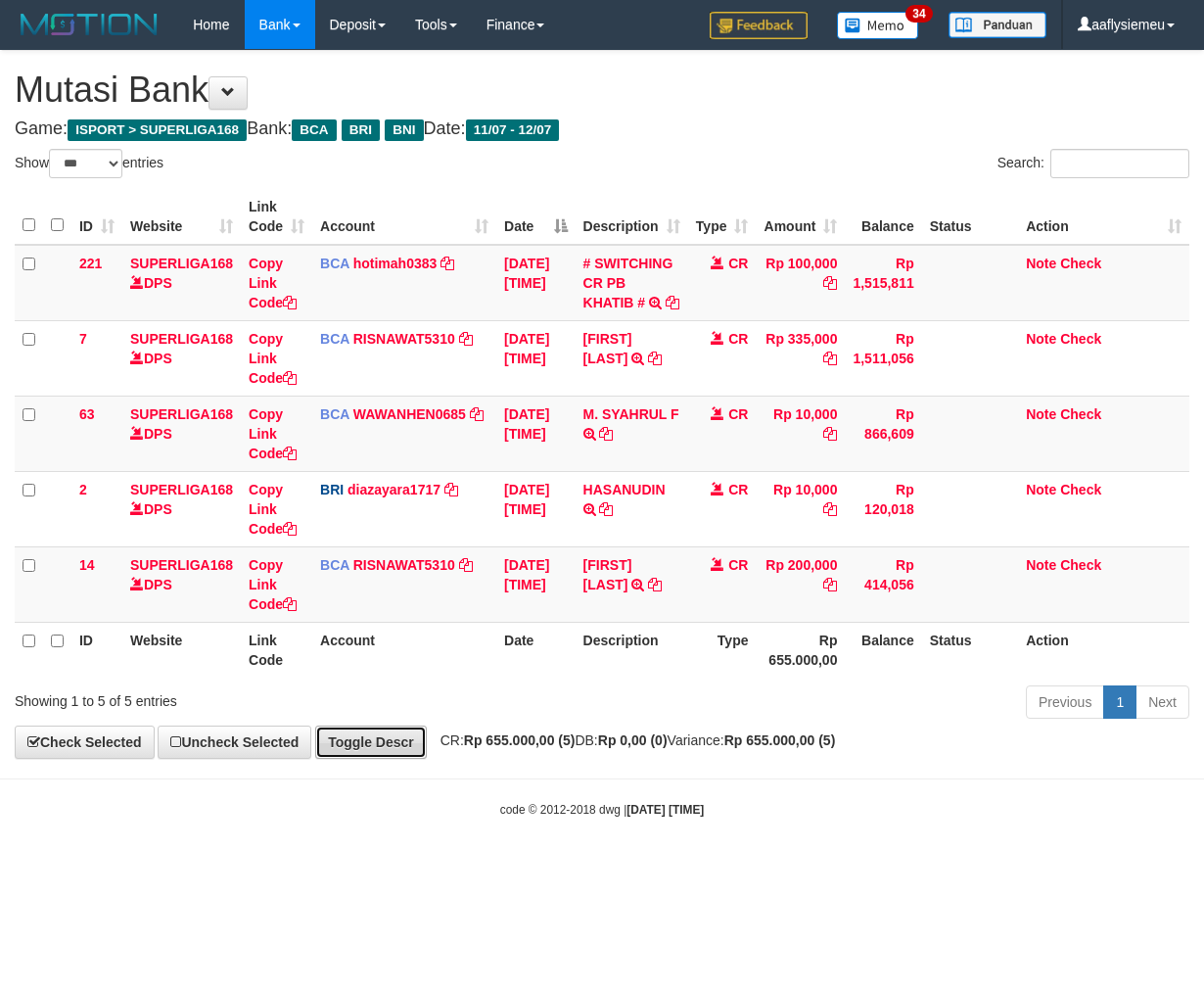 click on "Toggle Descr" at bounding box center [371, 742] 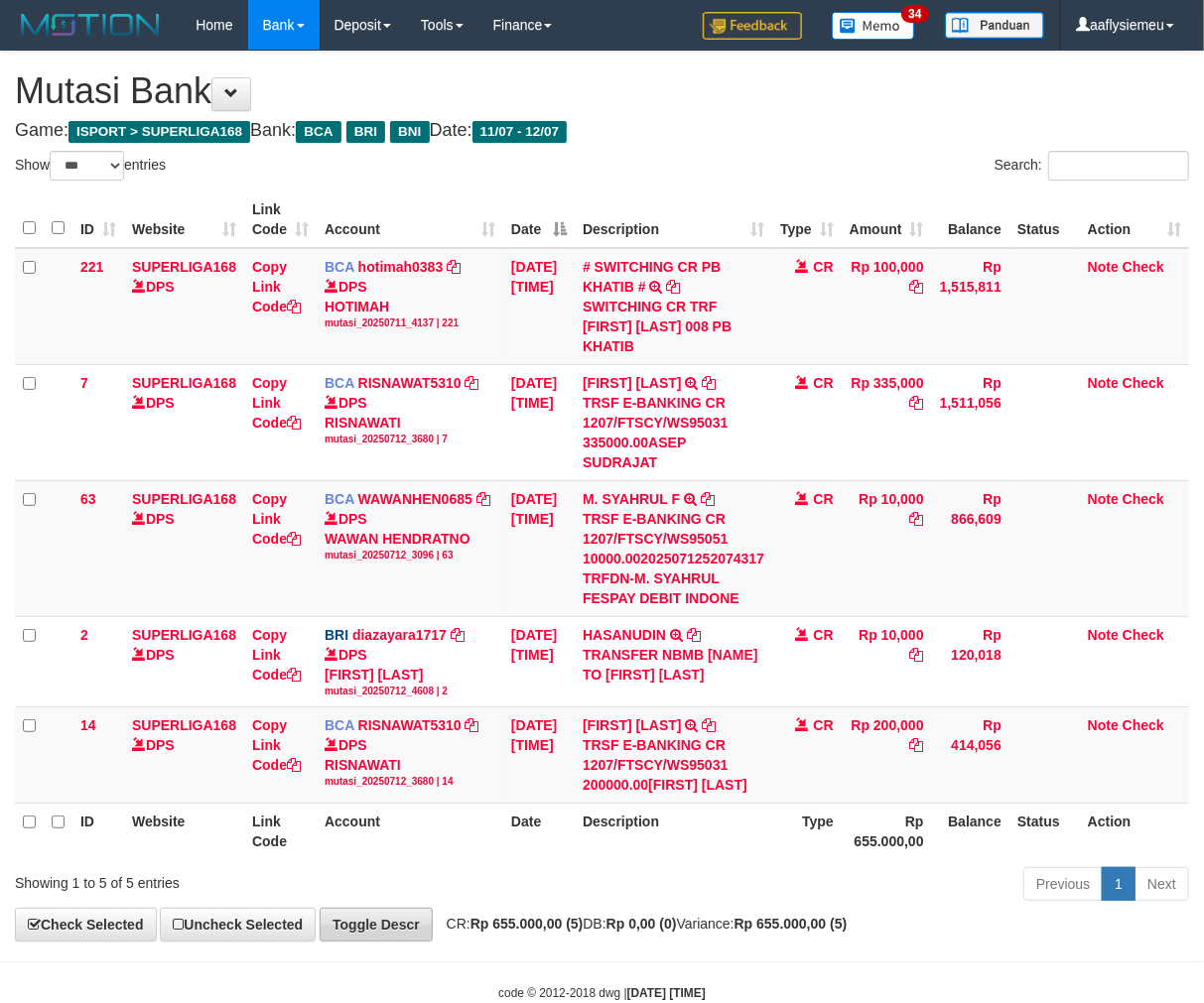 click on "DPS
RISNAWATI
mutasi_20250712_3680 | 14" at bounding box center [410, 762] 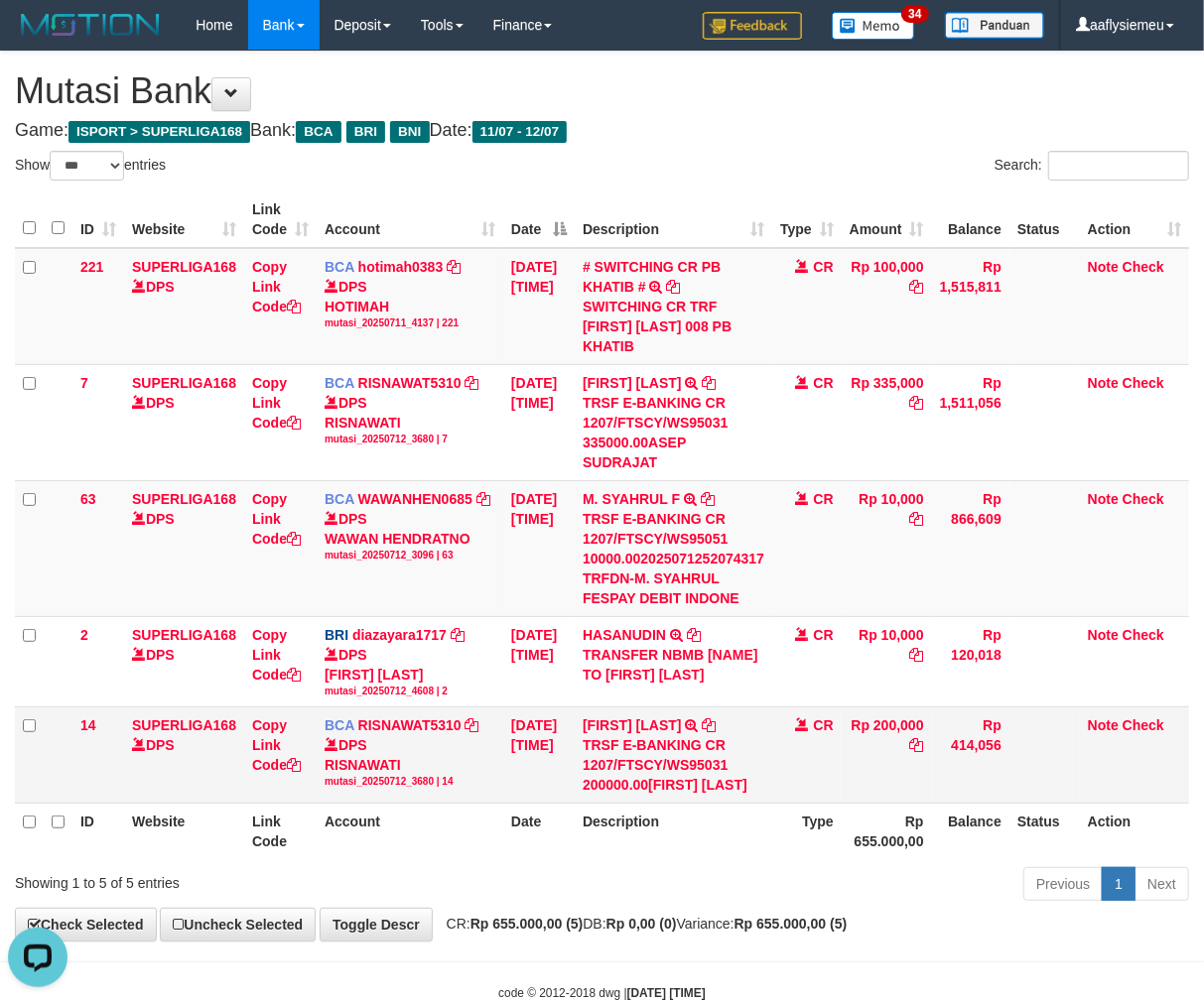 scroll, scrollTop: 0, scrollLeft: 0, axis: both 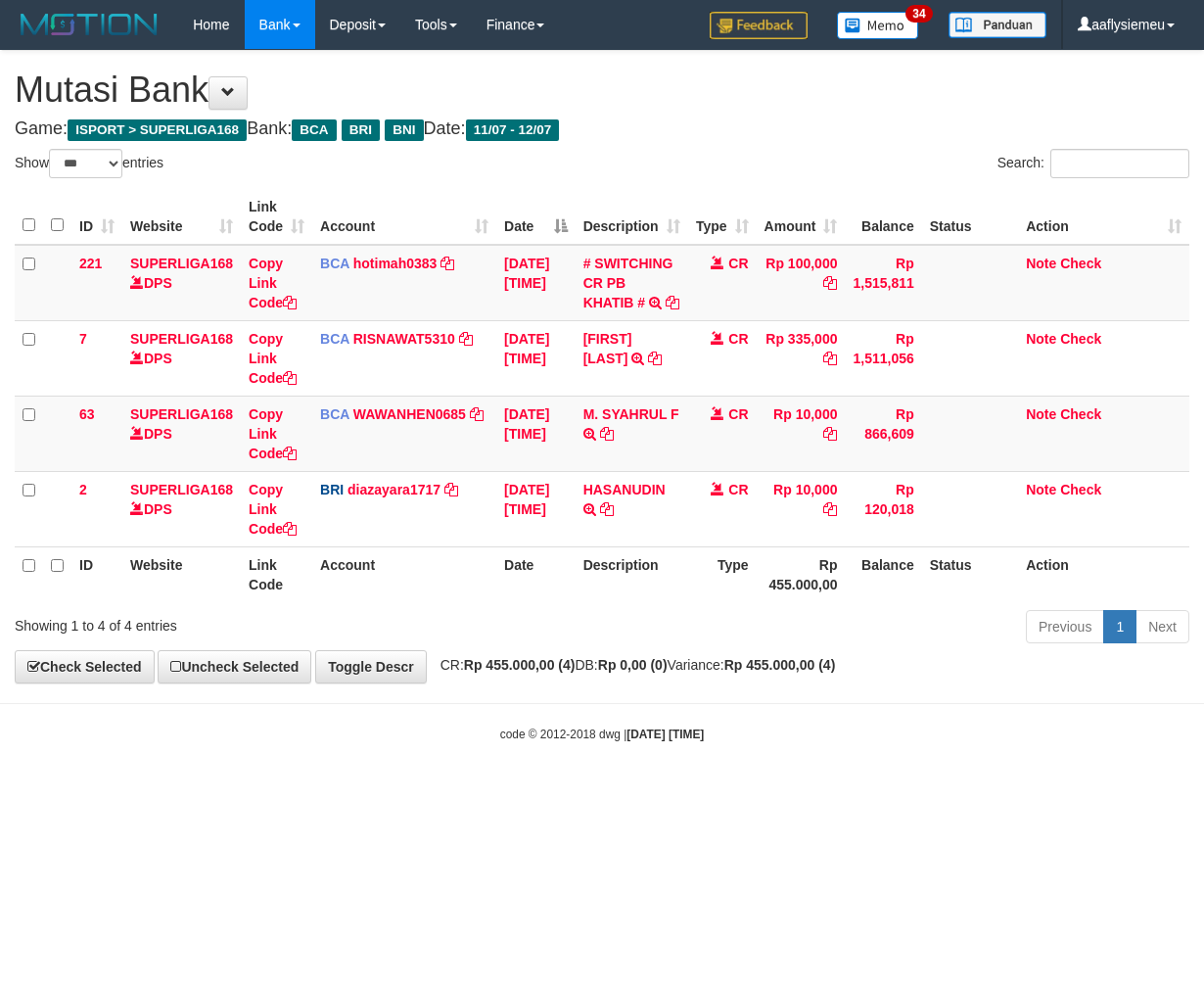 select on "***" 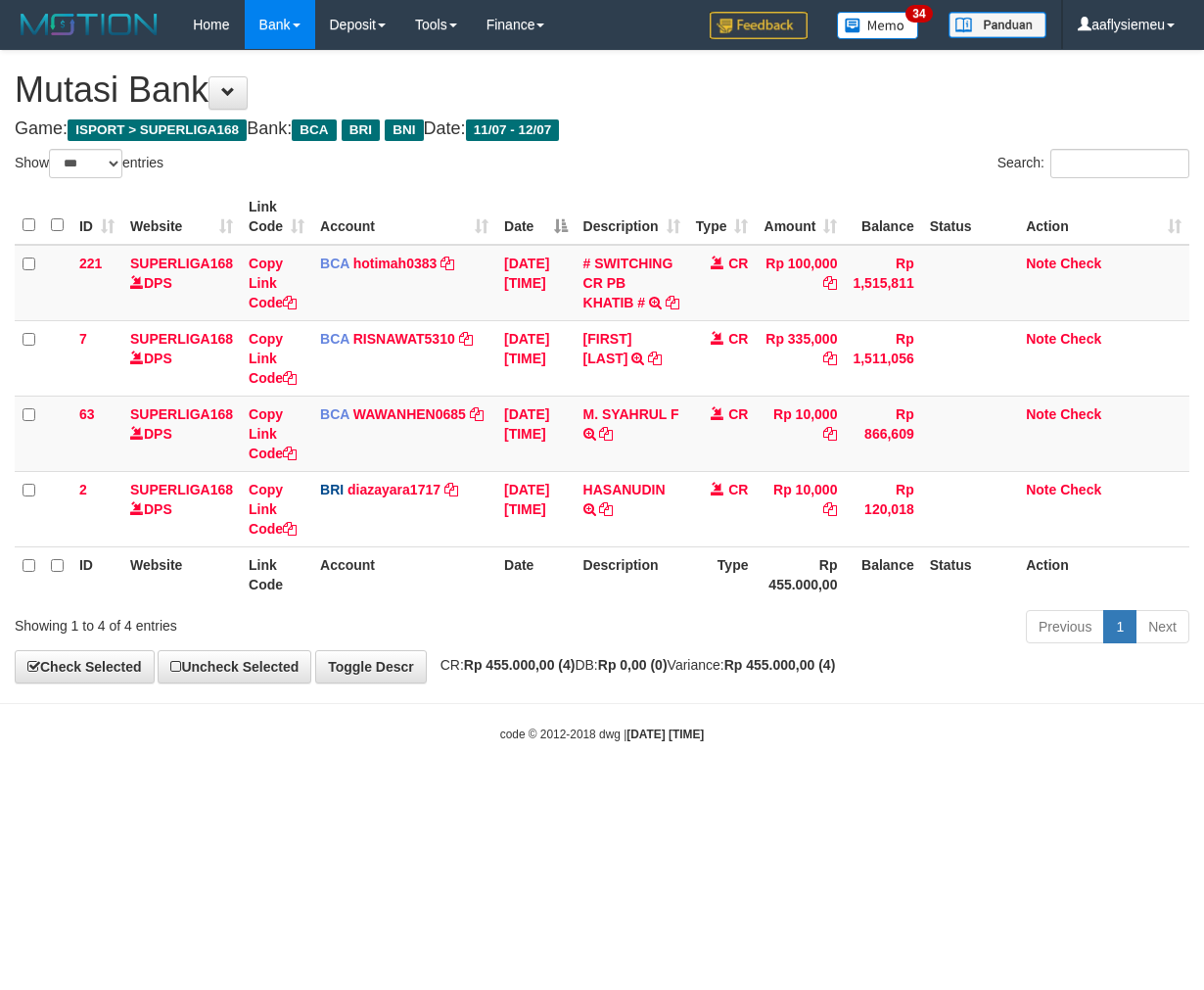 scroll, scrollTop: 0, scrollLeft: 0, axis: both 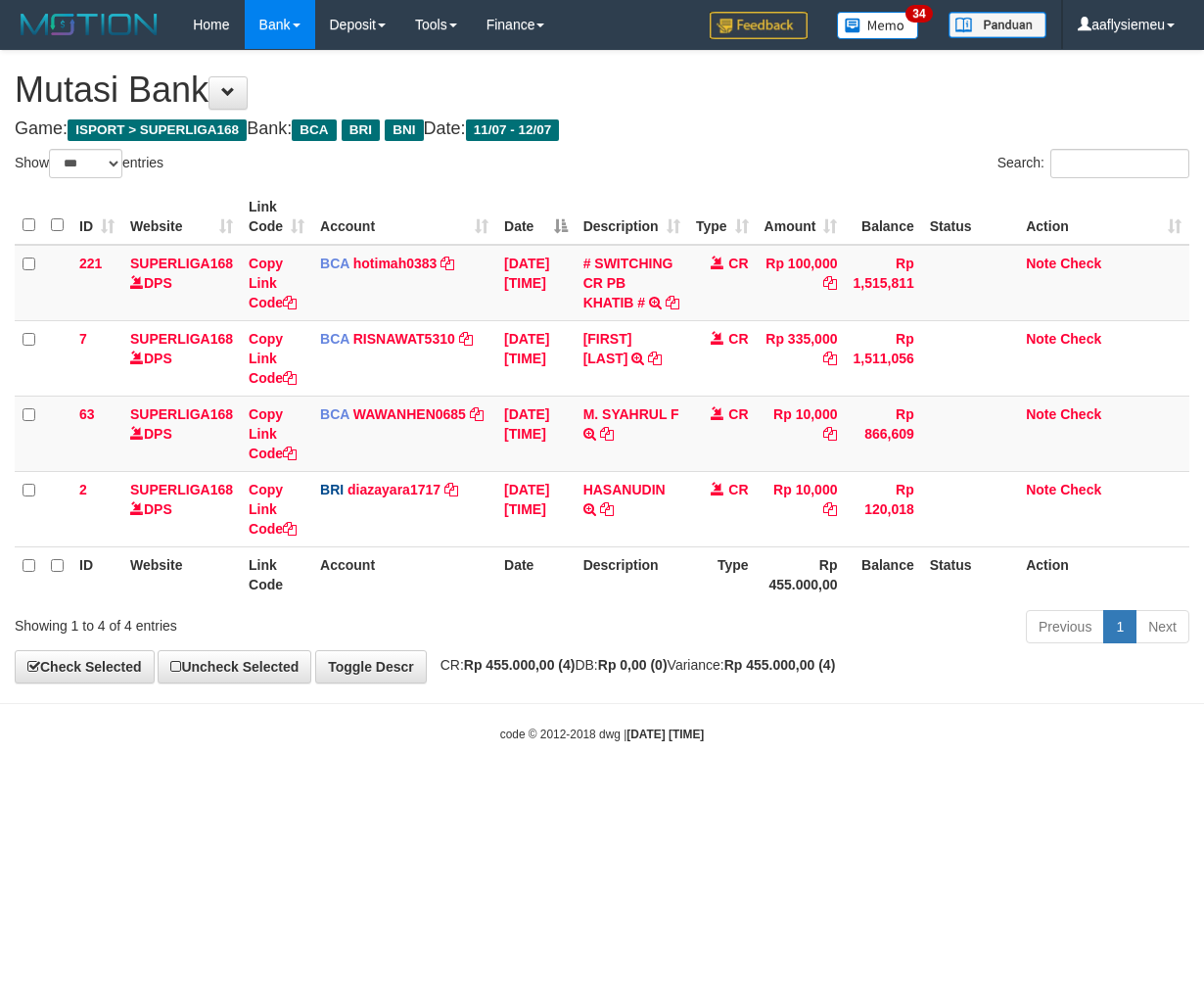 select on "***" 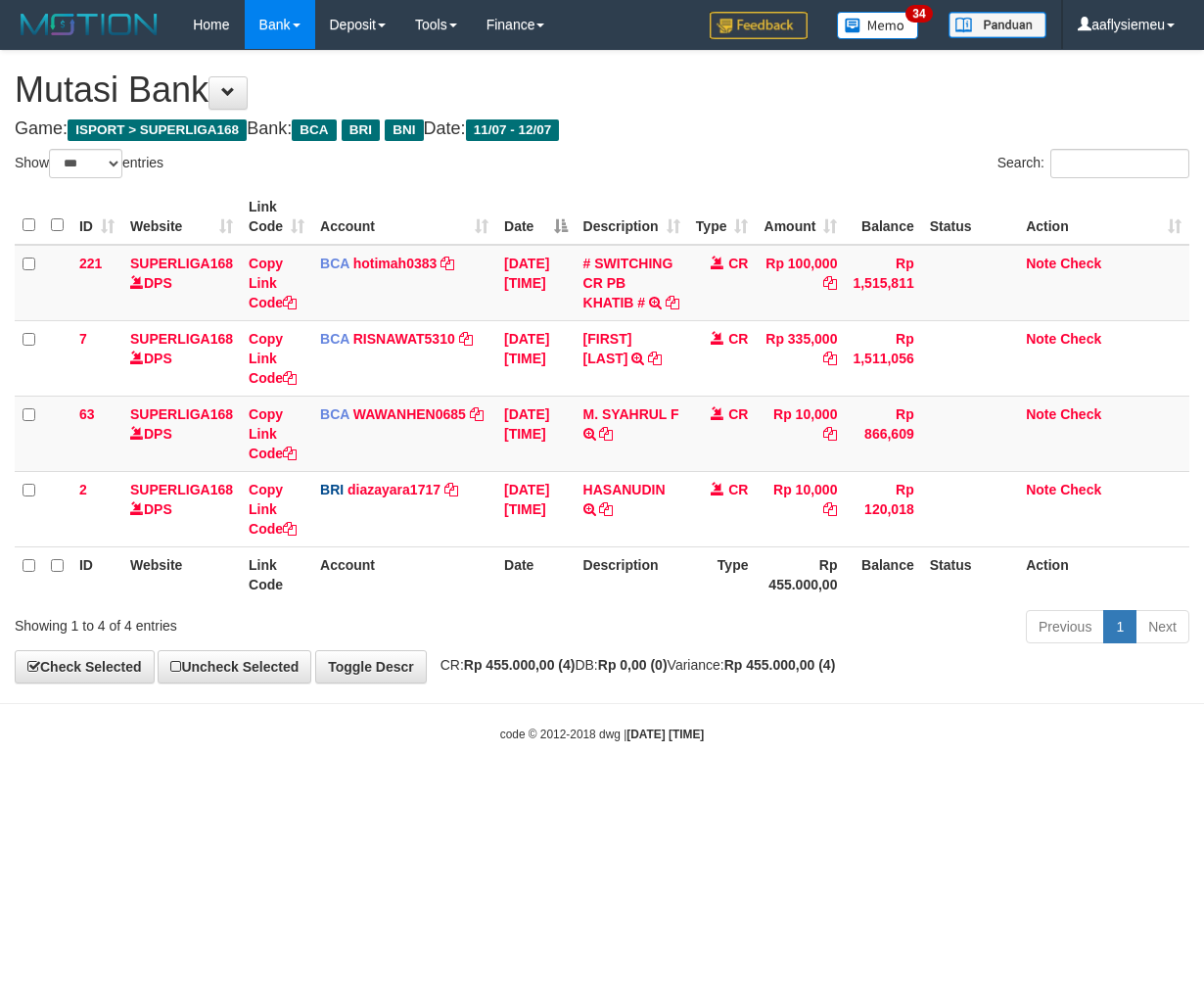 scroll, scrollTop: 0, scrollLeft: 0, axis: both 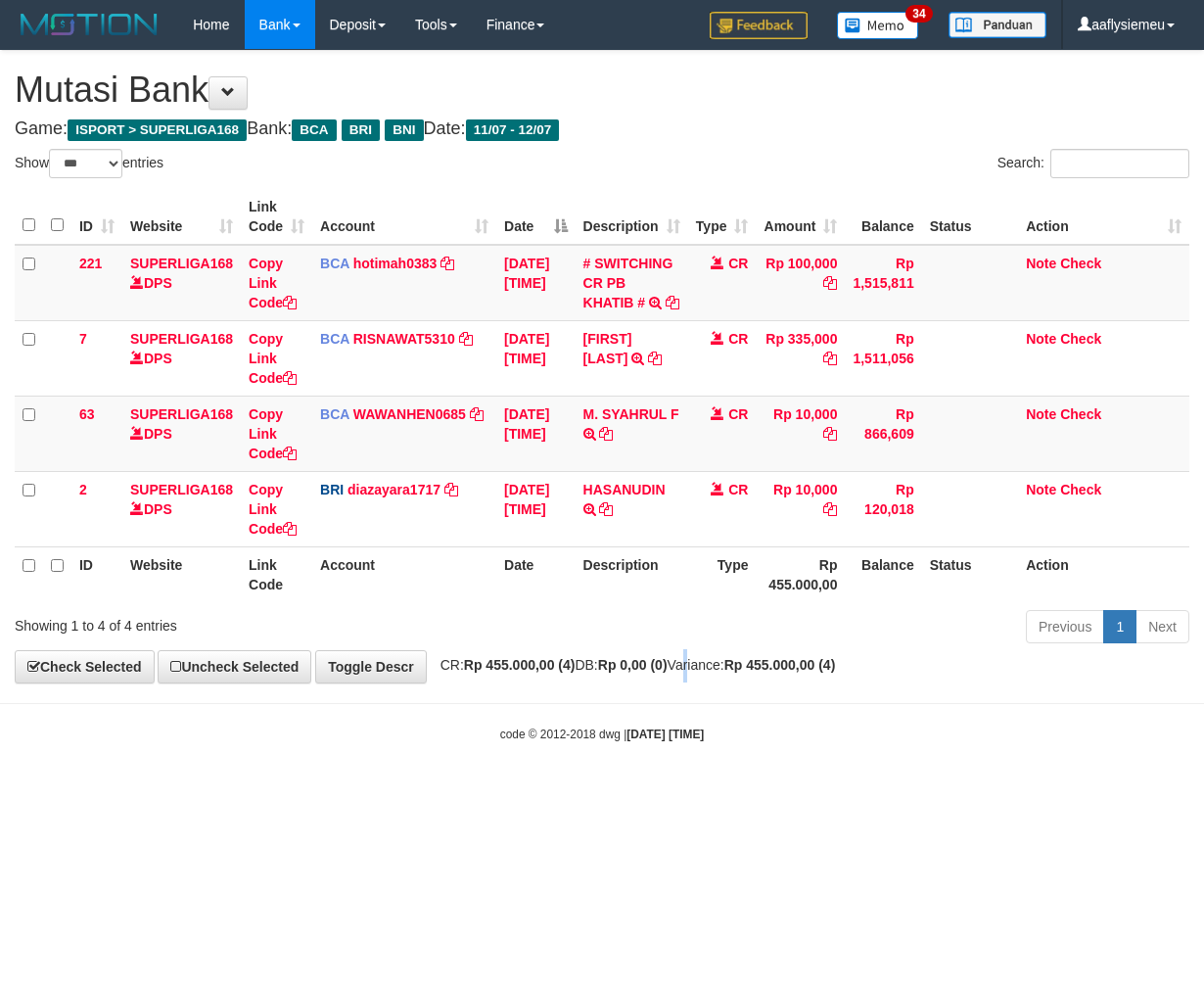 click on "**********" at bounding box center [602, 366] 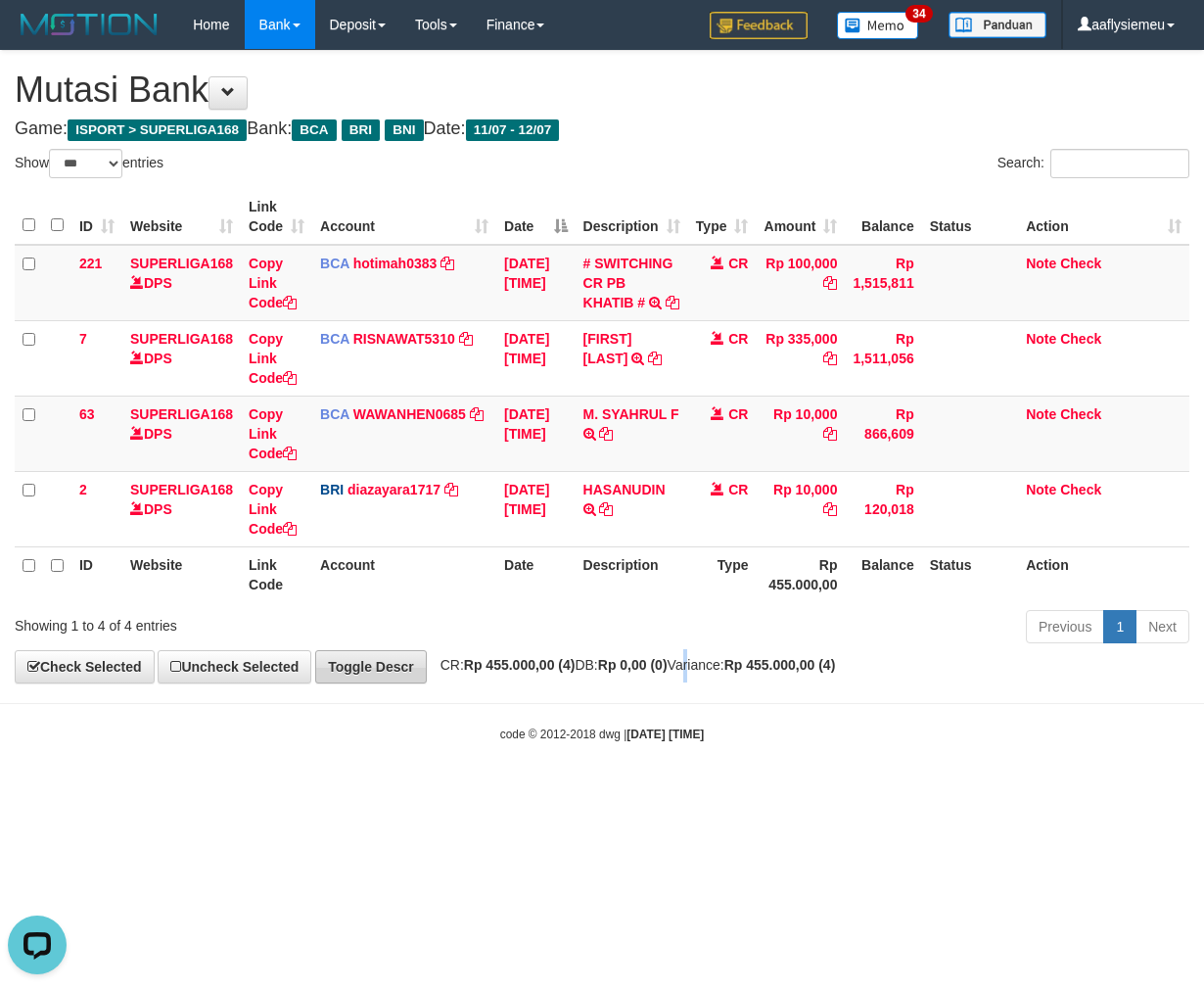scroll, scrollTop: 0, scrollLeft: 0, axis: both 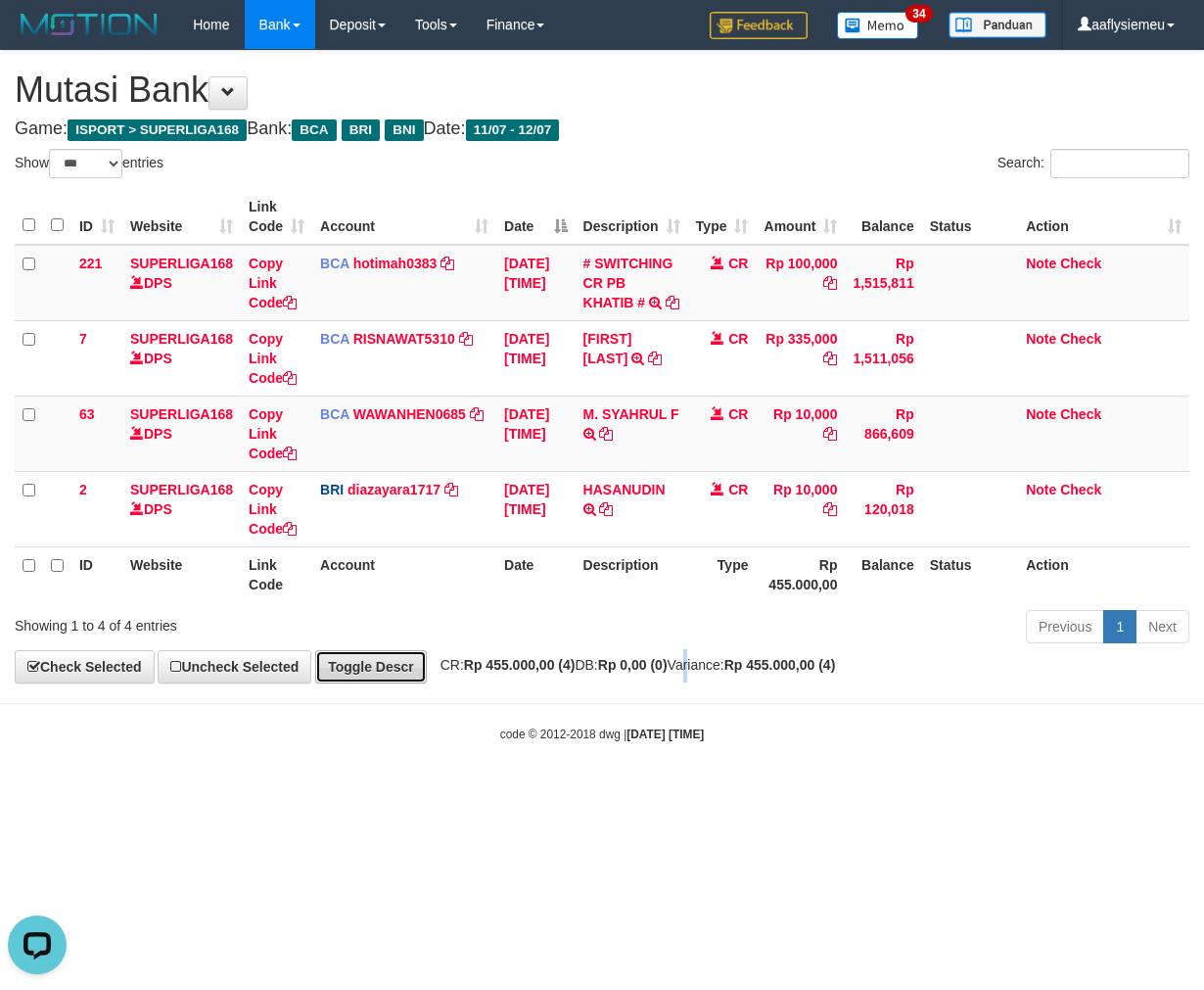 click on "Toggle Descr" at bounding box center (371, 667) 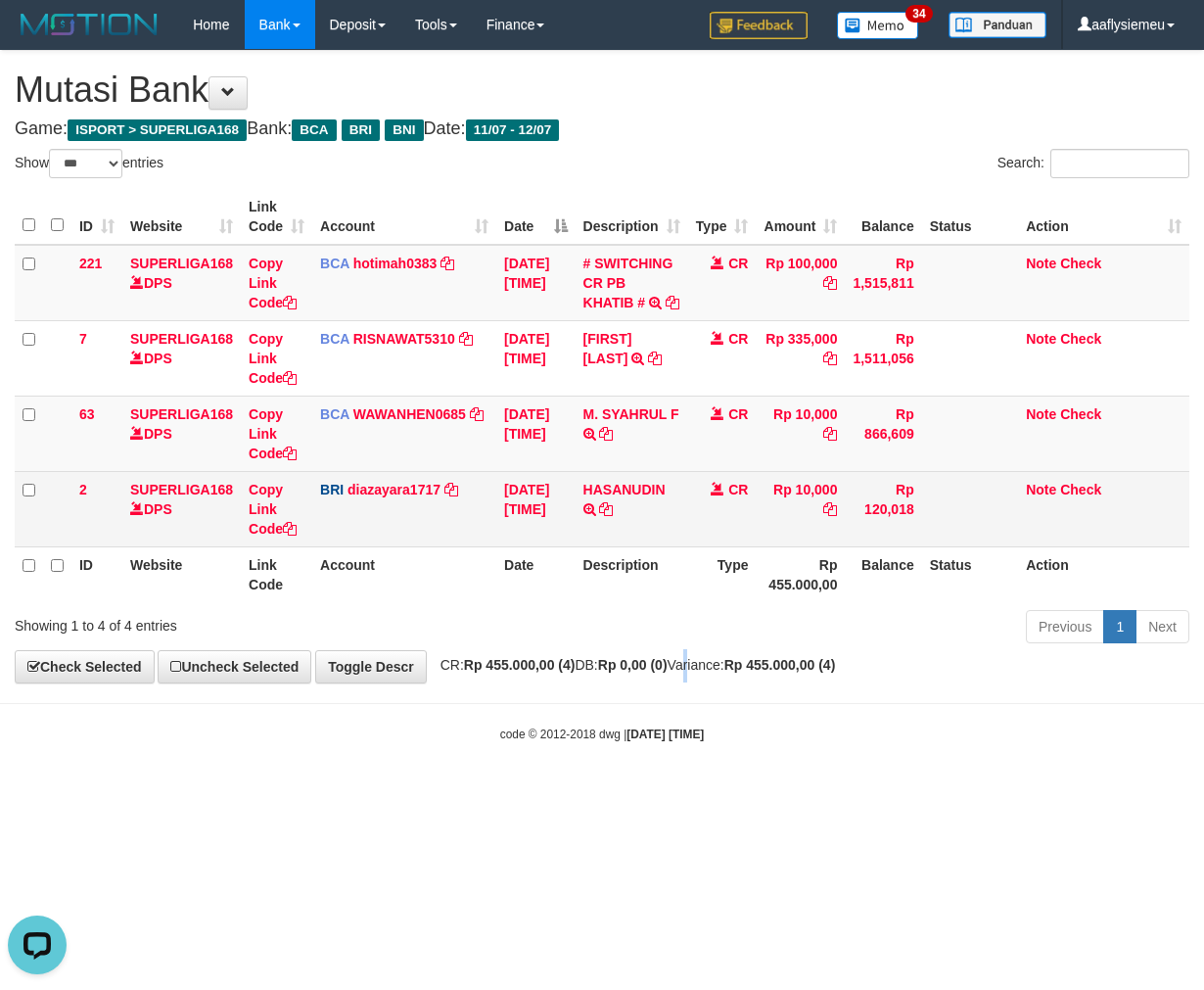 click on "DPS
DIAZ AYARA YUDHA
mutasi_20250712_4608 | 2" at bounding box center (0, 0) 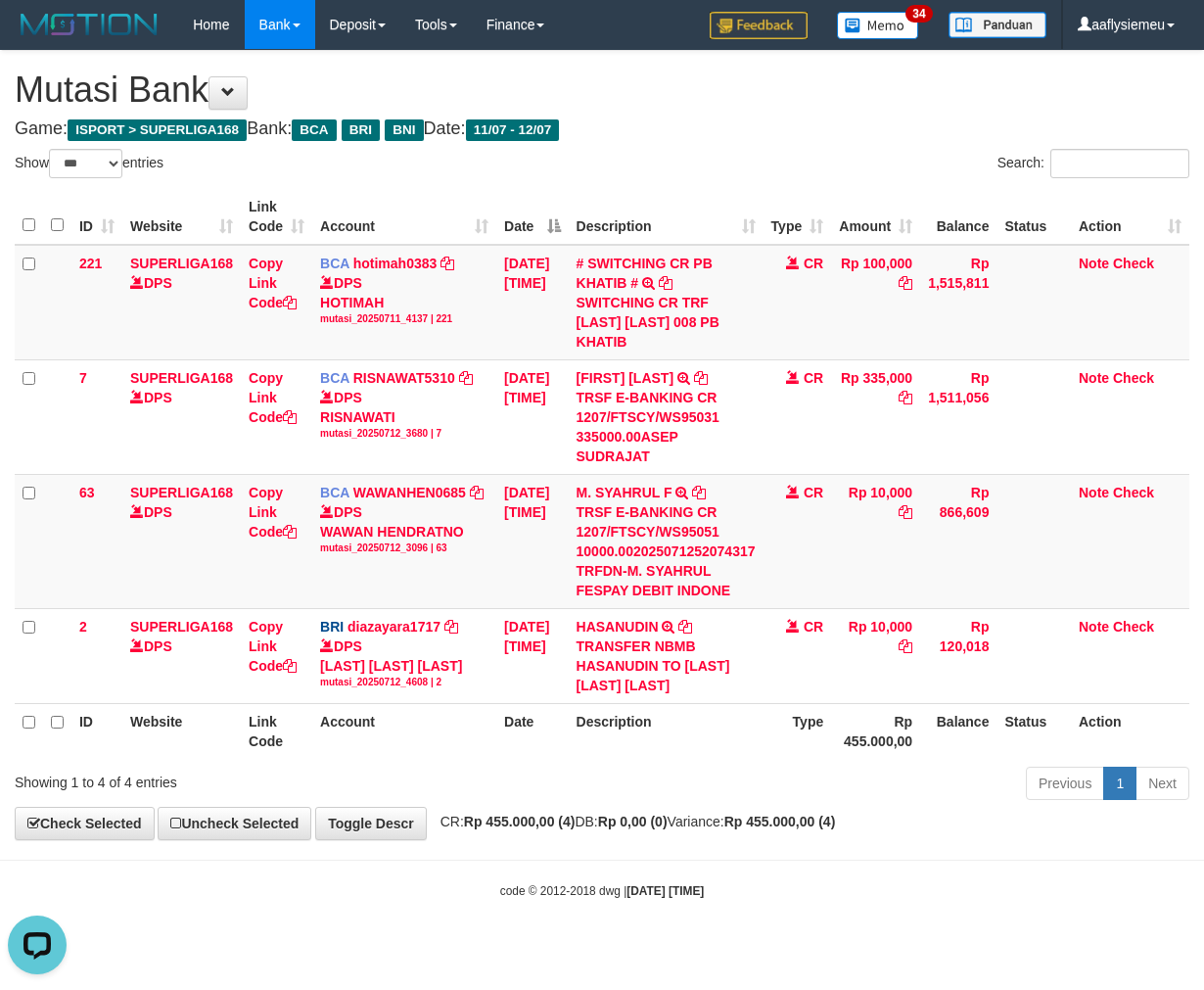 click on "Rp 455.000,00" at bounding box center (875, 731) 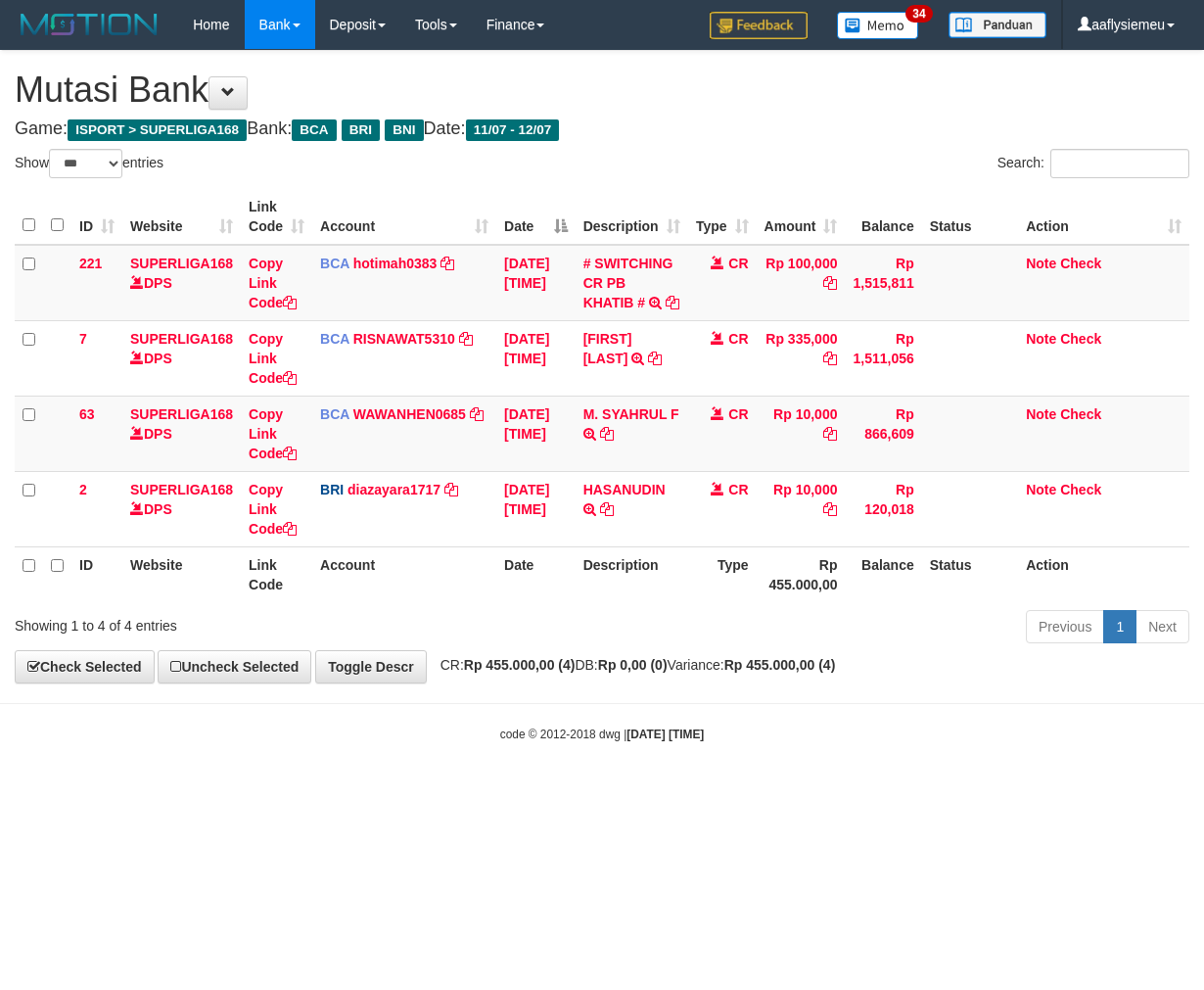 select on "***" 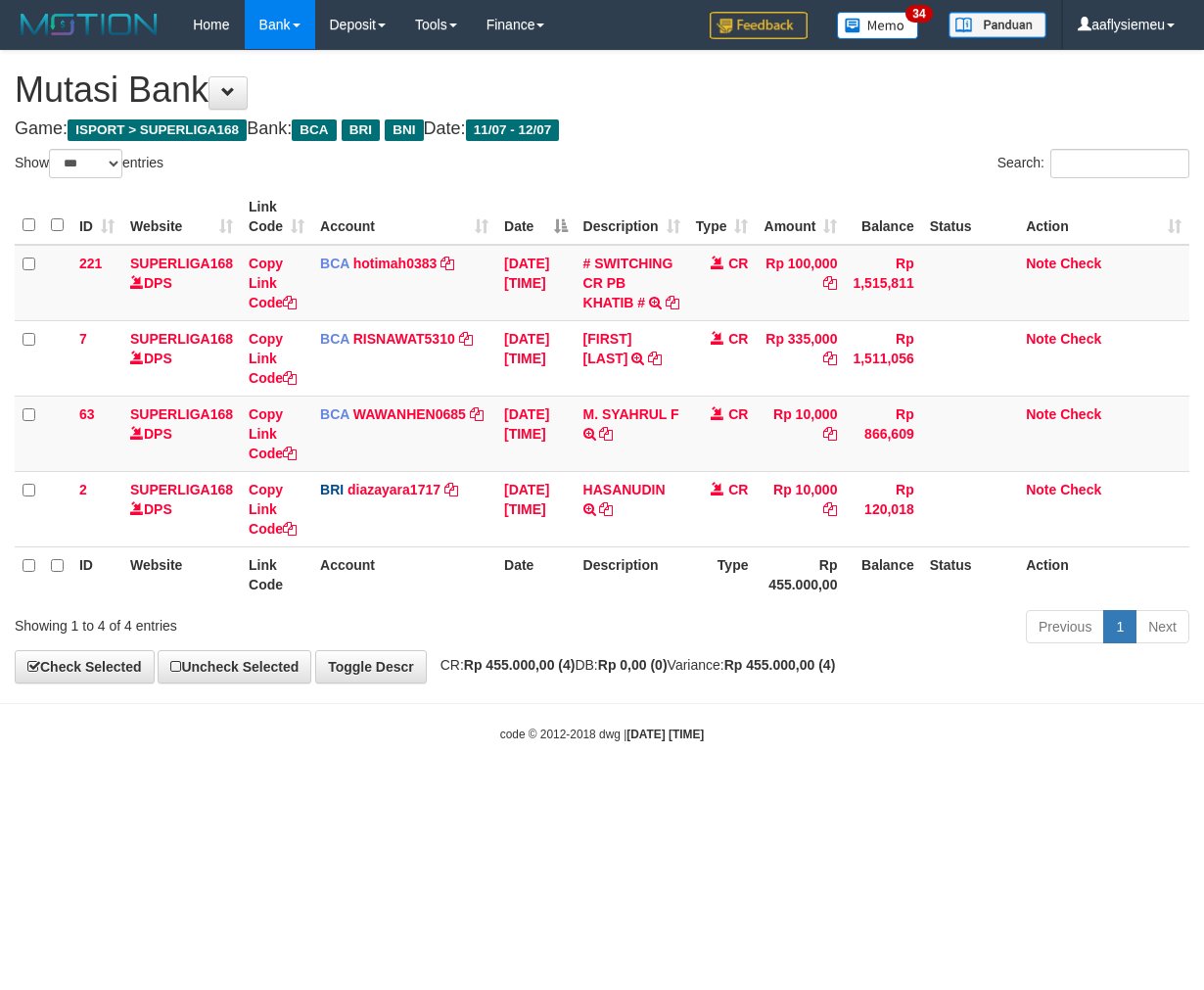 scroll, scrollTop: 0, scrollLeft: 0, axis: both 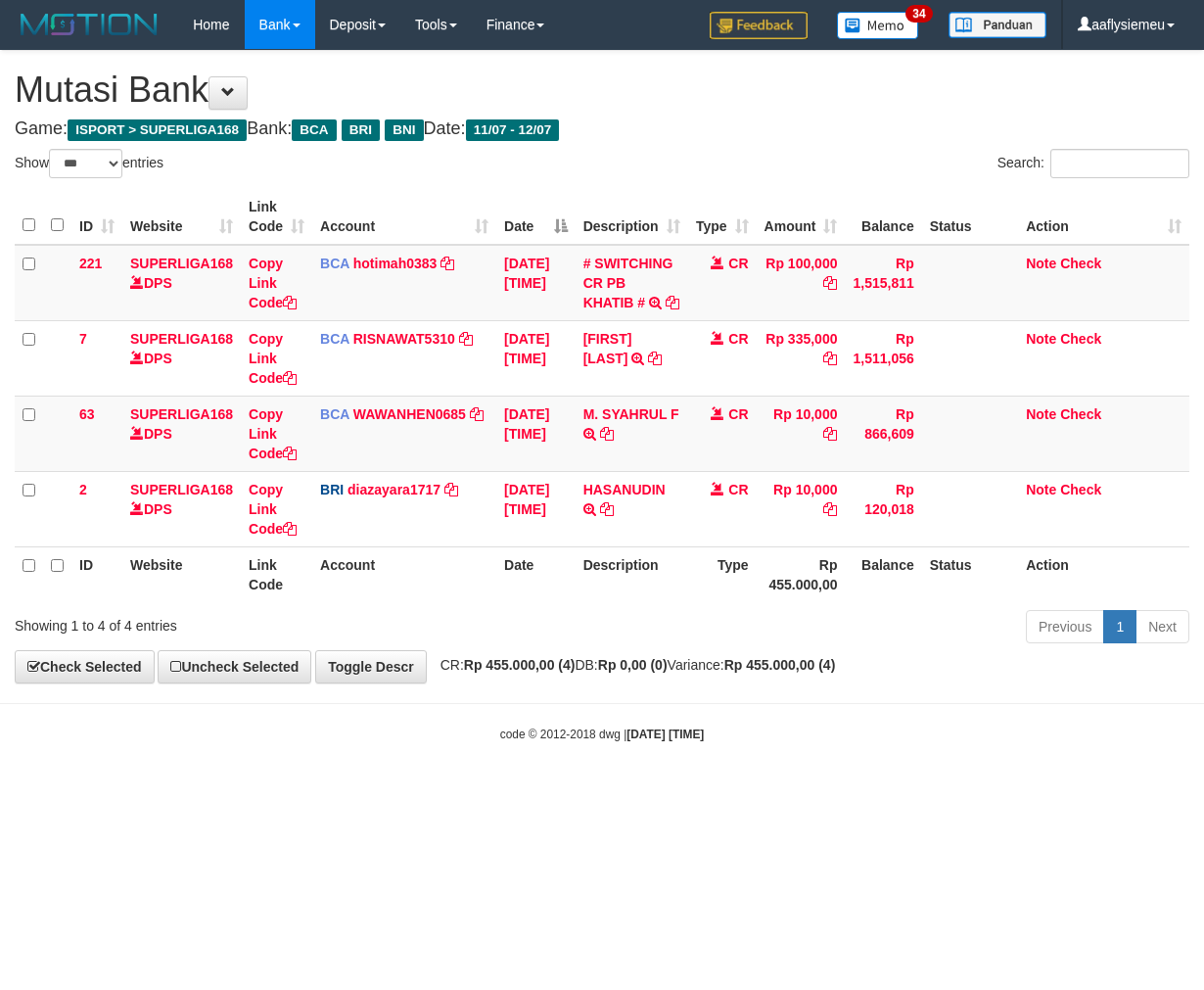 select on "***" 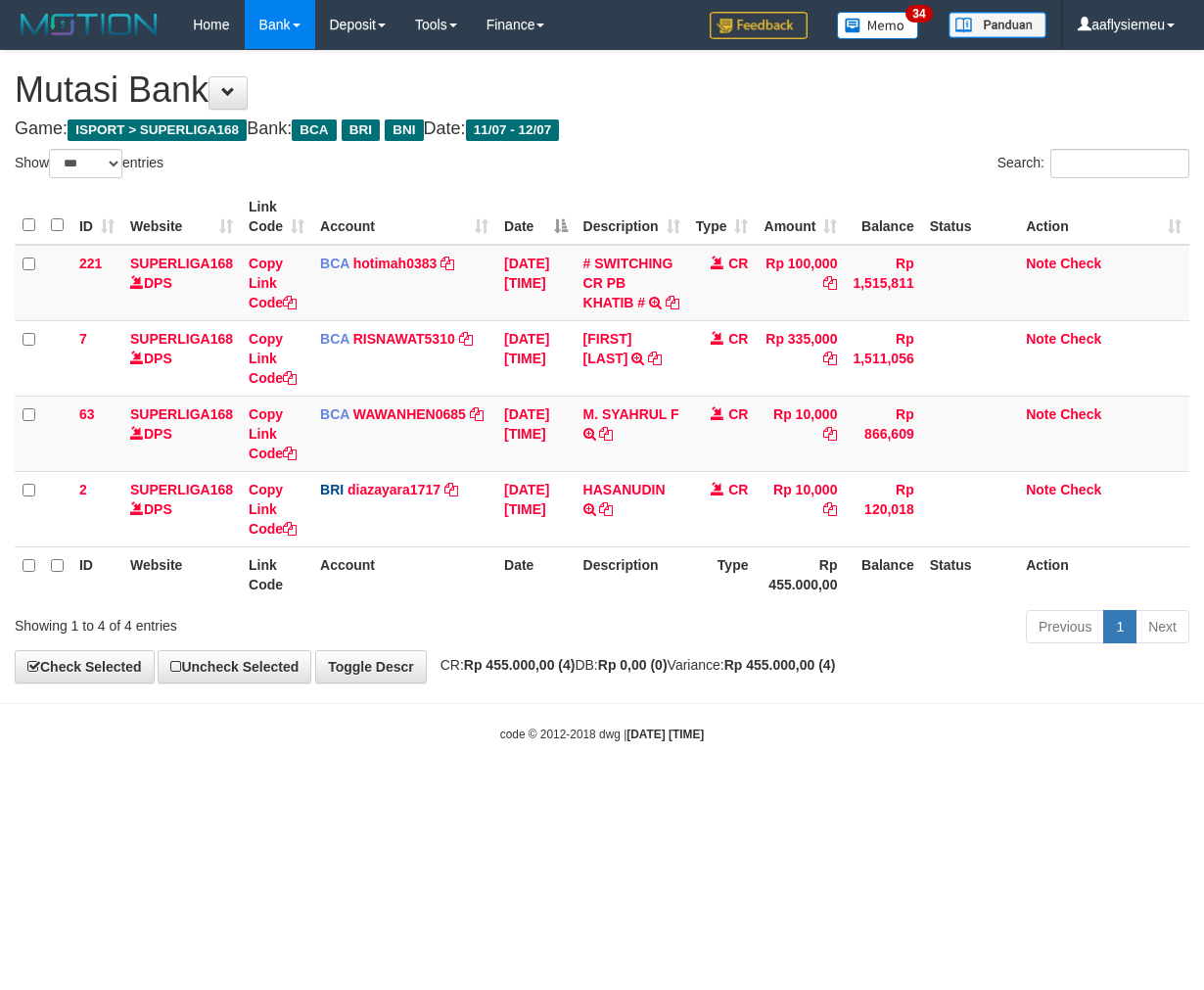 scroll, scrollTop: 0, scrollLeft: 0, axis: both 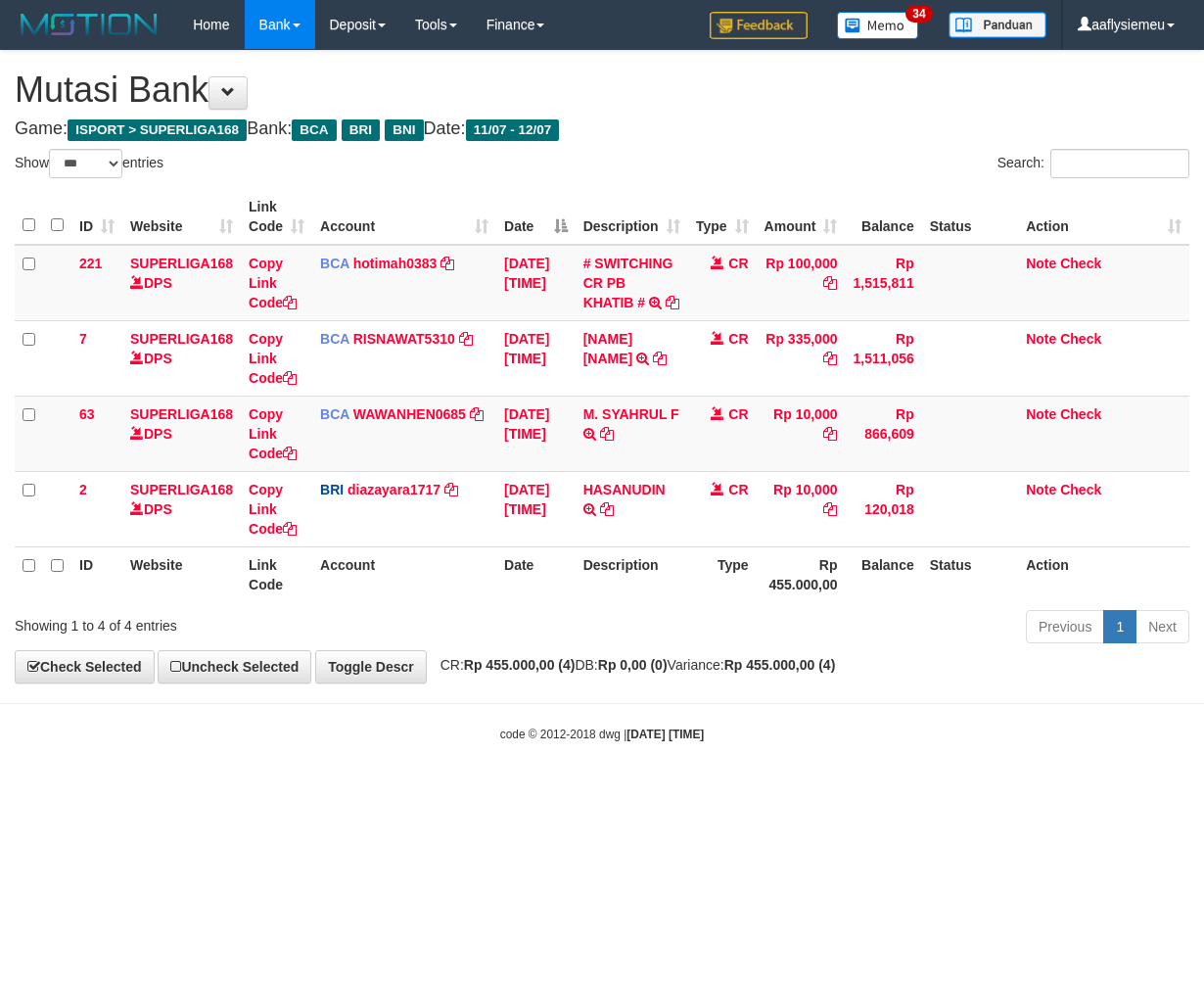 select on "***" 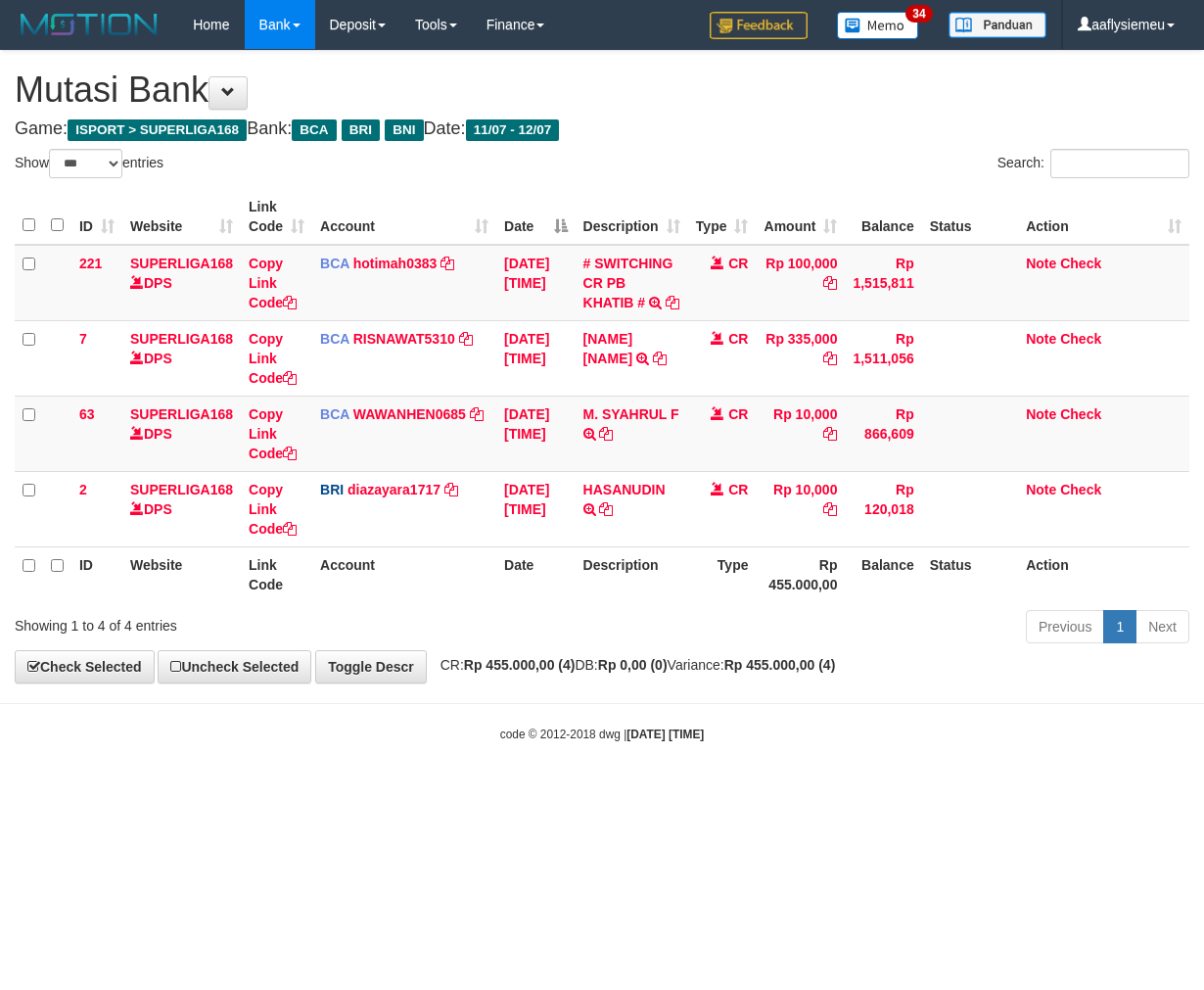 scroll, scrollTop: 0, scrollLeft: 0, axis: both 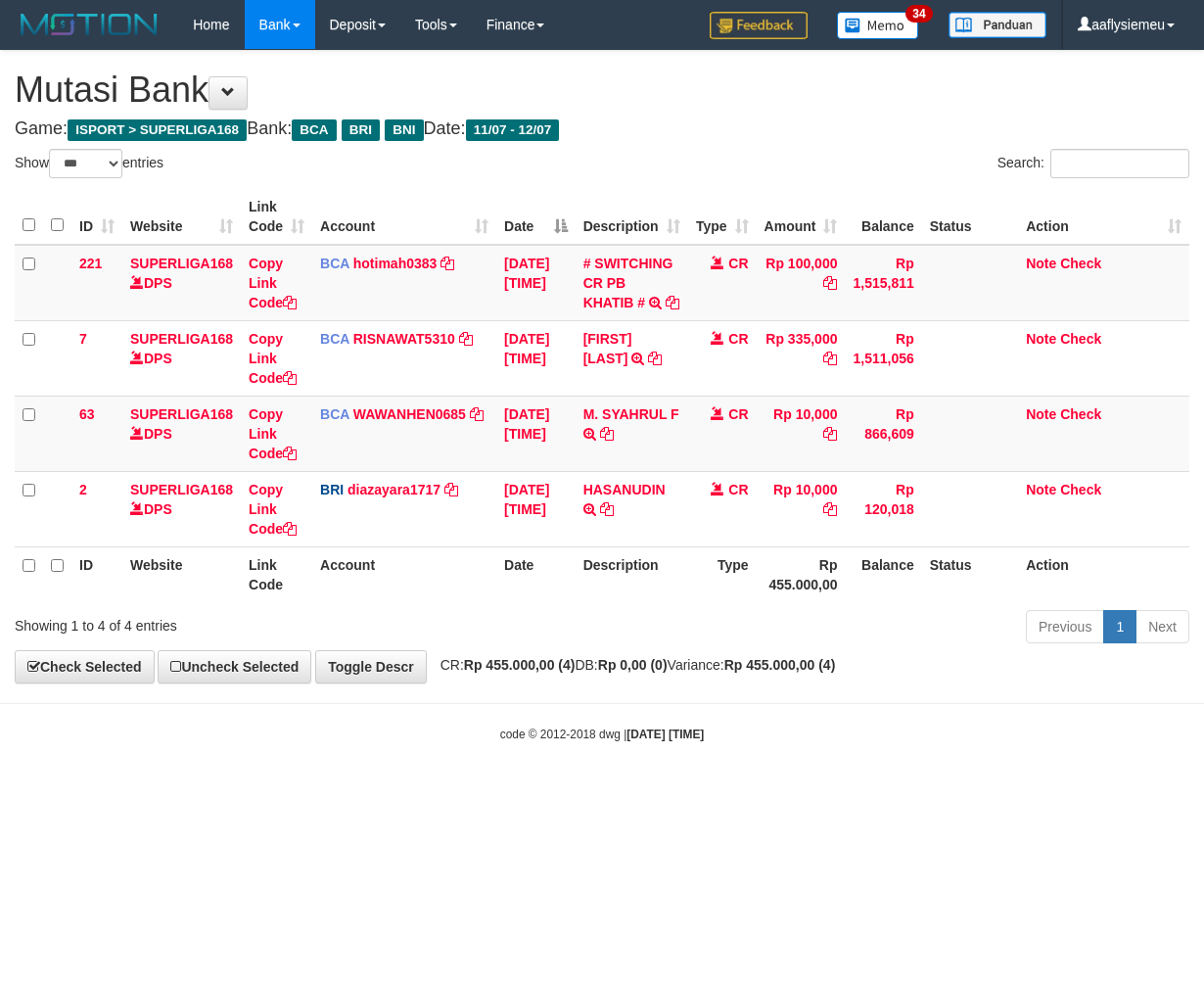 select on "***" 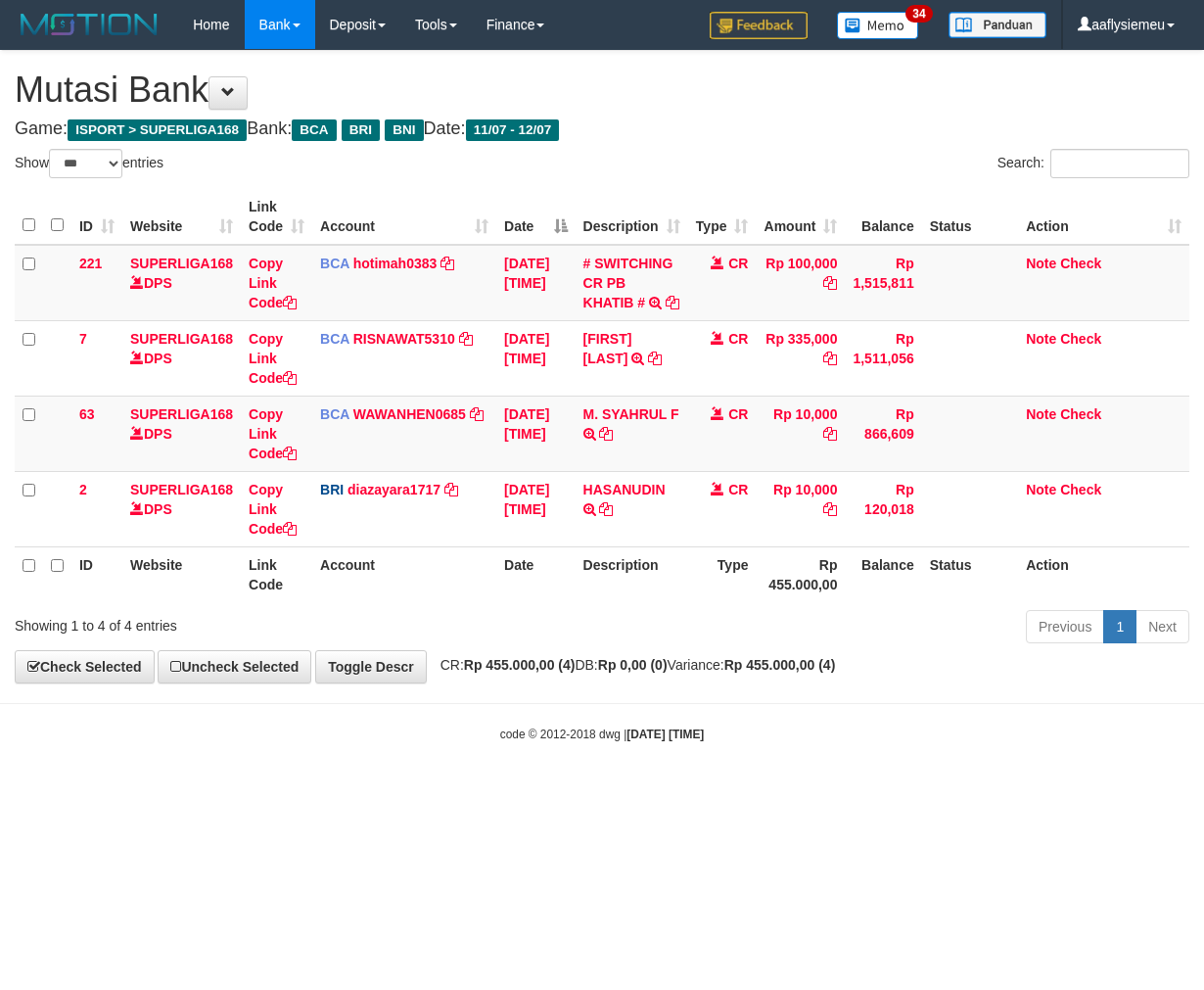 scroll, scrollTop: 0, scrollLeft: 0, axis: both 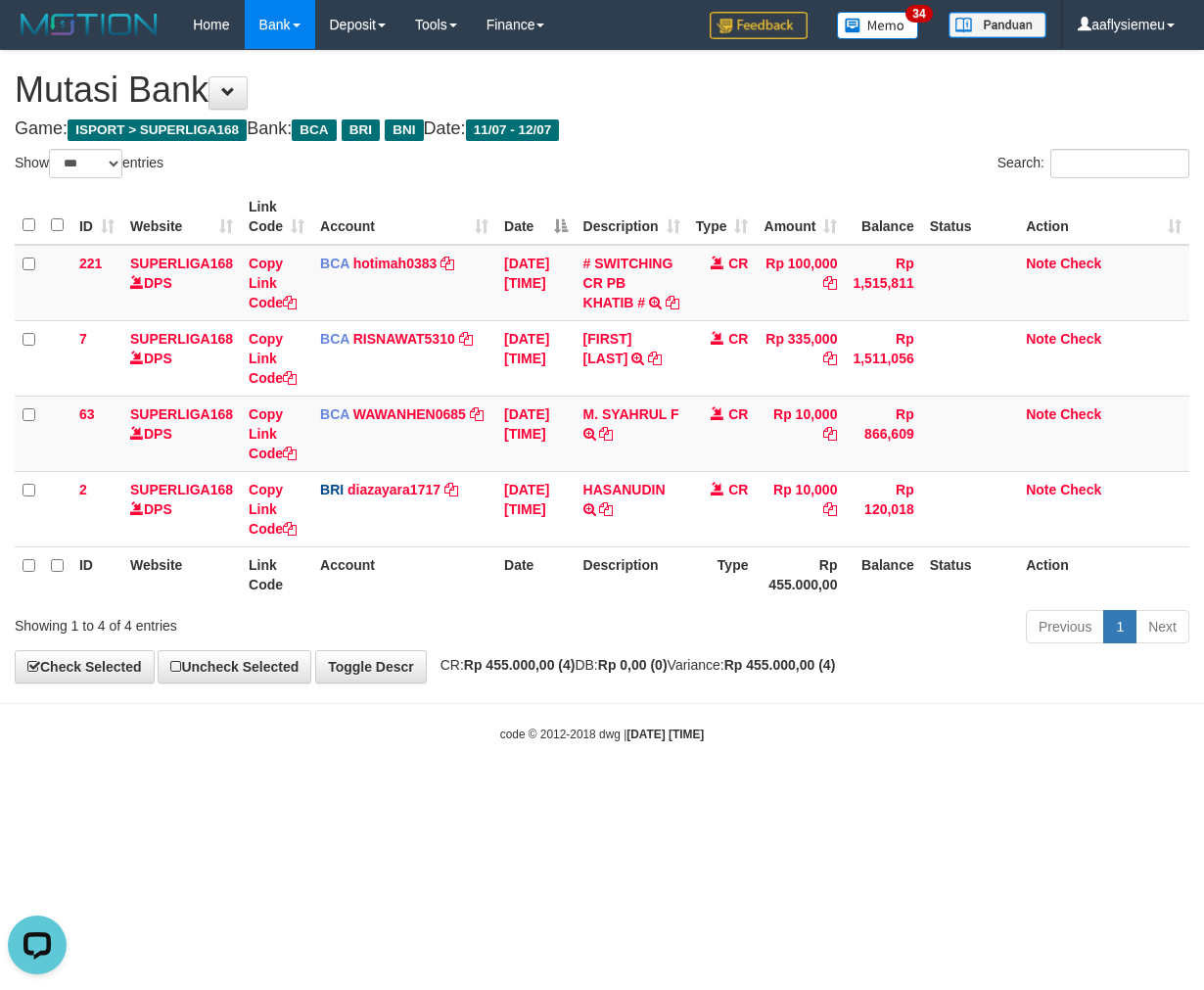 click on "Toggle navigation
Home
Bank
Account List
Load
By Website
Group
[ISPORT]													SUPERLIGA168
By Load Group (DPS)
34" at bounding box center [602, 396] 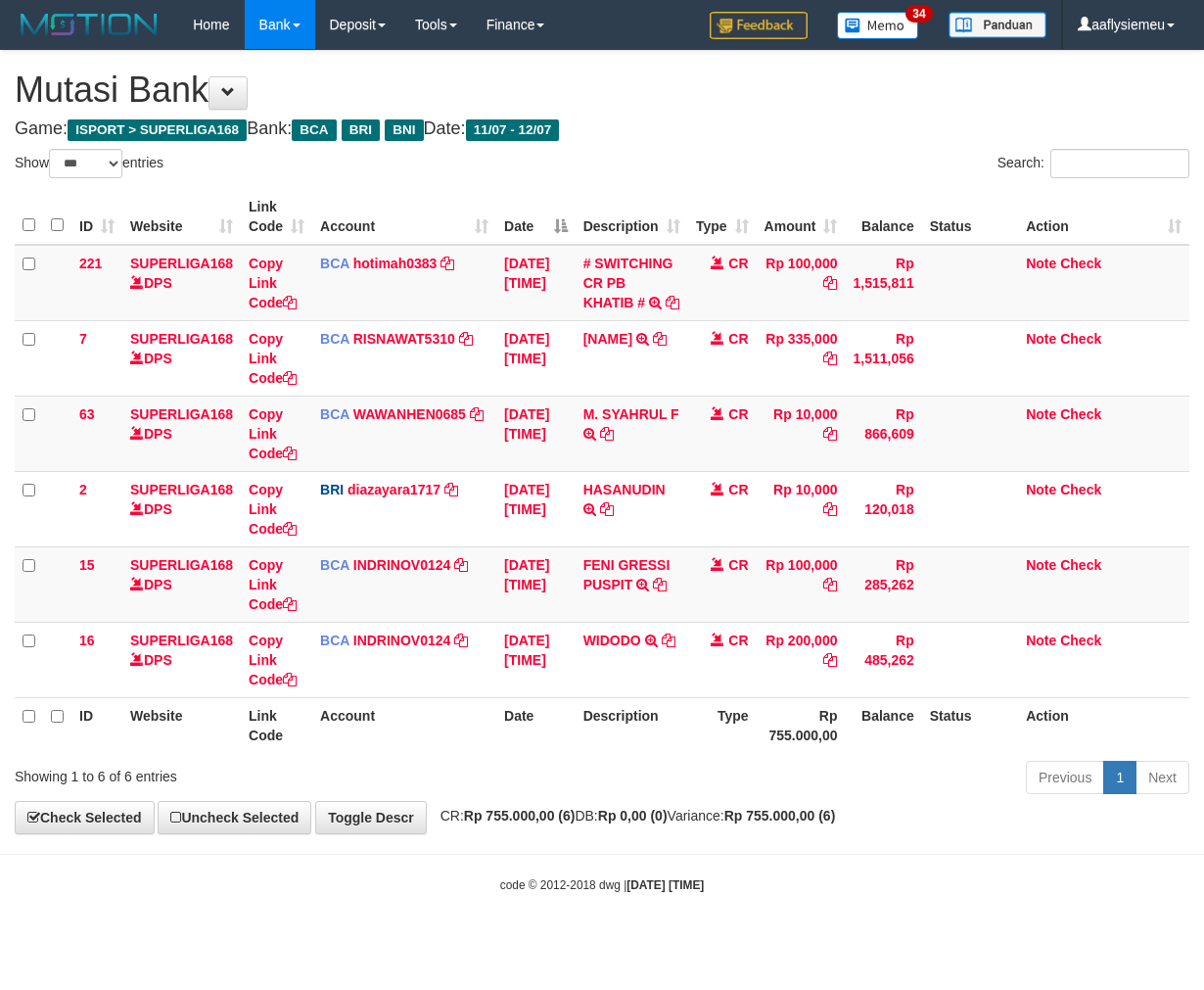 select on "***" 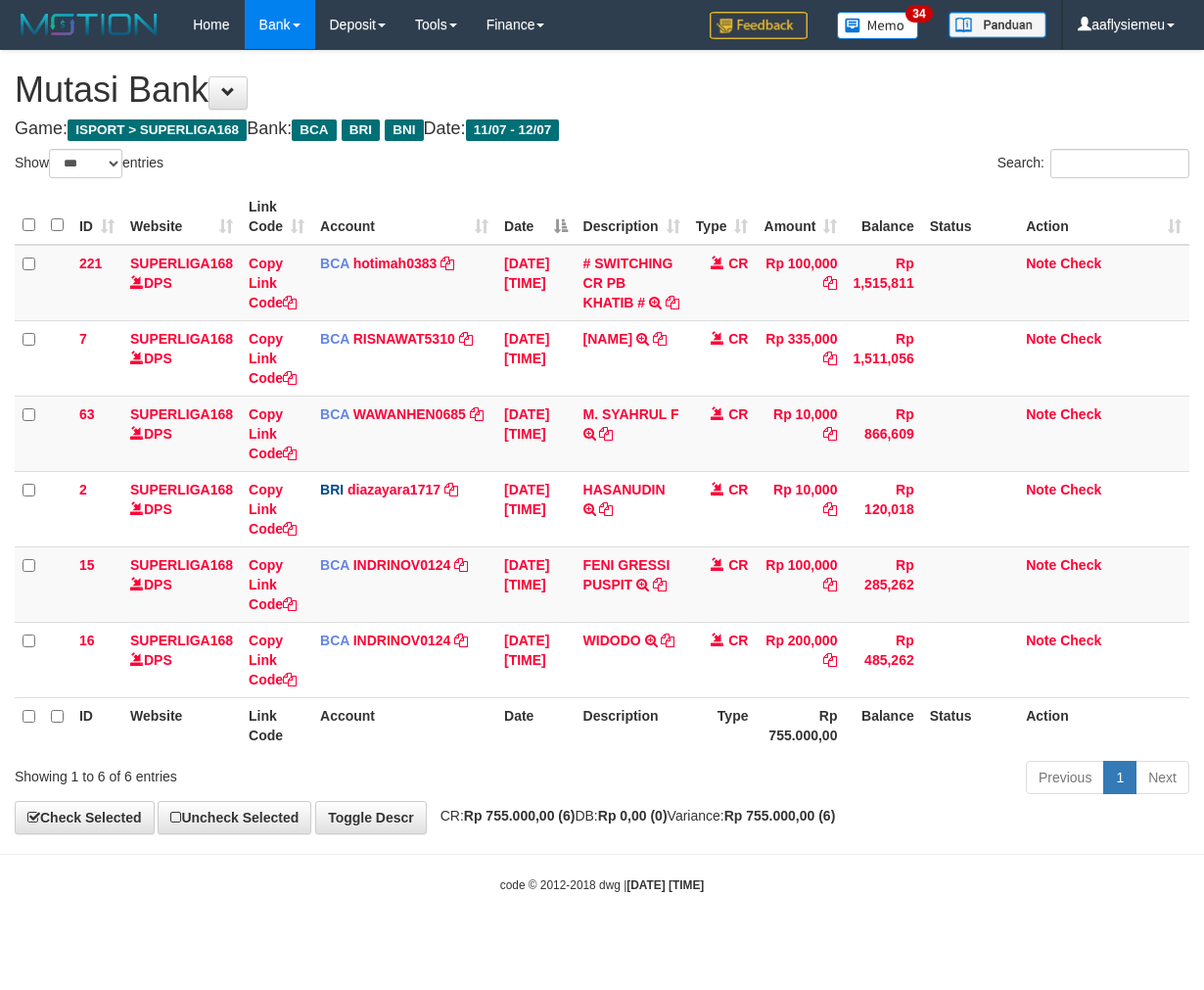 scroll, scrollTop: 0, scrollLeft: 0, axis: both 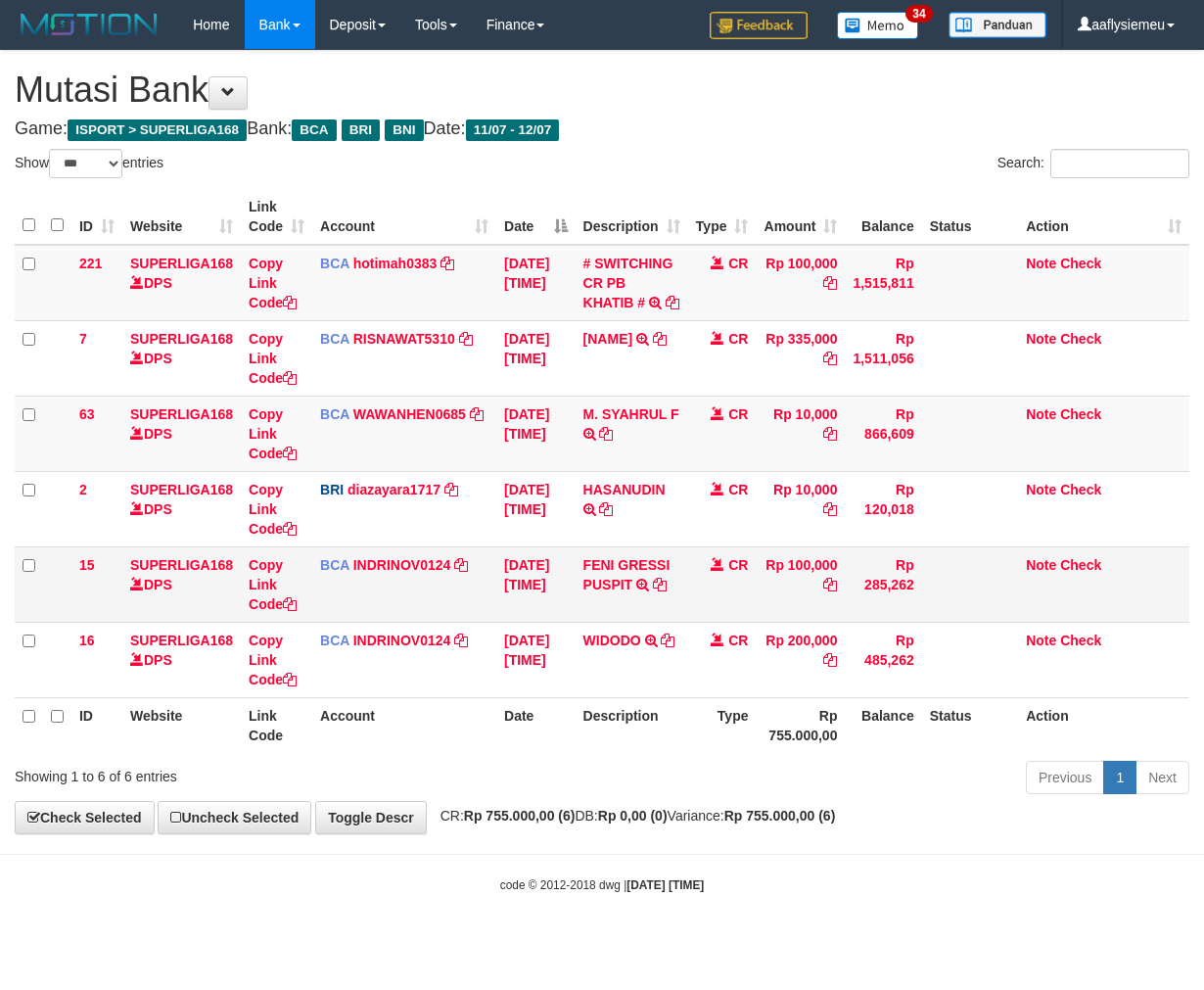 click on "FENI GRESSI PUSPIT         TRSF E-BANKING CR 1207/FTSCY/WS95031
100000.00FENI GRESSI PUSPIT" at bounding box center [631, 584] 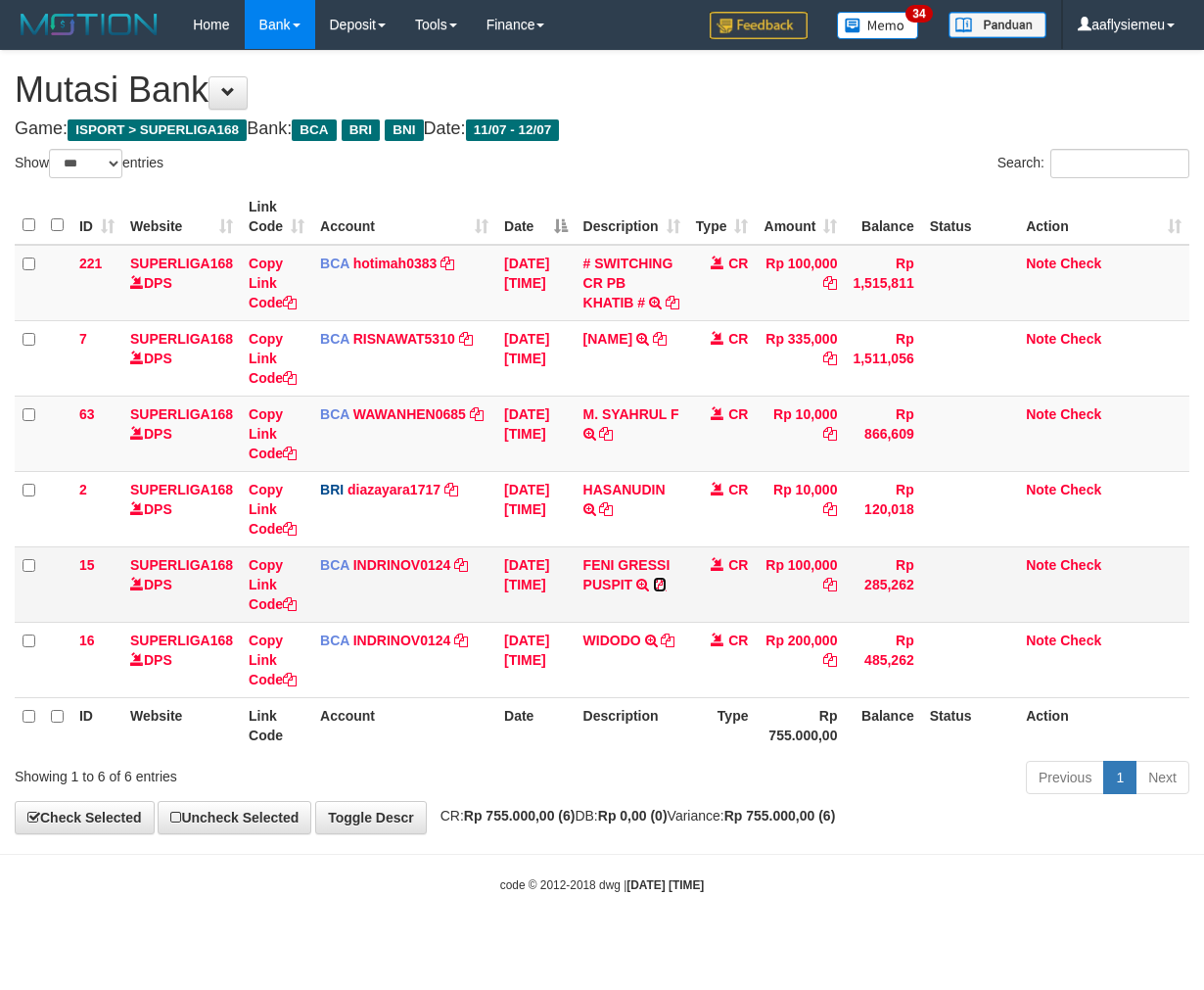 click at bounding box center [660, 585] 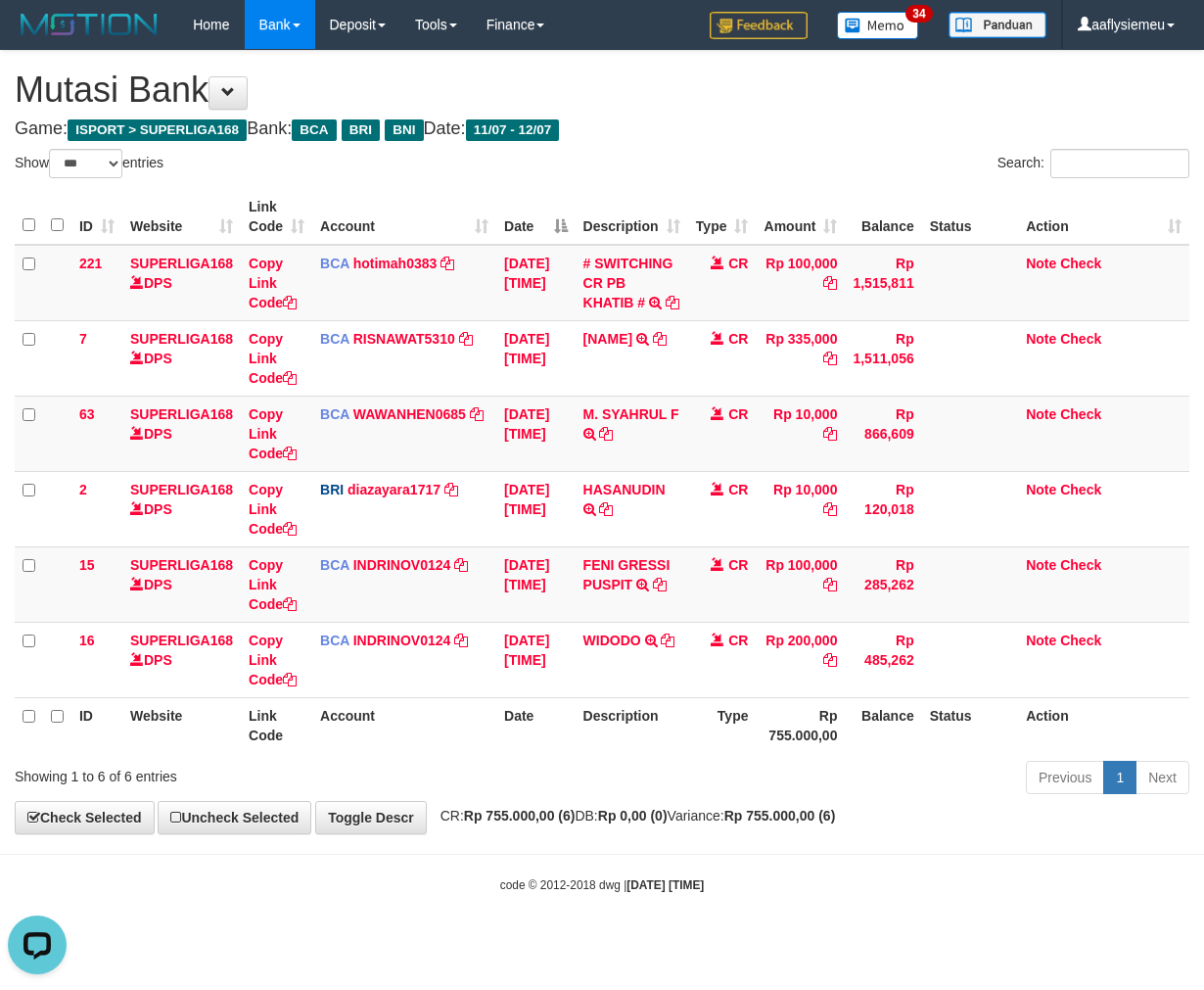scroll, scrollTop: 0, scrollLeft: 0, axis: both 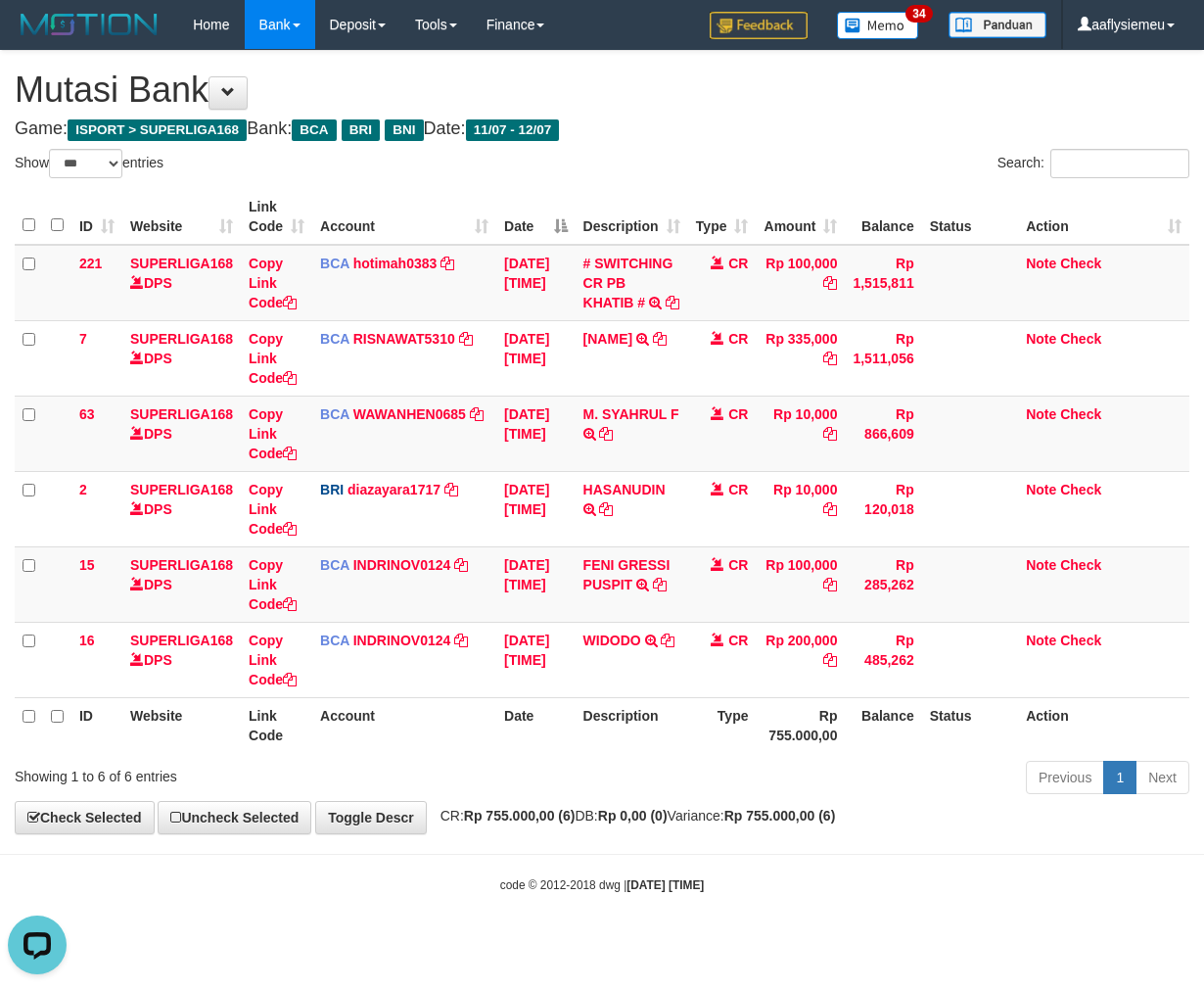 click on "Account" at bounding box center [404, 725] 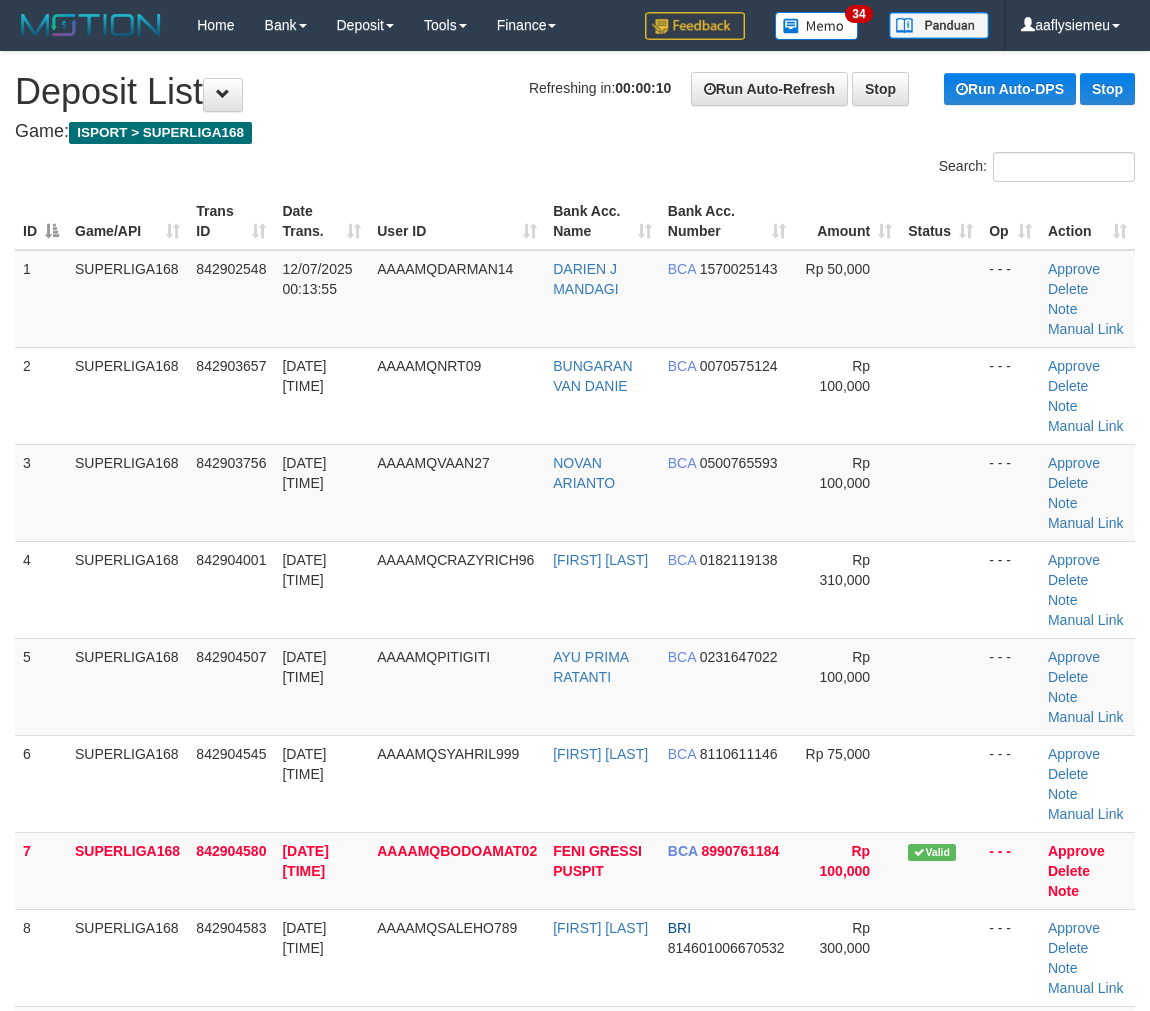 scroll, scrollTop: 0, scrollLeft: 0, axis: both 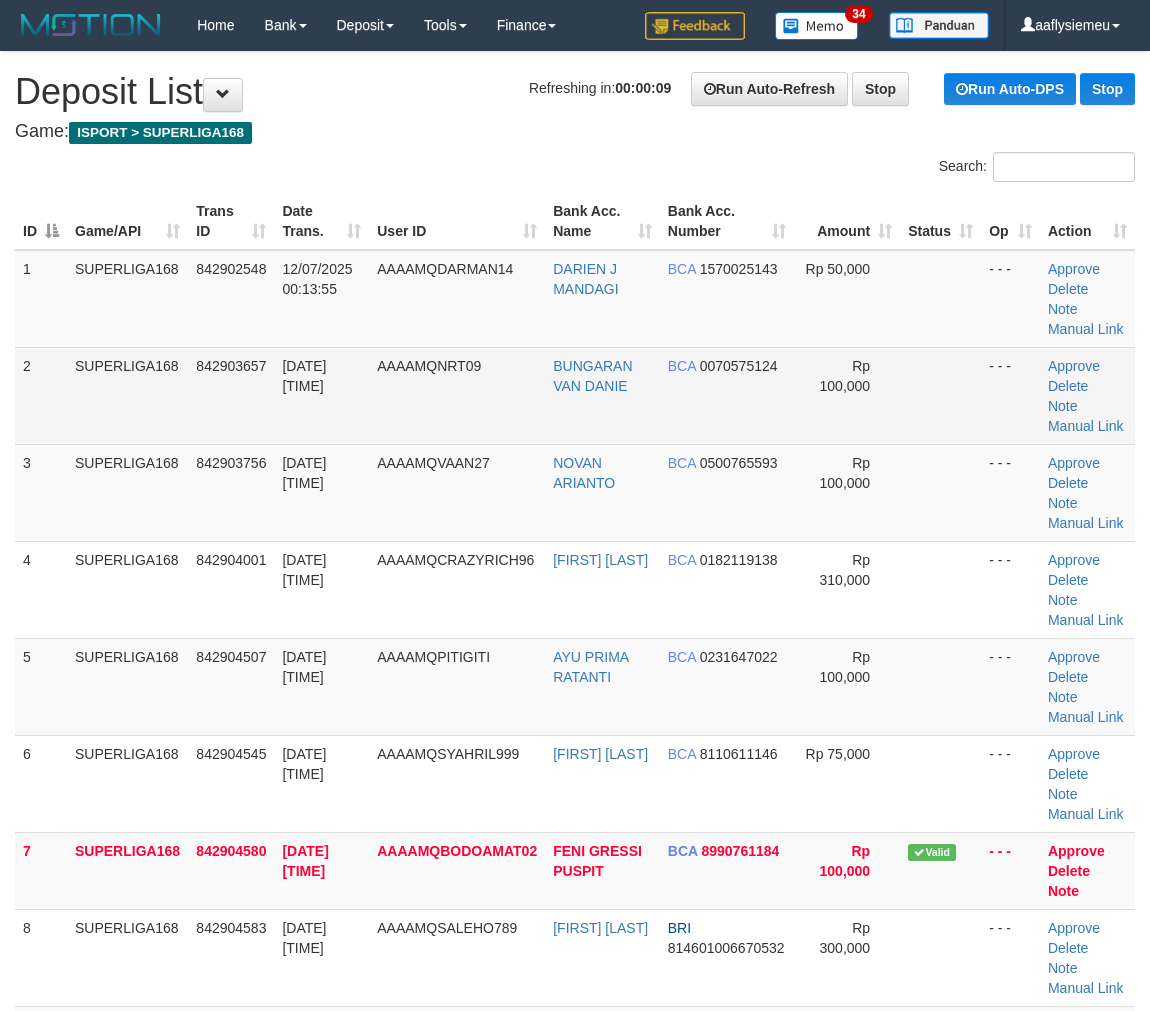 click on "[DATE] [TIME]" at bounding box center [304, 376] 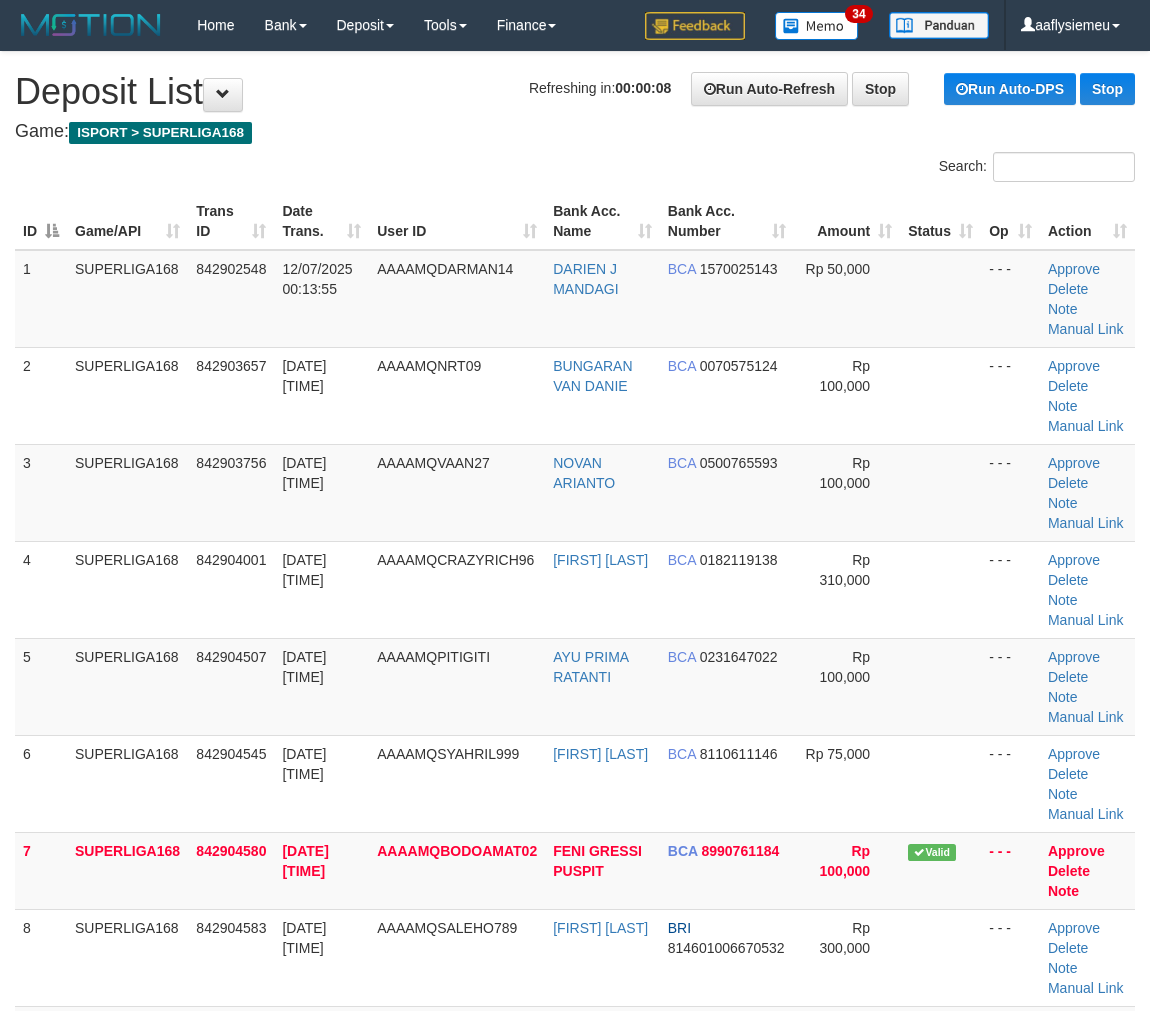 drag, startPoint x: 153, startPoint y: 455, endPoint x: 0, endPoint y: 523, distance: 167.43059 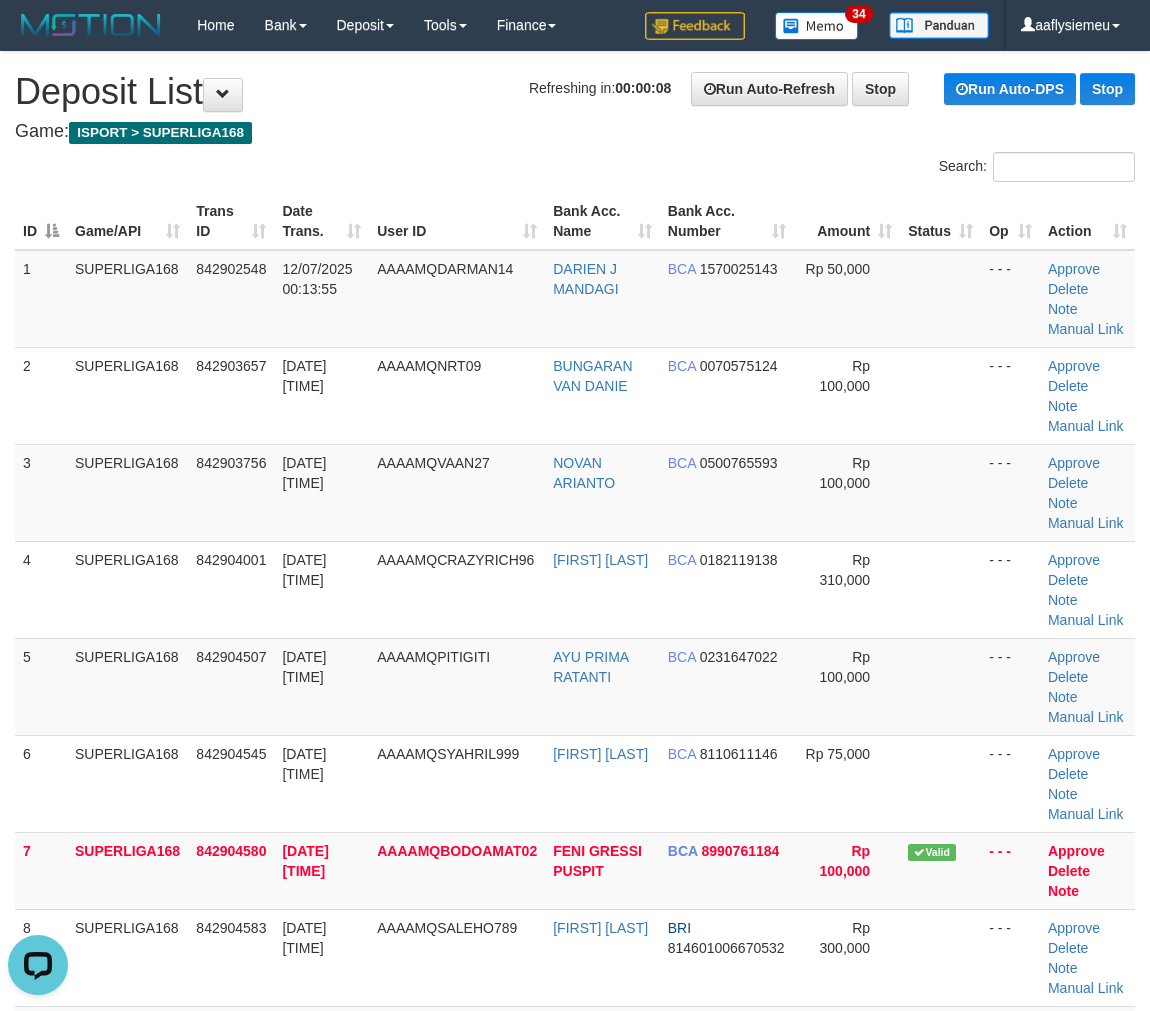 scroll, scrollTop: 0, scrollLeft: 0, axis: both 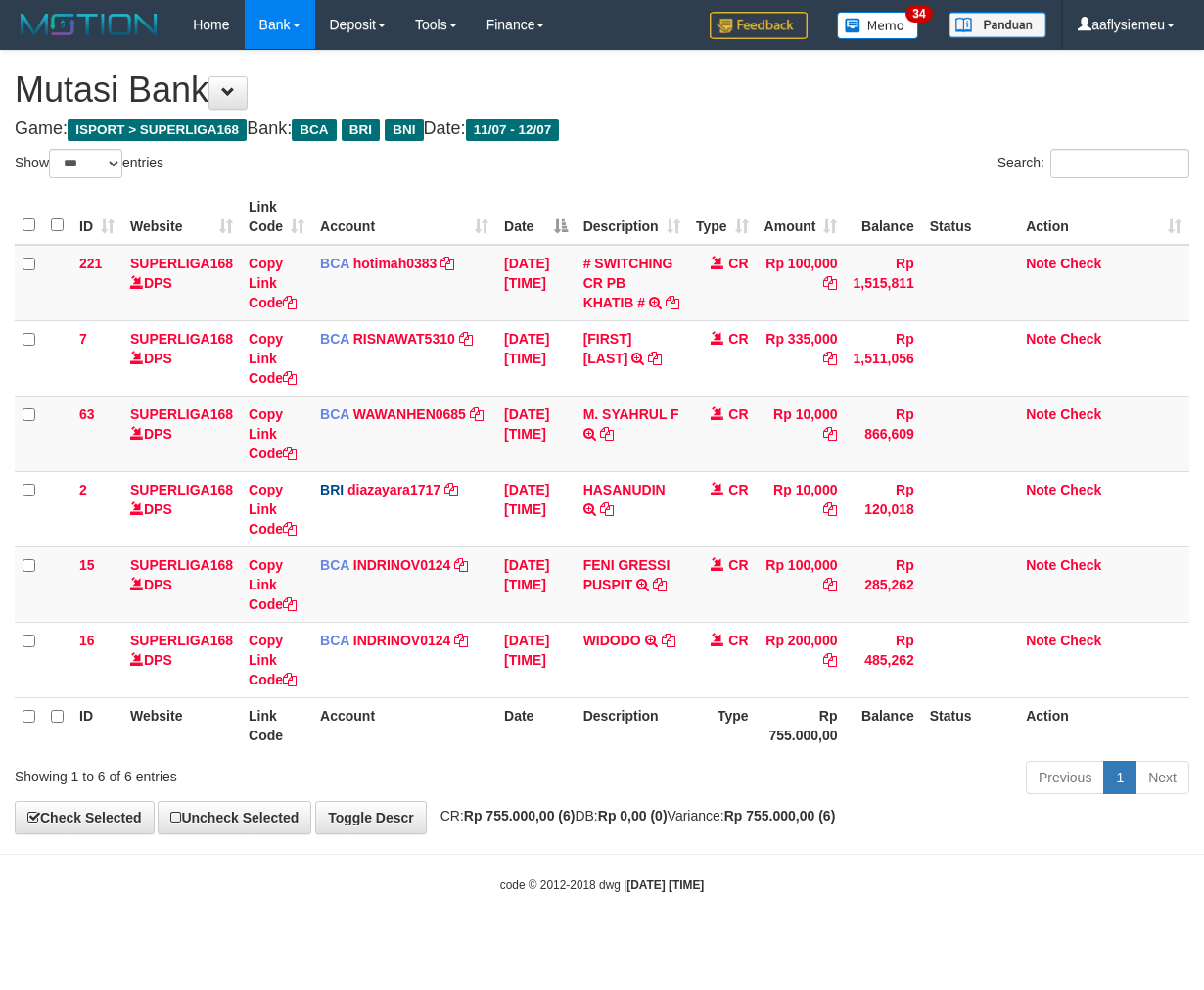 select on "***" 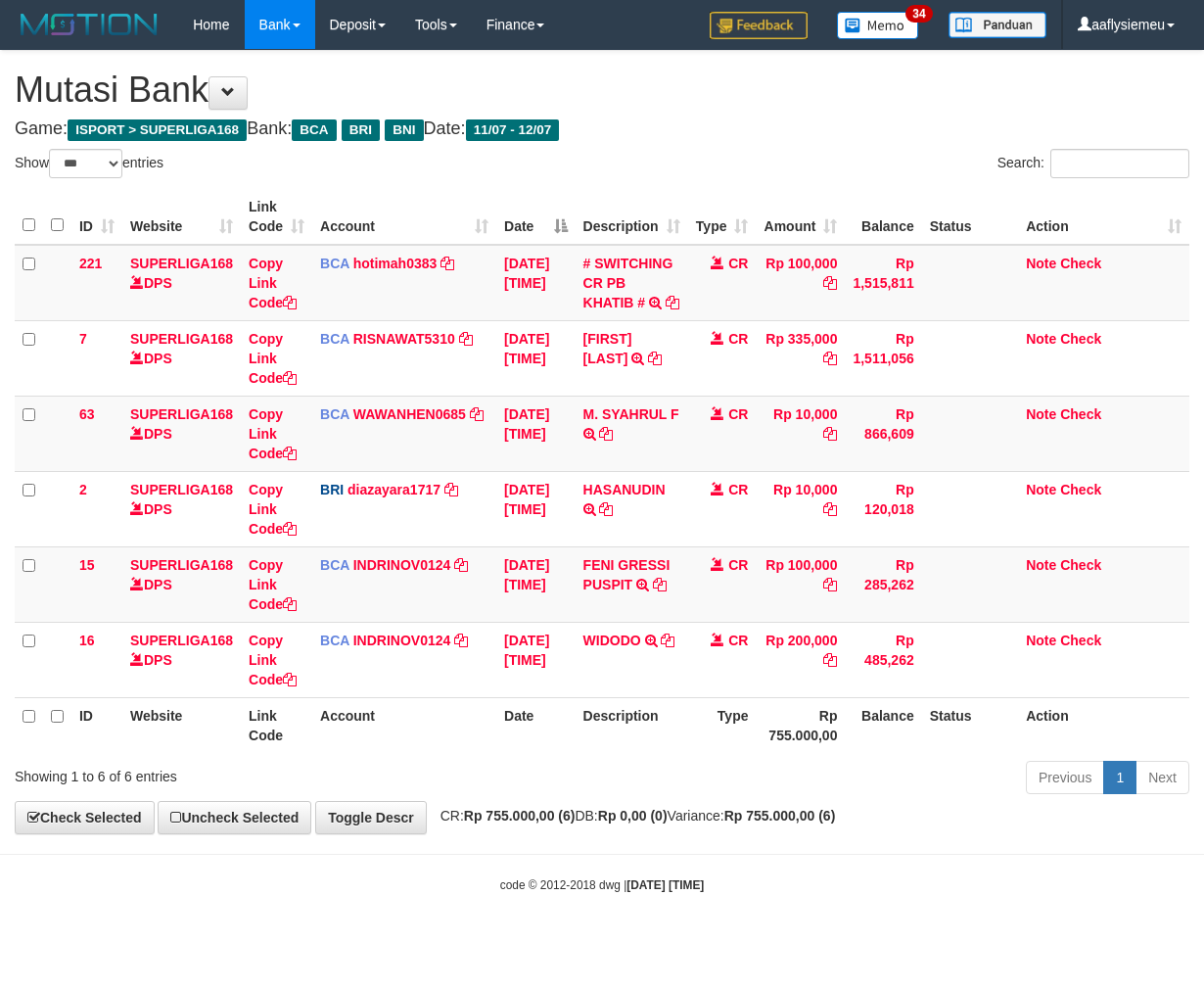 scroll, scrollTop: 0, scrollLeft: 0, axis: both 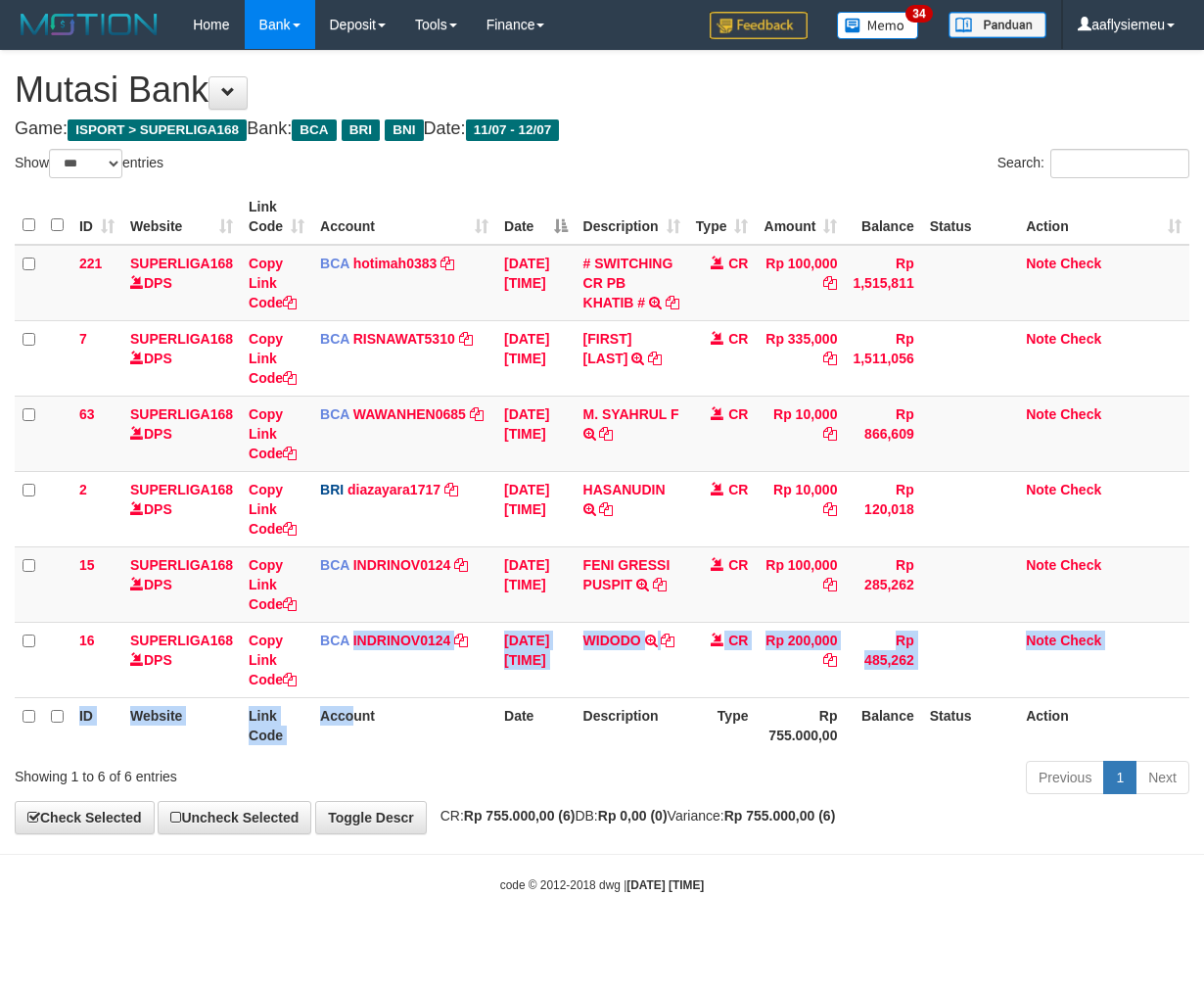 click on "ID Website Link Code Account Date Description Type Amount Balance Status Action
221
SUPERLIGA168    DPS
Copy Link Code
BCA
hotimah0383
DPS
HOTIMAH
mutasi_20250711_4137 | 221
mutasi_20250711_4137 | 221
11/07/2025 23:27:02
# SWITCHING CR PB KHATIB #         SWITCHING CR TRF
RHADIAN PUTRA 008 PB KHATIB
CR
Rp 100,000
Rp 1,515,811
Note
Check
7
SUPERLIGA168    DPS
Copy Link Code
BCA
RISNAWAT5310
DPS" at bounding box center (602, 471) 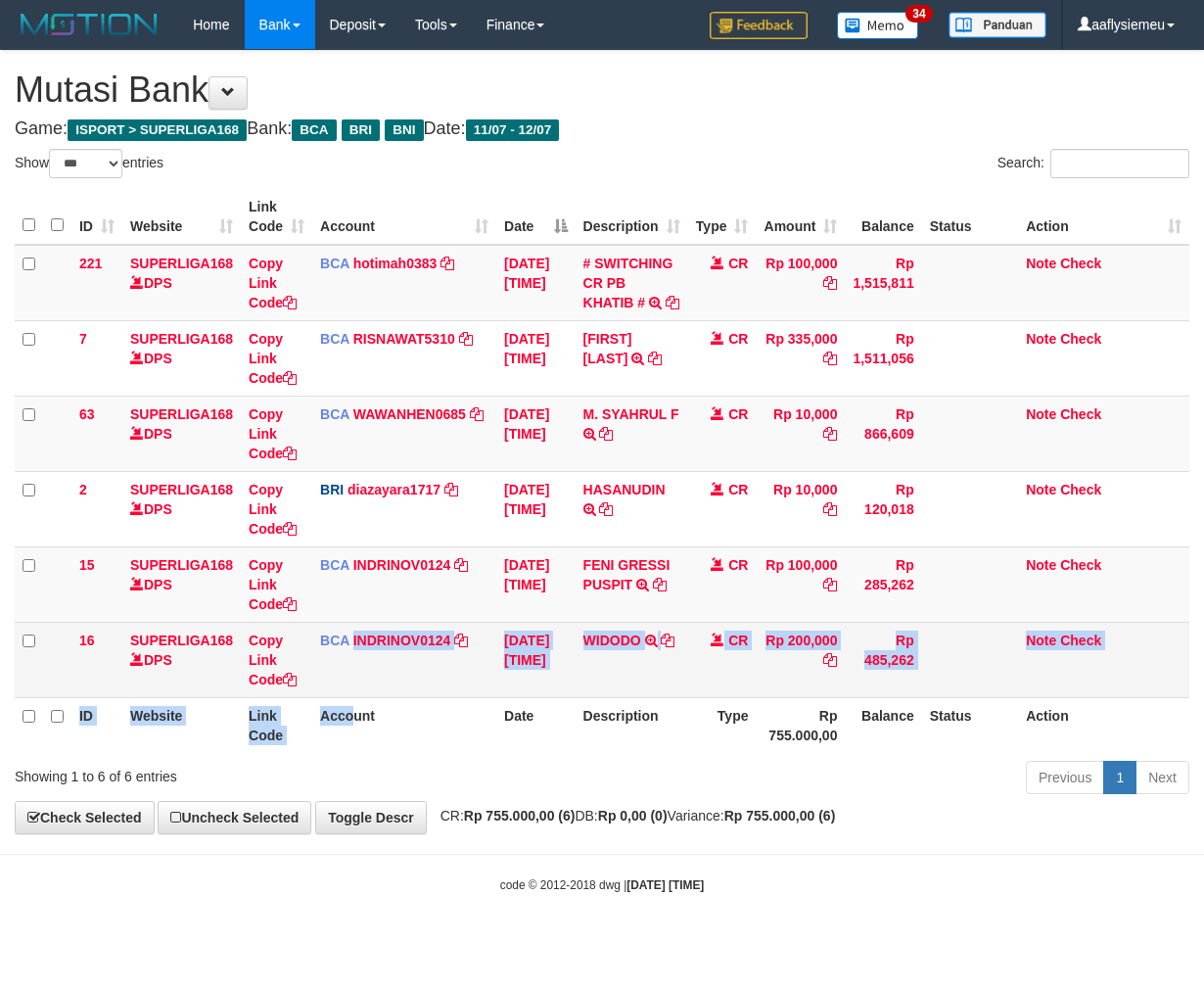 click on "12/07/2025 00:18:16" at bounding box center [535, 659] 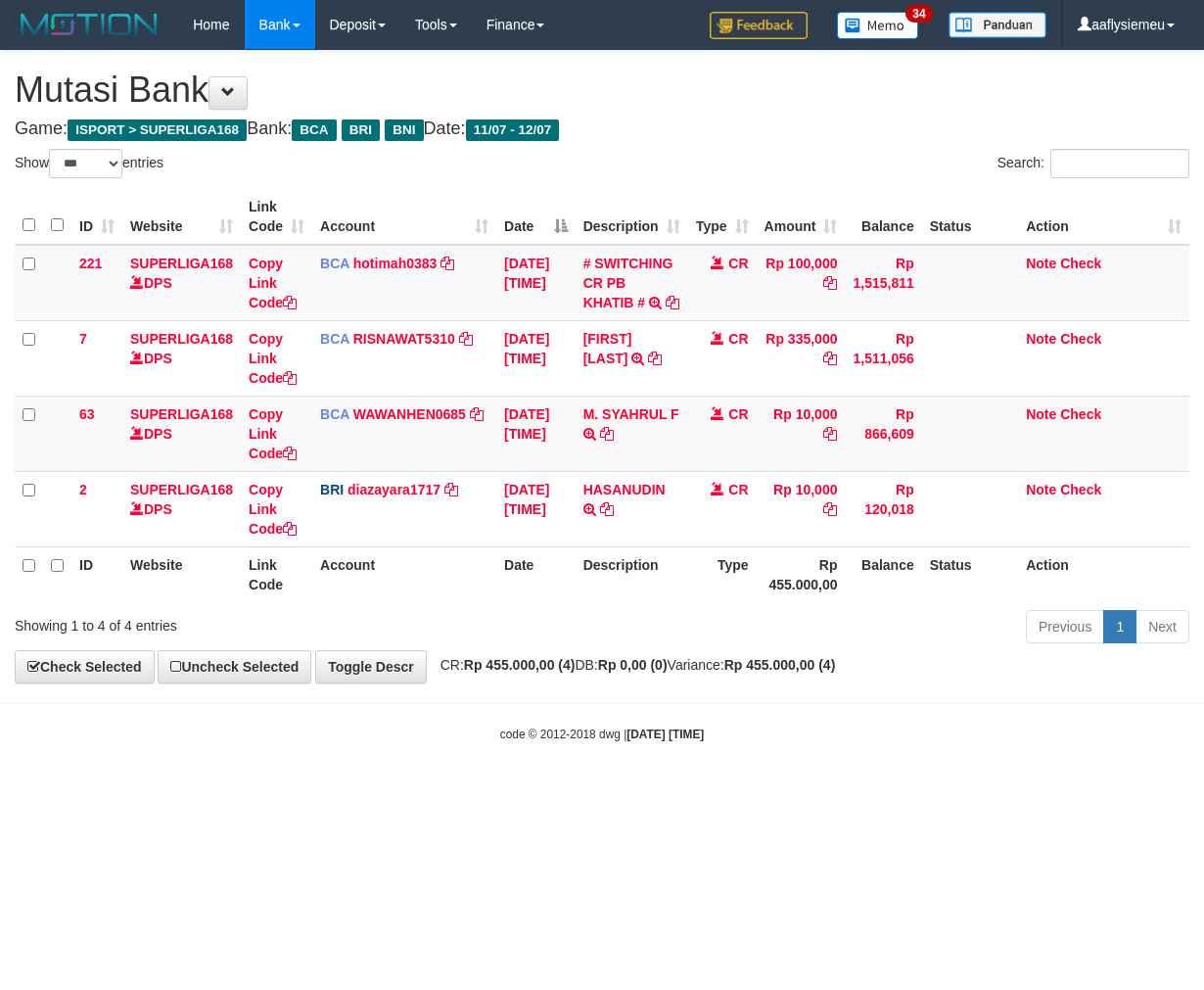select on "***" 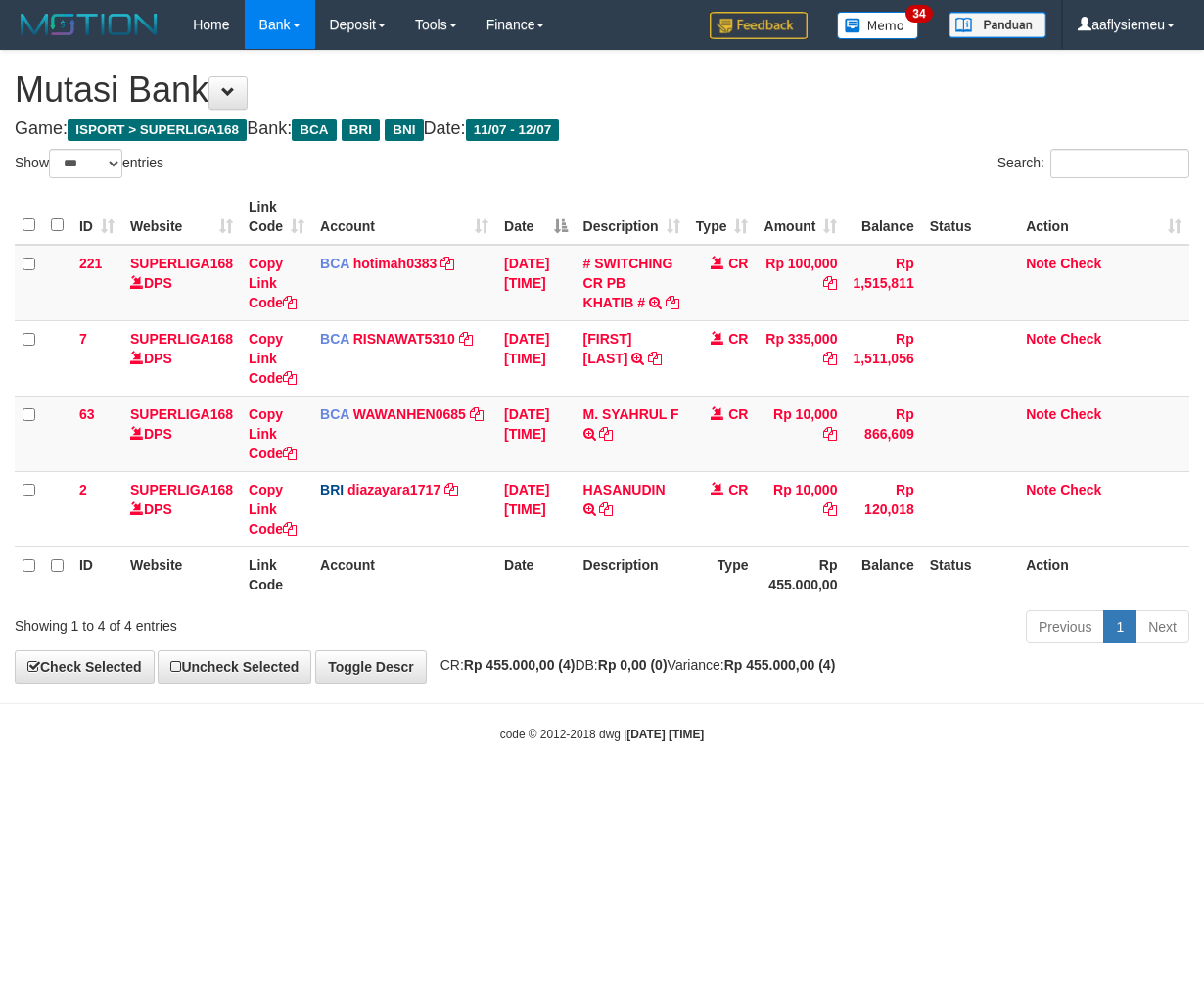 scroll, scrollTop: 0, scrollLeft: 0, axis: both 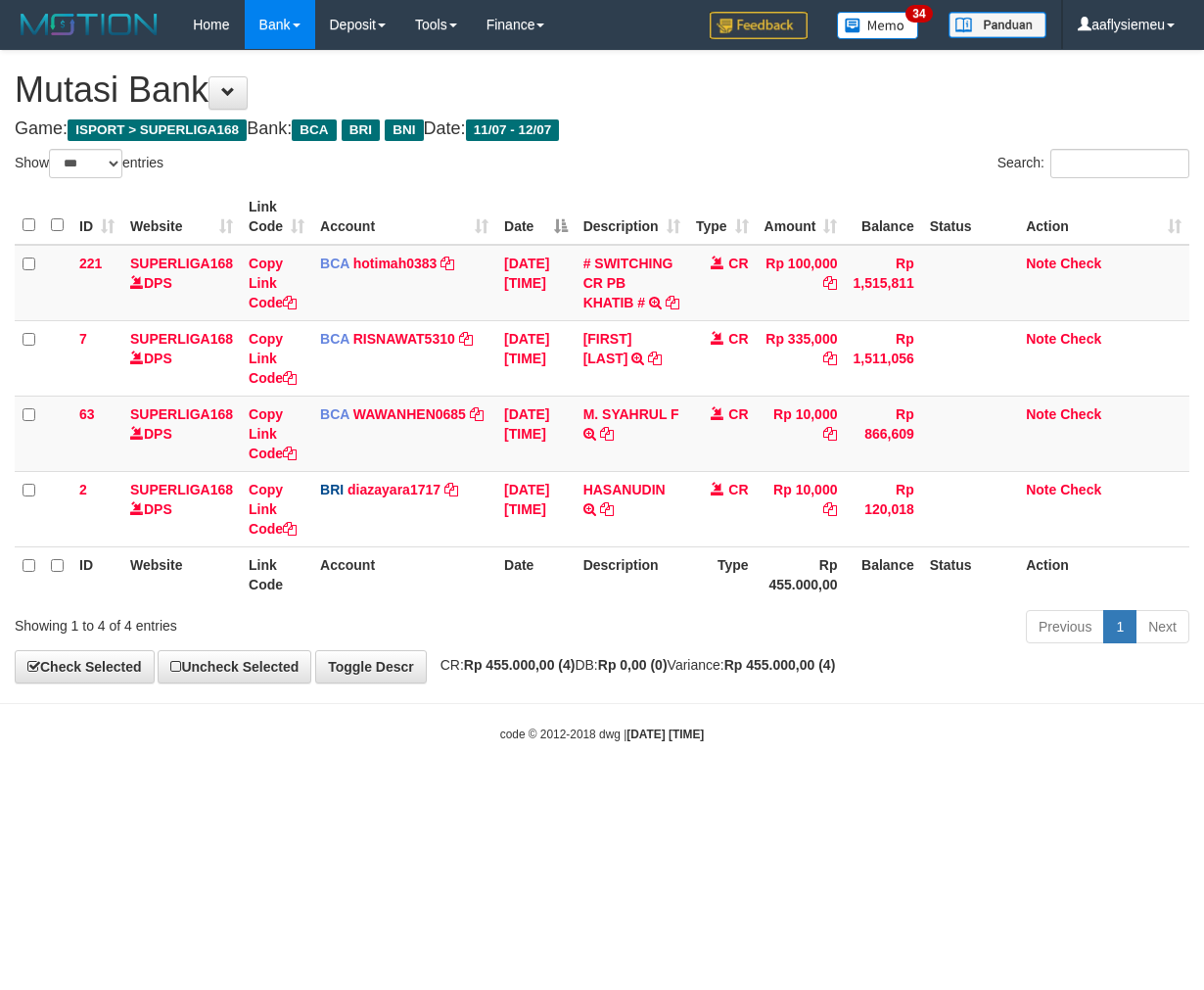 select on "***" 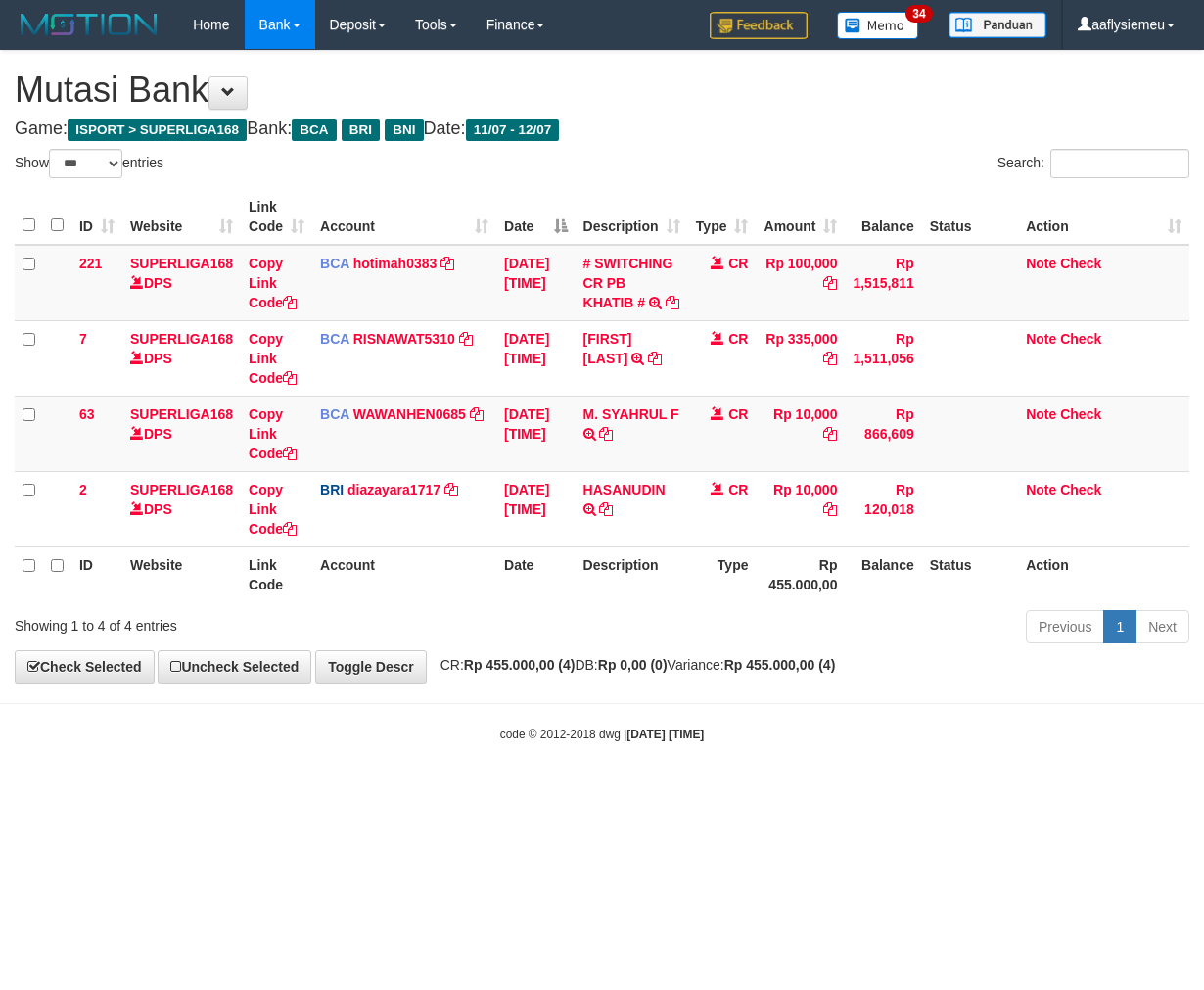scroll, scrollTop: 0, scrollLeft: 0, axis: both 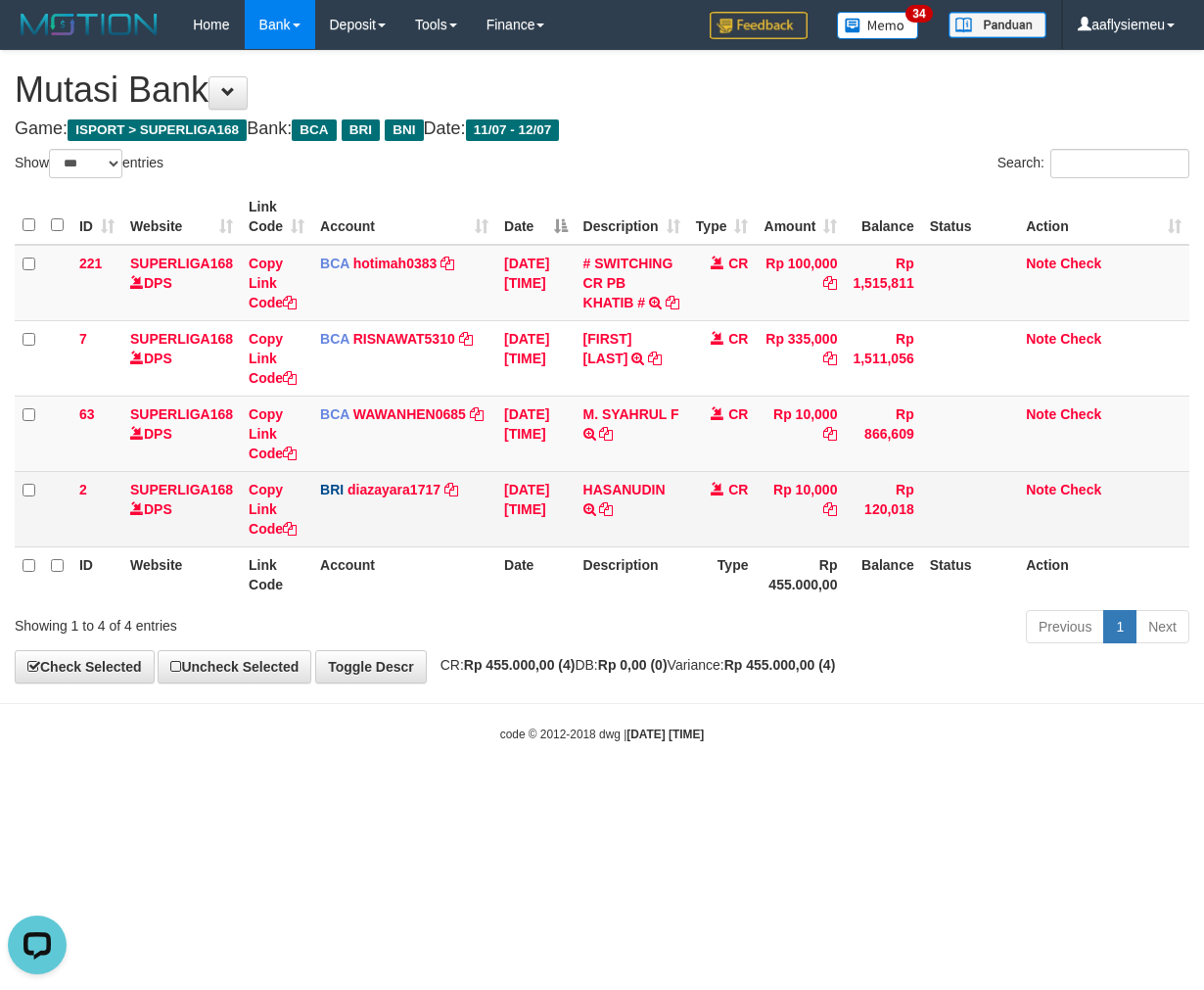 drag, startPoint x: 486, startPoint y: 527, endPoint x: 499, endPoint y: 526, distance: 13.038405 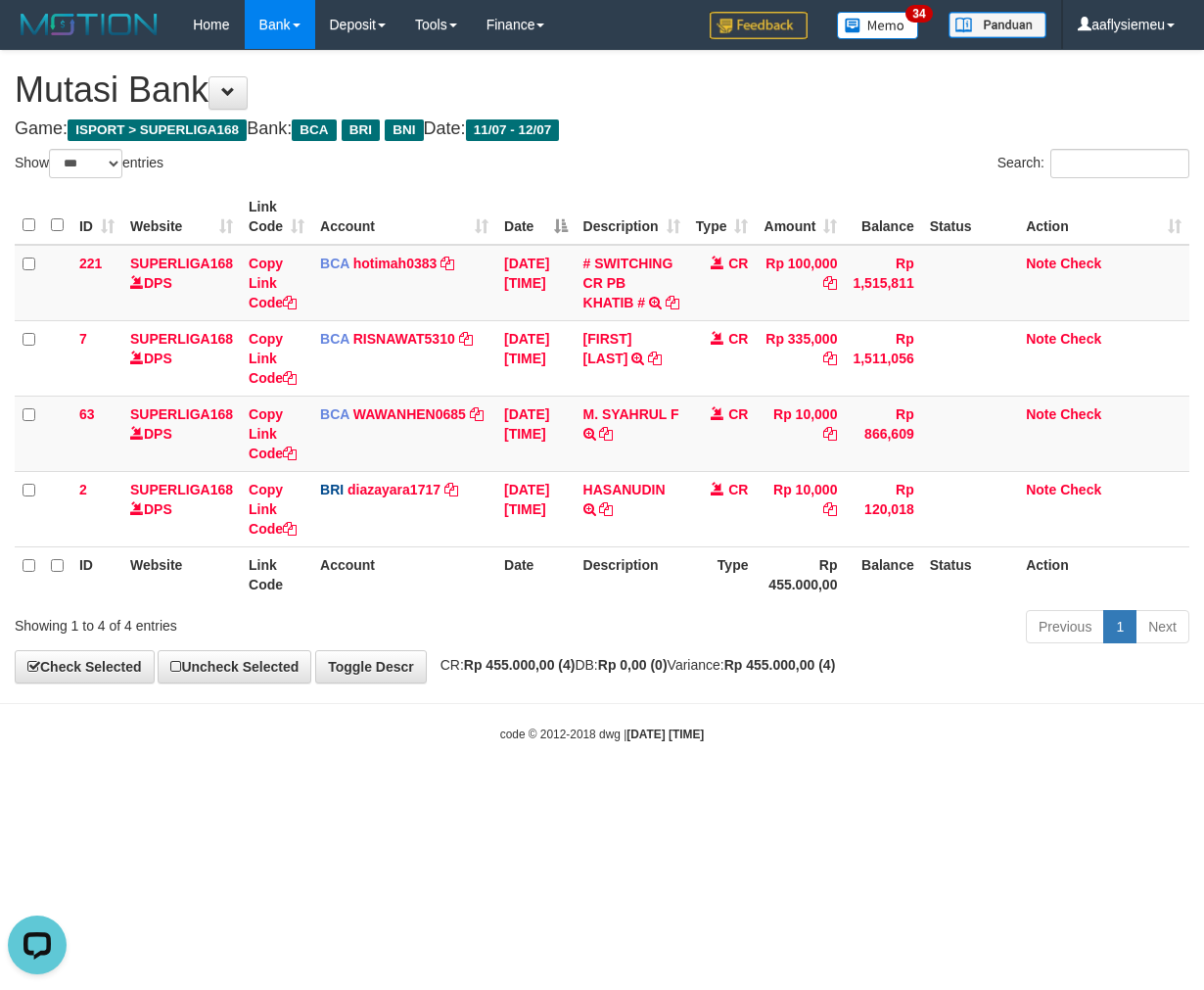 click on "**********" at bounding box center (602, 366) 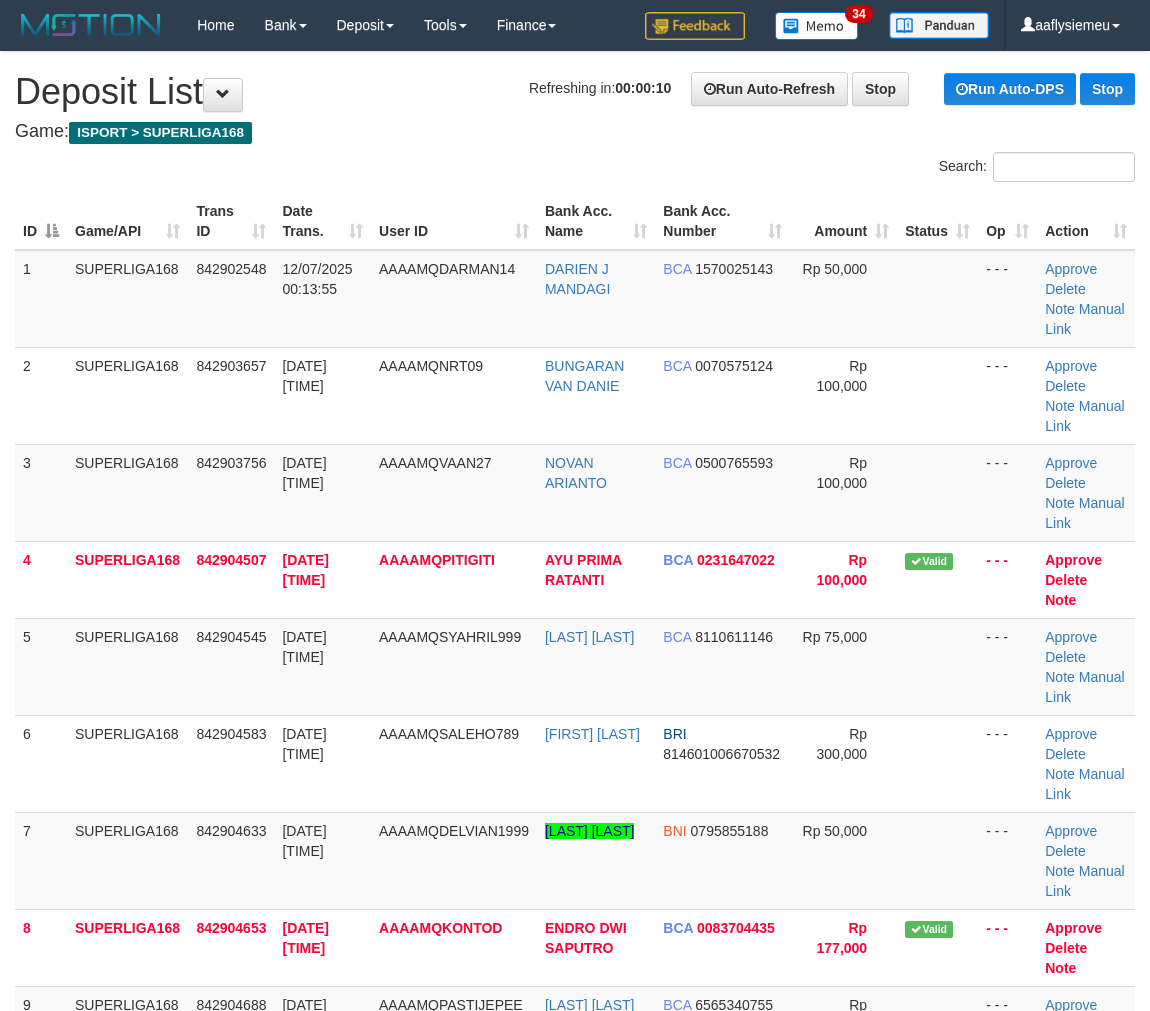scroll, scrollTop: 0, scrollLeft: 0, axis: both 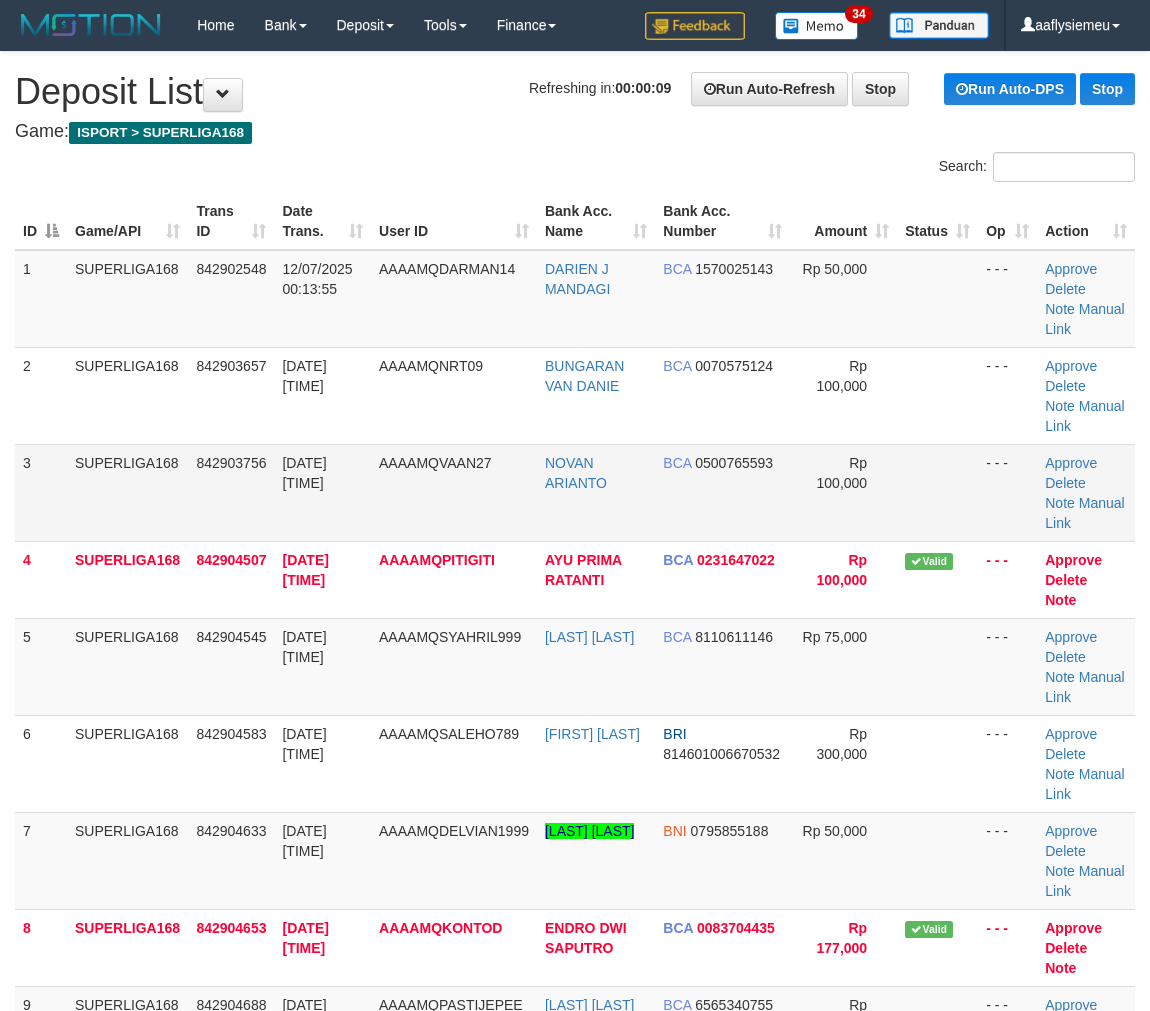 click on "SUPERLIGA168" at bounding box center [127, 492] 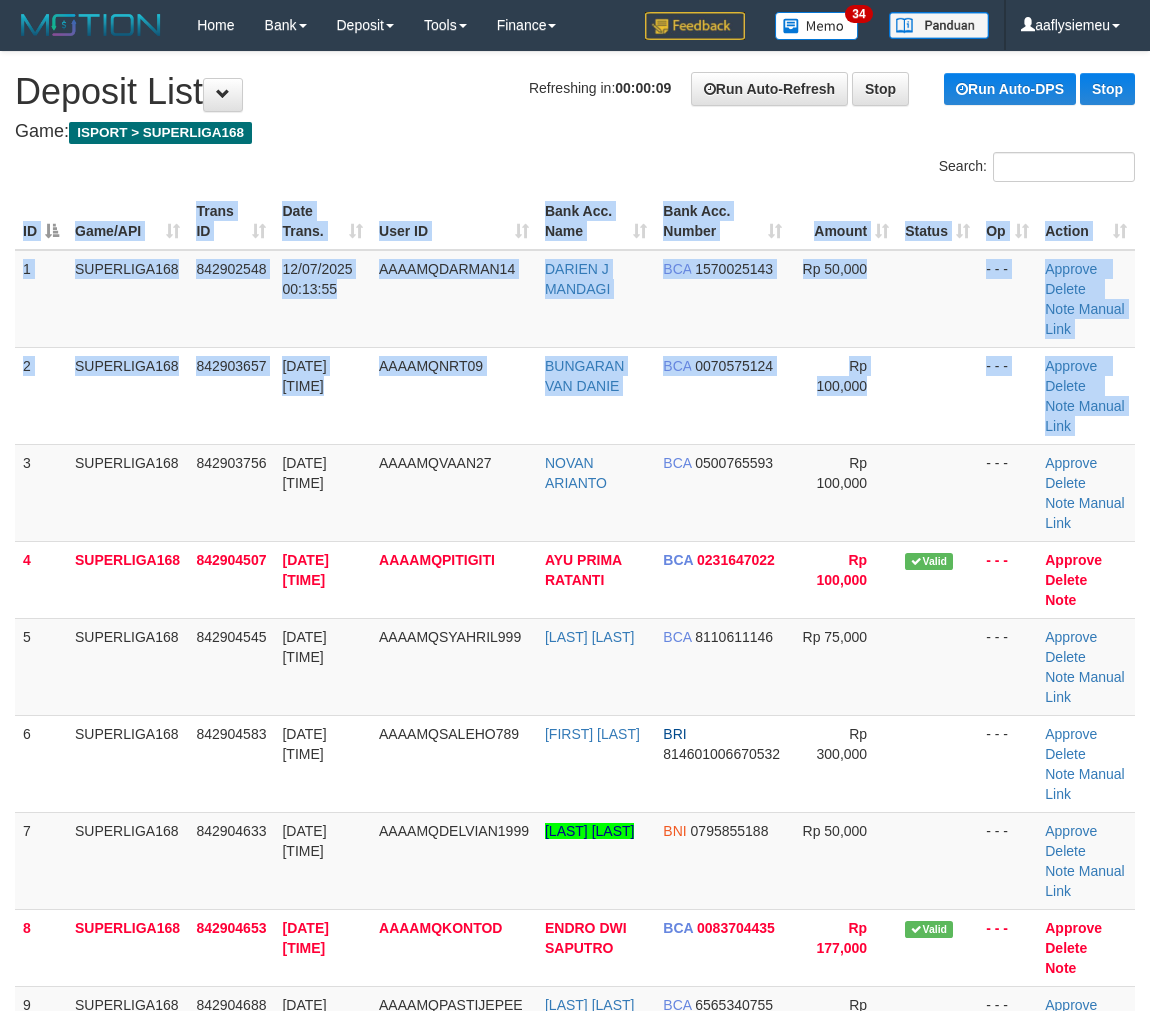click on "ID Game/API Trans ID Date Trans. User ID Bank Acc. Name Bank Acc. Number Amount Status Op Action
1
SUPERLIGA168
842902548
12/07/2025 00:13:55
AAAAMQDARMAN14
DARIEN J MANDAGI
BCA
1570025143
Rp 50,000
- - -
Approve
Delete
Note
Manual Link
2
SUPERLIGA168
842903657
12/07/2025 00:15:56
AAAAMQNRT09
BUNGARAN VAN DANIE
BCA
0070575124" at bounding box center (575, 763) 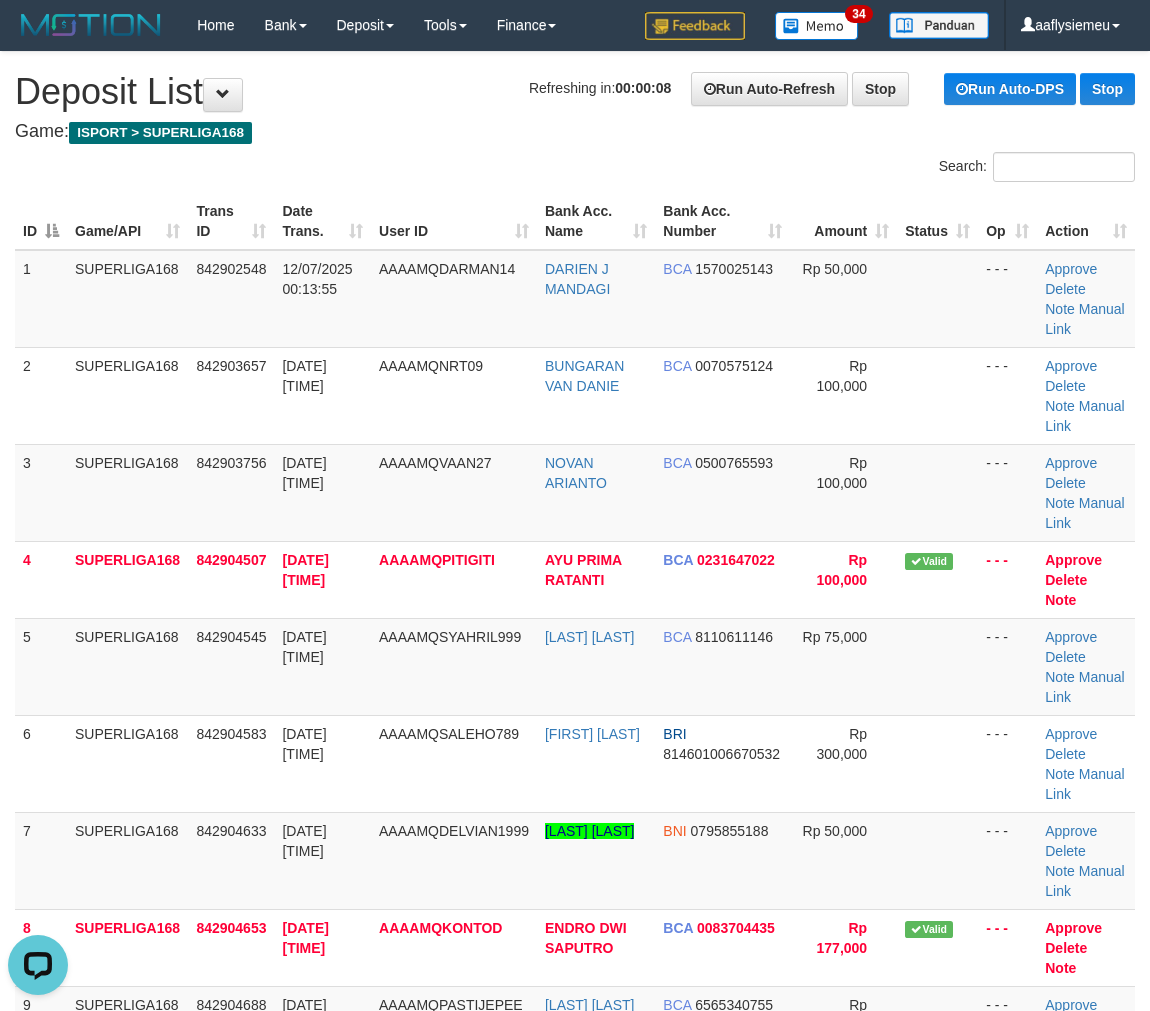 scroll, scrollTop: 0, scrollLeft: 0, axis: both 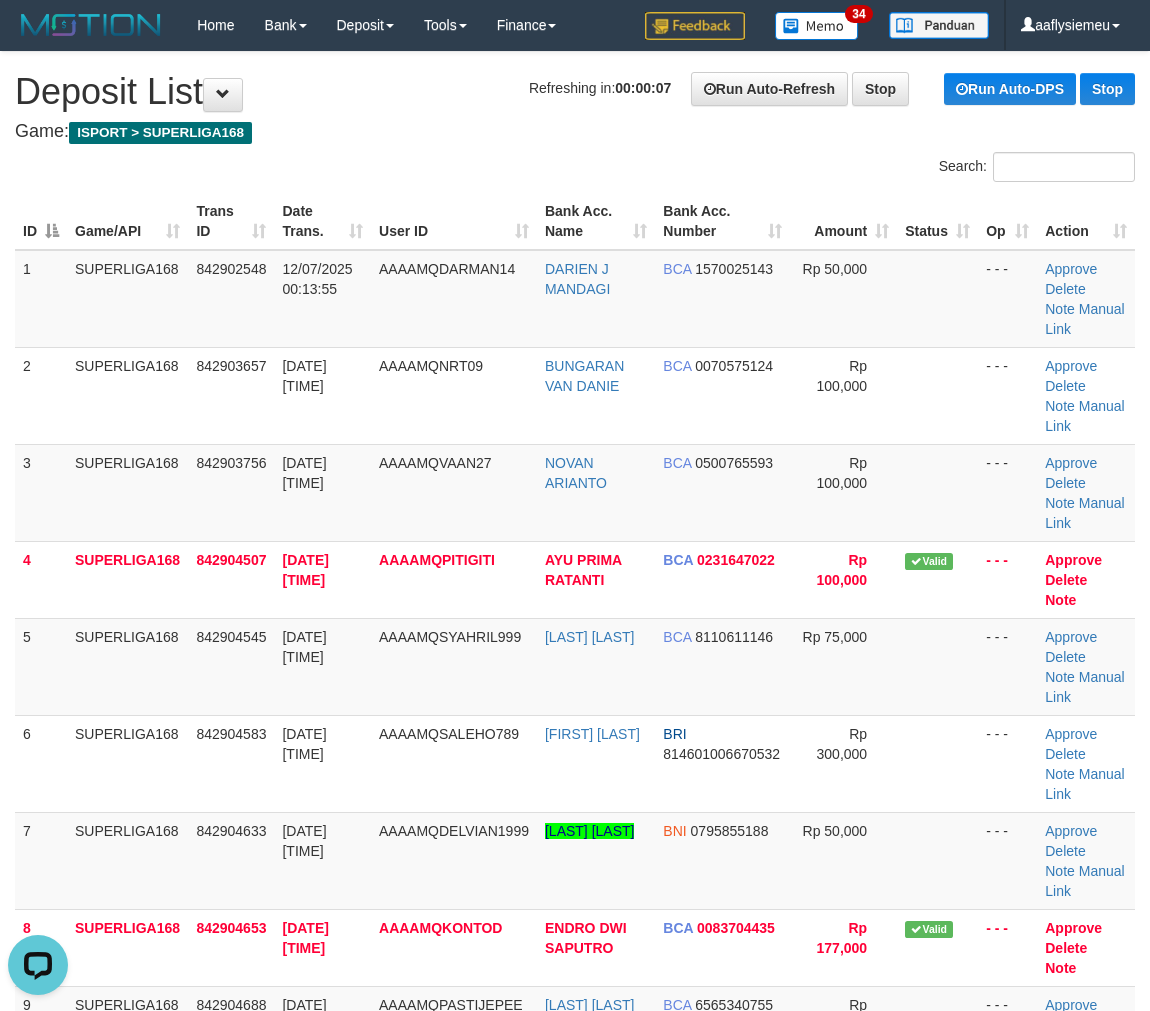 drag, startPoint x: 172, startPoint y: 512, endPoint x: 6, endPoint y: 641, distance: 210.23082 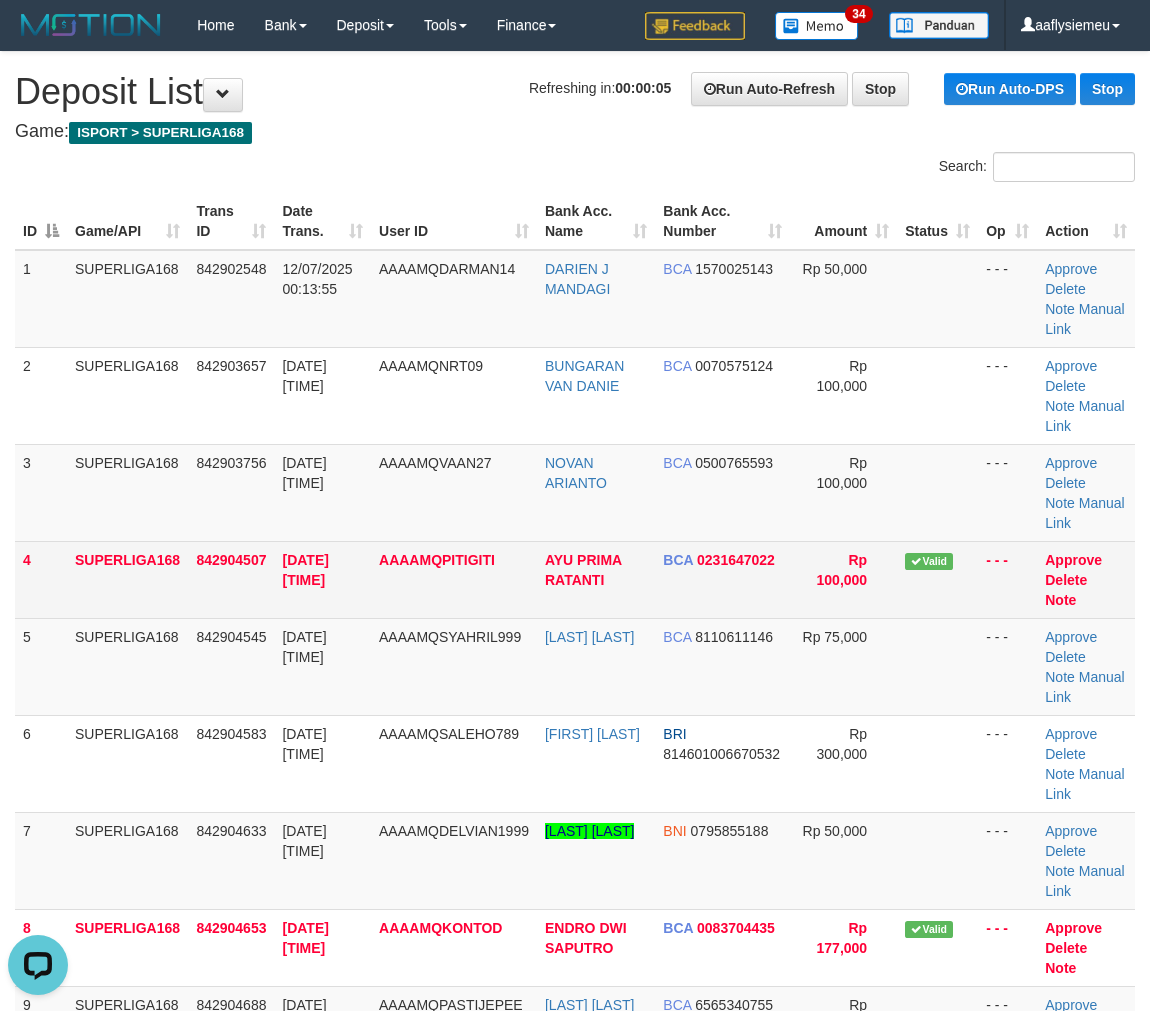 click on "1
SUPERLIGA168
842902548
12/07/2025 00:13:55
AAAAMQDARMAN14
DARIEN J MANDAGI
BCA
1570025143
Rp 50,000
- - -
Approve
Delete
Note
Manual Link
2
SUPERLIGA168
842903657
12/07/2025 00:15:56
AAAAMQNRT09
BUNGARAN VAN DANIE
BCA
0070575124
Rp 100,000" at bounding box center [575, 764] 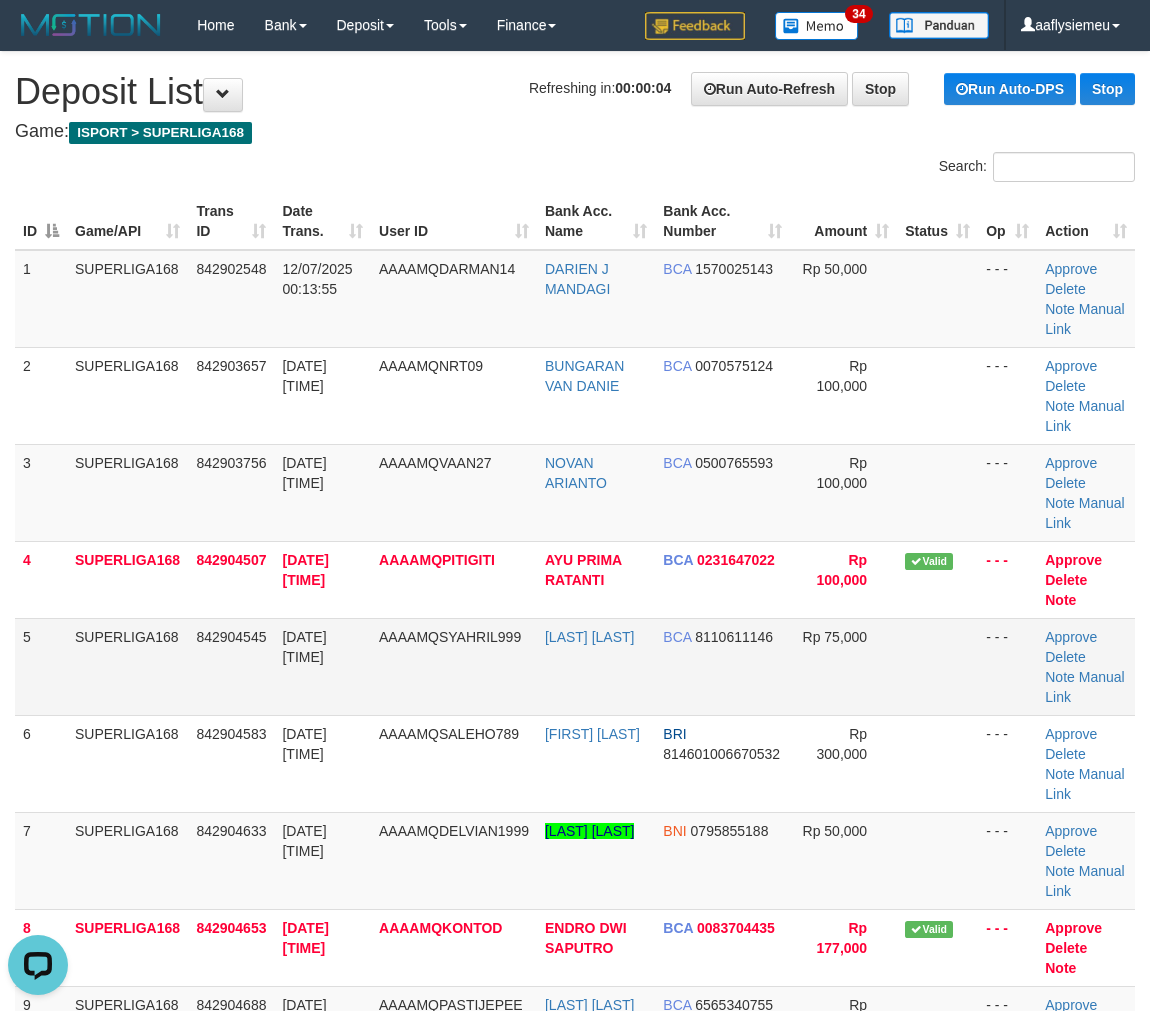 drag, startPoint x: 221, startPoint y: 618, endPoint x: 1, endPoint y: 677, distance: 227.77402 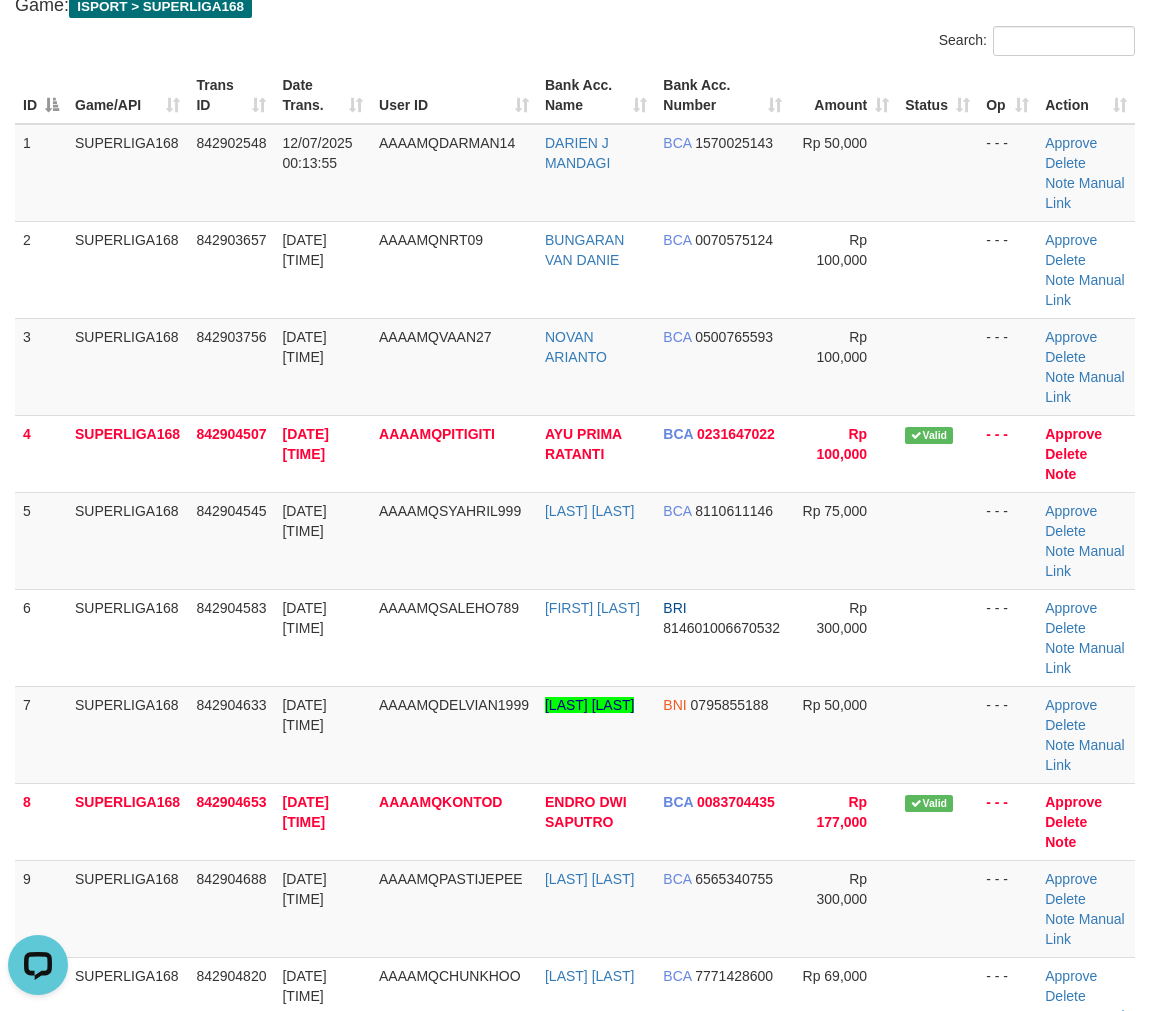 scroll, scrollTop: 222, scrollLeft: 0, axis: vertical 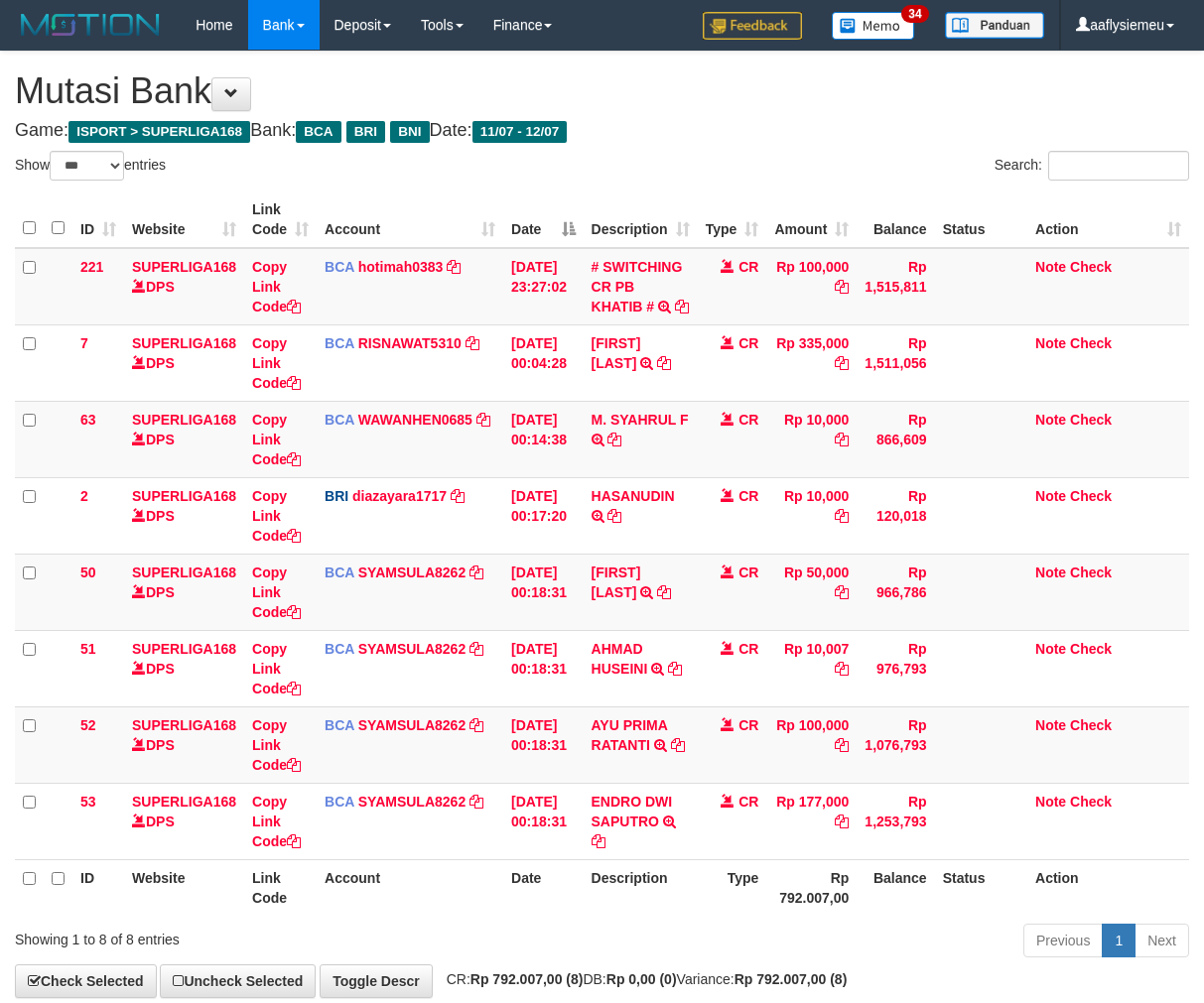 select on "***" 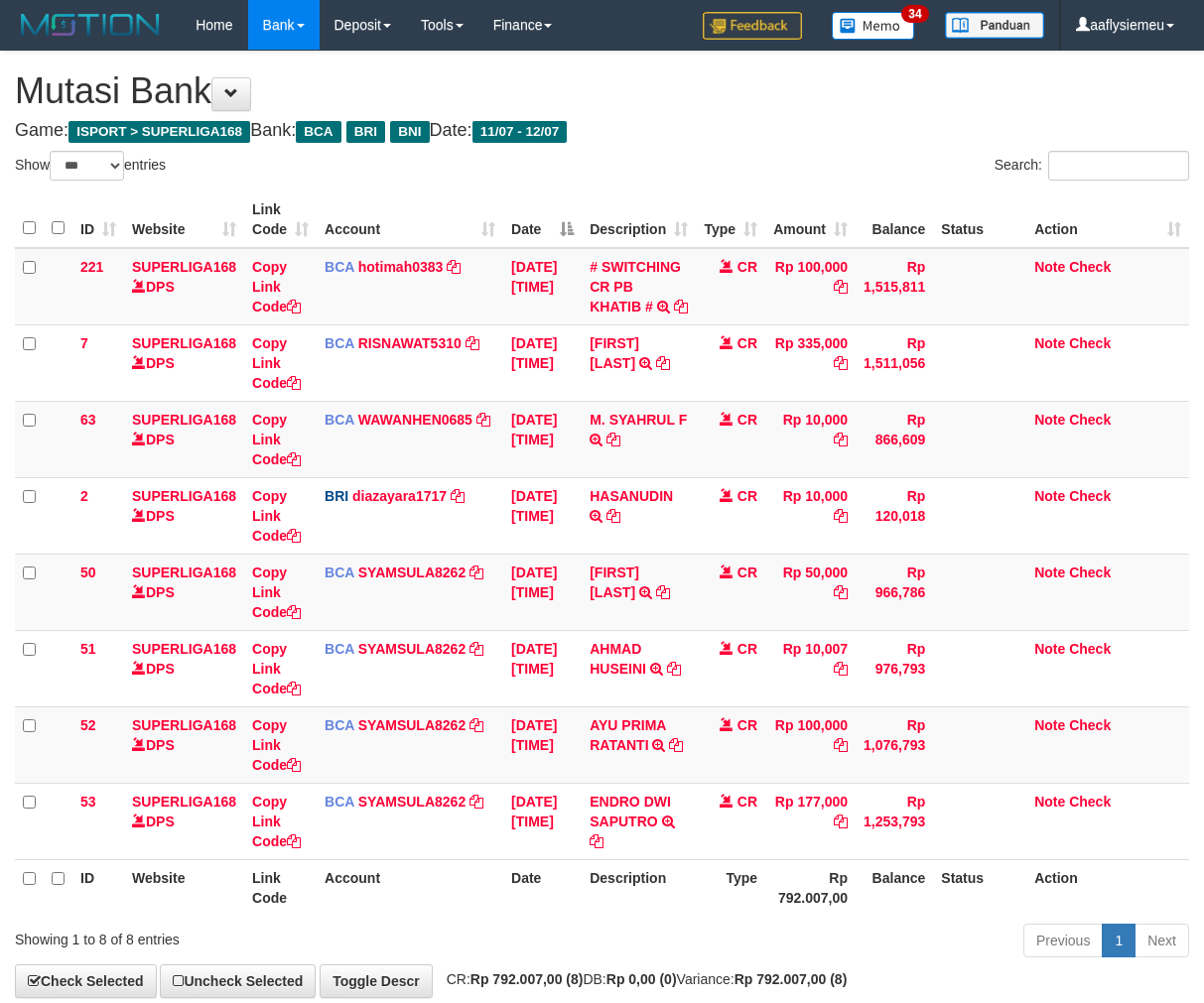 select on "***" 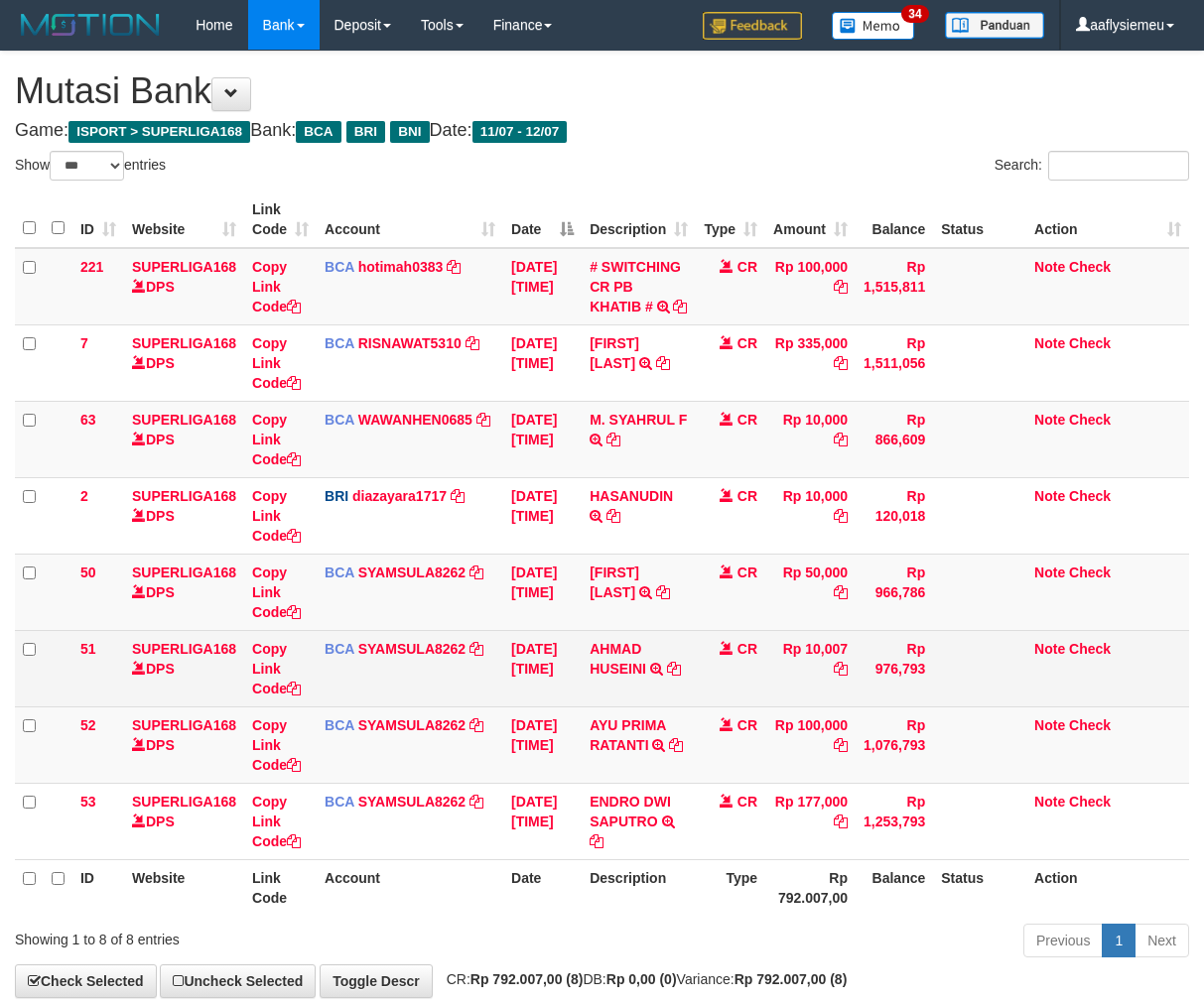 scroll, scrollTop: 0, scrollLeft: 0, axis: both 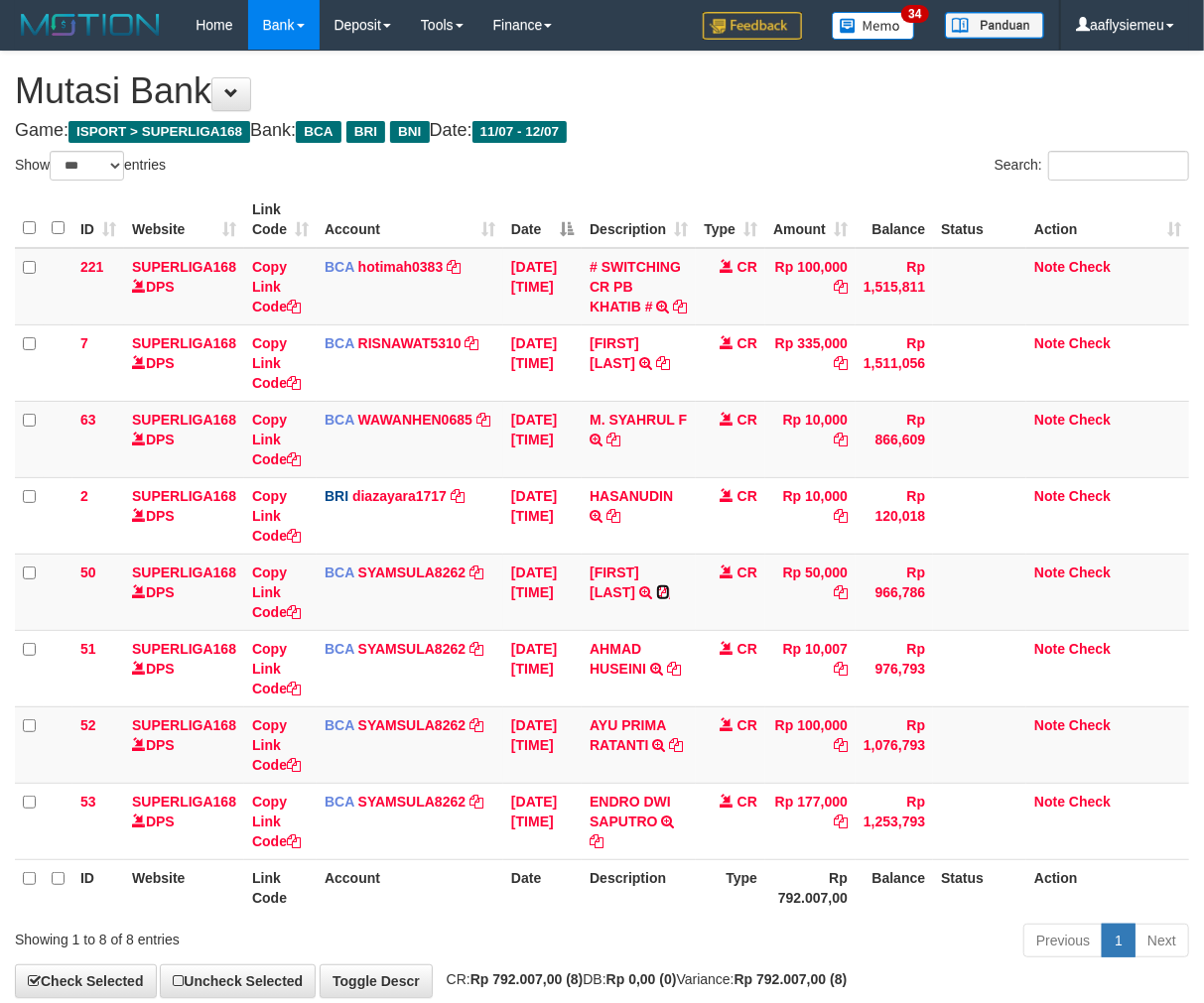 drag, startPoint x: 661, startPoint y: 608, endPoint x: 1211, endPoint y: 588, distance: 550.3635 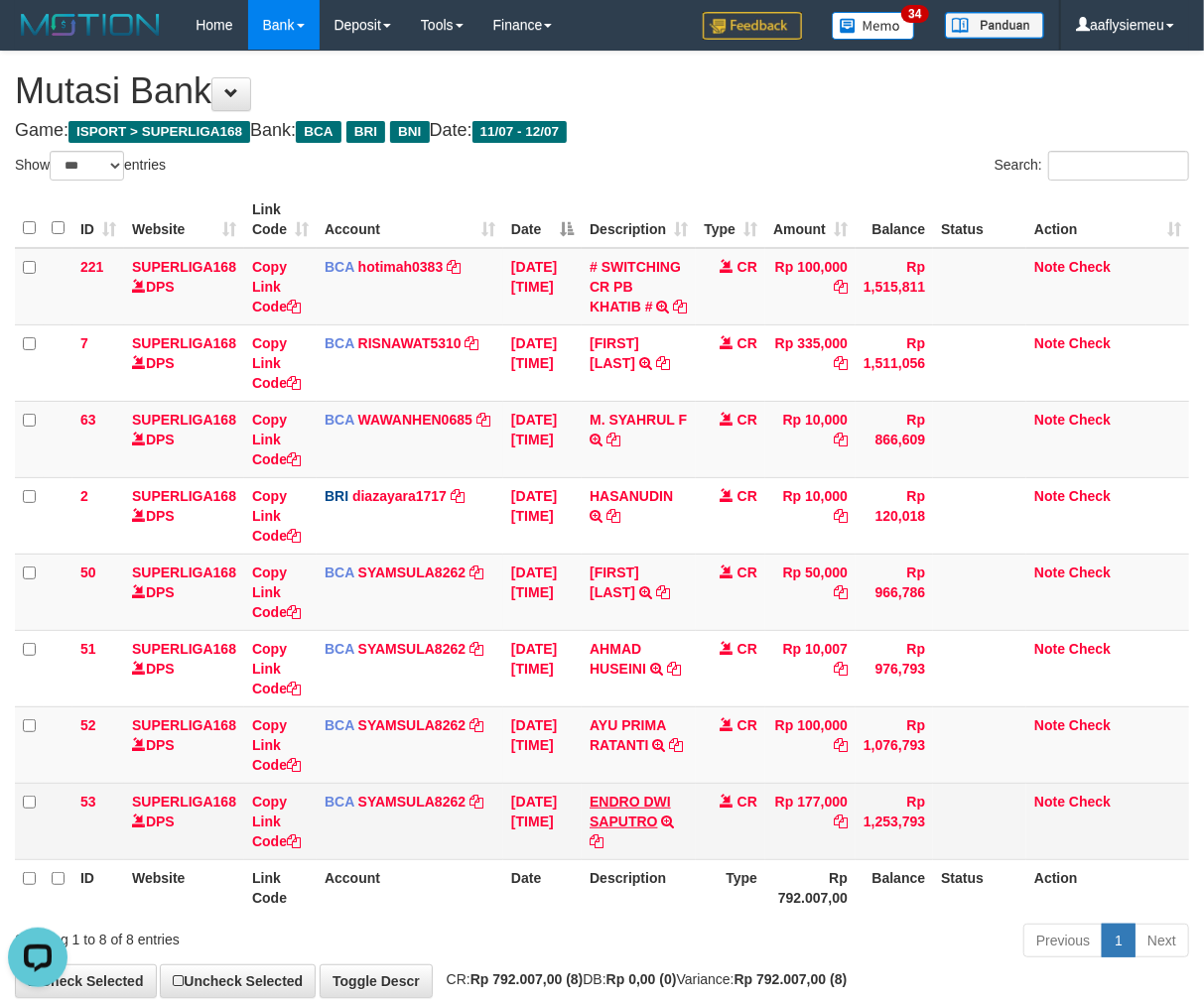 scroll, scrollTop: 0, scrollLeft: 0, axis: both 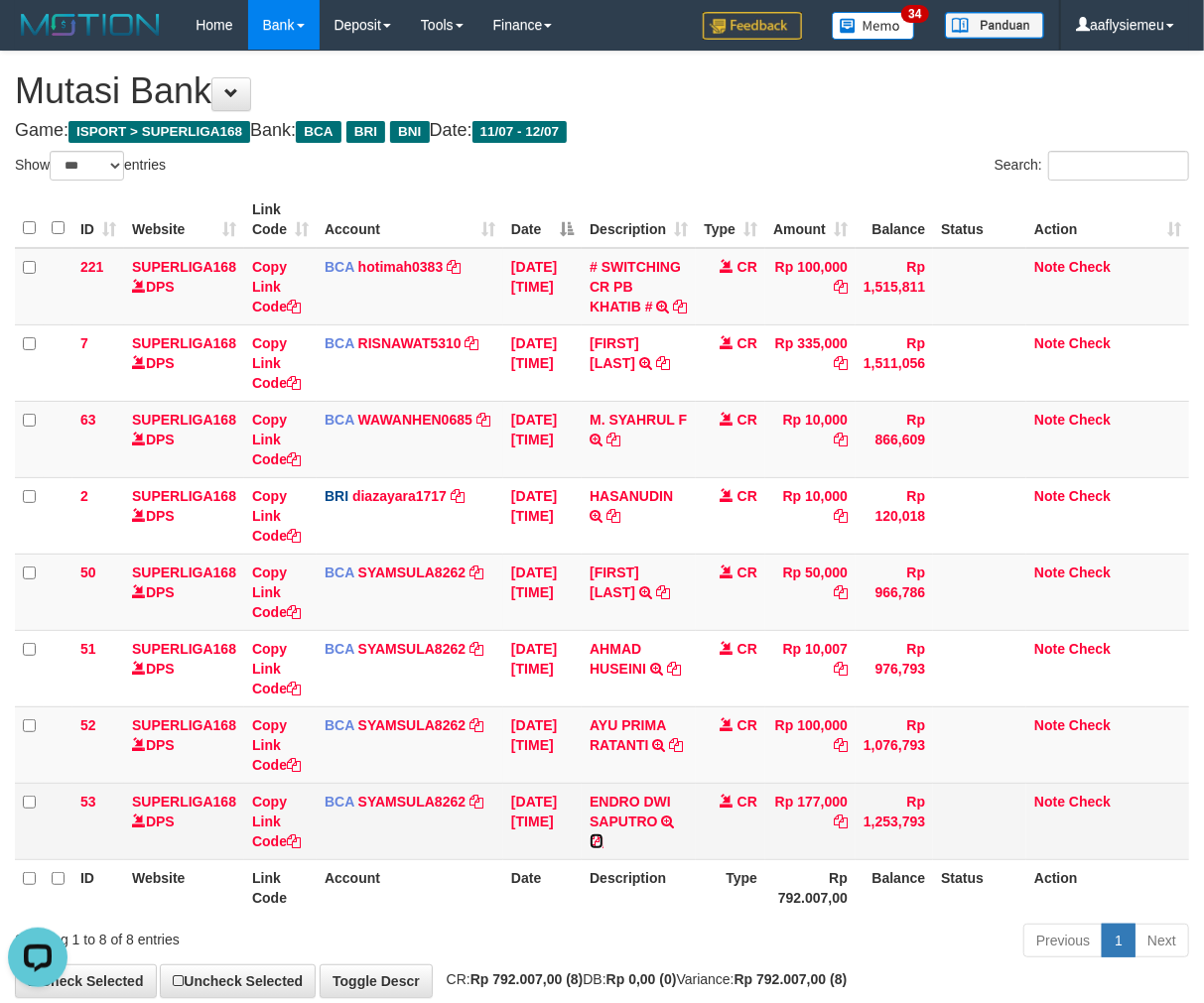 click at bounding box center [597, 841] 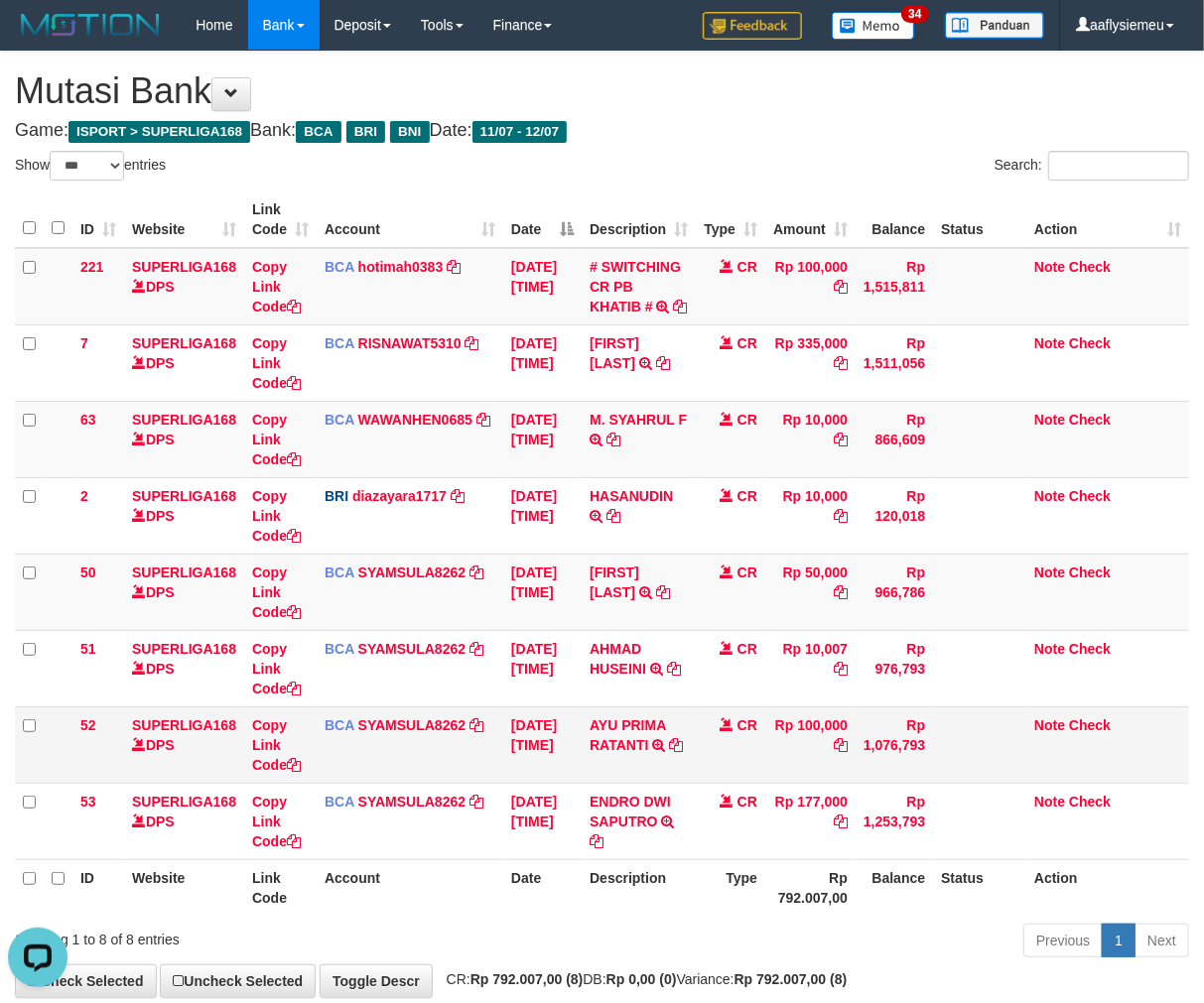 click on "CR" at bounding box center [731, 744] 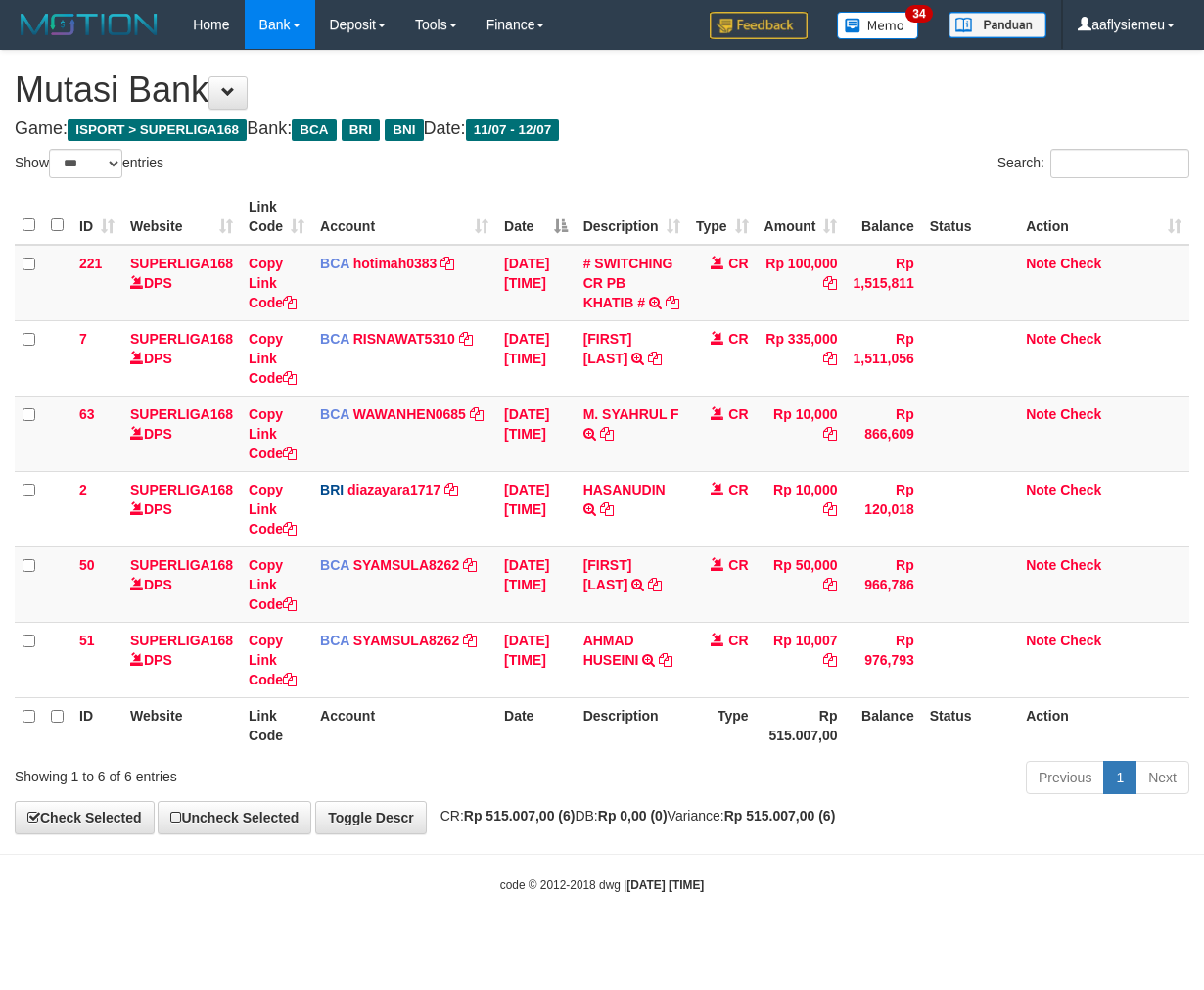 select on "***" 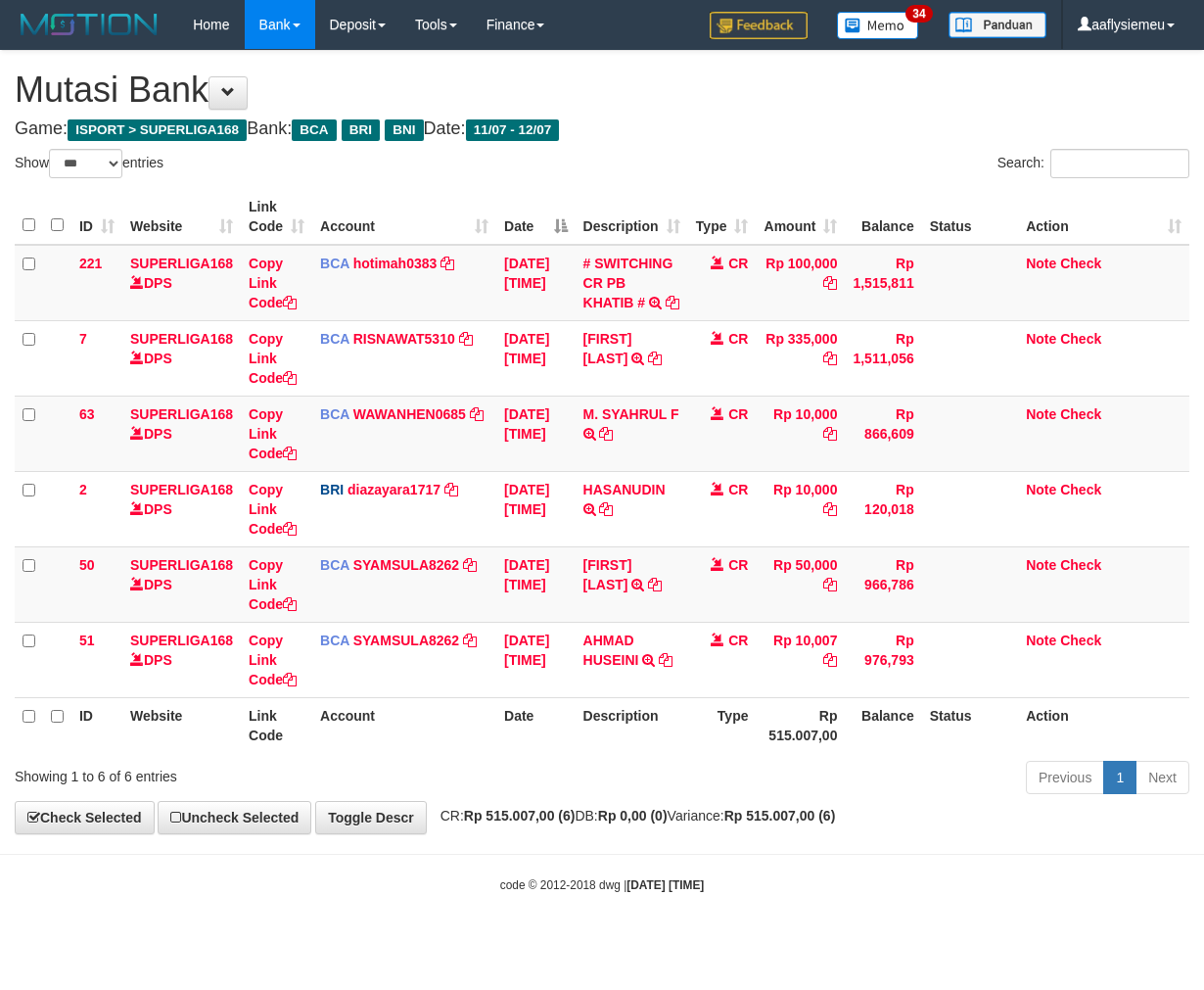 scroll, scrollTop: 0, scrollLeft: 0, axis: both 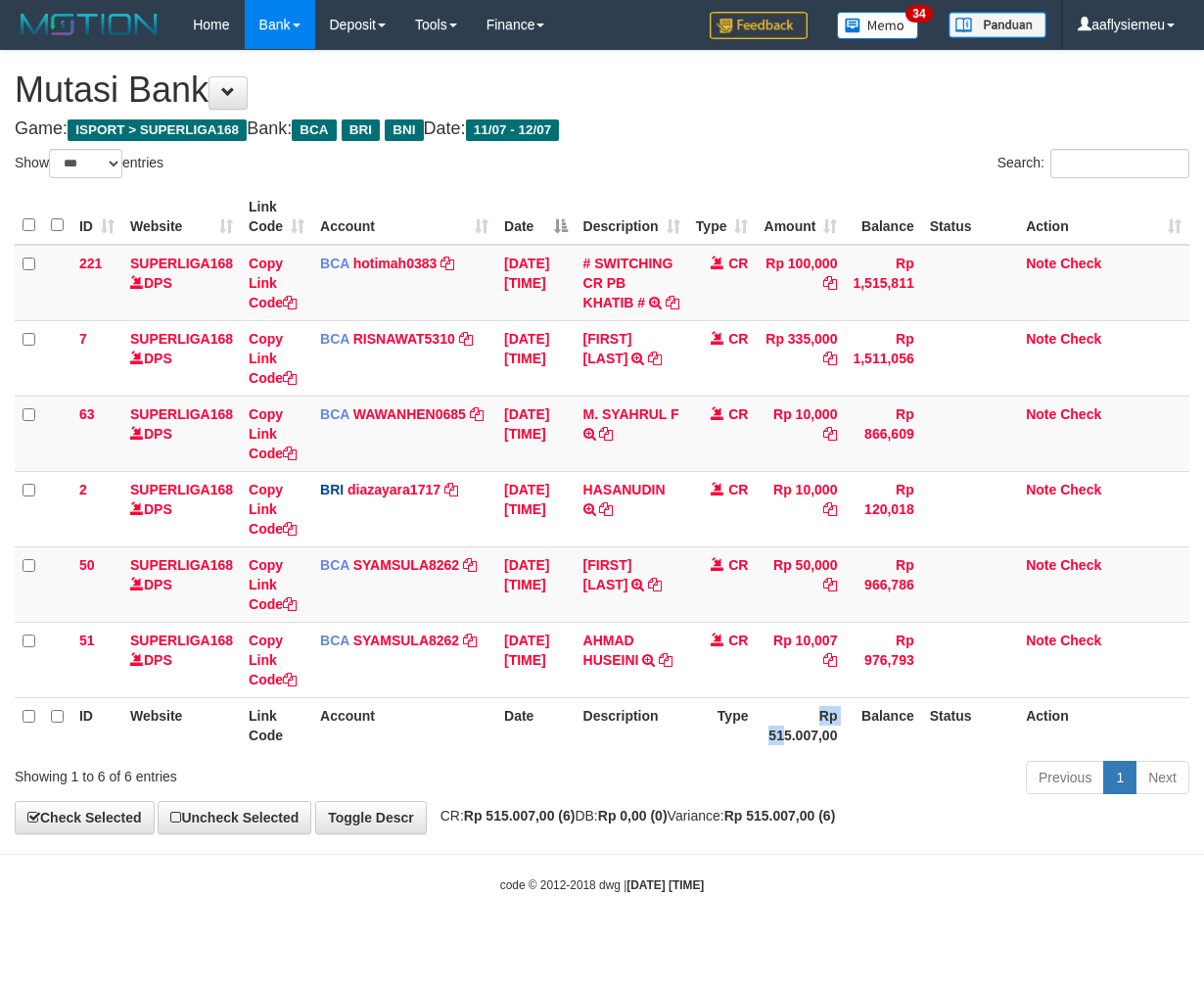 click on "Type" at bounding box center (722, 725) 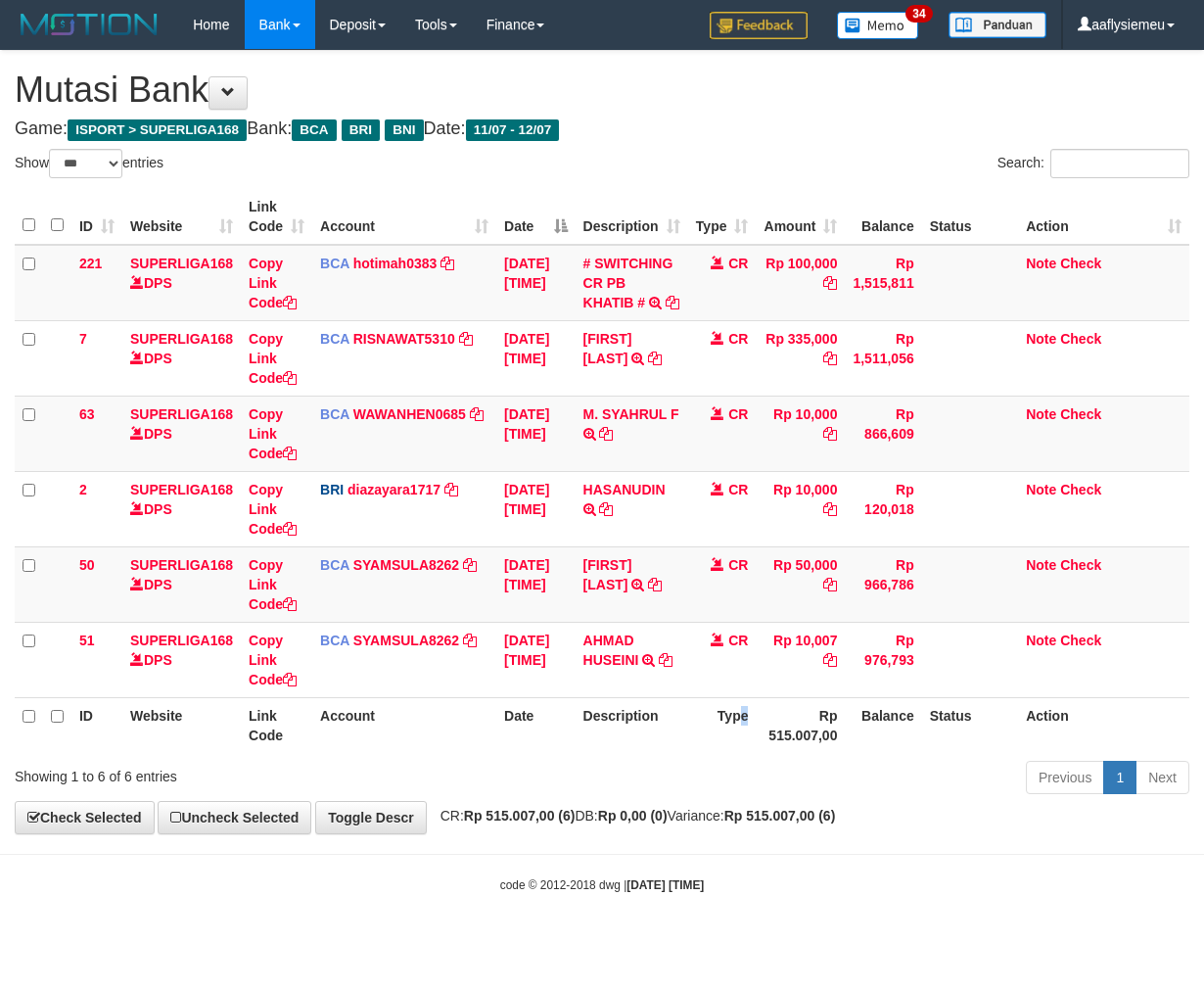 click on "Type" at bounding box center [722, 725] 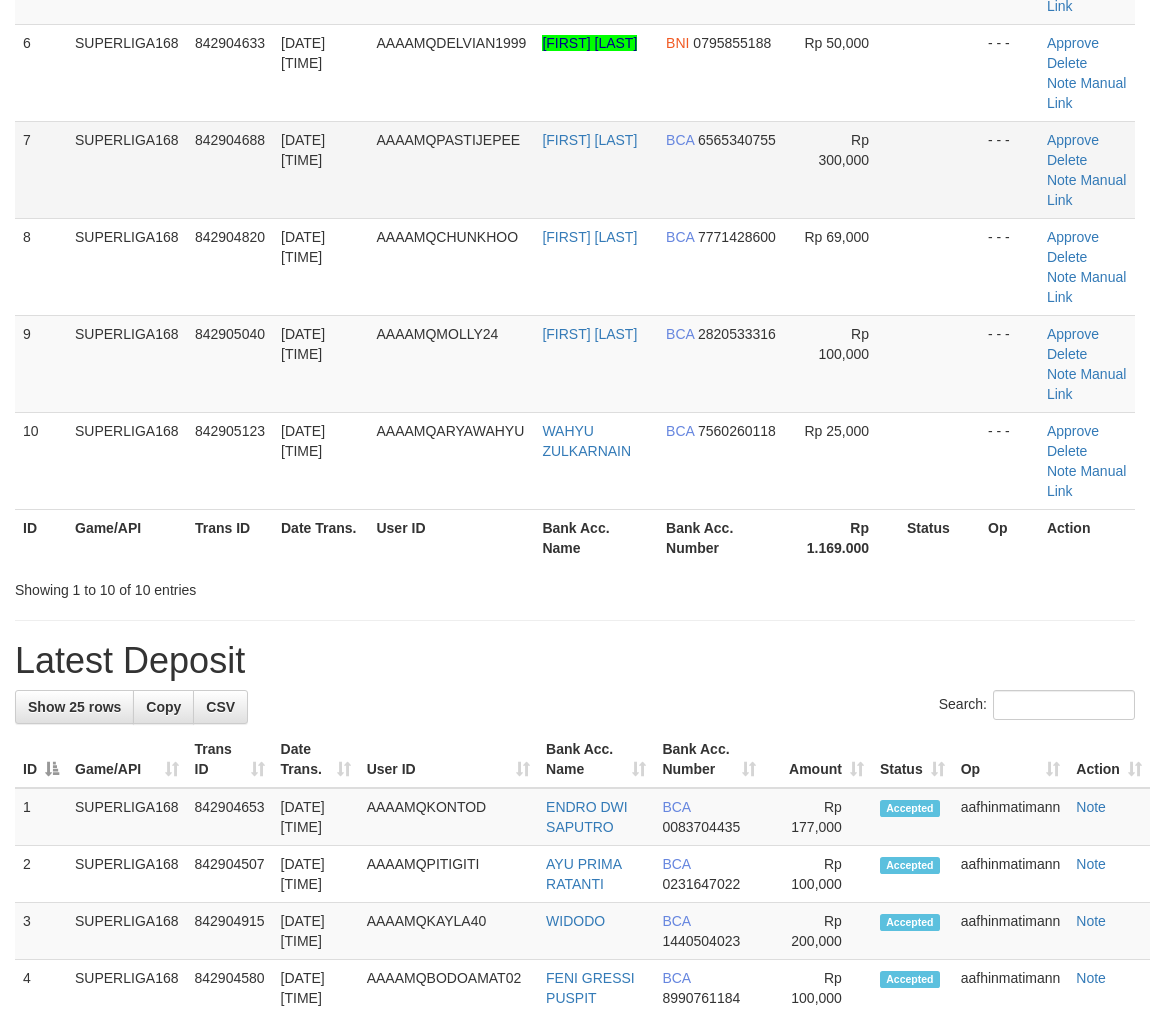 scroll, scrollTop: 275, scrollLeft: 0, axis: vertical 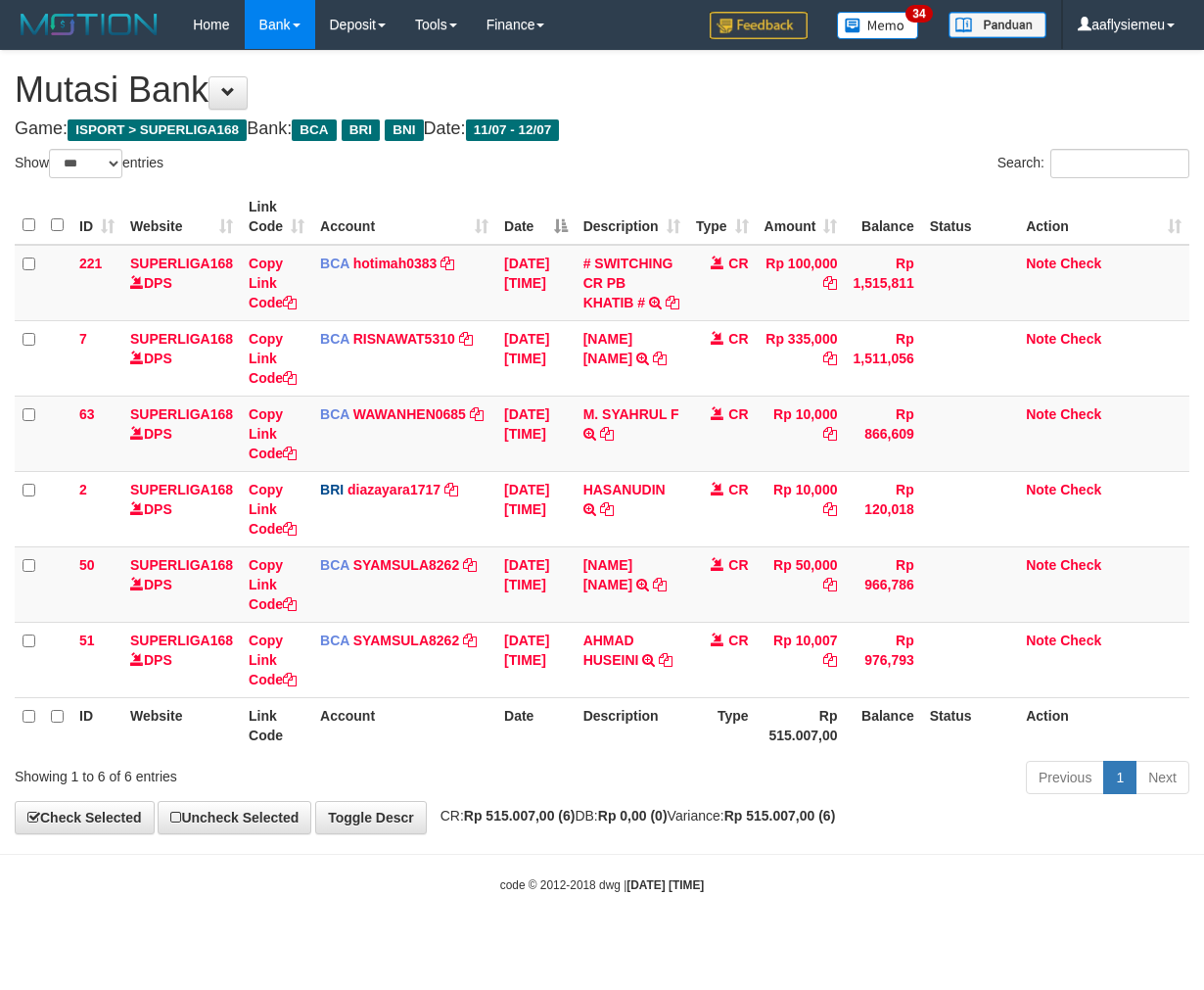 select on "***" 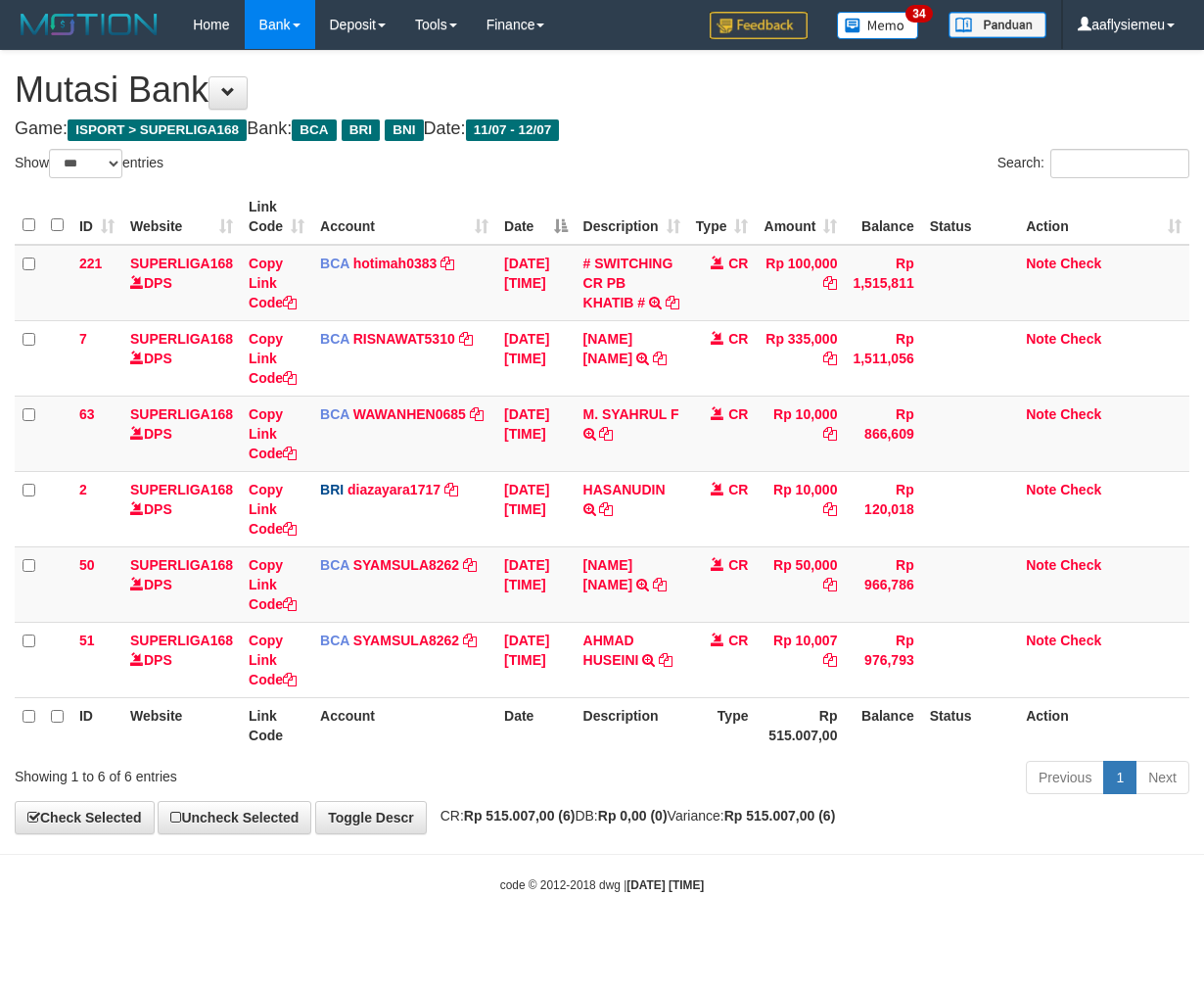 scroll, scrollTop: 0, scrollLeft: 0, axis: both 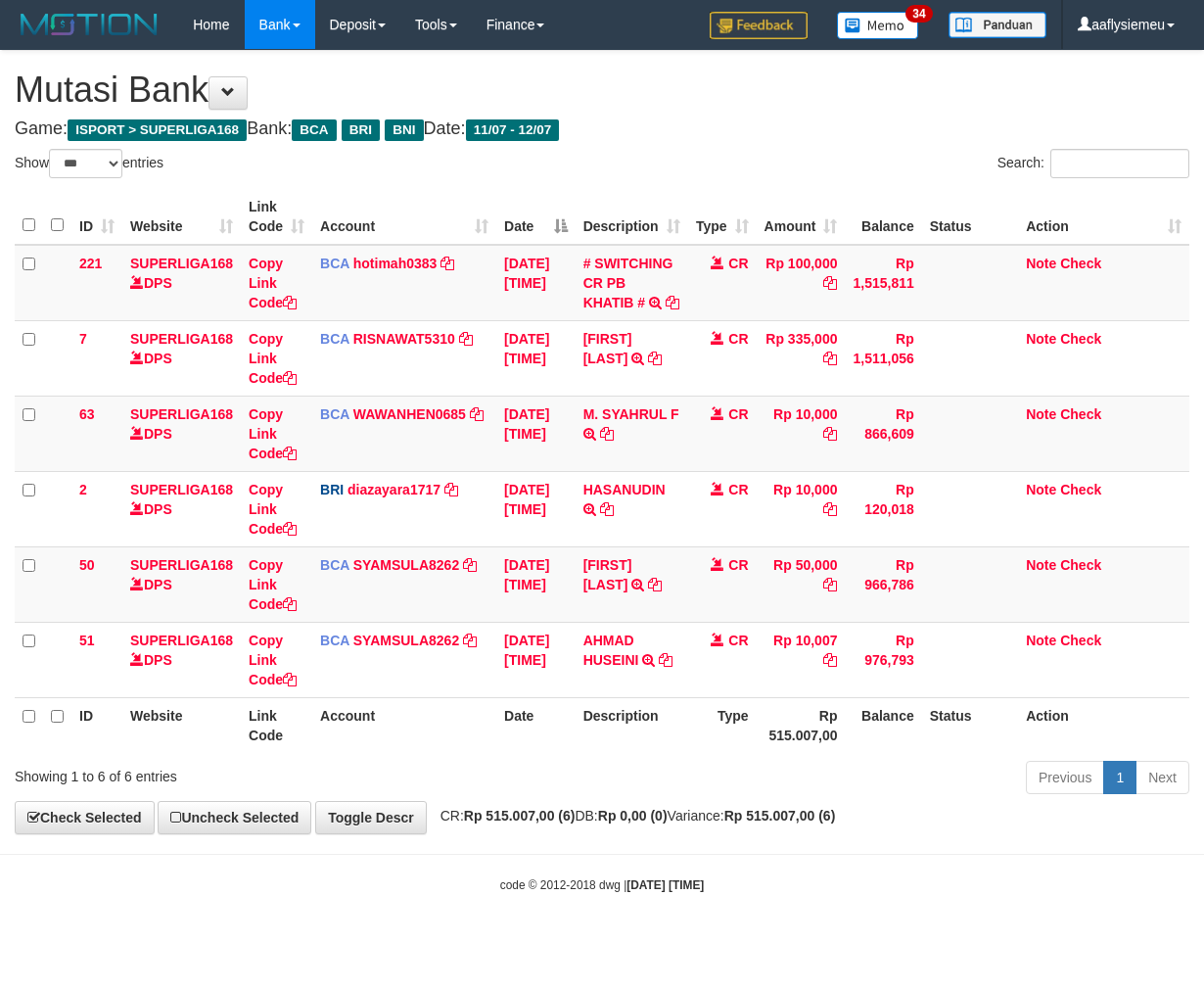 select on "***" 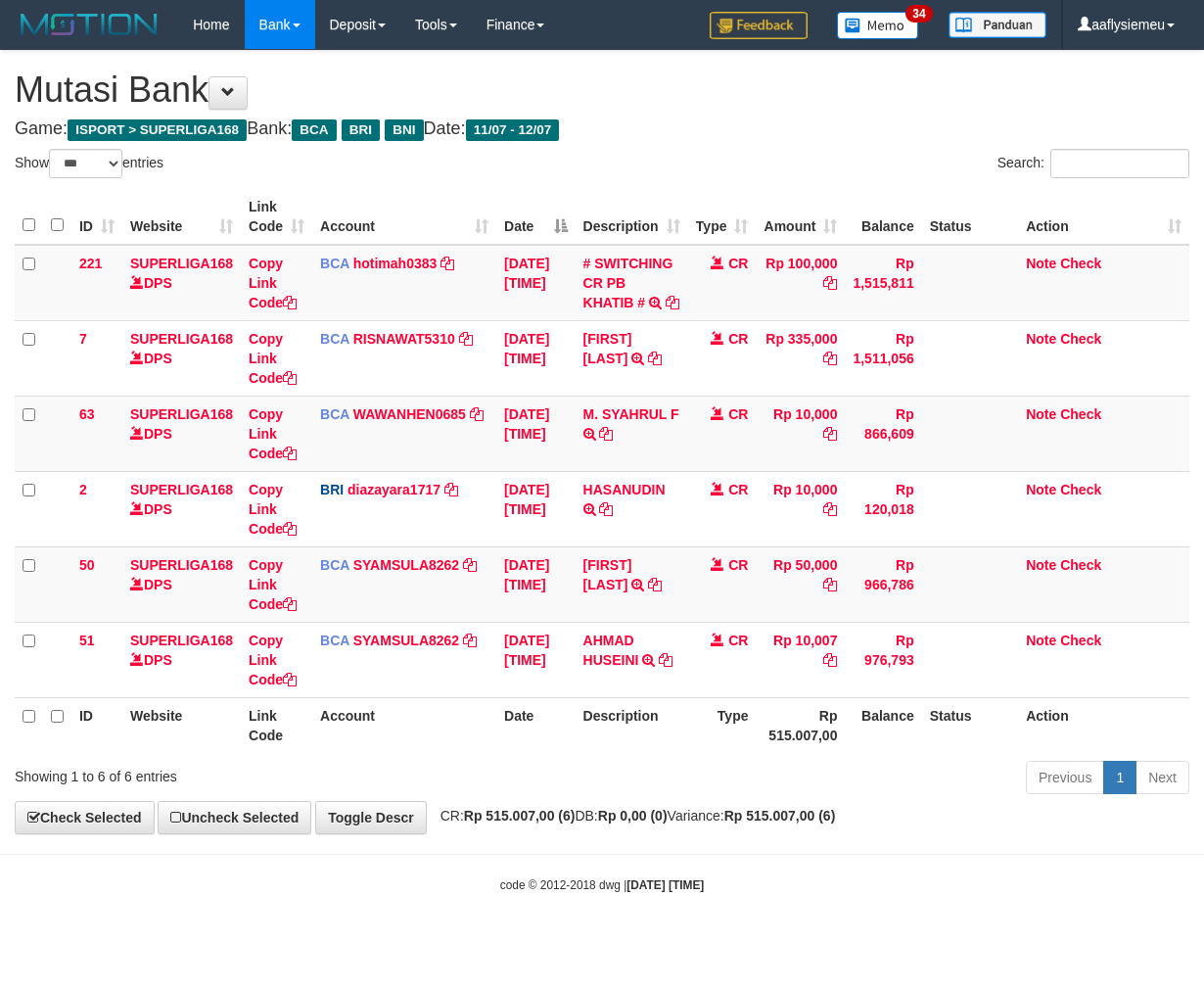 scroll, scrollTop: 0, scrollLeft: 0, axis: both 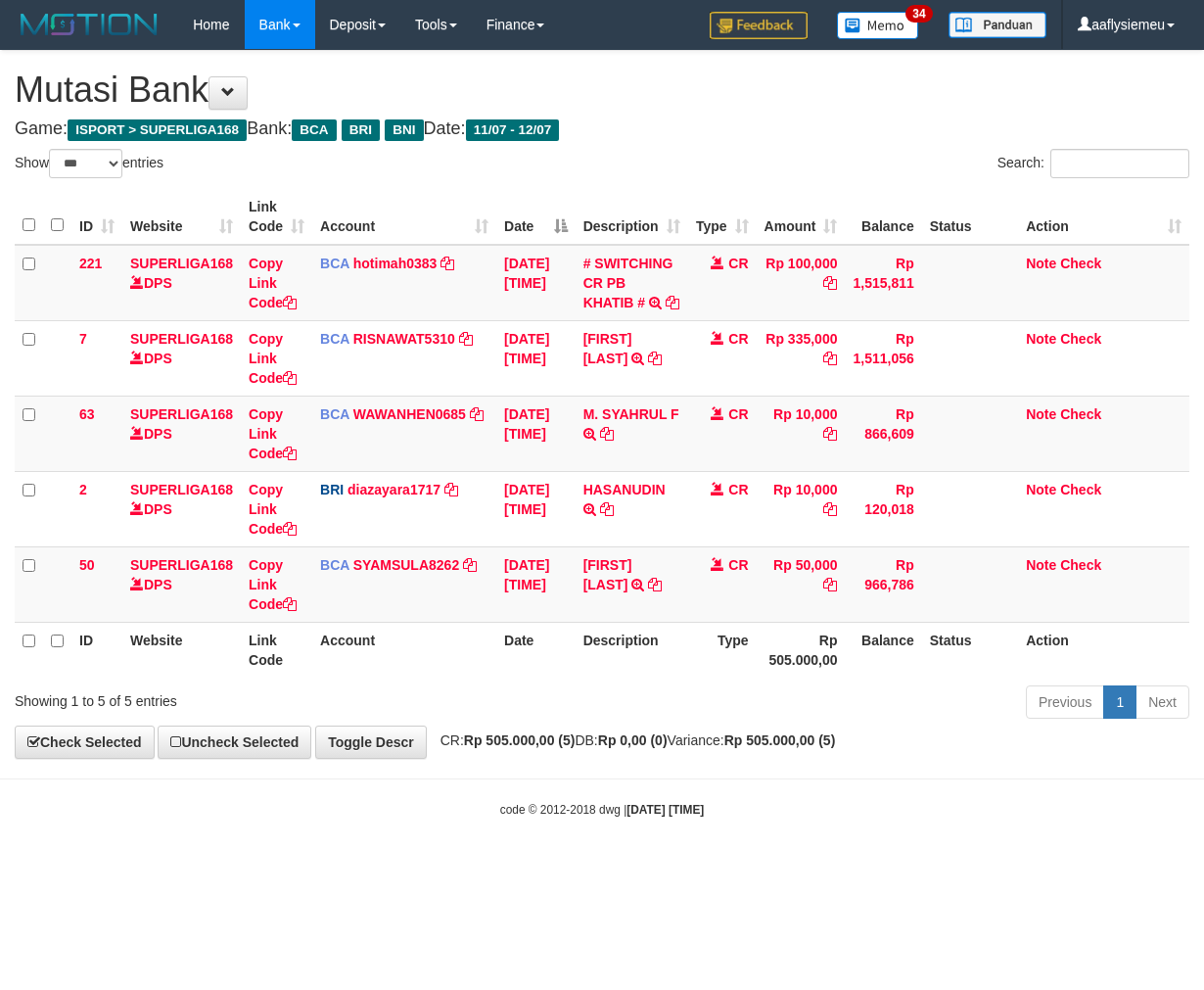 select on "***" 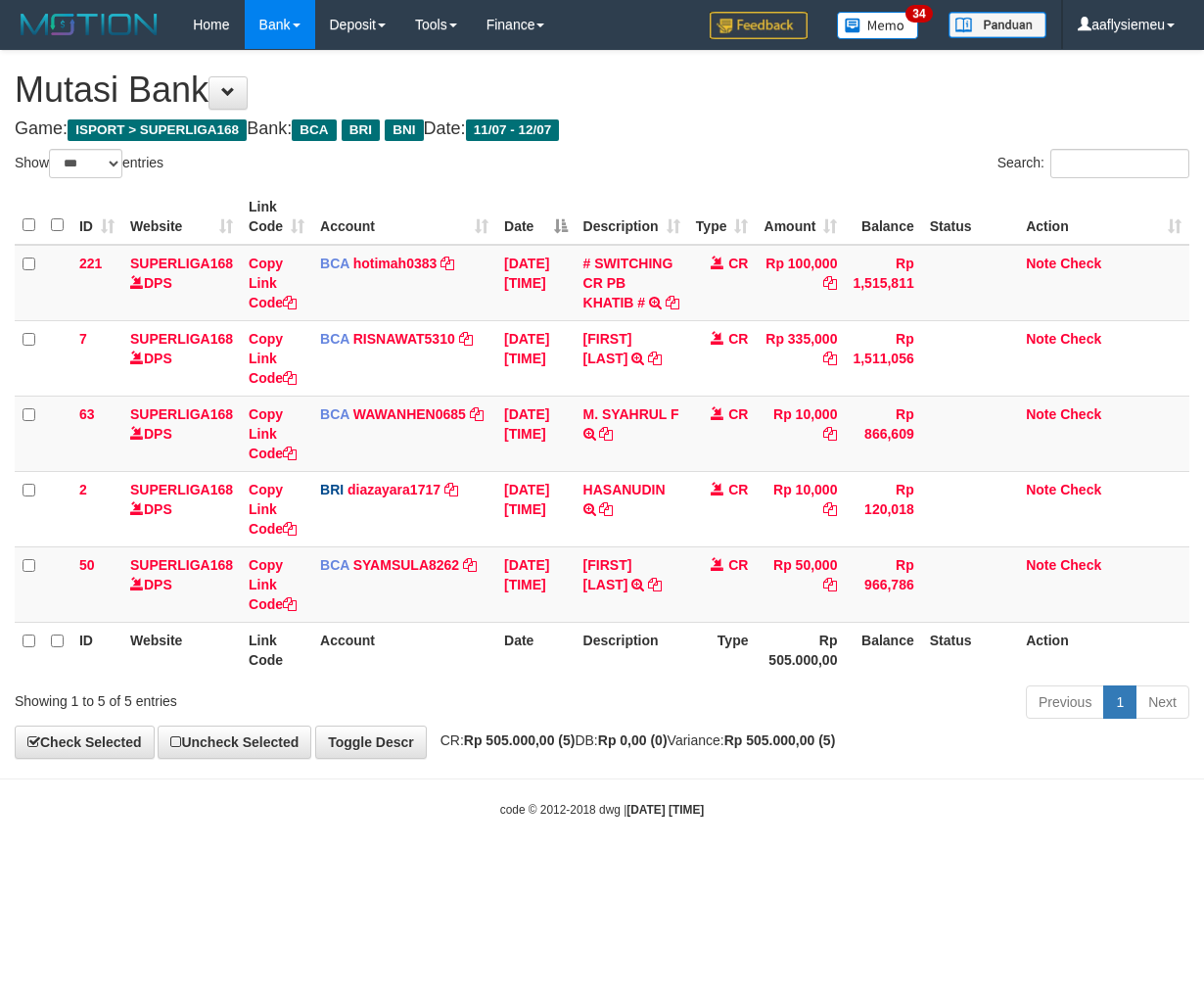 scroll, scrollTop: 0, scrollLeft: 0, axis: both 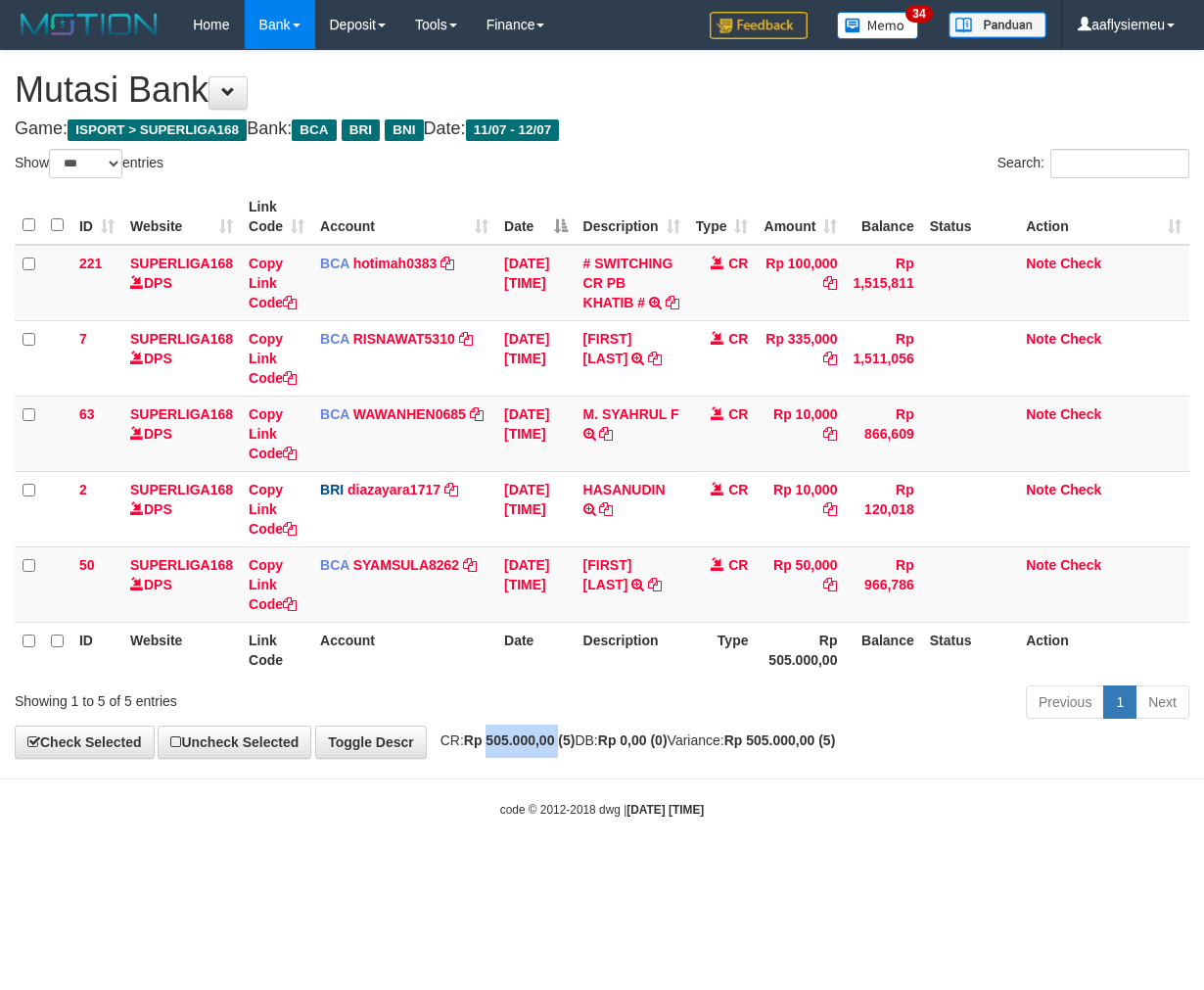 click on "Rp 505.000,00 (5)" at bounding box center (520, 740) 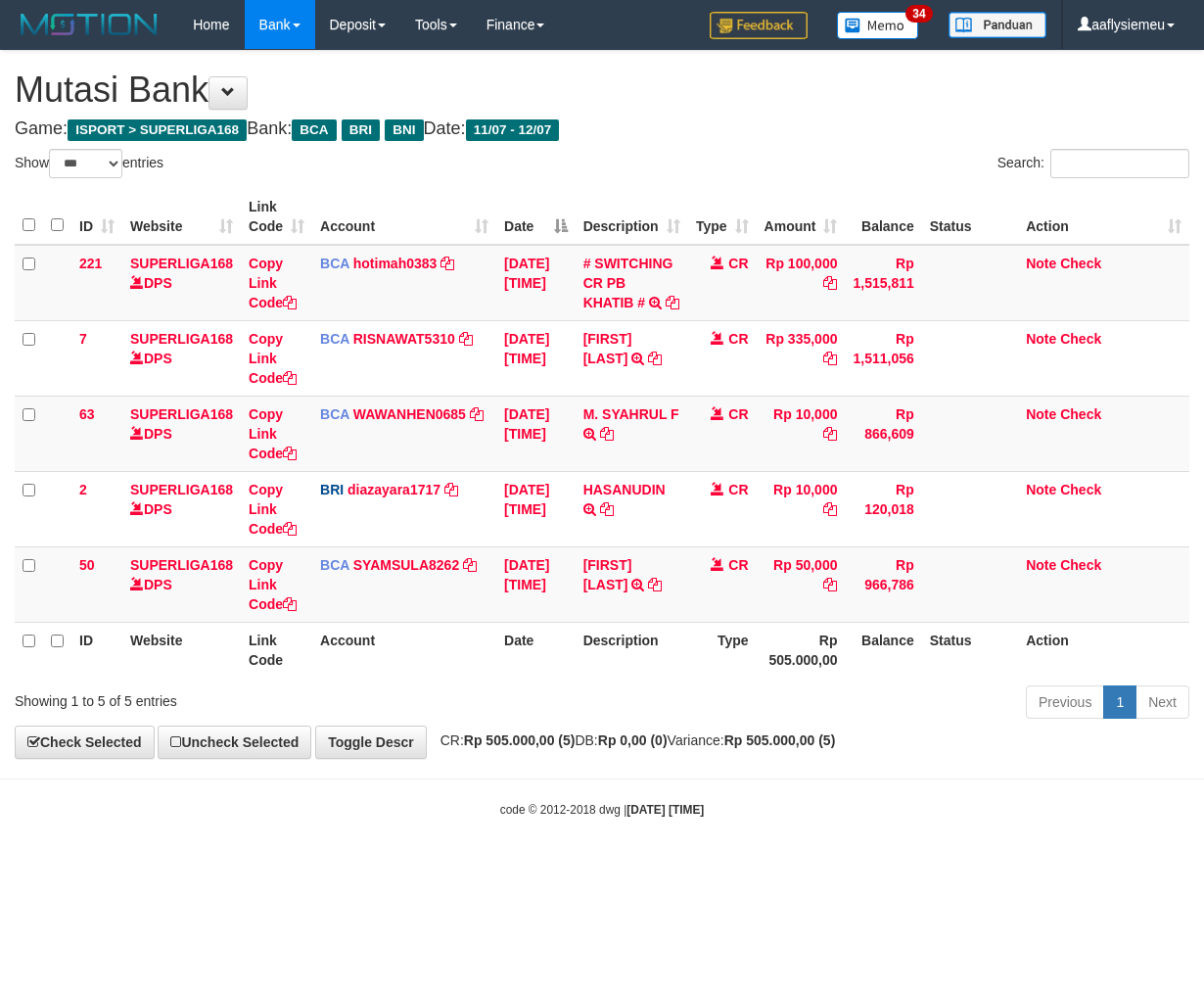 select on "***" 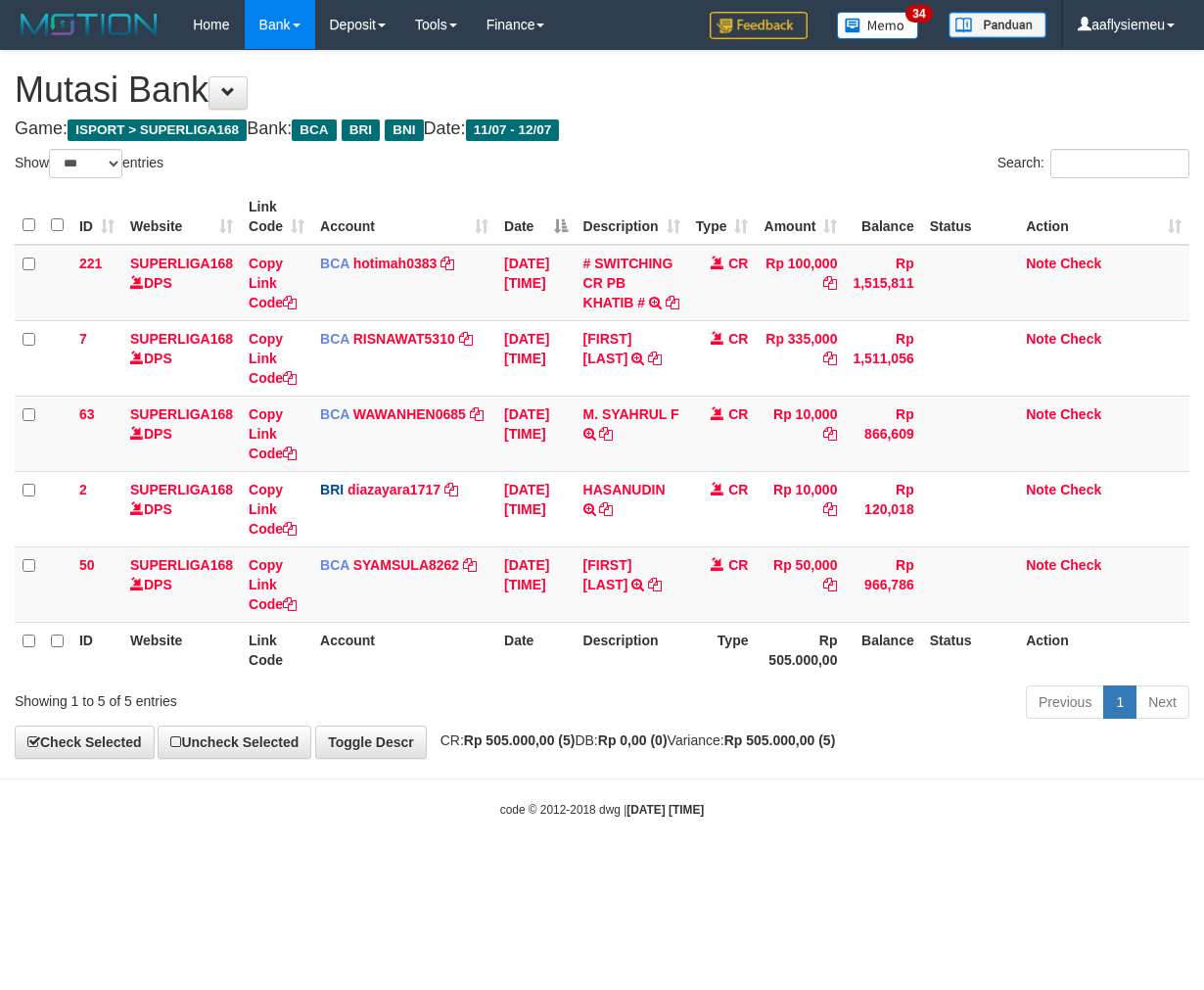 scroll, scrollTop: 0, scrollLeft: 0, axis: both 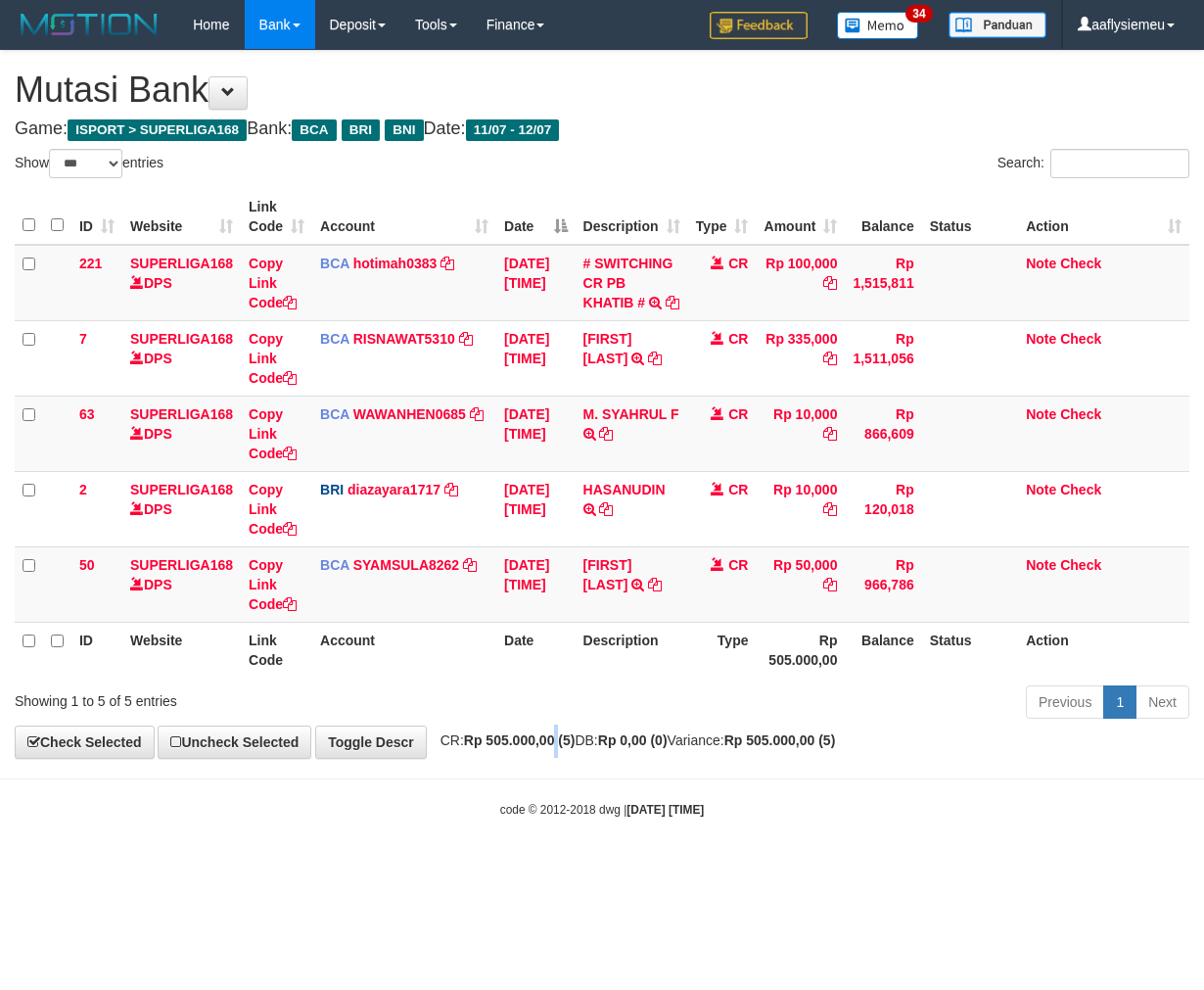 click on "Rp 505.000,00 (5)" at bounding box center [520, 740] 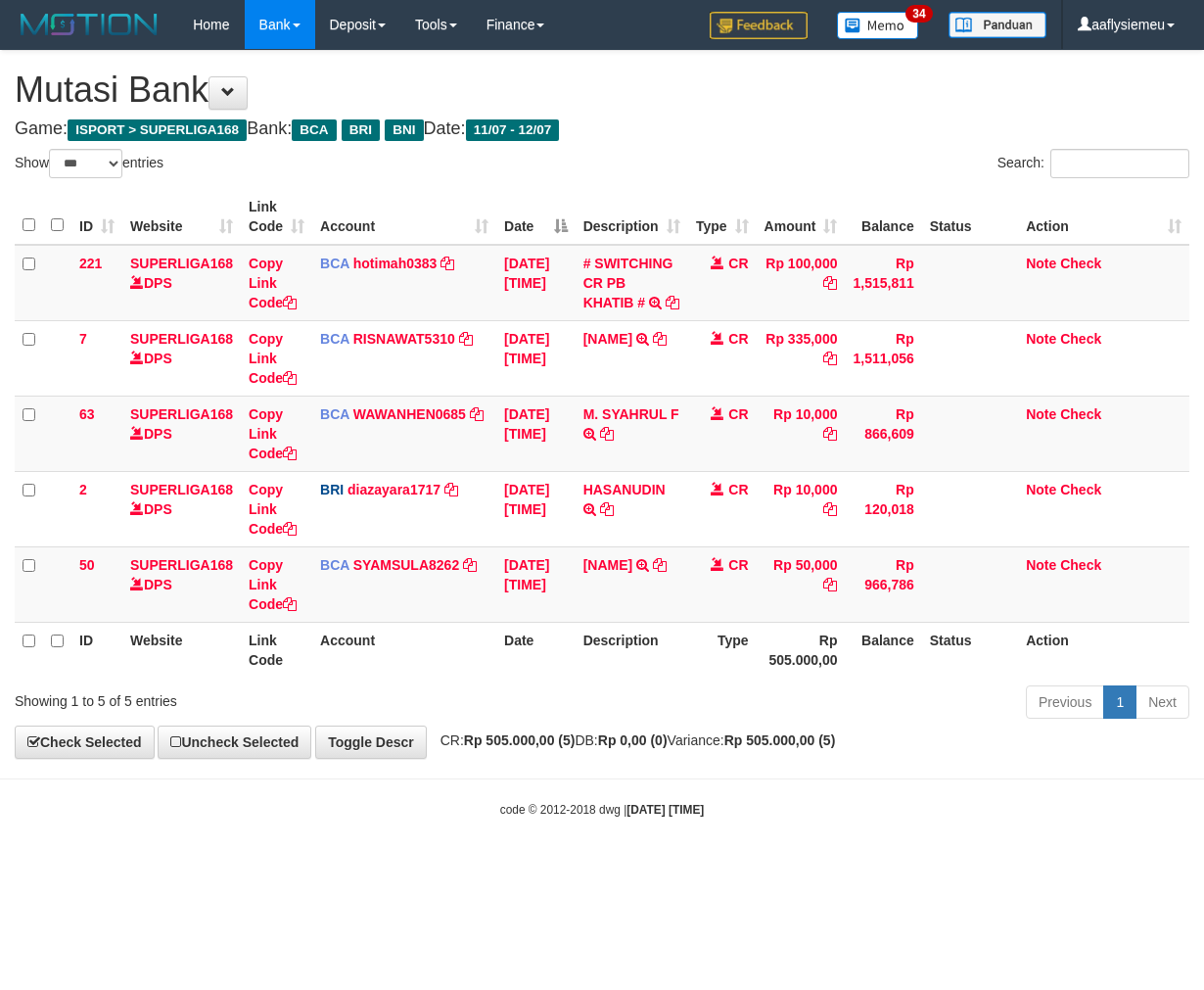 select on "***" 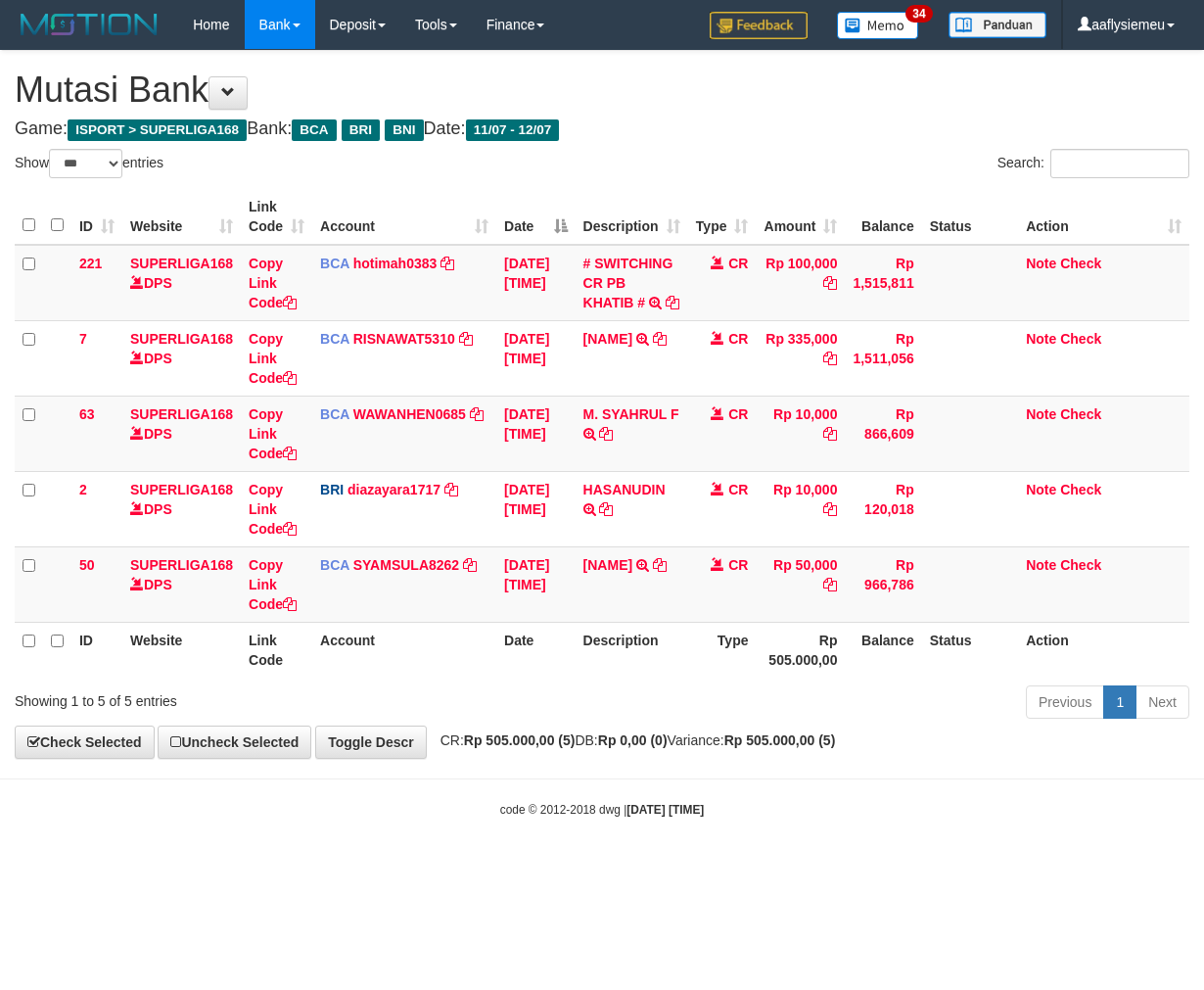 scroll, scrollTop: 0, scrollLeft: 0, axis: both 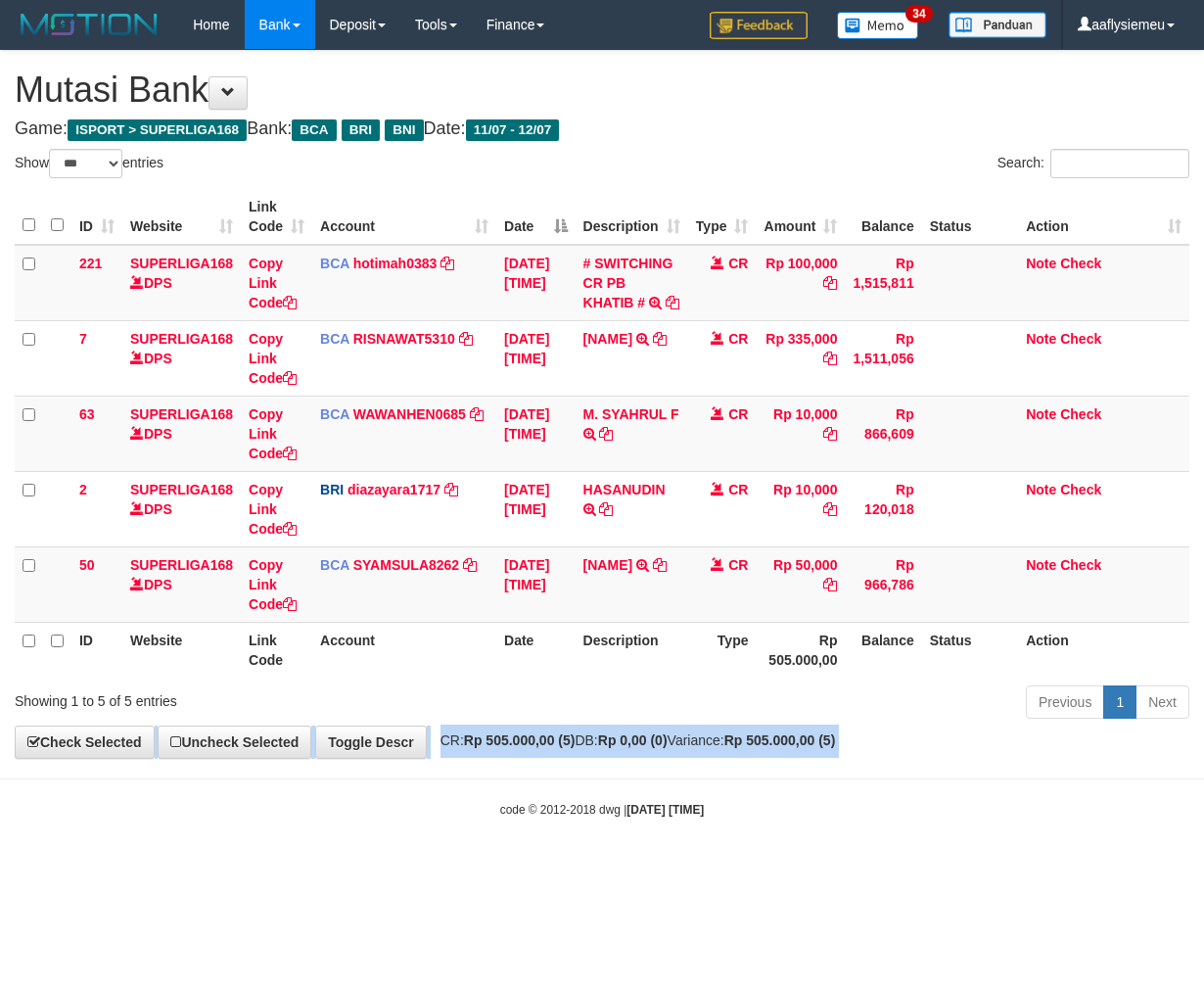click on "**********" at bounding box center (602, 404) 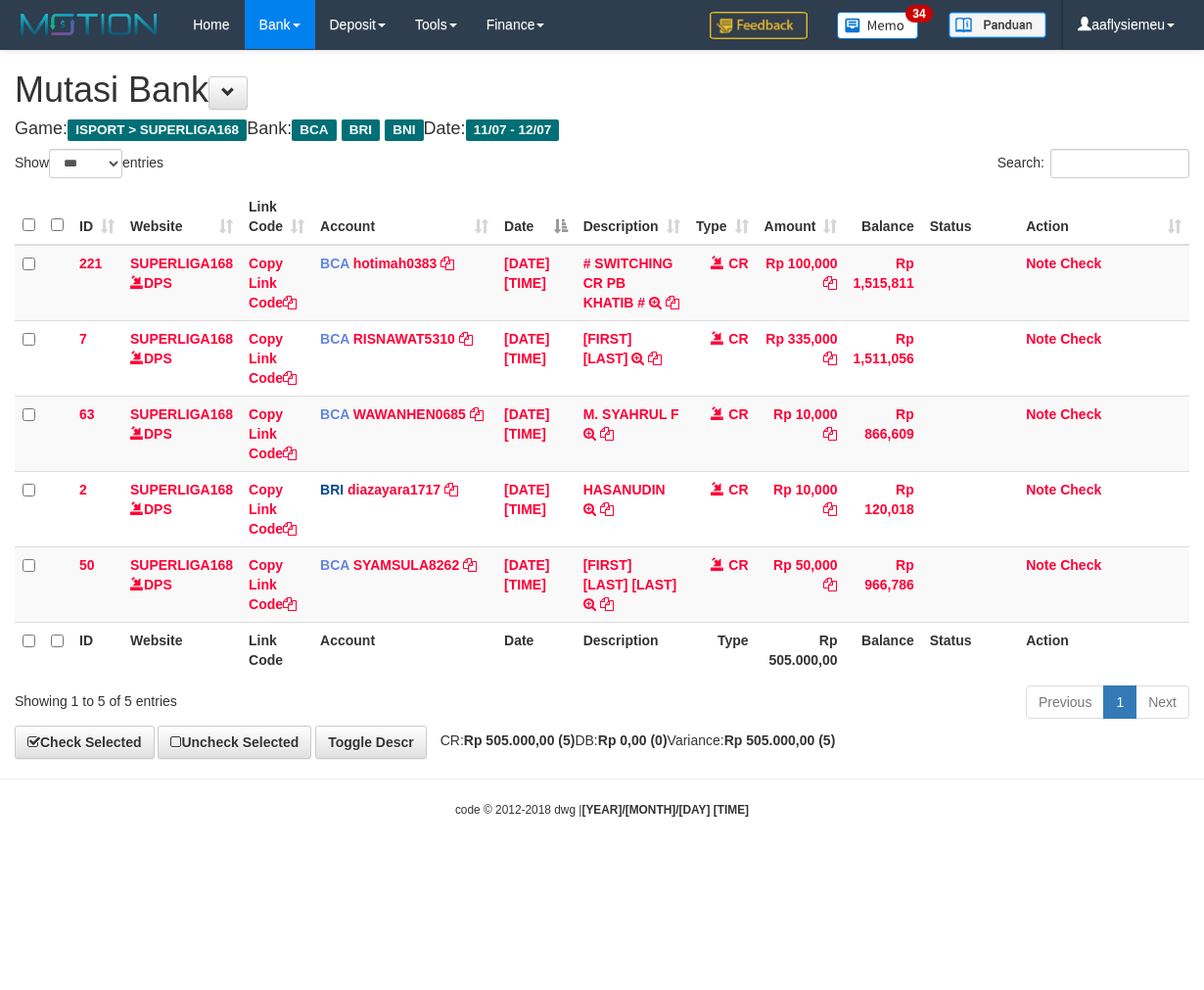 select on "***" 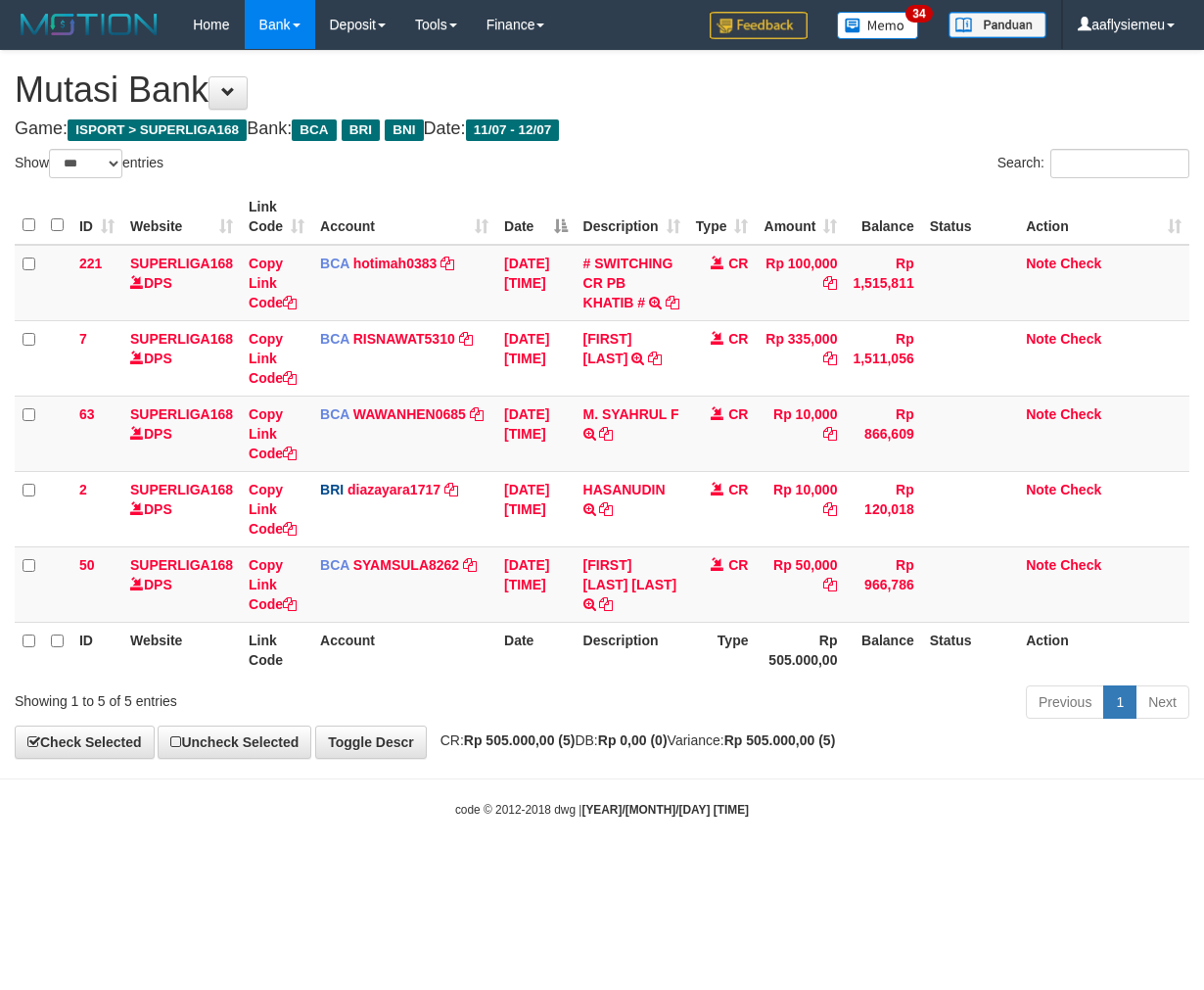 scroll, scrollTop: 0, scrollLeft: 0, axis: both 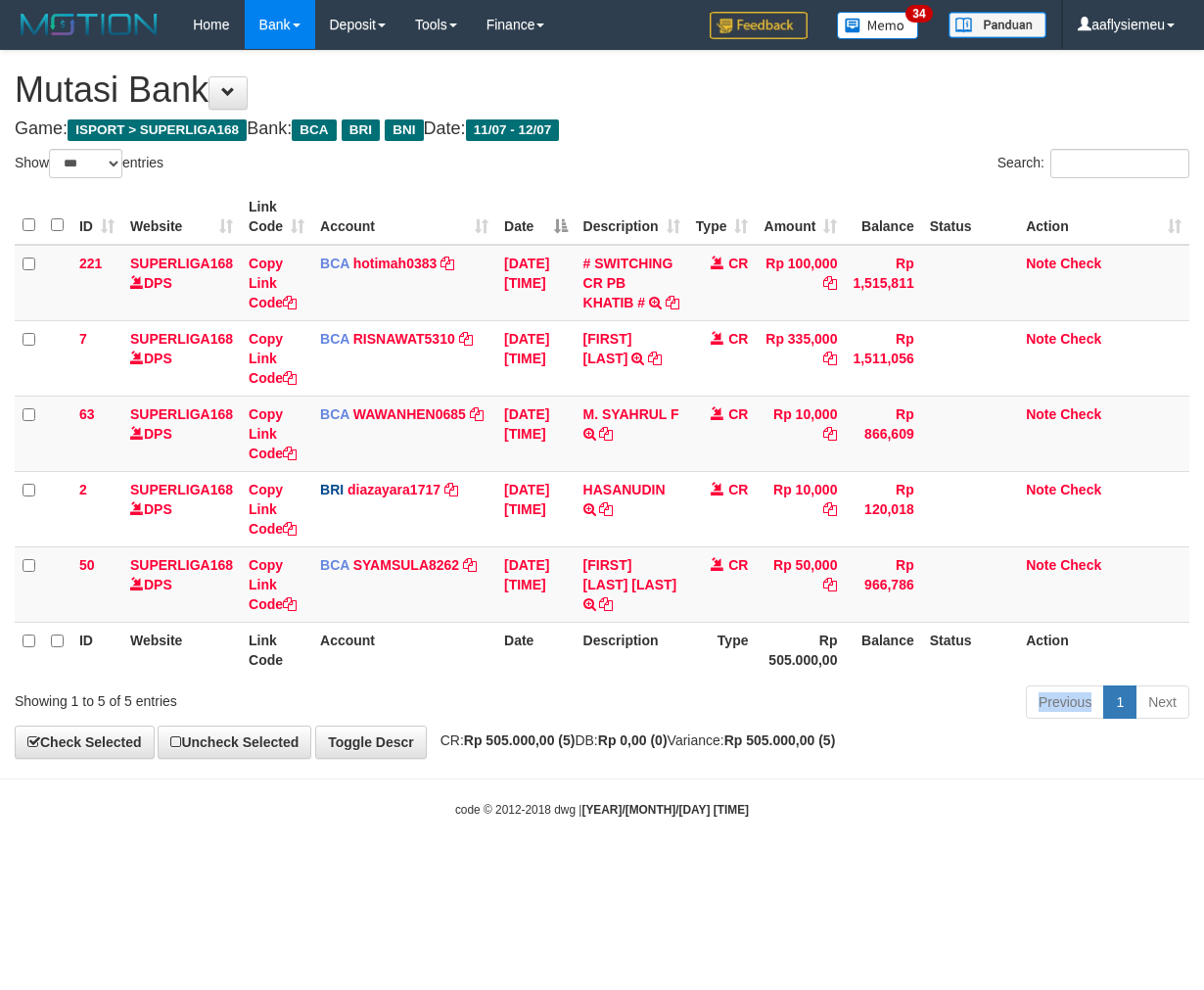 click on "Previous 1 Next" at bounding box center [854, 704] 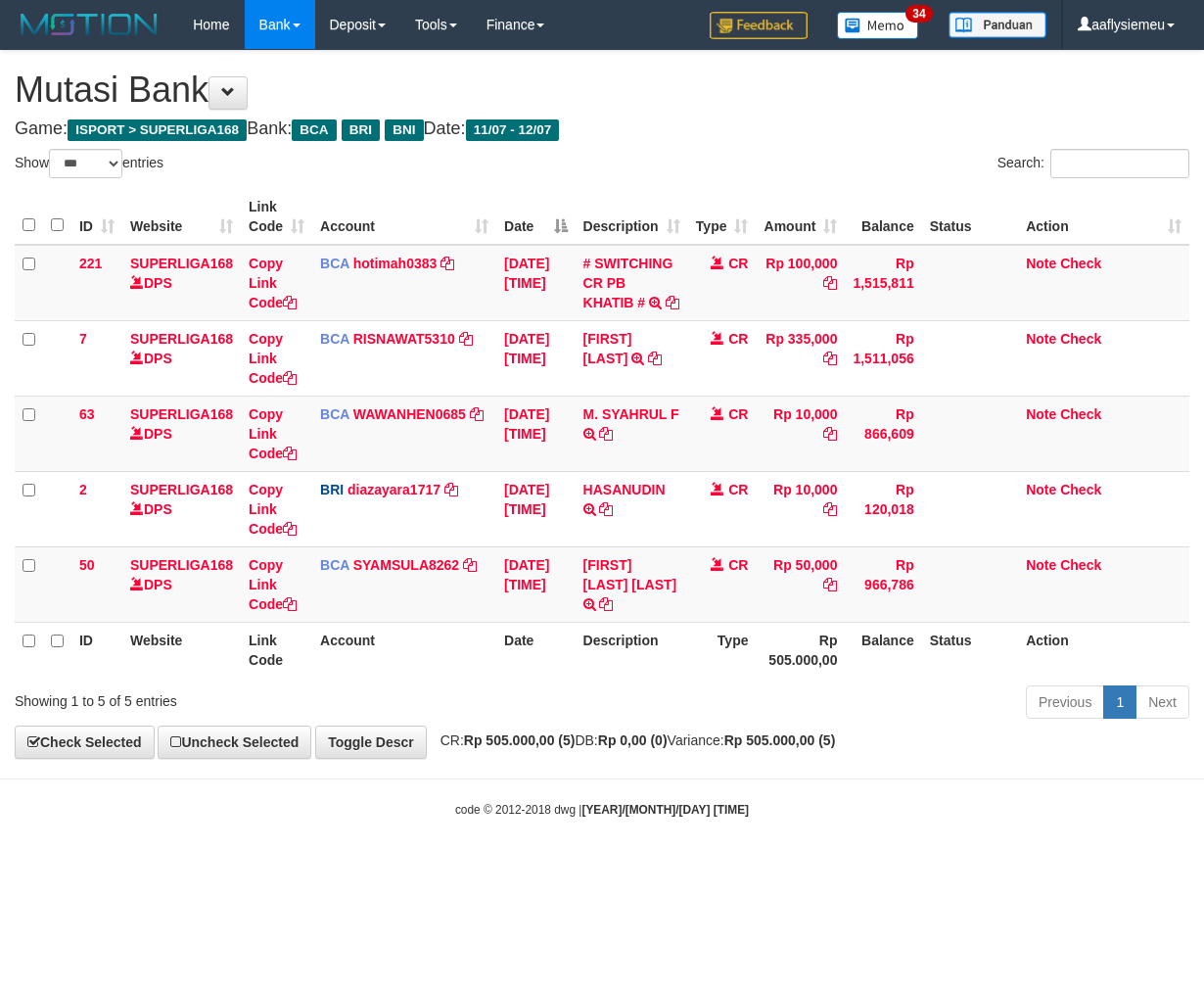 click on "Previous 1 Next" at bounding box center (854, 704) 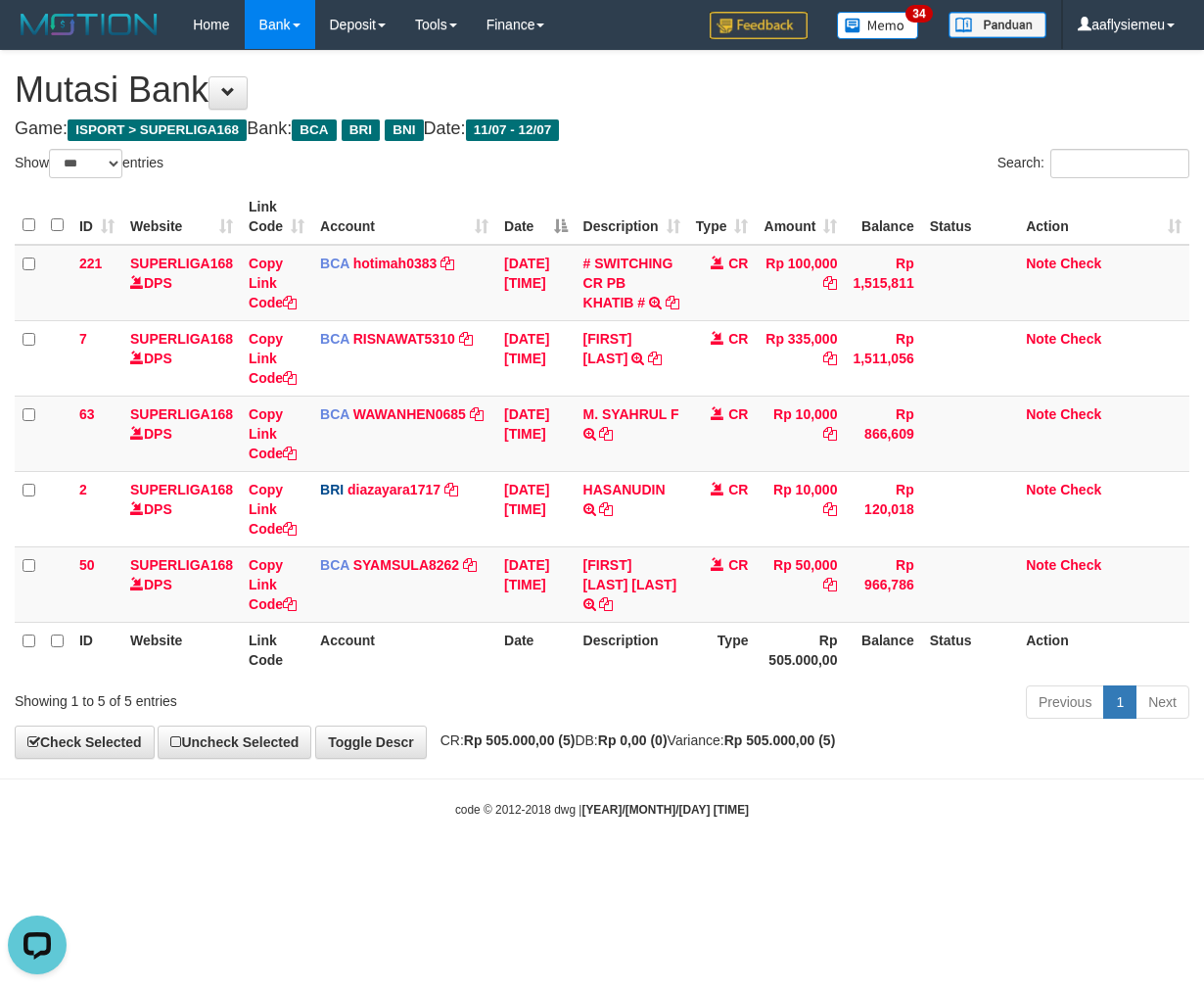 scroll, scrollTop: 0, scrollLeft: 0, axis: both 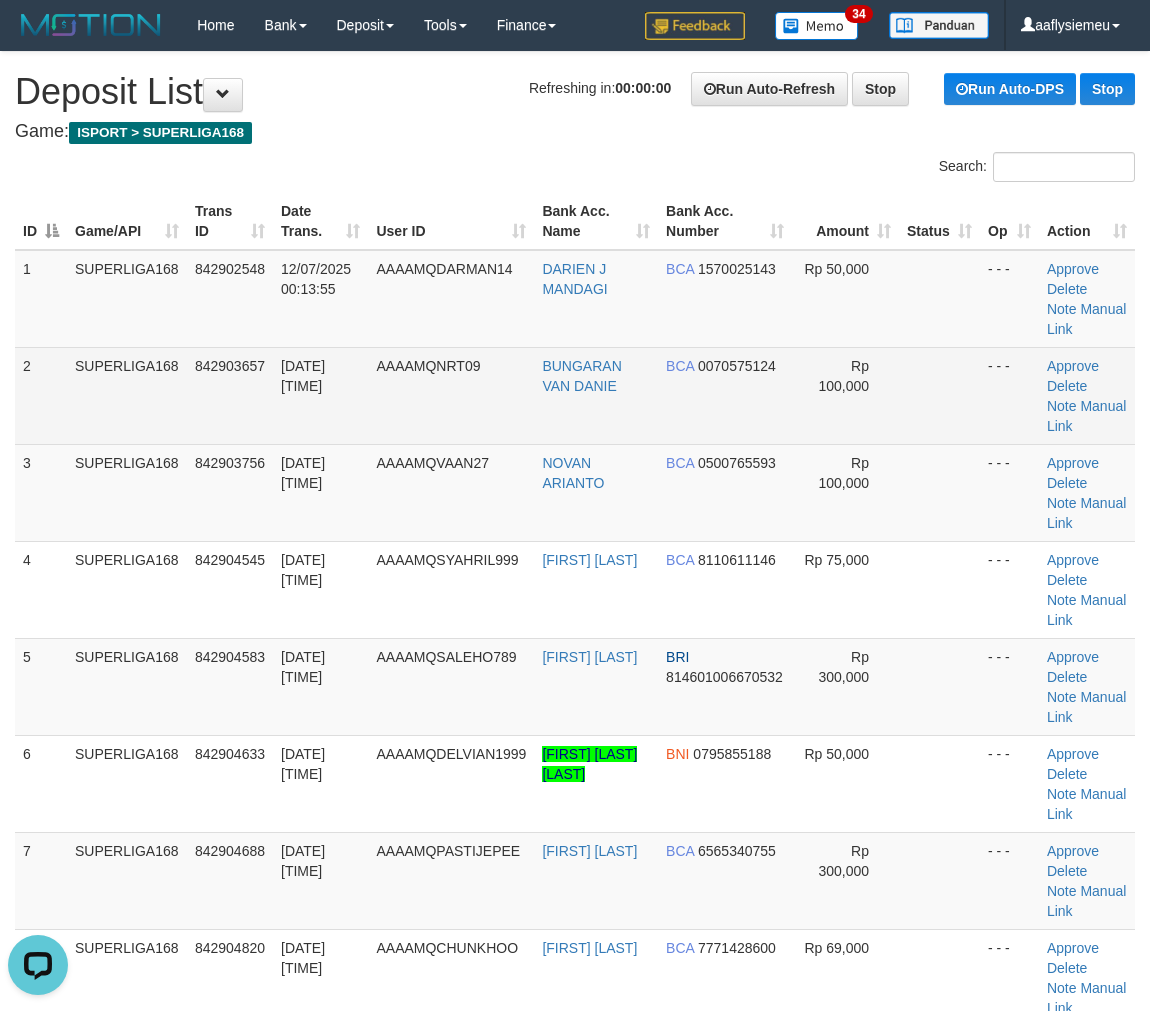 click on "SUPERLIGA168" at bounding box center [127, 395] 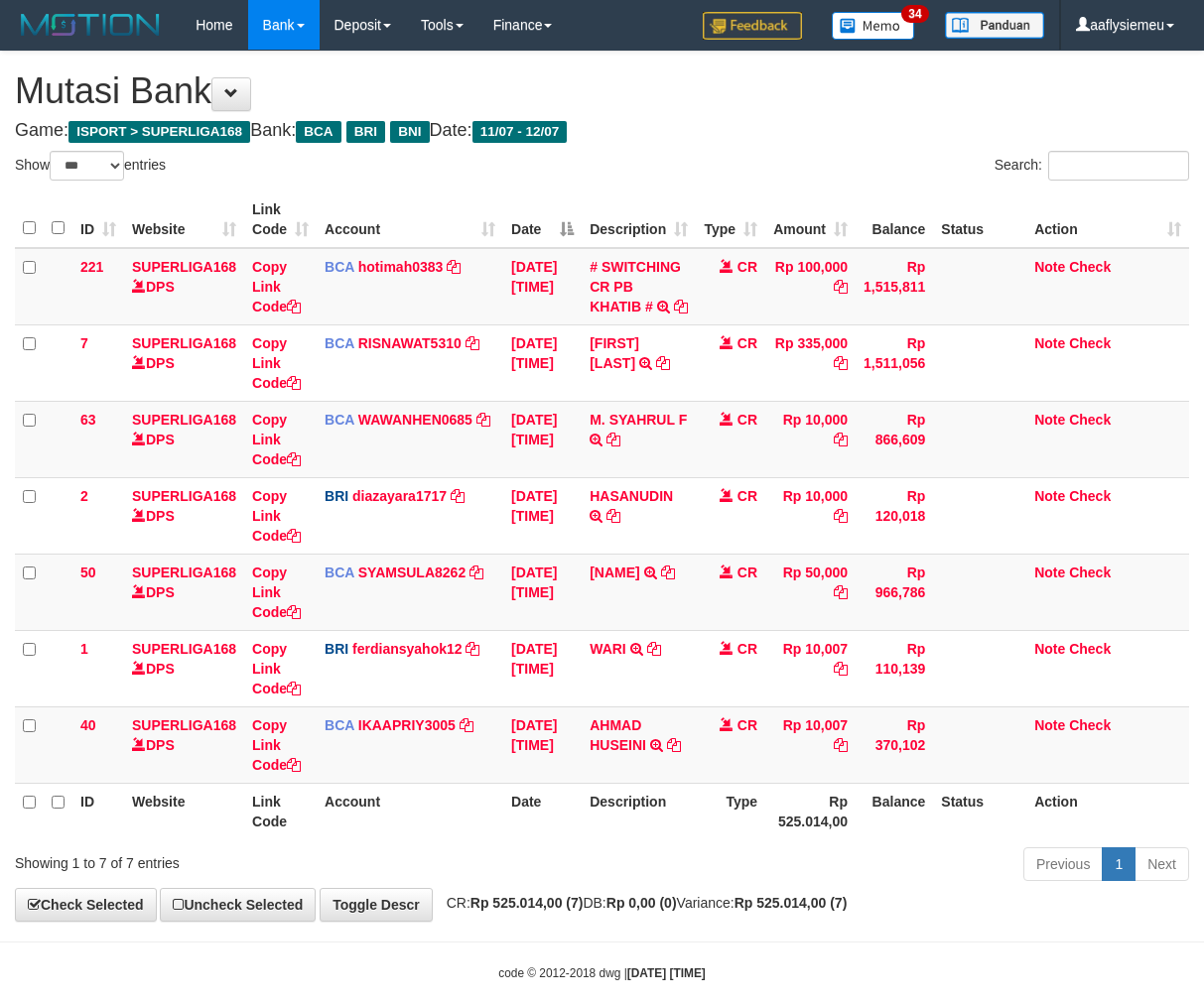 select on "***" 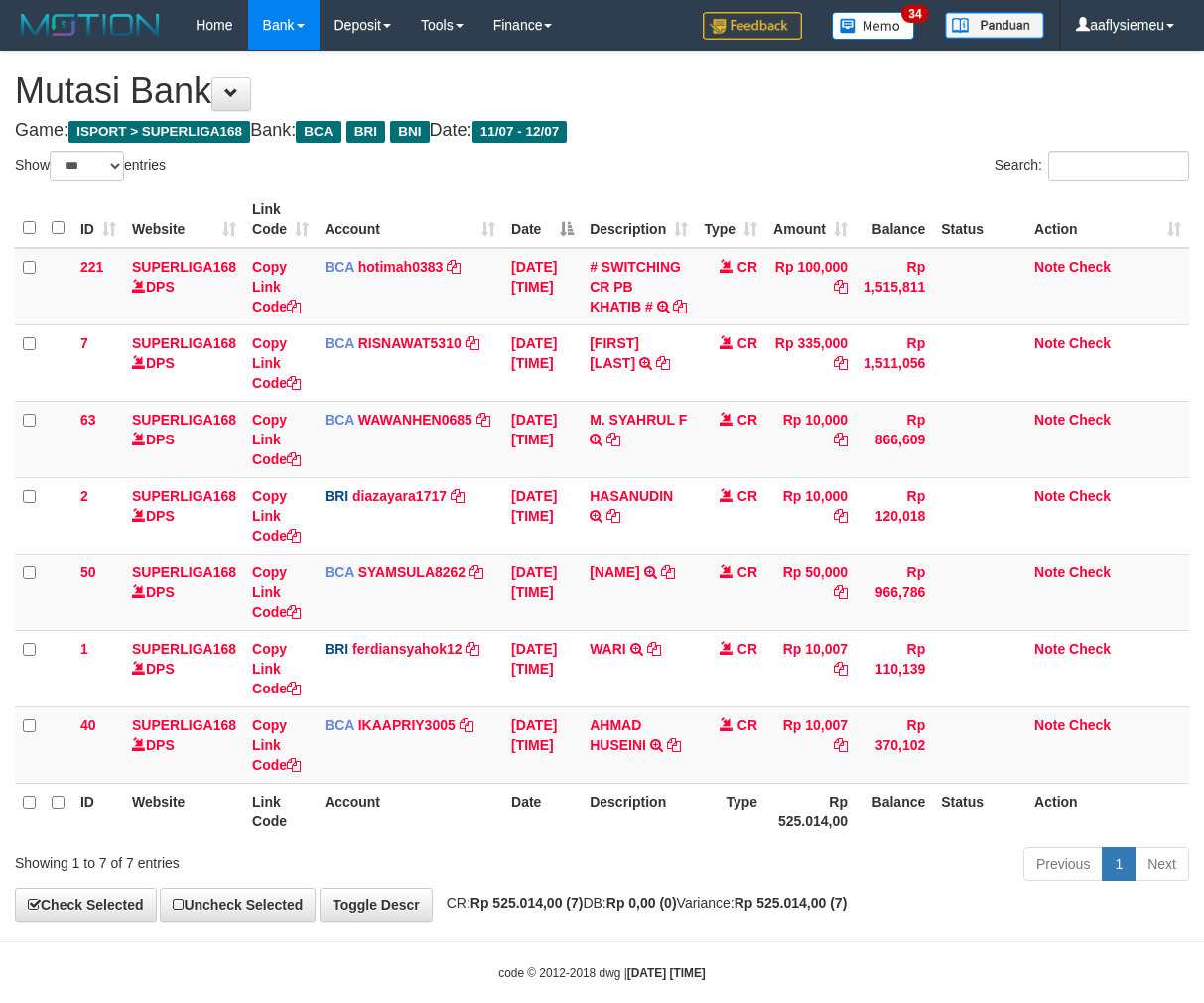 click on "CR" at bounding box center [731, 744] 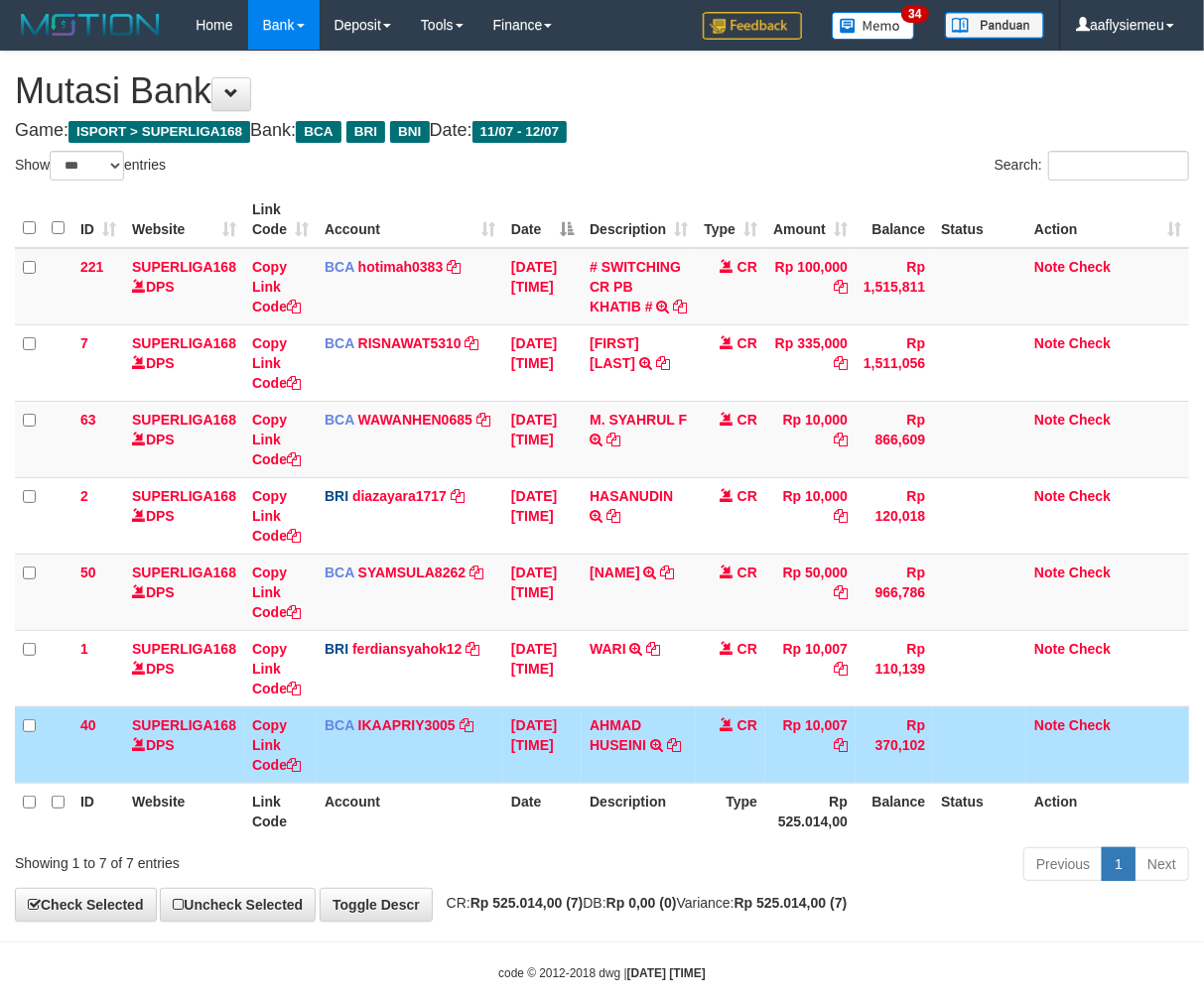 click on "CR" at bounding box center [731, 744] 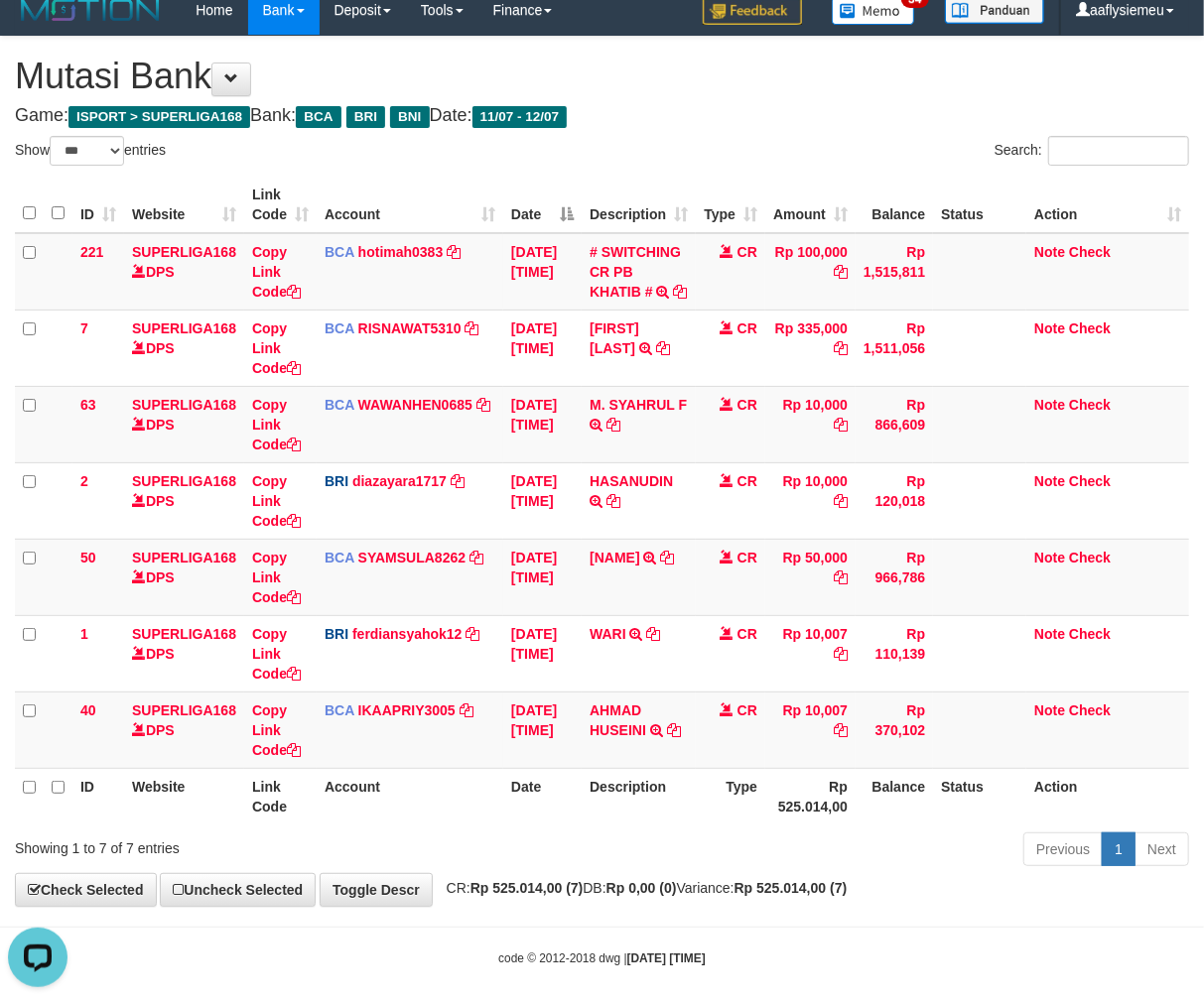 scroll, scrollTop: 0, scrollLeft: 0, axis: both 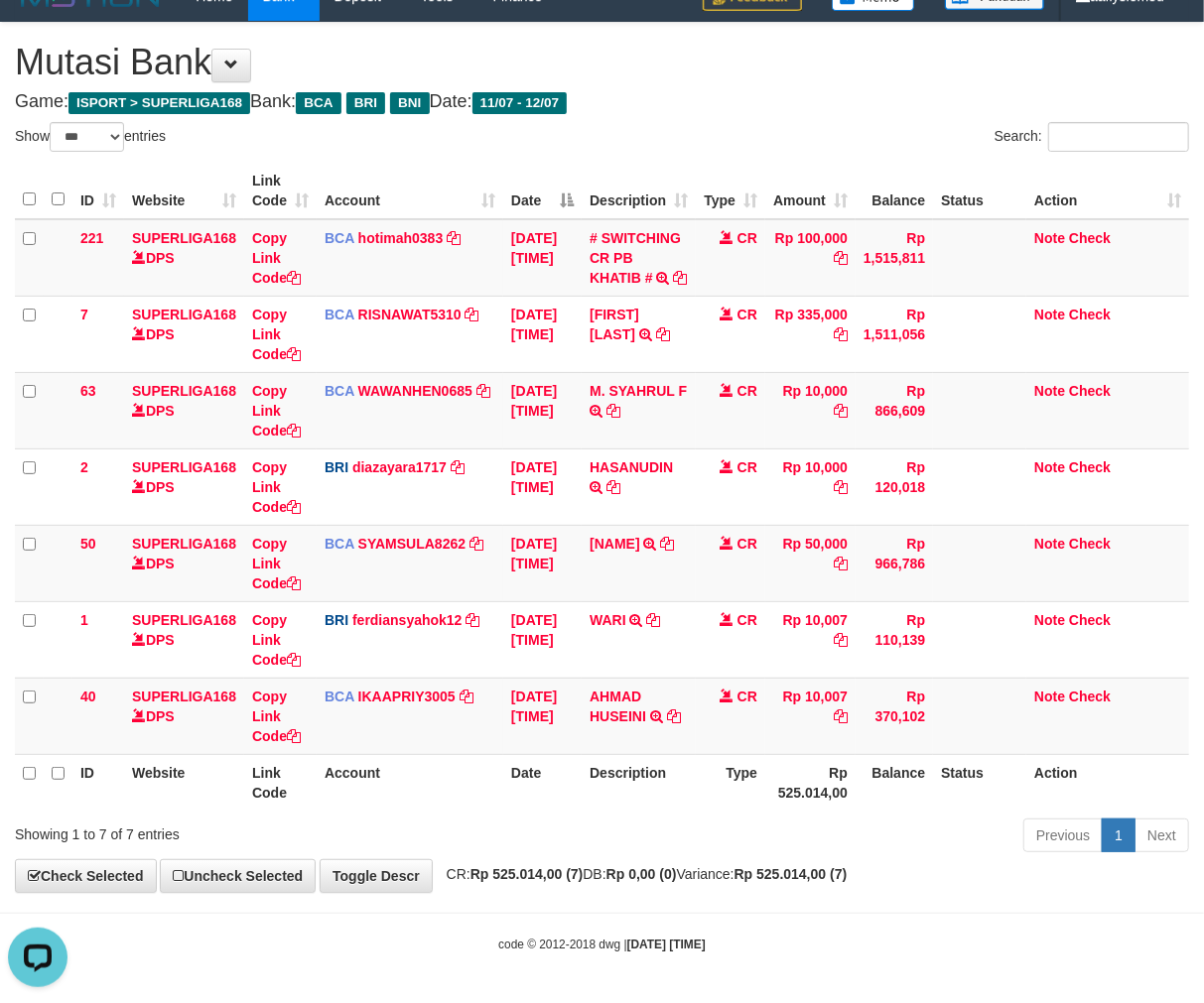 click on "Type" at bounding box center [731, 782] 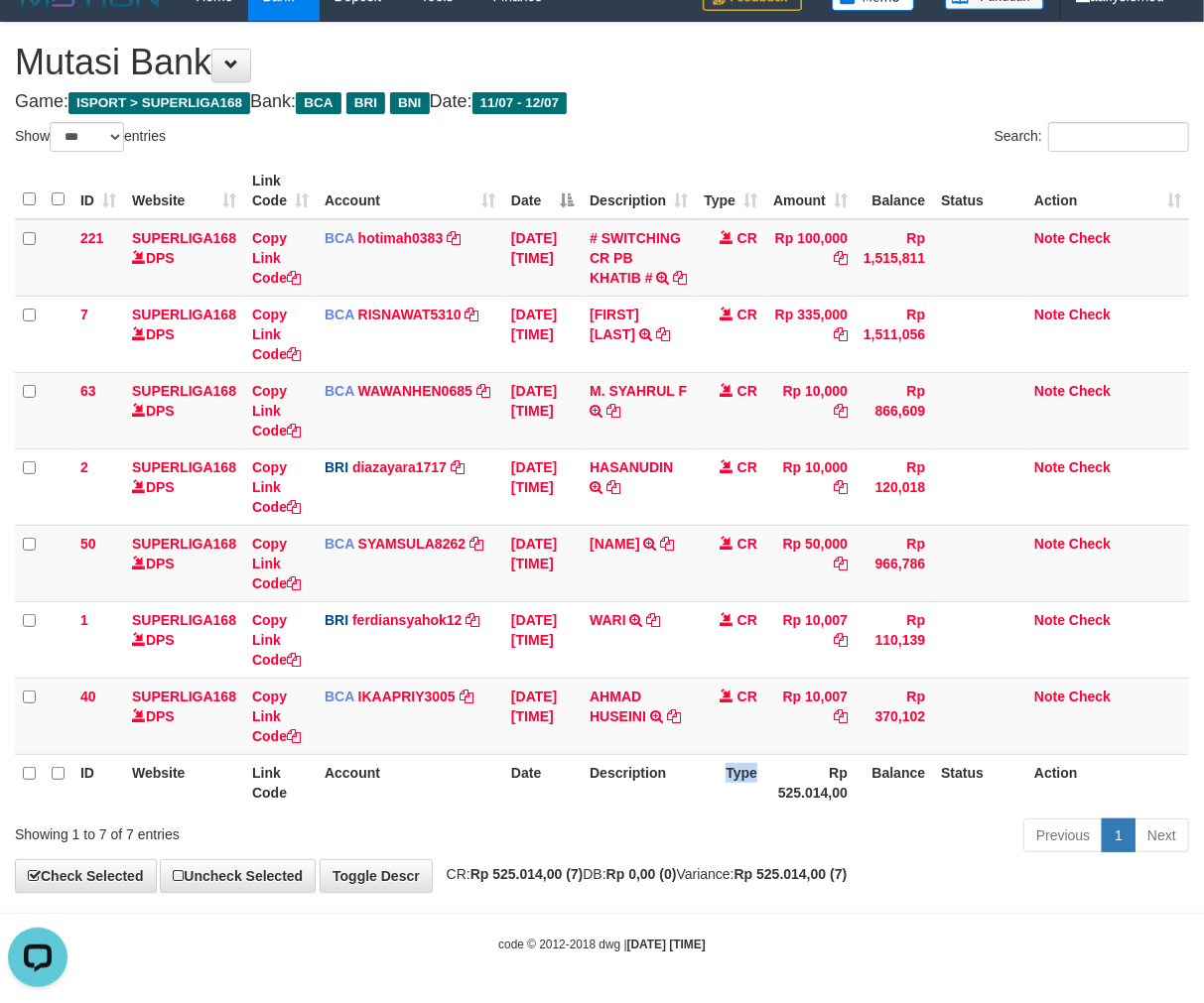 click on "Type" at bounding box center [731, 782] 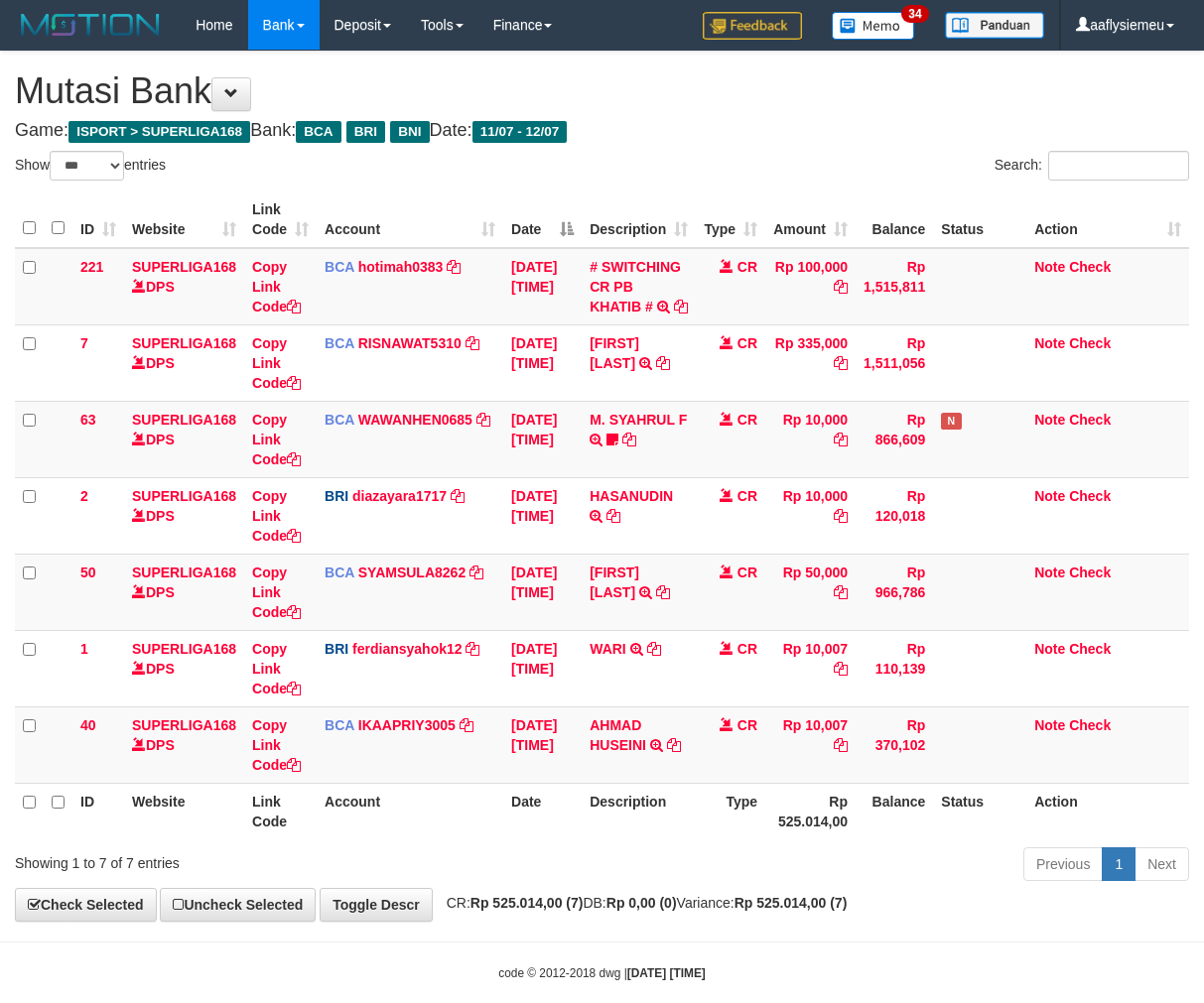 select on "***" 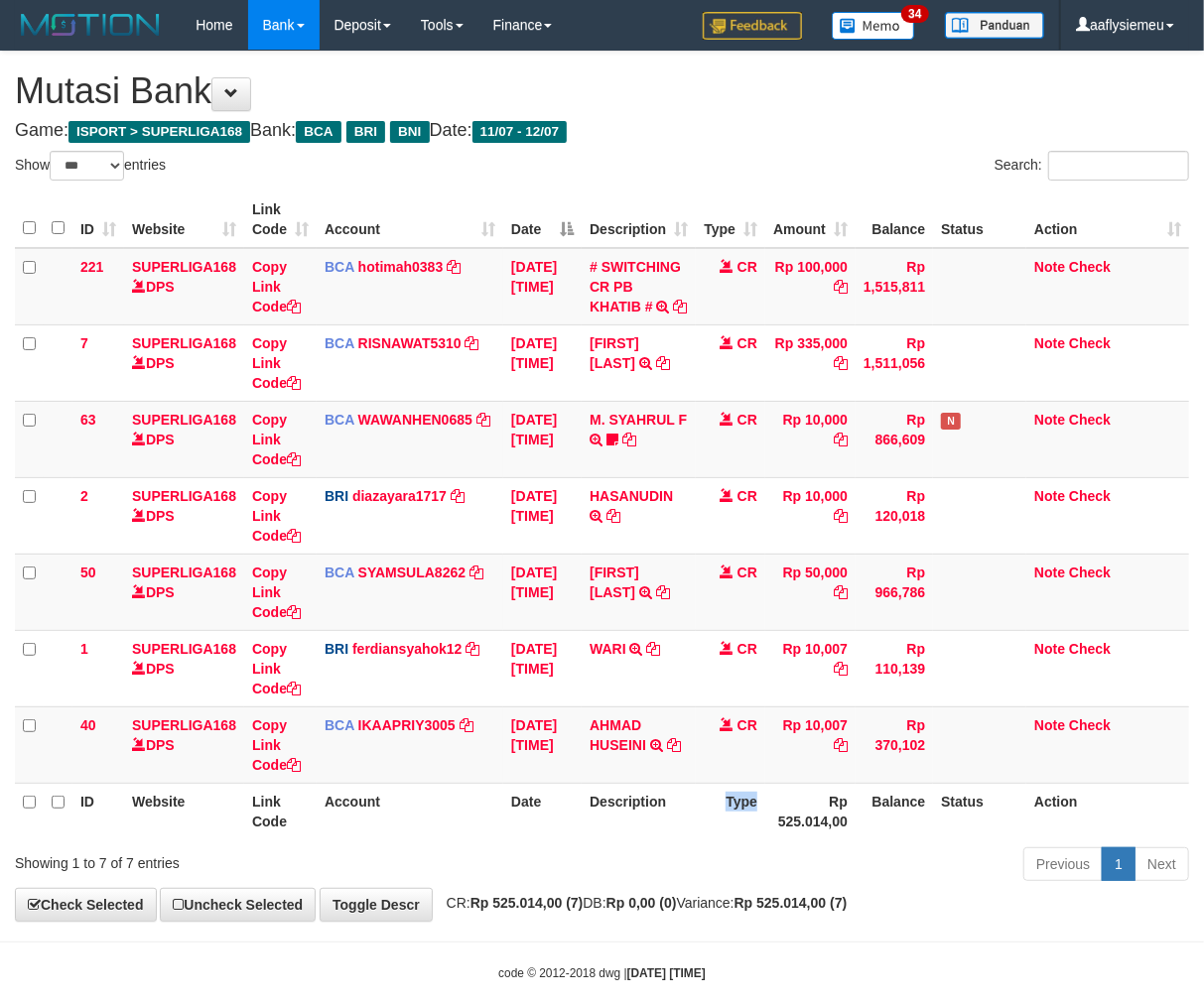 scroll, scrollTop: 30, scrollLeft: 0, axis: vertical 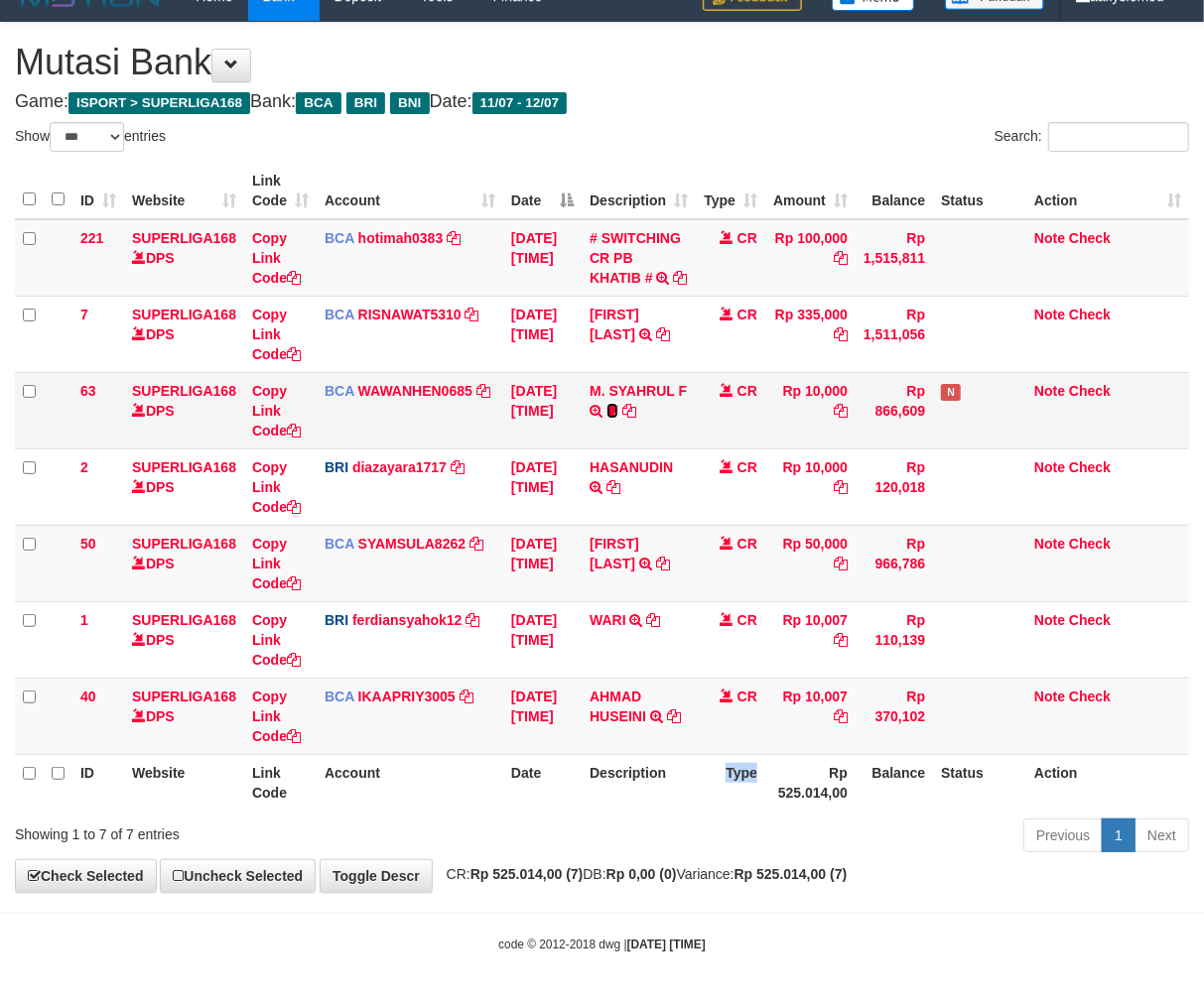 click at bounding box center (612, 411) 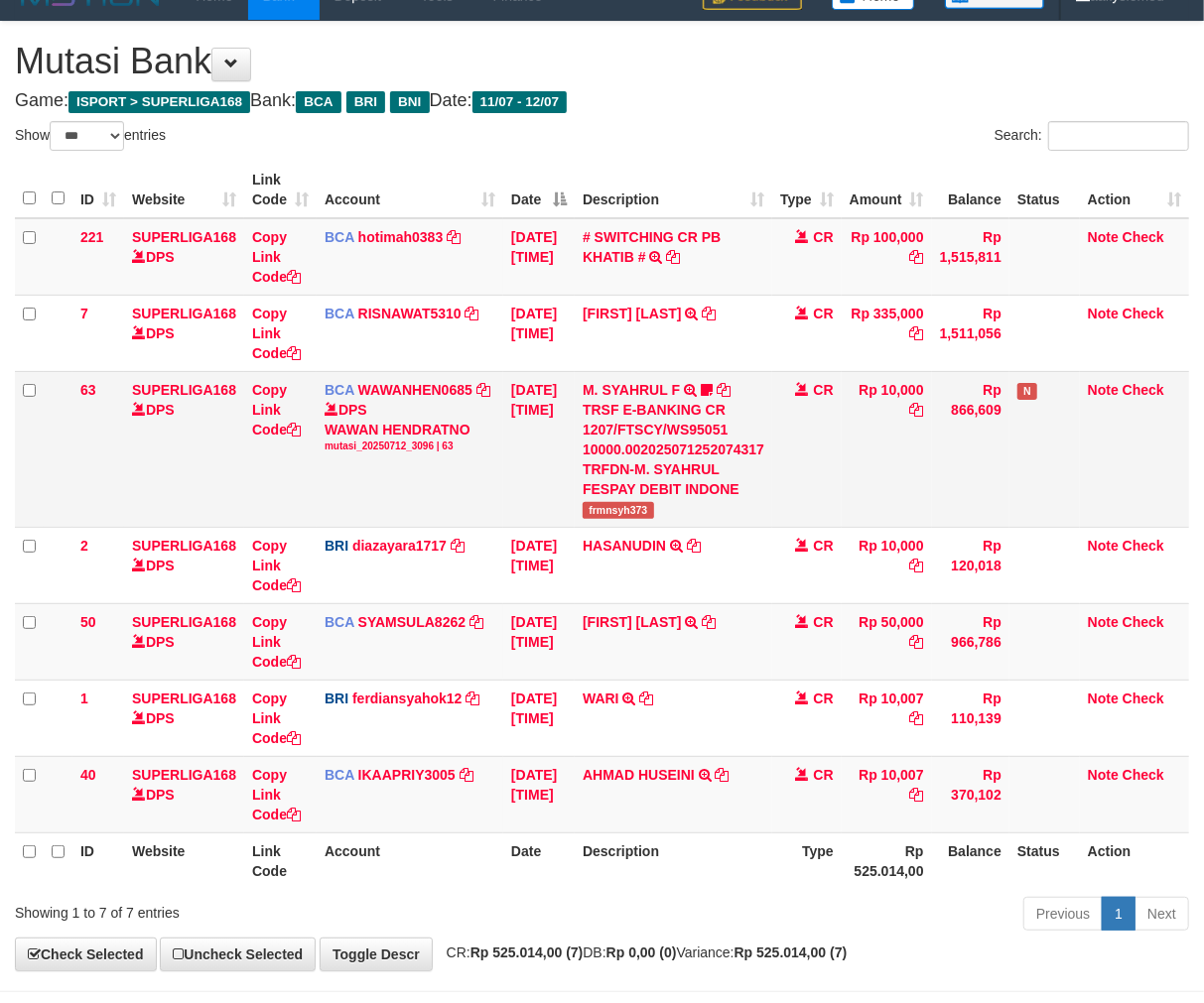 click on "frmnsyh373" at bounding box center [618, 510] 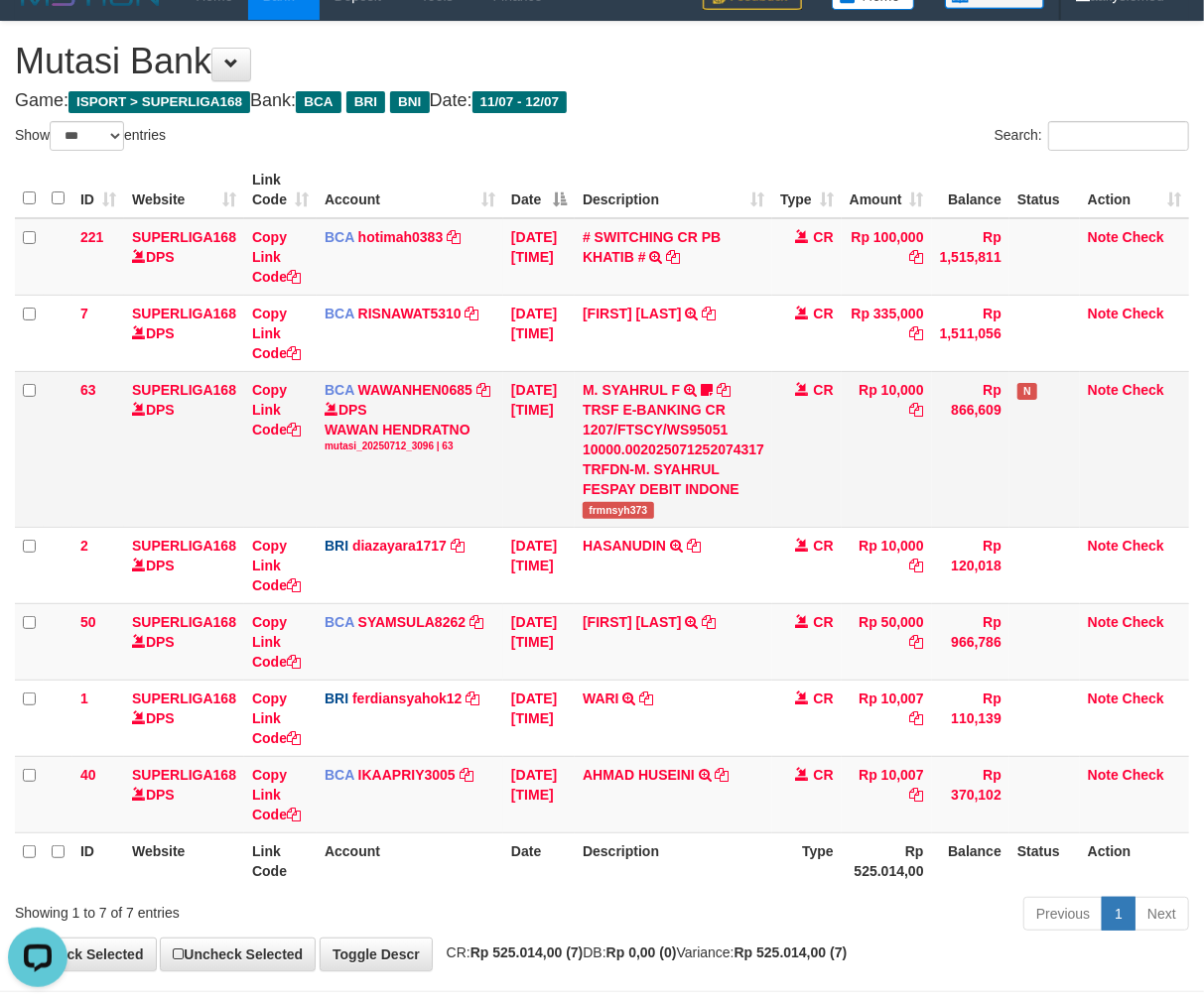 scroll, scrollTop: 0, scrollLeft: 0, axis: both 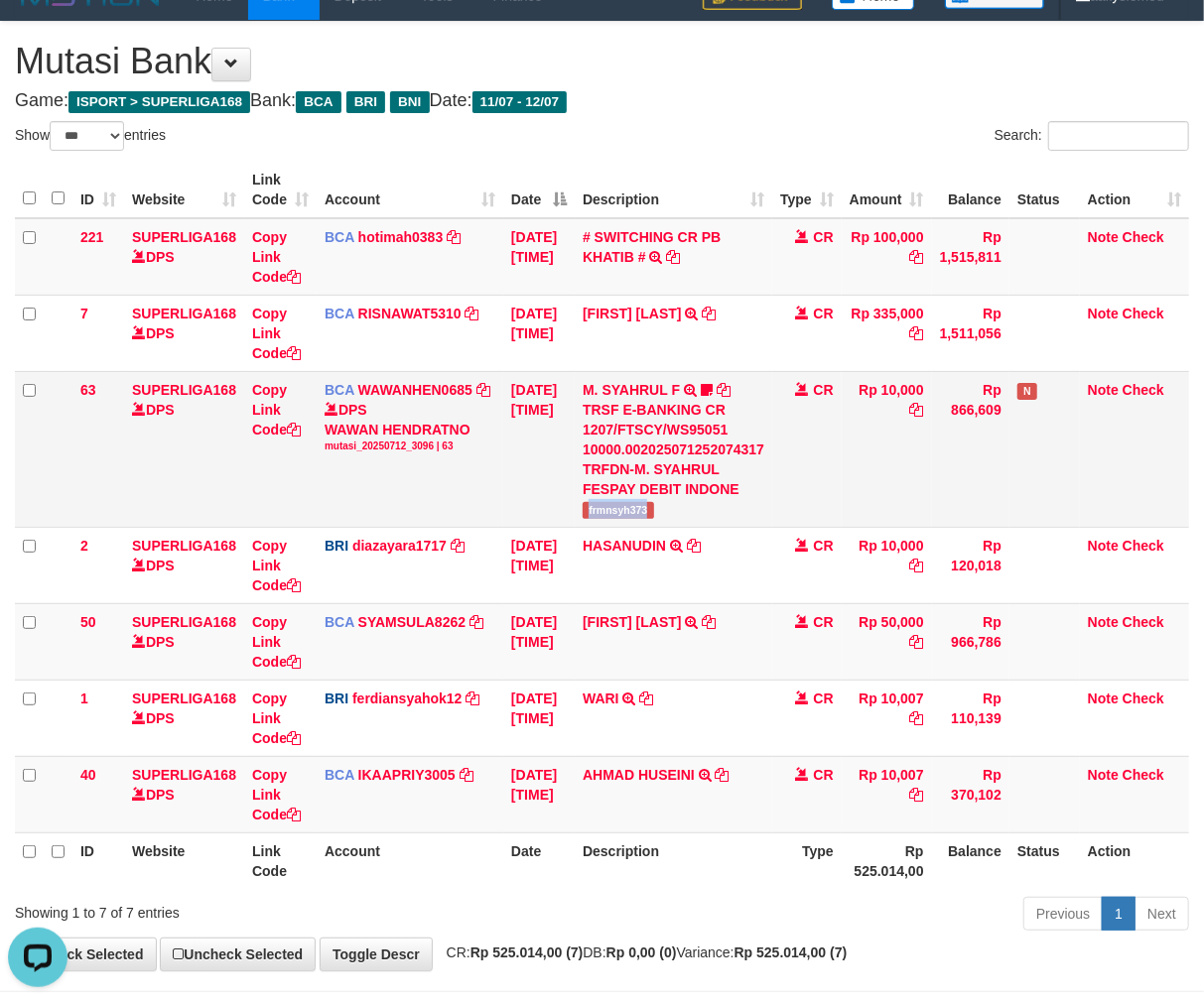 click on "frmnsyh373" at bounding box center [618, 510] 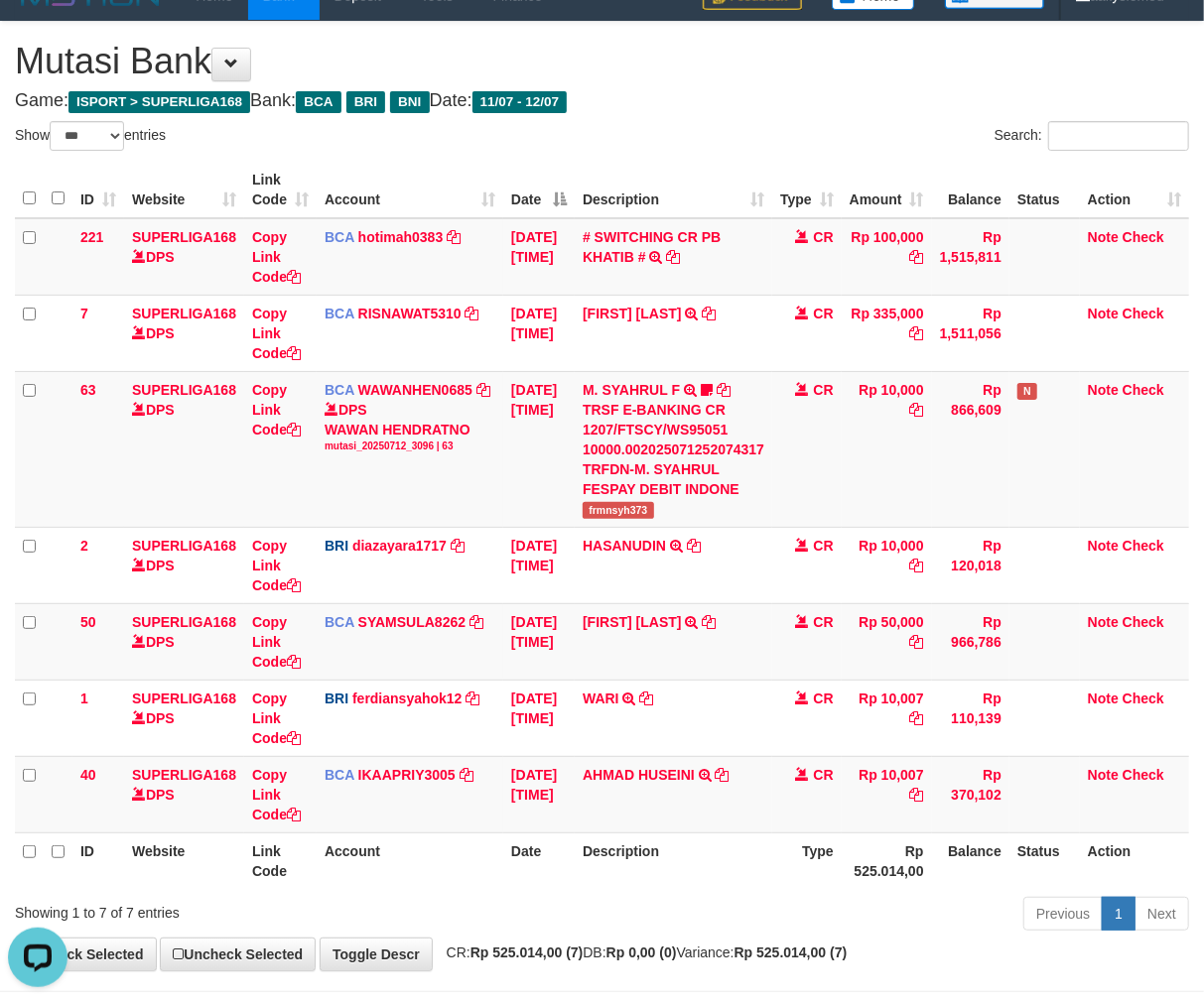 click on "Description" at bounding box center [673, 860] 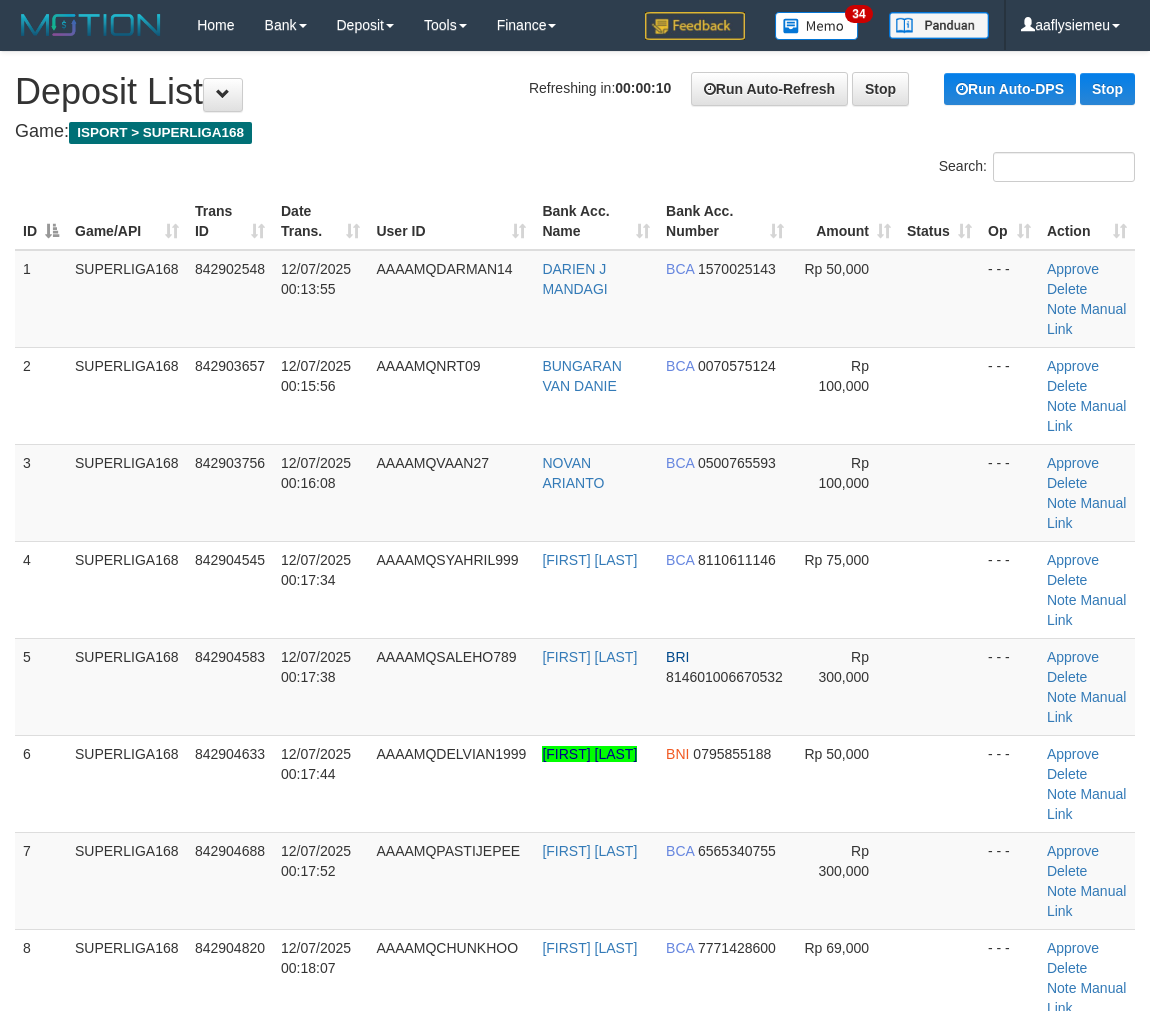 click on "SUPERLIGA168" at bounding box center (127, 686) 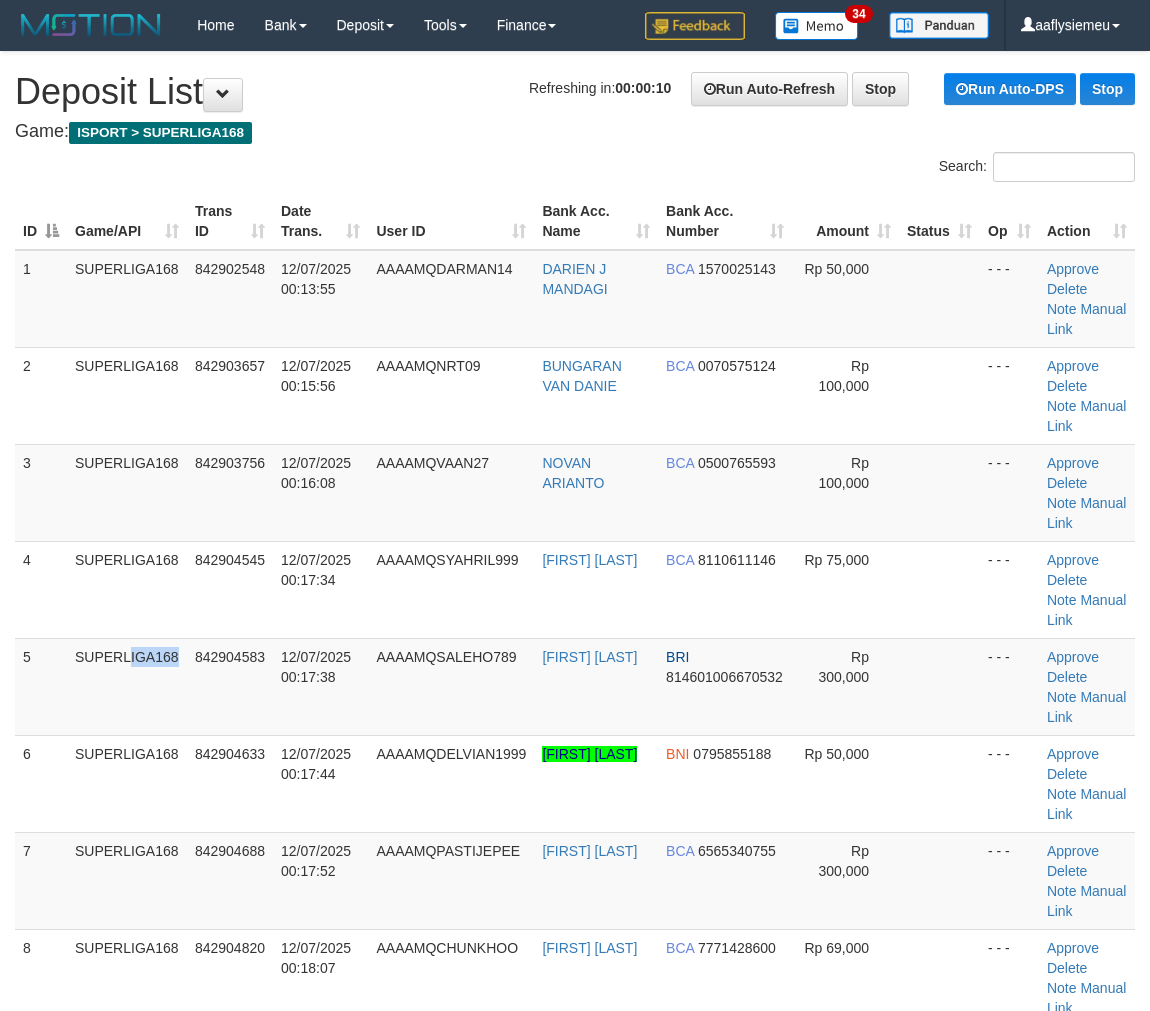 click on "SUPERLIGA168" at bounding box center [127, 686] 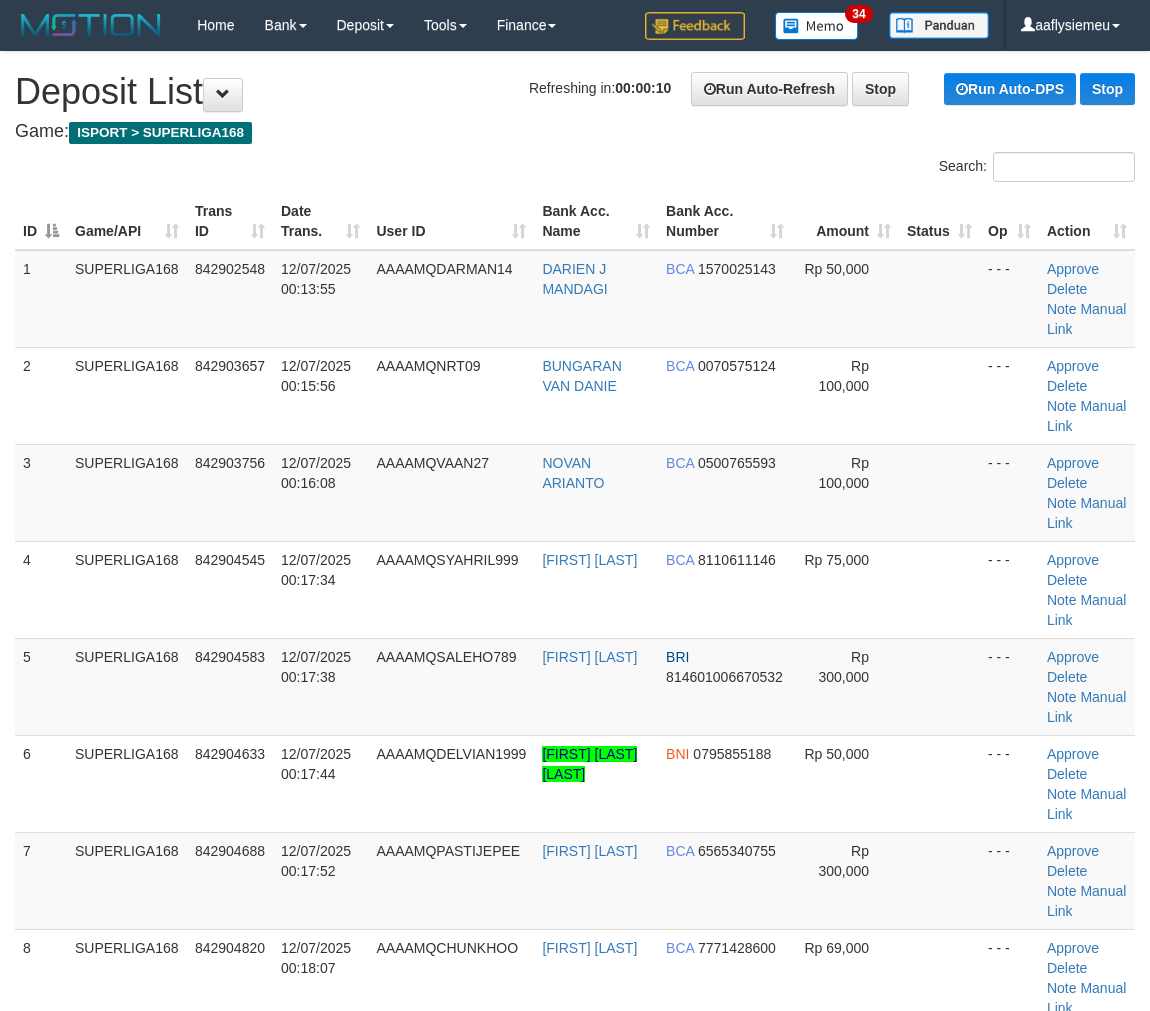 scroll, scrollTop: 0, scrollLeft: 0, axis: both 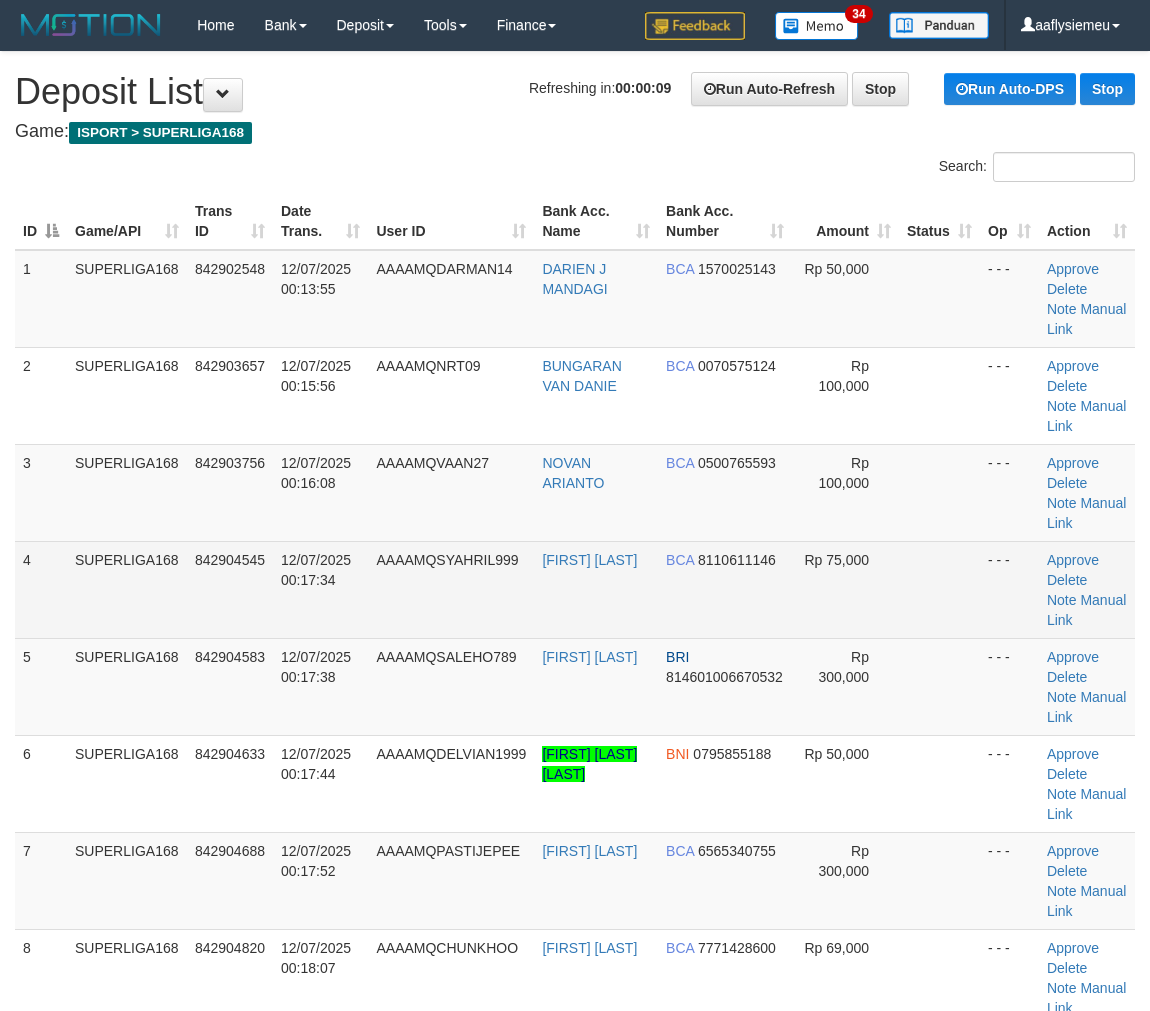 click on "842904545" at bounding box center [230, 589] 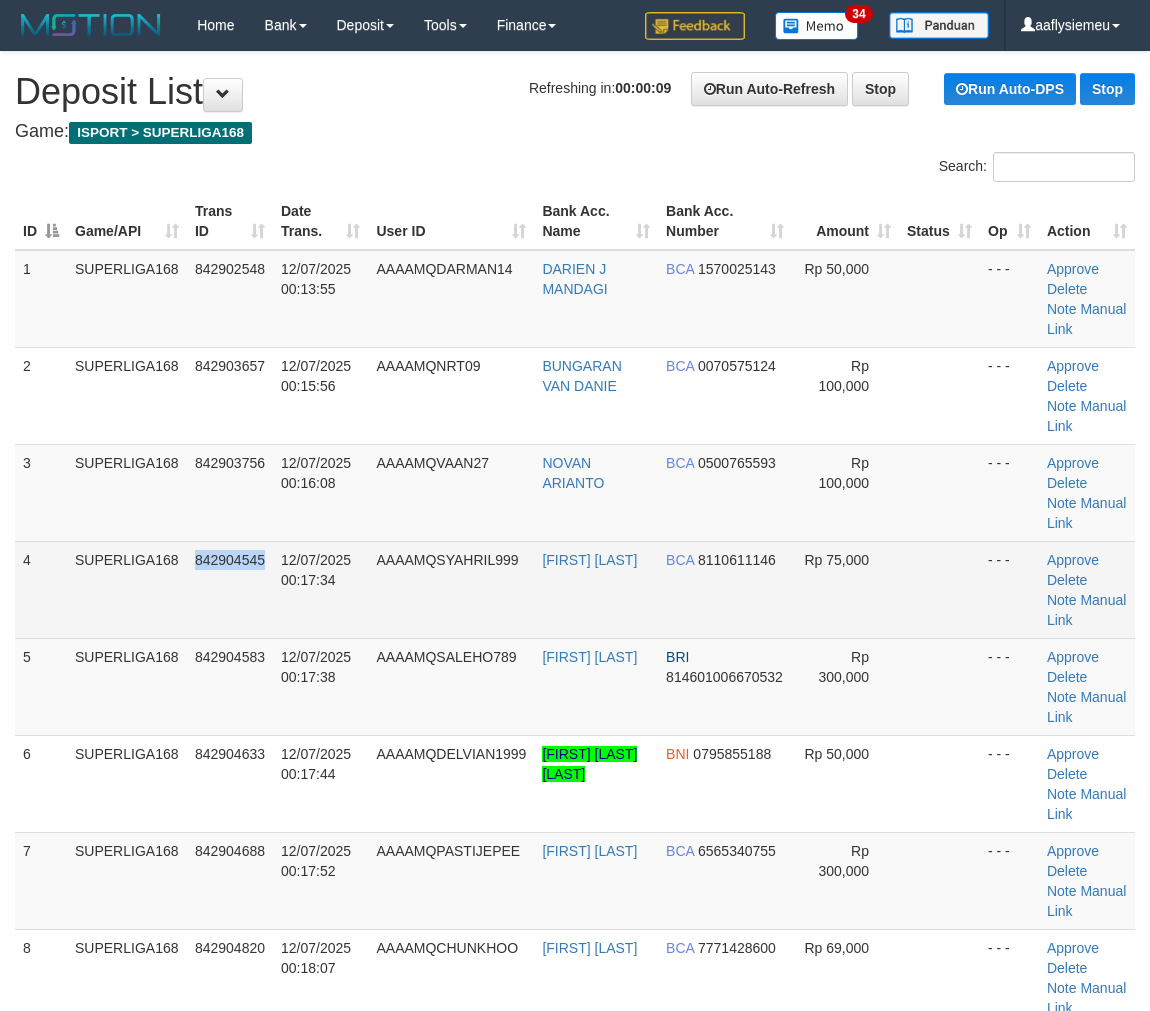 click on "842904545" at bounding box center [230, 589] 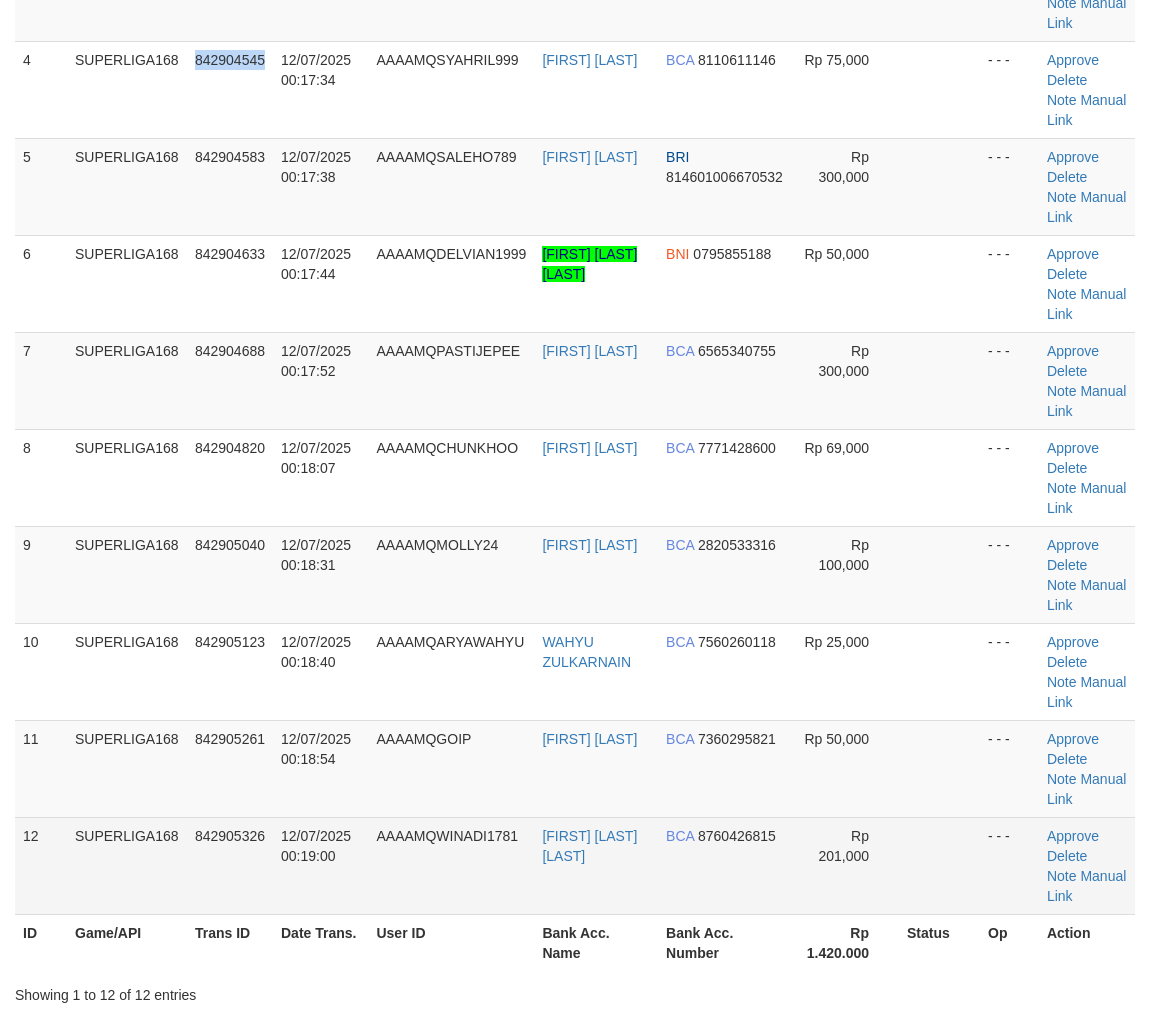 scroll, scrollTop: 888, scrollLeft: 0, axis: vertical 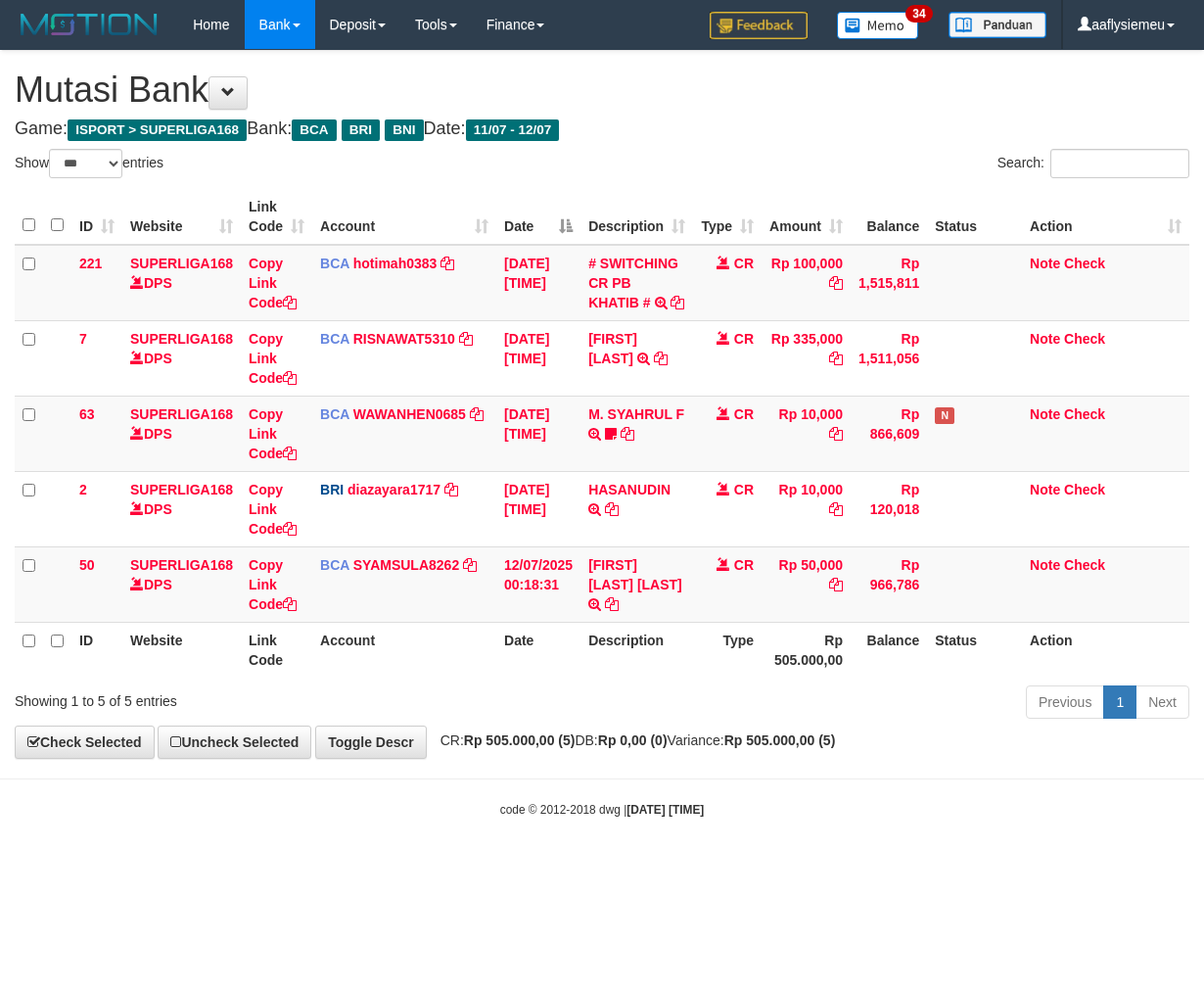 select on "***" 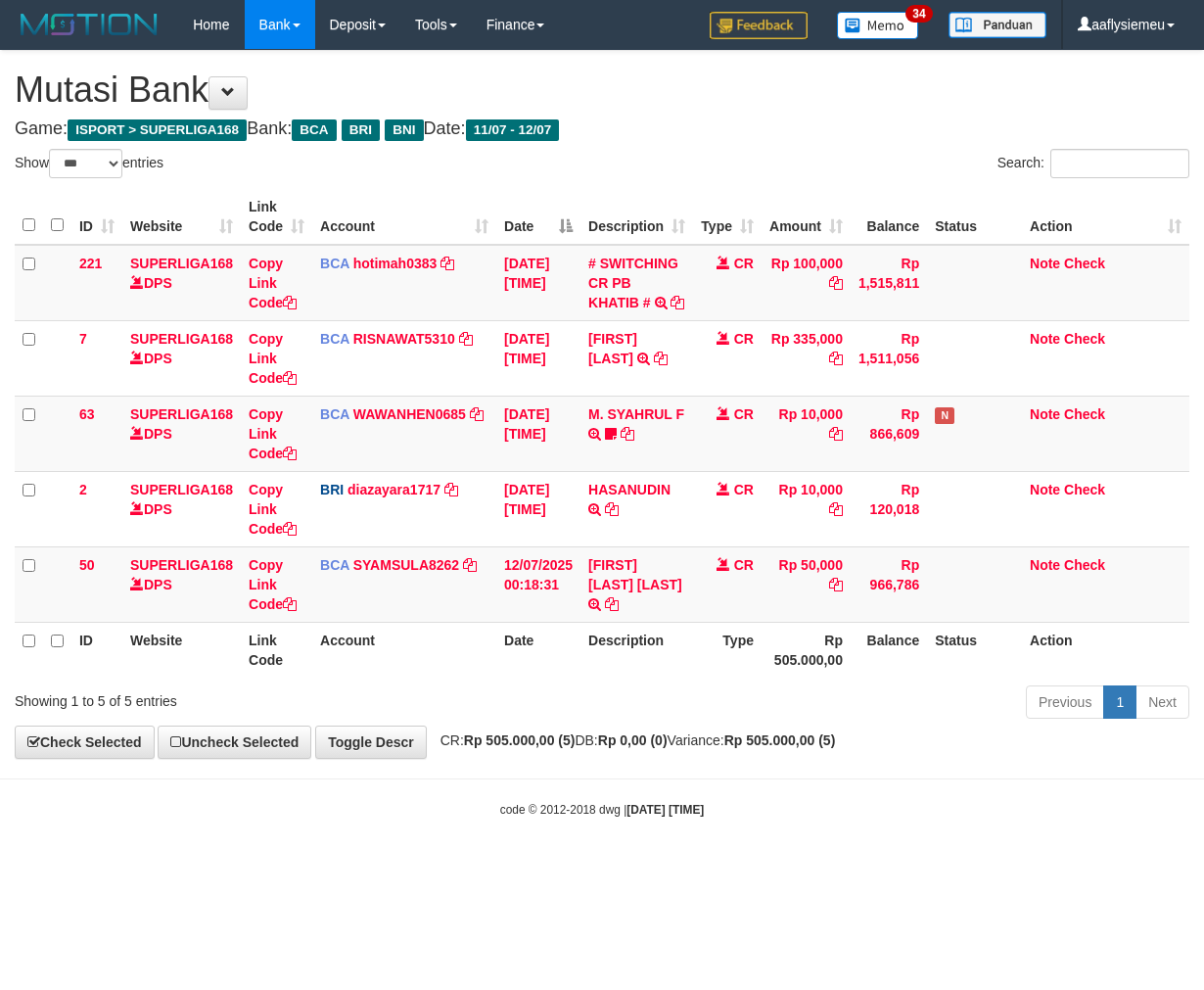 scroll, scrollTop: 0, scrollLeft: 0, axis: both 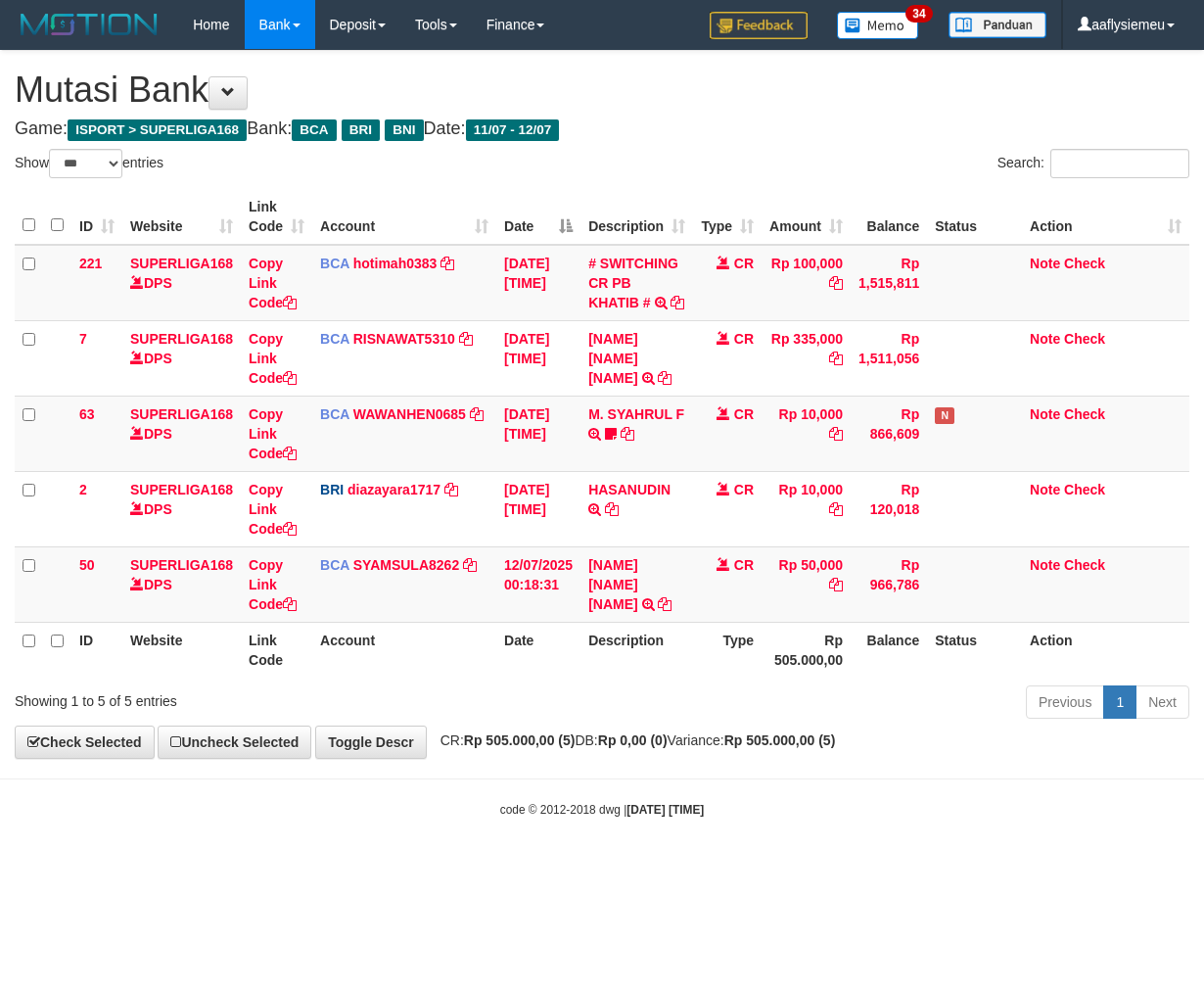 select on "***" 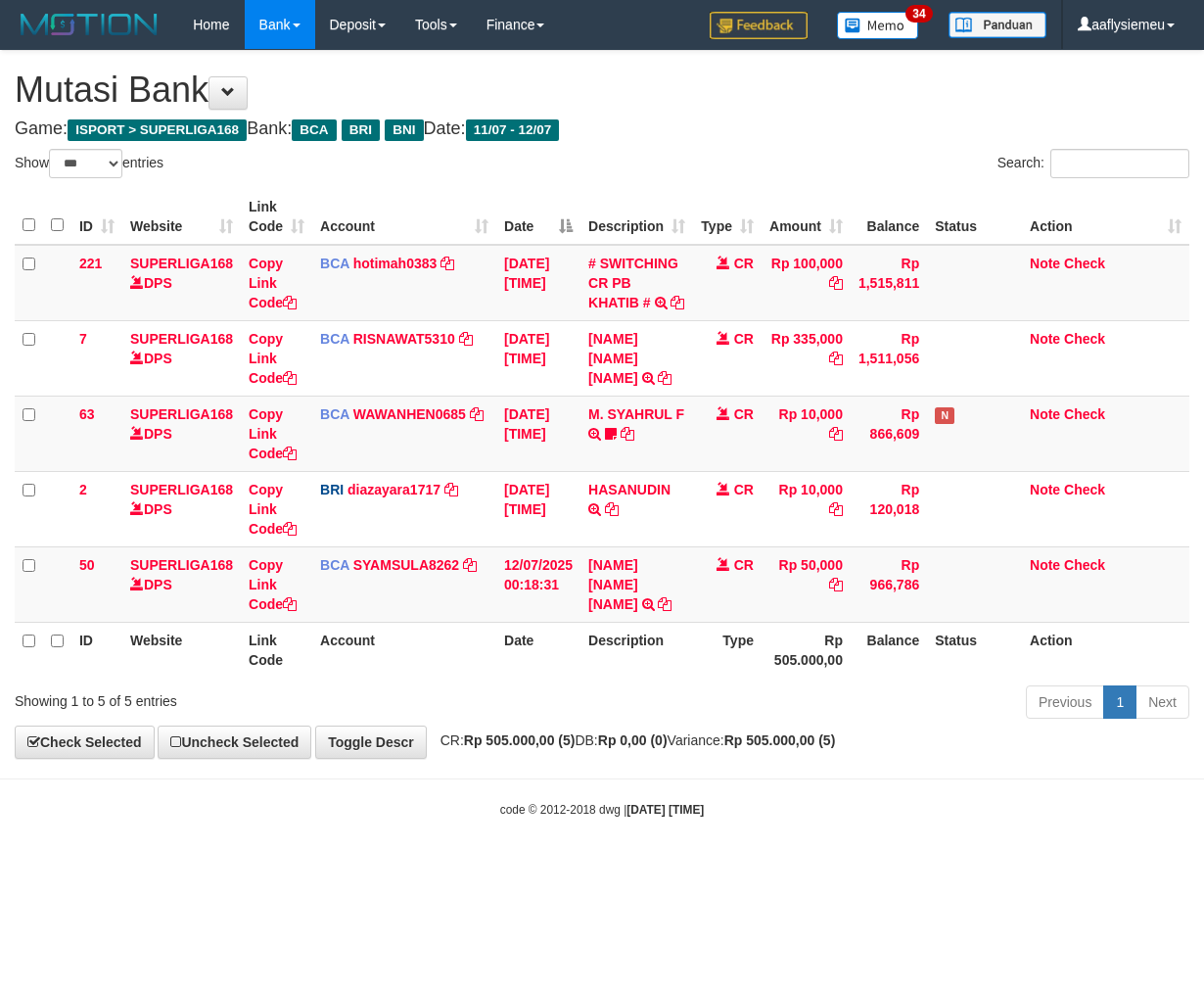 scroll, scrollTop: 0, scrollLeft: 0, axis: both 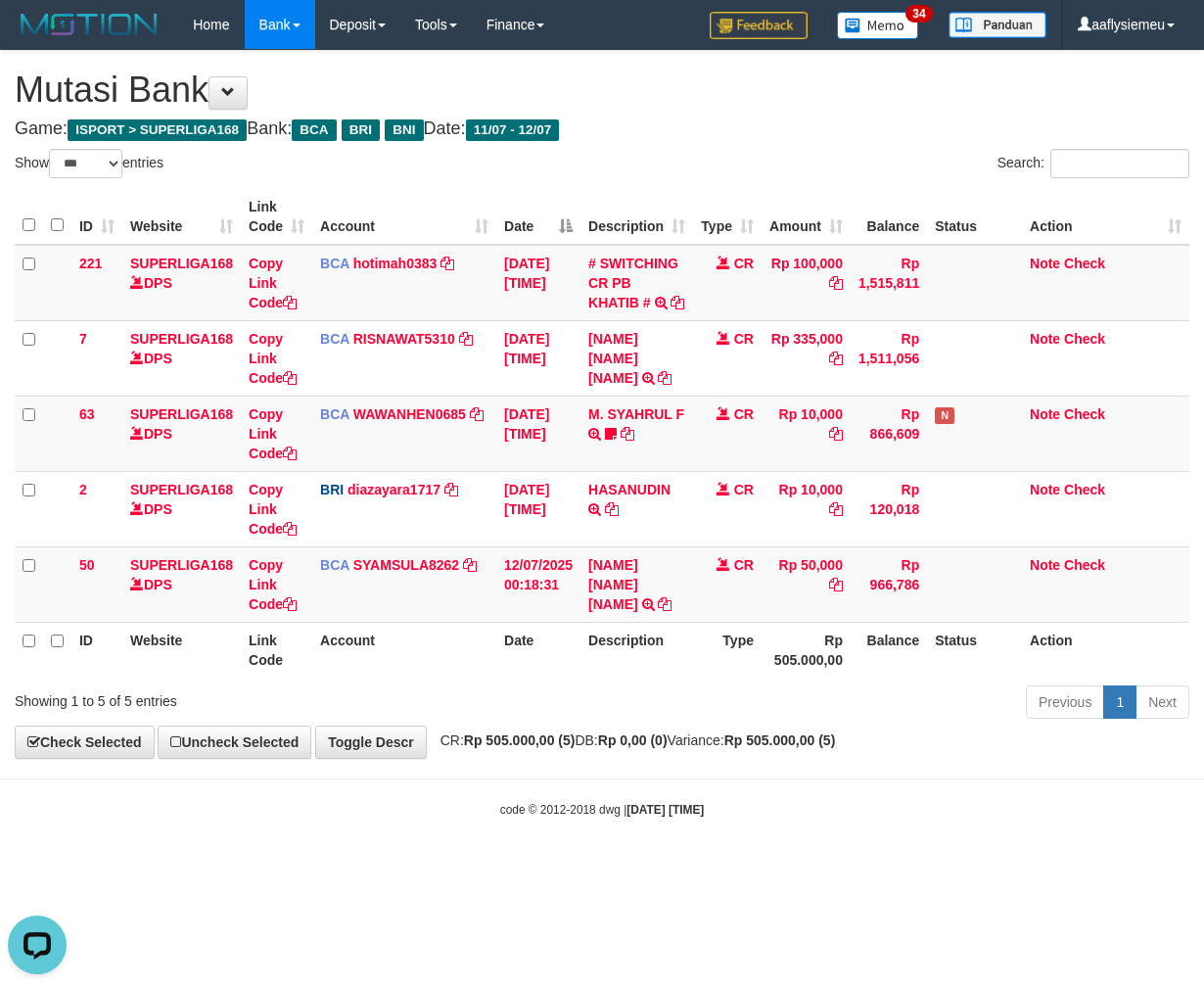 click on "**********" at bounding box center (602, 404) 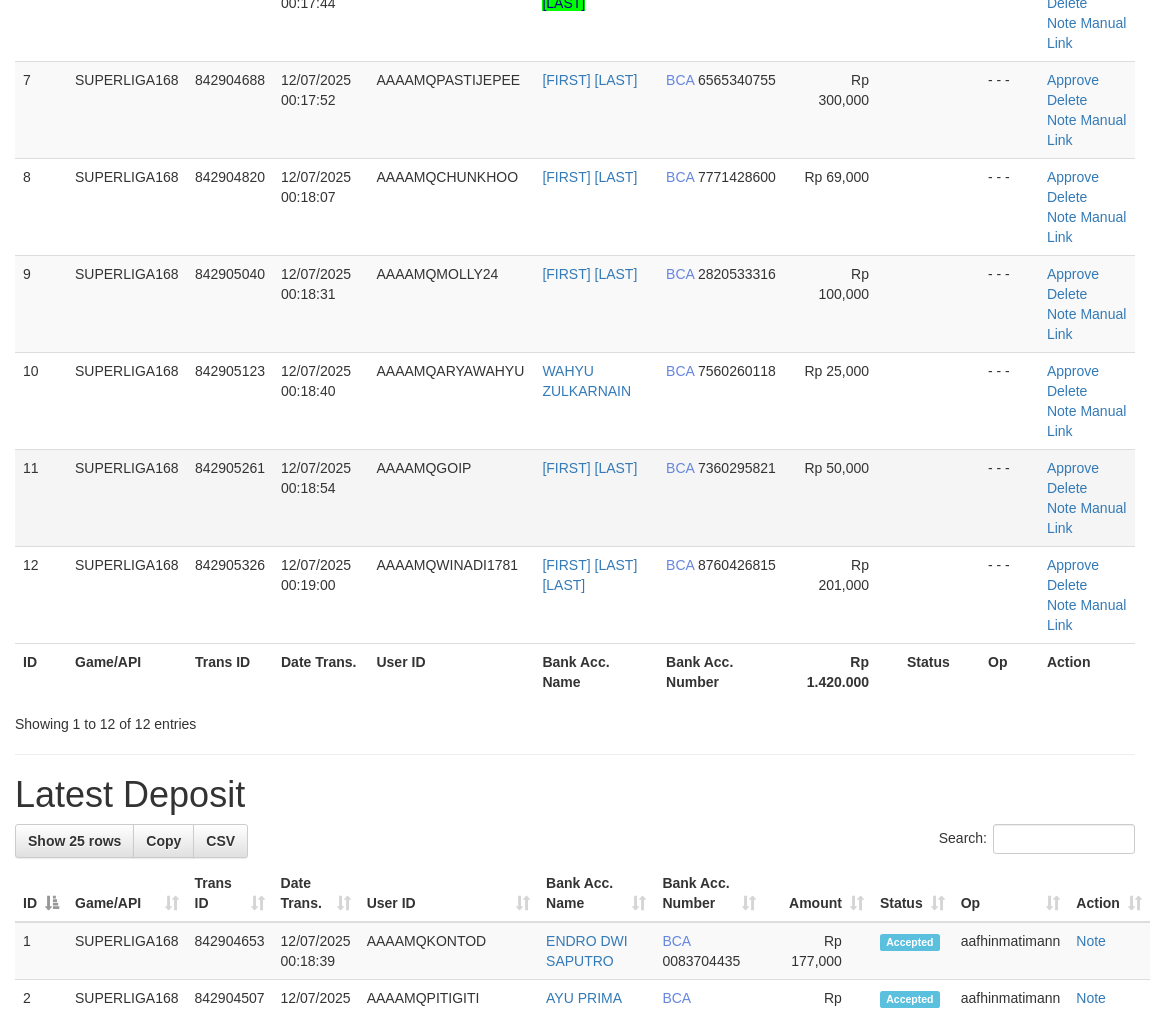 scroll, scrollTop: 871, scrollLeft: 0, axis: vertical 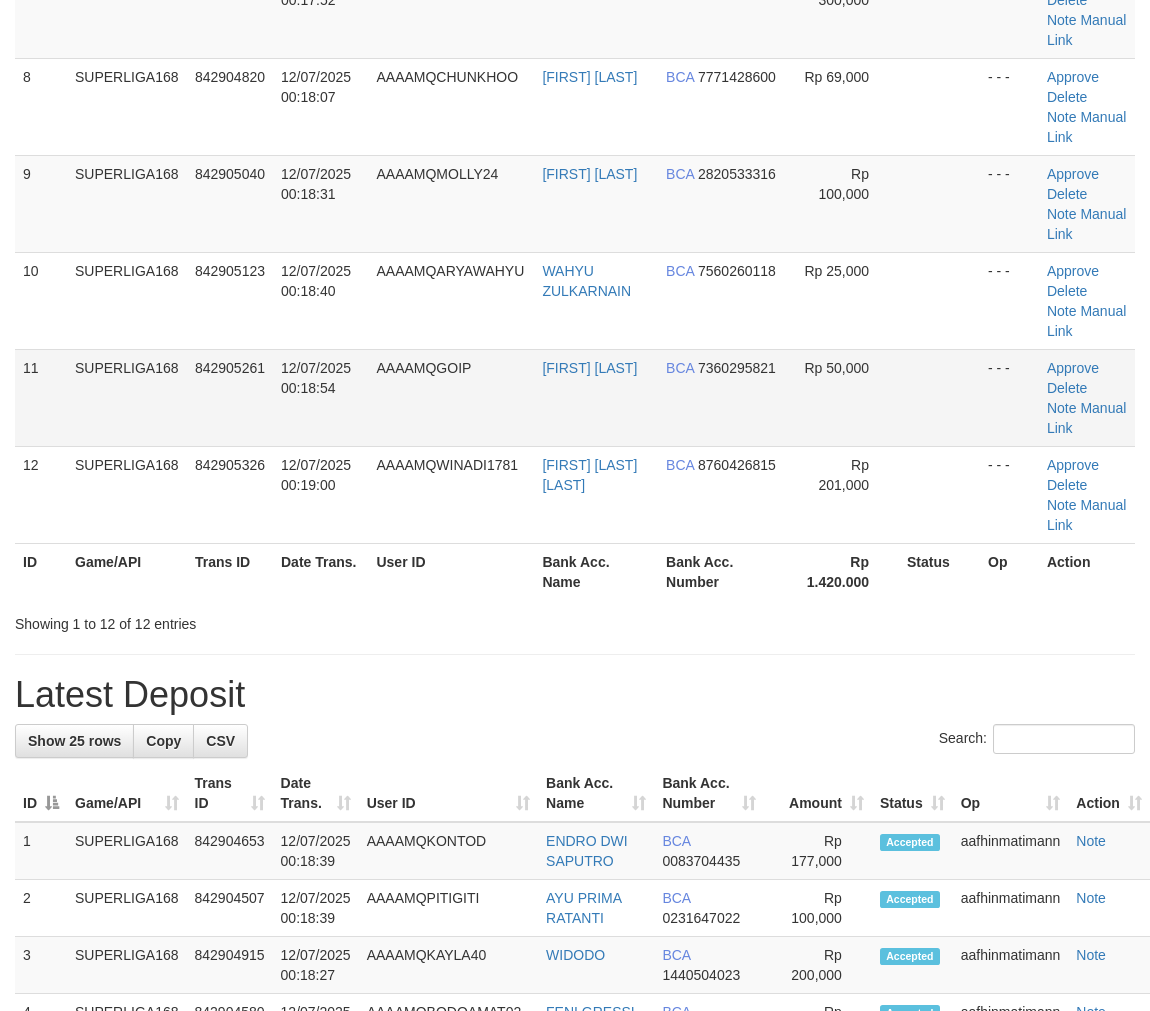 click on "12/07/2025 00:19:00" at bounding box center (316, 475) 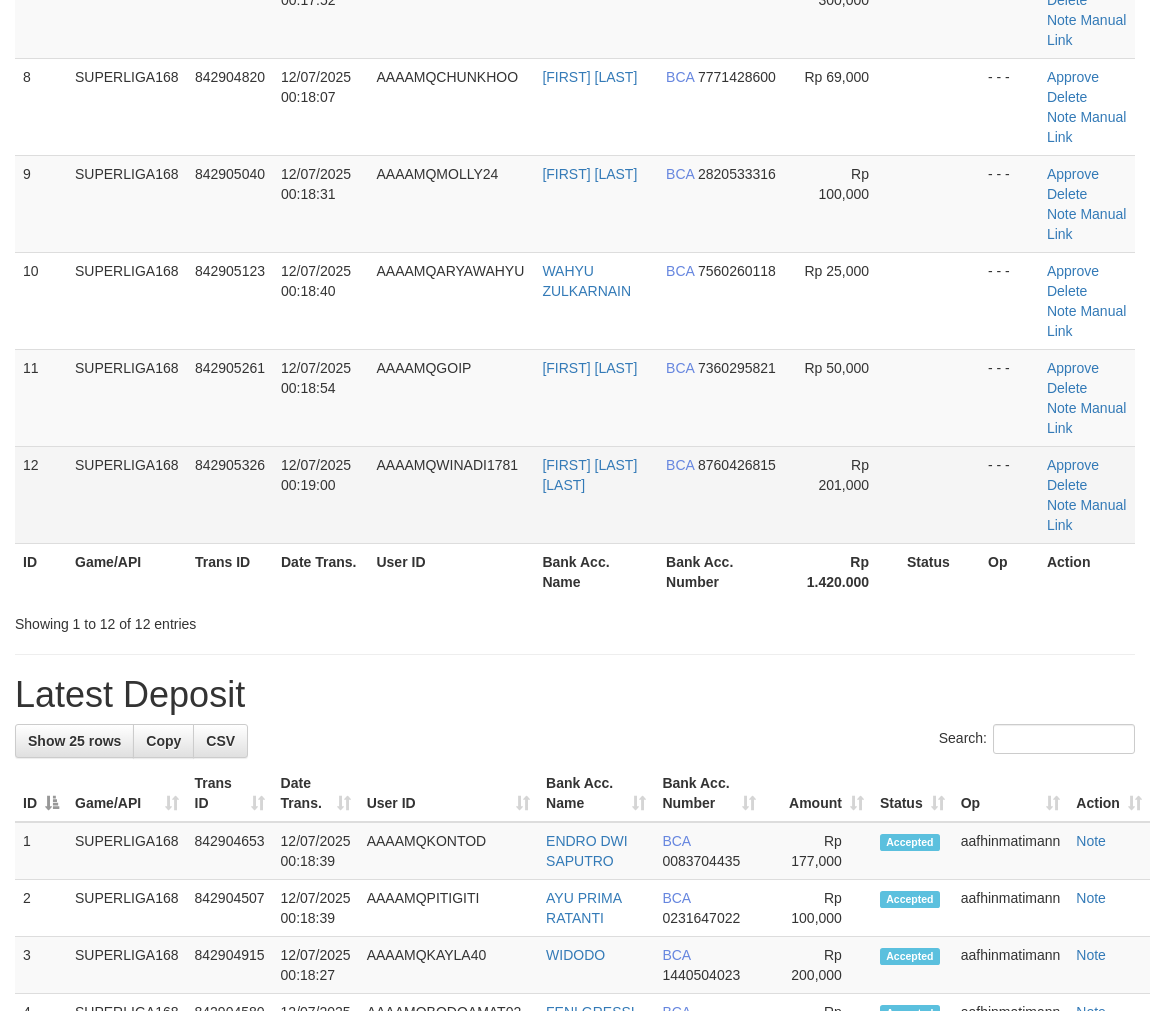 click on "12/07/2025 00:19:00" at bounding box center [320, 494] 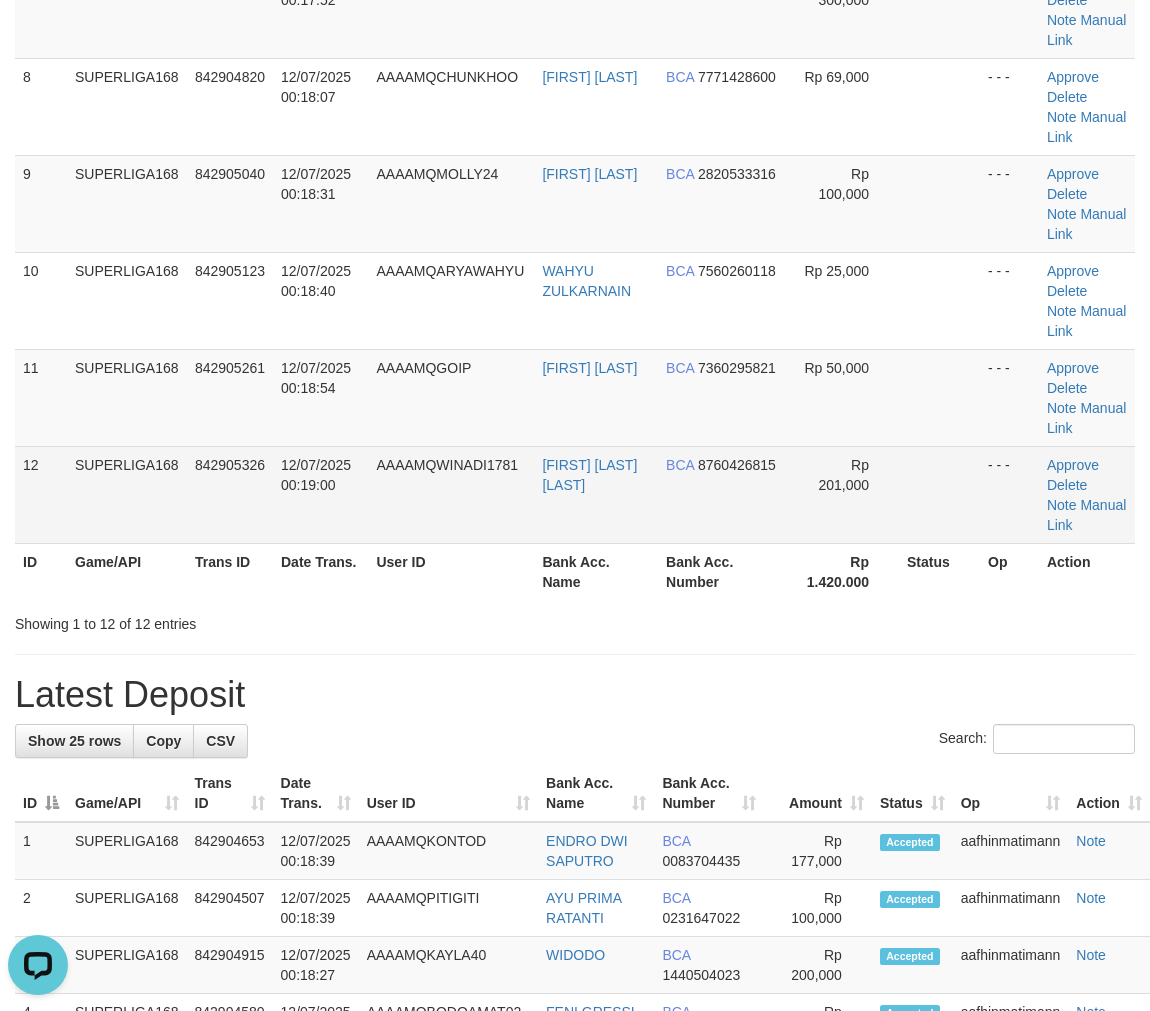 scroll, scrollTop: 0, scrollLeft: 0, axis: both 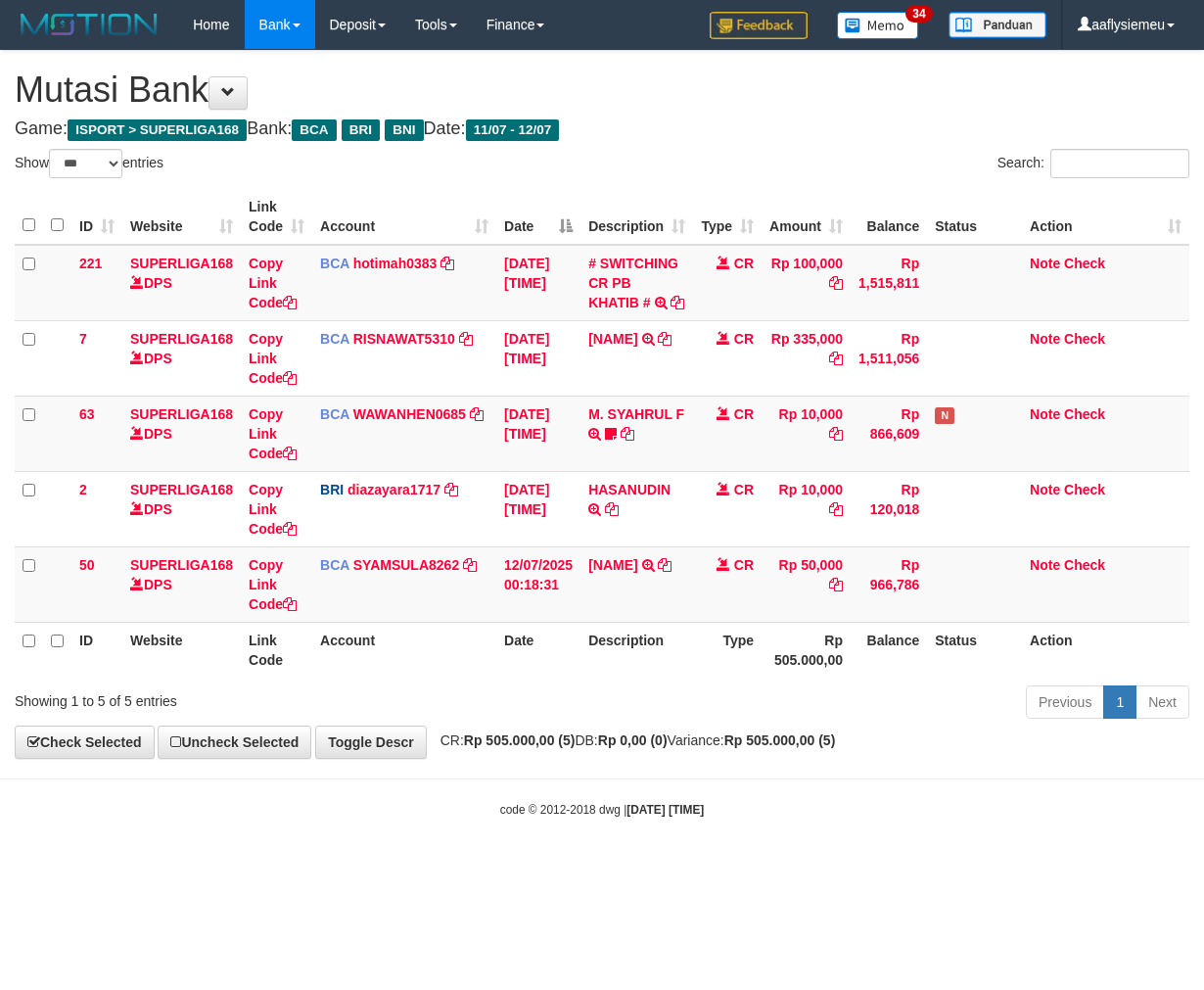 select on "***" 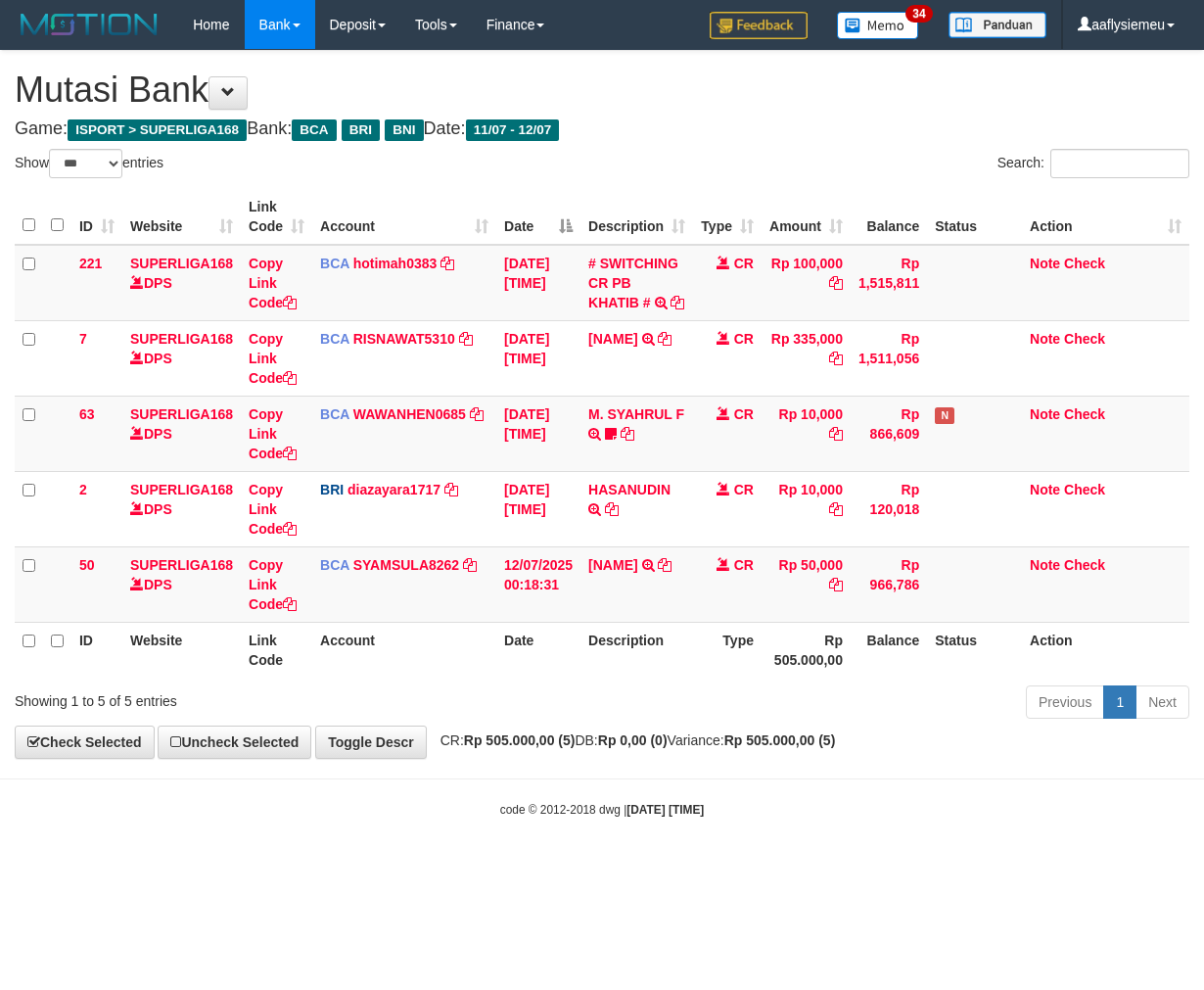 scroll, scrollTop: 0, scrollLeft: 0, axis: both 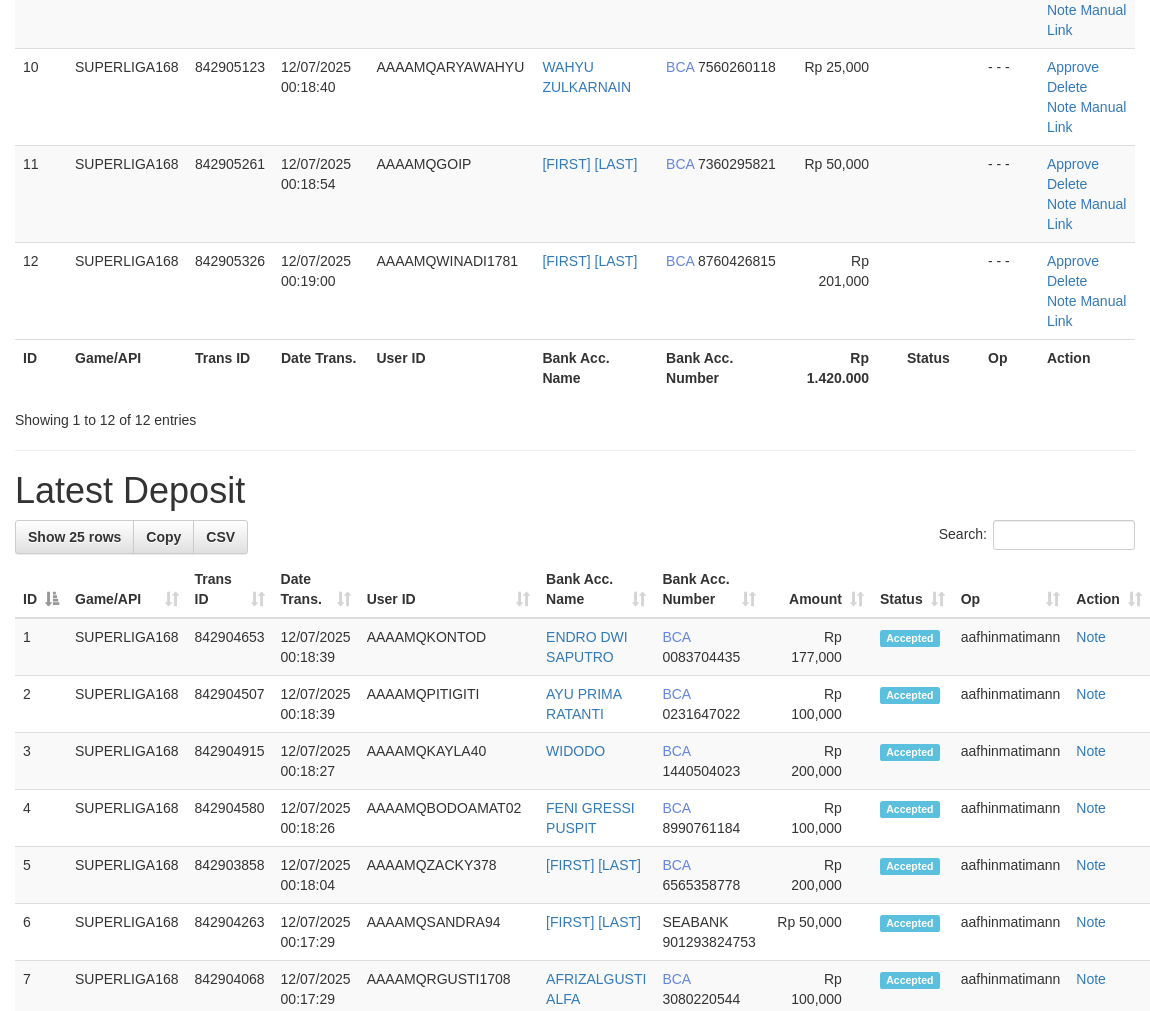 click on "User ID" at bounding box center (451, 367) 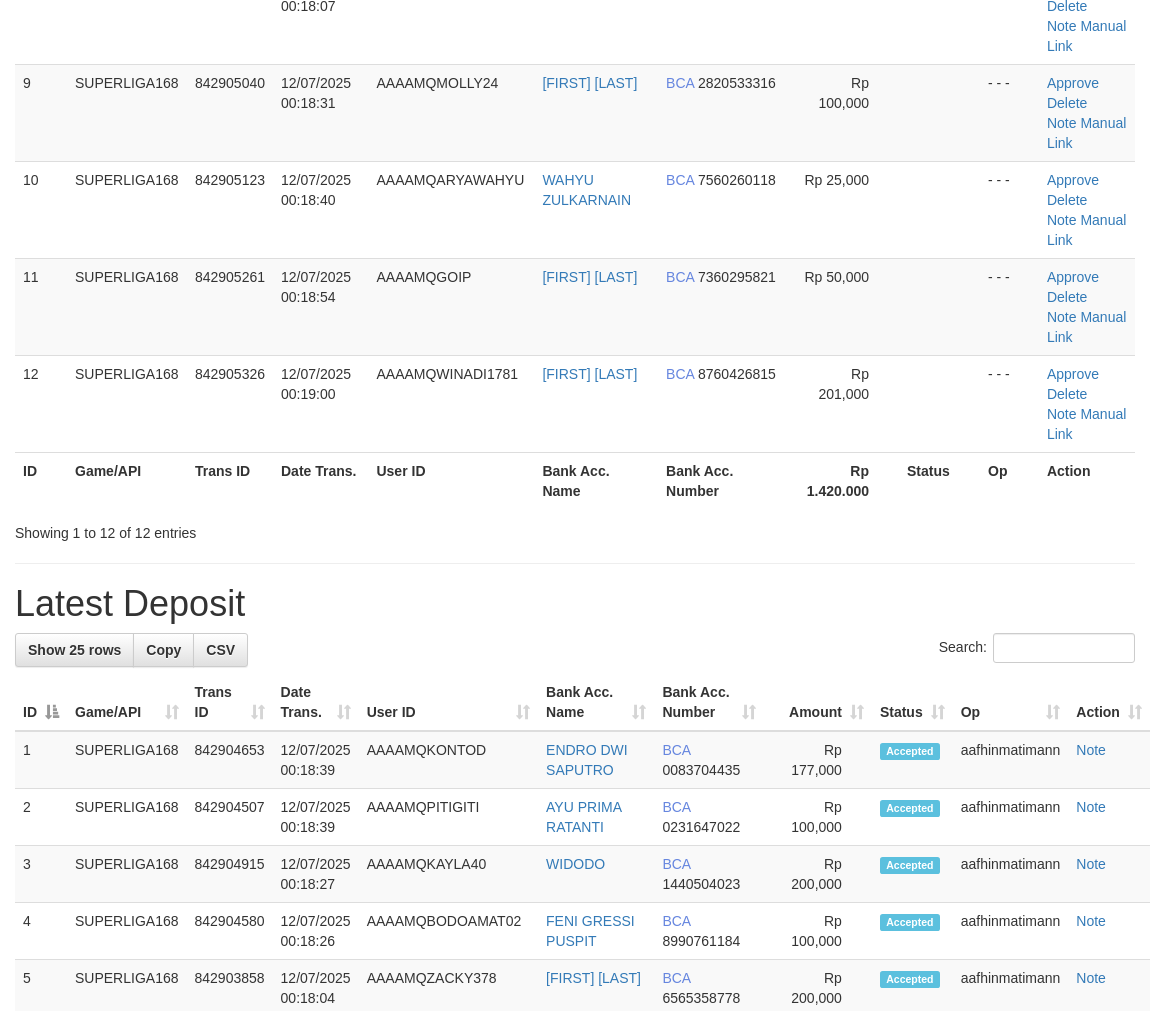 scroll, scrollTop: 853, scrollLeft: 0, axis: vertical 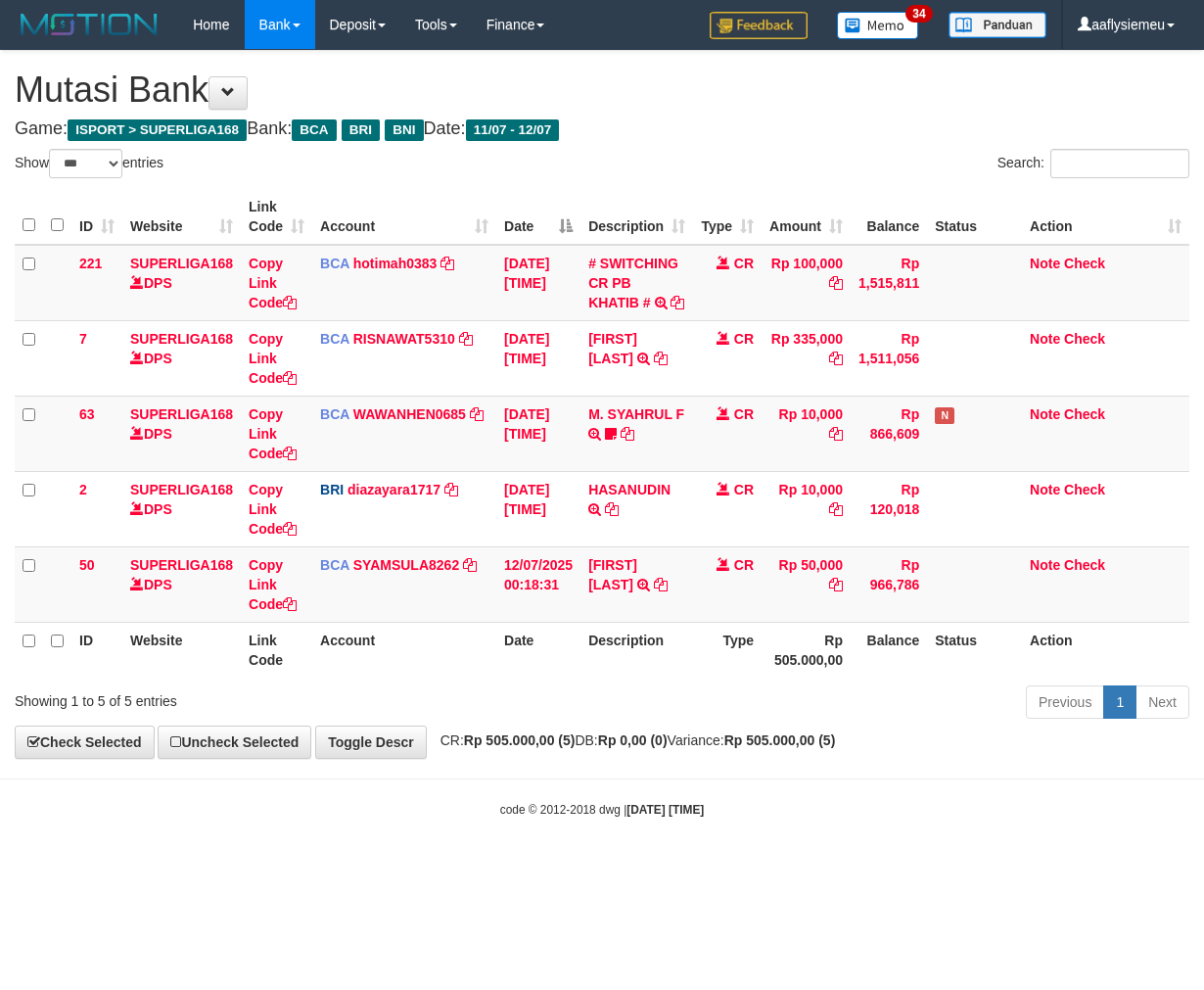 select on "***" 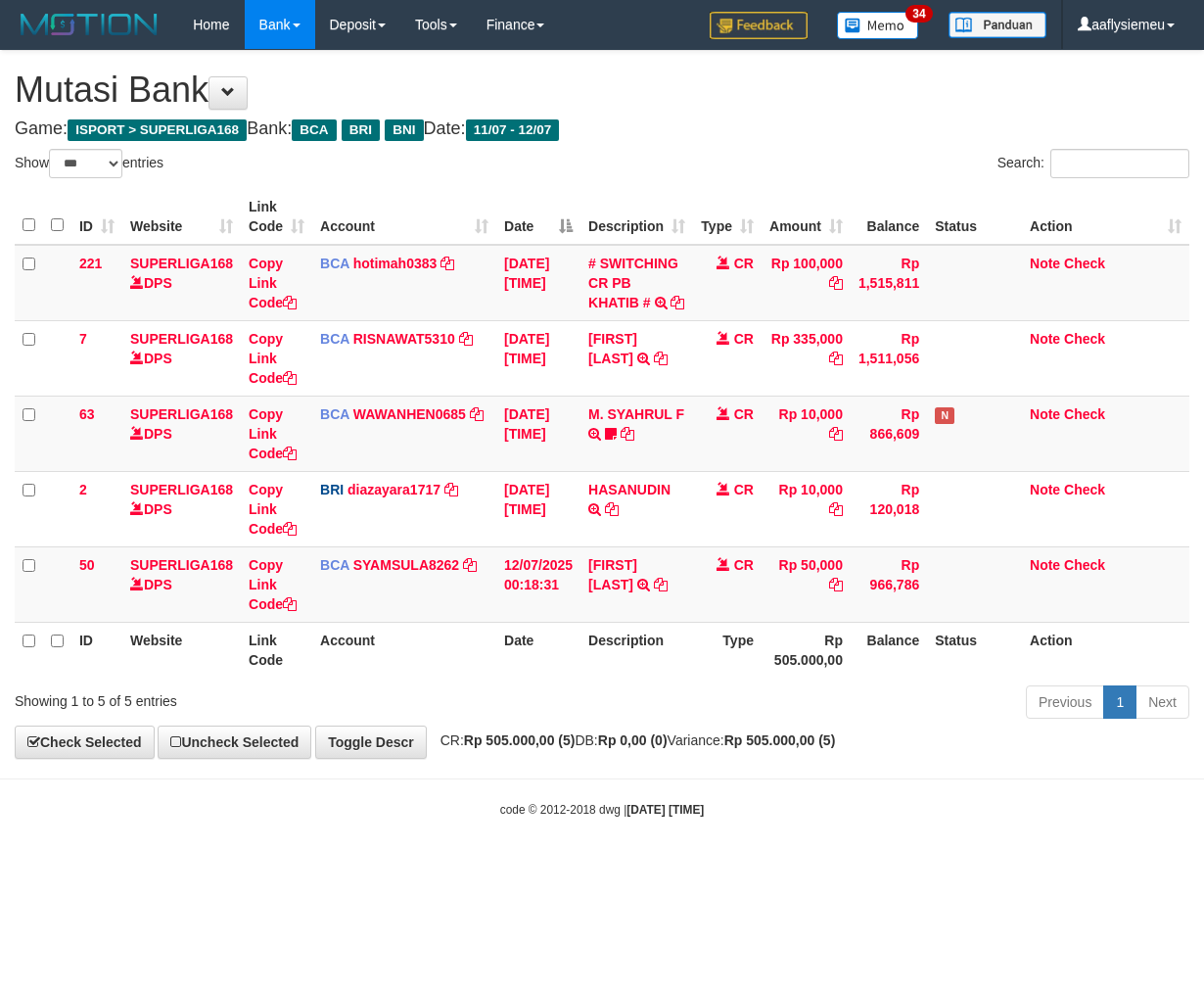 scroll, scrollTop: 0, scrollLeft: 0, axis: both 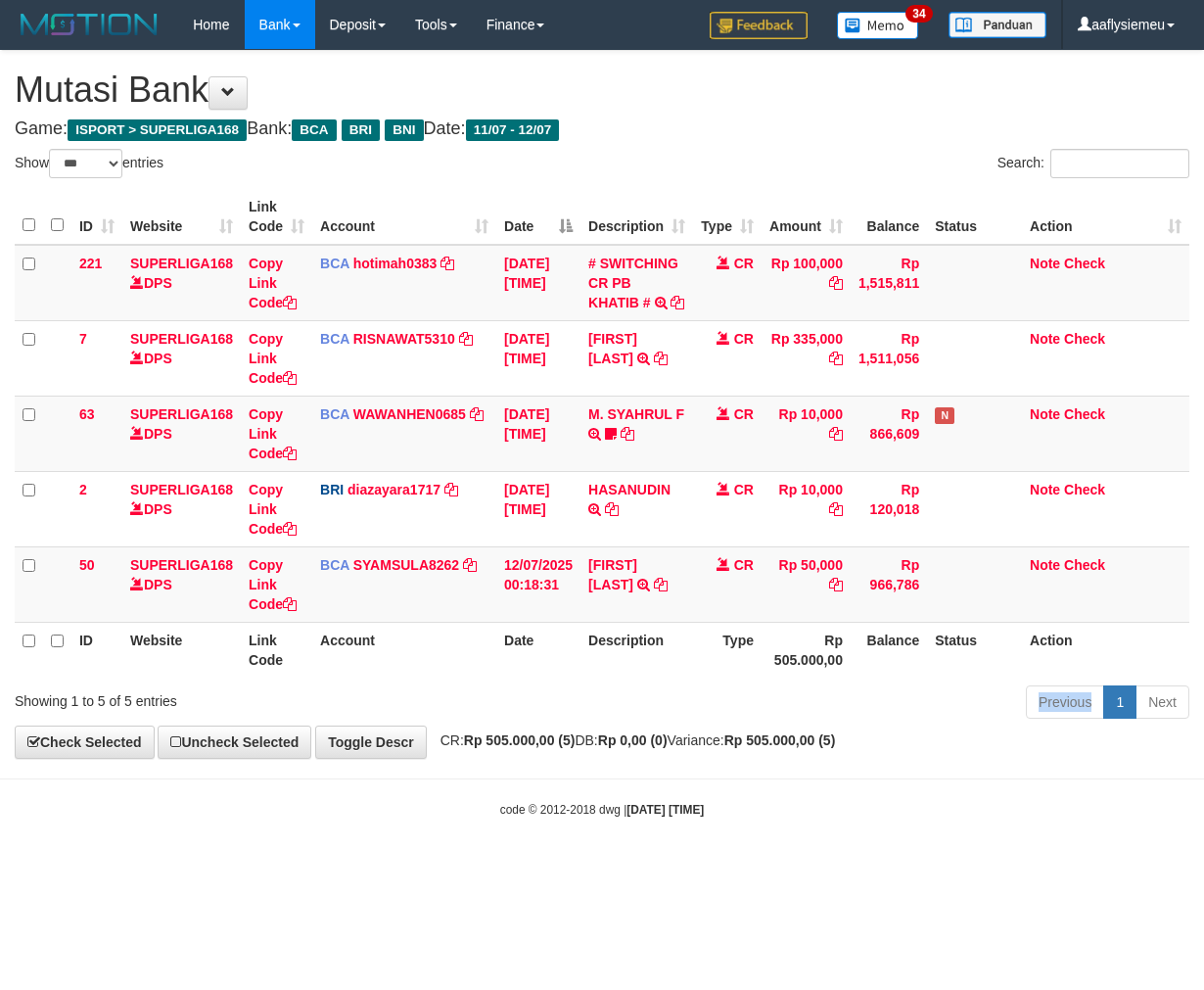 click on "Previous 1 Next" at bounding box center (854, 704) 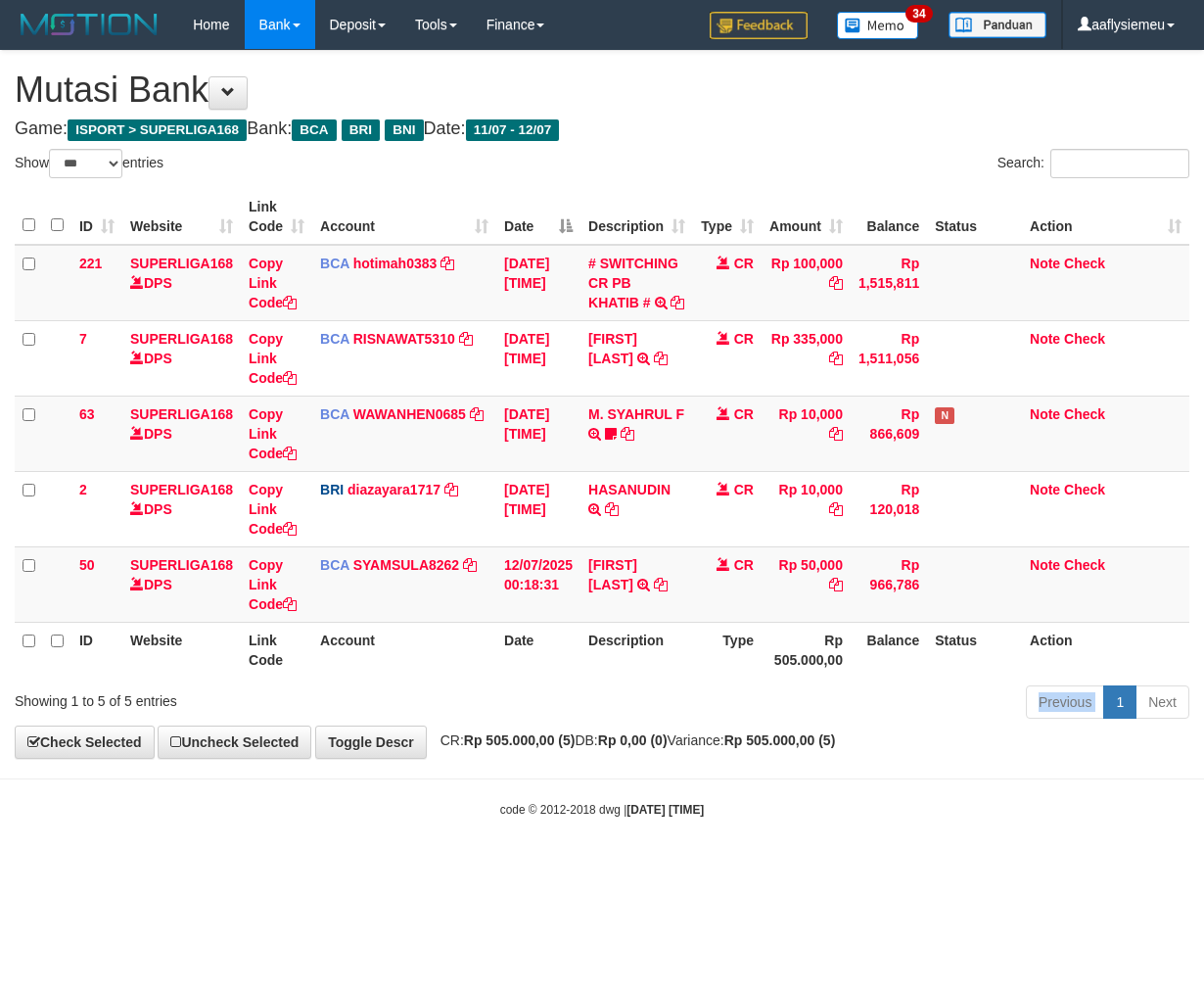 click on "Previous 1 Next" at bounding box center [854, 704] 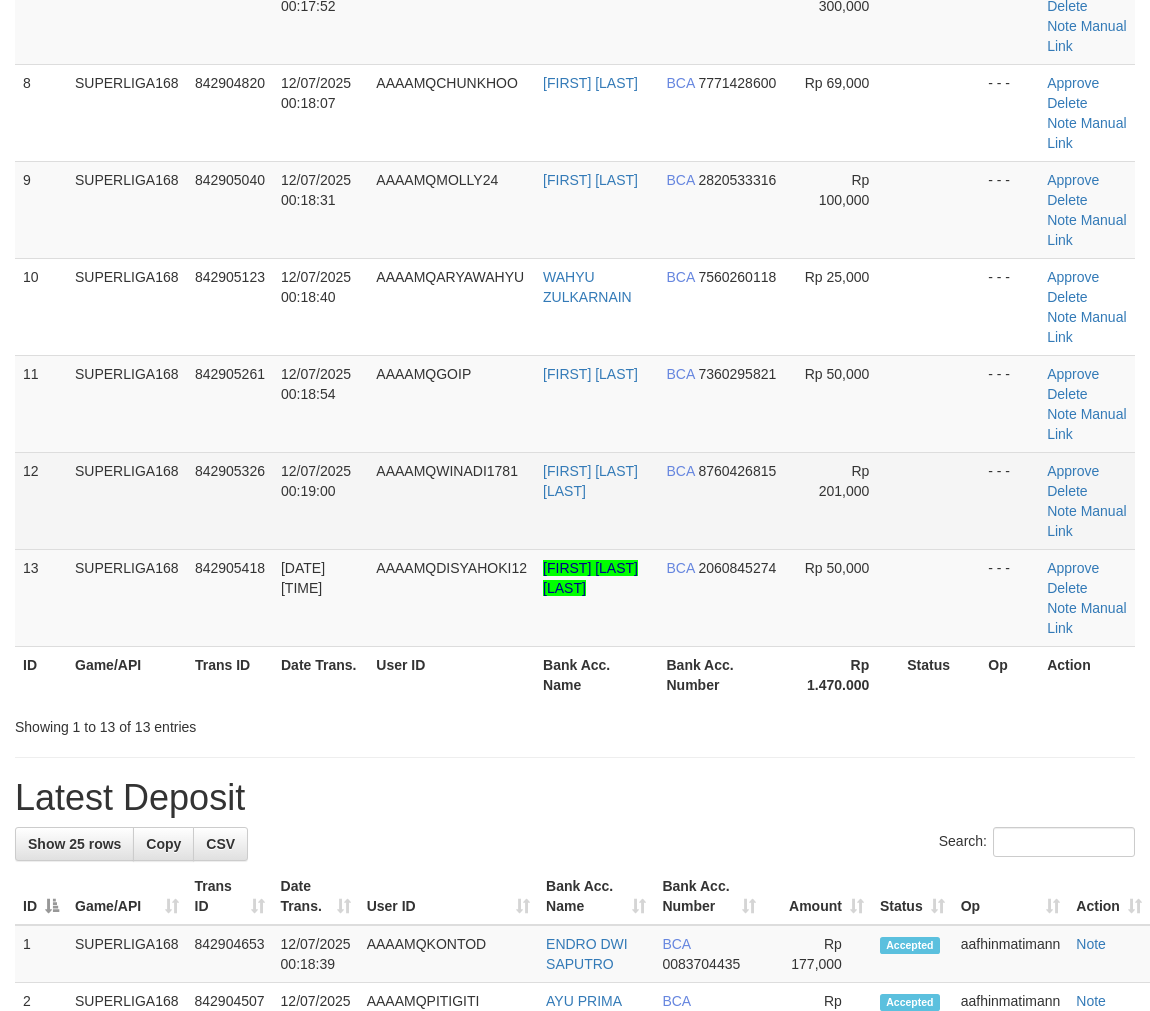 scroll, scrollTop: 854, scrollLeft: 0, axis: vertical 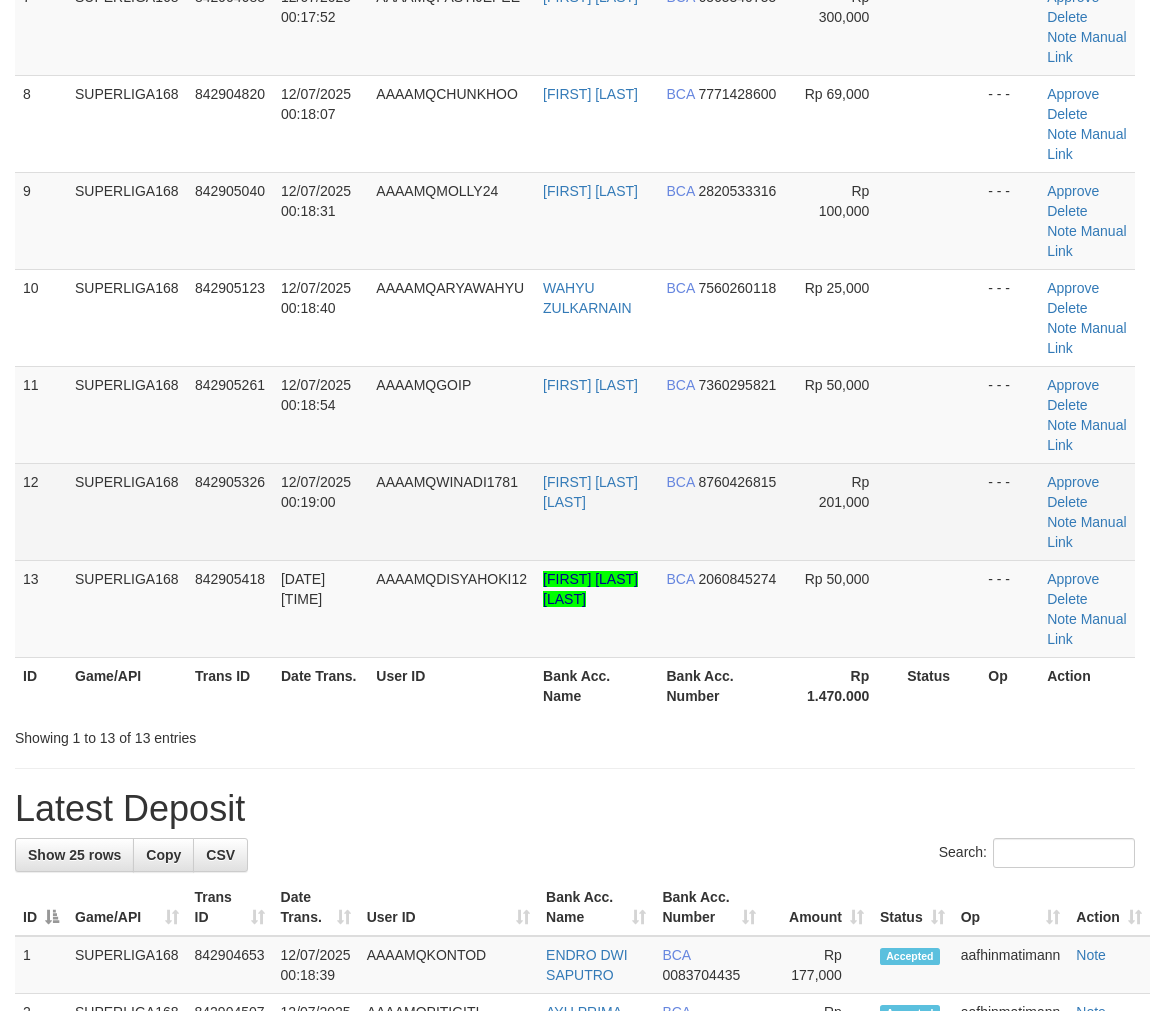click on "AAAAMQWINADI1781" at bounding box center [451, 511] 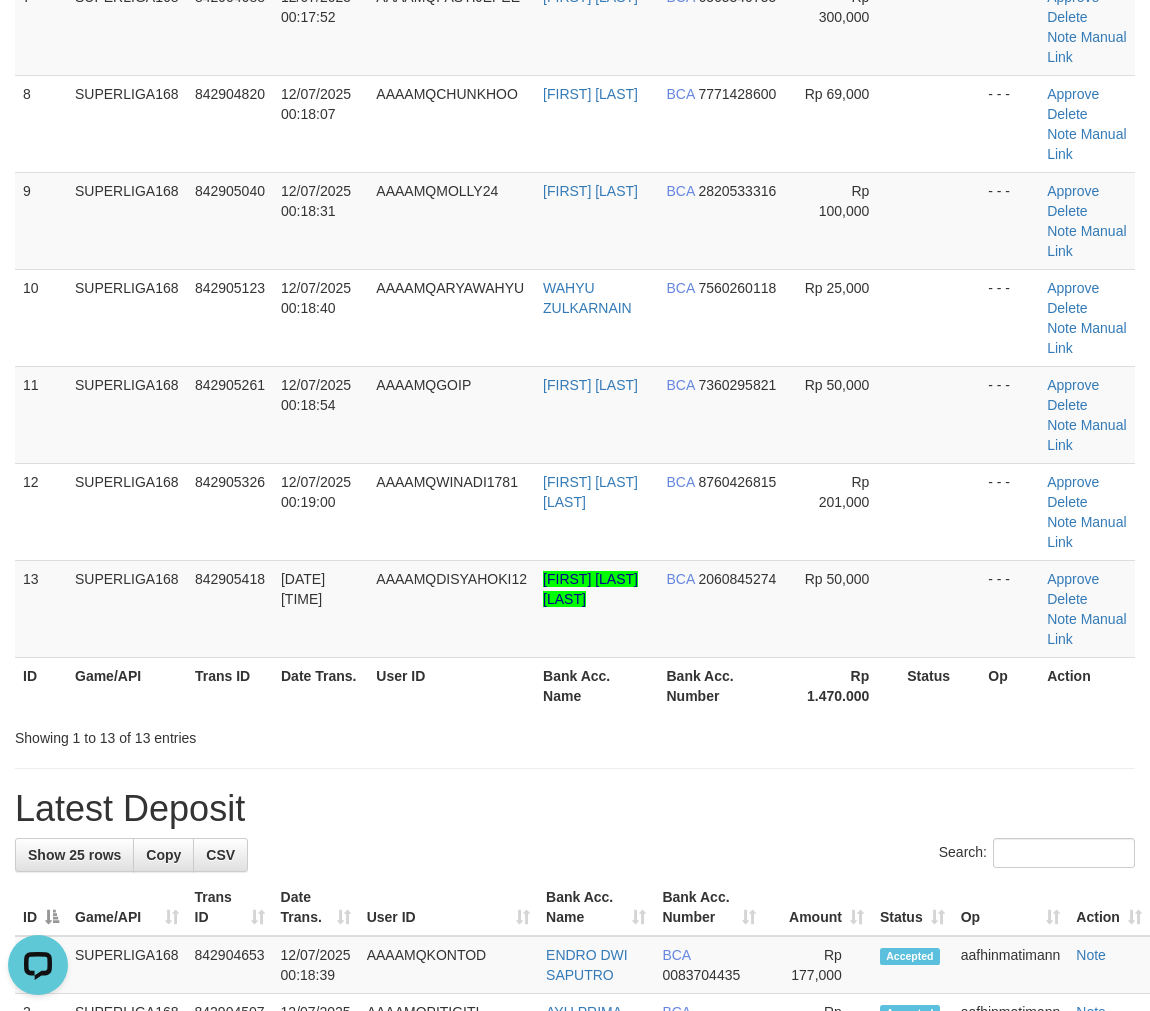 scroll, scrollTop: 0, scrollLeft: 0, axis: both 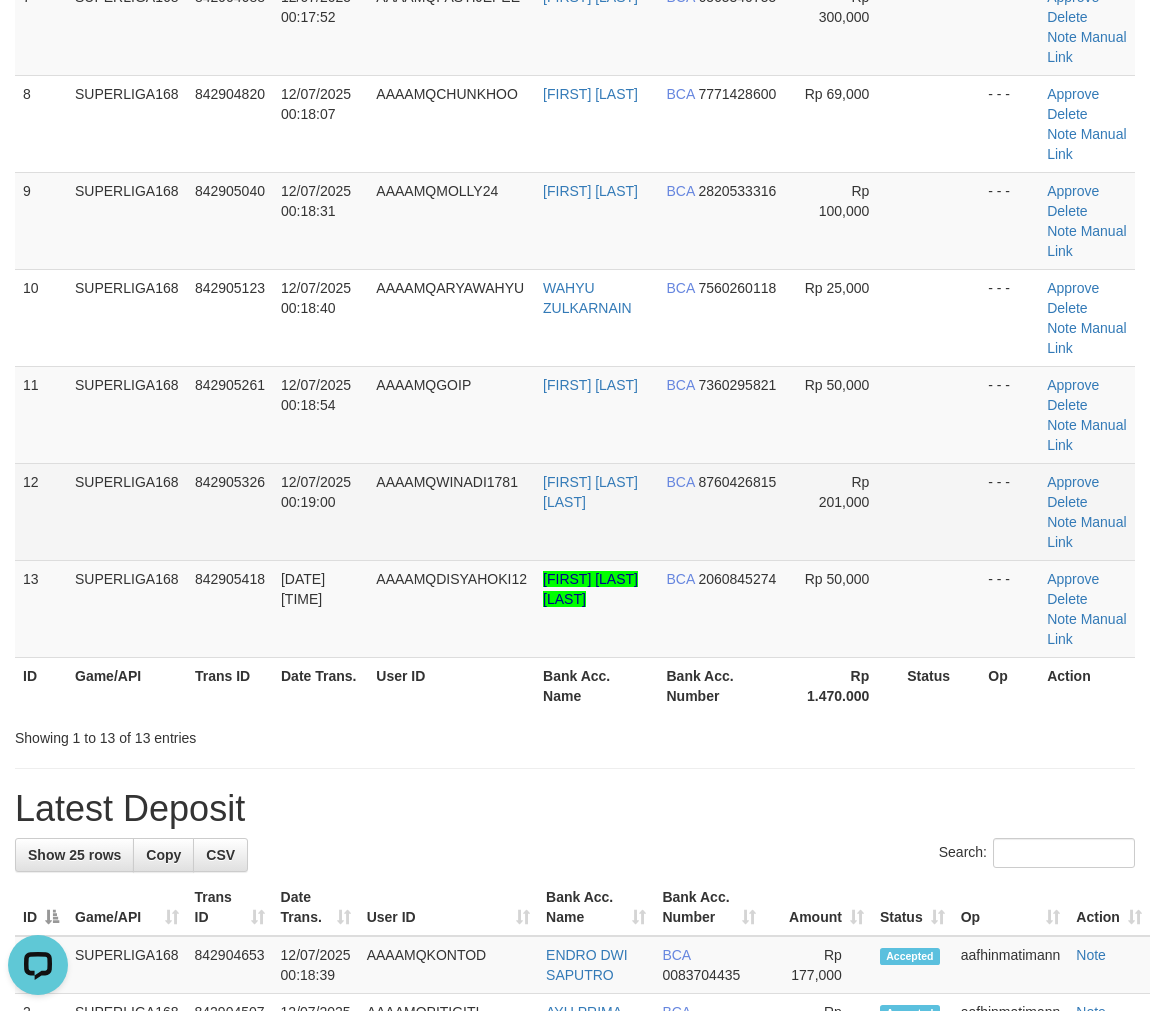 click on "SUPERLIGA168" at bounding box center (127, 511) 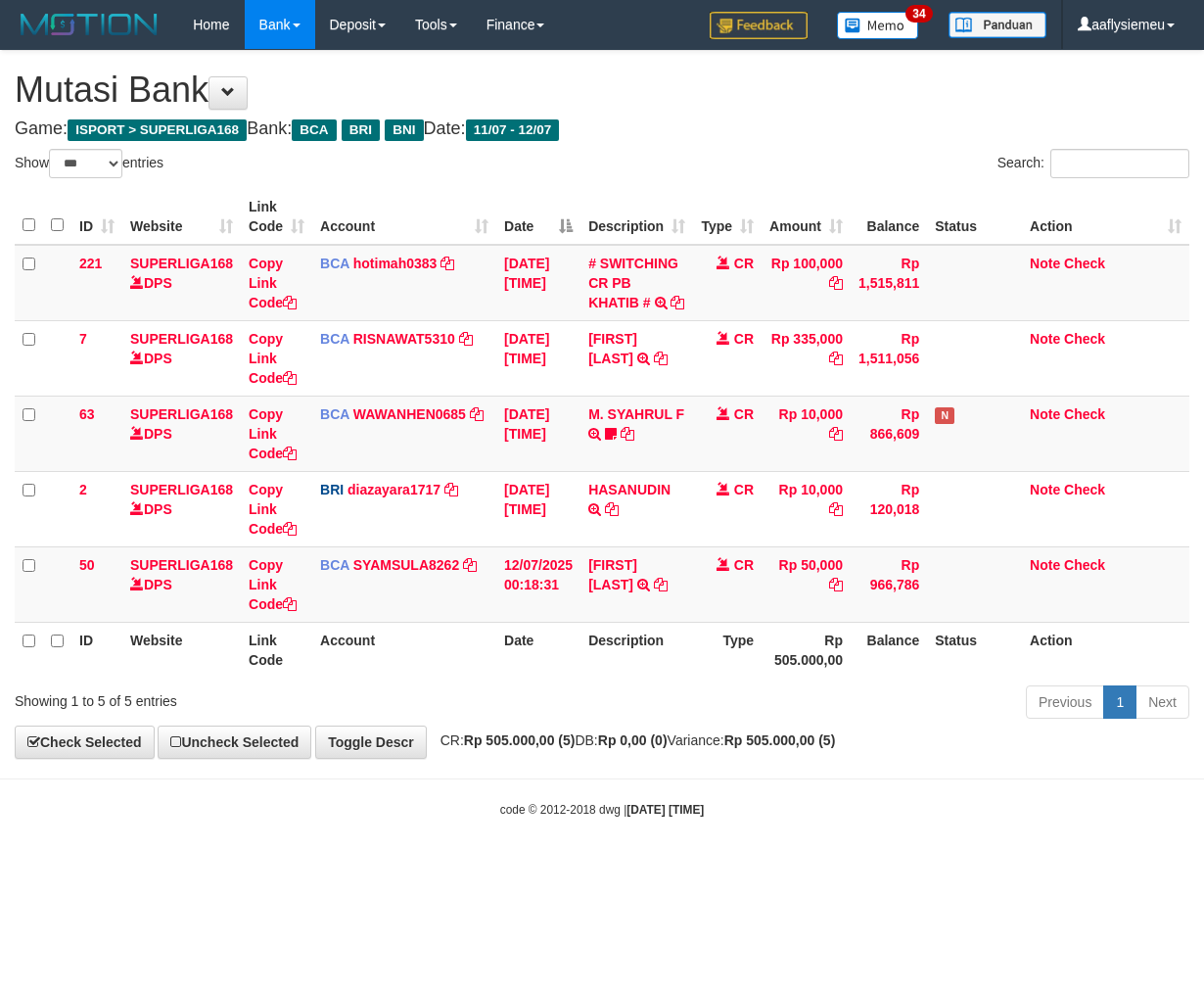 select on "***" 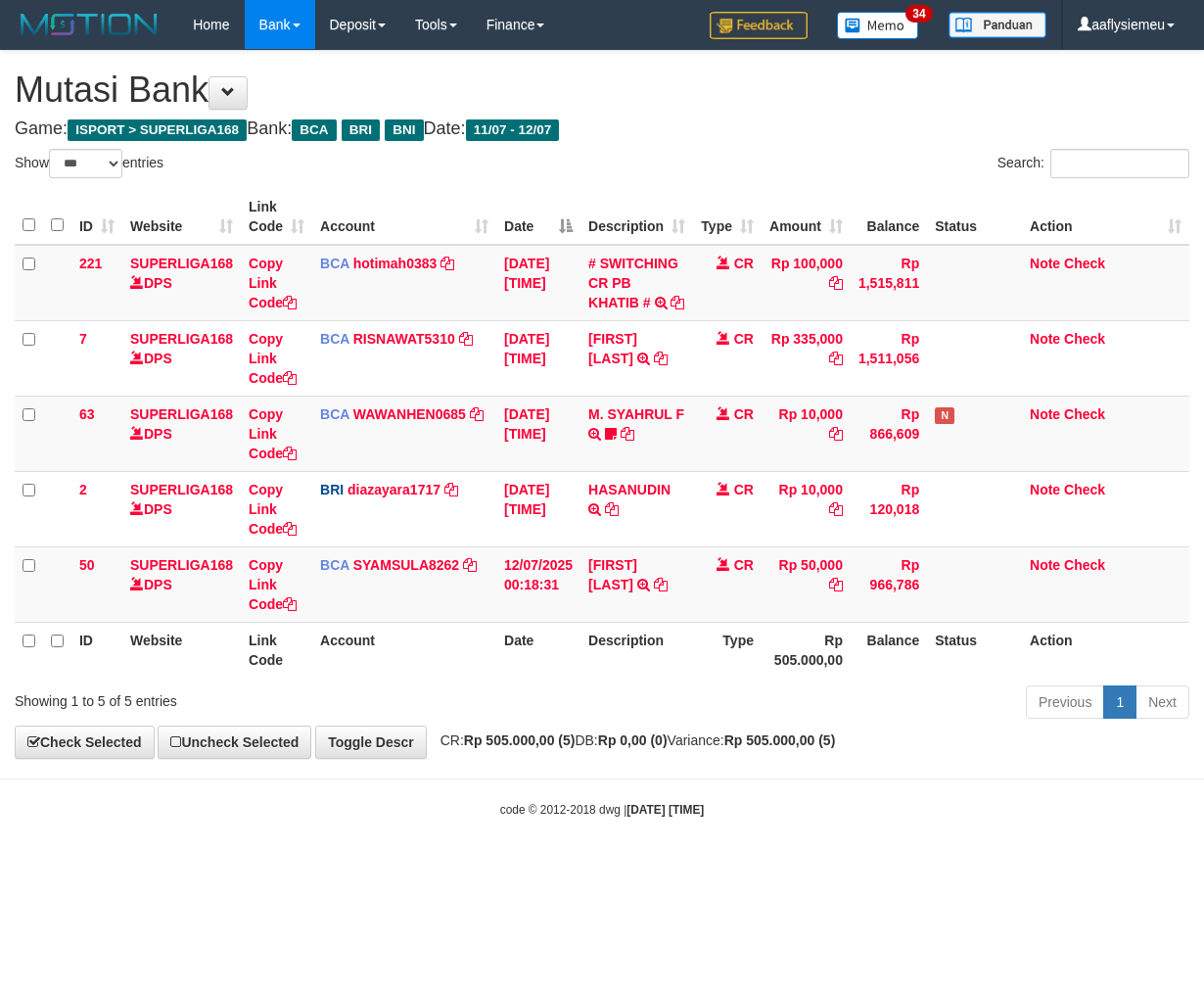 scroll, scrollTop: 0, scrollLeft: 0, axis: both 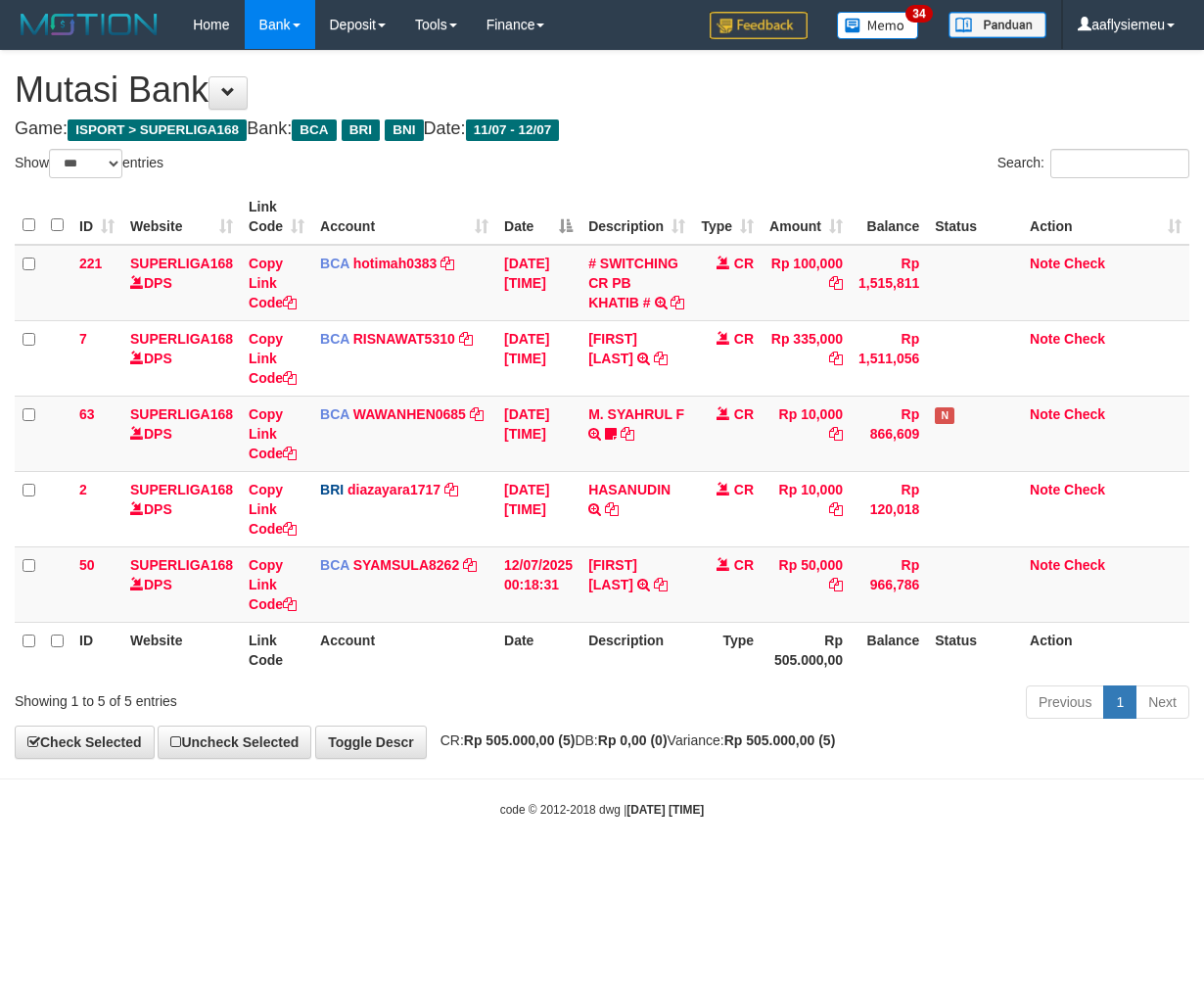 select on "***" 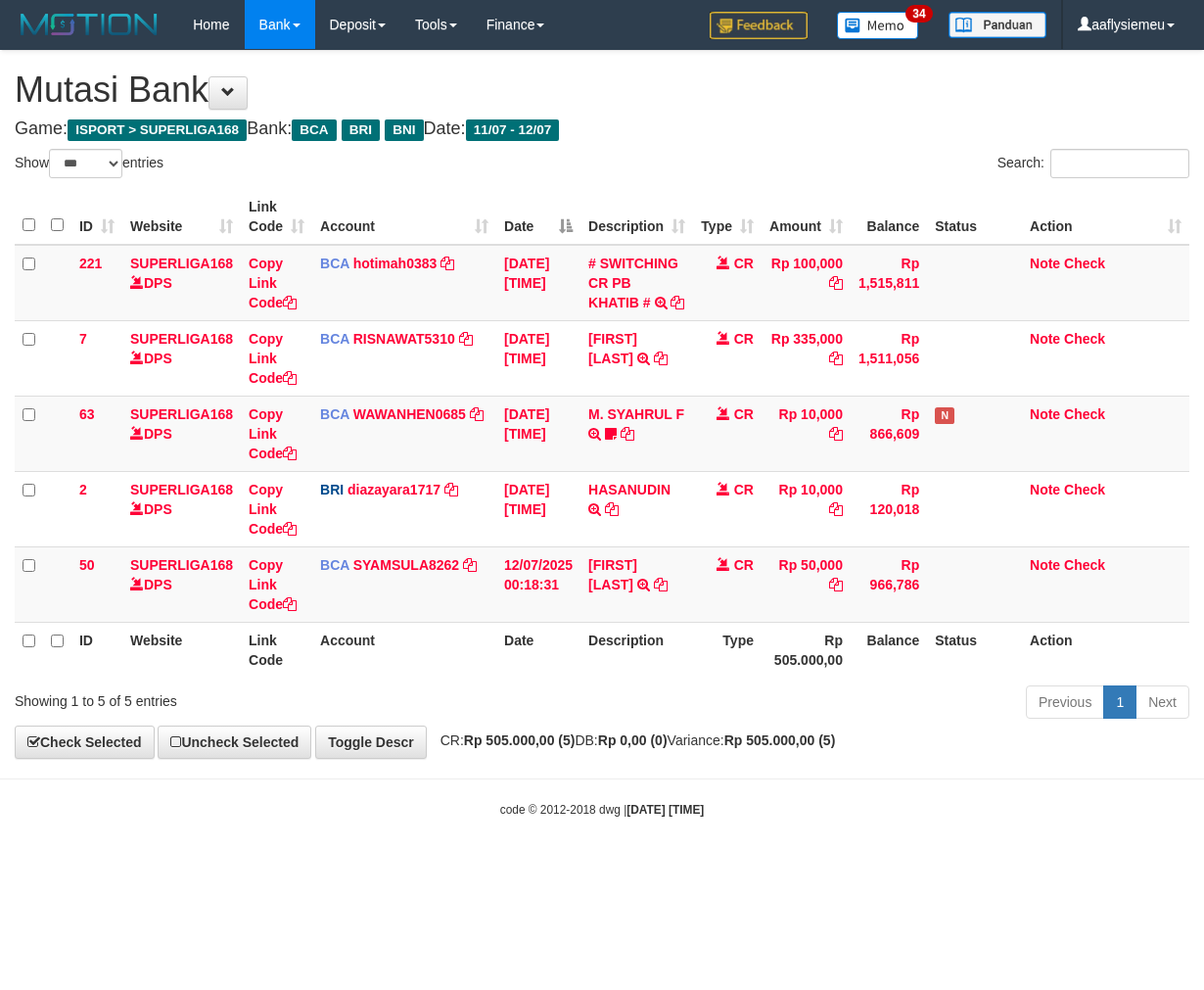 scroll, scrollTop: 0, scrollLeft: 0, axis: both 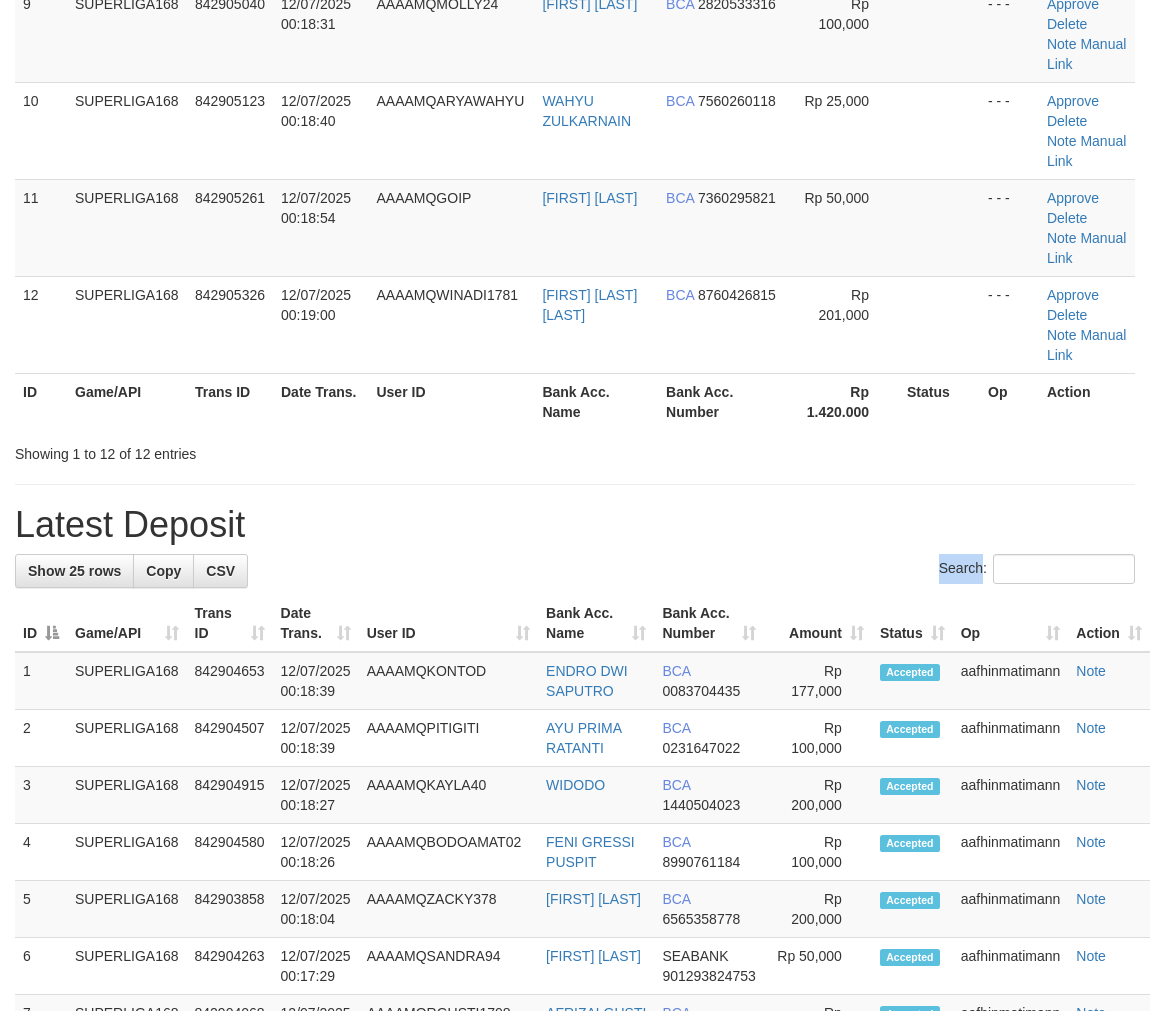 drag, startPoint x: 0, startPoint y: 0, endPoint x: 310, endPoint y: 563, distance: 642.70447 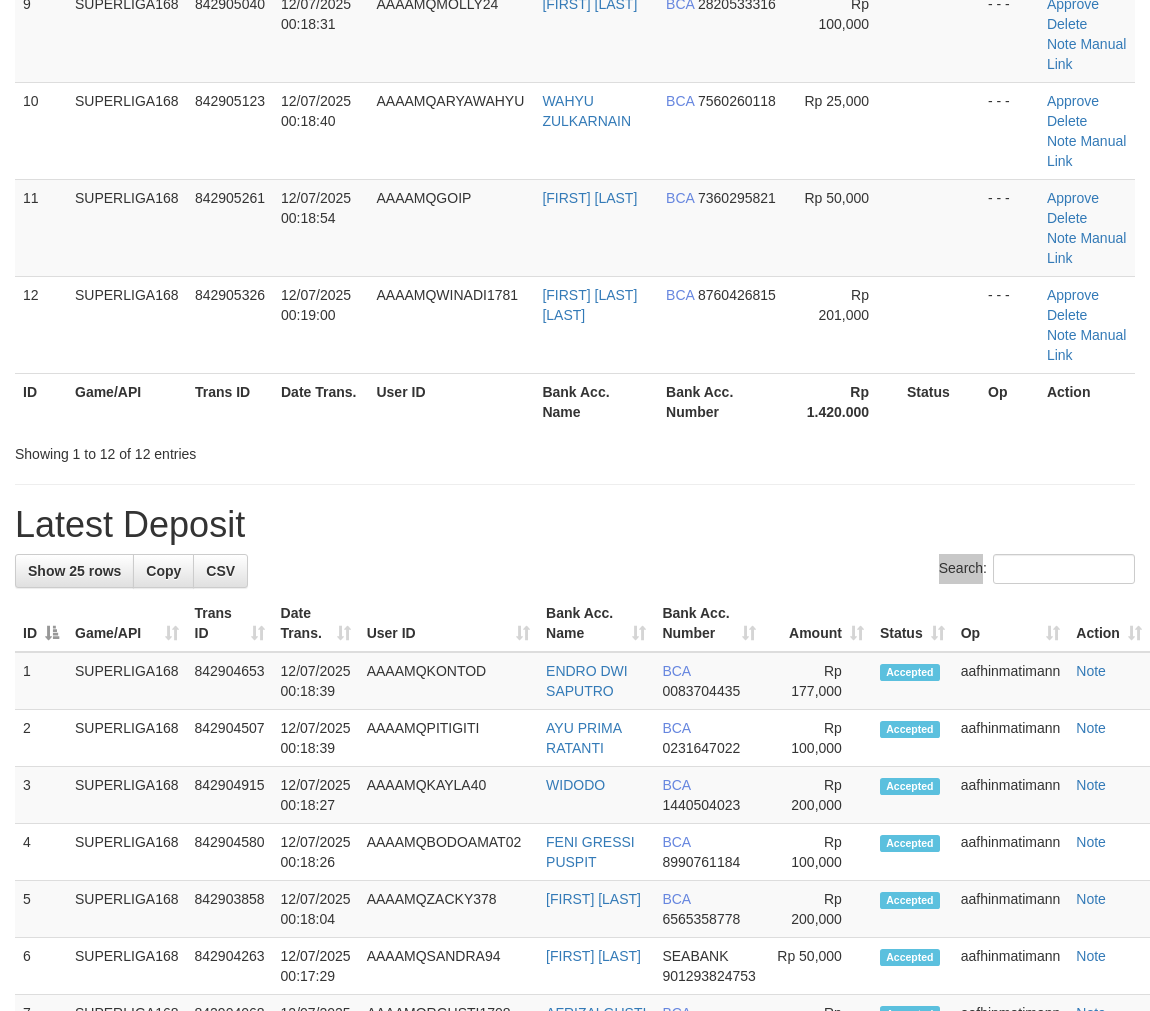scroll, scrollTop: 725, scrollLeft: 0, axis: vertical 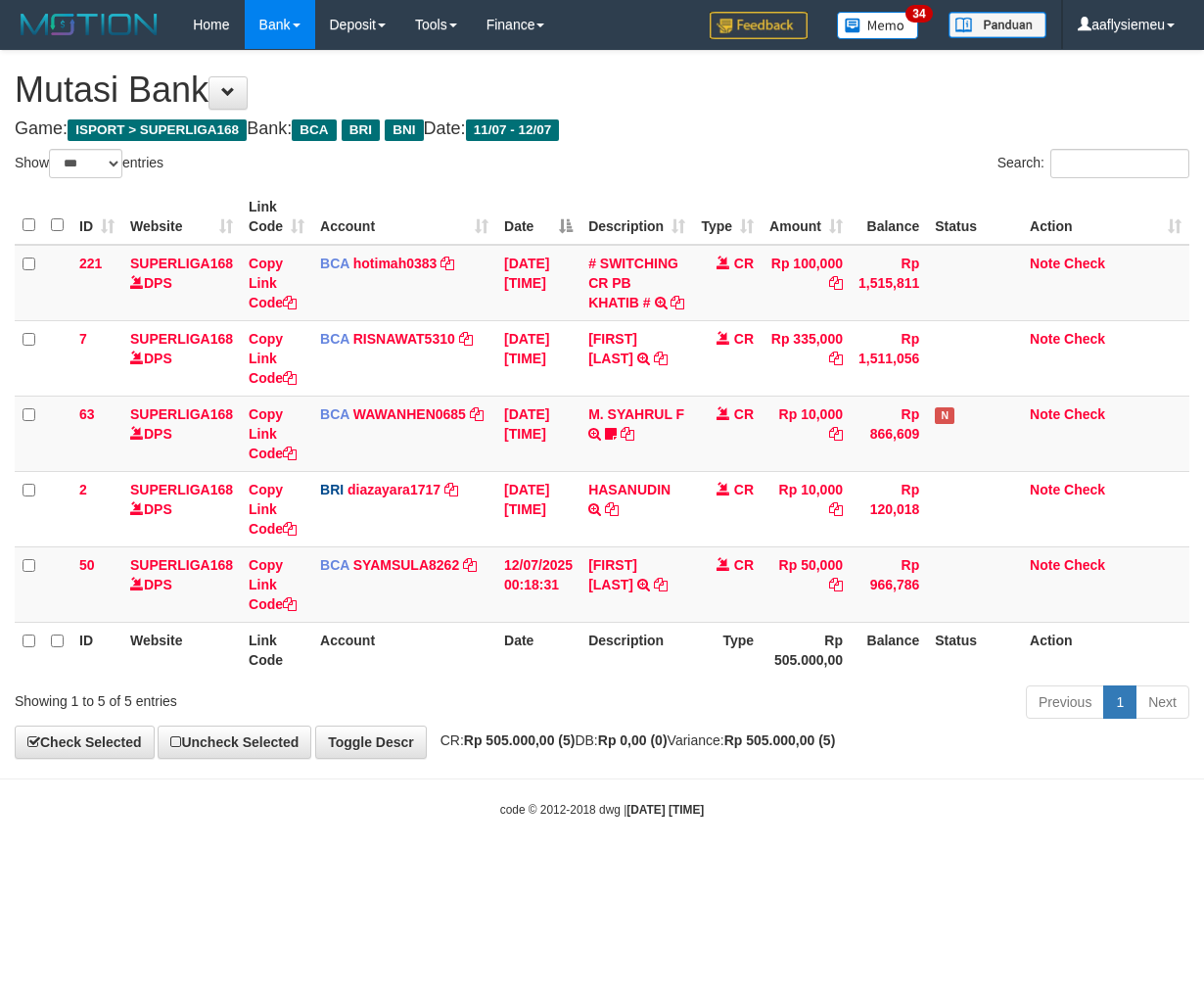 select on "***" 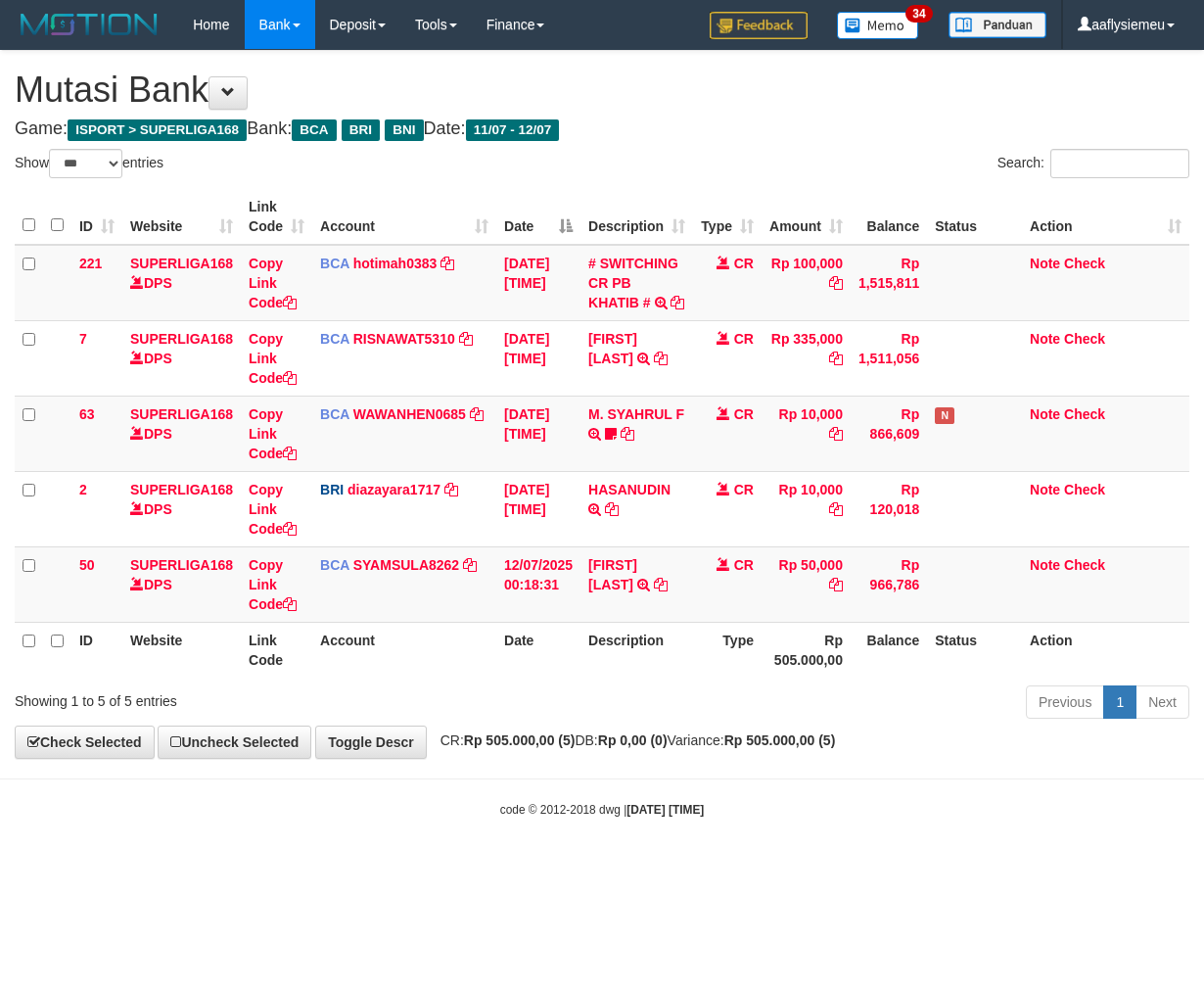 scroll, scrollTop: 0, scrollLeft: 0, axis: both 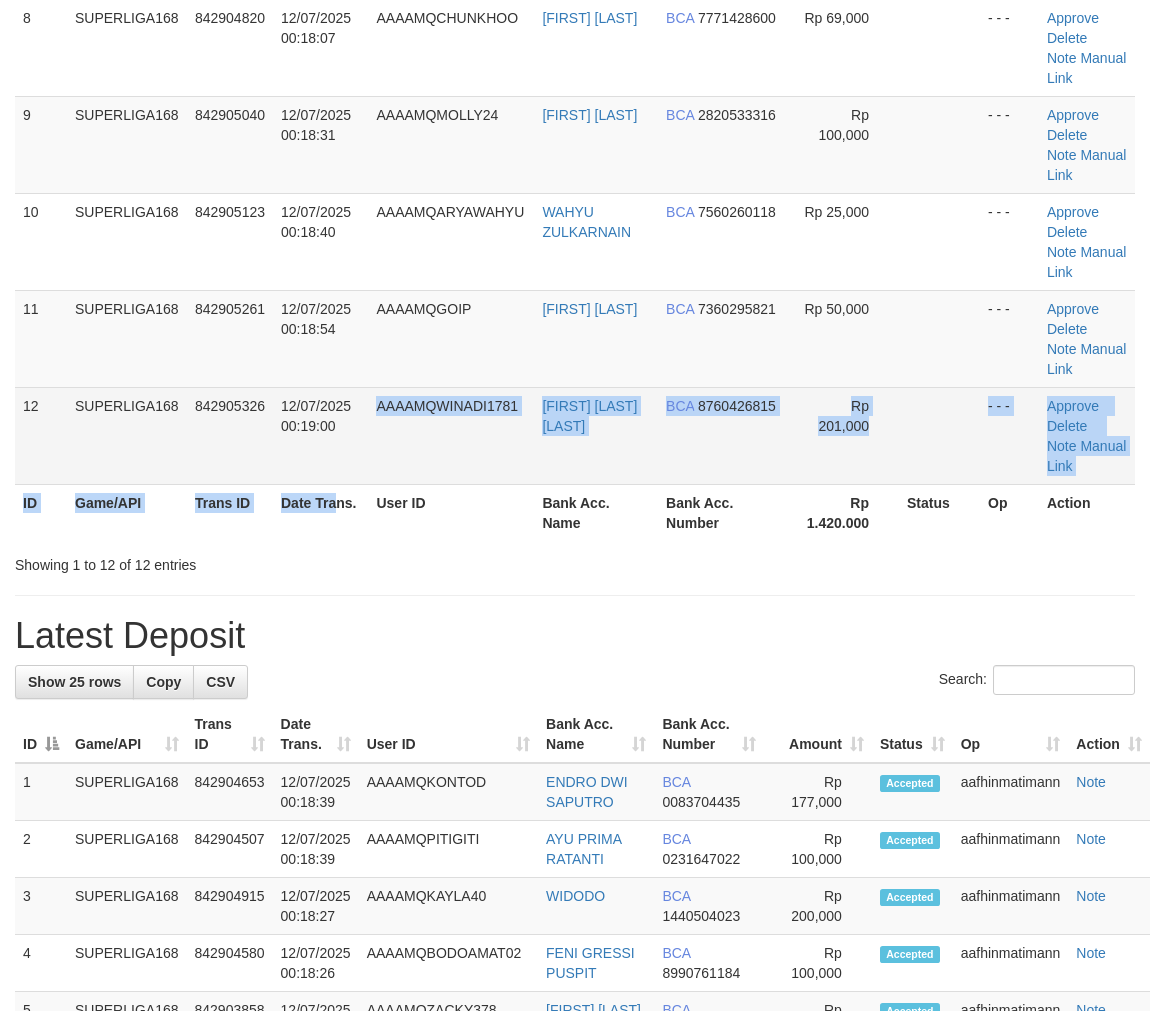 click on "ID Game/API Trans ID Date Trans. User ID Bank Acc. Name Bank Acc. Number Amount Status Op Action
1
SUPERLIGA168
842902548
12/07/2025 00:13:55
AAAAMQDARMAN14
DARIEN J MANDAGI
BCA
1570025143
Rp 50,000
- - -
Approve
Delete
Note
Manual Link
2
SUPERLIGA168
842903657
12/07/2025 00:15:56
AAAAMQNRT09
BUNGARAN VAN DANIE
BCA
ID" at bounding box center (575, -98) 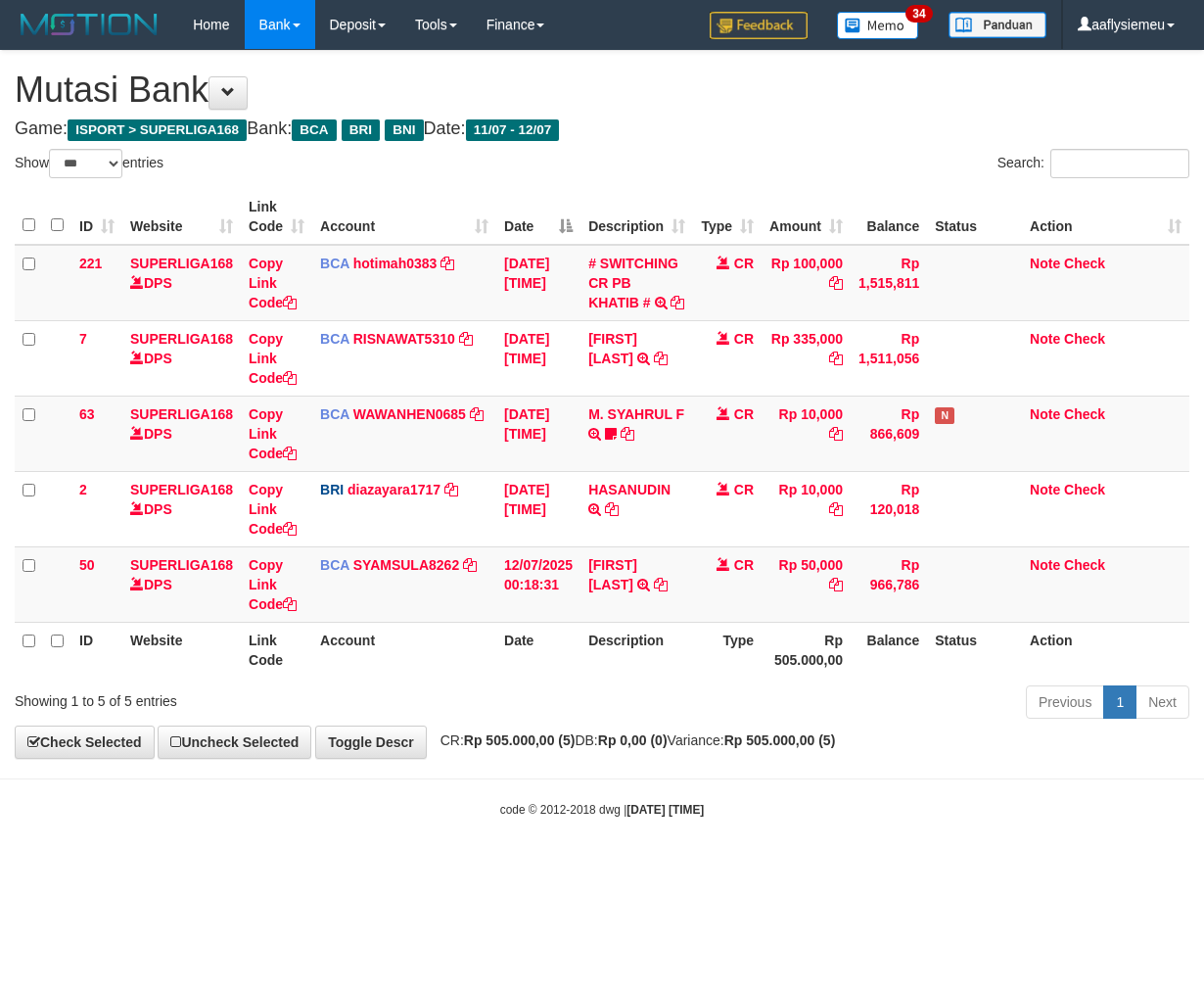 select on "***" 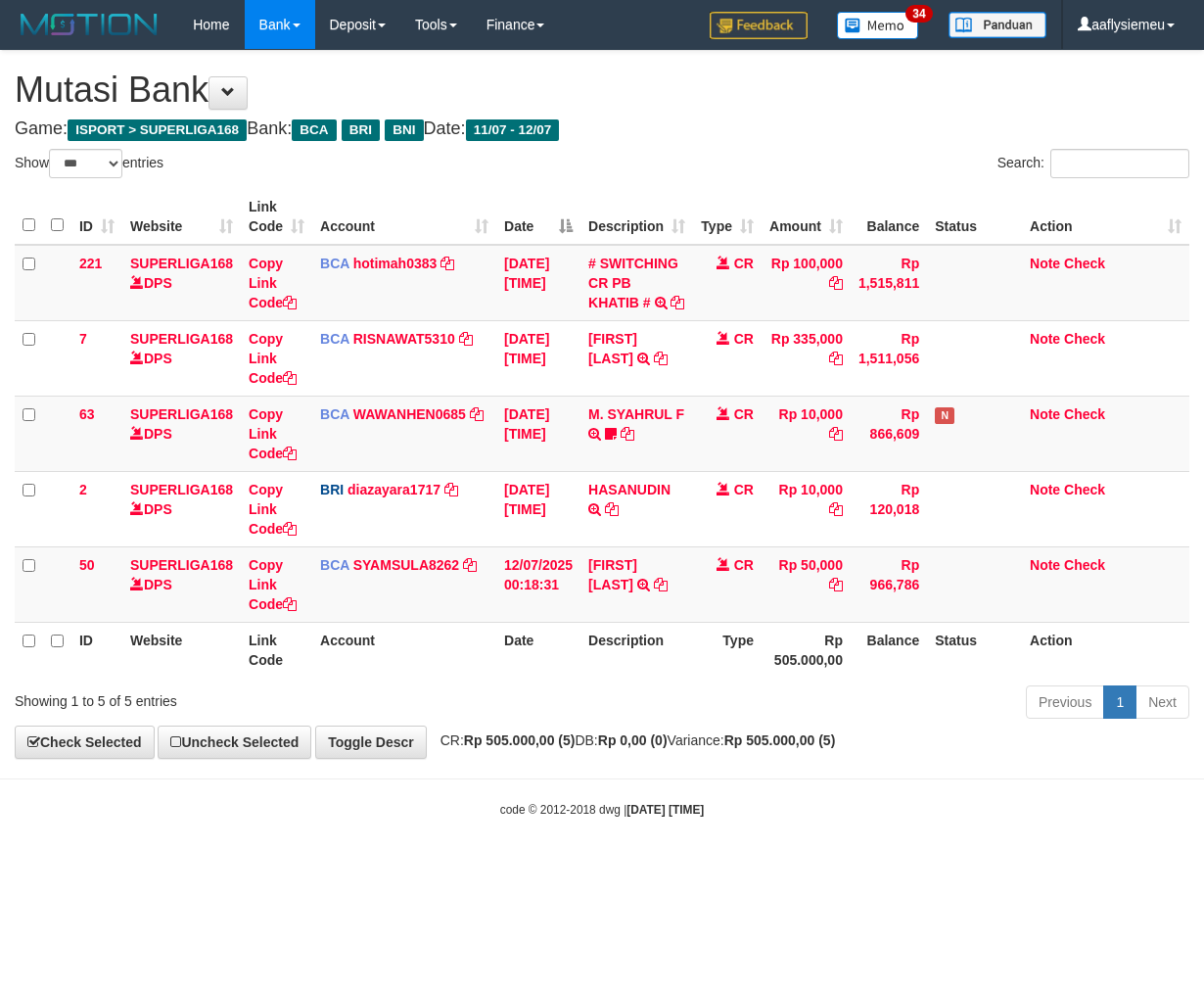 scroll, scrollTop: 0, scrollLeft: 0, axis: both 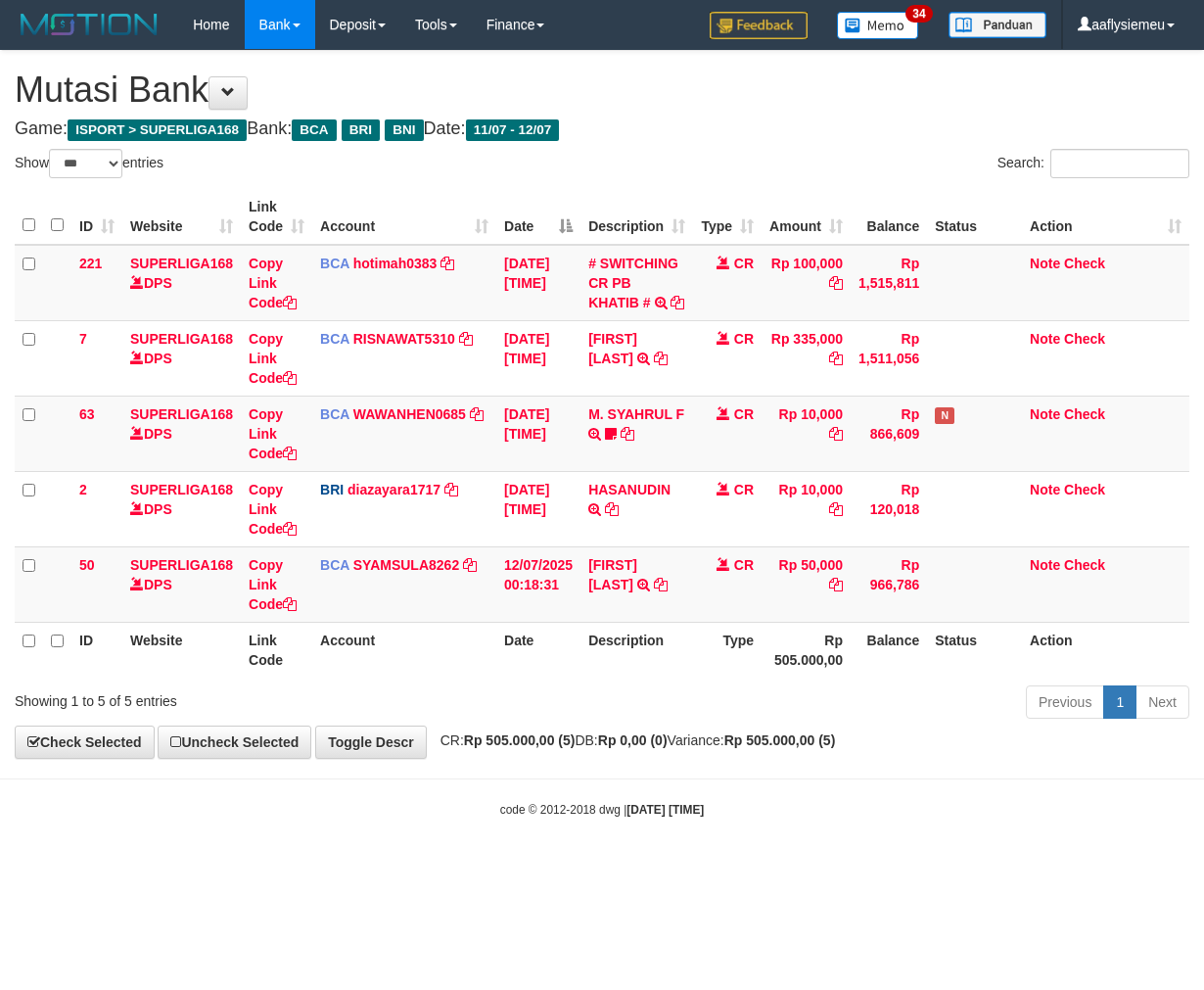 select on "***" 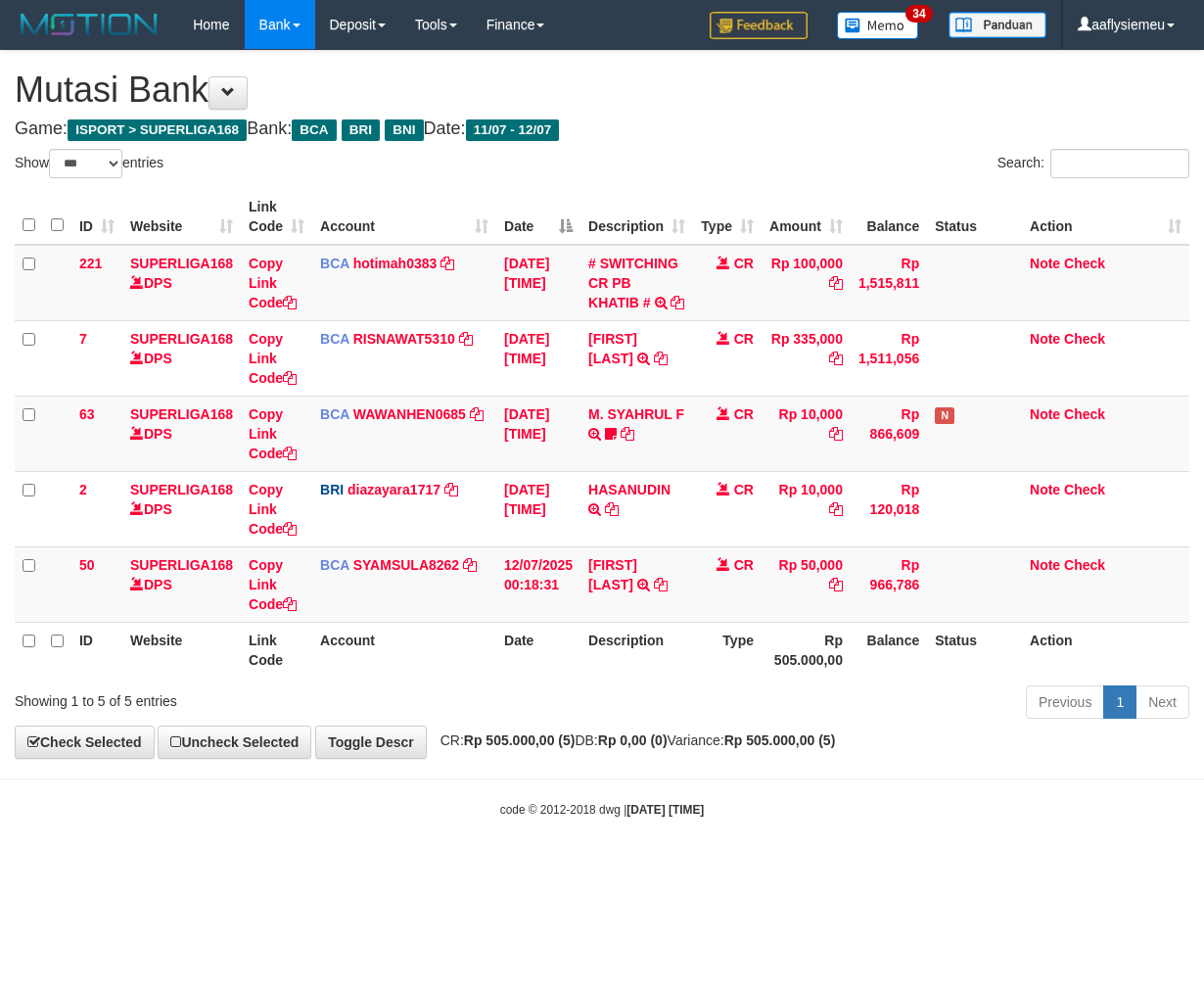 scroll, scrollTop: 0, scrollLeft: 0, axis: both 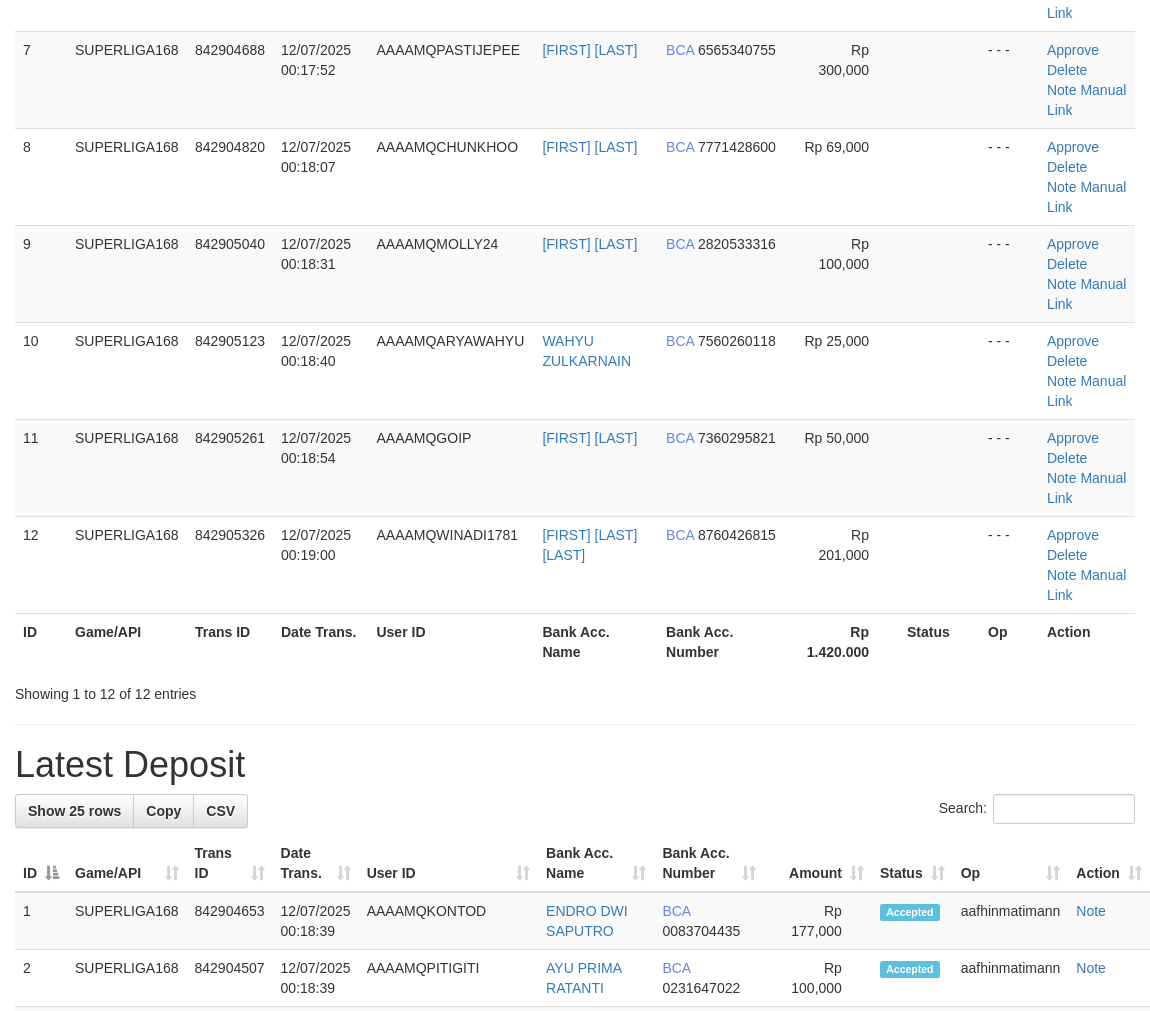 click on "Trans ID" at bounding box center (230, 641) 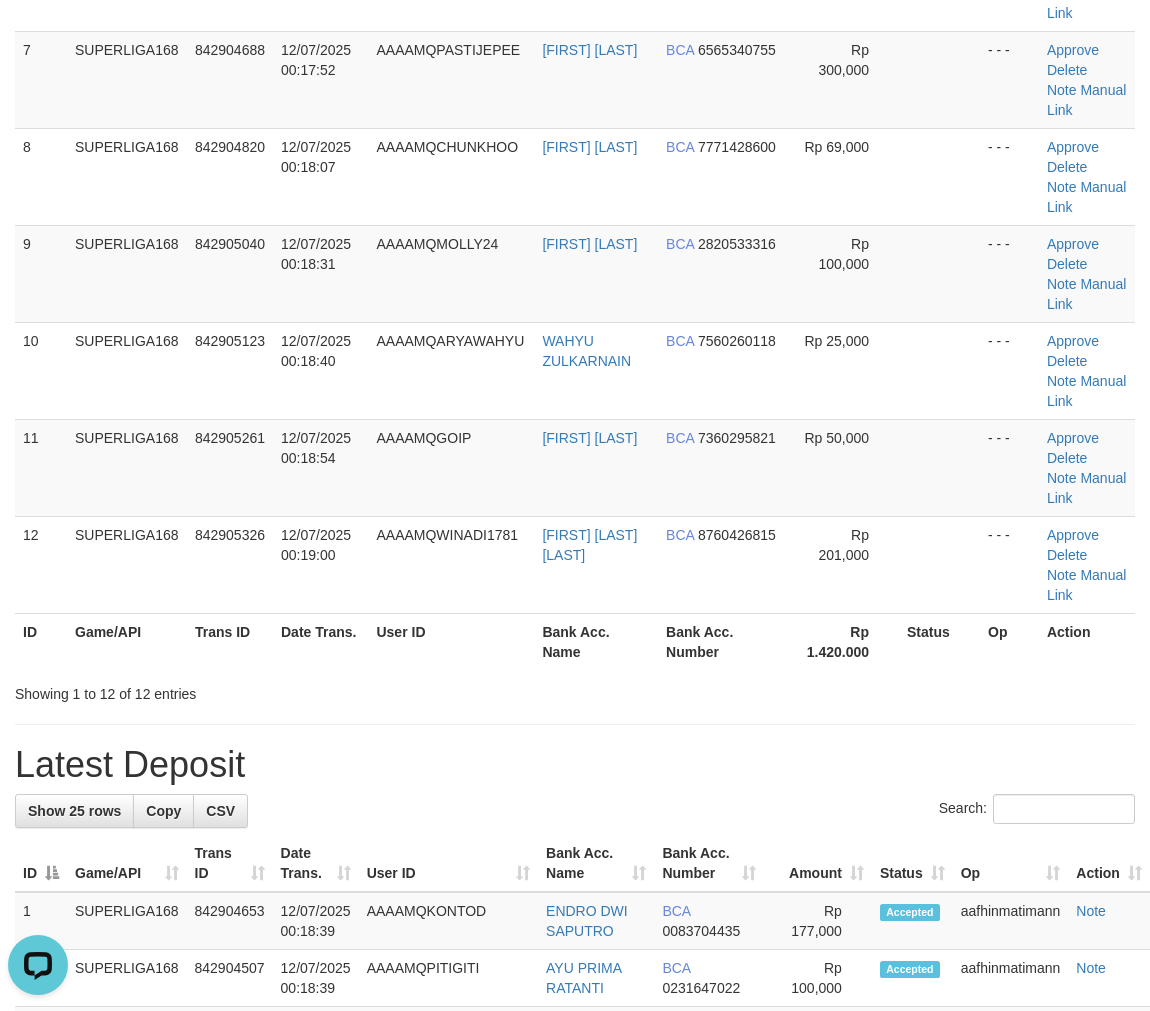 scroll, scrollTop: 0, scrollLeft: 0, axis: both 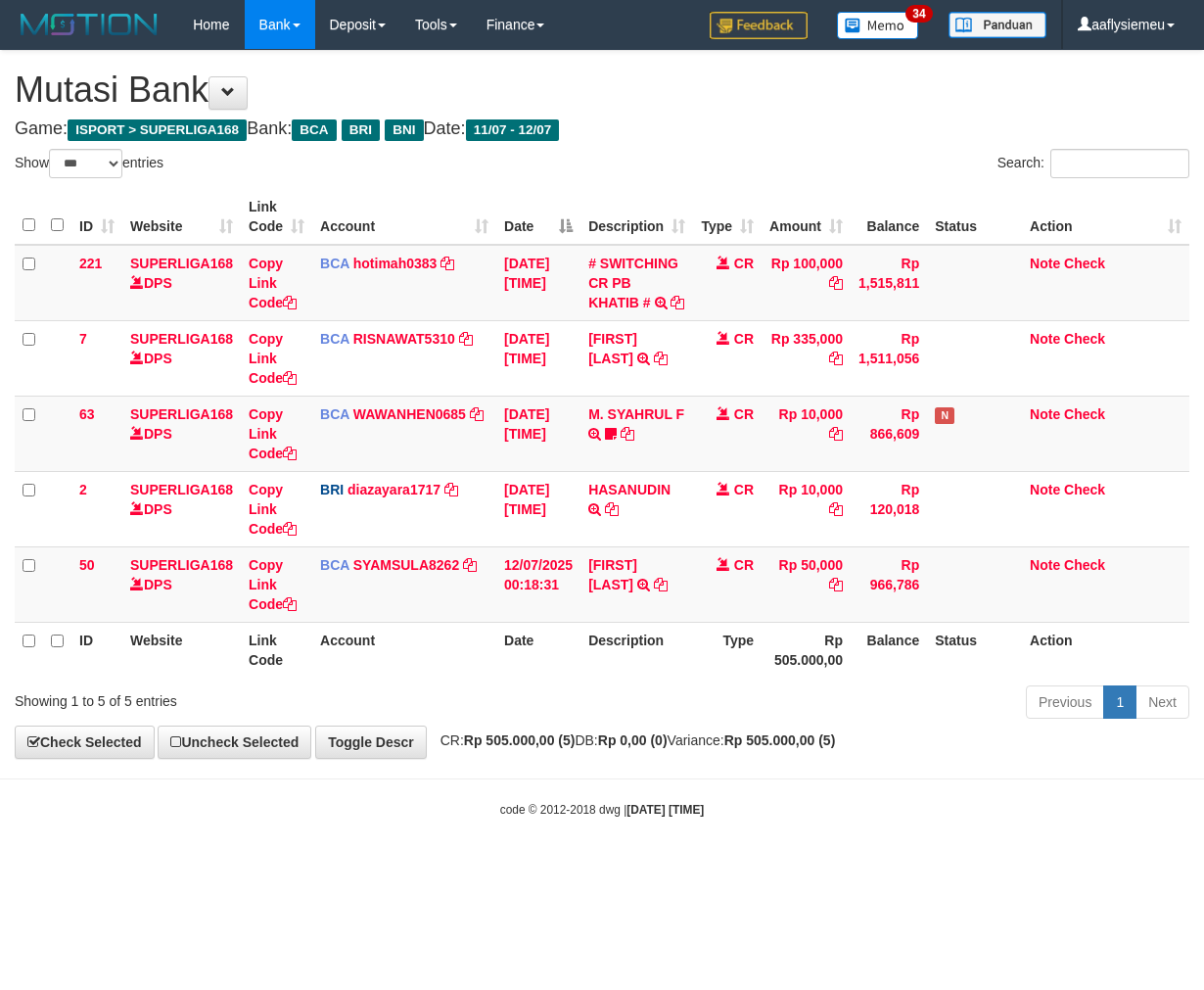 select on "***" 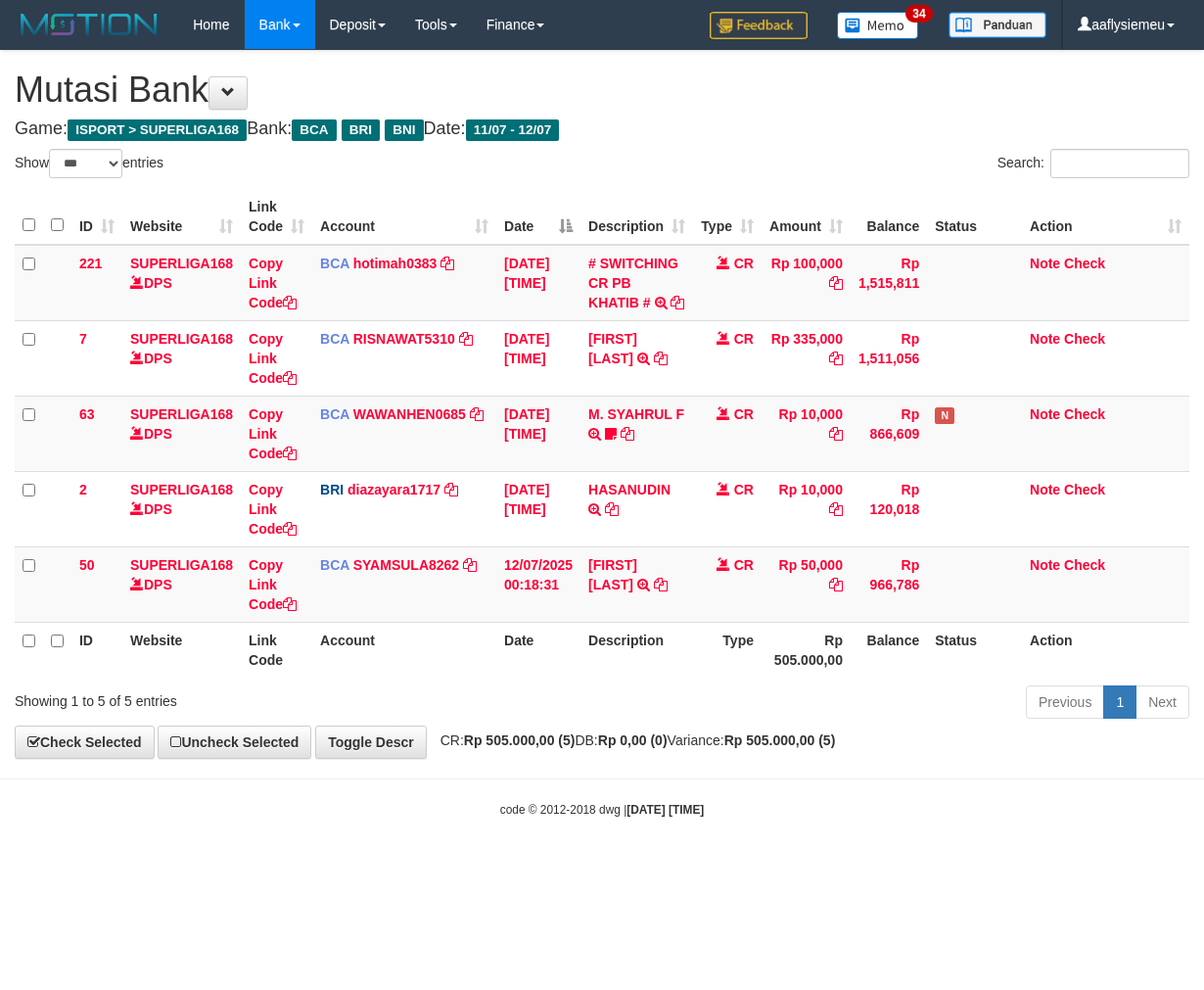 scroll, scrollTop: 0, scrollLeft: 0, axis: both 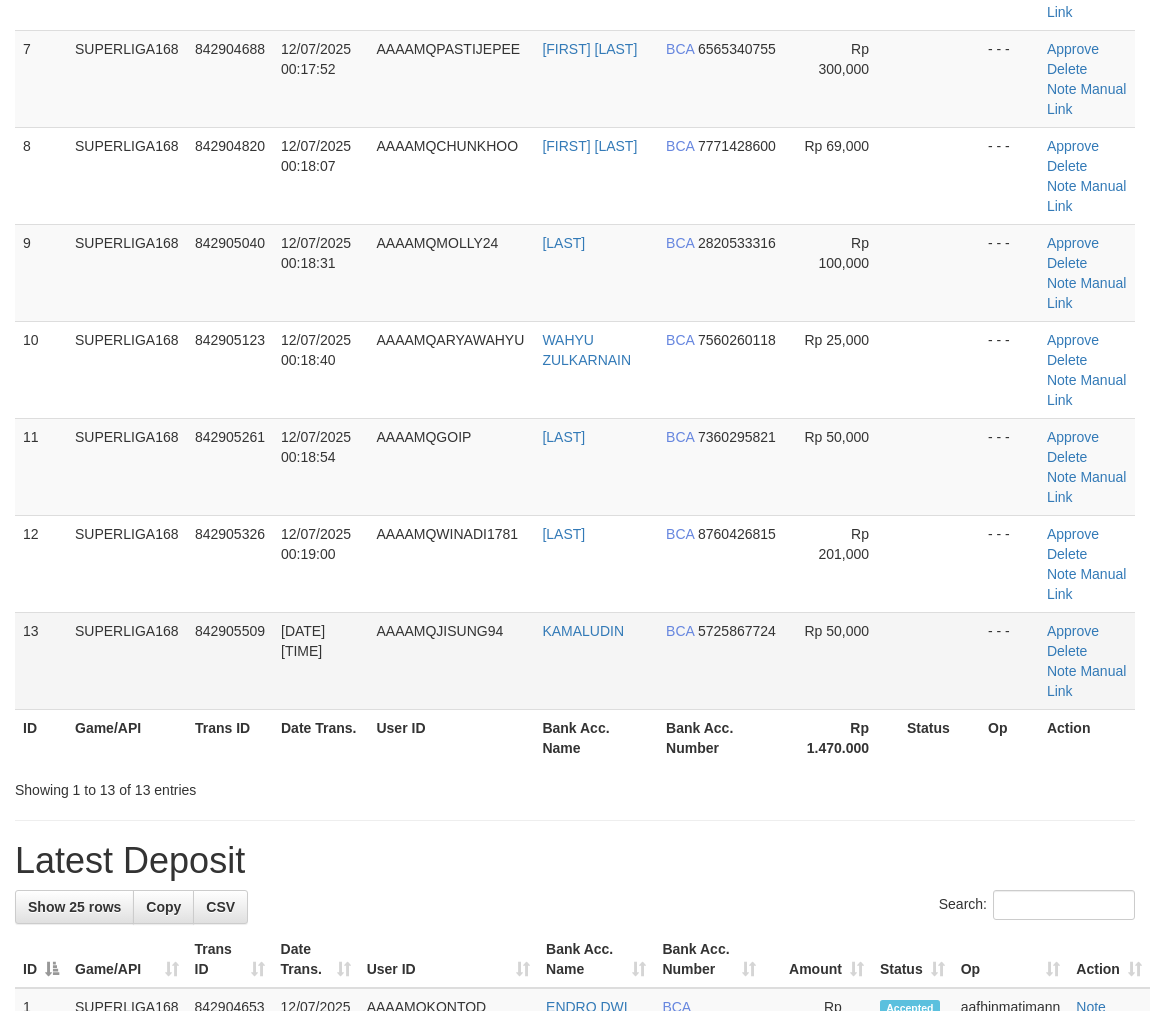 click on "13
SUPERLIGA168
842905509
[DATE] [TIME]
AAAAMQJISUNG94
[LAST]
BCA
5725867724
Rp 50,000
- - -
Approve
Delete
Note
Manual Link" at bounding box center [575, 660] 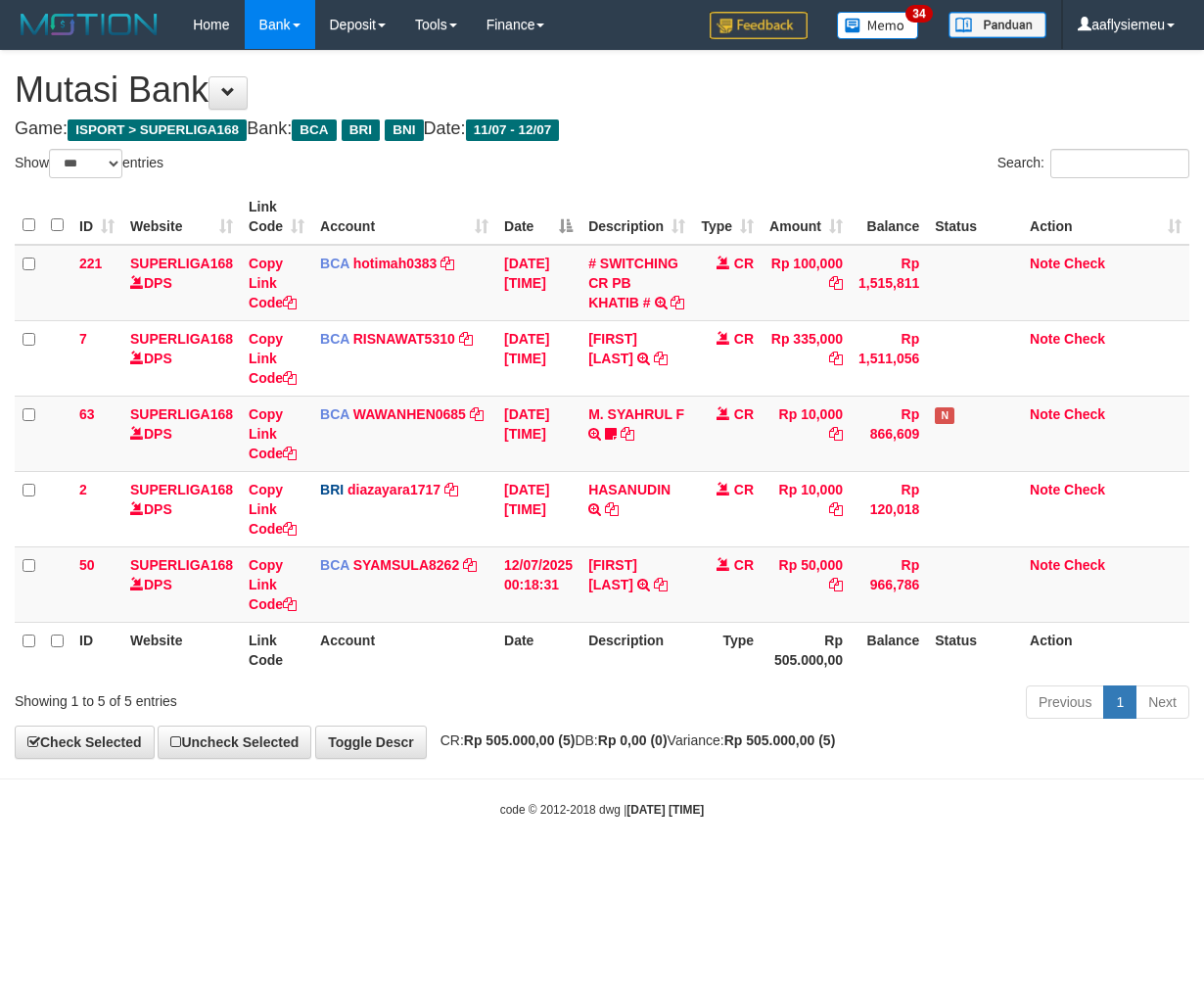 select on "***" 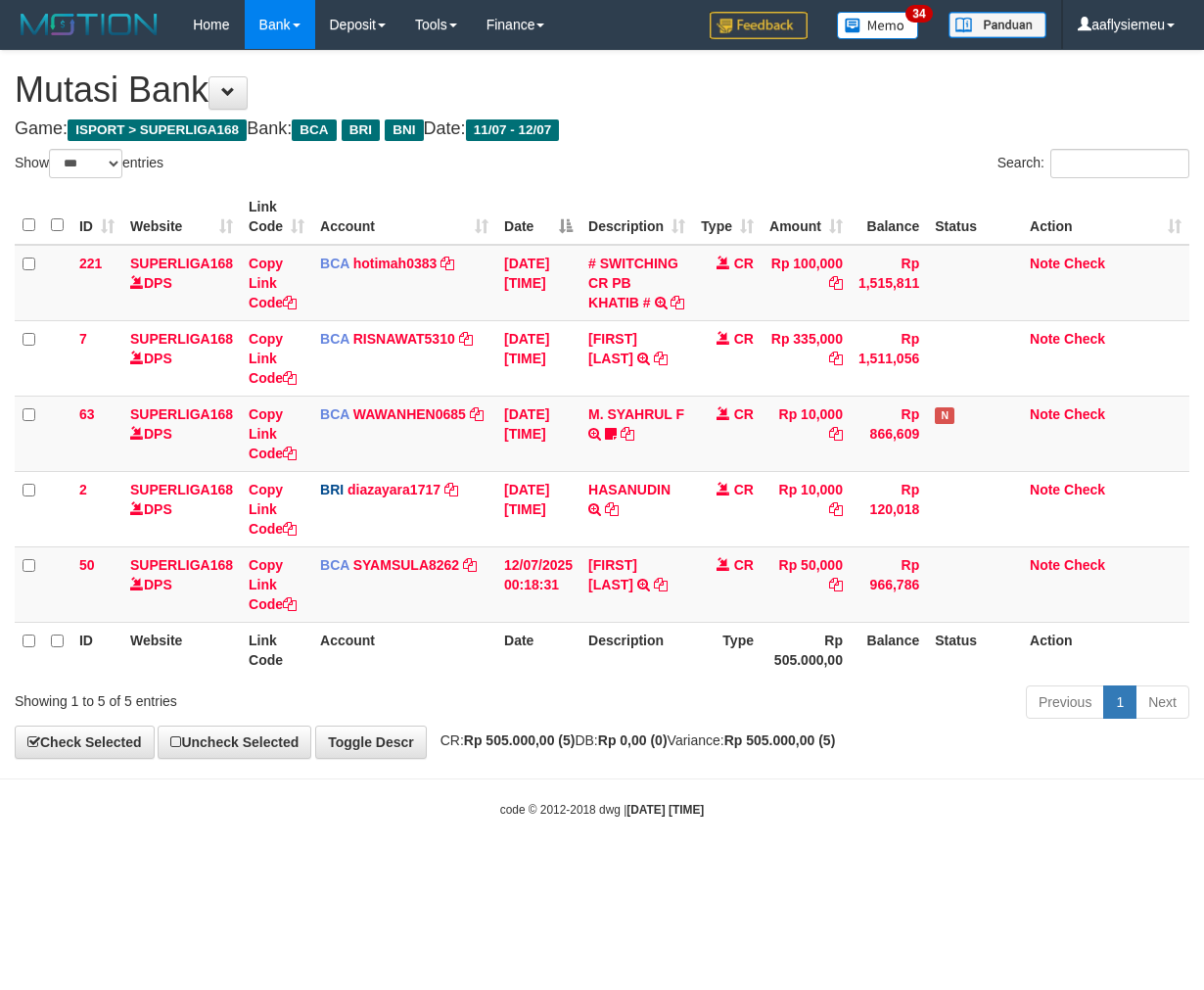 scroll, scrollTop: 0, scrollLeft: 0, axis: both 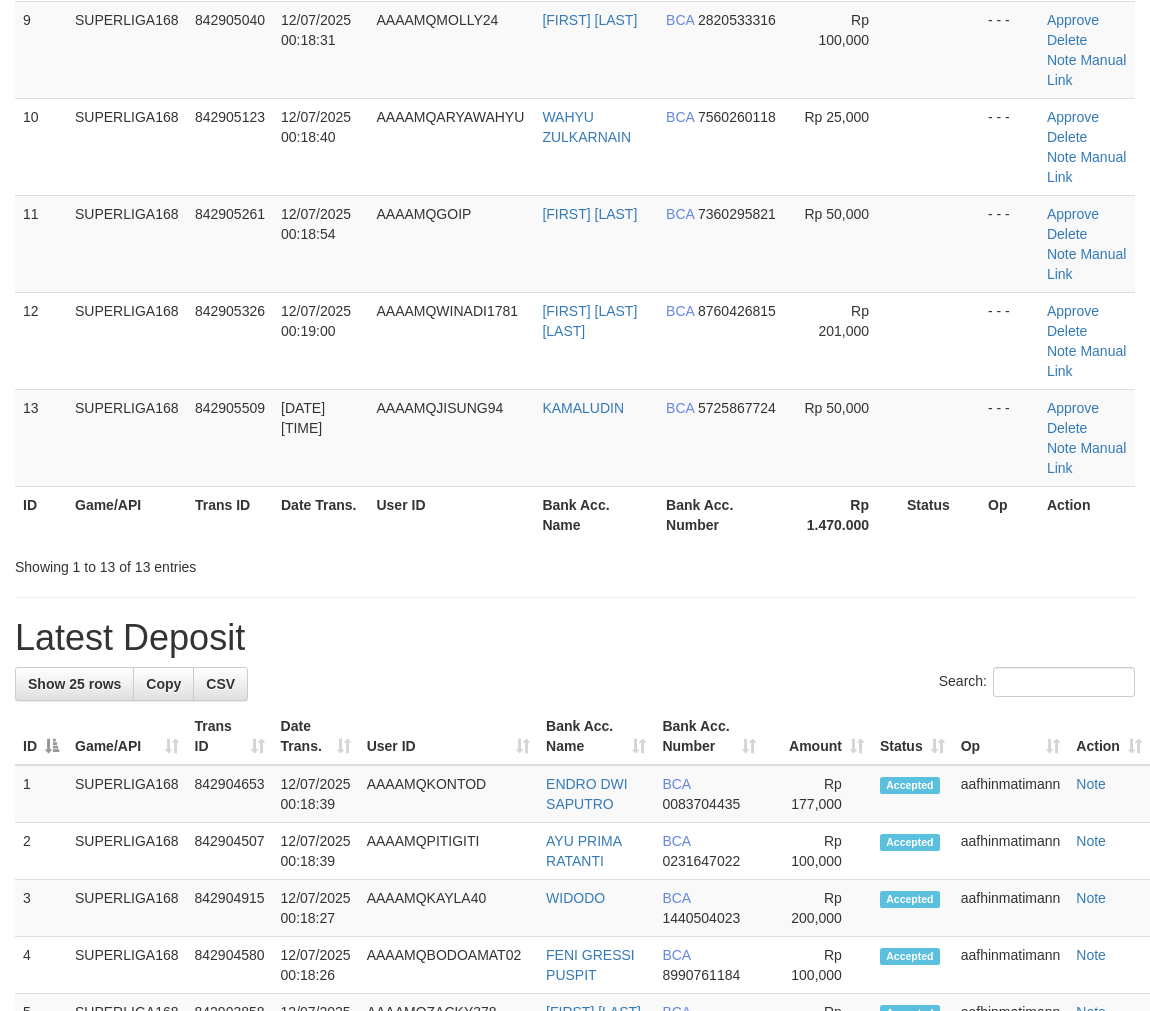 click on "Showing 1 to 13 of 13 entries" at bounding box center [239, 563] 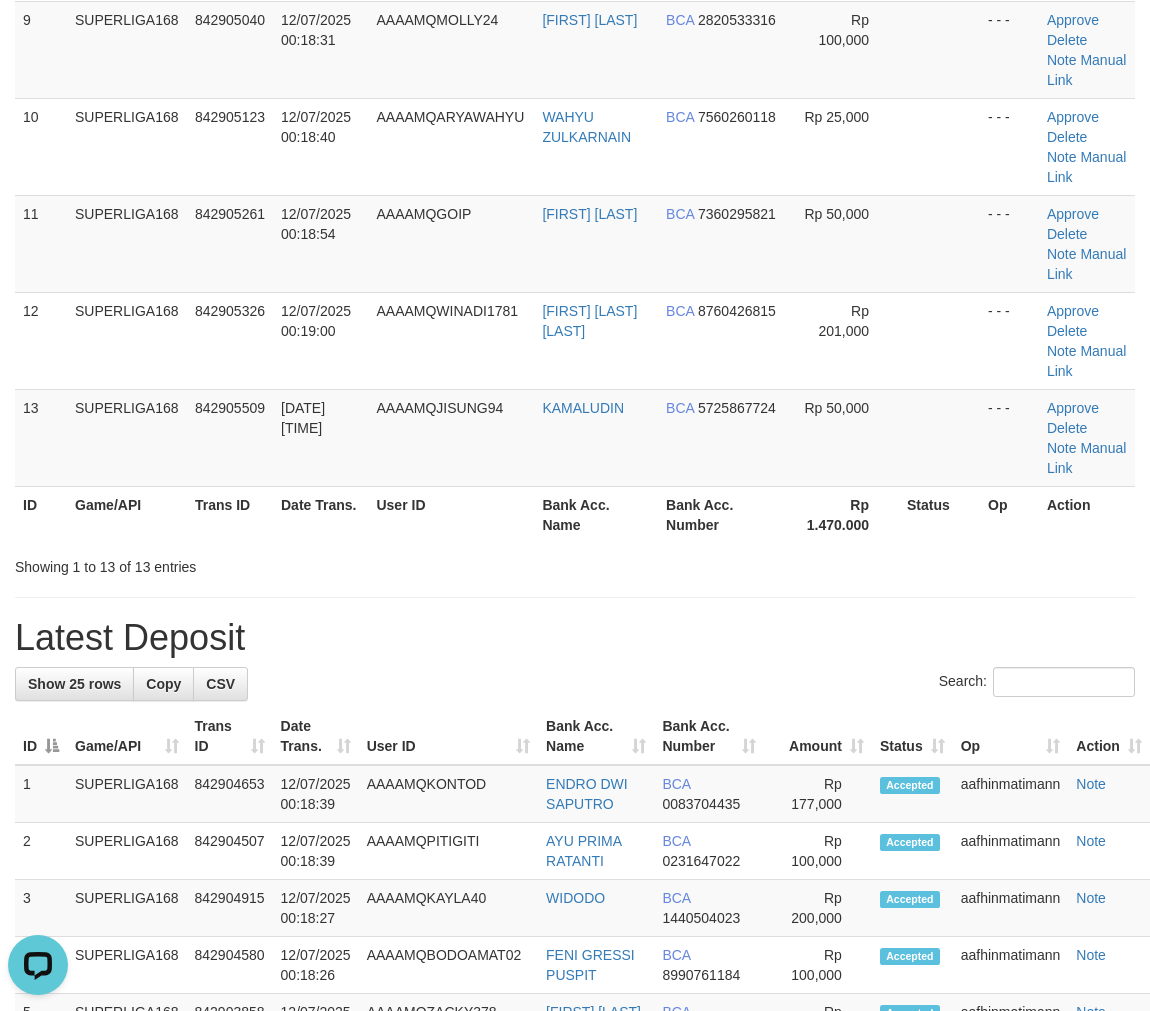 scroll, scrollTop: 0, scrollLeft: 0, axis: both 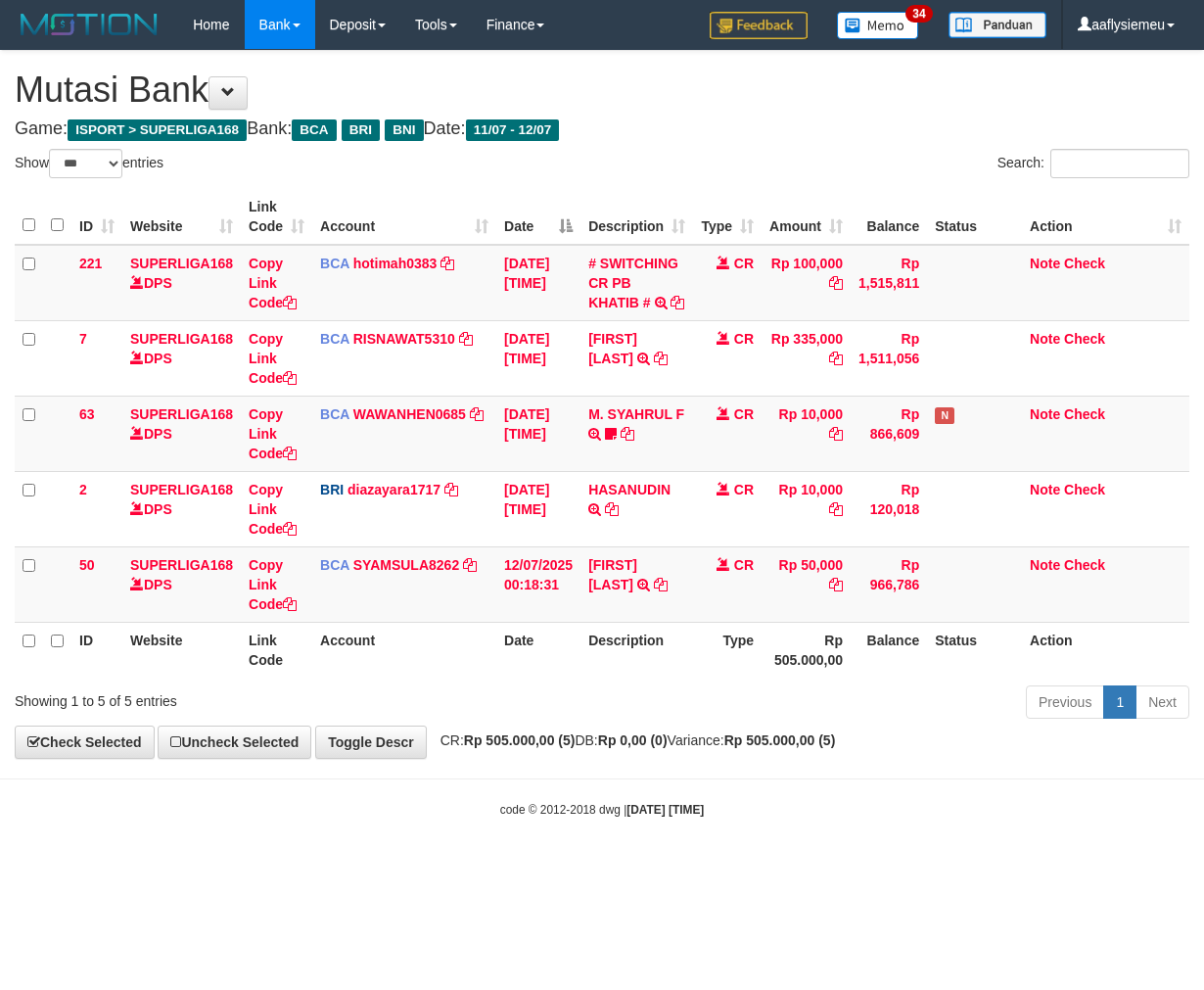 select on "***" 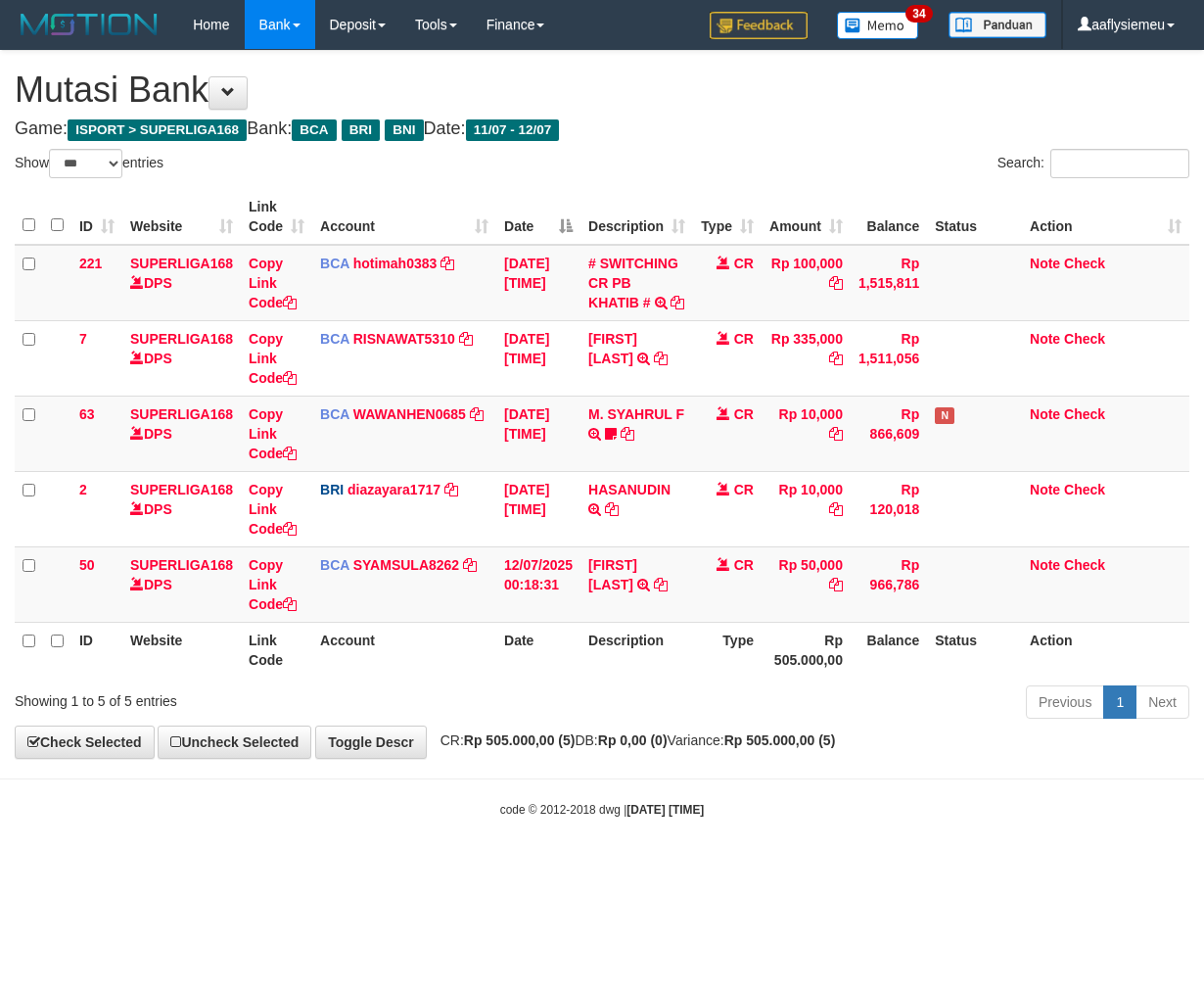 scroll, scrollTop: 0, scrollLeft: 0, axis: both 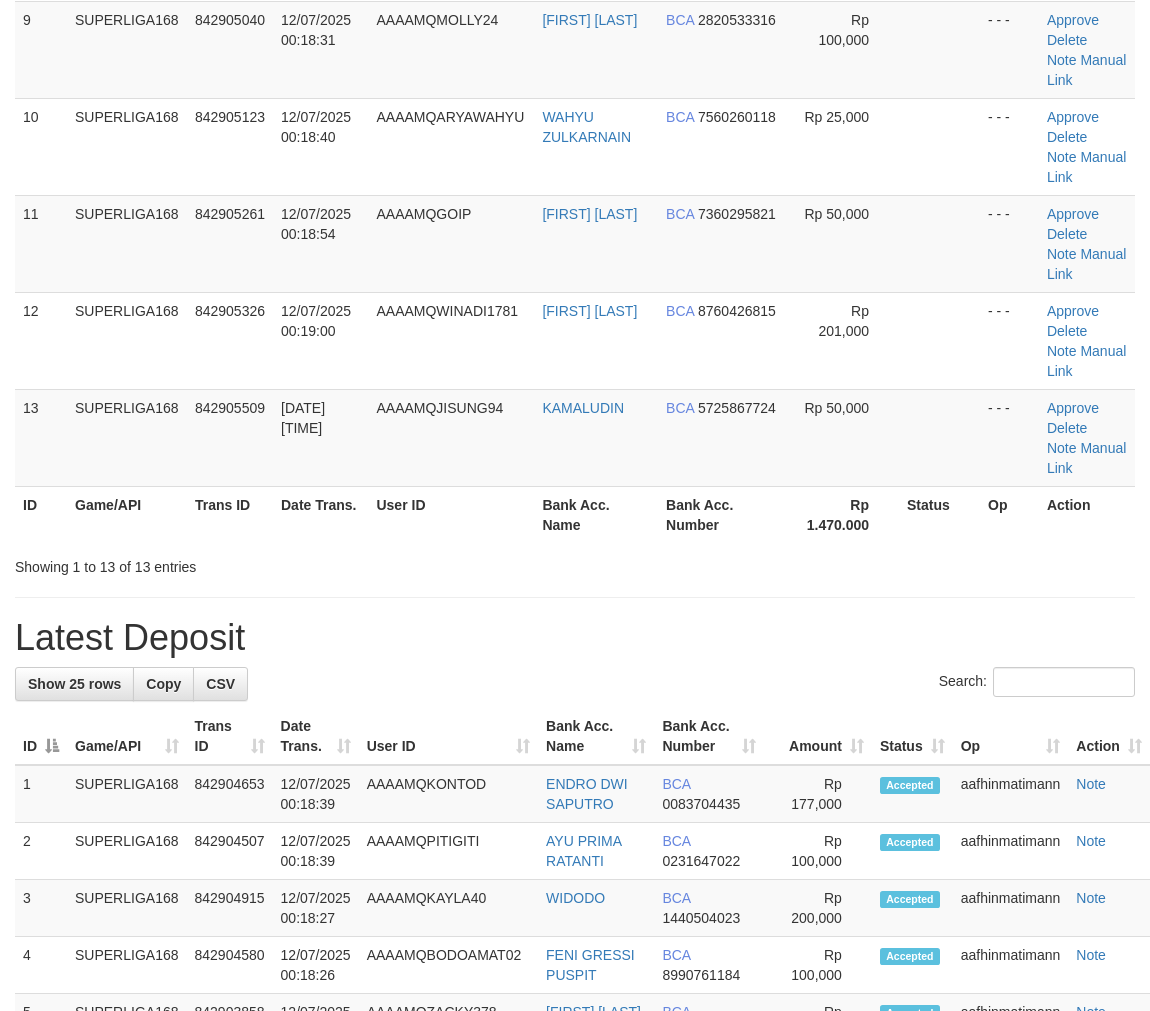 click on "ID Game/API Trans ID Date Trans. User ID Bank Acc. Name Bank Acc. Number Rp 1.470.000 Status Op Action" at bounding box center [575, 514] 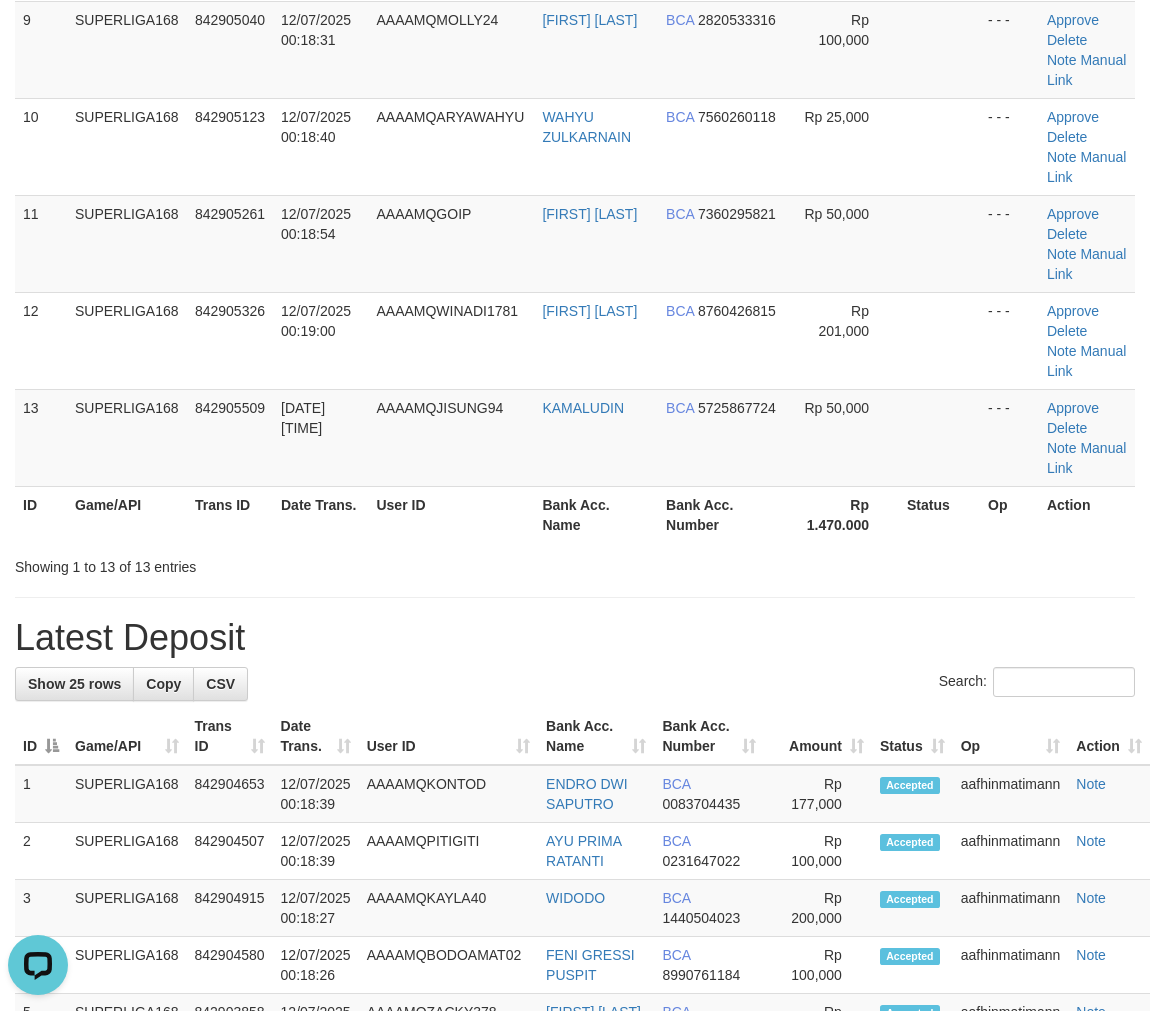 scroll, scrollTop: 0, scrollLeft: 0, axis: both 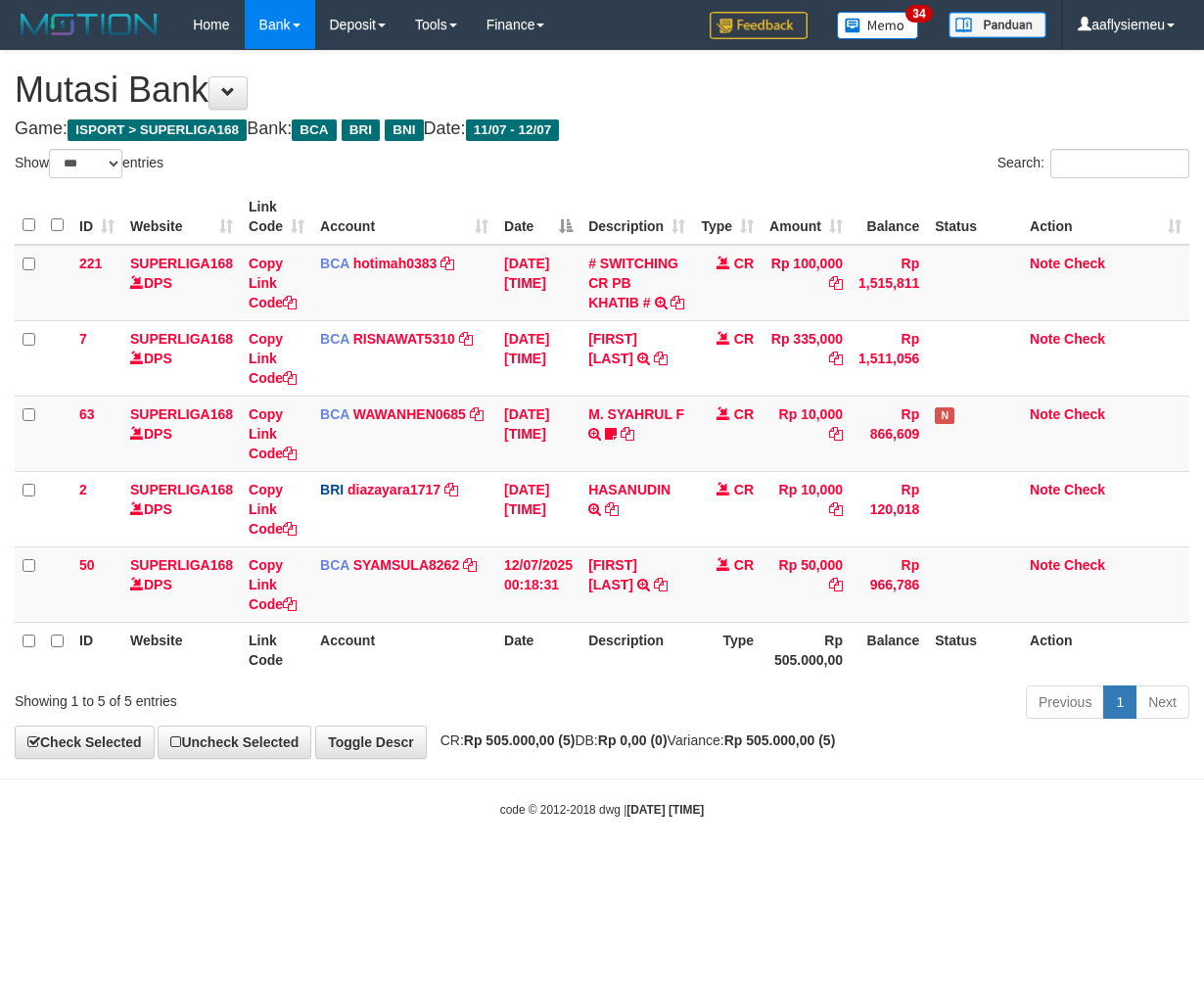 select on "***" 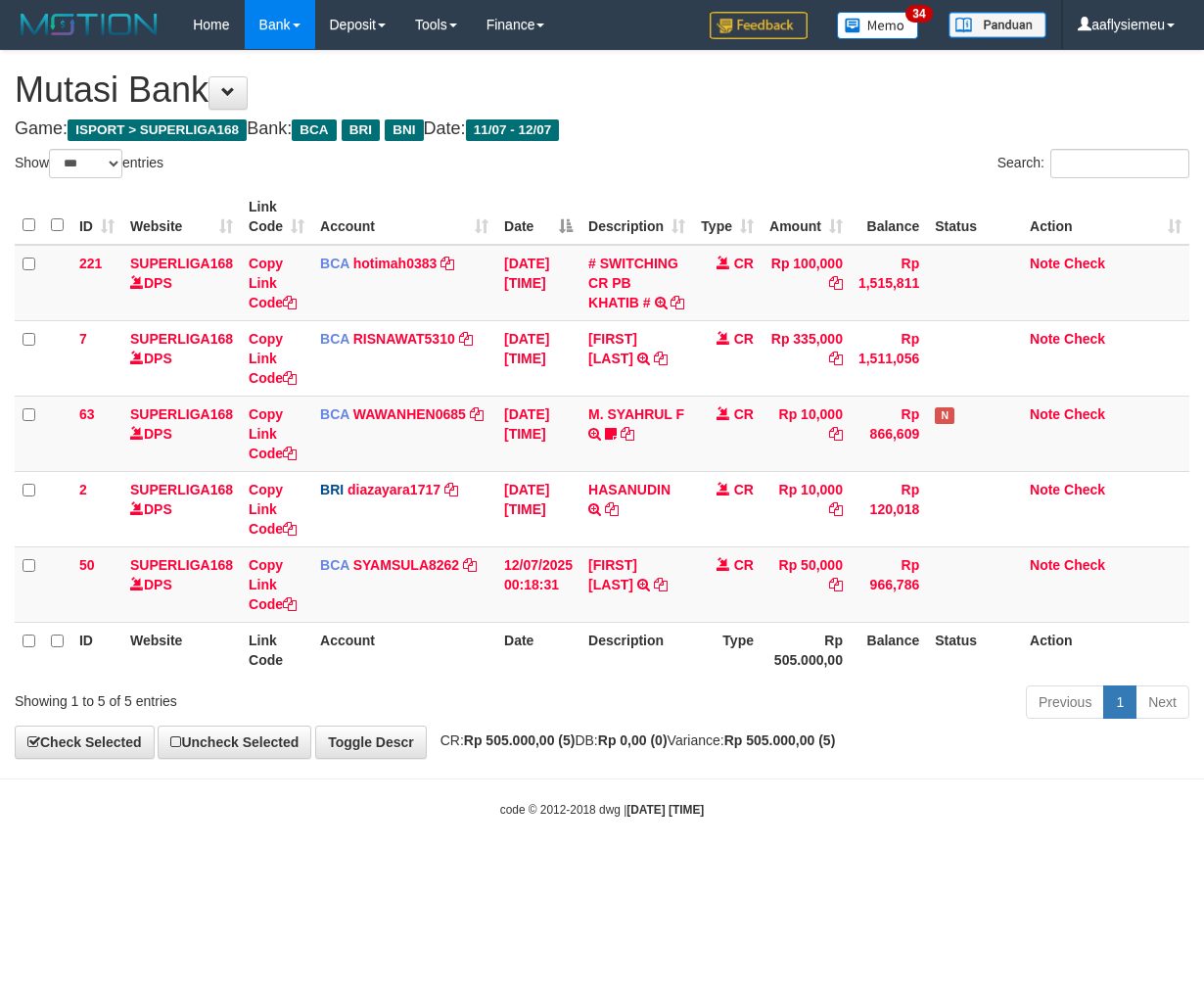 scroll, scrollTop: 0, scrollLeft: 0, axis: both 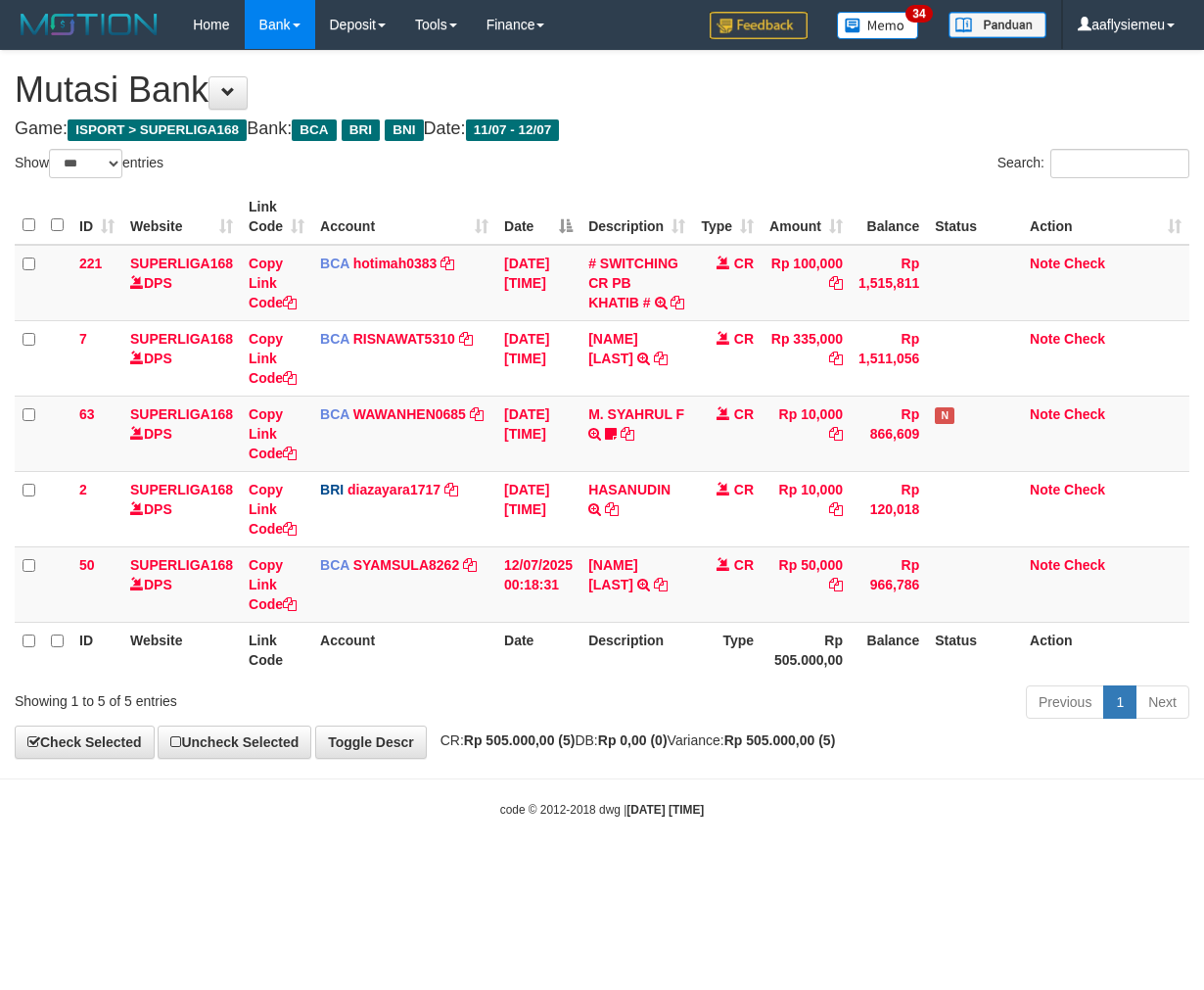 select on "***" 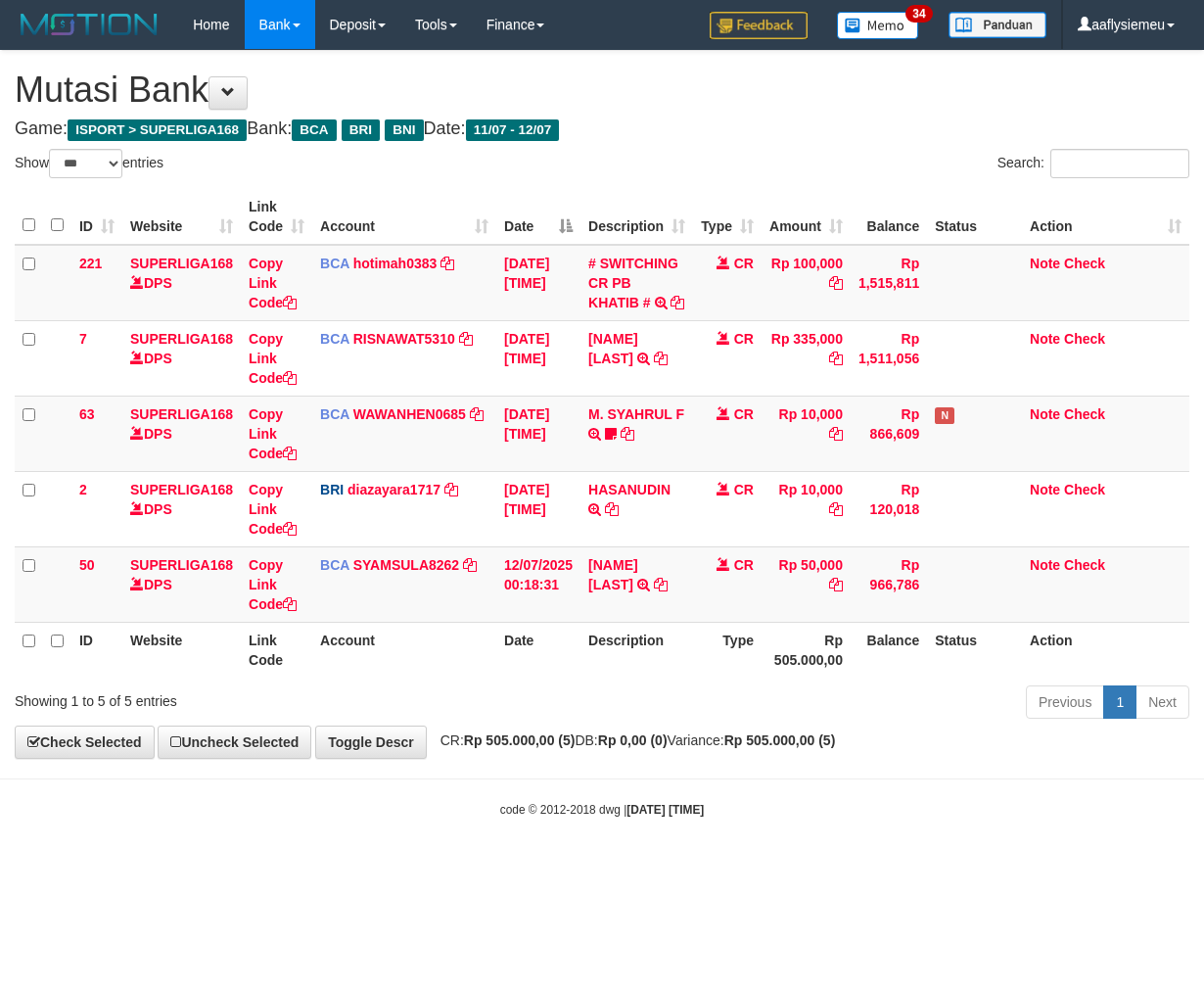 scroll, scrollTop: 0, scrollLeft: 0, axis: both 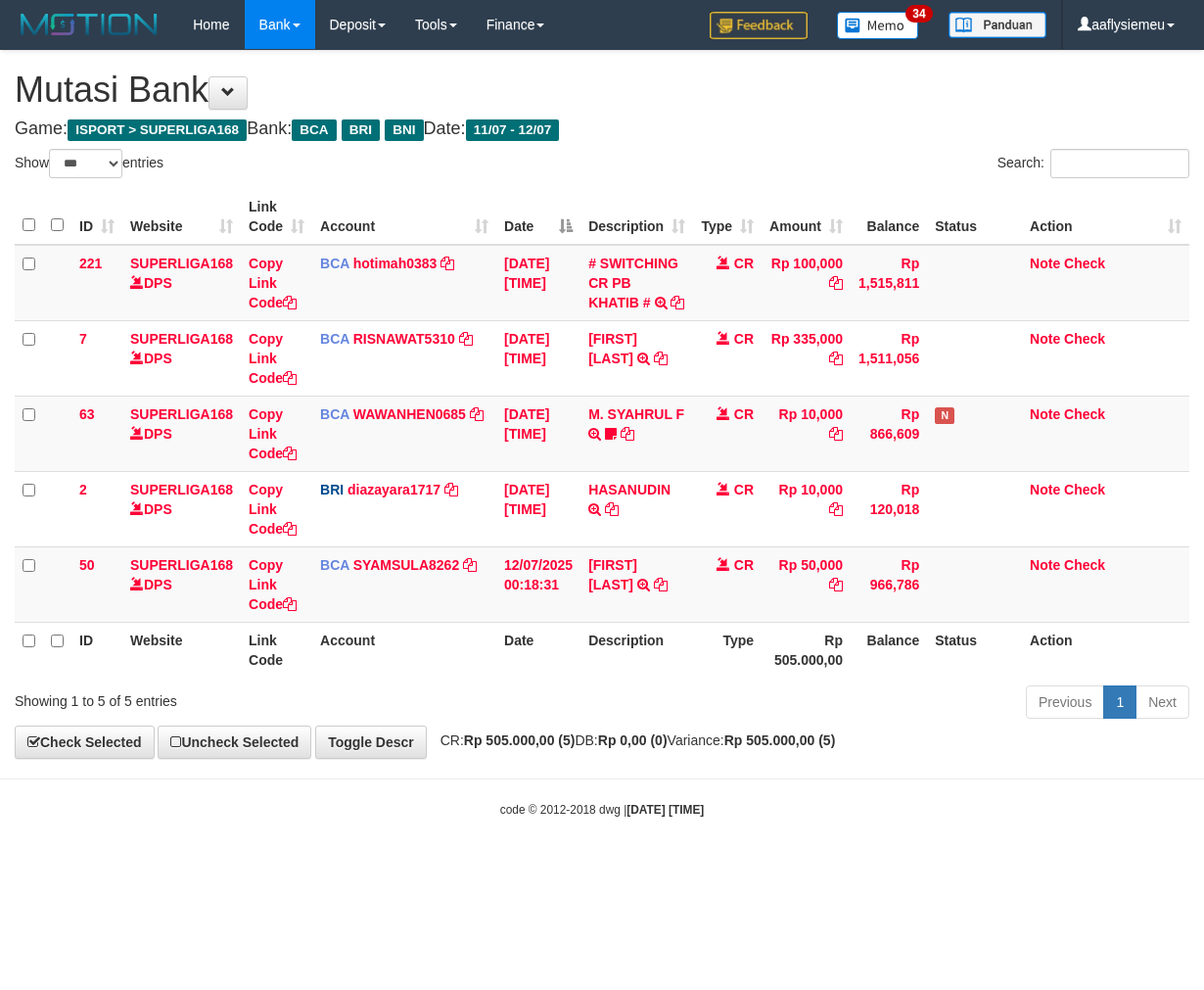 select on "***" 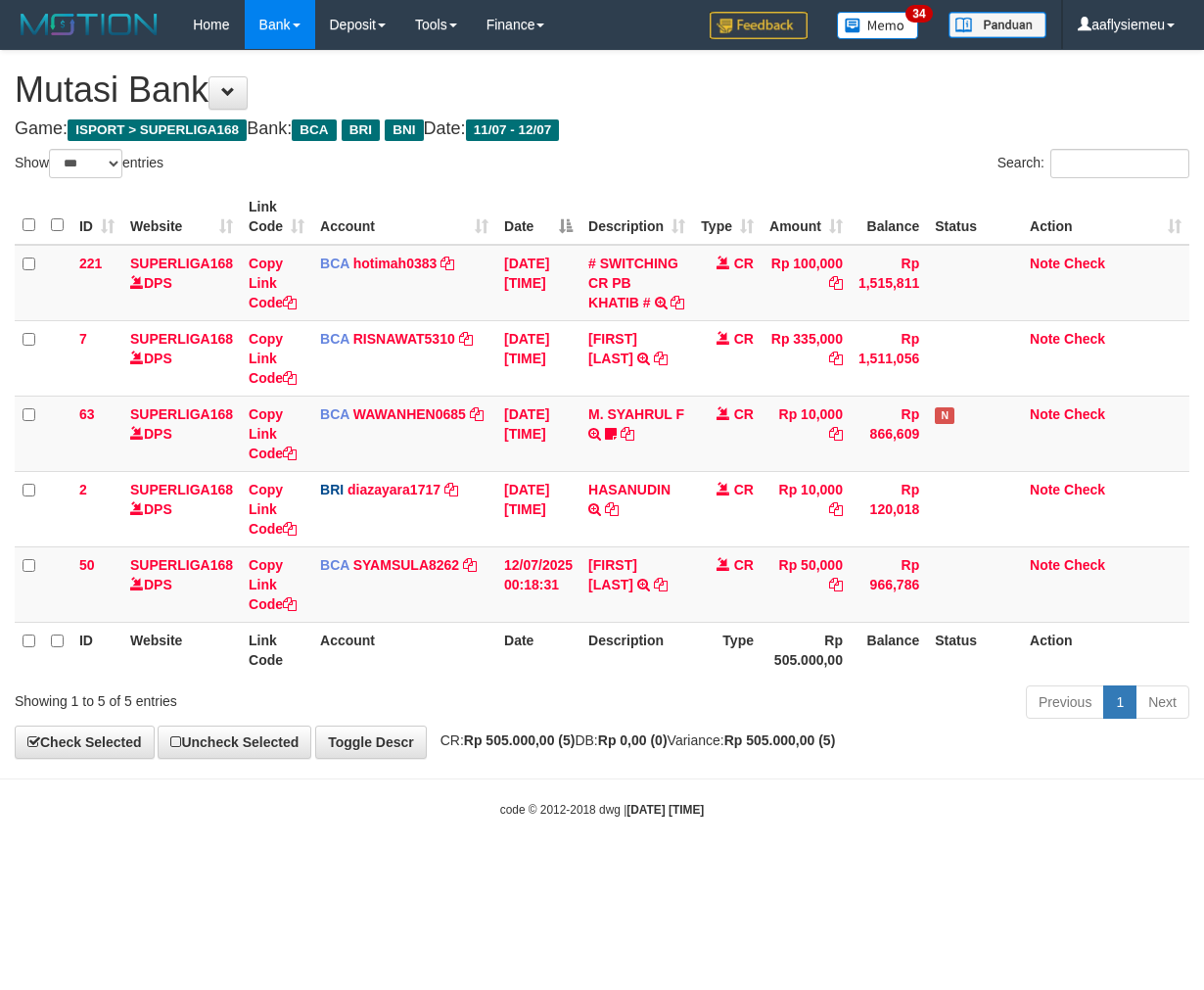 scroll, scrollTop: 0, scrollLeft: 0, axis: both 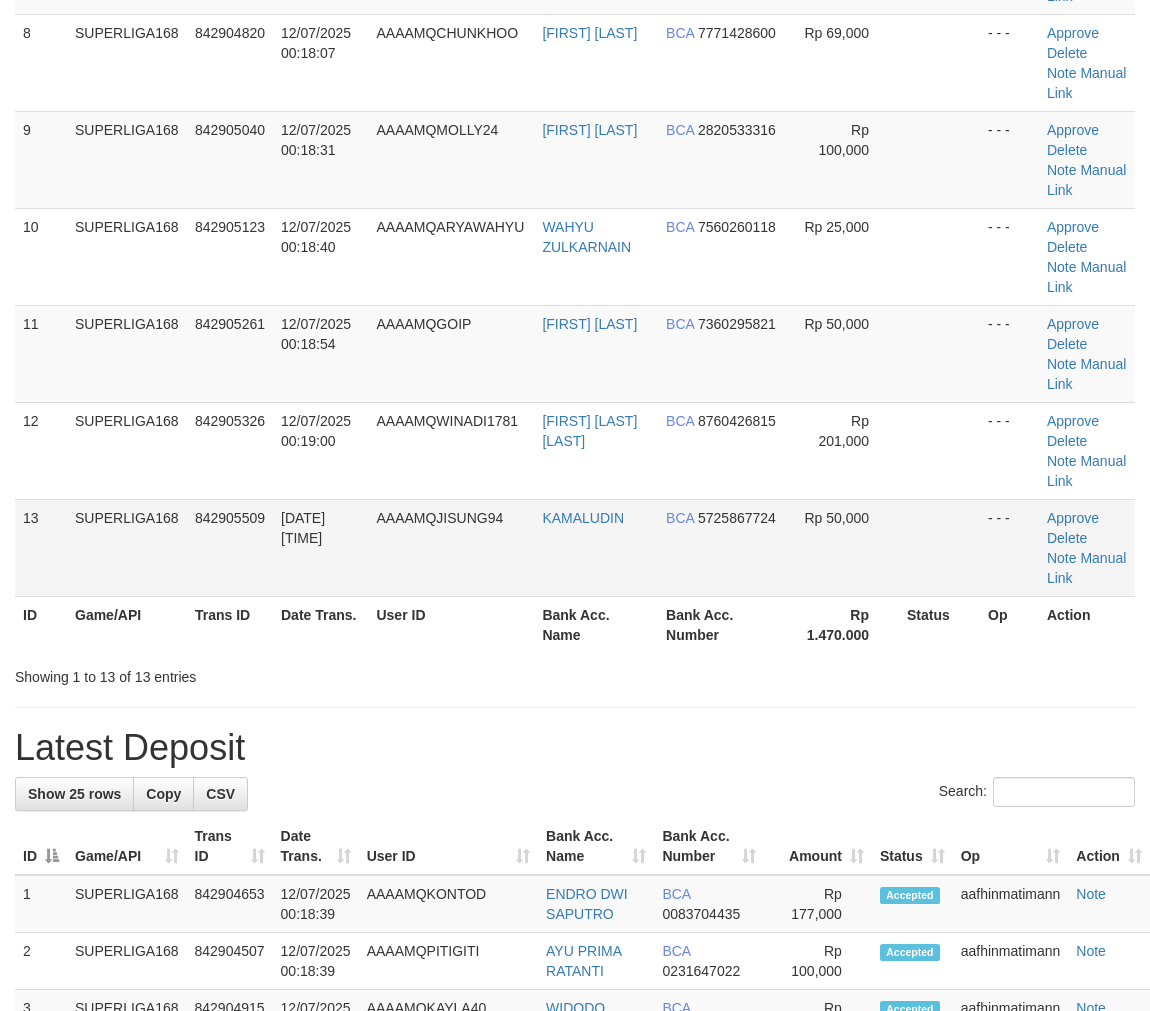 click on "AAAAMQJISUNG94" at bounding box center [439, 518] 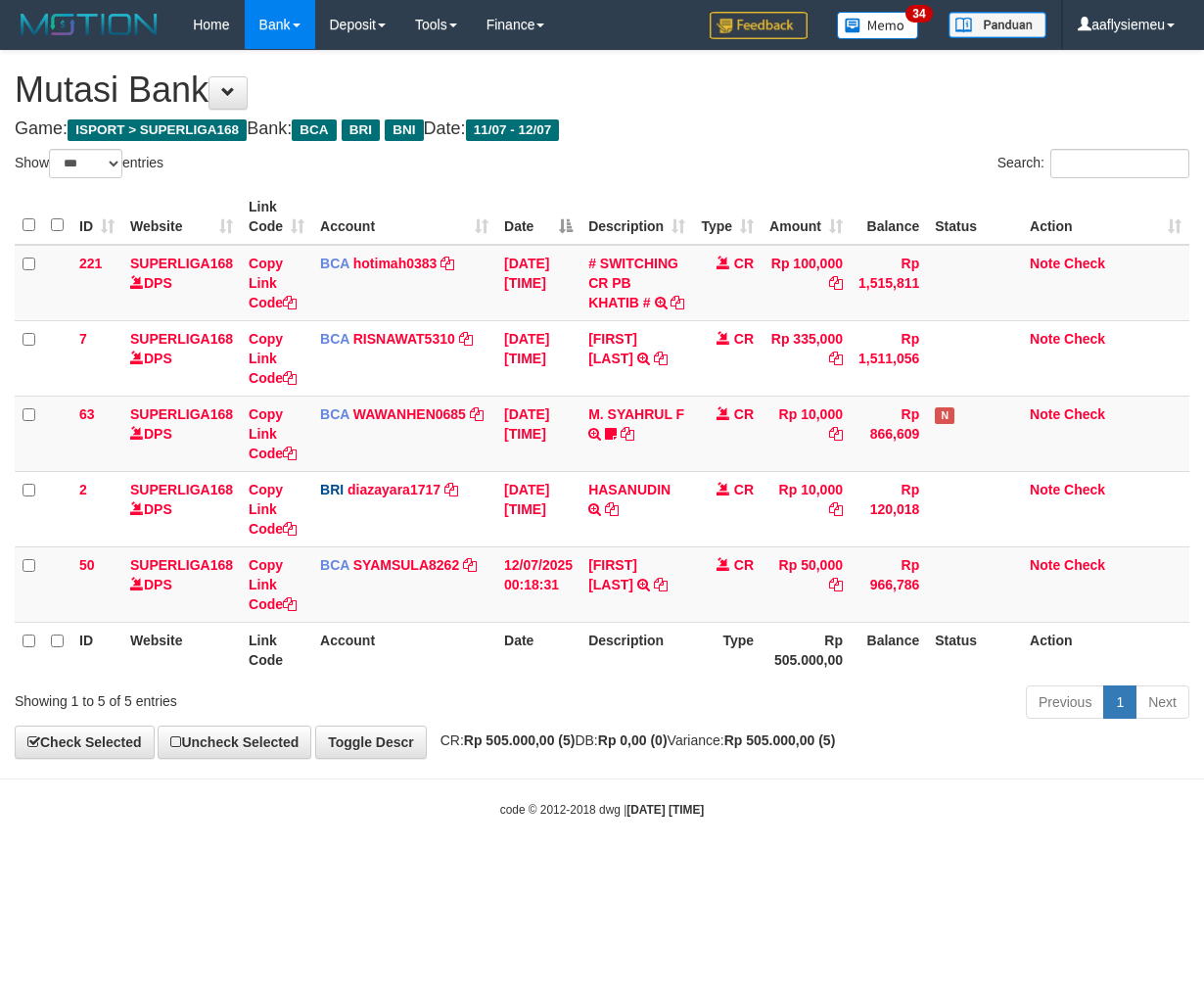 select on "***" 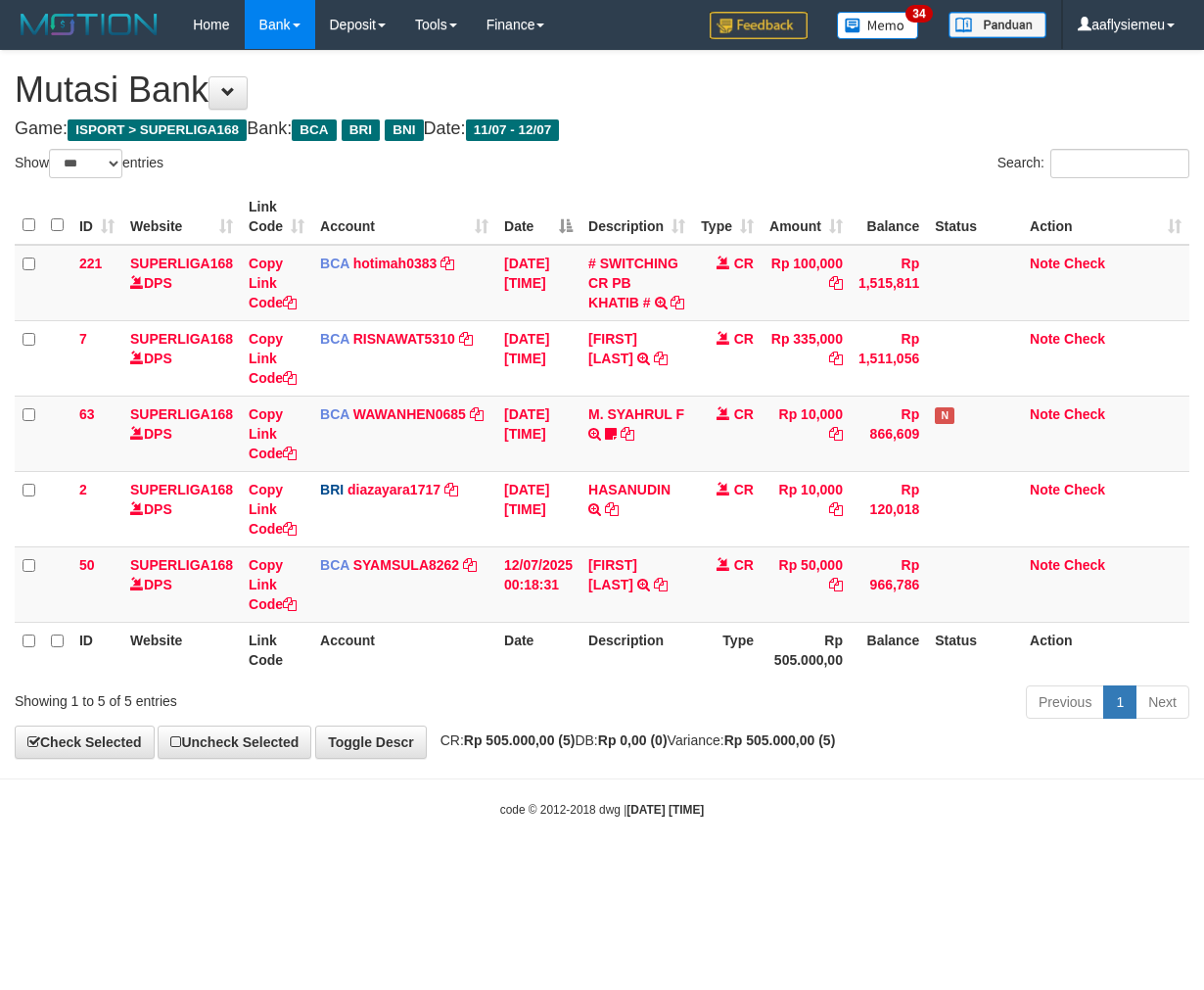 scroll, scrollTop: 0, scrollLeft: 0, axis: both 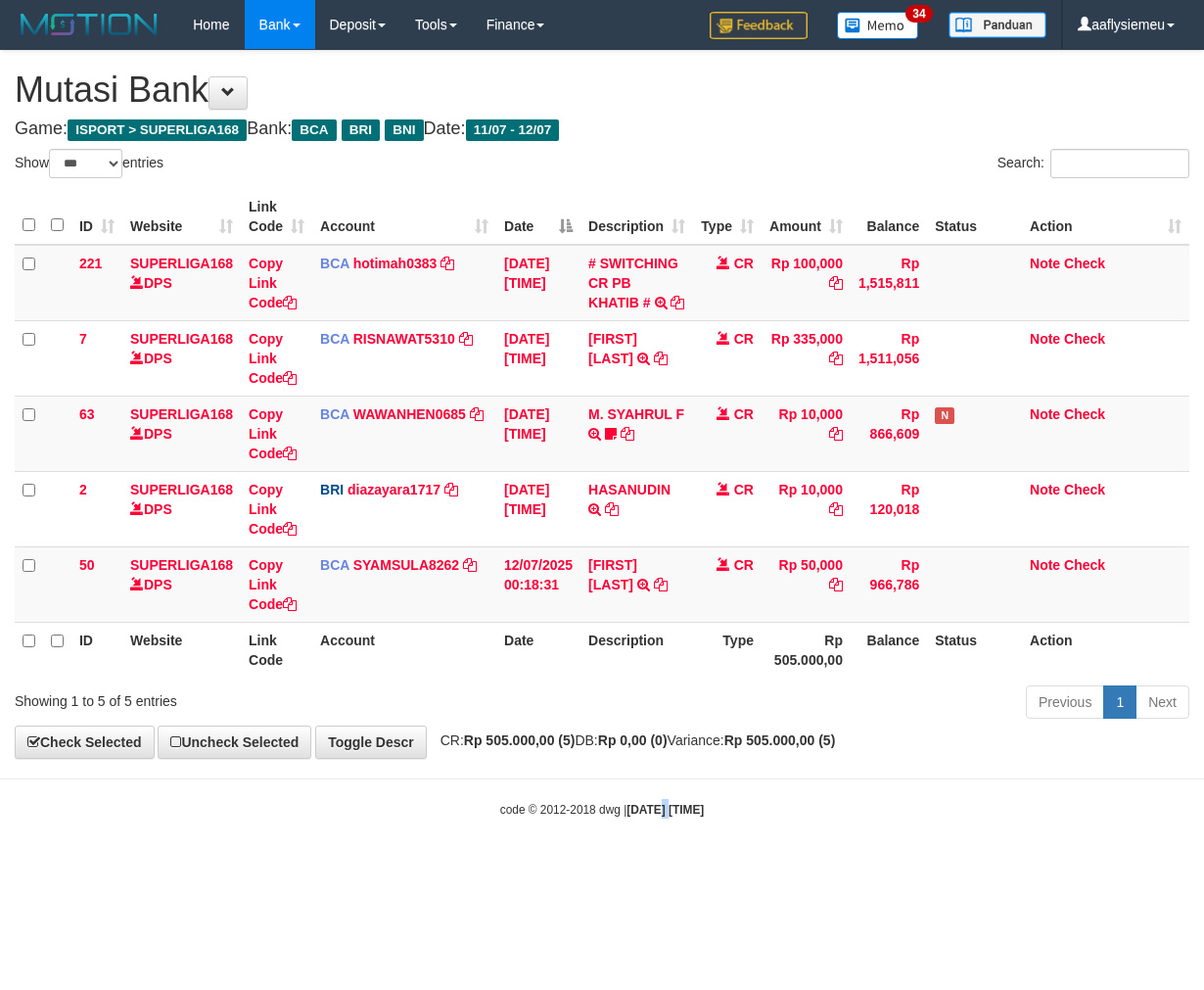 click on "Toggle navigation
Home
Bank
Account List
Load
By Website
Group
[ISPORT]													SUPERLIGA168
By Load Group (DPS)" at bounding box center (602, 434) 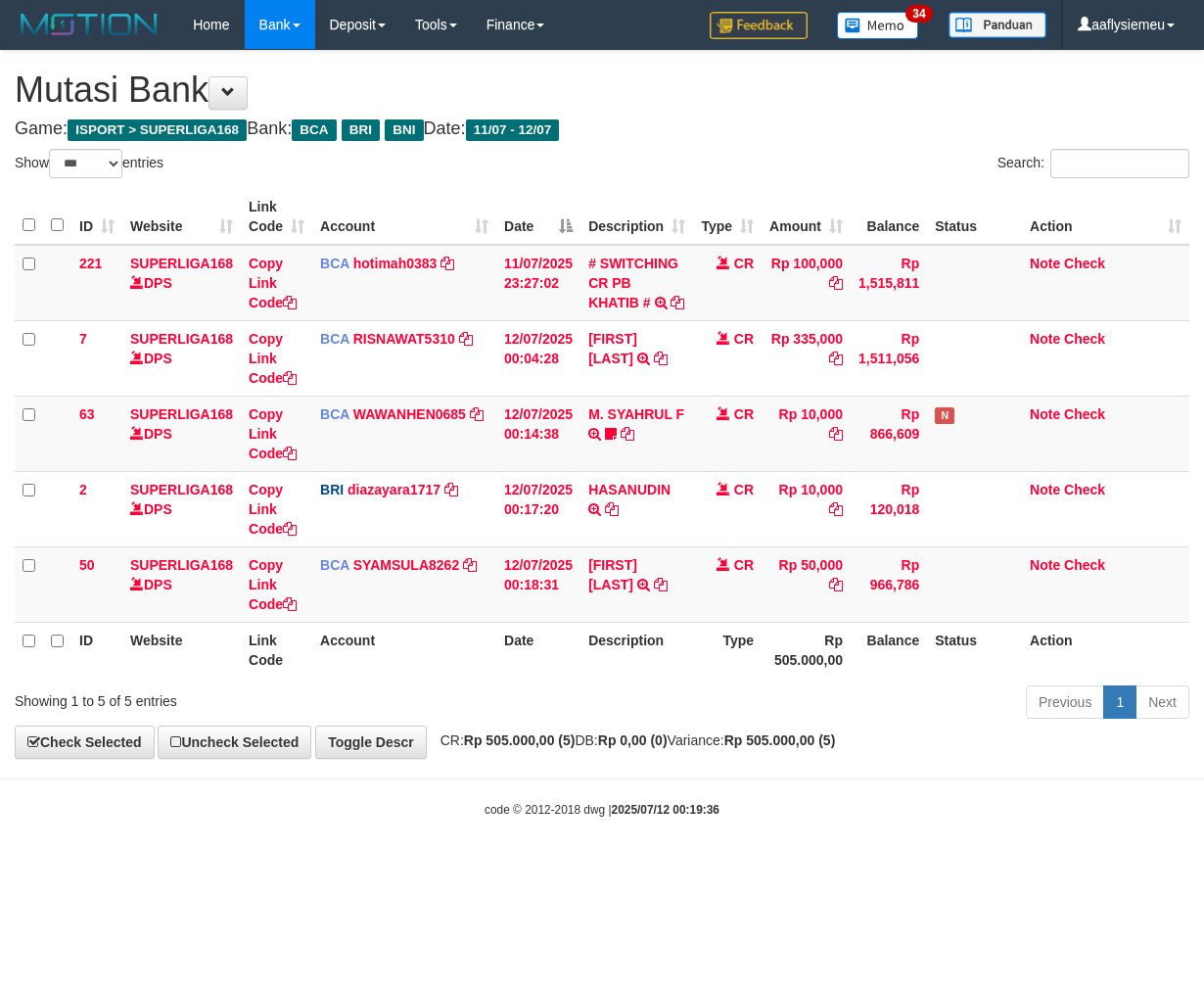 select on "***" 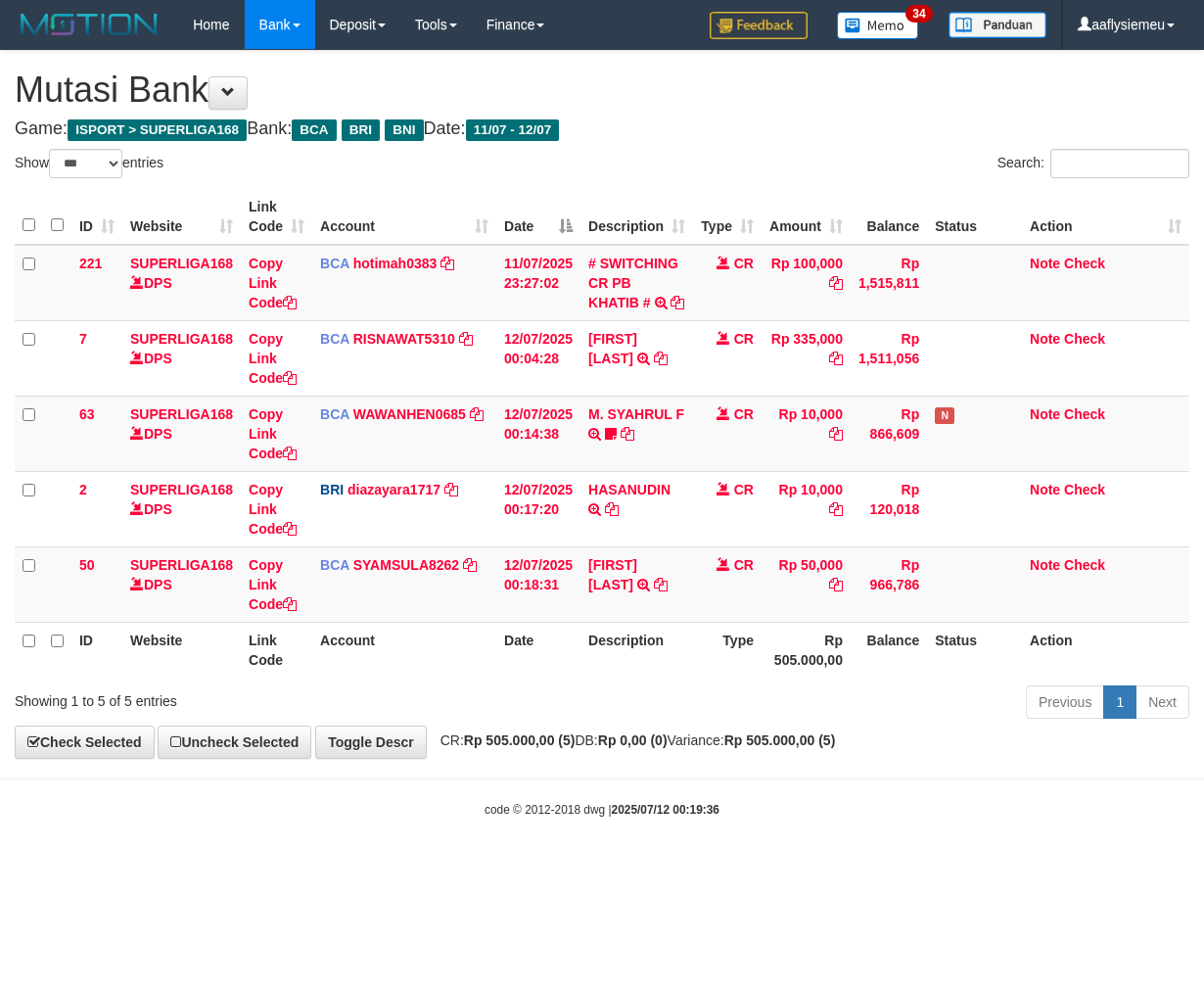 scroll, scrollTop: 0, scrollLeft: 0, axis: both 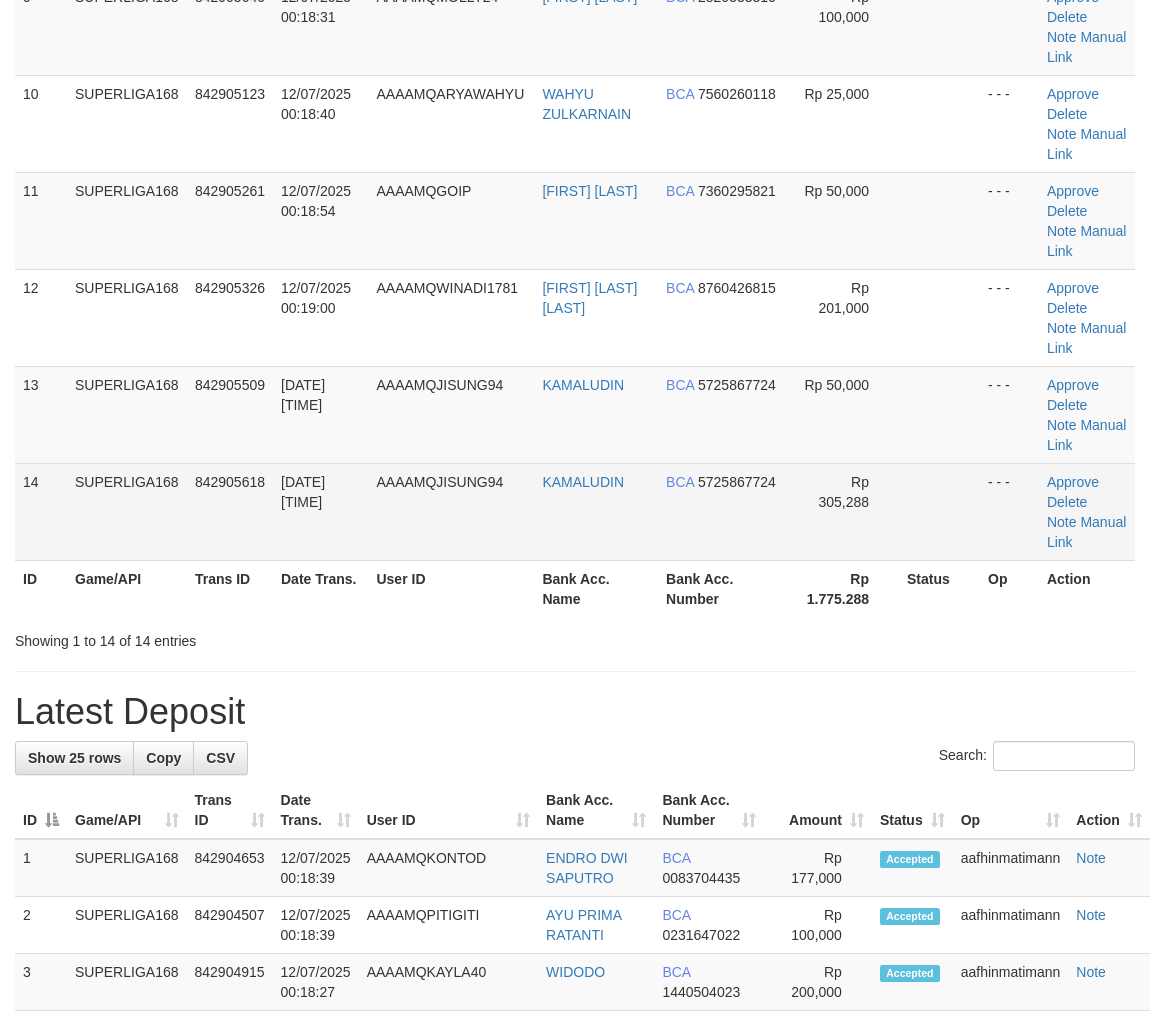 click on "[DATE] [TIME]" at bounding box center (320, 511) 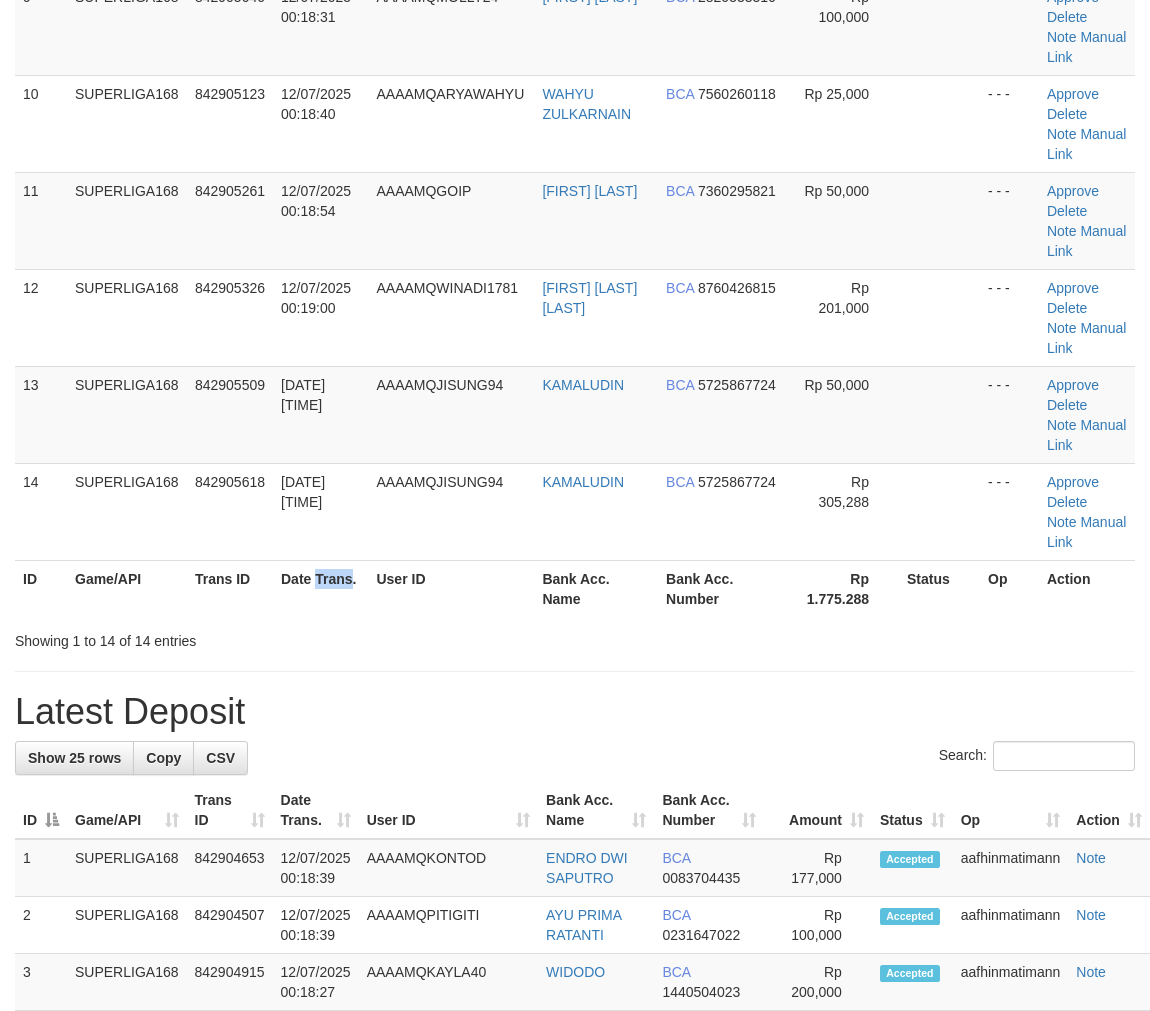 drag, startPoint x: 325, startPoint y: 557, endPoint x: 196, endPoint y: 606, distance: 137.99275 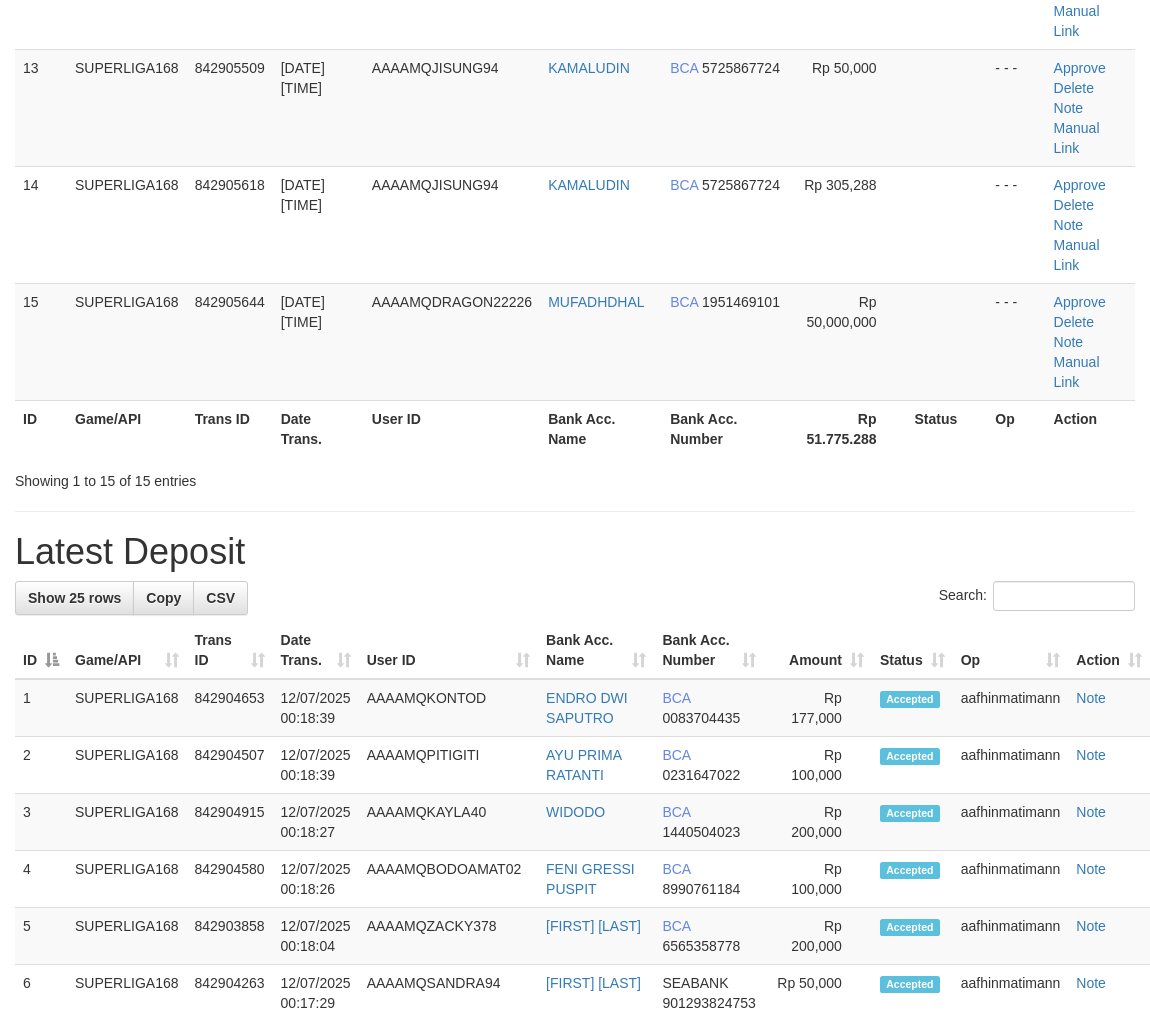 scroll, scrollTop: 1390, scrollLeft: 0, axis: vertical 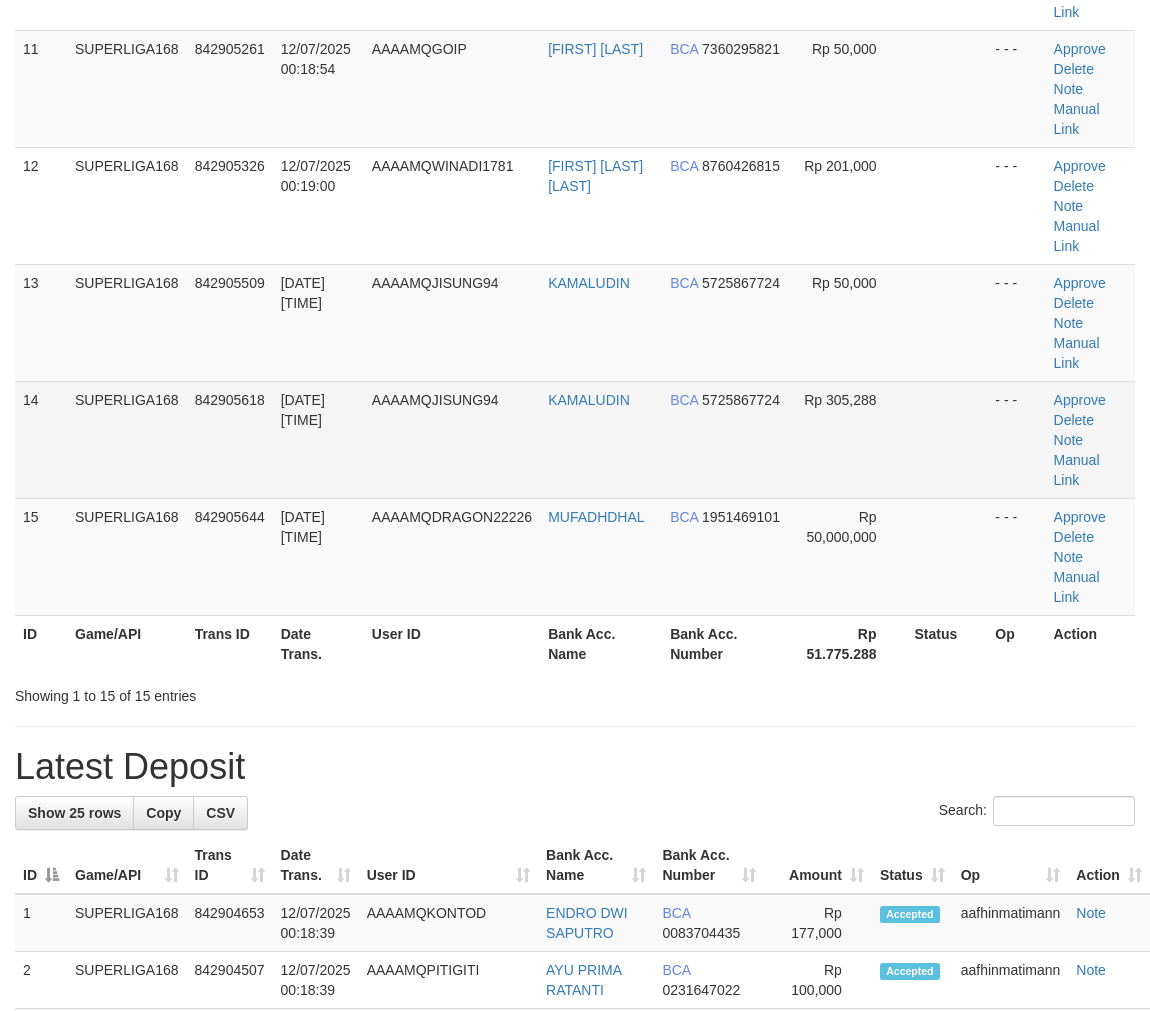 click on "[DATE] [TIME]" at bounding box center [318, 439] 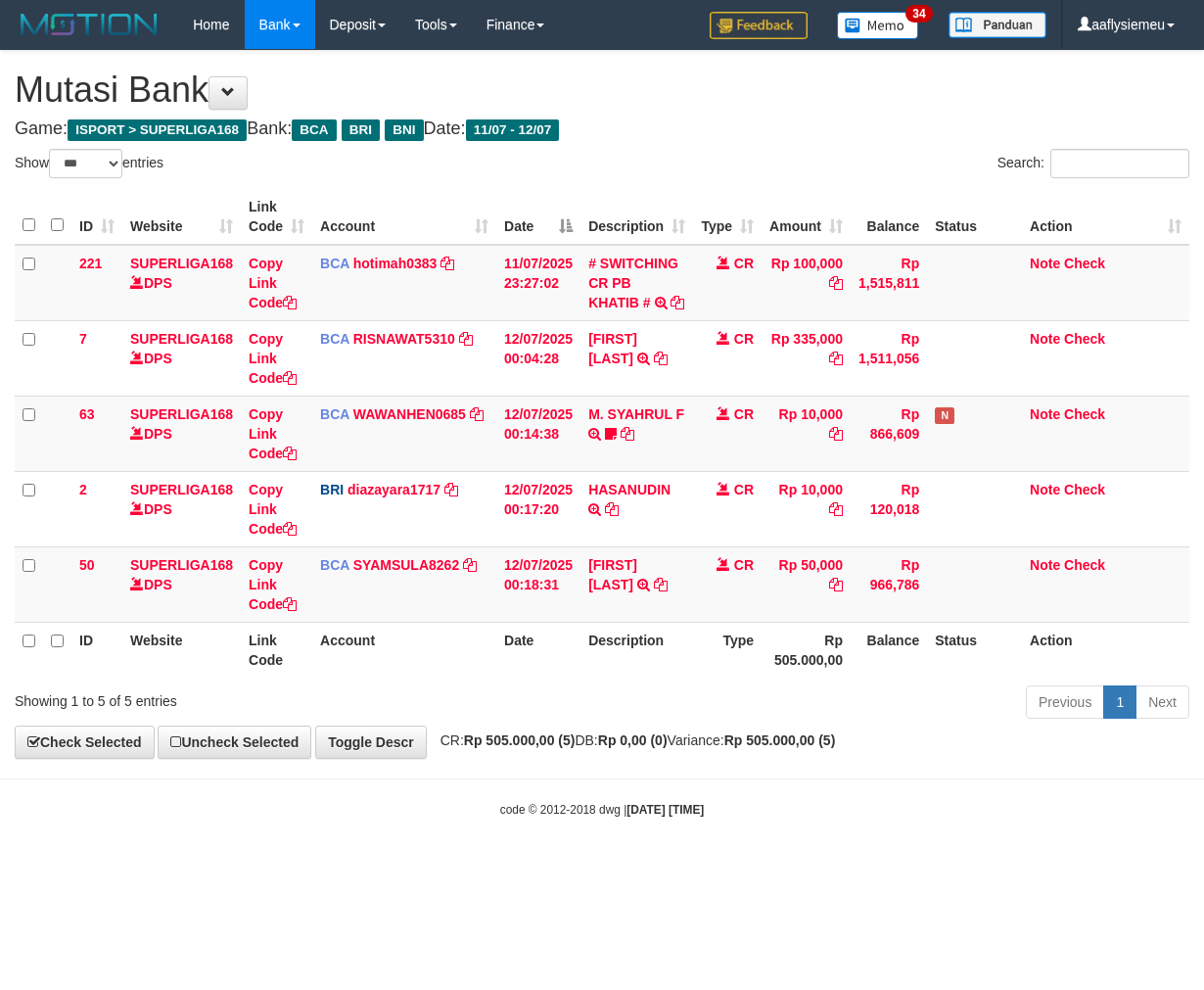 select on "***" 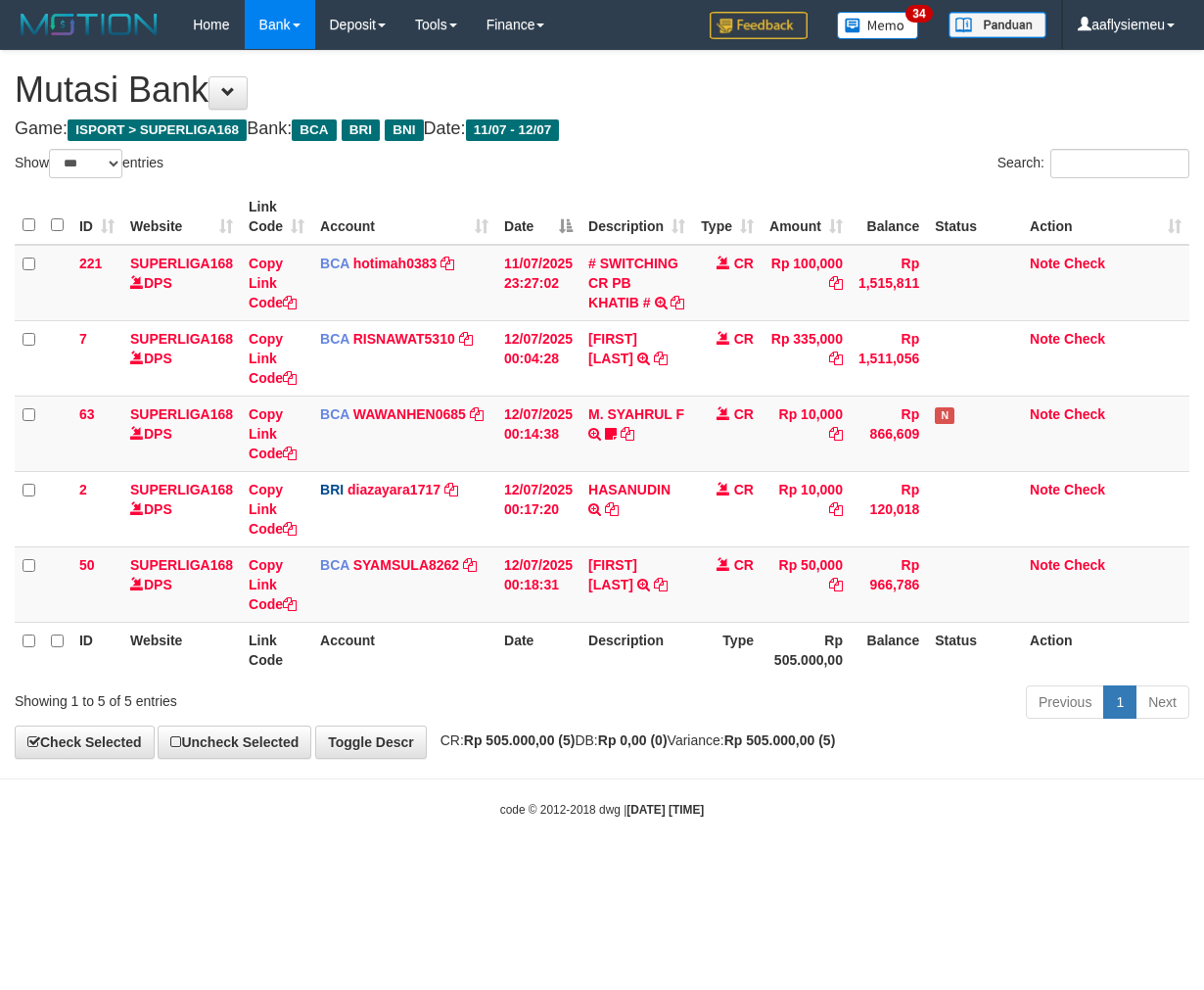 scroll, scrollTop: 0, scrollLeft: 0, axis: both 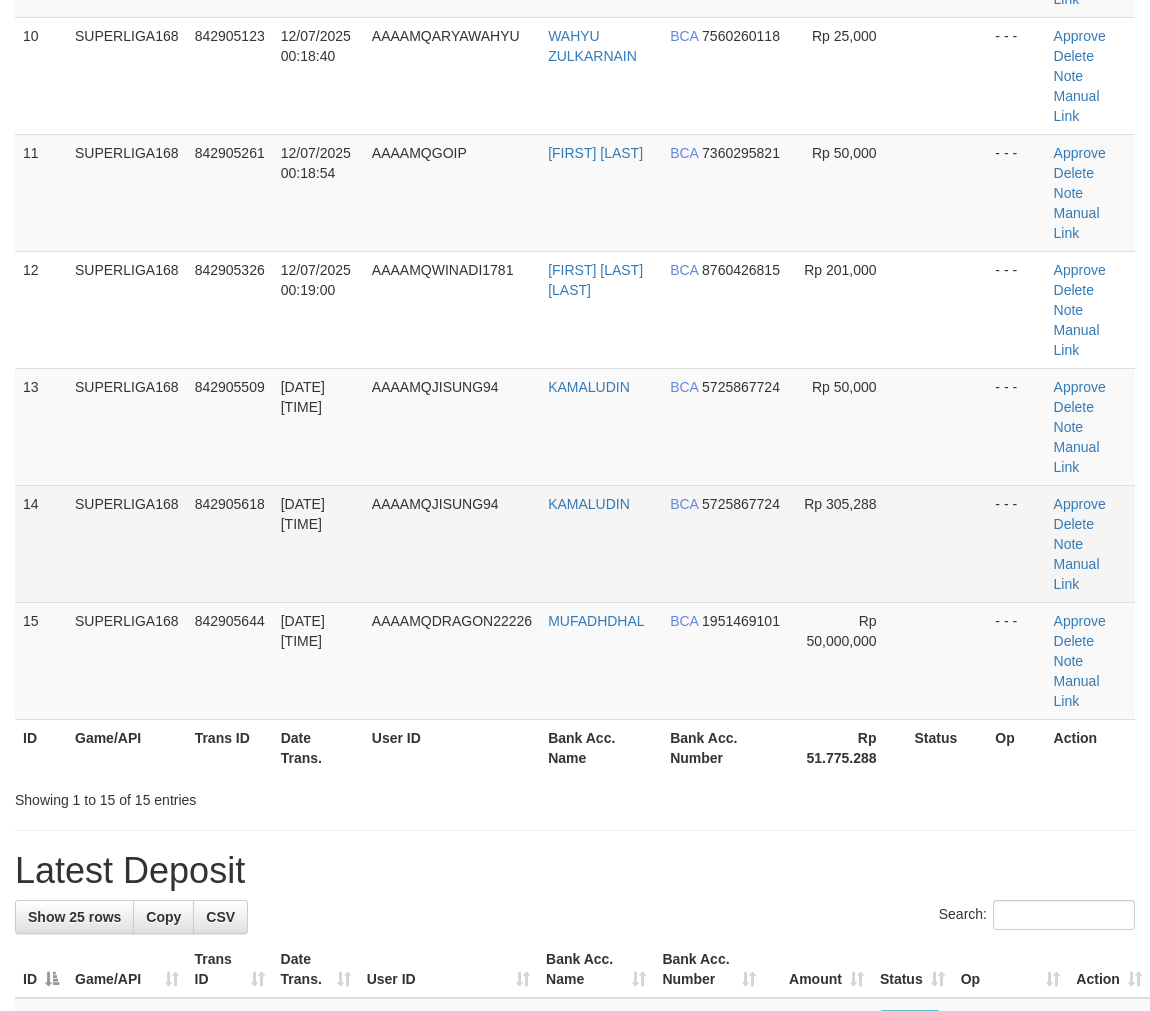 click on "SUPERLIGA168" at bounding box center [127, 543] 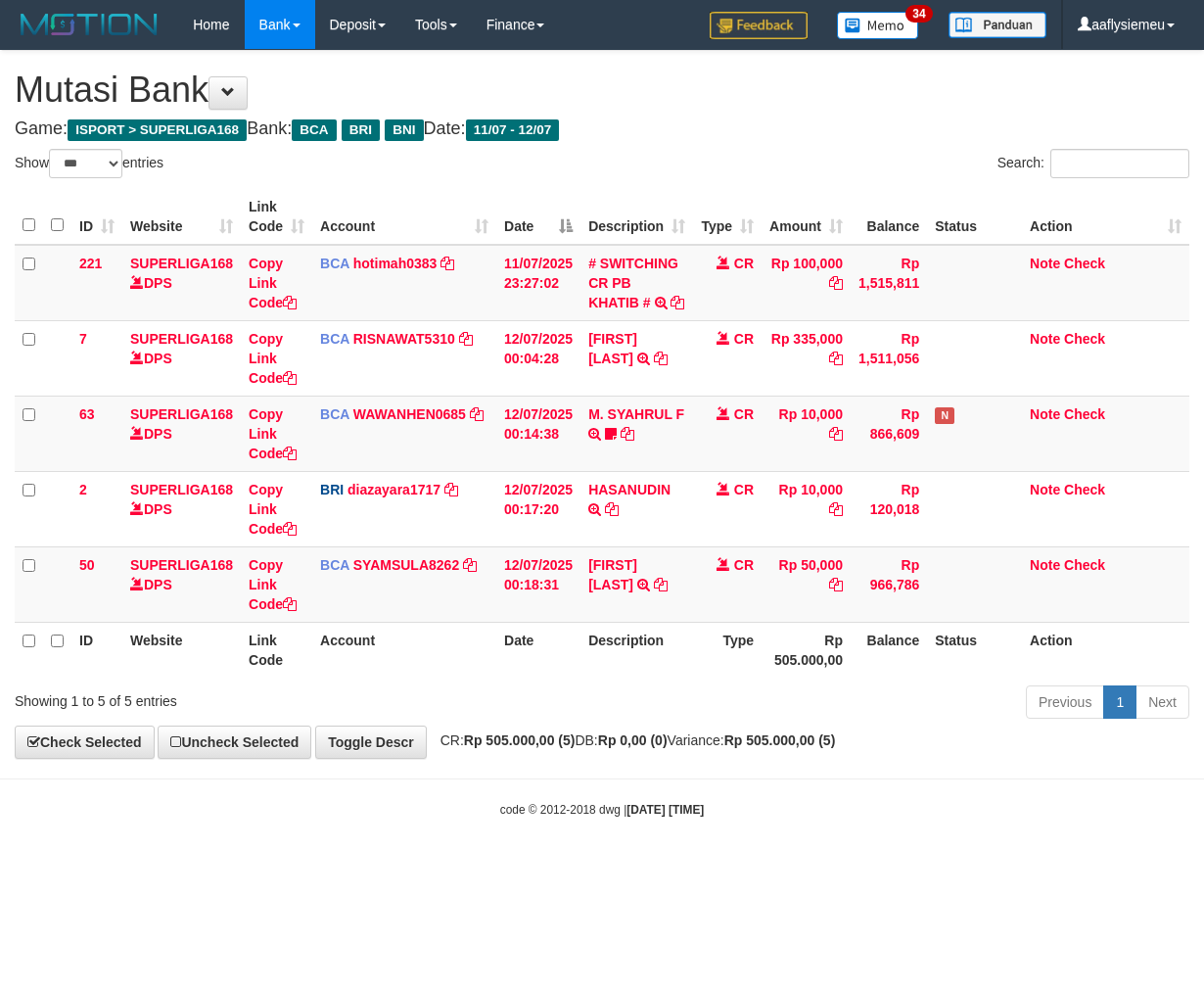 select on "***" 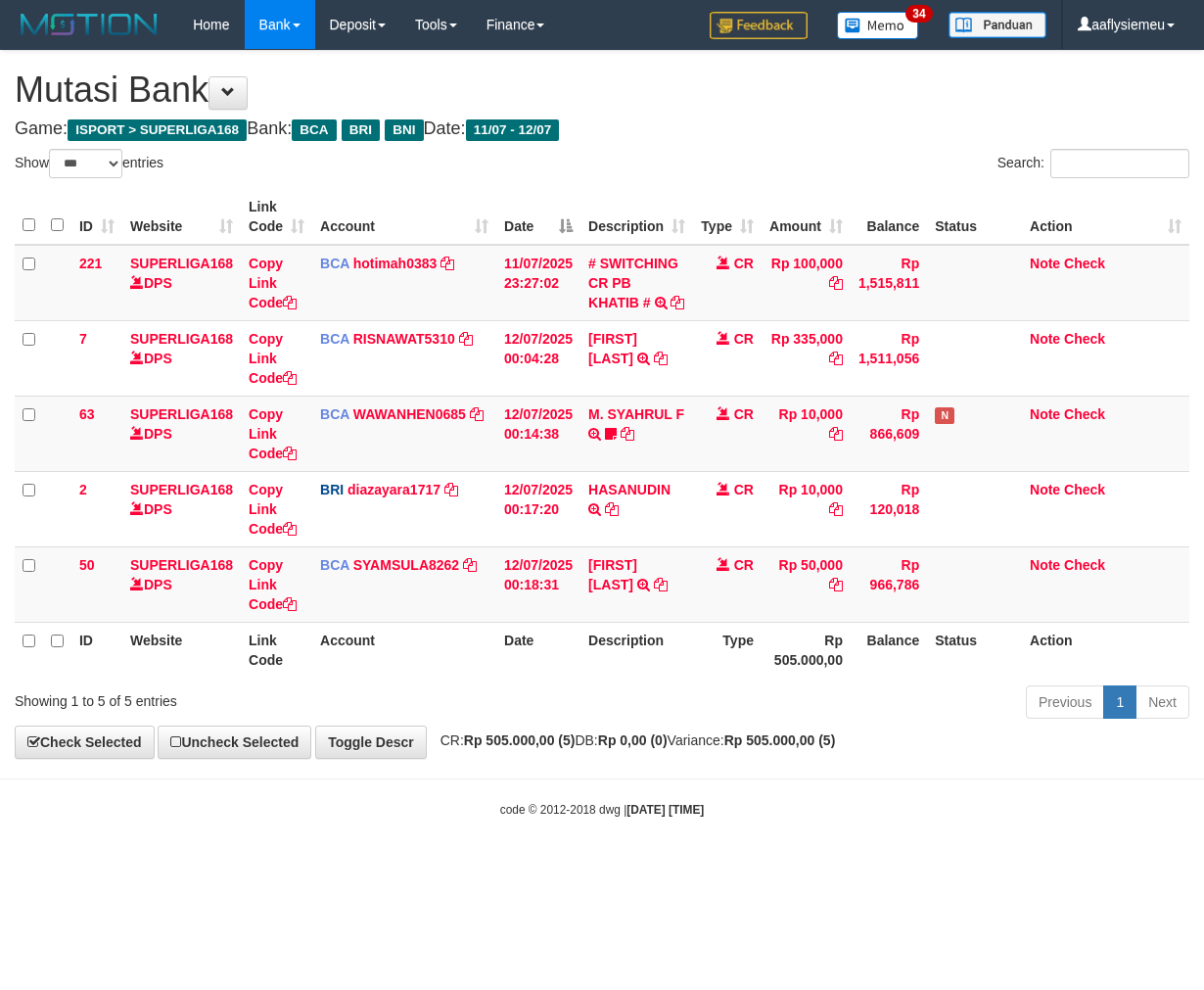 scroll, scrollTop: 0, scrollLeft: 0, axis: both 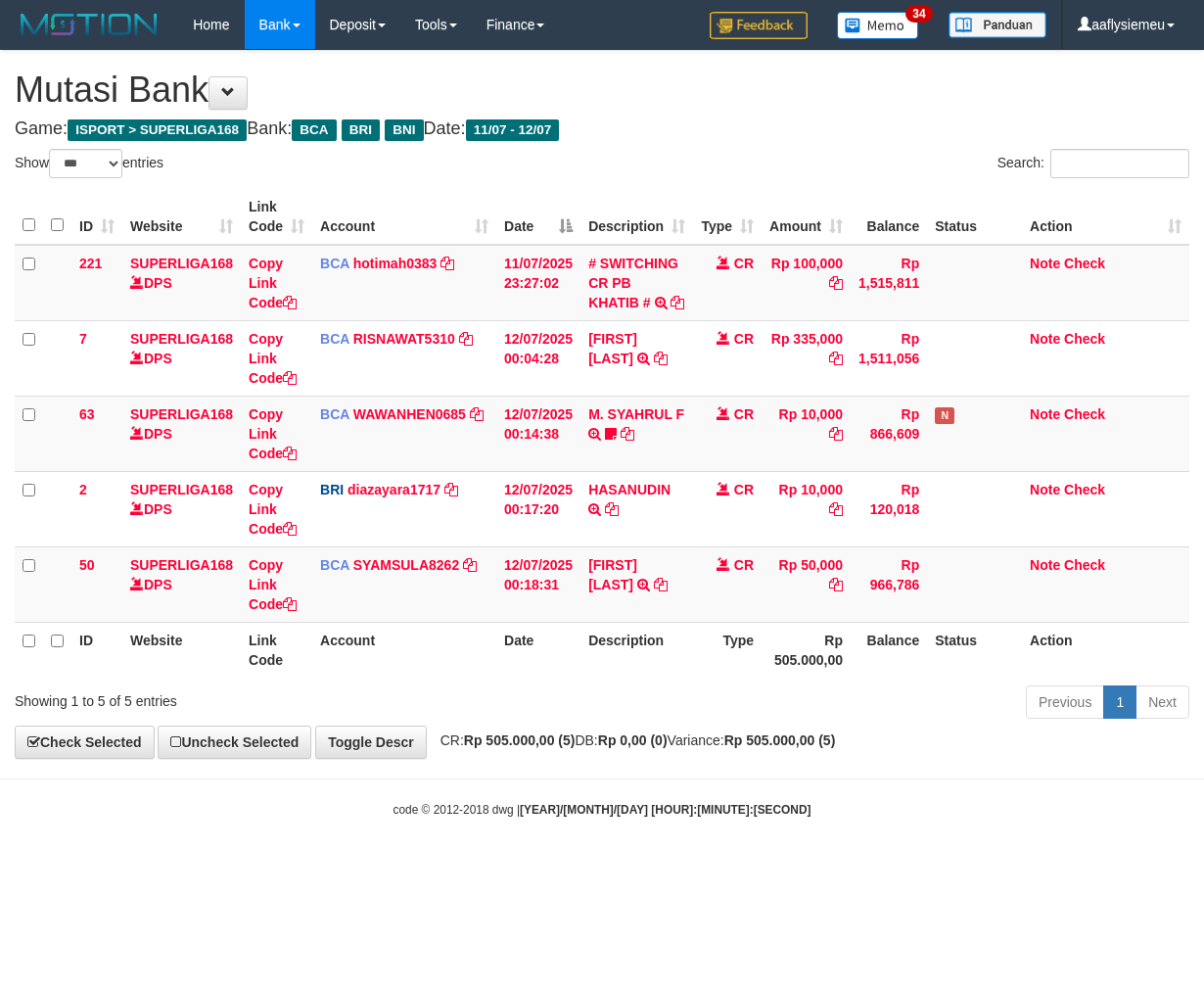 select on "***" 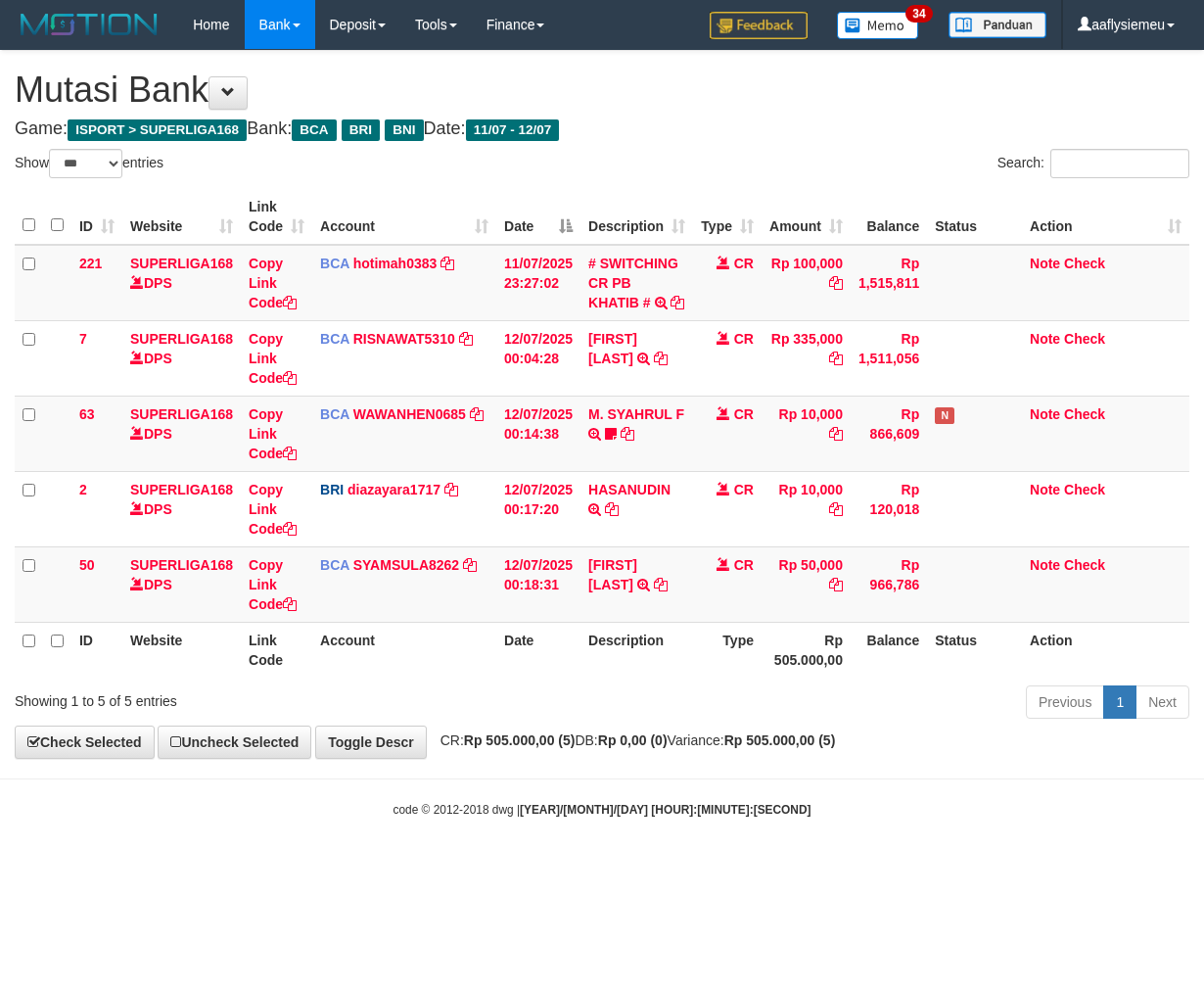 scroll, scrollTop: 0, scrollLeft: 0, axis: both 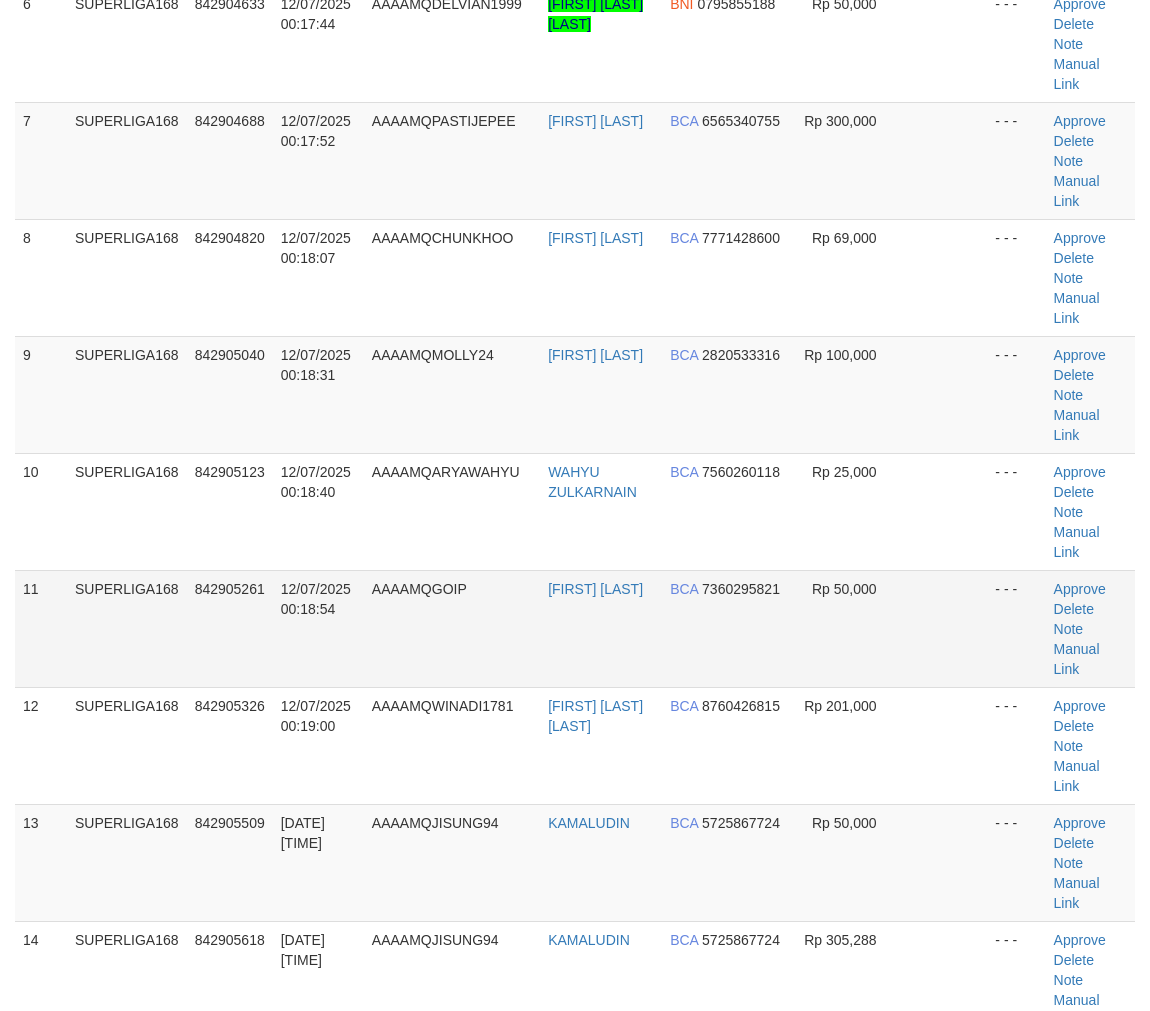 click on "12/07/2025 00:18:54" at bounding box center (316, 599) 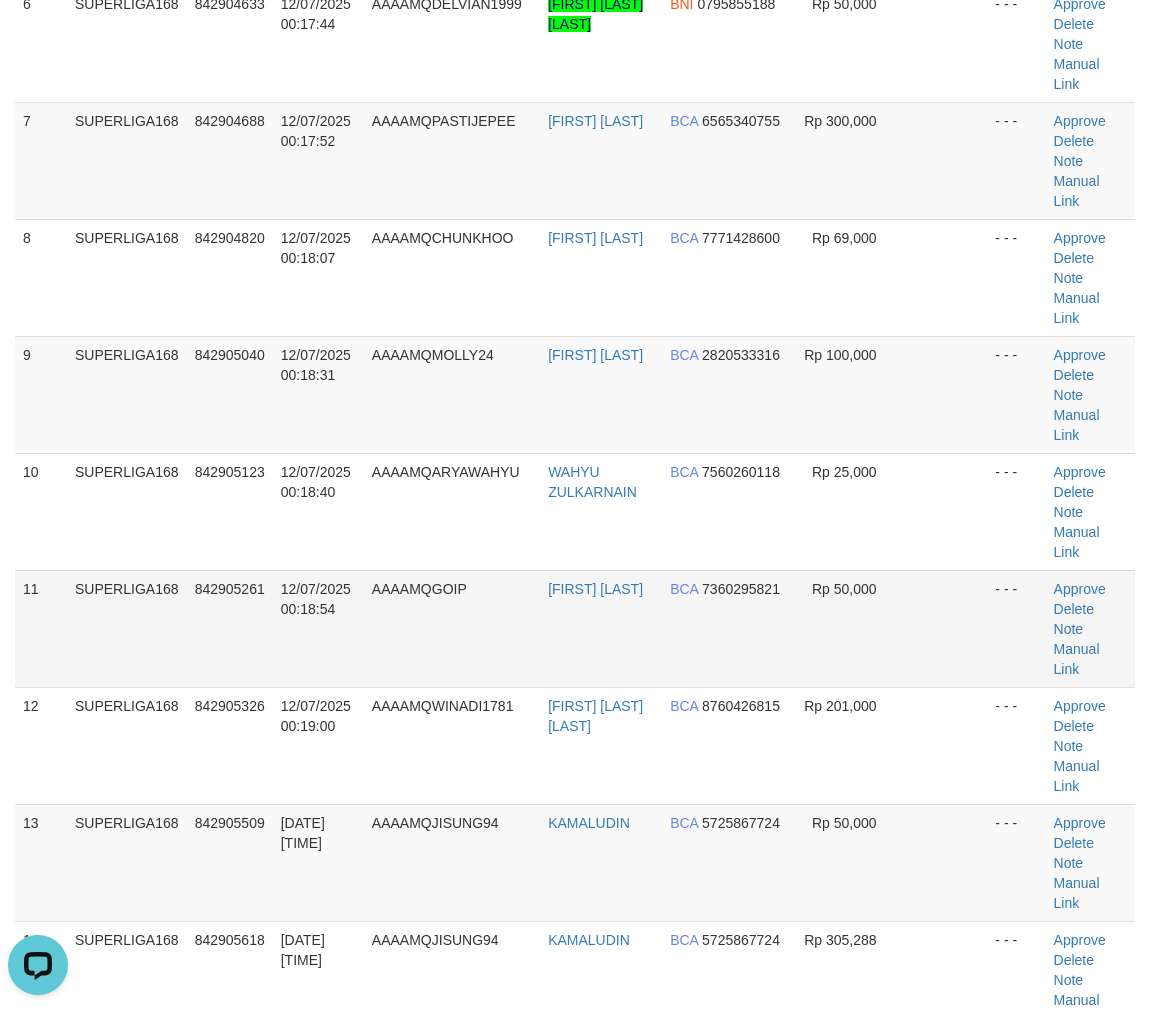 scroll, scrollTop: 0, scrollLeft: 0, axis: both 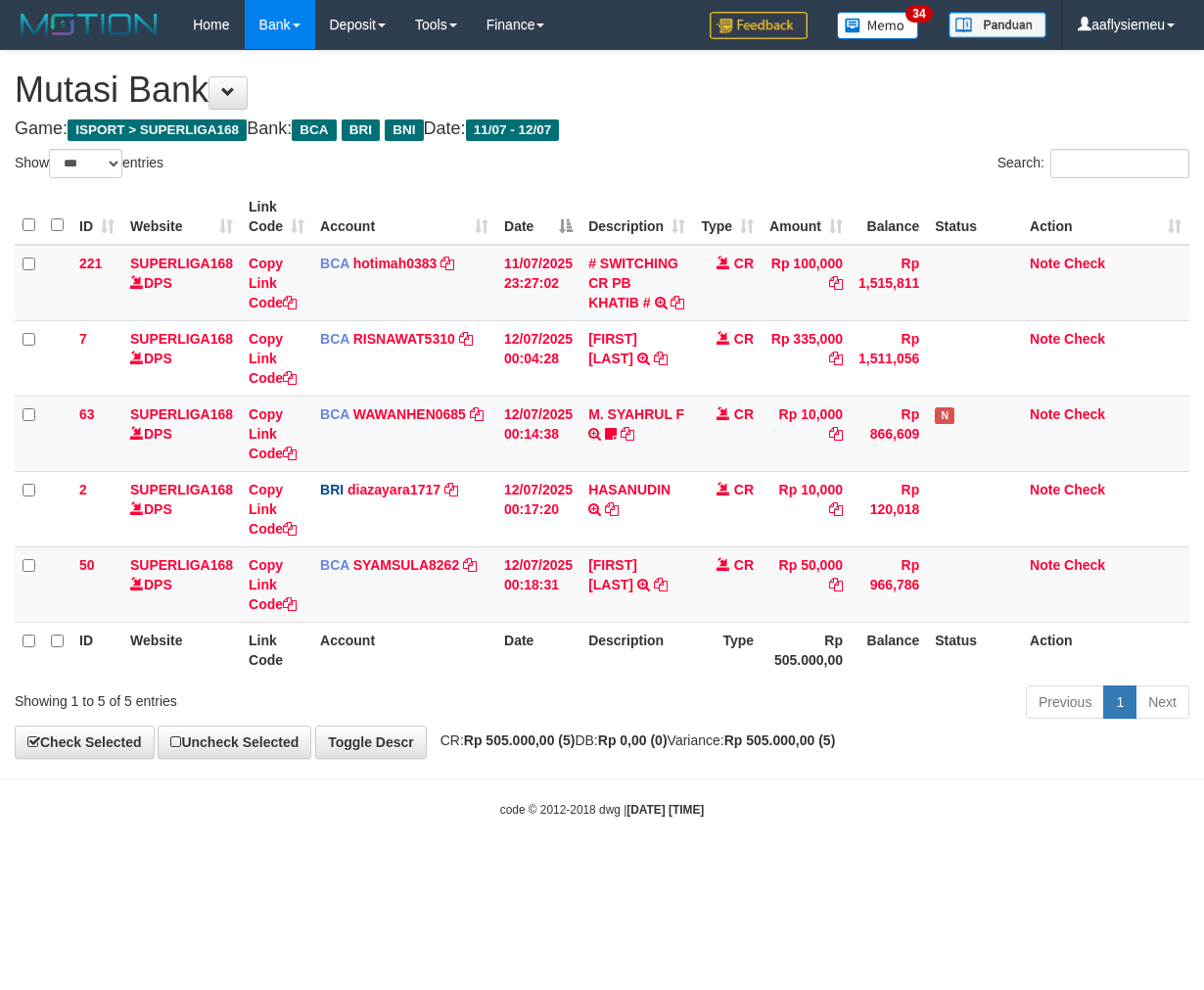 select on "***" 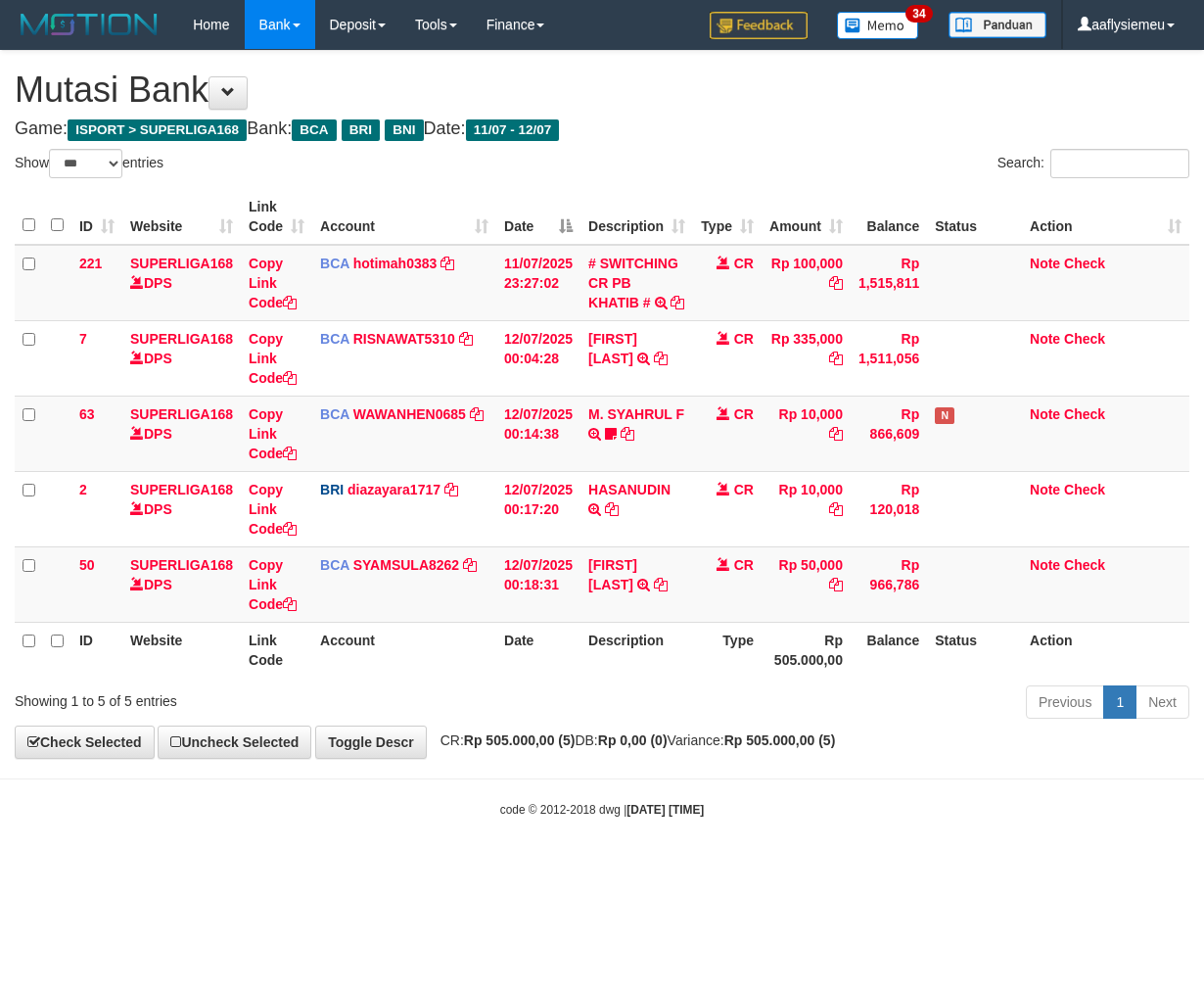 scroll, scrollTop: 0, scrollLeft: 0, axis: both 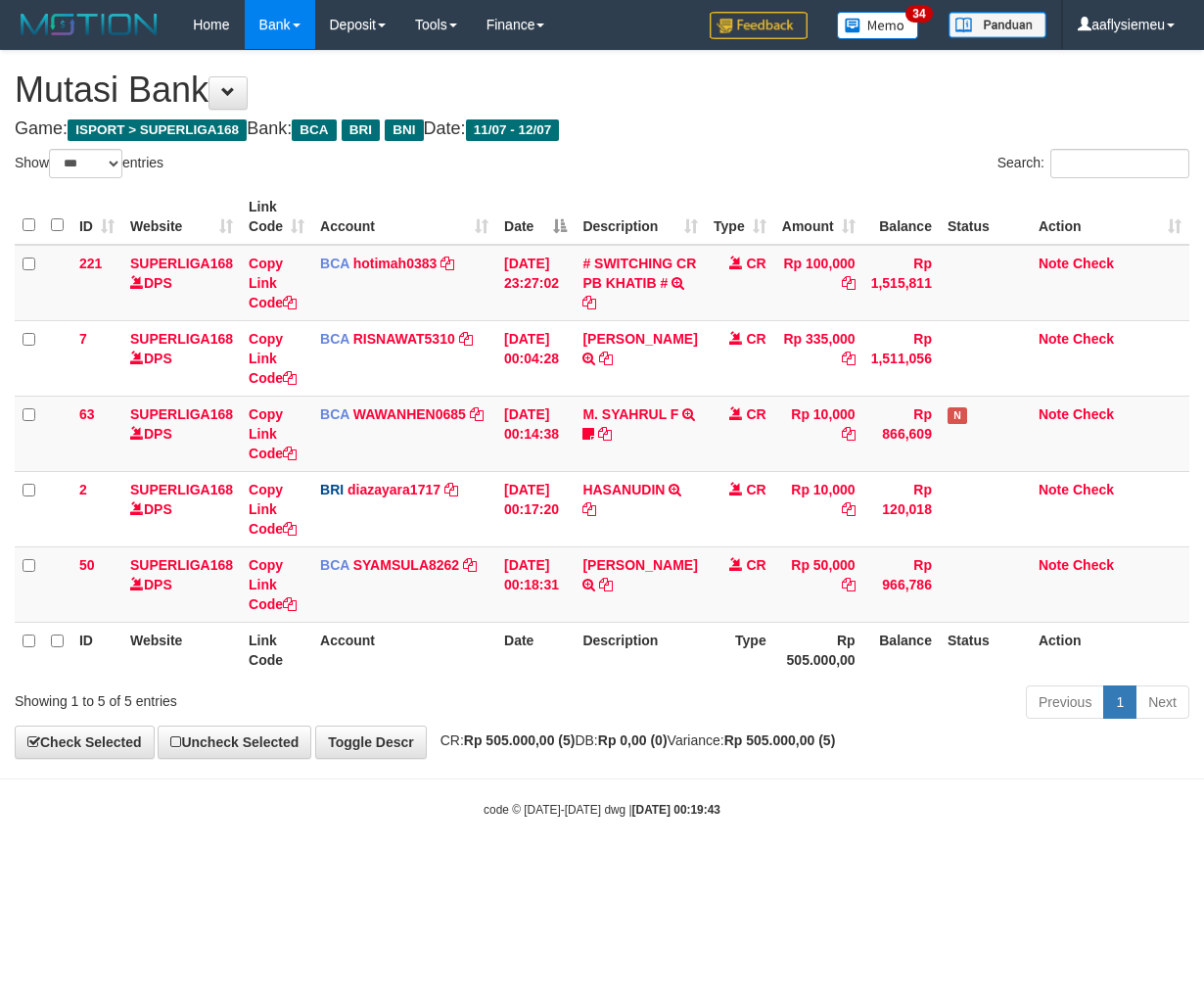 click on "Toggle navigation
Home
Bank
Account List
Load
By Website
Group
[ISPORT]													SUPERLIGA168
By Load Group (DPS)" at bounding box center (602, 434) 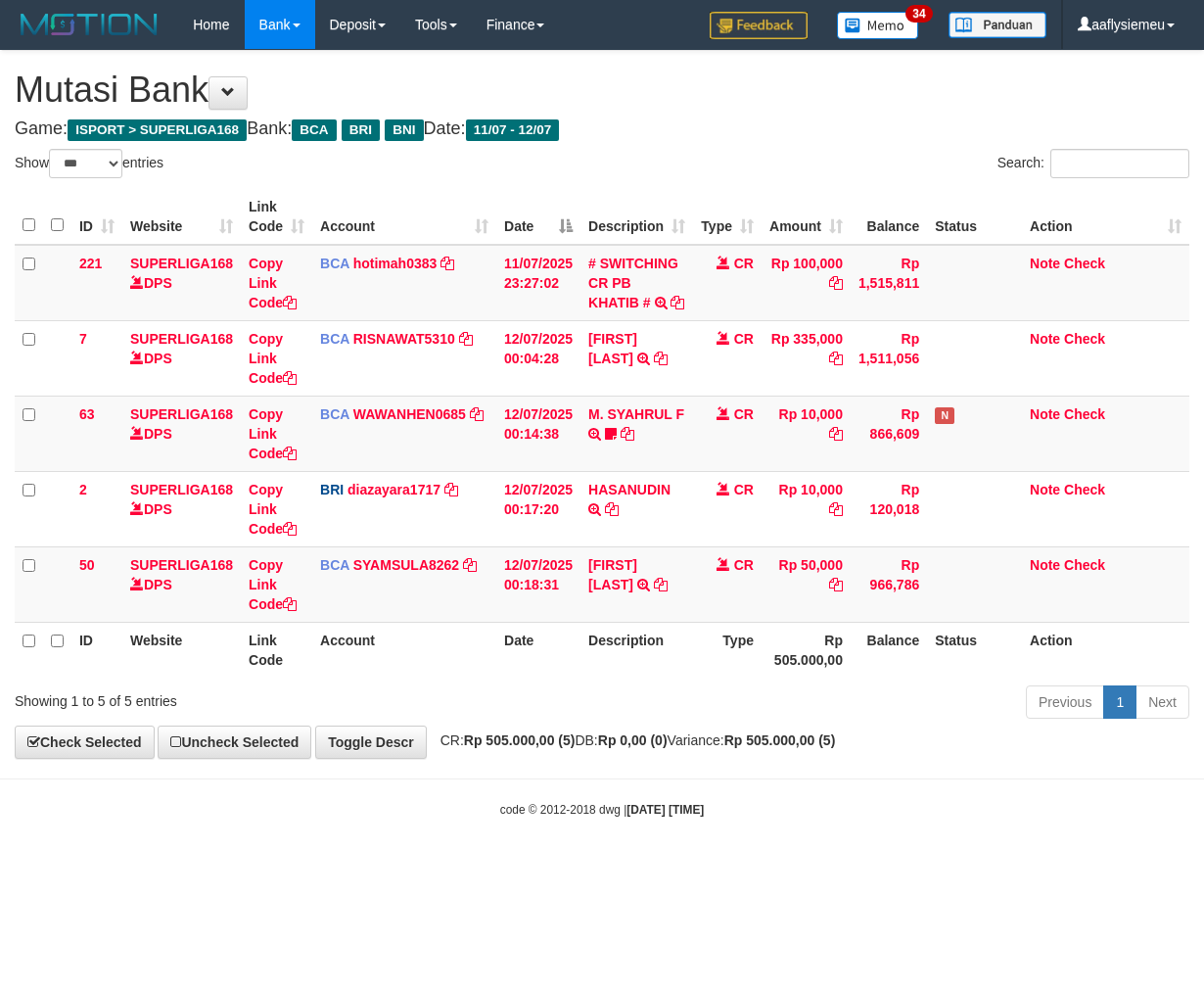 click on "Toggle navigation
Home
Bank
Account List
Load
By Website
Group
[ISPORT]													SUPERLIGA168
By Load Group (DPS)" at bounding box center [602, 434] 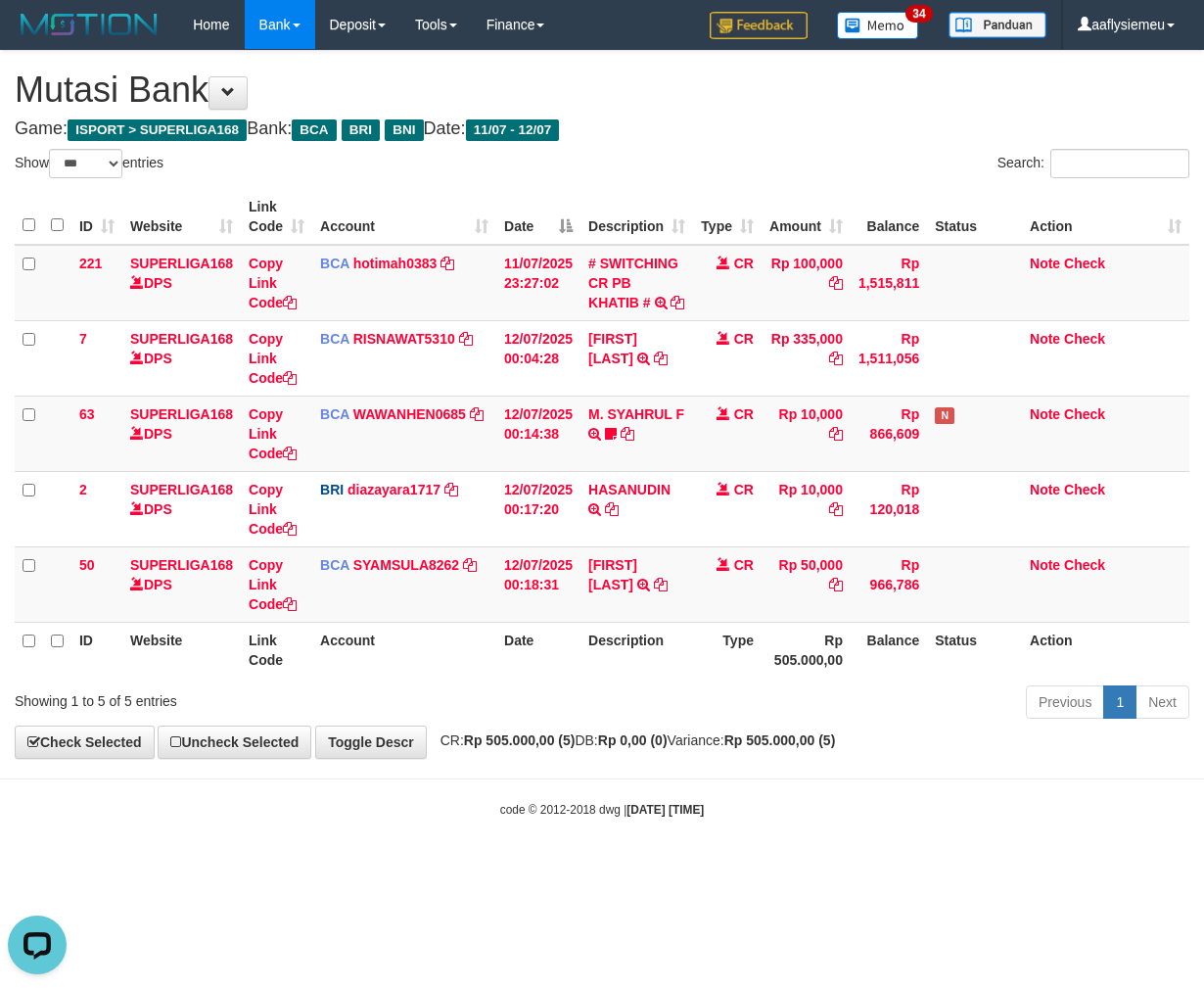 click on "Toggle navigation
Home
Bank
Account List
Load
By Website
Group
[ISPORT]													SUPERLIGA168
By Load Group (DPS)" at bounding box center (602, 434) 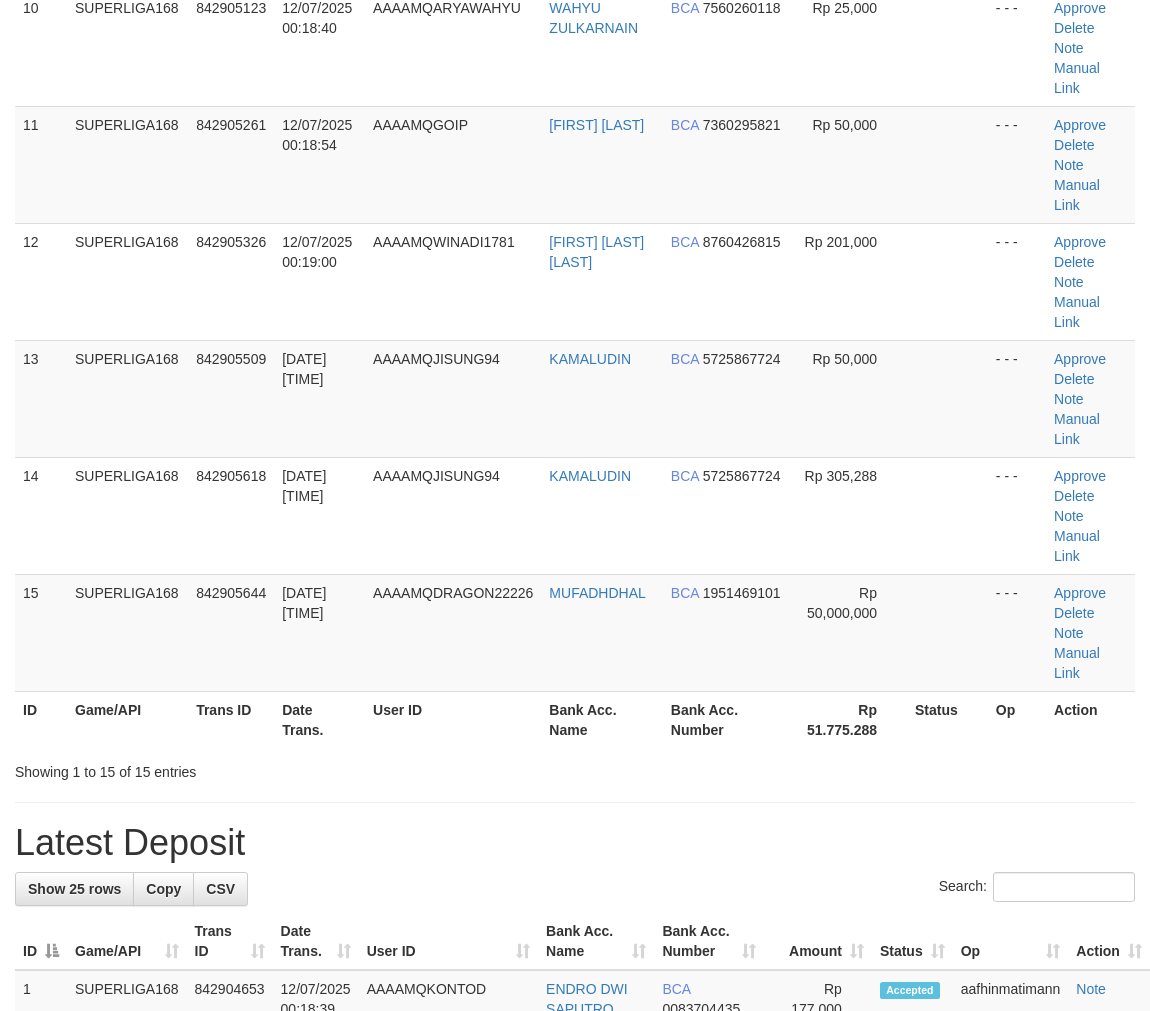 scroll, scrollTop: 1204, scrollLeft: 0, axis: vertical 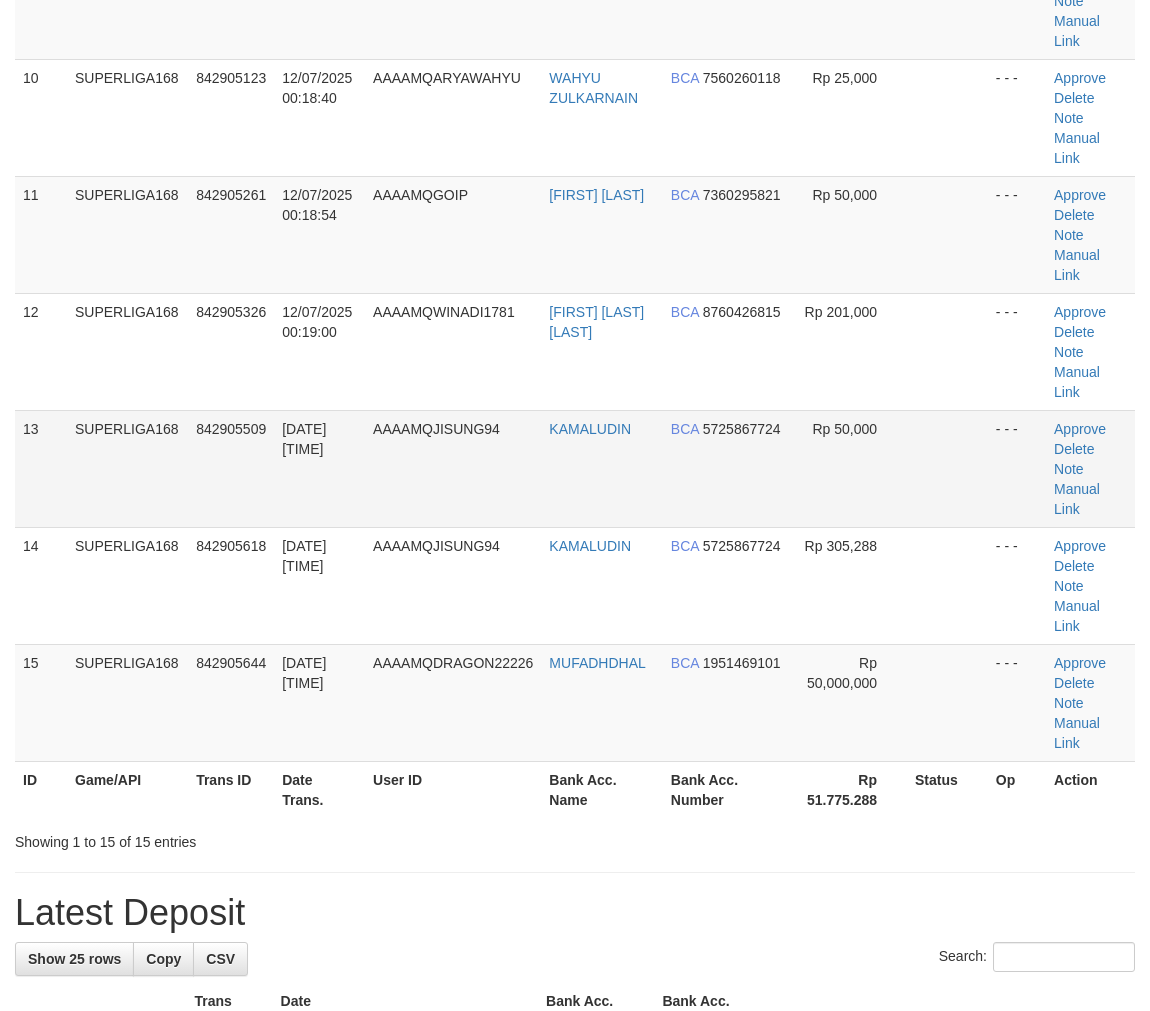click on "12/07/2025 00:19:21" at bounding box center [319, 468] 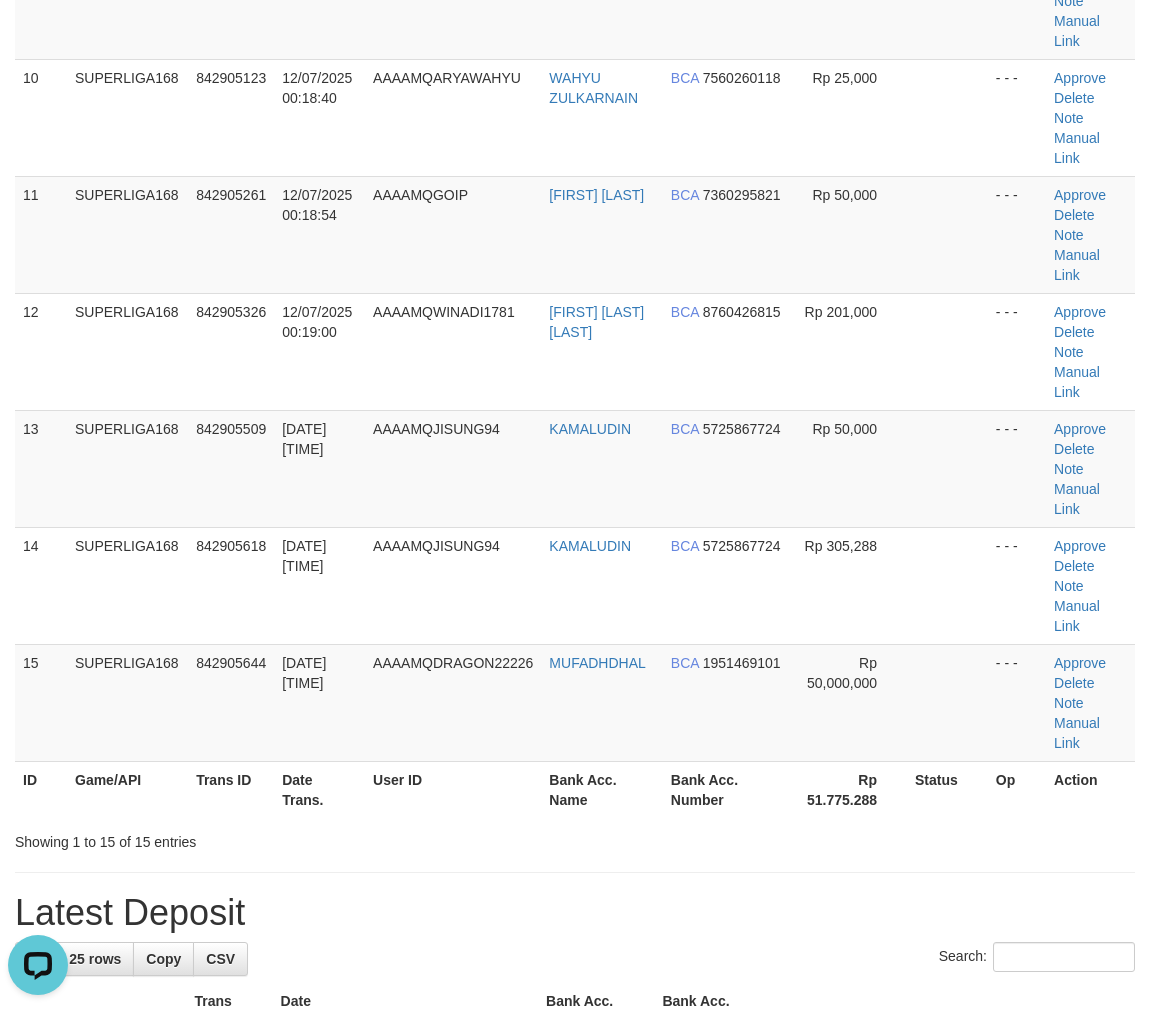 scroll, scrollTop: 0, scrollLeft: 0, axis: both 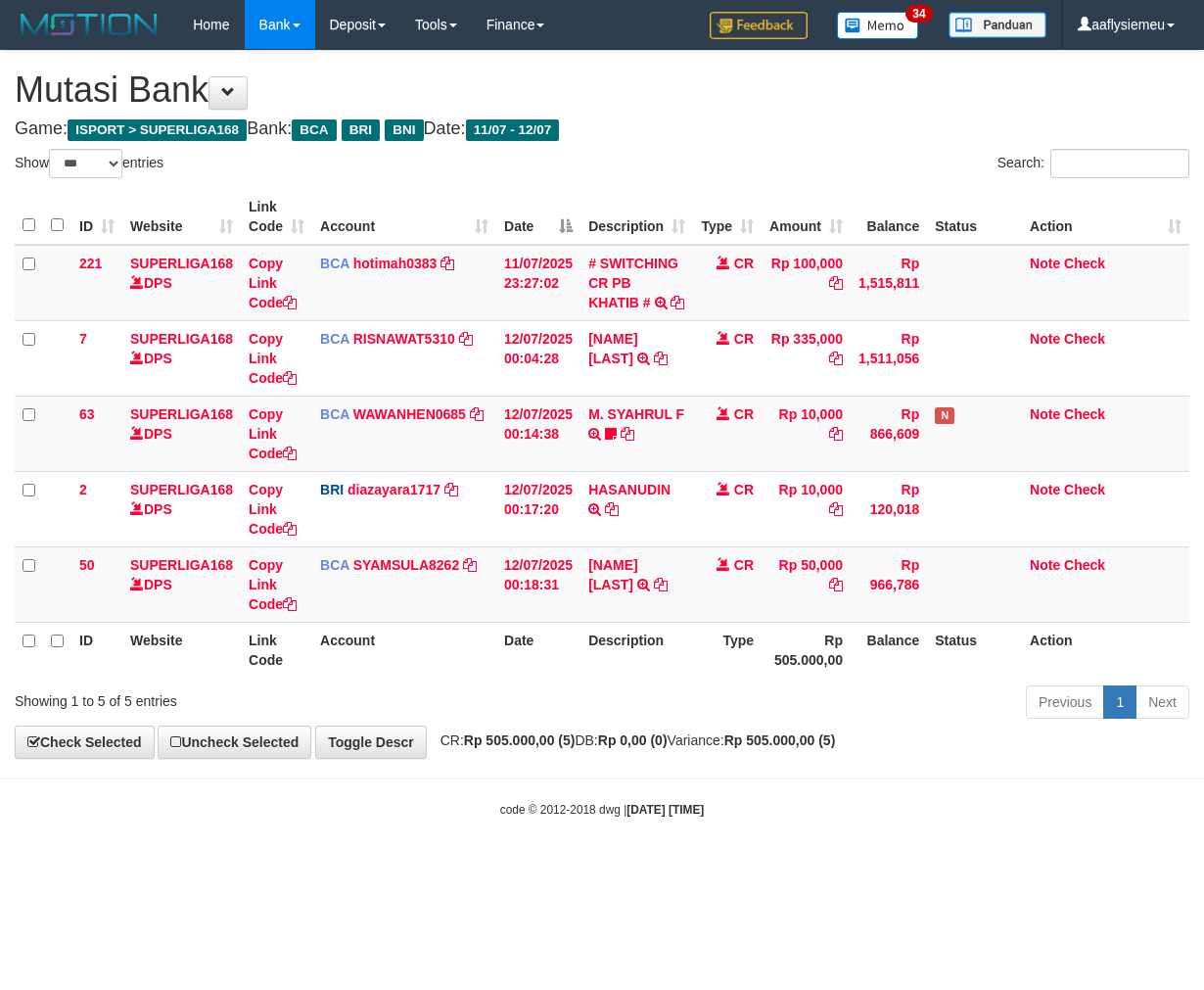 select on "***" 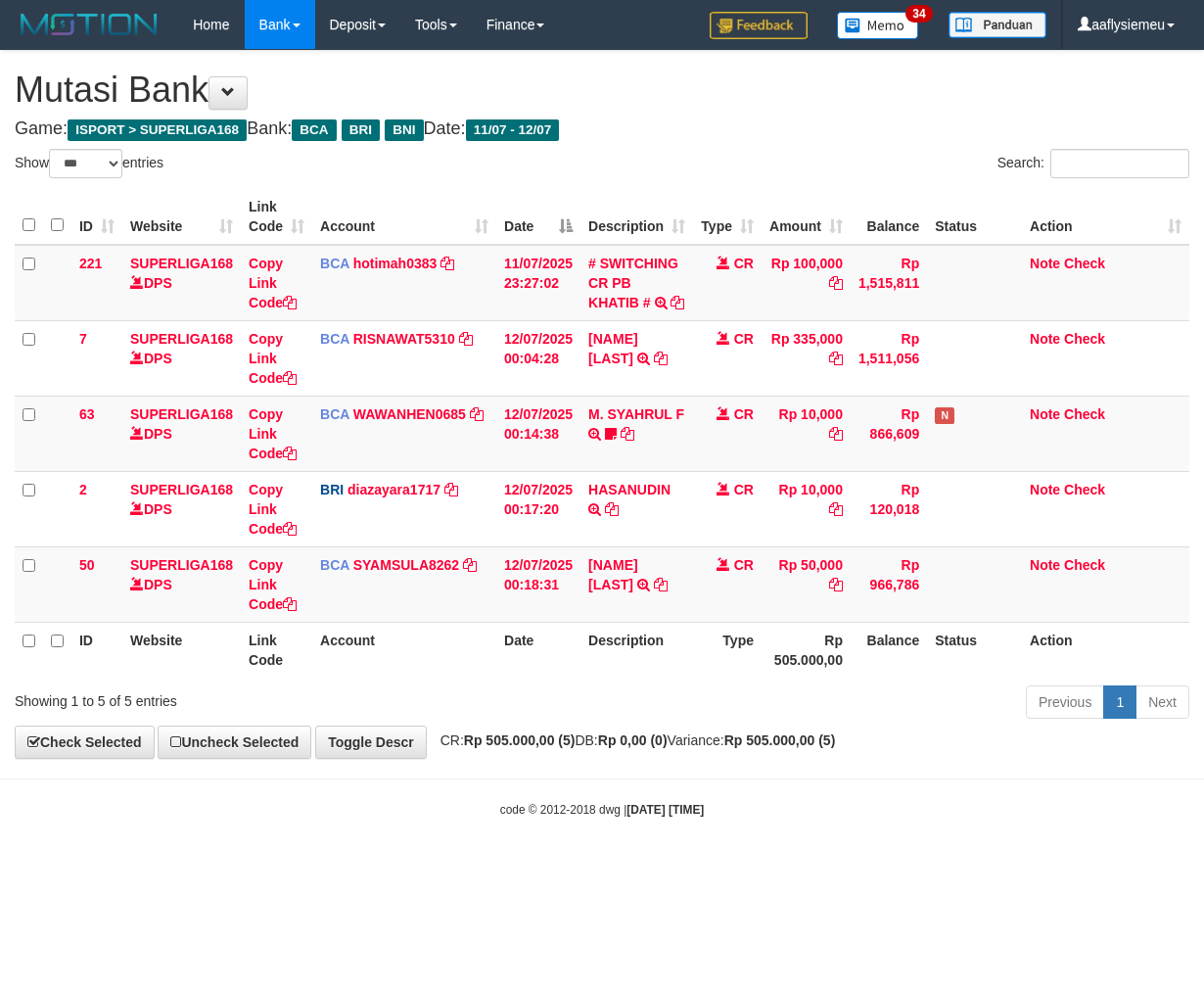scroll, scrollTop: 0, scrollLeft: 0, axis: both 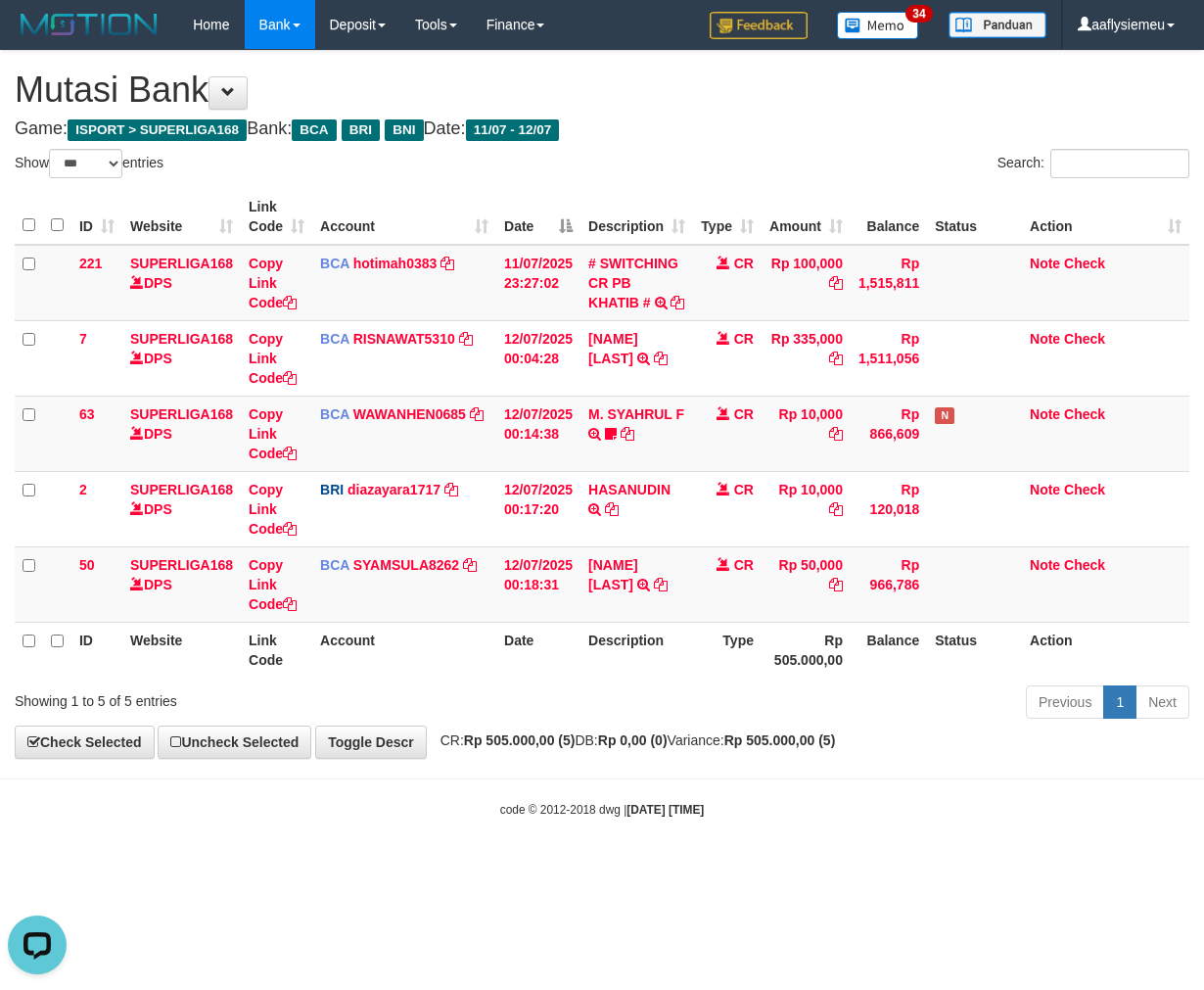 click on "code © [YEAR]-[YEAR] dwg | [DATE] [TIME]" at bounding box center [602, 809] 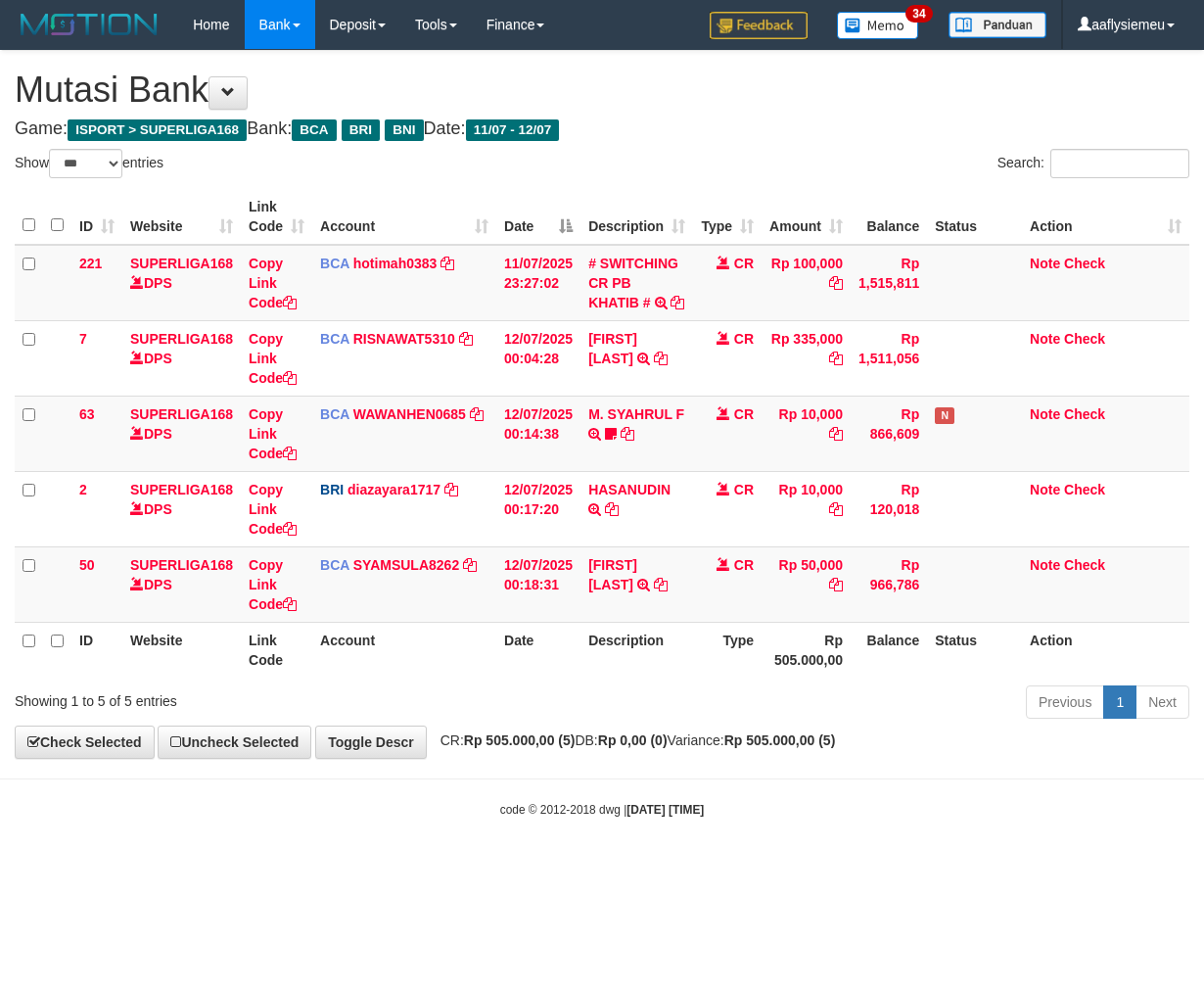 select on "***" 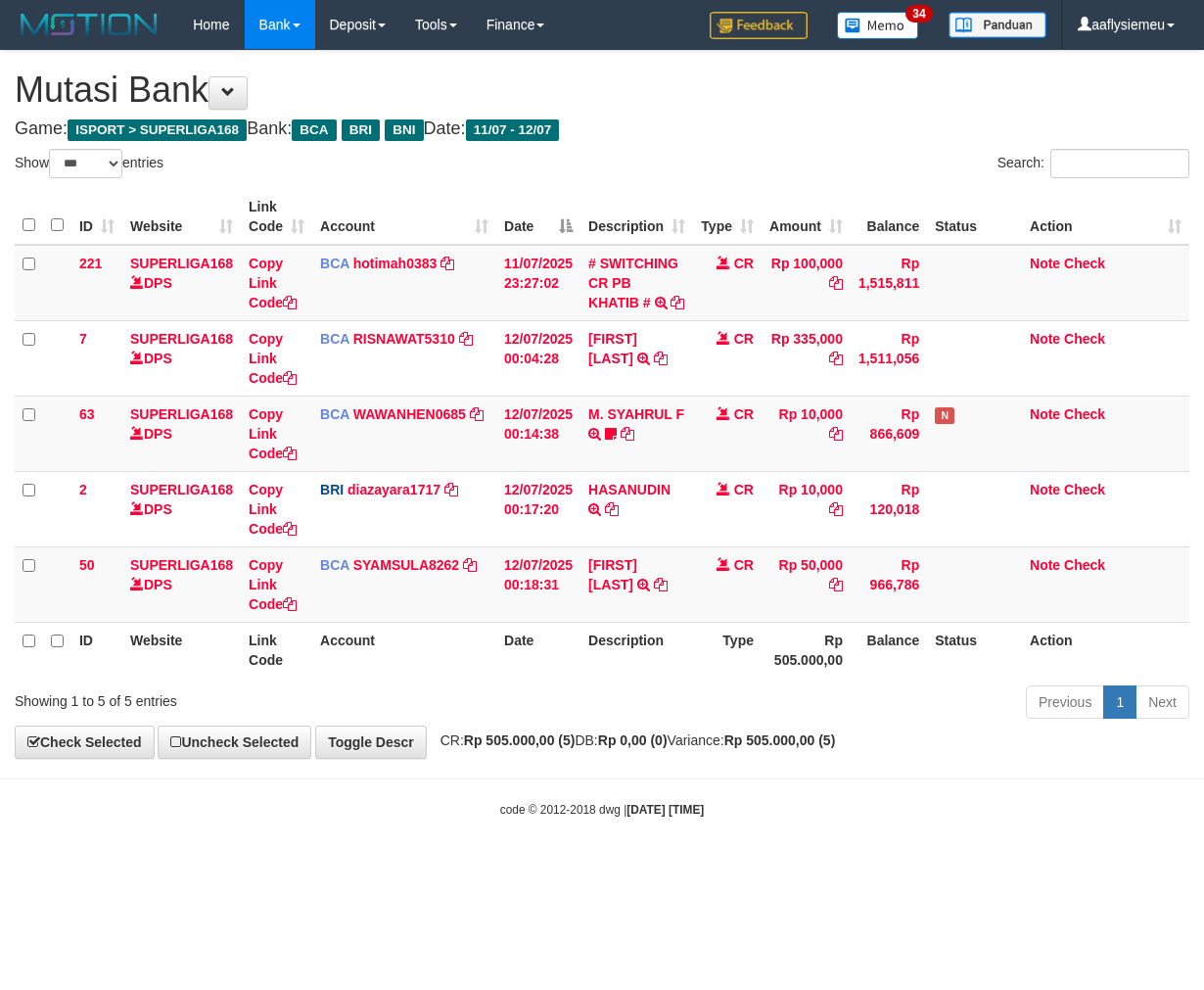 scroll, scrollTop: 0, scrollLeft: 0, axis: both 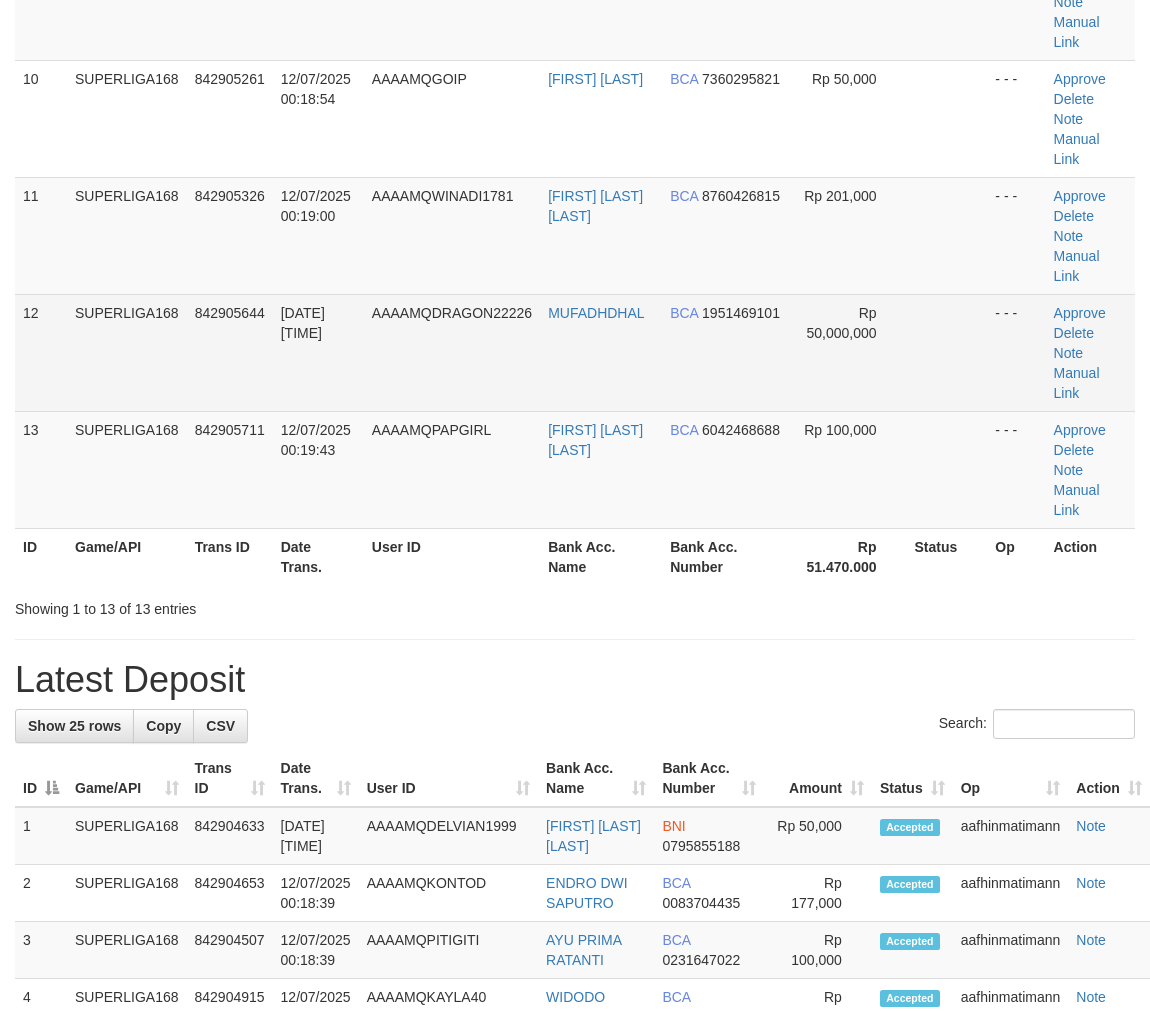 click on "AAAAMQDRAGON22226" at bounding box center (452, 352) 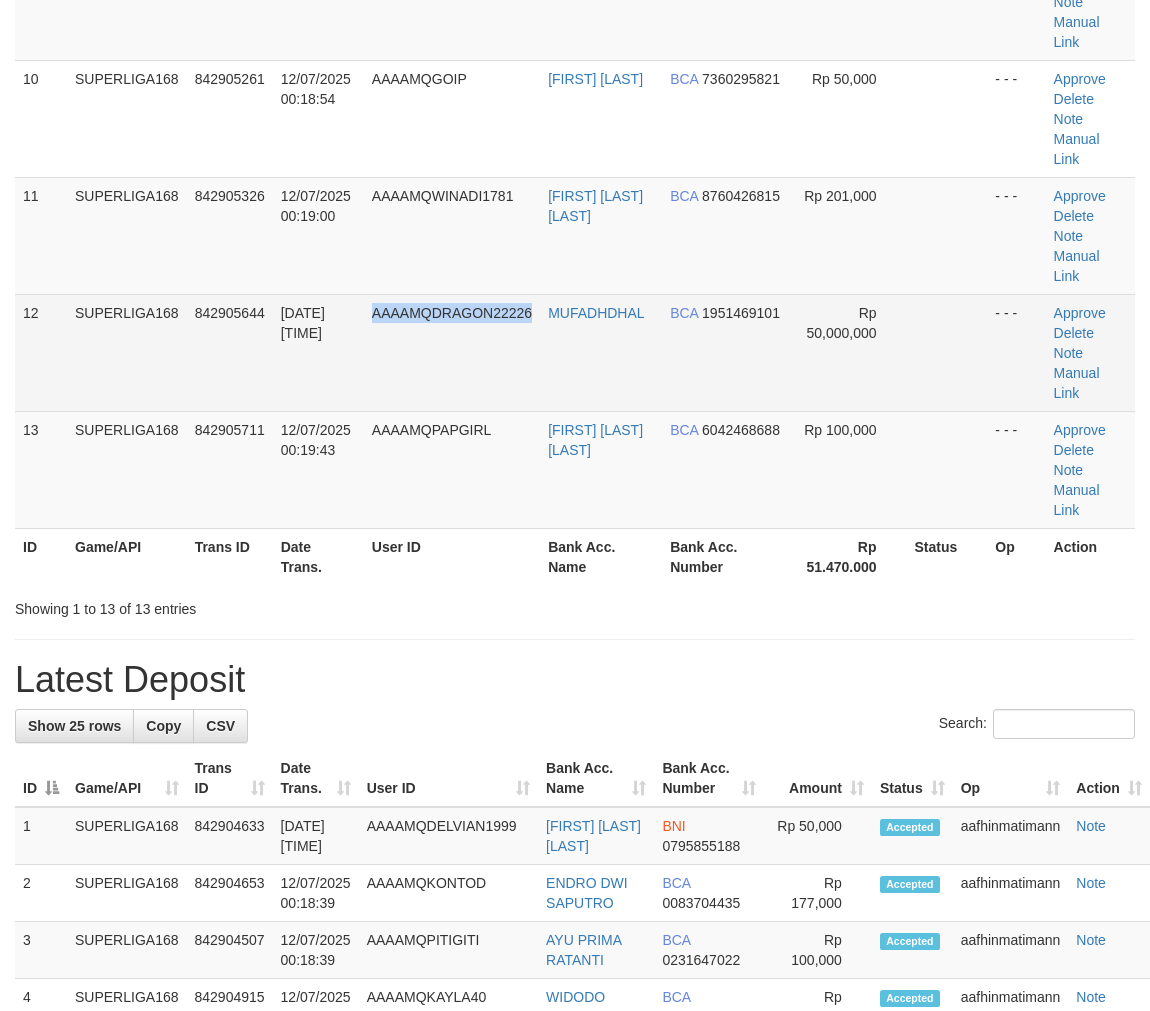 click on "AAAAMQDRAGON22226" at bounding box center [452, 352] 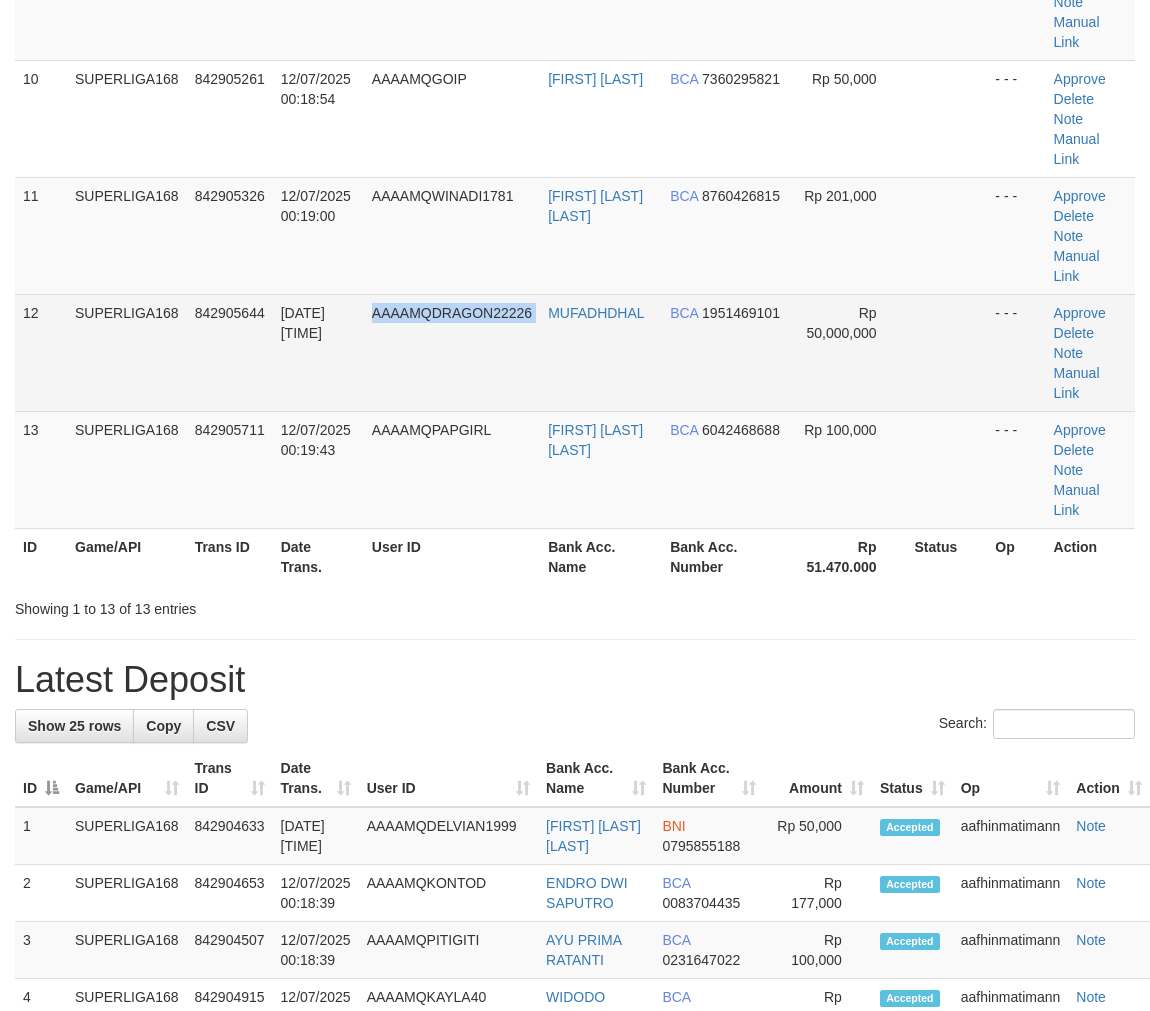 click on "AAAAMQDRAGON22226" at bounding box center [452, 352] 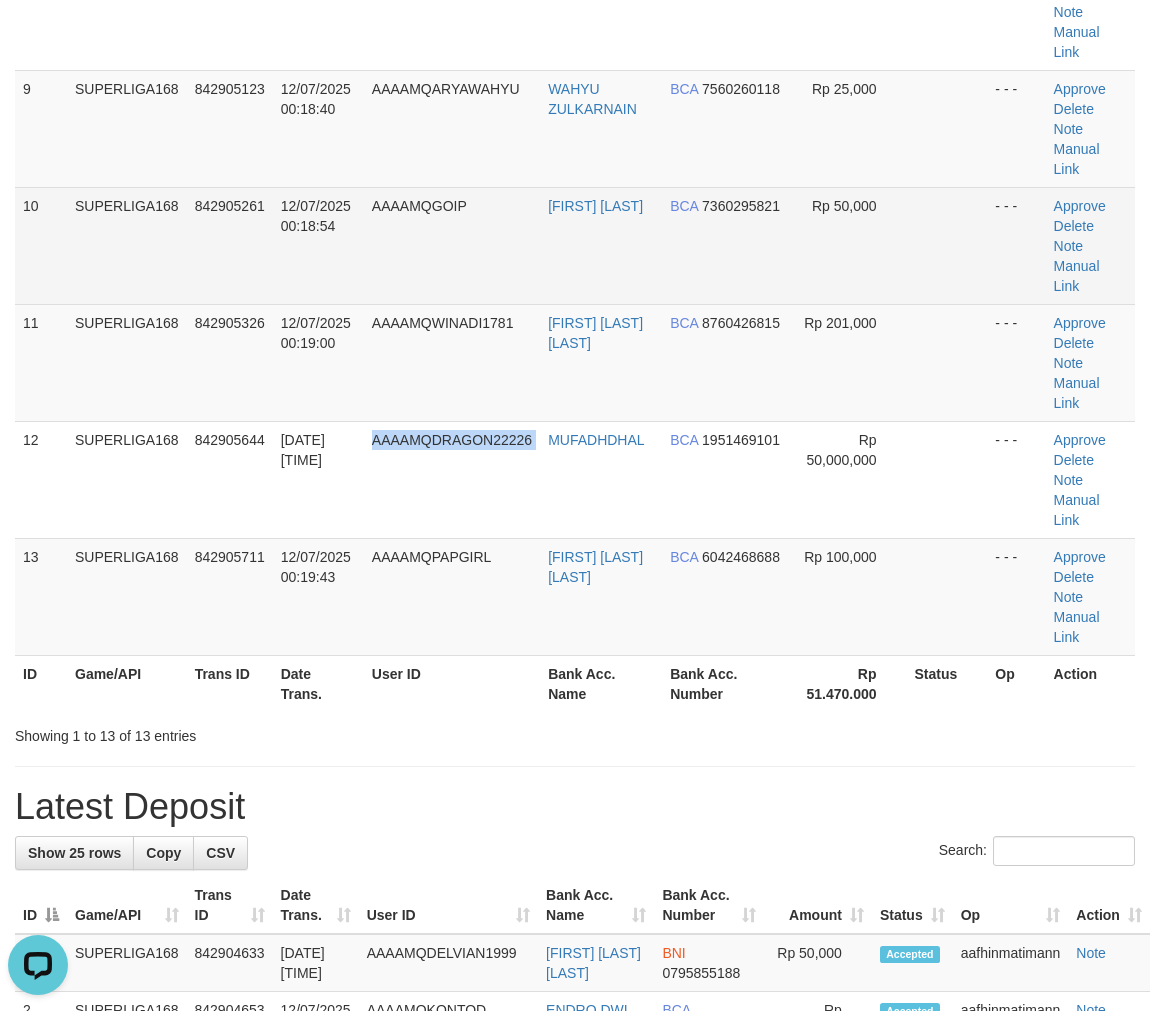 scroll, scrollTop: 0, scrollLeft: 0, axis: both 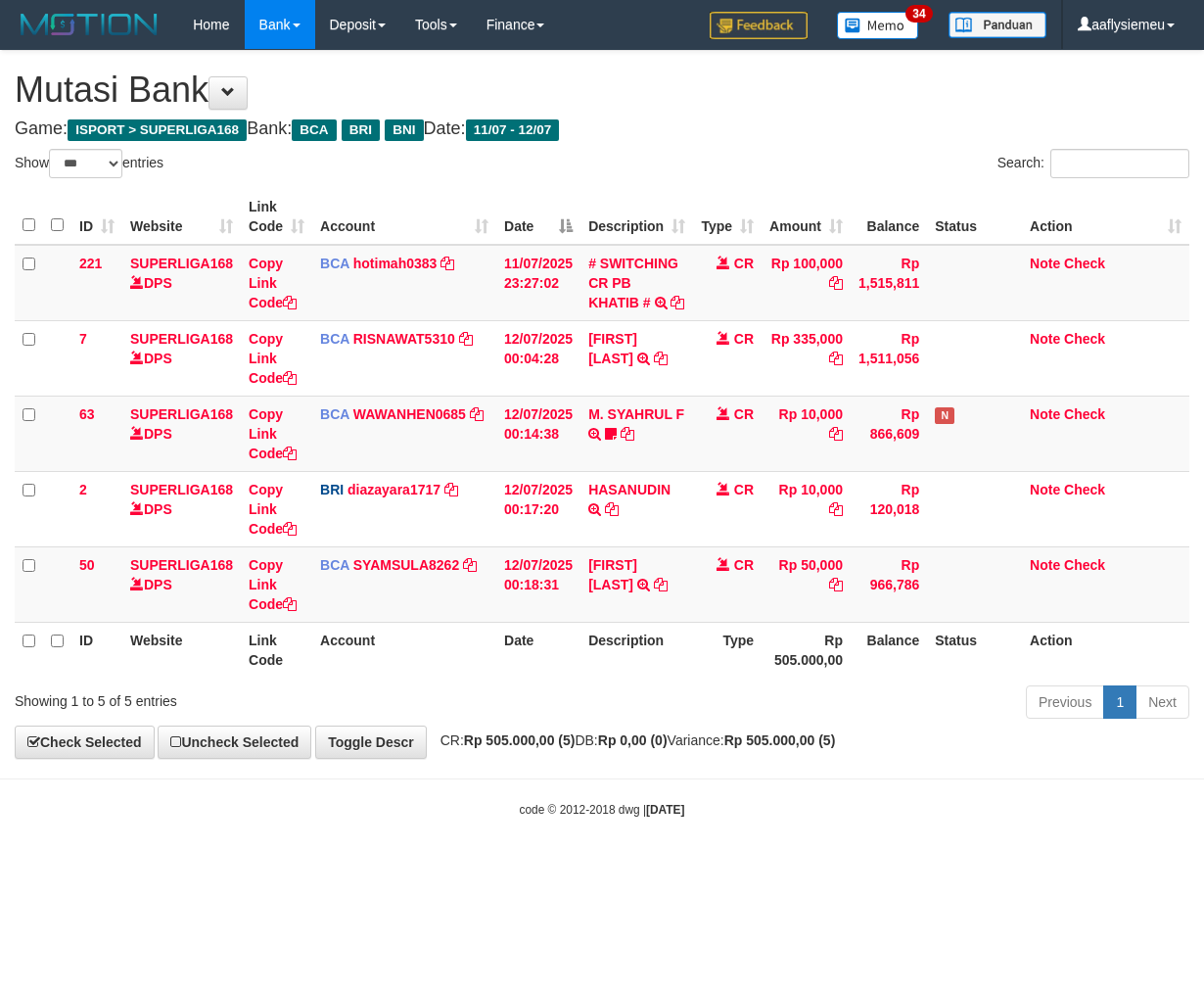 select on "***" 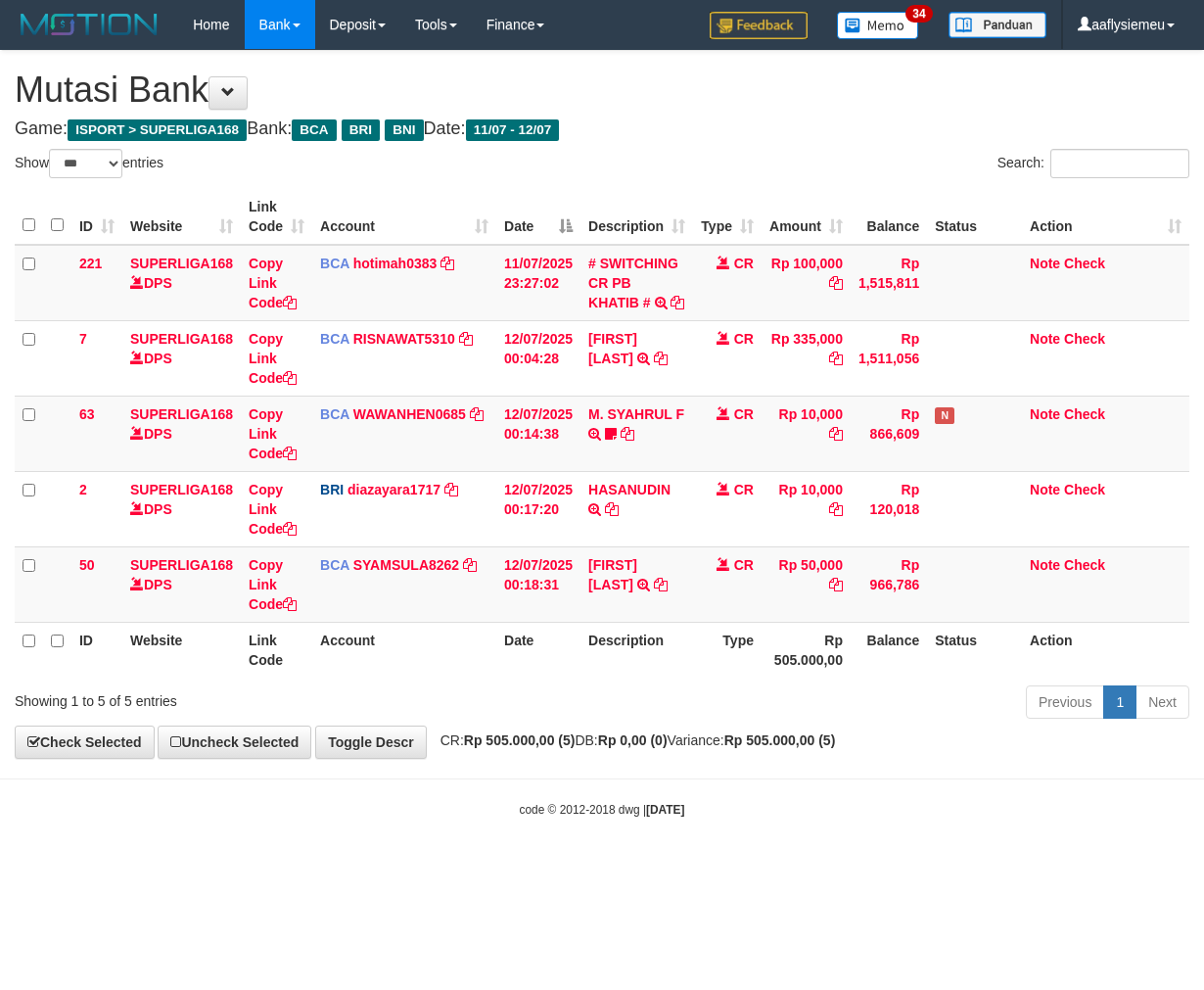 scroll, scrollTop: 0, scrollLeft: 0, axis: both 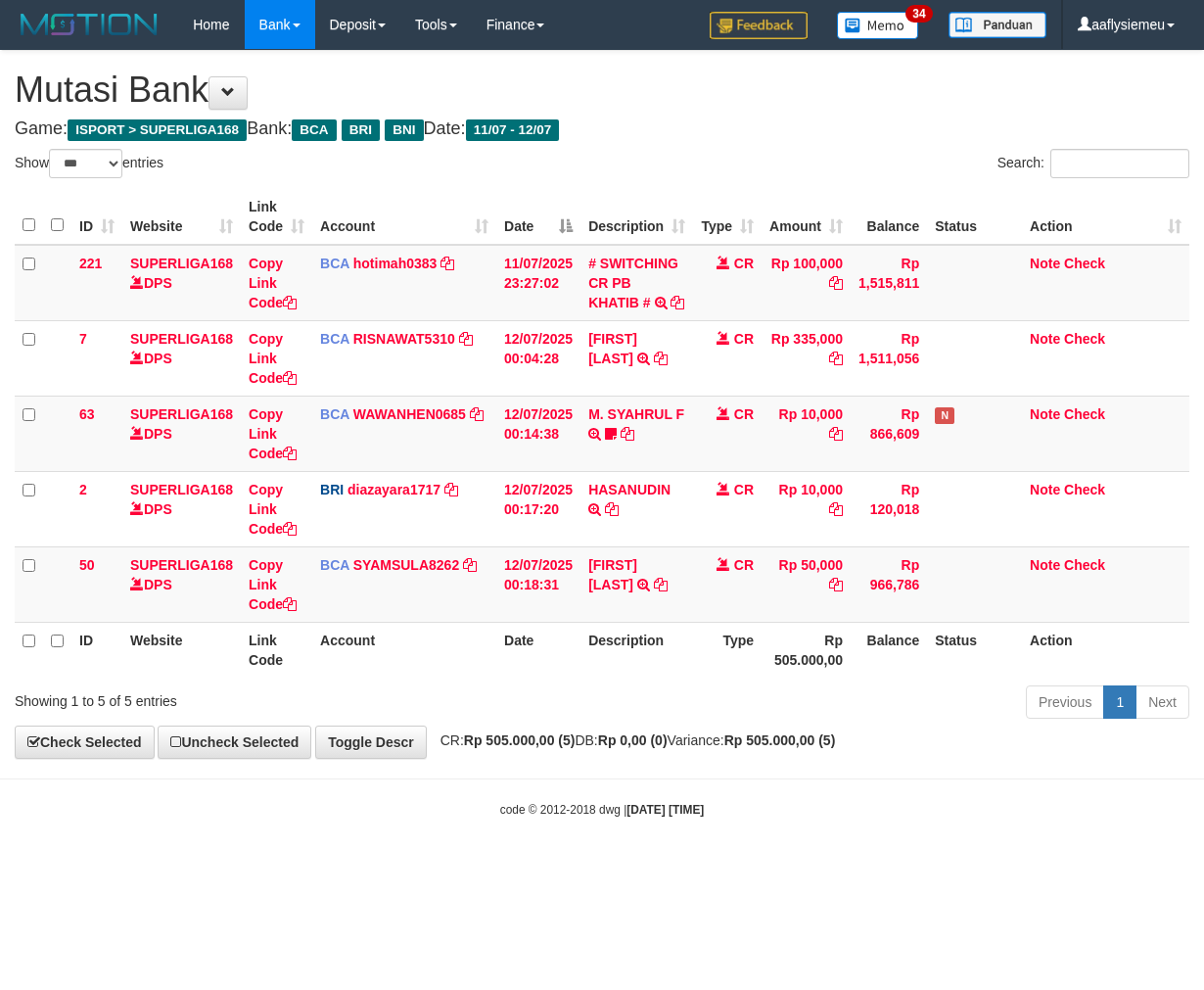 select on "***" 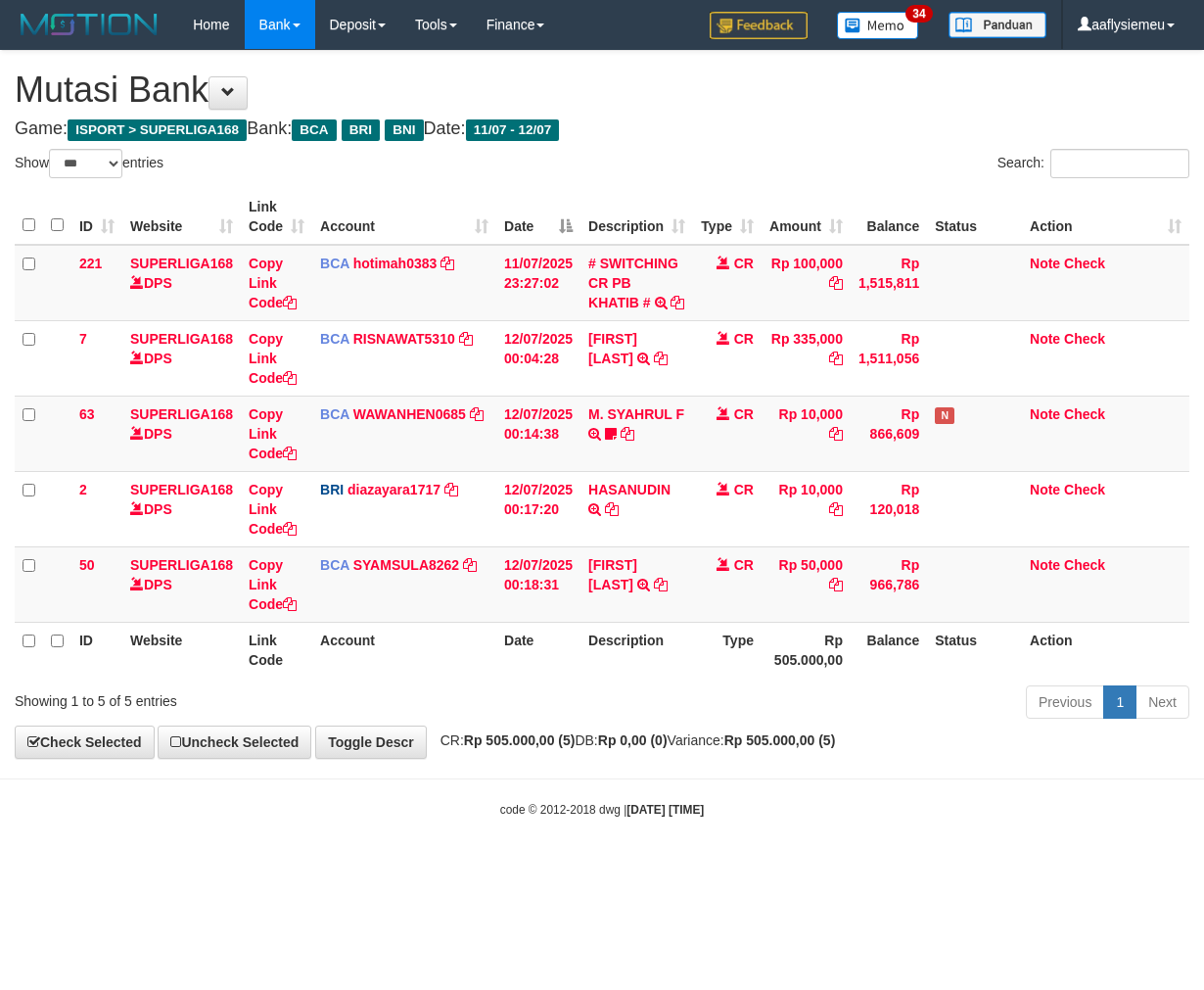 scroll, scrollTop: 0, scrollLeft: 0, axis: both 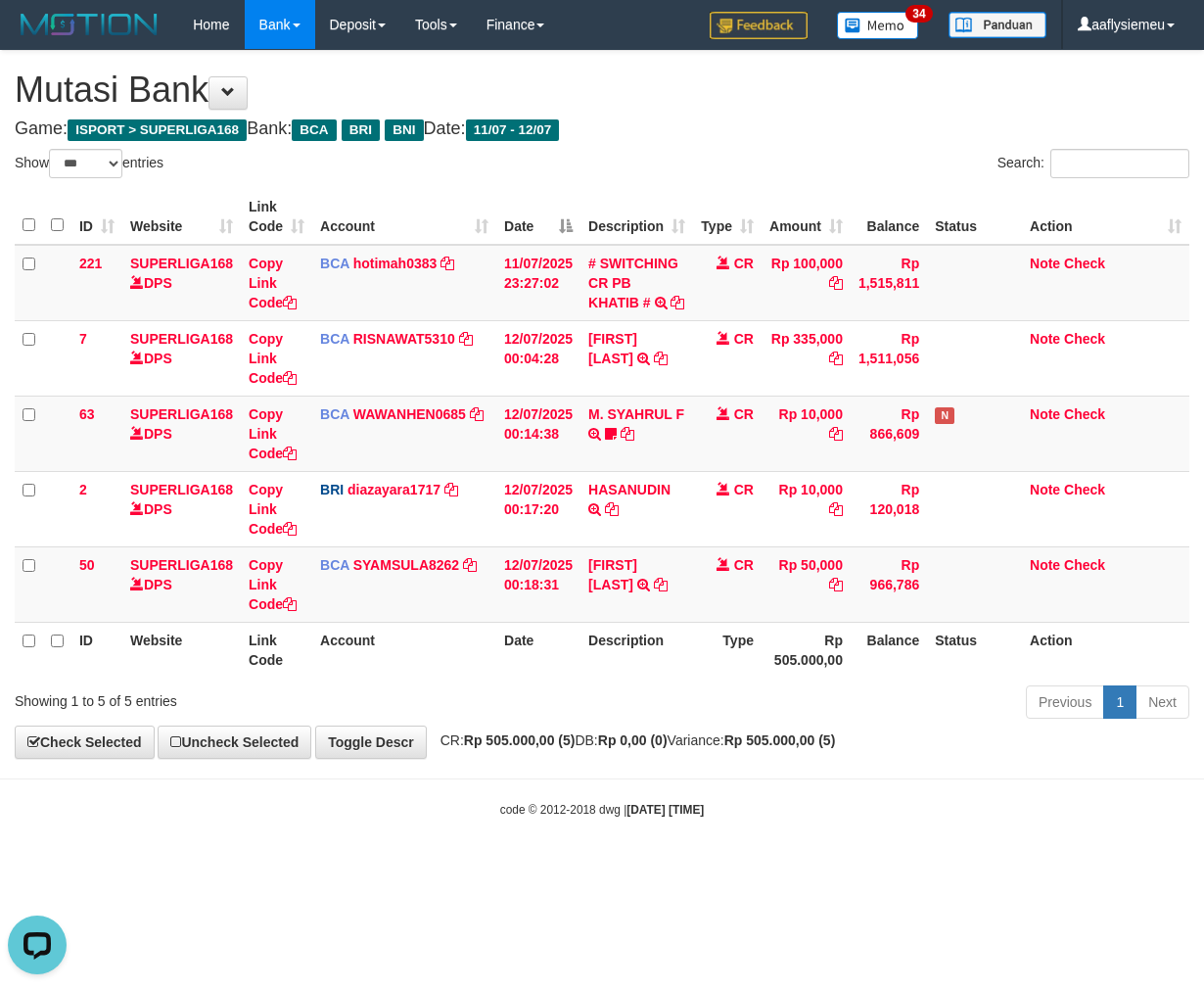 click on "Toggle navigation
Home
Bank
Account List
Load
By Website
Group
[ISPORT]													SUPERLIGA168
By Load Group (DPS)
34" at bounding box center (602, 434) 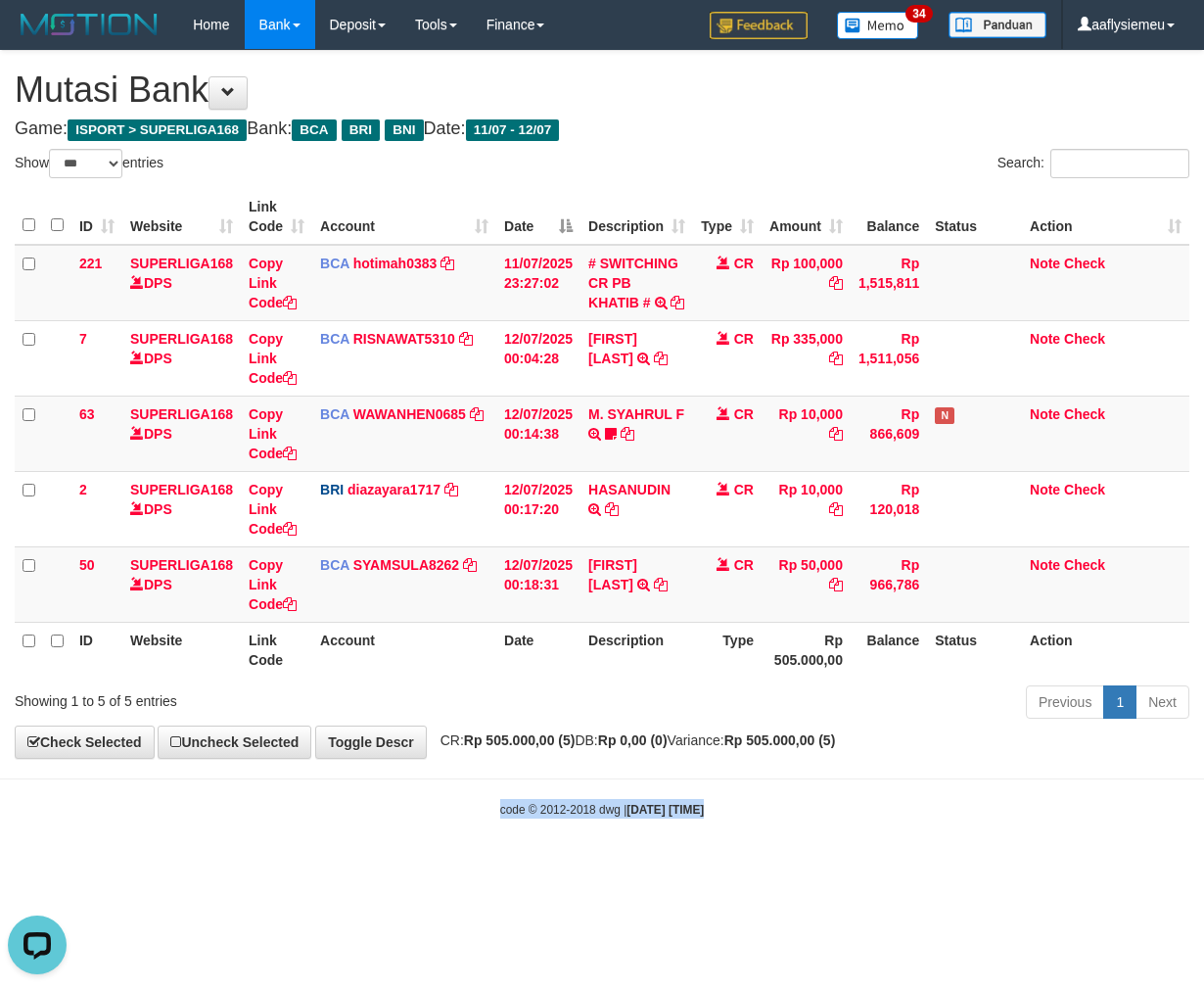 click on "Toggle navigation
Home
Bank
Account List
Load
By Website
Group
[ISPORT]													SUPERLIGA168
By Load Group (DPS)
34" at bounding box center (602, 434) 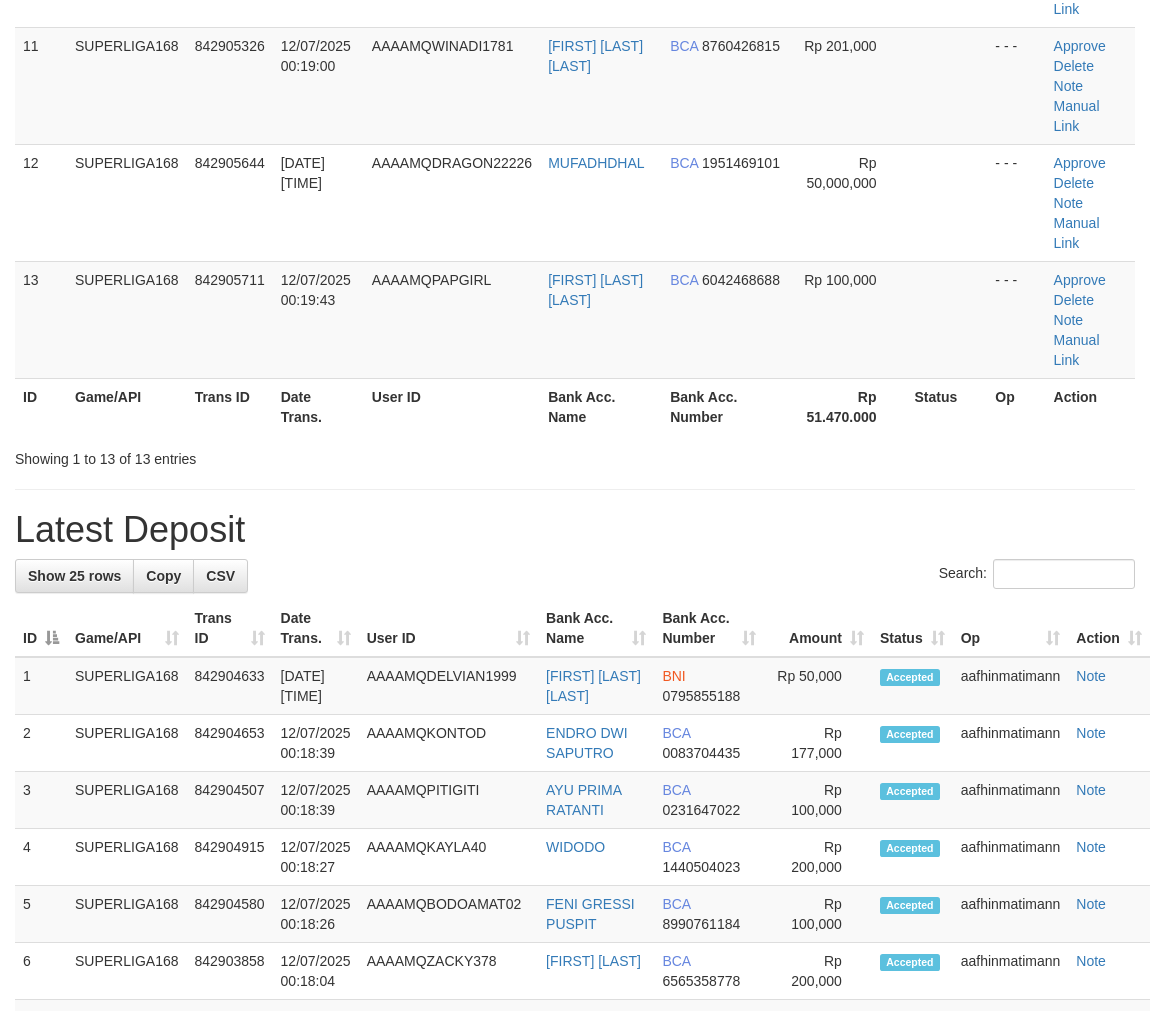 scroll, scrollTop: 798, scrollLeft: 0, axis: vertical 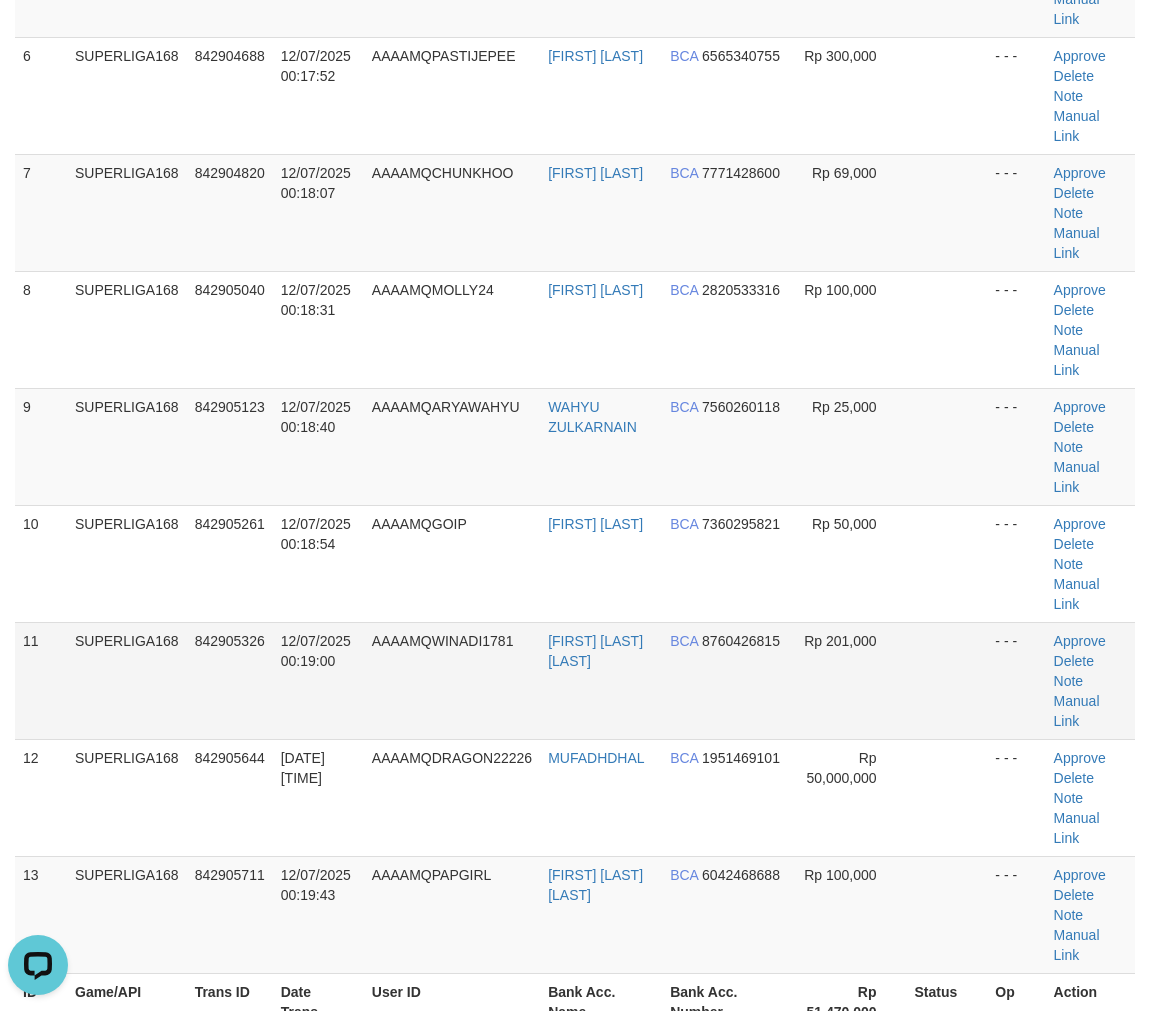 click on "12/07/2025 00:19:00" at bounding box center (318, 680) 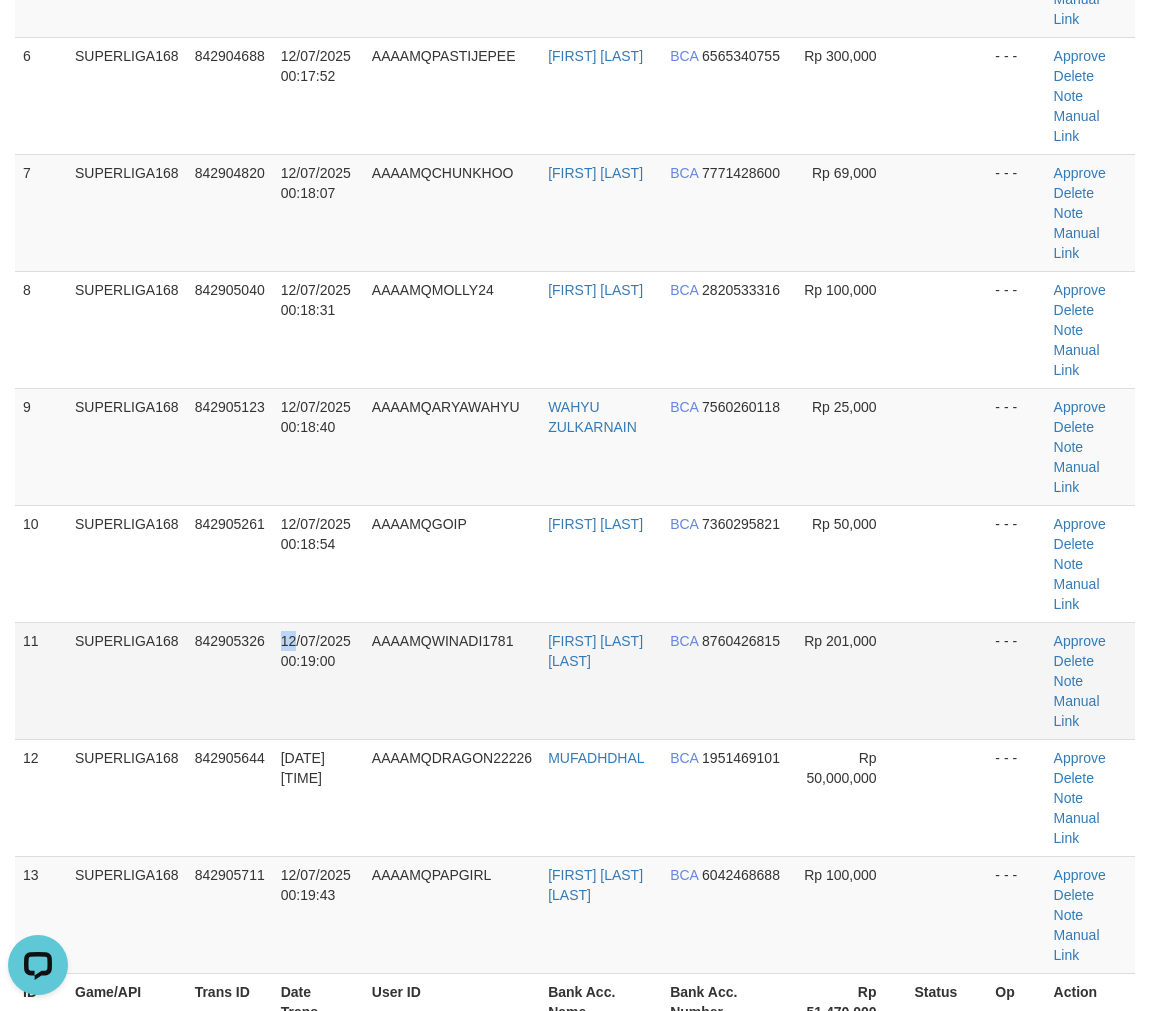 click on "12/07/2025 00:19:00" at bounding box center [318, 680] 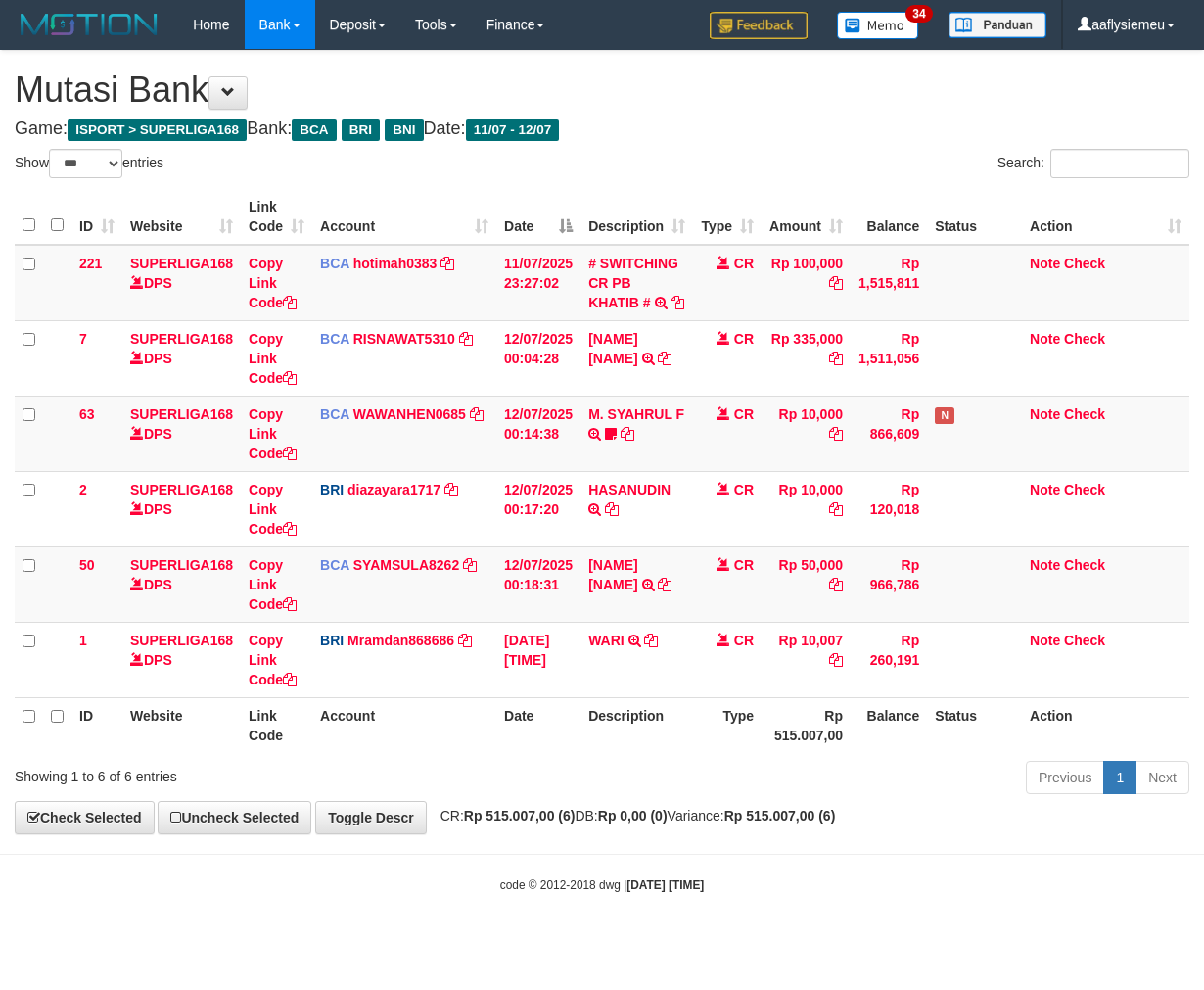 select on "***" 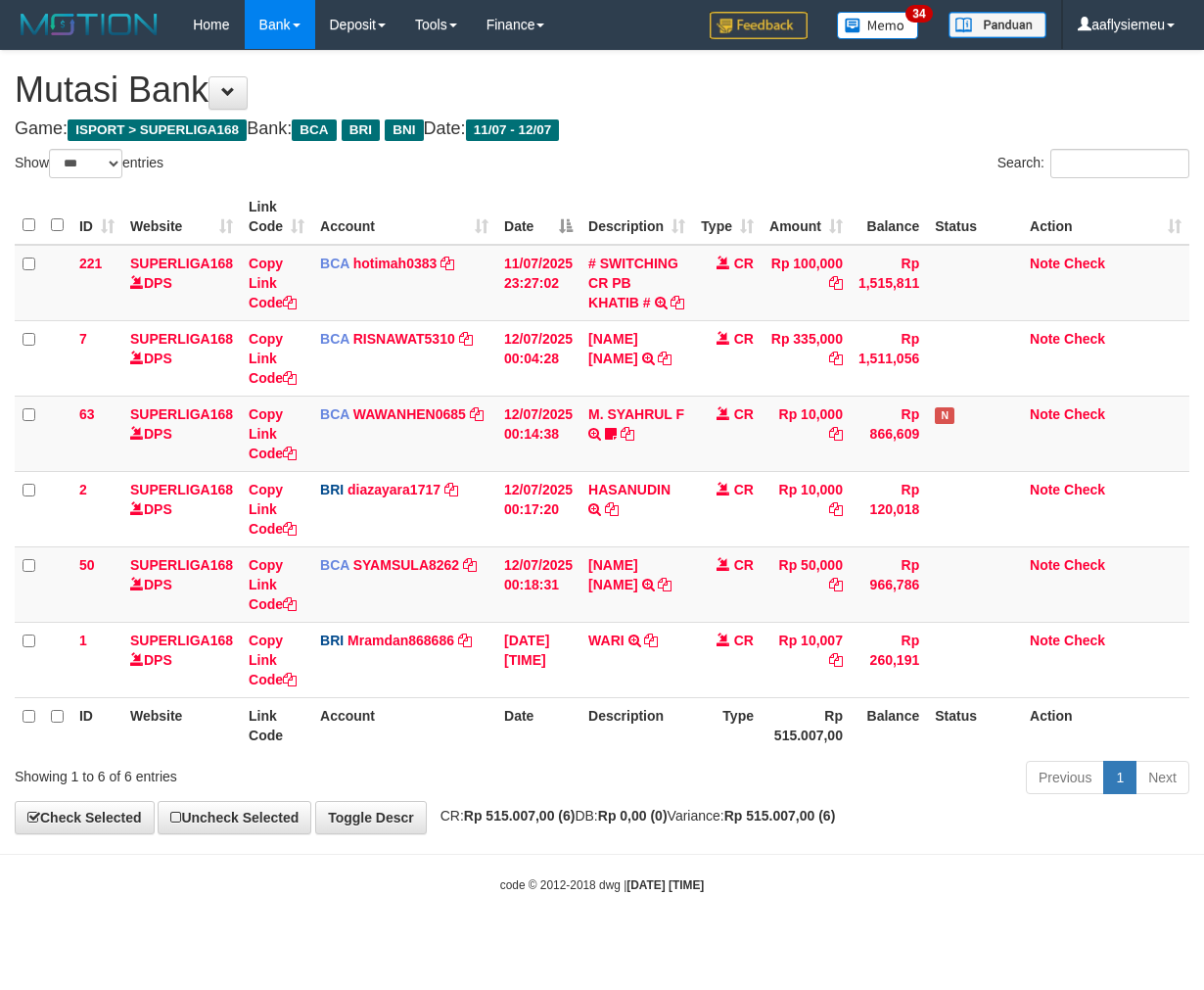 scroll, scrollTop: 0, scrollLeft: 0, axis: both 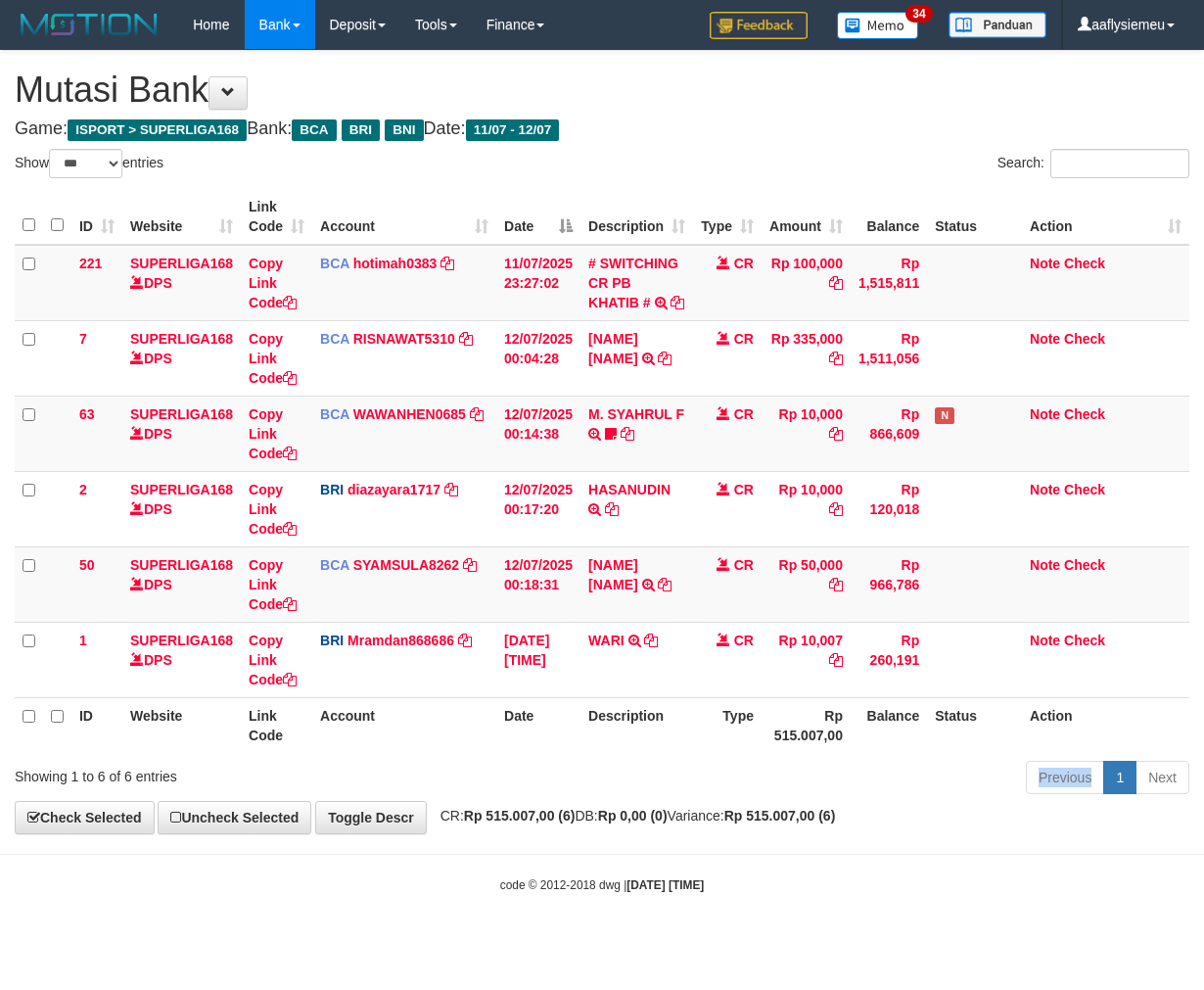 click on "Previous 1 Next" at bounding box center [854, 779] 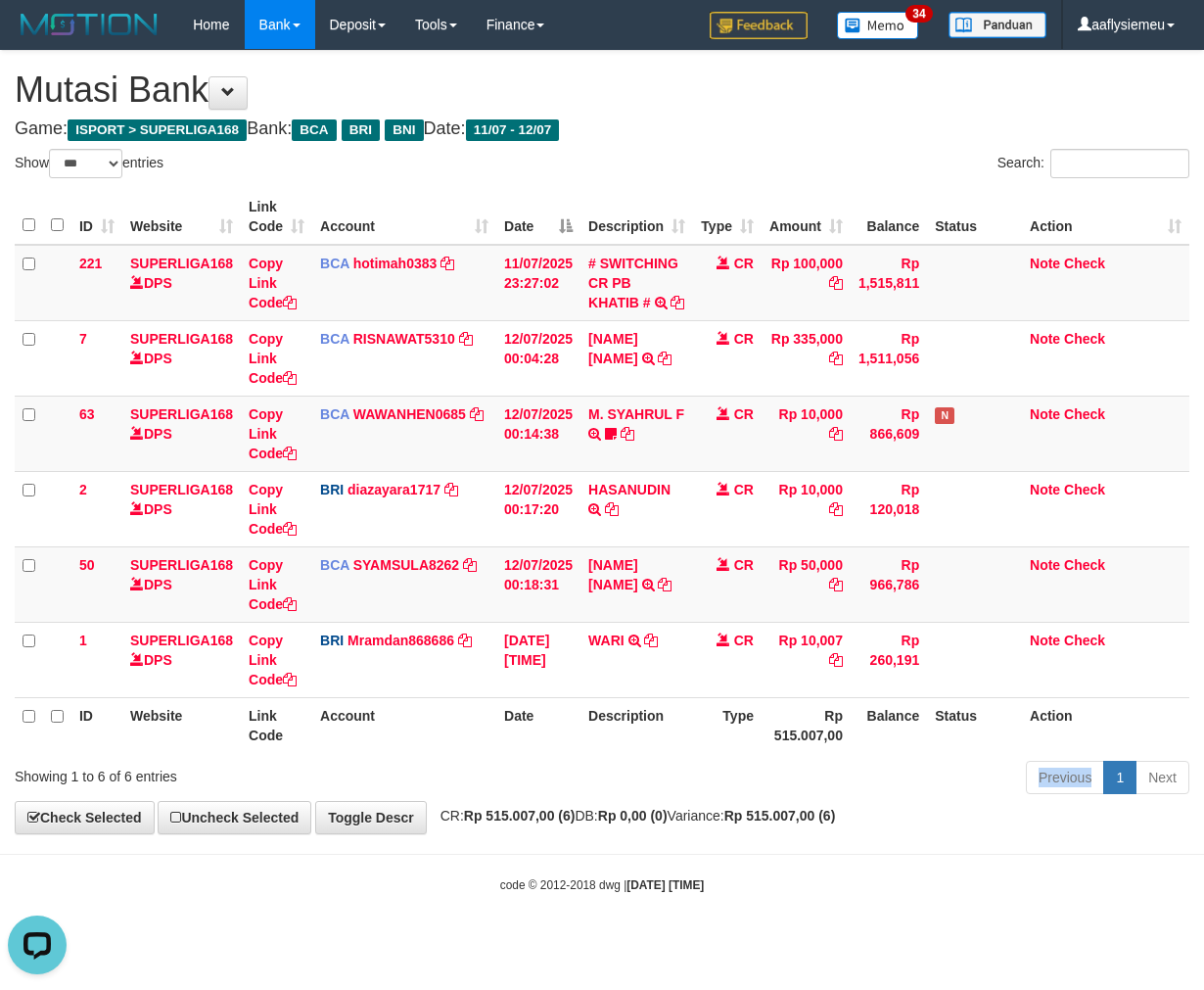 scroll, scrollTop: 0, scrollLeft: 0, axis: both 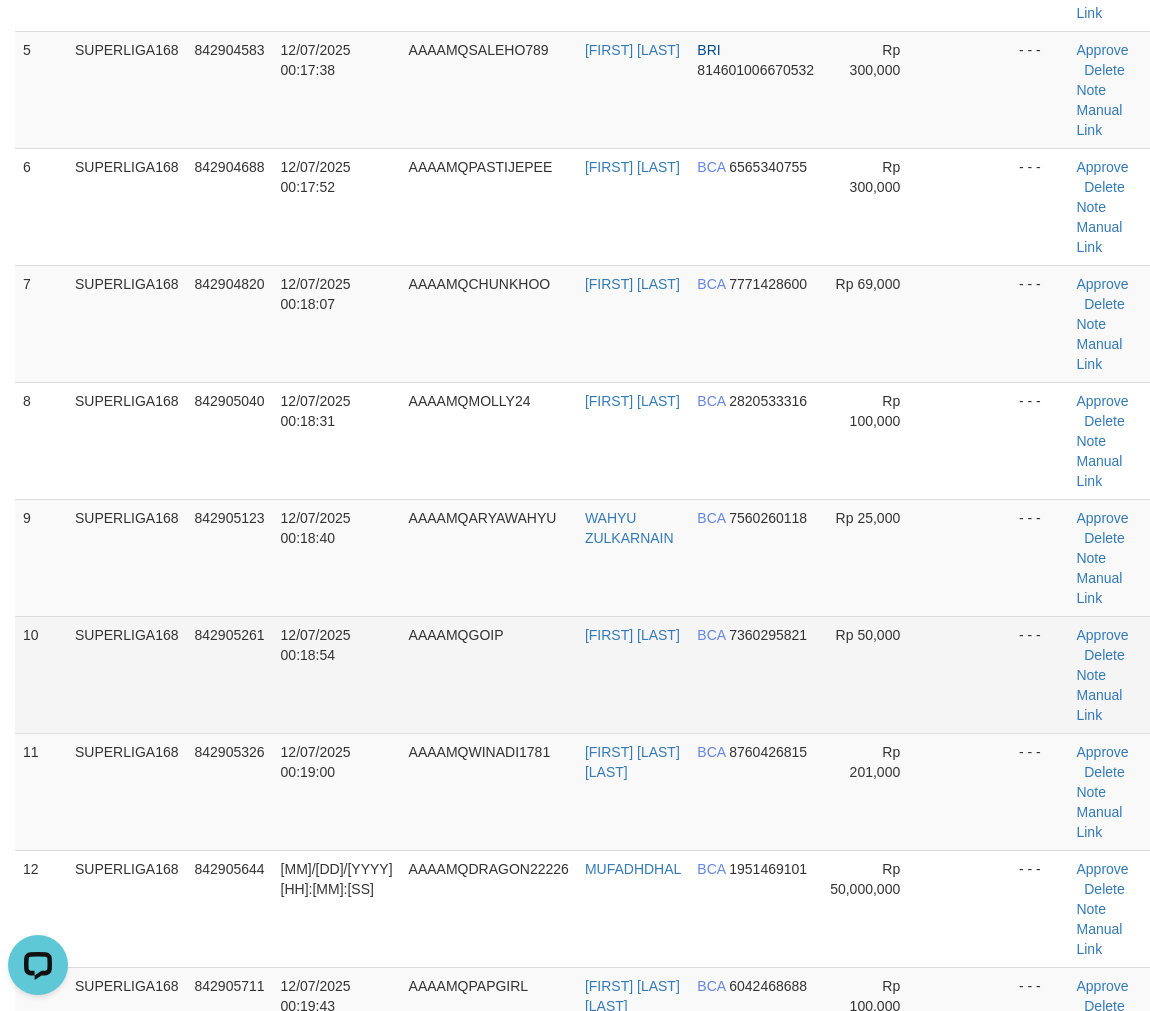 click on "SUPERLIGA168" at bounding box center [127, 674] 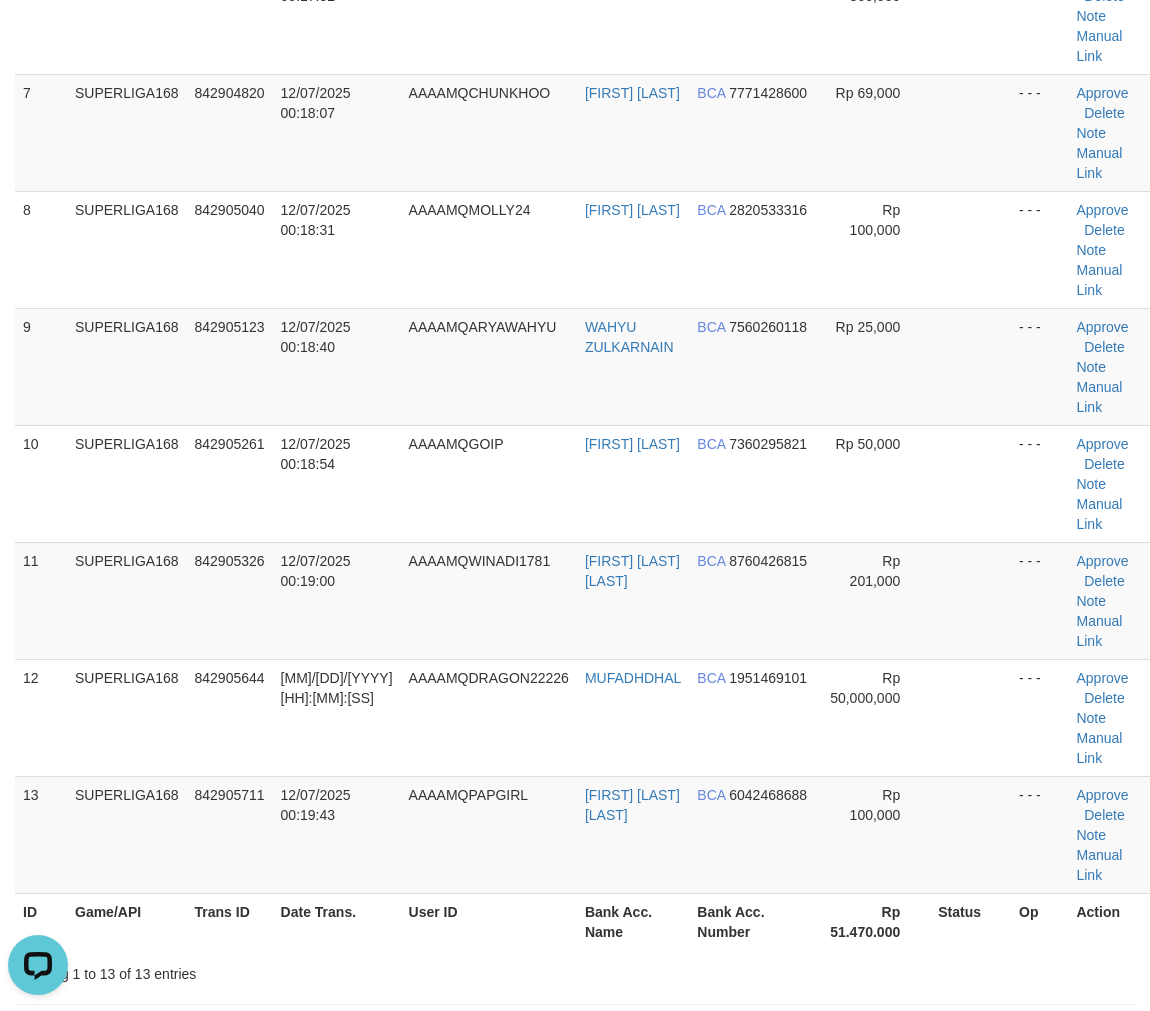 scroll, scrollTop: 1021, scrollLeft: 0, axis: vertical 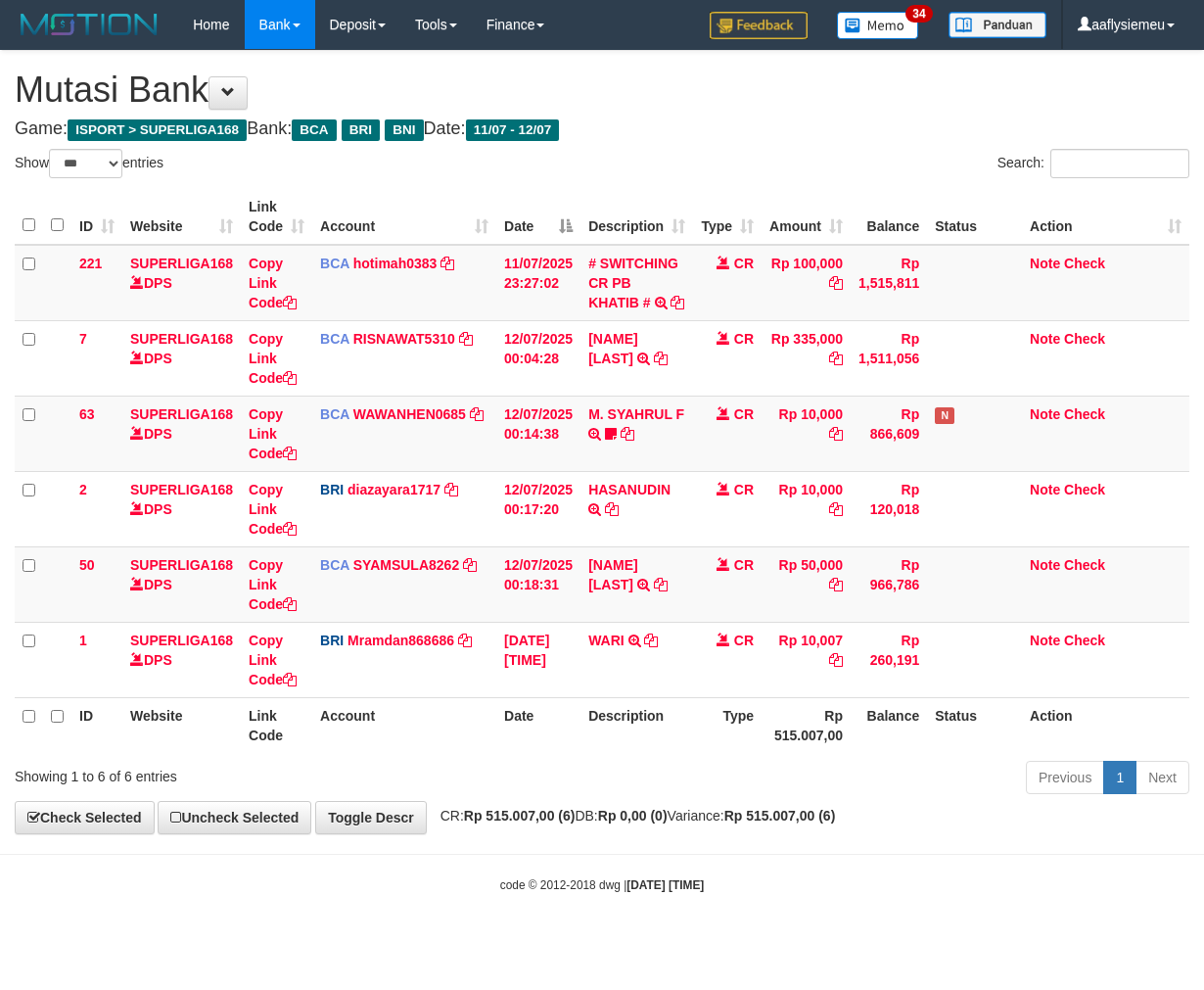 select on "***" 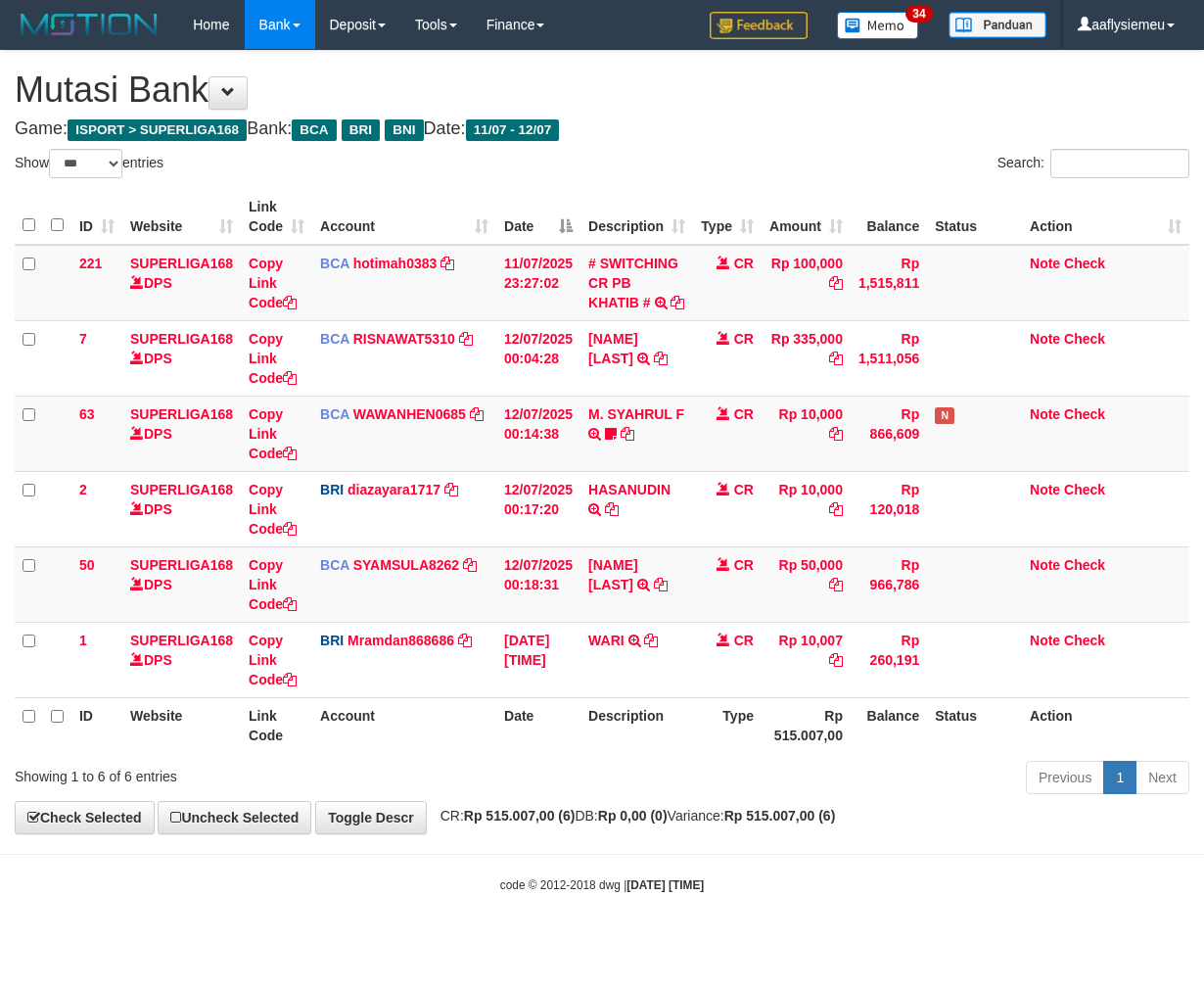 scroll, scrollTop: 0, scrollLeft: 0, axis: both 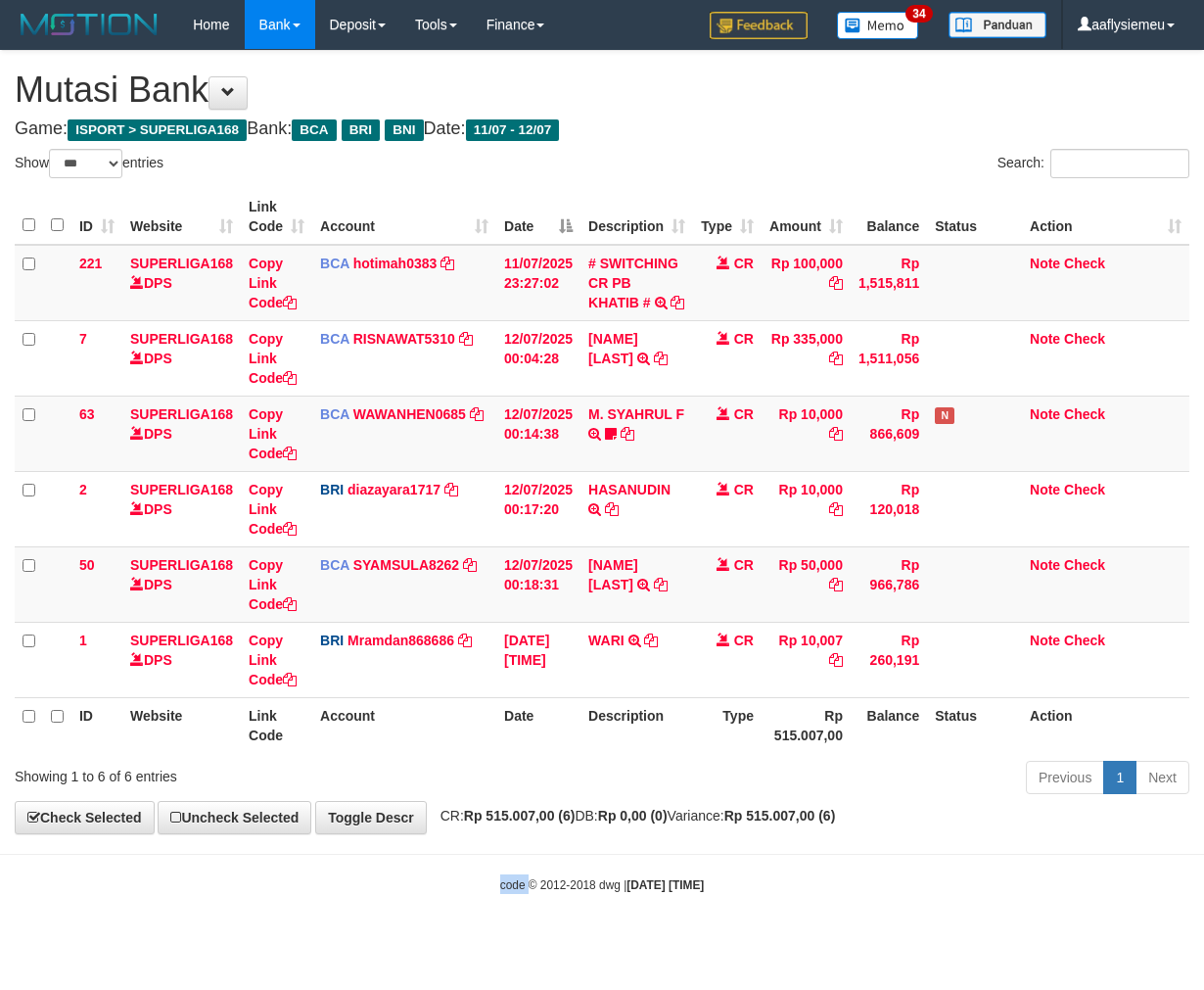 click on "Toggle navigation
Home
Bank
Account List
Load
By Website
Group
[ISPORT]													SUPERLIGA168
By Load Group (DPS)
34" at bounding box center [602, 471] 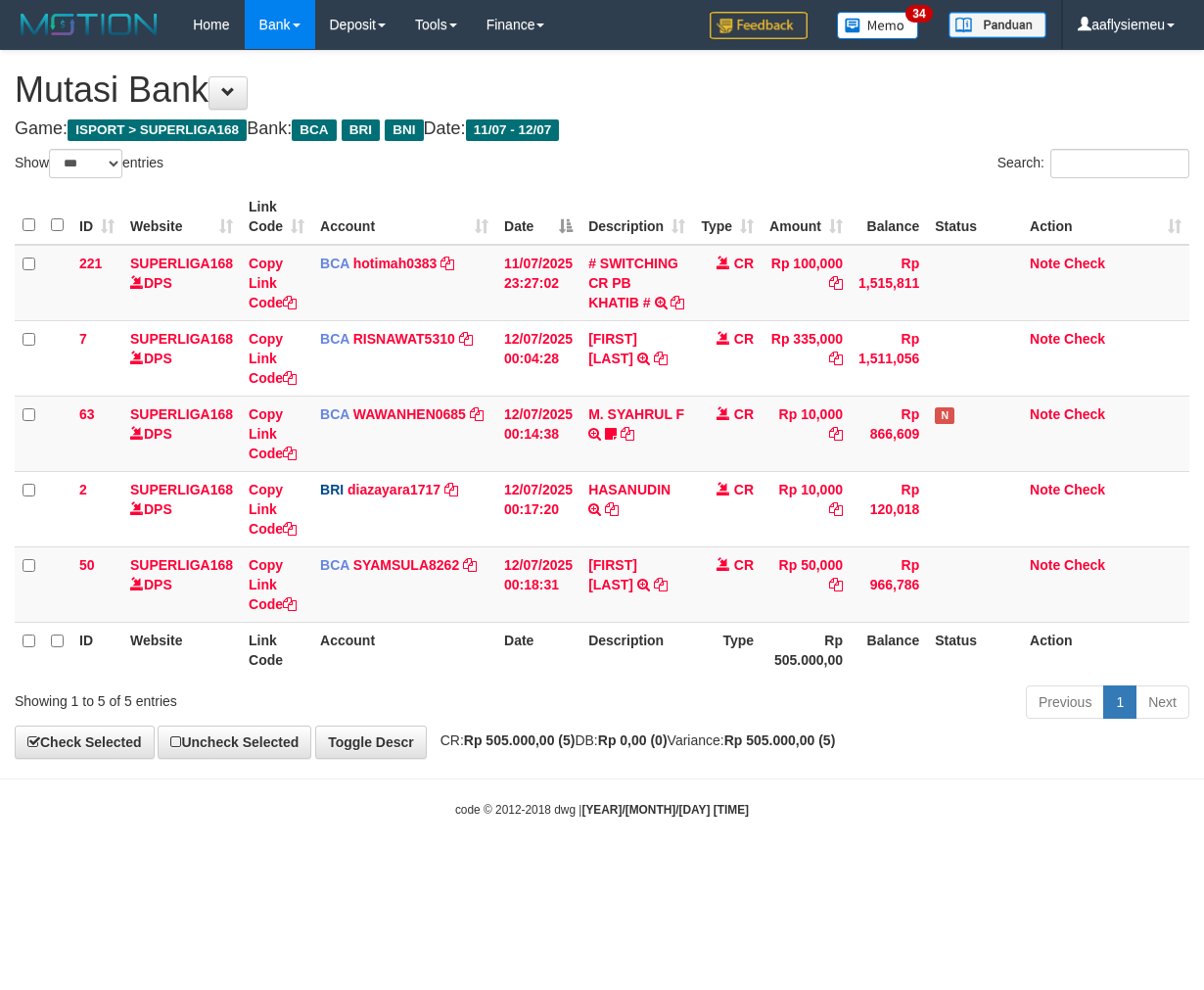 select on "***" 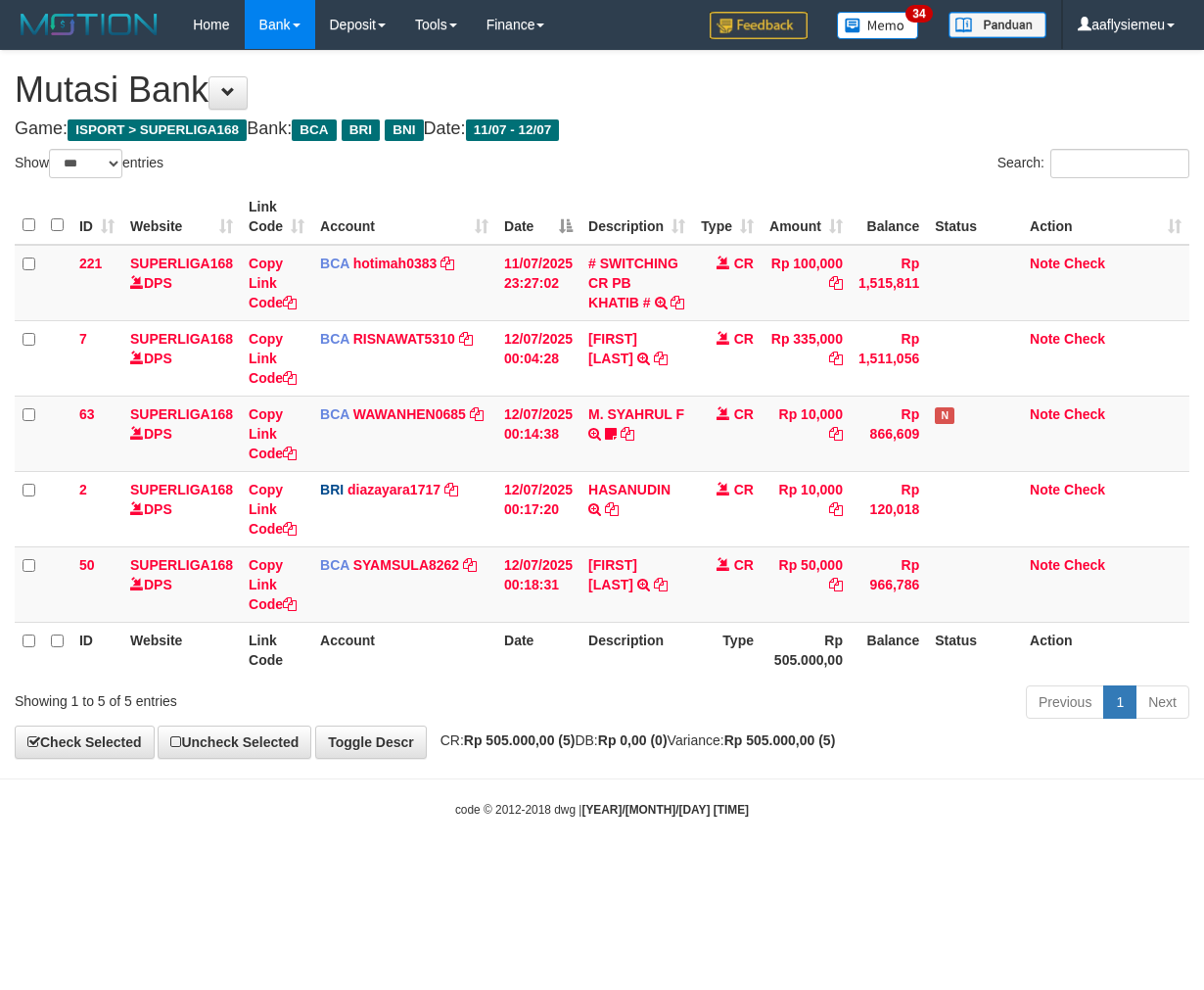 scroll, scrollTop: 0, scrollLeft: 0, axis: both 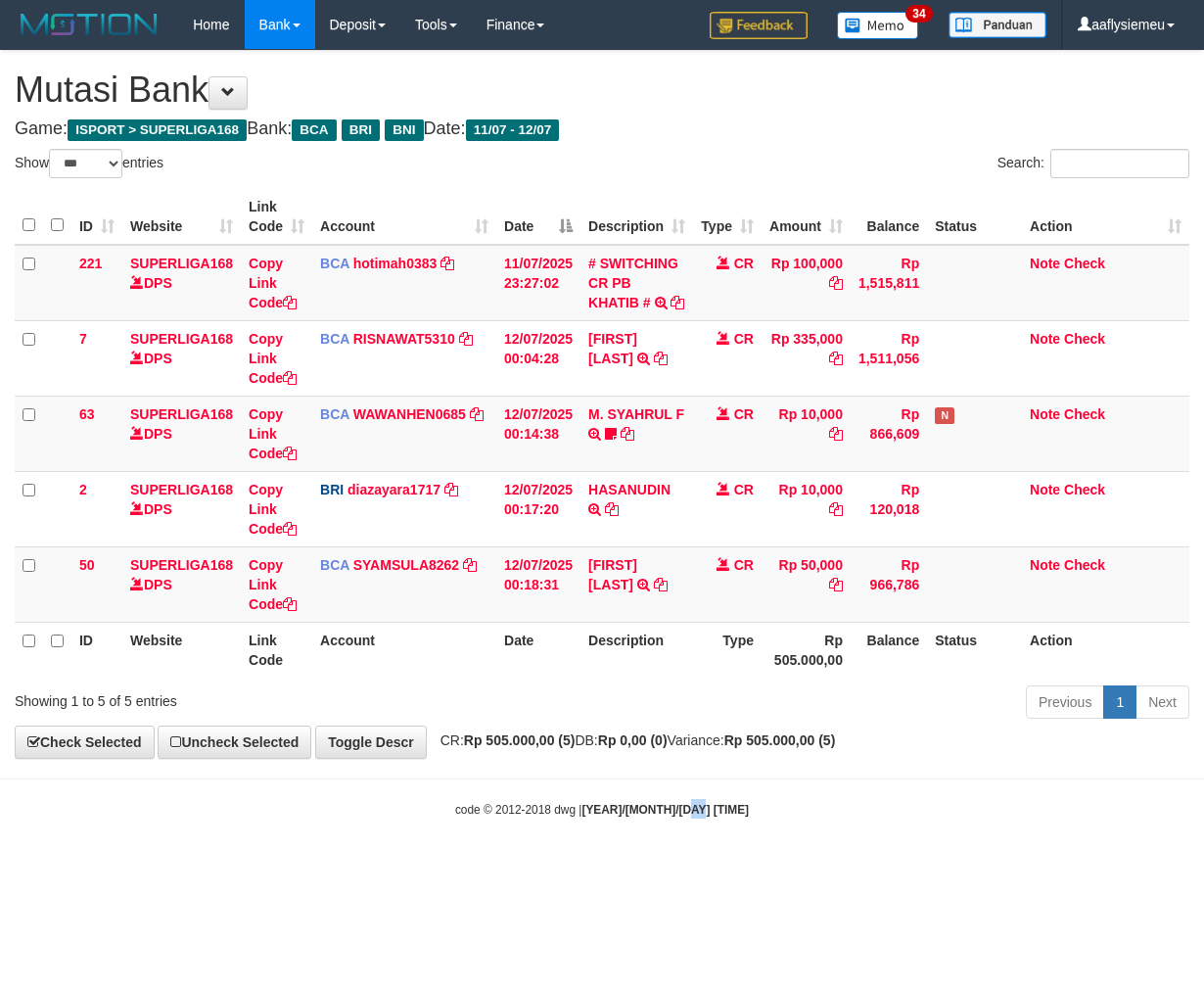 click on "Toggle navigation
Home
Bank
Account List
Load
By Website
Group
[ISPORT]													SUPERLIGA168
By Load Group (DPS)
34" at bounding box center [602, 434] 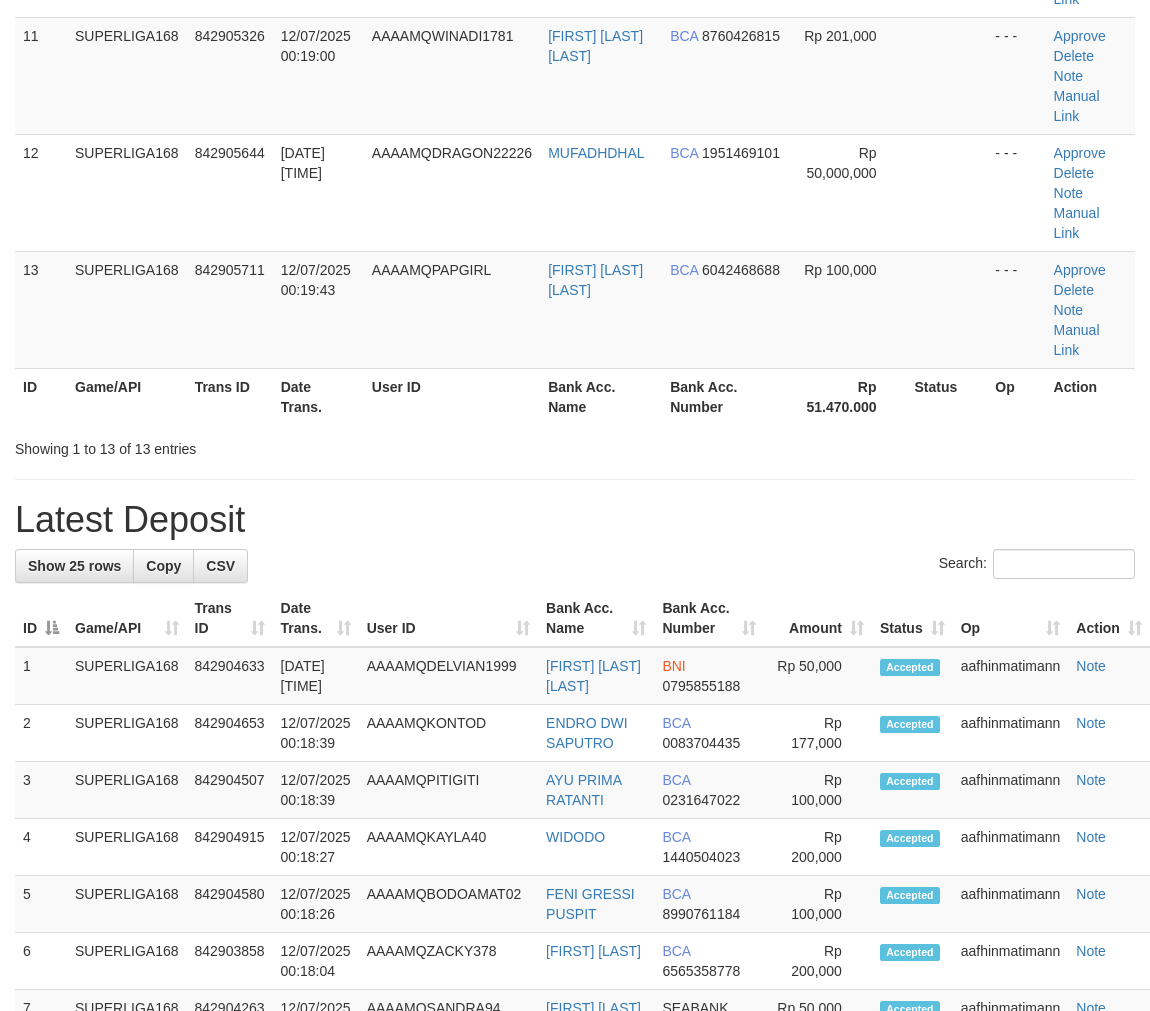 scroll, scrollTop: 1393, scrollLeft: 0, axis: vertical 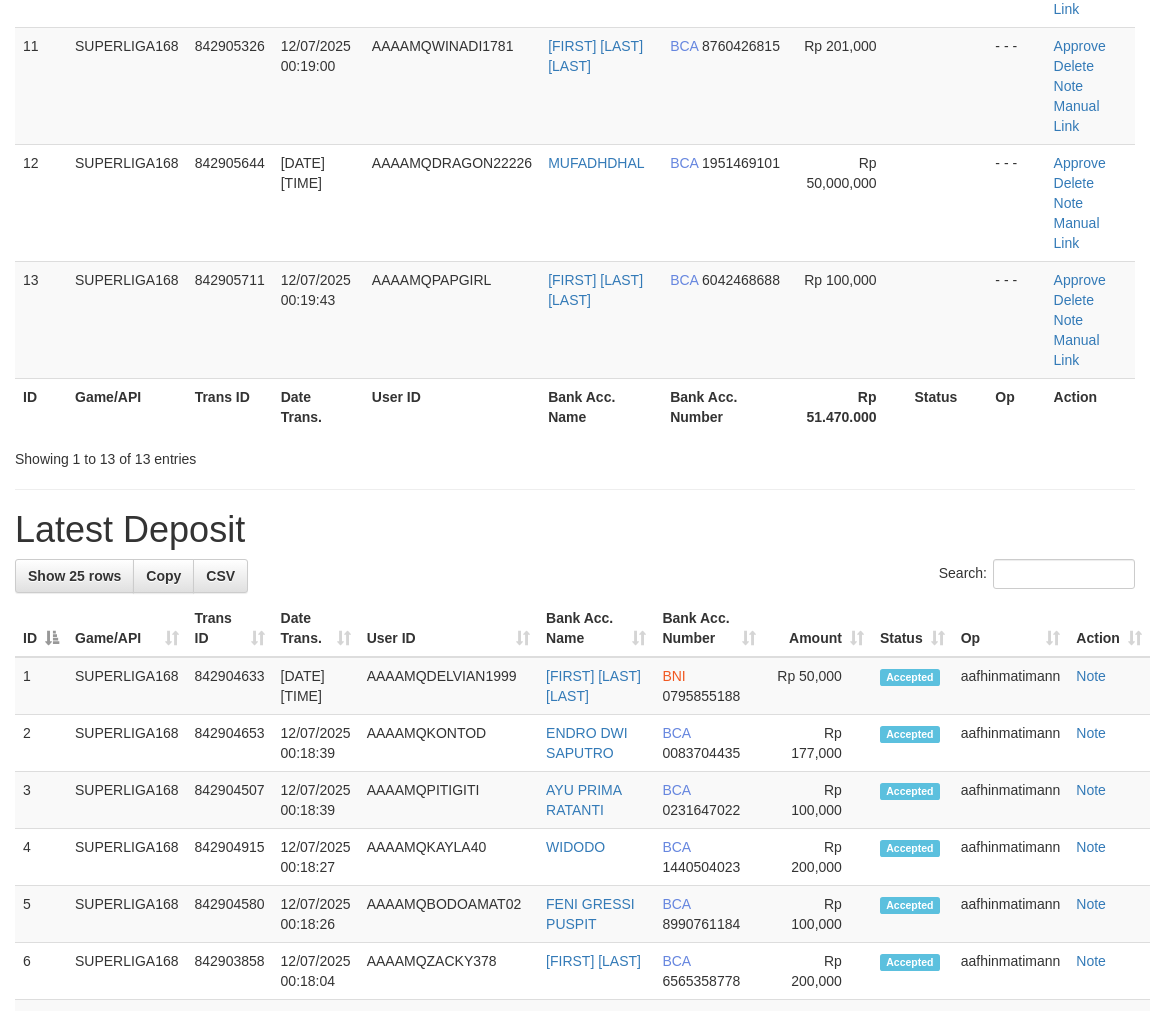 click on "Showing 1 to 13 of 13 entries" at bounding box center (239, 455) 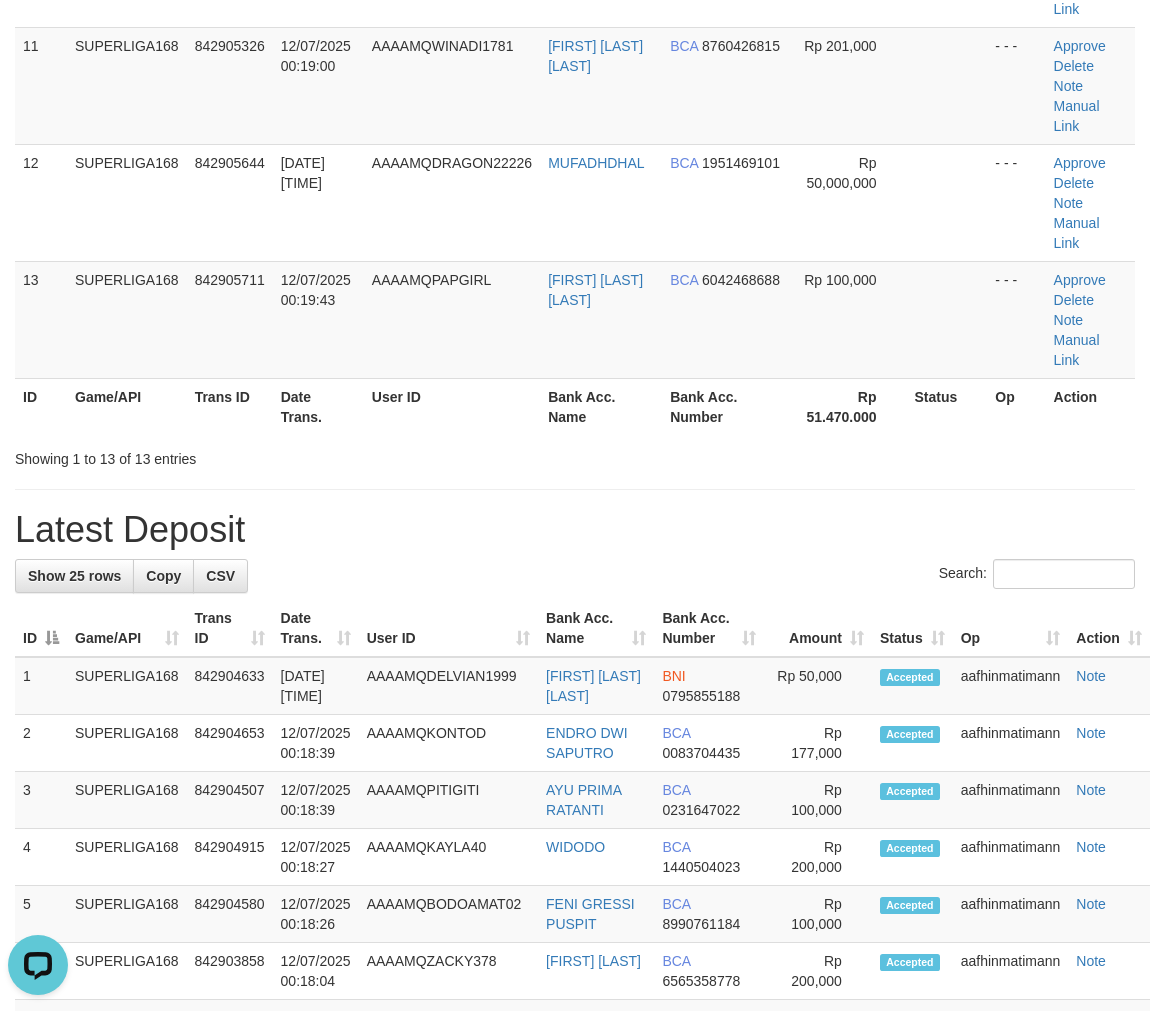 scroll, scrollTop: 0, scrollLeft: 0, axis: both 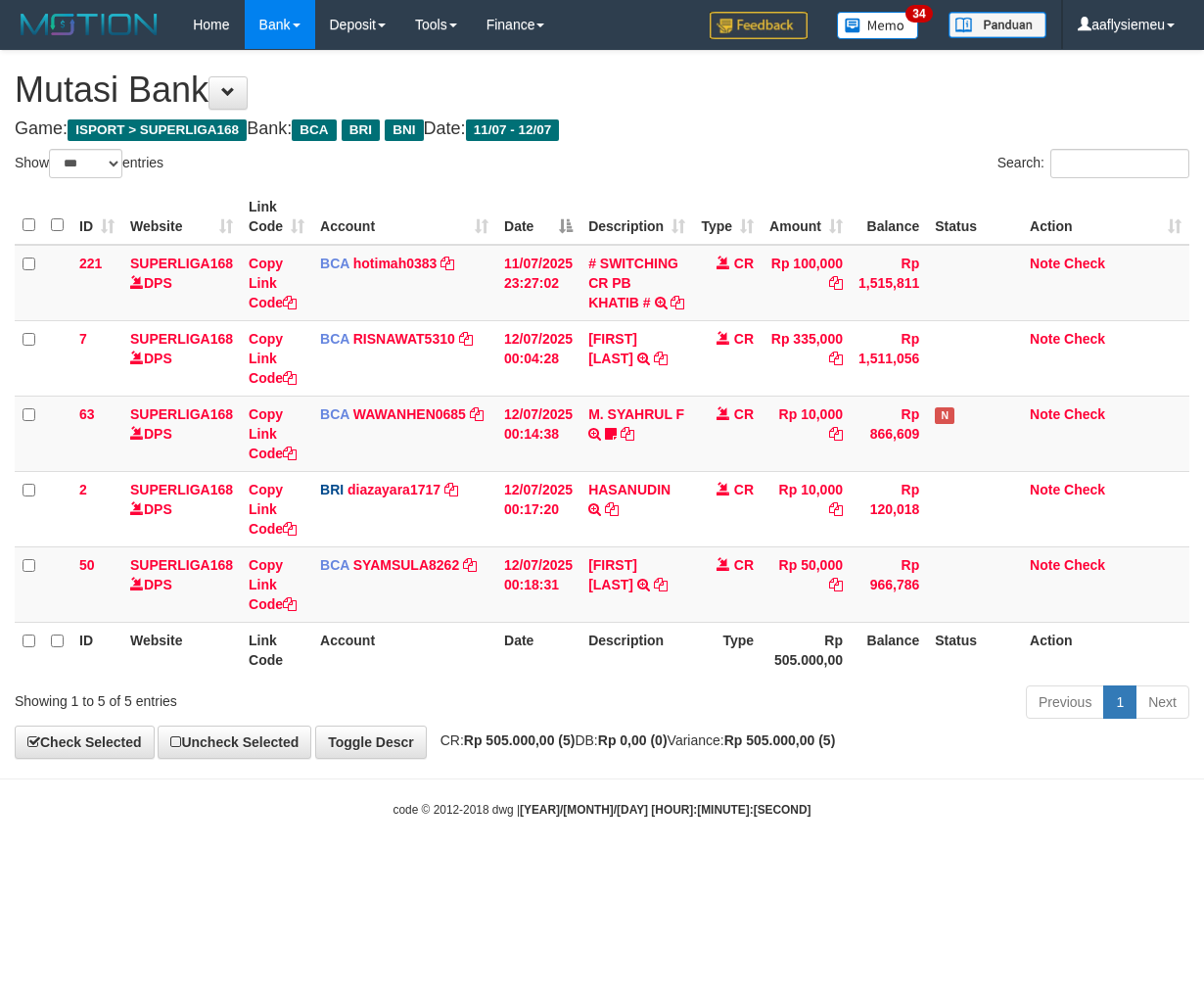 select on "***" 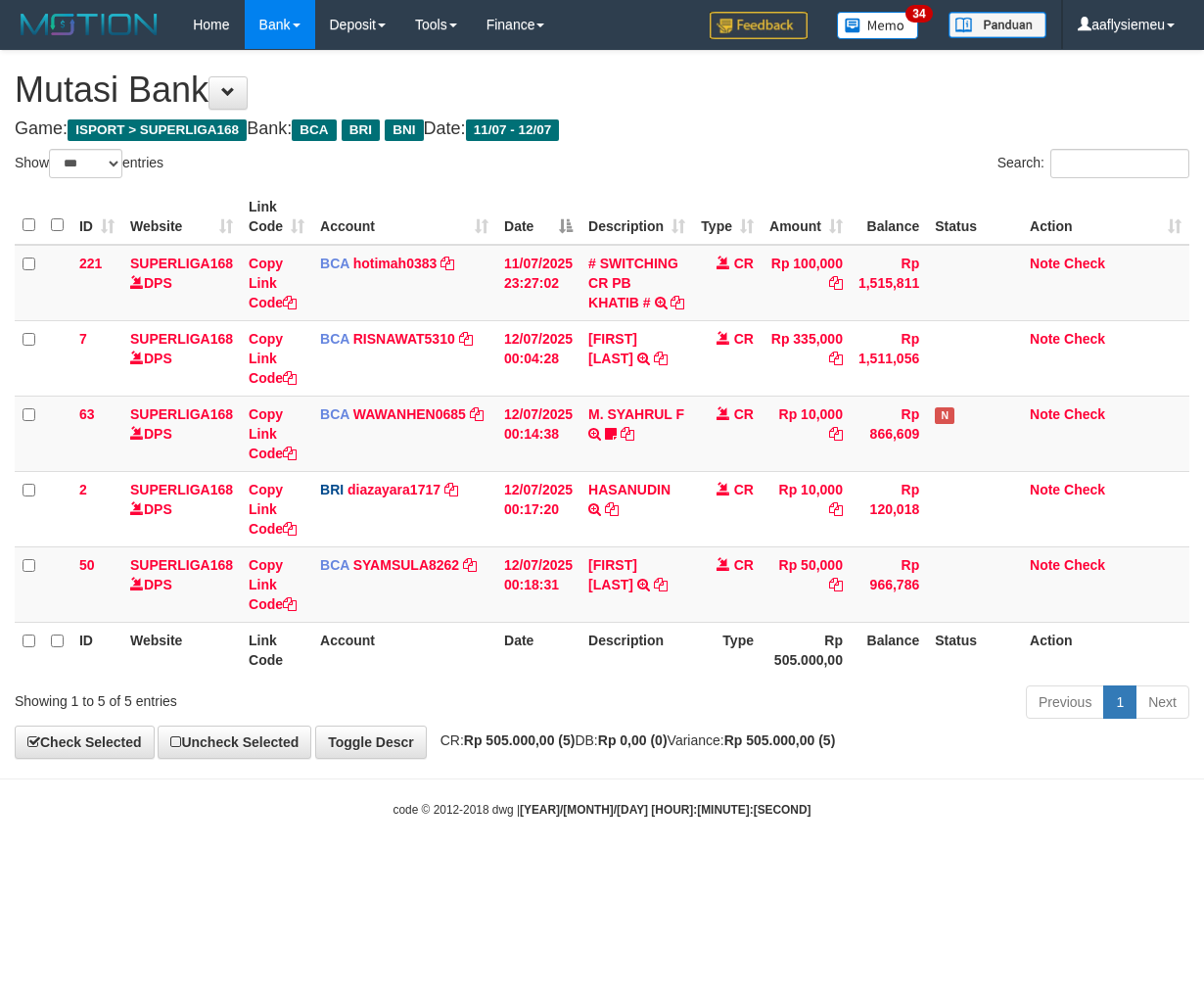 scroll, scrollTop: 0, scrollLeft: 0, axis: both 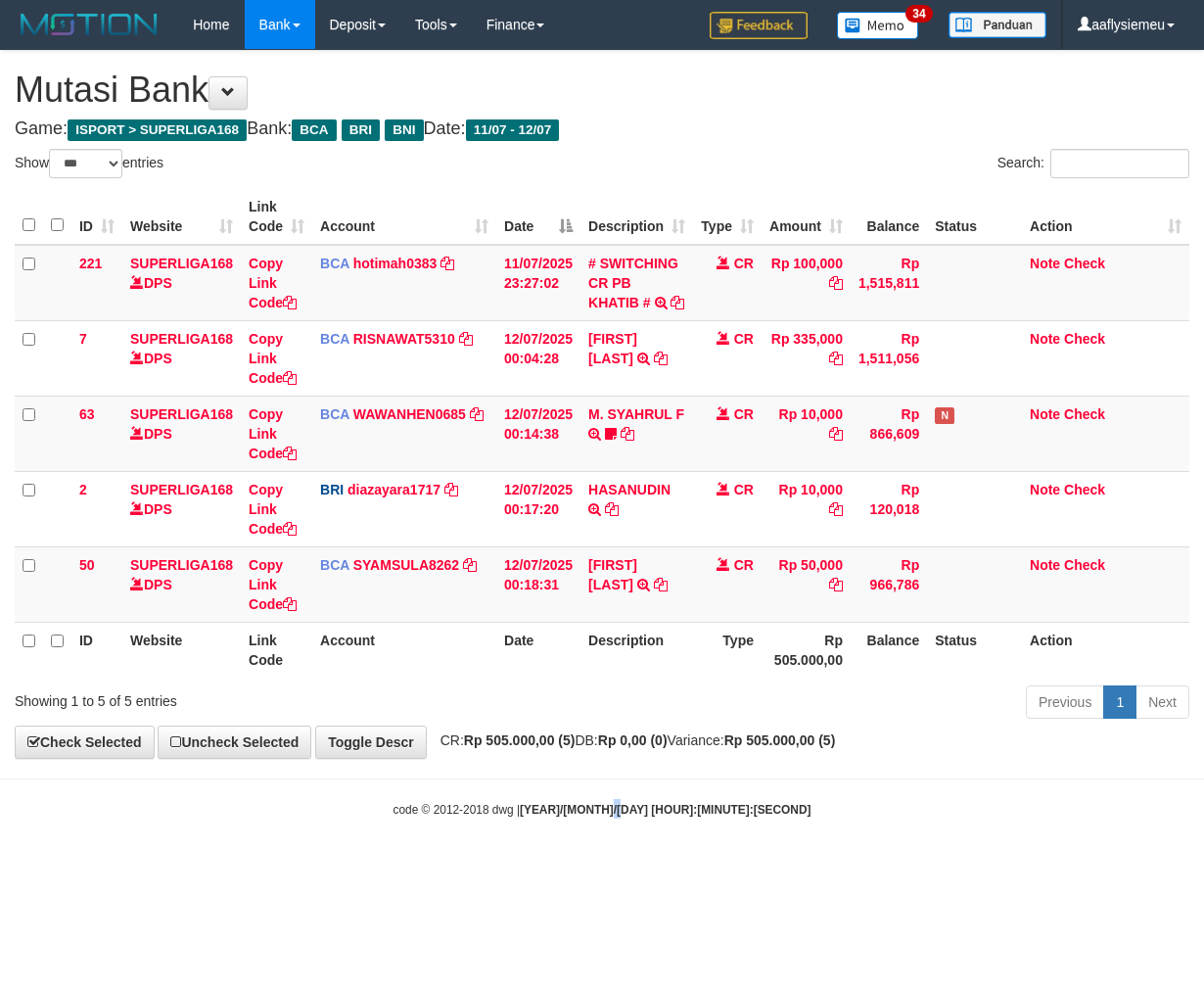 click on "Toggle navigation
Home
Bank
Account List
Load
By Website
Group
[ISPORT]													SUPERLIGA168
By Load Group (DPS)
34" at bounding box center [602, 434] 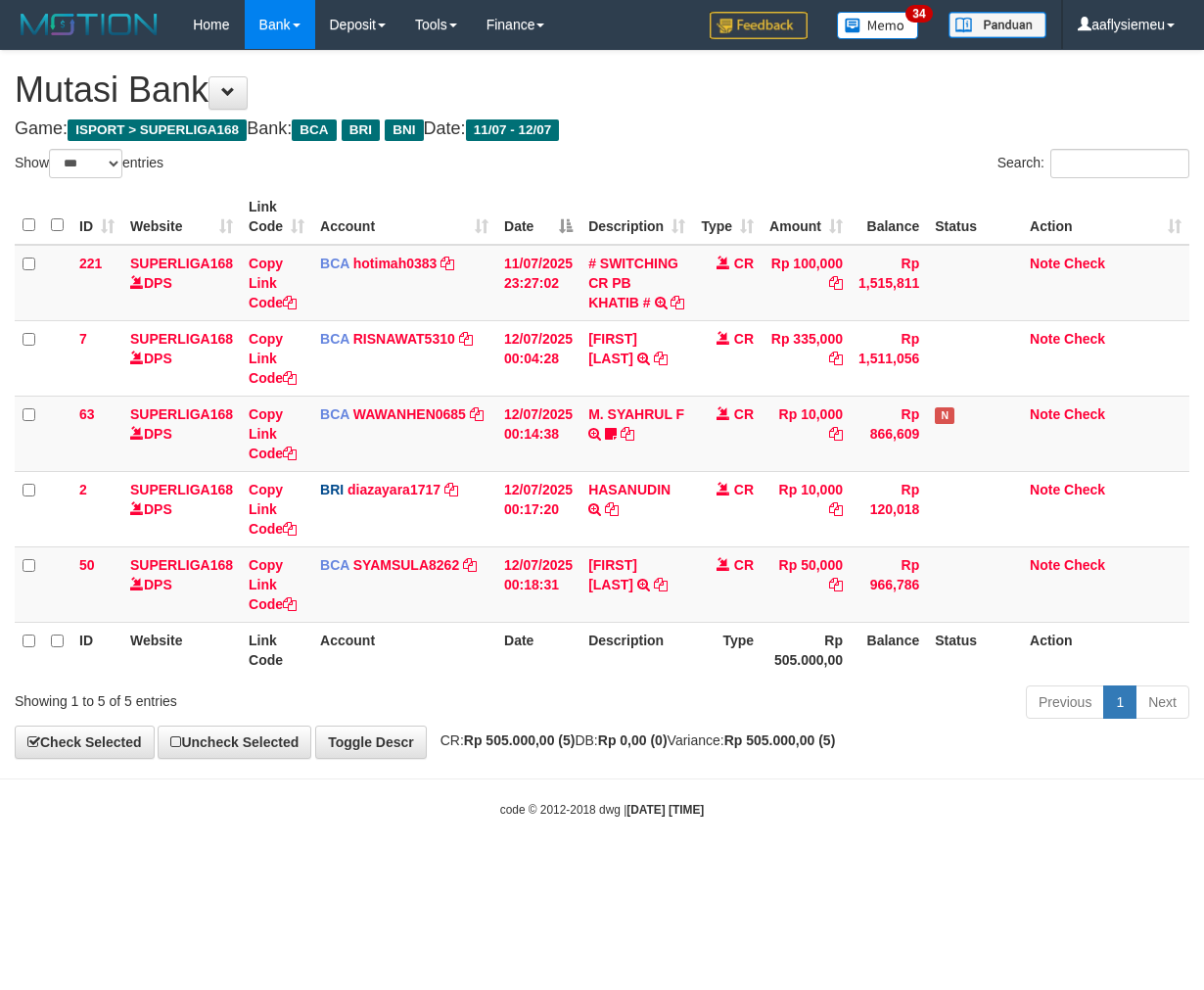 select on "***" 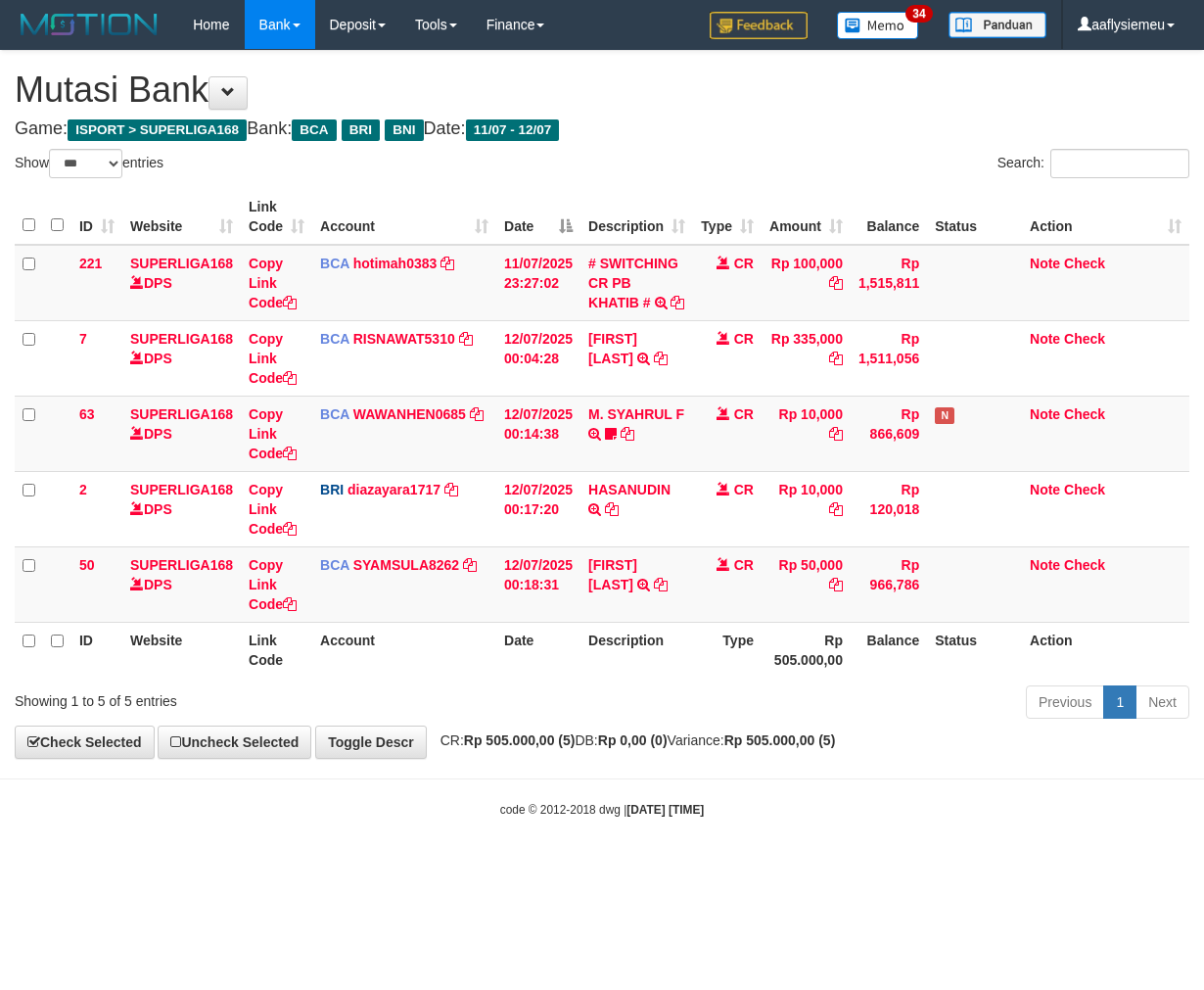 scroll, scrollTop: 0, scrollLeft: 0, axis: both 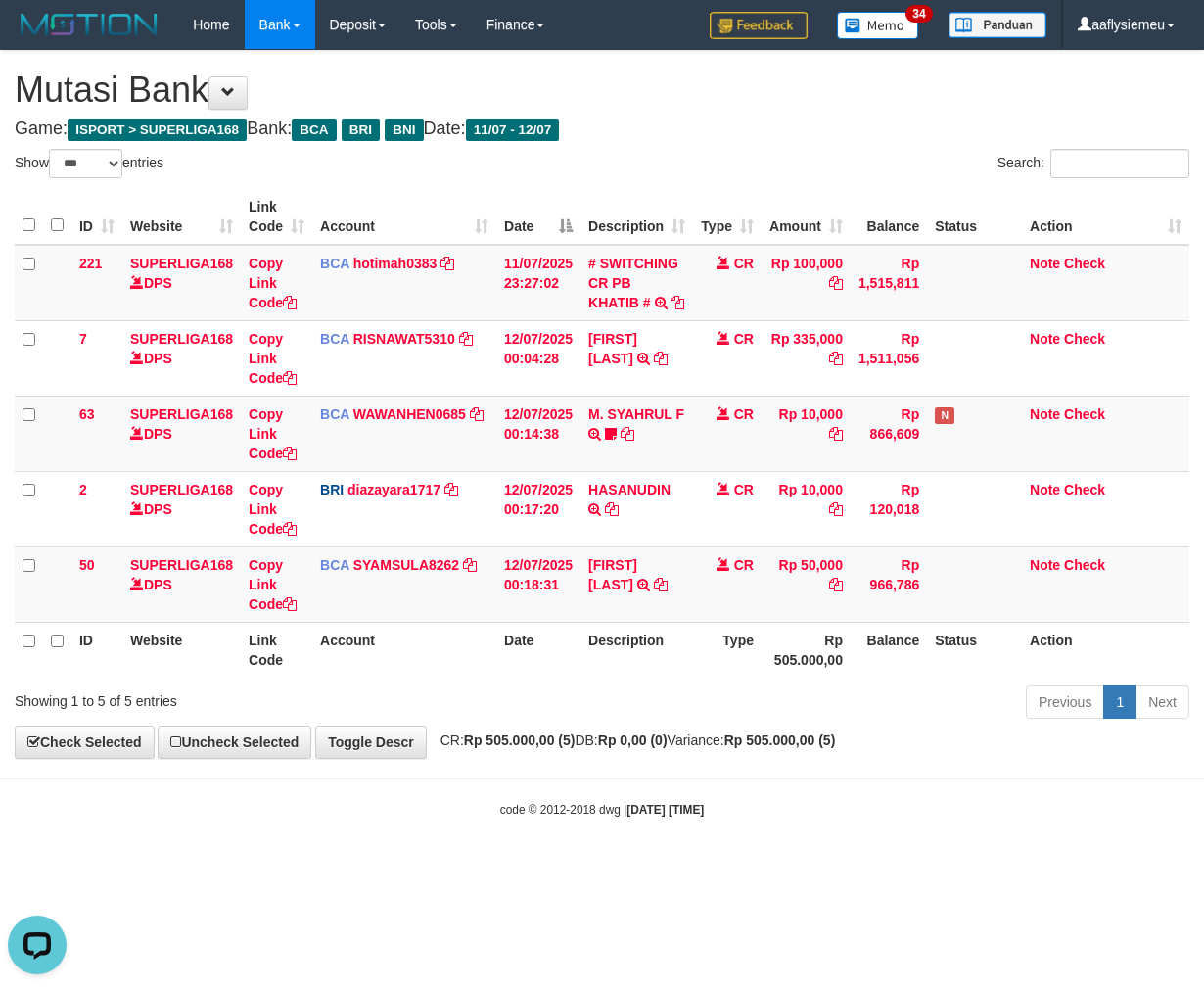 click on "Previous 1 Next" at bounding box center [854, 704] 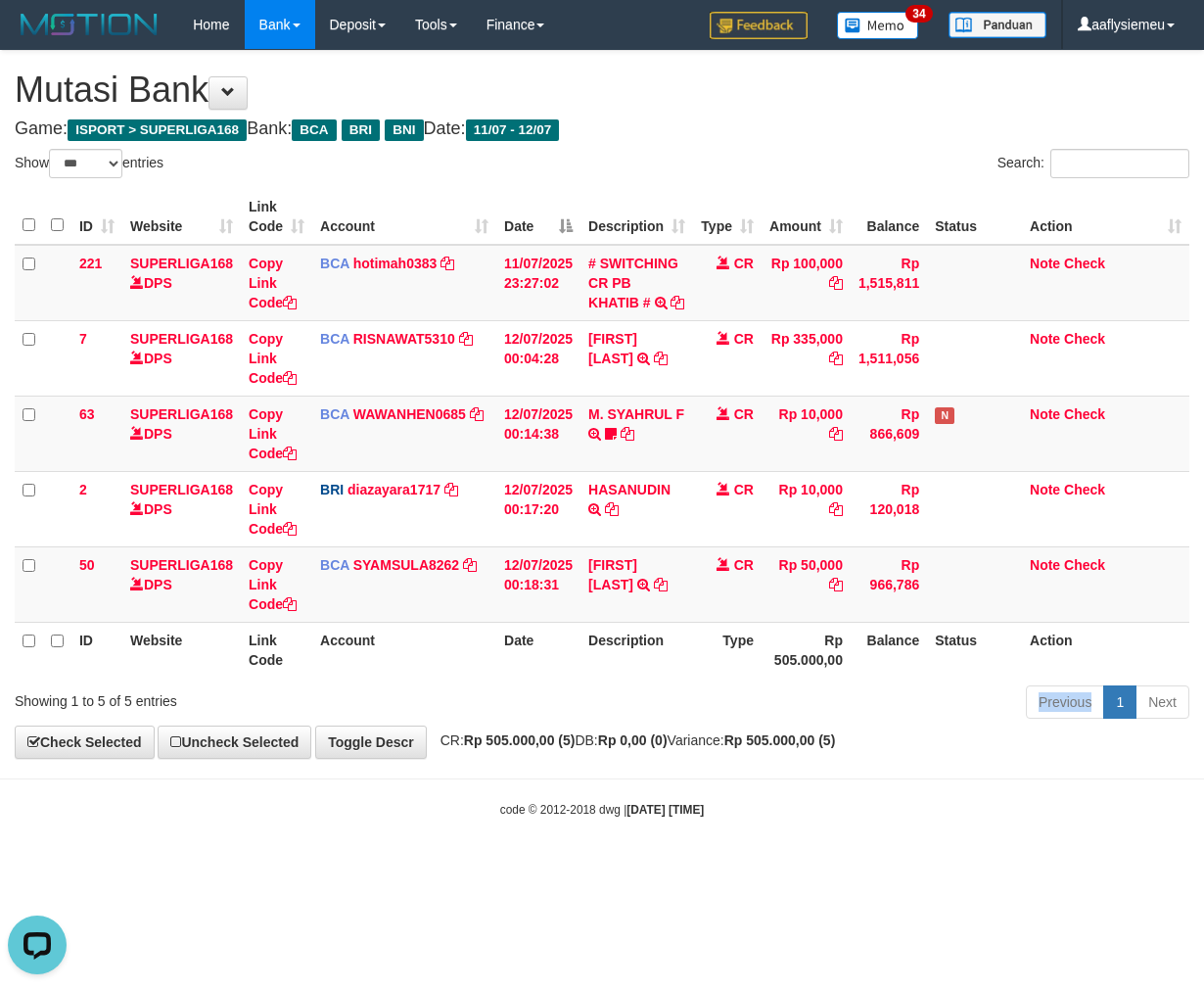 click on "Previous 1 Next" at bounding box center [854, 704] 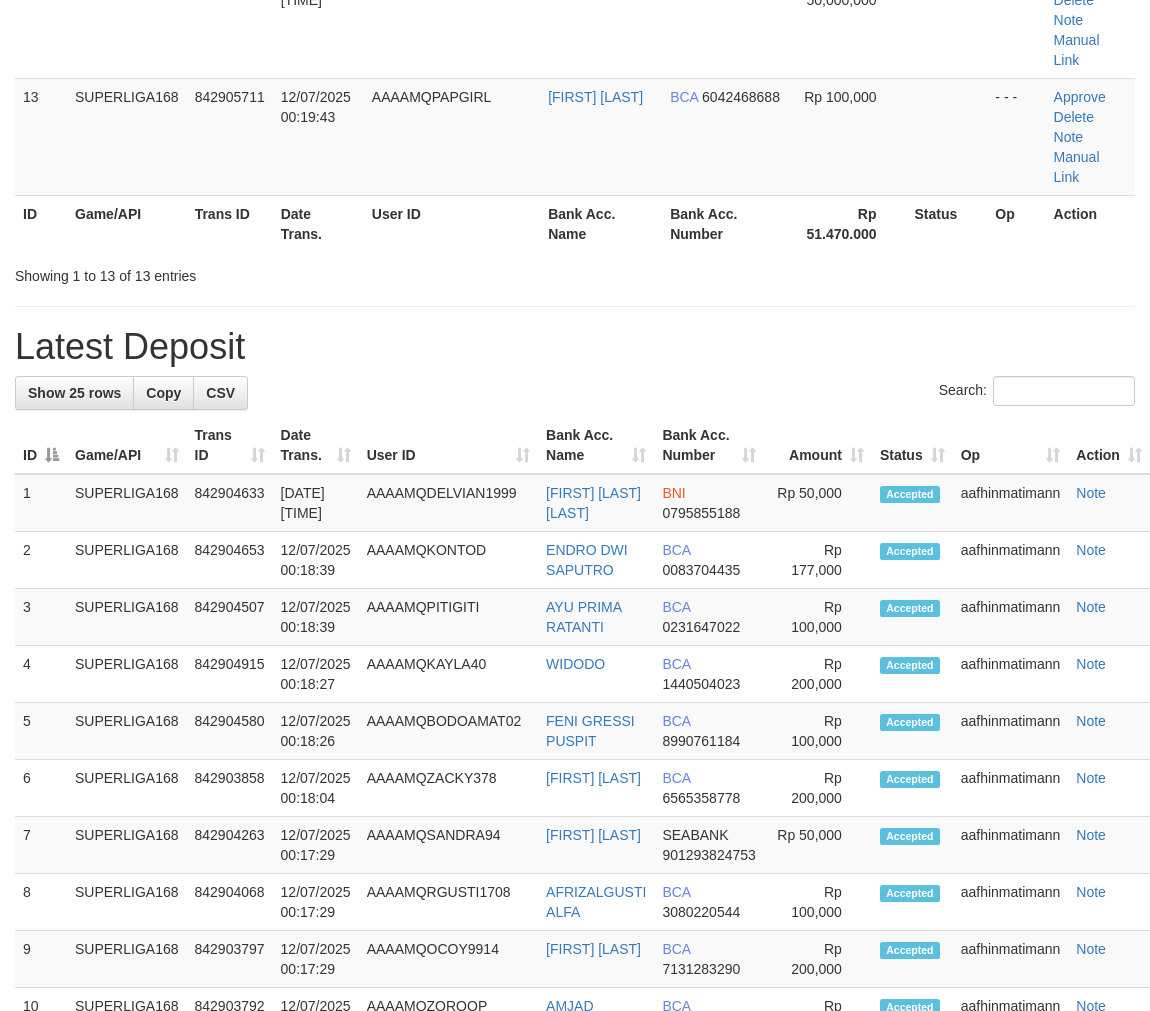scroll, scrollTop: 1412, scrollLeft: 0, axis: vertical 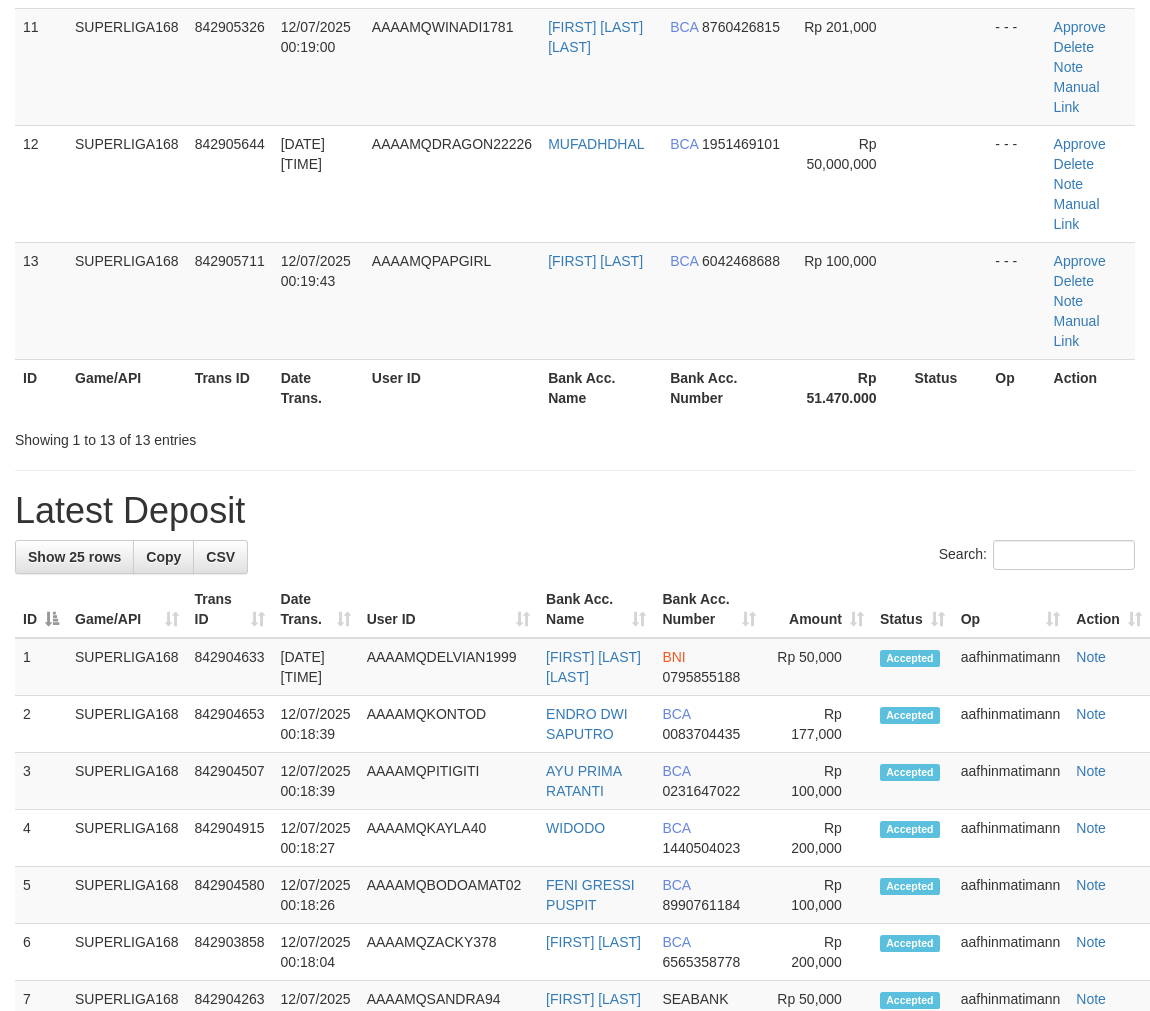 click on "Showing 1 to 13 of 13 entries" at bounding box center (239, 436) 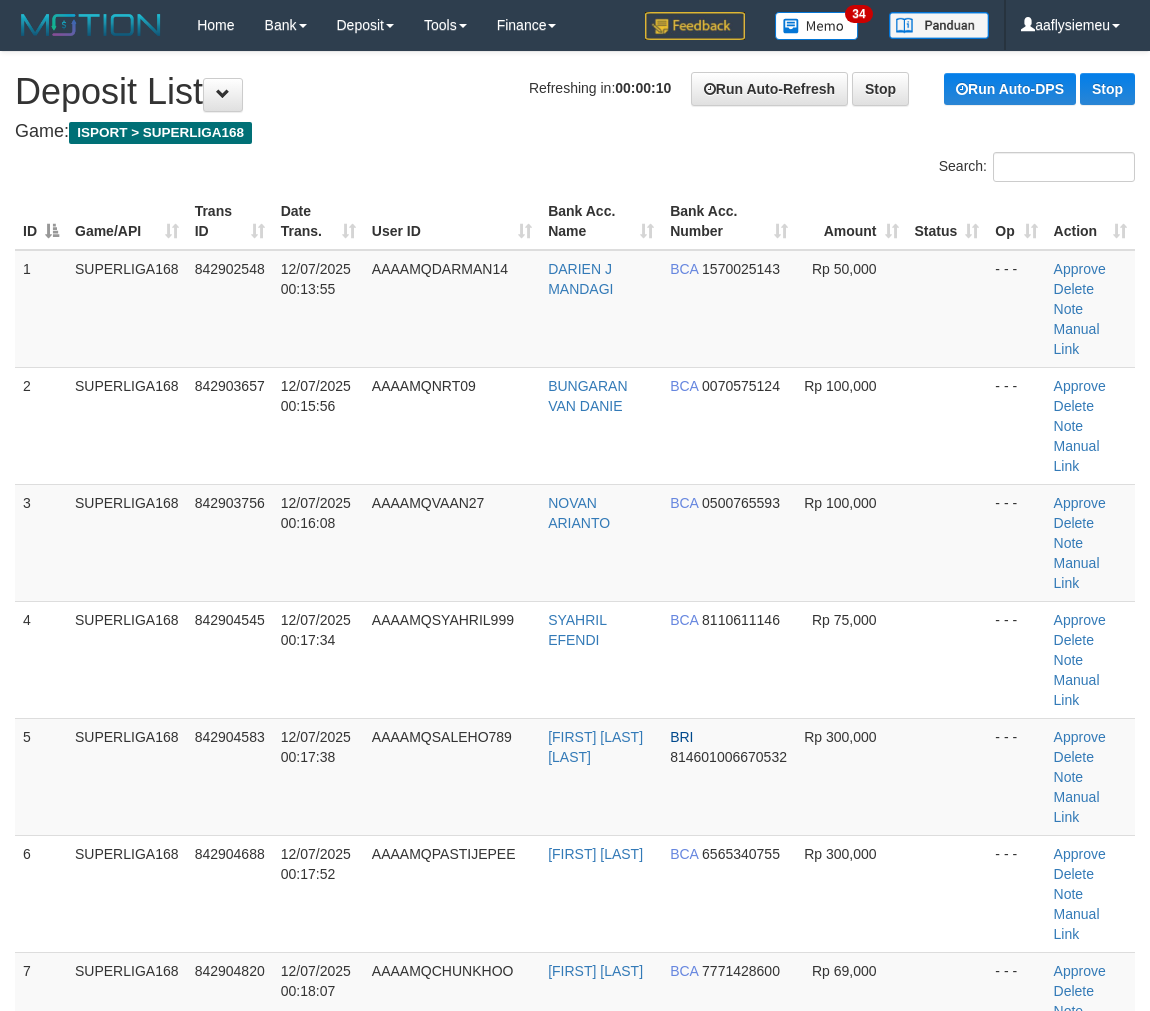scroll, scrollTop: 1986, scrollLeft: 0, axis: vertical 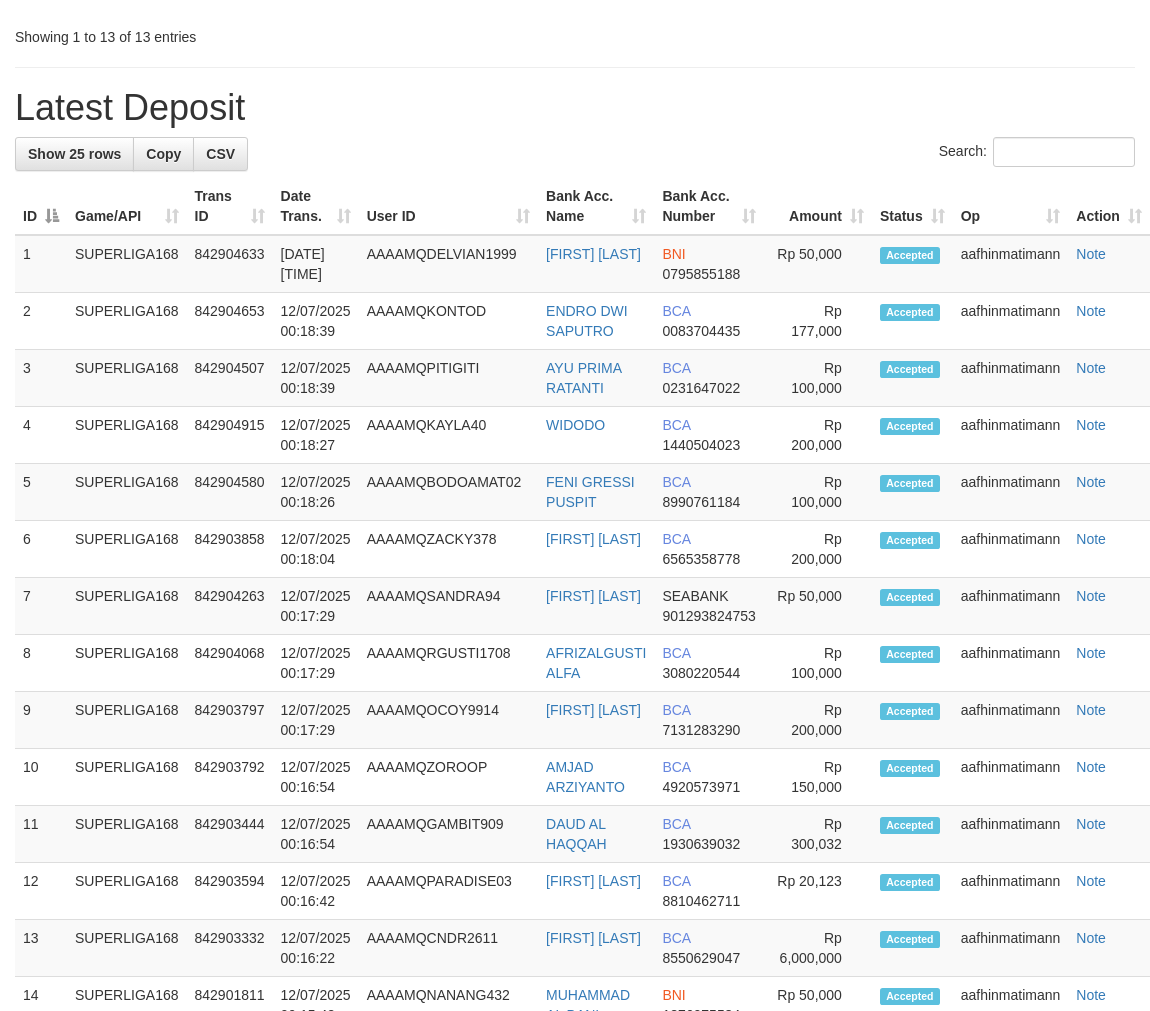 click on "Search:" at bounding box center [575, 154] 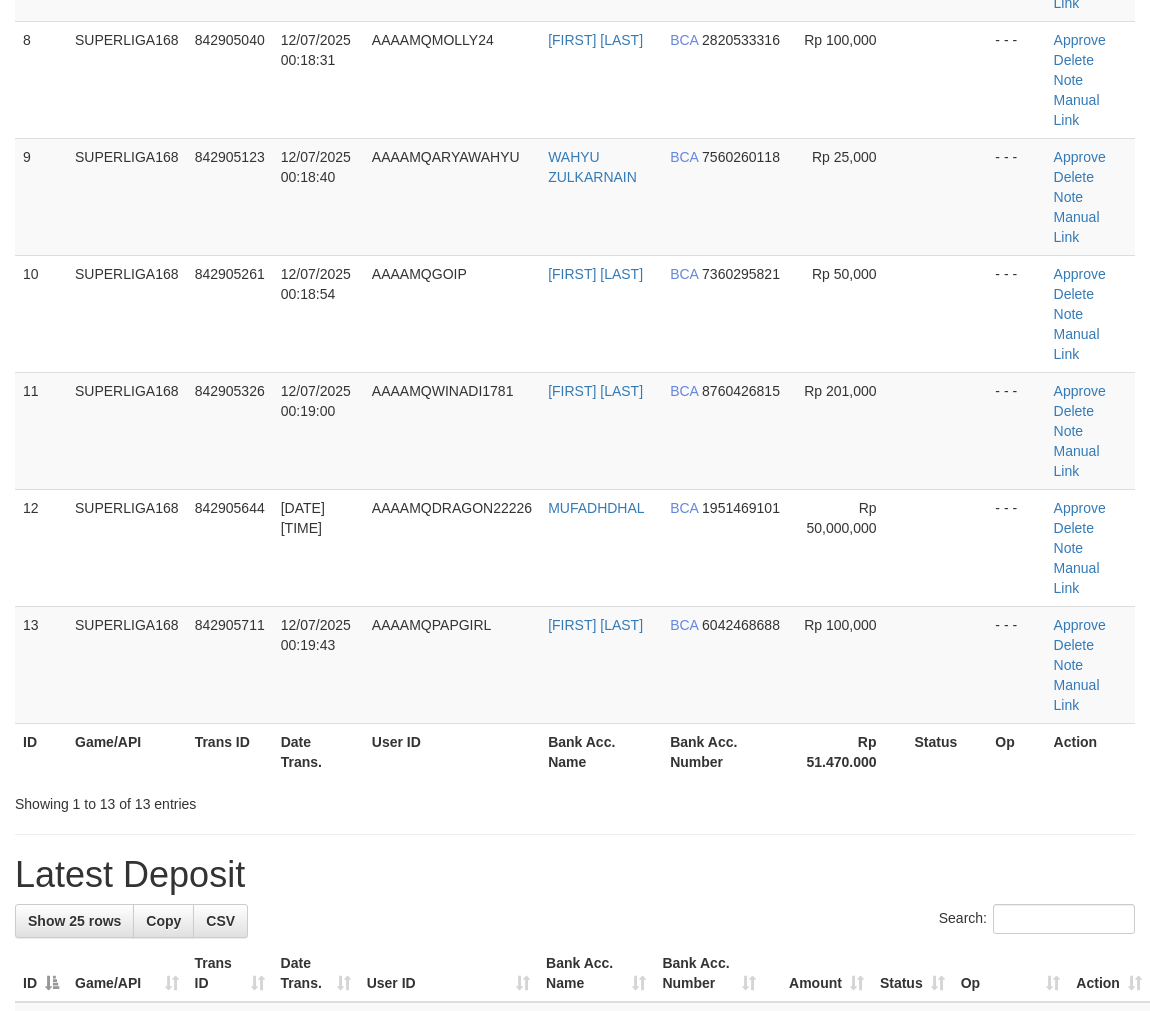 scroll, scrollTop: 926, scrollLeft: 0, axis: vertical 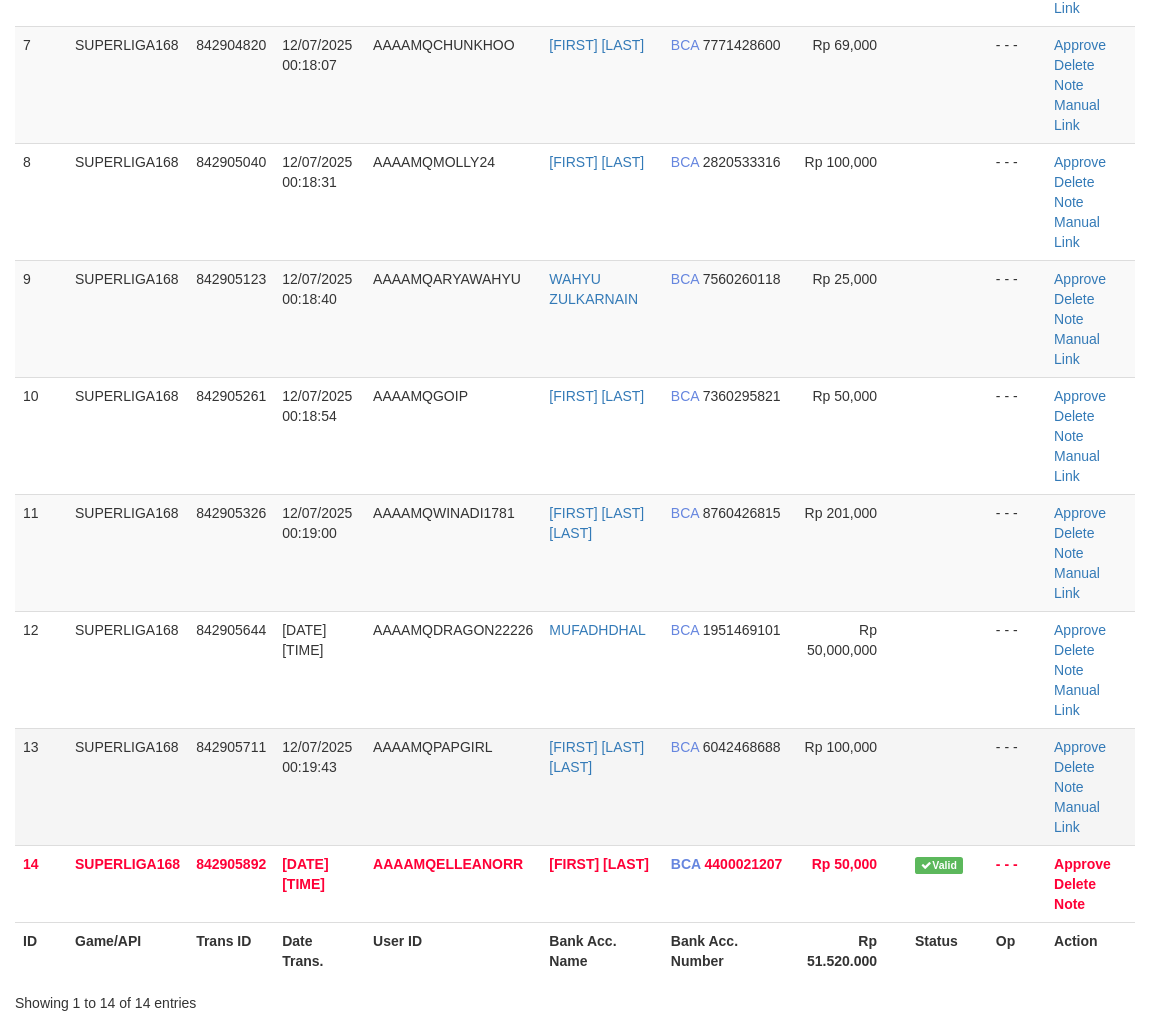 click on "1
SUPERLIGA168
842902548
12/07/2025 00:13:55
AAAAMQDARMAN14
DARIEN J MANDAGI
BCA
1570025143
Rp 50,000
- - -
Approve
Delete
Note
Manual Link
2
SUPERLIGA168
842903657
12/07/2025 00:15:56
AAAAMQNRT09
BUNGARAN VAN DANIE
BCA
0070575124
Rp 100,000
- - -
Approve BCA" at bounding box center (575, 123) 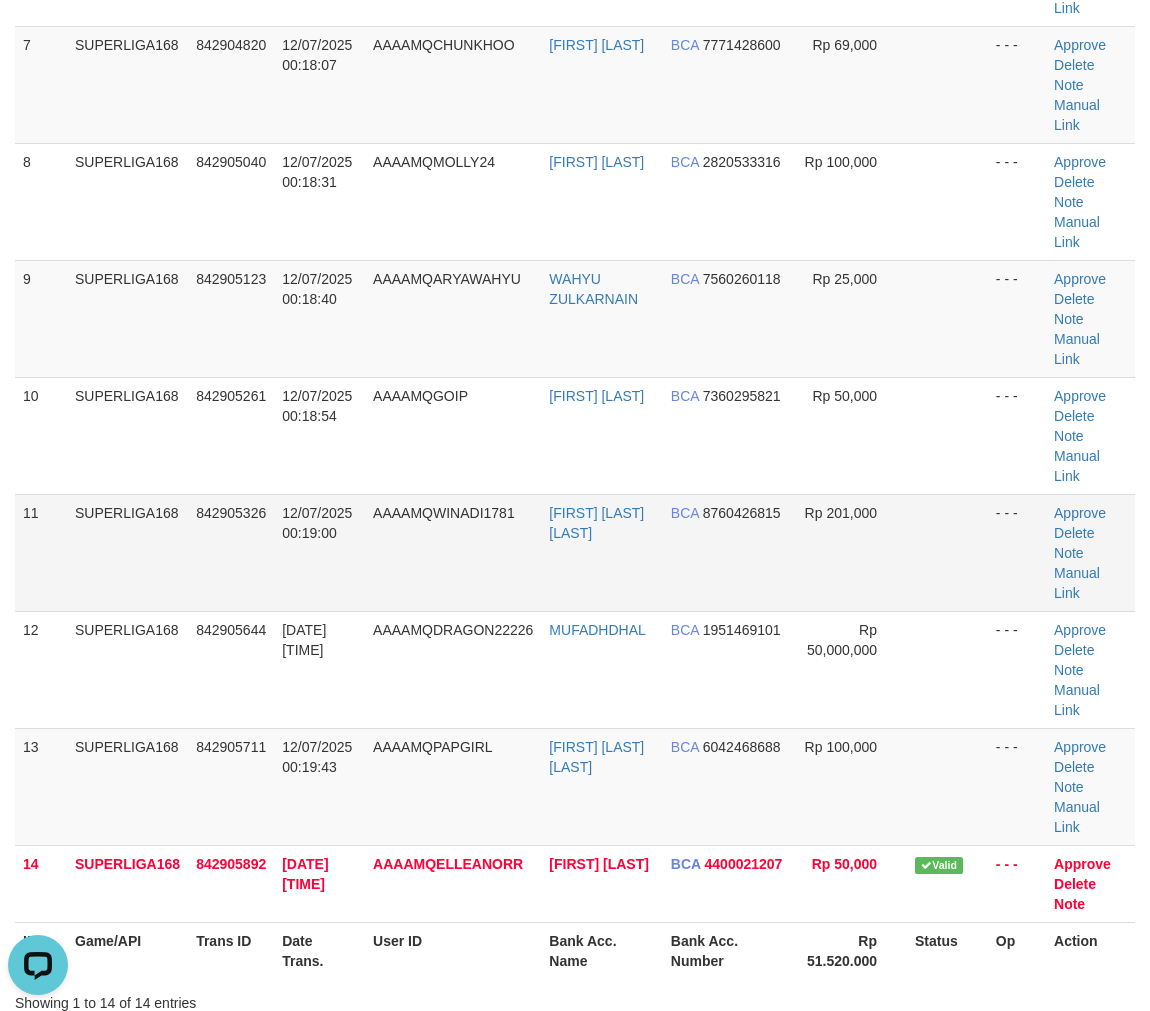 scroll, scrollTop: 0, scrollLeft: 0, axis: both 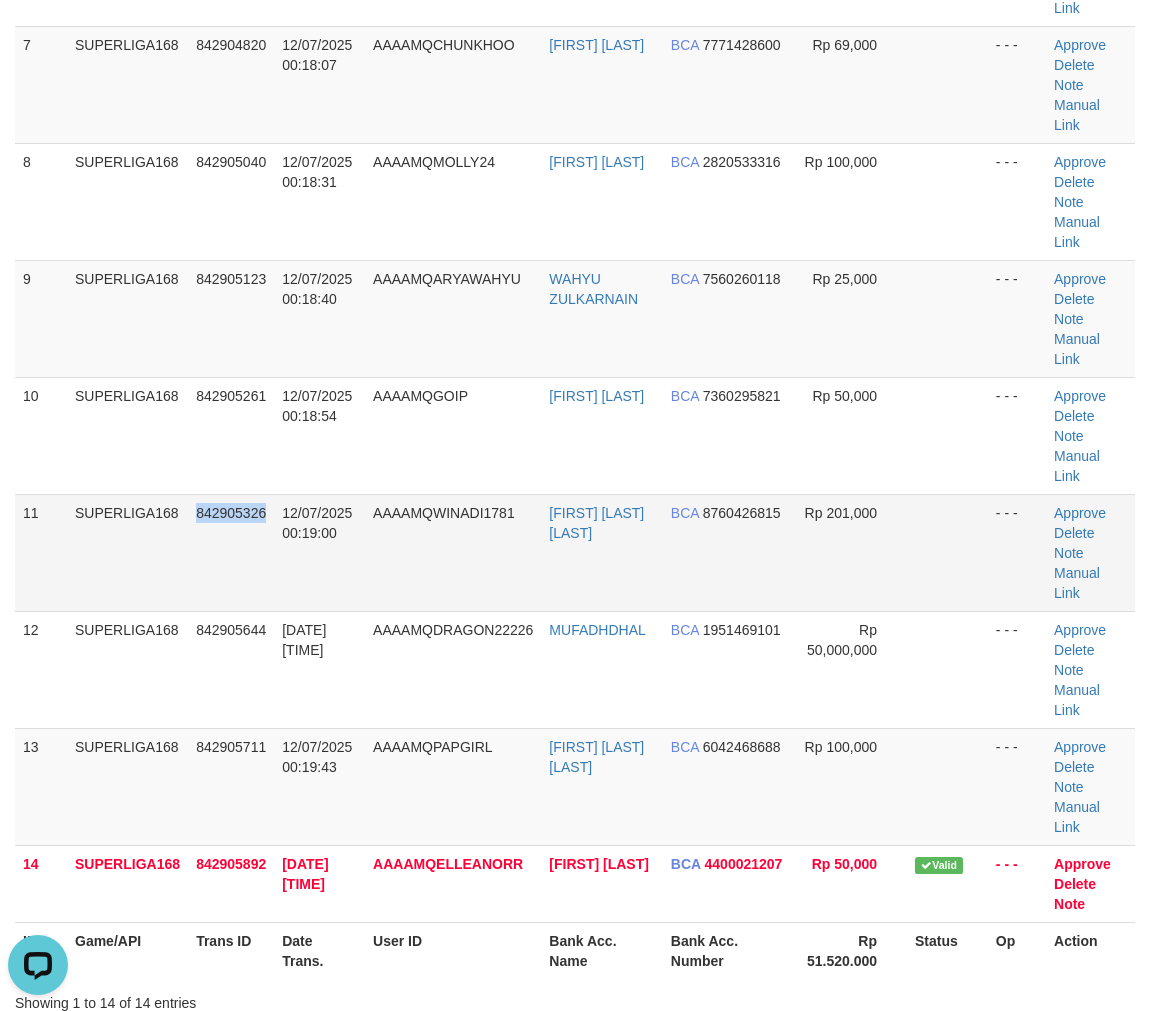 click on "842905326" at bounding box center (231, 552) 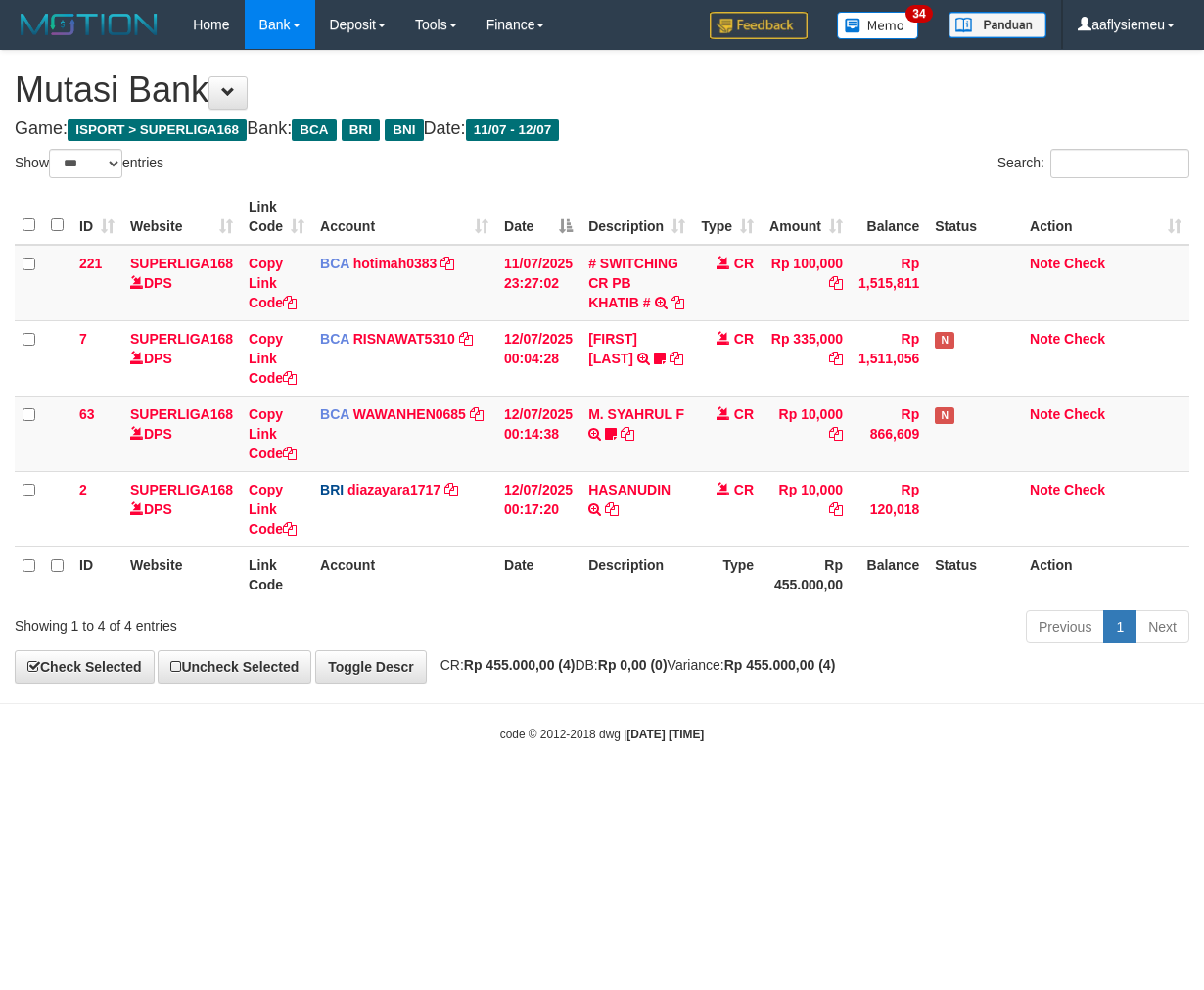 select on "***" 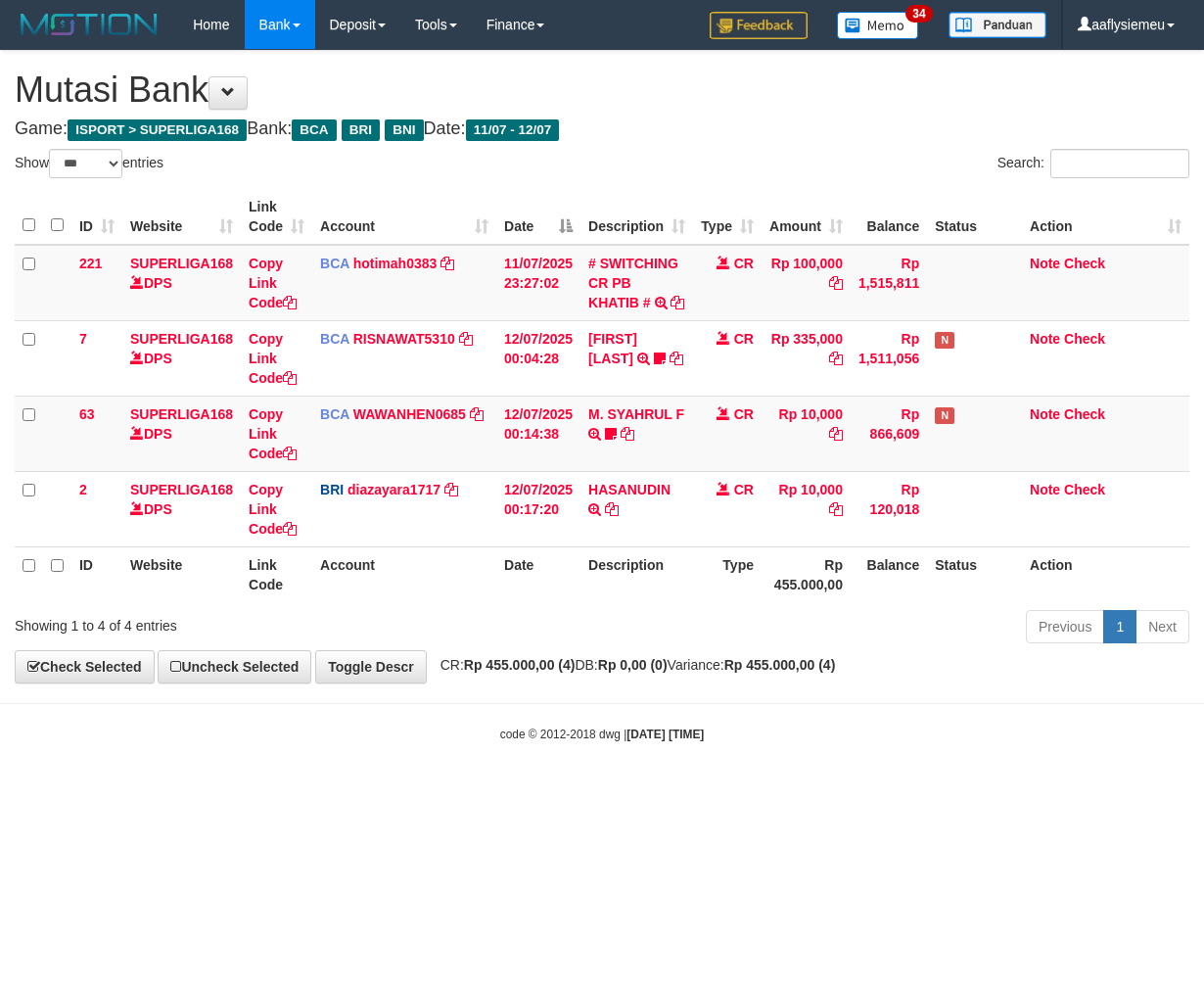 scroll, scrollTop: 0, scrollLeft: 0, axis: both 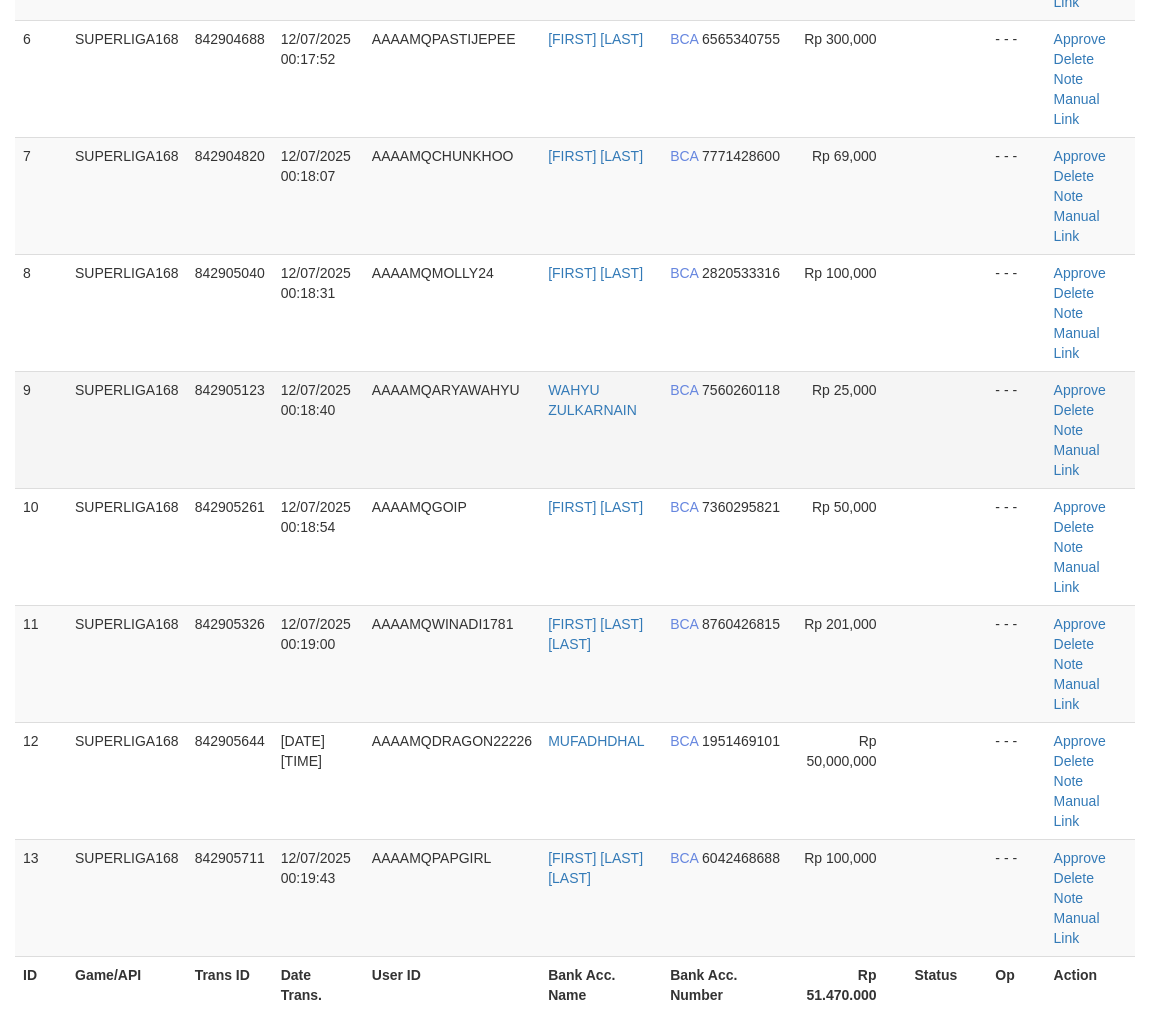 click on "12/07/2025 00:18:40" at bounding box center [318, 429] 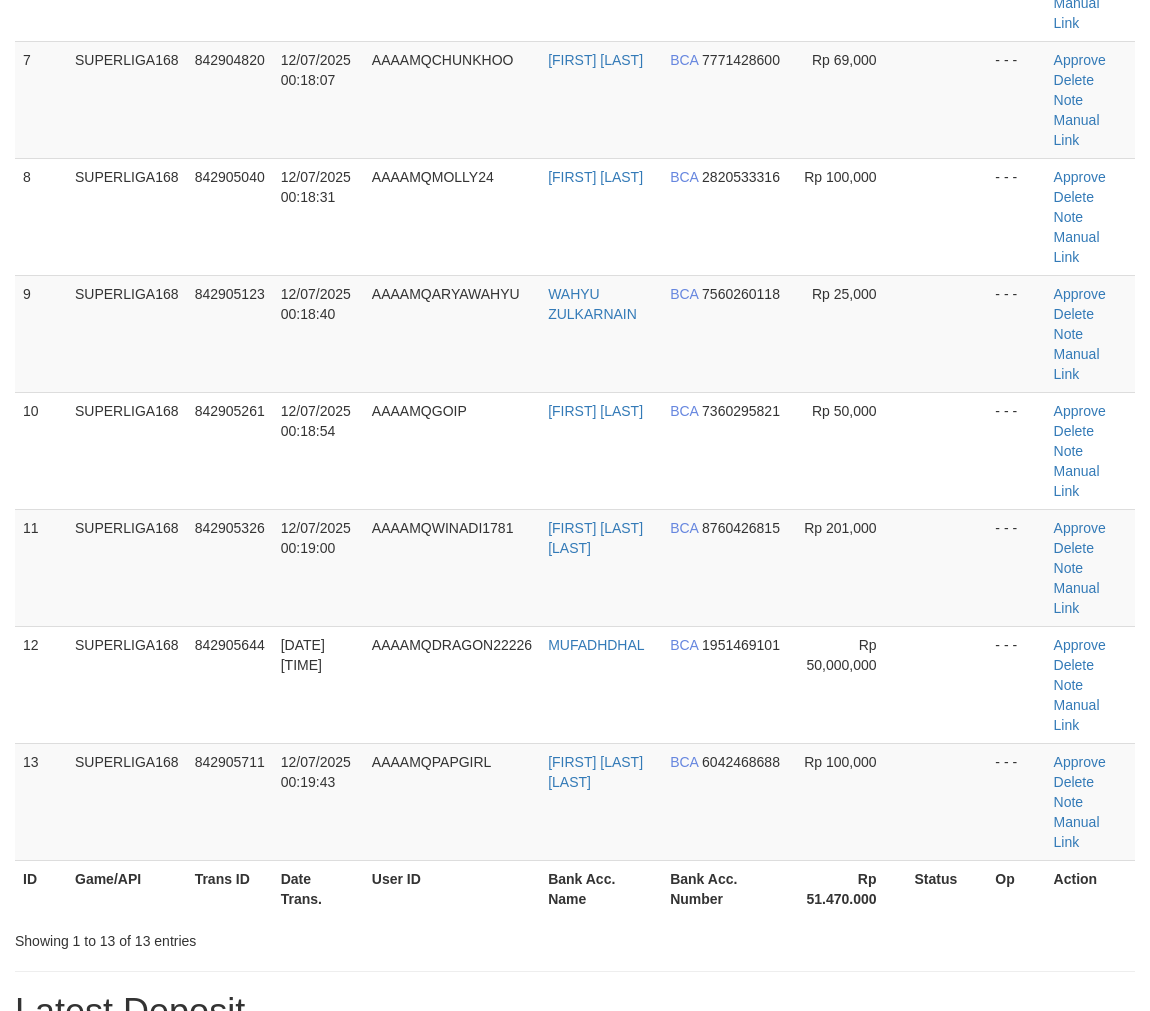 scroll, scrollTop: 1037, scrollLeft: 0, axis: vertical 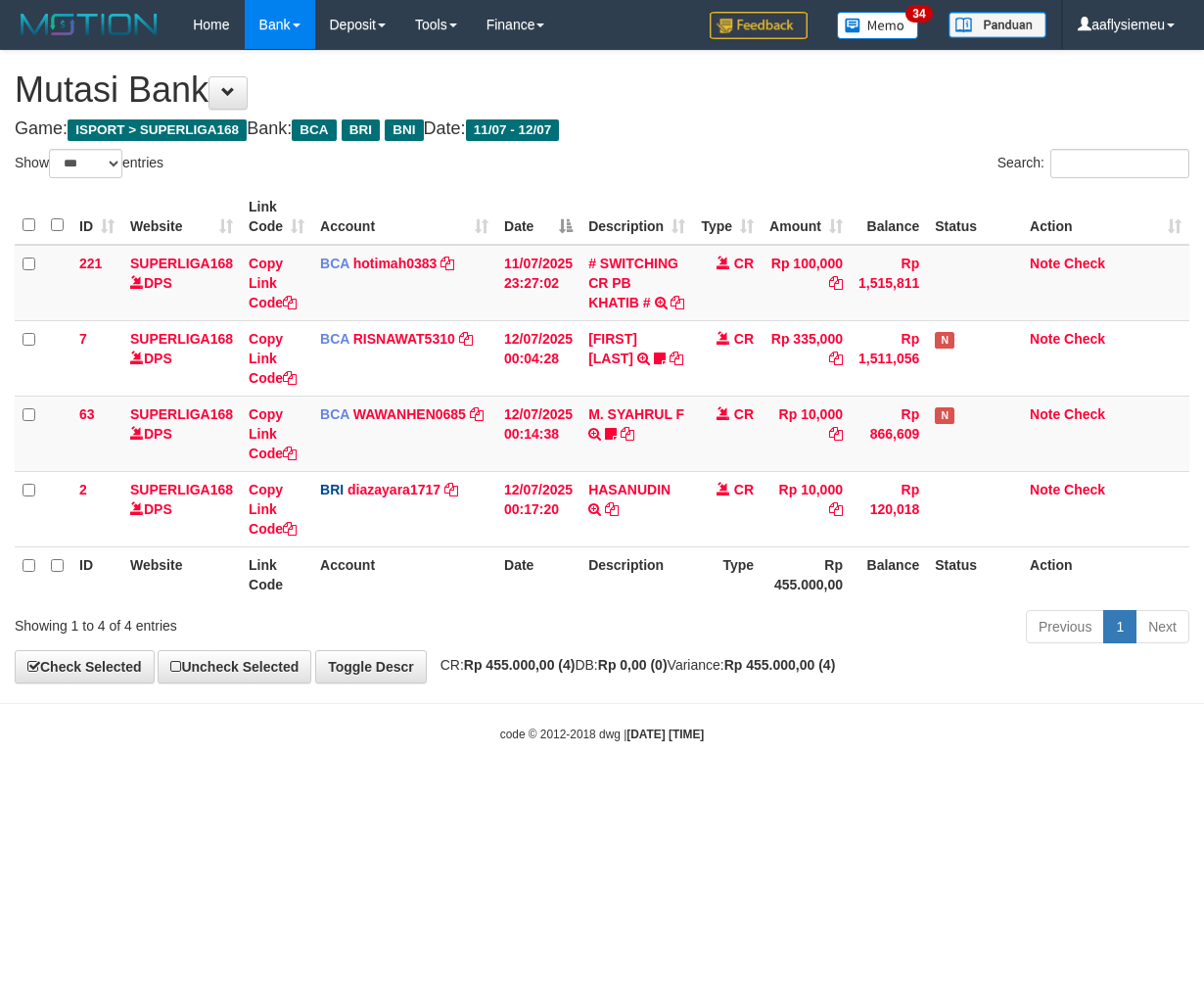 select on "***" 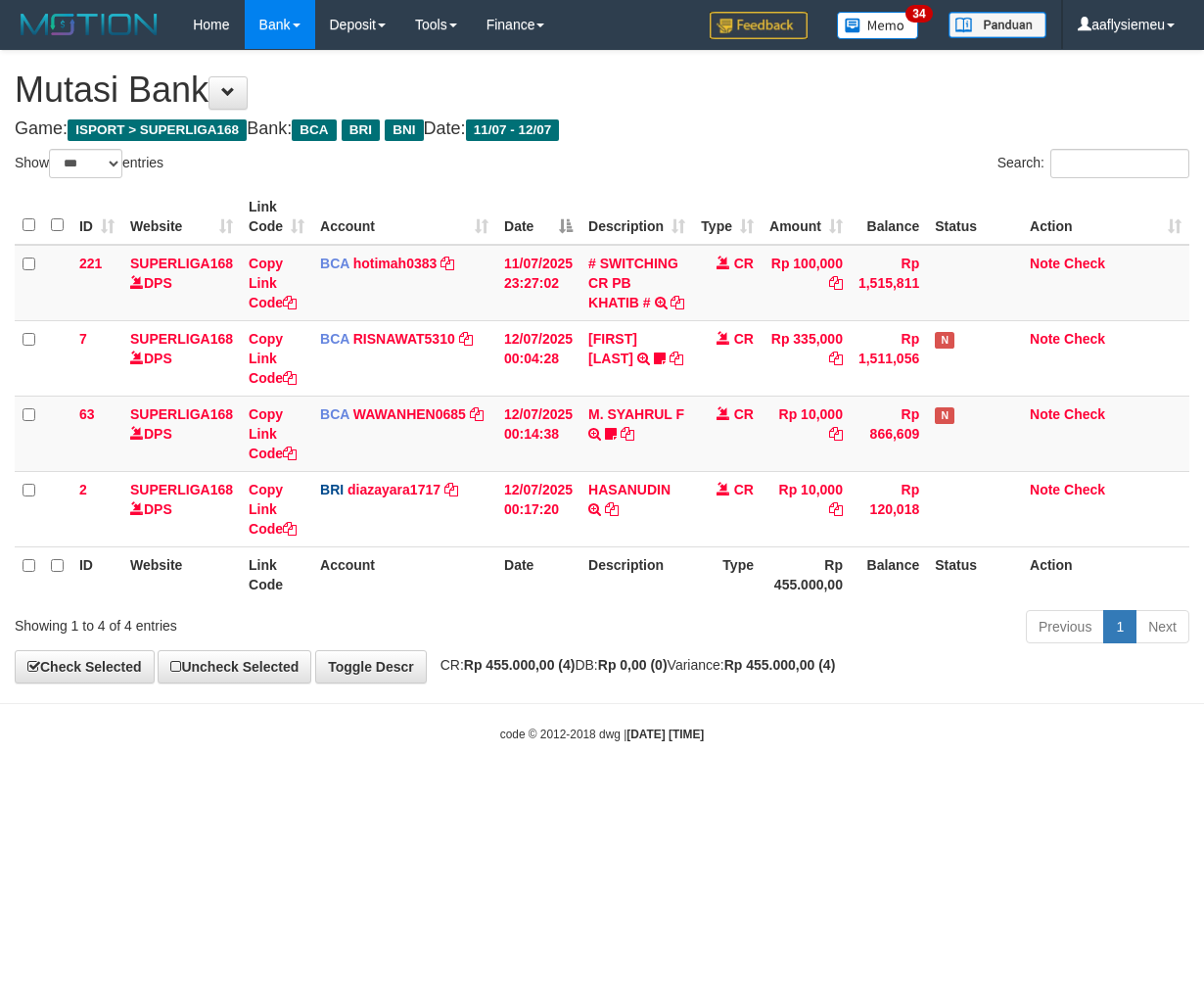 scroll, scrollTop: 0, scrollLeft: 0, axis: both 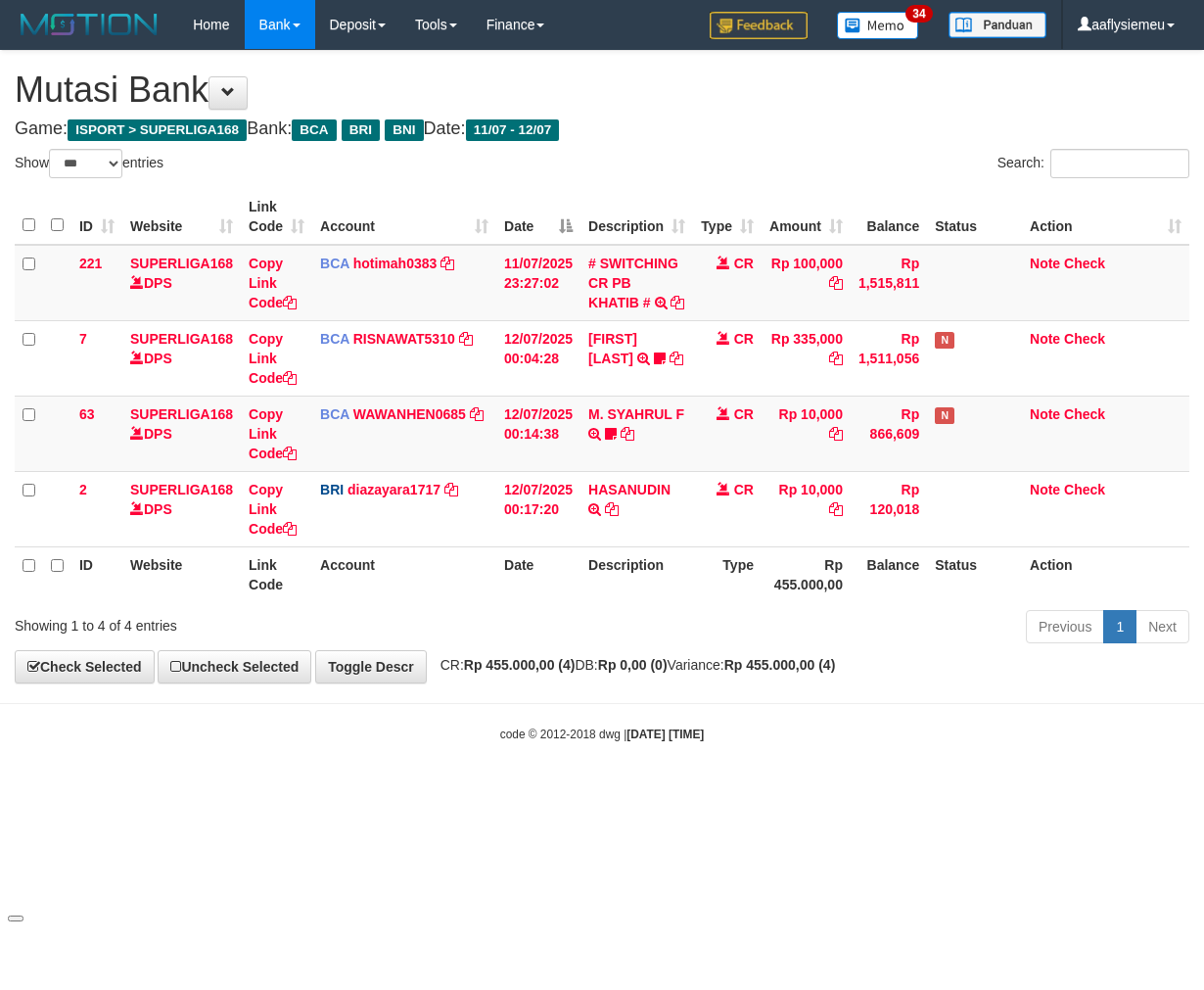 click on "Toggle navigation
Home
Bank
Account List
Load
By Website
Group
[ISPORT]													SUPERLIGA168
By Load Group (DPS)
34" at bounding box center [602, 396] 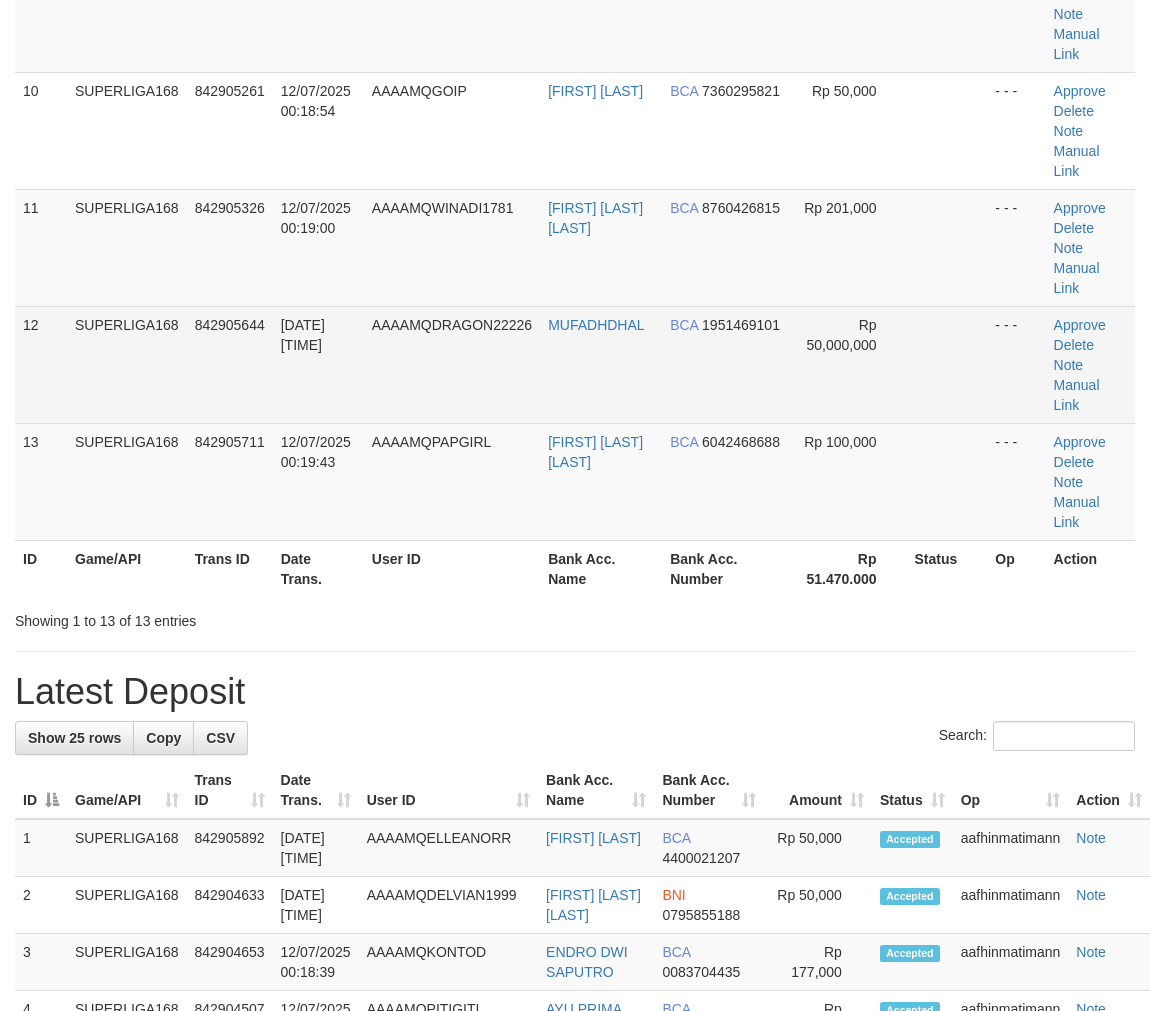 scroll, scrollTop: 1187, scrollLeft: 0, axis: vertical 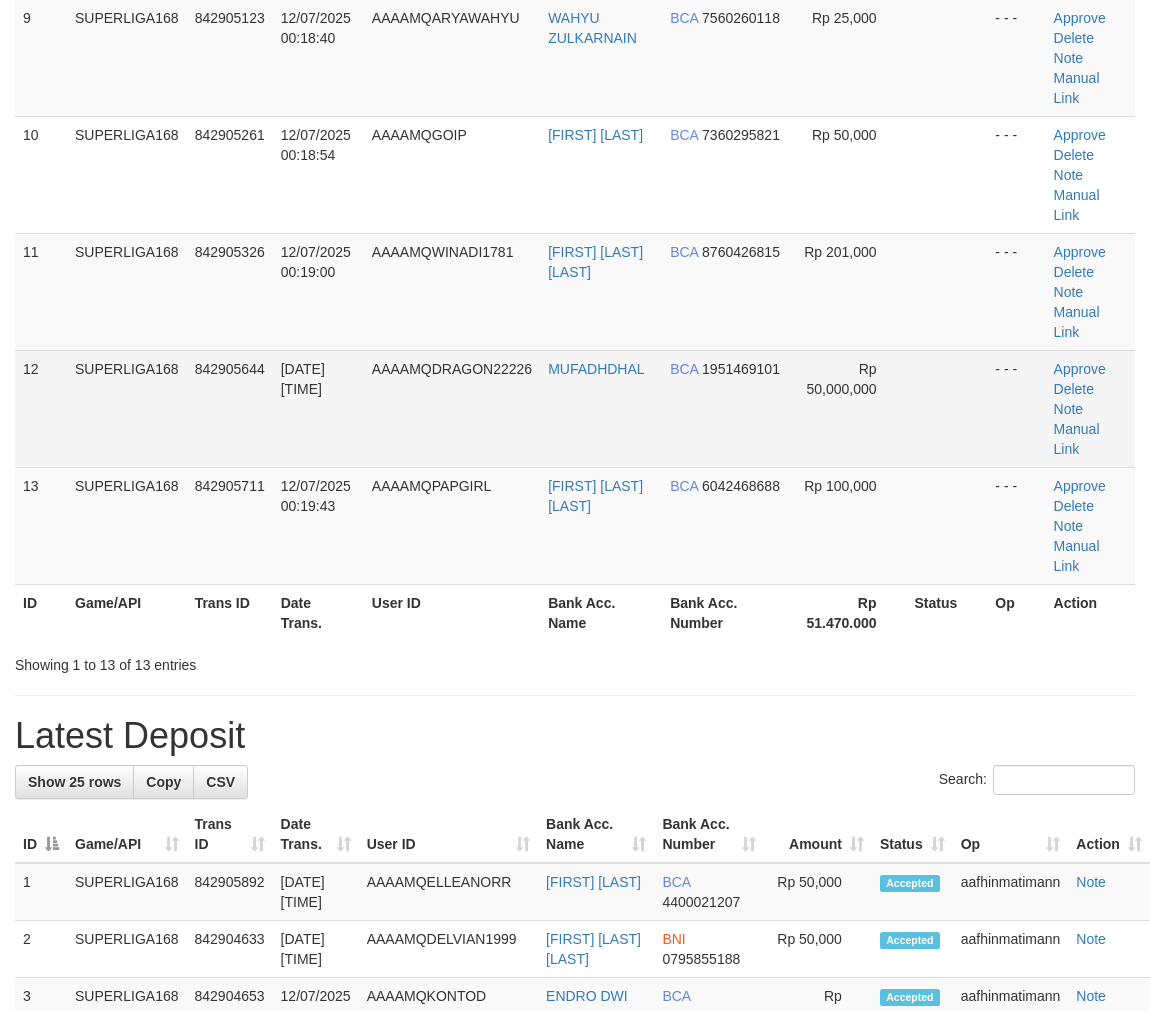 click on "[DATE] [TIME]" at bounding box center [318, 408] 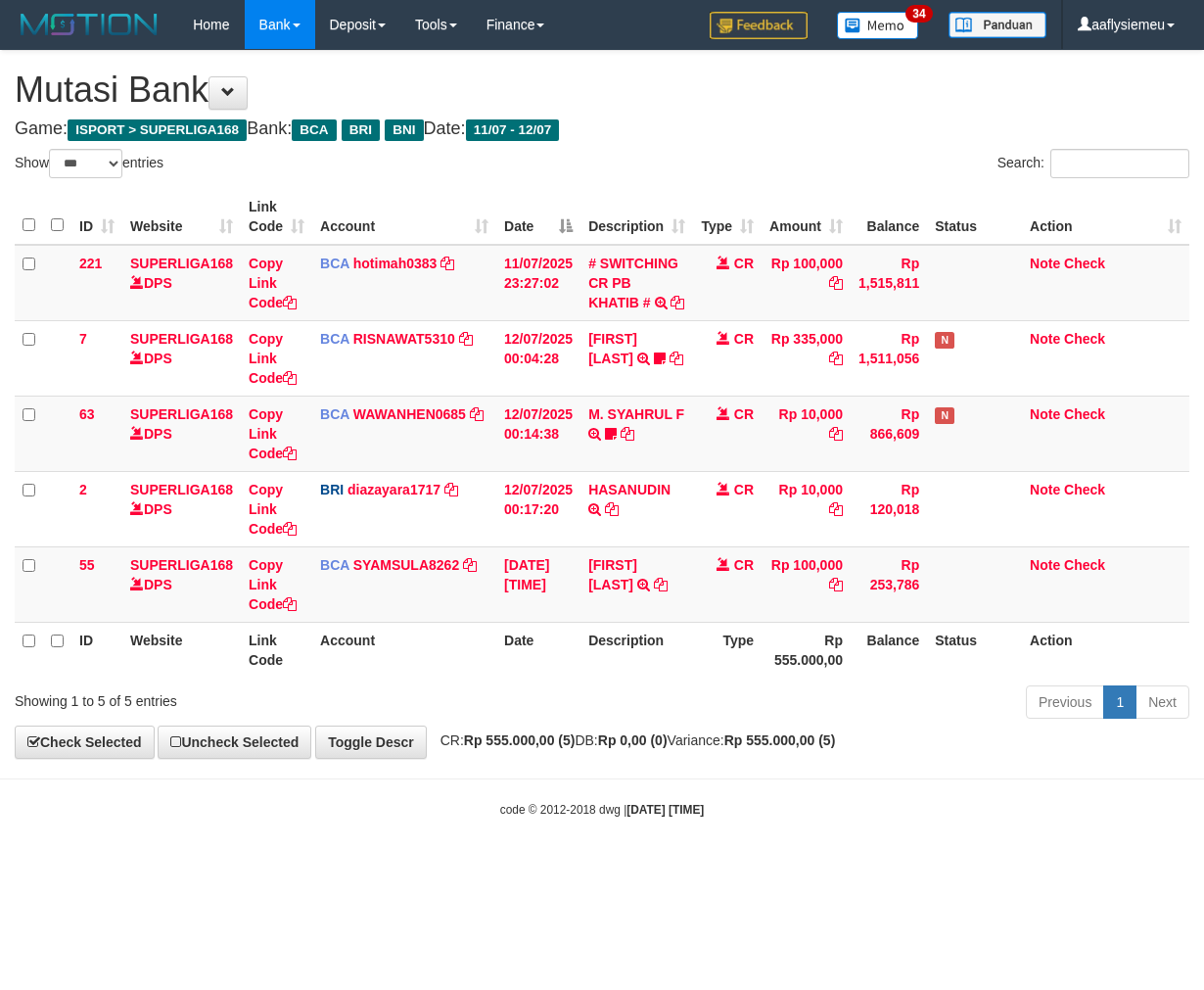 select on "***" 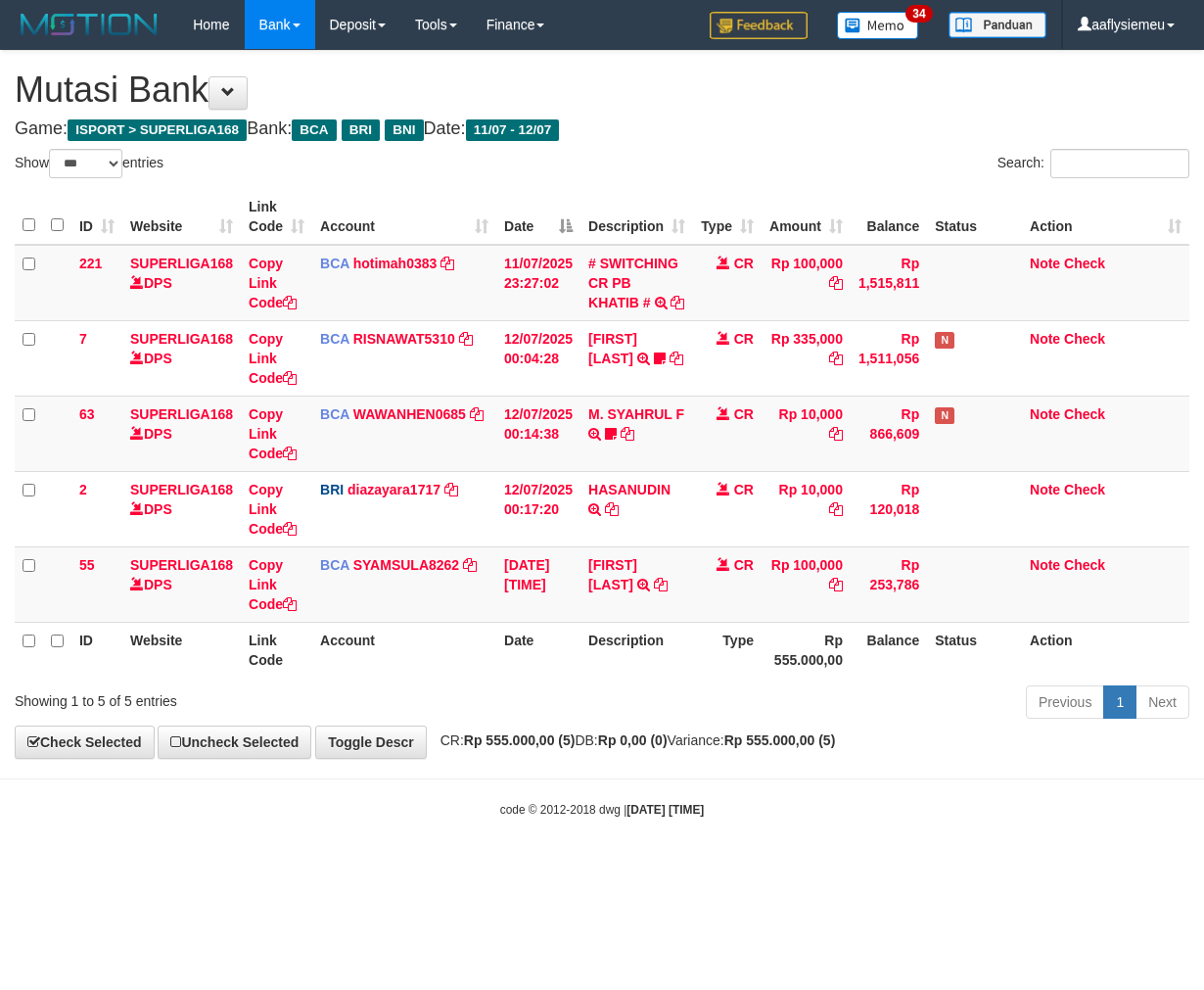 scroll, scrollTop: 0, scrollLeft: 0, axis: both 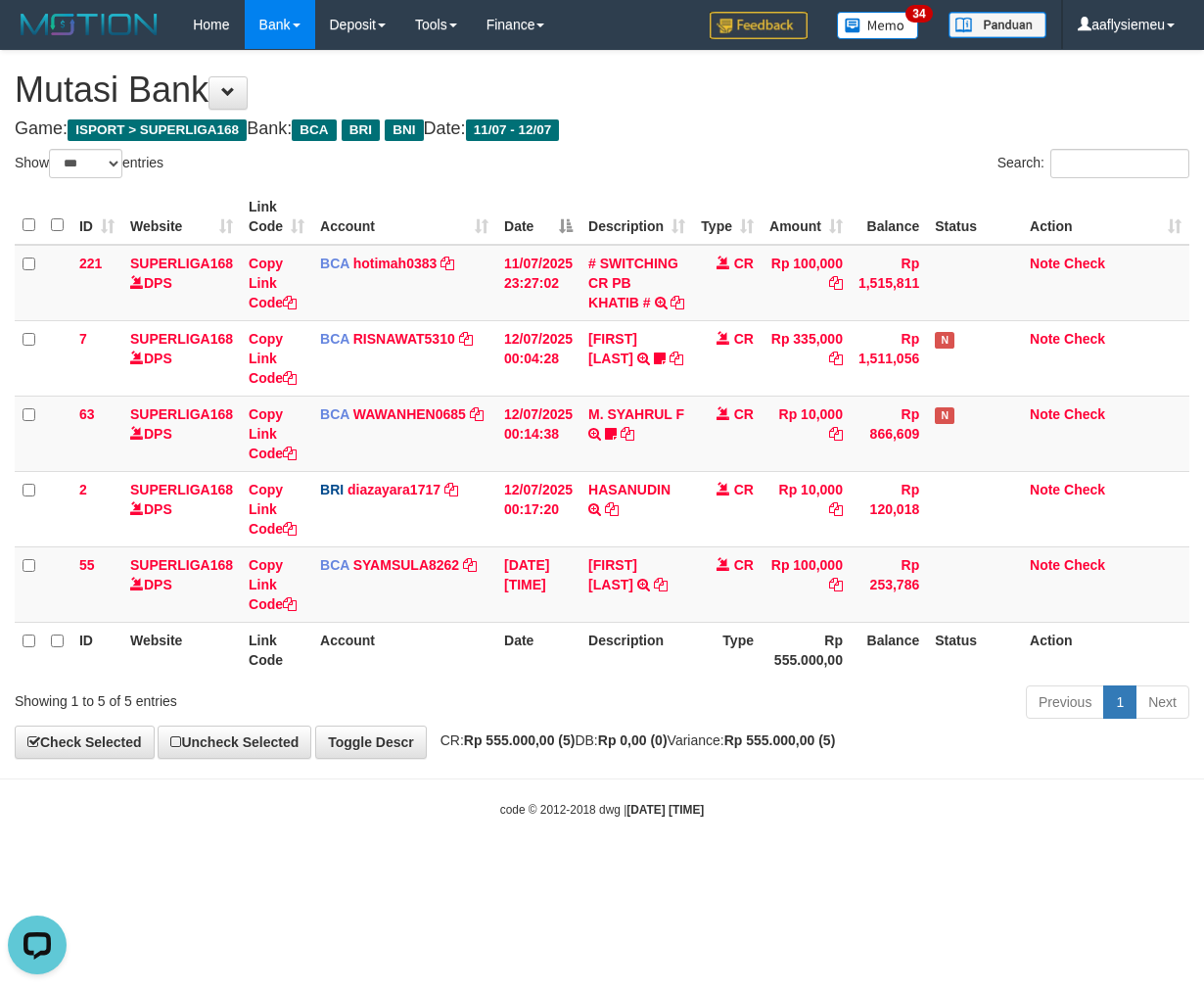 click on "Toggle navigation
Home
Bank
Account List
Load
By Website
Group
[ISPORT]													SUPERLIGA168
By Load Group (DPS)
34" at bounding box center (602, 434) 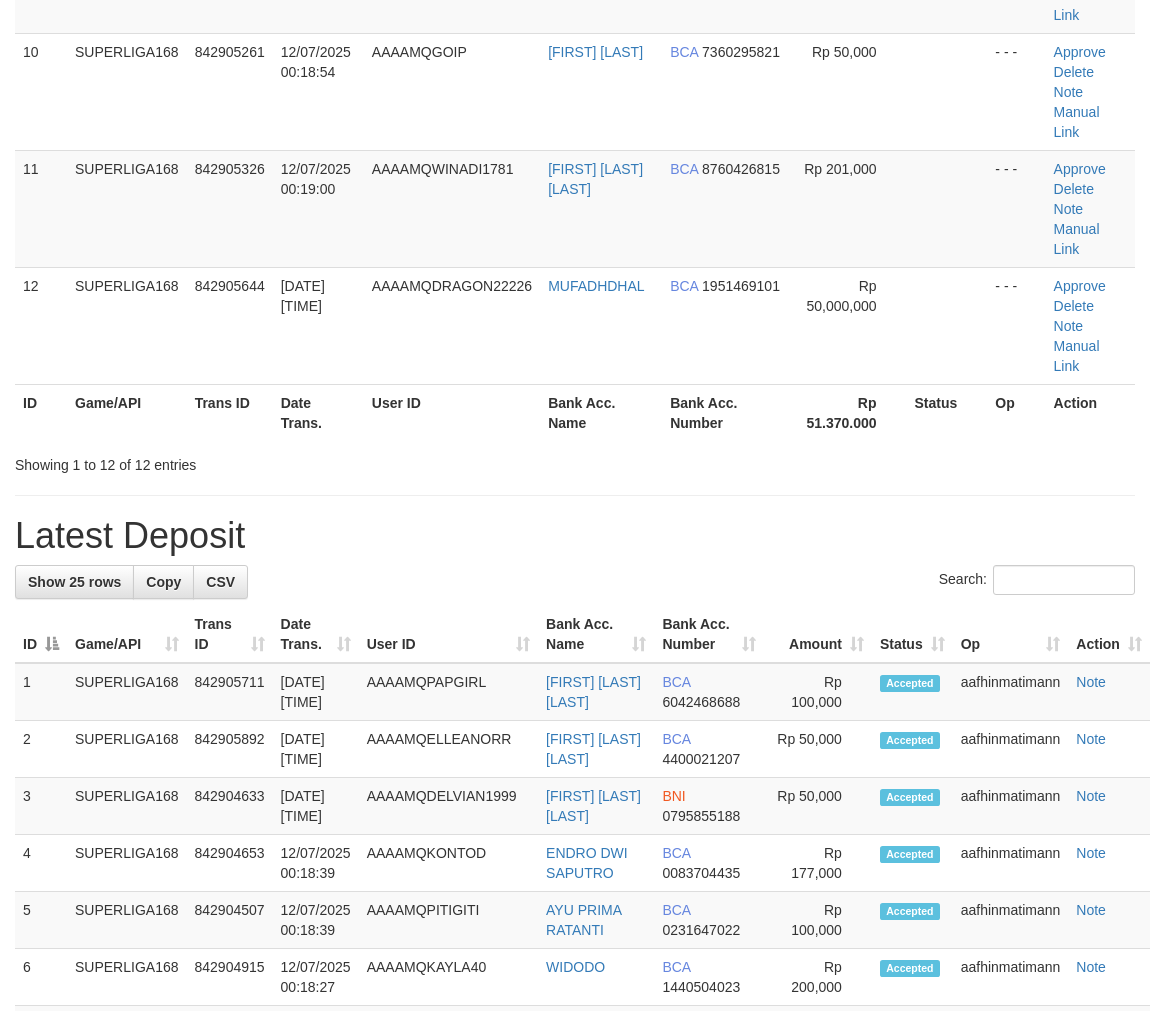 scroll, scrollTop: 1075, scrollLeft: 0, axis: vertical 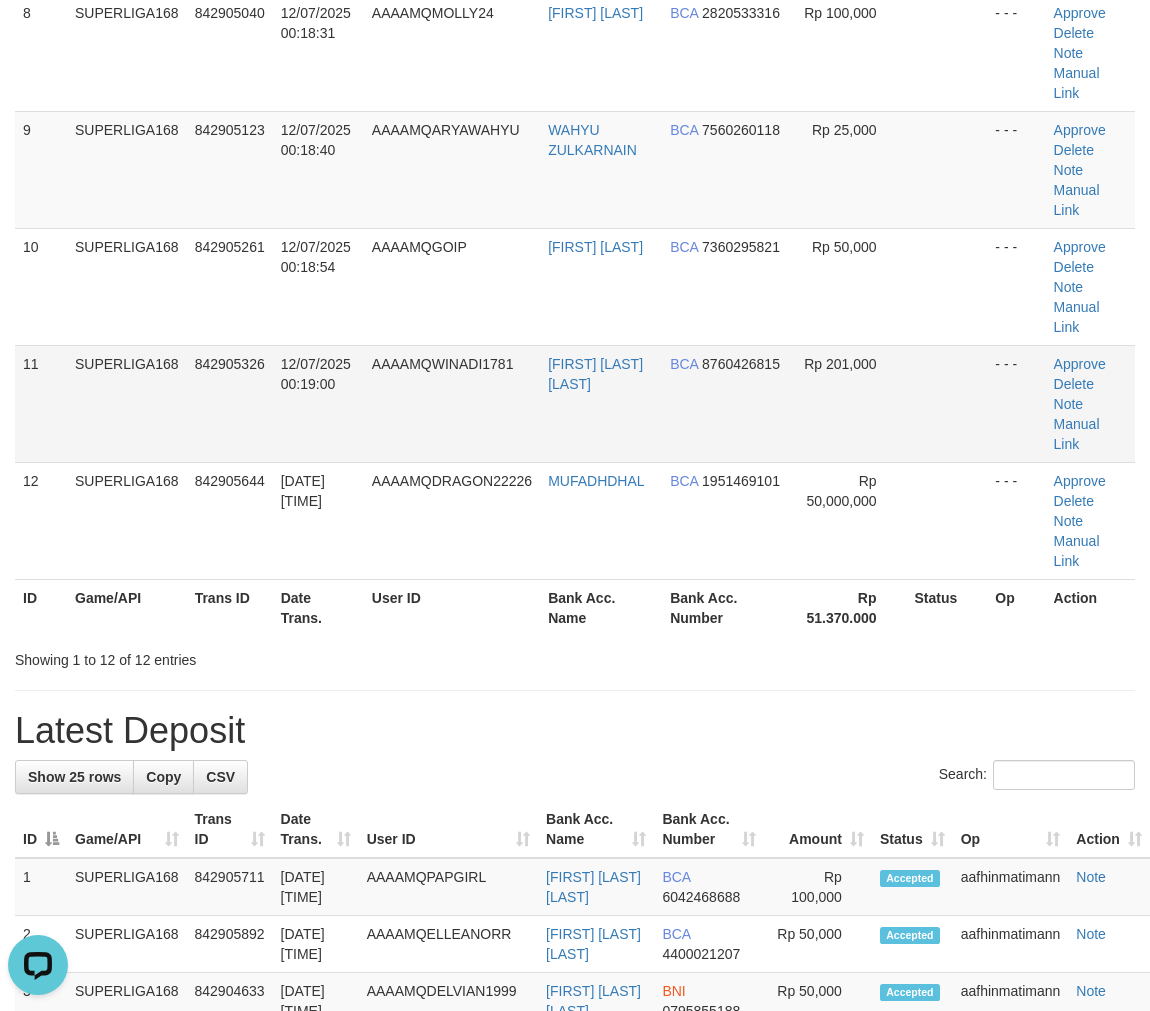 click on "AAAAMQWINADI1781" at bounding box center (452, 403) 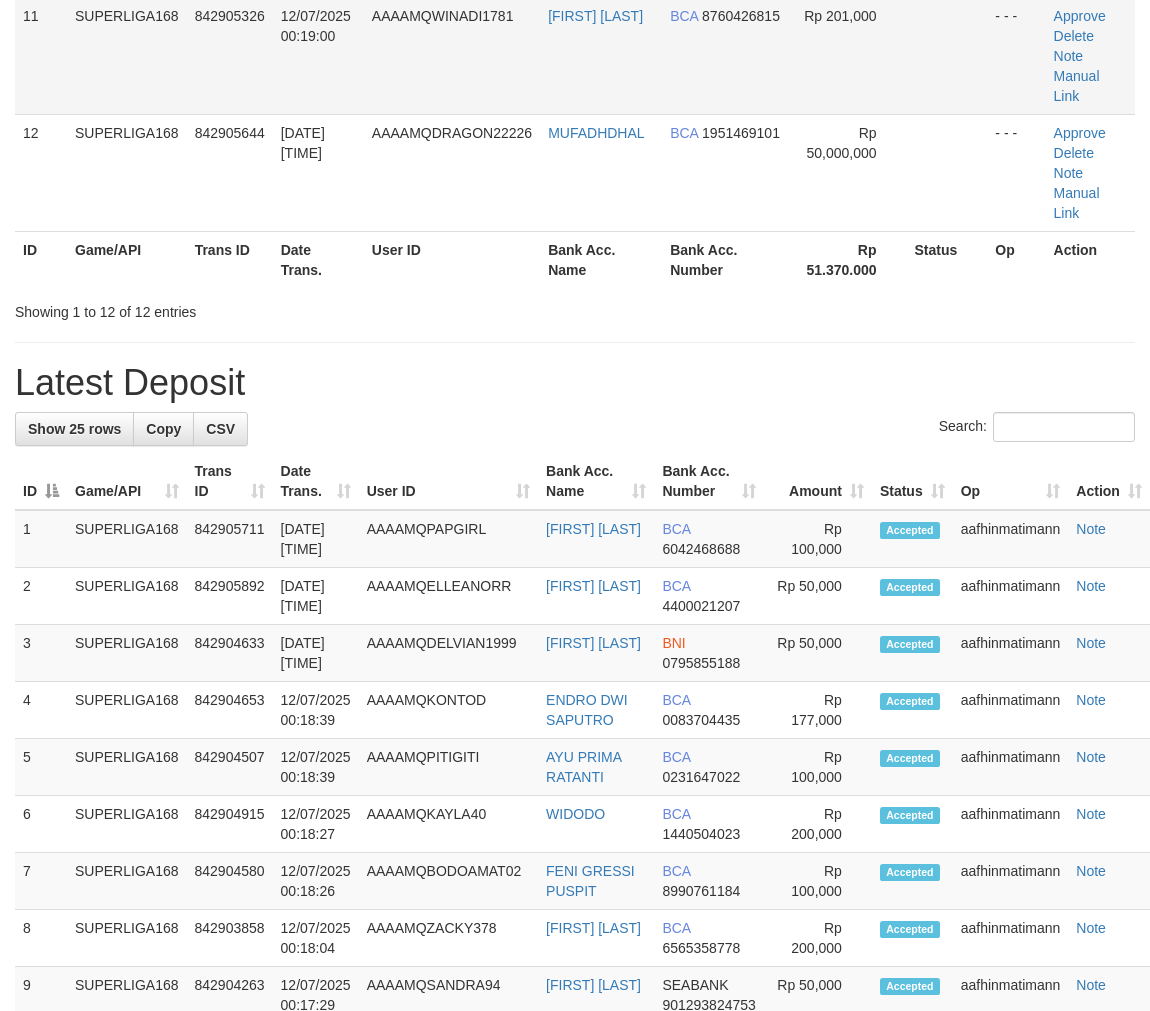 scroll, scrollTop: 963, scrollLeft: 0, axis: vertical 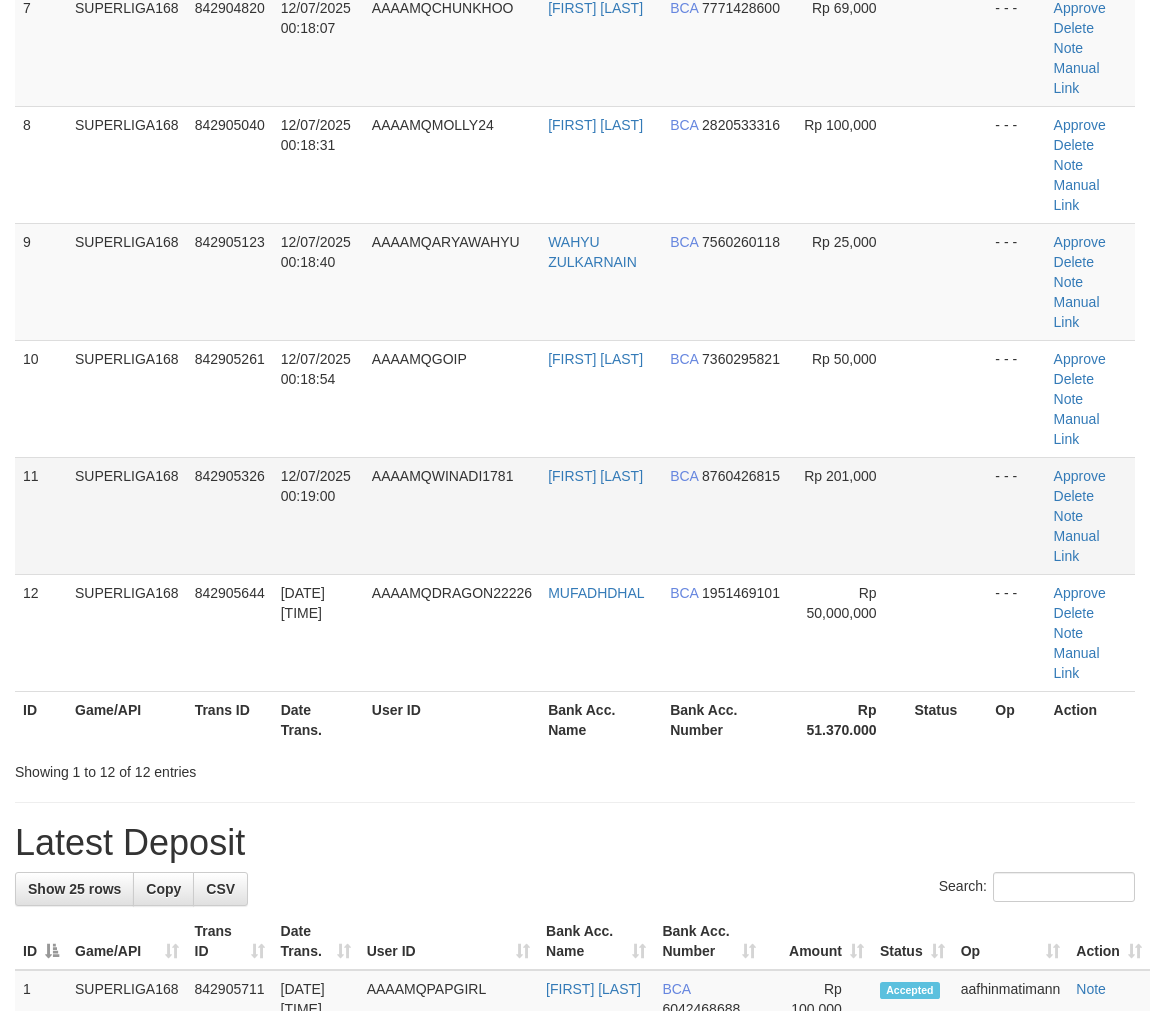 click on "842905326" at bounding box center (230, 515) 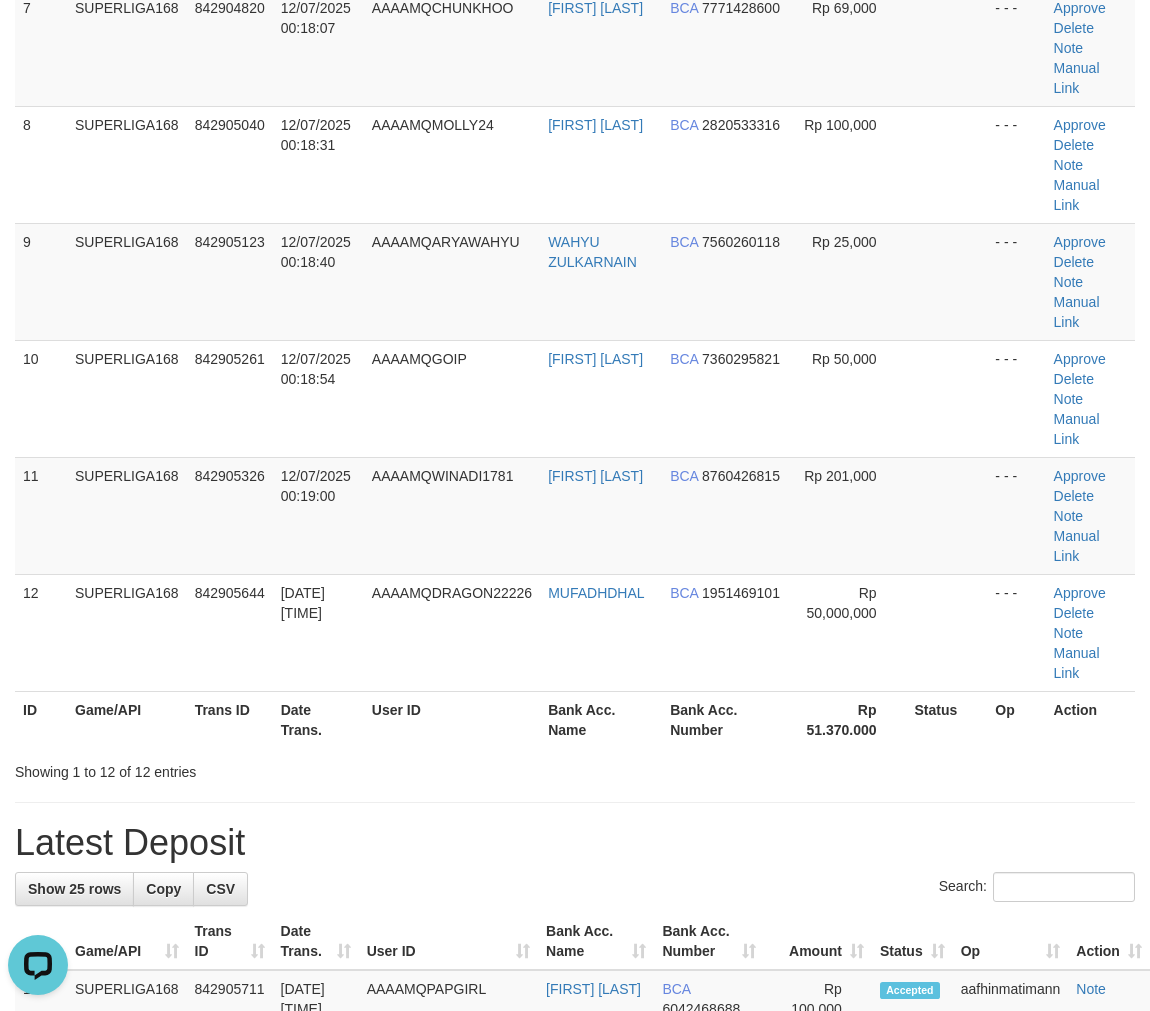 scroll, scrollTop: 0, scrollLeft: 0, axis: both 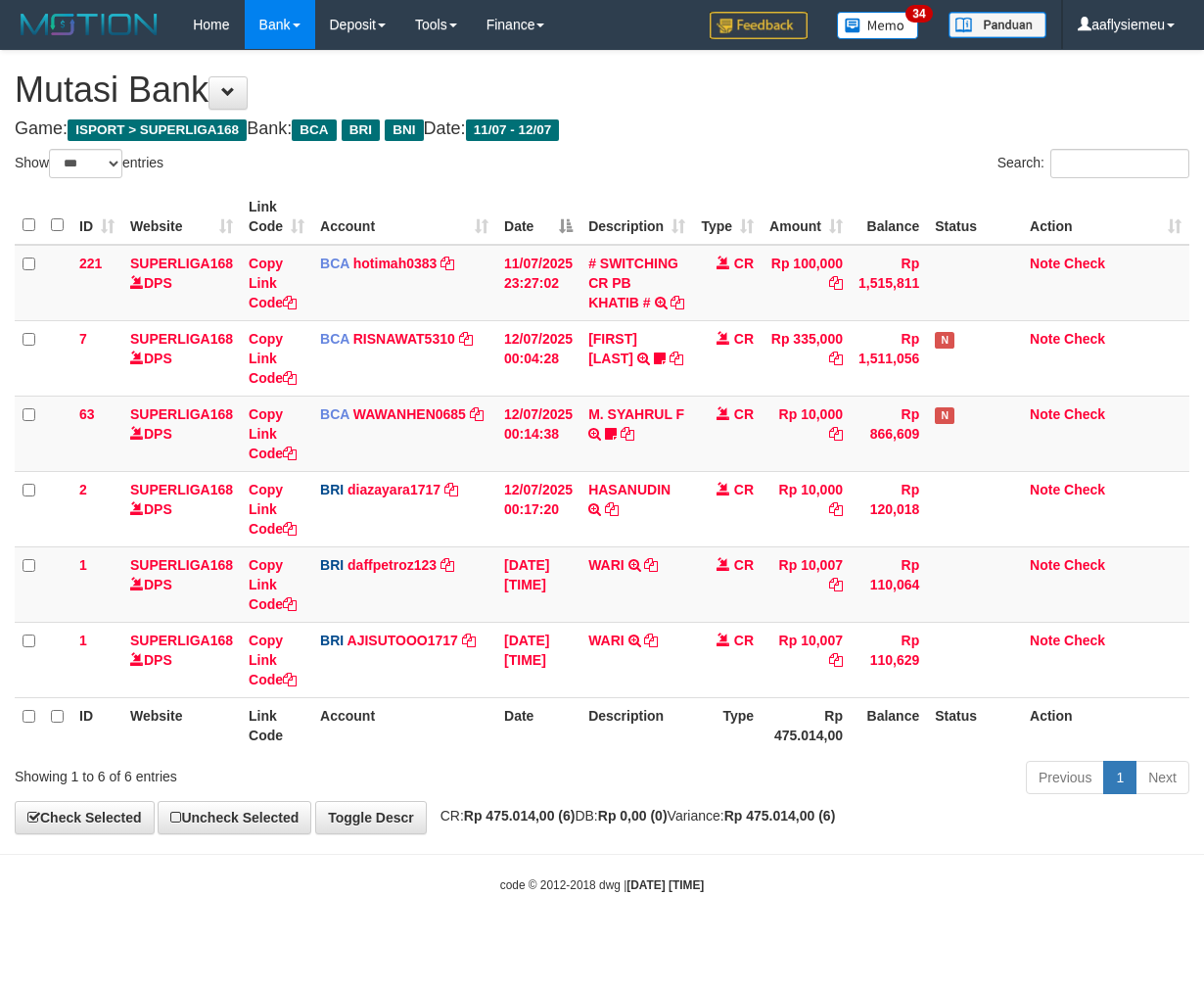 select on "***" 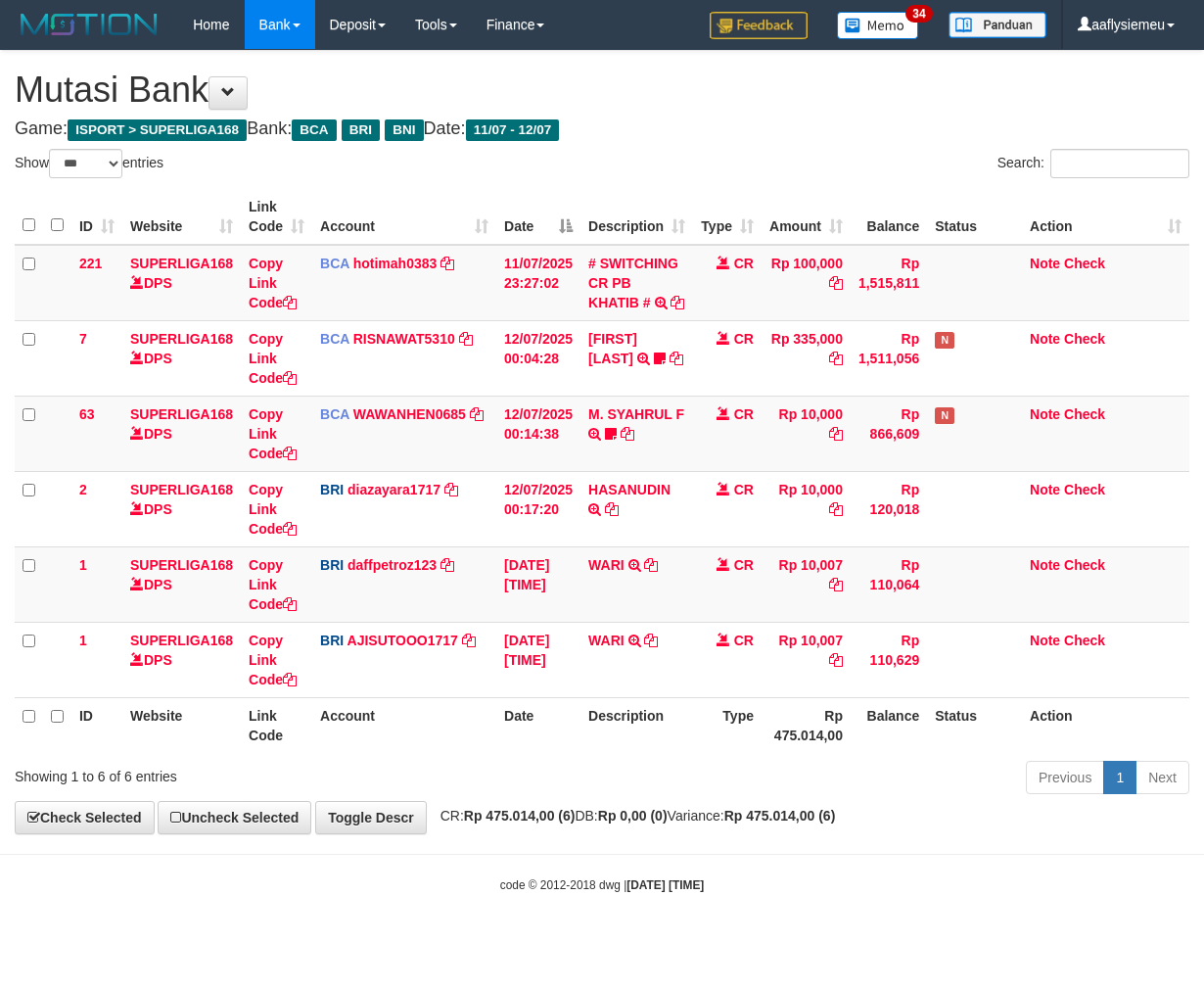 scroll, scrollTop: 0, scrollLeft: 0, axis: both 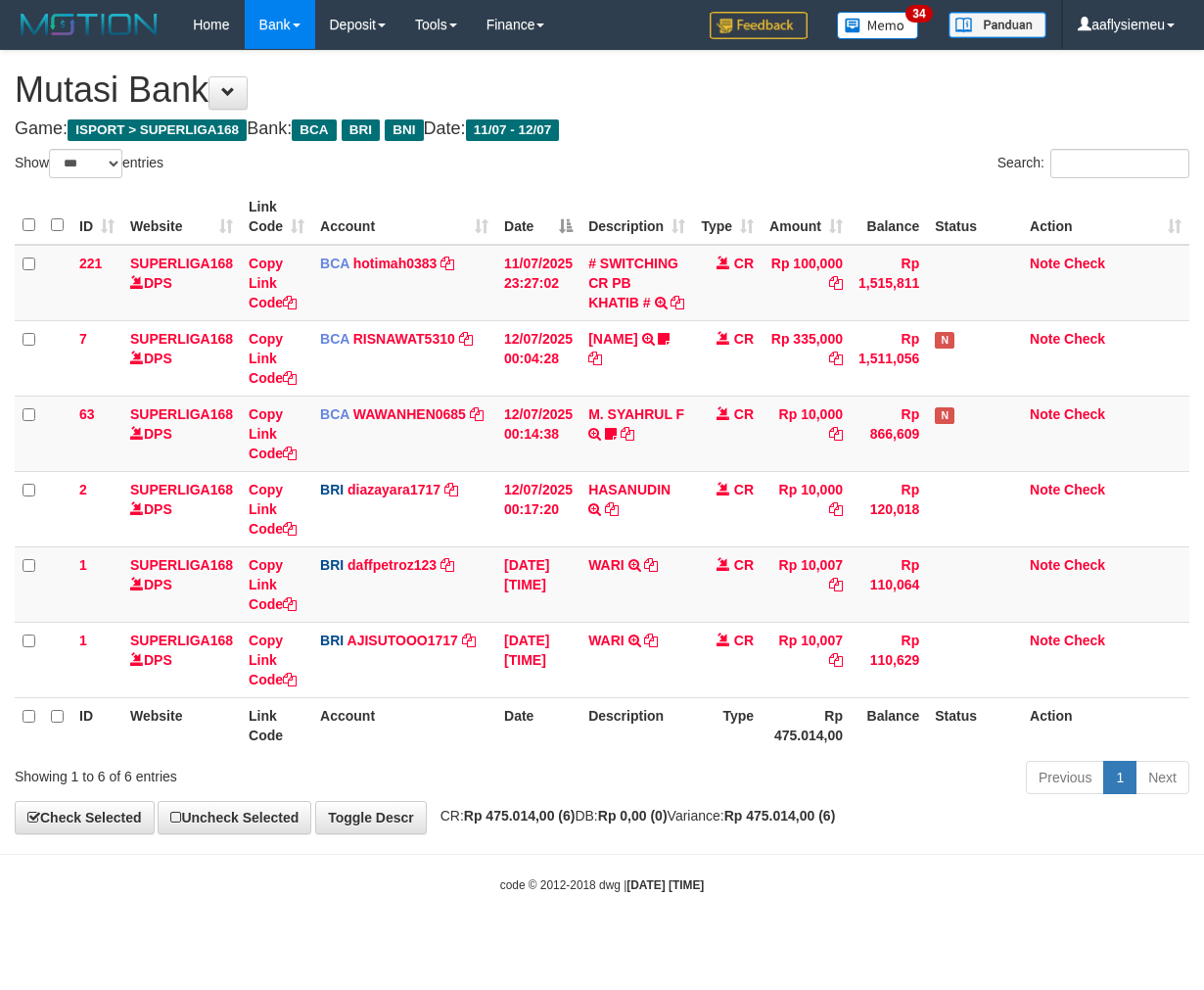 select on "***" 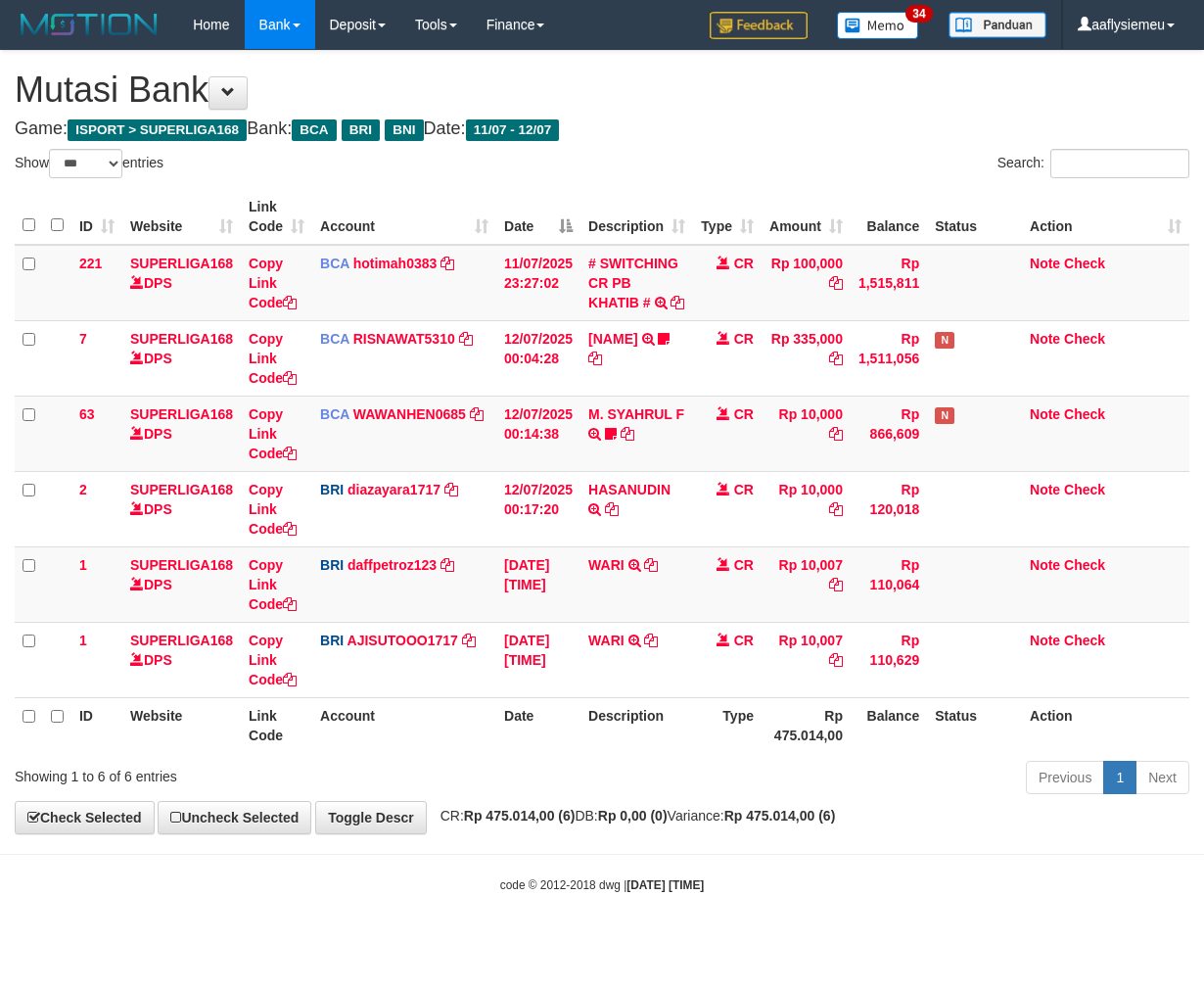 scroll, scrollTop: 0, scrollLeft: 0, axis: both 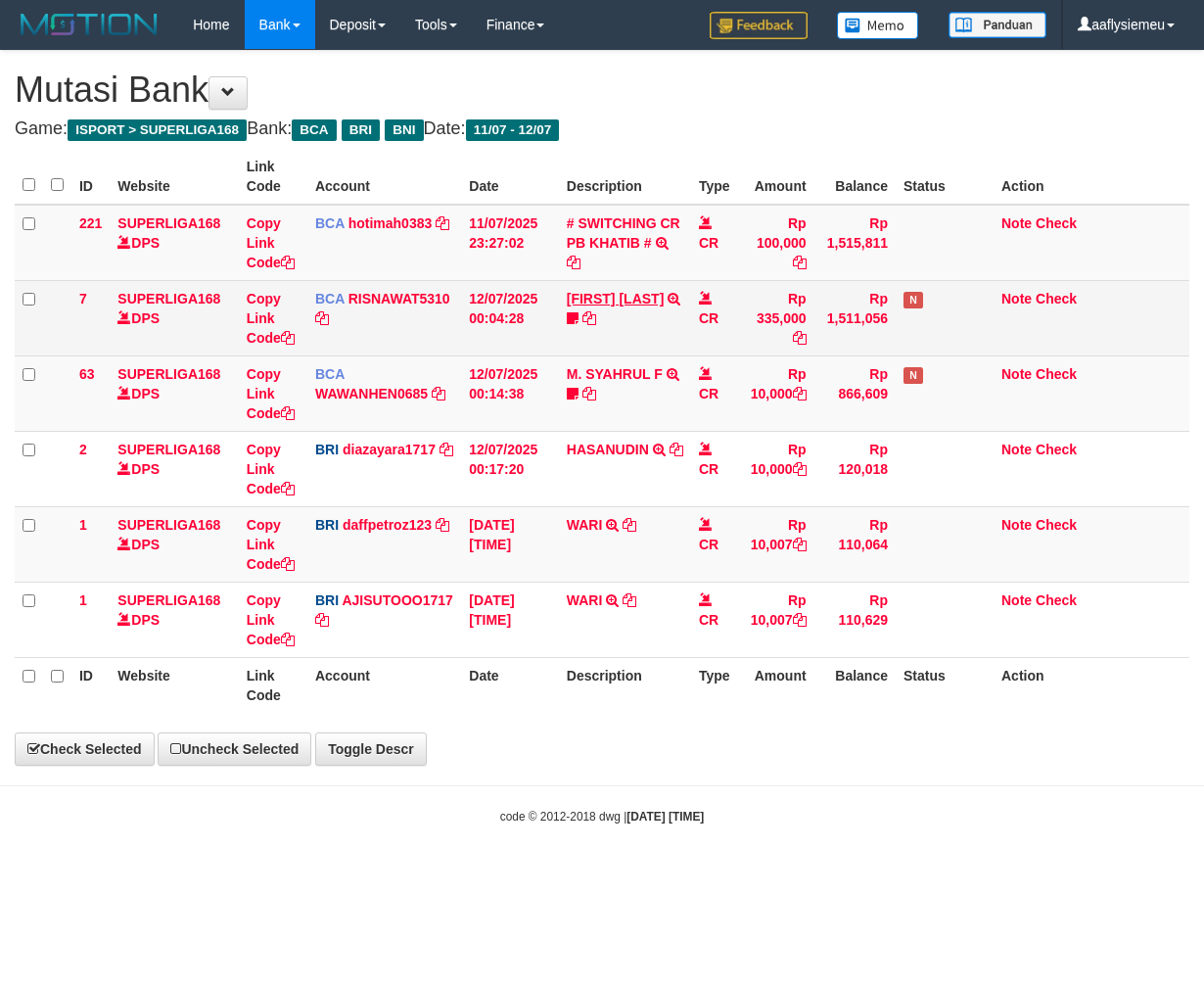select on "***" 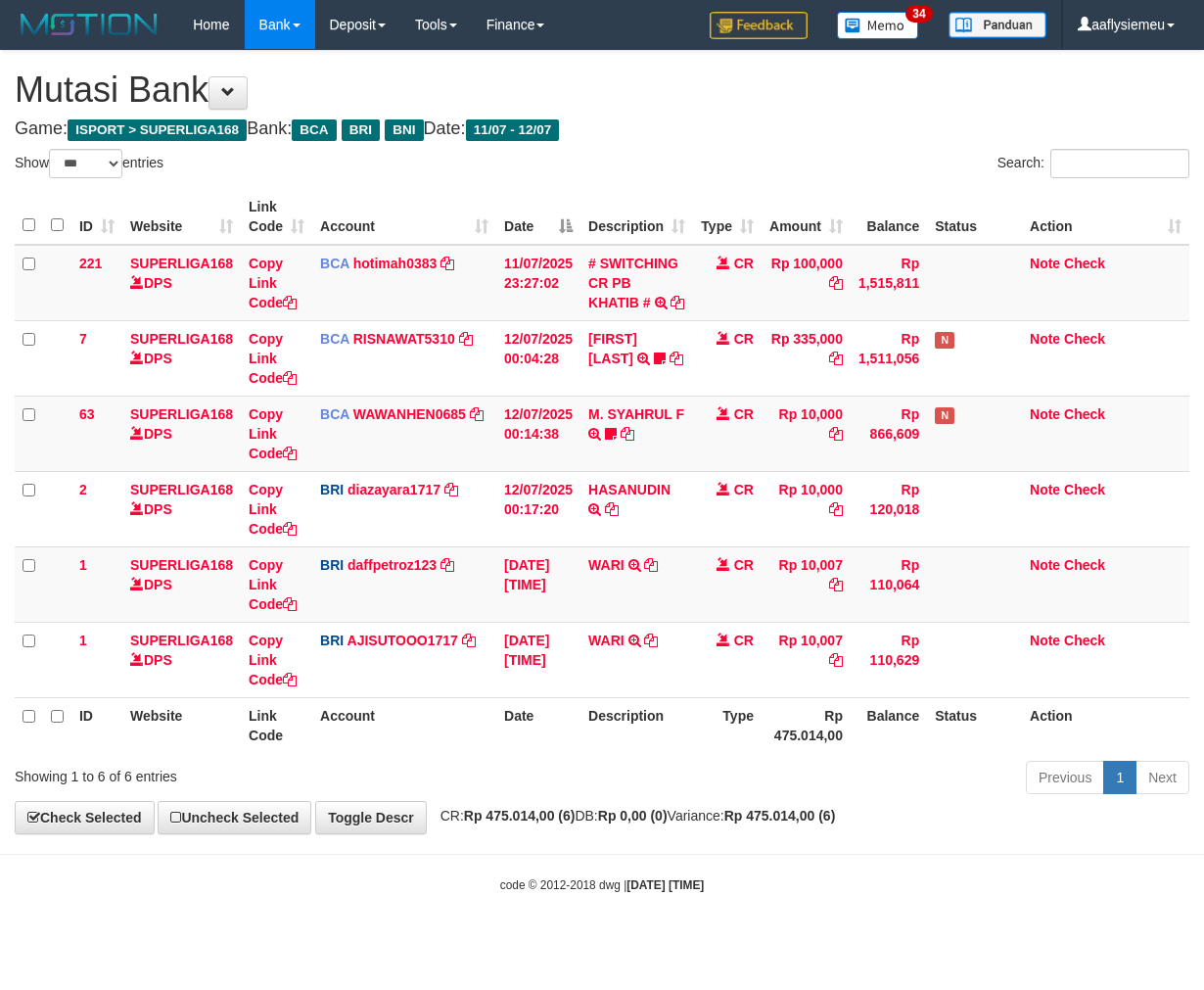 click on "ASEP SUDRAJAT            TRSF E-BANKING CR 1207/FTSCY/WS95031
335000.00ASEP SUDRAJAT    tepah123" at bounding box center [636, 357] 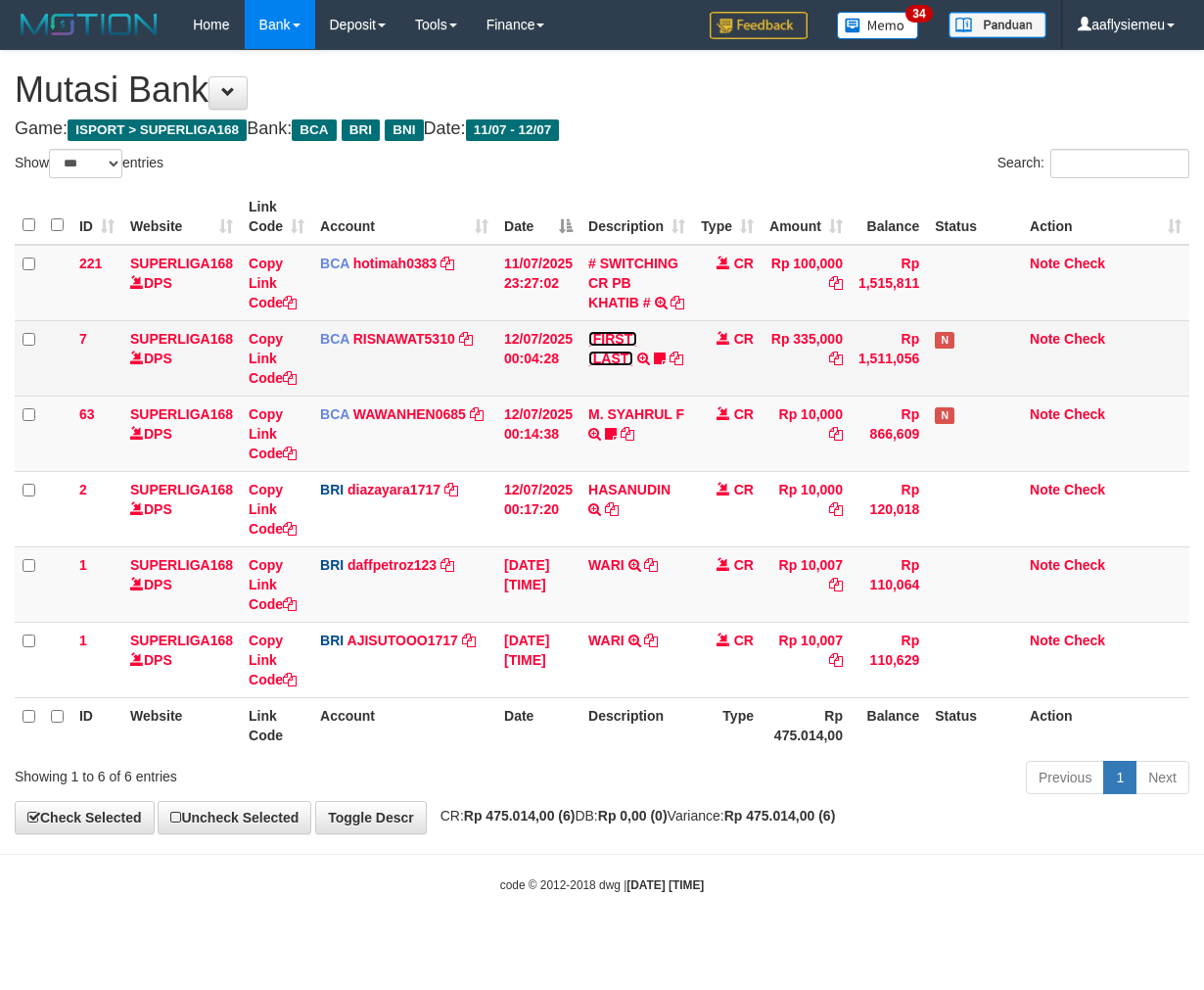 click on "[FIRST] [LAST]" at bounding box center [613, 349] 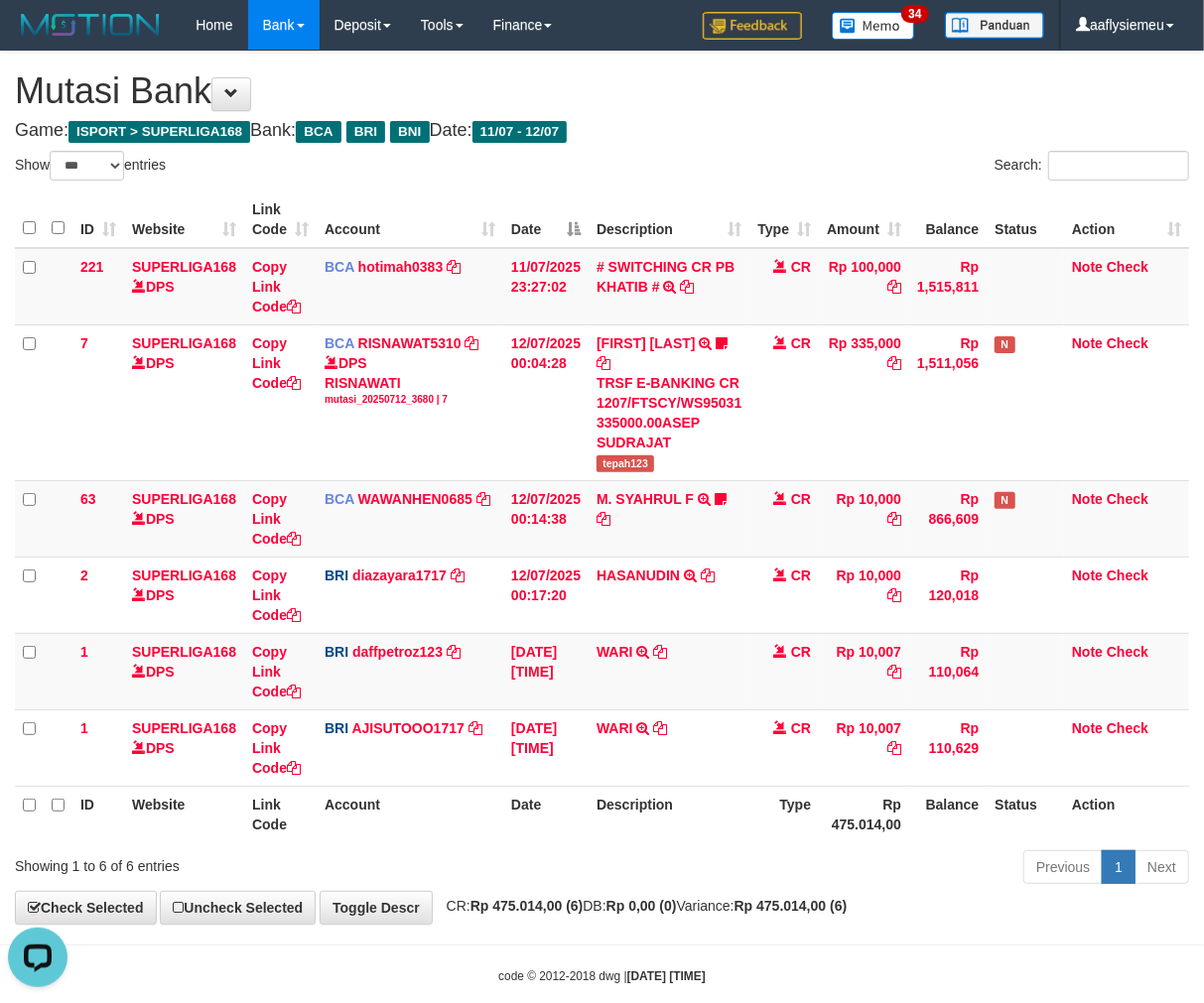 scroll, scrollTop: 0, scrollLeft: 0, axis: both 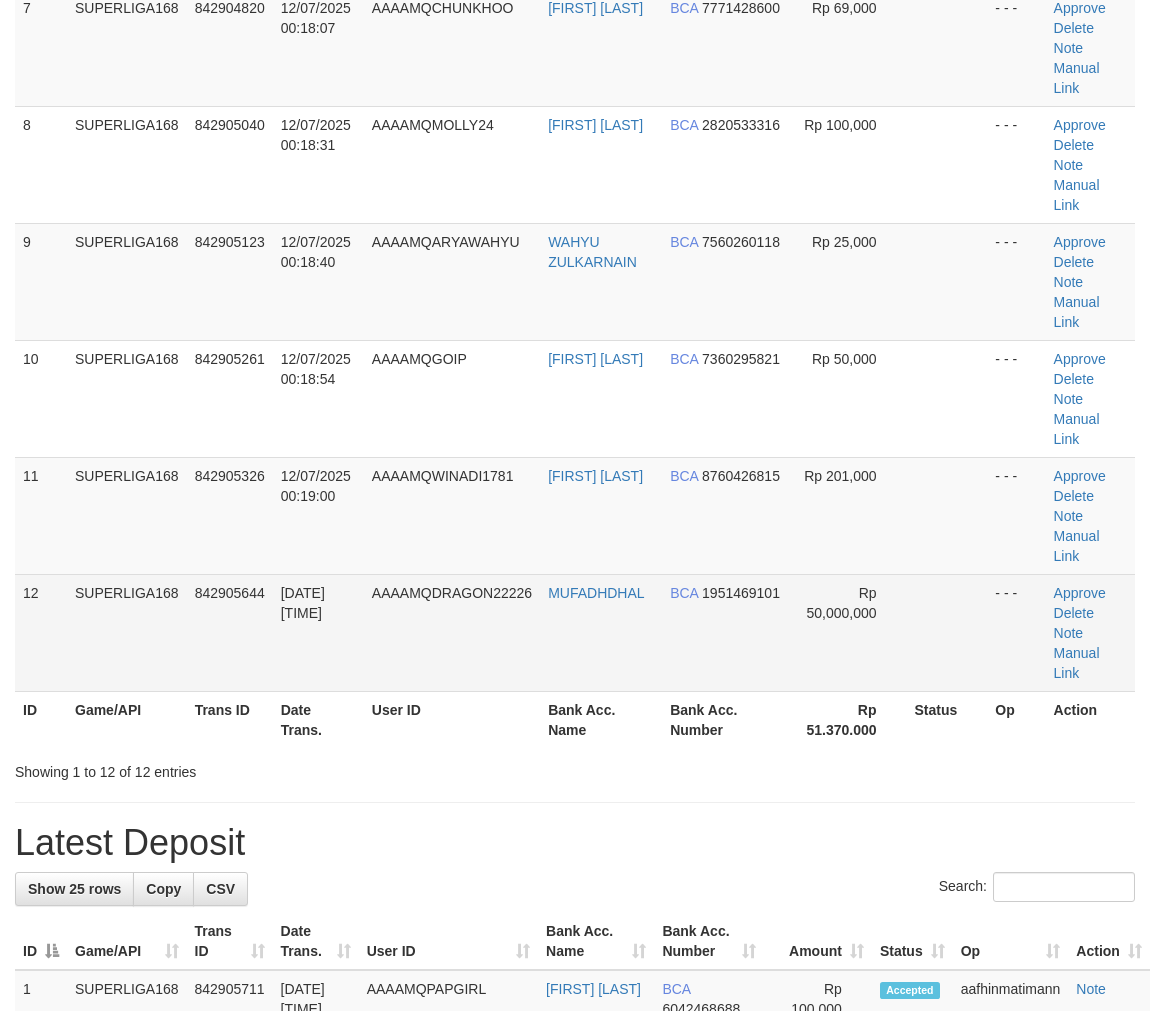 drag, startPoint x: 272, startPoint y: 587, endPoint x: 265, endPoint y: 598, distance: 13.038404 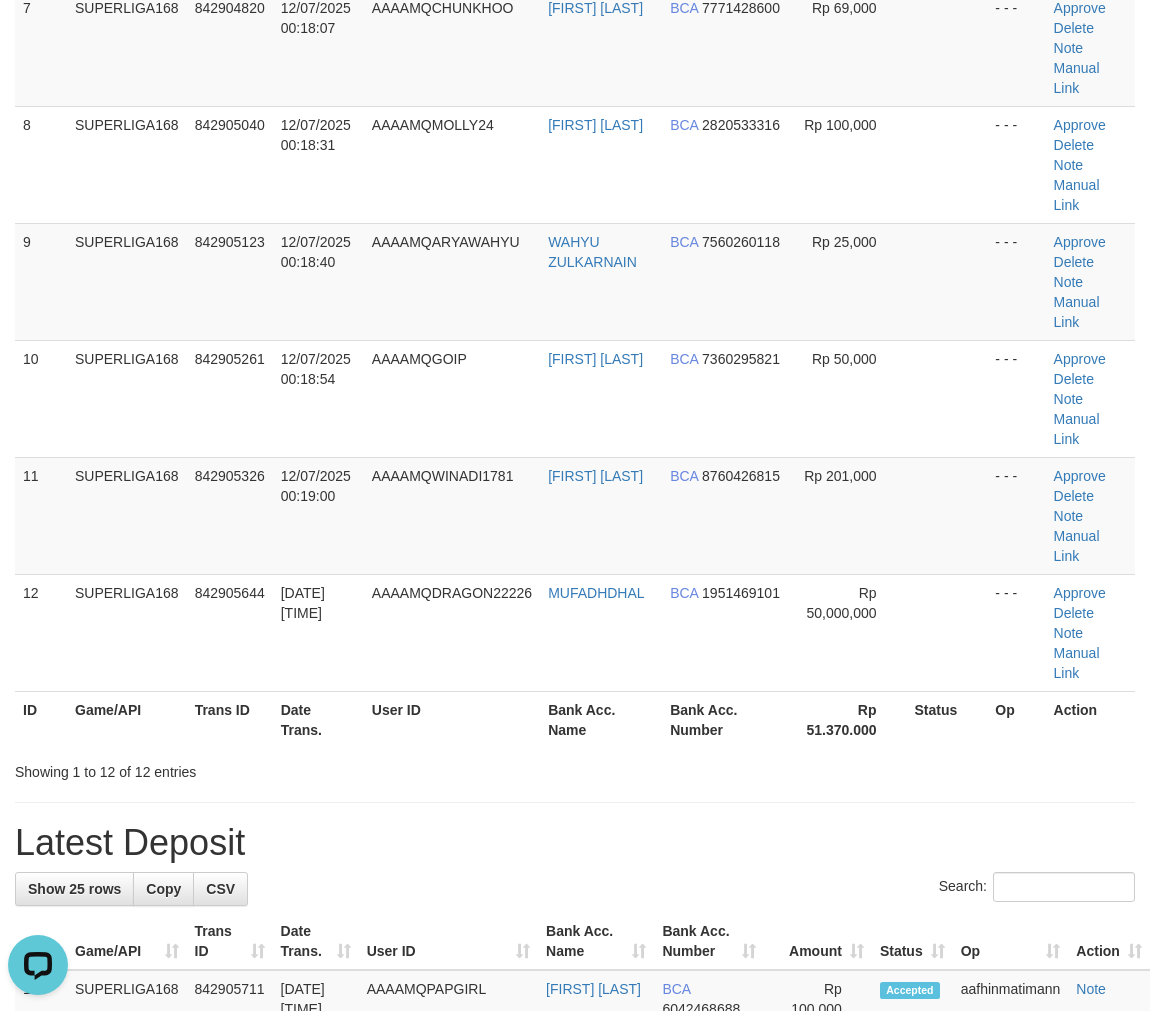 scroll, scrollTop: 0, scrollLeft: 0, axis: both 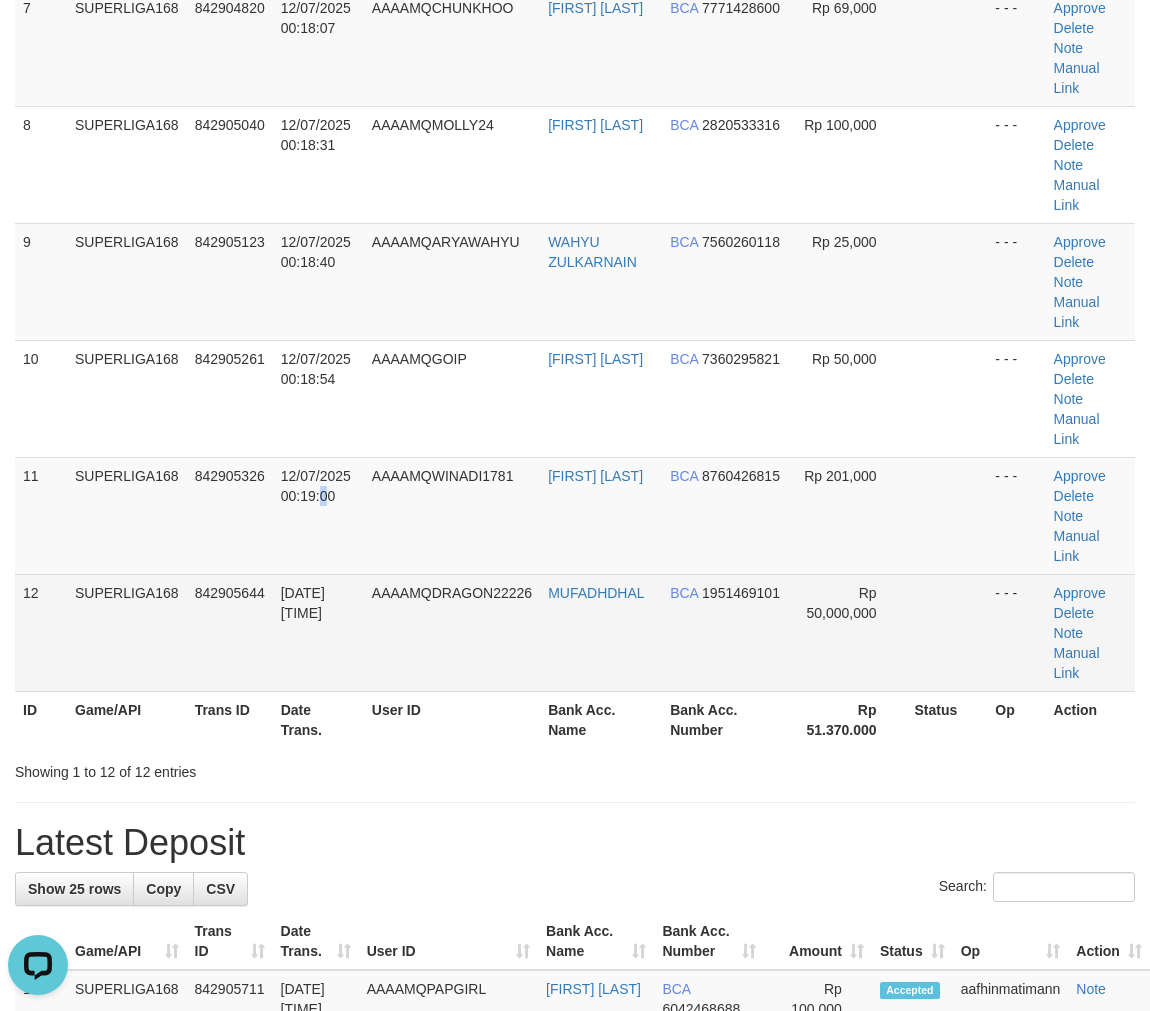 drag, startPoint x: 324, startPoint y: 525, endPoint x: 208, endPoint y: 582, distance: 129.24782 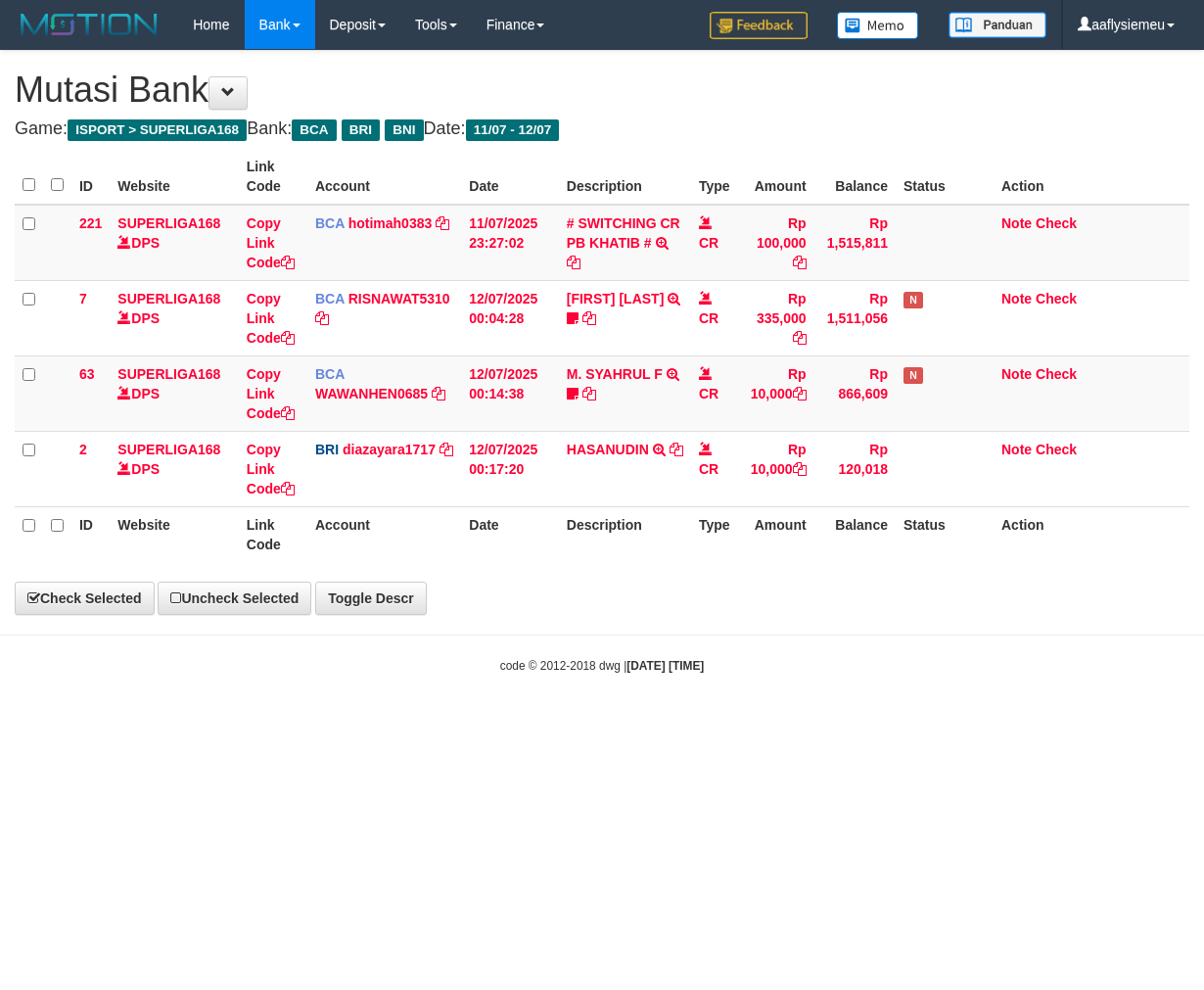 scroll, scrollTop: 0, scrollLeft: 0, axis: both 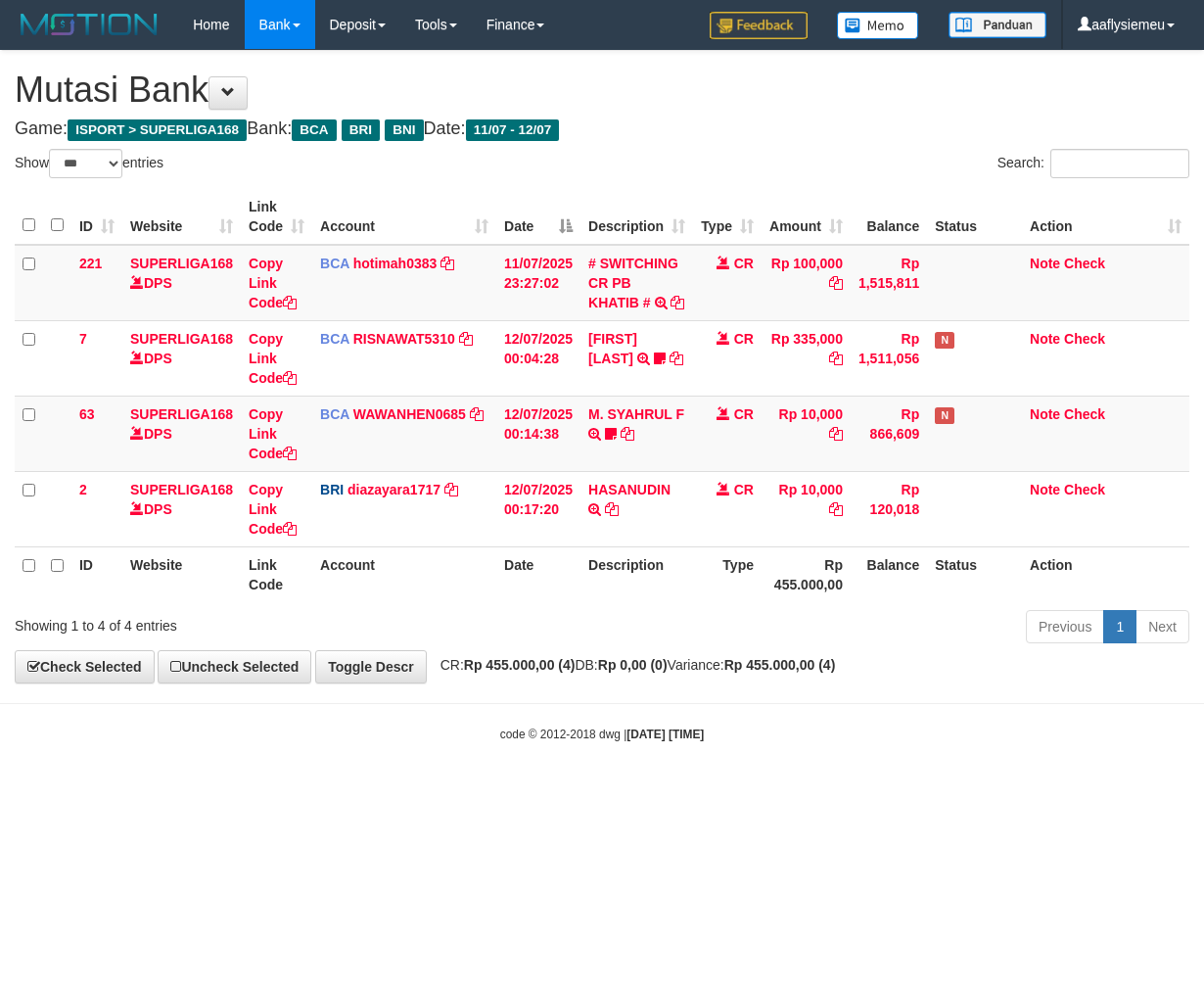 click on "Toggle navigation
Home
Bank
Account List
Load
By Website
Group
[ISPORT]													SUPERLIGA168
By Load Group (DPS)" at bounding box center (602, 396) 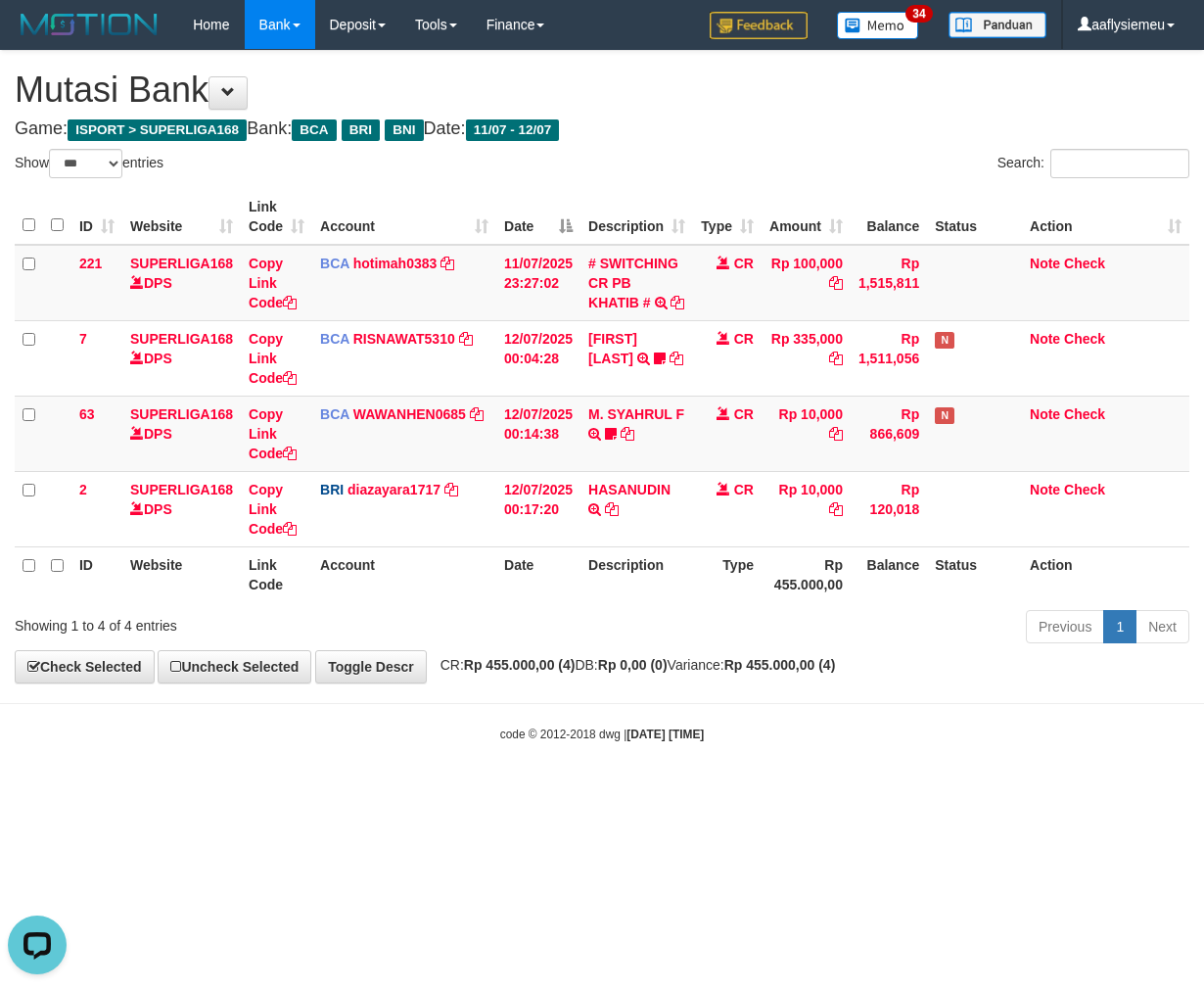 scroll, scrollTop: 0, scrollLeft: 0, axis: both 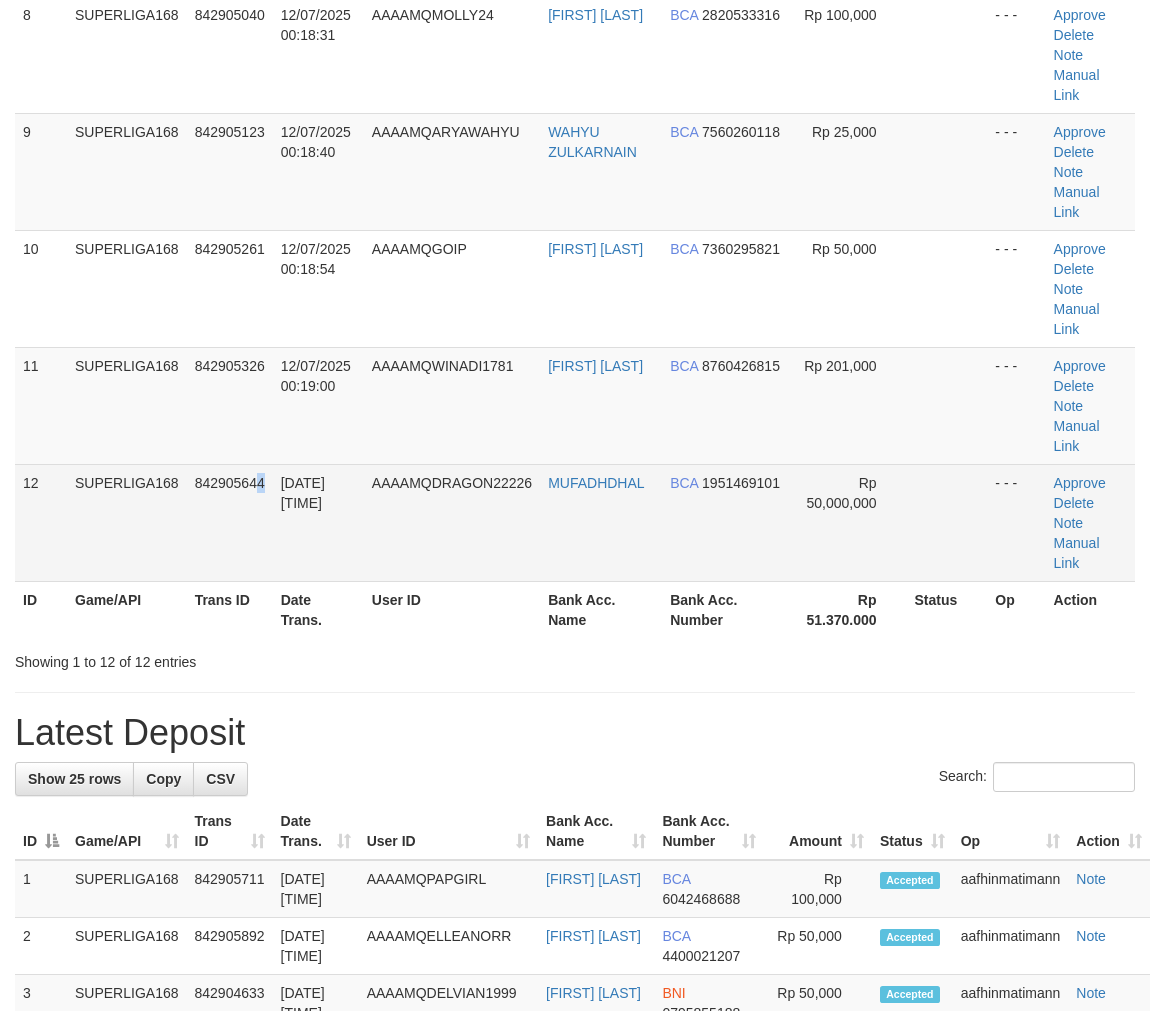 click on "842905644" at bounding box center (230, 522) 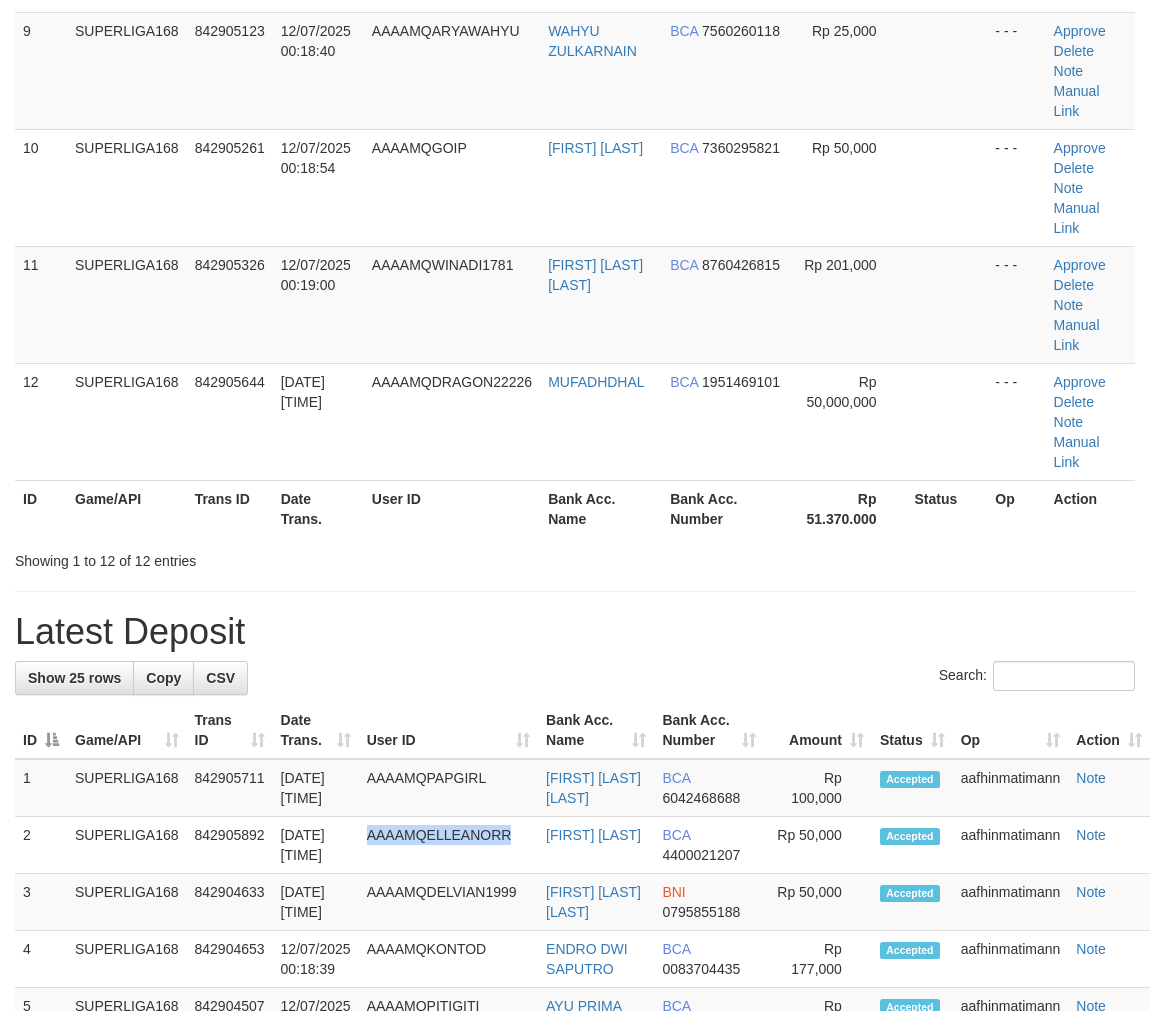 scroll, scrollTop: 961, scrollLeft: 0, axis: vertical 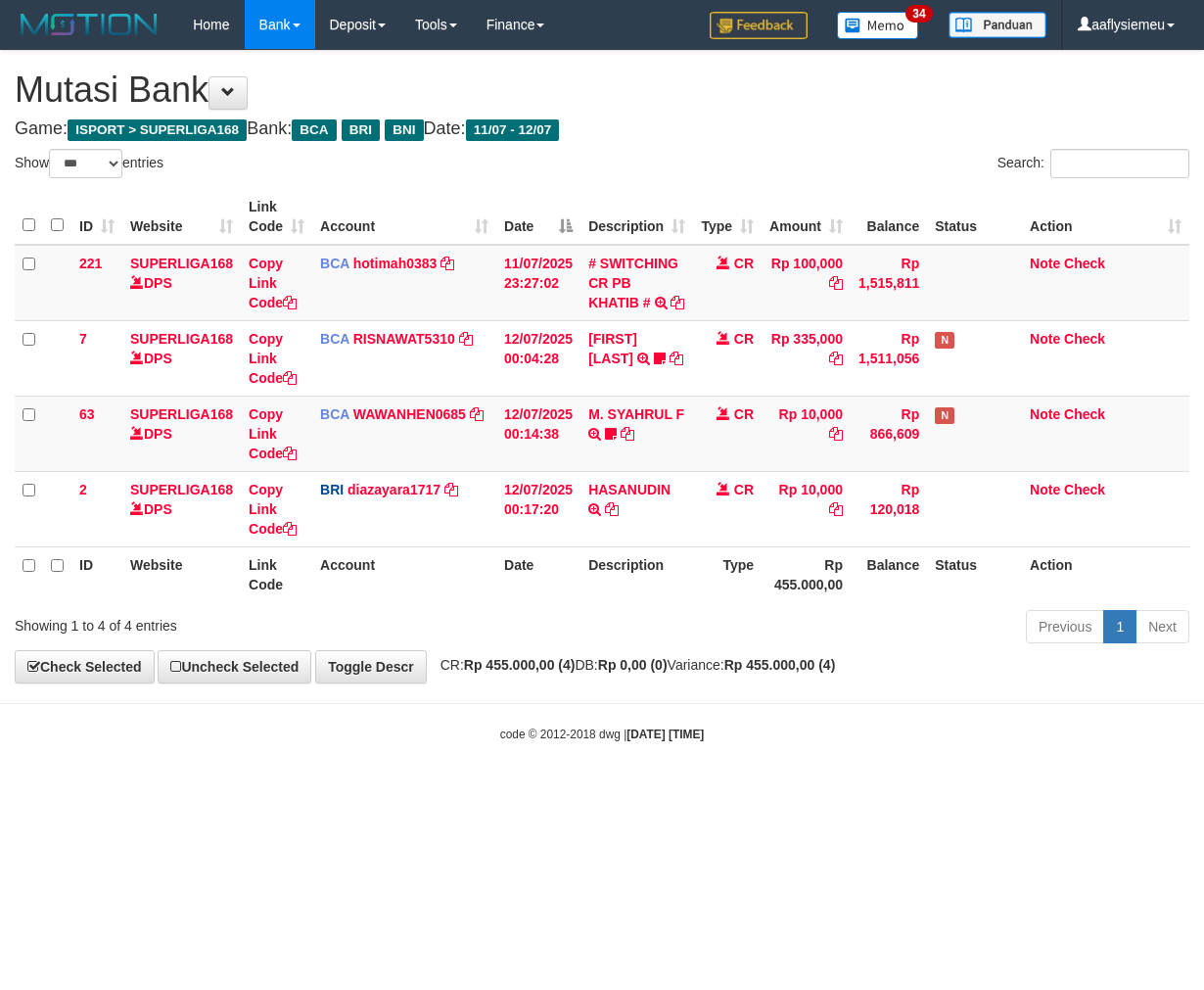 select on "***" 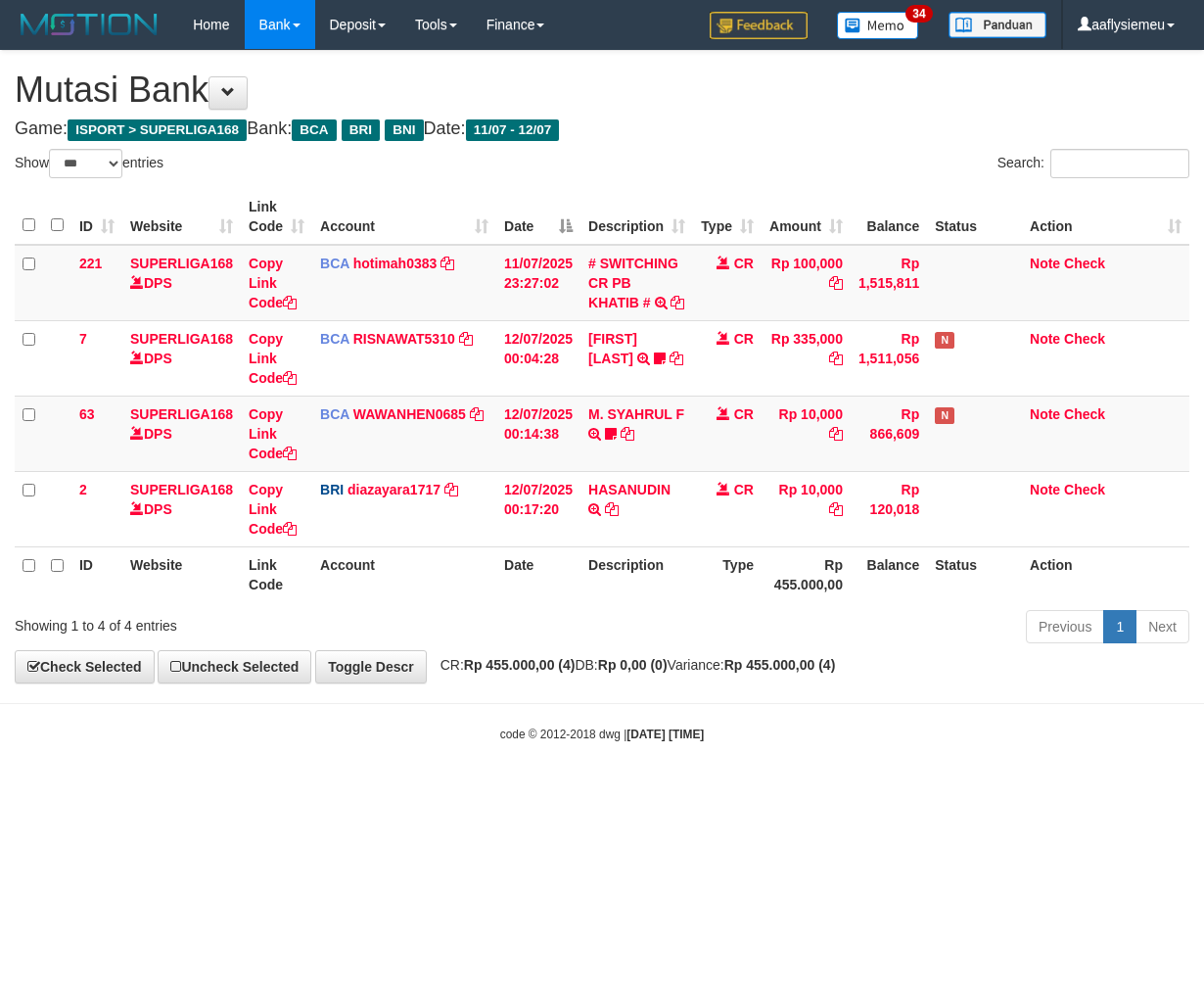 scroll, scrollTop: 0, scrollLeft: 0, axis: both 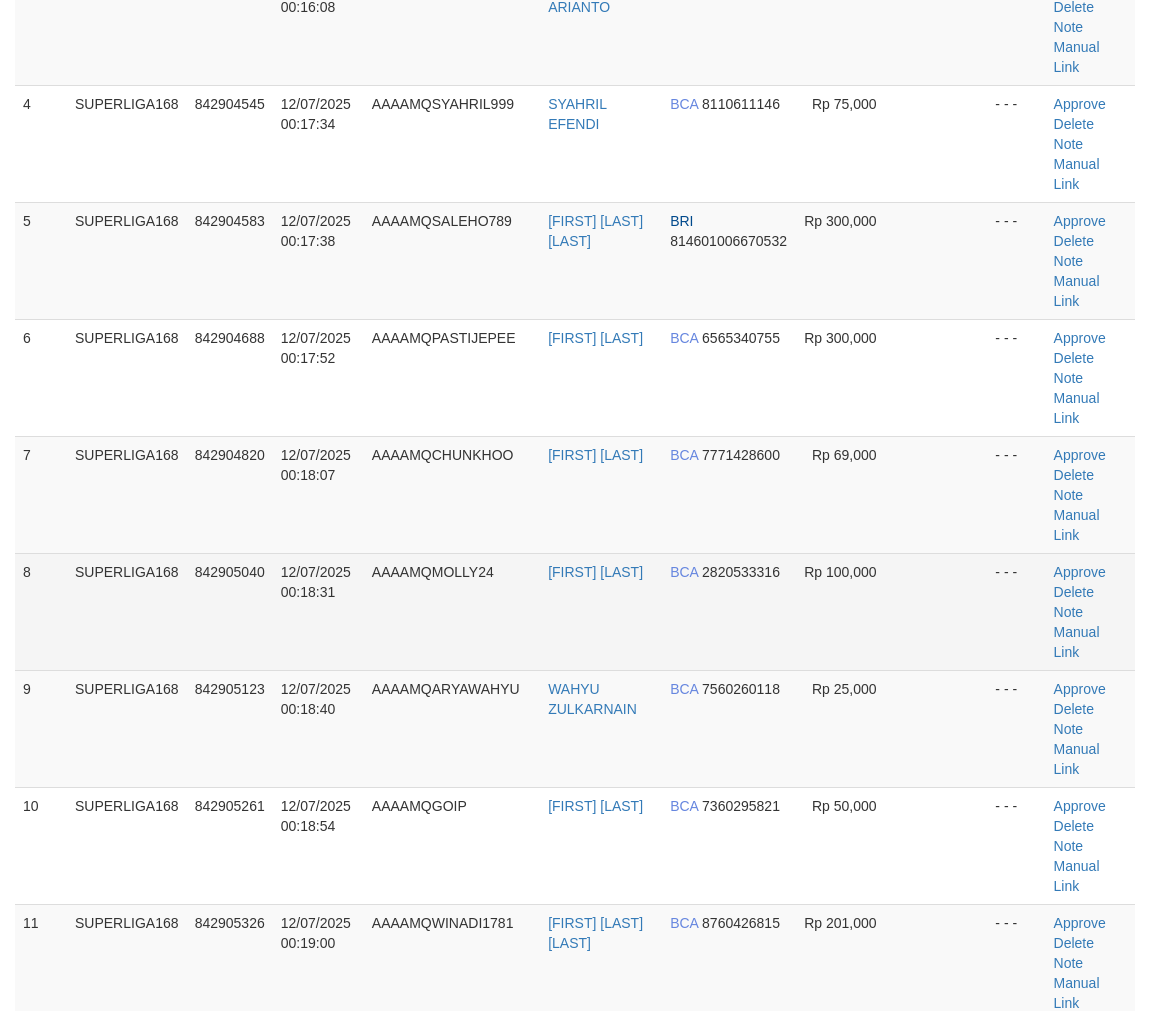 drag, startPoint x: 275, startPoint y: 562, endPoint x: 265, endPoint y: 578, distance: 18.867962 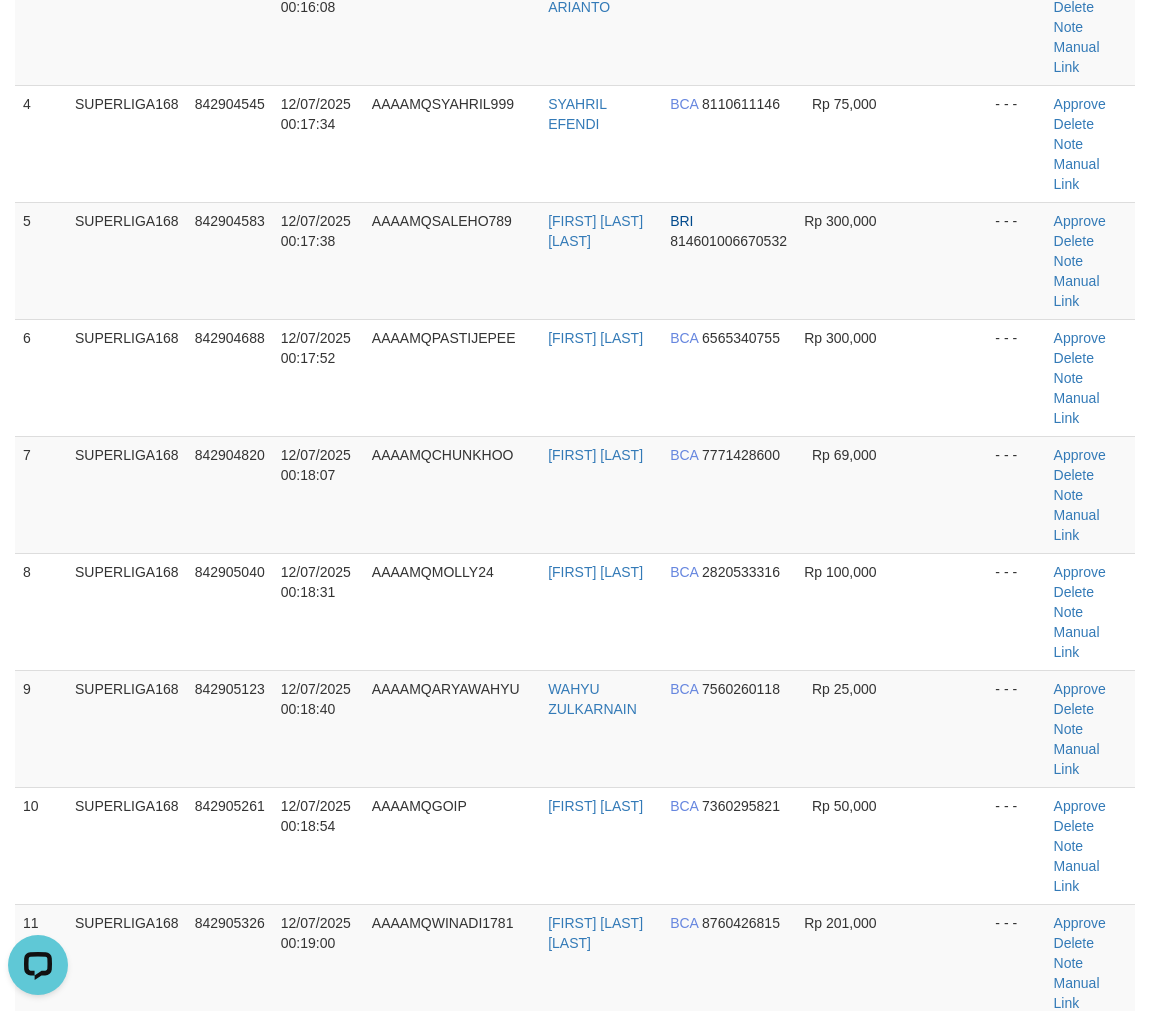 scroll, scrollTop: 0, scrollLeft: 0, axis: both 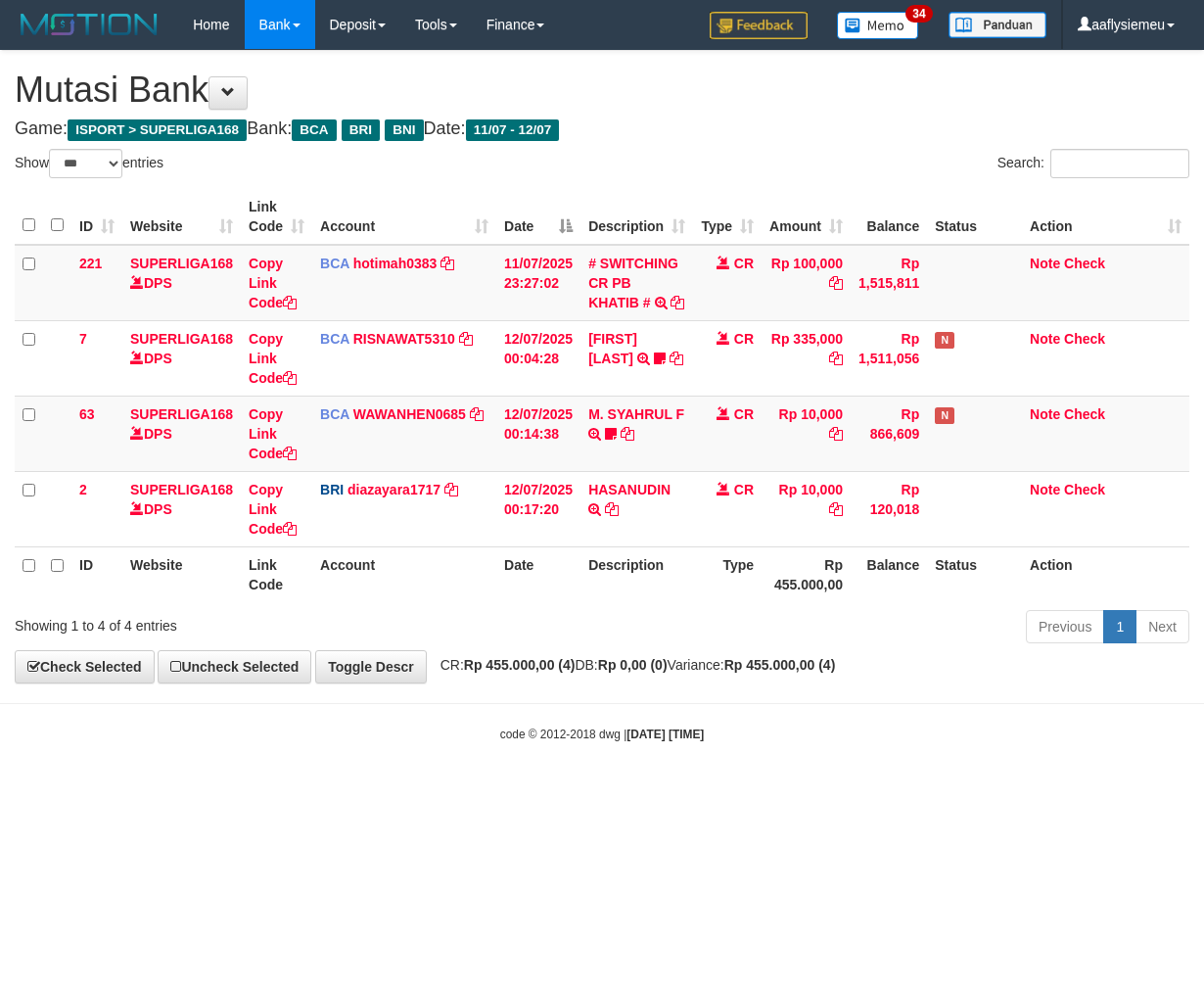 select on "***" 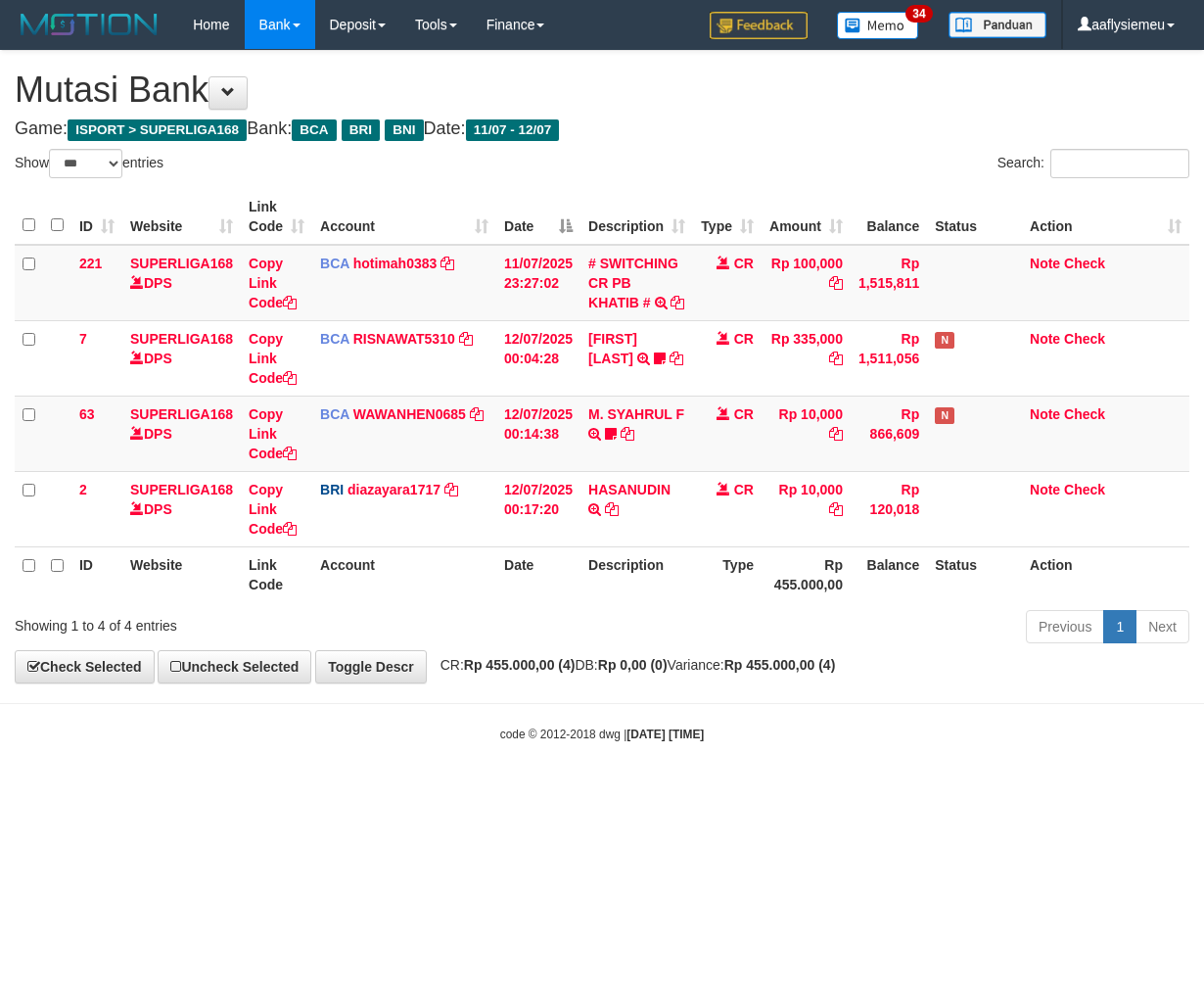 scroll, scrollTop: 0, scrollLeft: 0, axis: both 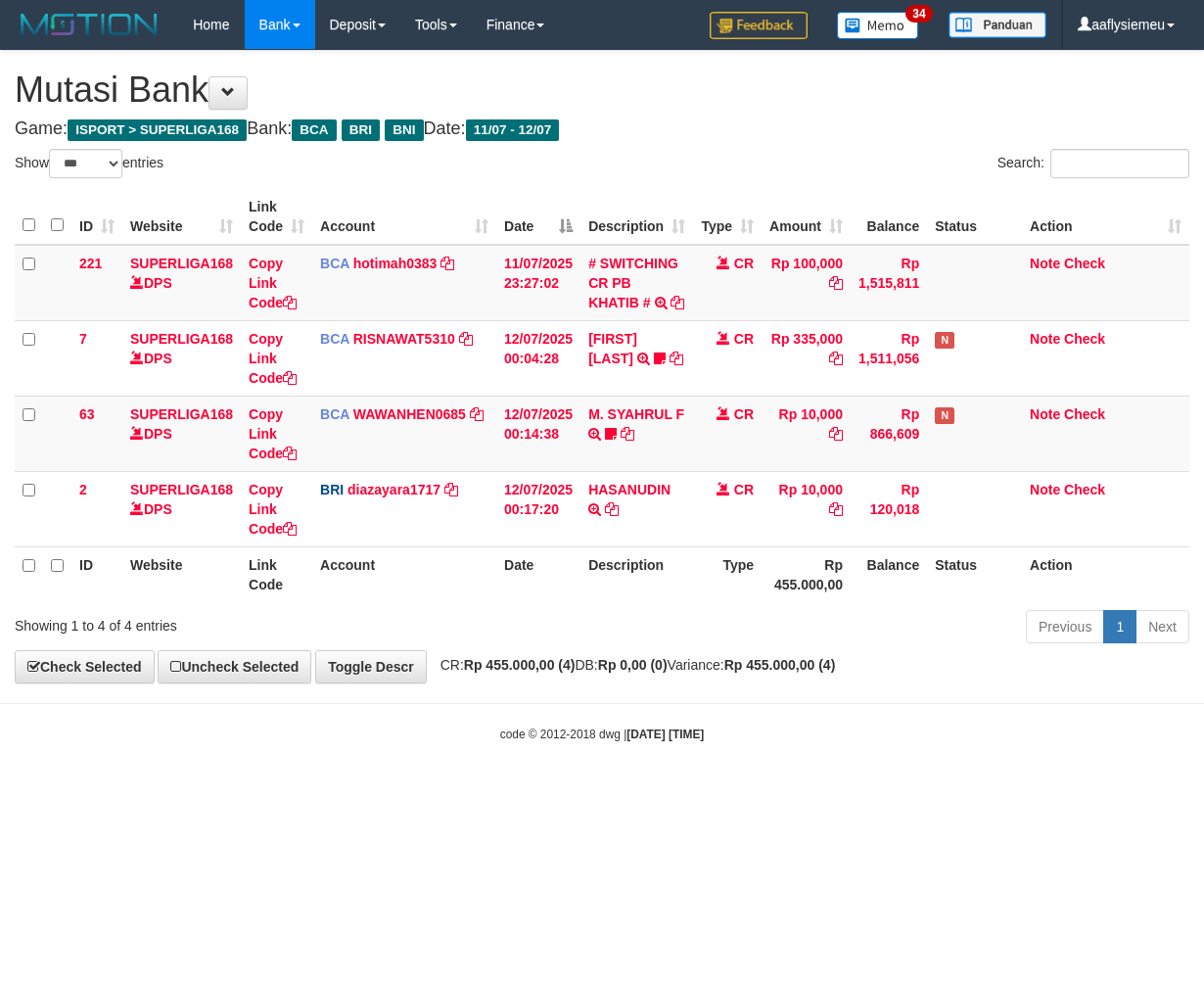 select on "***" 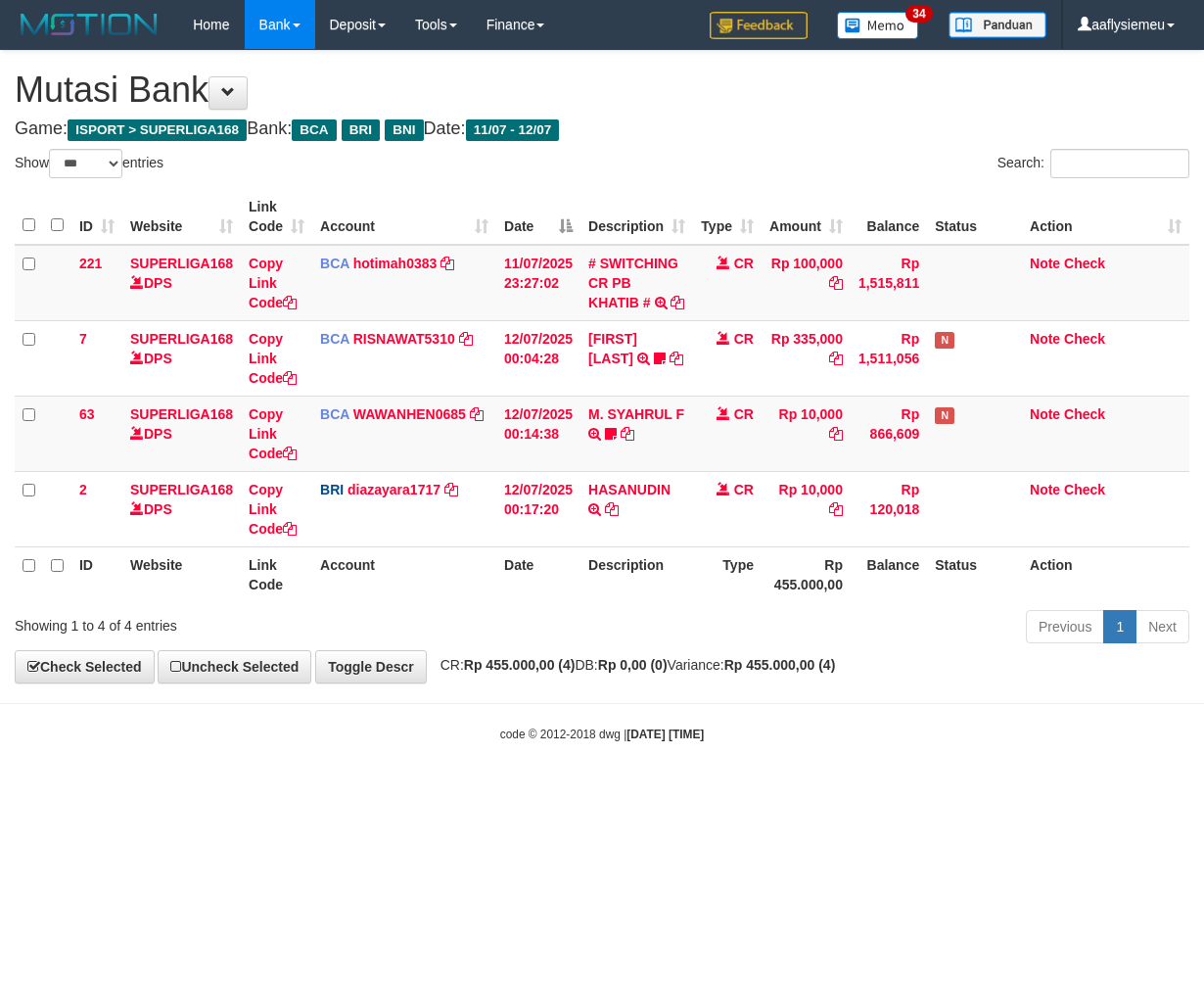 scroll, scrollTop: 0, scrollLeft: 0, axis: both 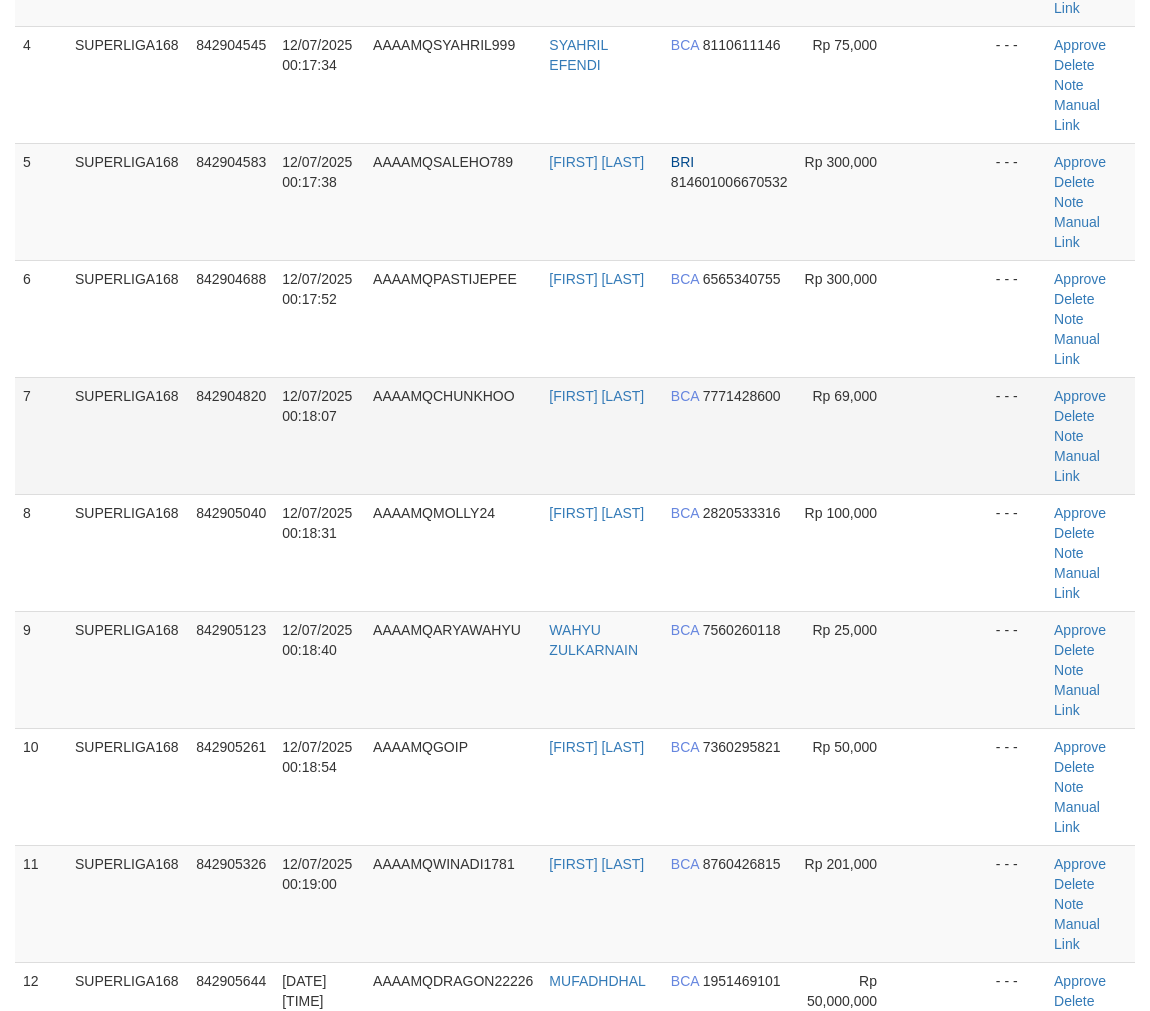 click on "AAAAMQCHUNKHOO" at bounding box center (453, 435) 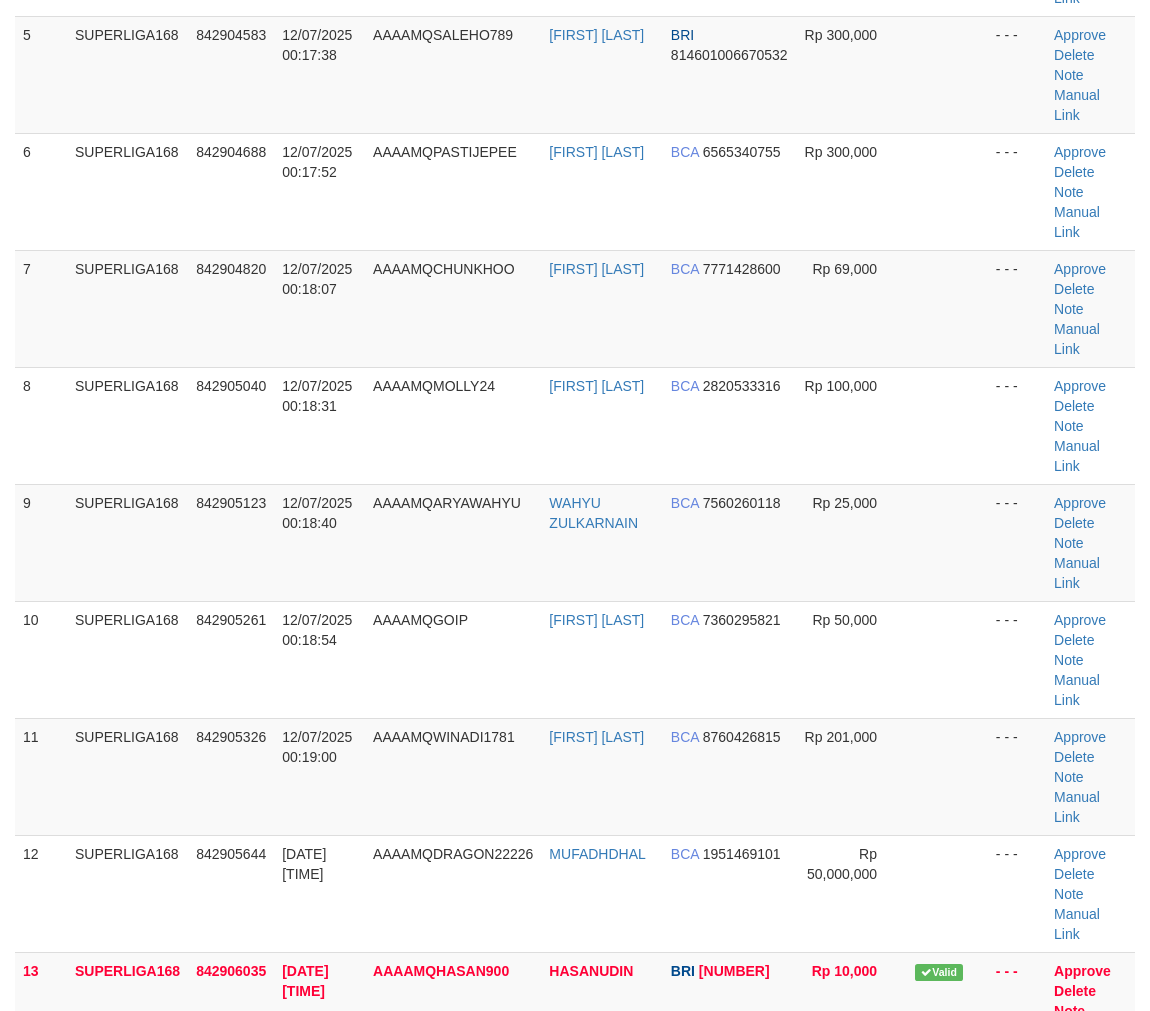 scroll, scrollTop: 1021, scrollLeft: 0, axis: vertical 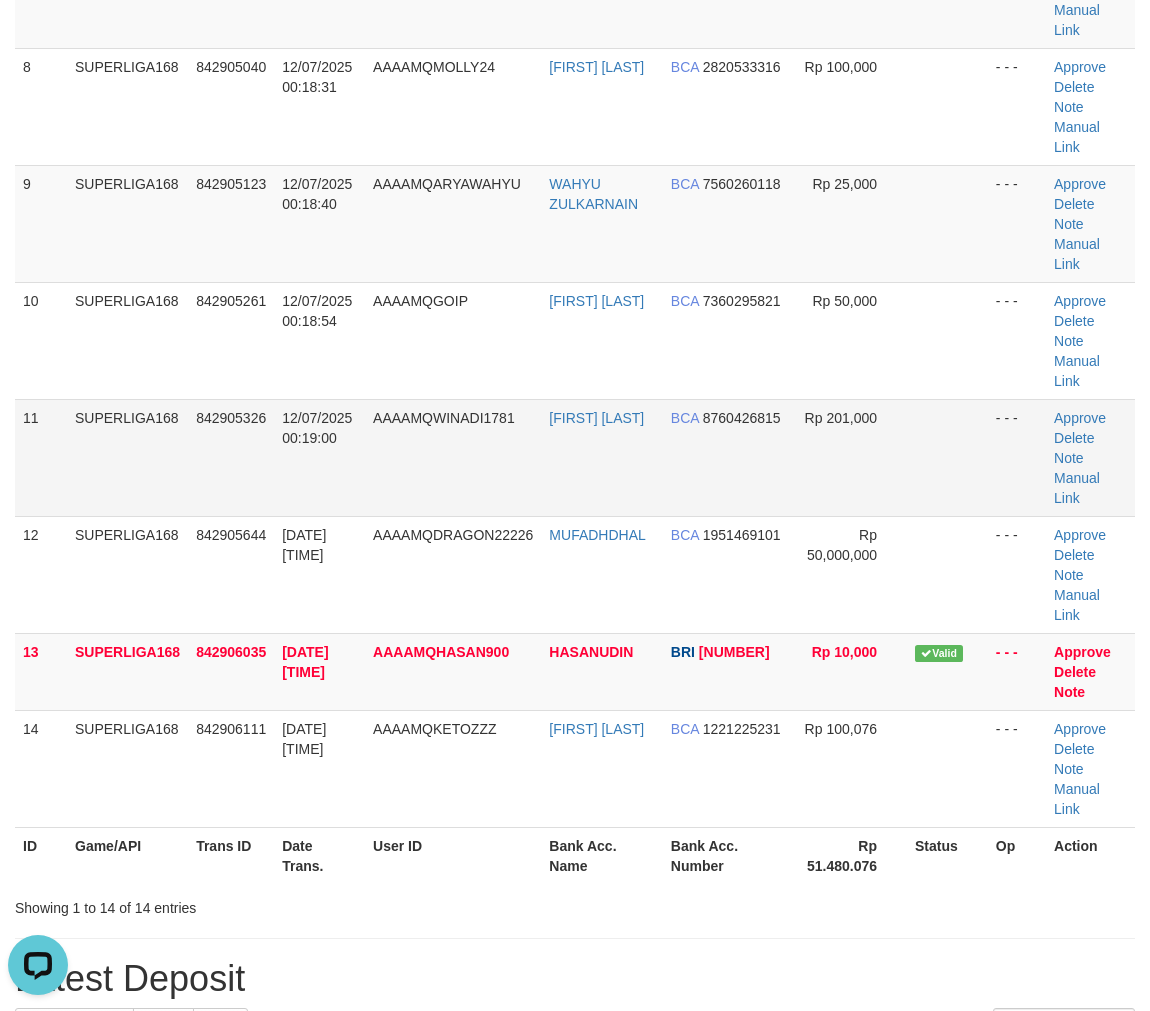 click on "842905326" at bounding box center [231, 457] 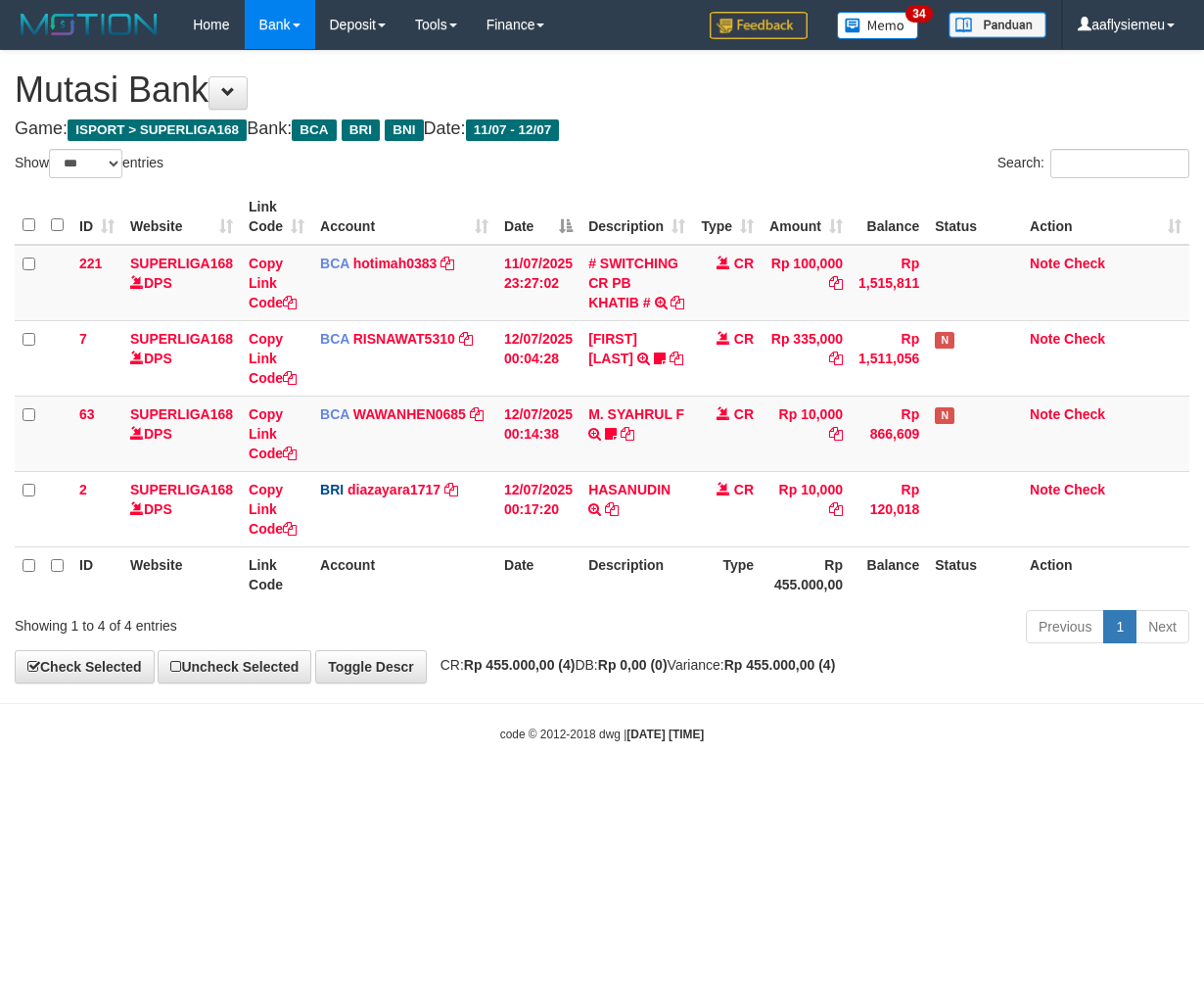 select on "***" 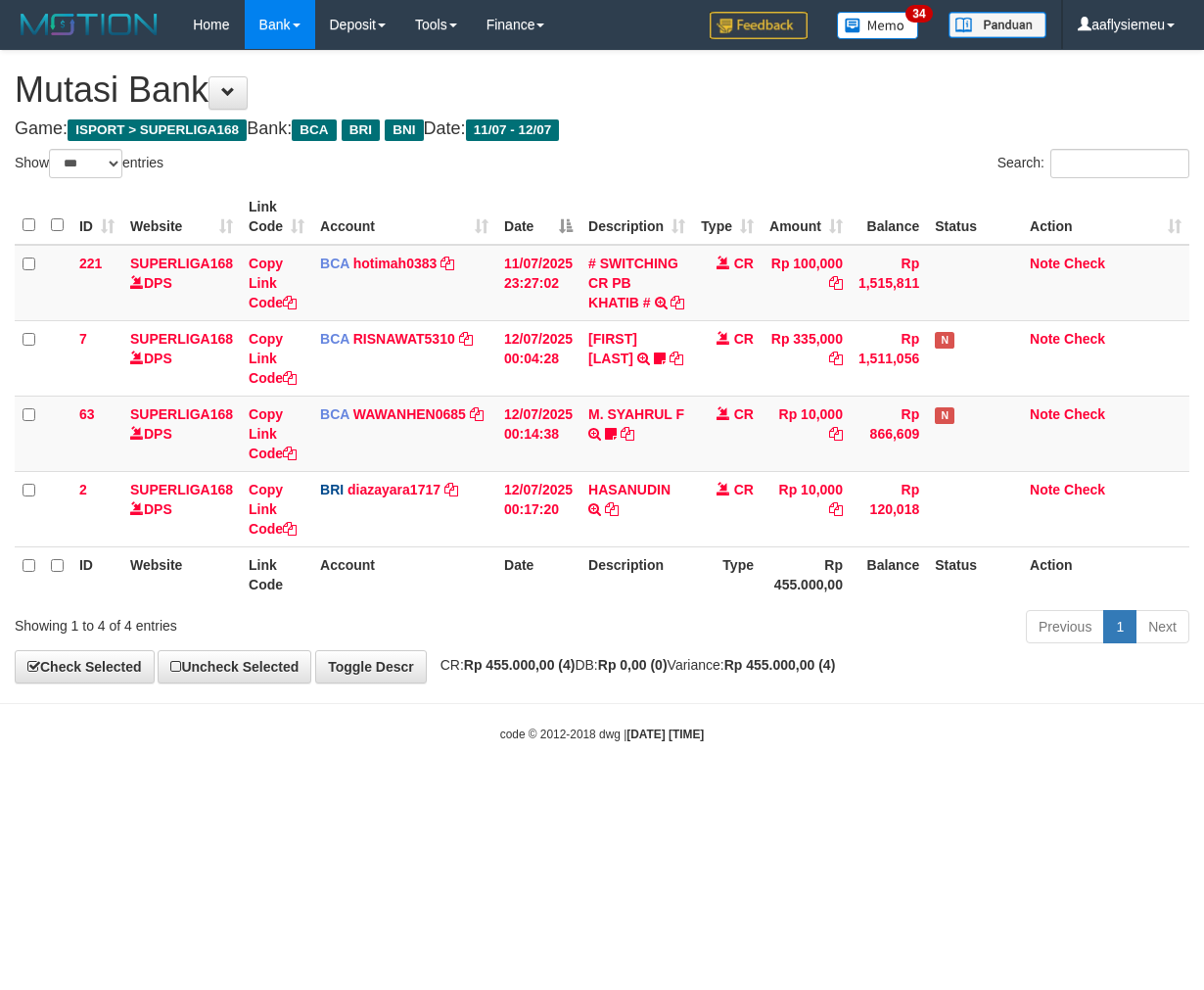 scroll, scrollTop: 0, scrollLeft: 0, axis: both 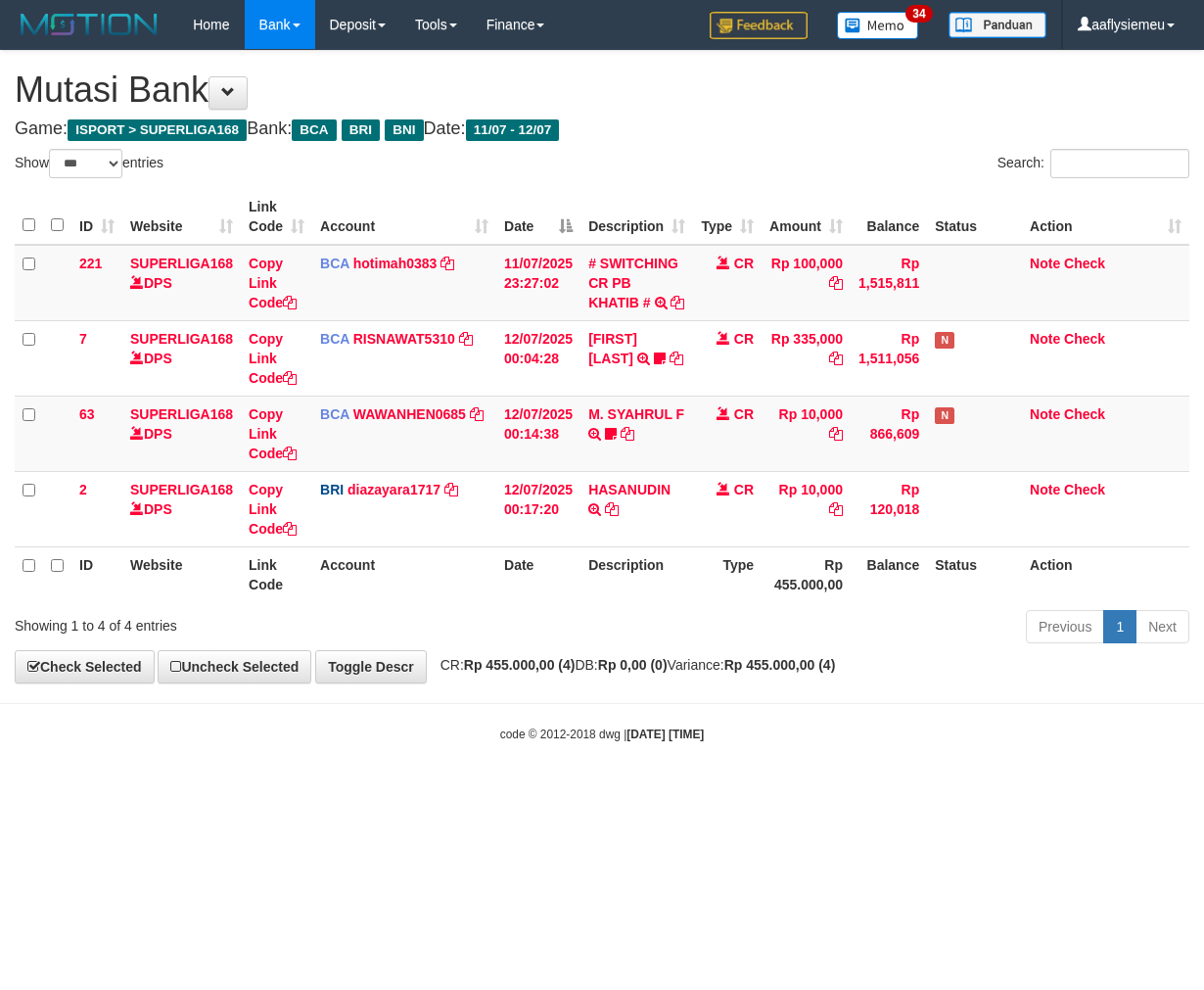 select on "***" 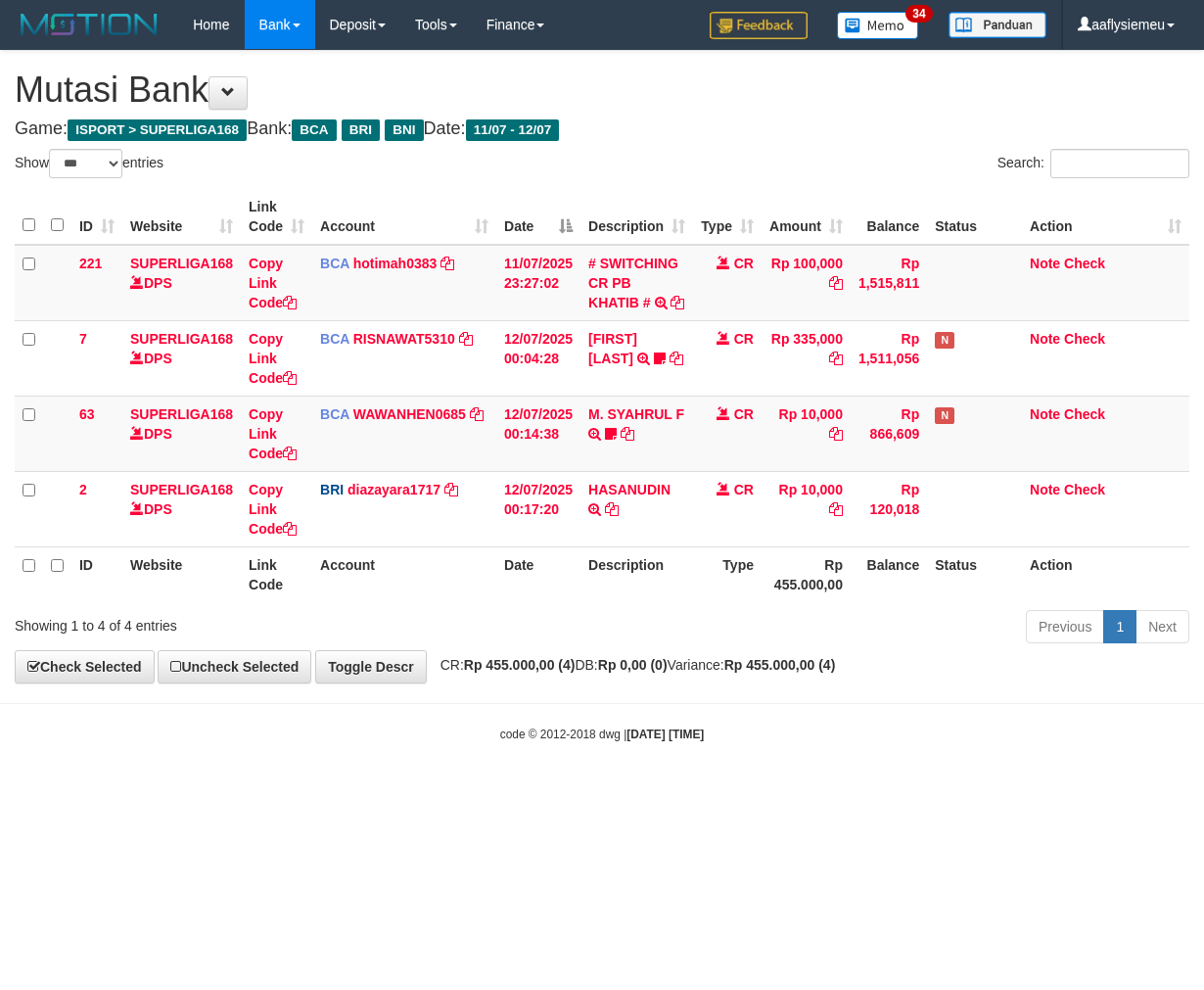 scroll, scrollTop: 0, scrollLeft: 0, axis: both 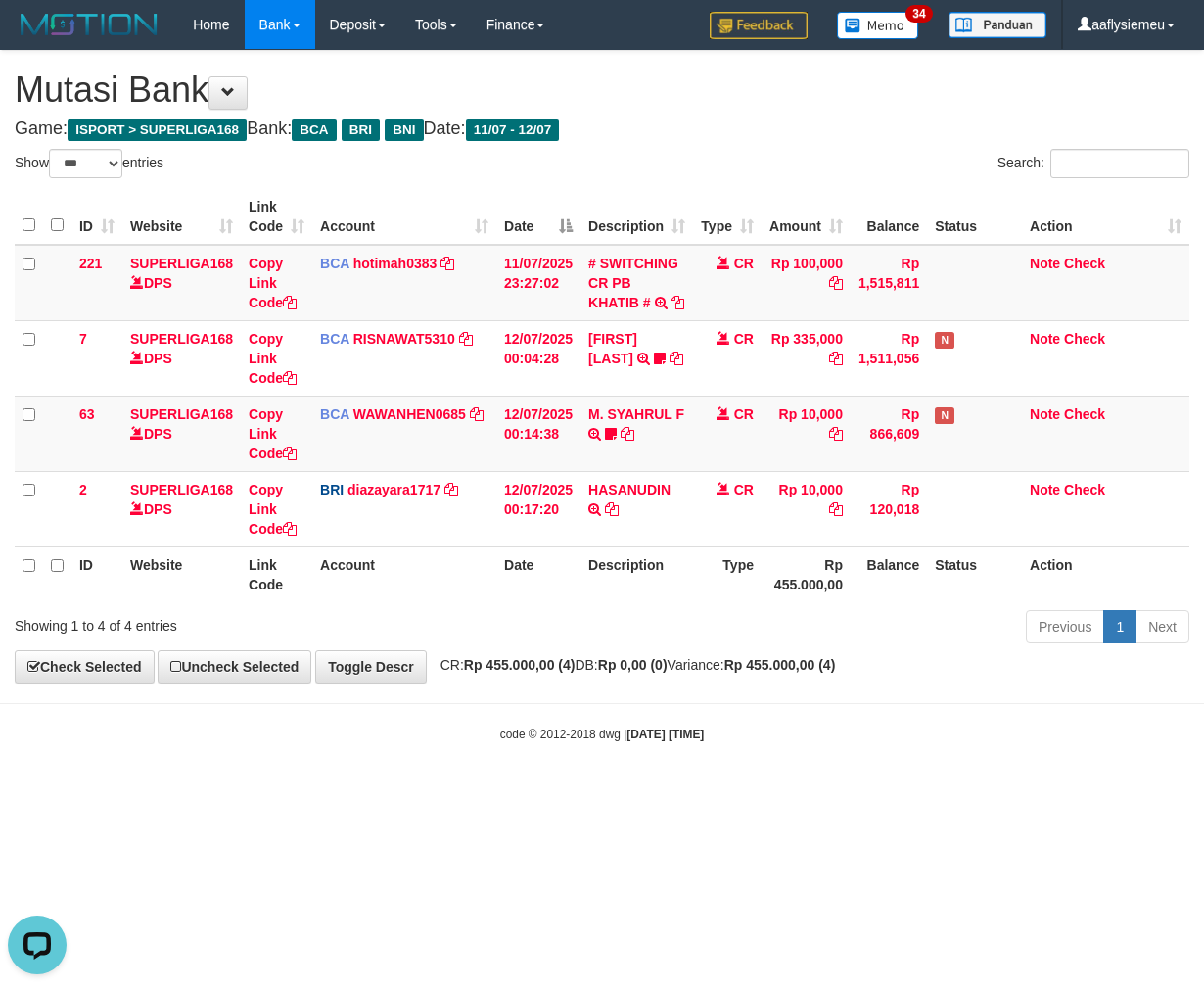 drag, startPoint x: 840, startPoint y: 789, endPoint x: 832, endPoint y: 796, distance: 10.630146 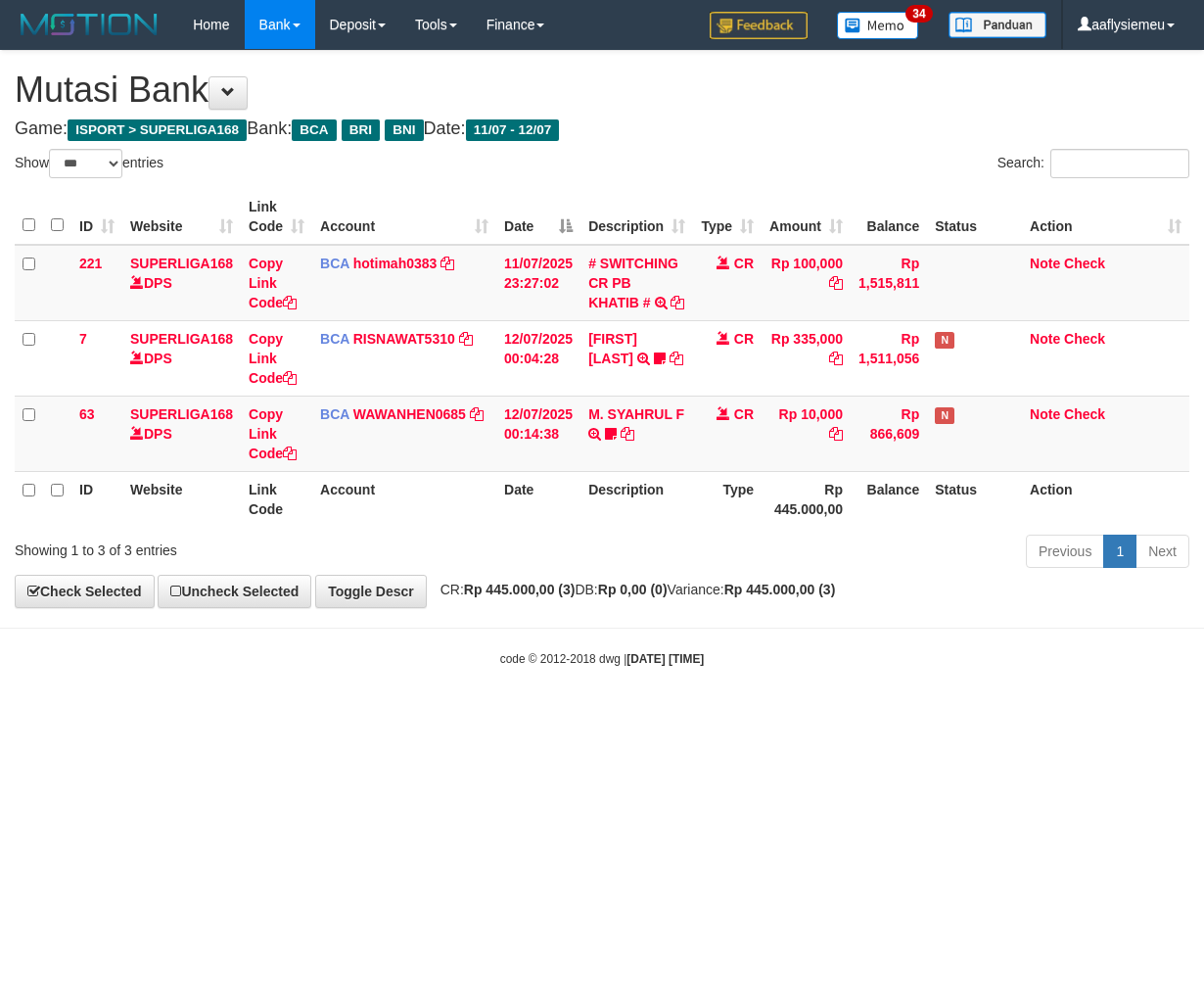 select on "***" 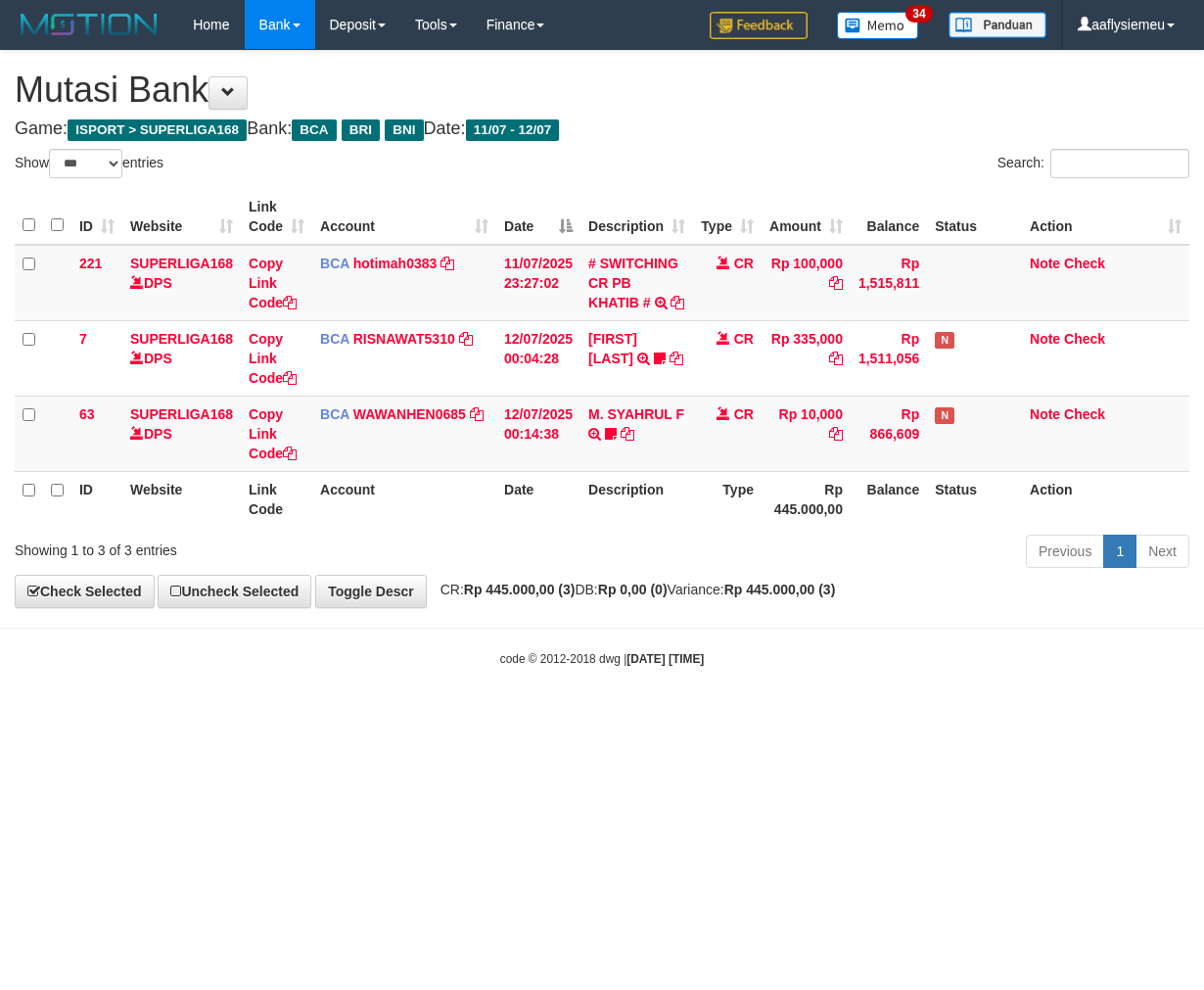 scroll, scrollTop: 0, scrollLeft: 0, axis: both 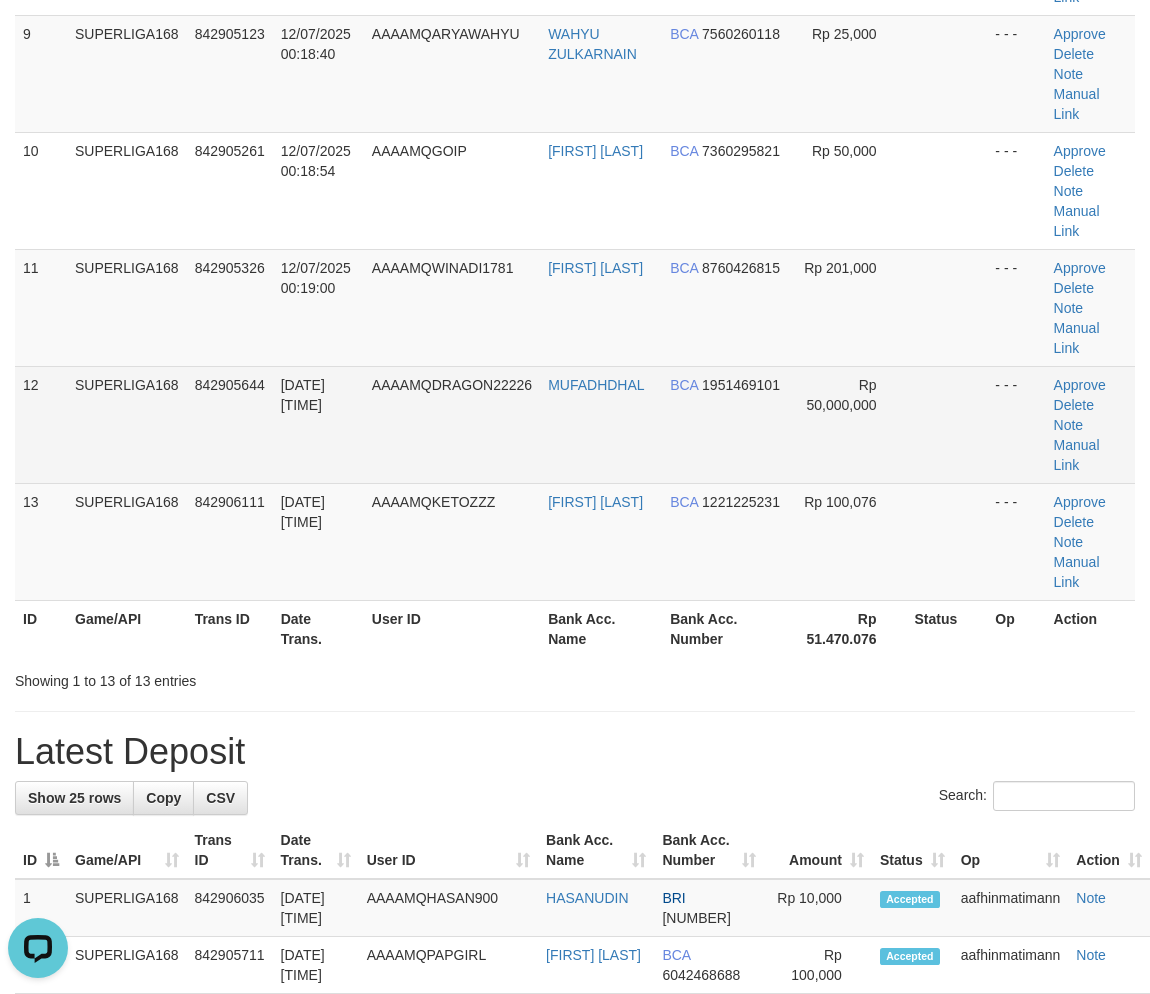 click on "12/07/2025 00:19:36" at bounding box center [318, 424] 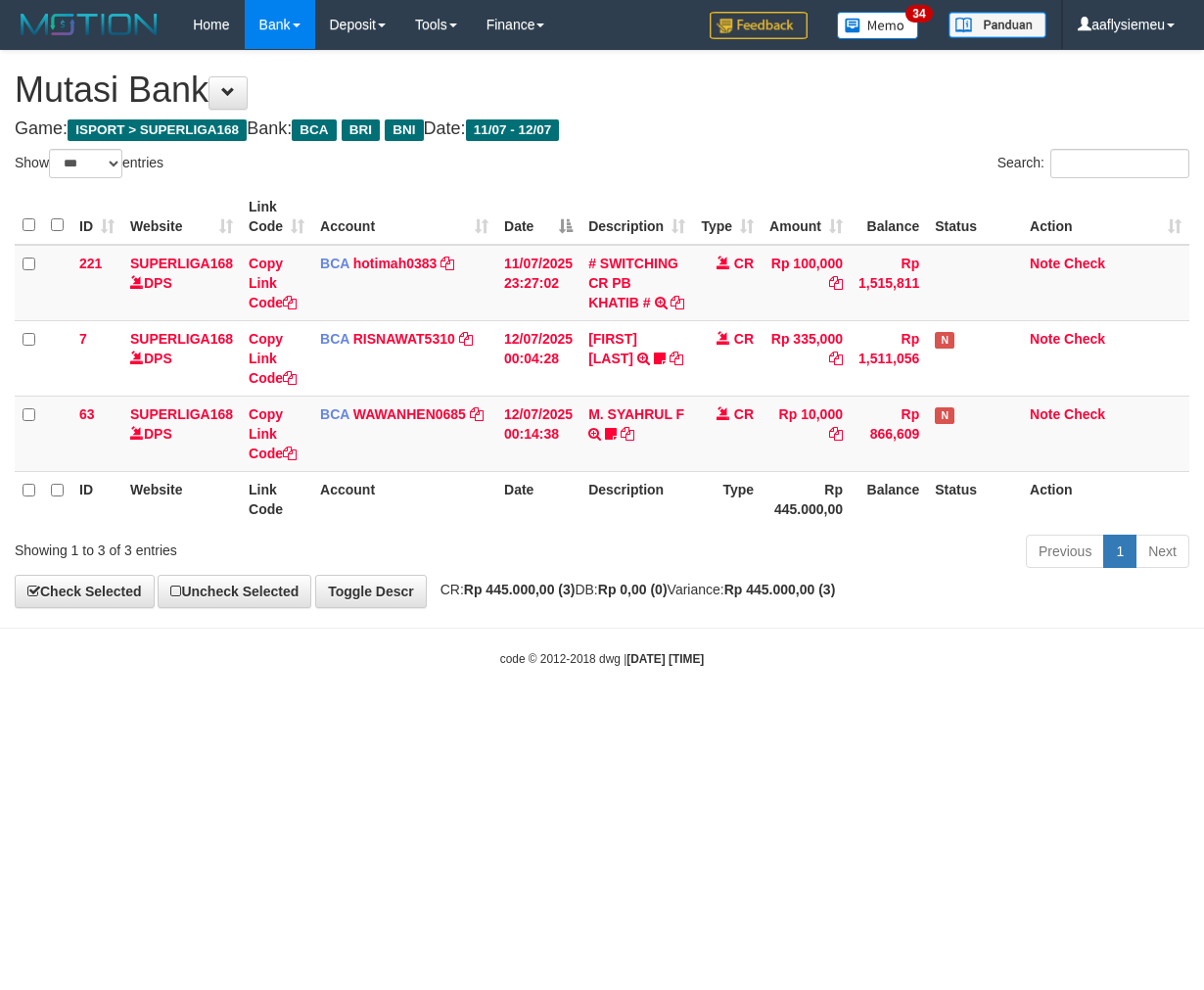 select on "***" 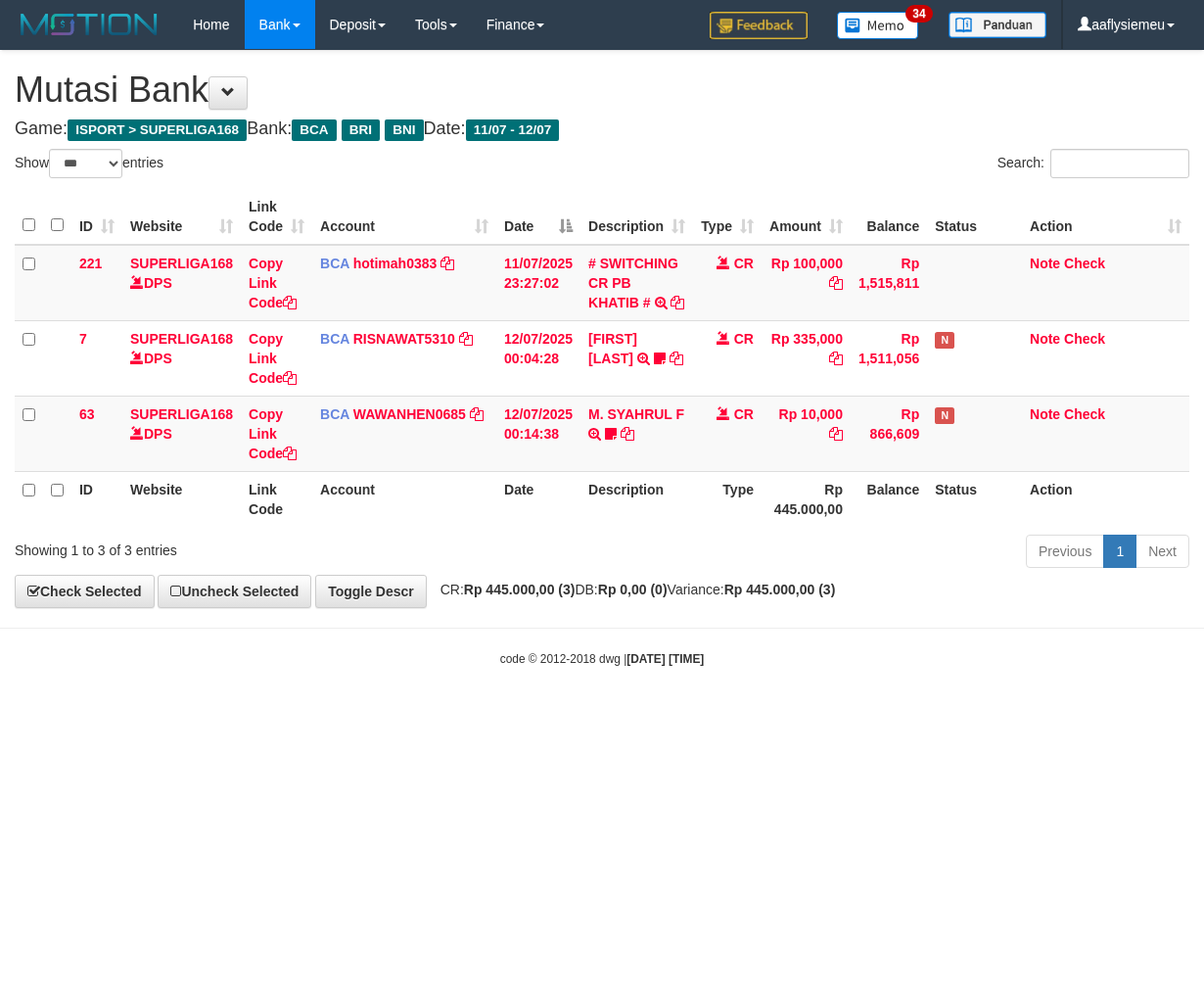 scroll, scrollTop: 0, scrollLeft: 0, axis: both 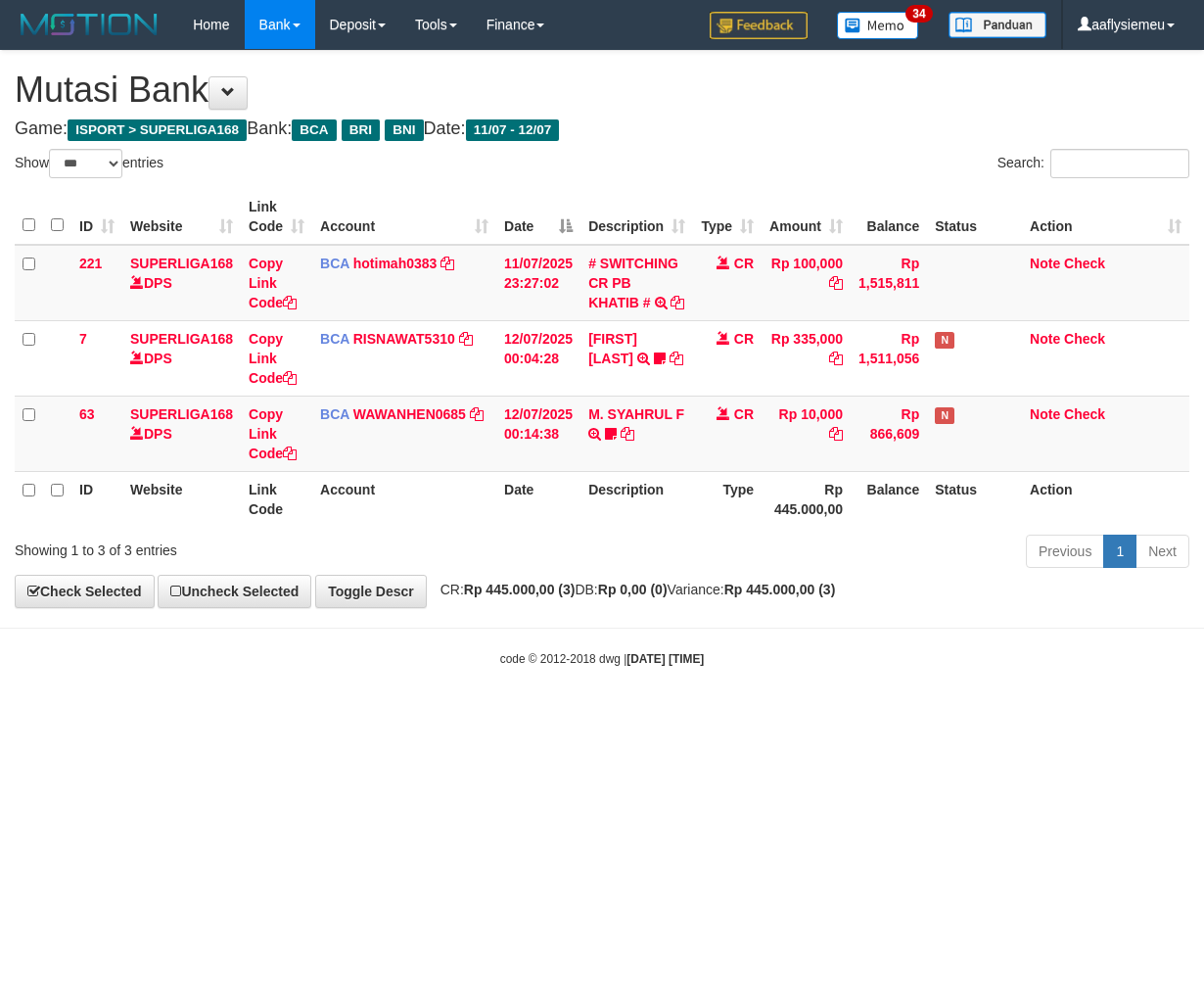 select on "***" 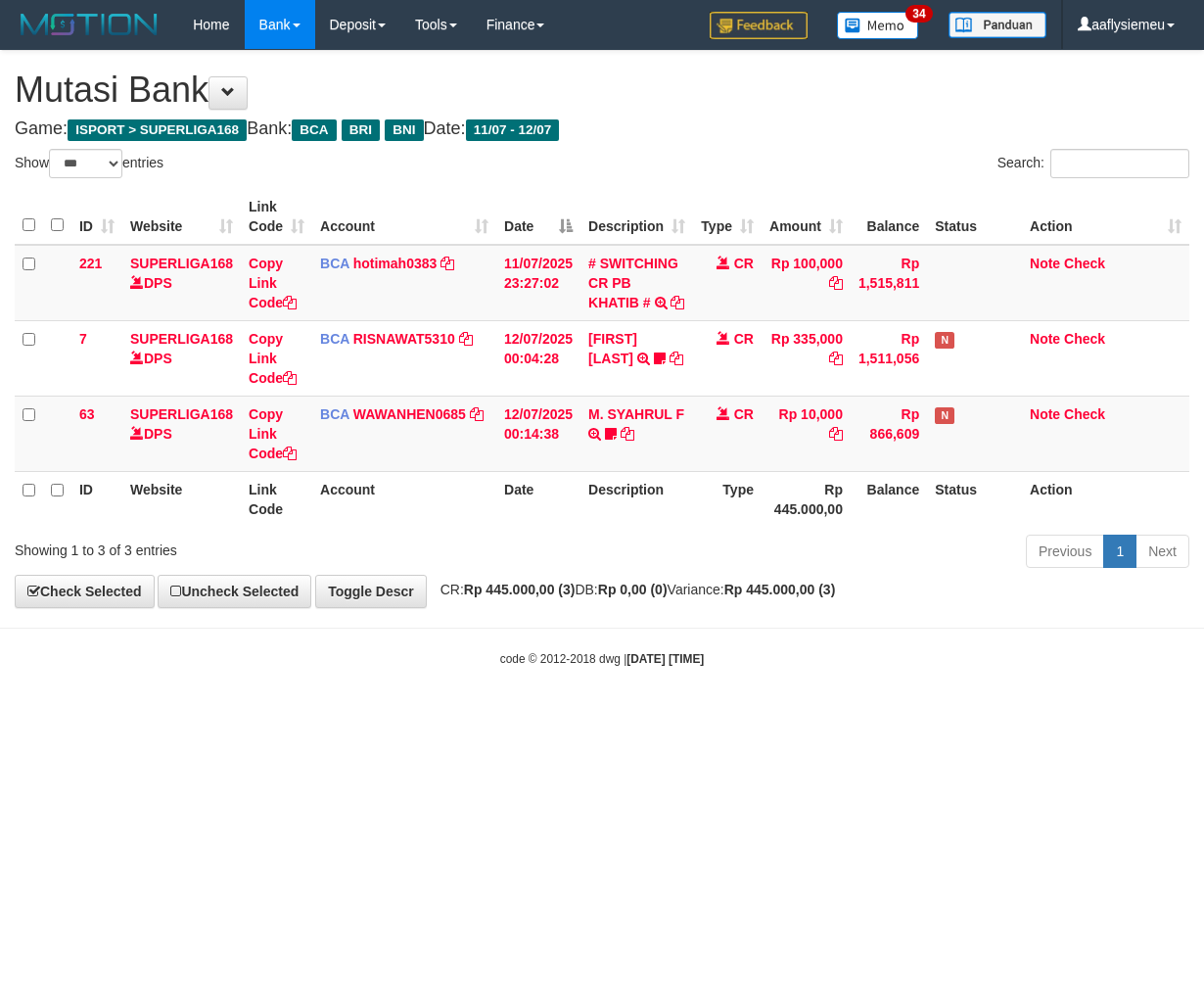 scroll, scrollTop: 0, scrollLeft: 0, axis: both 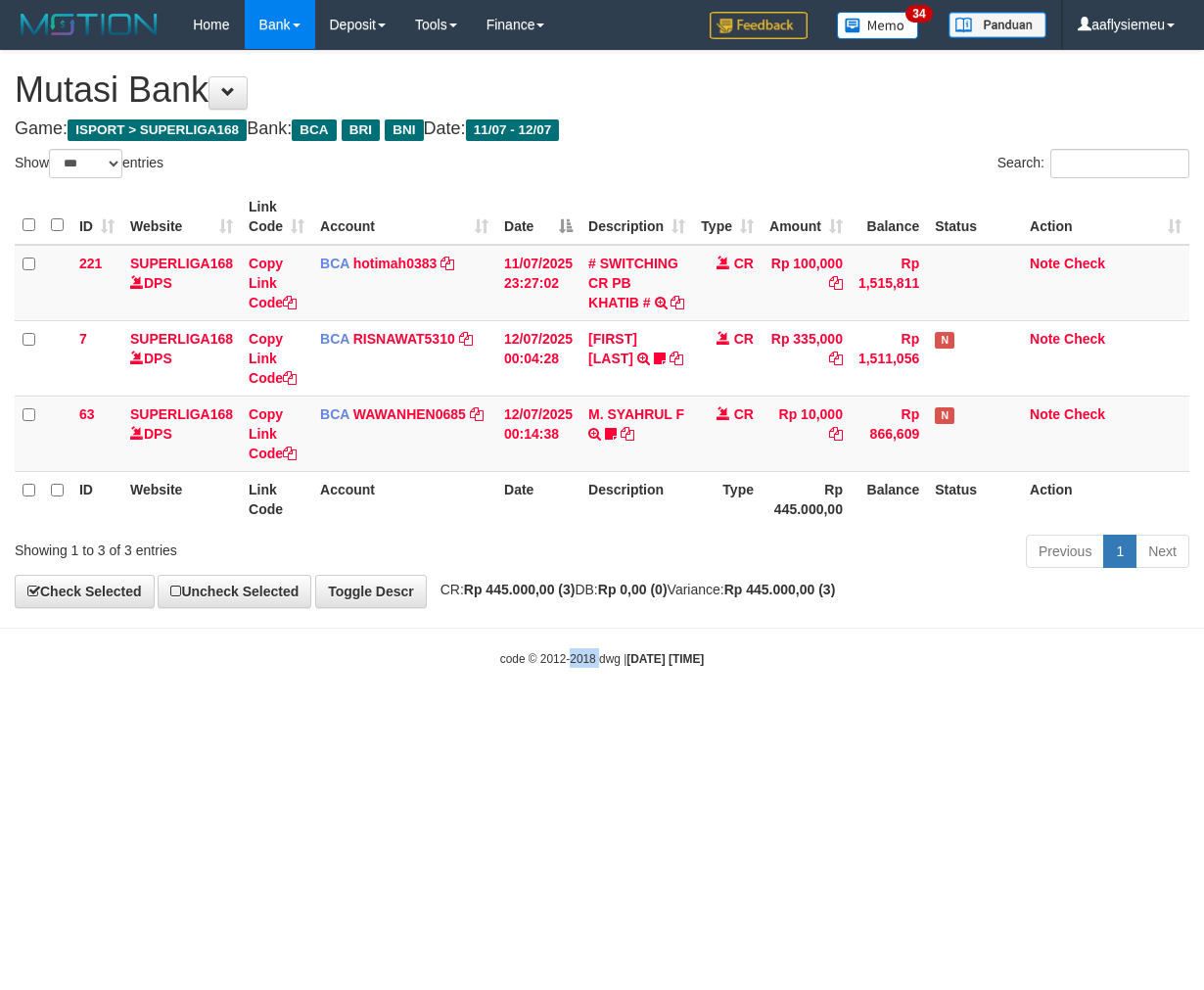 click on "Toggle navigation
Home
Bank
Account List
Load
By Website
Group
[ISPORT]													SUPERLIGA168
By Load Group (DPS)" at bounding box center [602, 358] 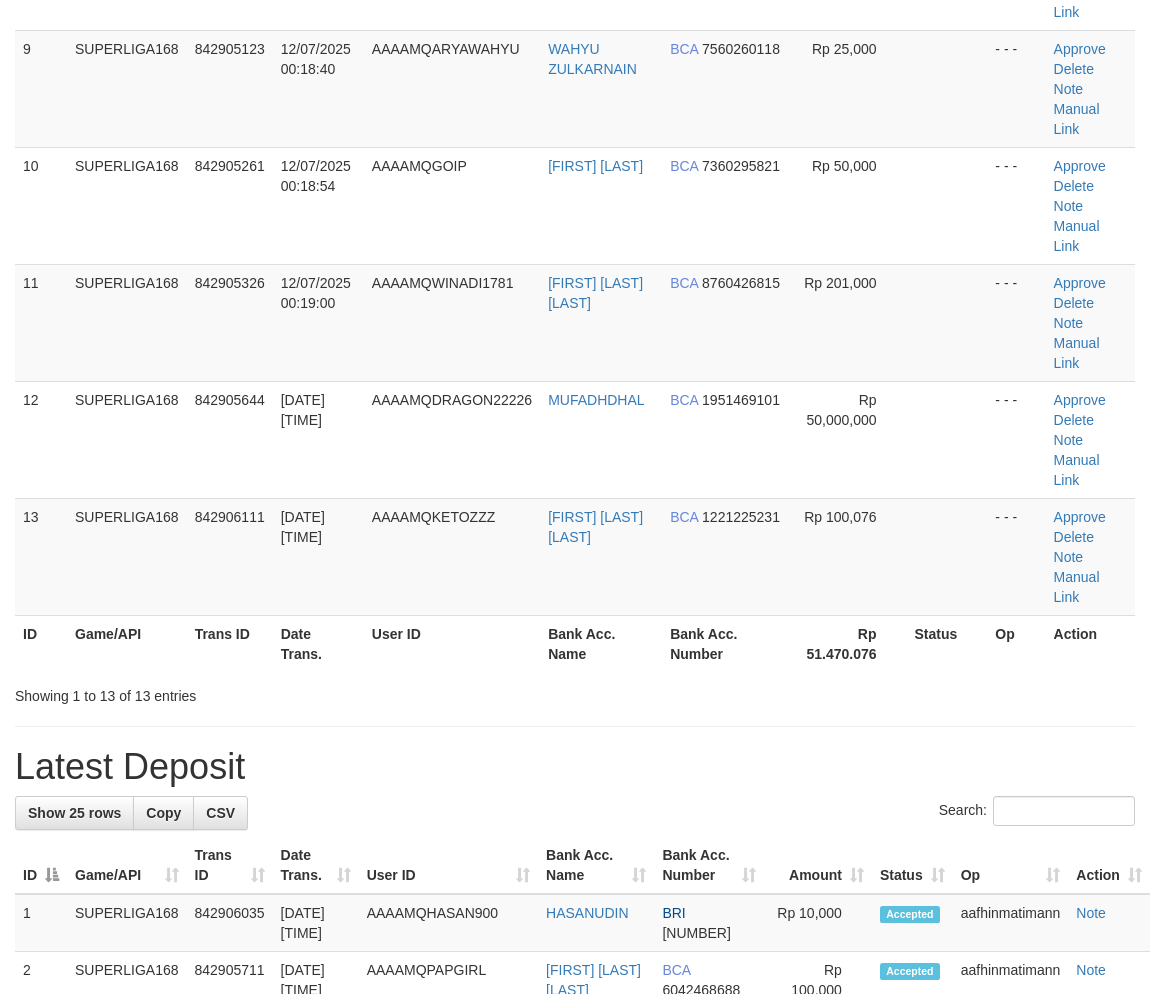 scroll, scrollTop: 1060, scrollLeft: 0, axis: vertical 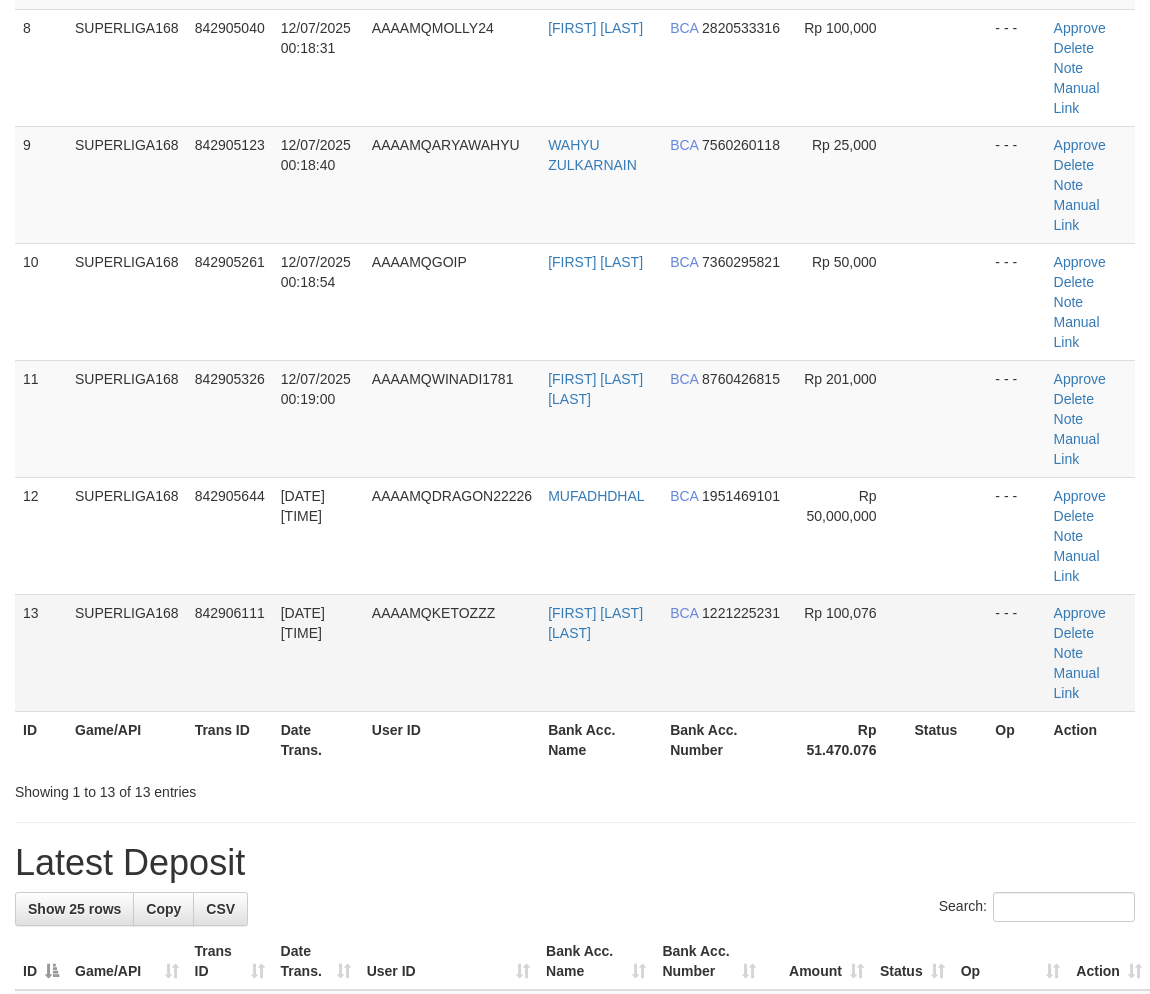 click on "12/07/2025 00:20:29" at bounding box center [303, 623] 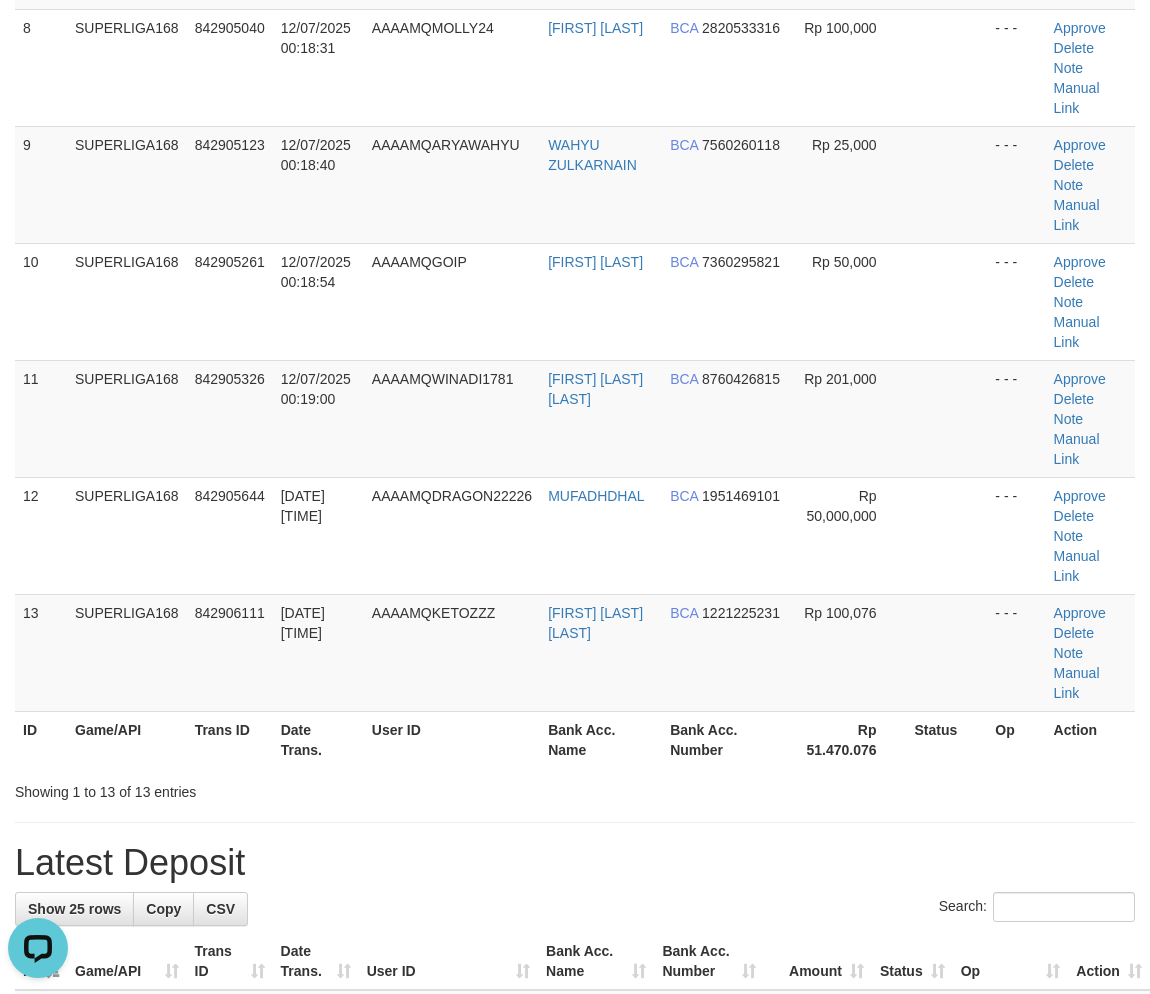 scroll, scrollTop: 0, scrollLeft: 0, axis: both 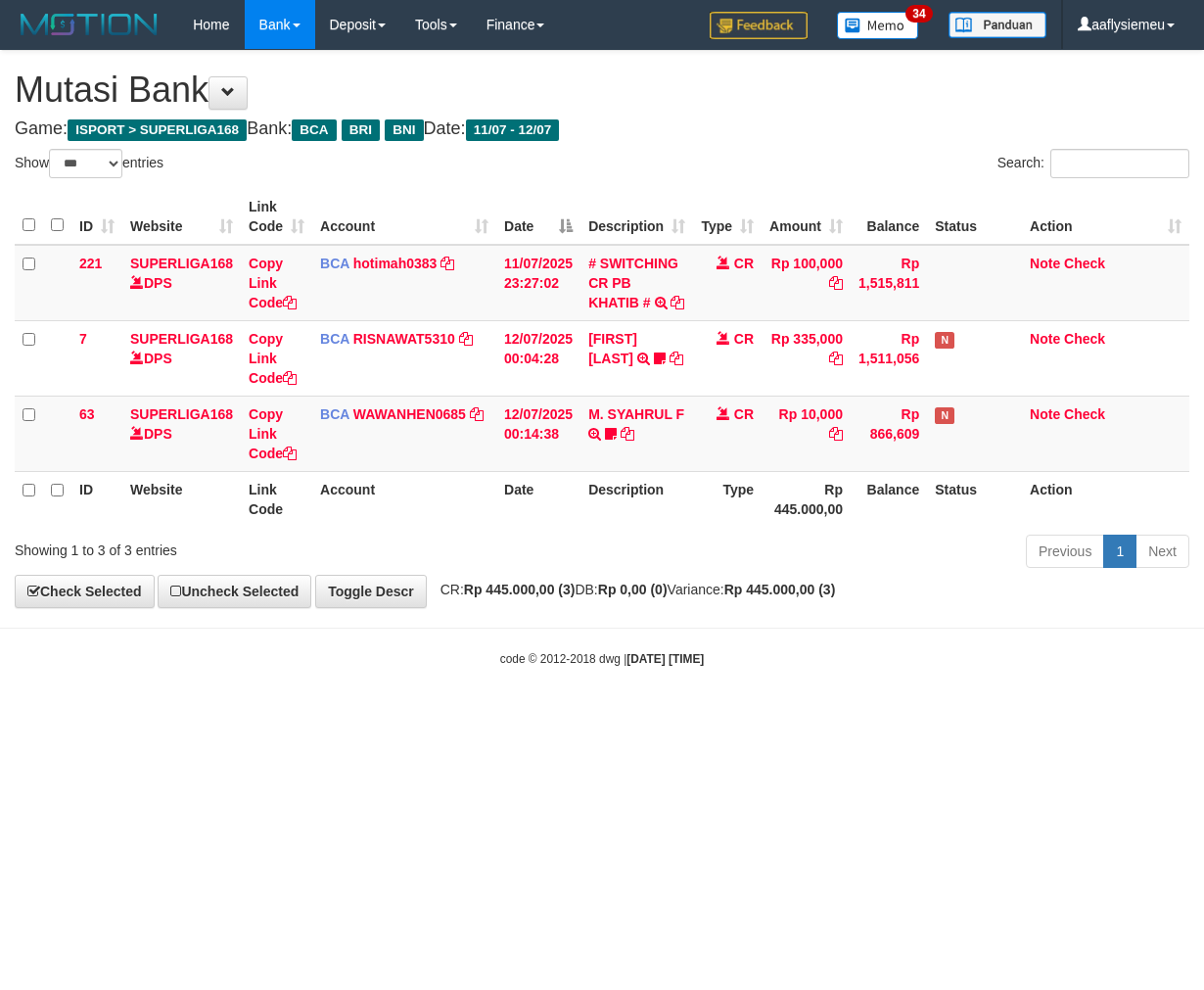 select on "***" 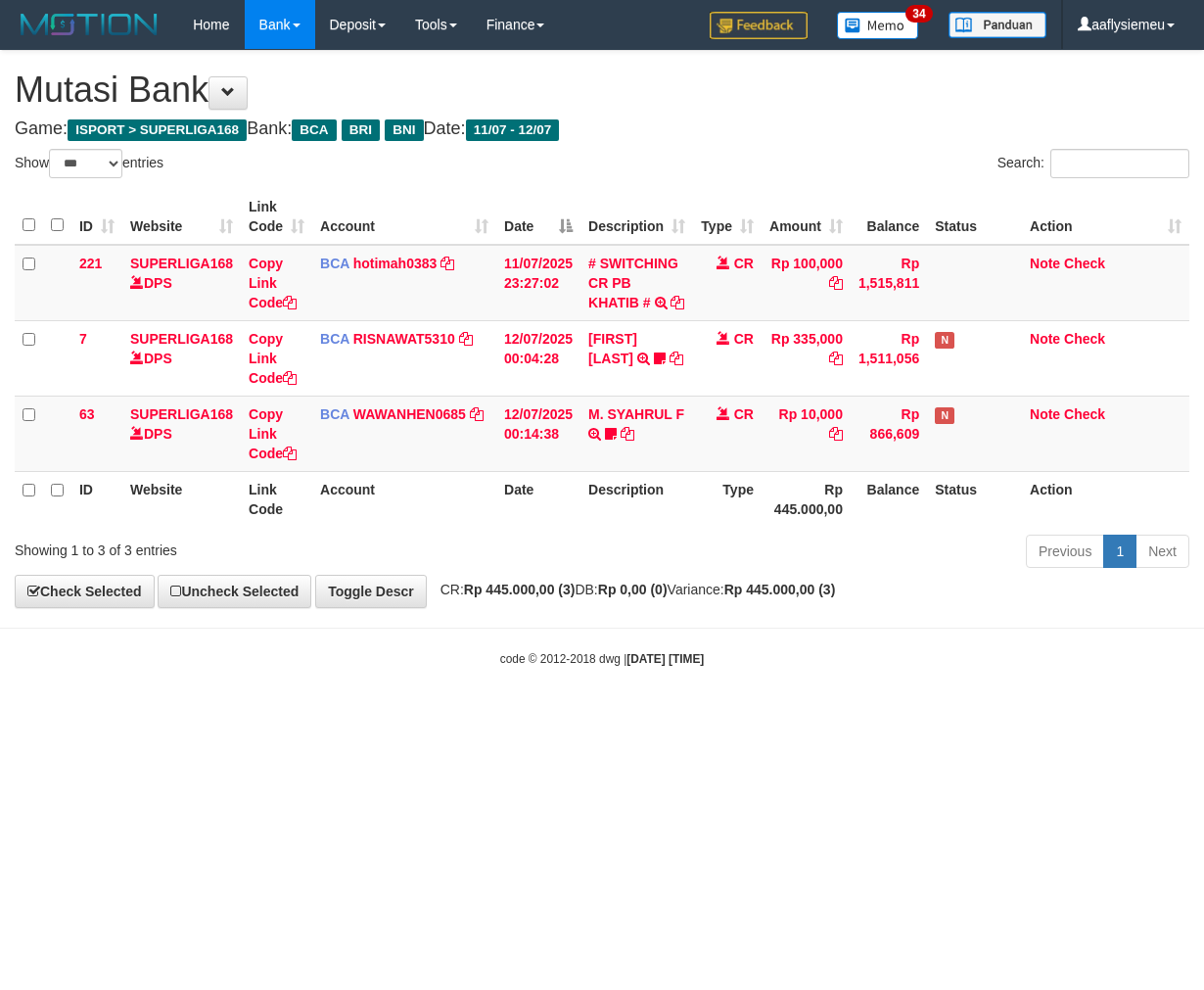 scroll, scrollTop: 0, scrollLeft: 0, axis: both 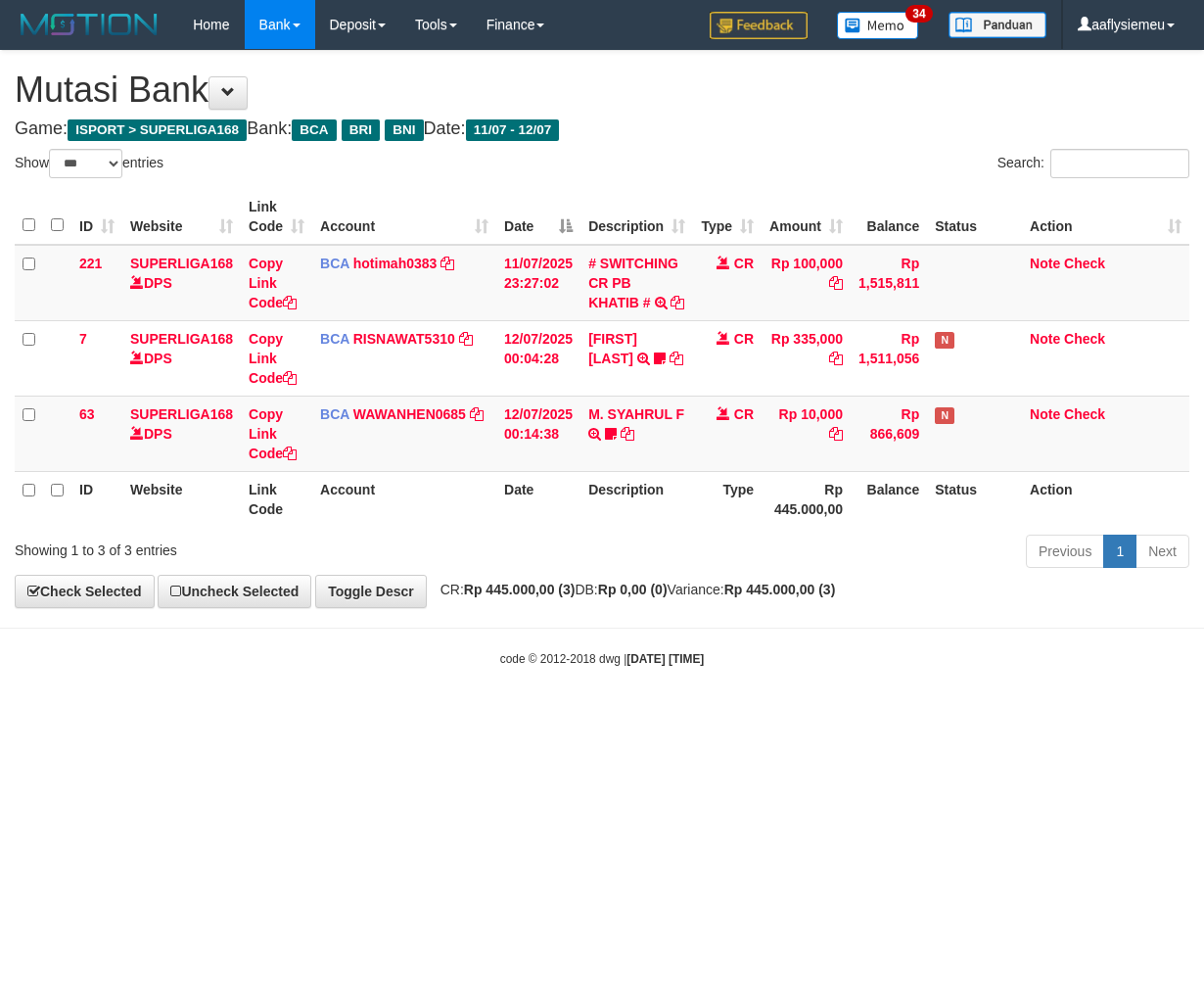 select on "***" 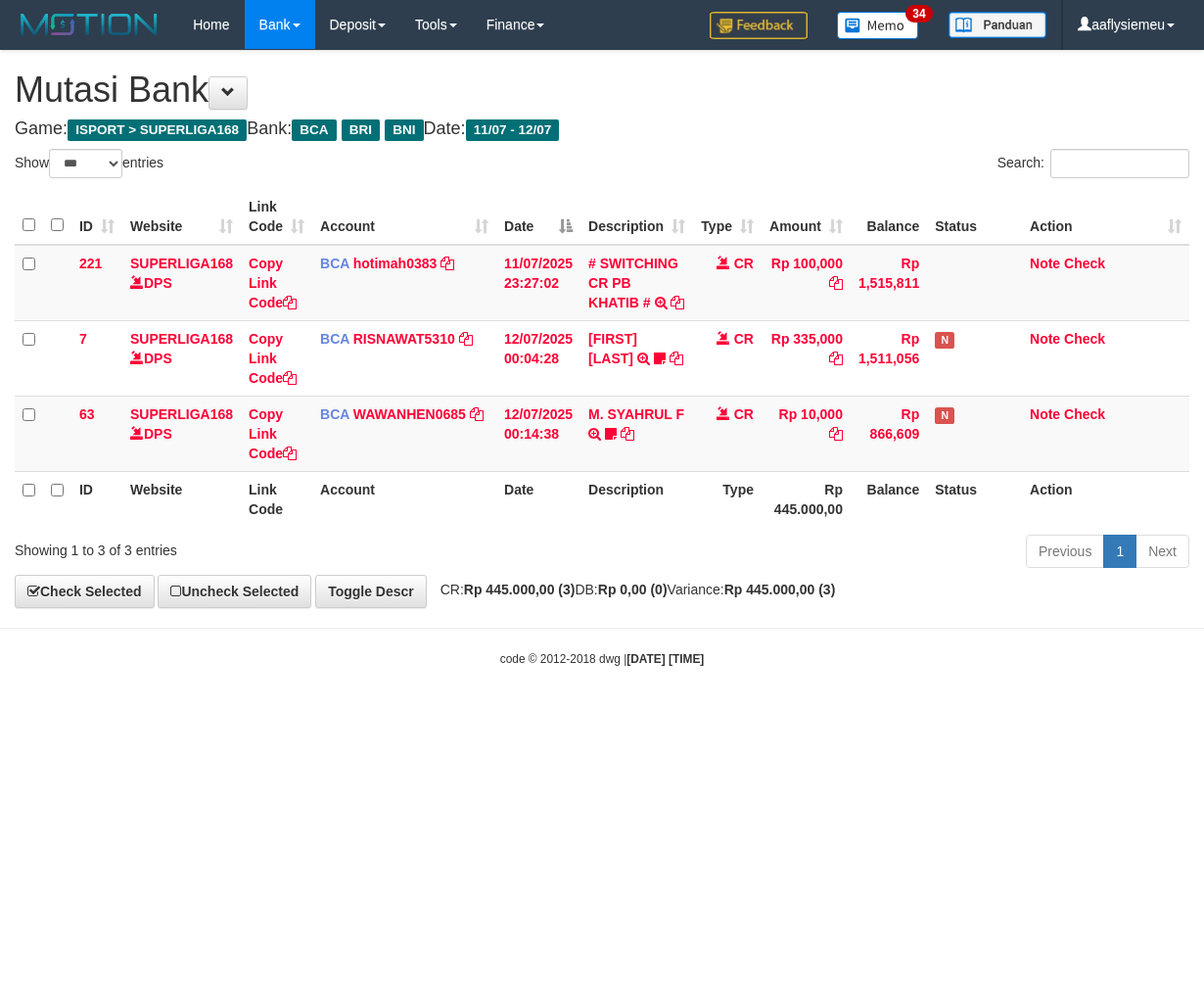 scroll, scrollTop: 0, scrollLeft: 0, axis: both 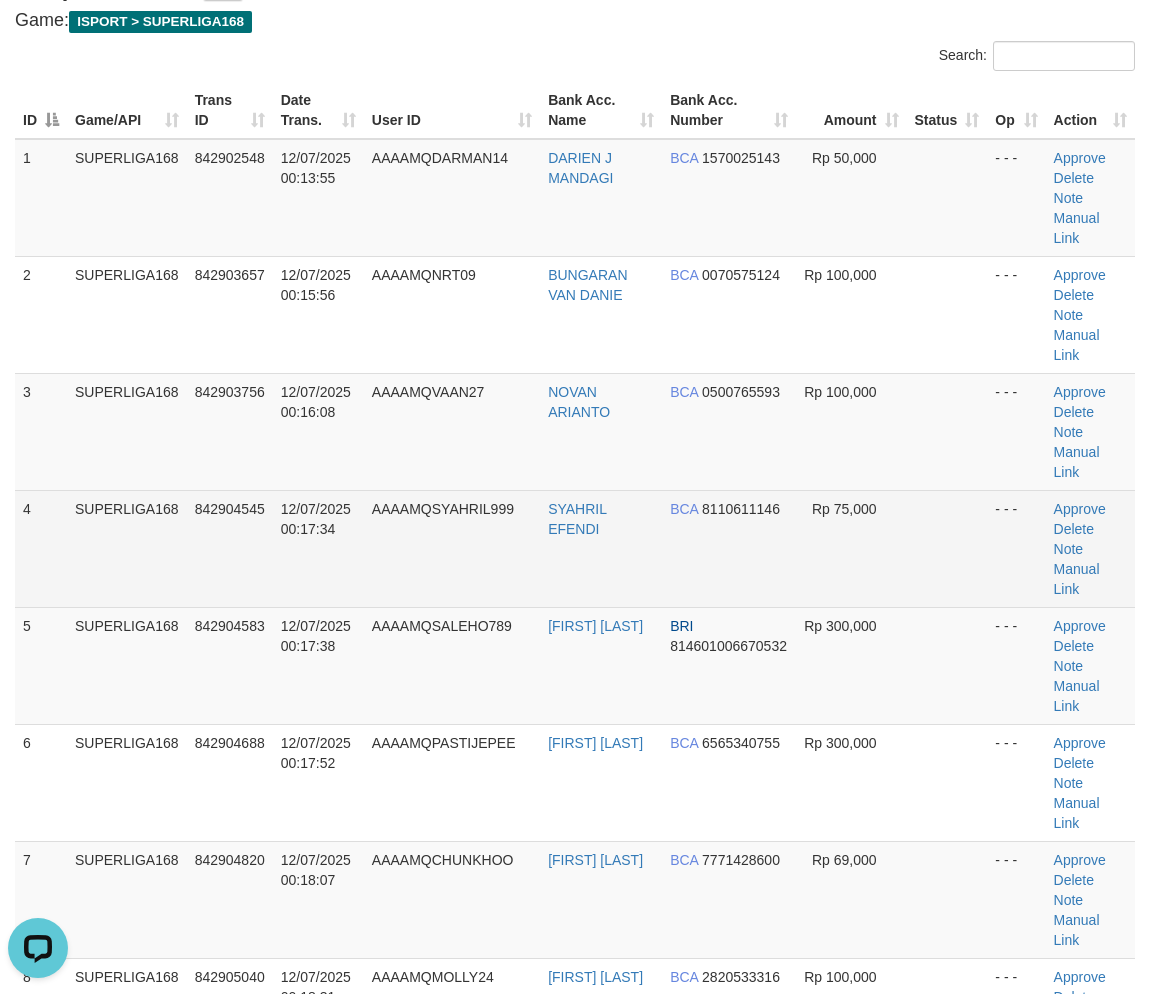 click on "12/07/2025 00:17:34" at bounding box center [318, 548] 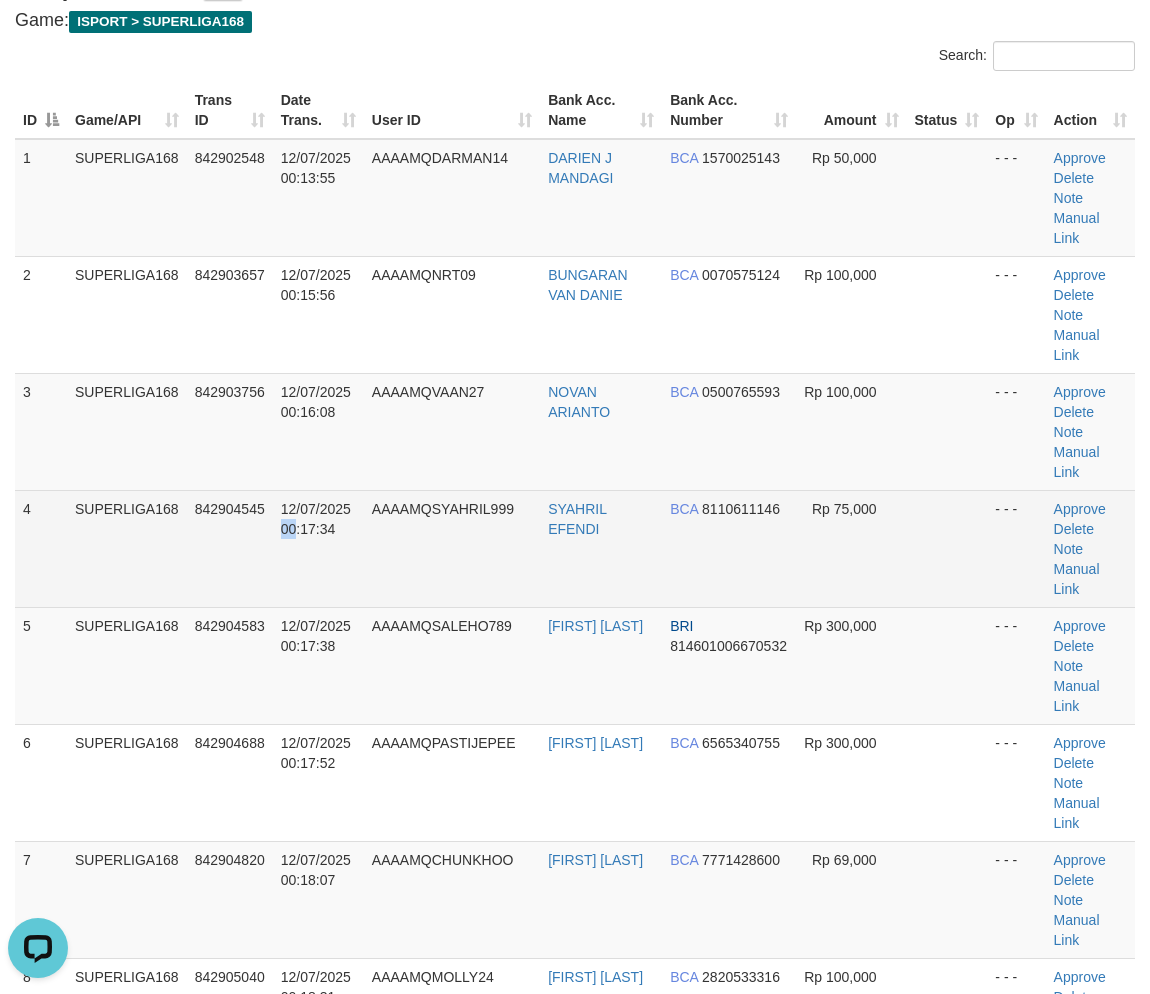 click on "12/07/2025 00:17:34" at bounding box center [318, 548] 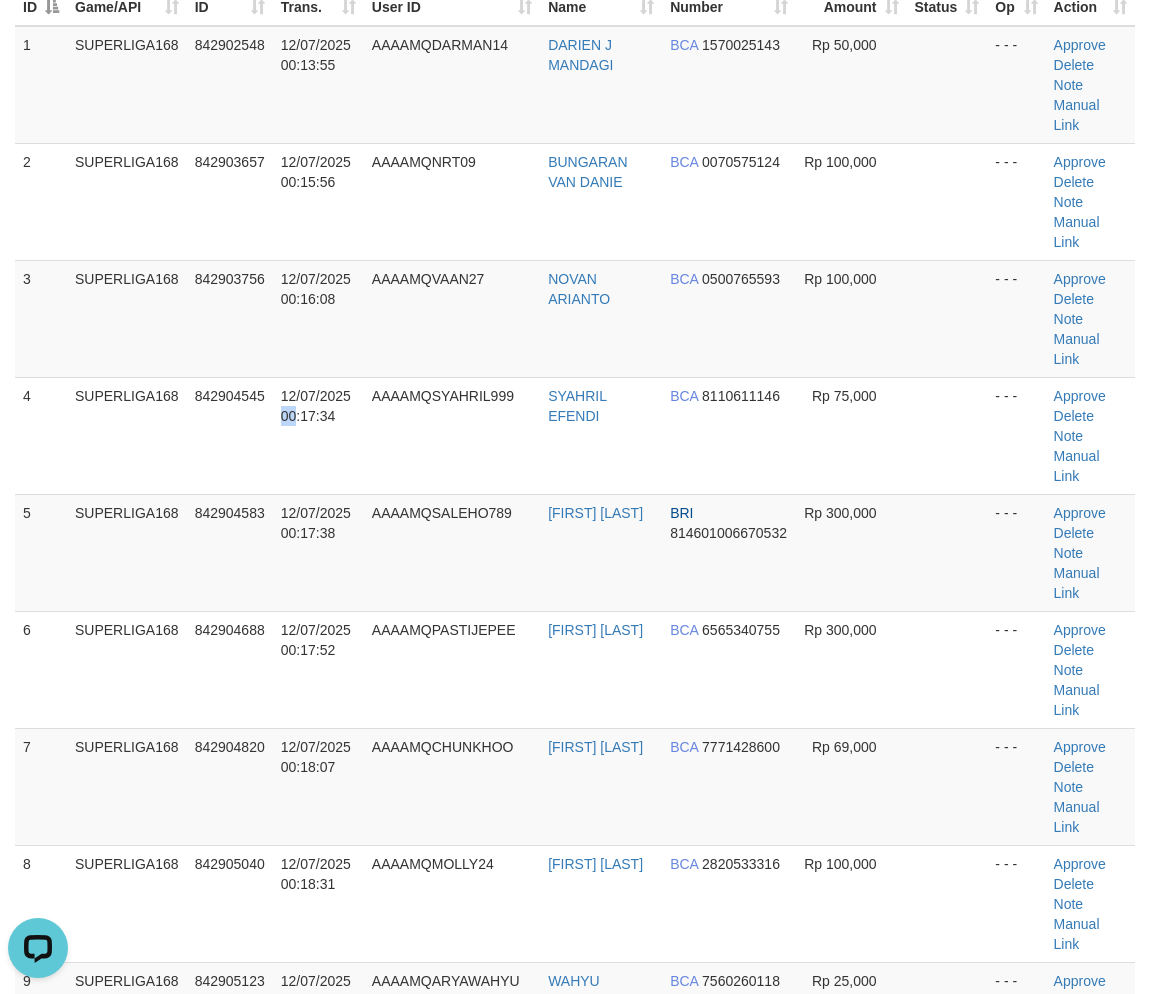 scroll, scrollTop: 333, scrollLeft: 0, axis: vertical 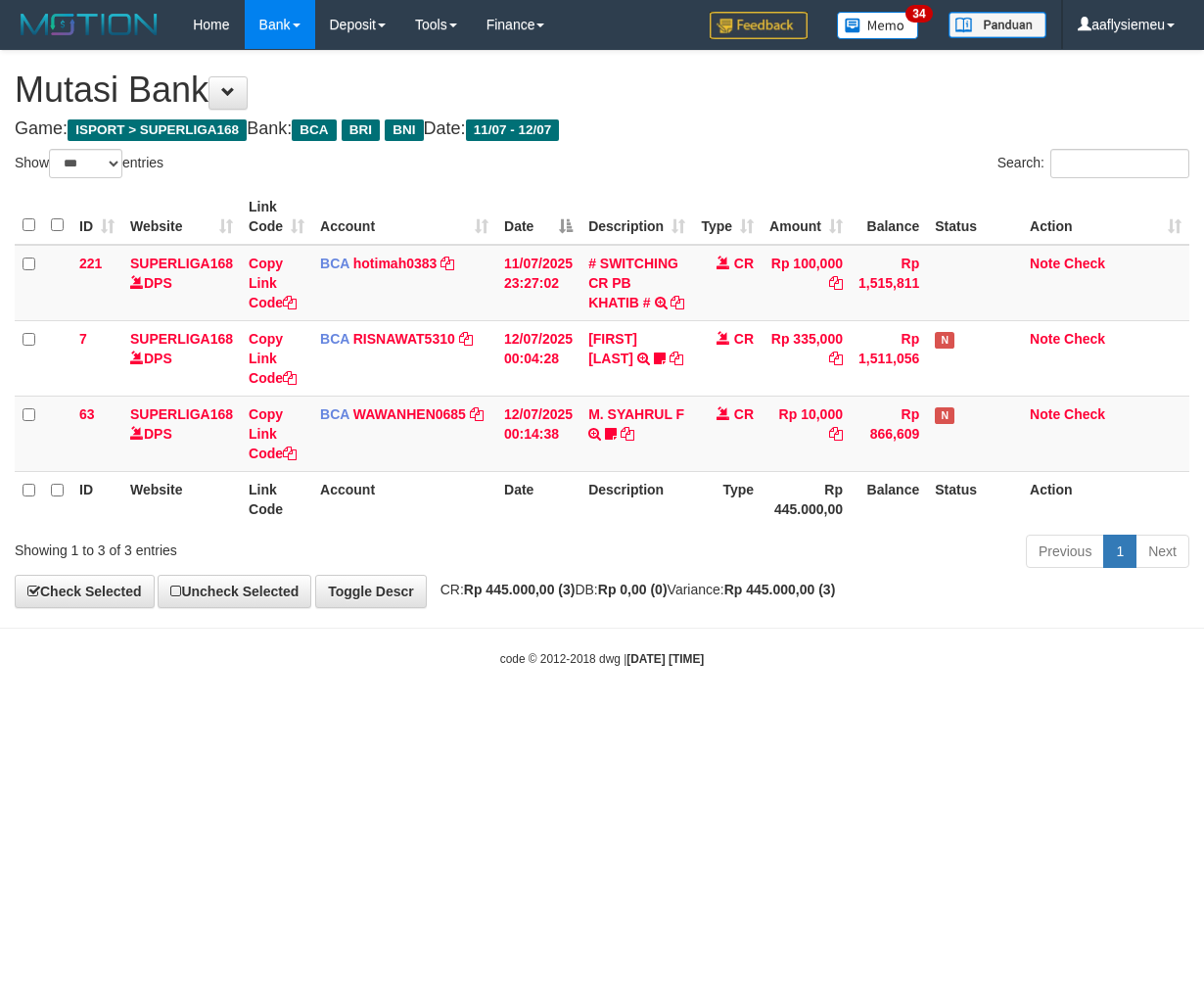 select on "***" 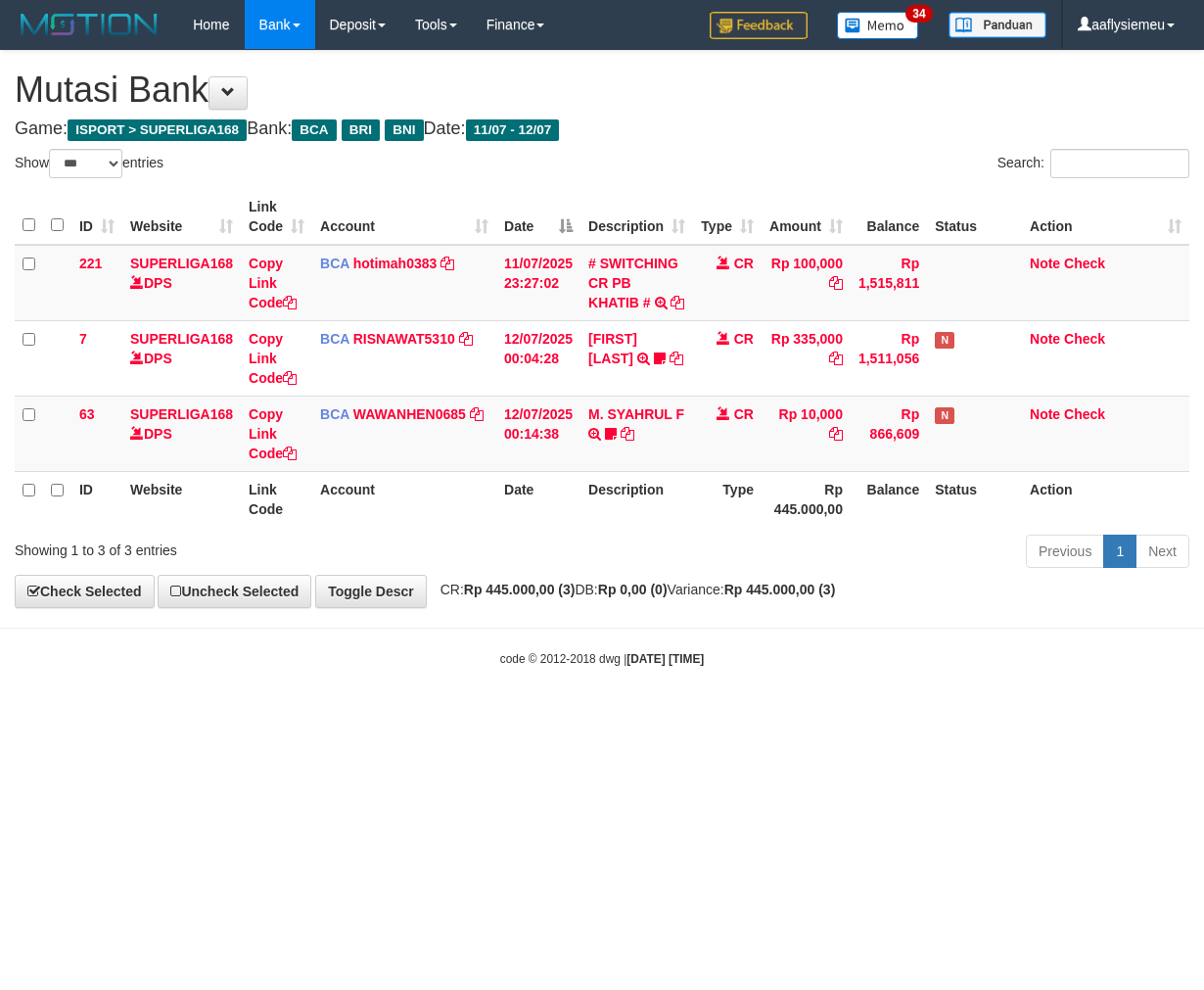 scroll, scrollTop: 0, scrollLeft: 0, axis: both 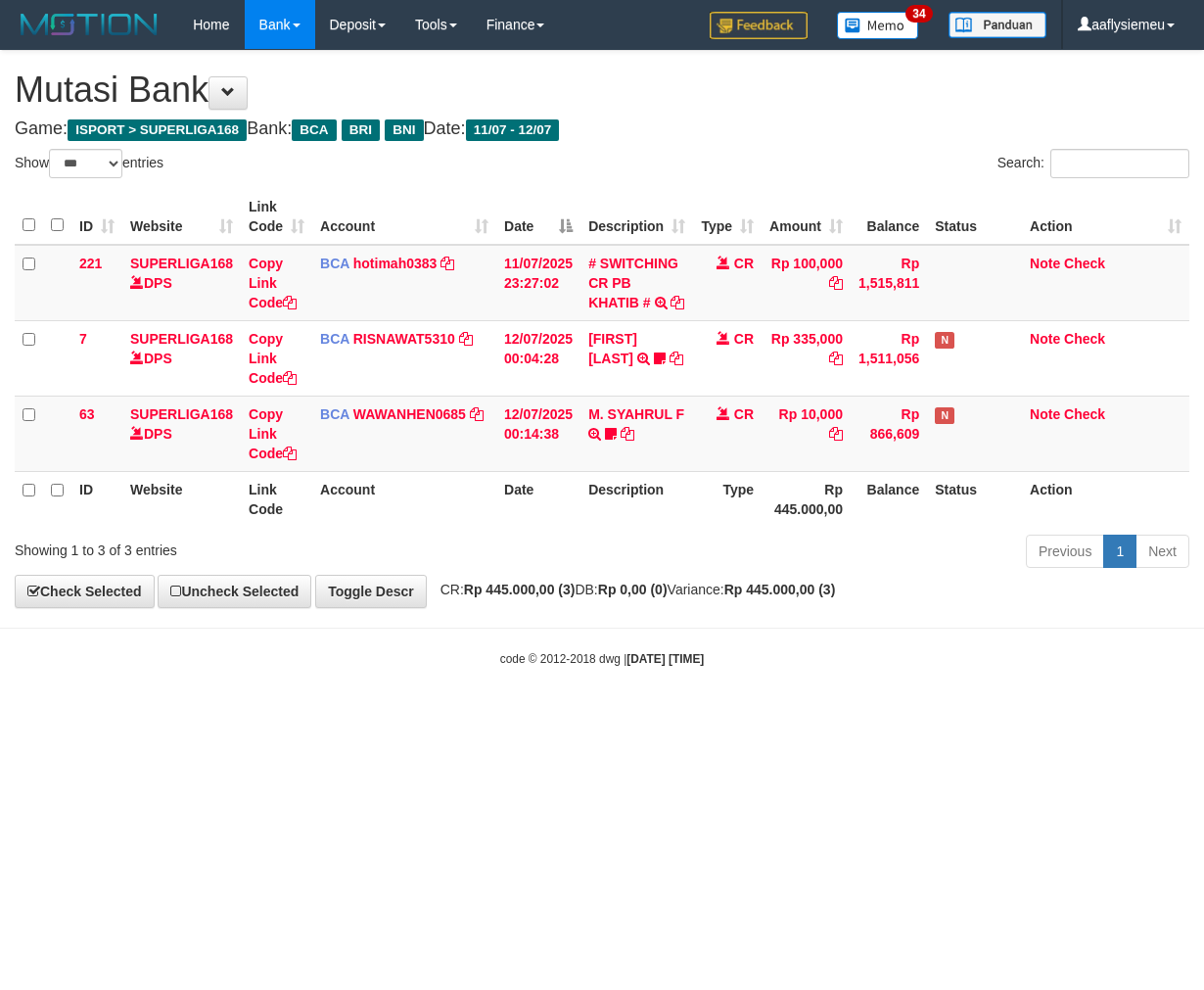 select on "***" 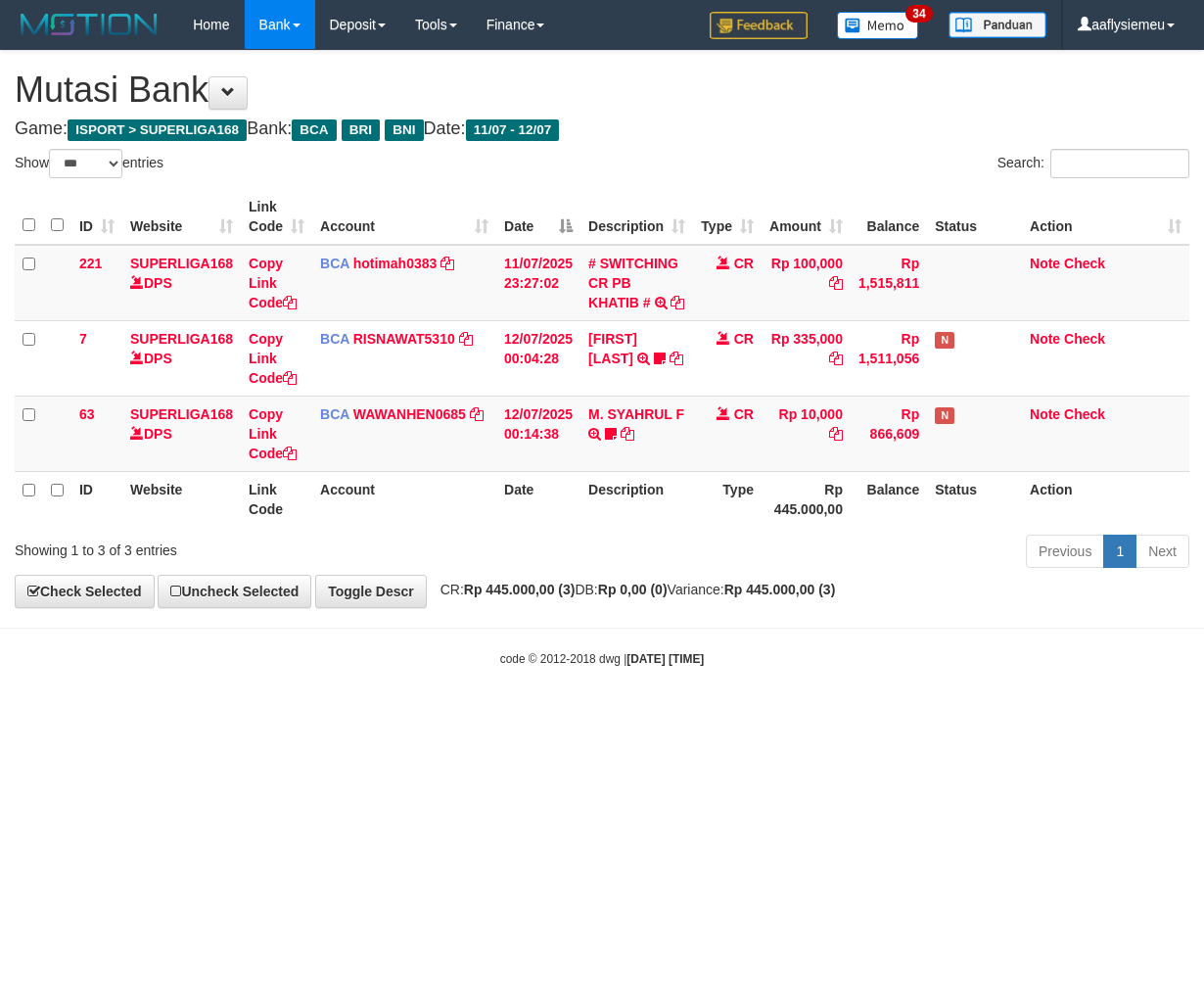 scroll, scrollTop: 0, scrollLeft: 0, axis: both 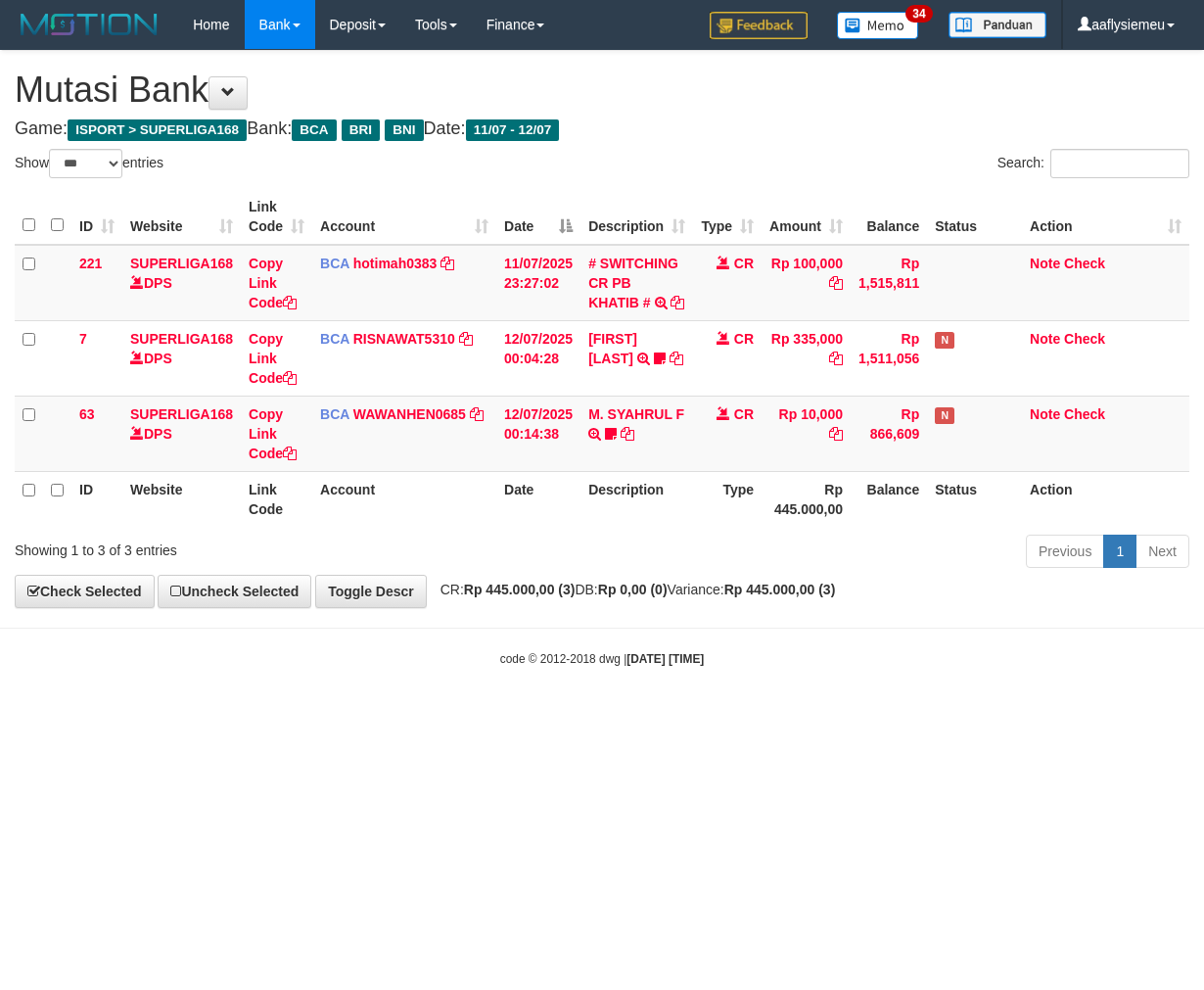 select on "***" 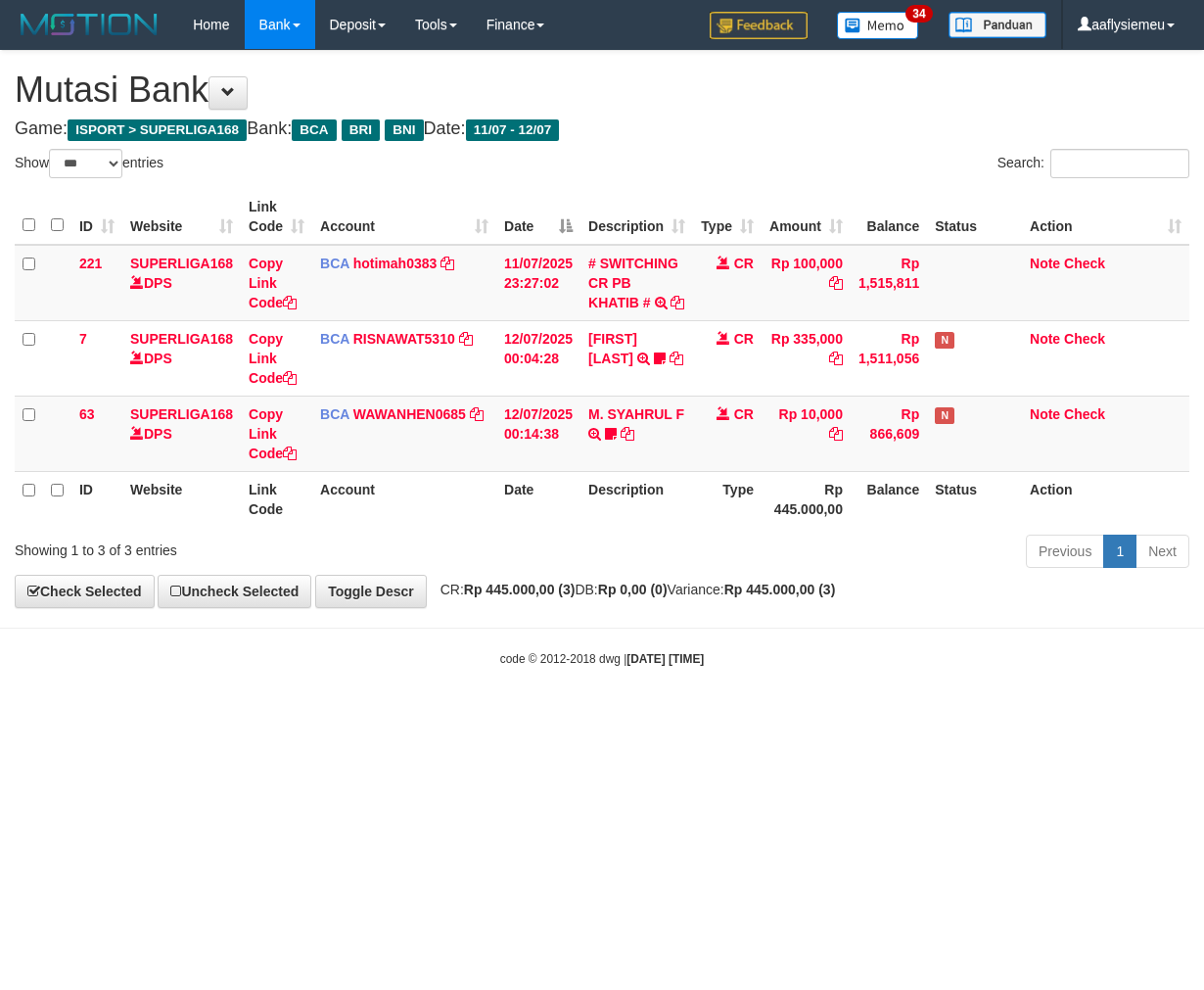 scroll, scrollTop: 0, scrollLeft: 0, axis: both 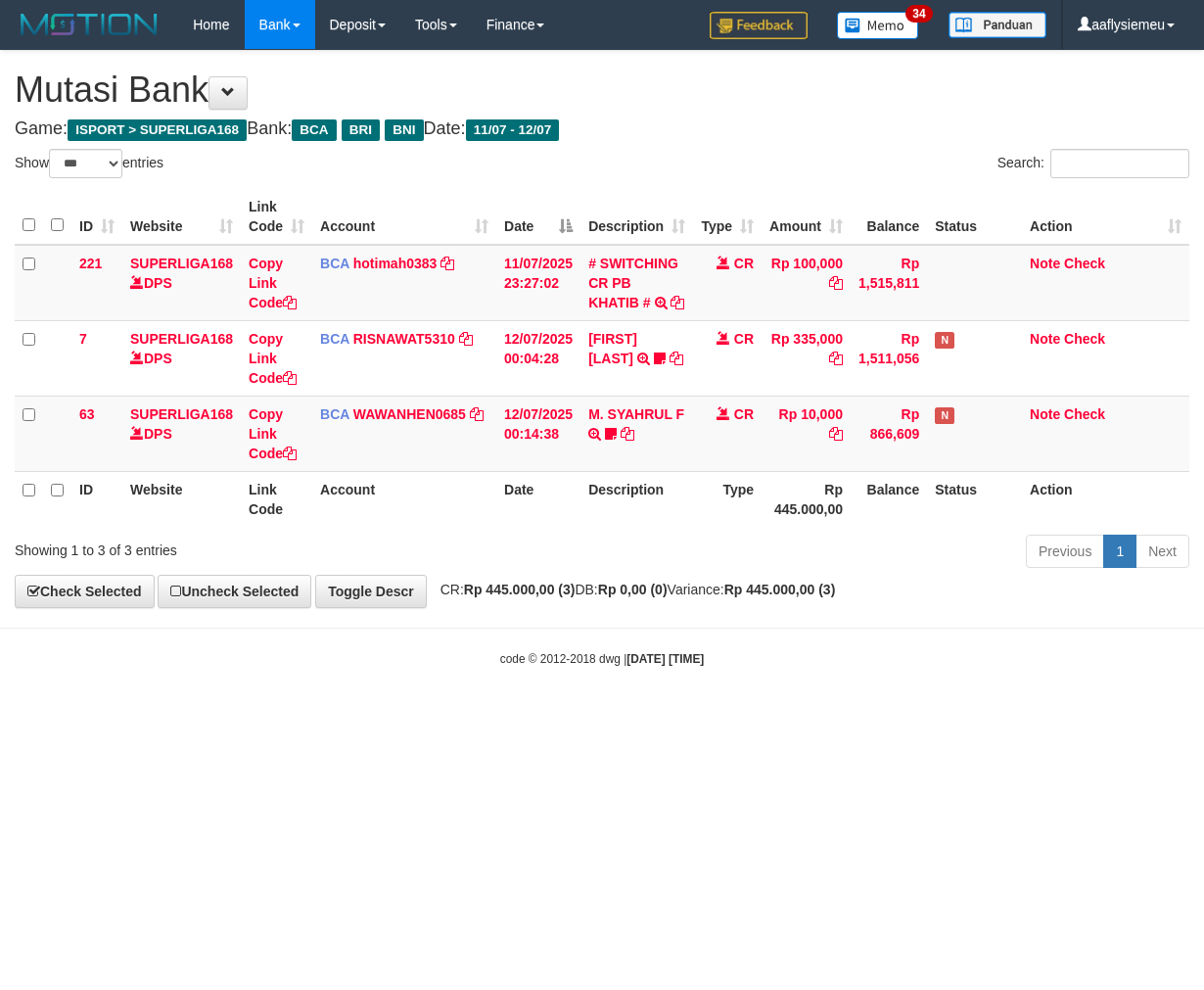 select on "***" 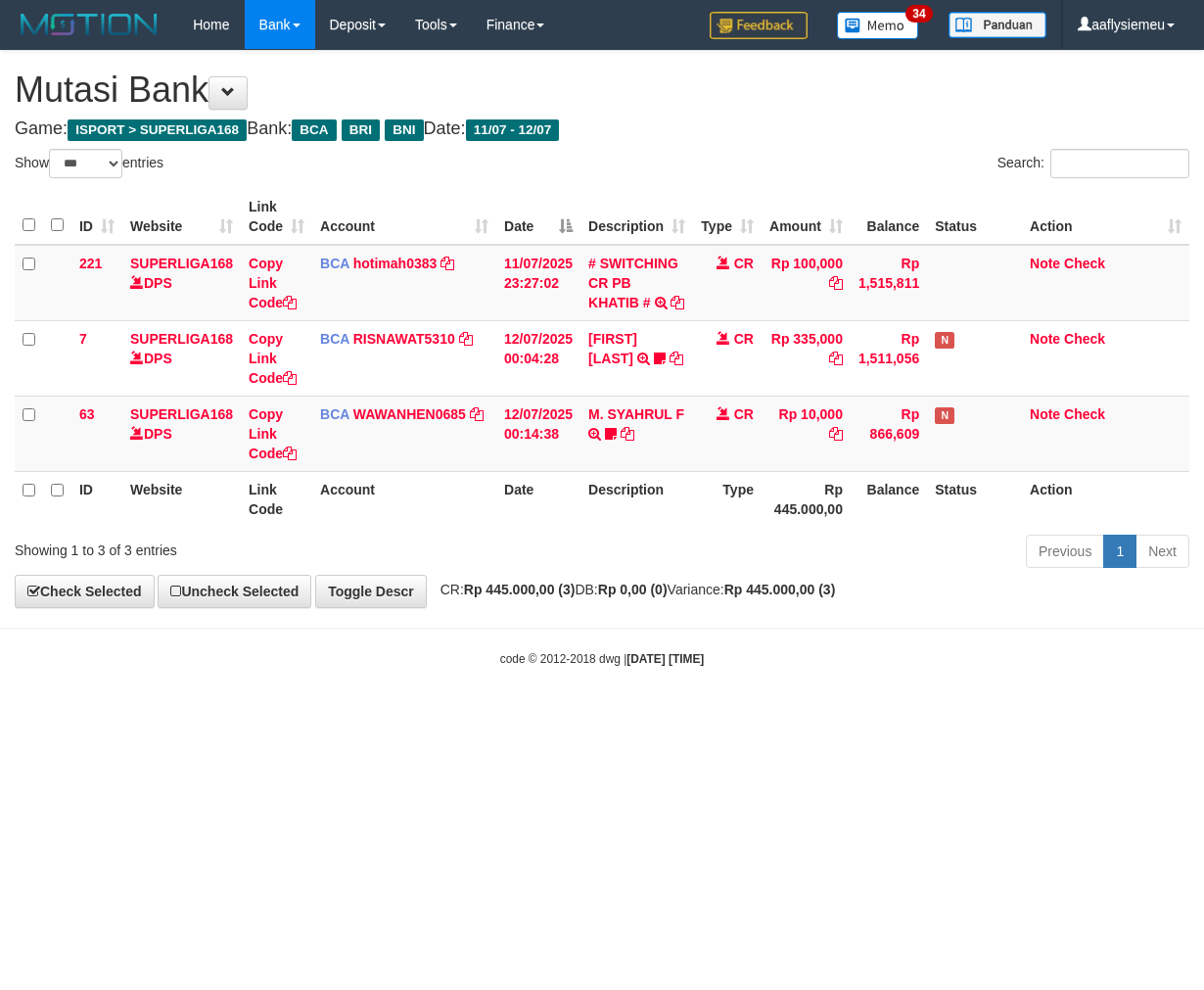 scroll, scrollTop: 0, scrollLeft: 0, axis: both 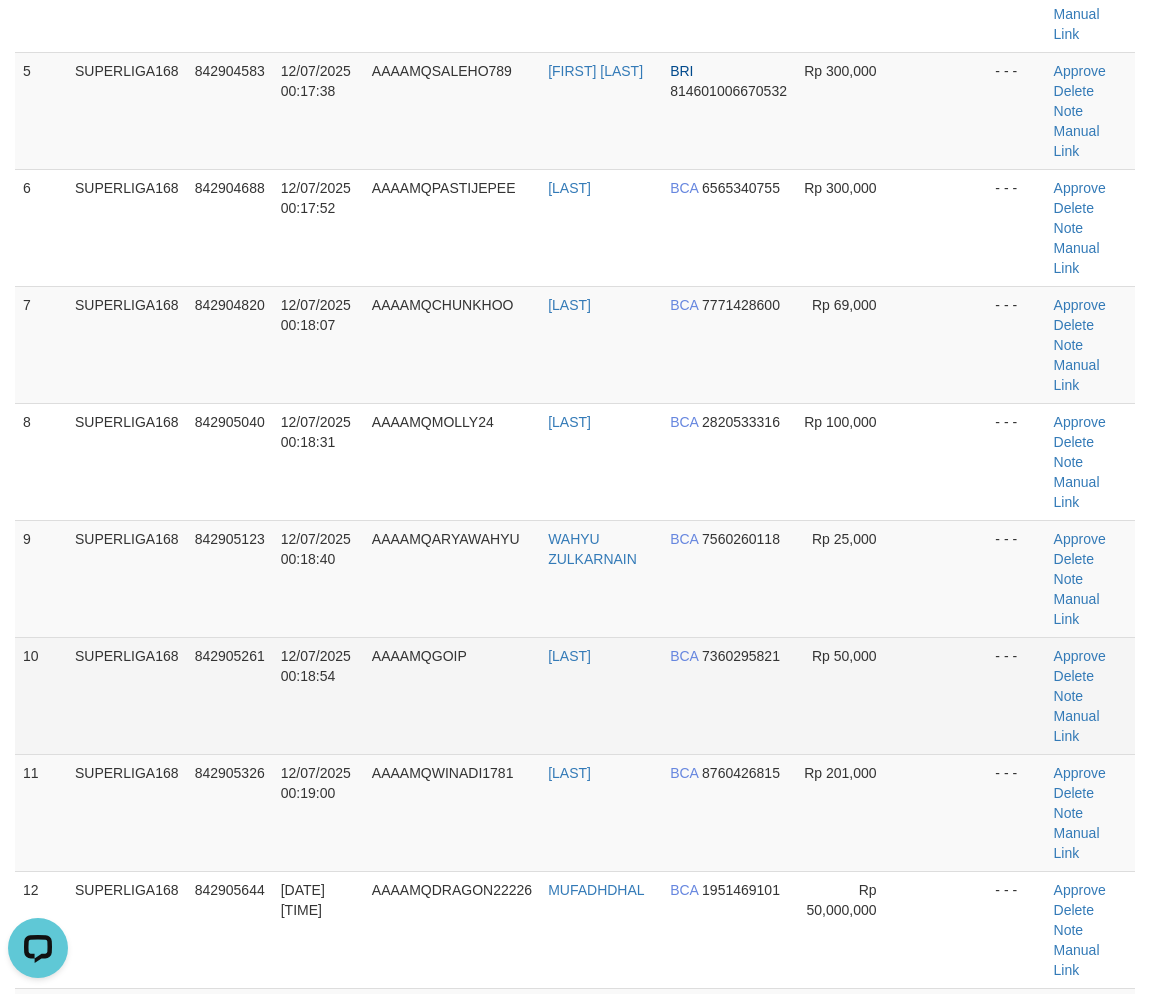 click on "AAAAMQGOIP" at bounding box center (419, 656) 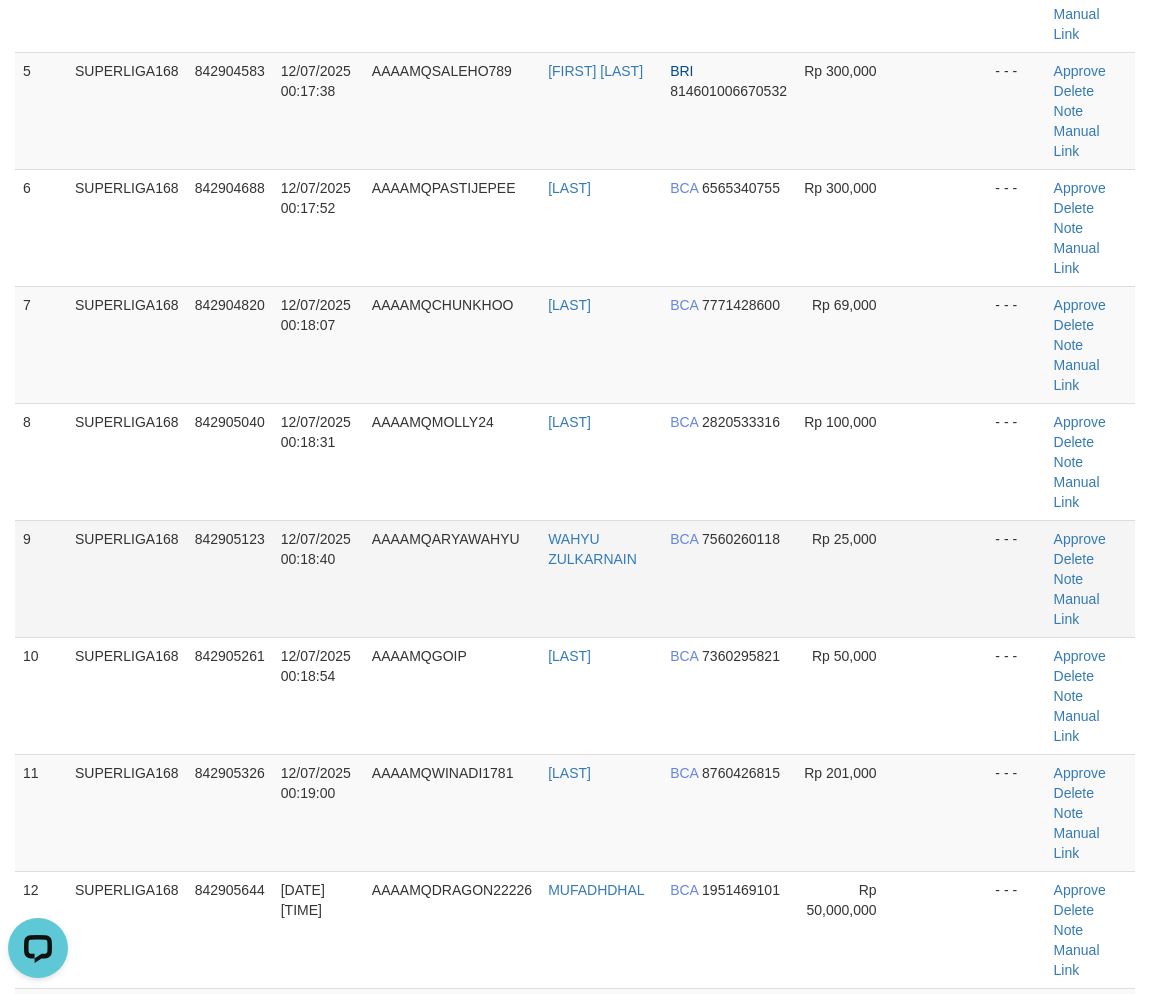click on "12/07/2025 00:18:40" at bounding box center (318, 578) 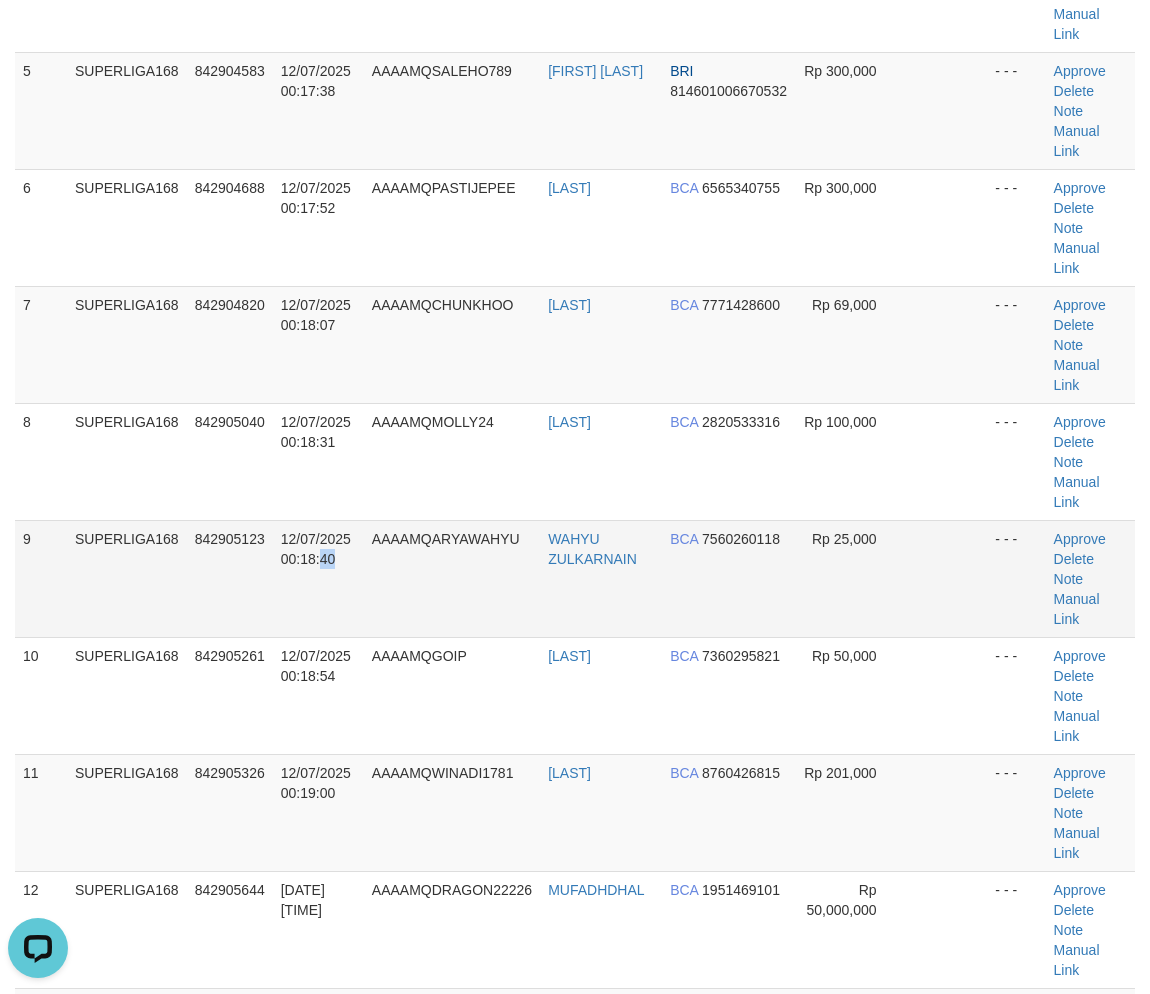click on "12/07/2025 00:18:40" at bounding box center (318, 578) 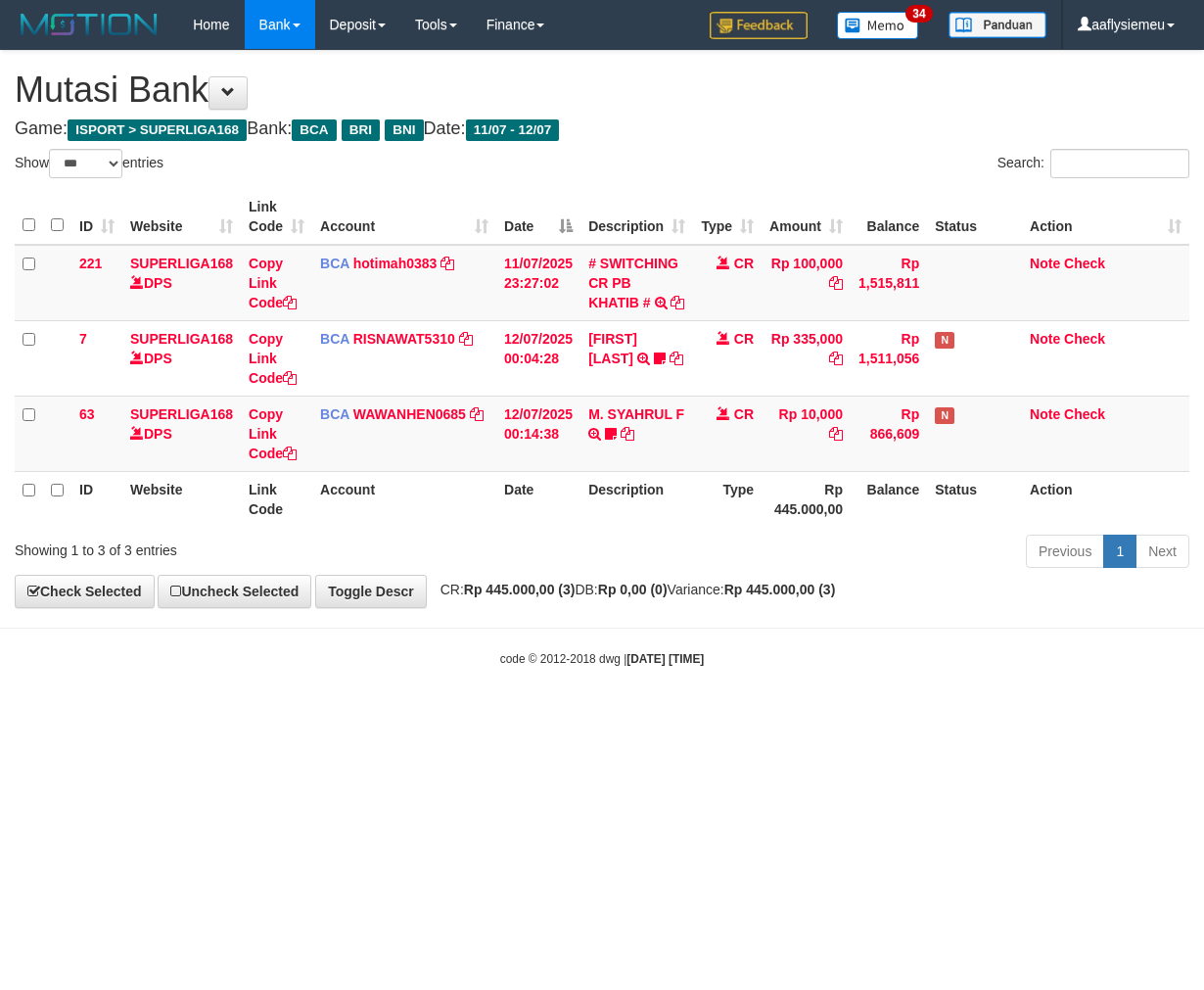 select on "***" 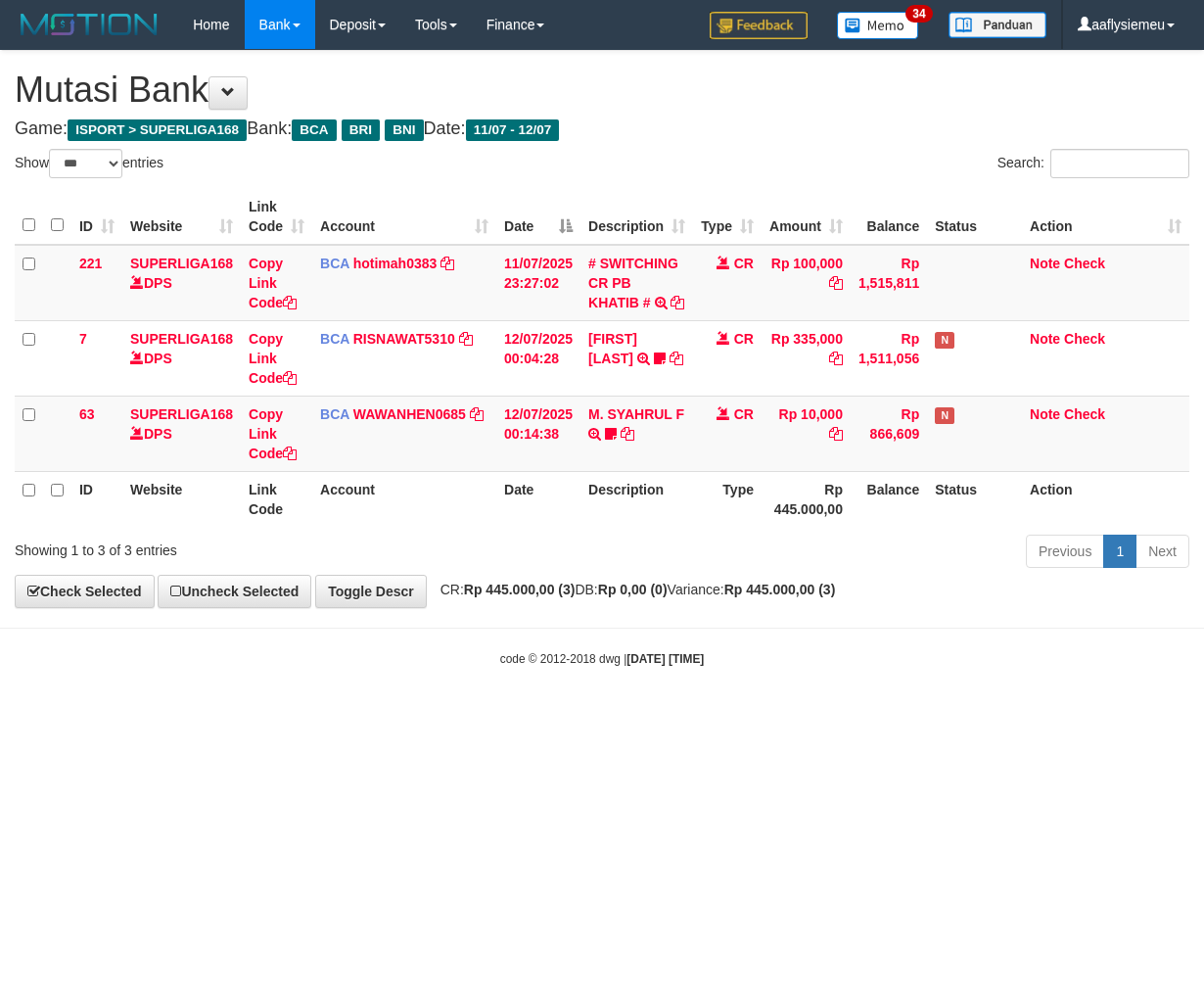 scroll, scrollTop: 0, scrollLeft: 0, axis: both 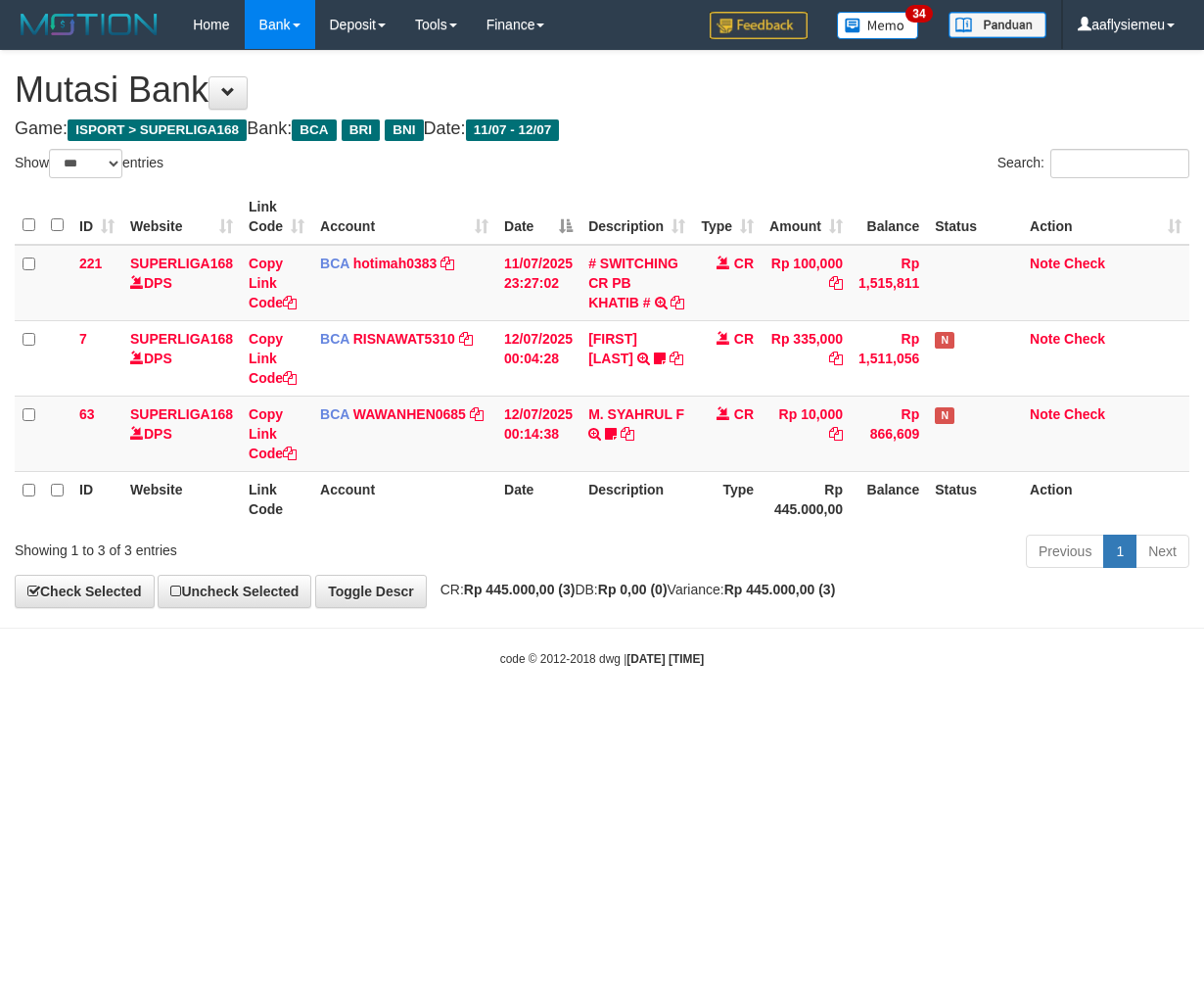 select on "***" 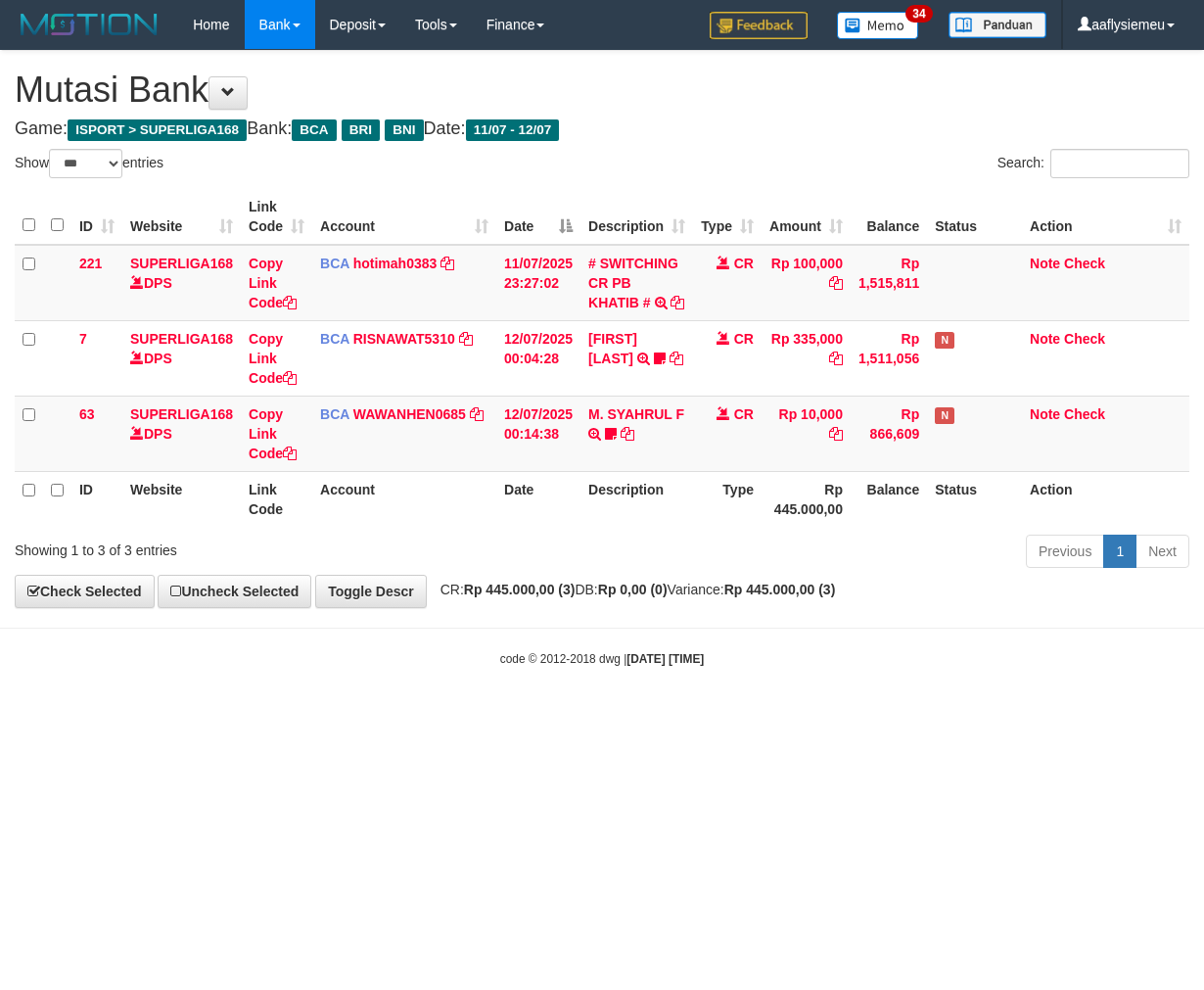 scroll, scrollTop: 0, scrollLeft: 0, axis: both 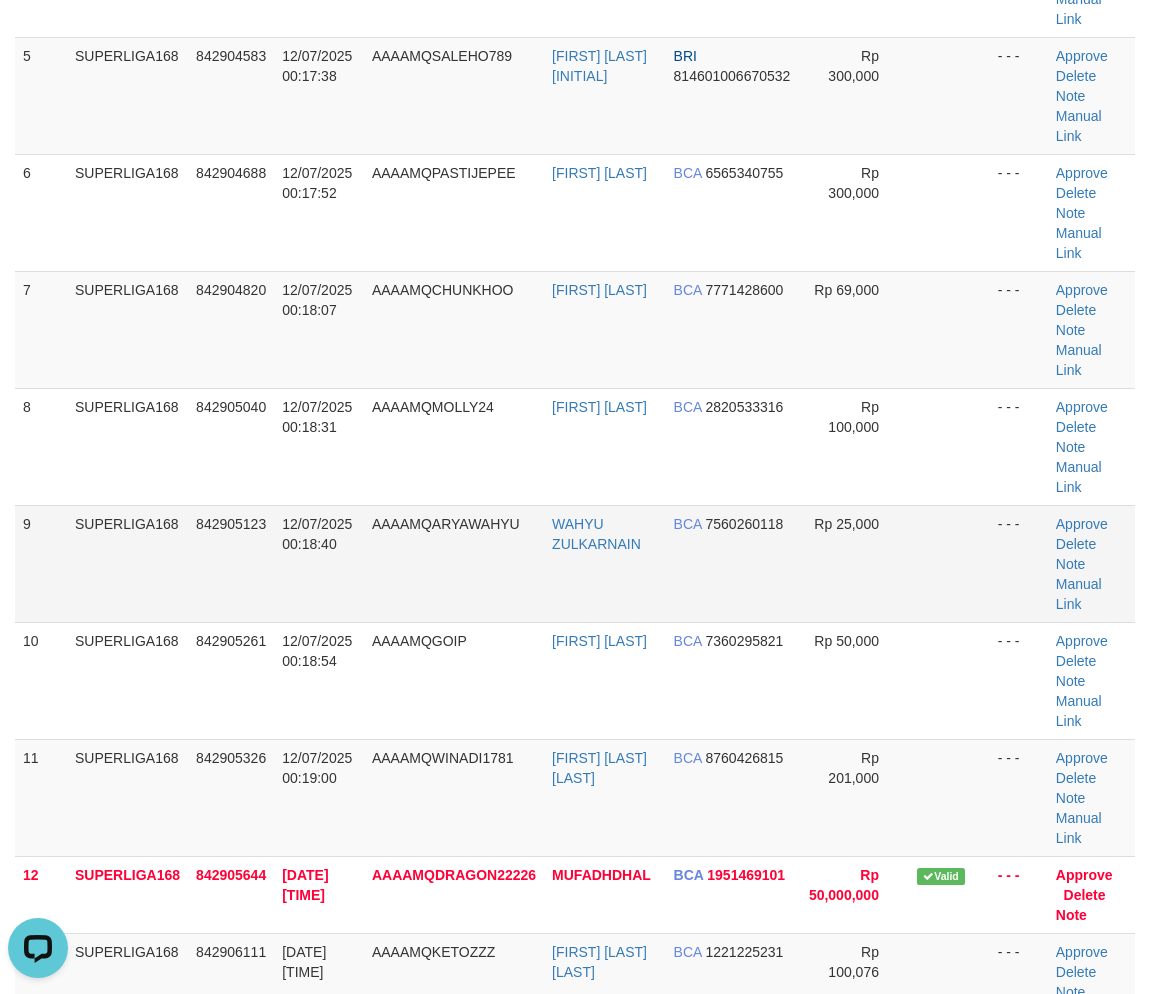 click on "SUPERLIGA168" at bounding box center [127, 563] 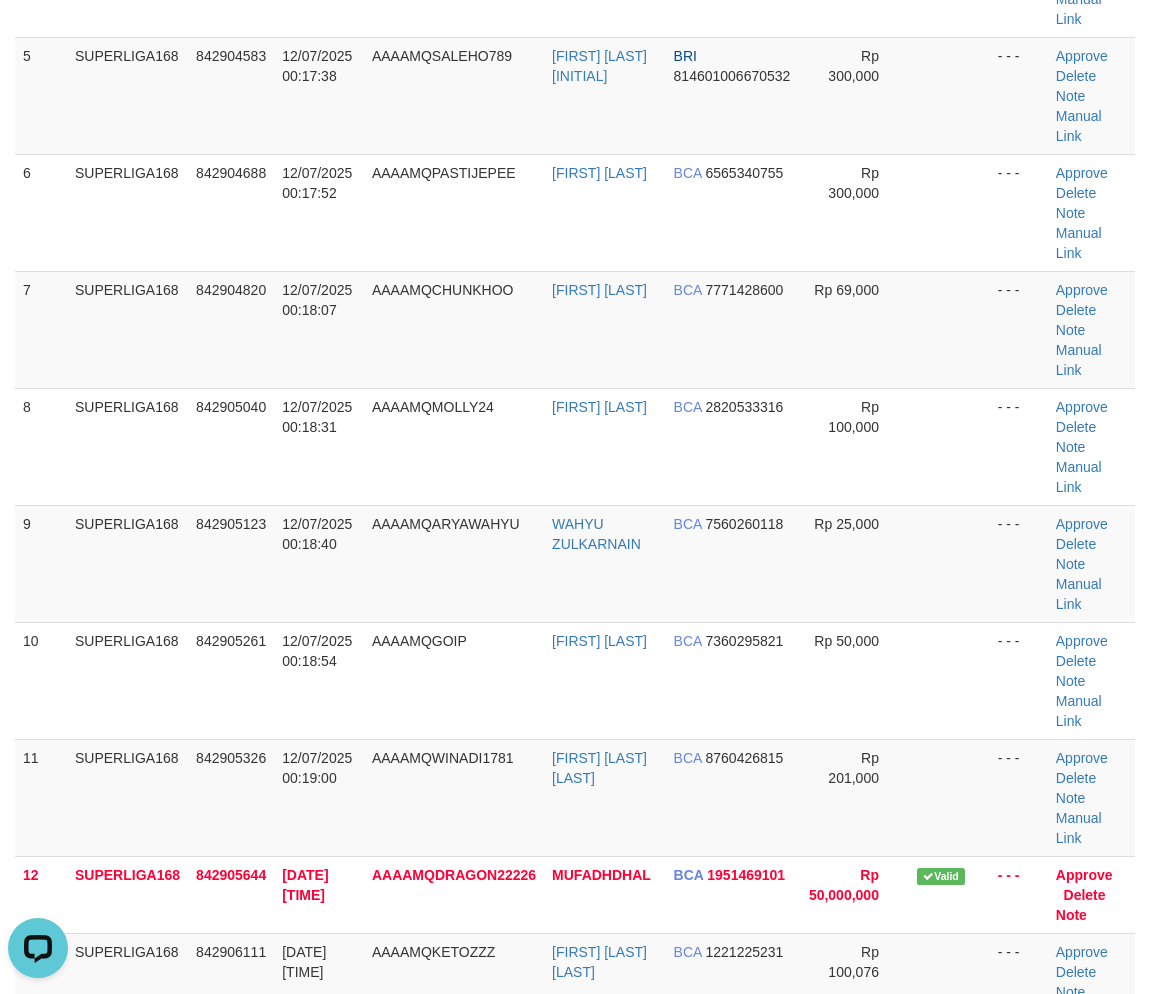 drag, startPoint x: 141, startPoint y: 574, endPoint x: 3, endPoint y: 623, distance: 146.44112 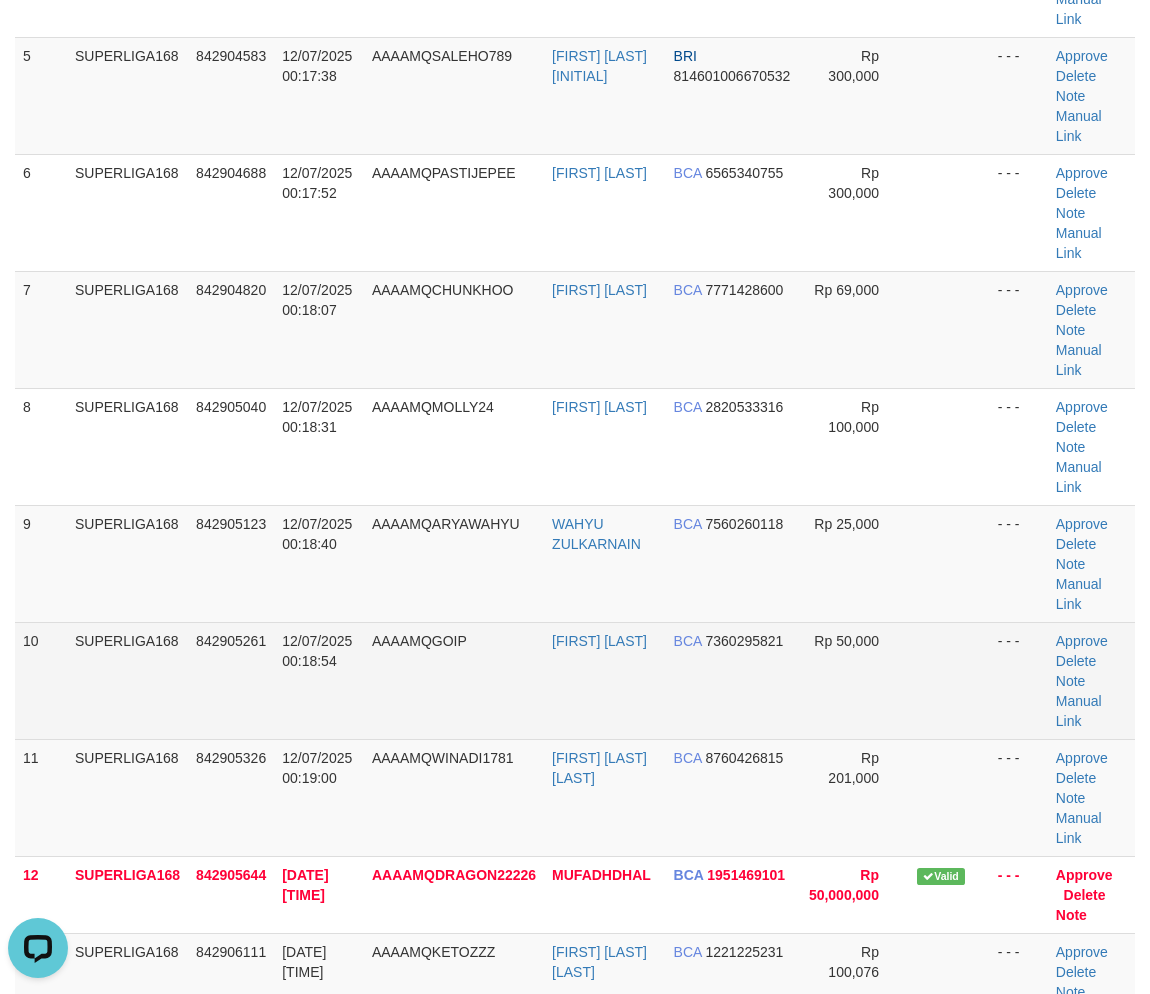 click on "SUPERLIGA168" at bounding box center (127, 680) 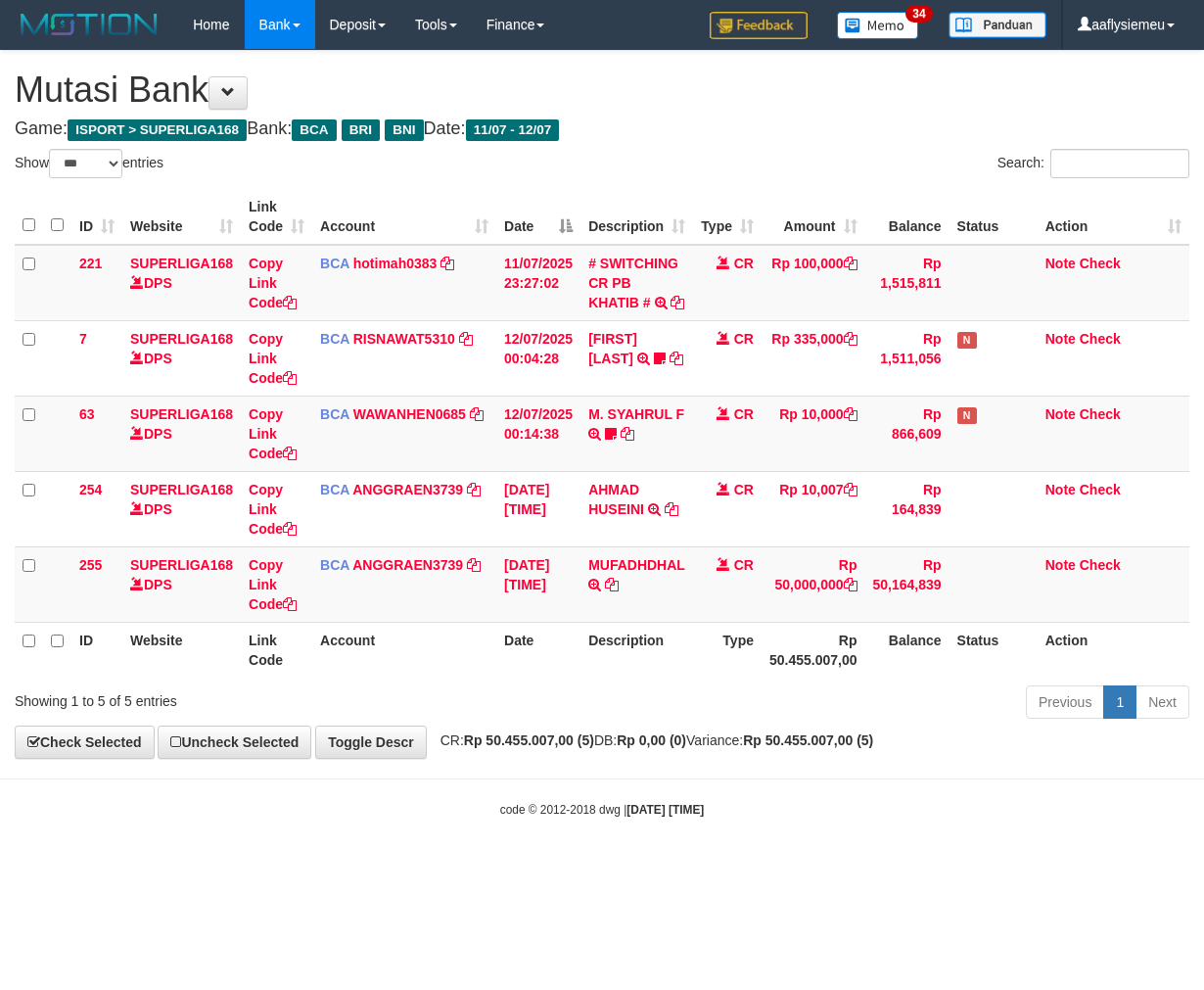 select on "***" 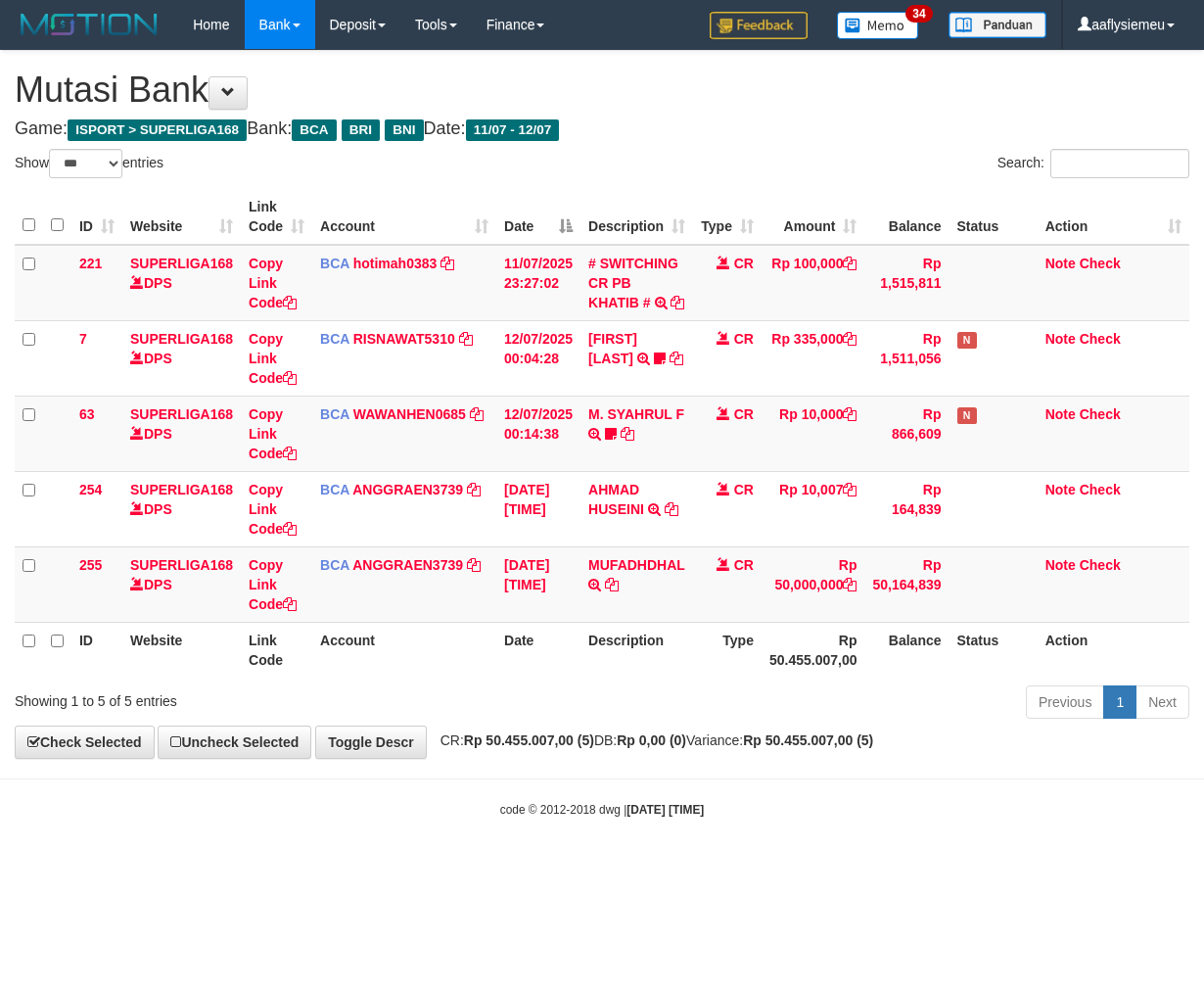 click on "Toggle navigation
Home
Bank
Account List
Load
By Website
Group
[ISPORT]													SUPERLIGA168
By Load Group (DPS)
34" at bounding box center (602, 434) 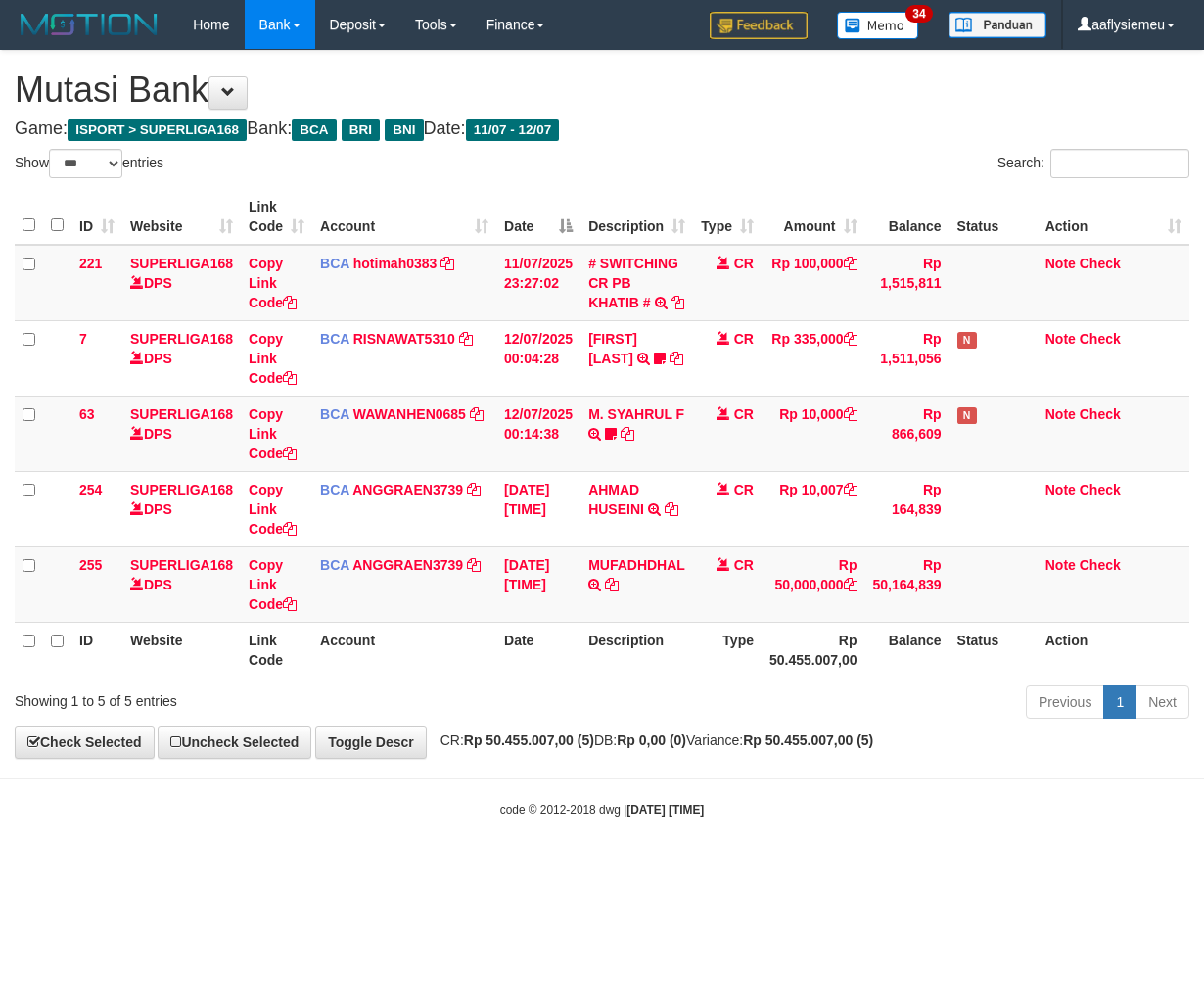 select on "***" 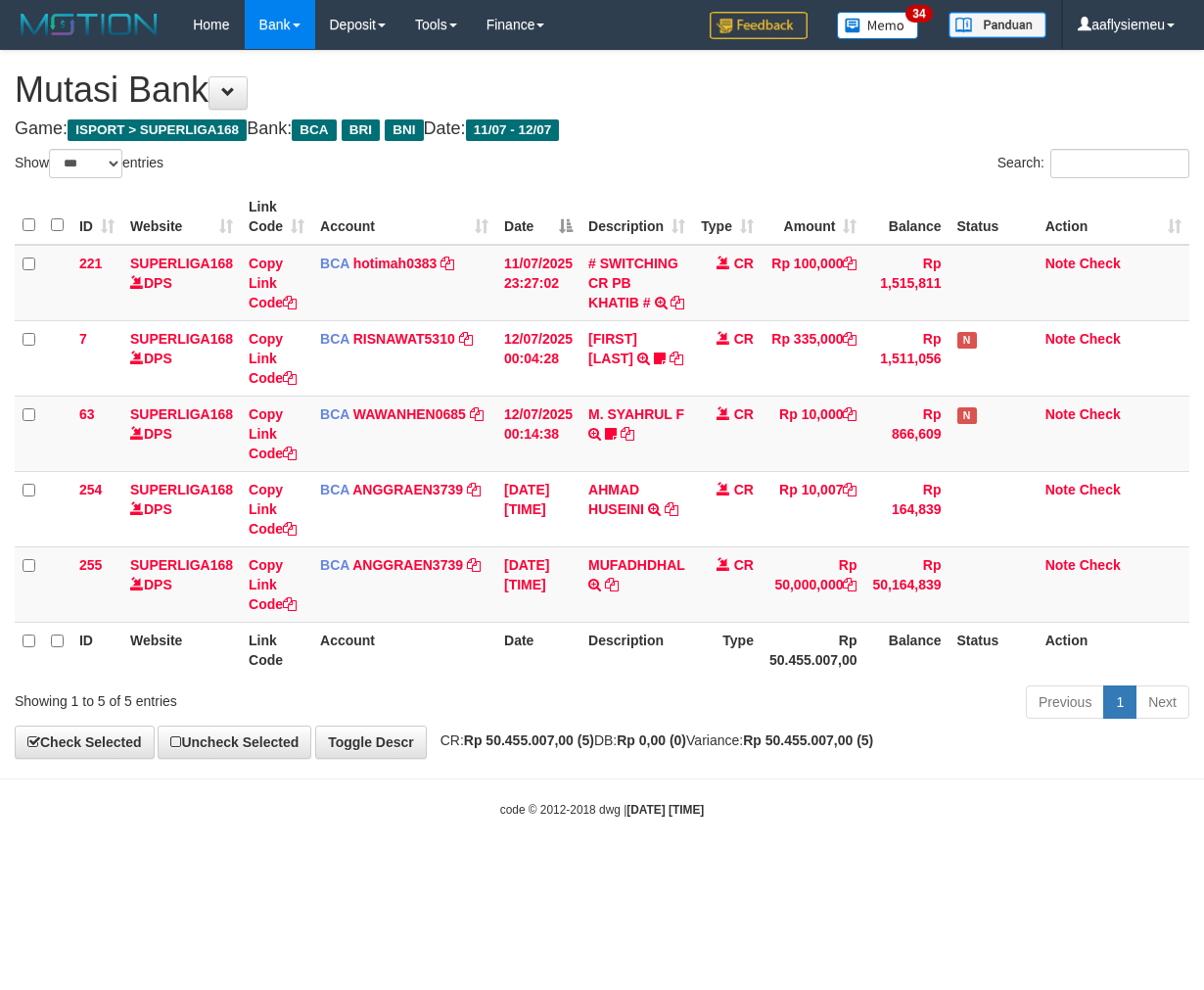 scroll, scrollTop: 0, scrollLeft: 0, axis: both 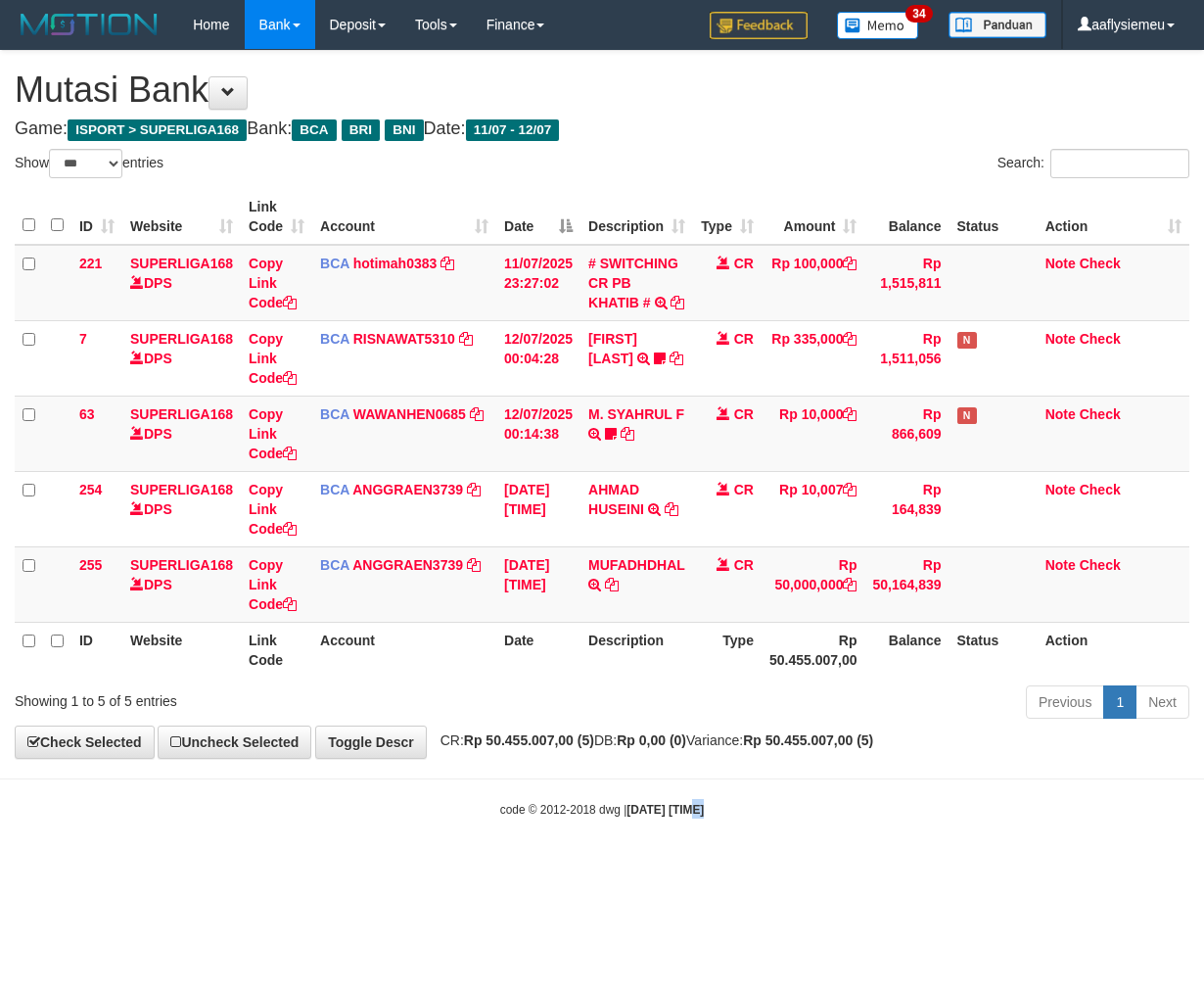 click on "Toggle navigation
Home
Bank
Account List
Load
By Website
Group
[ISPORT]													SUPERLIGA168
By Load Group (DPS)
34" at bounding box center [602, 434] 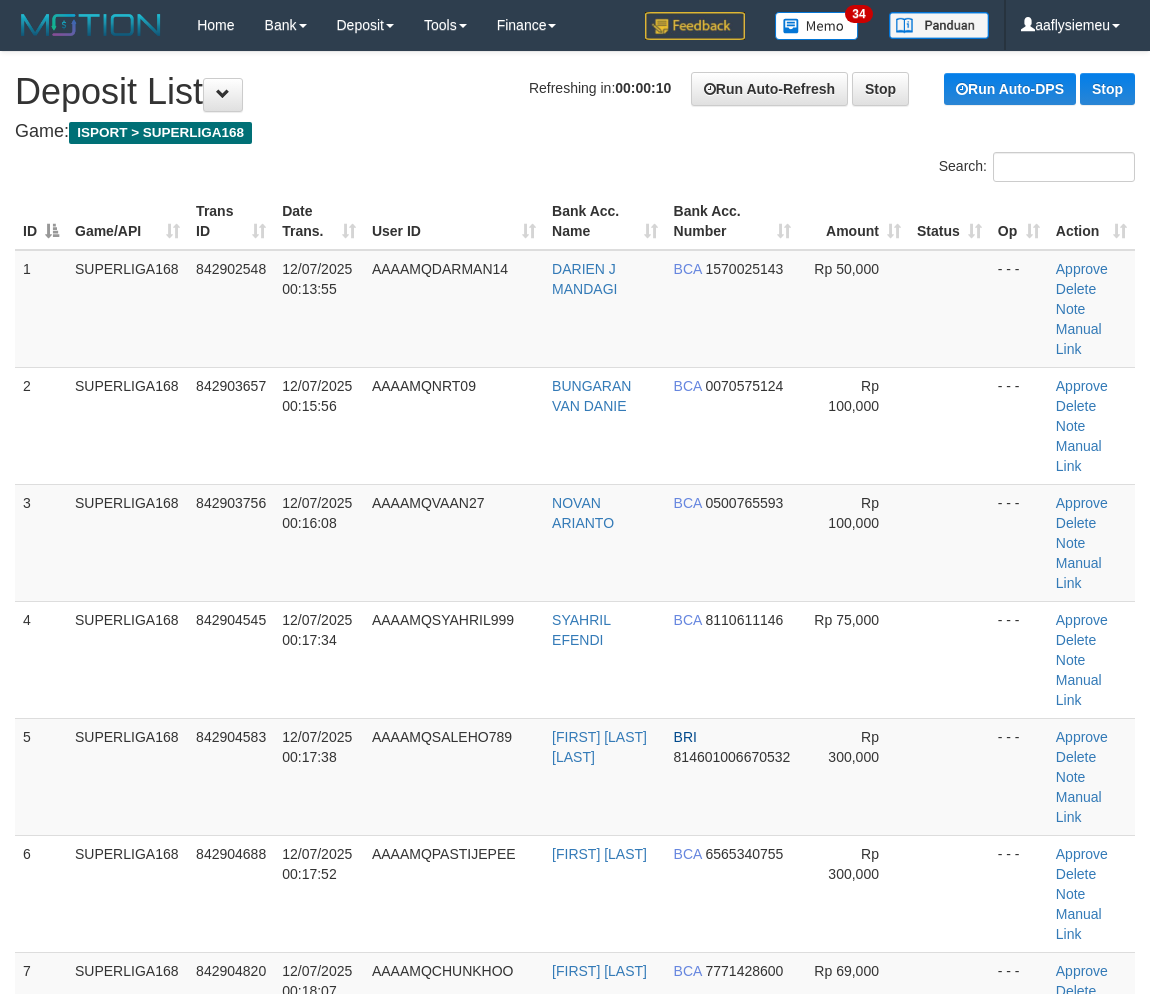 scroll, scrollTop: 1458, scrollLeft: 0, axis: vertical 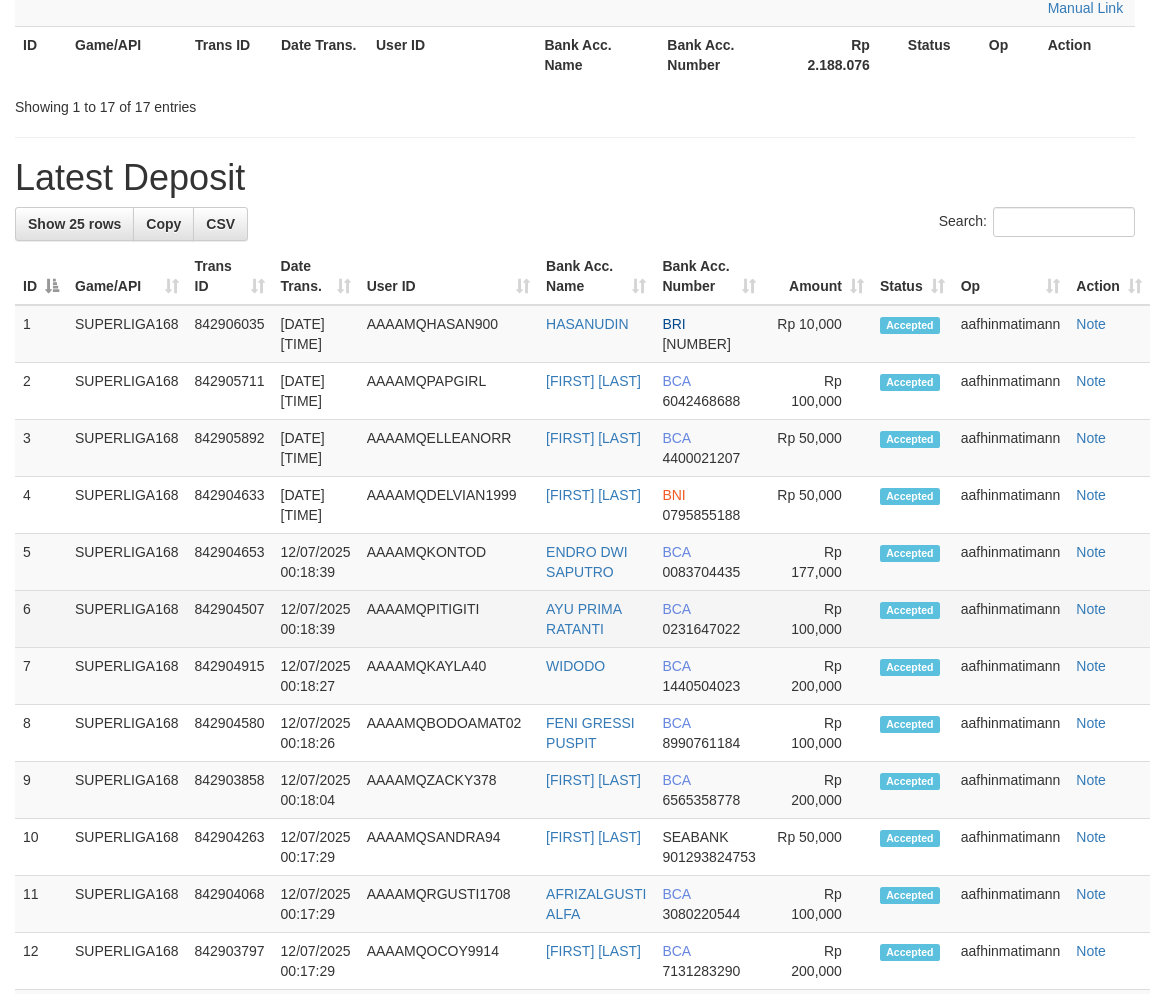 click on "12/07/2025 00:18:39" at bounding box center [316, 619] 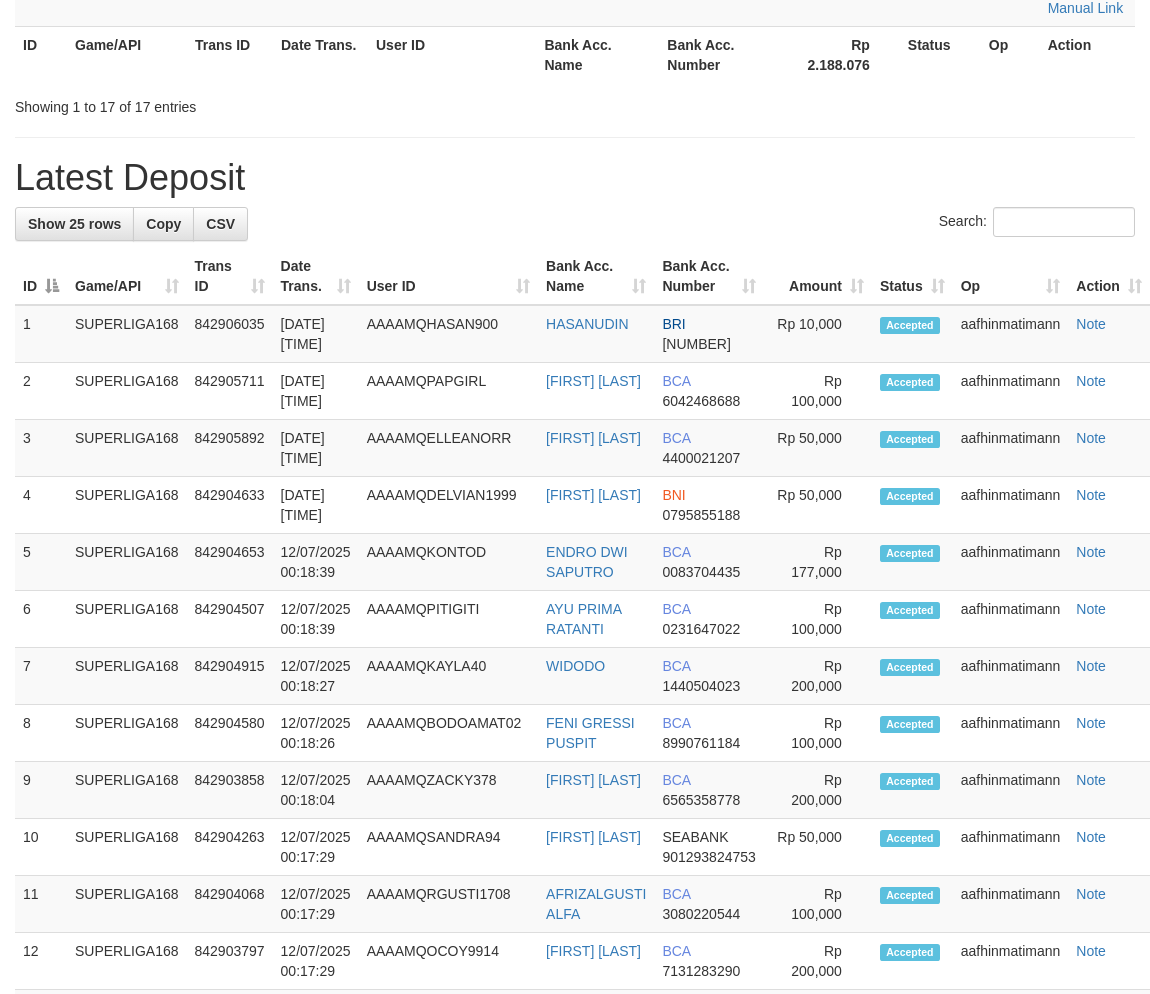scroll, scrollTop: 1458, scrollLeft: 0, axis: vertical 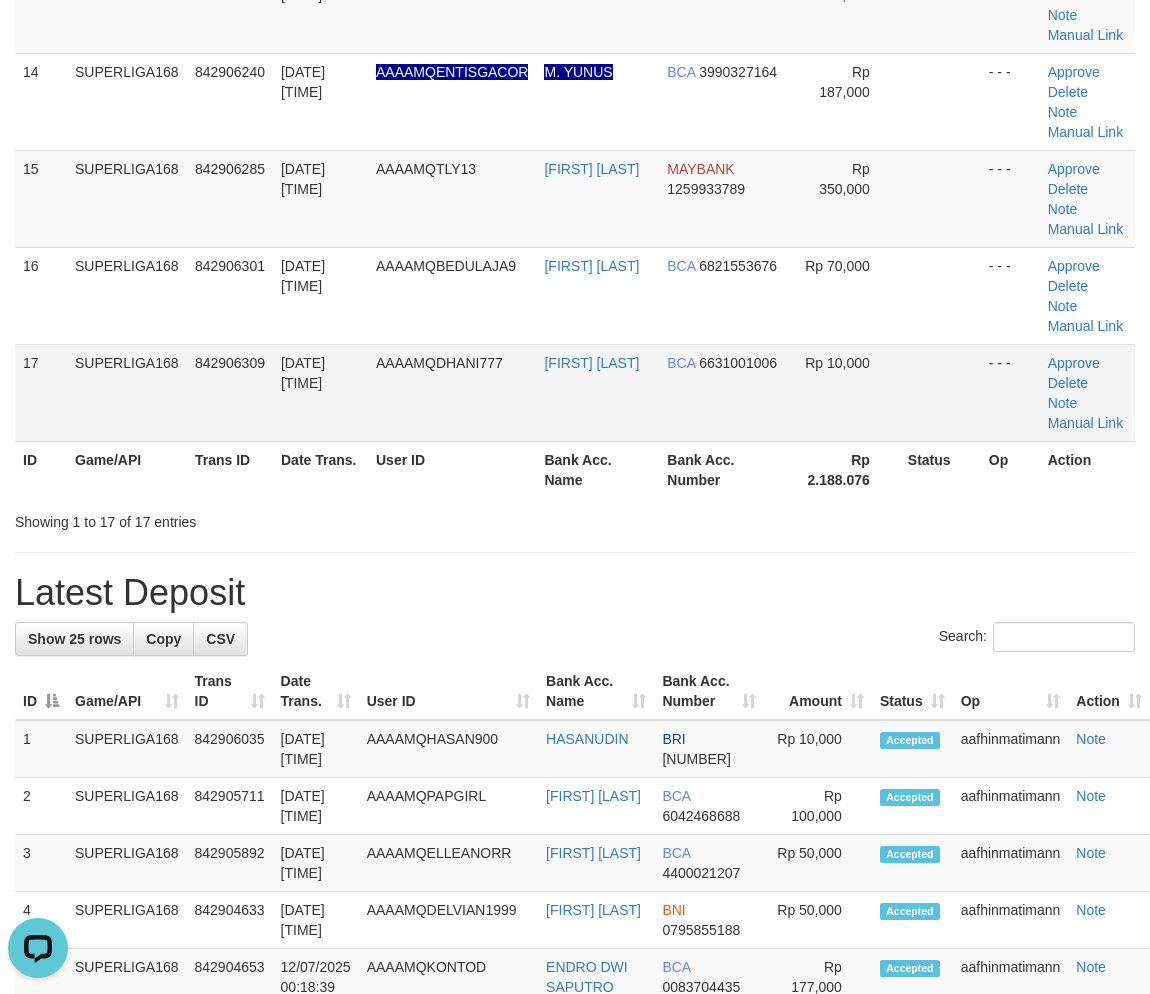 click on "AAAAMQDHANI777" at bounding box center (452, 392) 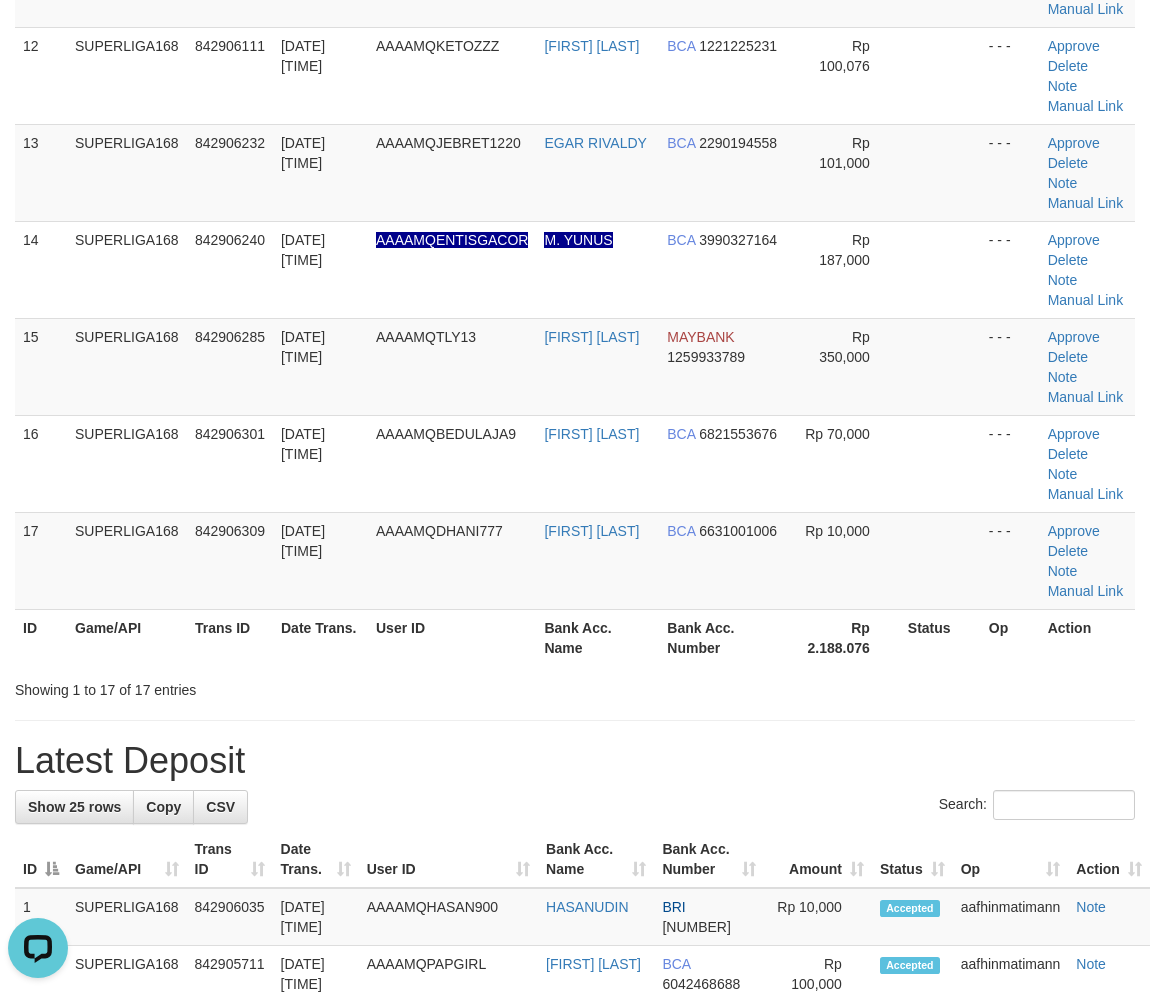 scroll, scrollTop: 1014, scrollLeft: 0, axis: vertical 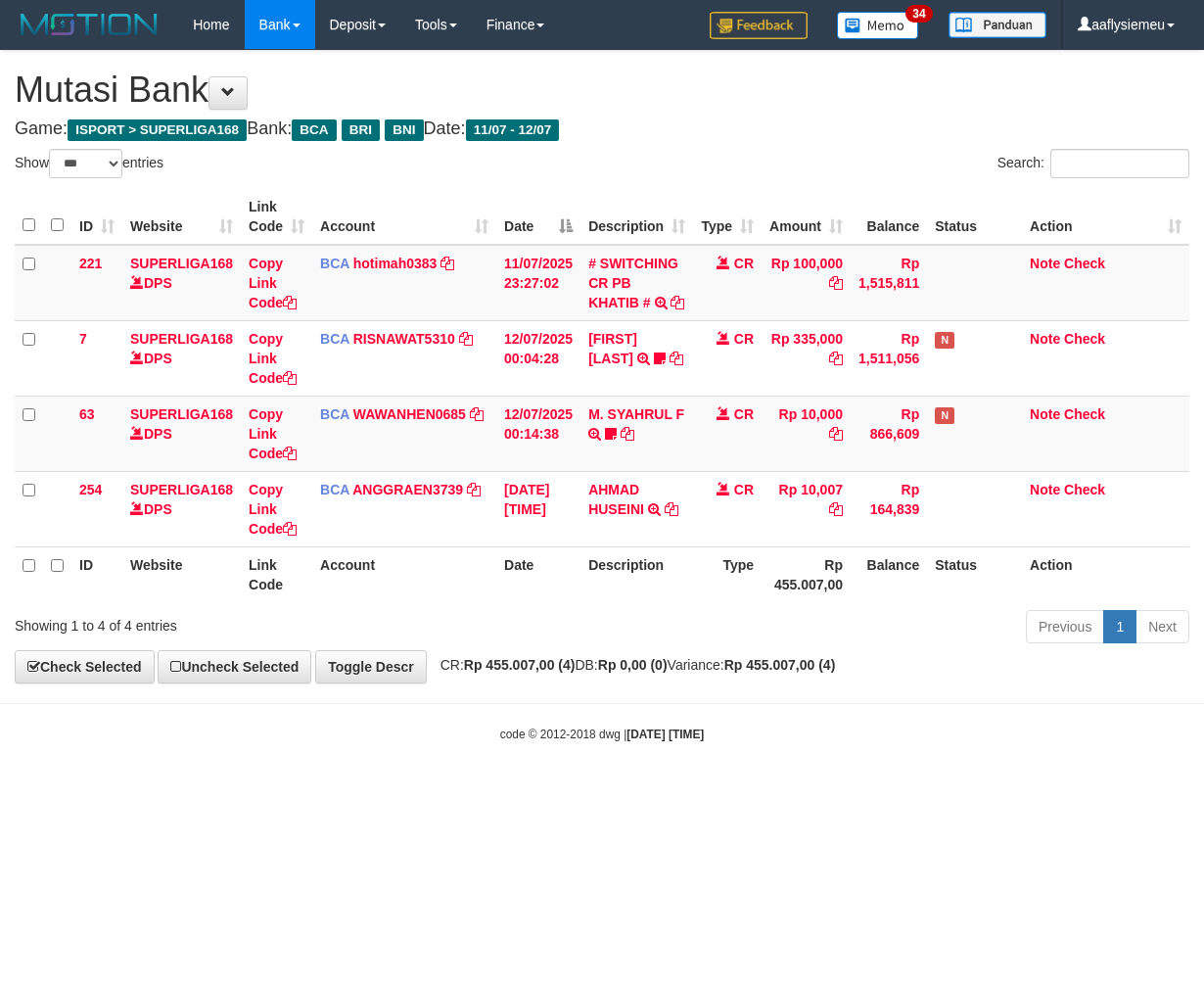 select on "***" 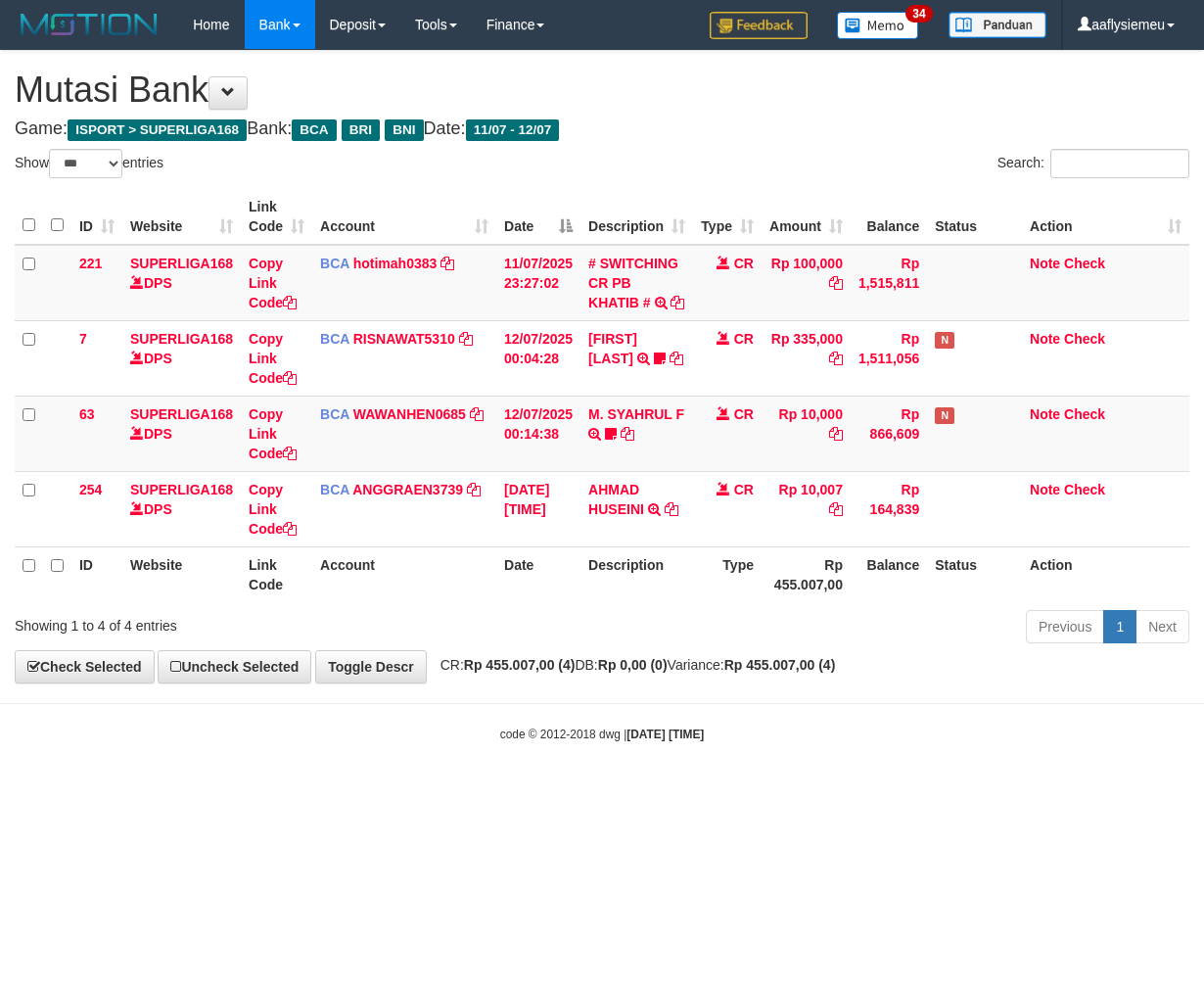 scroll, scrollTop: 0, scrollLeft: 0, axis: both 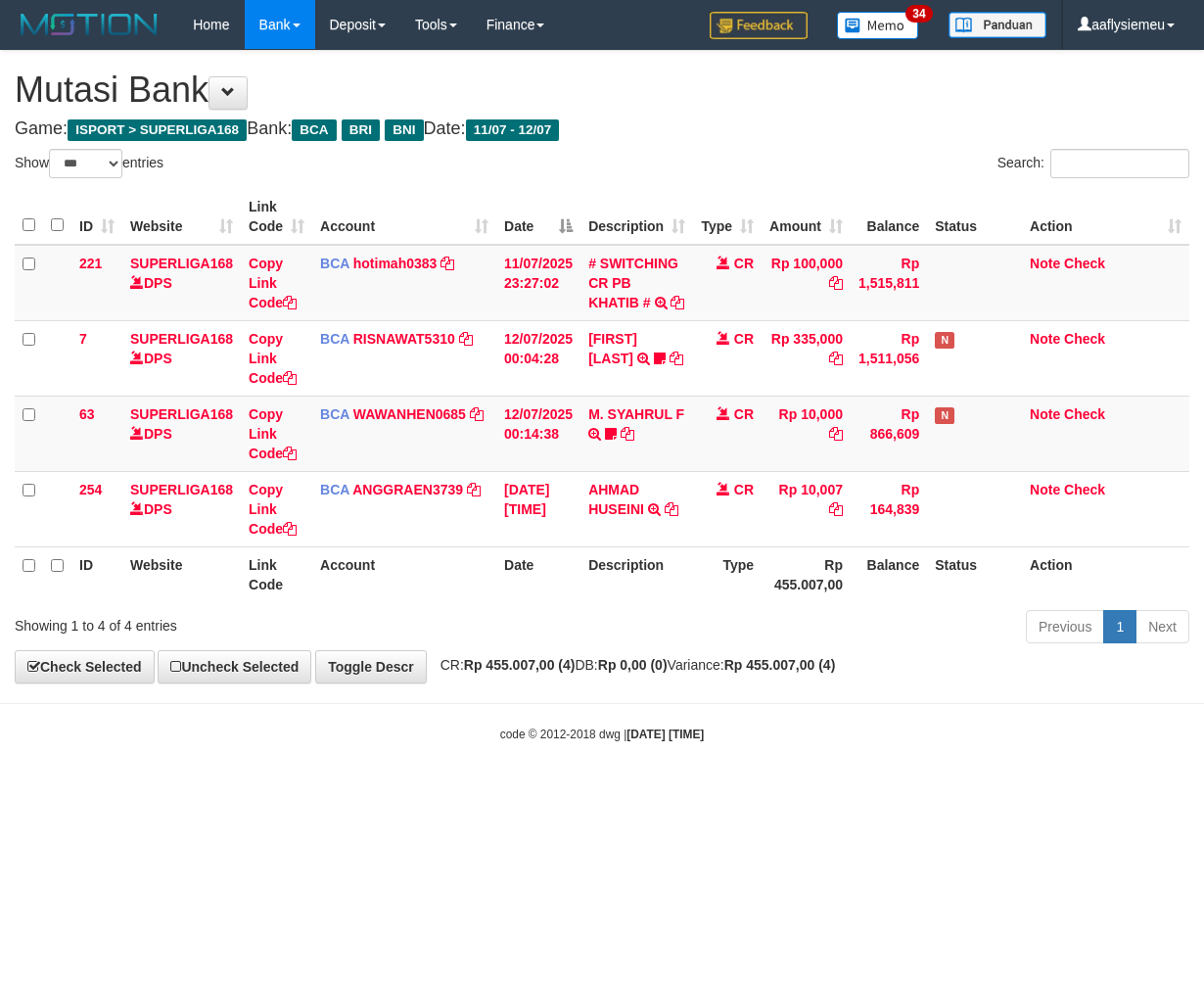 select on "***" 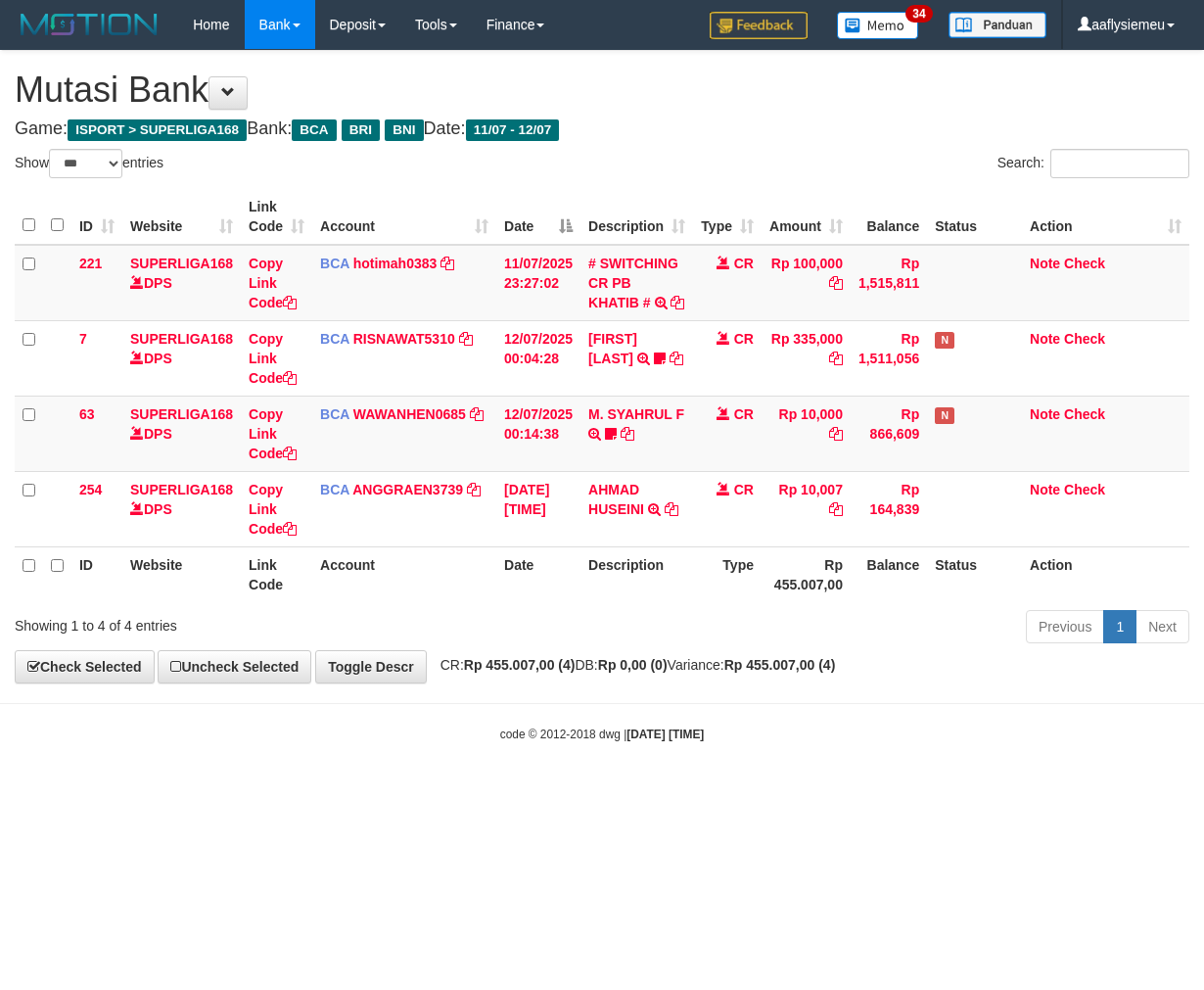 scroll, scrollTop: 0, scrollLeft: 0, axis: both 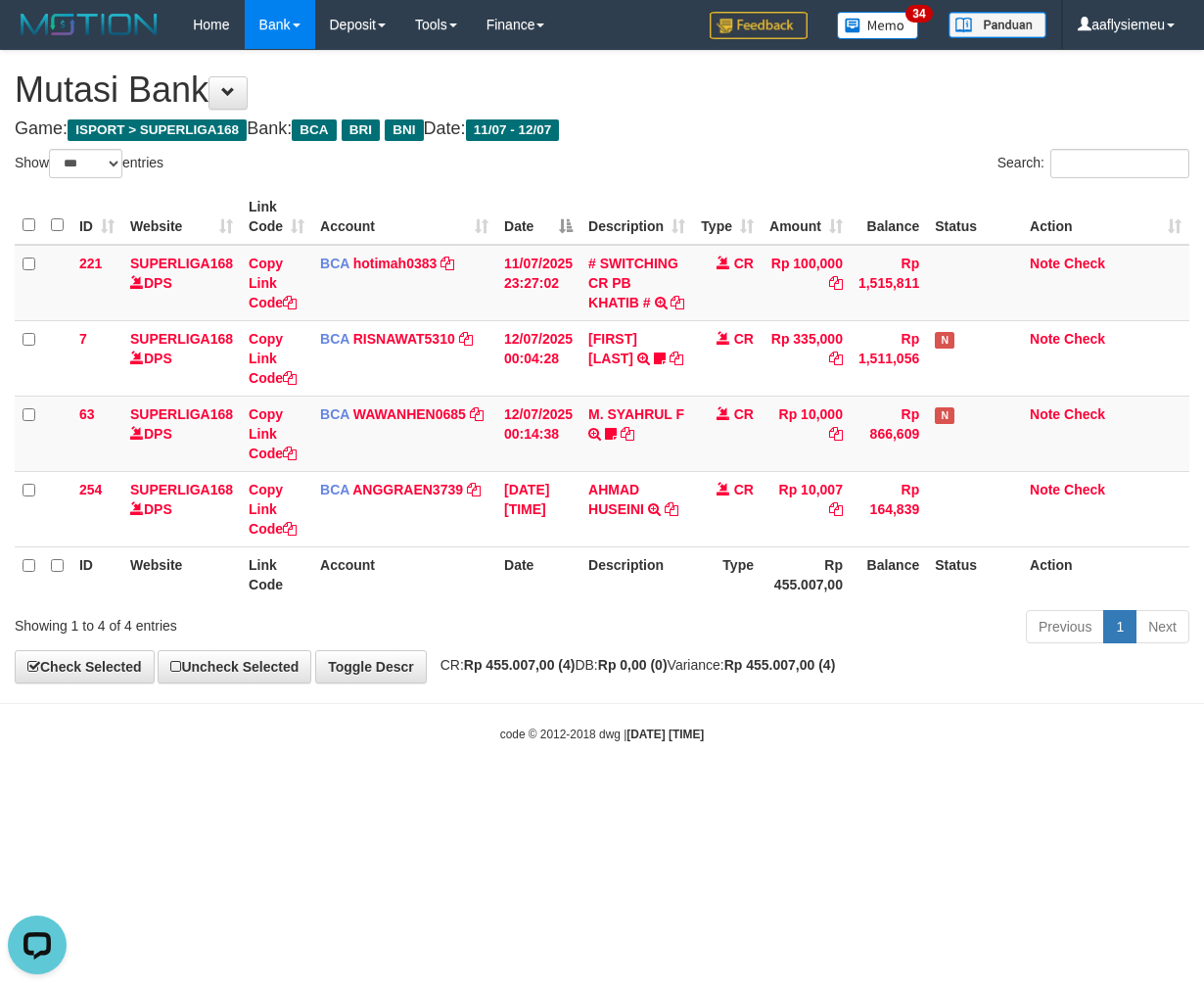 click on "Toggle navigation
Home
Bank
Account List
Load
By Website
Group
[ISPORT]													SUPERLIGA168
By Load Group (DPS)
34" at bounding box center (602, 396) 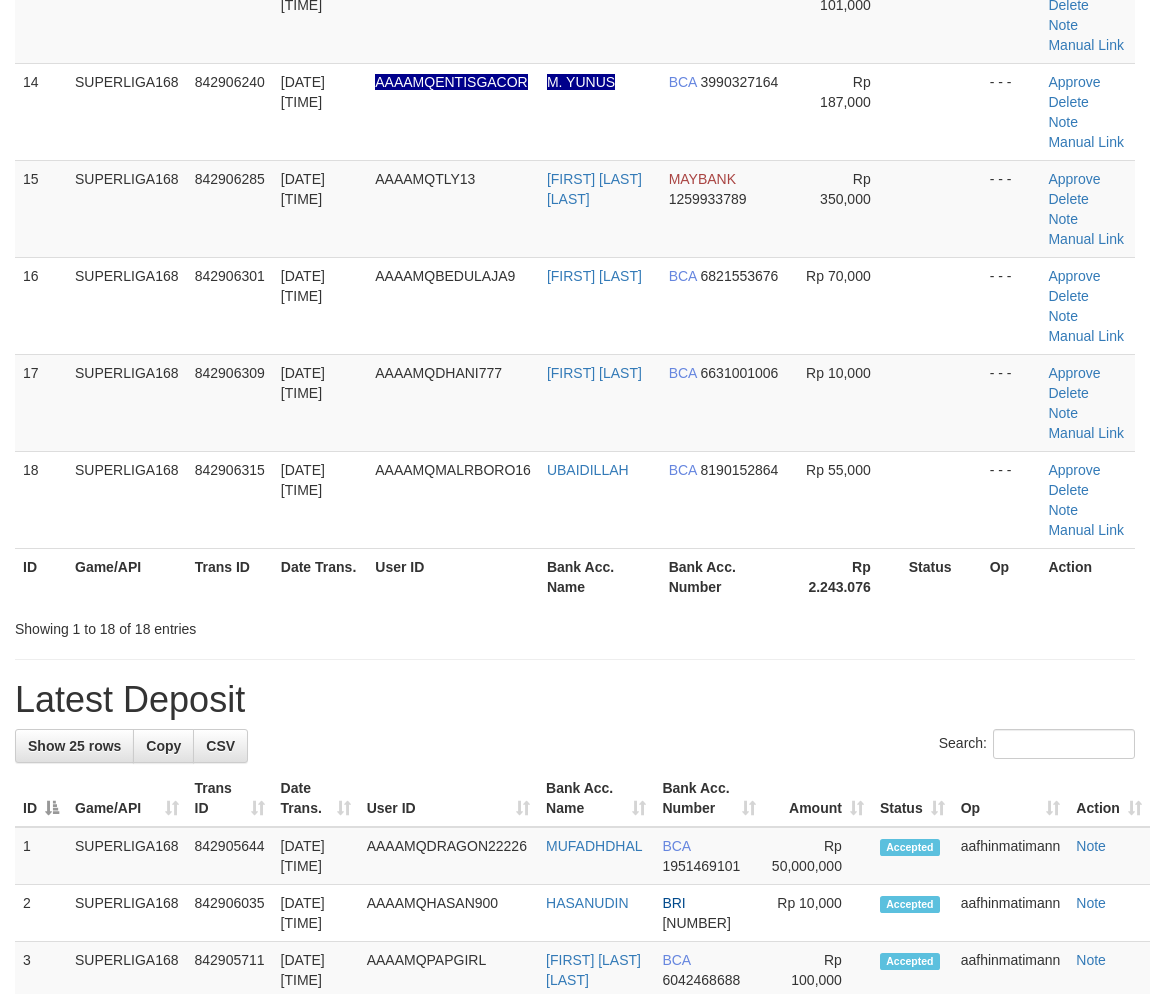 scroll, scrollTop: 1014, scrollLeft: 0, axis: vertical 